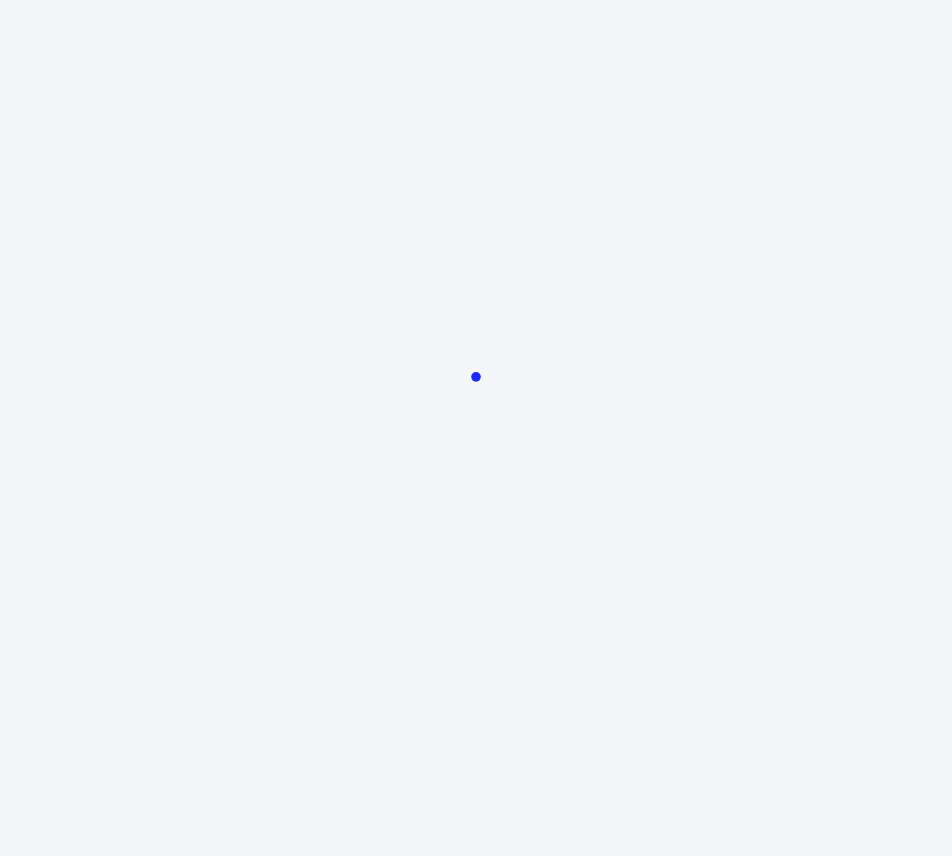 scroll, scrollTop: 0, scrollLeft: 0, axis: both 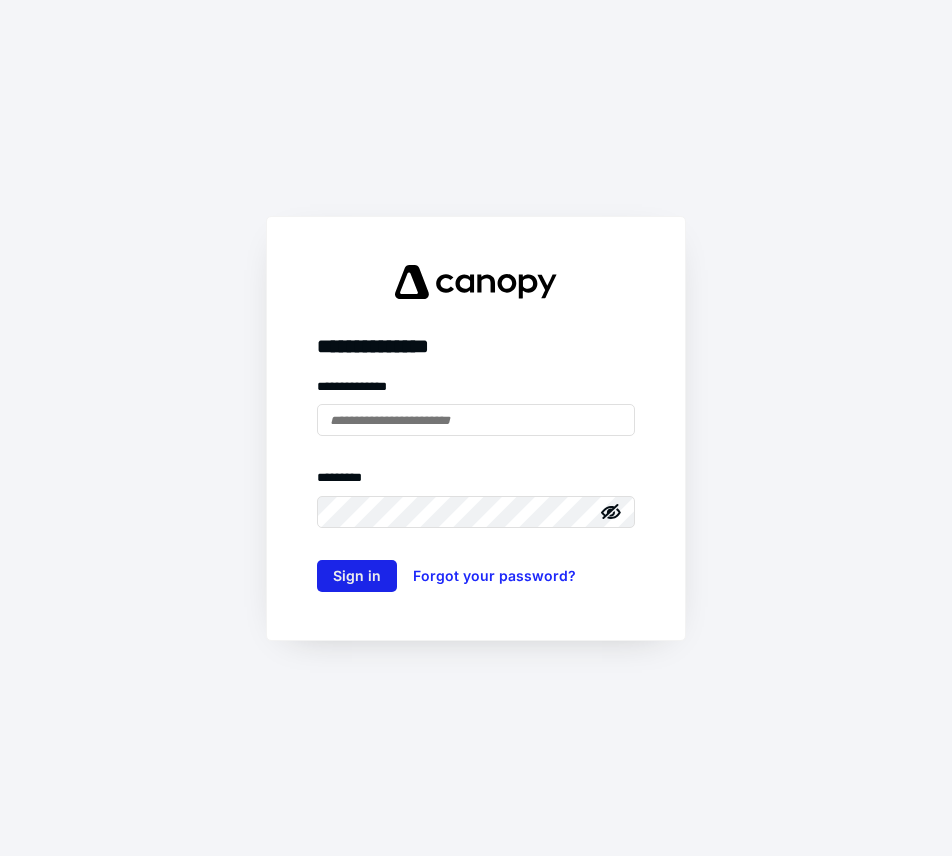 type on "**********" 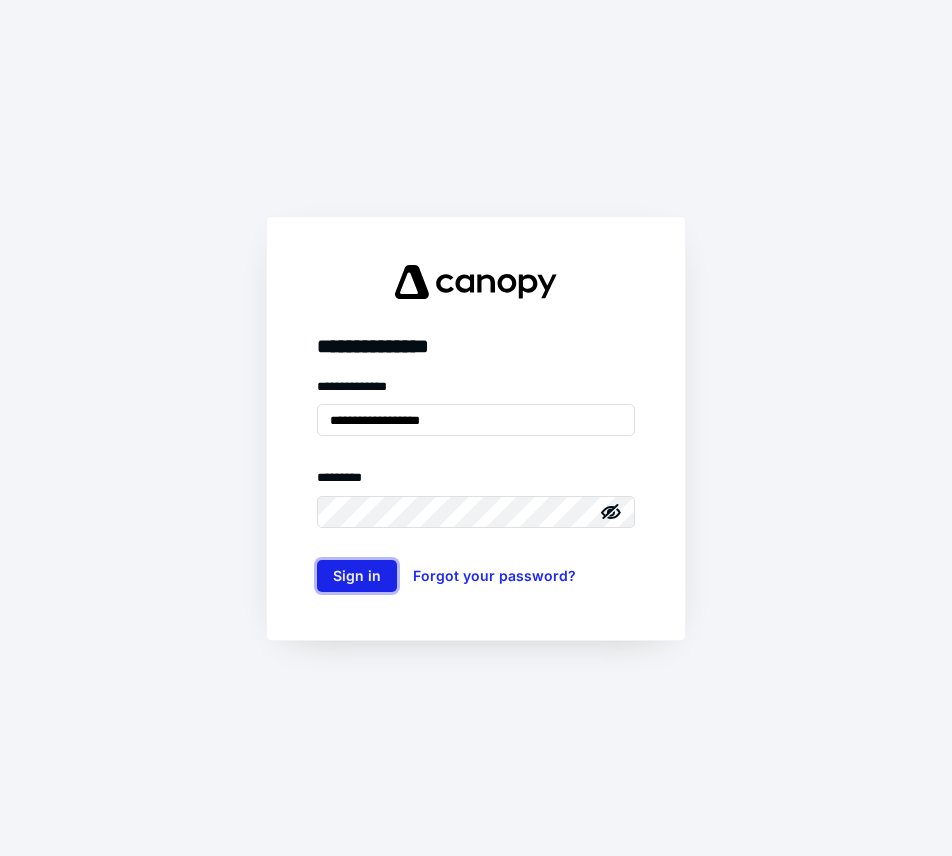 click on "Sign in" at bounding box center (357, 576) 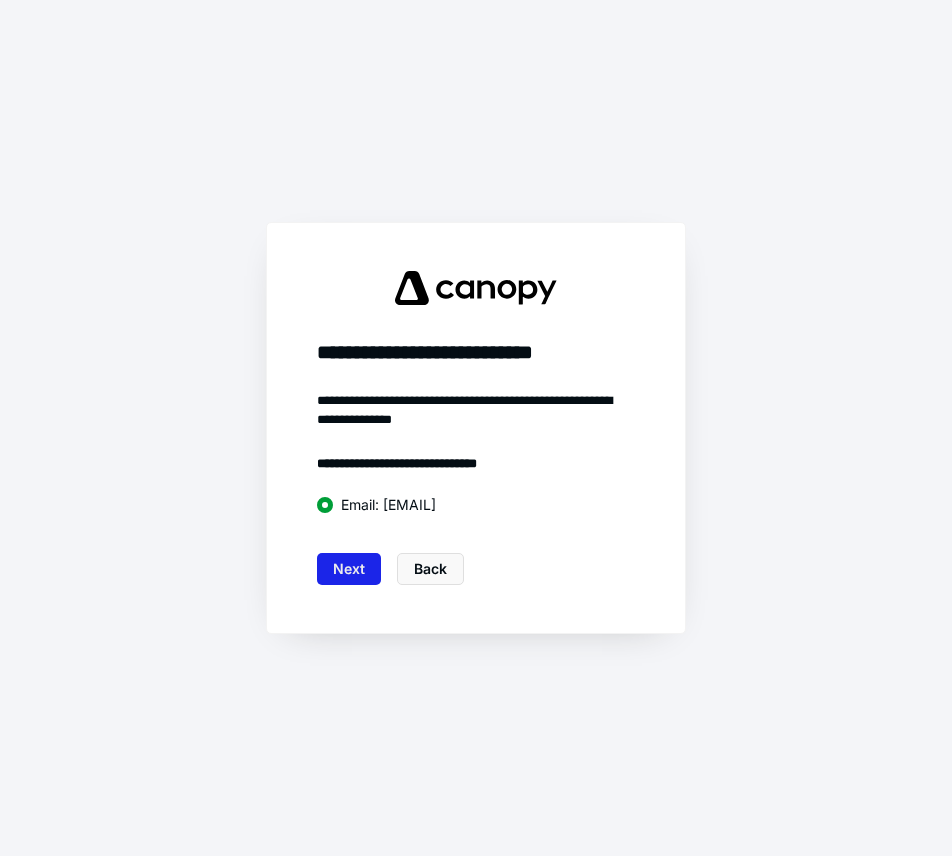 click on "Next" at bounding box center [349, 569] 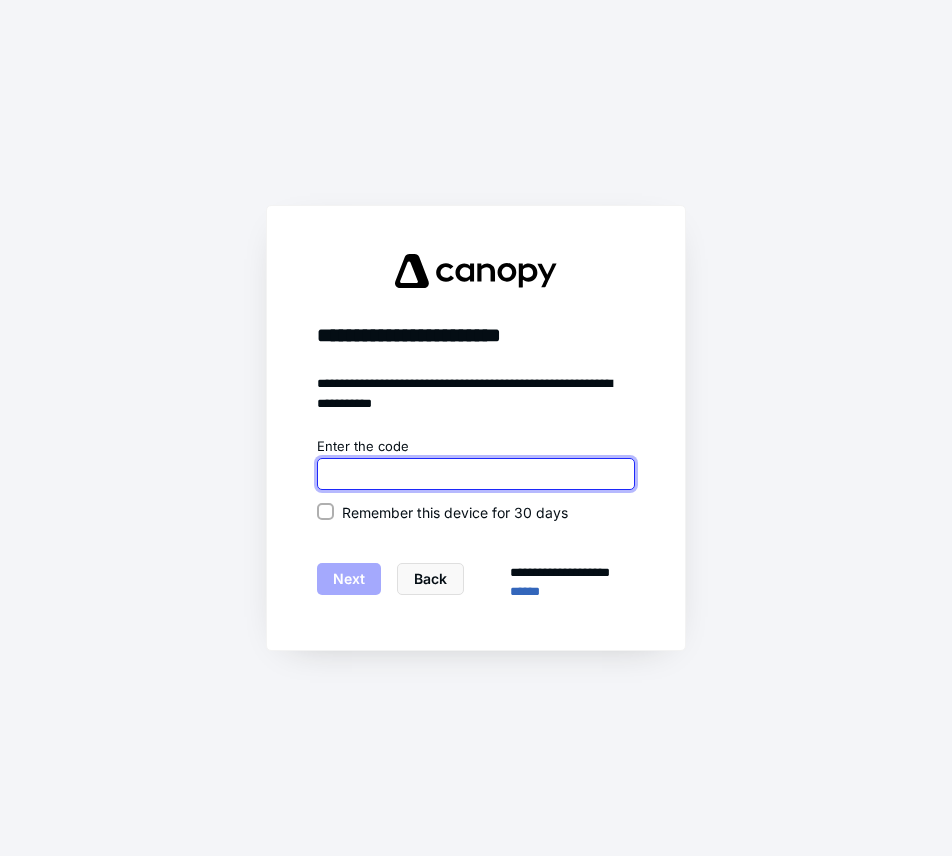 click at bounding box center [476, 474] 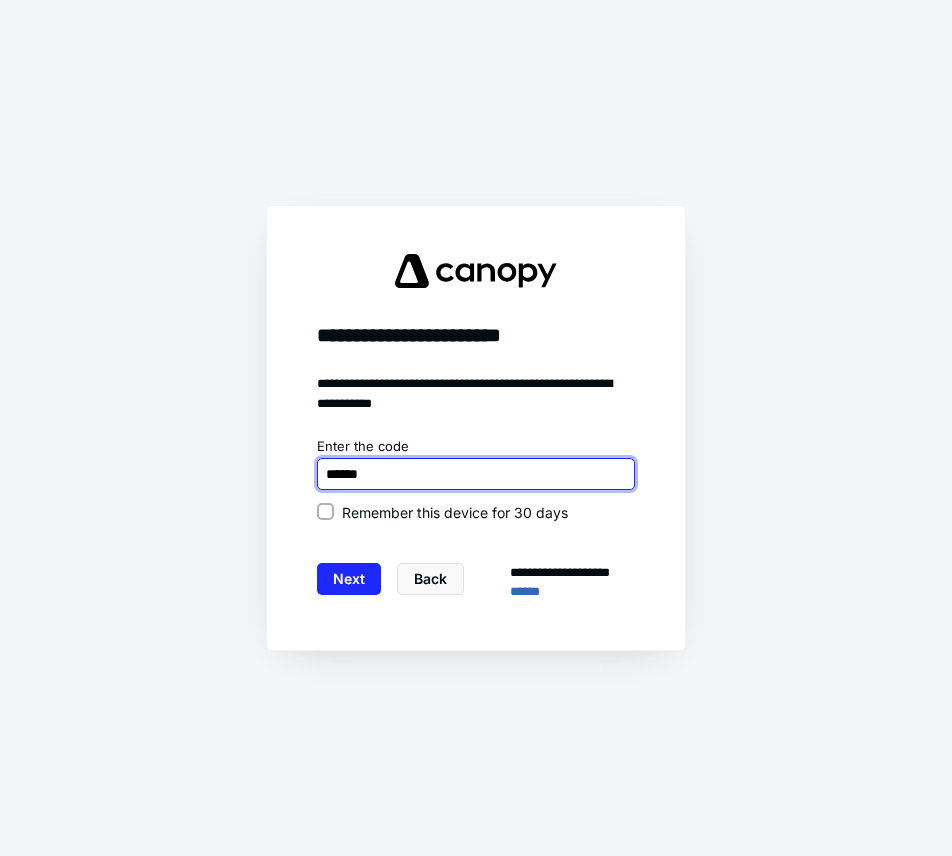 type on "******" 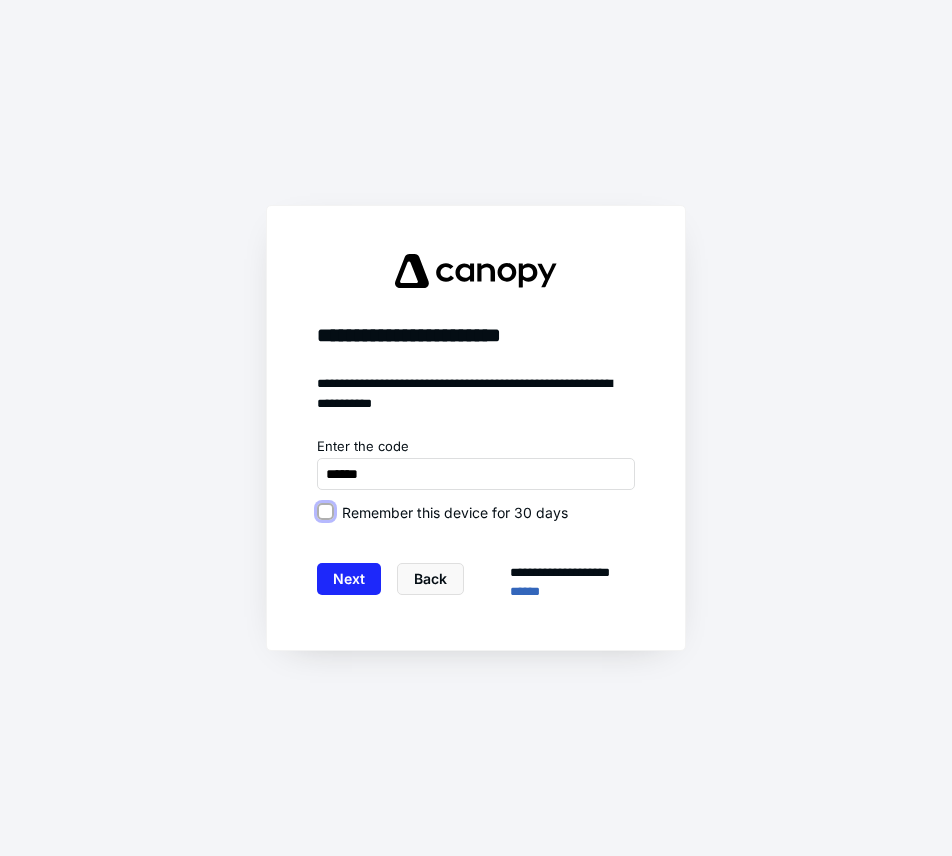 click on "Remember this device for 30 days" at bounding box center (325, 512) 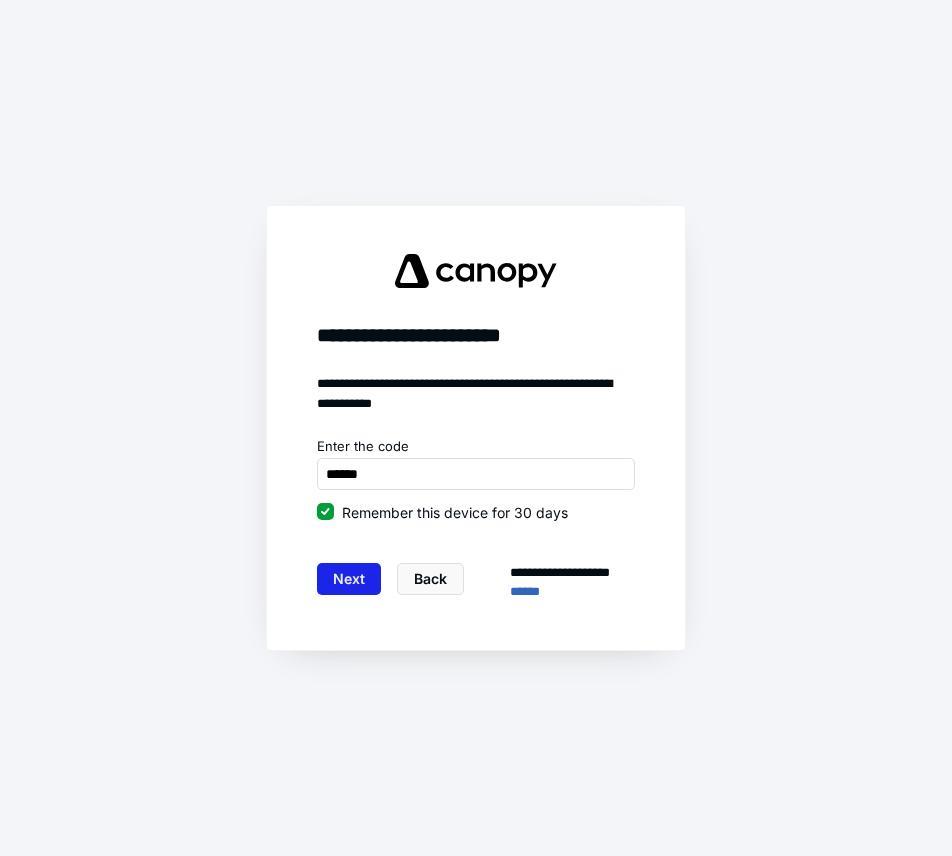 click on "Next" at bounding box center (349, 579) 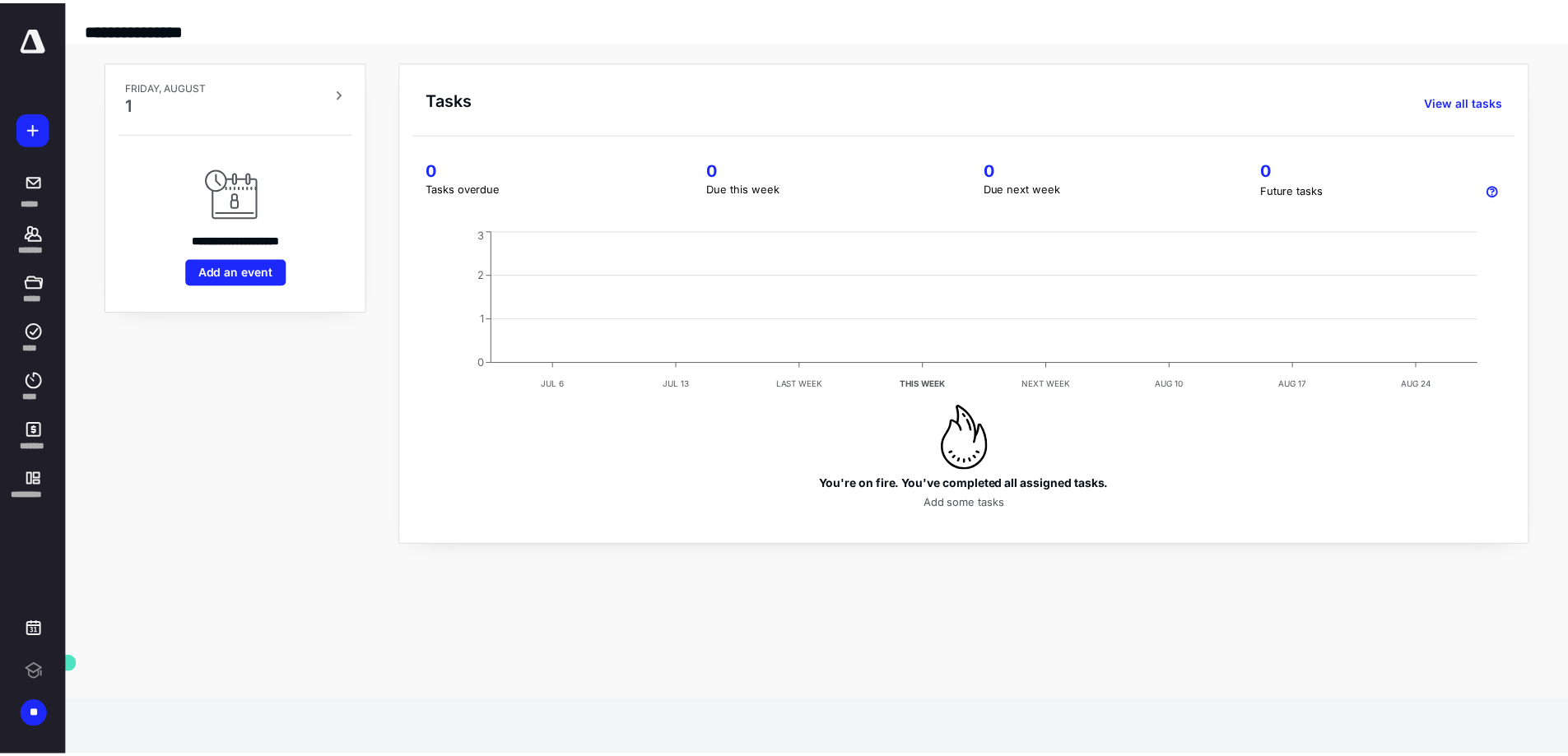 scroll, scrollTop: 0, scrollLeft: 0, axis: both 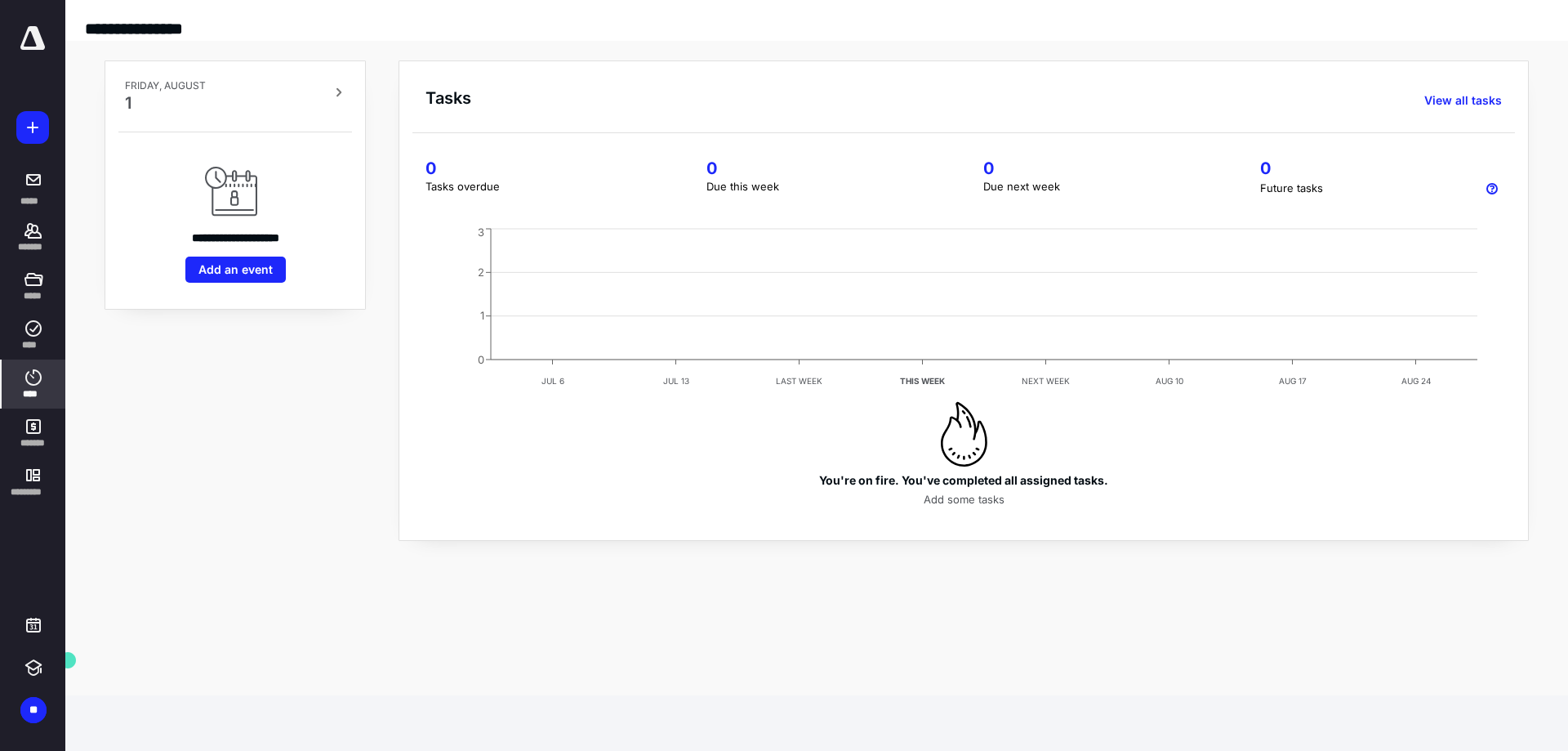 click 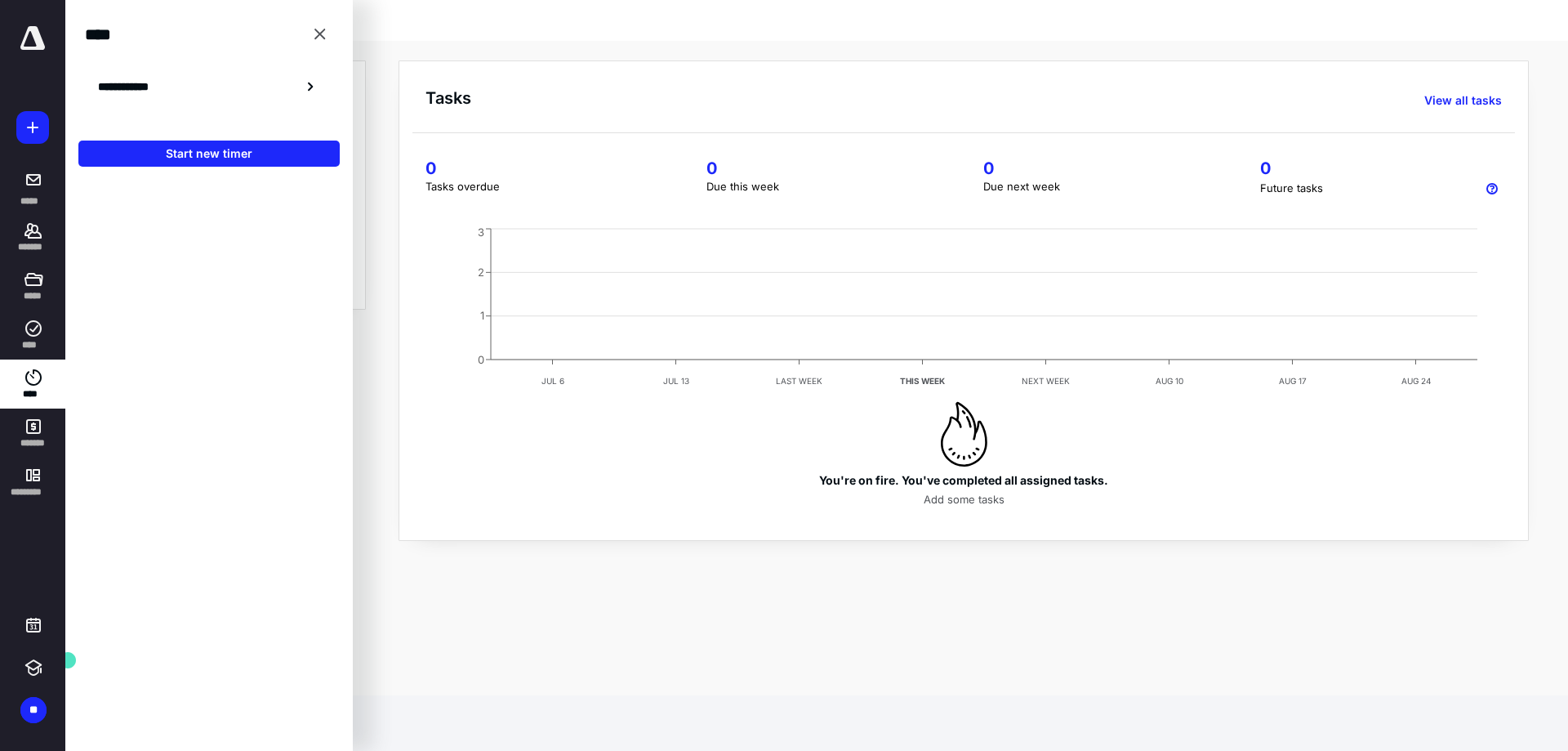 click on "**********" at bounding box center [209, 87] 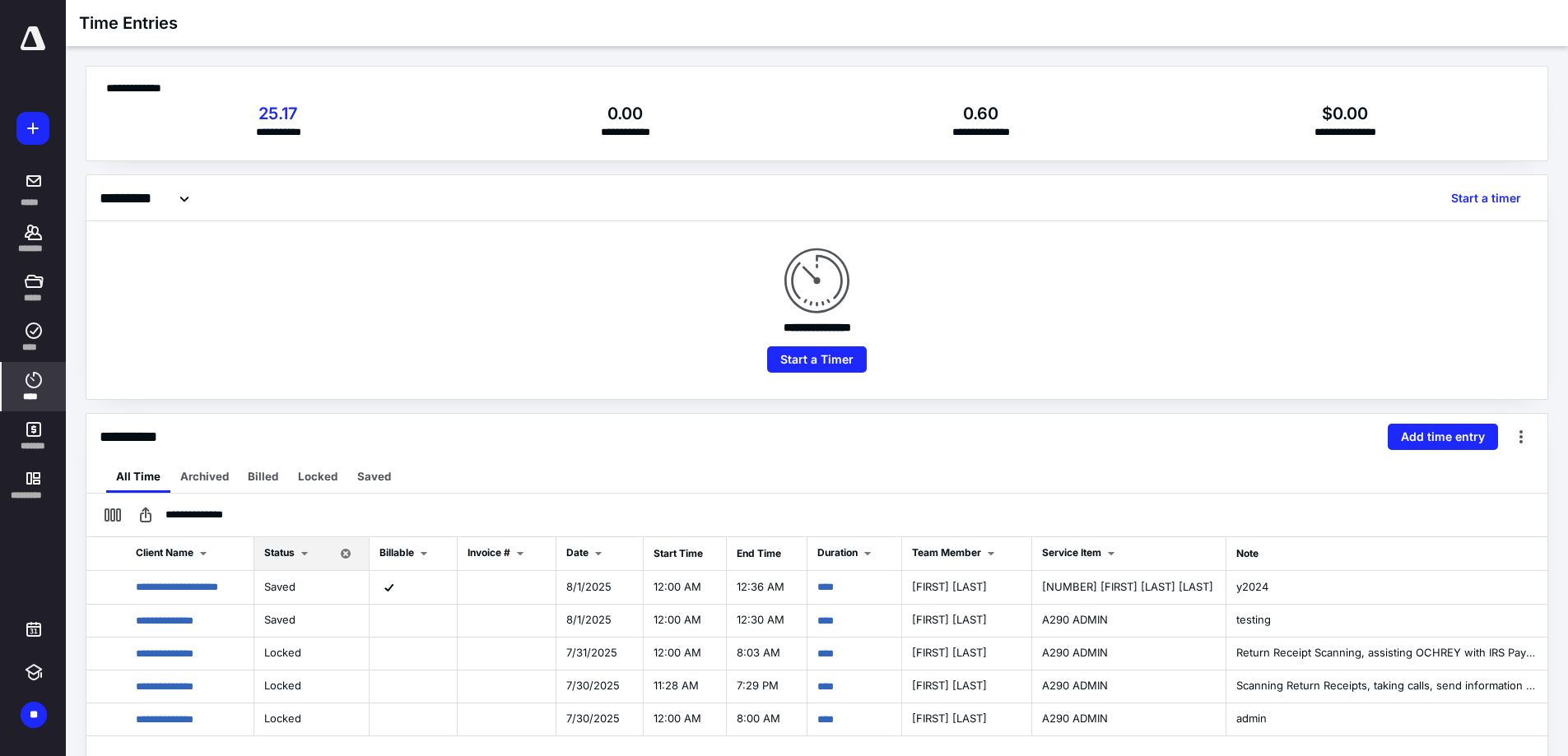 scroll, scrollTop: 82, scrollLeft: 0, axis: vertical 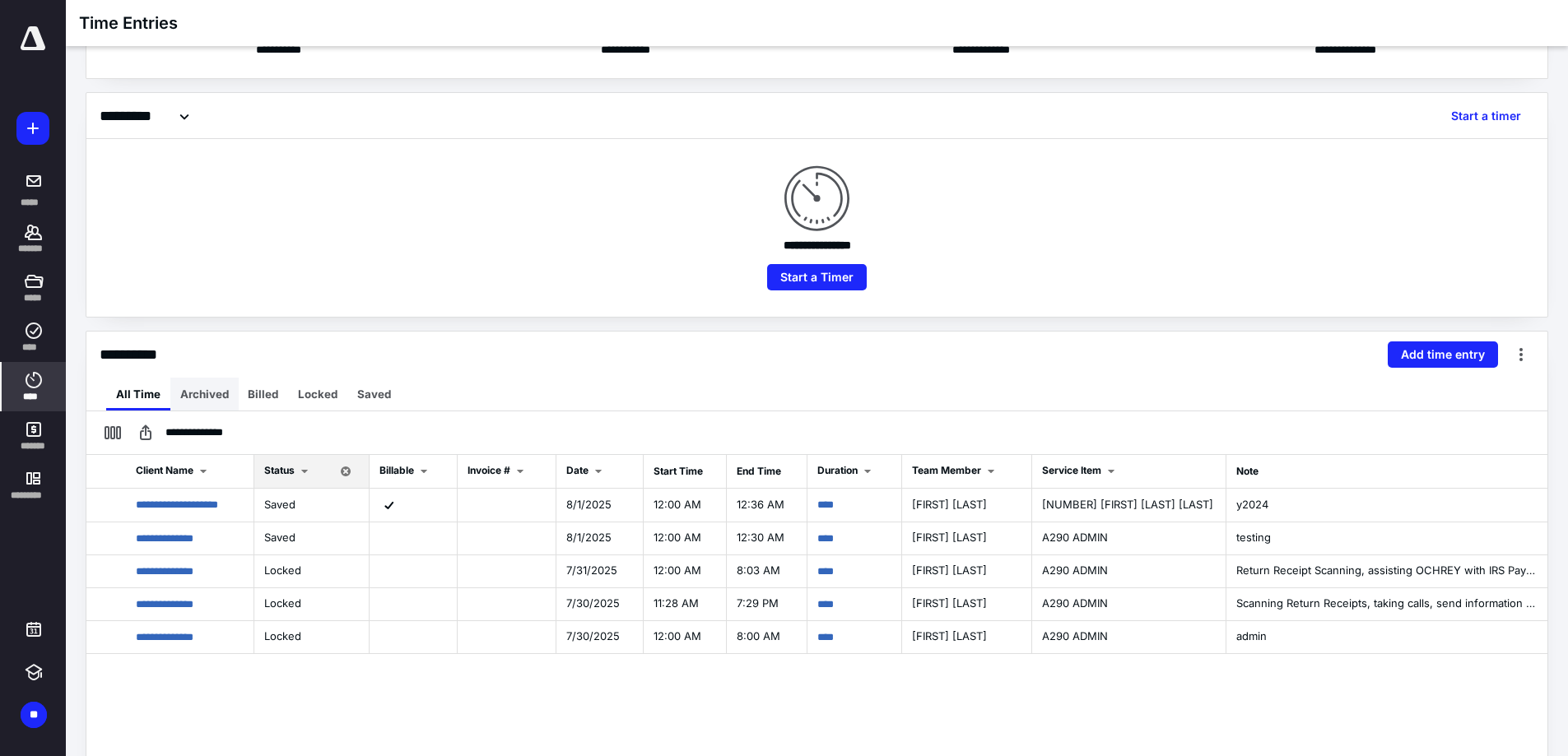 click on "Archived" at bounding box center [204, 394] 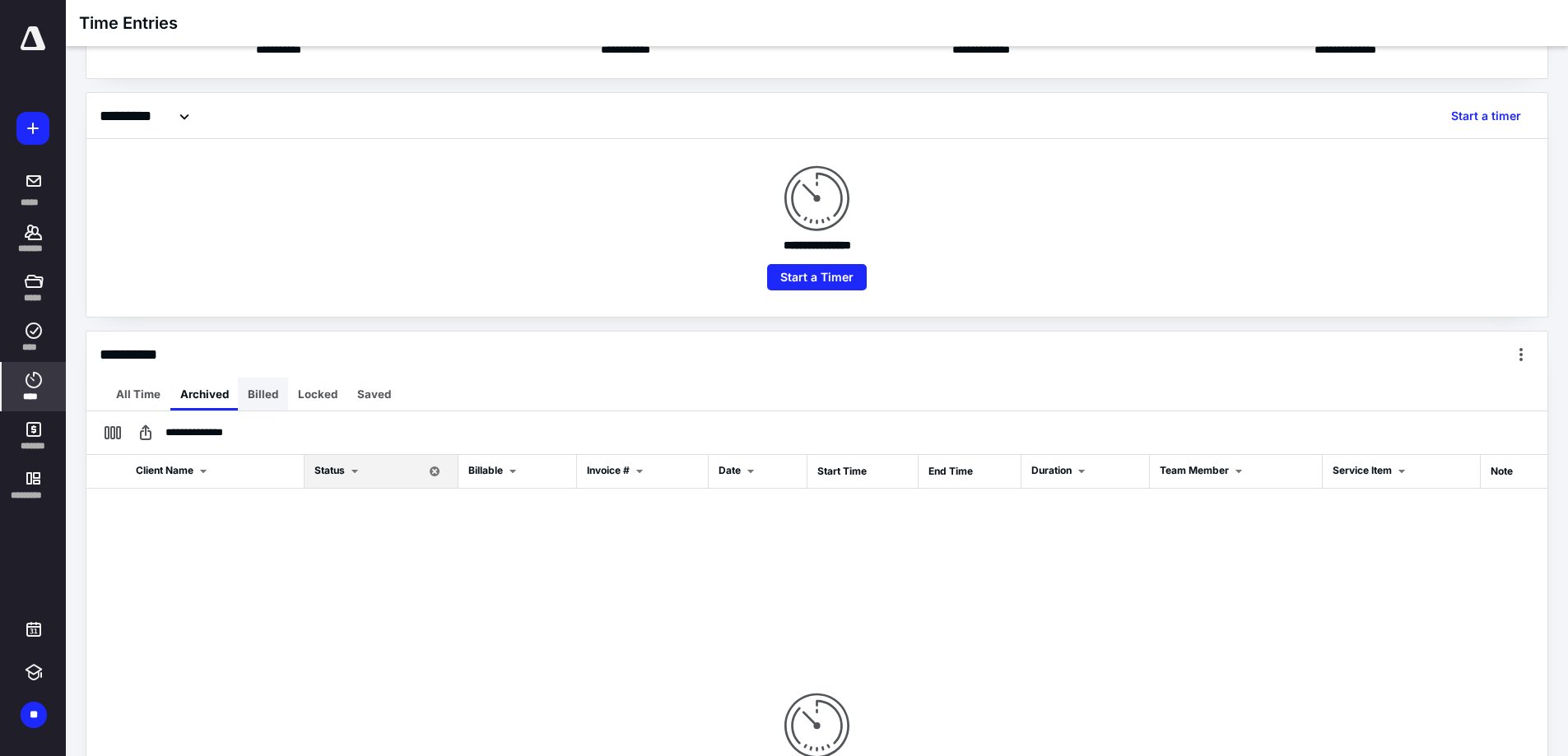click on "Billed" at bounding box center [263, 394] 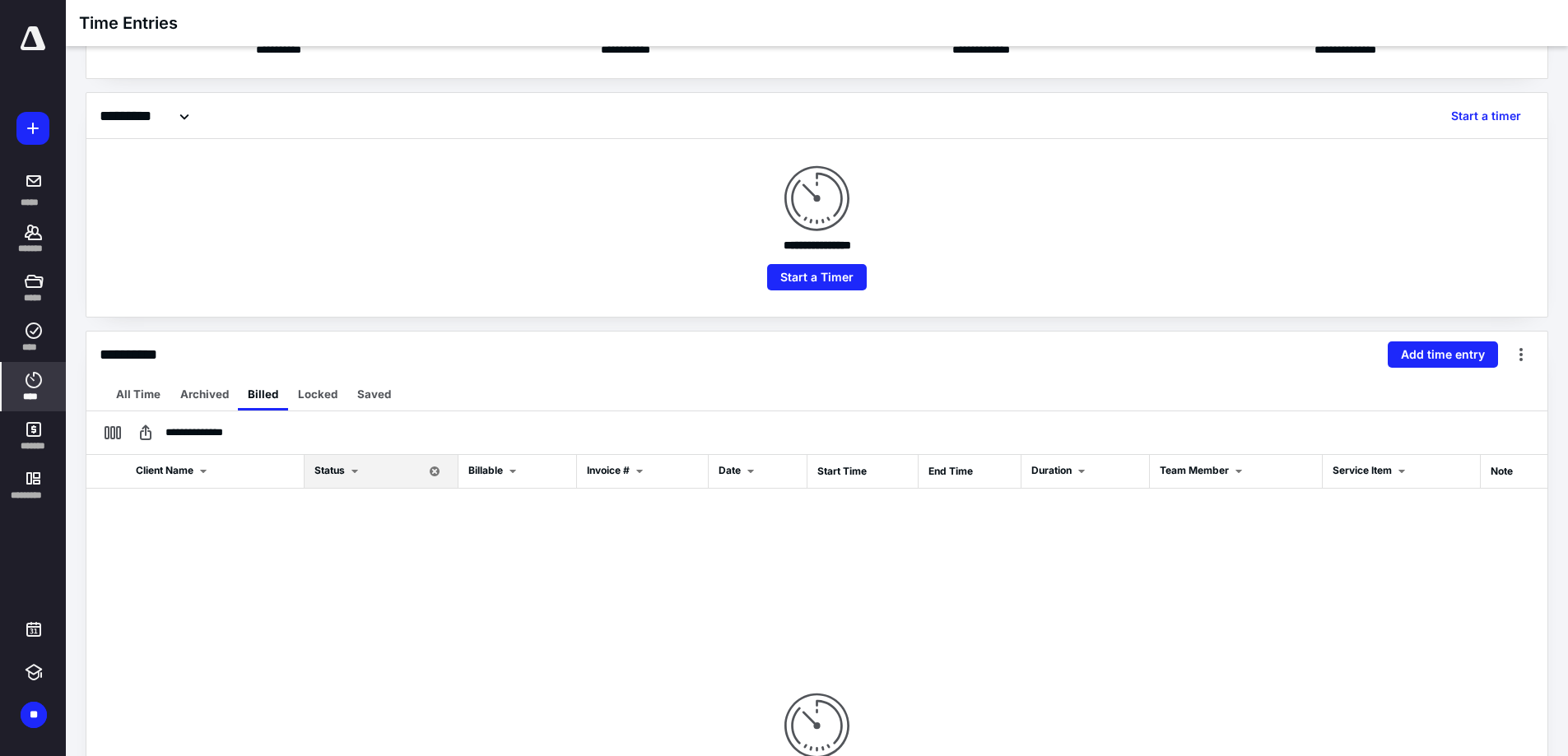 click on "Locked" at bounding box center (318, 394) 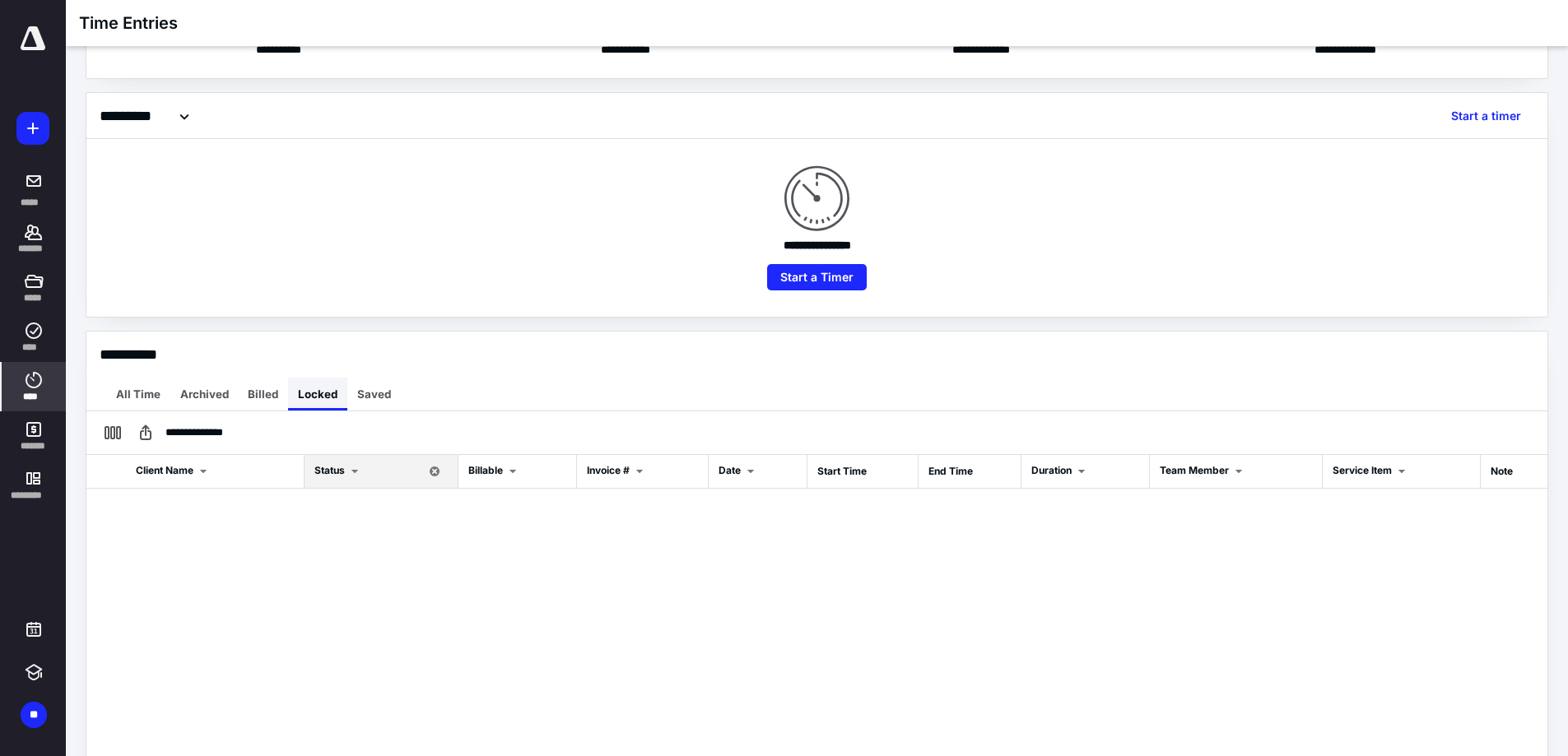 checkbox on "true" 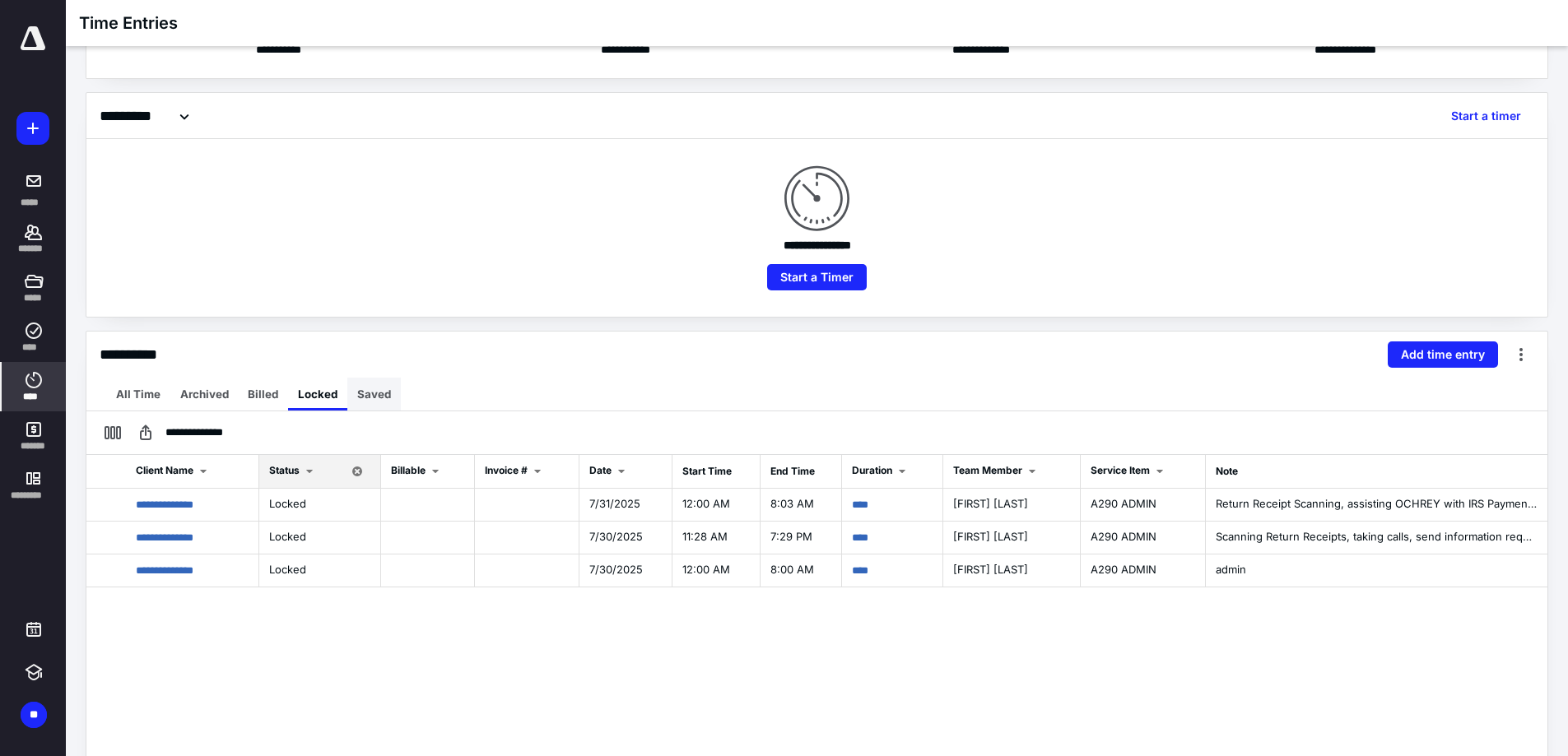 click on "Saved" at bounding box center [374, 394] 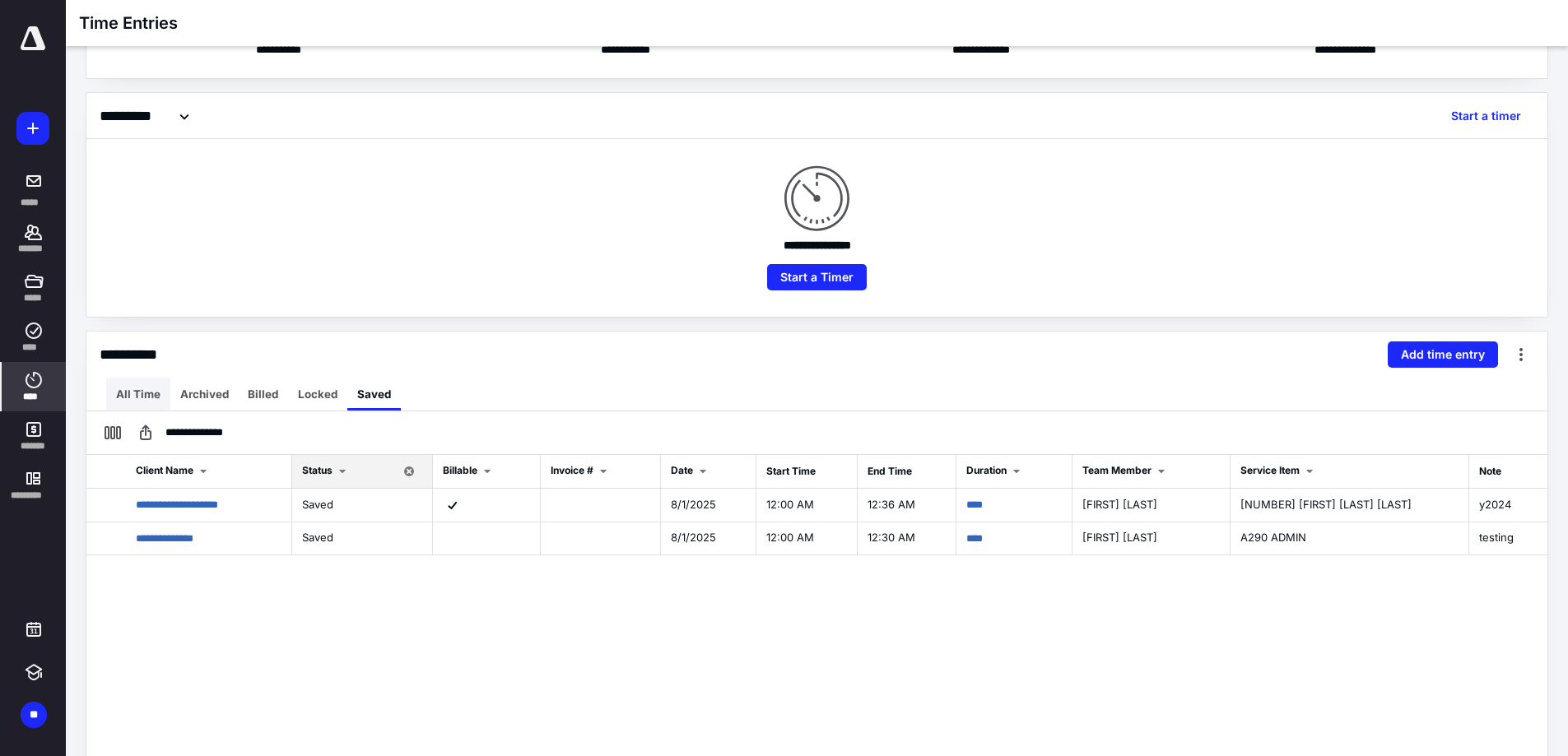 click on "All Time" at bounding box center (138, 394) 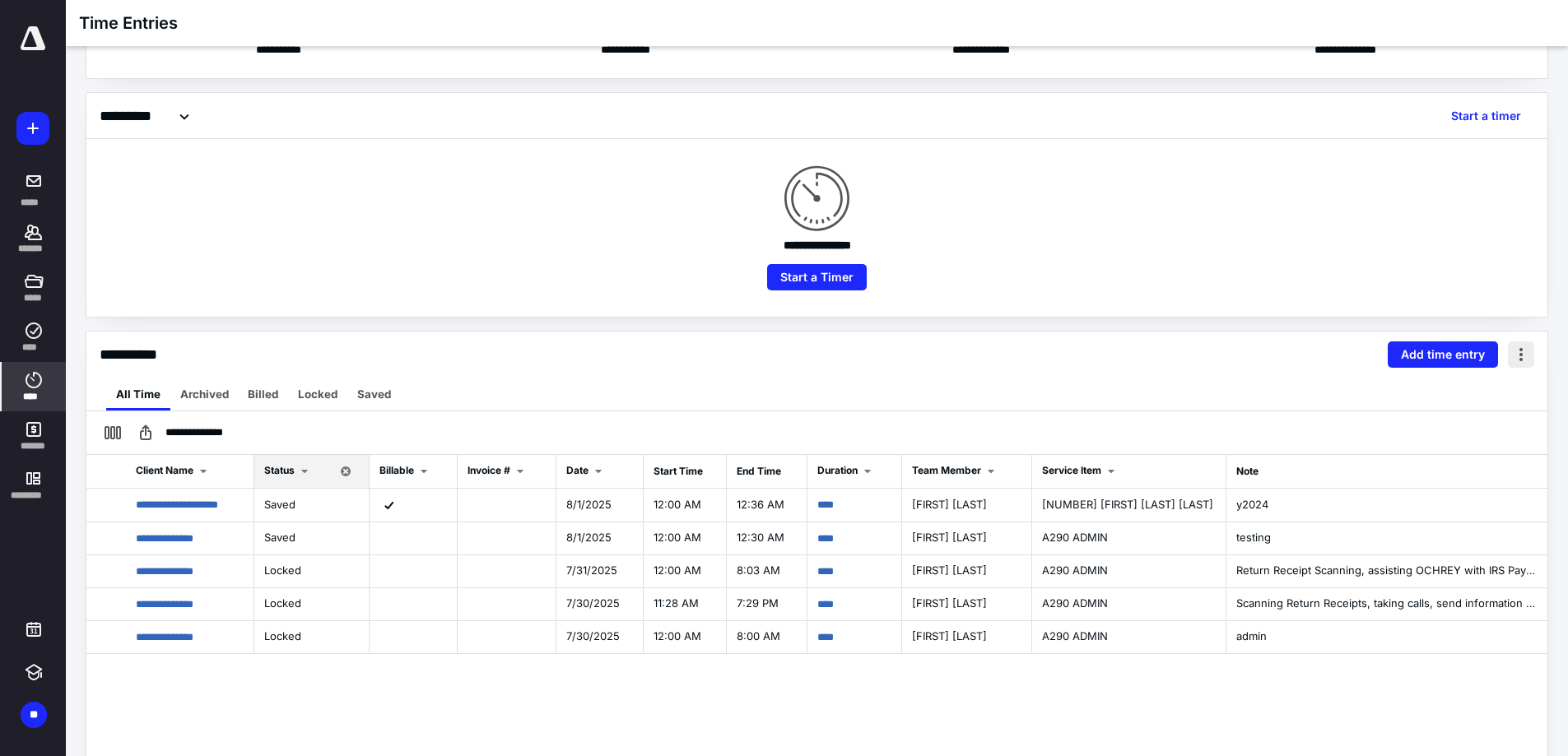 click at bounding box center (1521, 355) 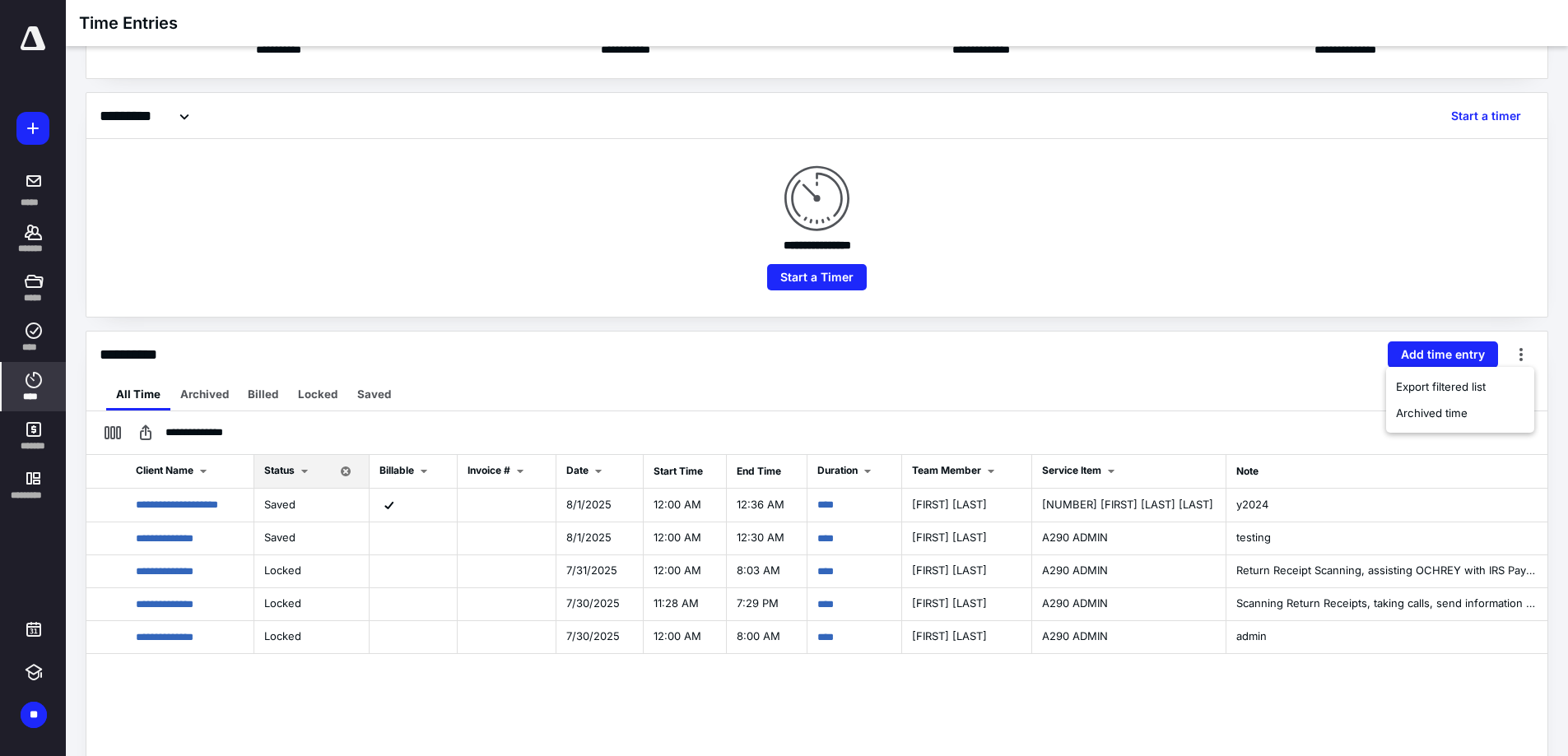 click on "**********" at bounding box center (817, 355) 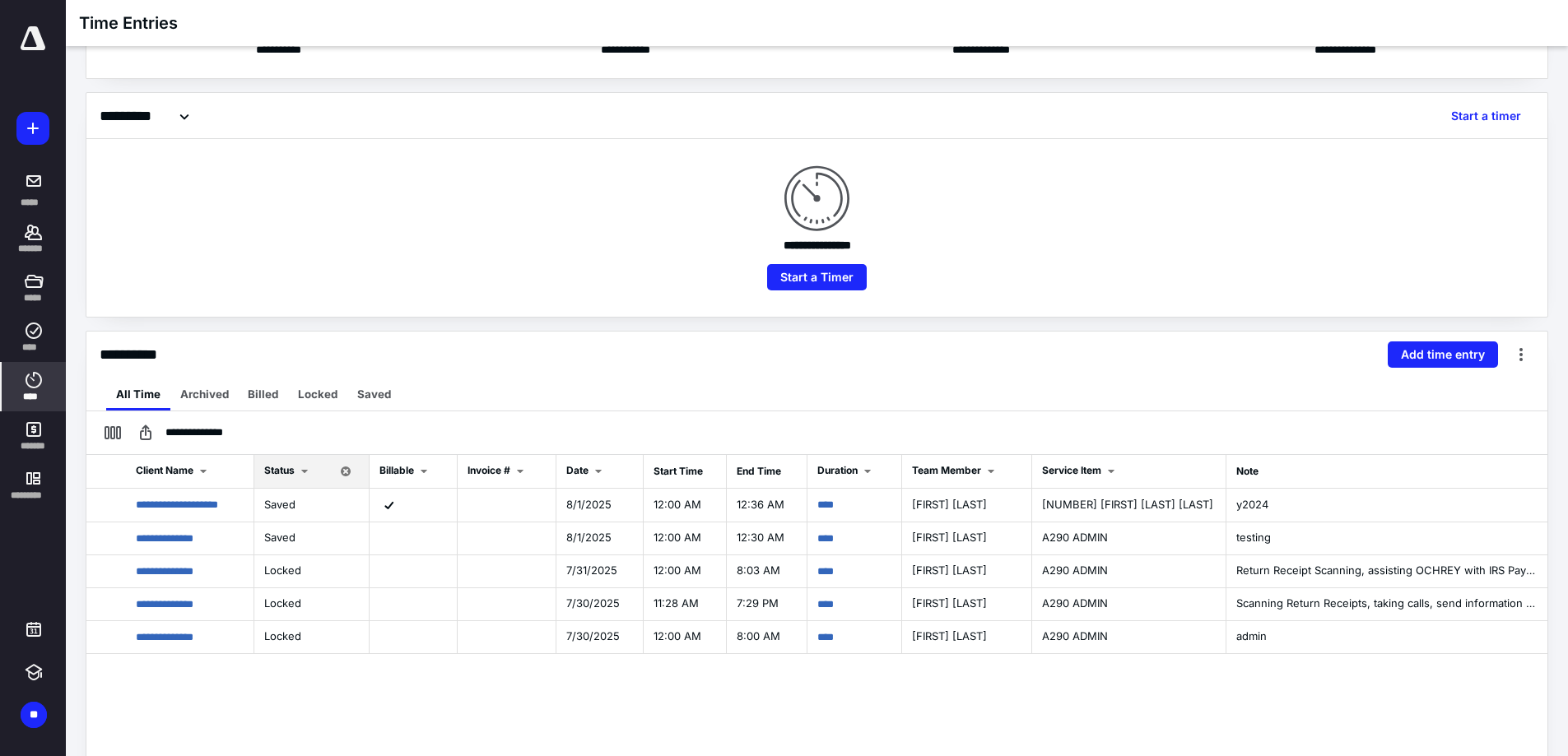 scroll, scrollTop: 0, scrollLeft: 0, axis: both 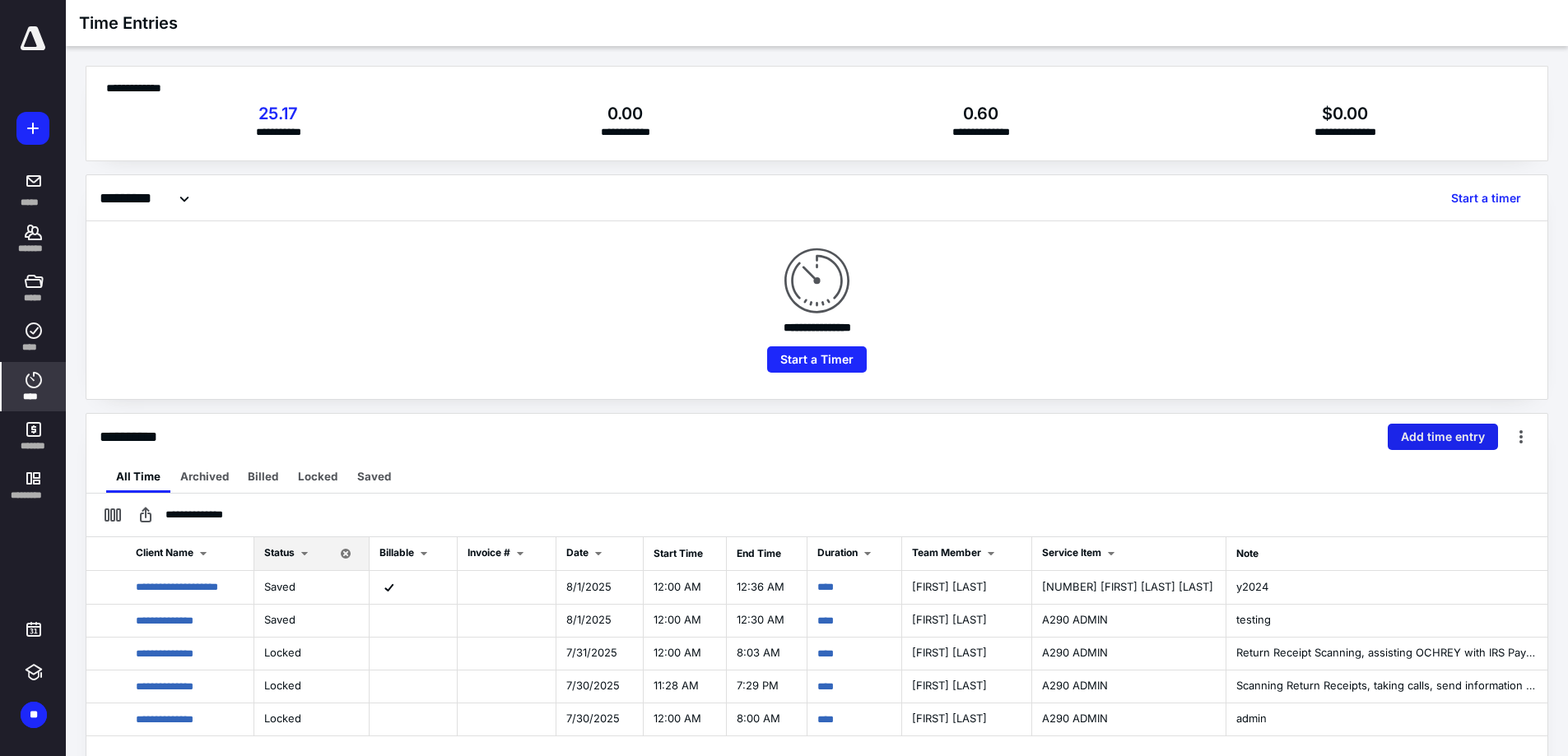 click on "Add time entry" at bounding box center (1443, 437) 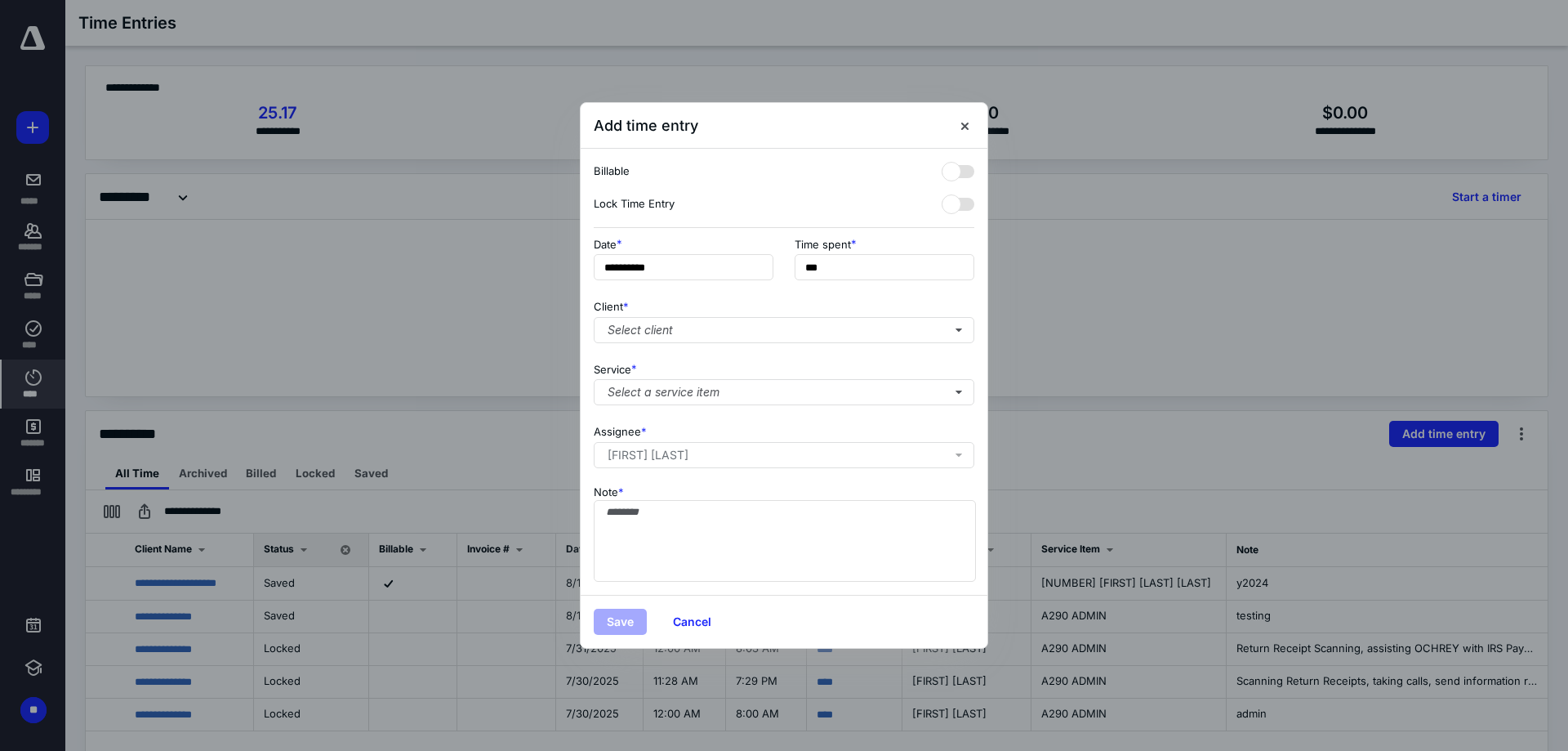 click at bounding box center (958, 168) 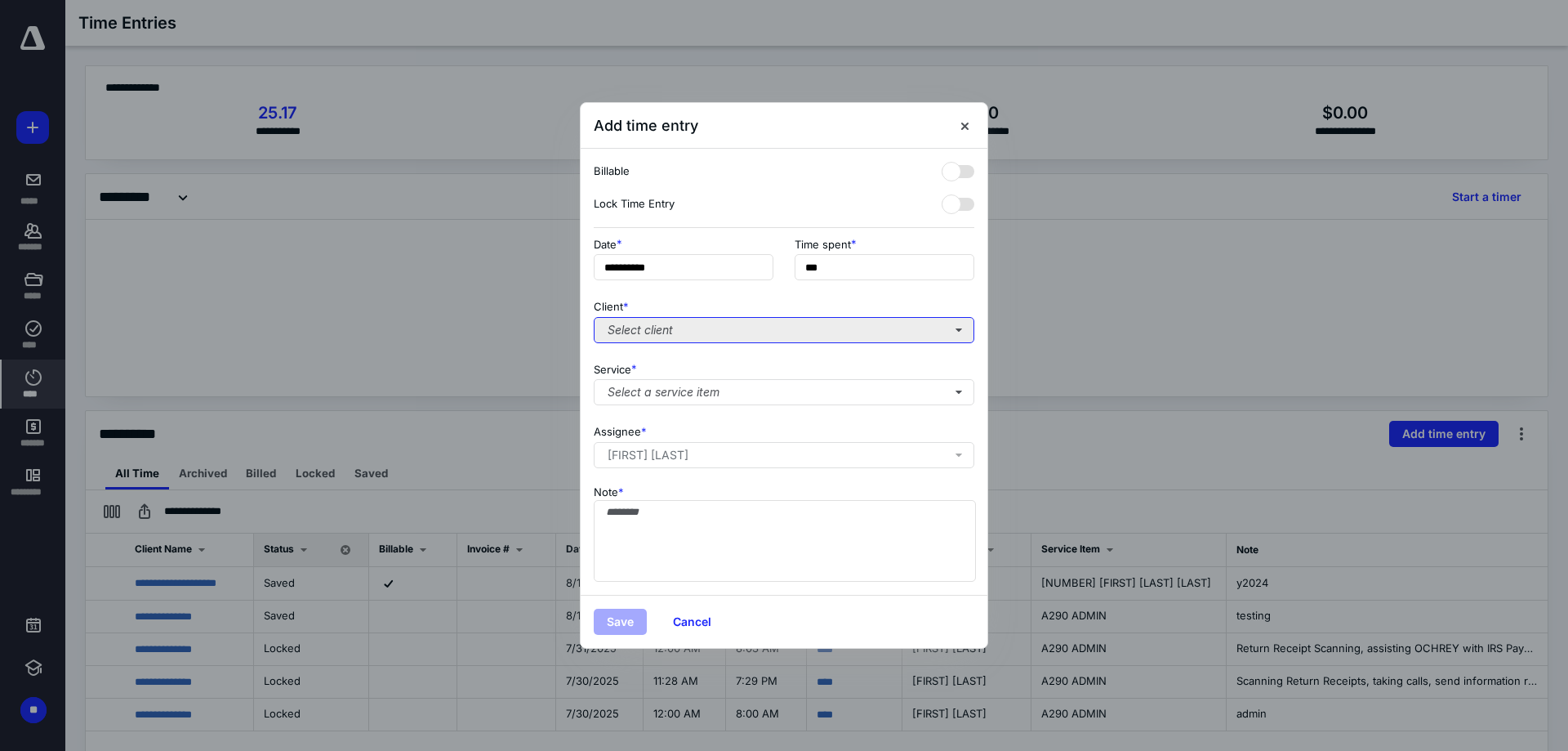 click on "Select client" at bounding box center (784, 330) 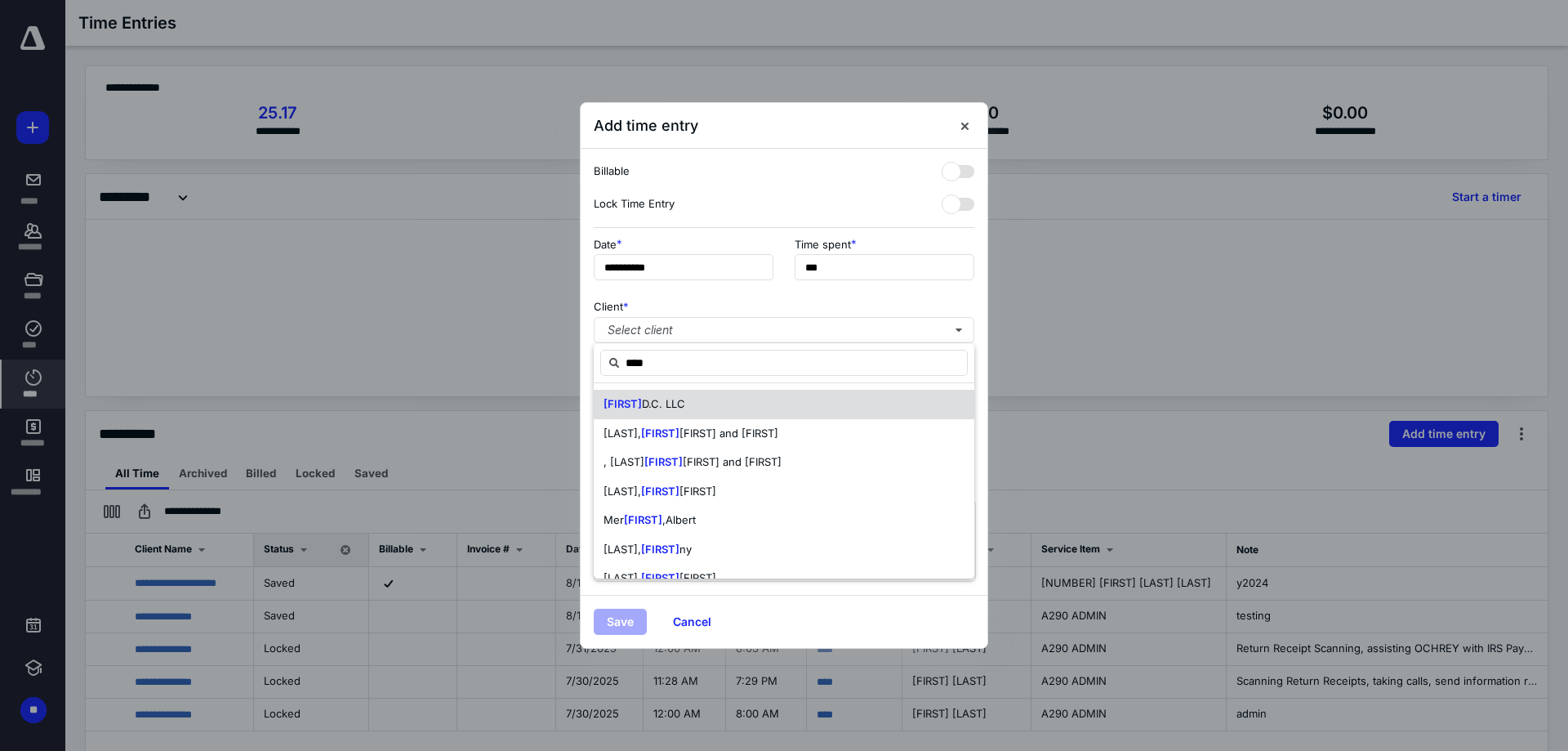 click on "jitos D.C. LLC" at bounding box center (663, 404) 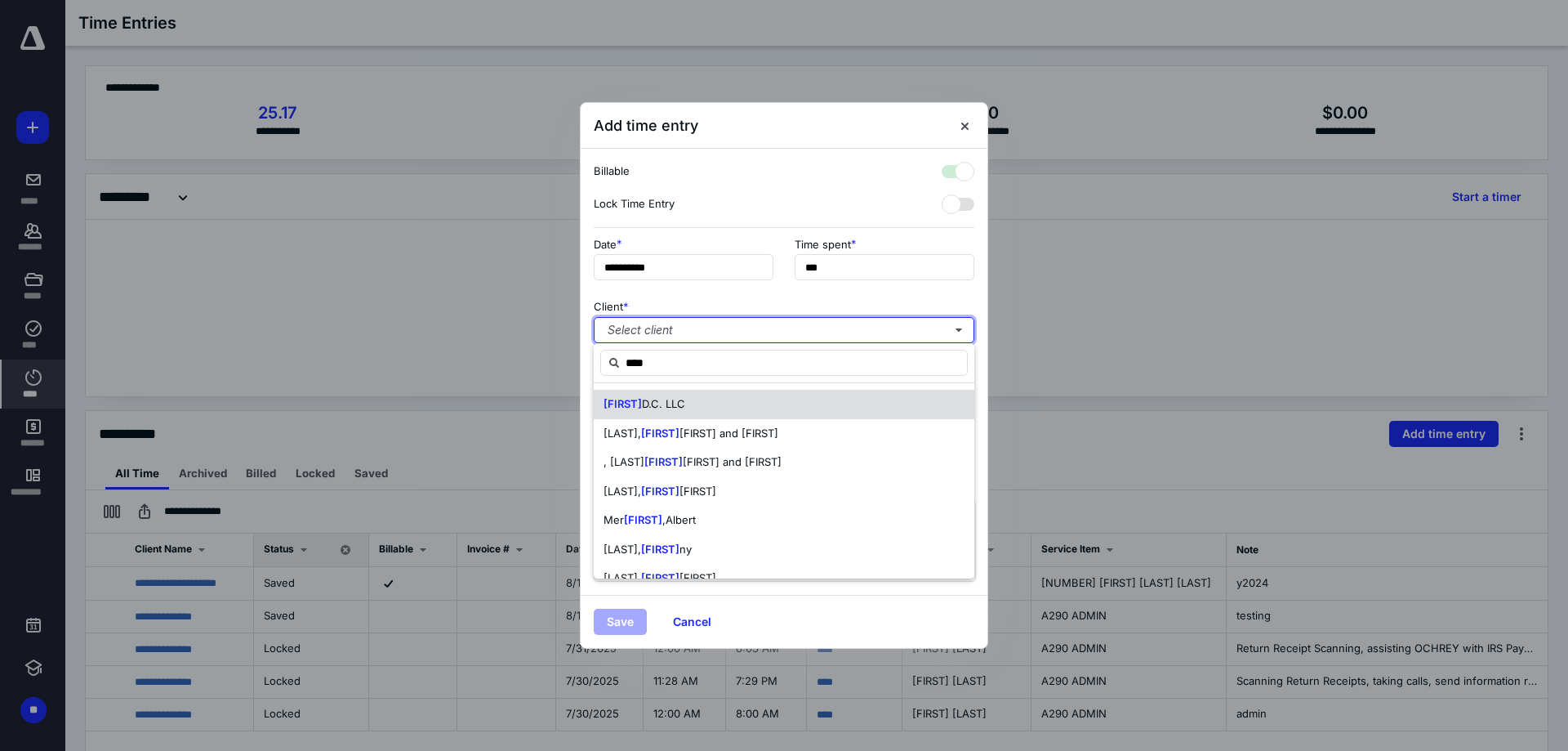 checkbox on "true" 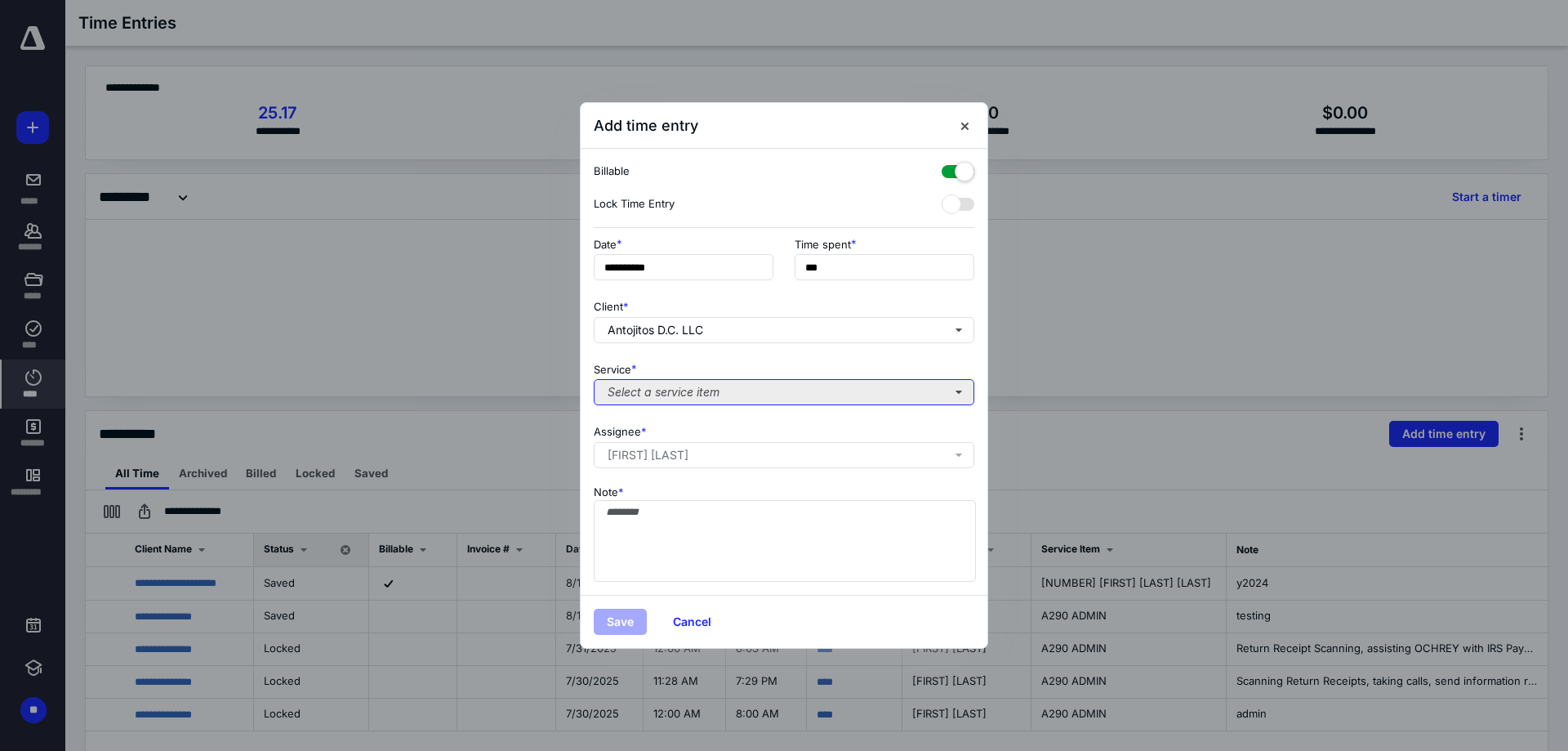 click on "Select a service item" at bounding box center (784, 392) 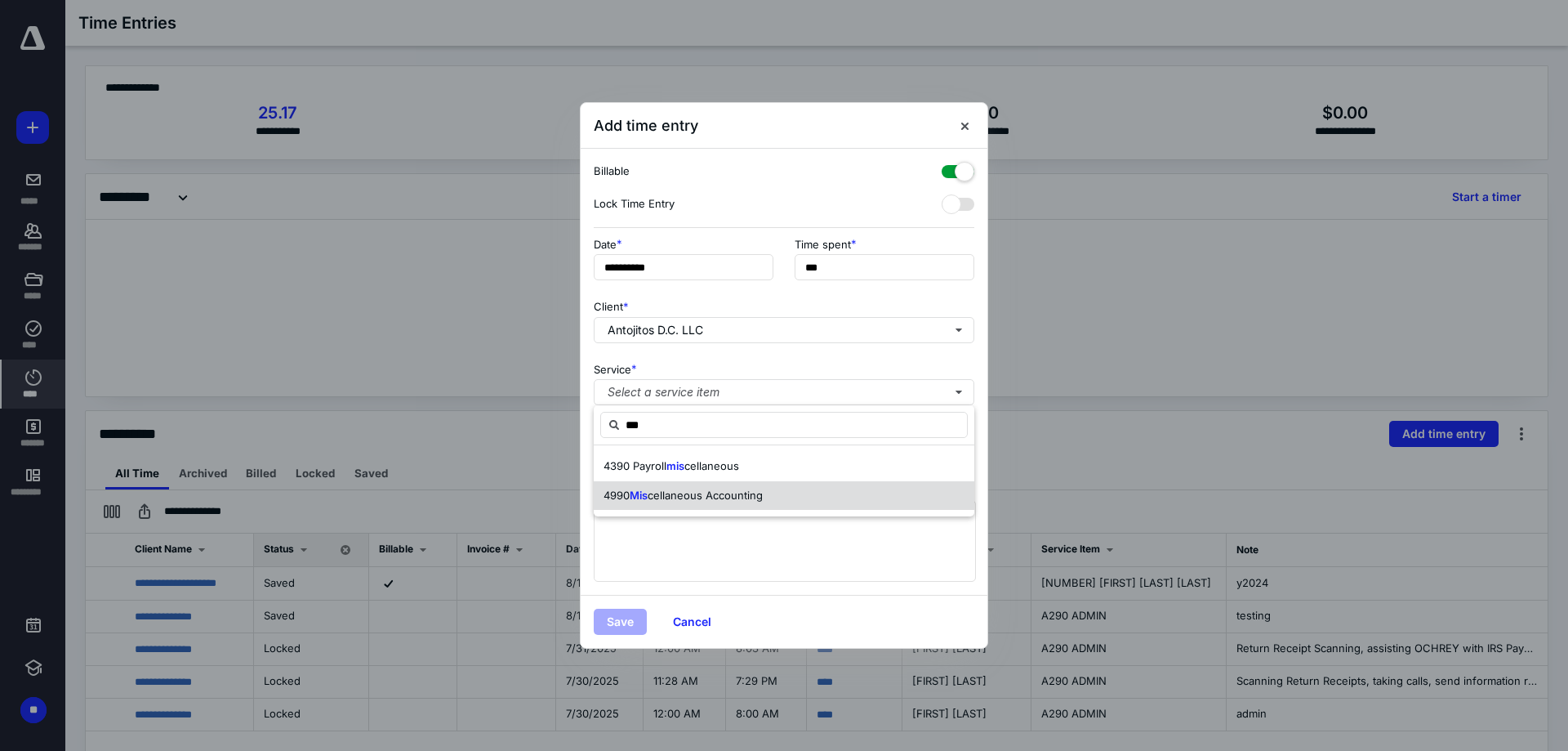 click on "cellaneous Accounting" at bounding box center (705, 495) 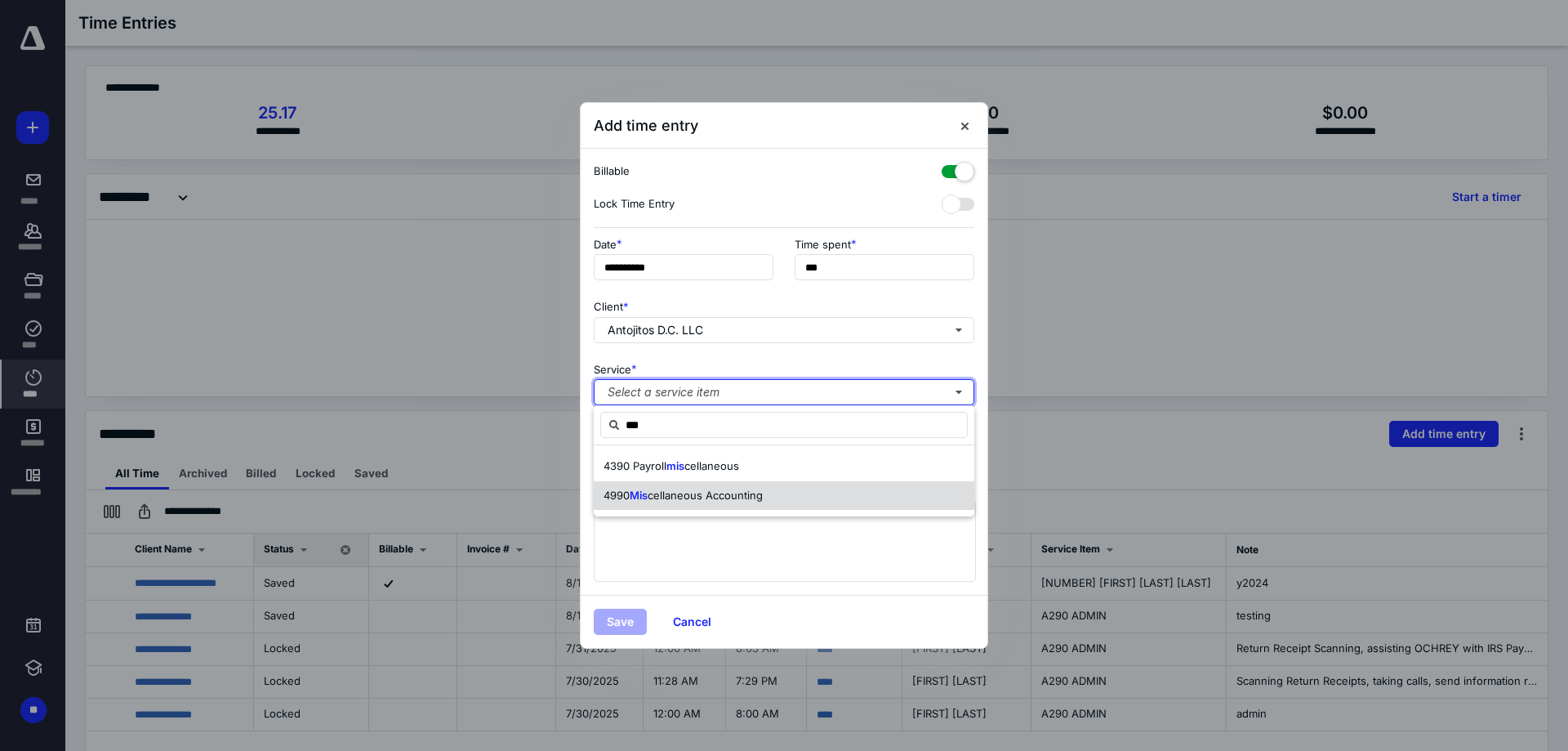type 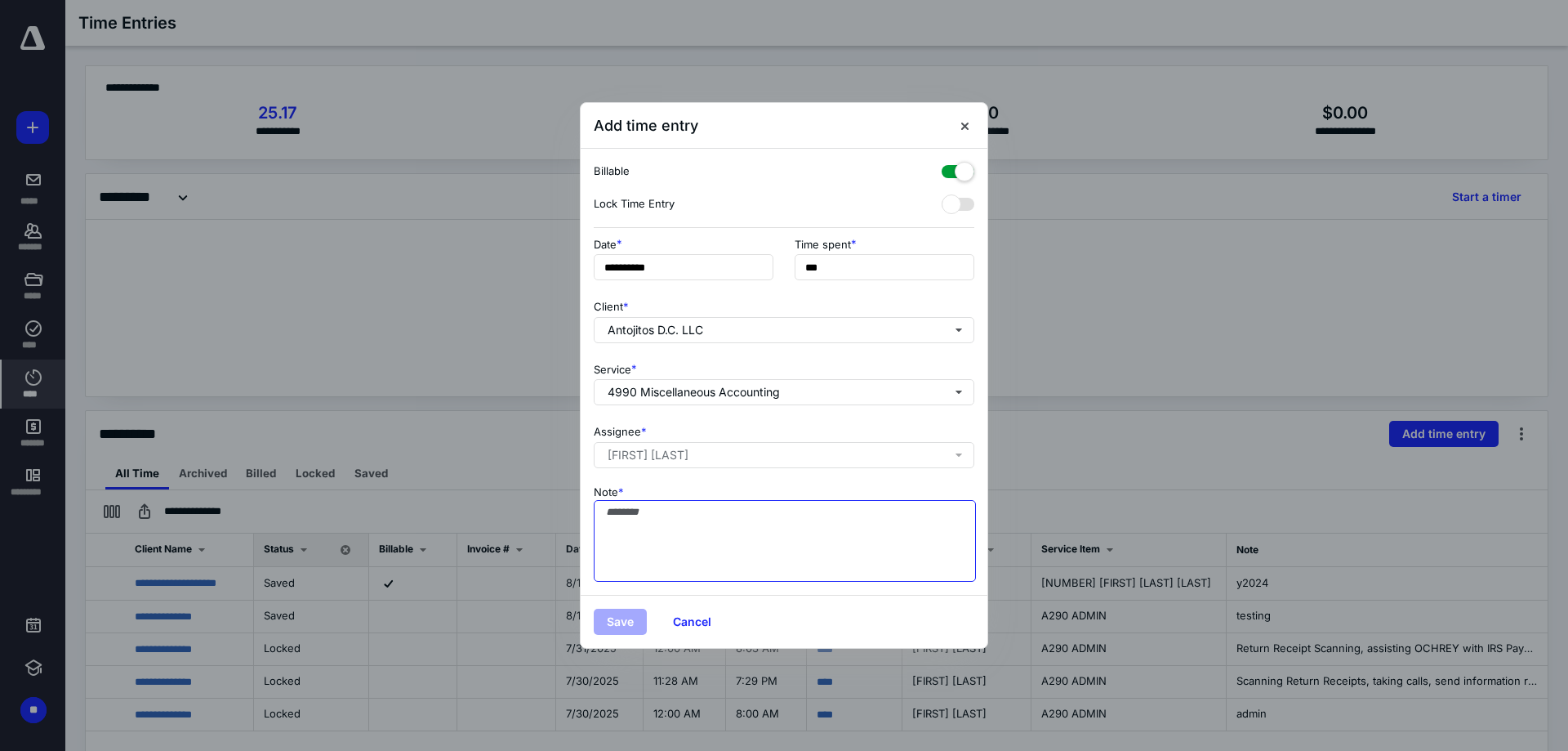 click on "Note *" at bounding box center [785, 541] 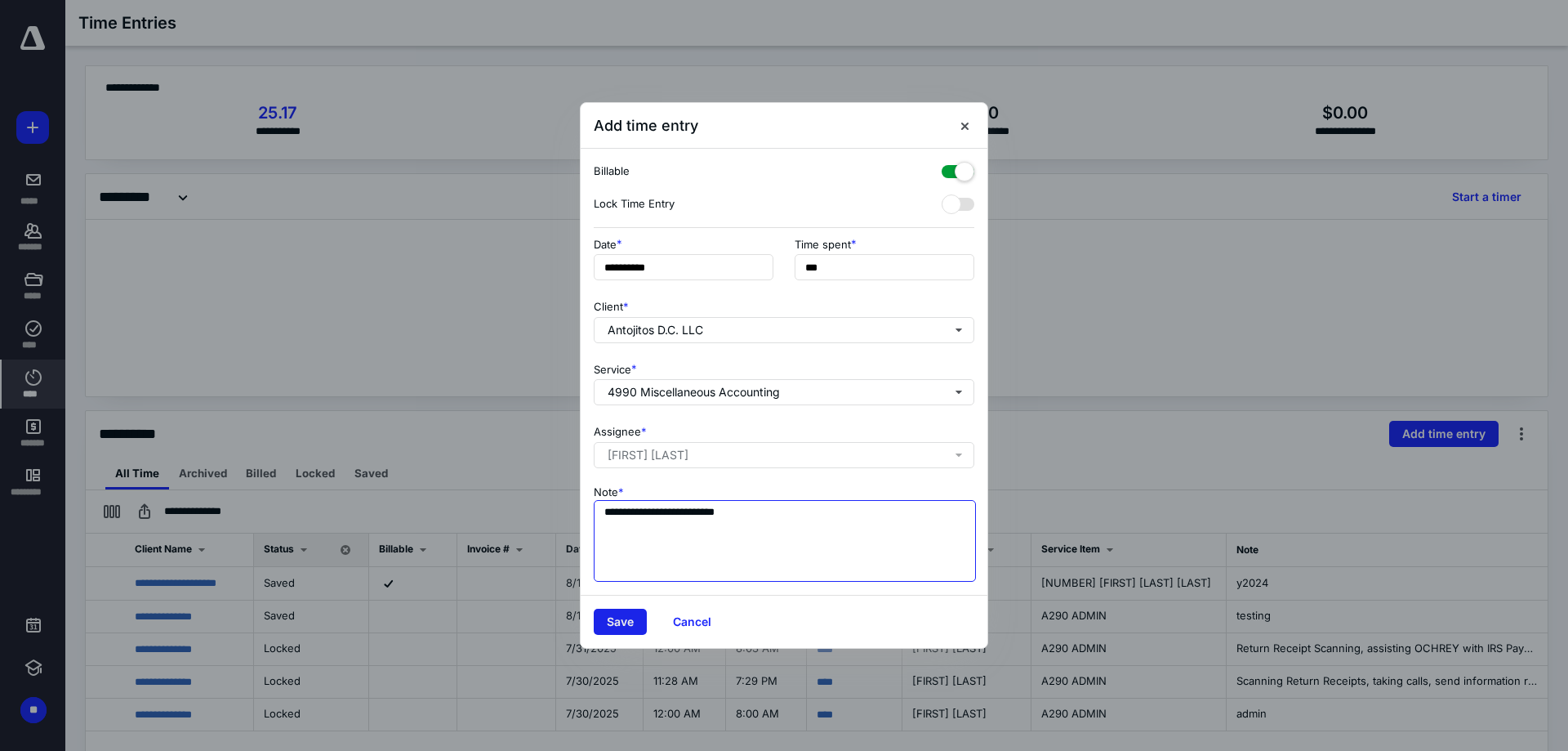 type on "**********" 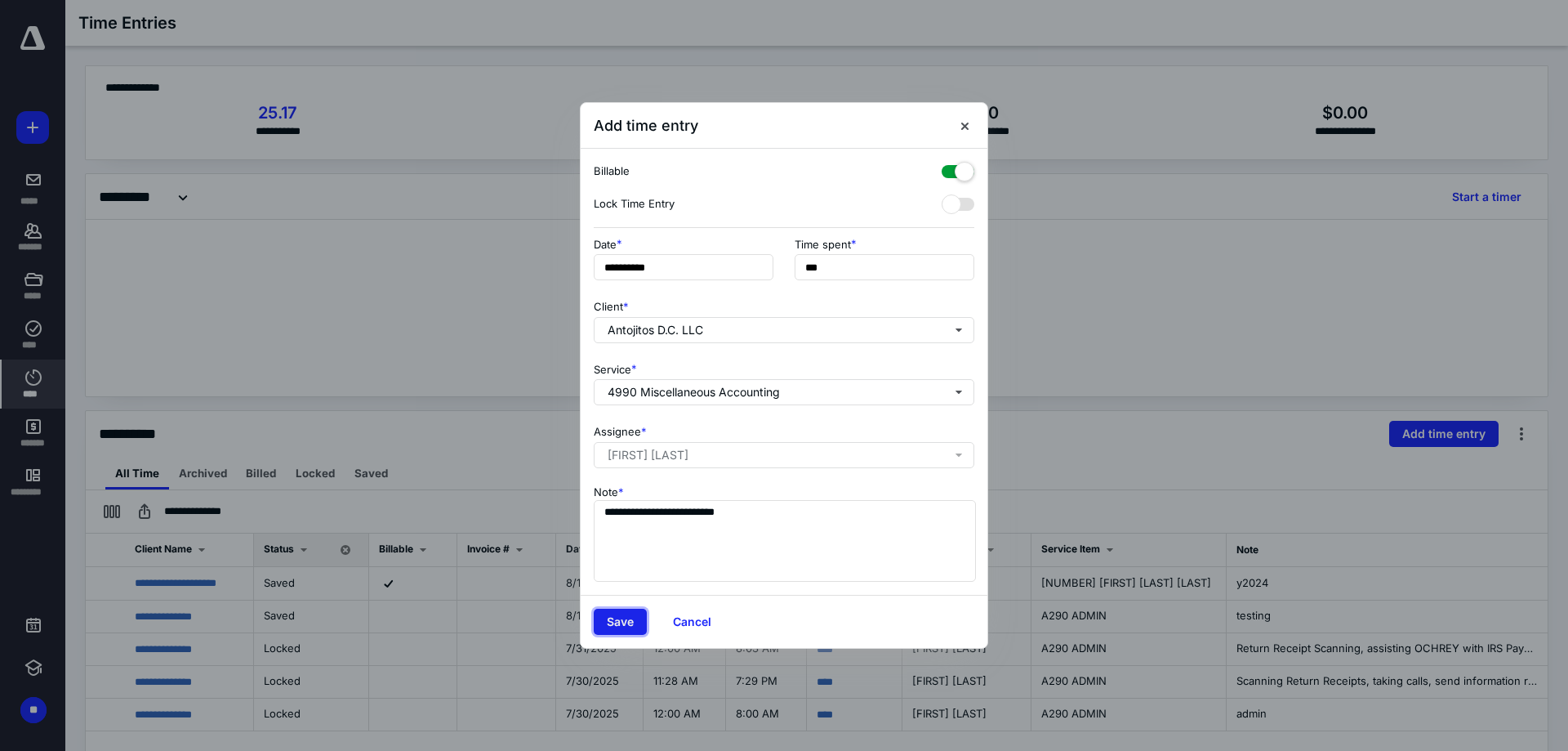 click on "Save" at bounding box center [620, 622] 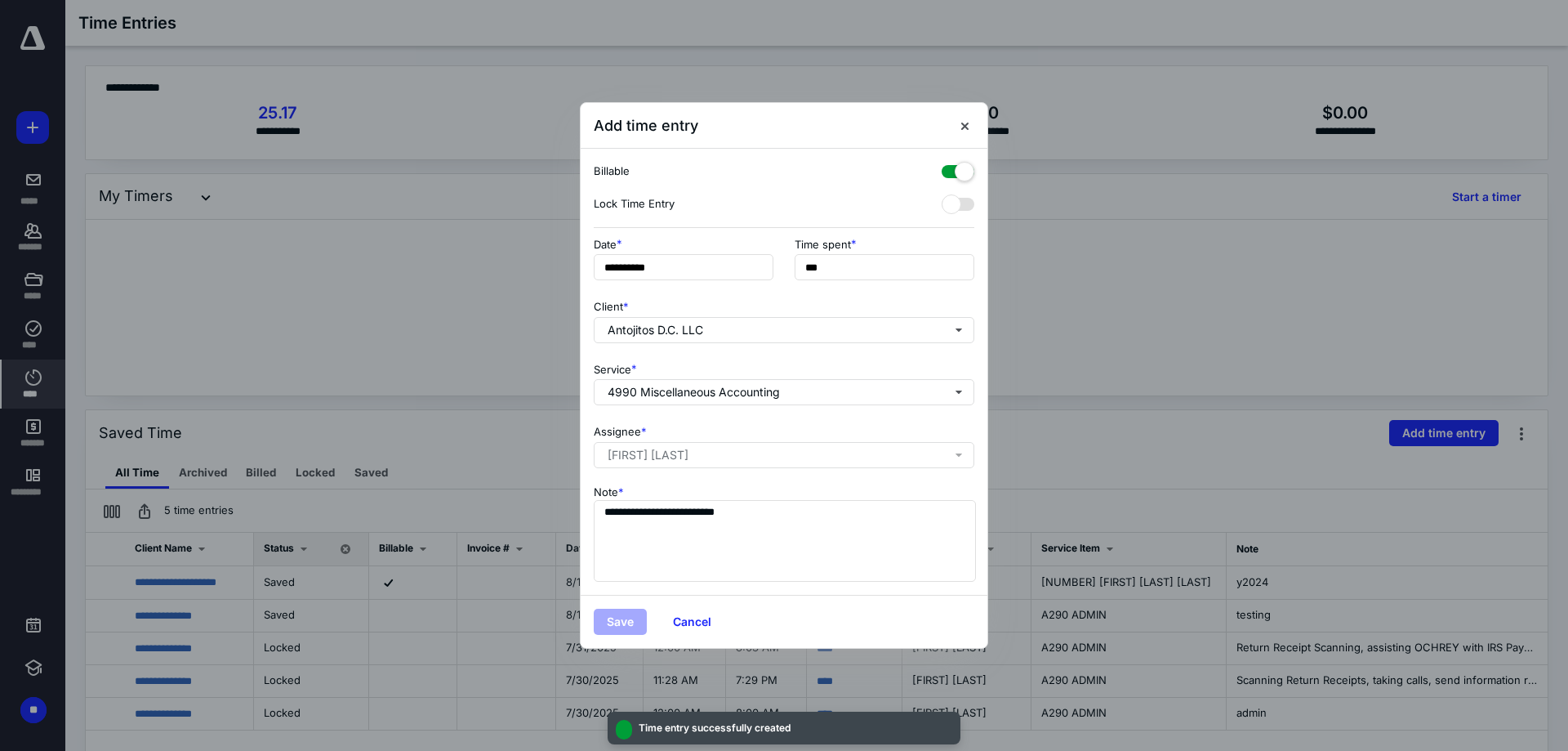 checkbox on "false" 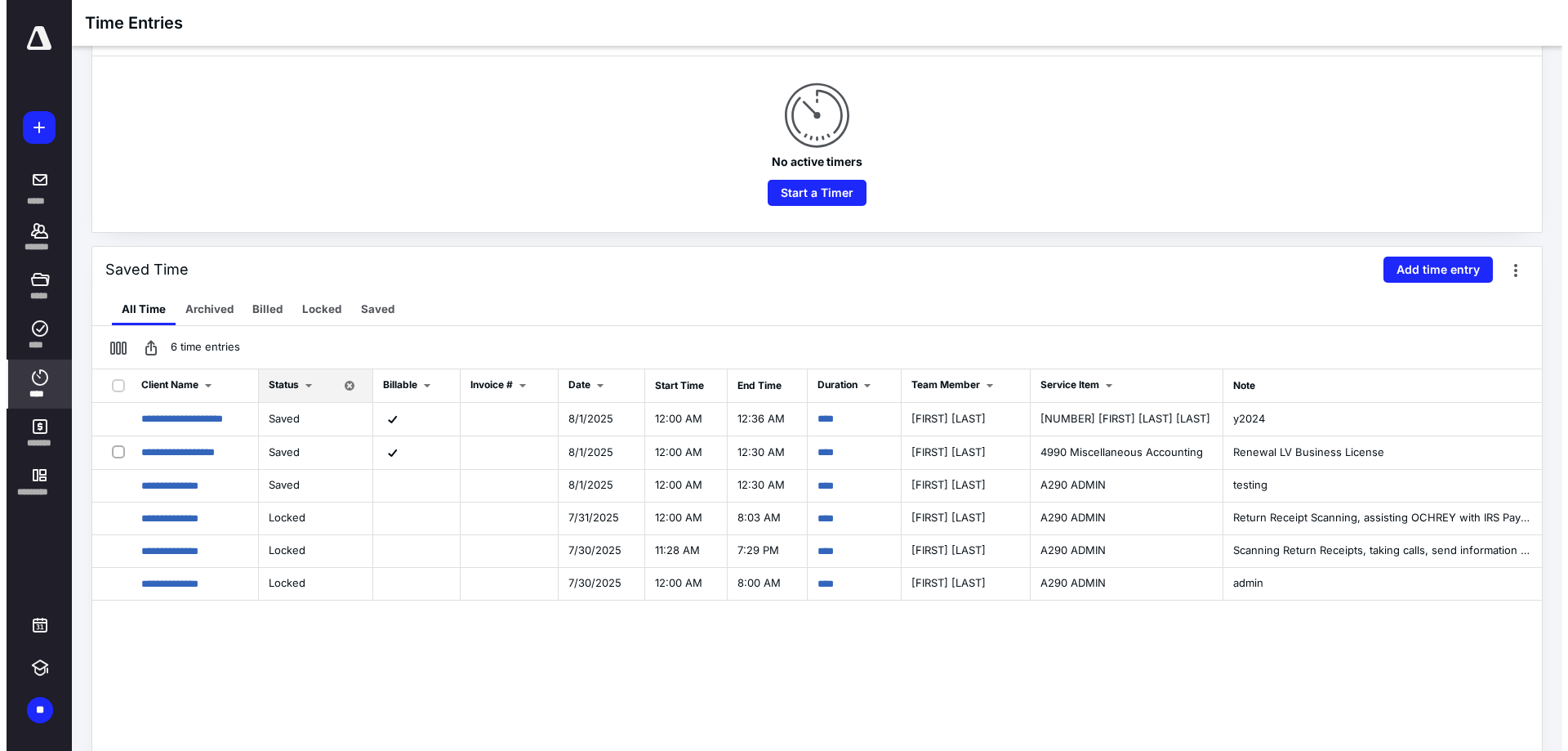 scroll, scrollTop: 0, scrollLeft: 0, axis: both 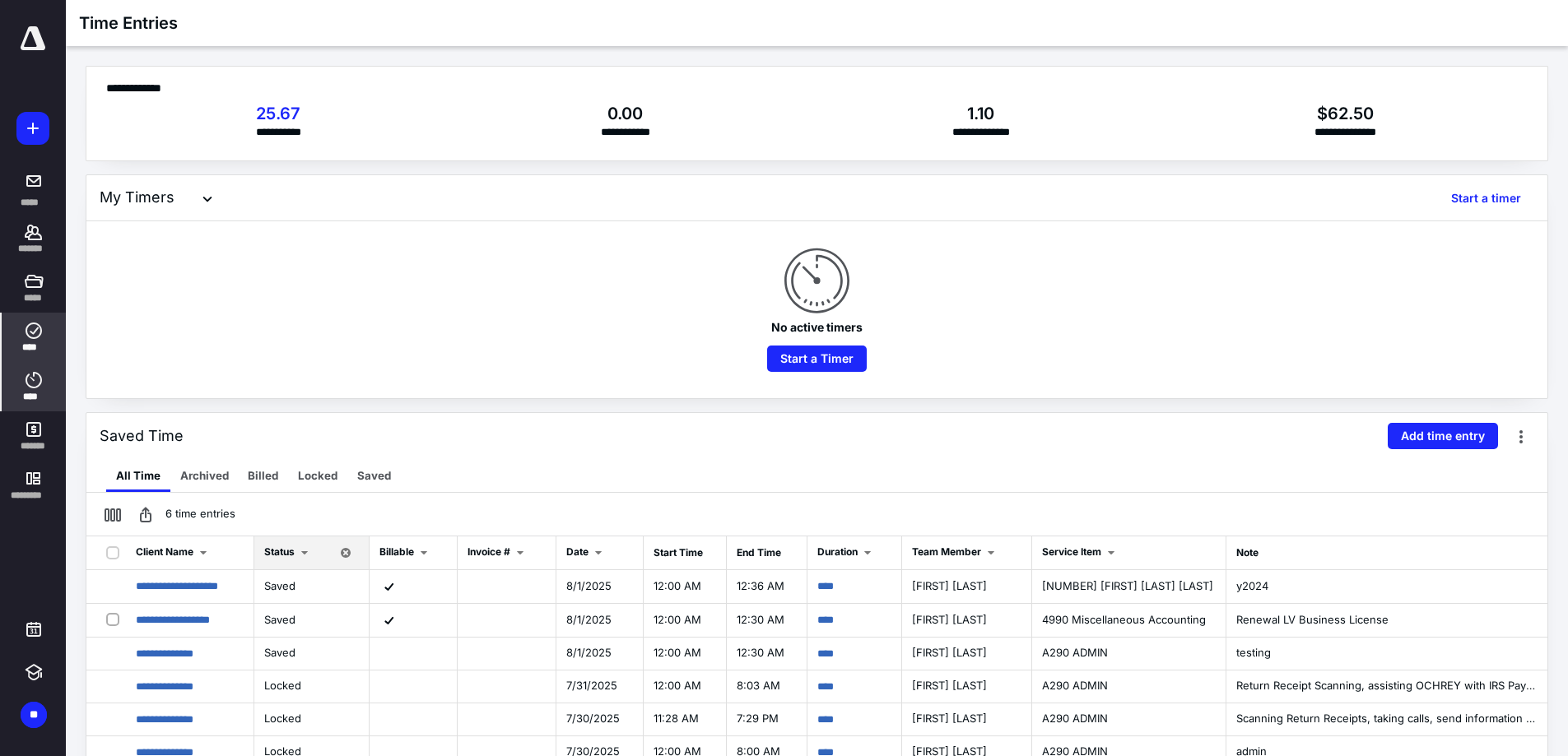 click 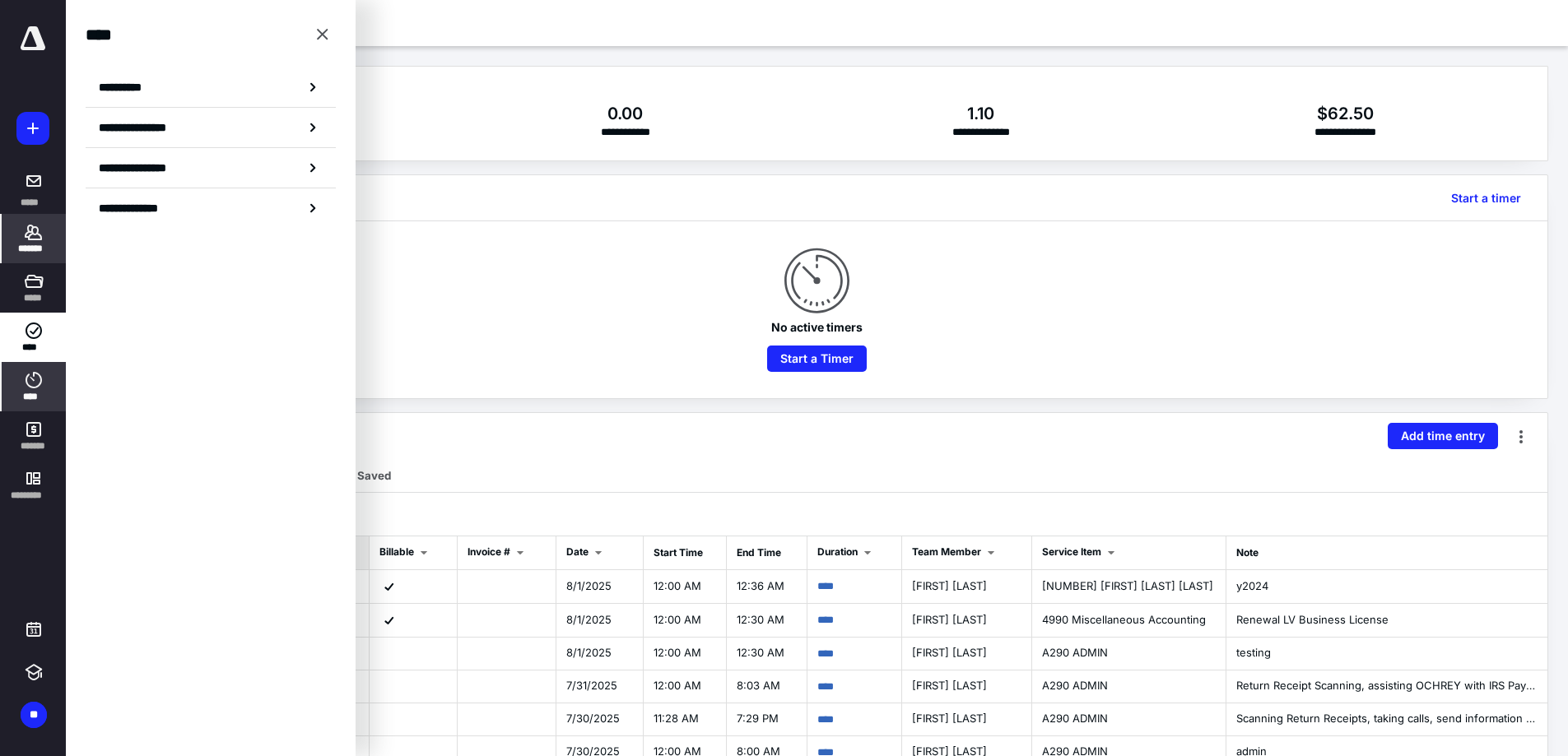 click 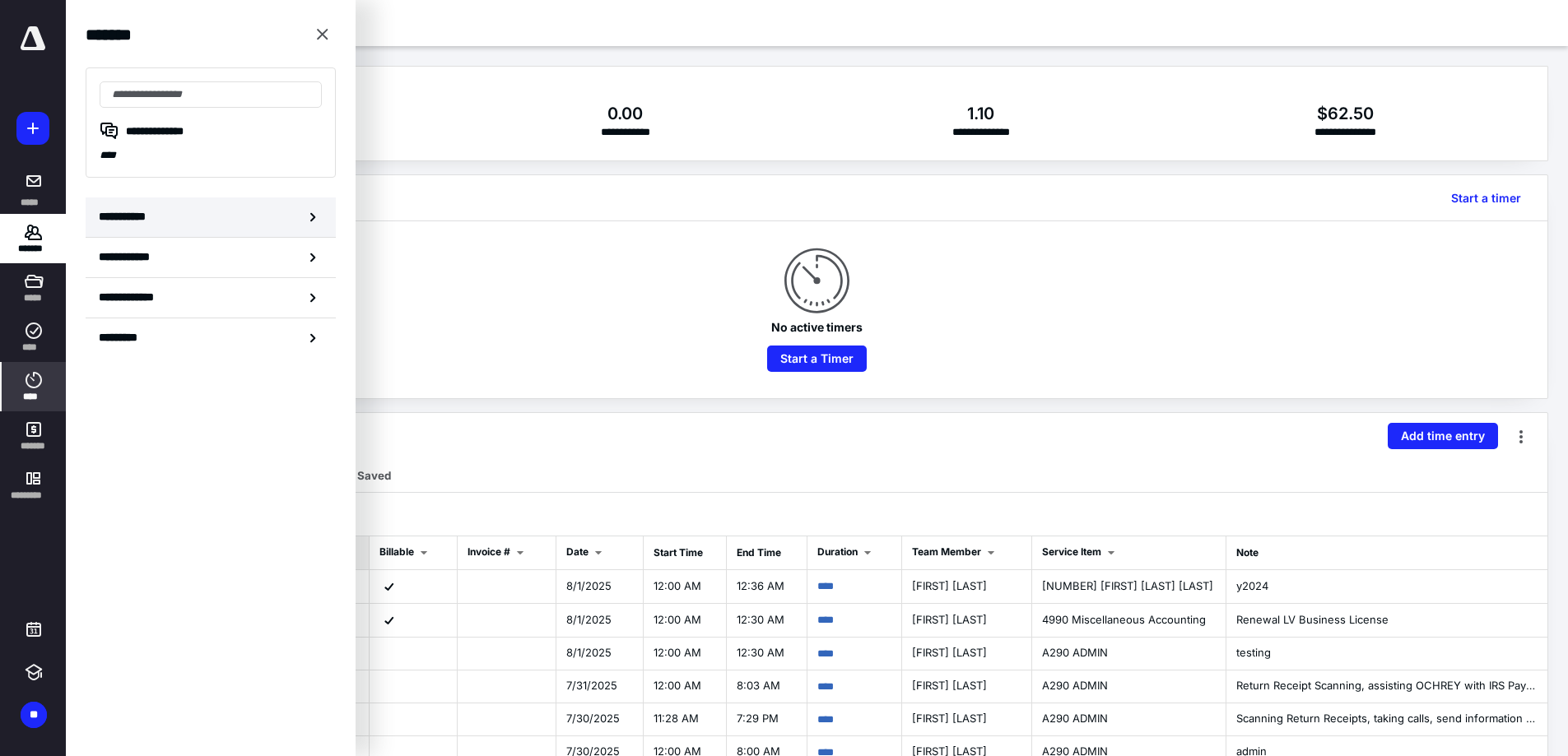 click on "**********" at bounding box center [127, 216] 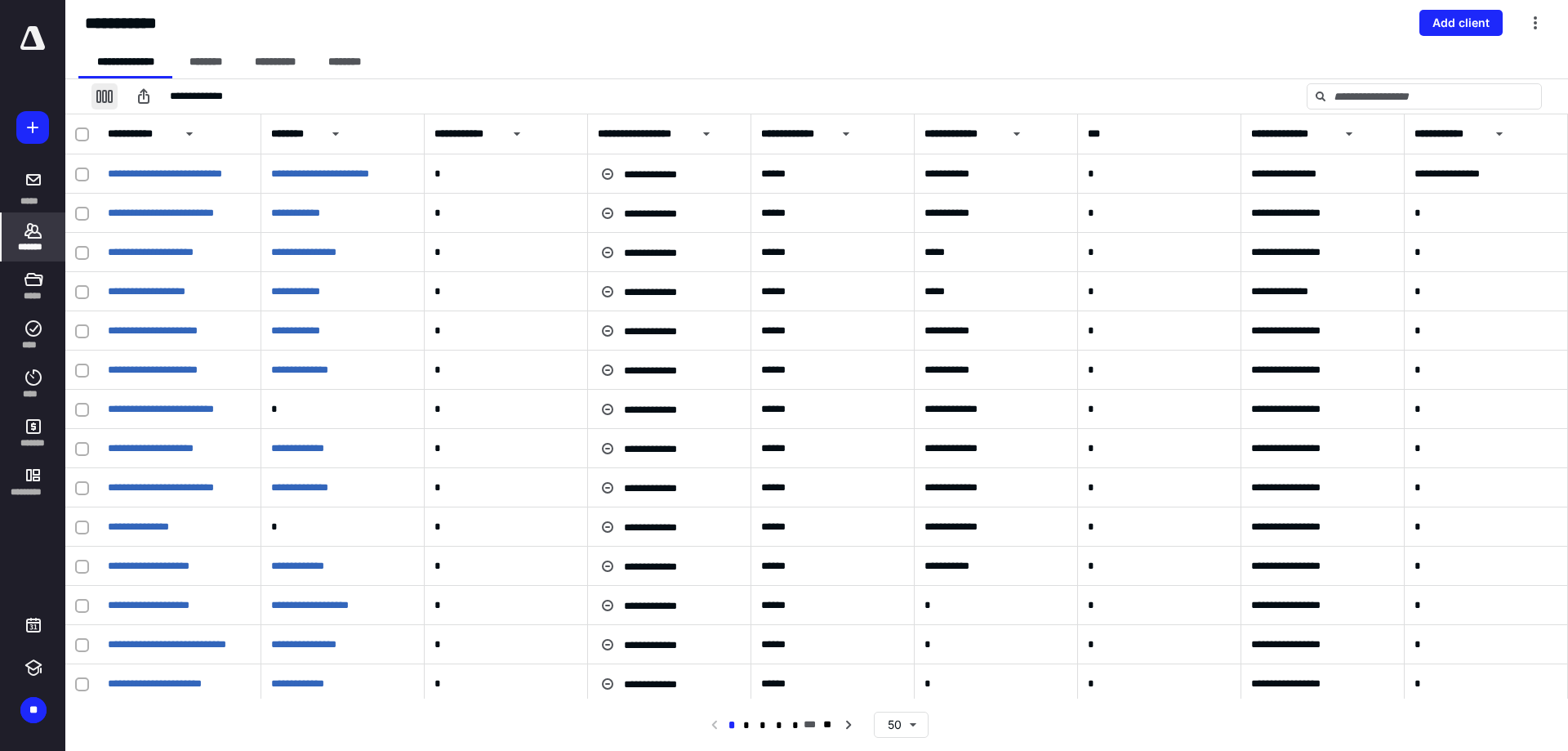 click at bounding box center (105, 96) 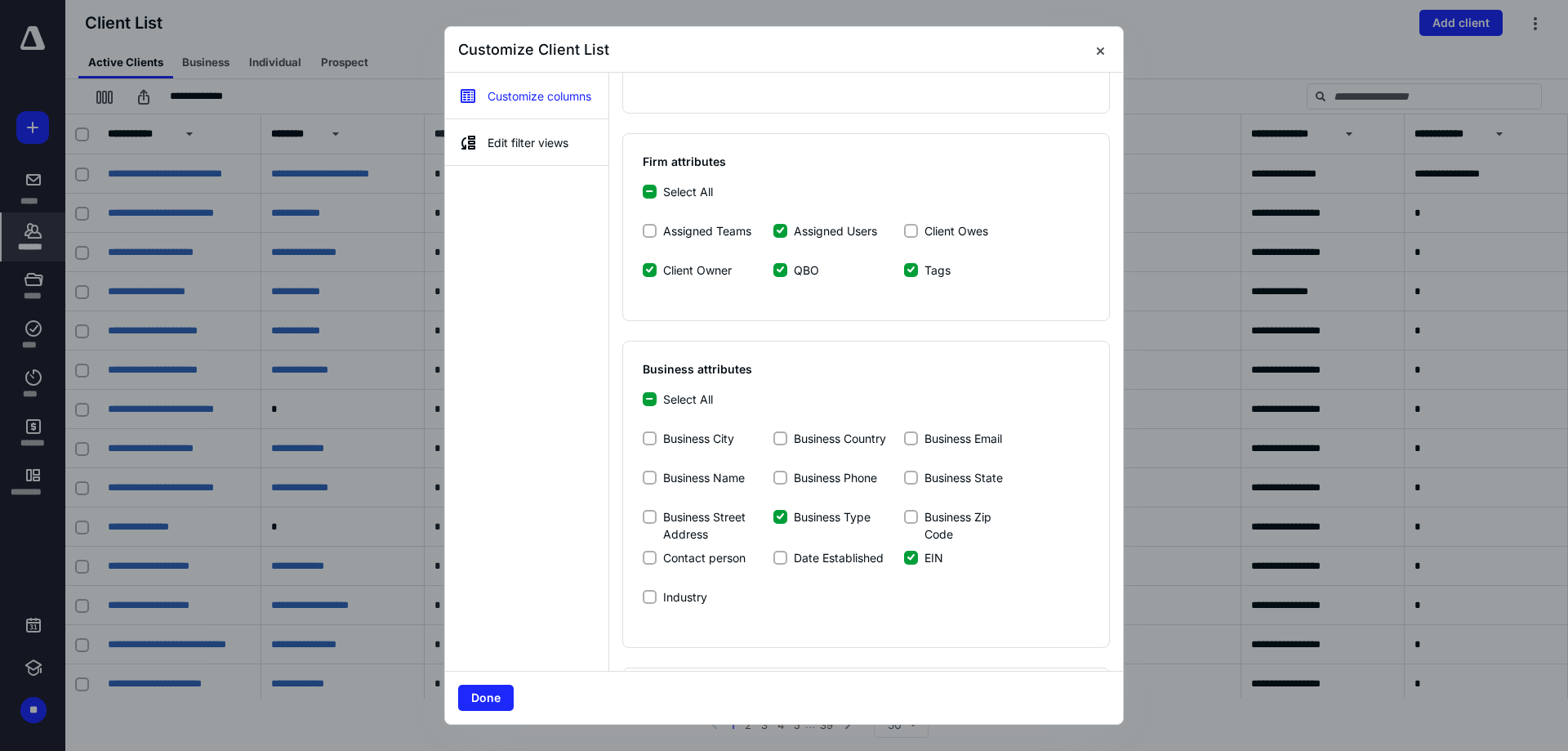 scroll, scrollTop: 0, scrollLeft: 0, axis: both 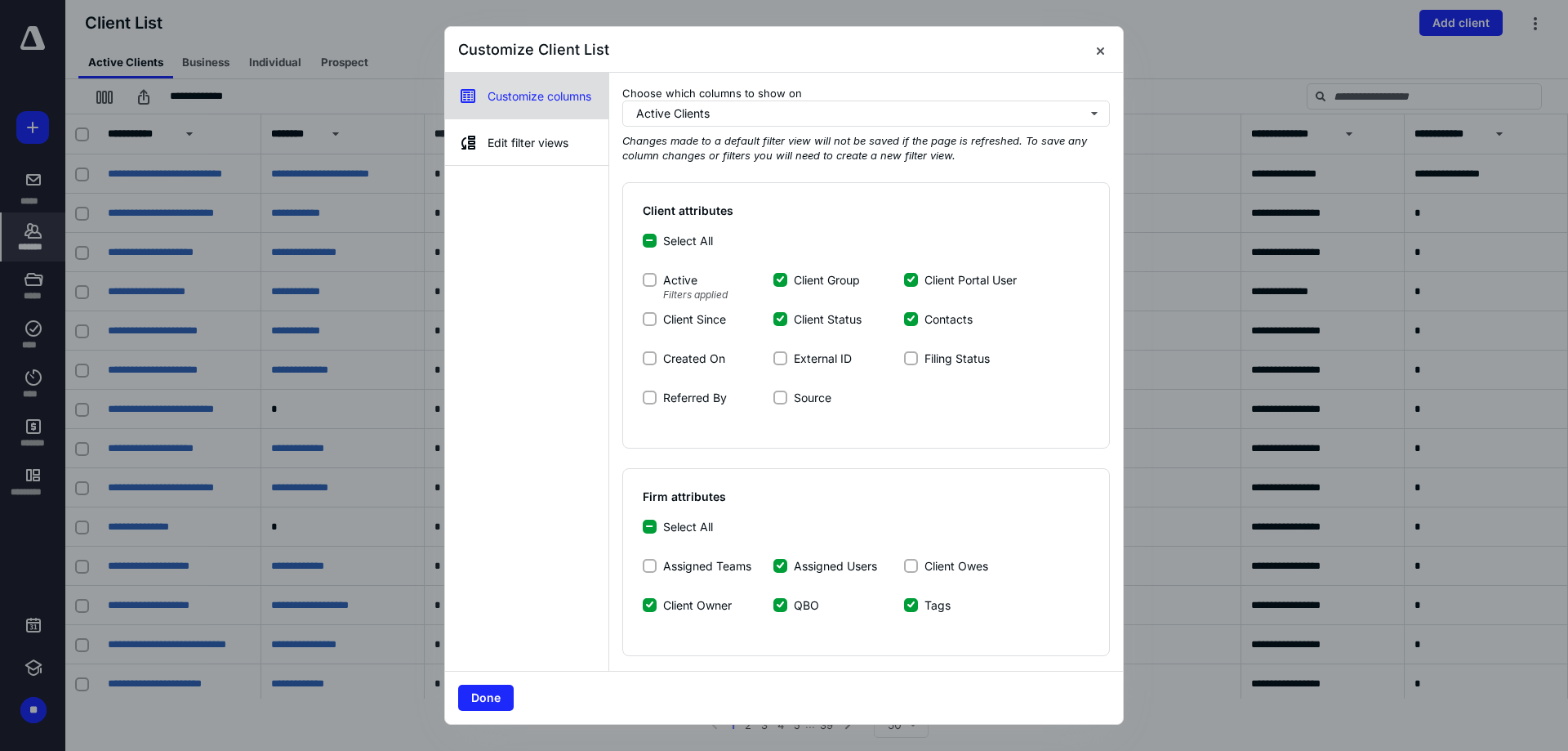 click on "Customize columns" at bounding box center [527, 96] 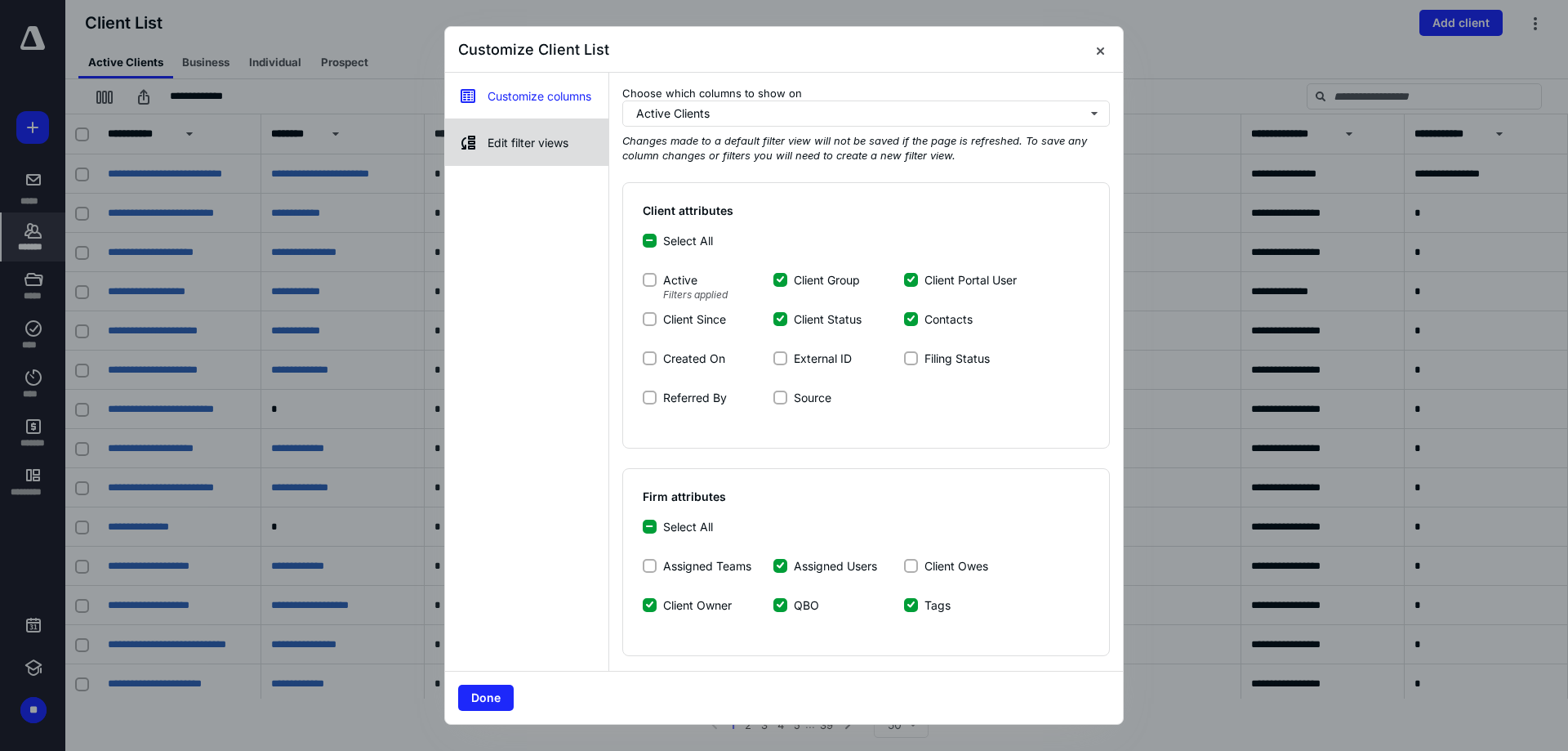 click on "Edit filter views" at bounding box center (527, 142) 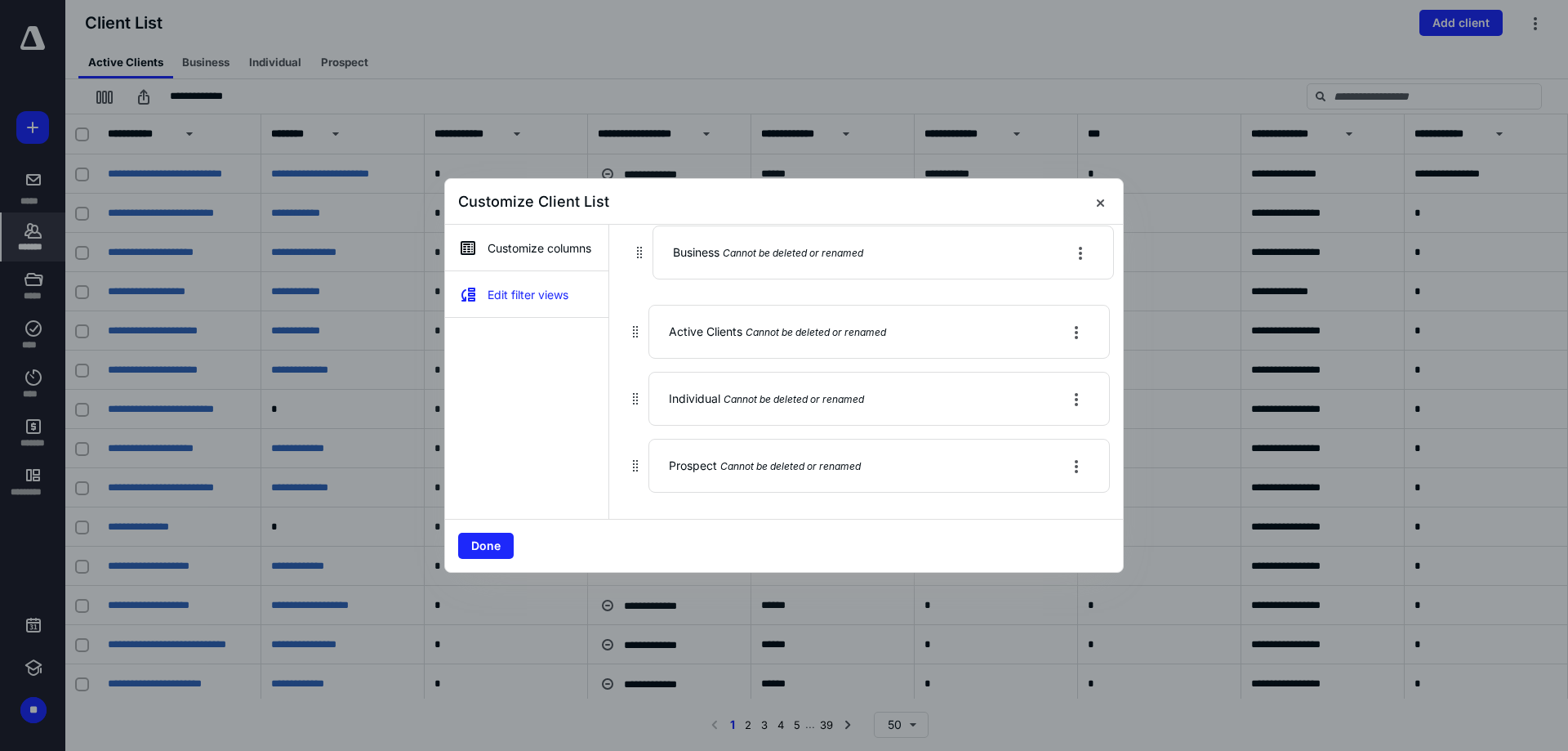 drag, startPoint x: 782, startPoint y: 344, endPoint x: 786, endPoint y: 257, distance: 87.09191 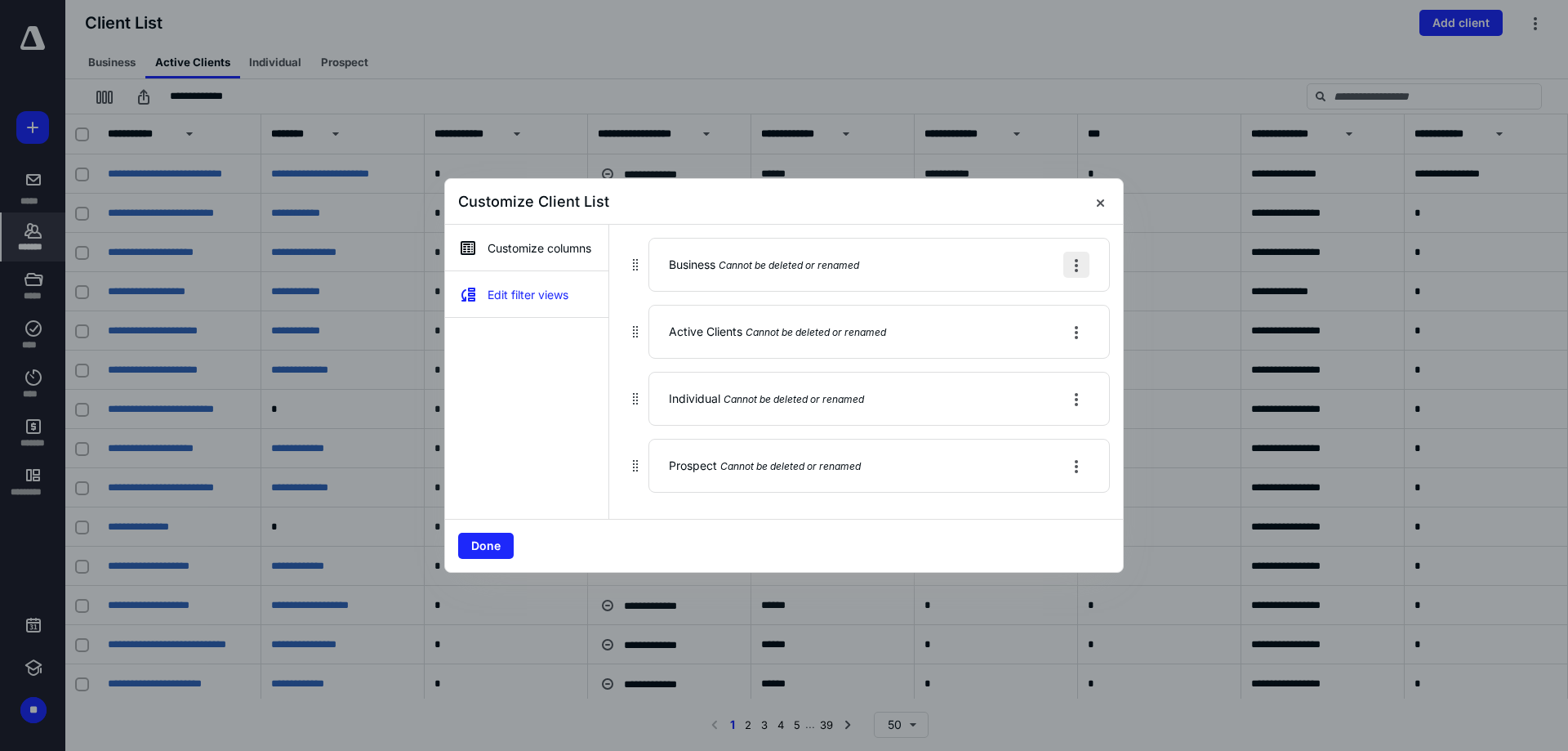 click at bounding box center [1076, 265] 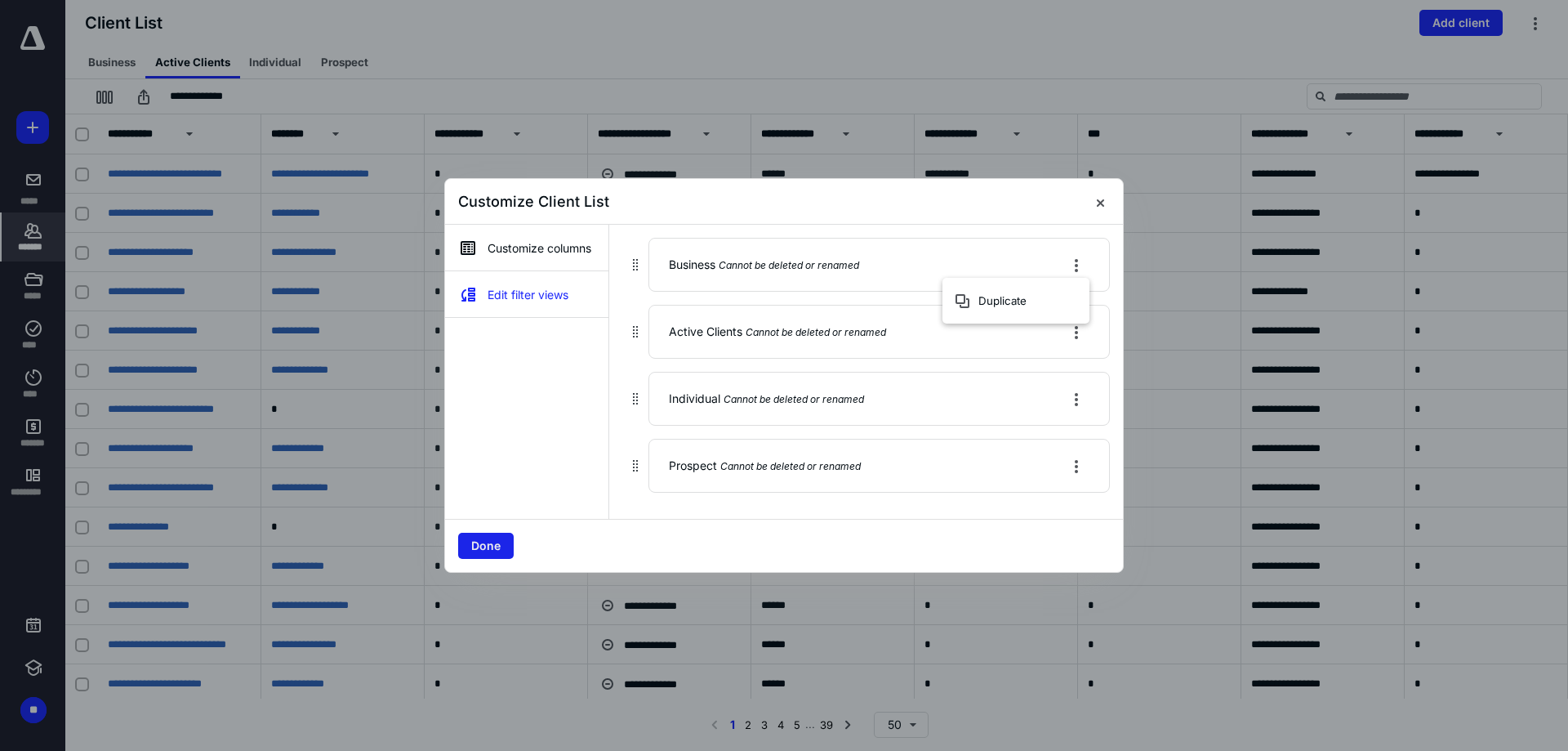 click on "Done" at bounding box center (486, 546) 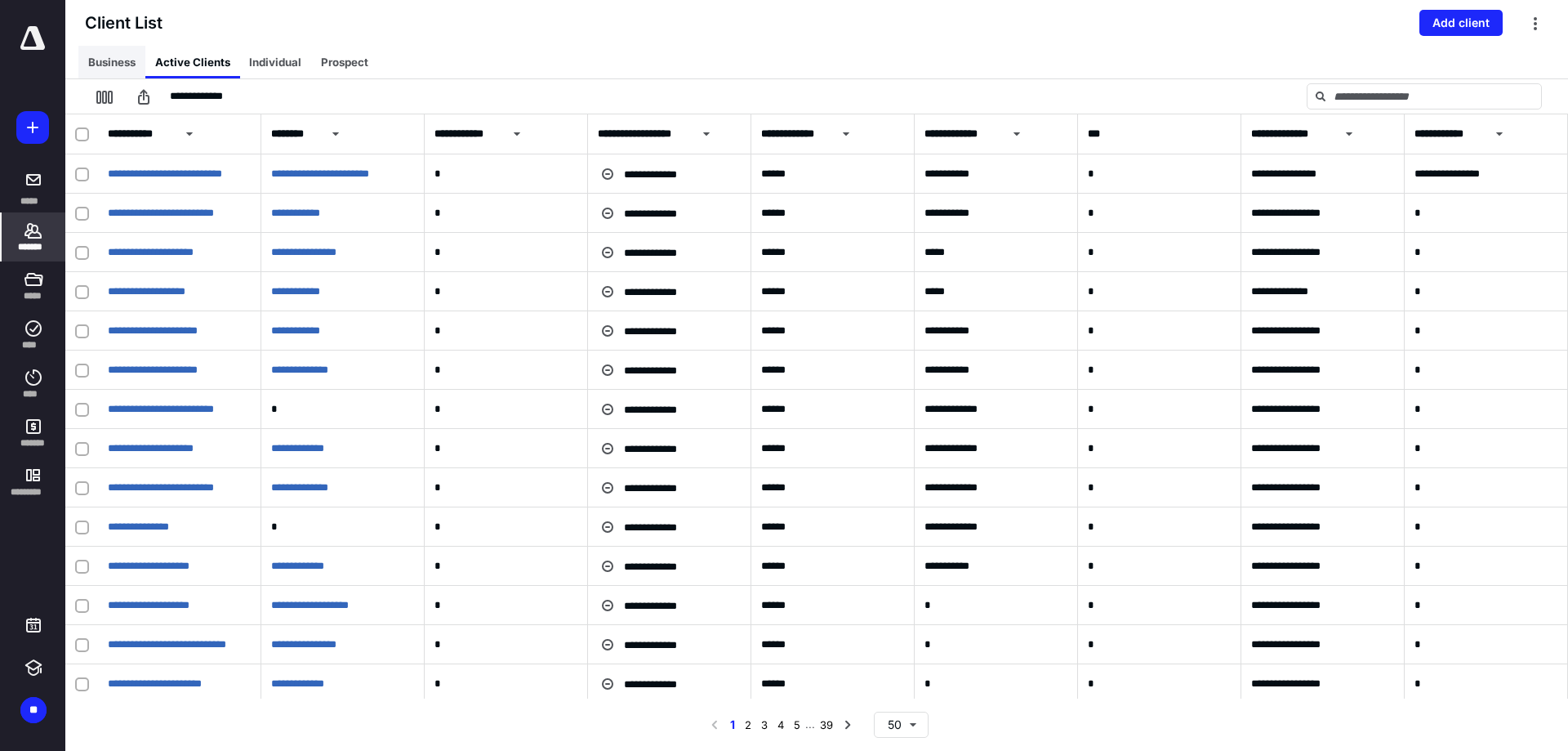click on "Business" at bounding box center (112, 62) 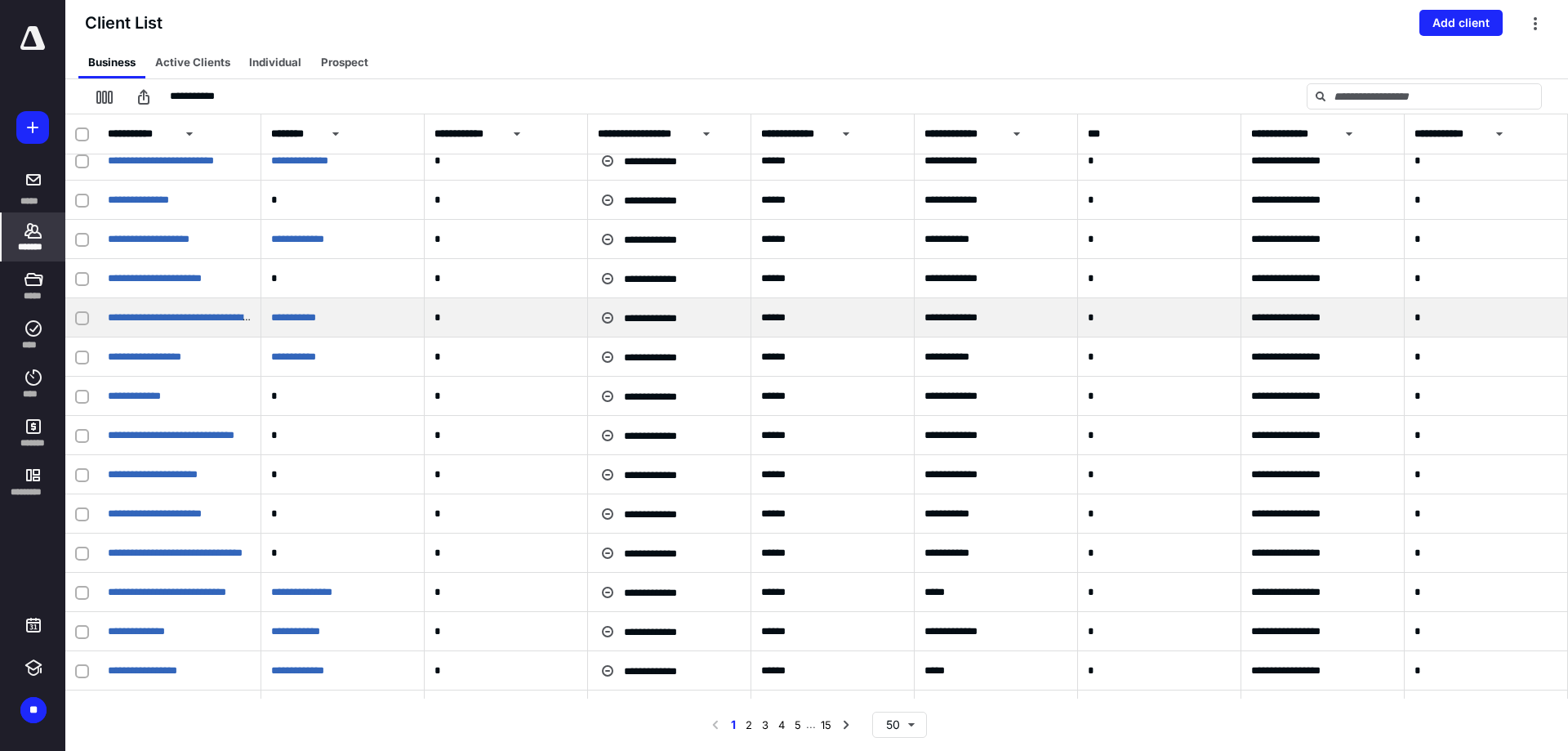 scroll, scrollTop: 0, scrollLeft: 0, axis: both 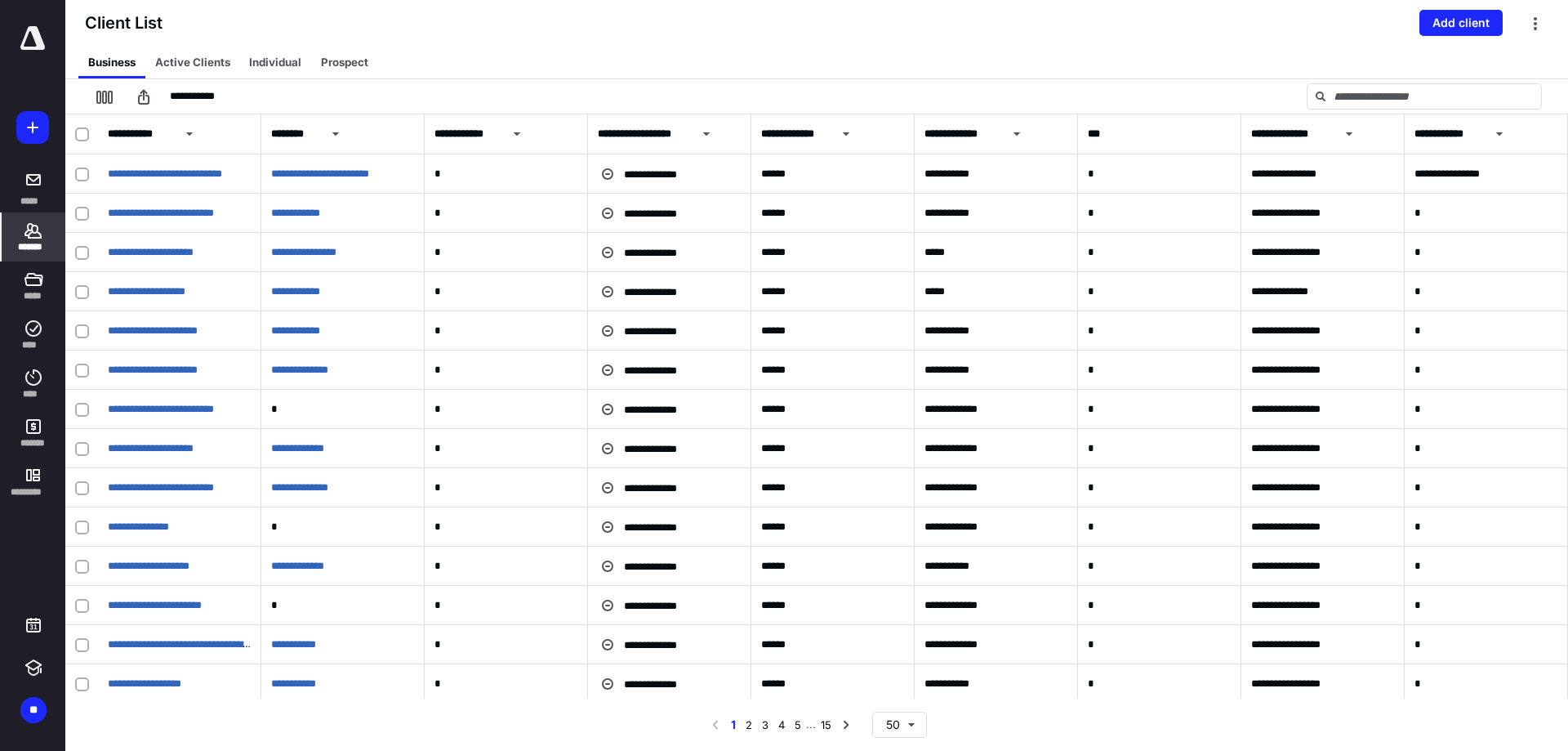 click on "**********" at bounding box center (1305, 134) 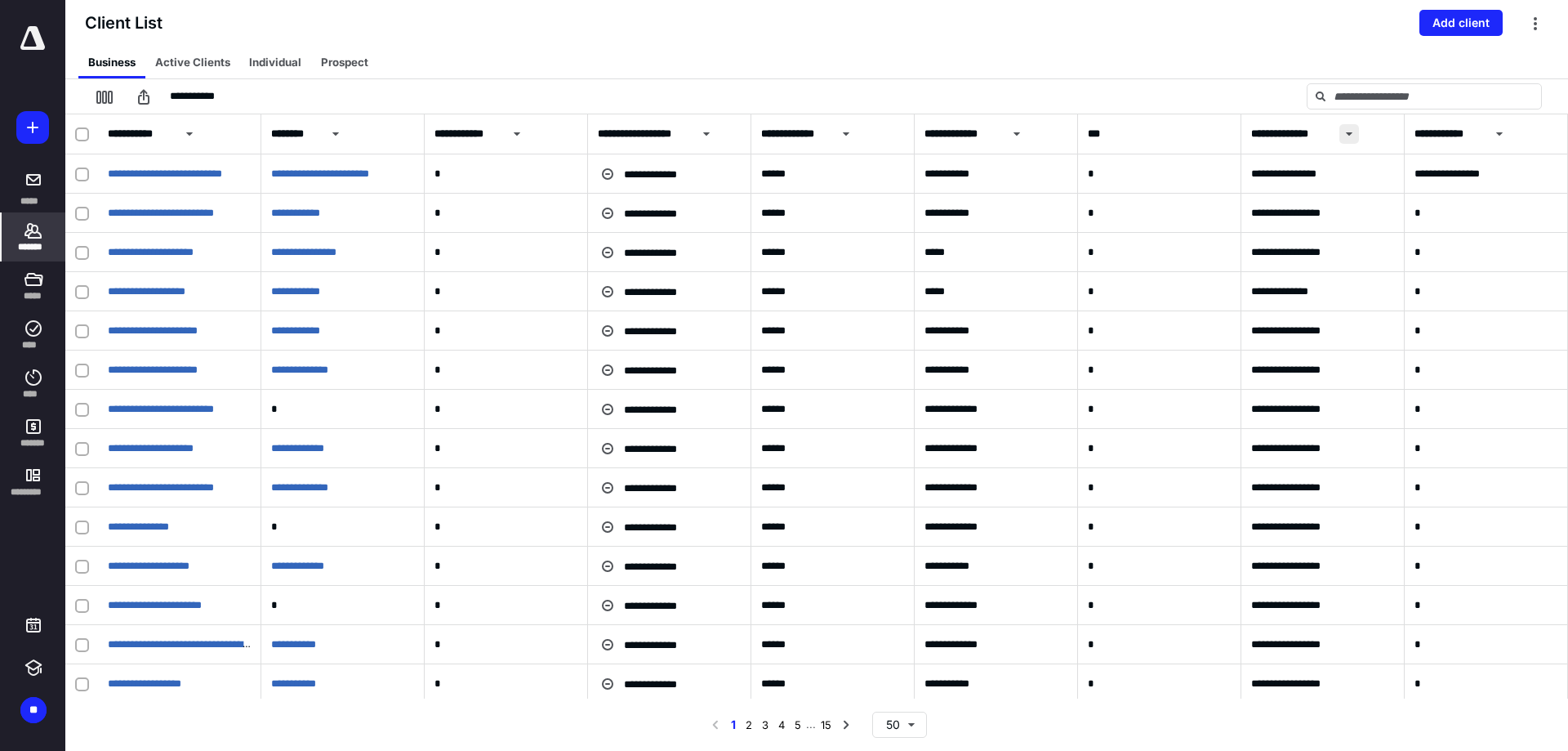 click at bounding box center [1349, 134] 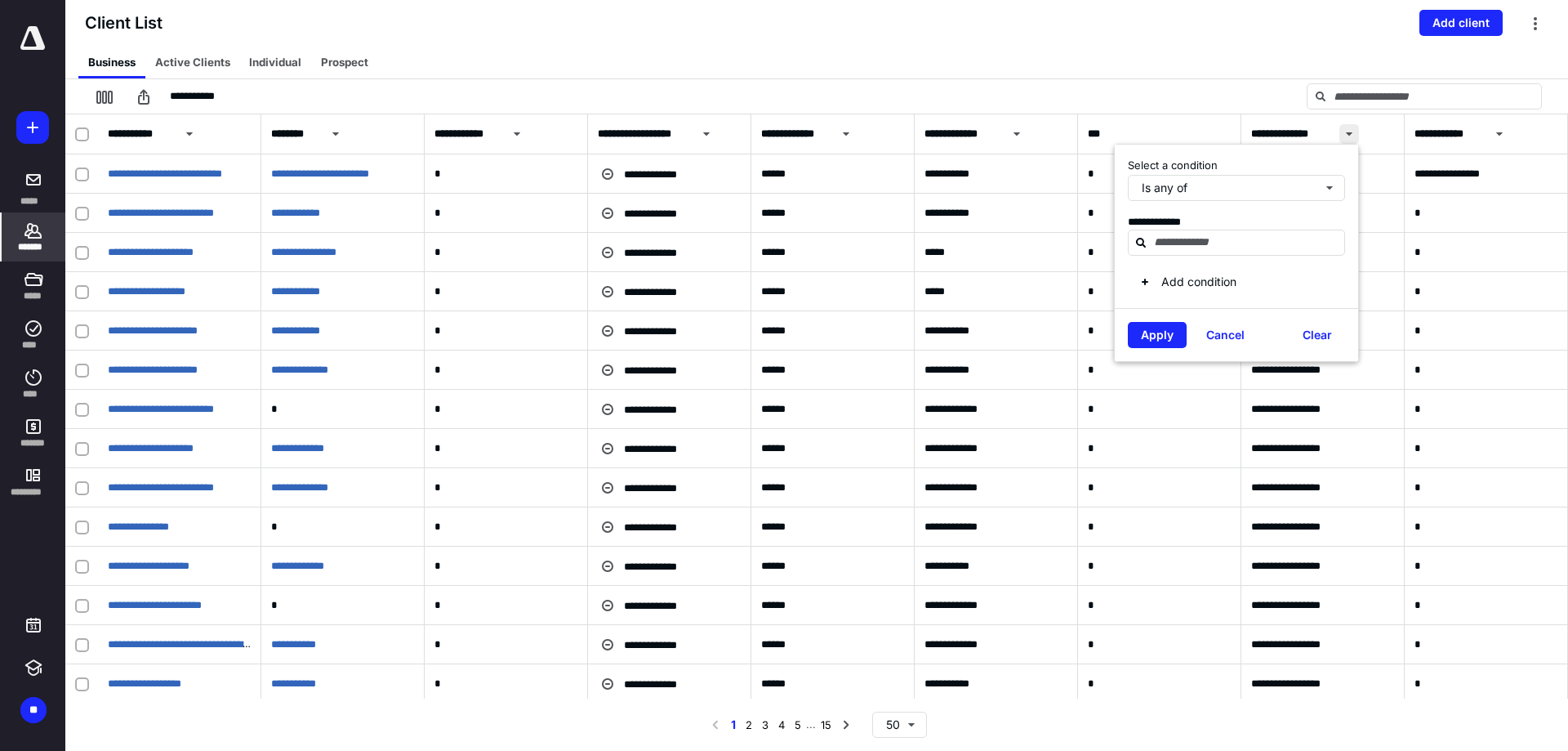 click at bounding box center (1349, 134) 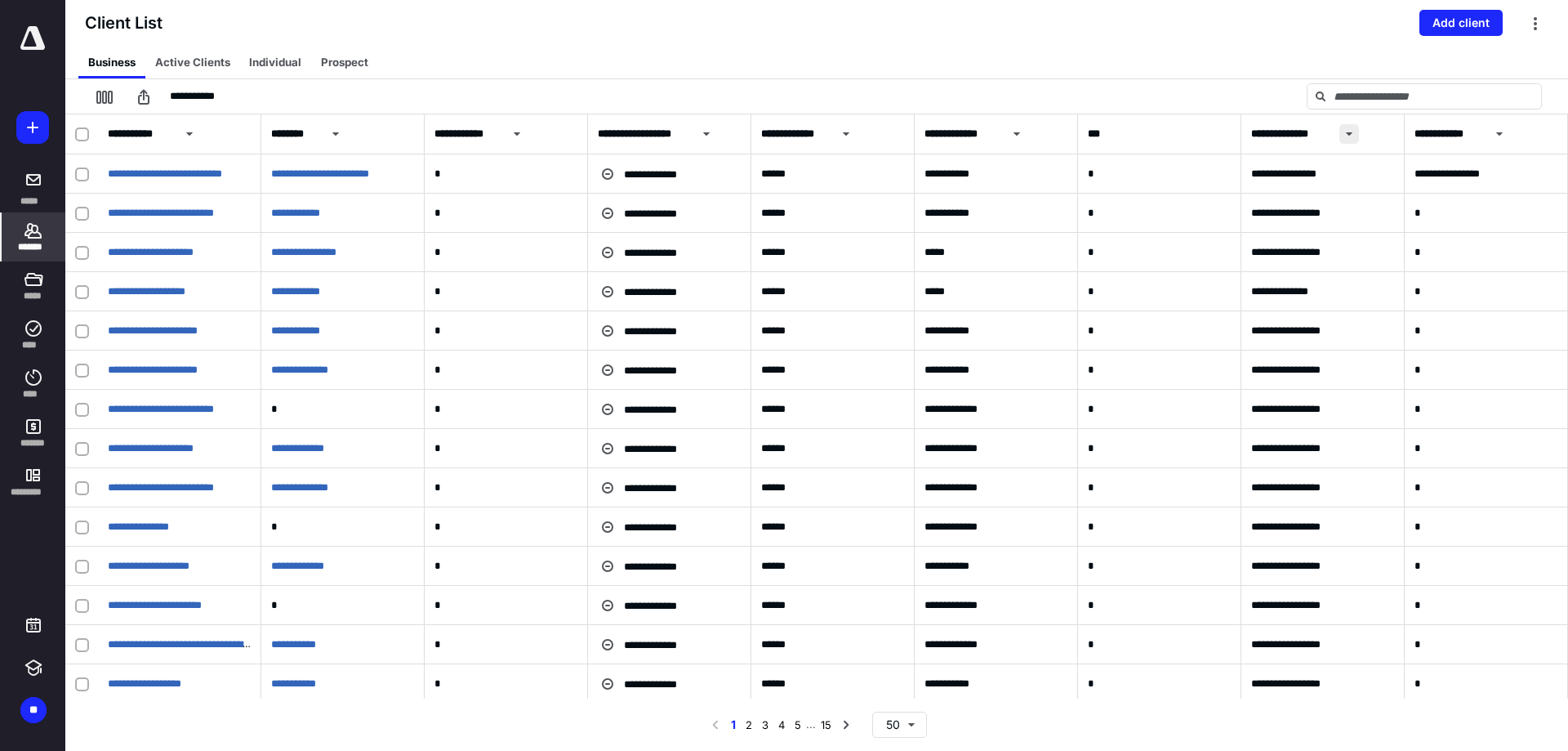 click at bounding box center [1349, 134] 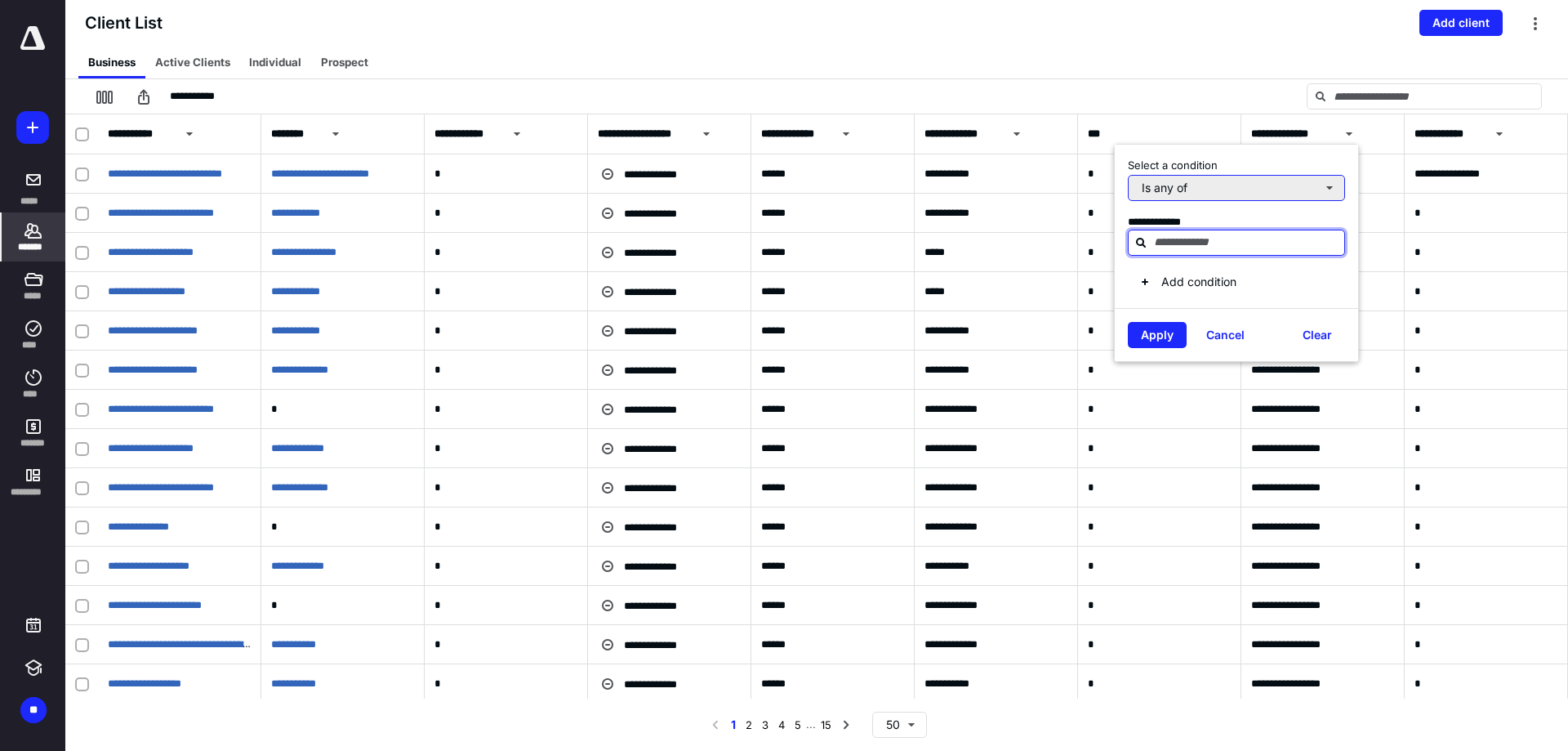 click on "Is any of" at bounding box center [1236, 188] 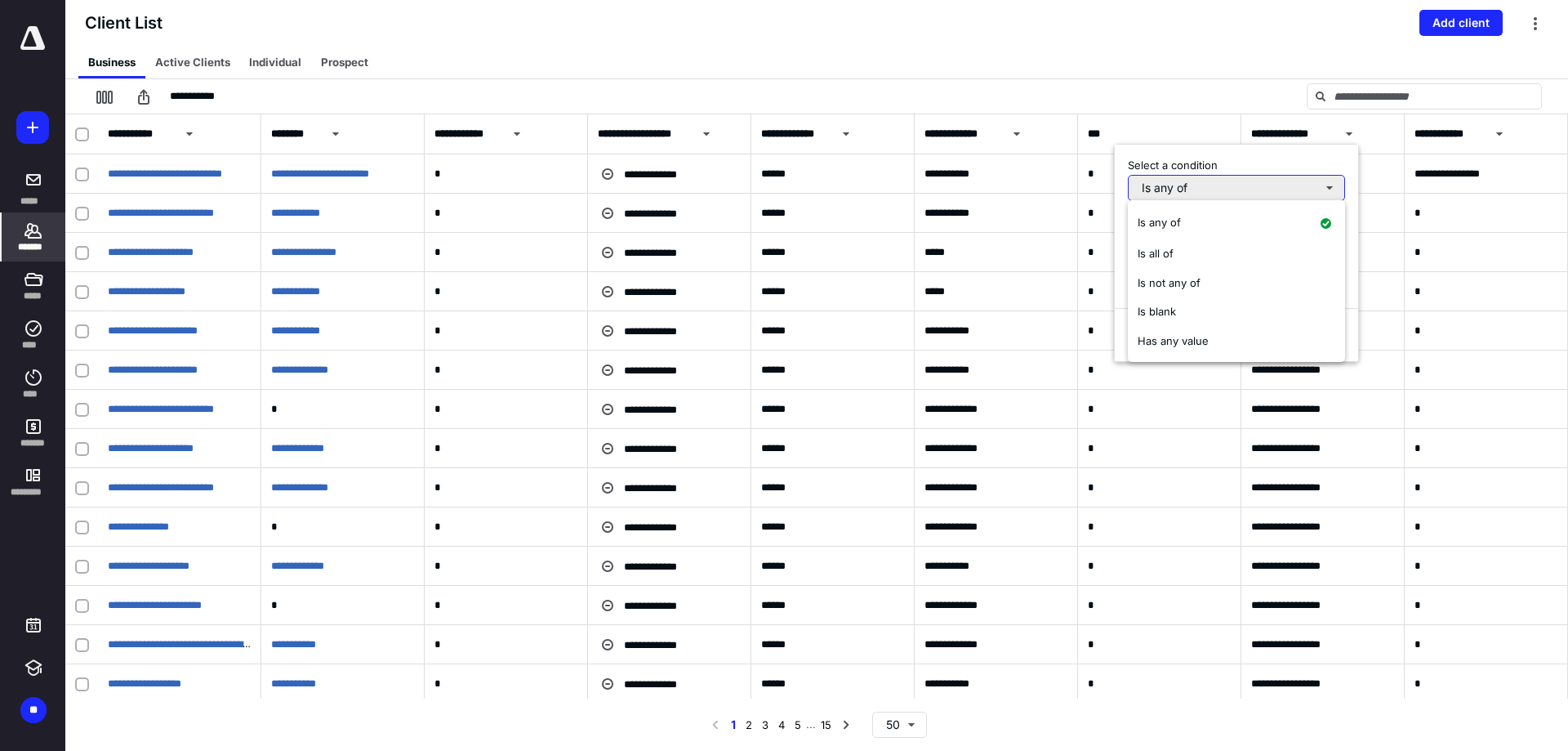 click on "Is any of" at bounding box center (1236, 188) 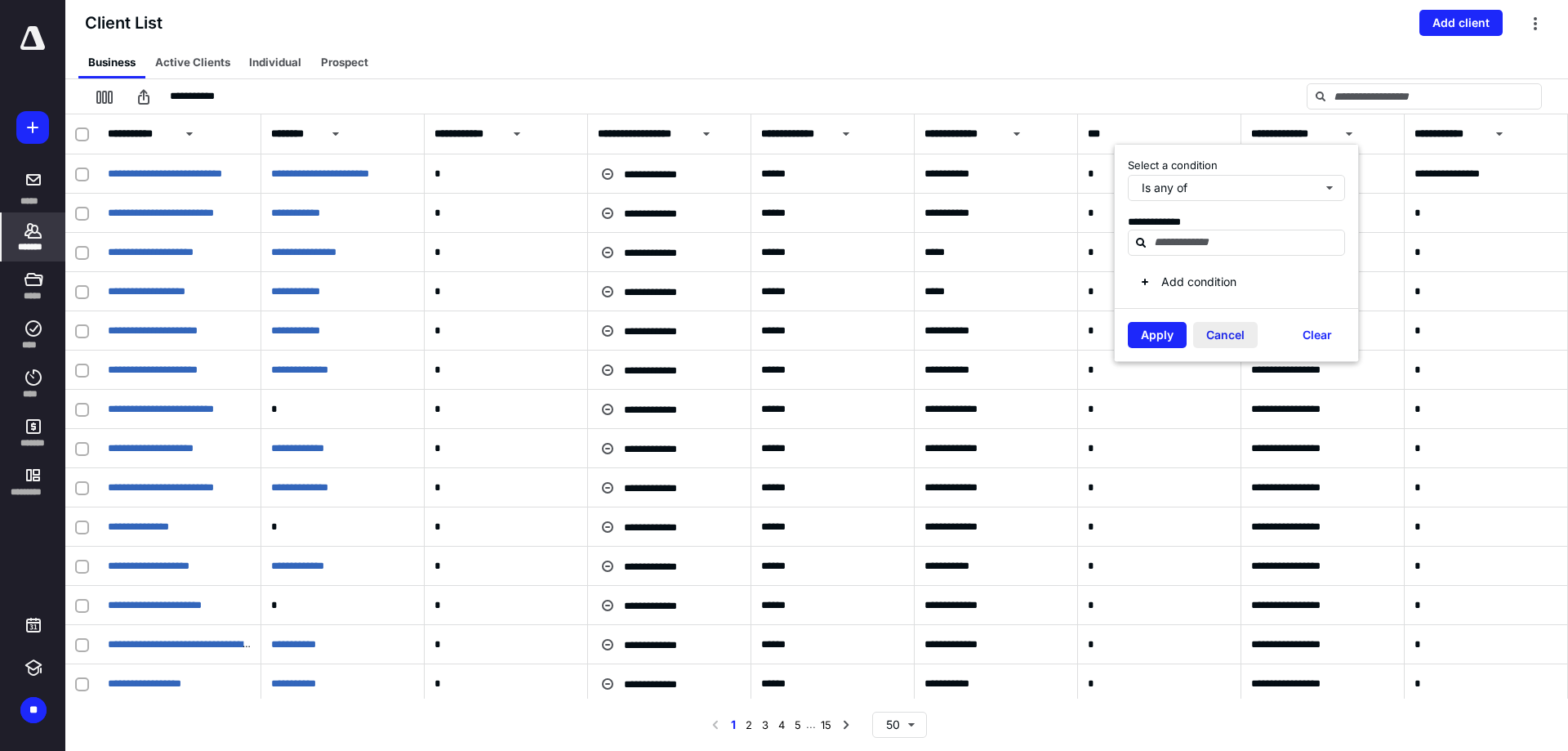 click on "Cancel" at bounding box center (1225, 335) 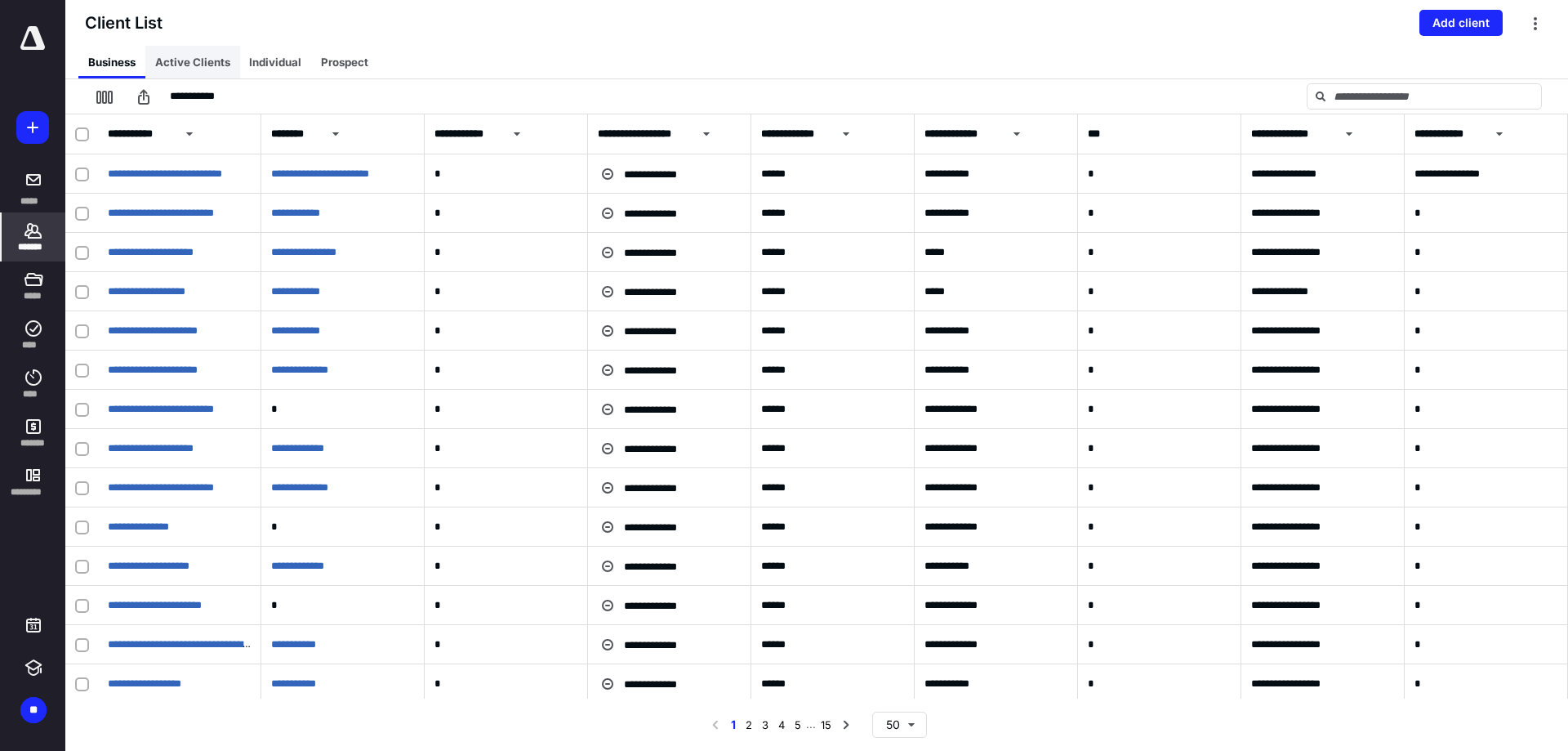 click on "Active Clients" at bounding box center (193, 62) 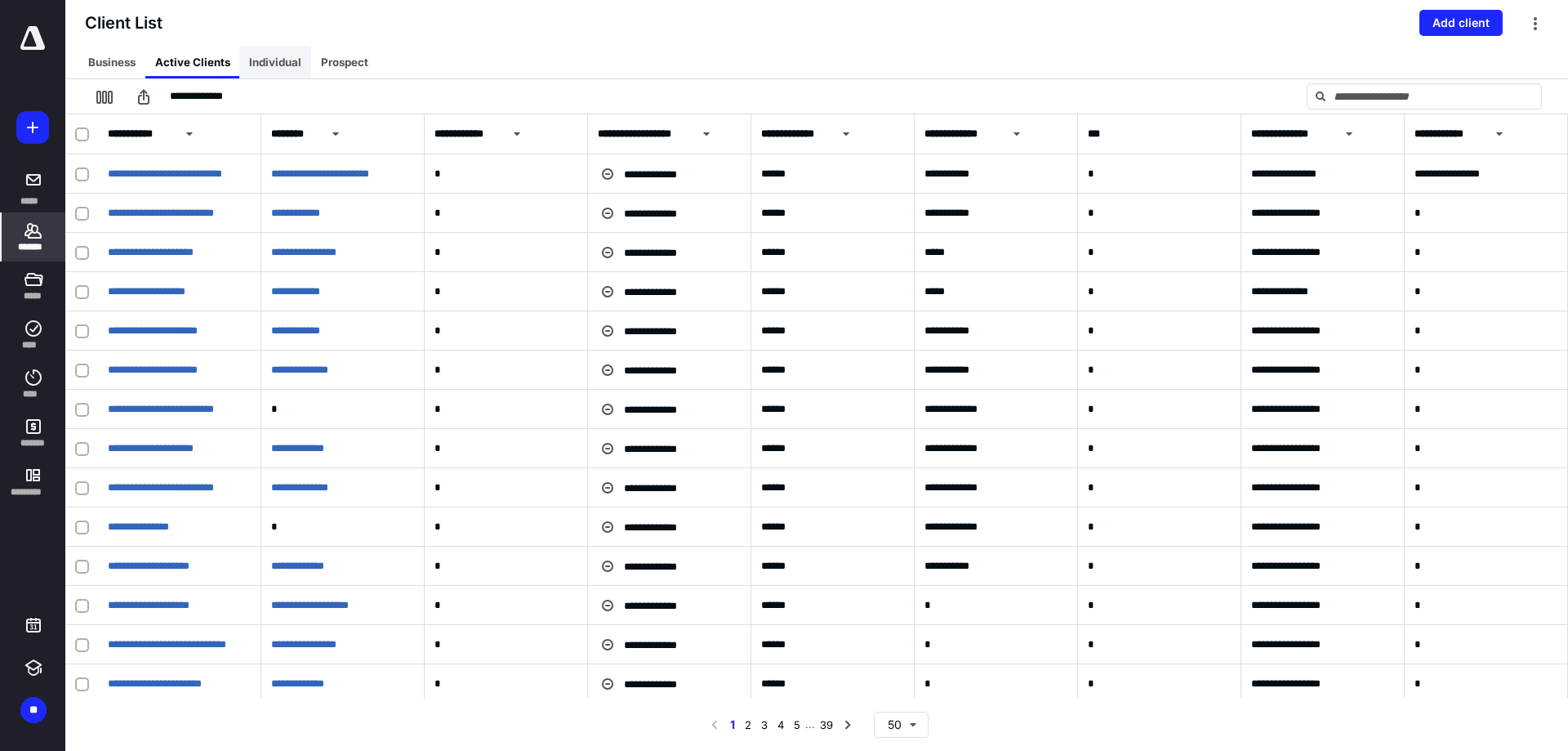 click on "Individual" at bounding box center (275, 62) 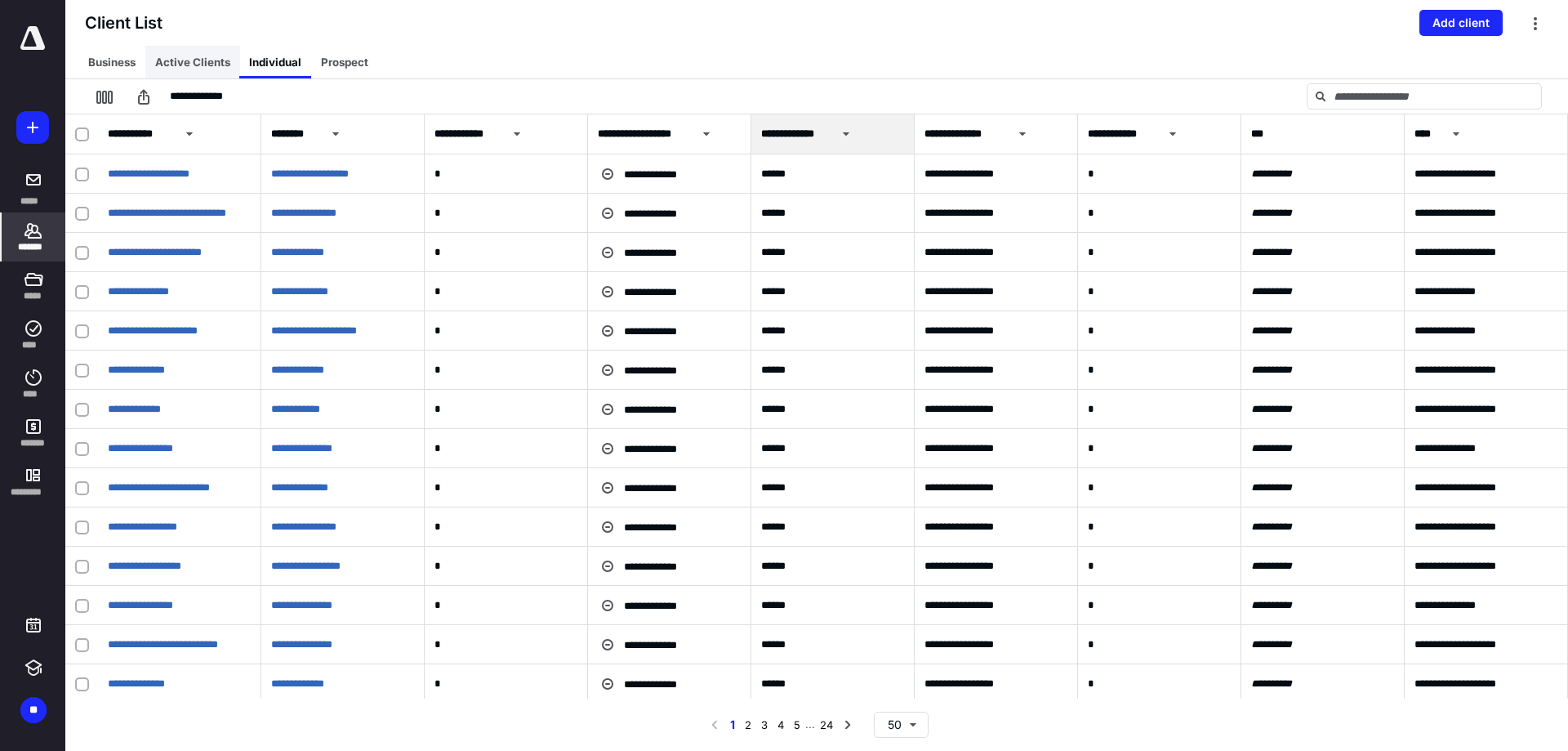 click on "Active Clients" at bounding box center [193, 62] 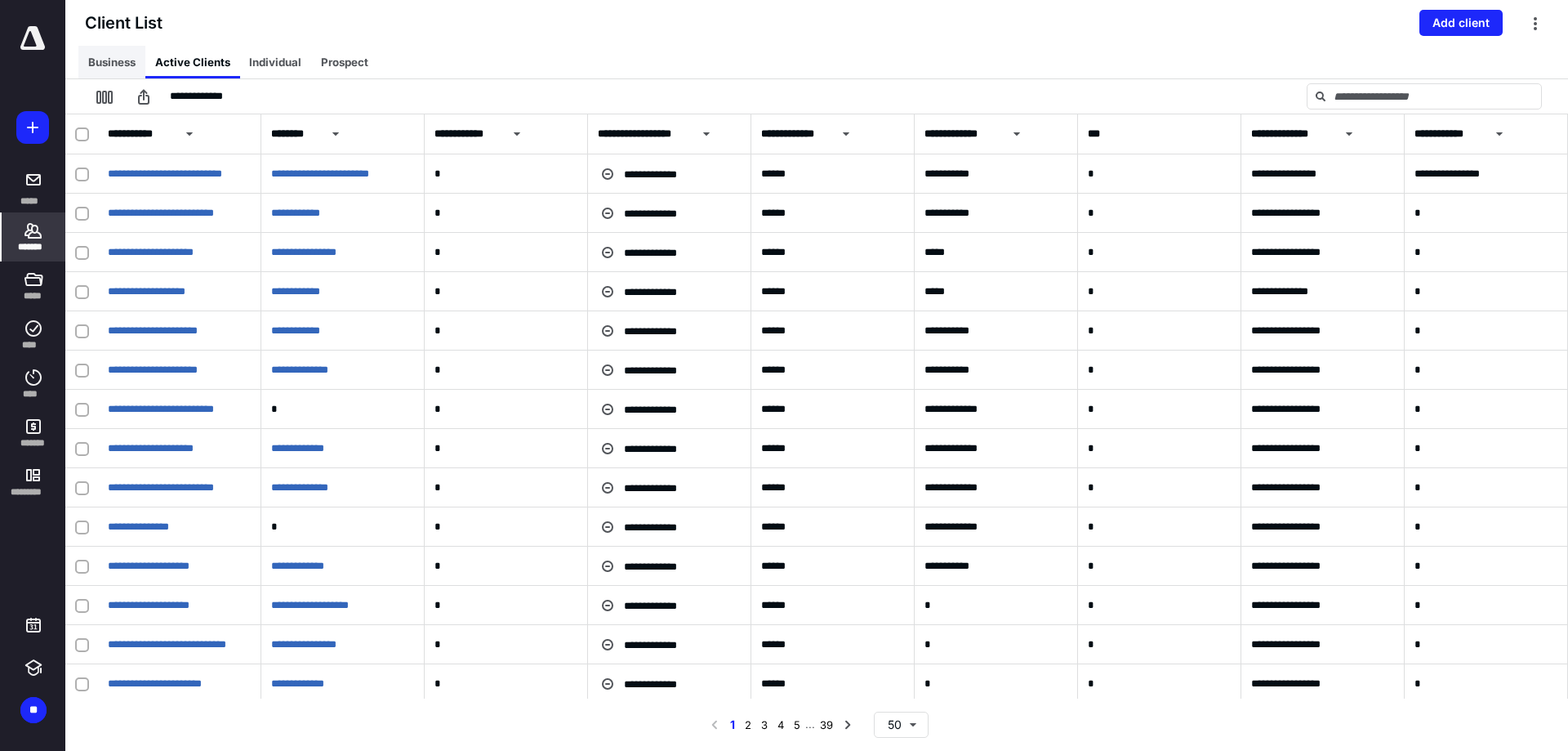 click on "Business" at bounding box center (112, 62) 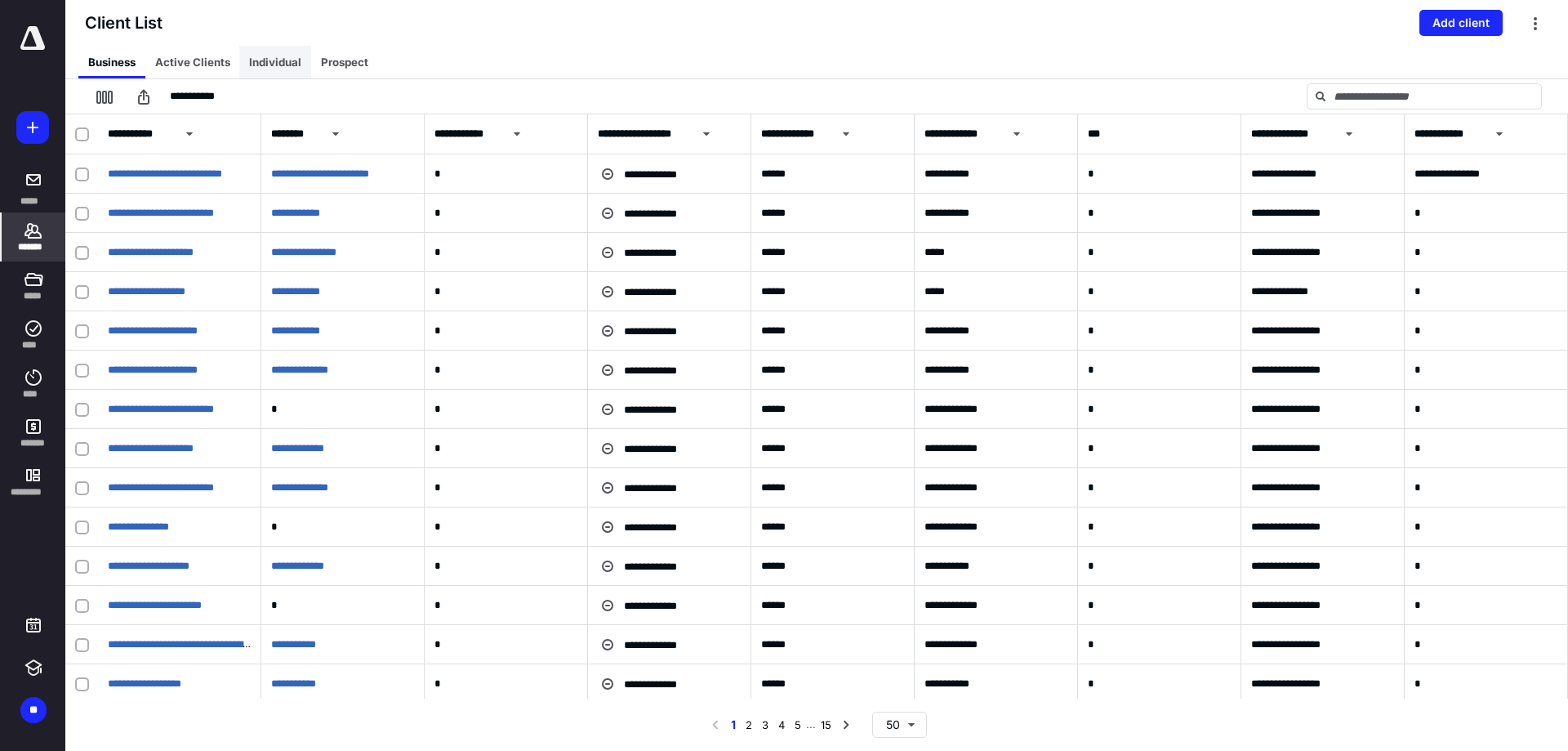 drag, startPoint x: 175, startPoint y: 60, endPoint x: 303, endPoint y: 57, distance: 128.03515 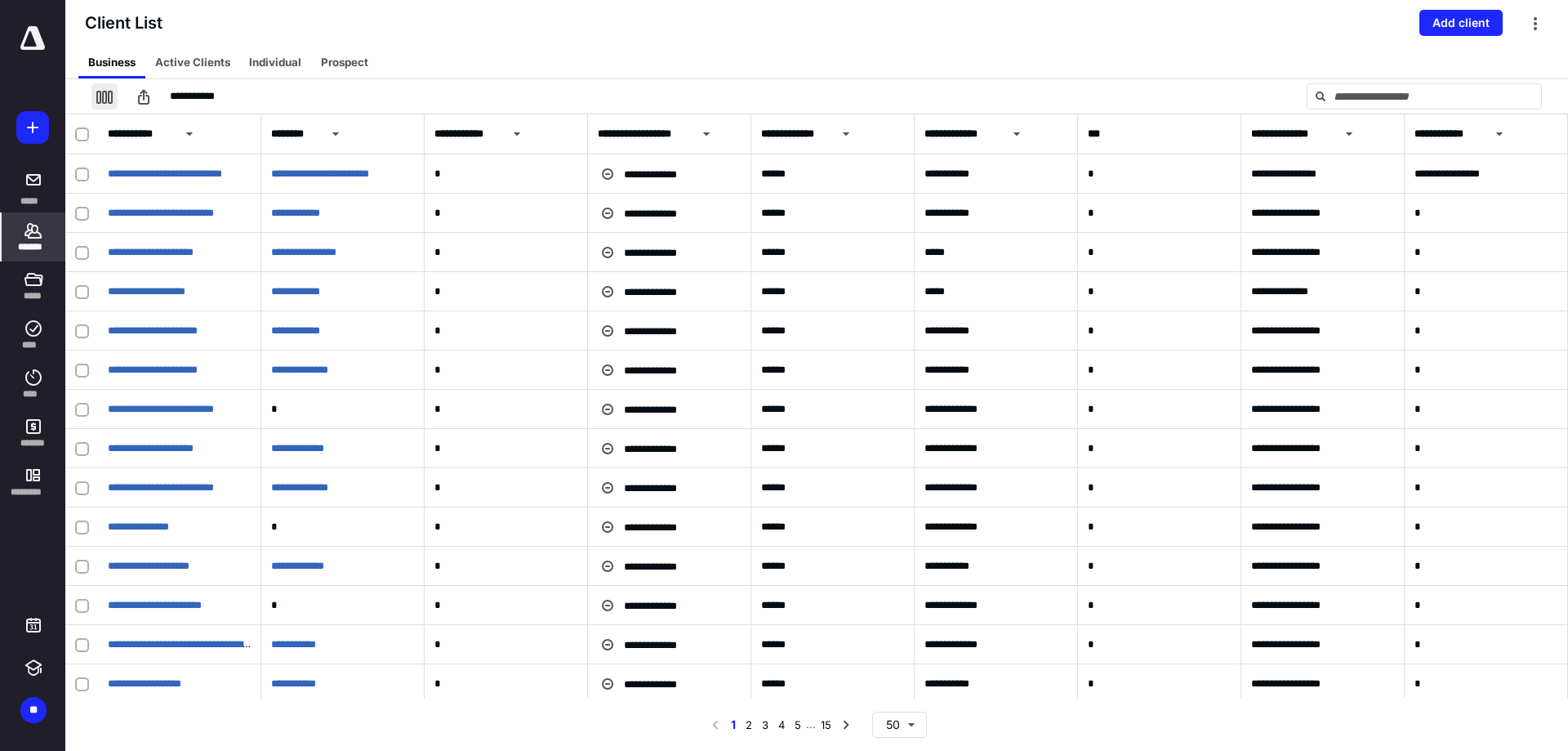 click at bounding box center (105, 96) 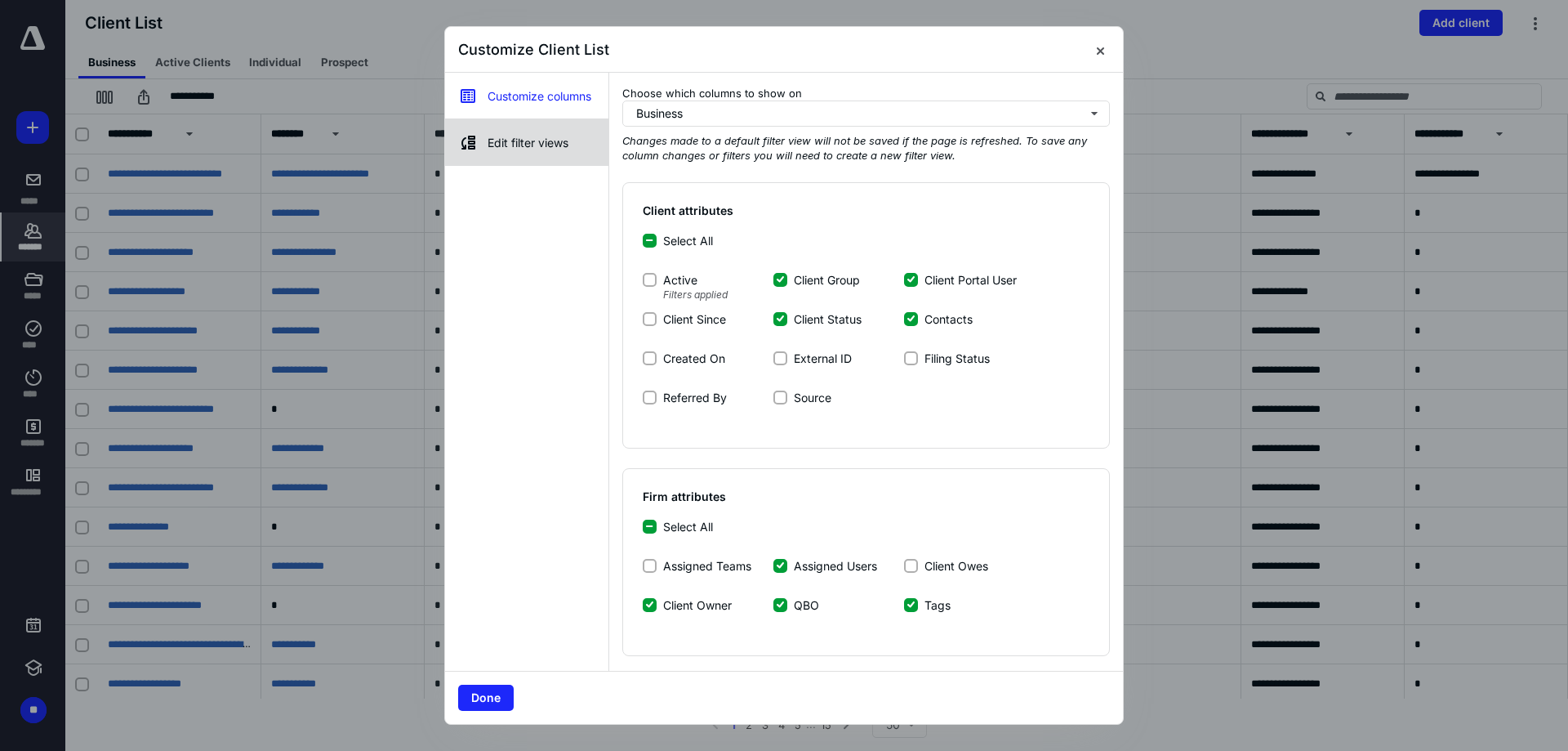 click on "Edit filter views" at bounding box center [527, 142] 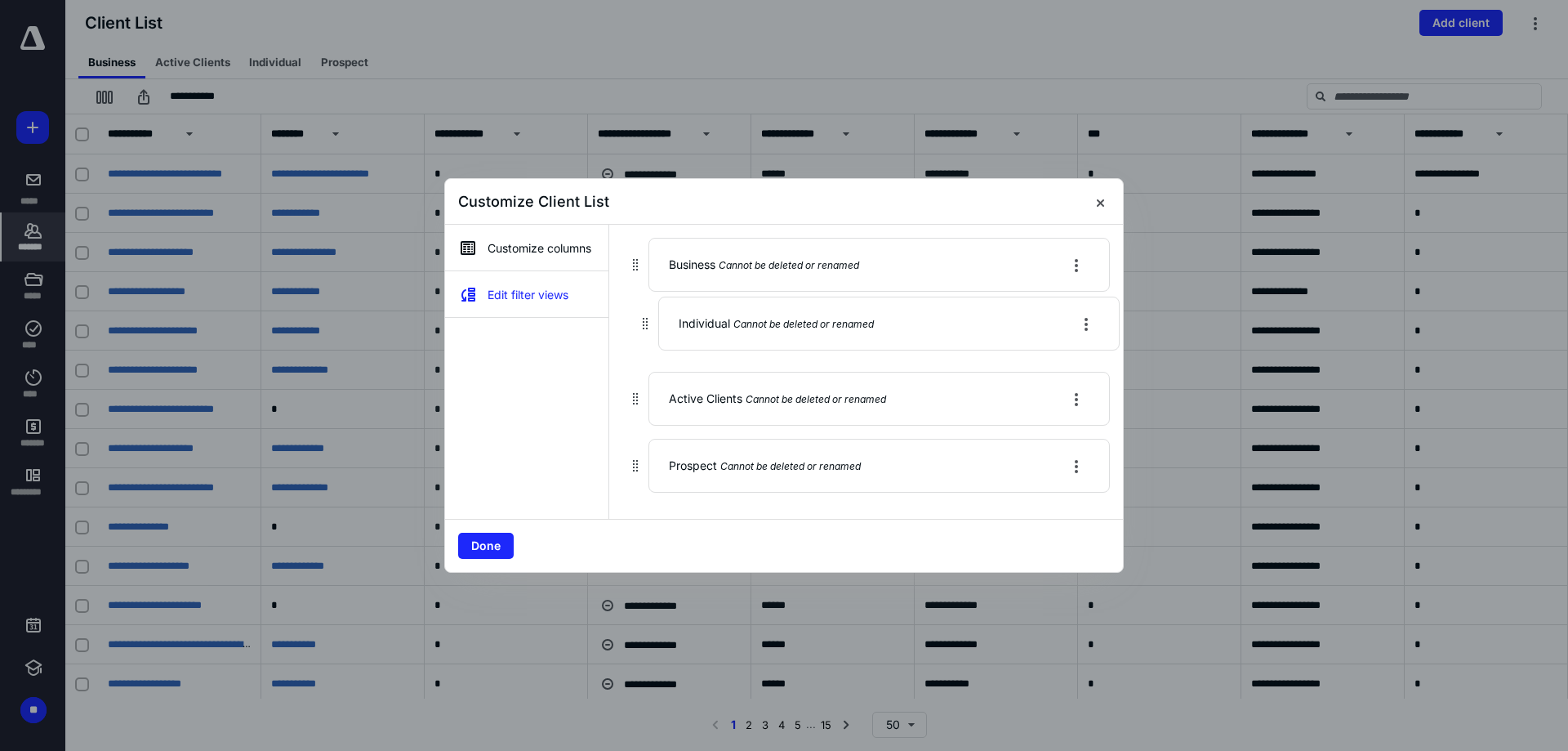 drag, startPoint x: 698, startPoint y: 414, endPoint x: 706, endPoint y: 334, distance: 80.399 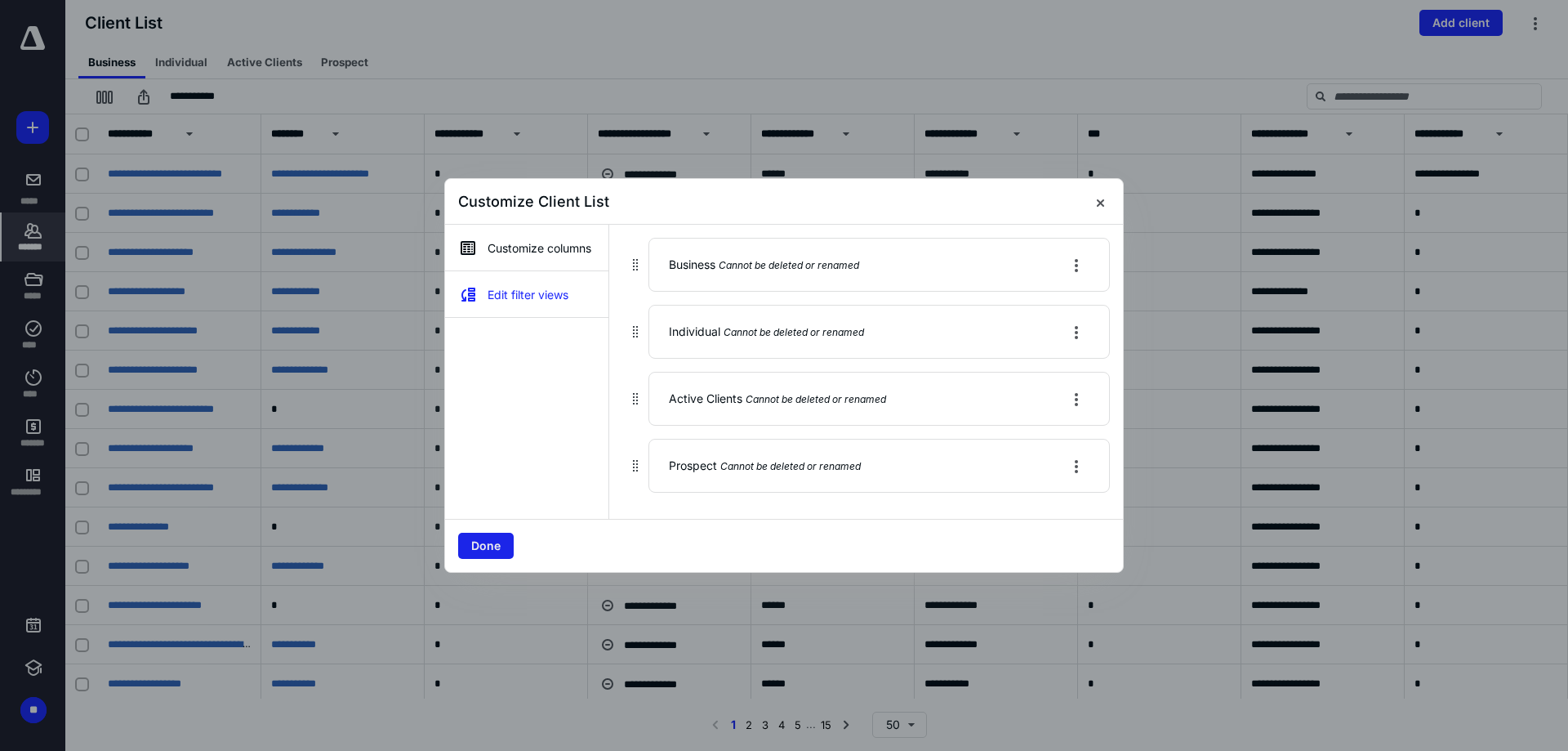 click on "Done" at bounding box center [486, 546] 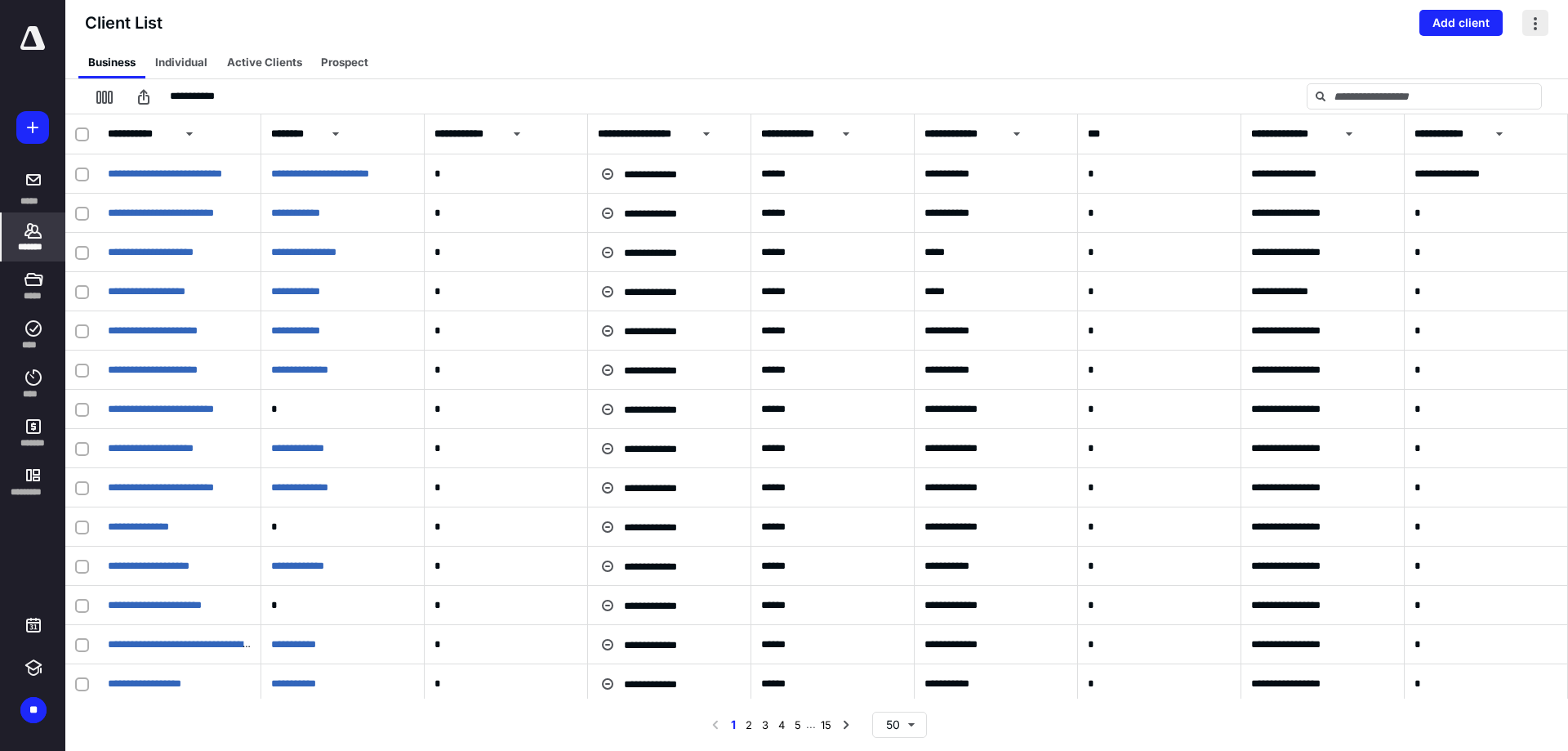 click at bounding box center (1535, 23) 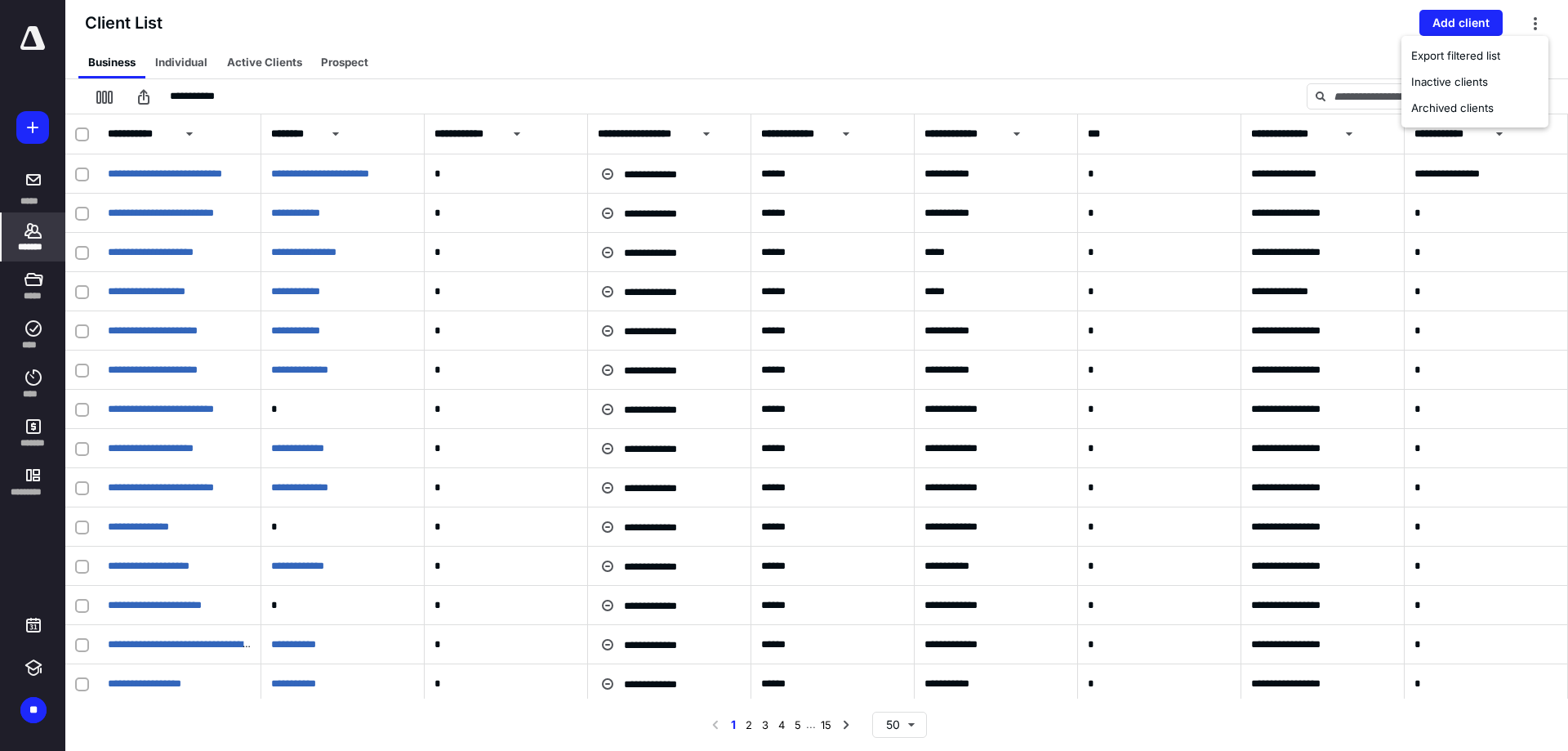 click on "Client List Add client" at bounding box center [817, 23] 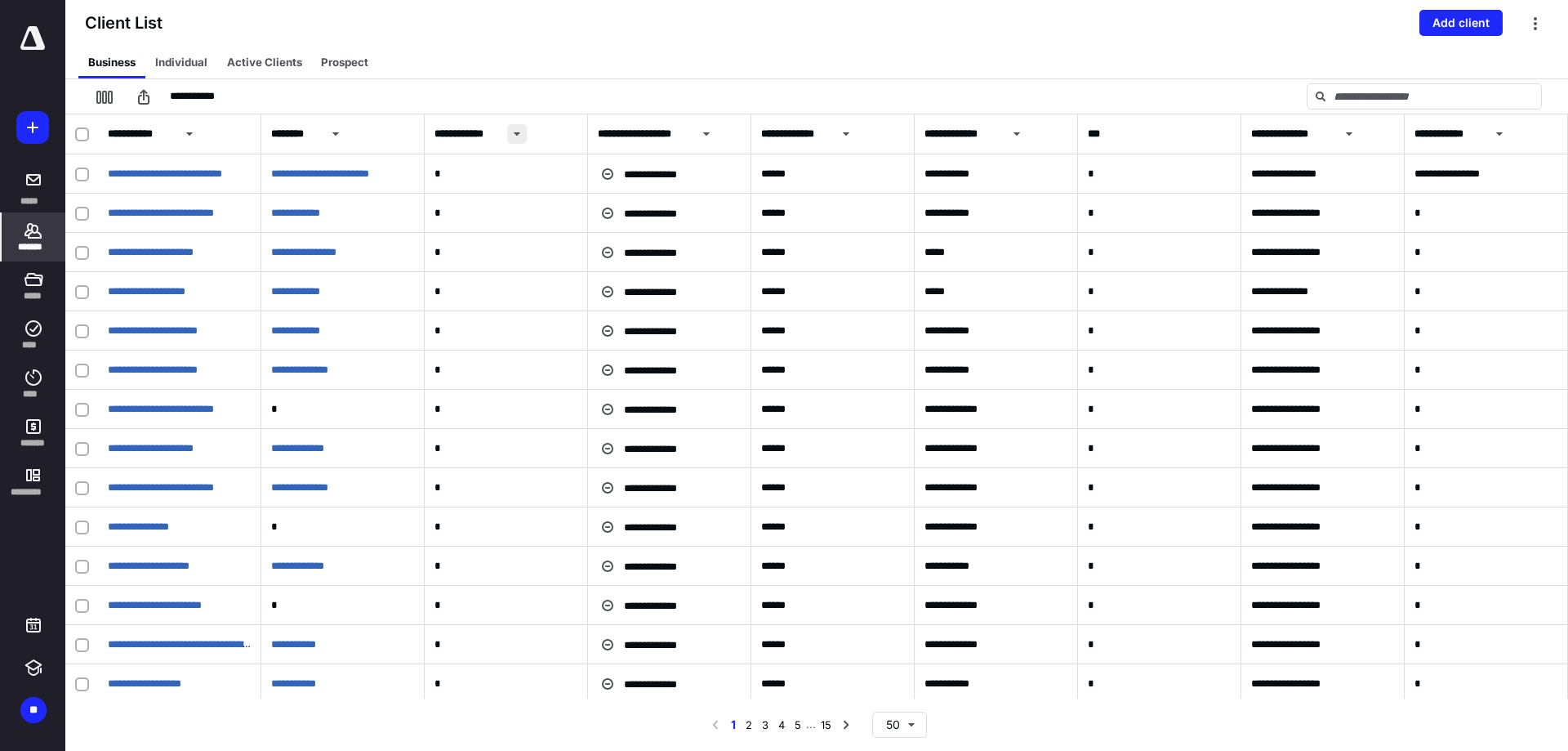 click at bounding box center [517, 134] 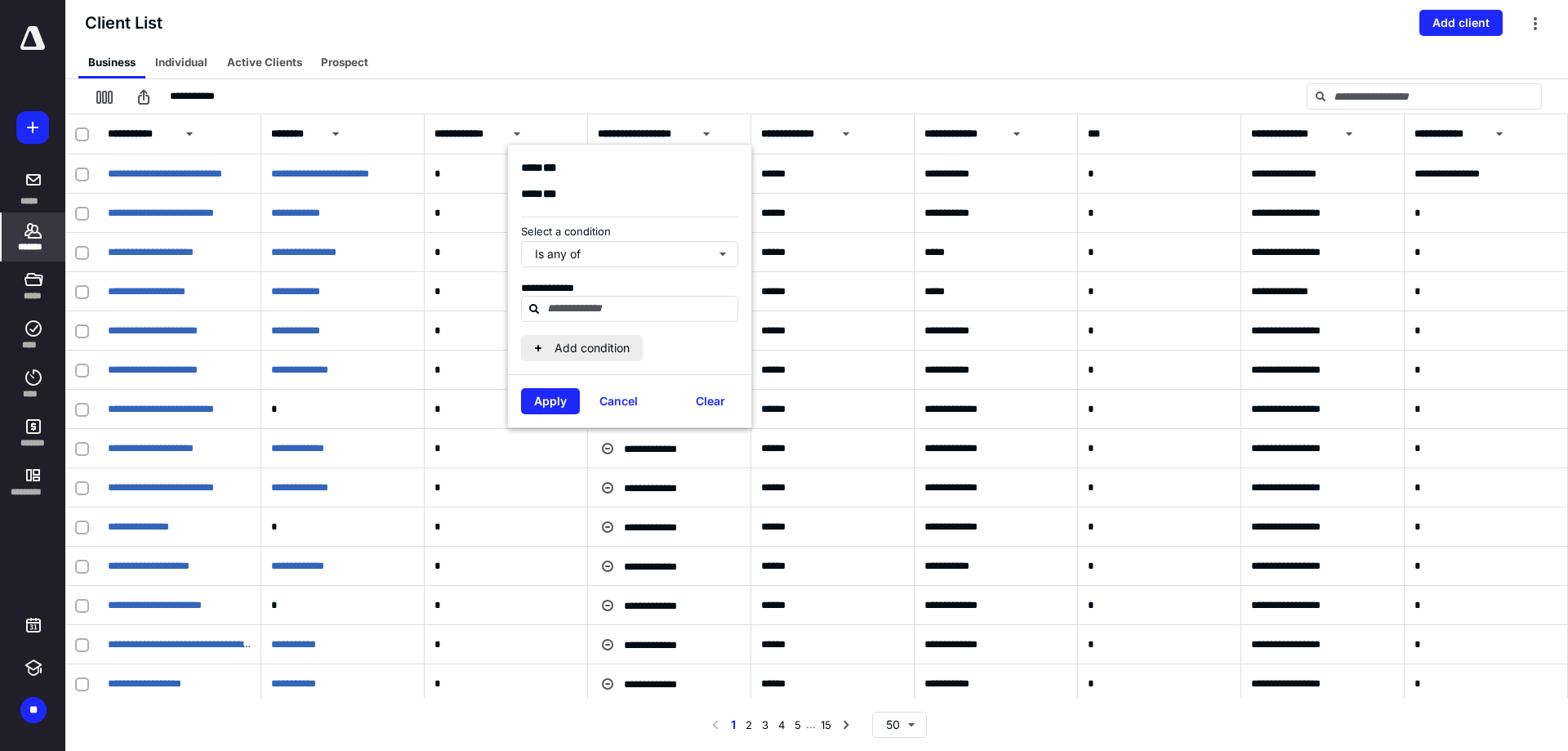 click on "Add condition" at bounding box center (581, 348) 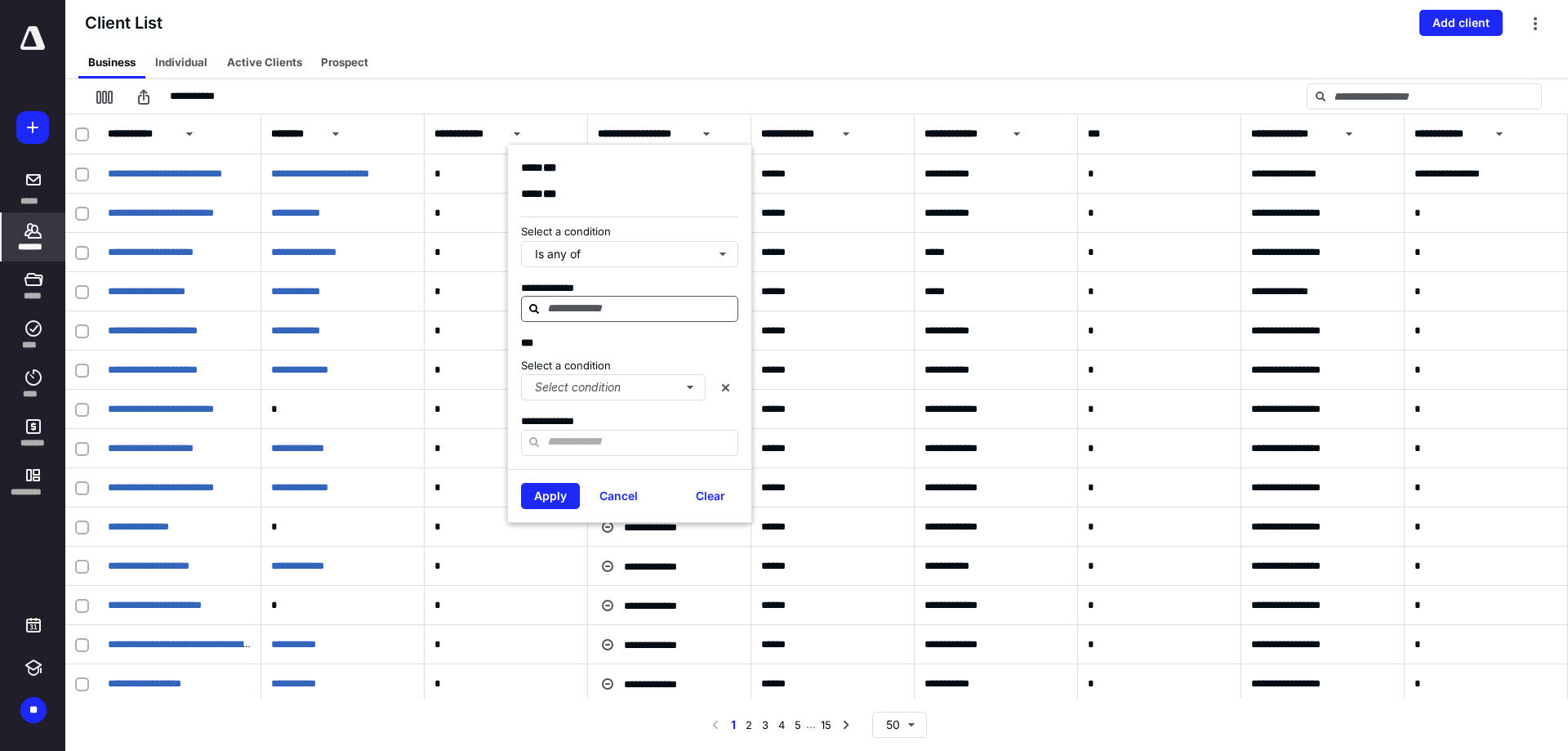 click at bounding box center (639, 308) 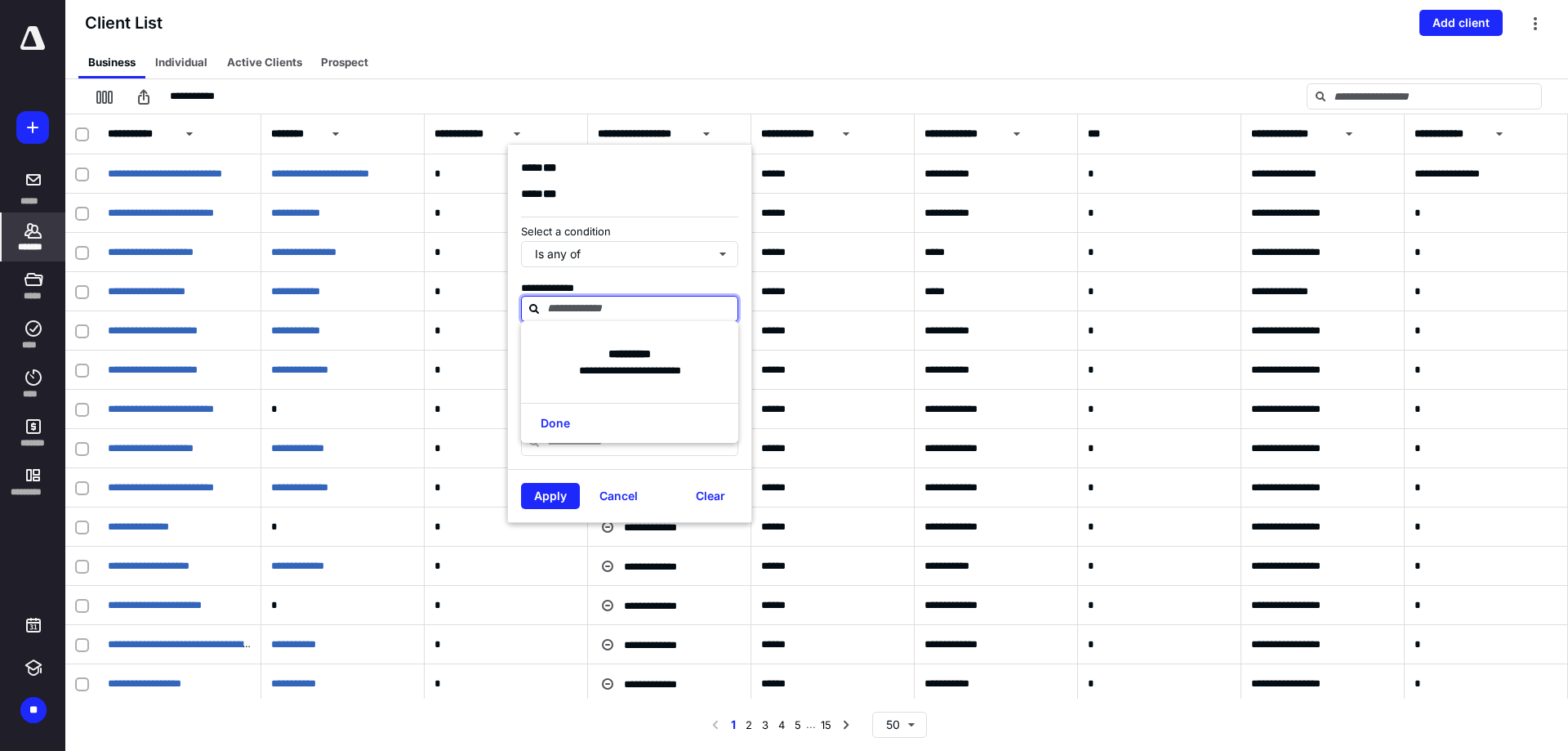 click at bounding box center [639, 308] 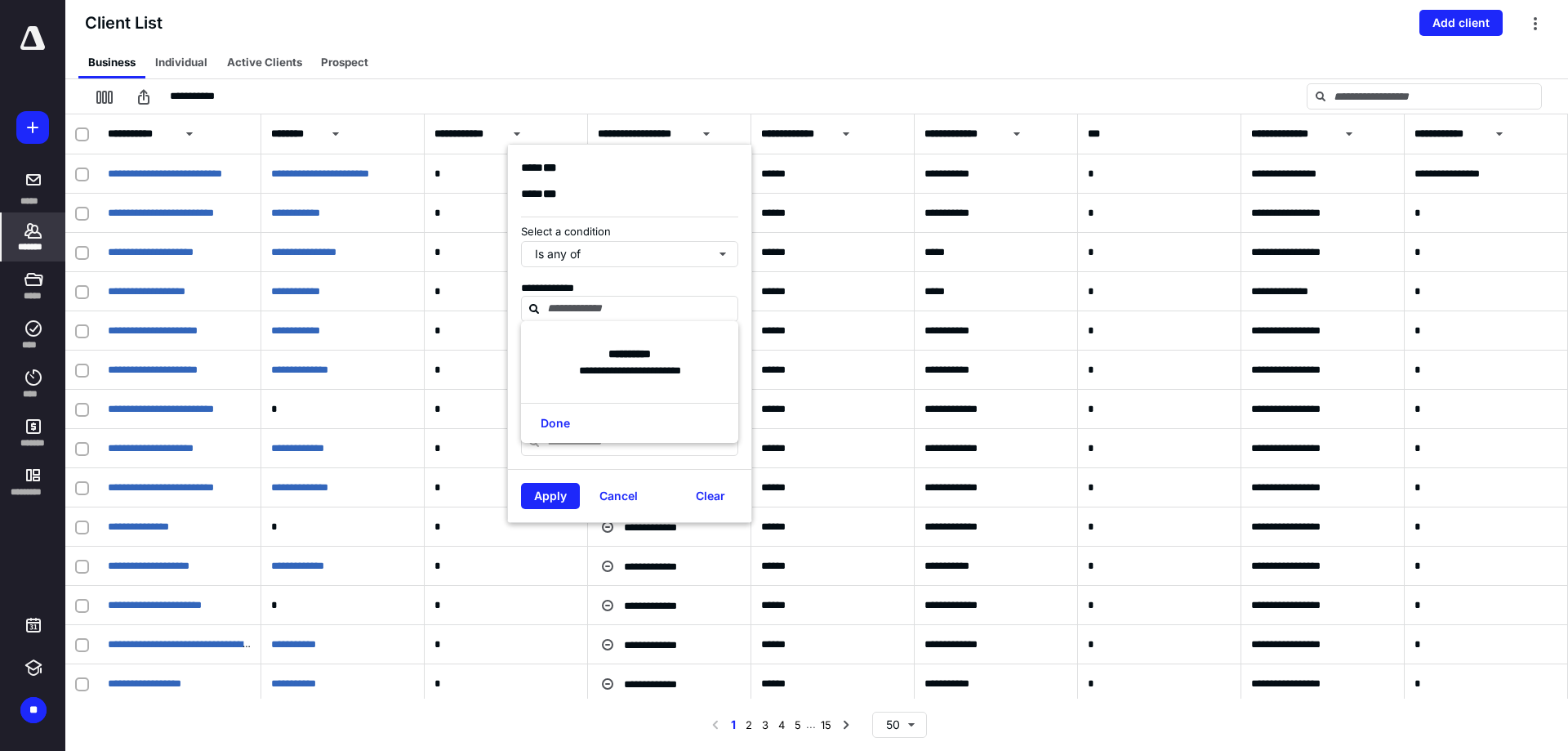 click on "**********" at bounding box center [630, 288] 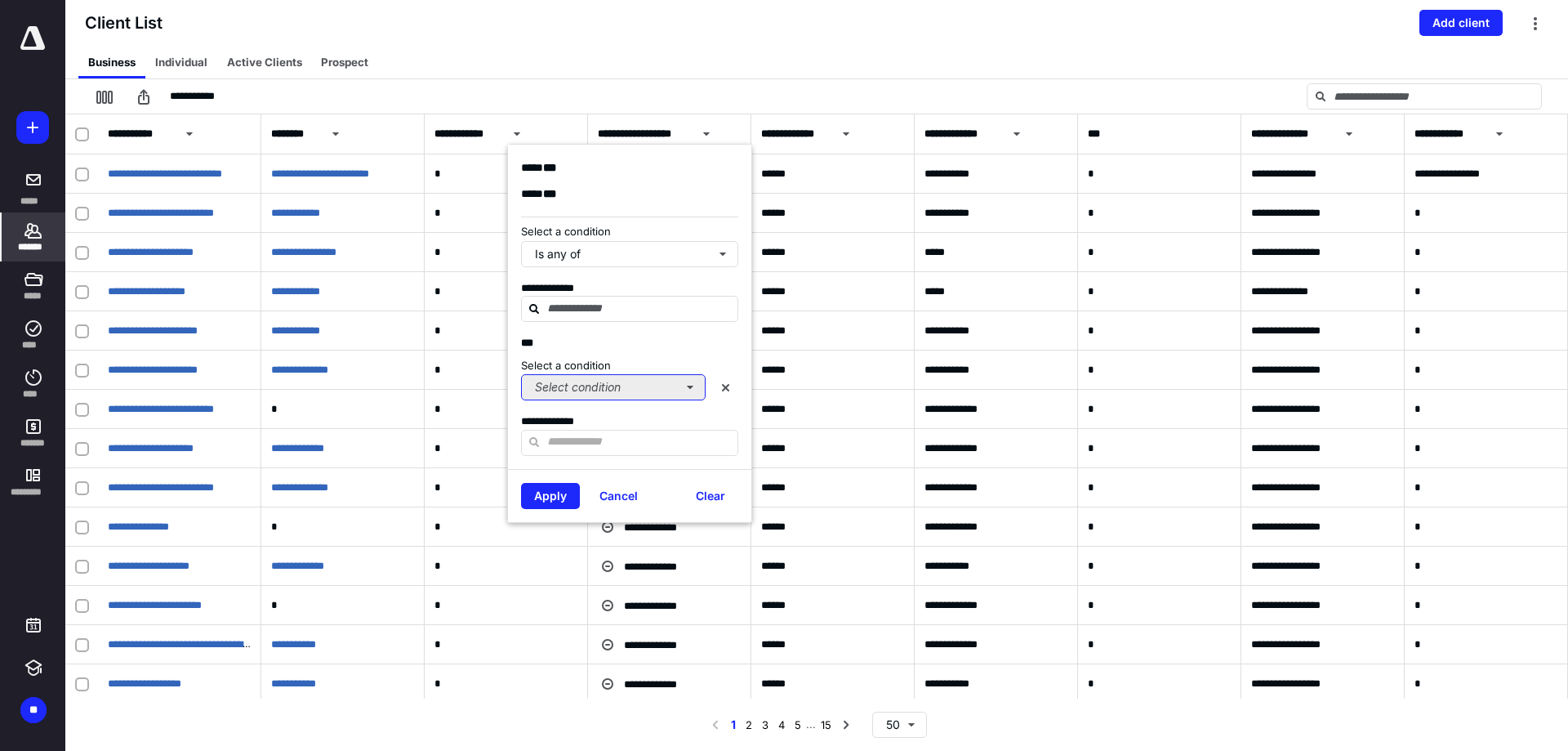 click on "Select condition" at bounding box center (613, 387) 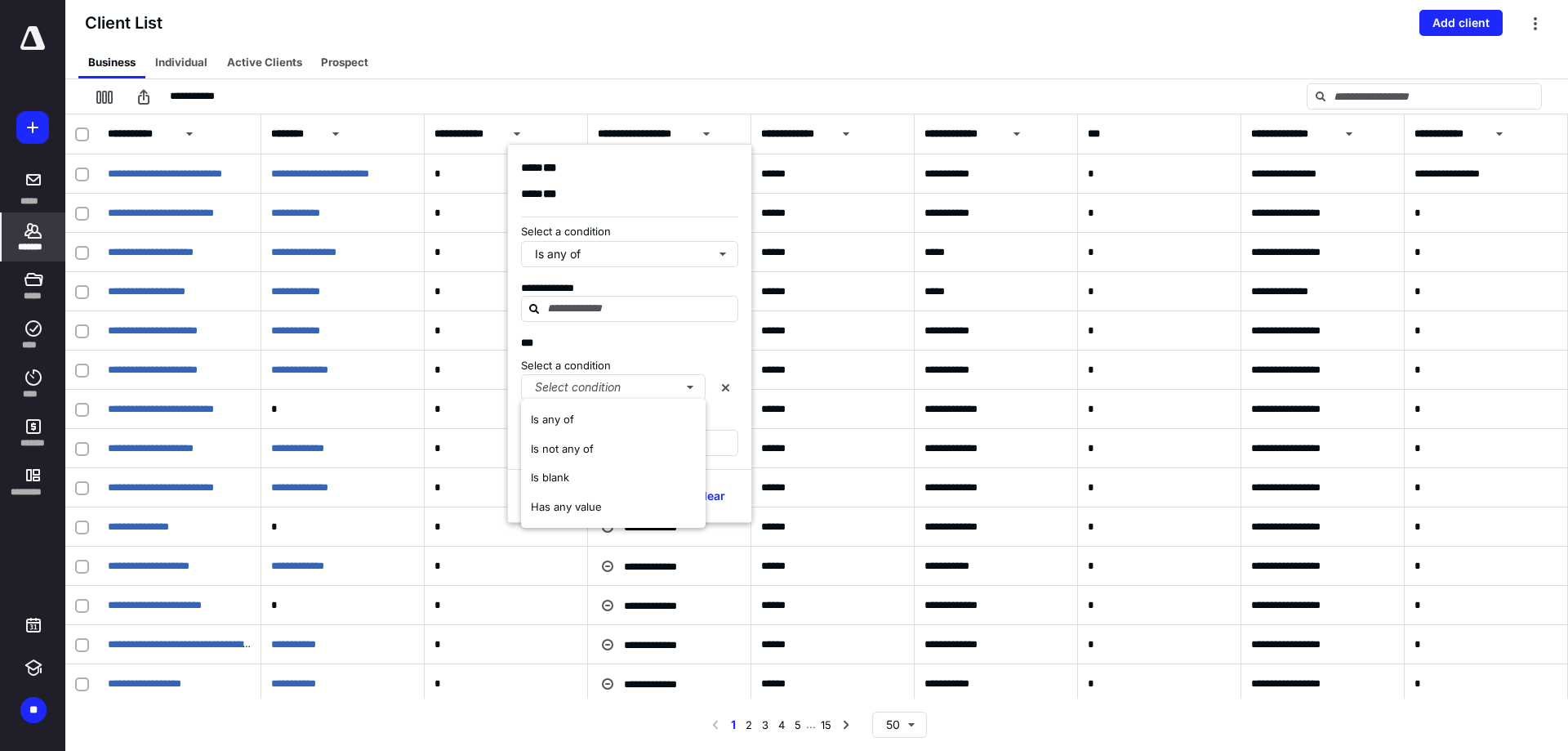 click on "***" at bounding box center [630, 343] 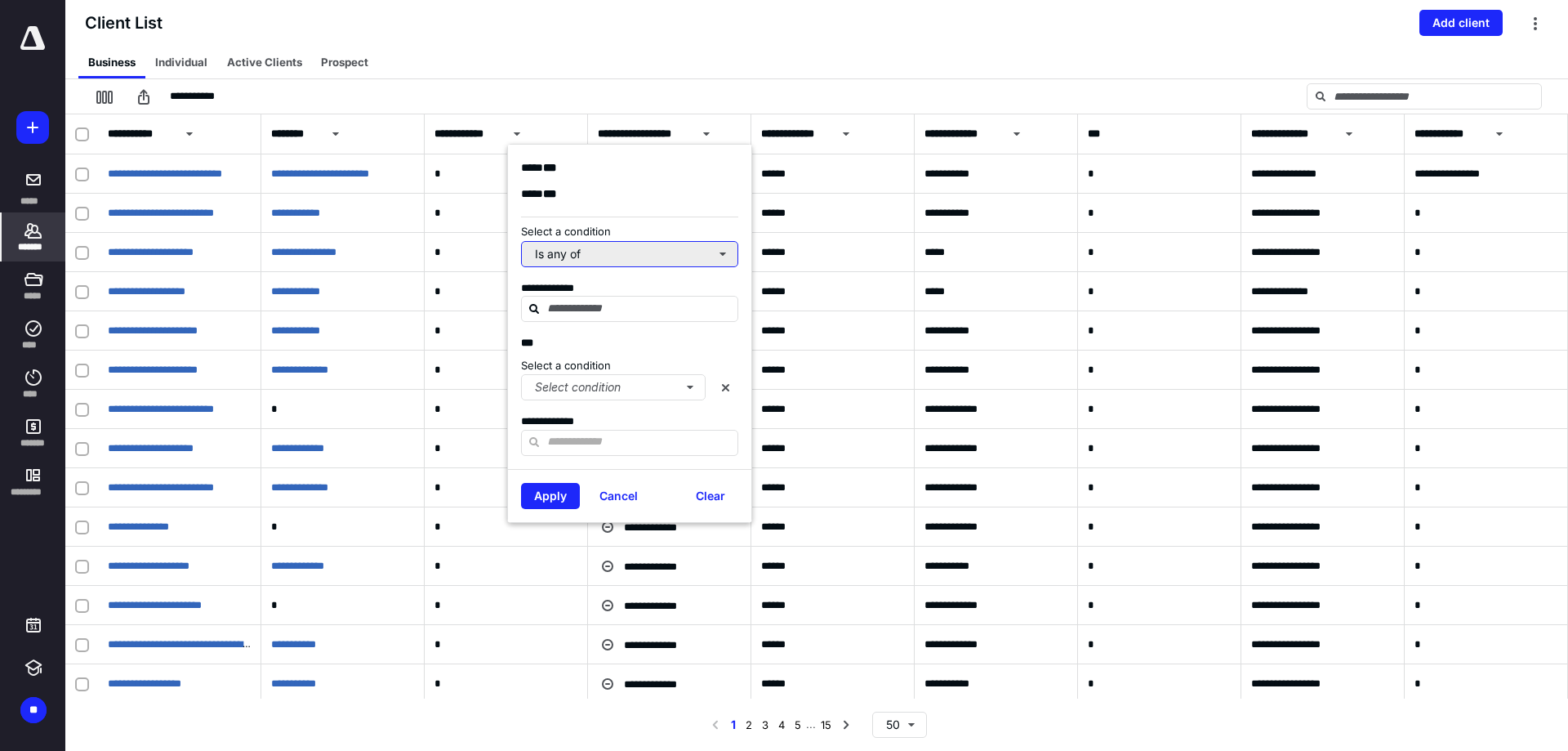 click on "Is any of" at bounding box center [630, 254] 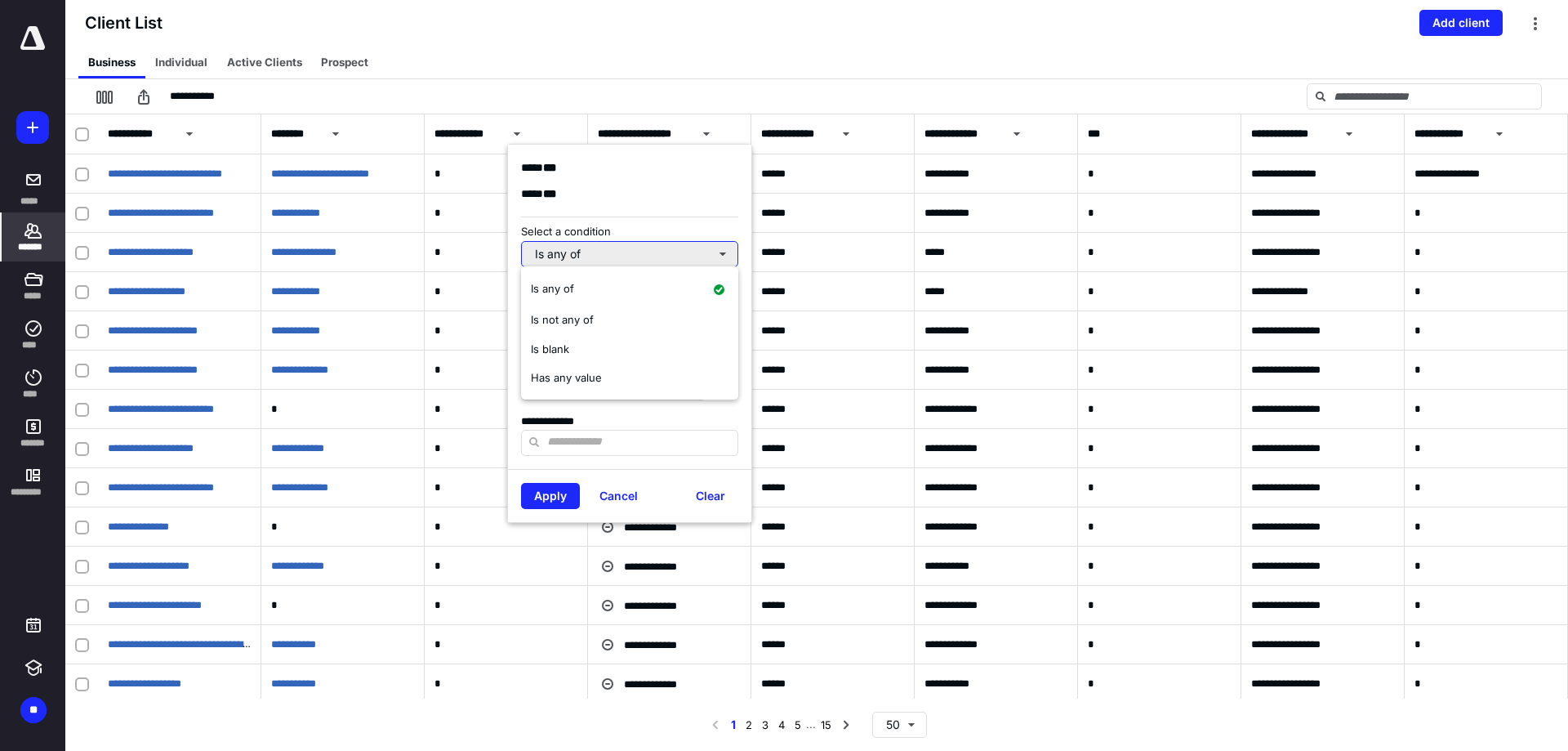 click on "Is any of" at bounding box center (630, 254) 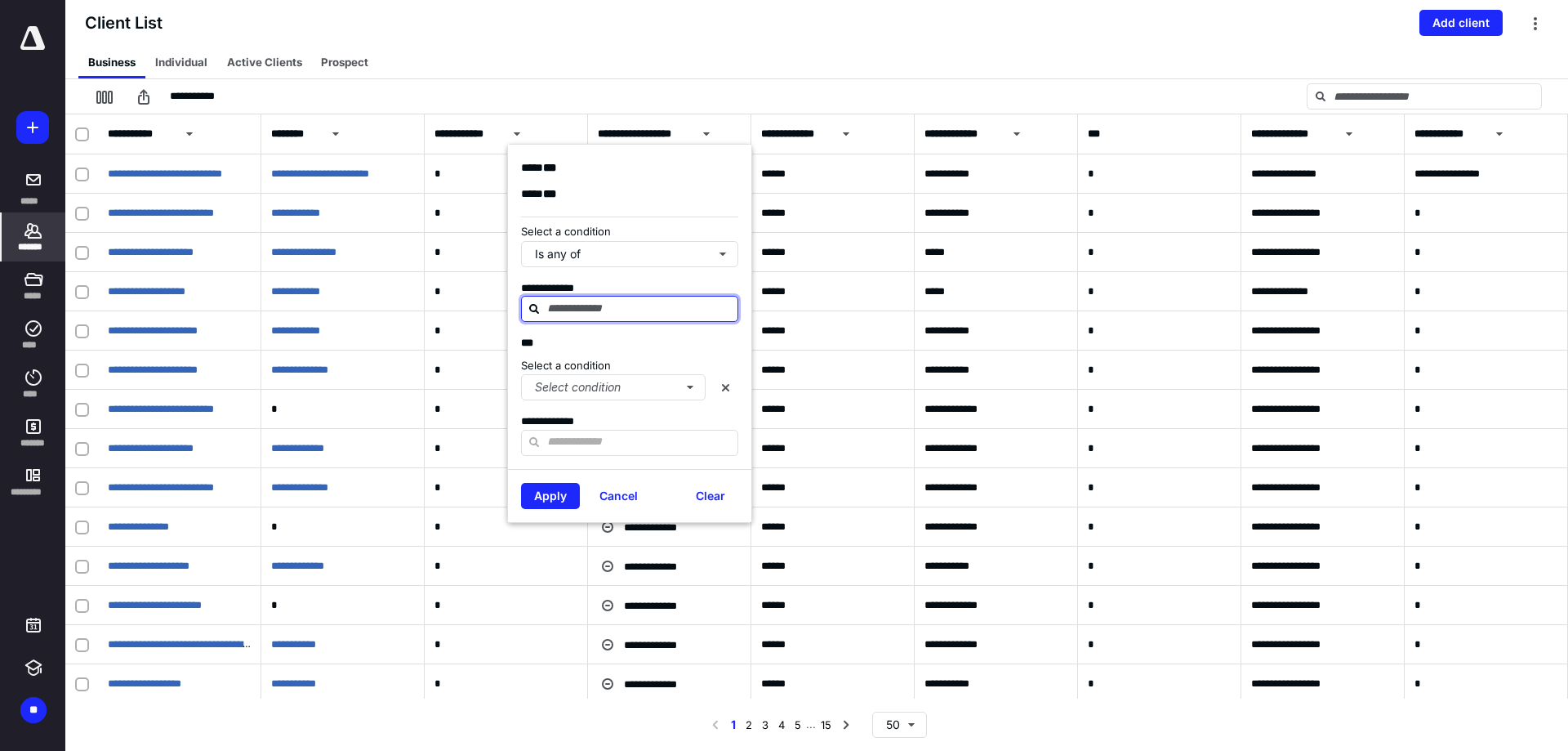 click at bounding box center (639, 308) 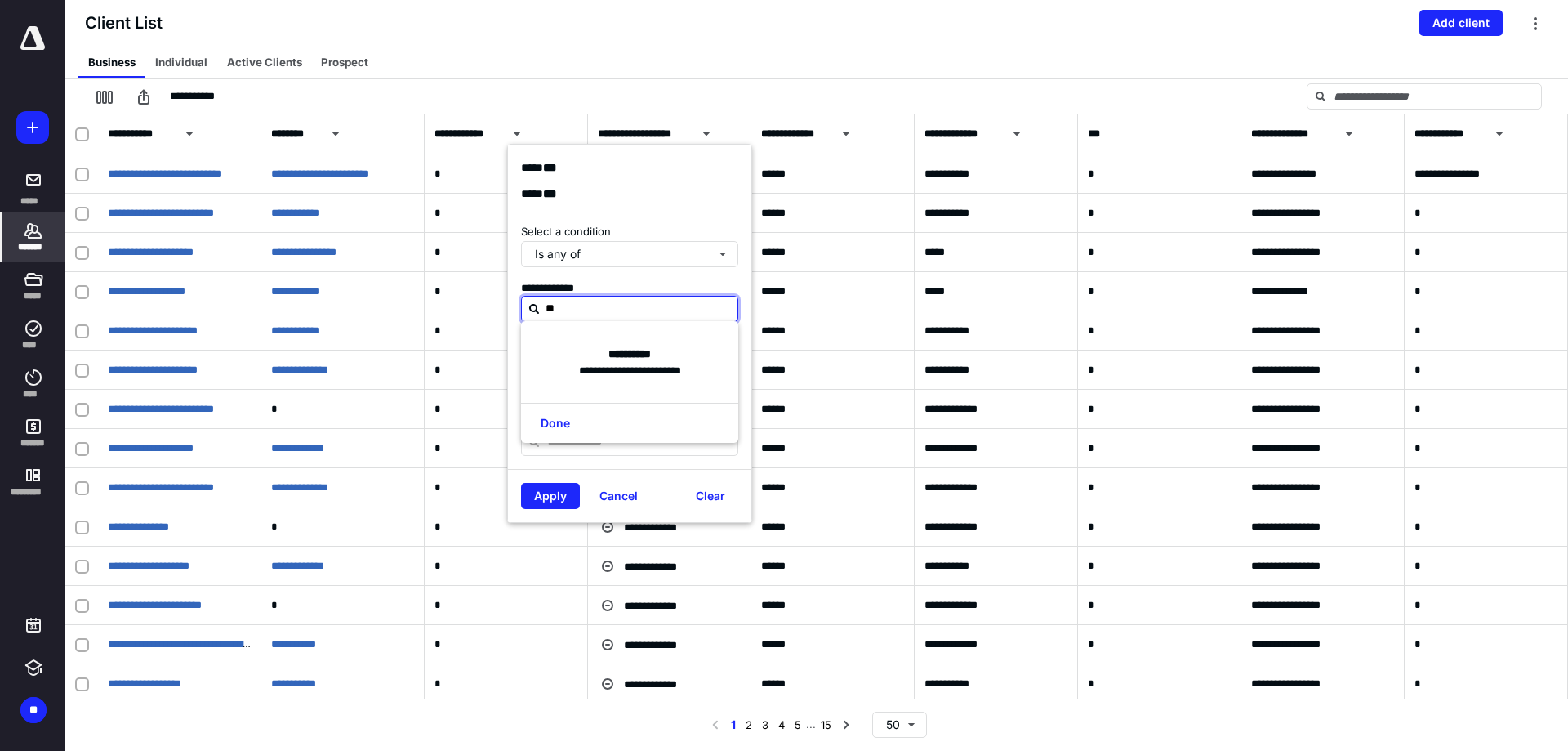 type on "*" 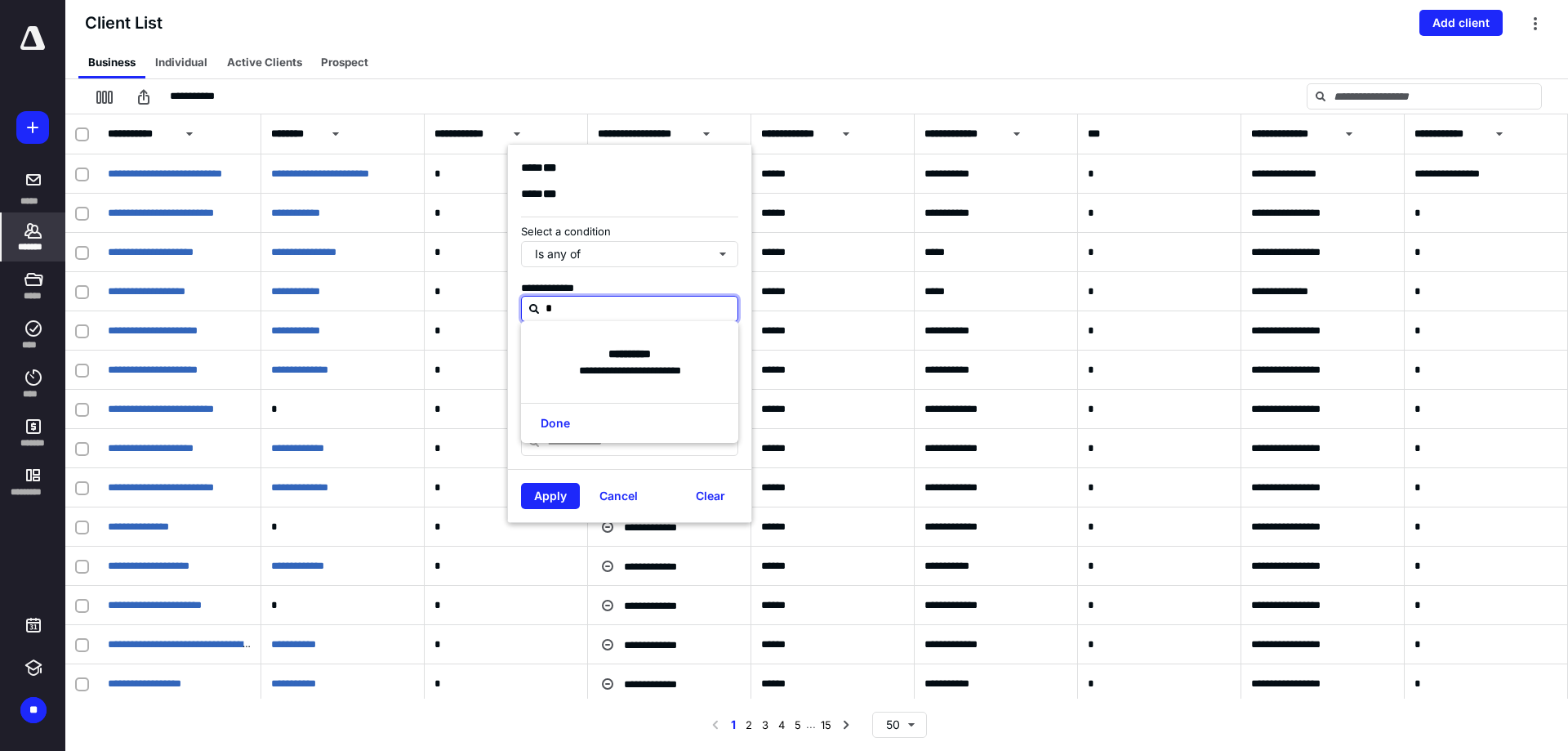 type 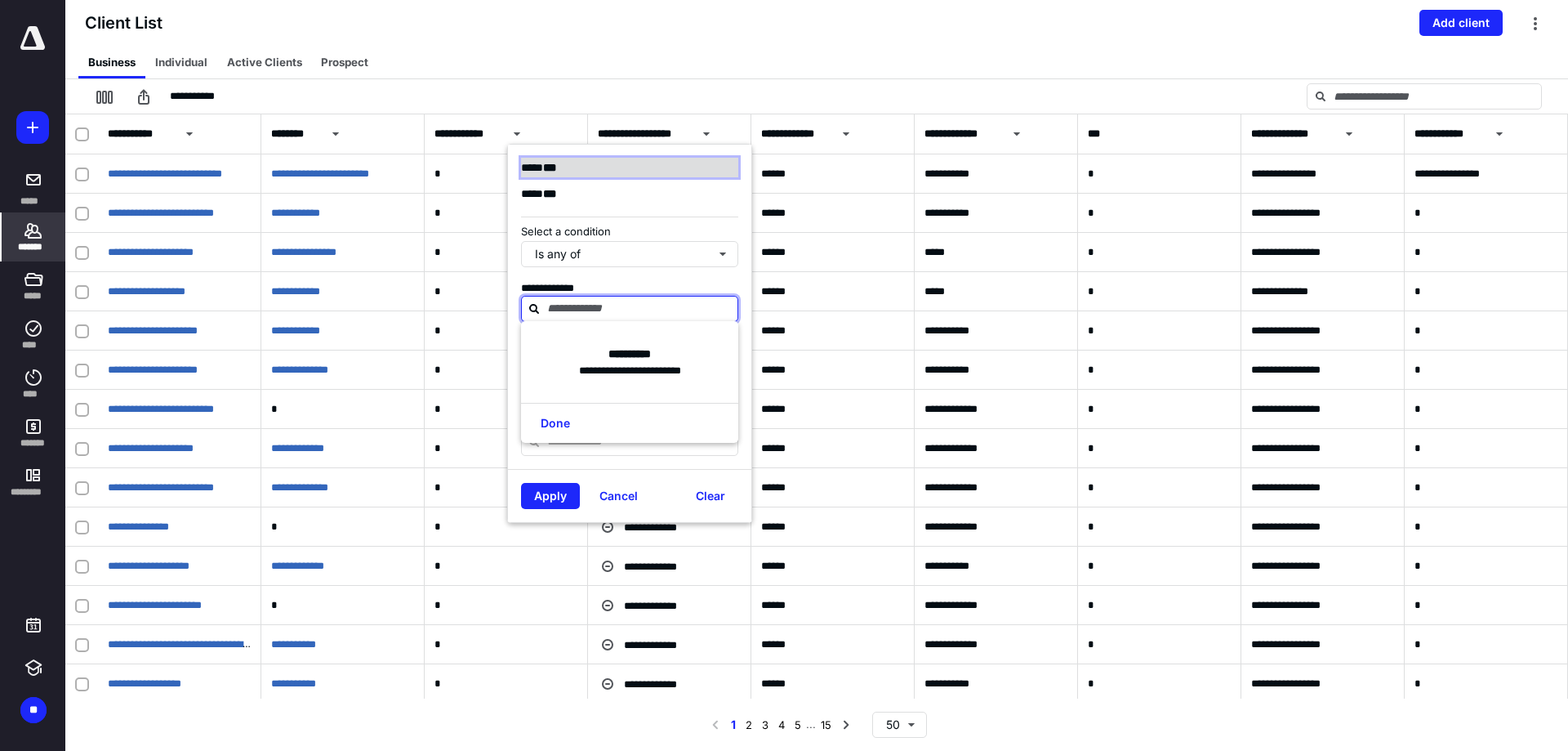 click on "**** ***" at bounding box center [630, 168] 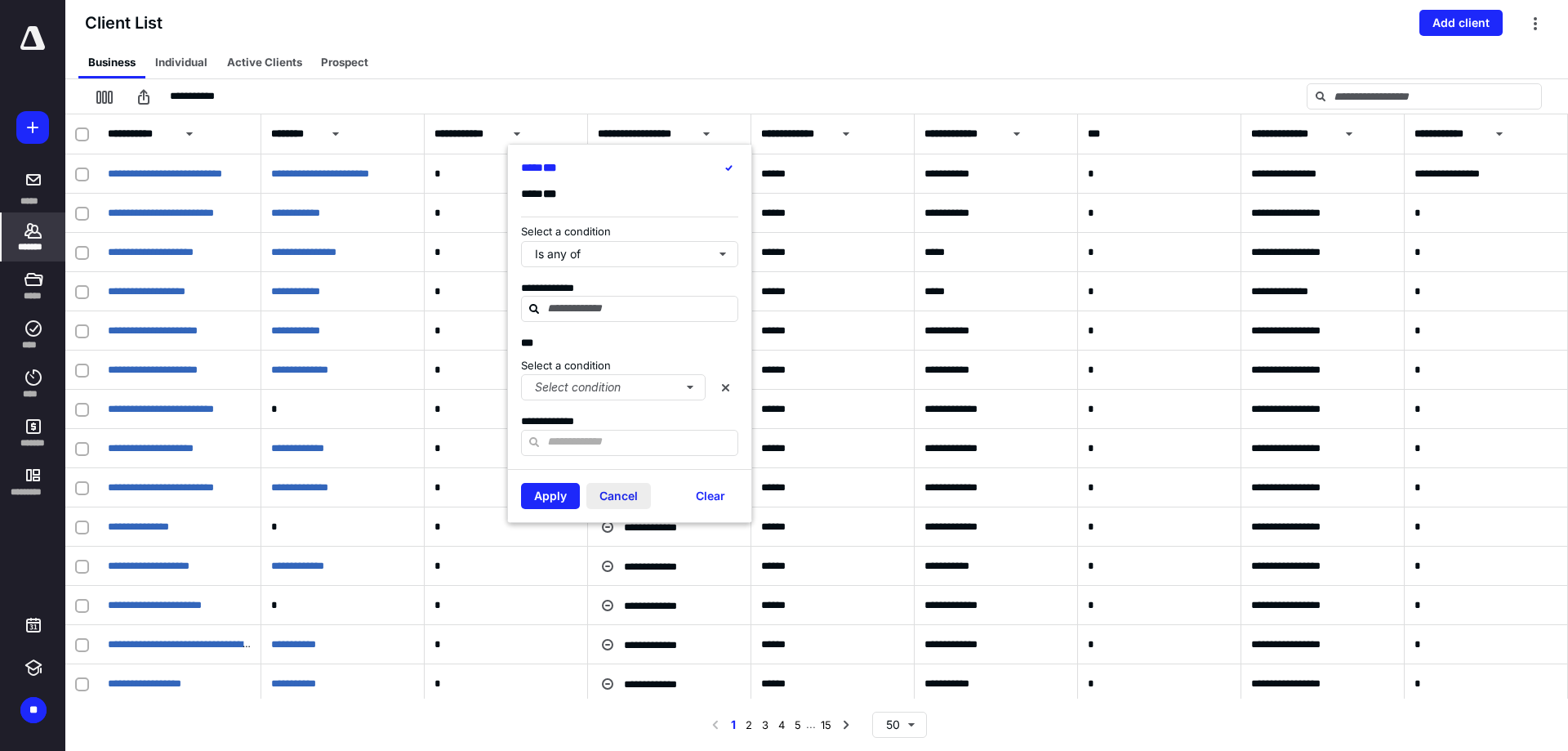 click on "Cancel" at bounding box center (618, 496) 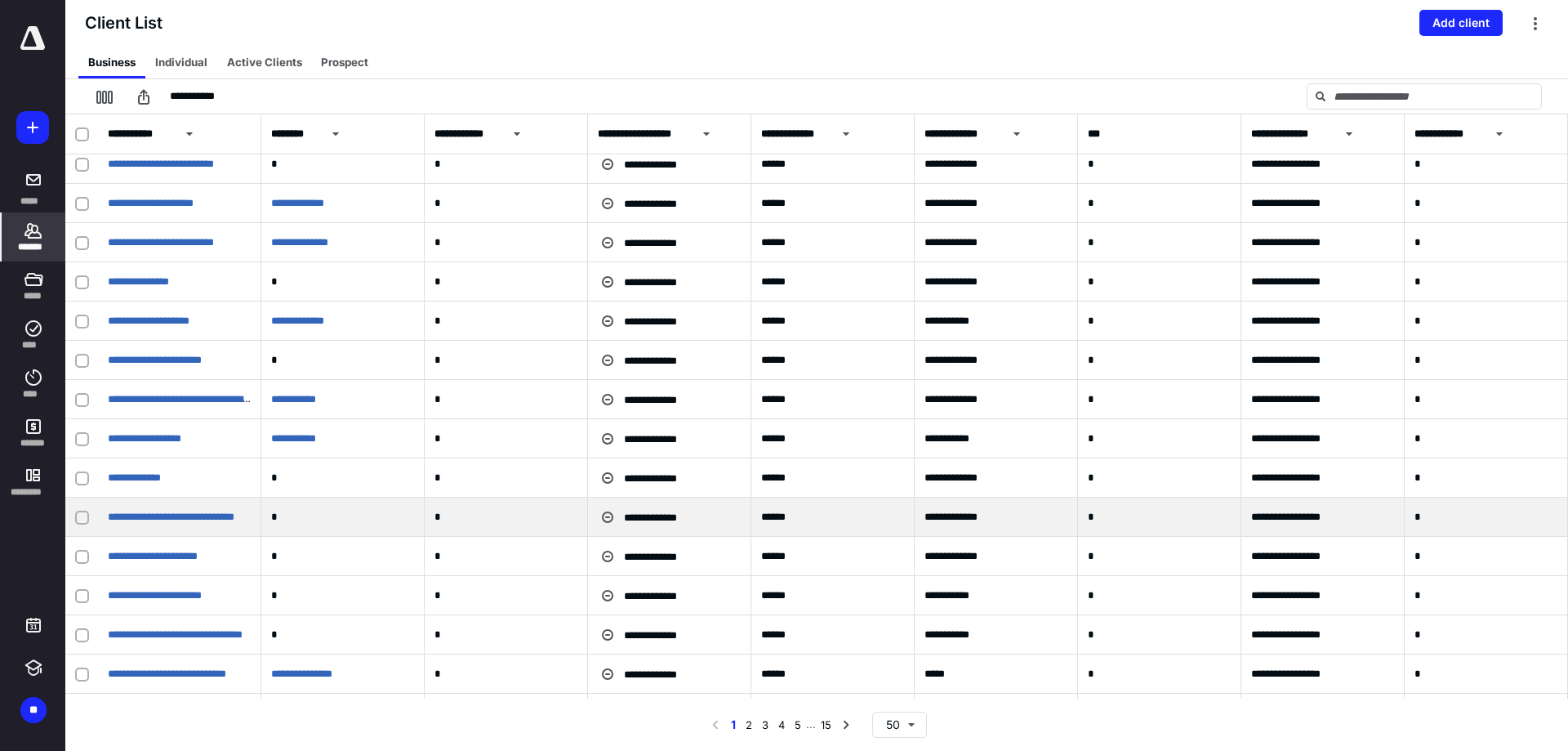scroll, scrollTop: 0, scrollLeft: 0, axis: both 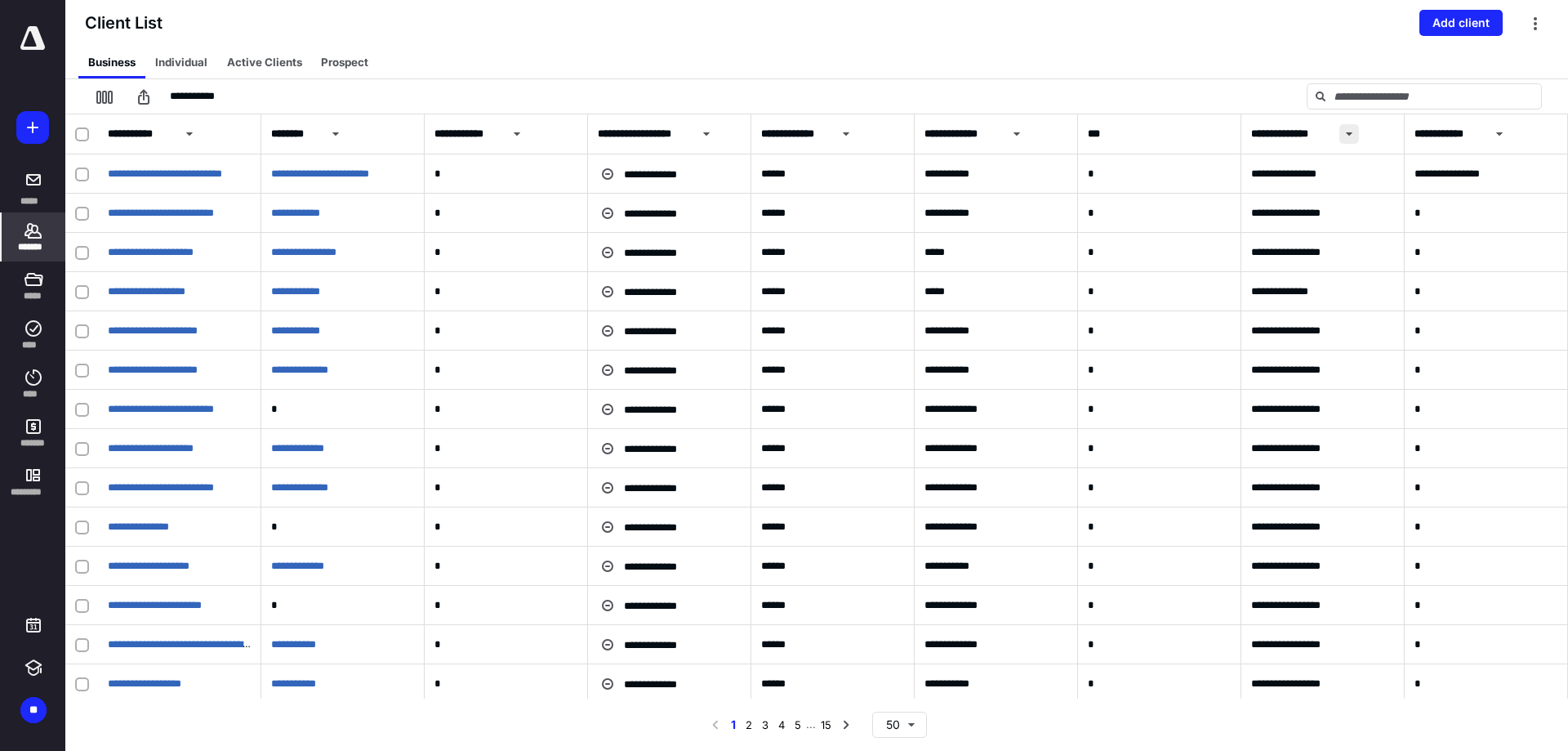 click at bounding box center [1349, 134] 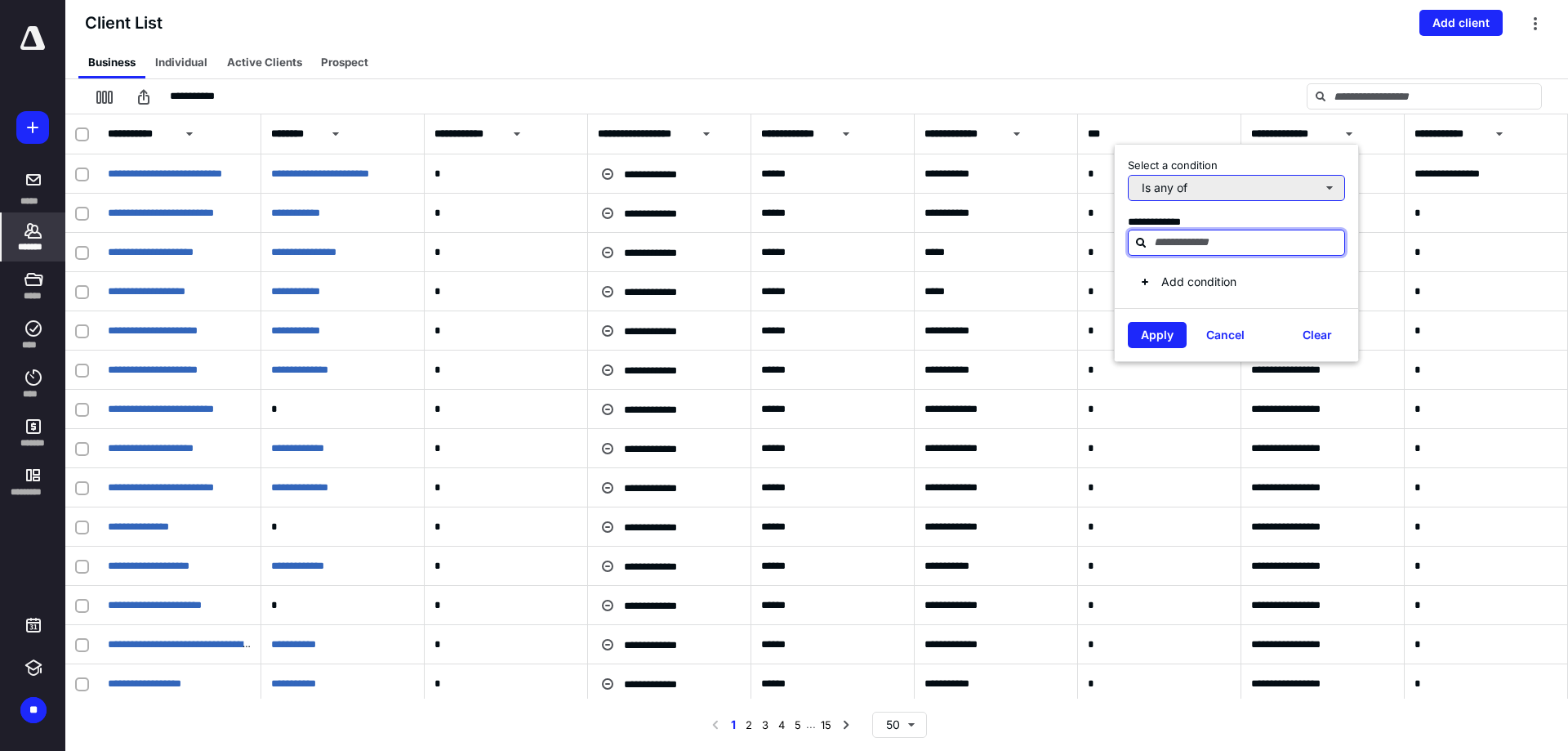 click on "Is any of" at bounding box center (1236, 188) 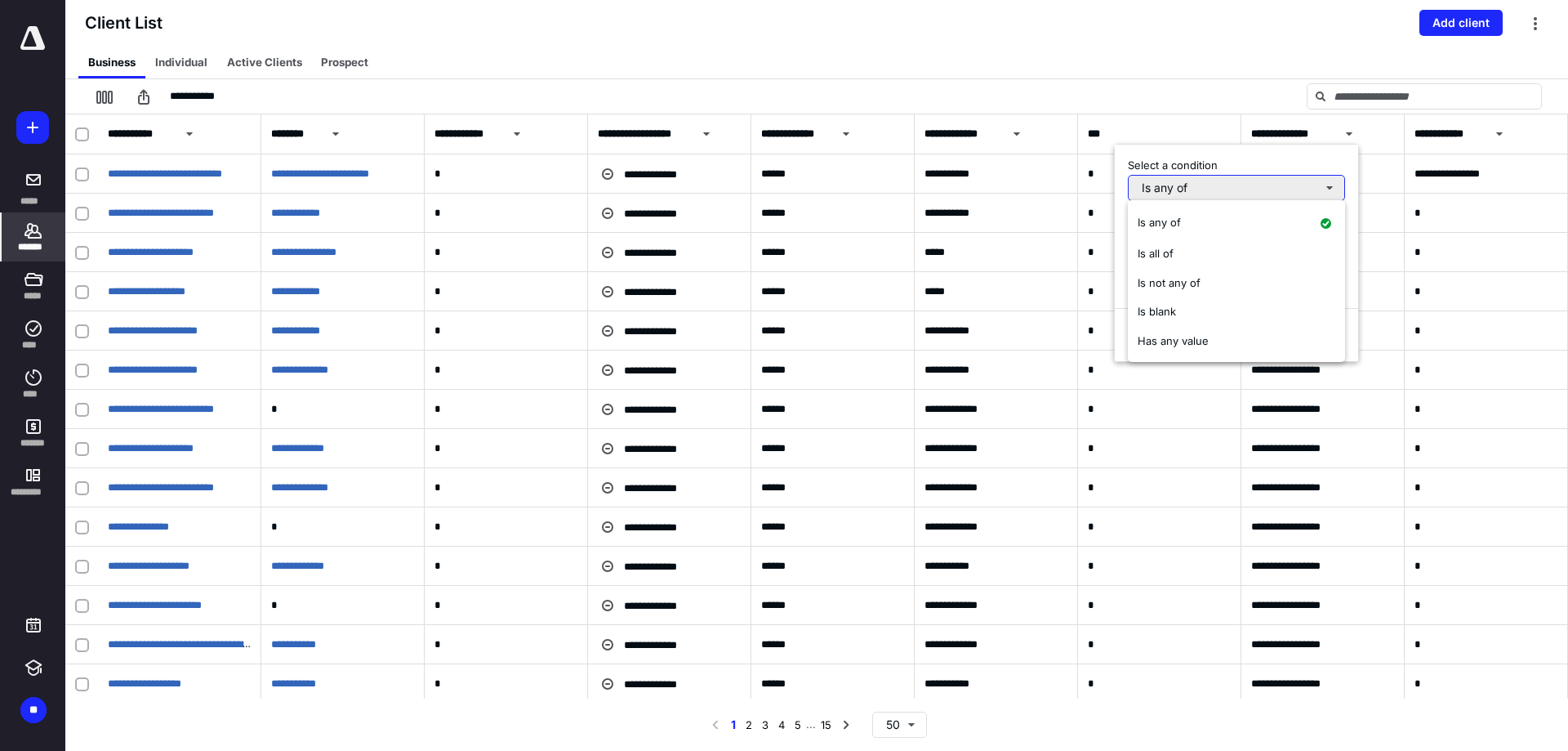 click on "Is any of" at bounding box center [1236, 188] 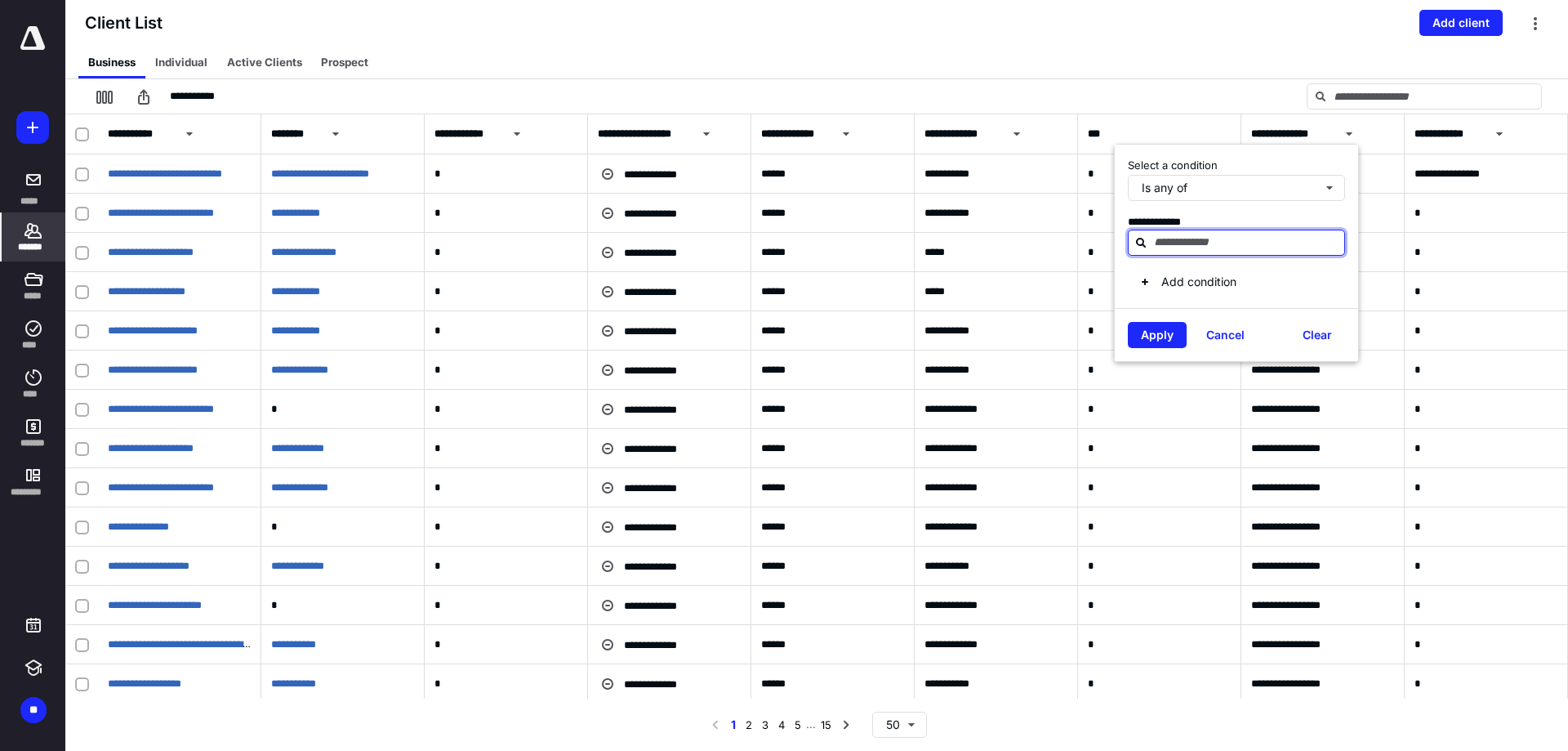 click at bounding box center (1246, 242) 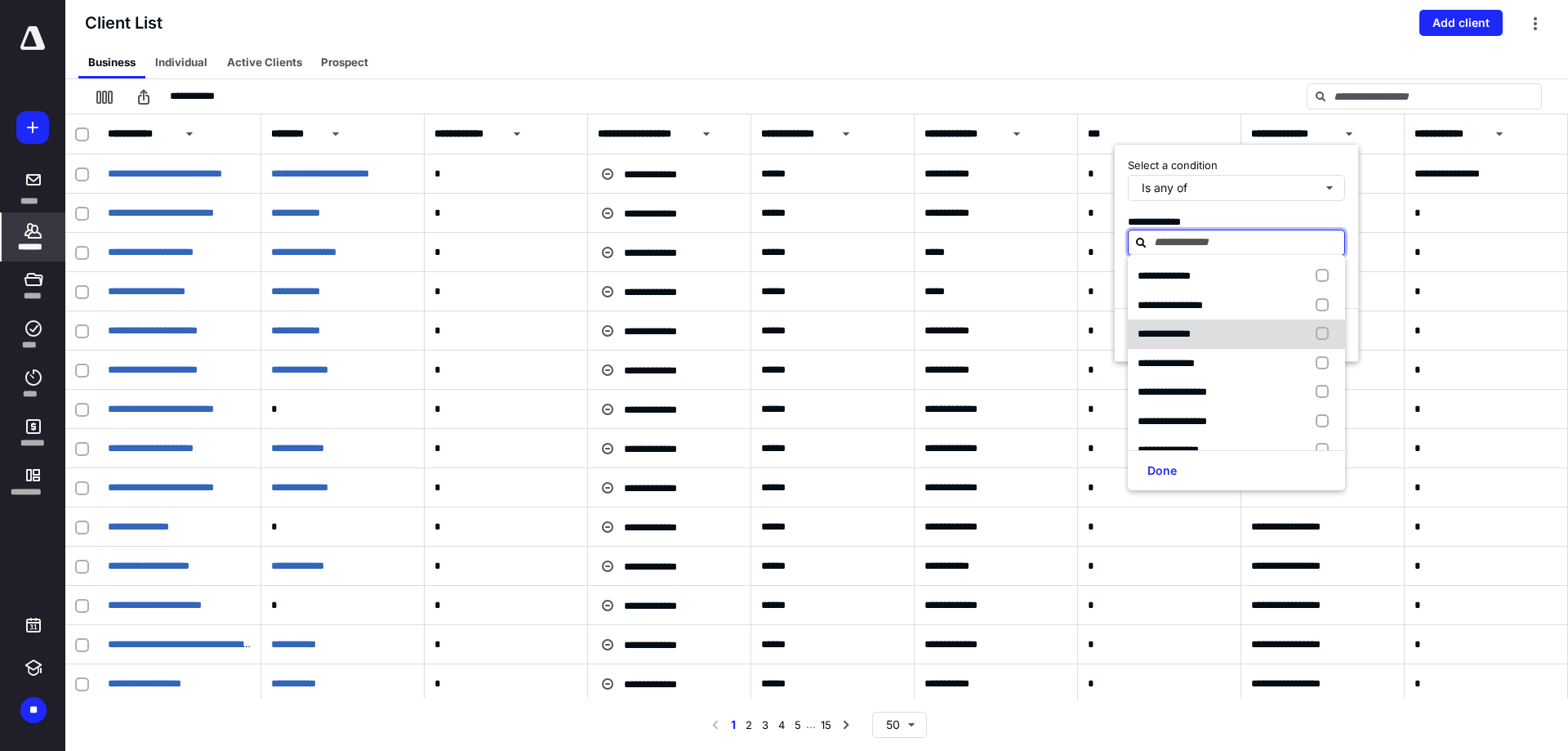 click at bounding box center [1325, 334] 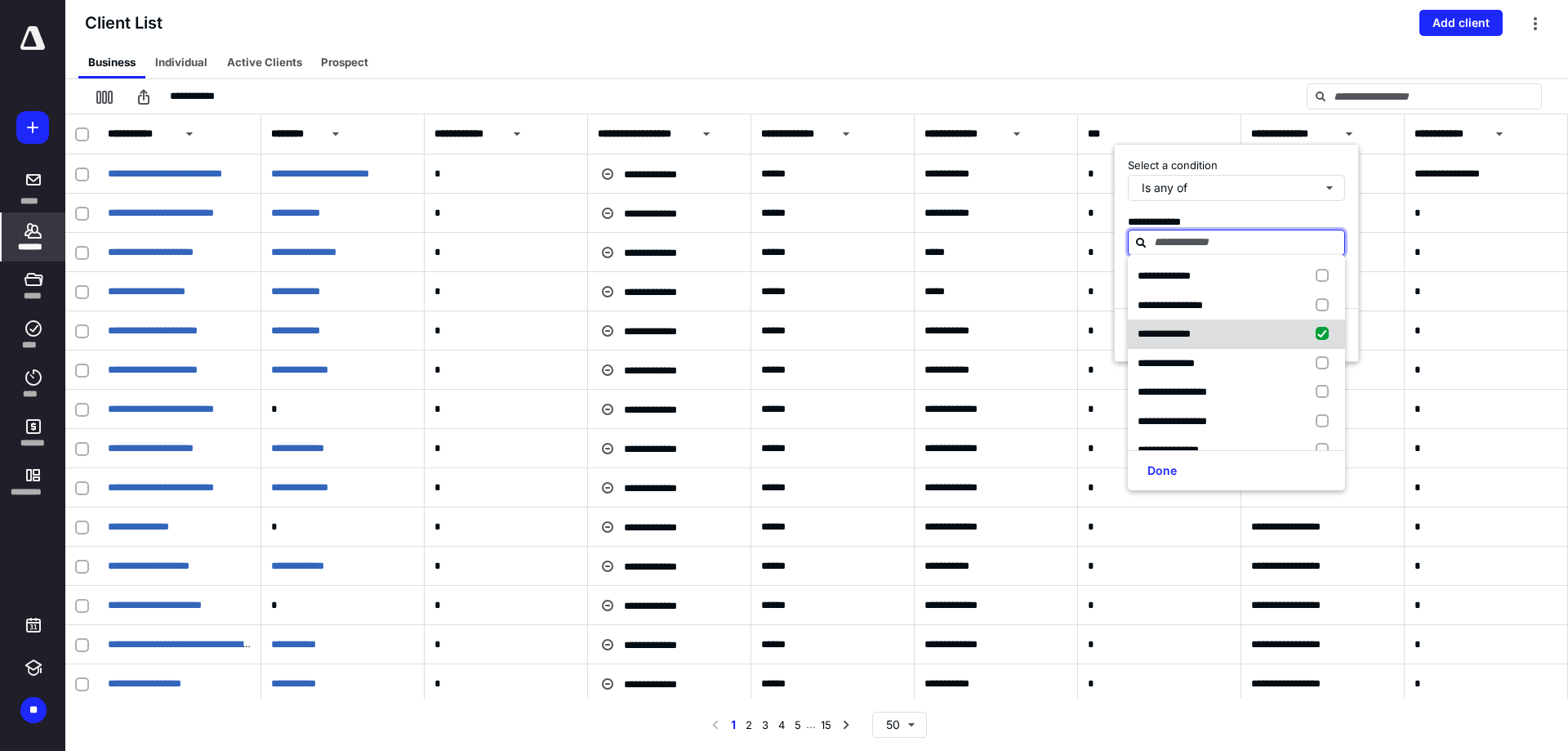 checkbox on "true" 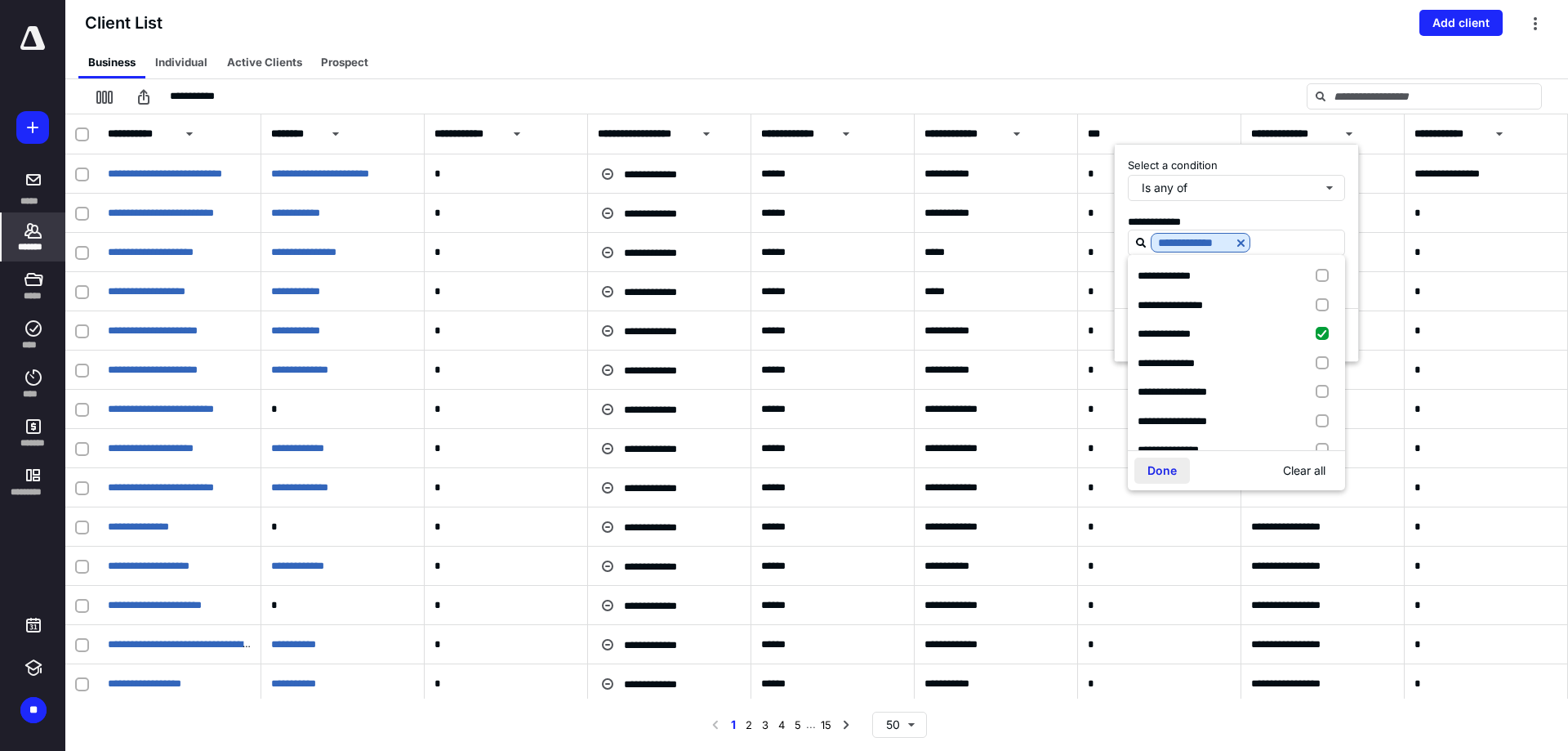 click on "Done" at bounding box center [1162, 471] 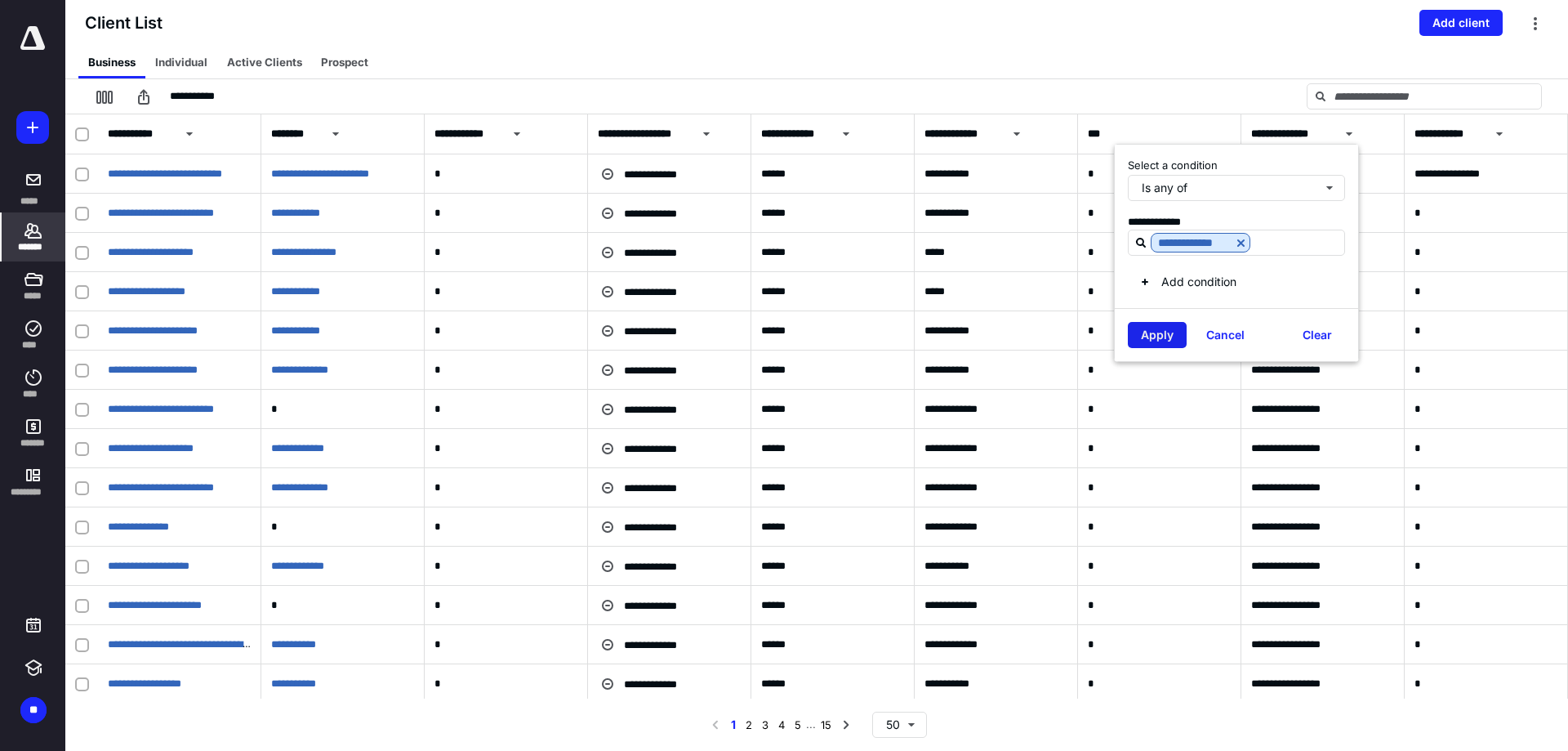 click on "Apply" at bounding box center (1157, 335) 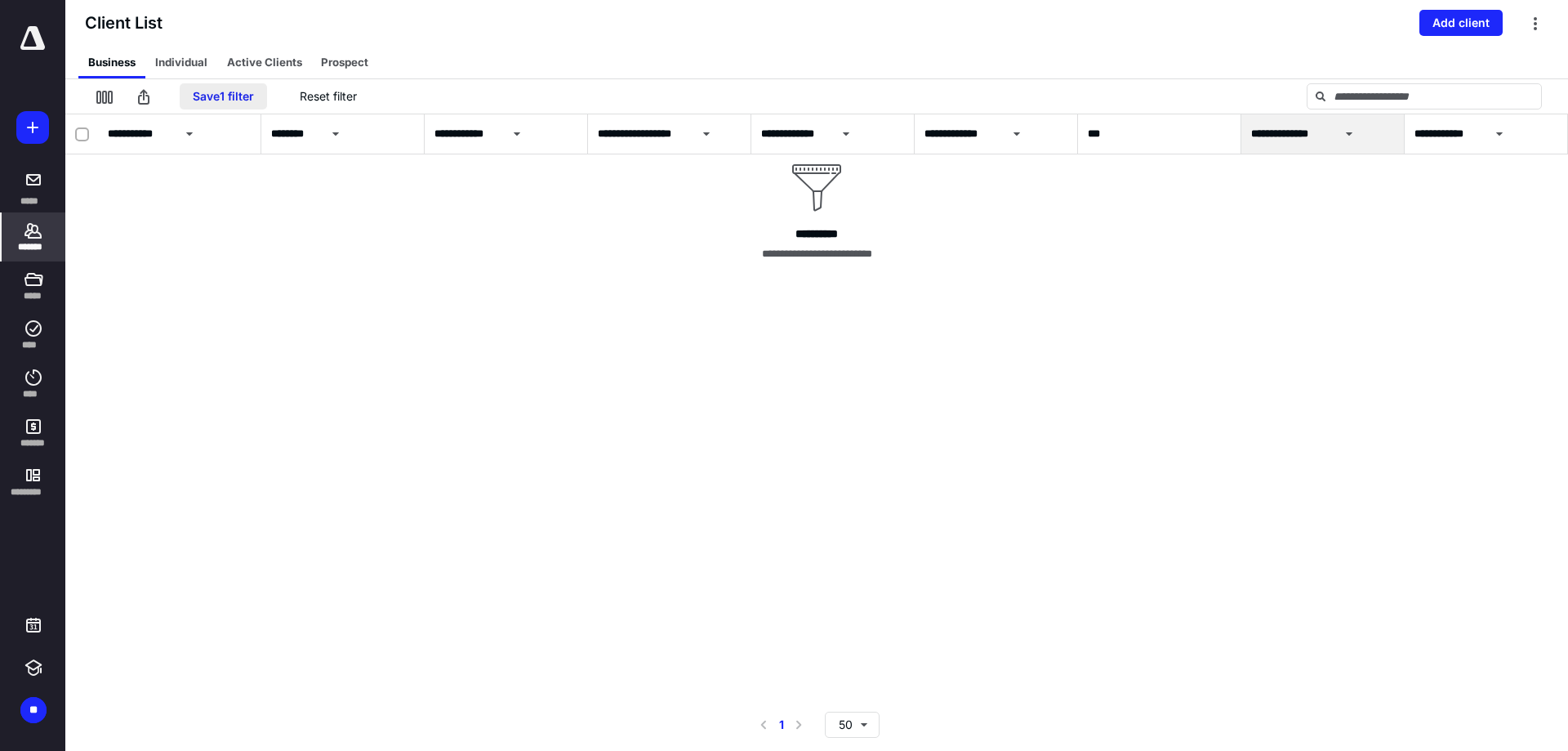 click on "Save  1   filter" at bounding box center (223, 96) 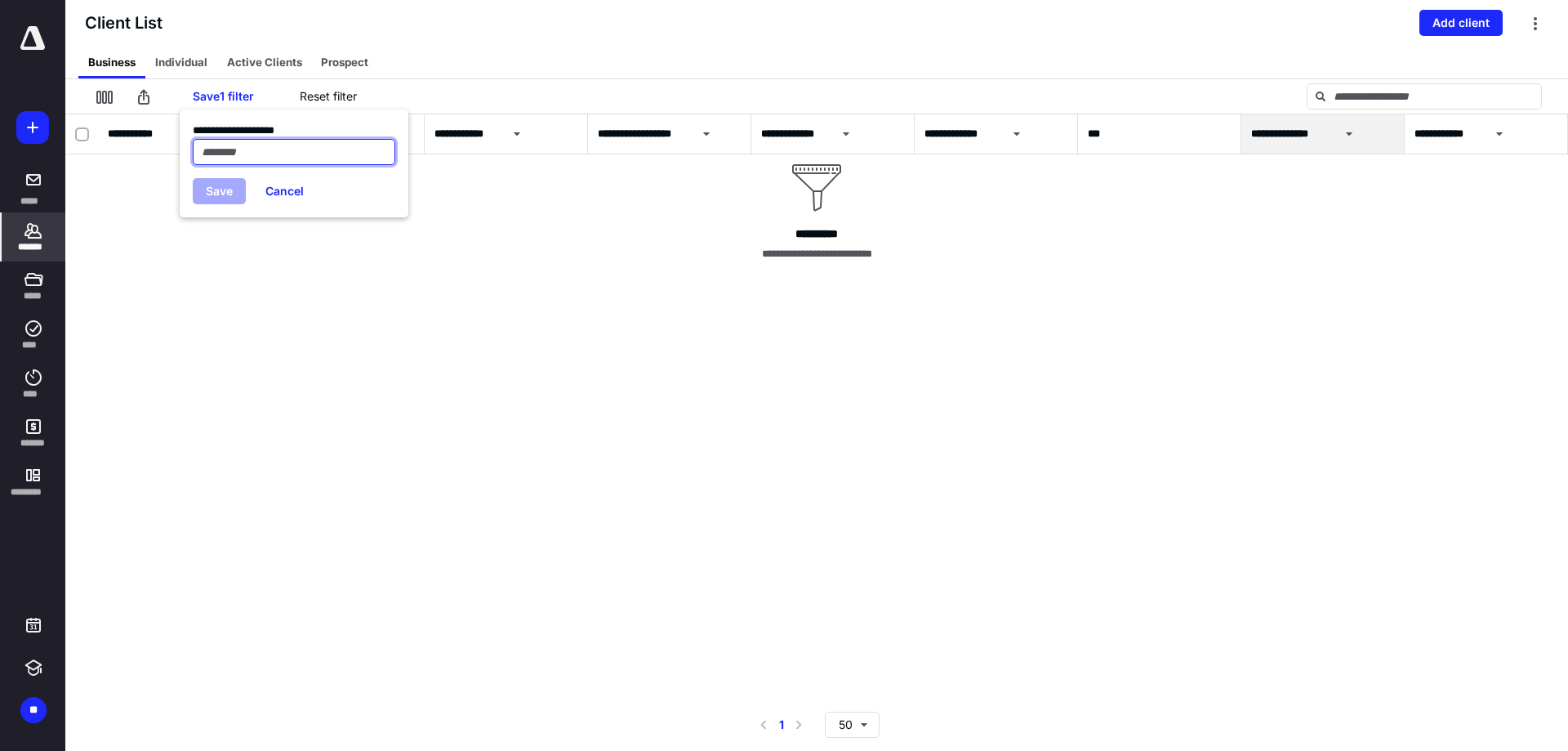 click at bounding box center (294, 152) 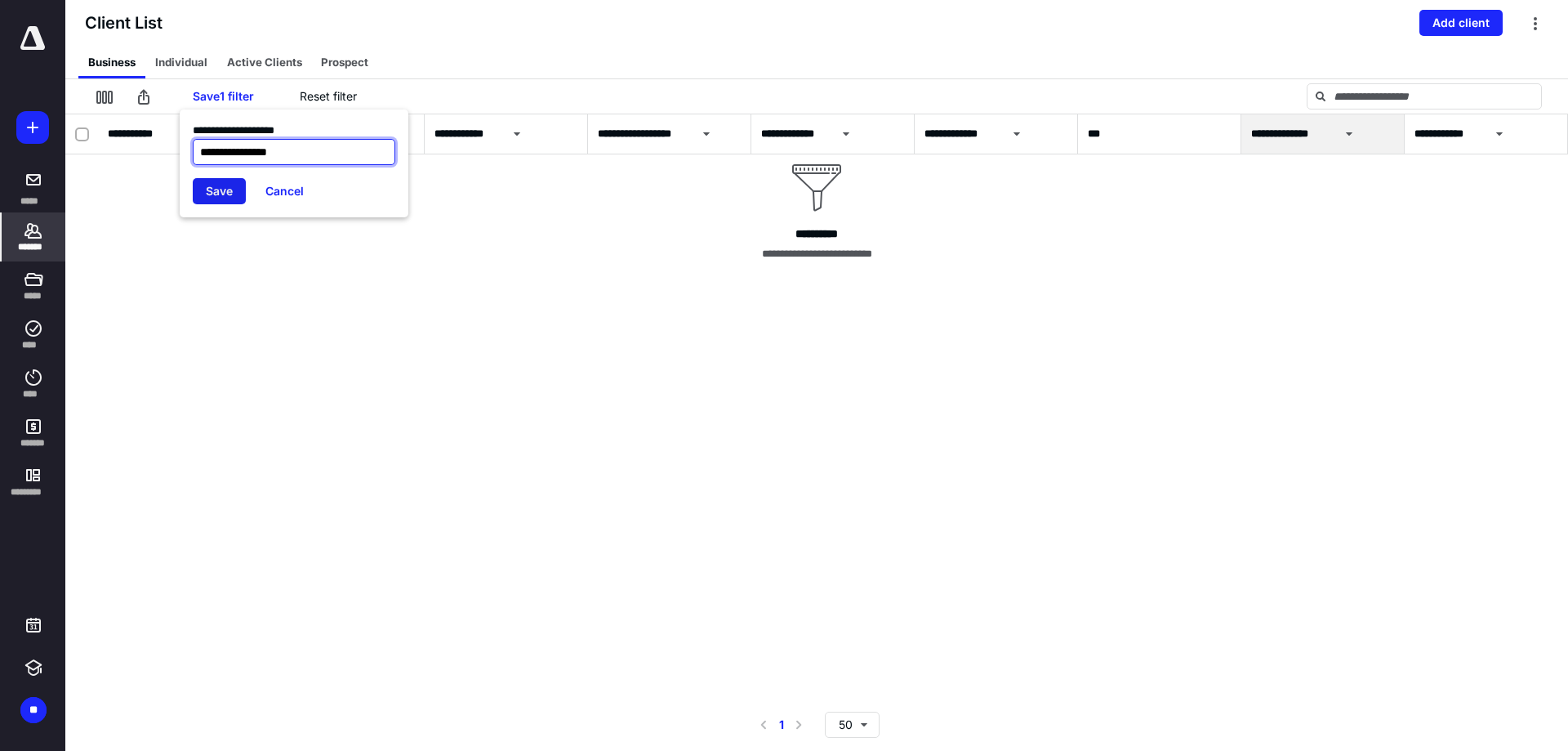 type on "**********" 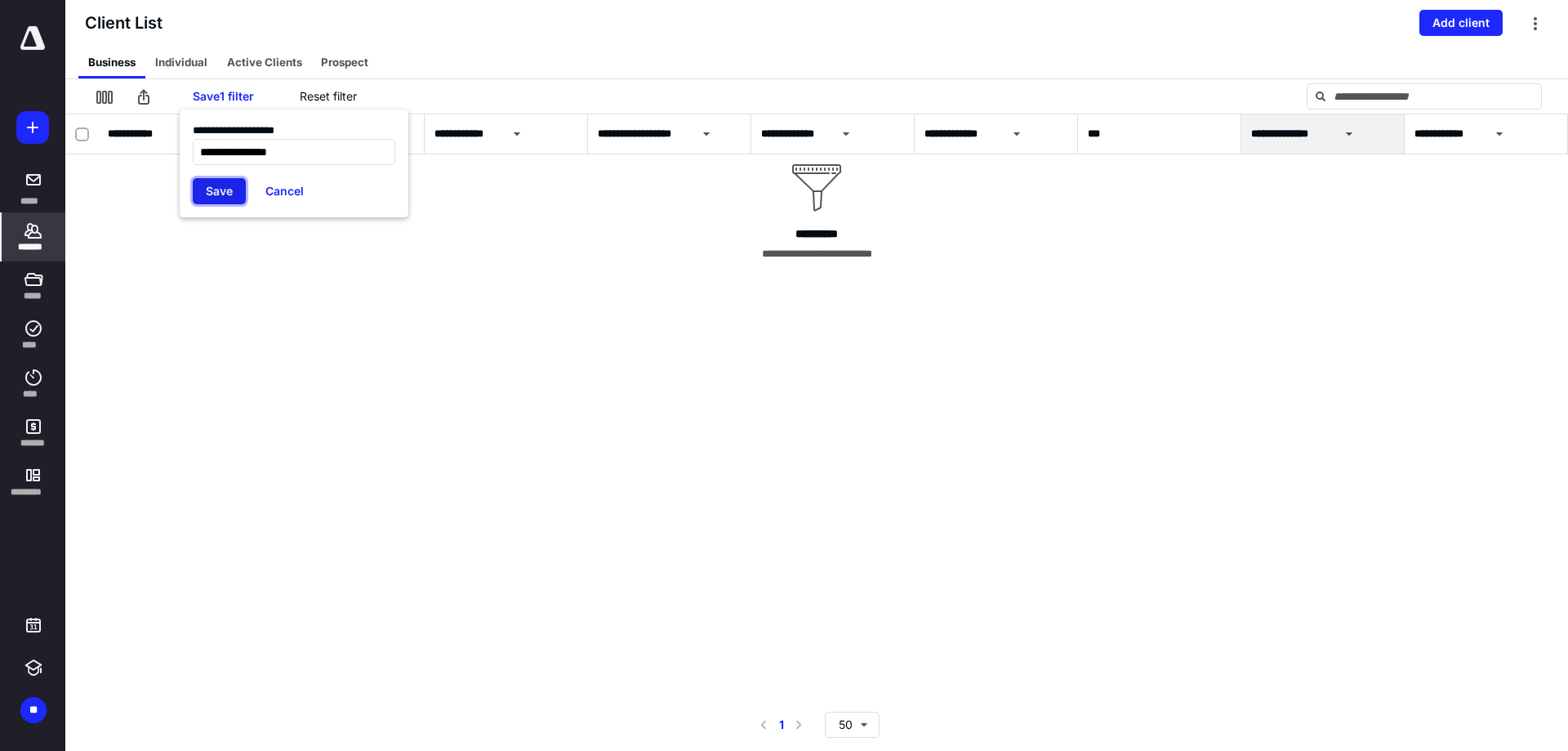 click on "Save" at bounding box center (219, 191) 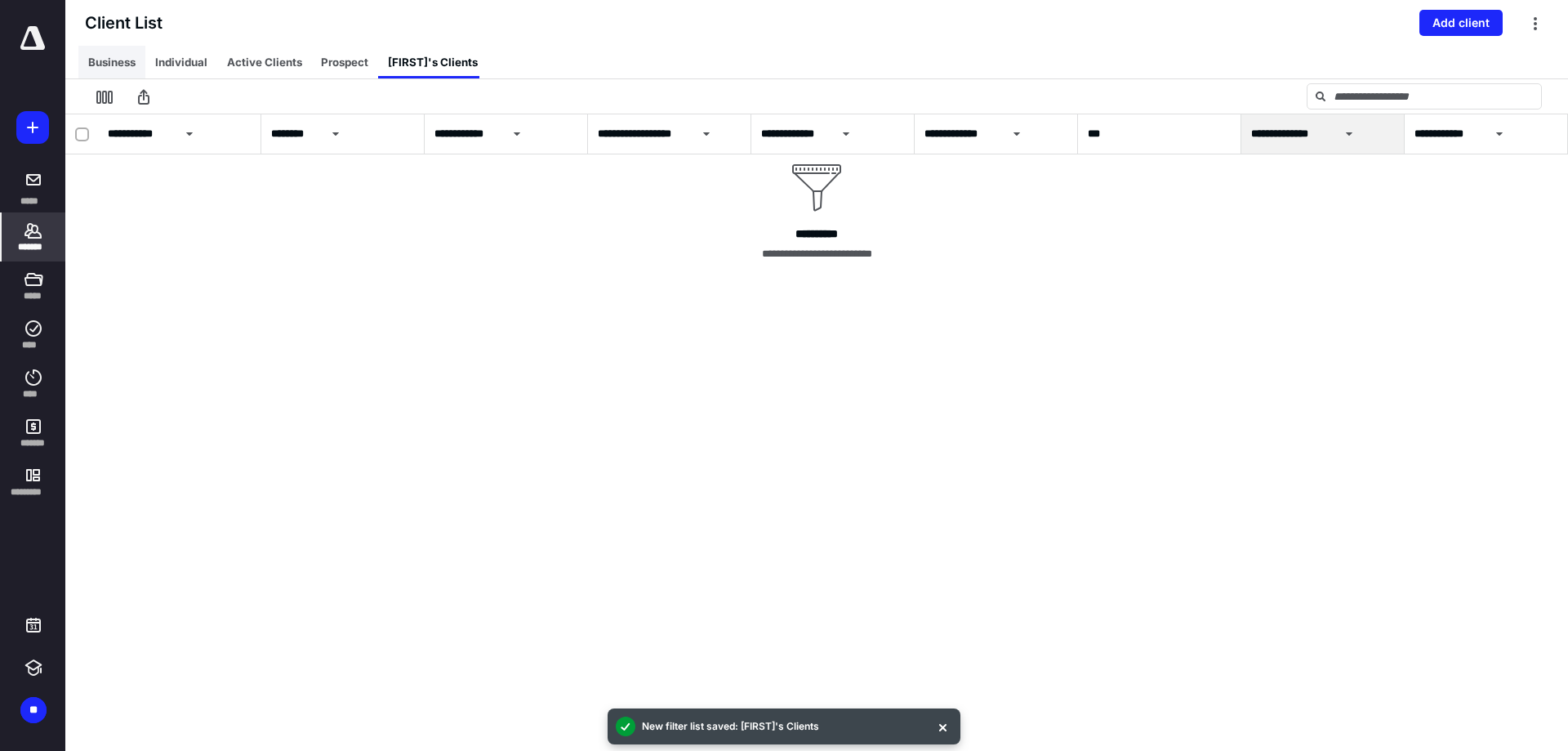 click on "Business" at bounding box center (112, 62) 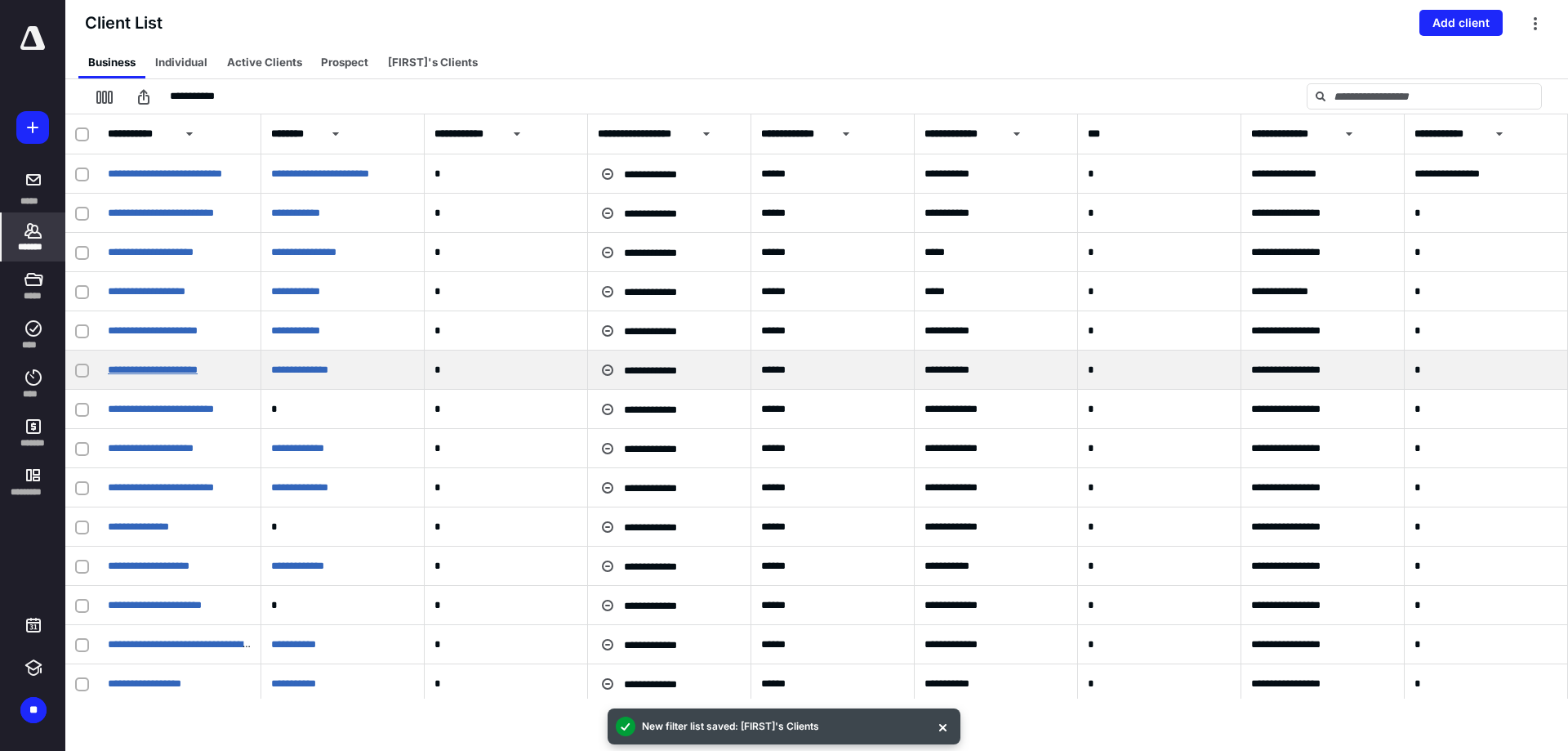 click on "**********" at bounding box center [153, 369] 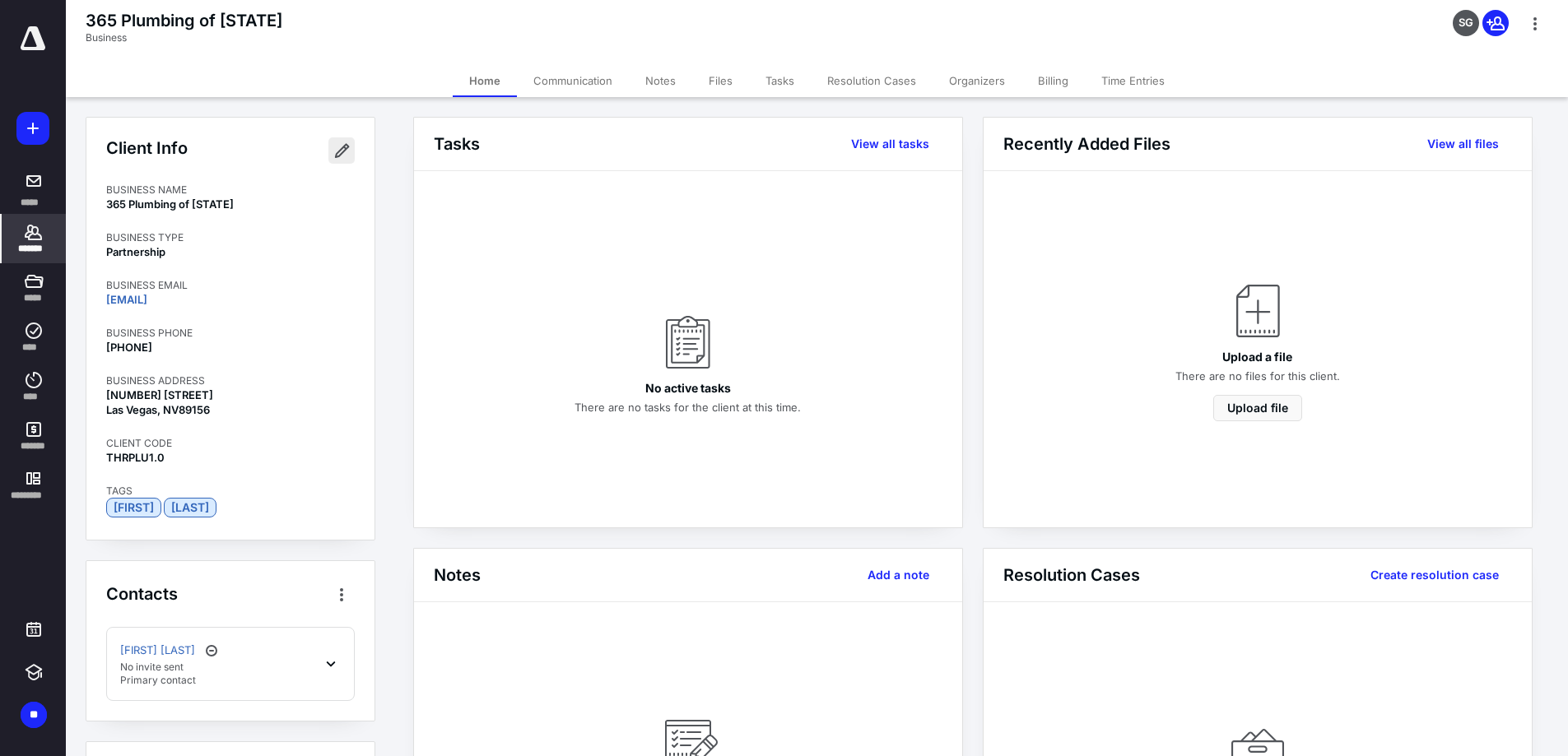 click at bounding box center [342, 151] 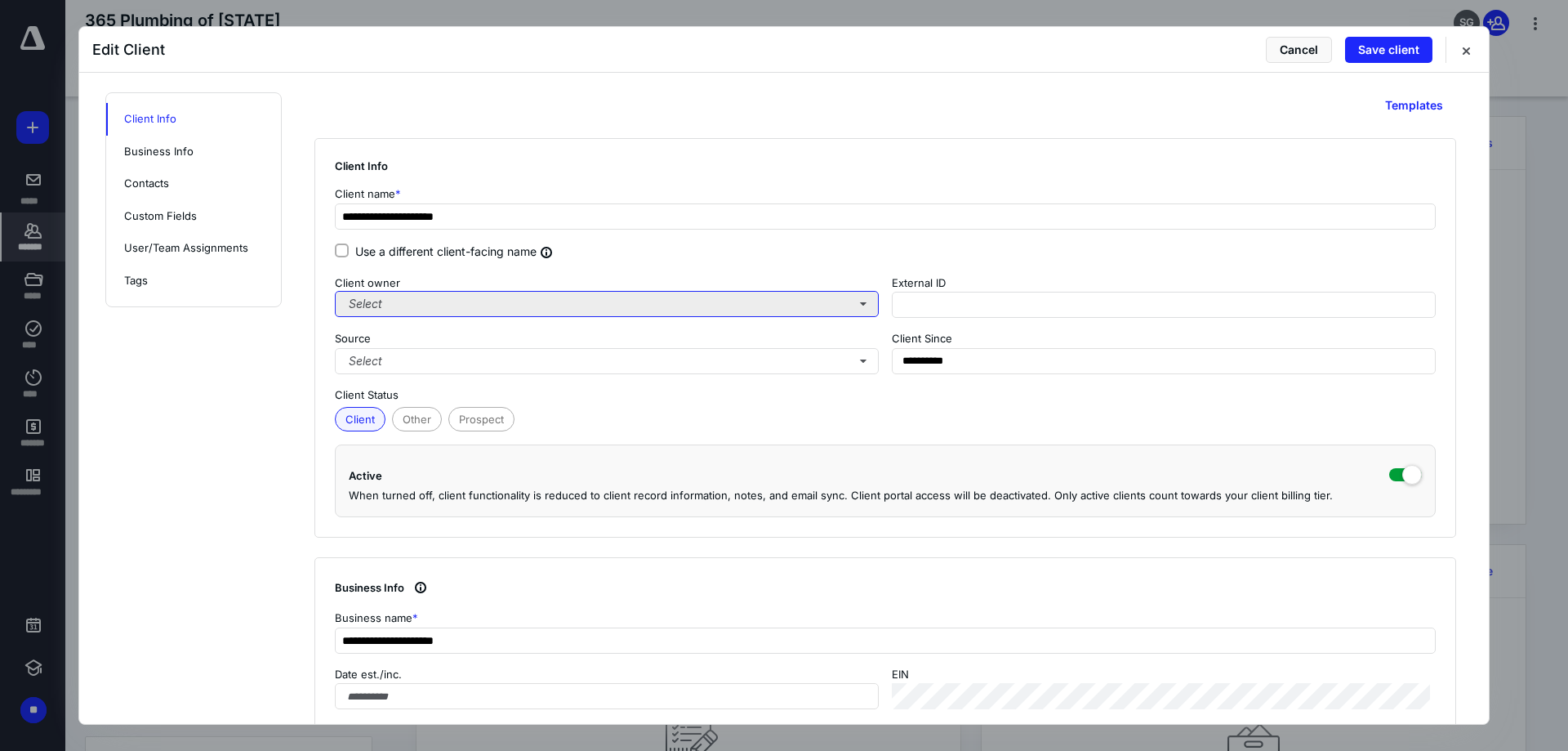 click on "Select" at bounding box center [607, 304] 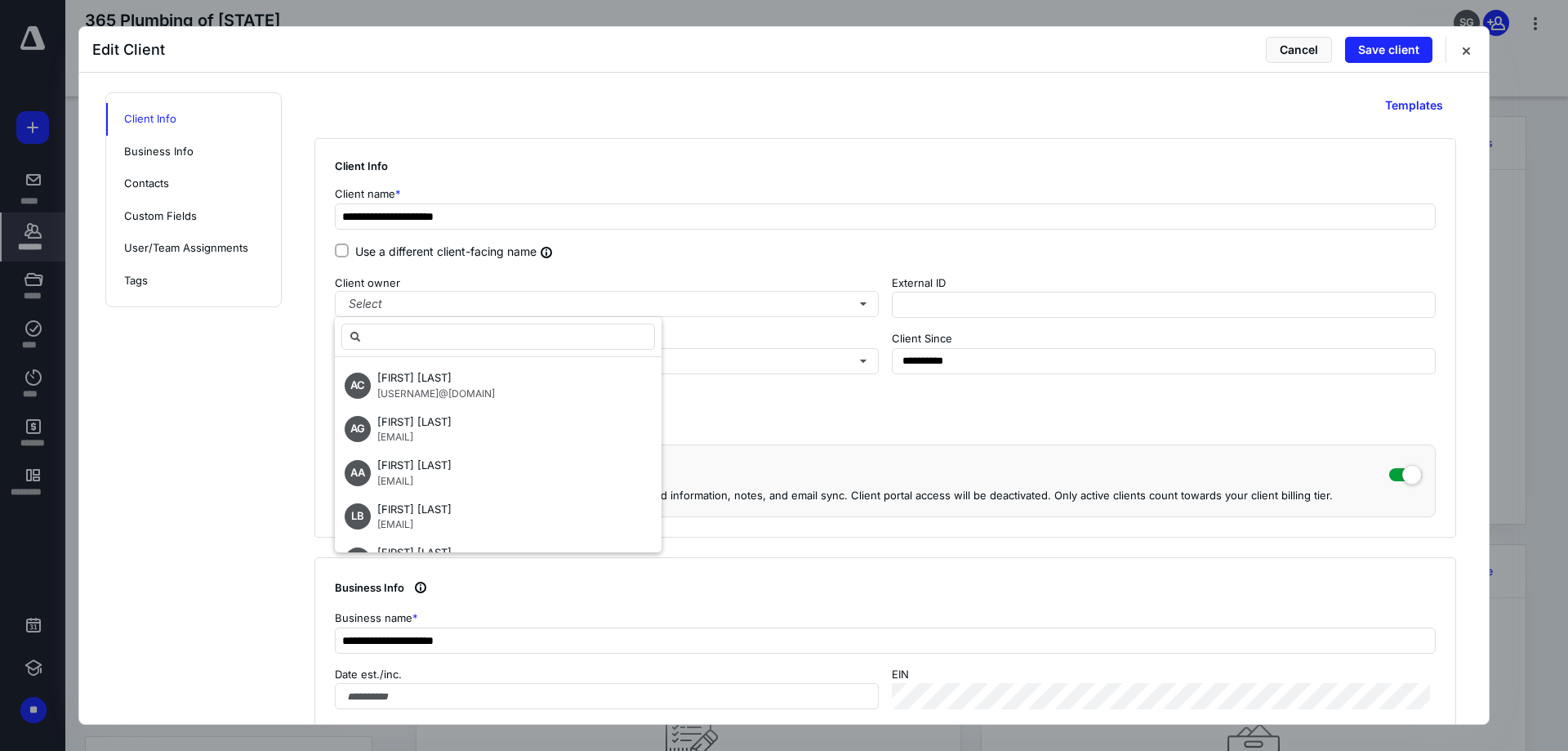 click on "Use a different client-facing name" at bounding box center [885, 253] 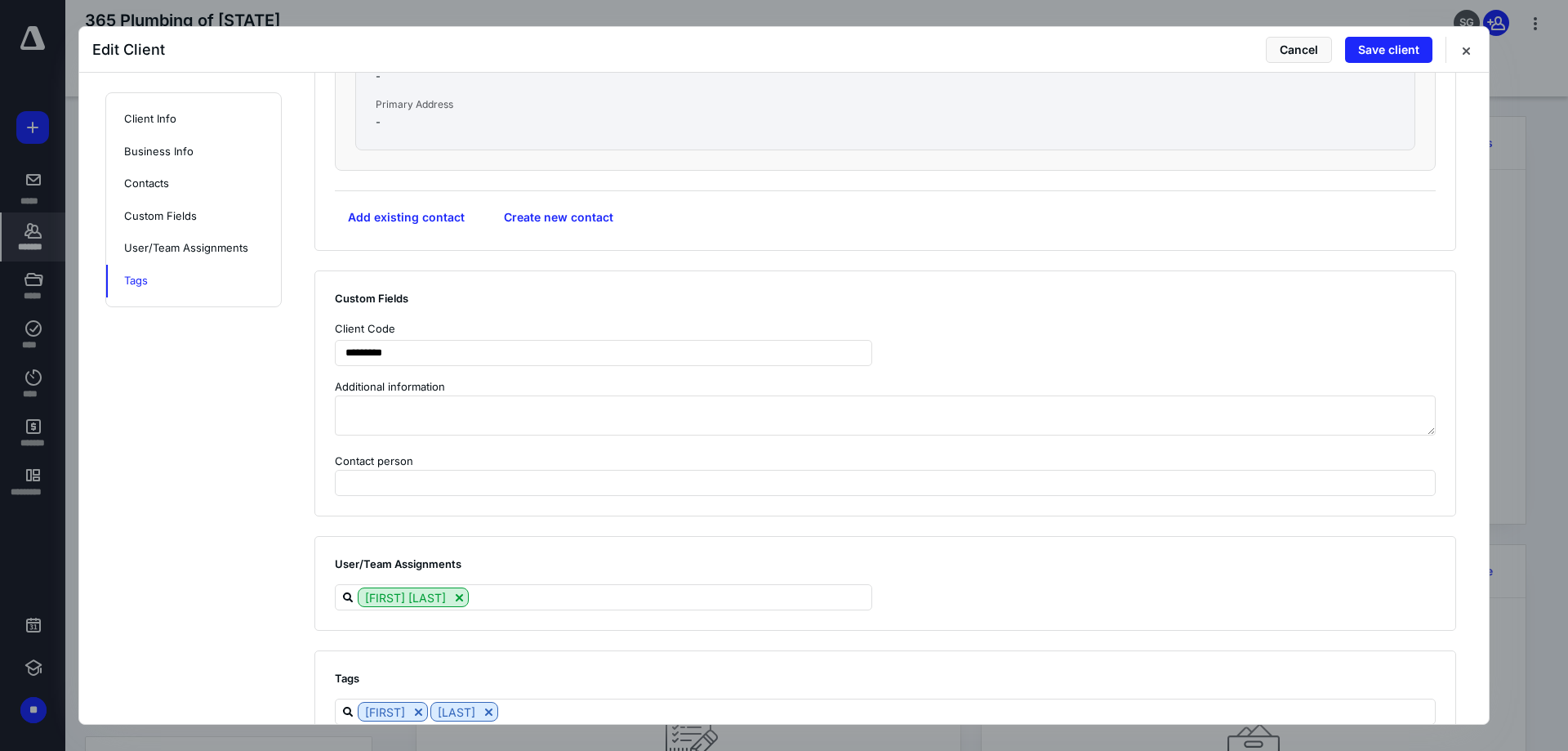 scroll, scrollTop: 1505, scrollLeft: 0, axis: vertical 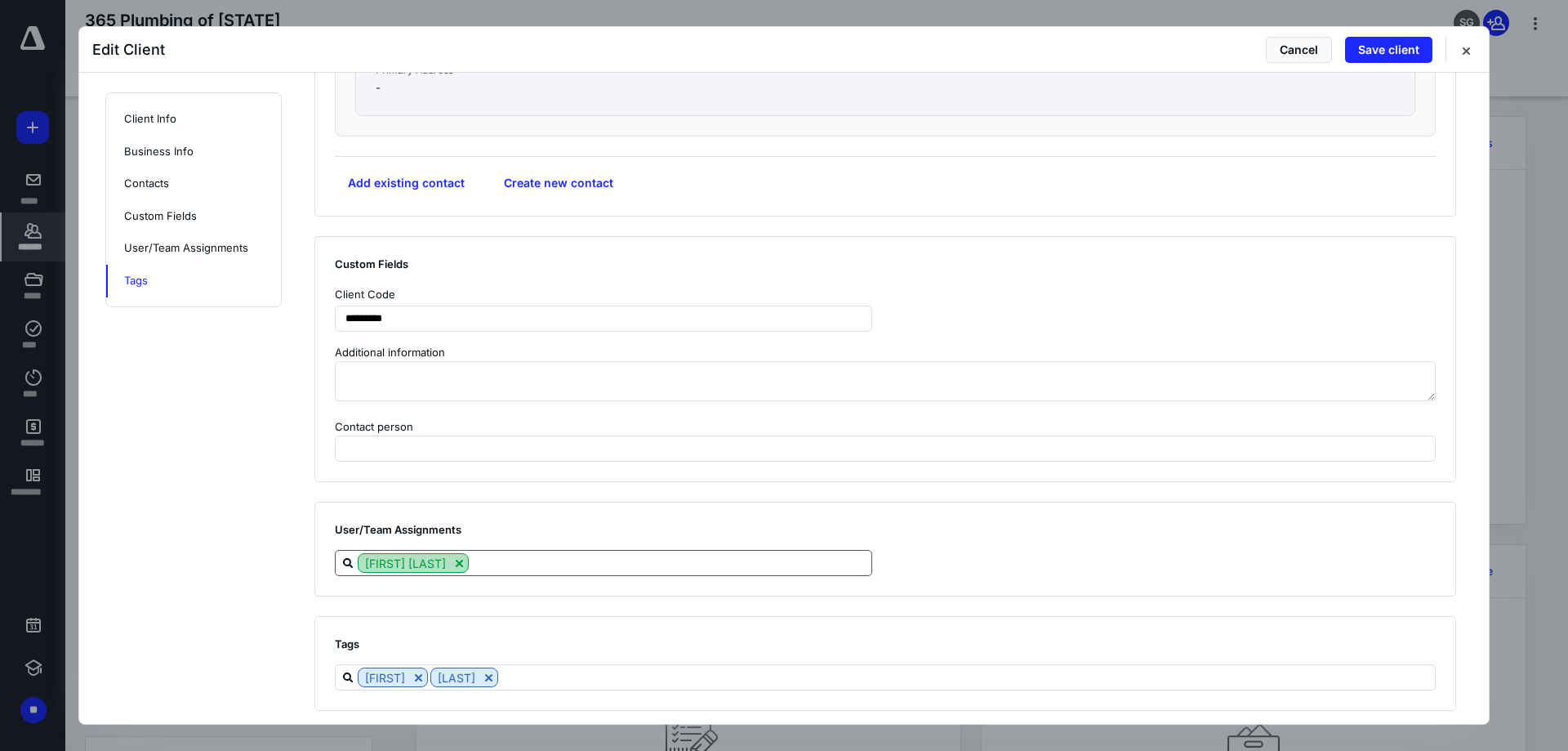 click at bounding box center (459, 563) 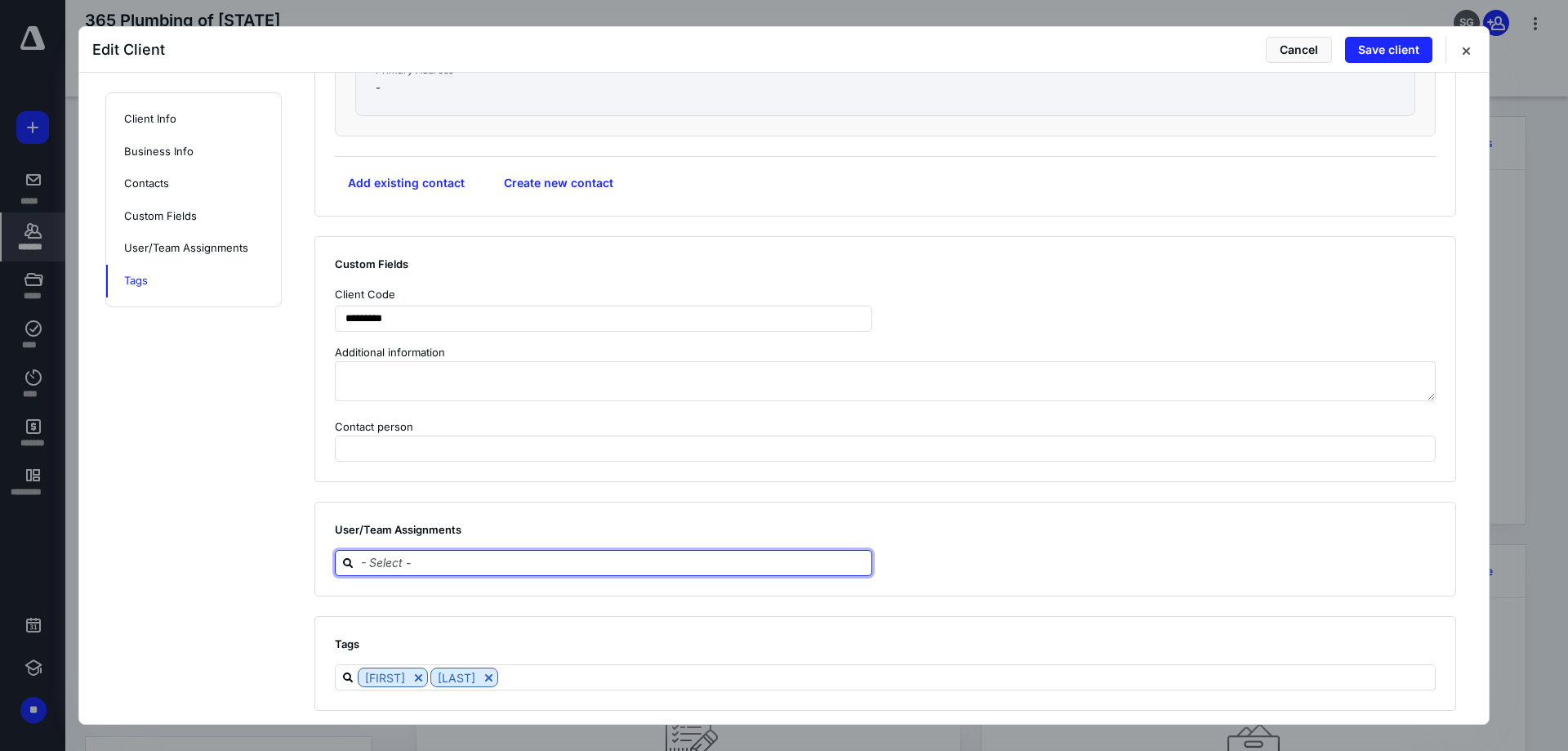 click at bounding box center [613, 562] 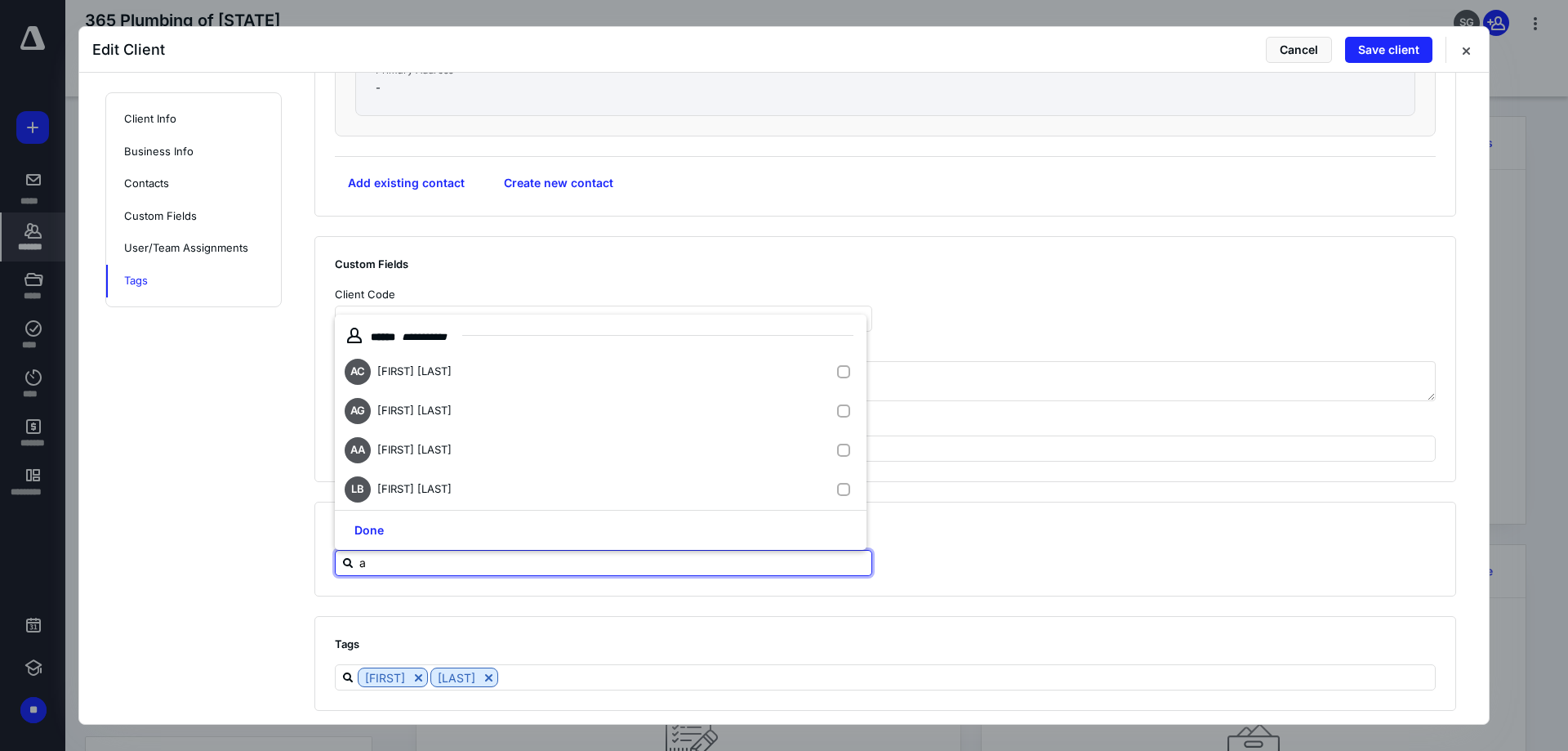 type on "as" 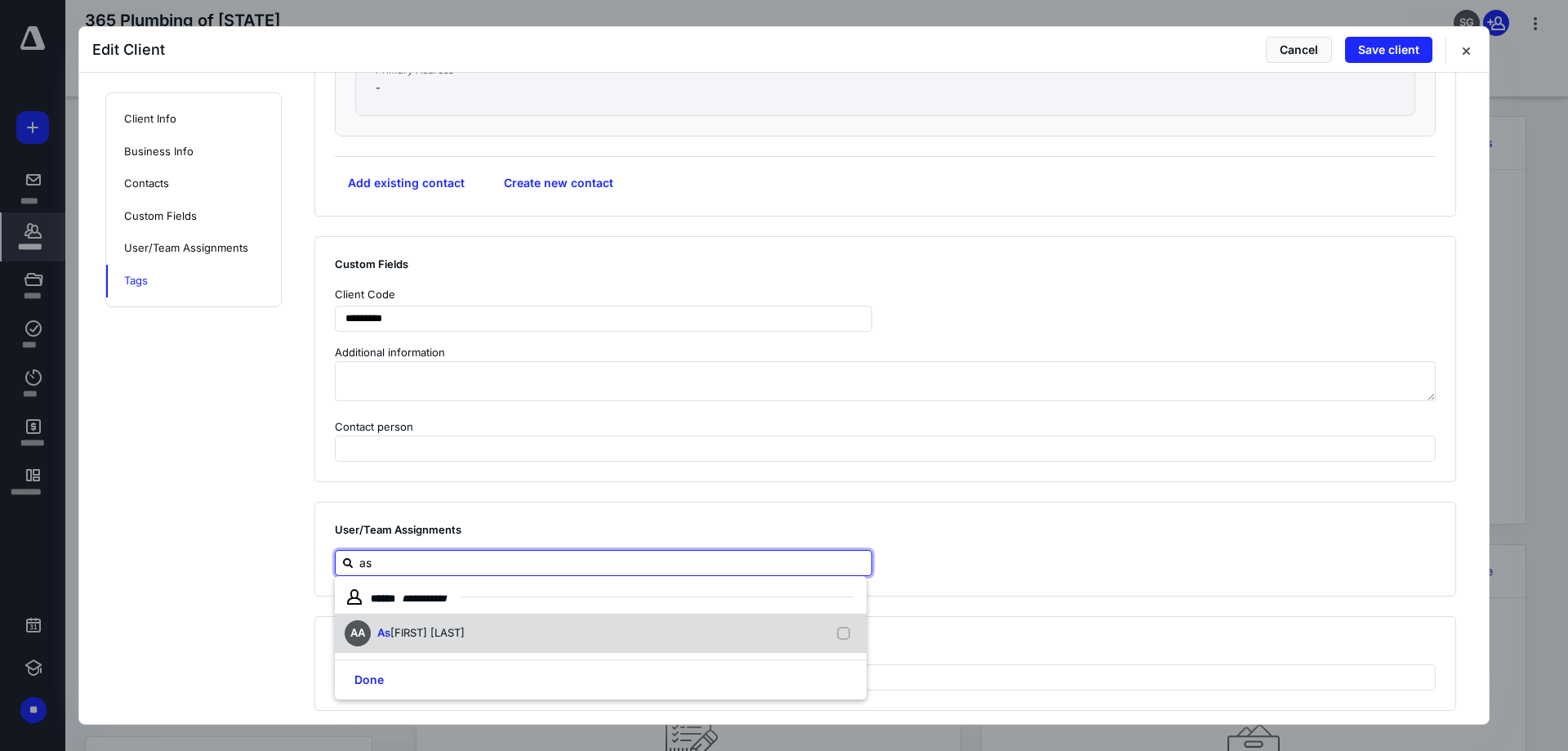 click on "strid [LAST]" at bounding box center [427, 633] 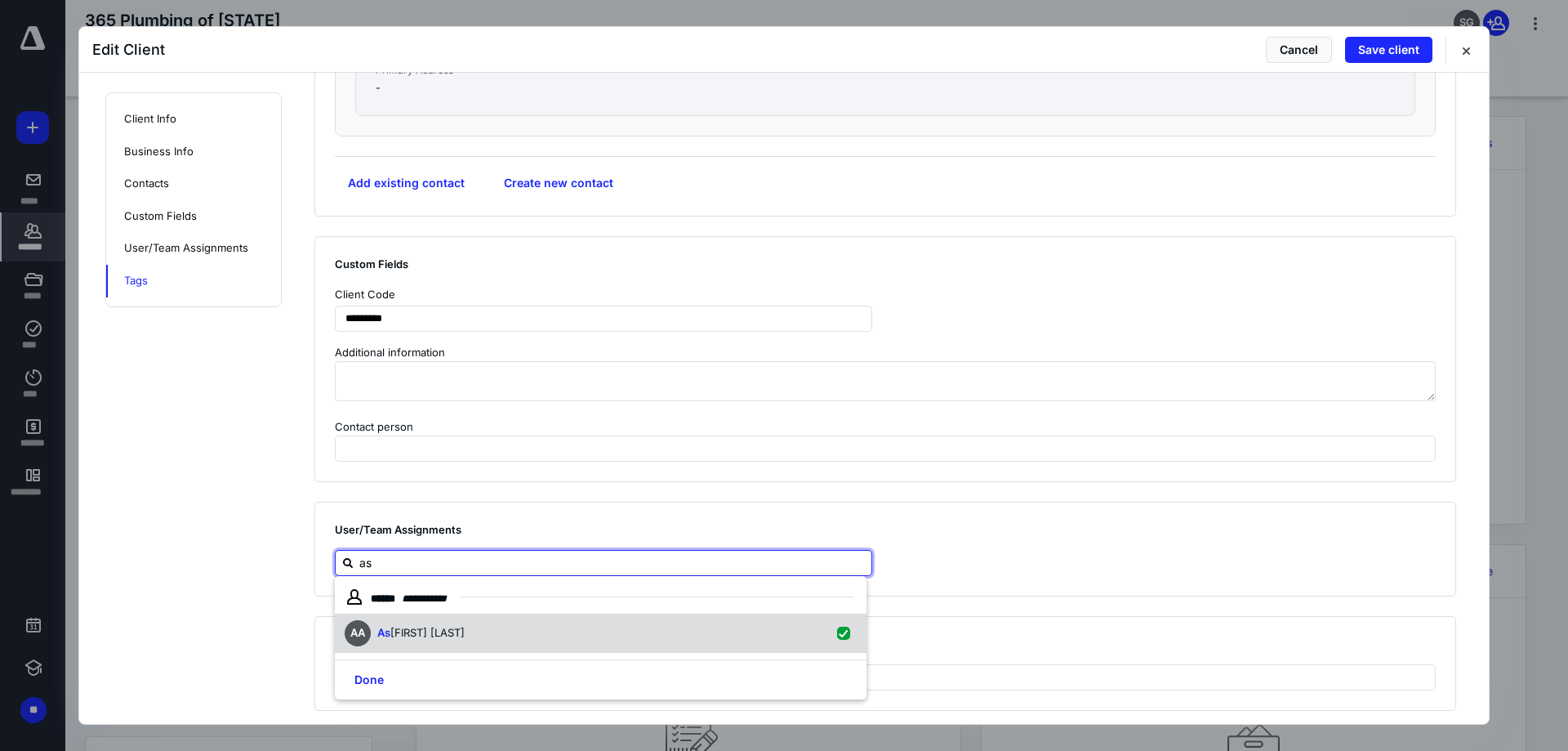 checkbox on "true" 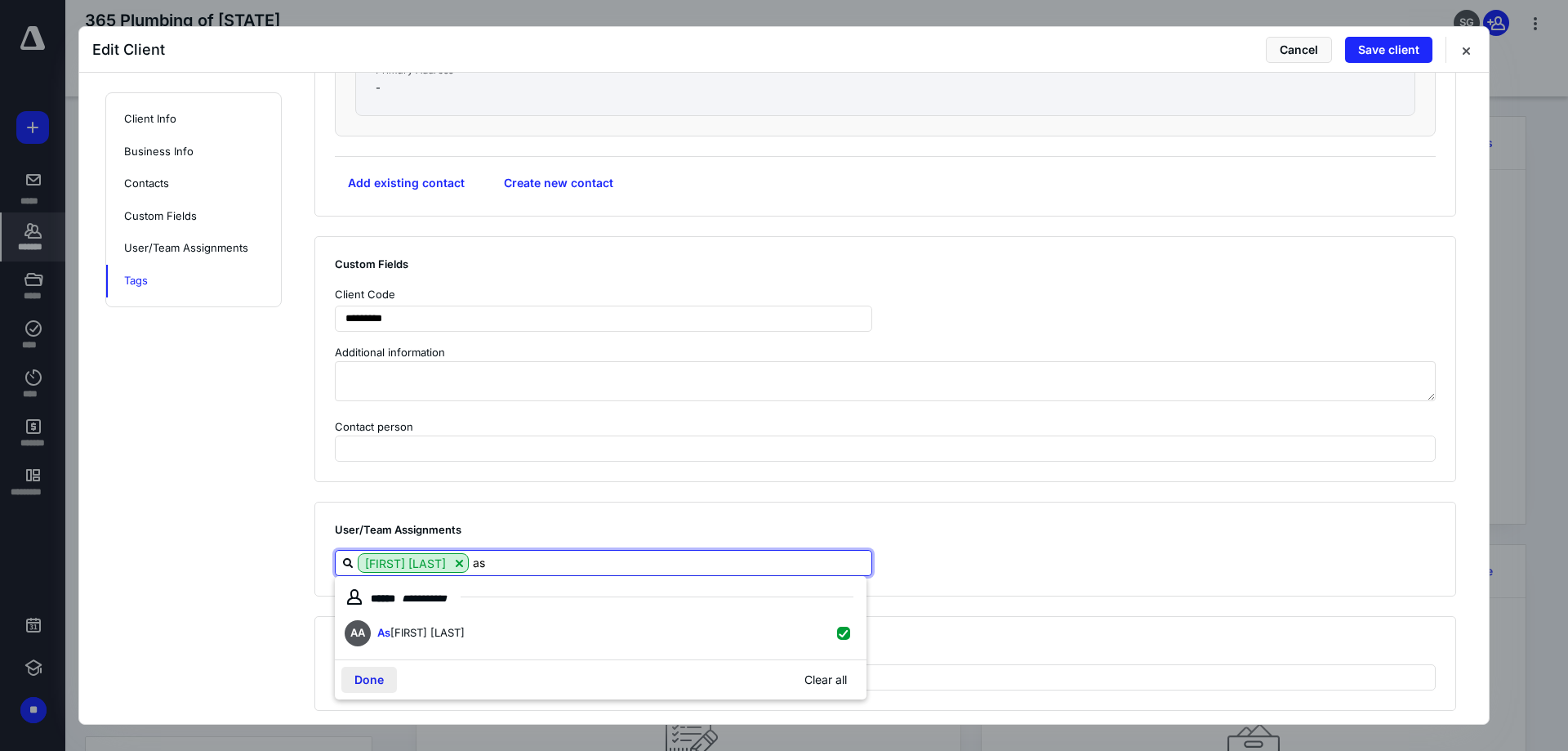 type on "as" 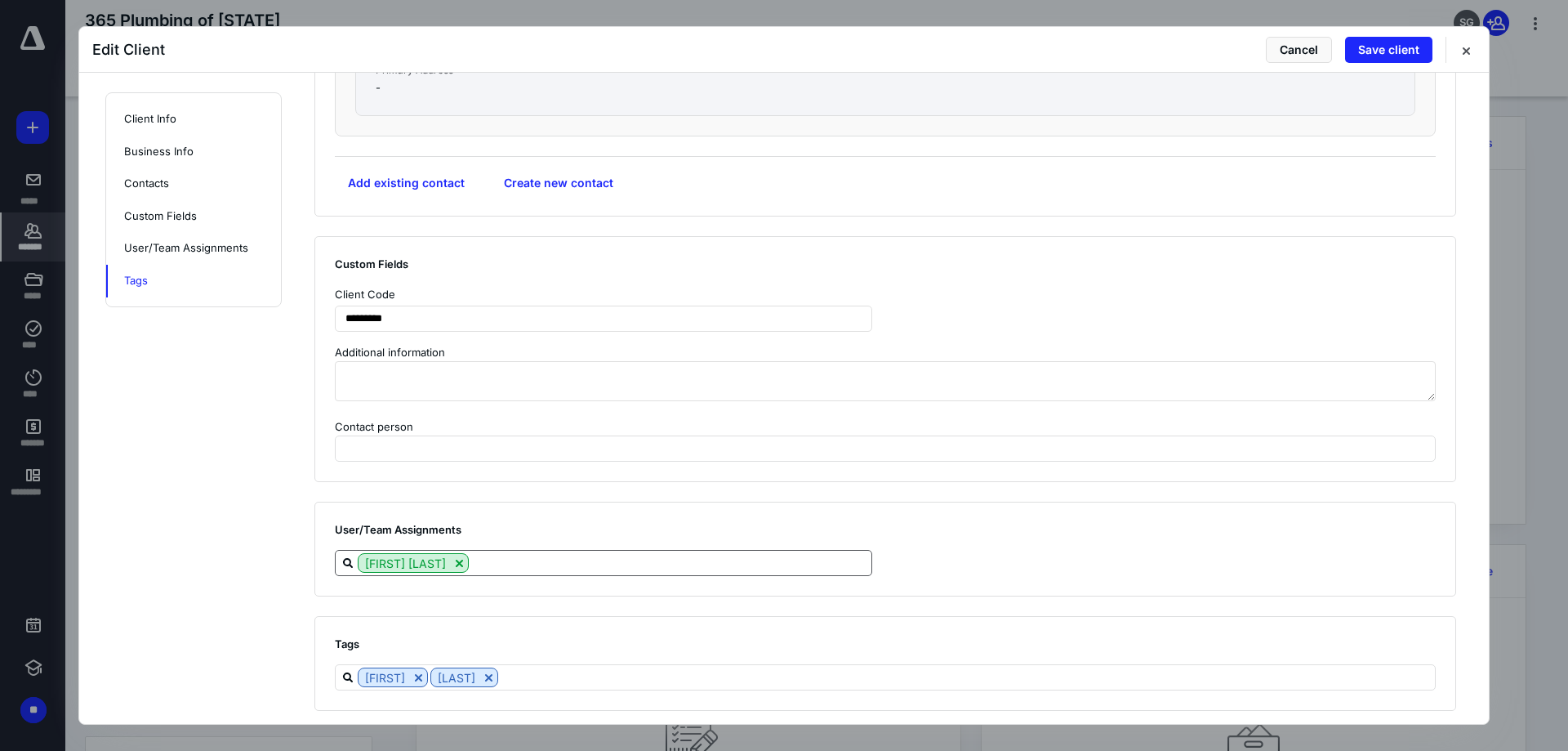 click on "[FIRST] [LAST]" at bounding box center (879, 563) 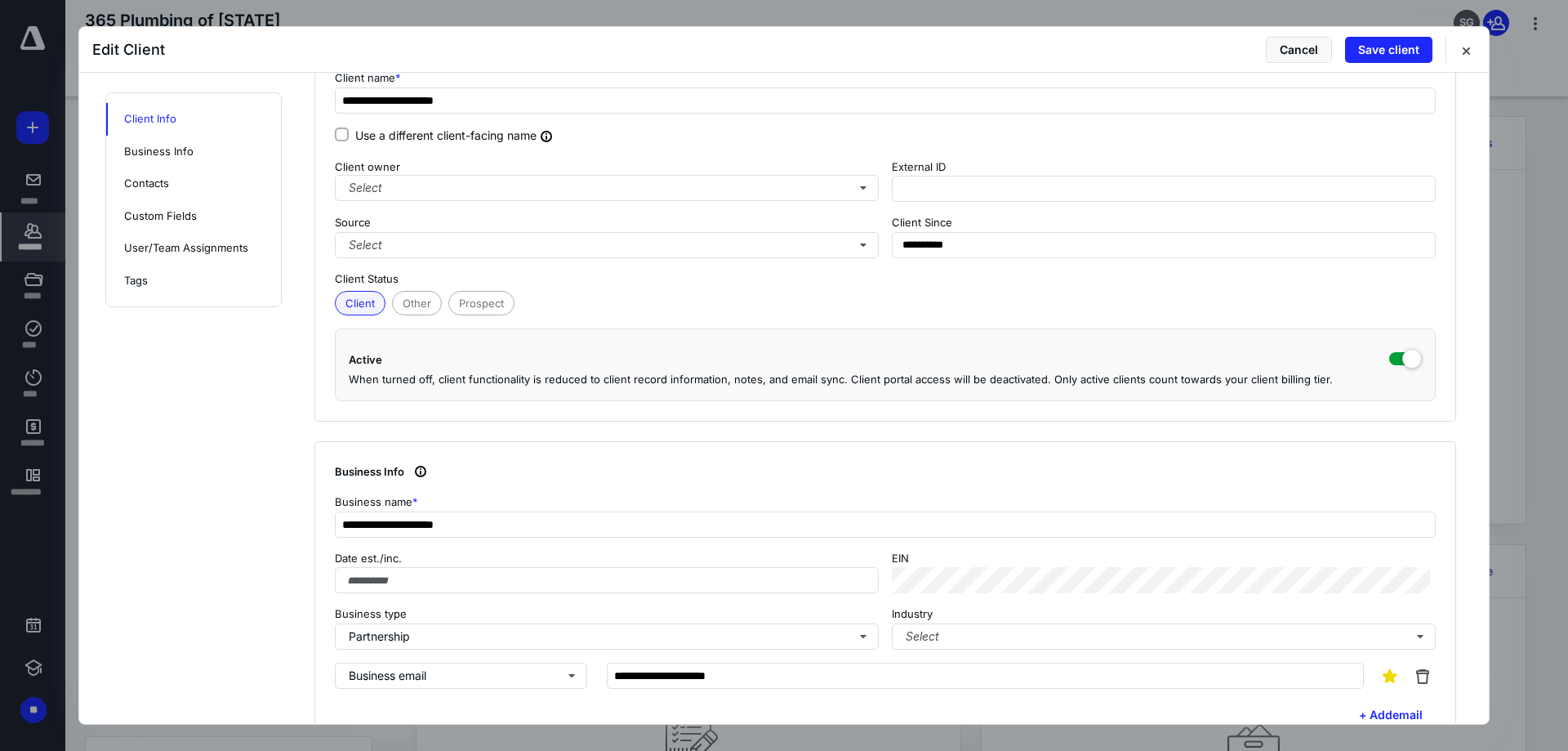scroll, scrollTop: 34, scrollLeft: 0, axis: vertical 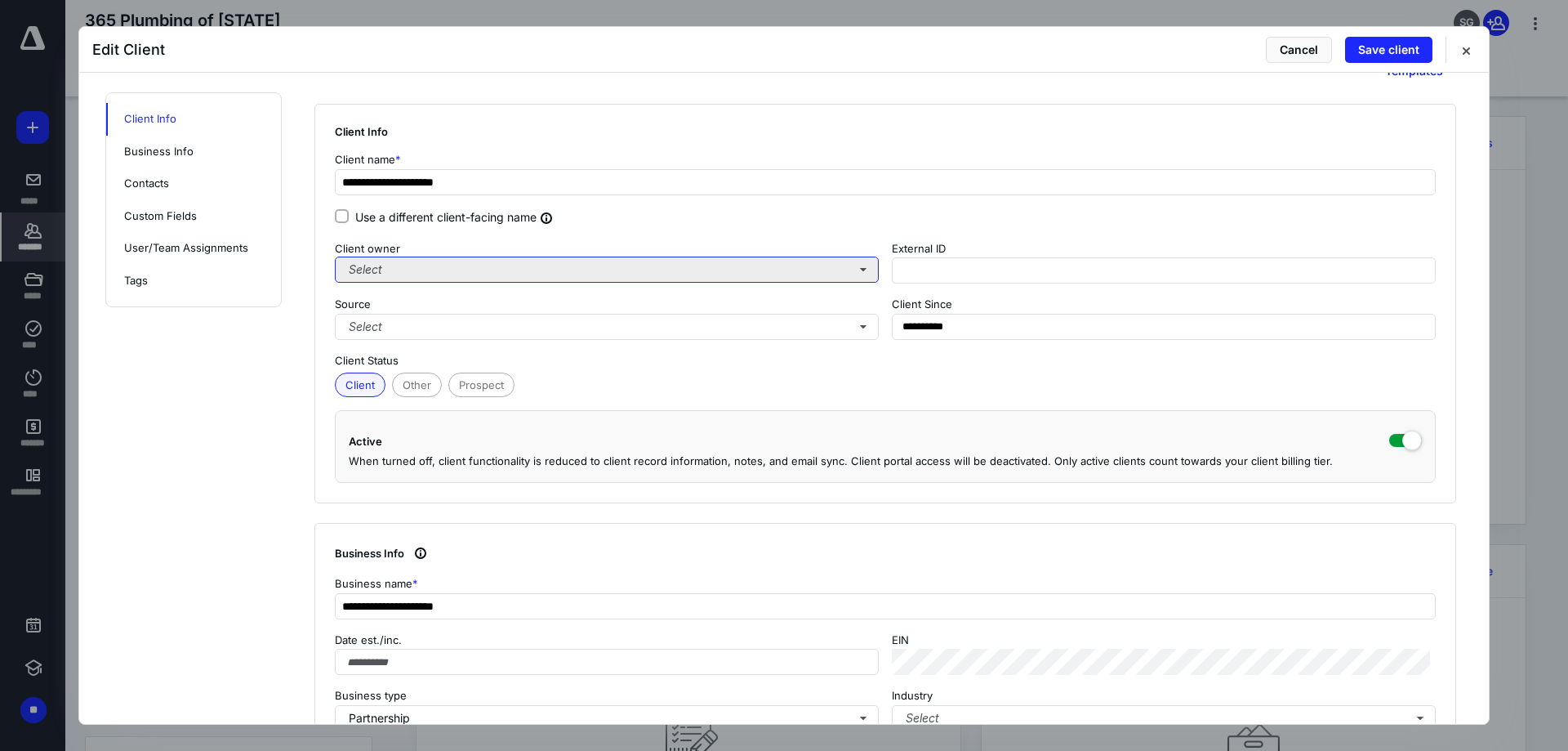 click on "Select" at bounding box center (607, 270) 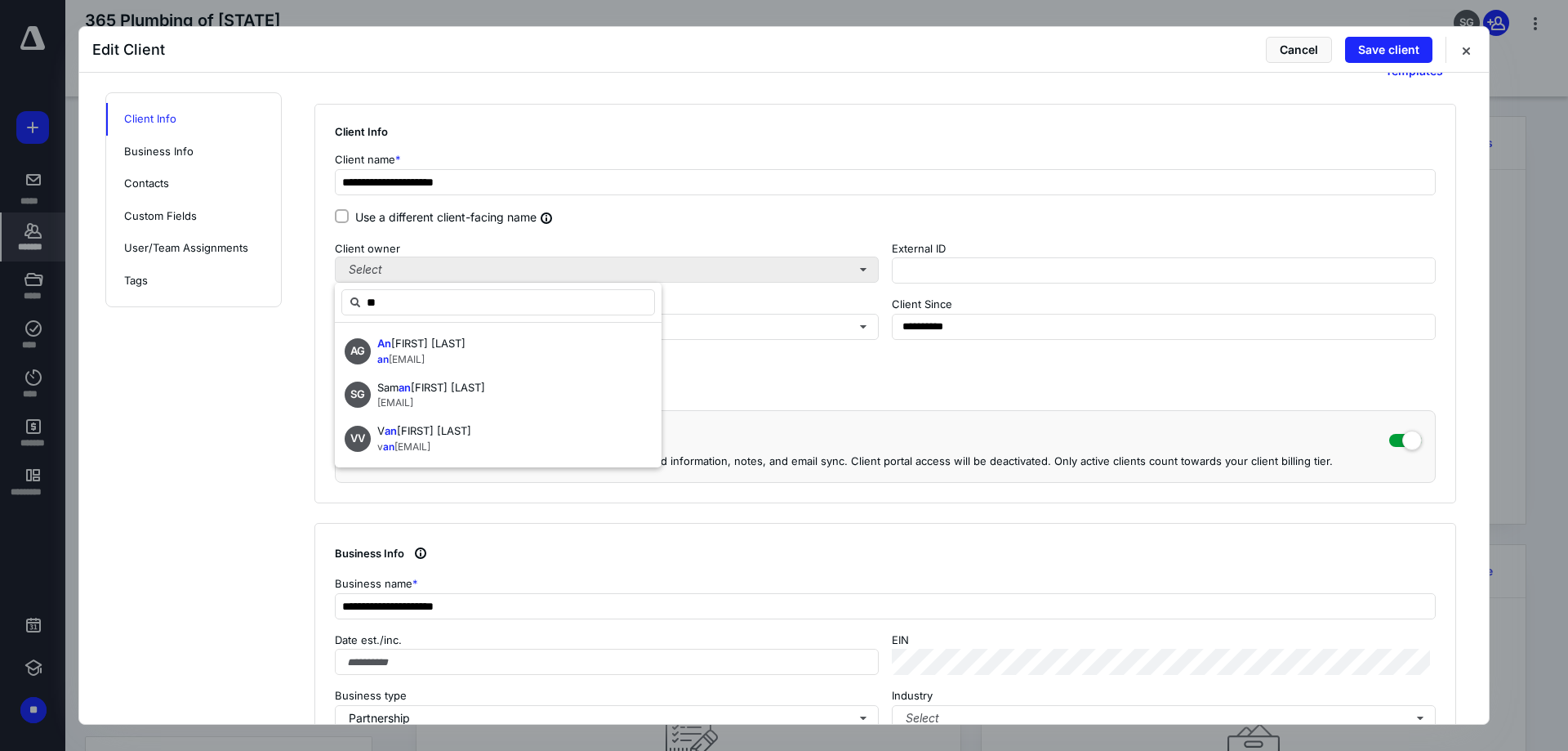 type on "***" 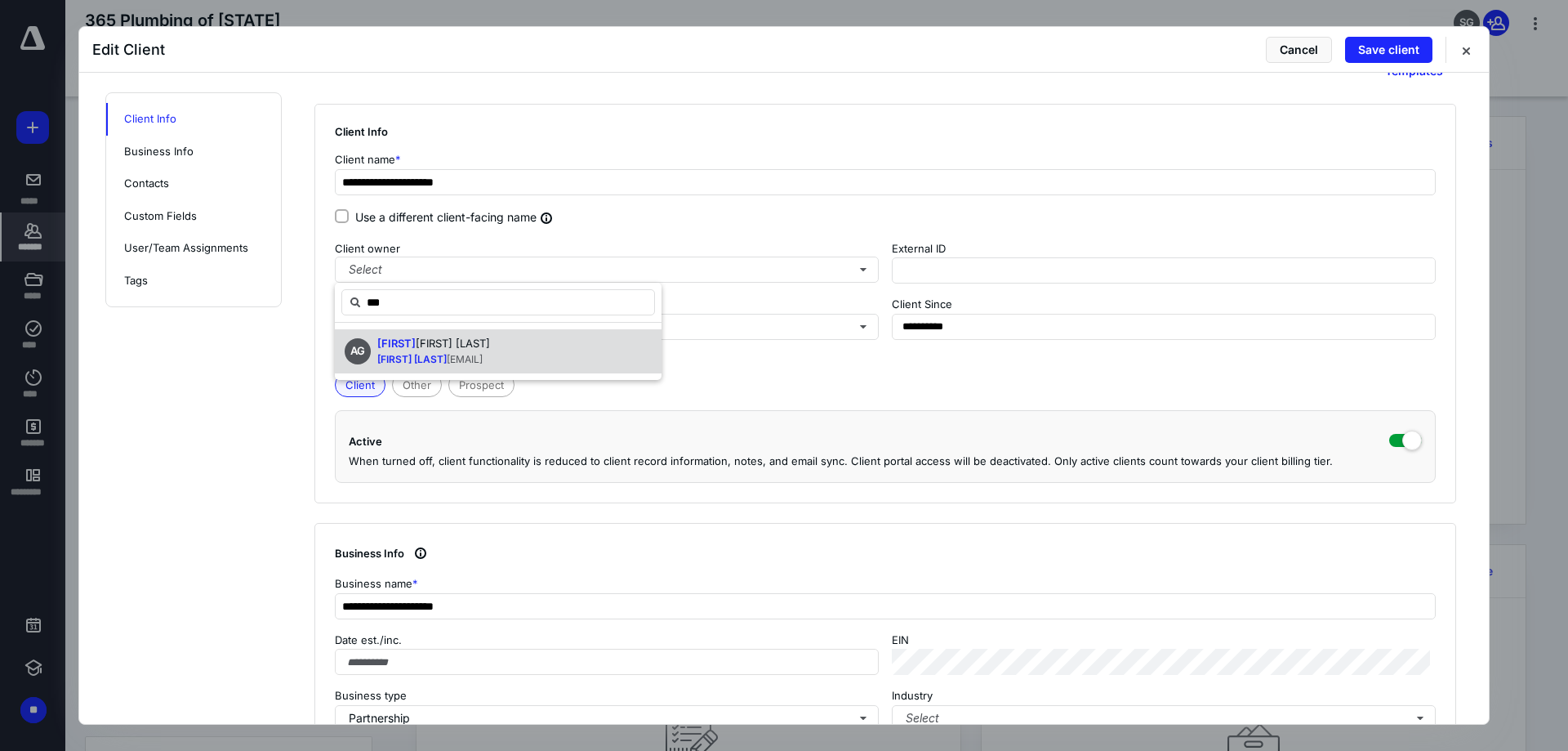 click on "AG Ang eica Guerrero ang ie@mkgcpas.com" at bounding box center [498, 351] 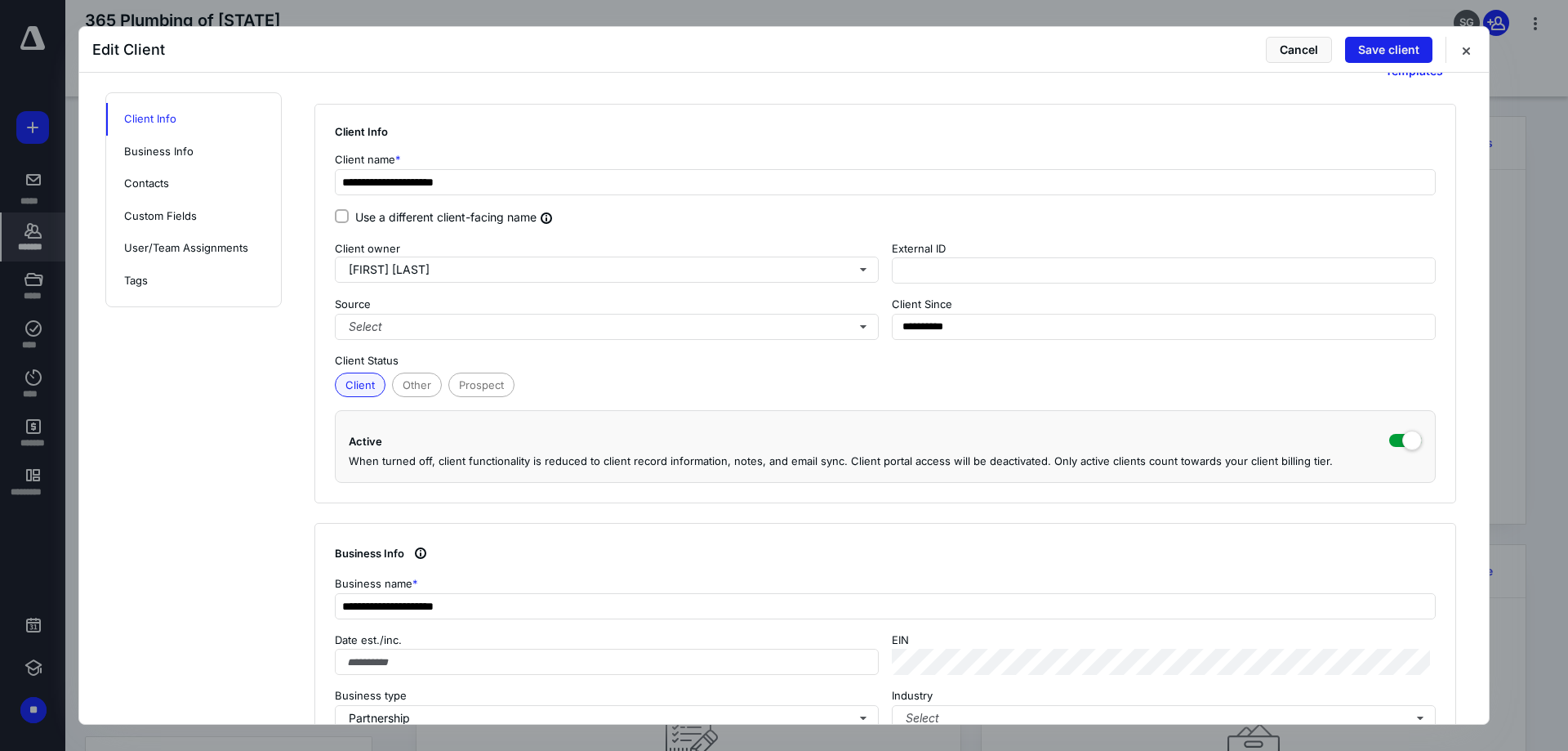 click on "Save client" at bounding box center [1388, 50] 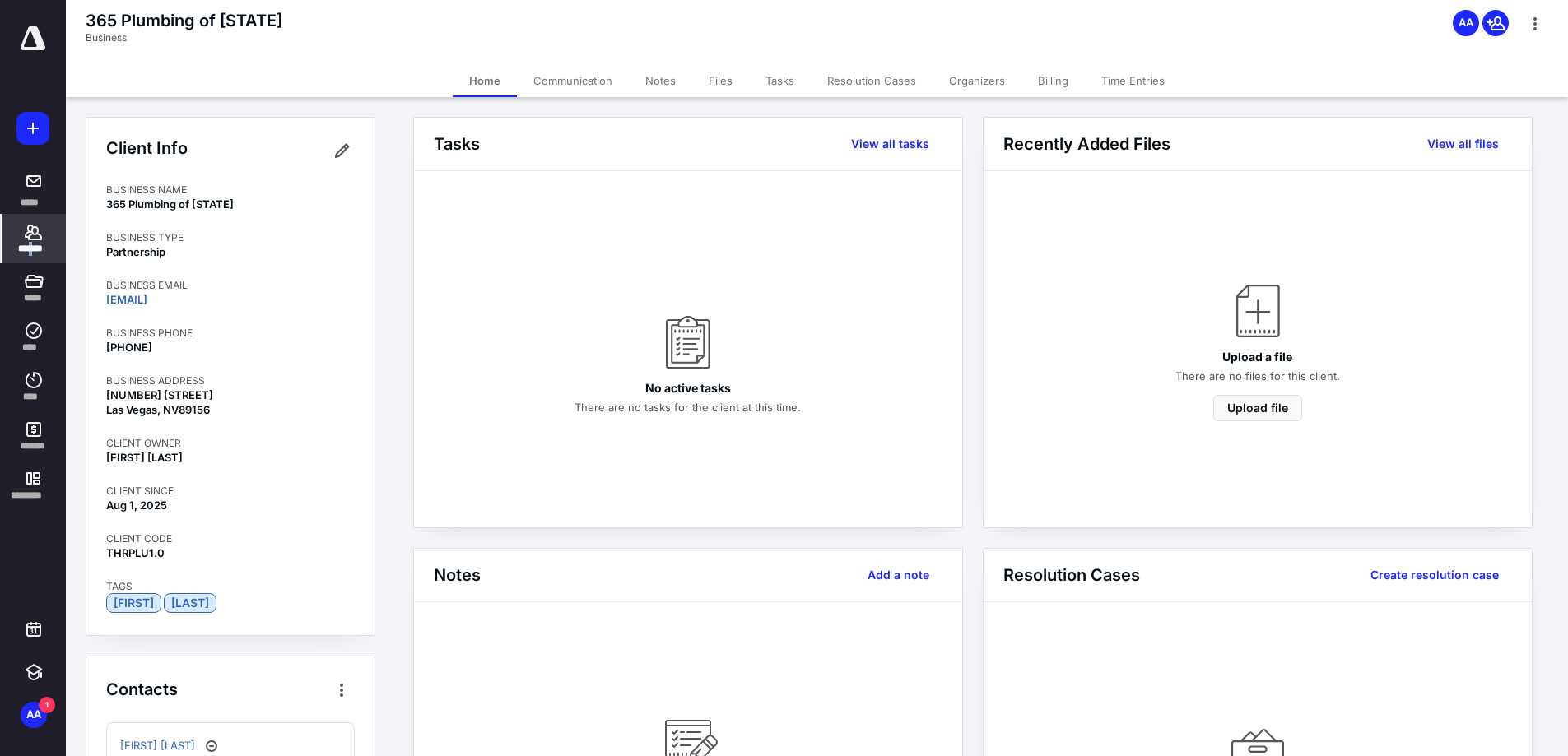 click on "*******" at bounding box center [34, 248] 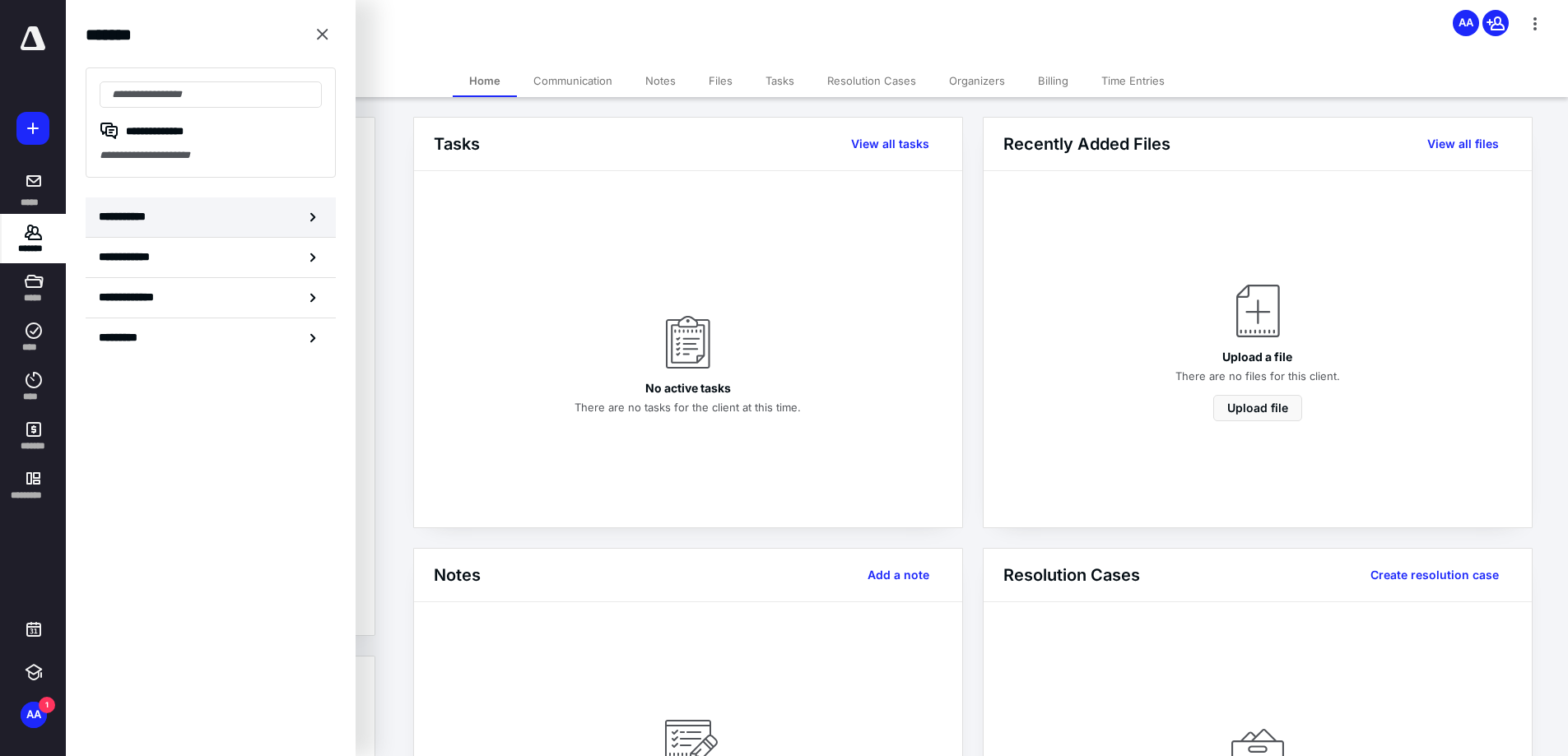 click on "**********" at bounding box center (127, 216) 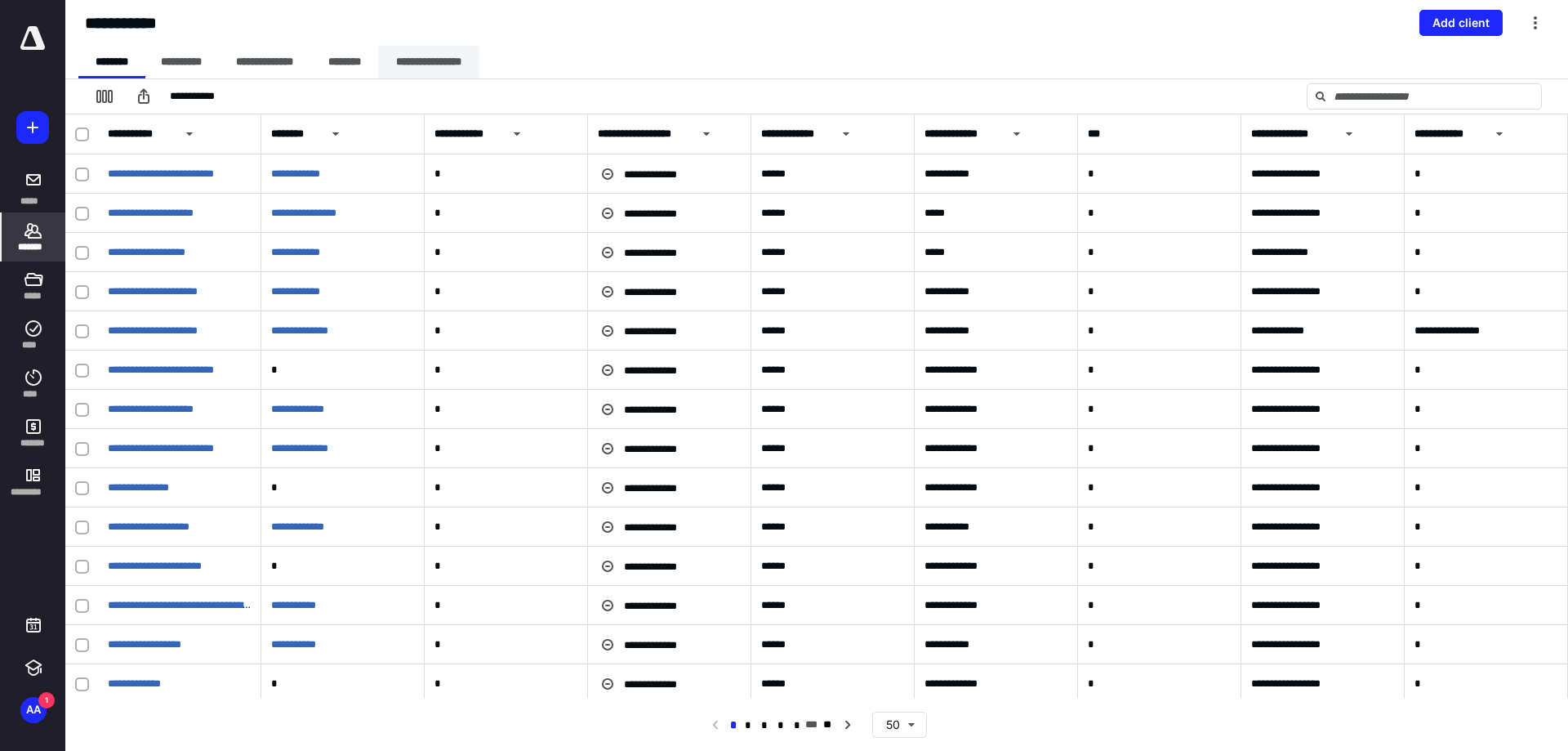 click on "**********" at bounding box center [429, 62] 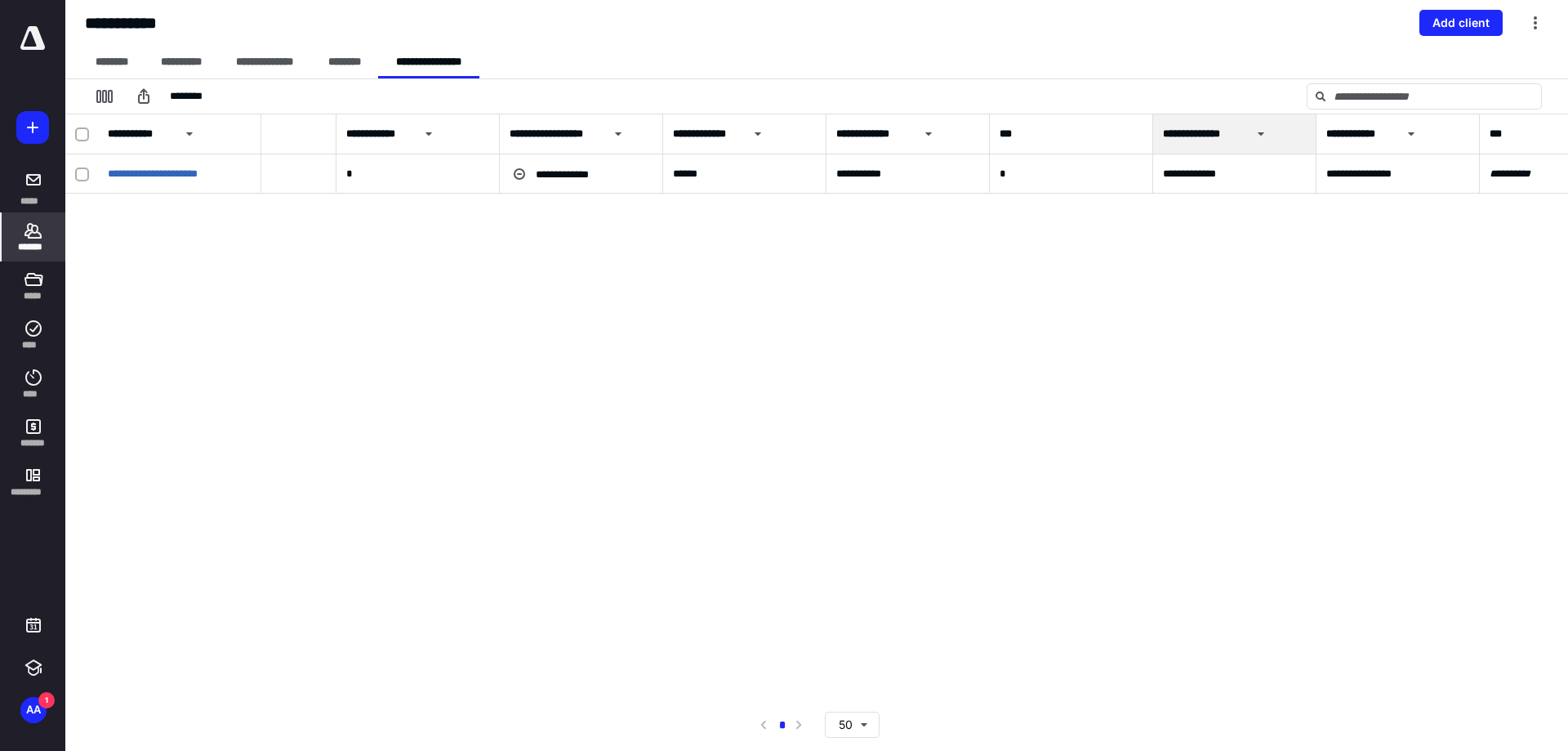scroll, scrollTop: 0, scrollLeft: 0, axis: both 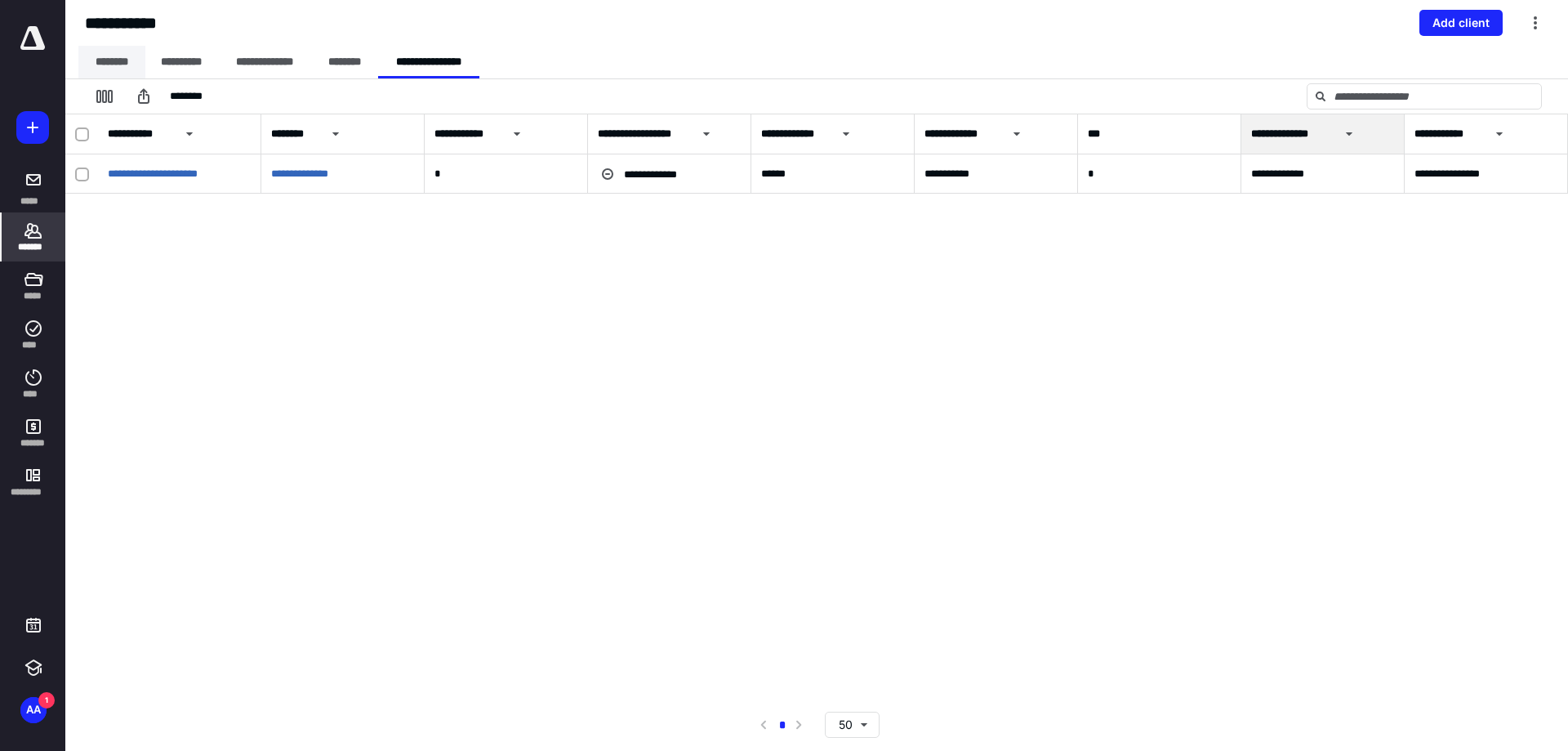 click on "********" at bounding box center (112, 62) 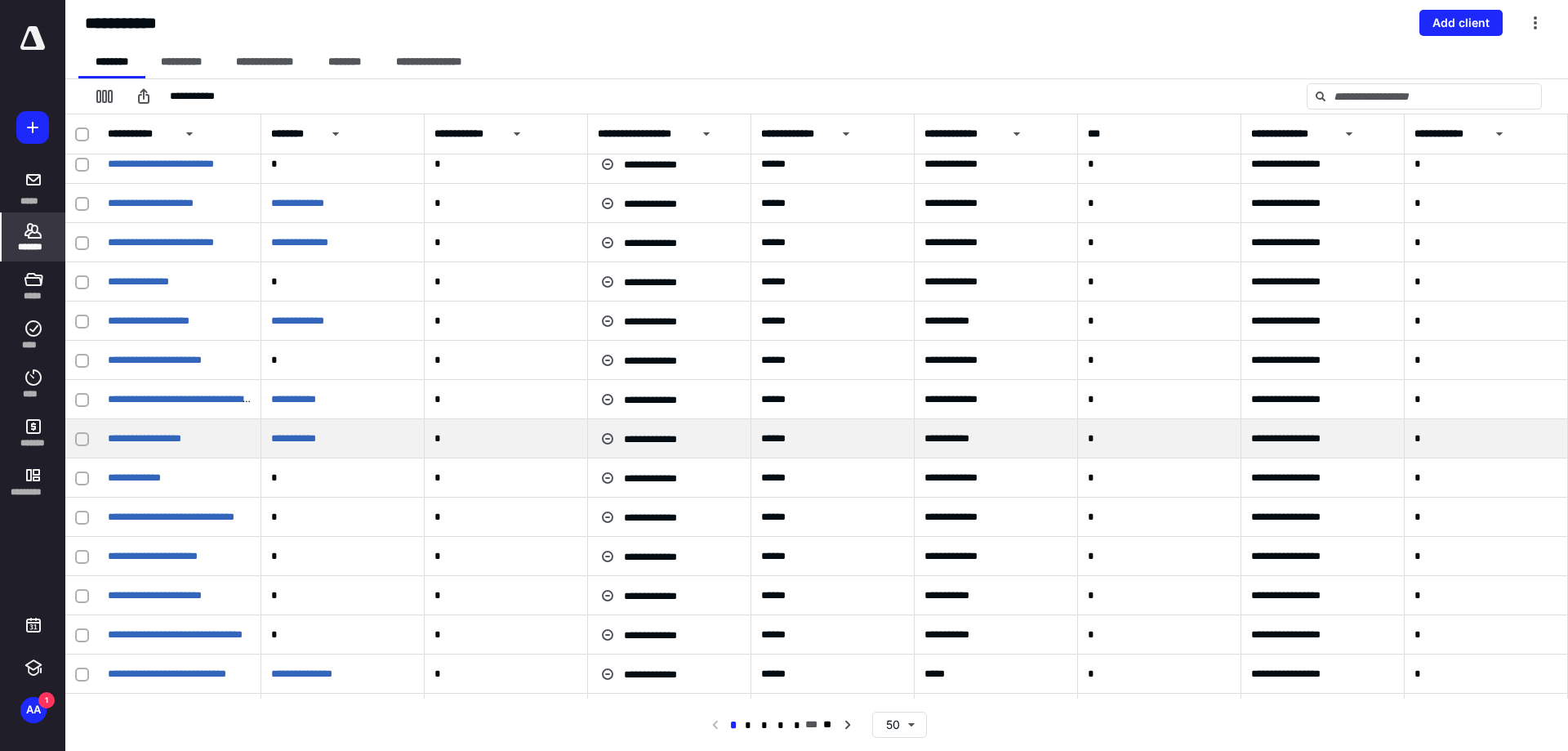 scroll, scrollTop: 327, scrollLeft: 0, axis: vertical 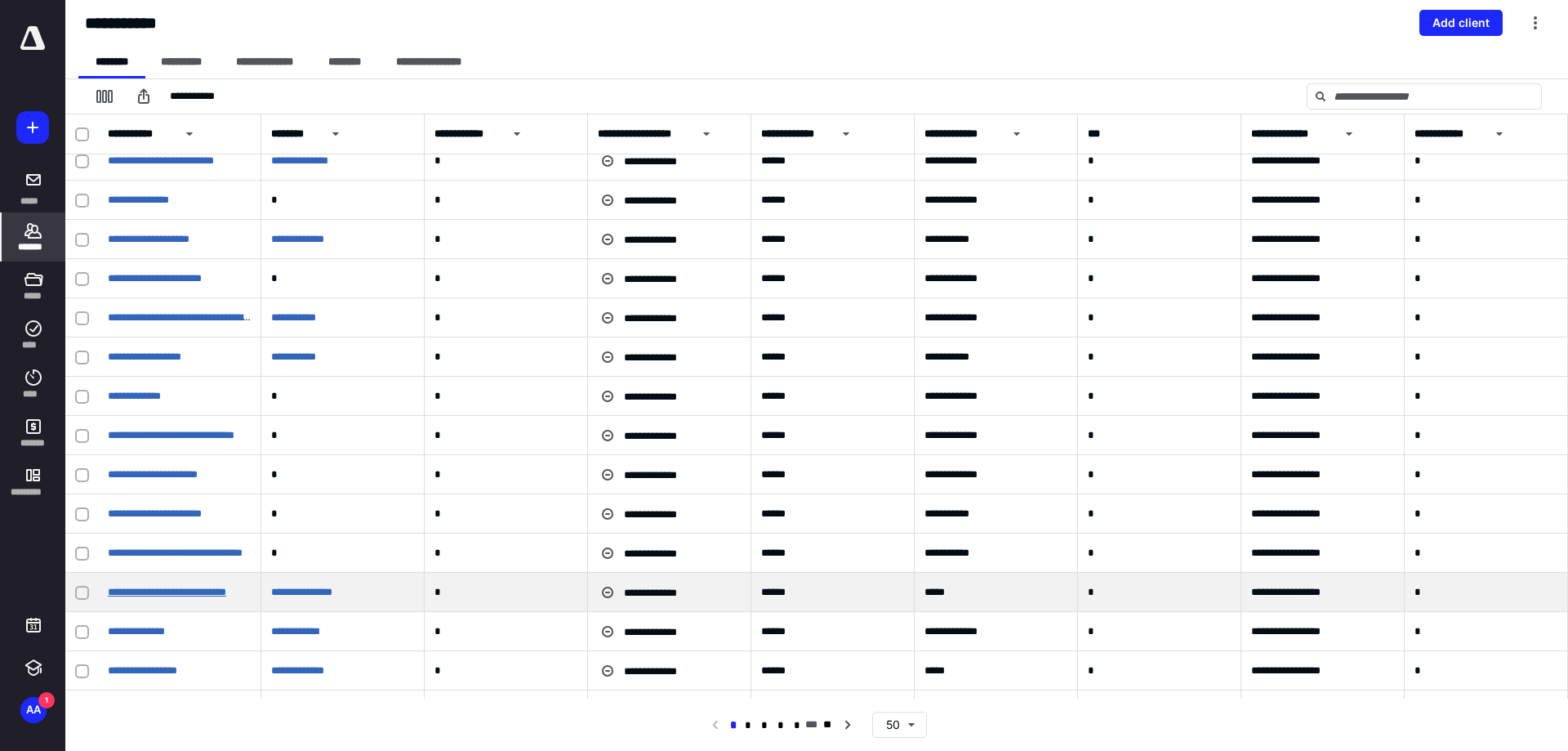 click on "**********" at bounding box center [167, 592] 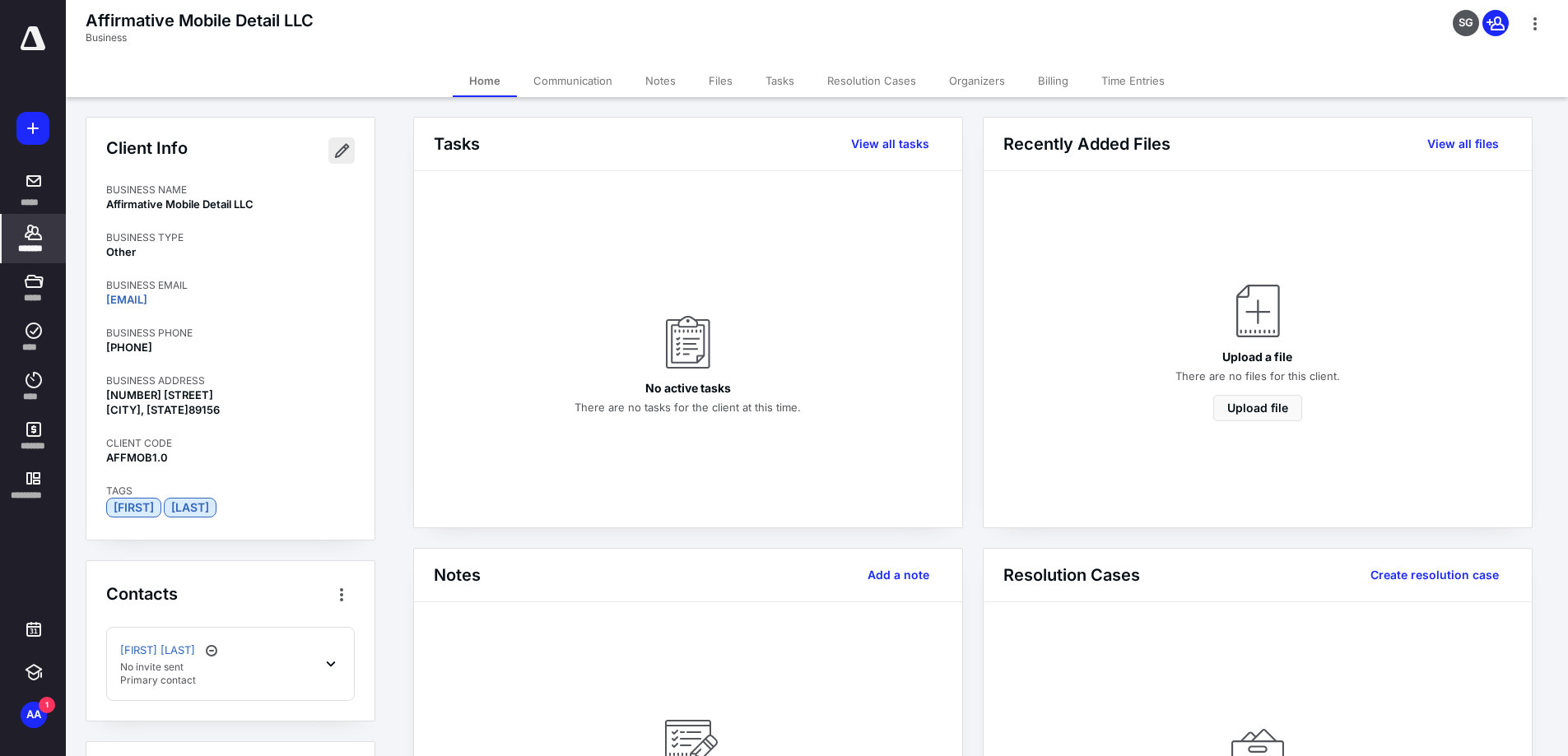 click at bounding box center (342, 151) 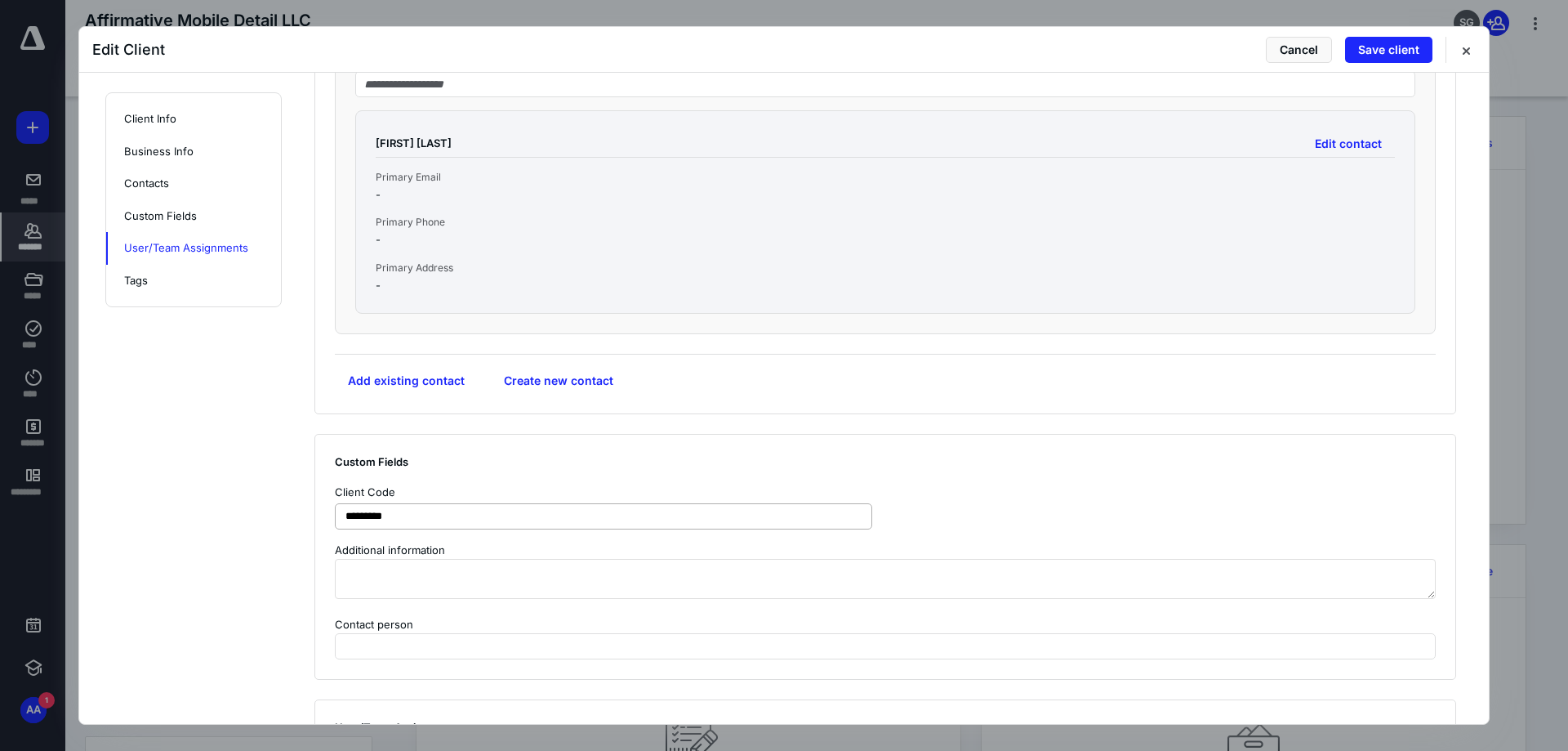 scroll, scrollTop: 1505, scrollLeft: 0, axis: vertical 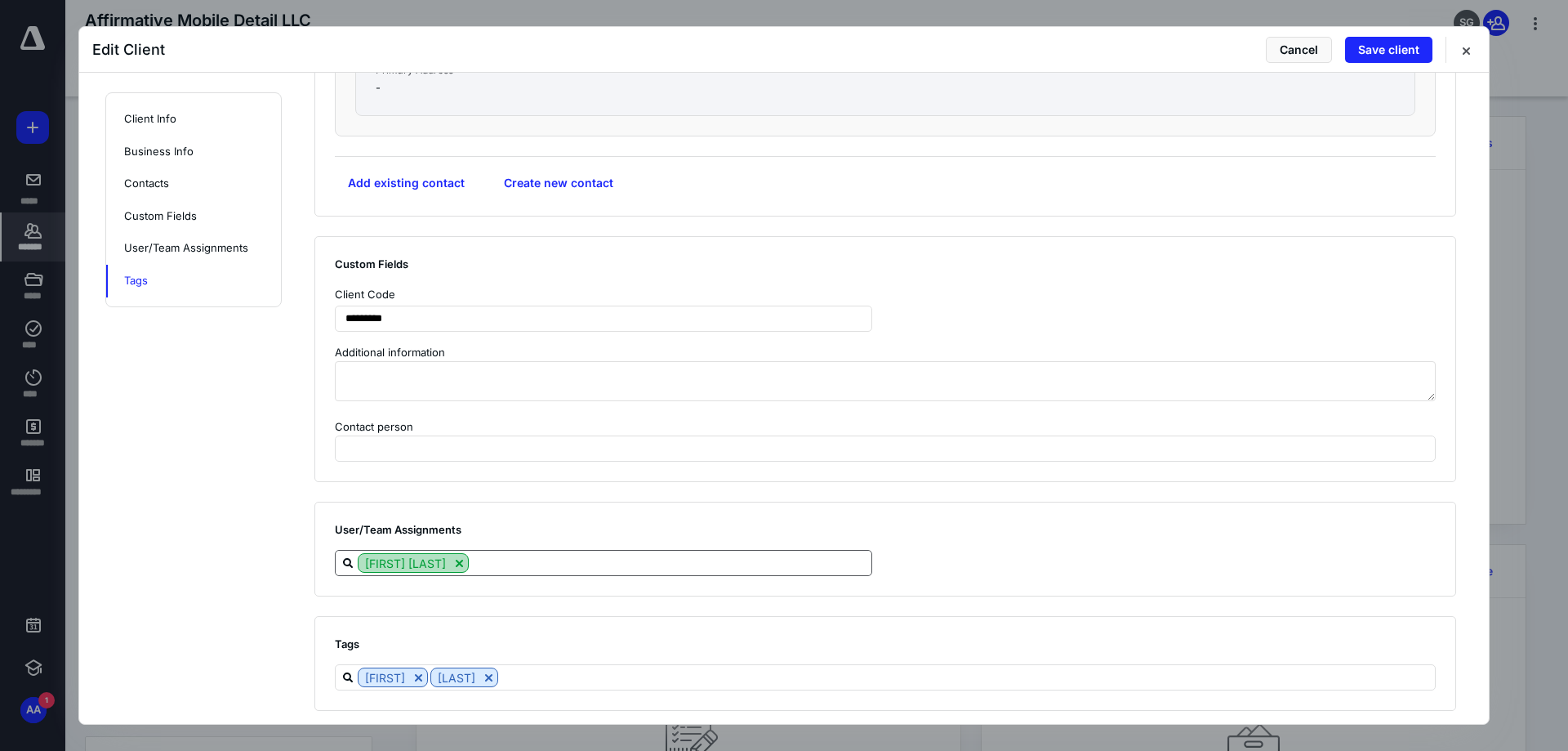 click at bounding box center [459, 563] 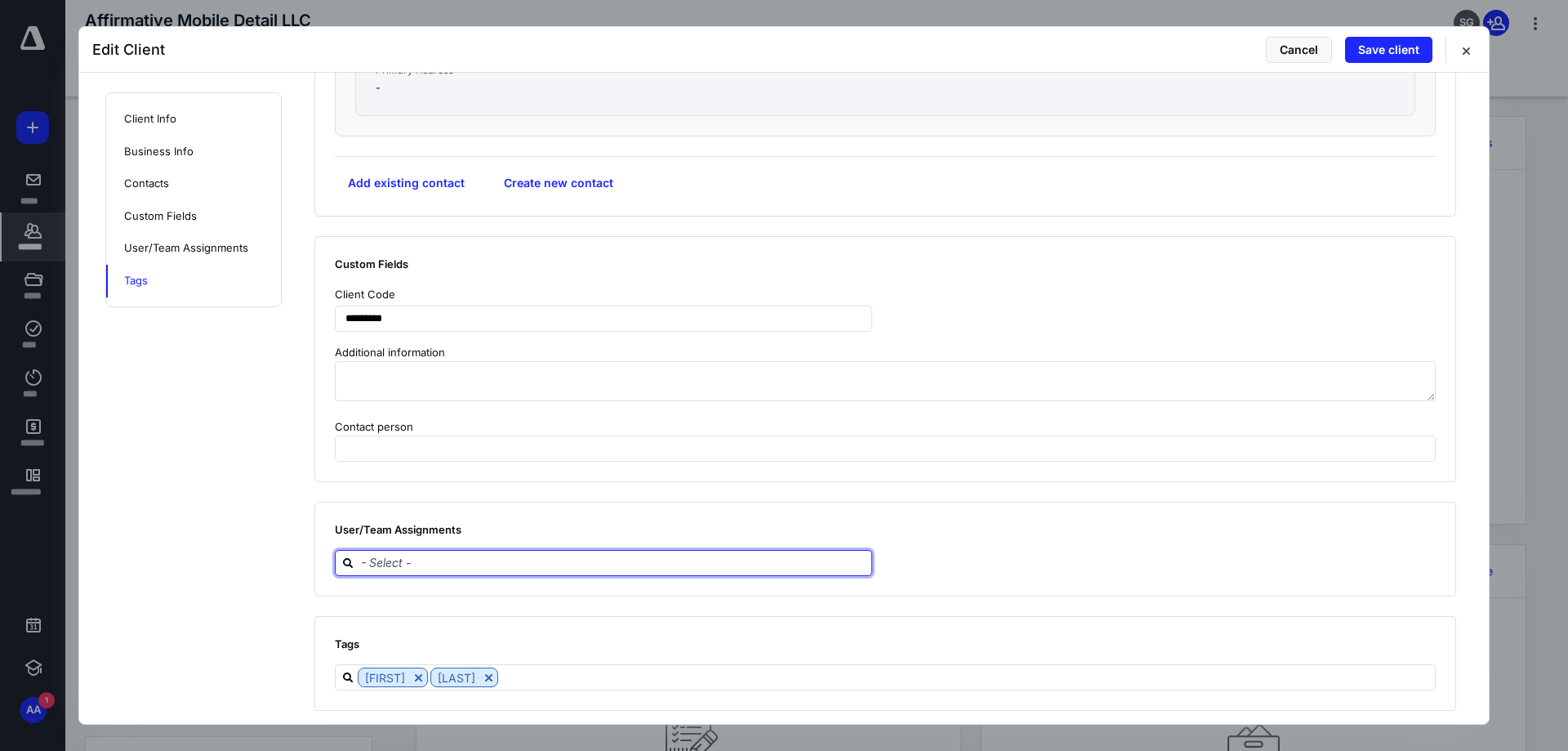 click at bounding box center [613, 562] 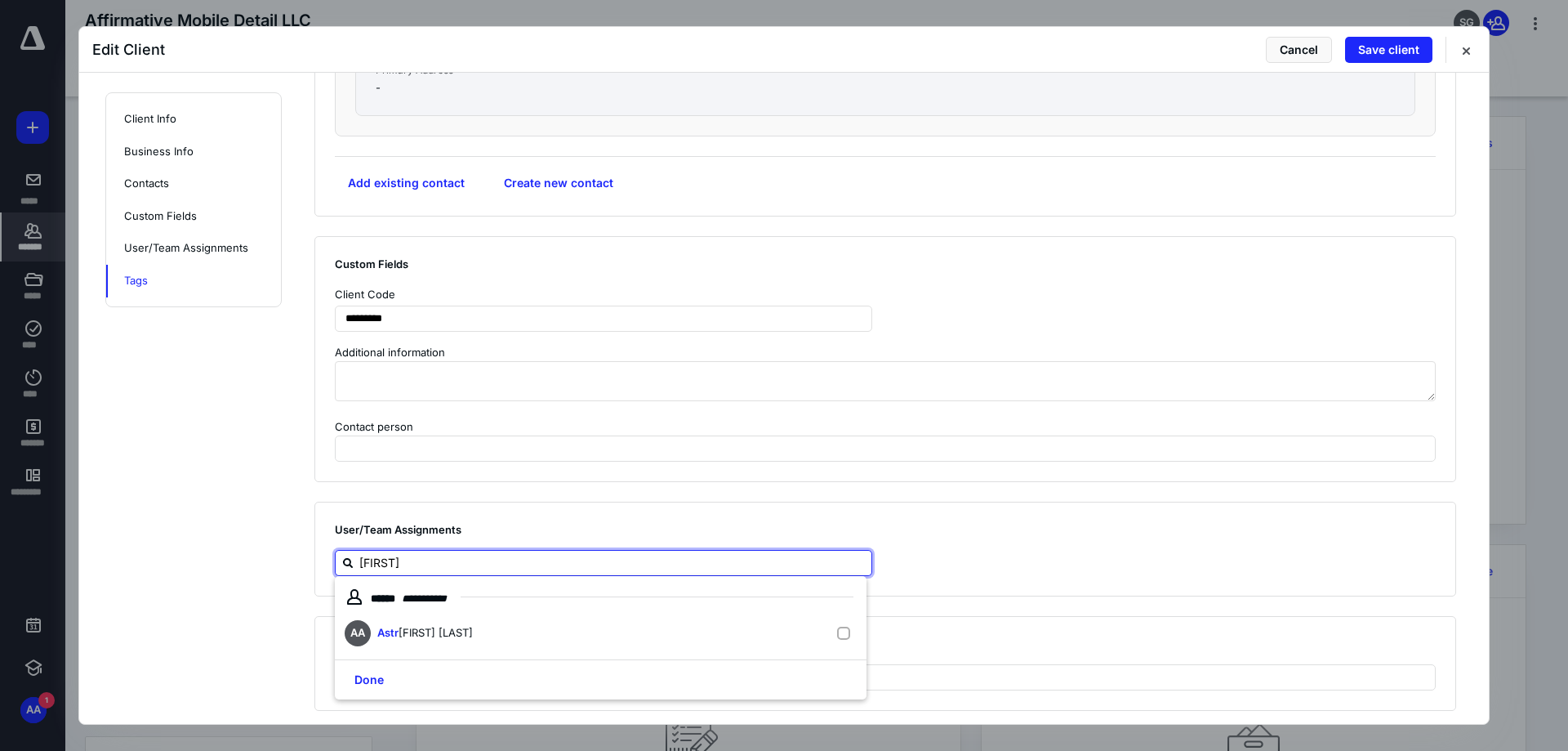 type on "astrid" 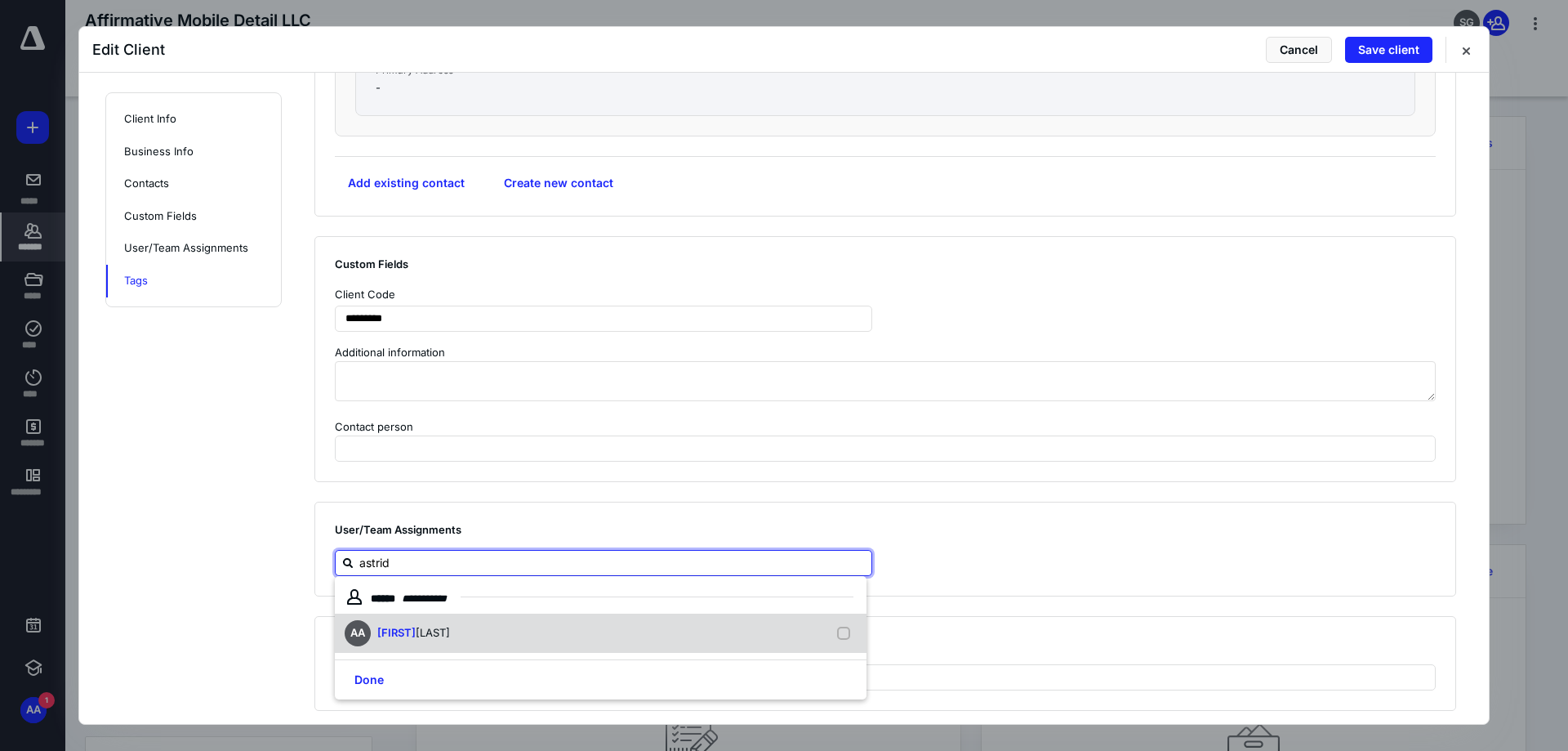 click on "AA Astrid  Arvizu" at bounding box center [600, 633] 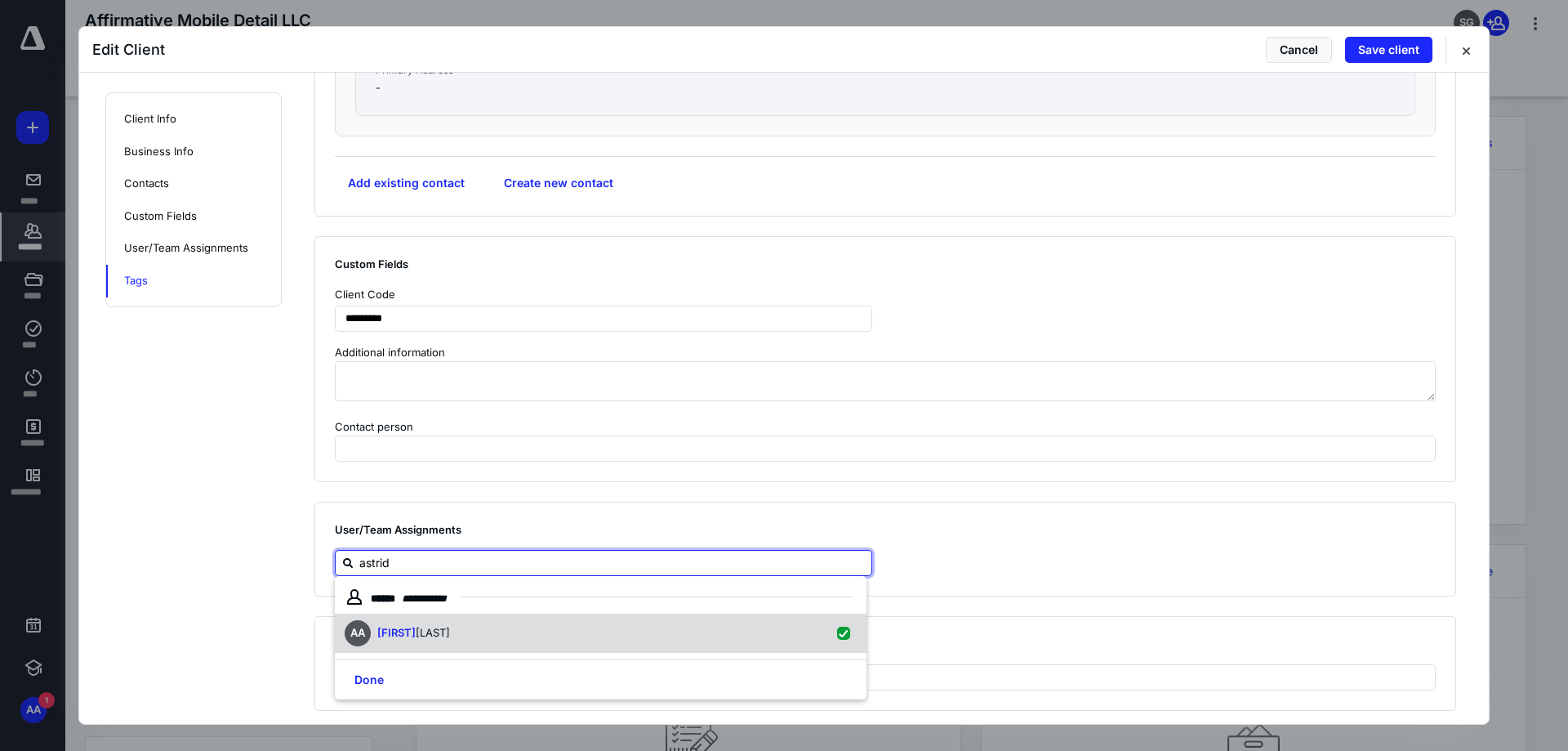checkbox on "true" 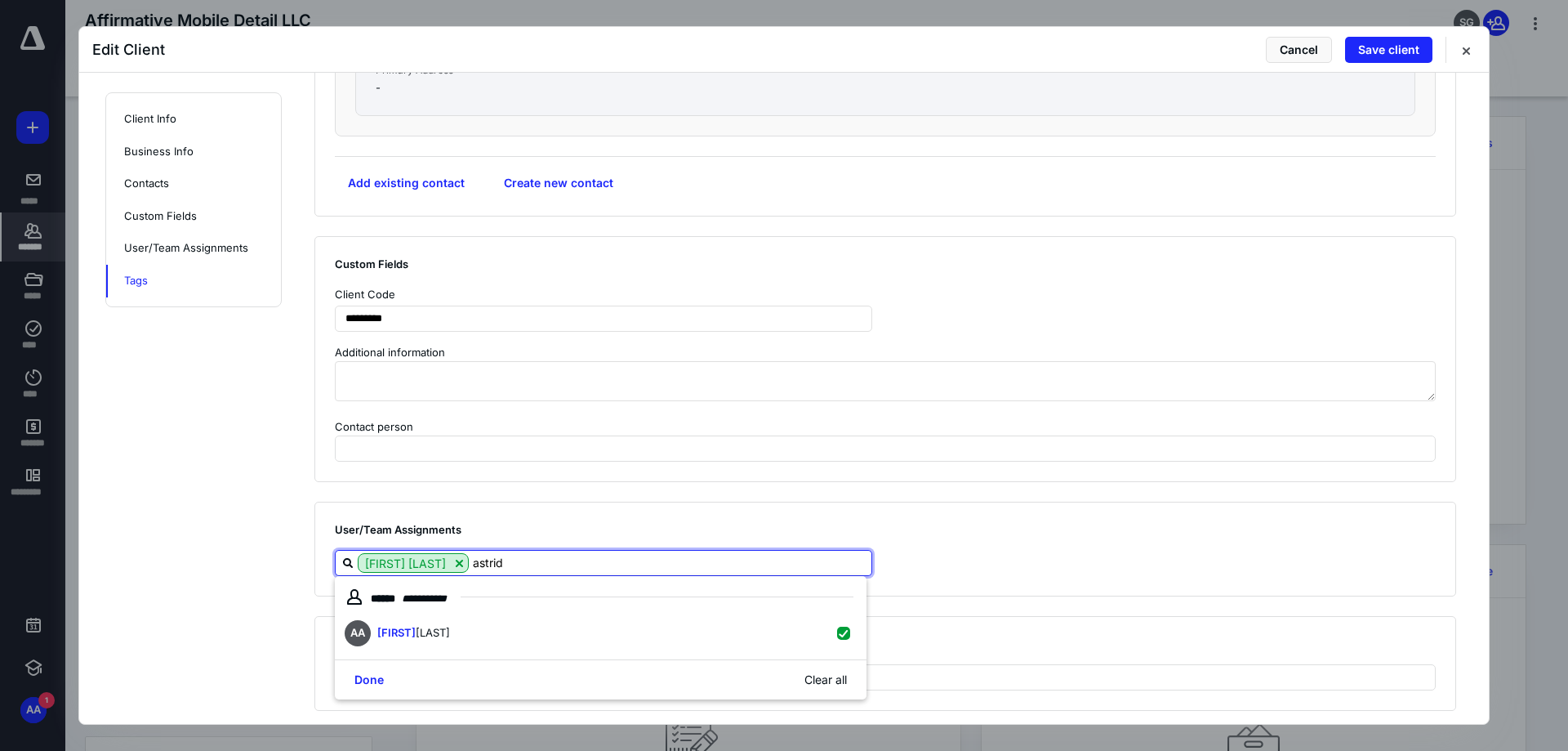 type on "astrid" 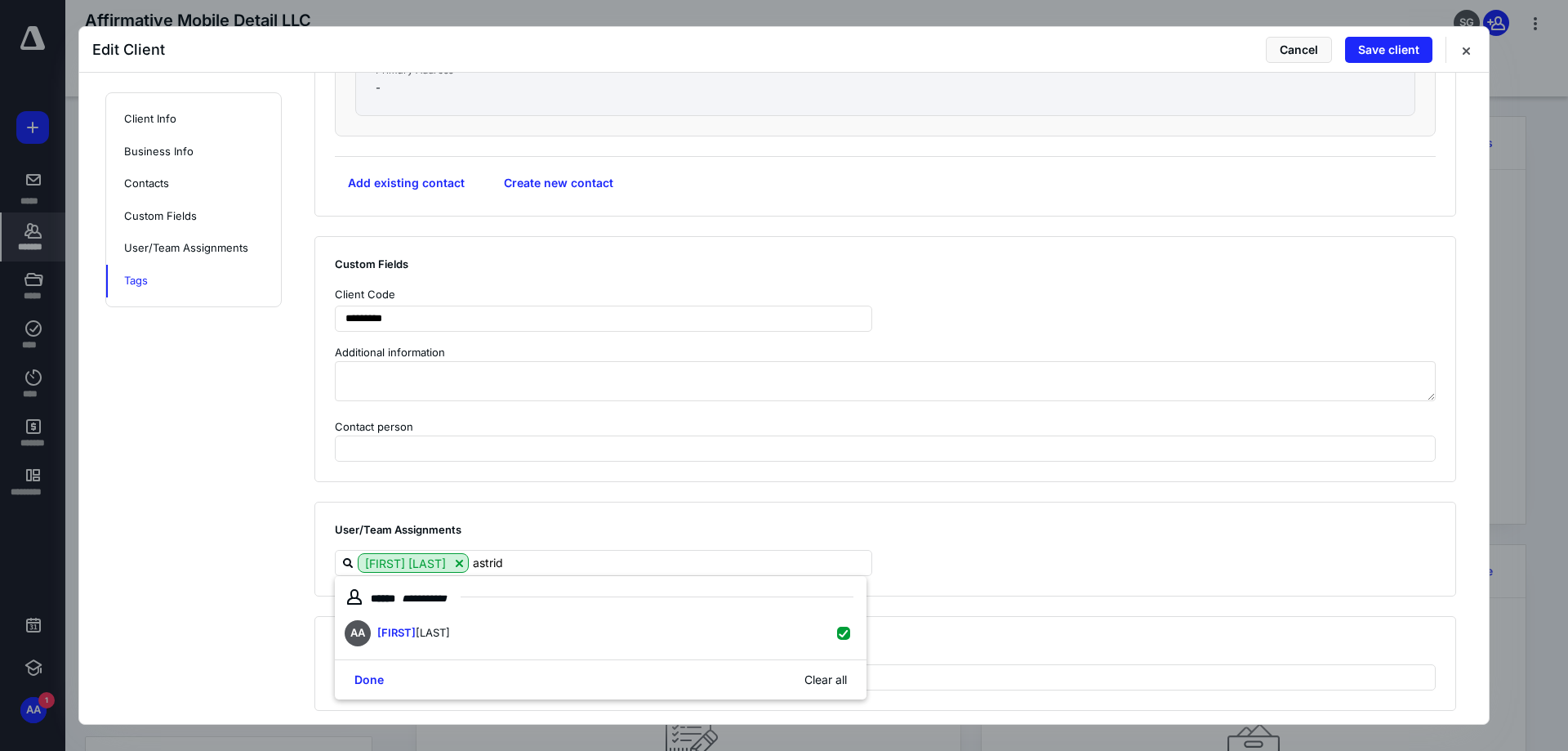 click on "Astrid Arvizu astrid" at bounding box center (879, 563) 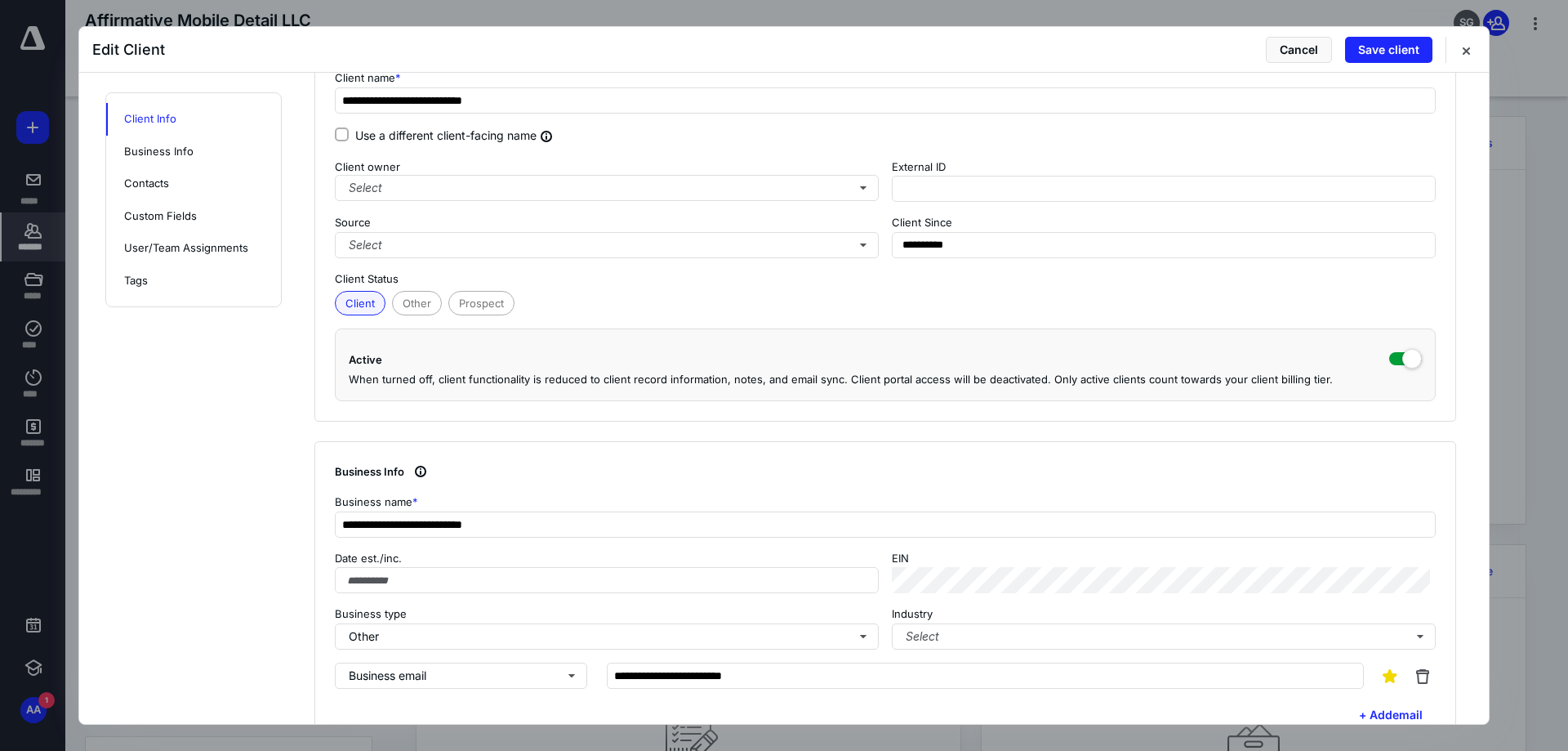 scroll, scrollTop: 34, scrollLeft: 0, axis: vertical 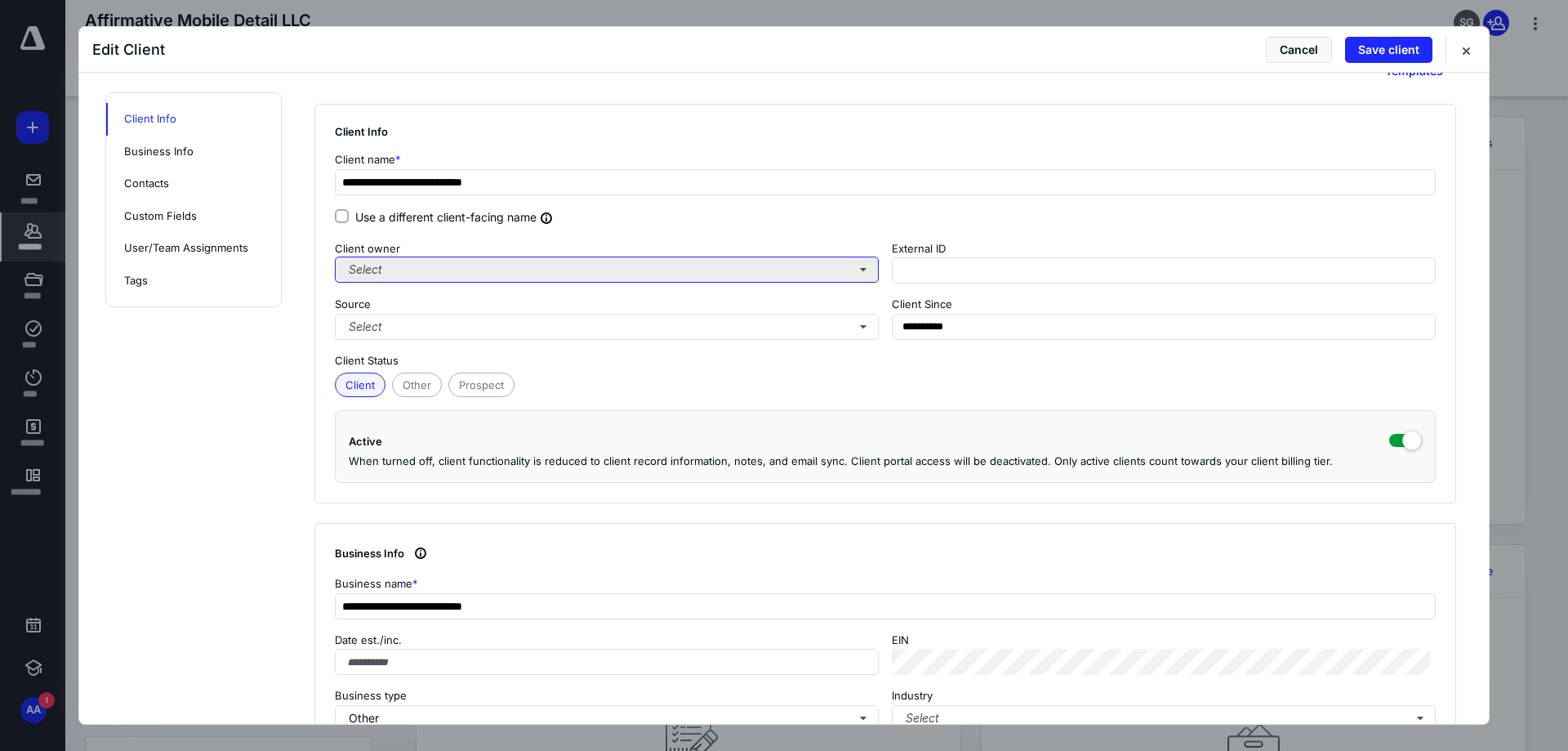 click on "Select" at bounding box center [607, 270] 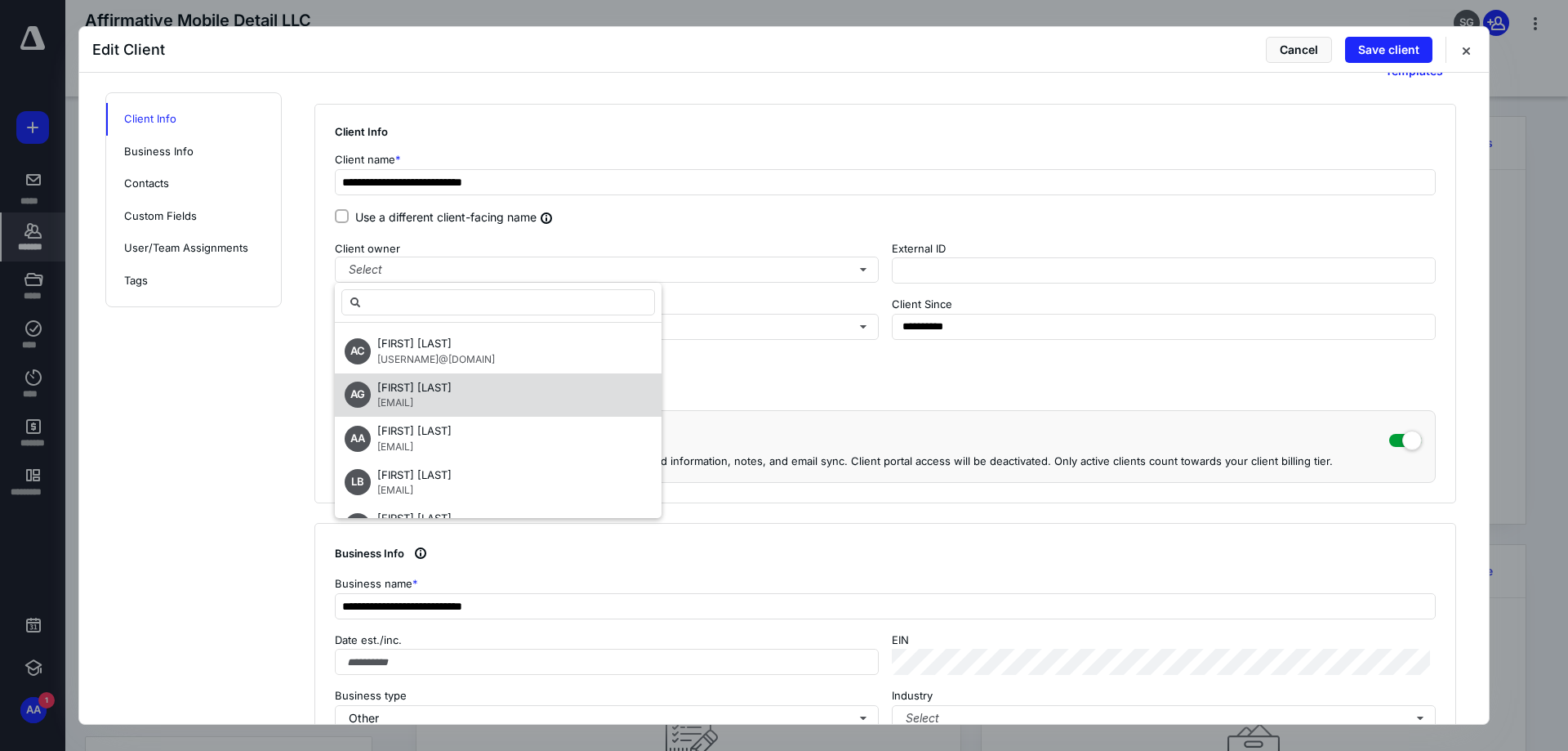 click on "[USER]@[DOMAIN].com" at bounding box center (395, 402) 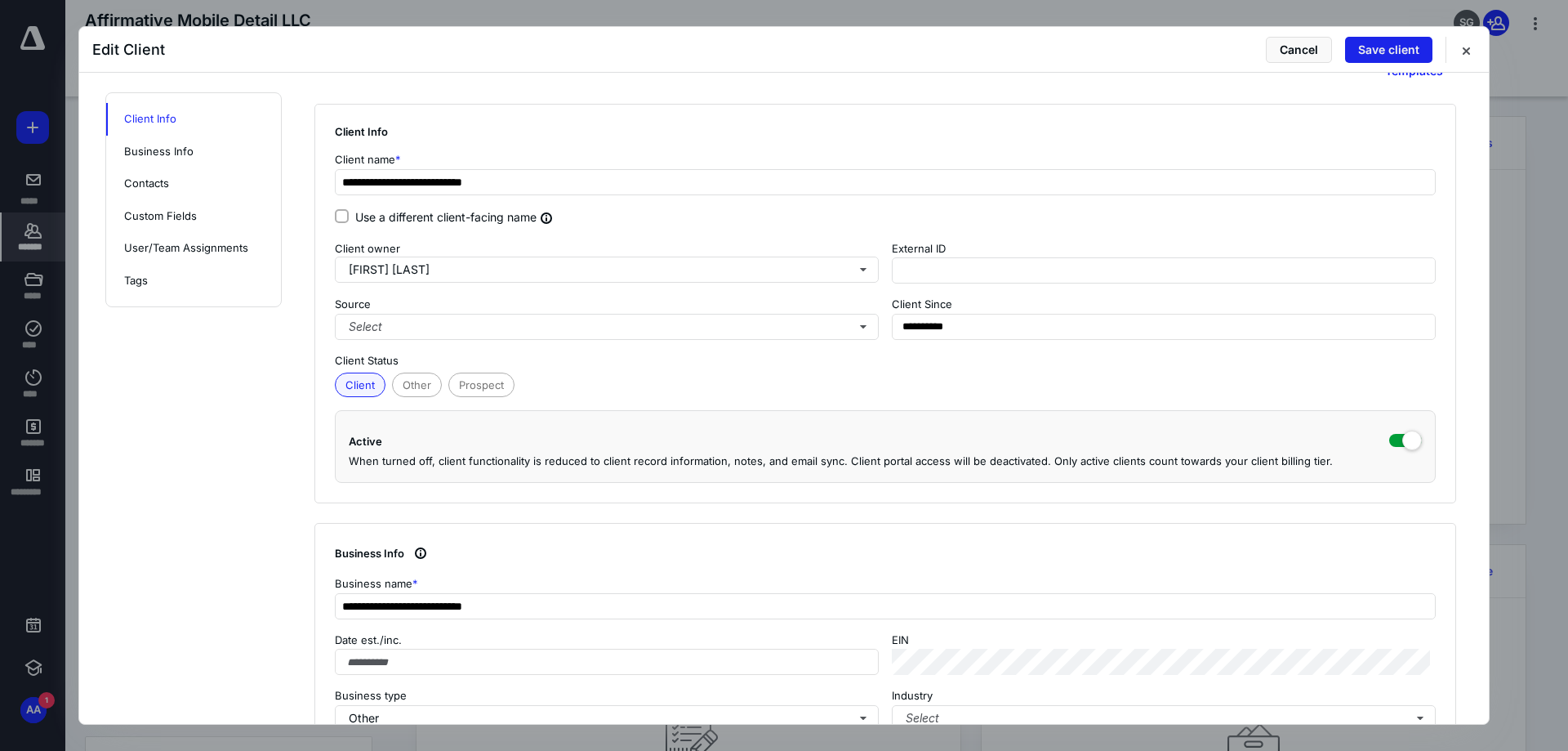 click on "Save client" at bounding box center (1388, 50) 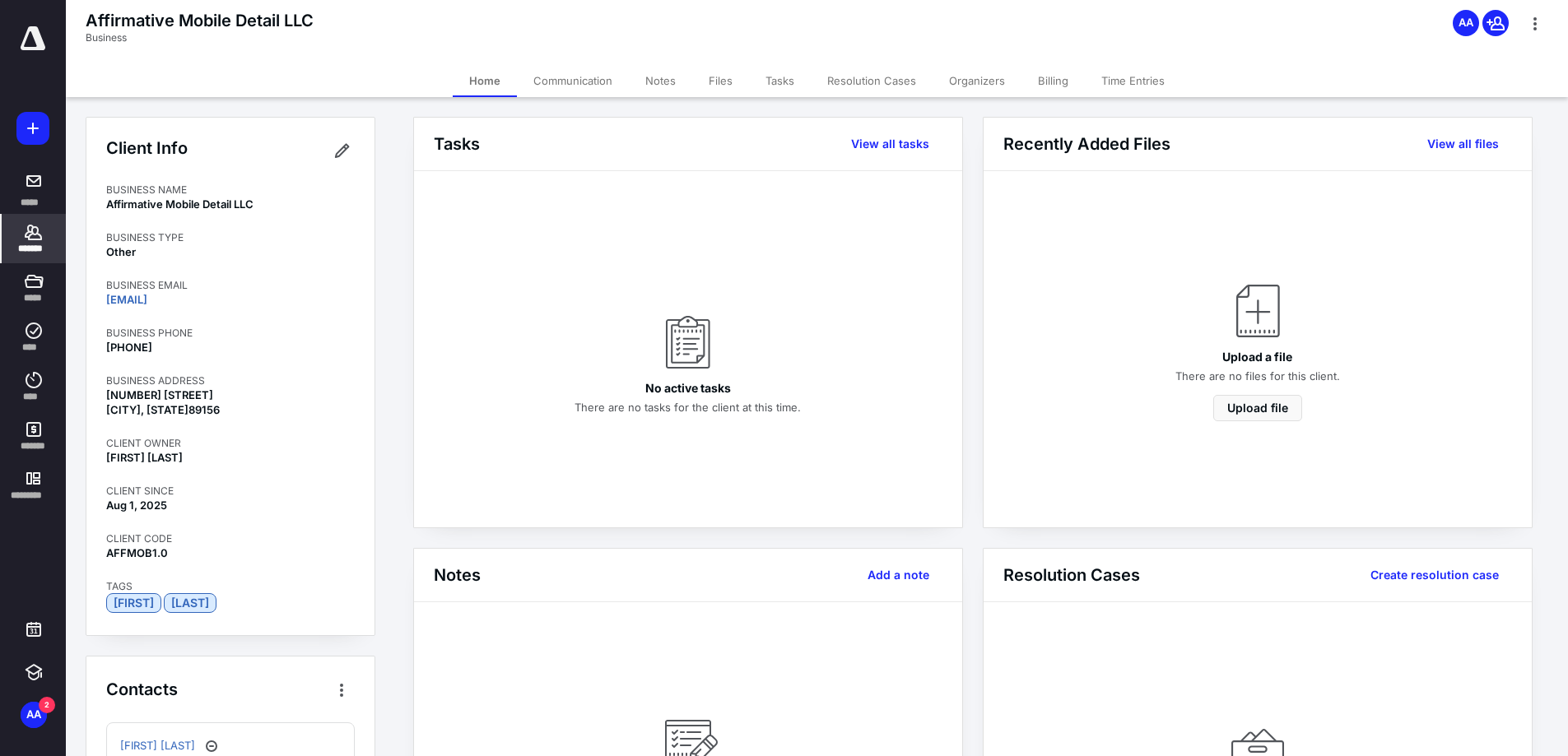click 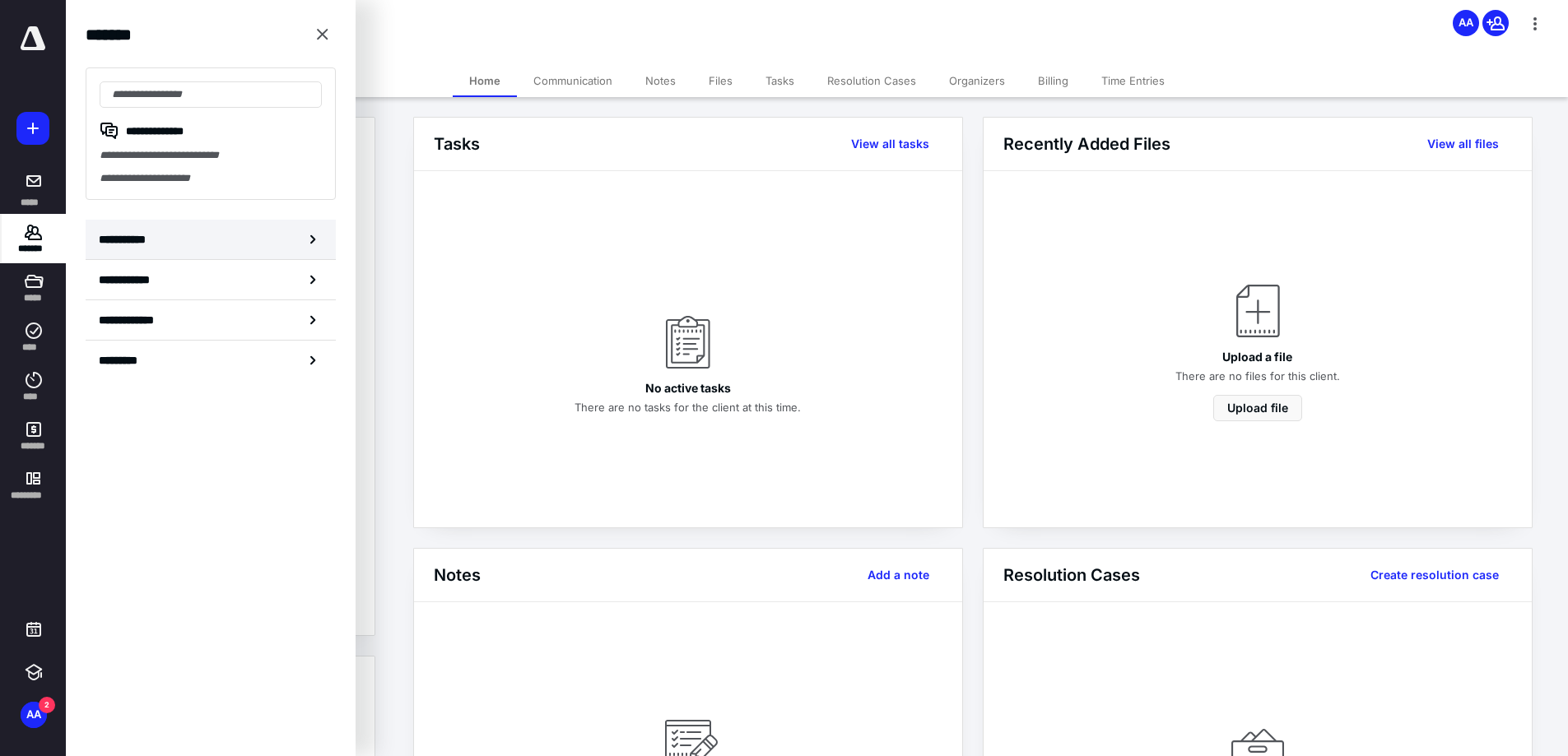click on "**********" at bounding box center [127, 239] 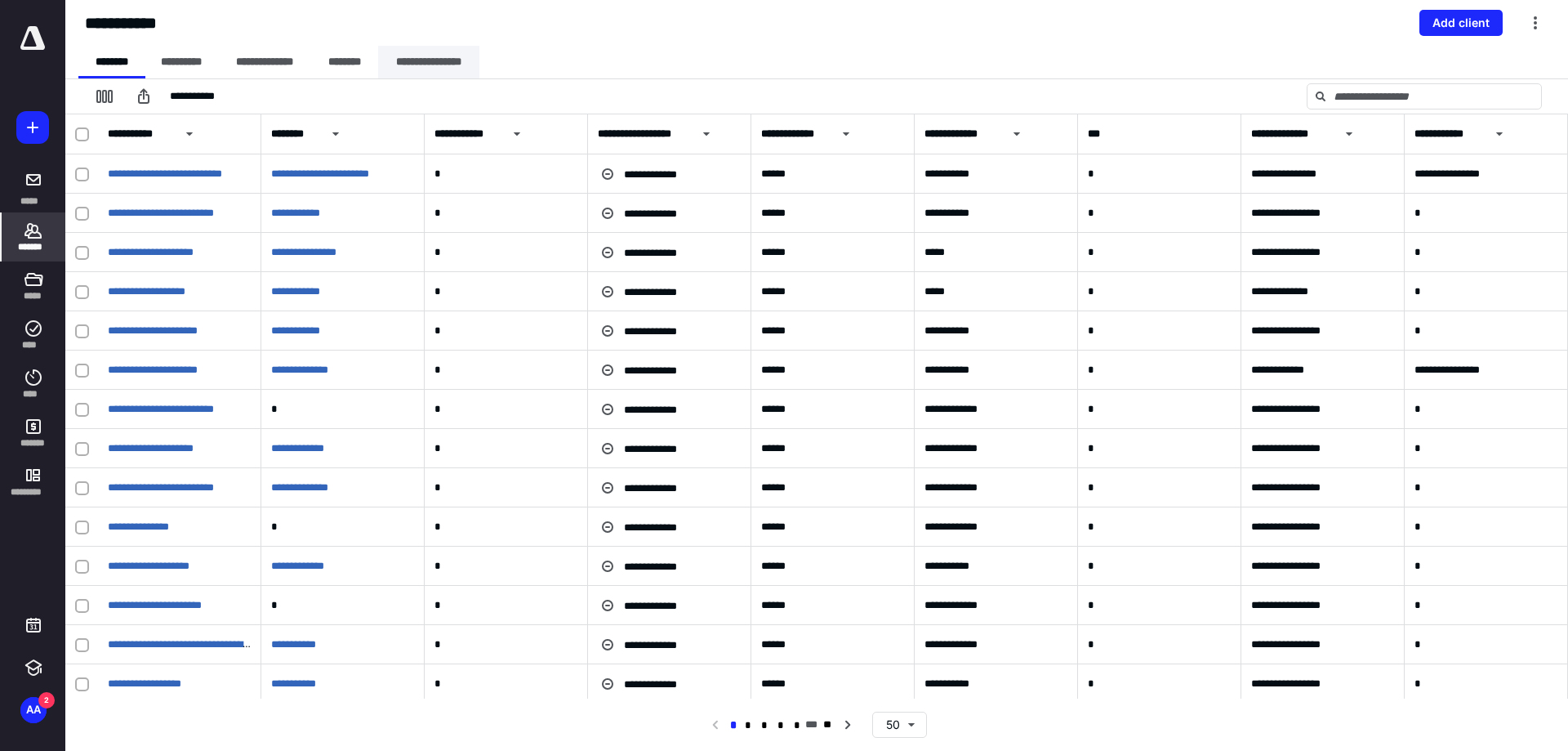 click on "**********" at bounding box center [429, 62] 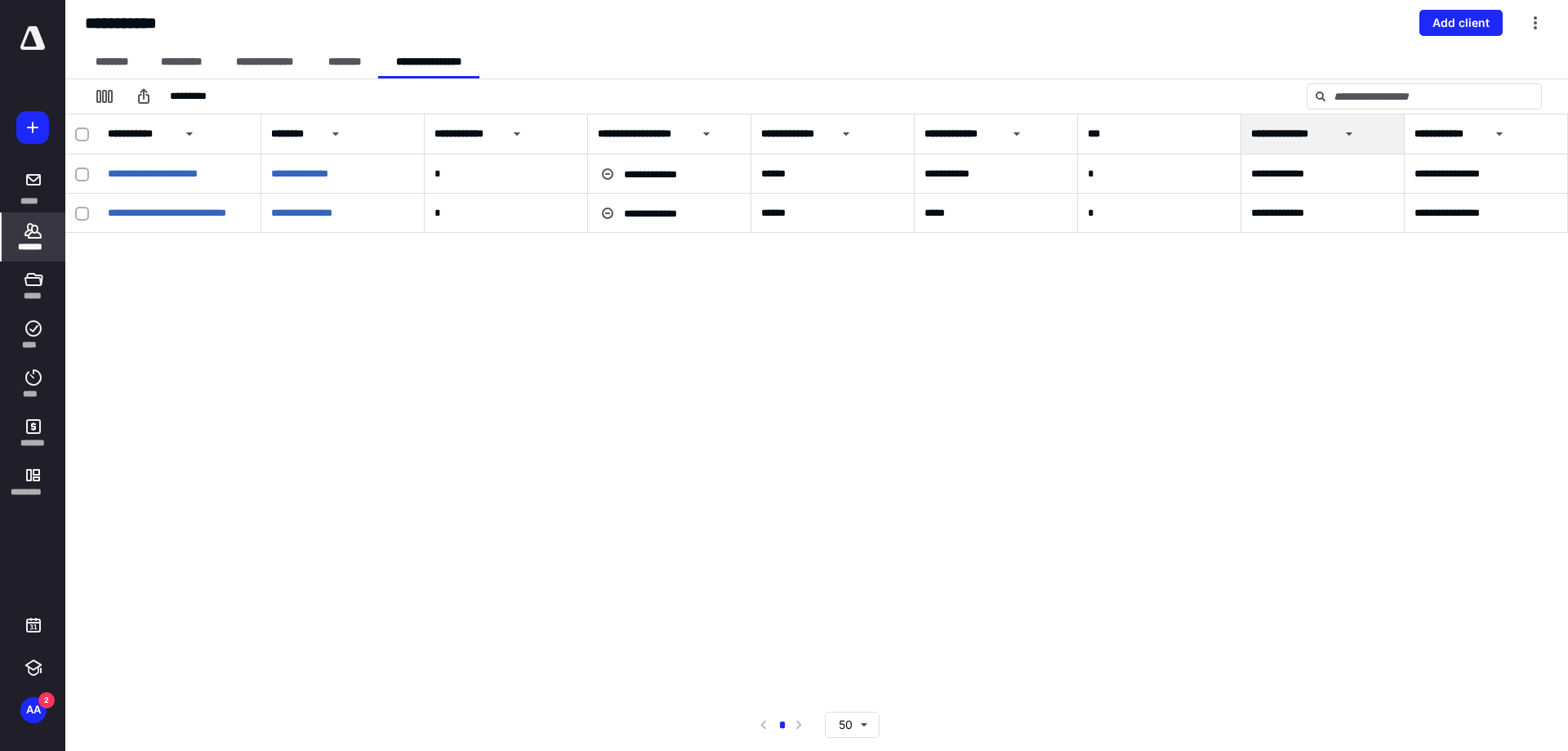 click on "**********" at bounding box center [817, 406] 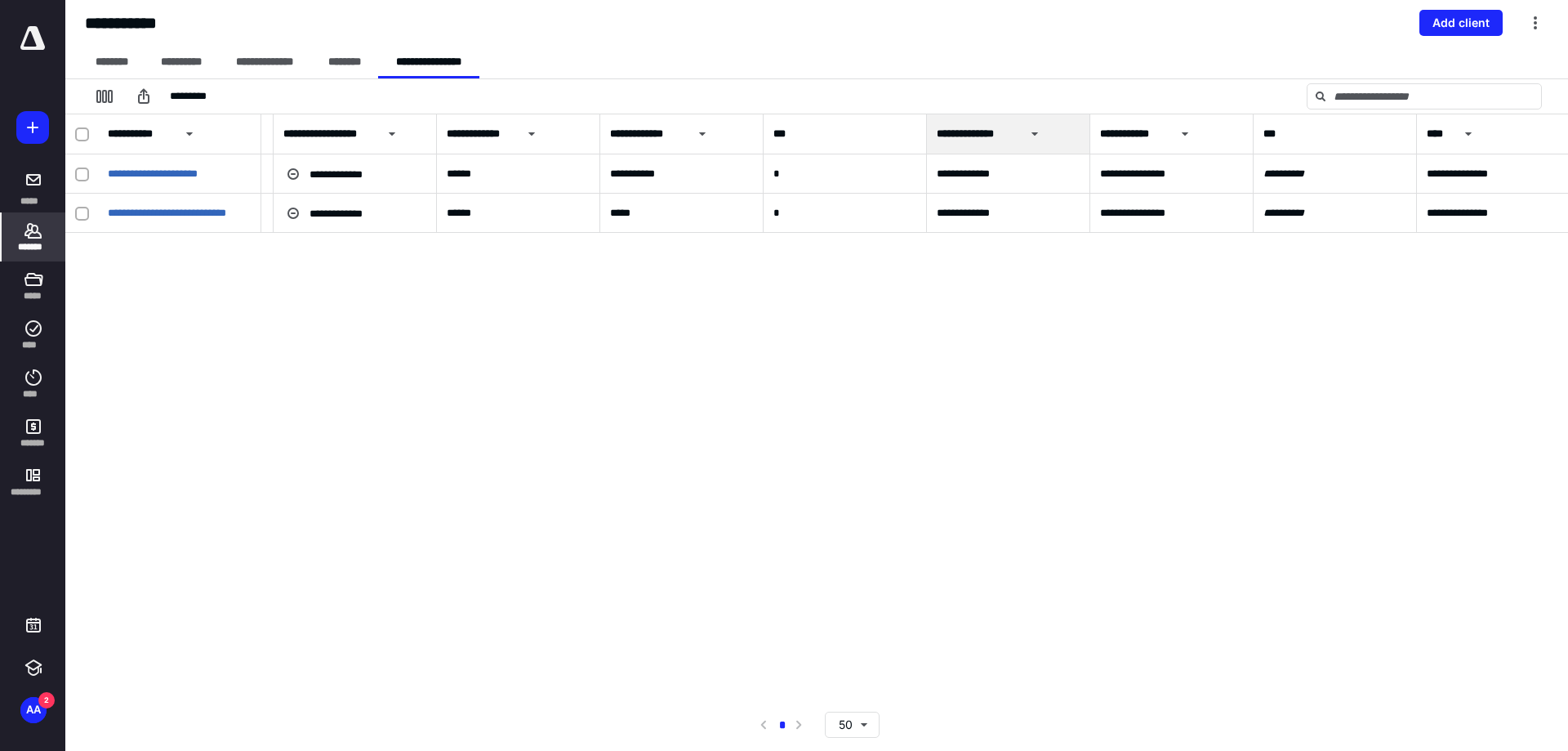 scroll, scrollTop: 0, scrollLeft: 490, axis: horizontal 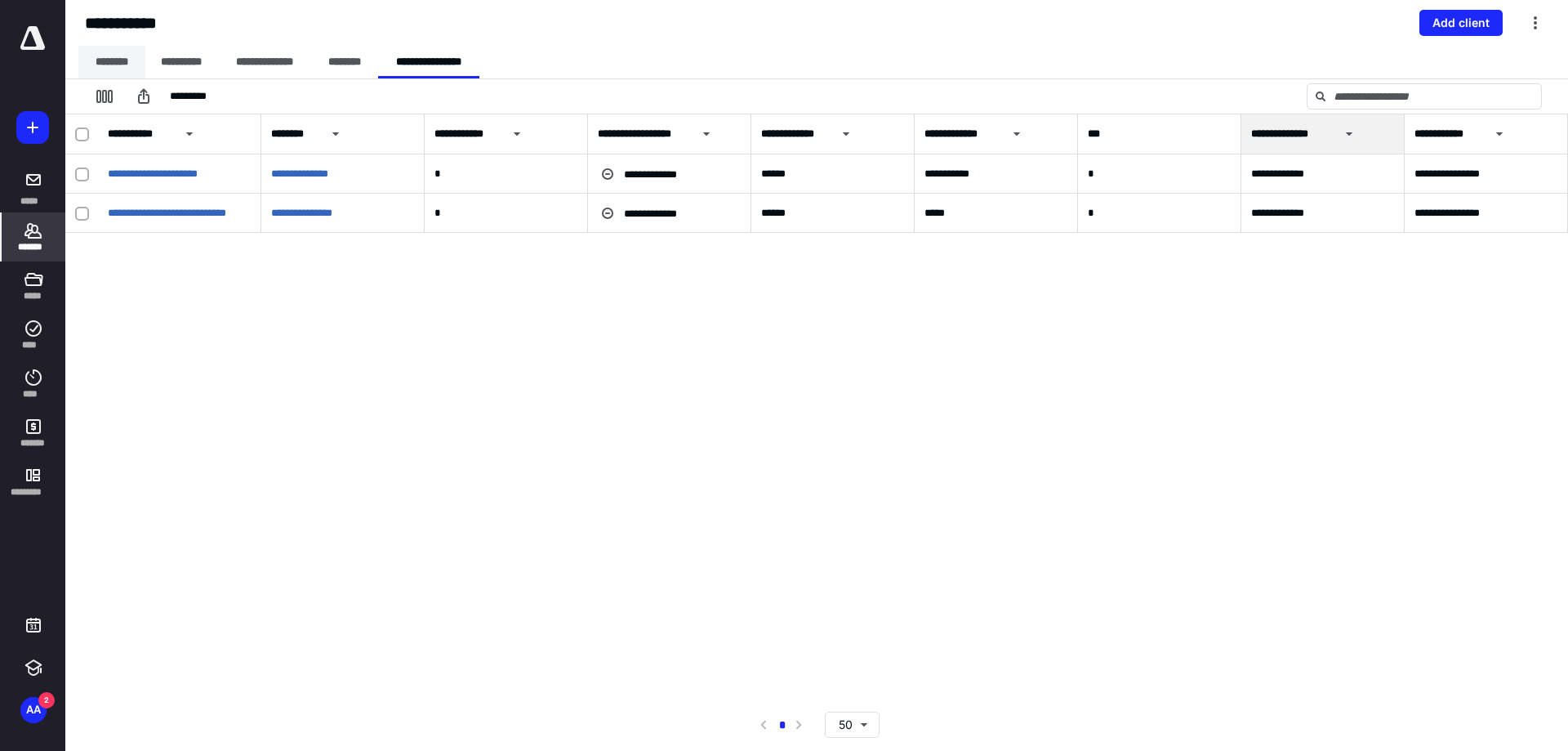 click on "********" at bounding box center [112, 62] 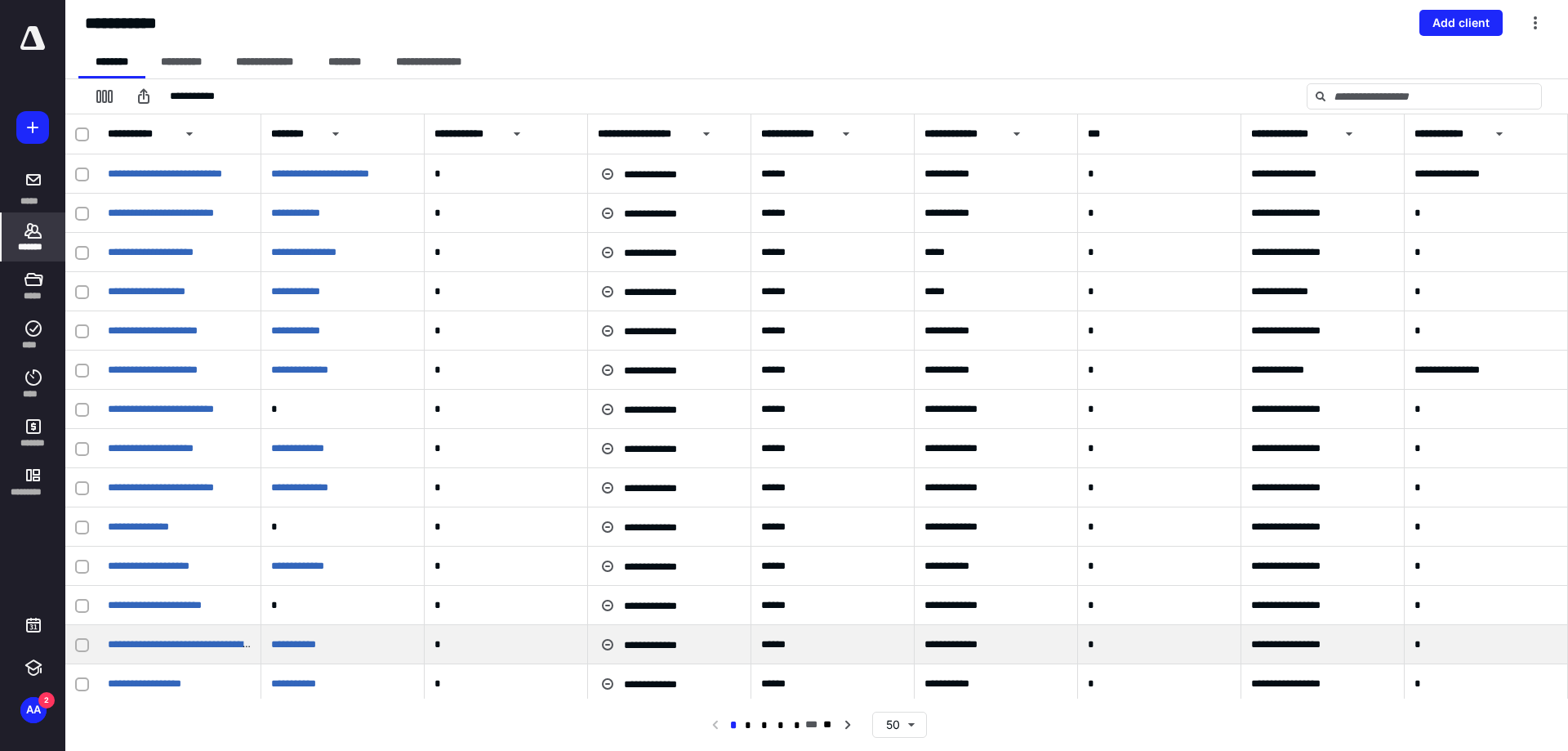 type 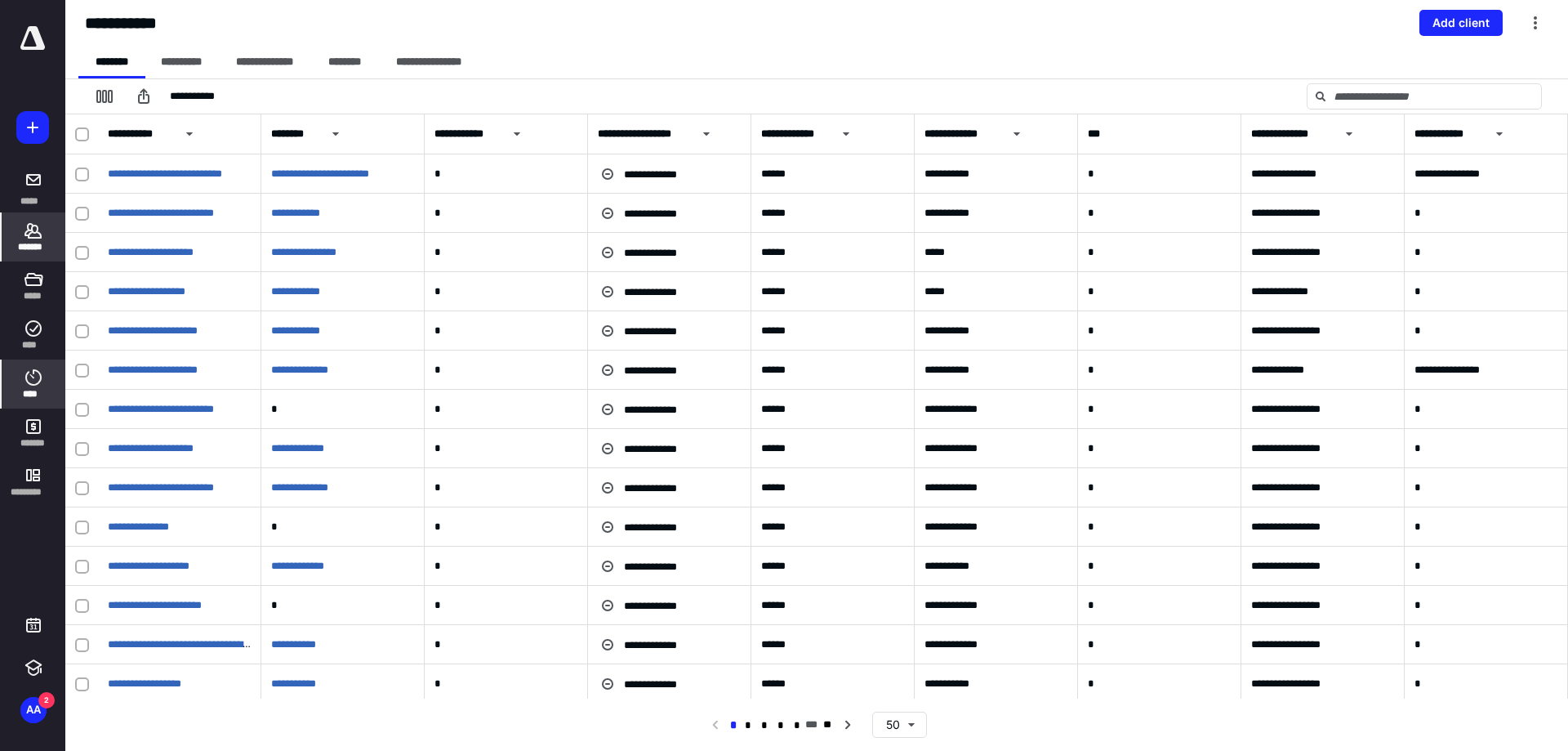 click 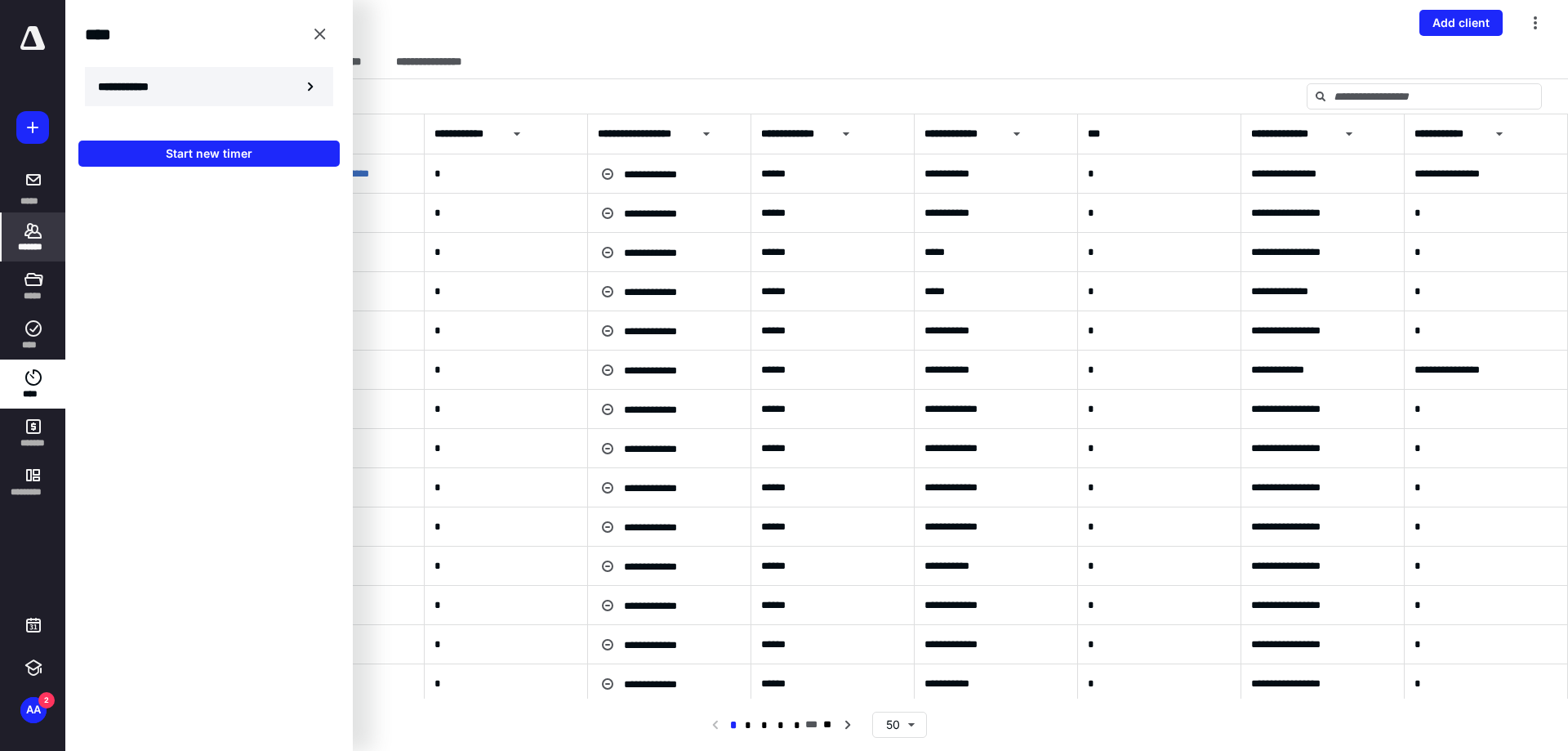click on "**********" at bounding box center (133, 87) 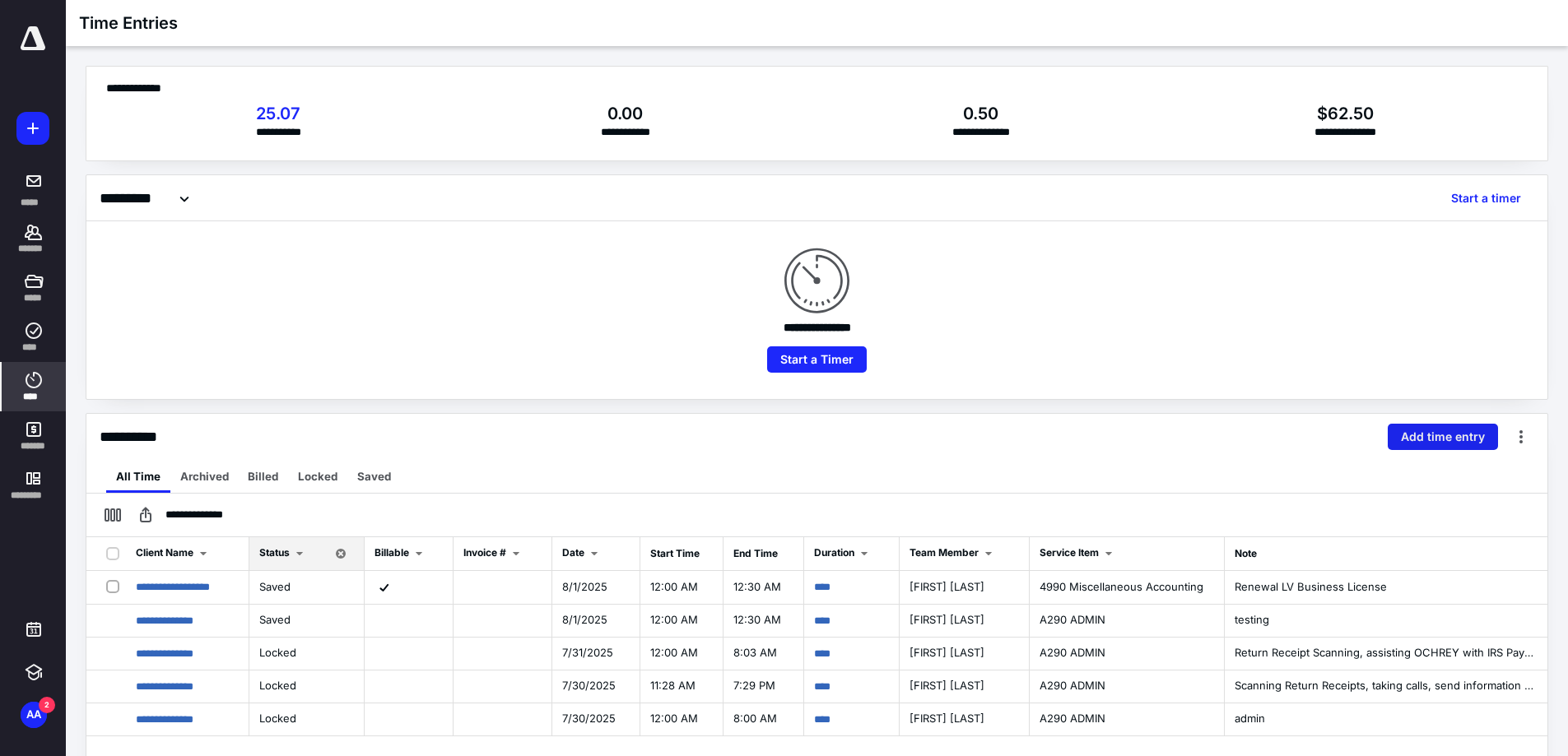 click on "Add time entry" at bounding box center [1443, 437] 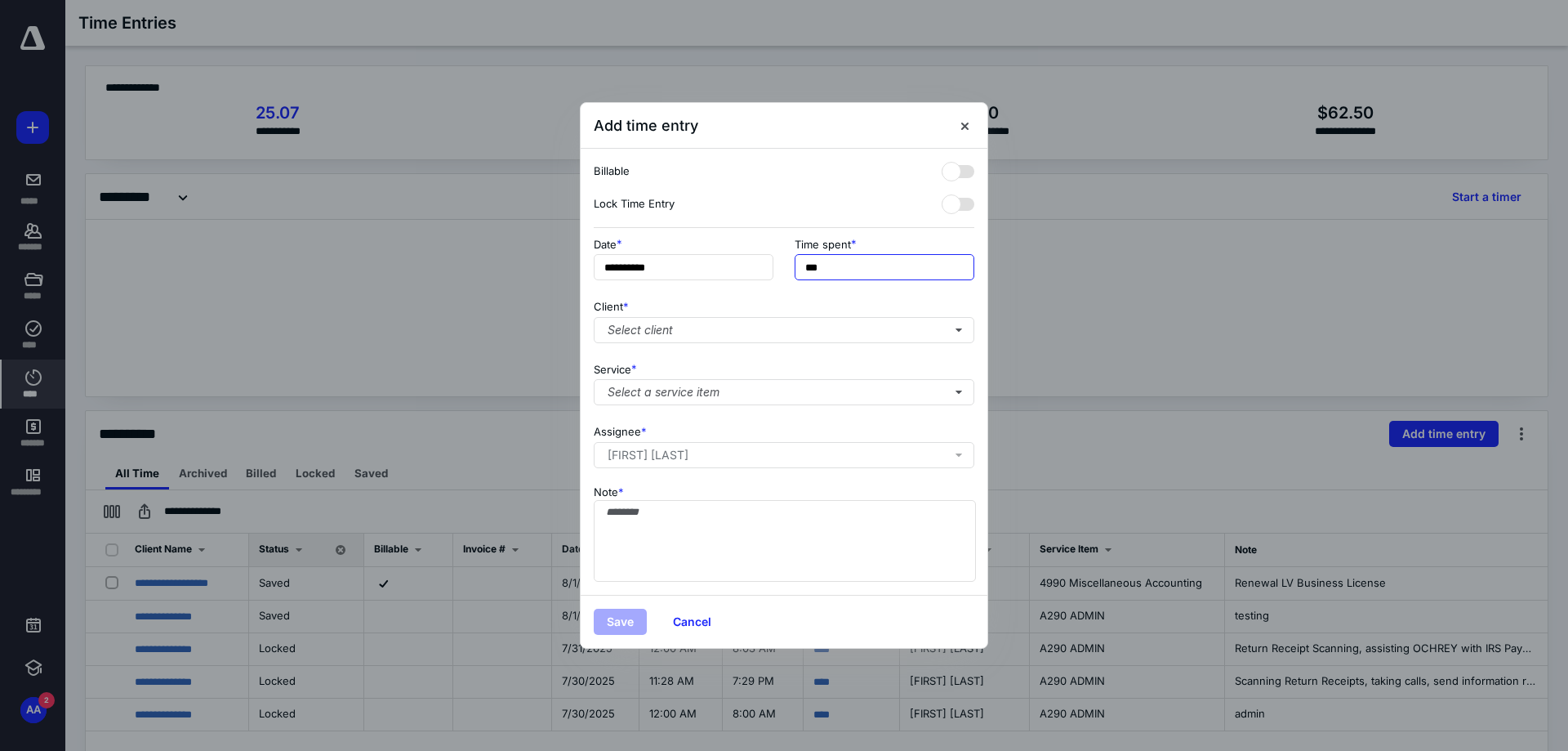 click on "***" at bounding box center [884, 267] 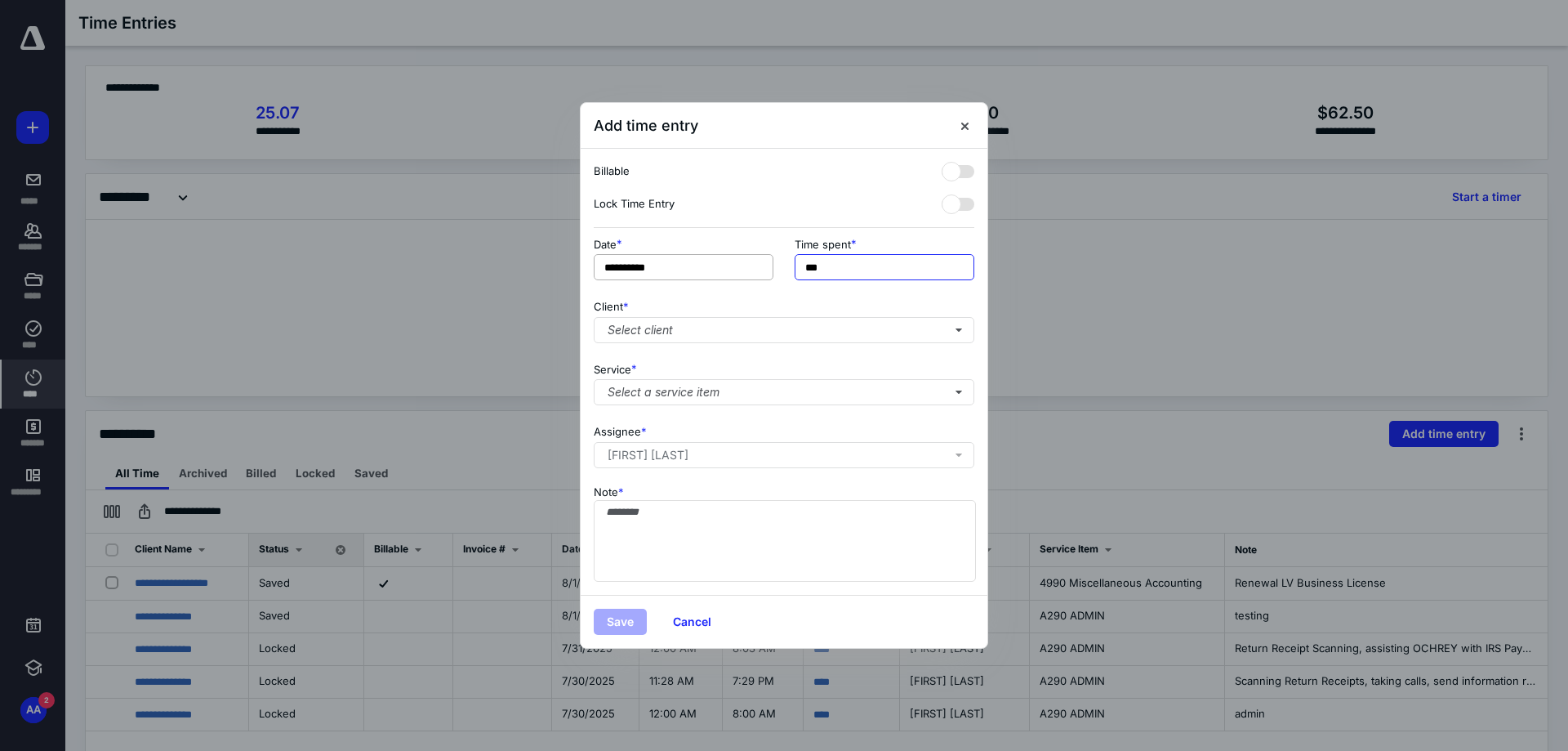 drag, startPoint x: 846, startPoint y: 269, endPoint x: 736, endPoint y: 267, distance: 110.01818 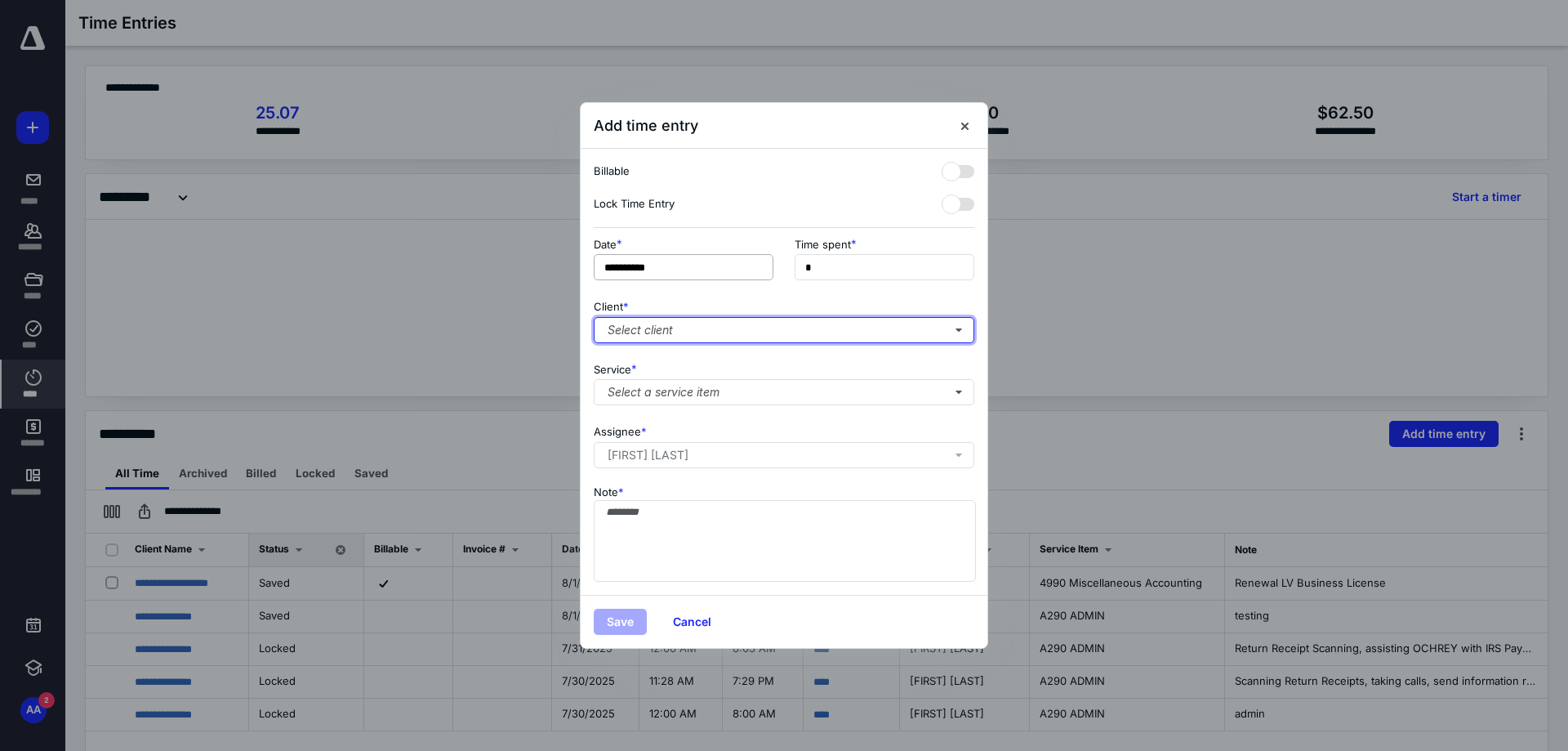 type on "**" 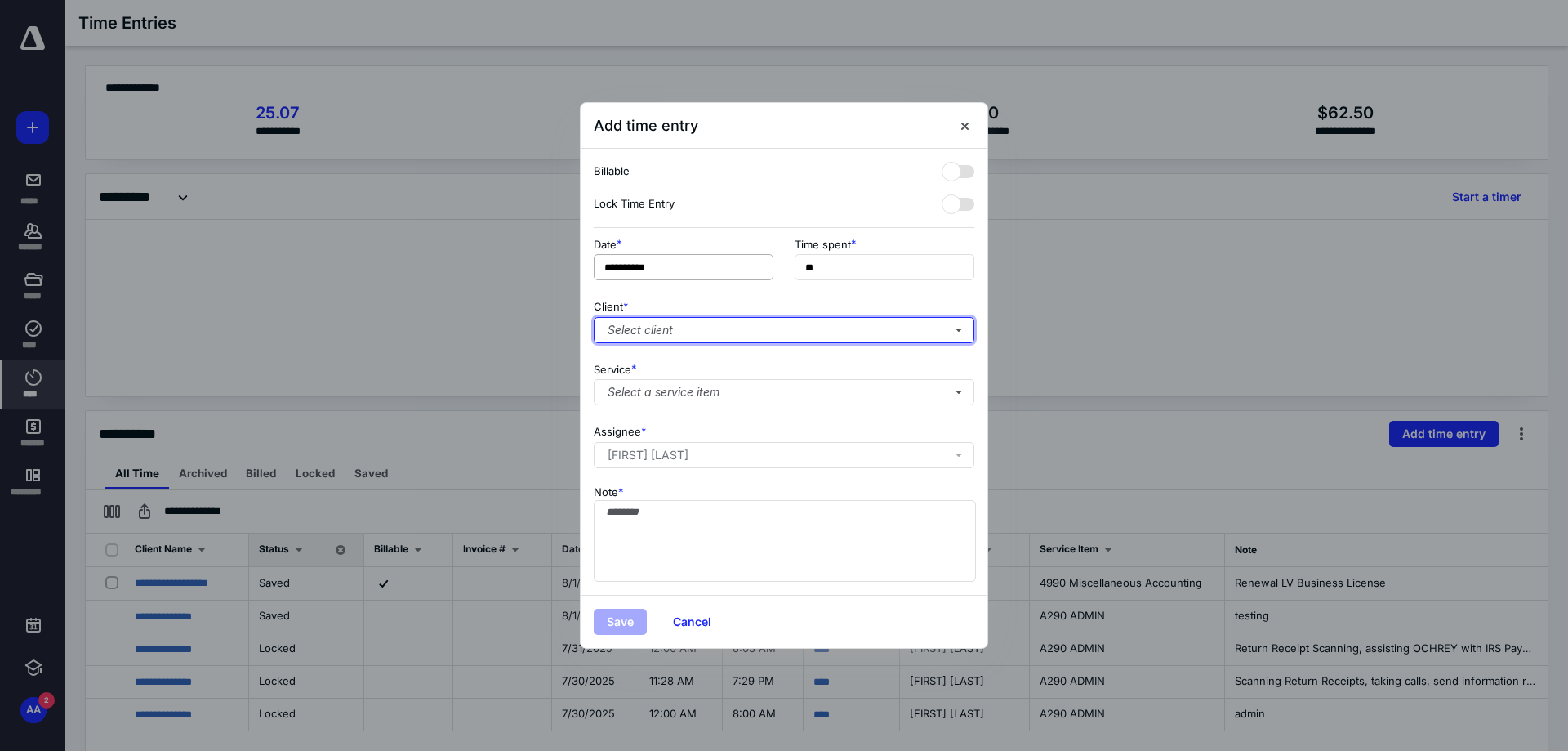 type 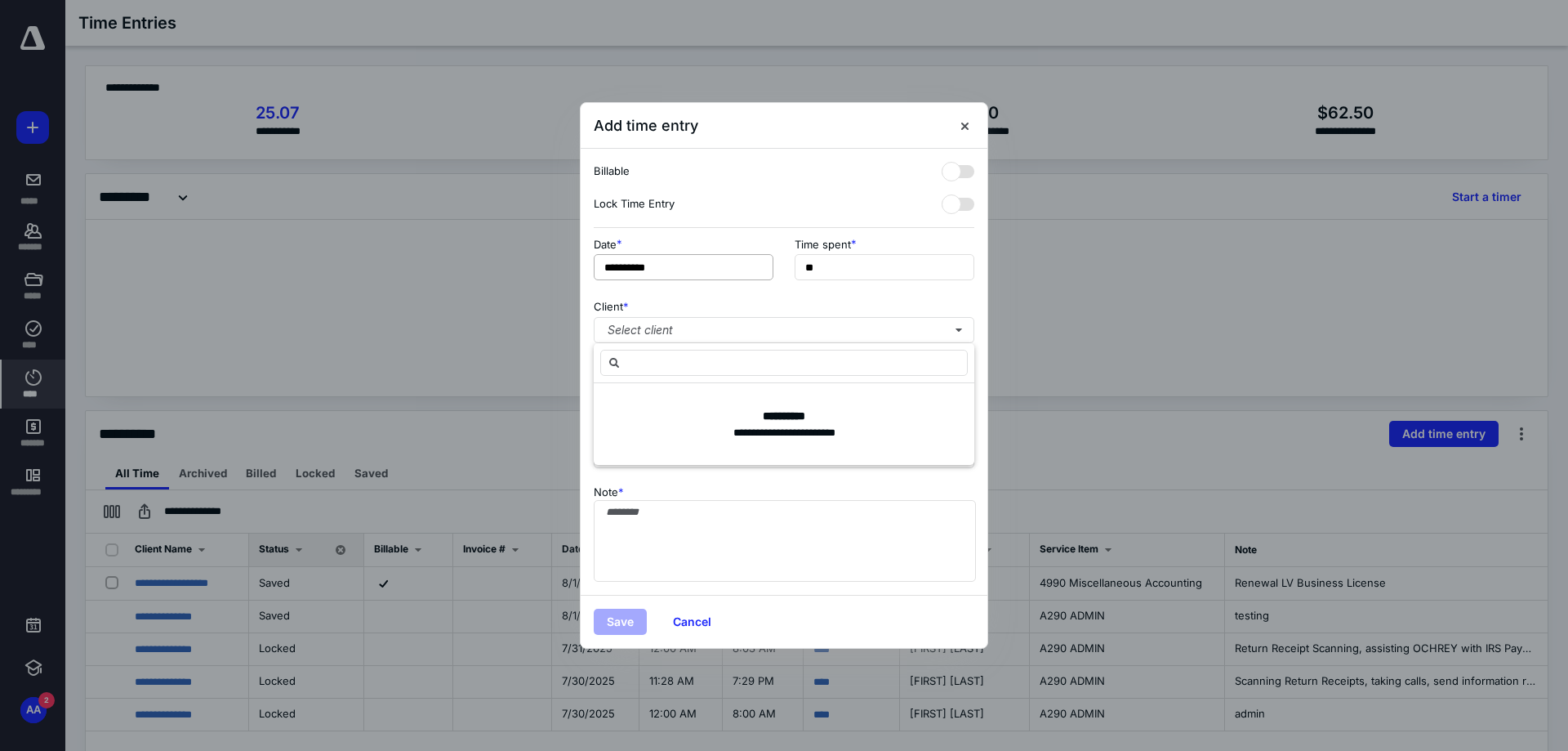 type on "*" 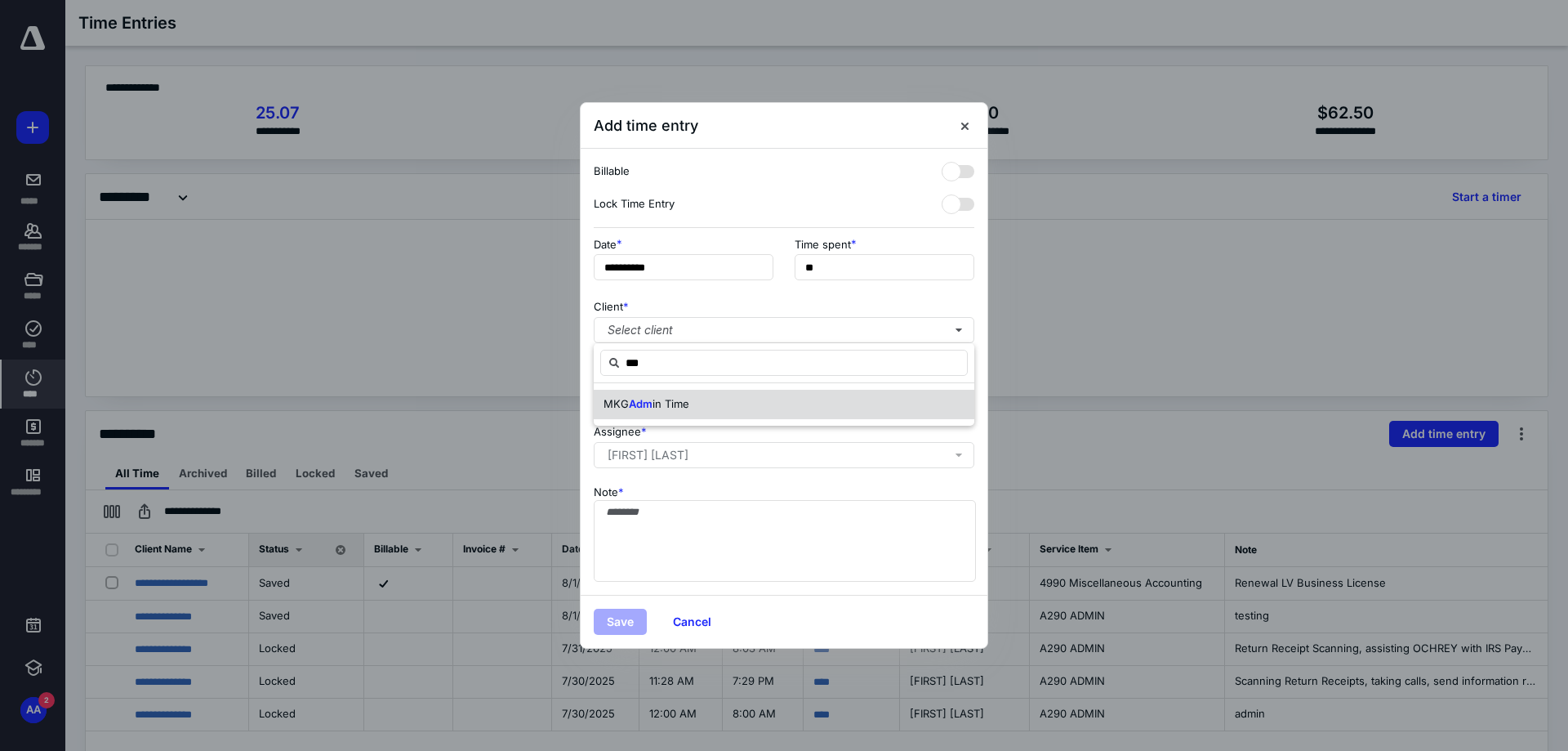 click on "Adm" at bounding box center (640, 404) 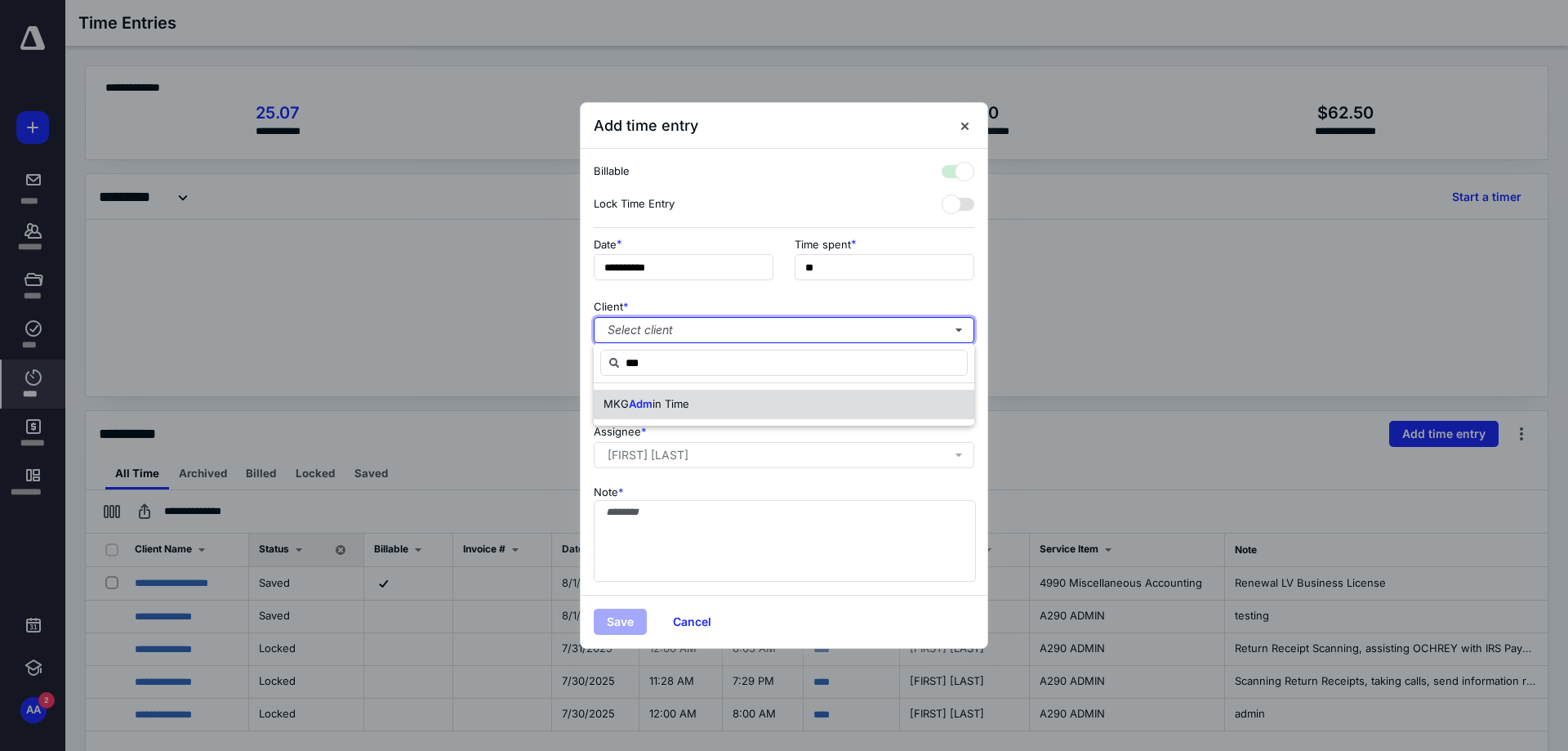 checkbox on "true" 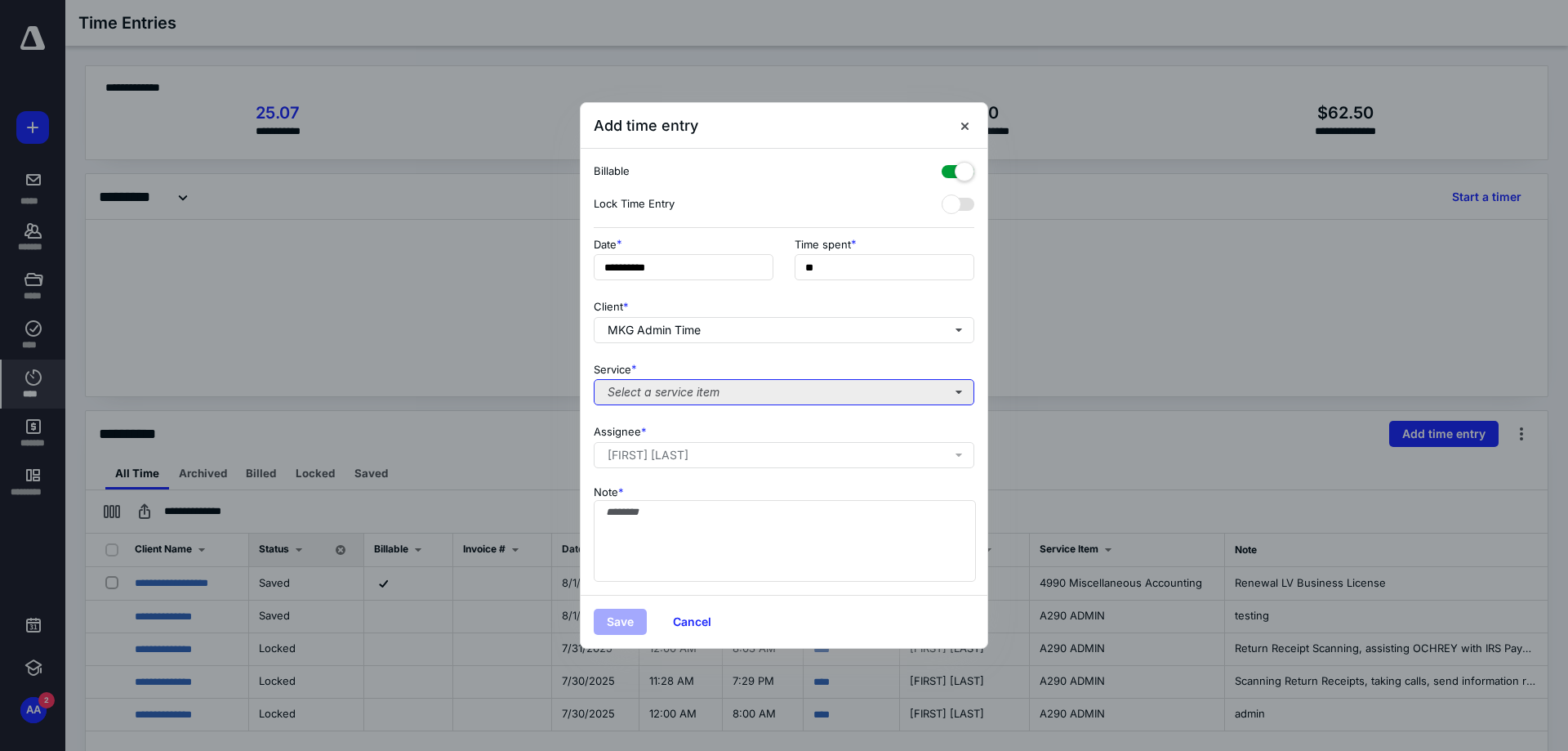 click on "Select a service item" at bounding box center (784, 392) 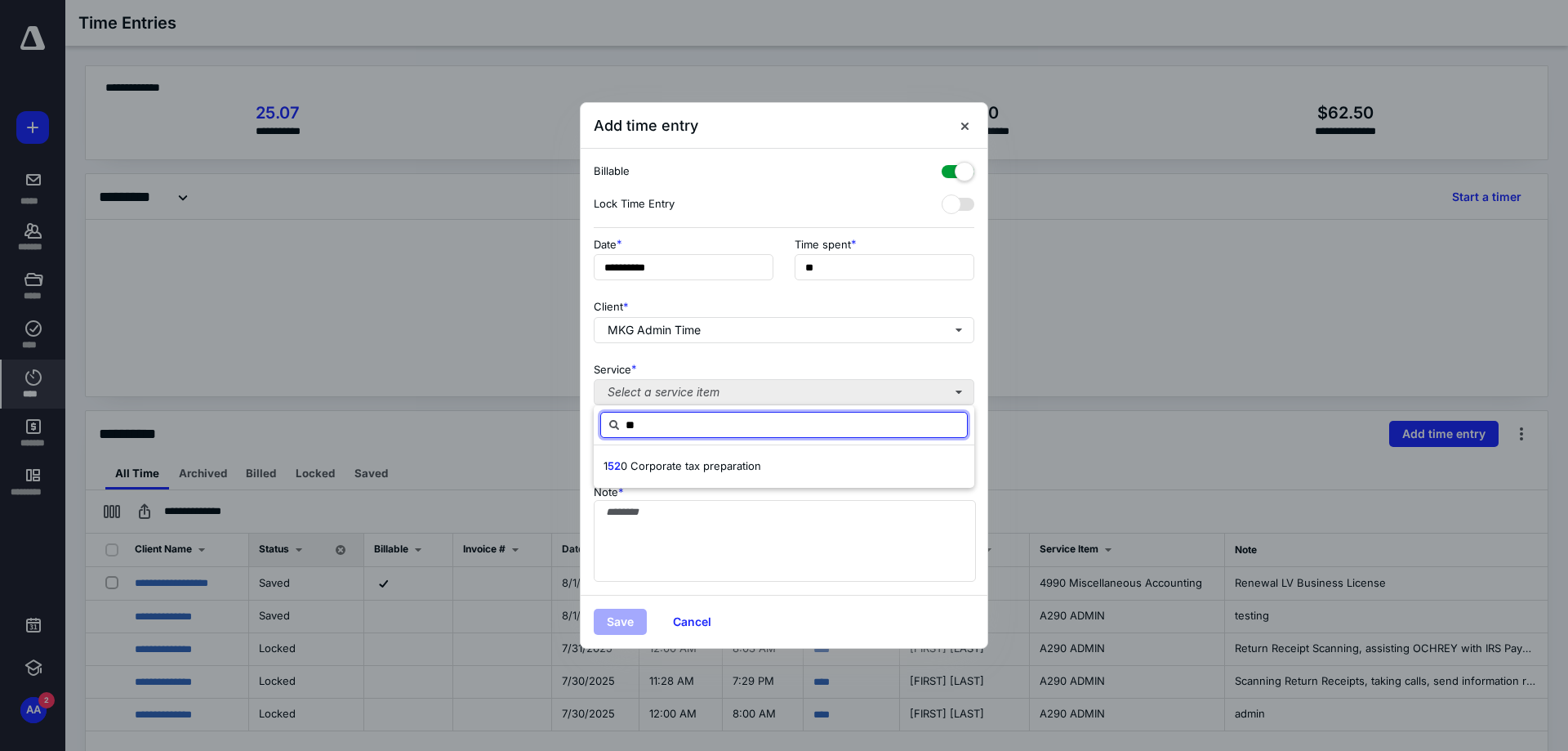 type on "*" 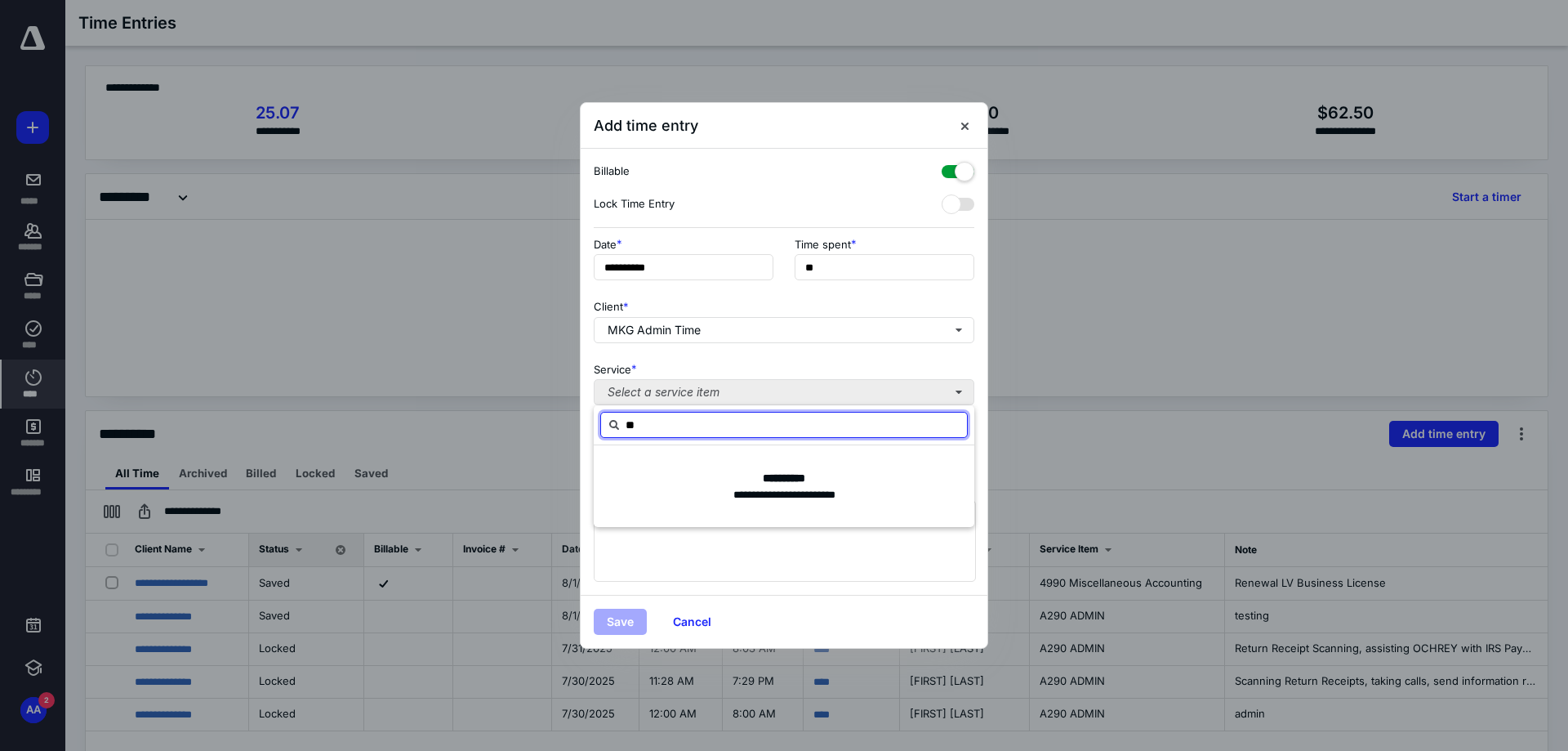 type on "*" 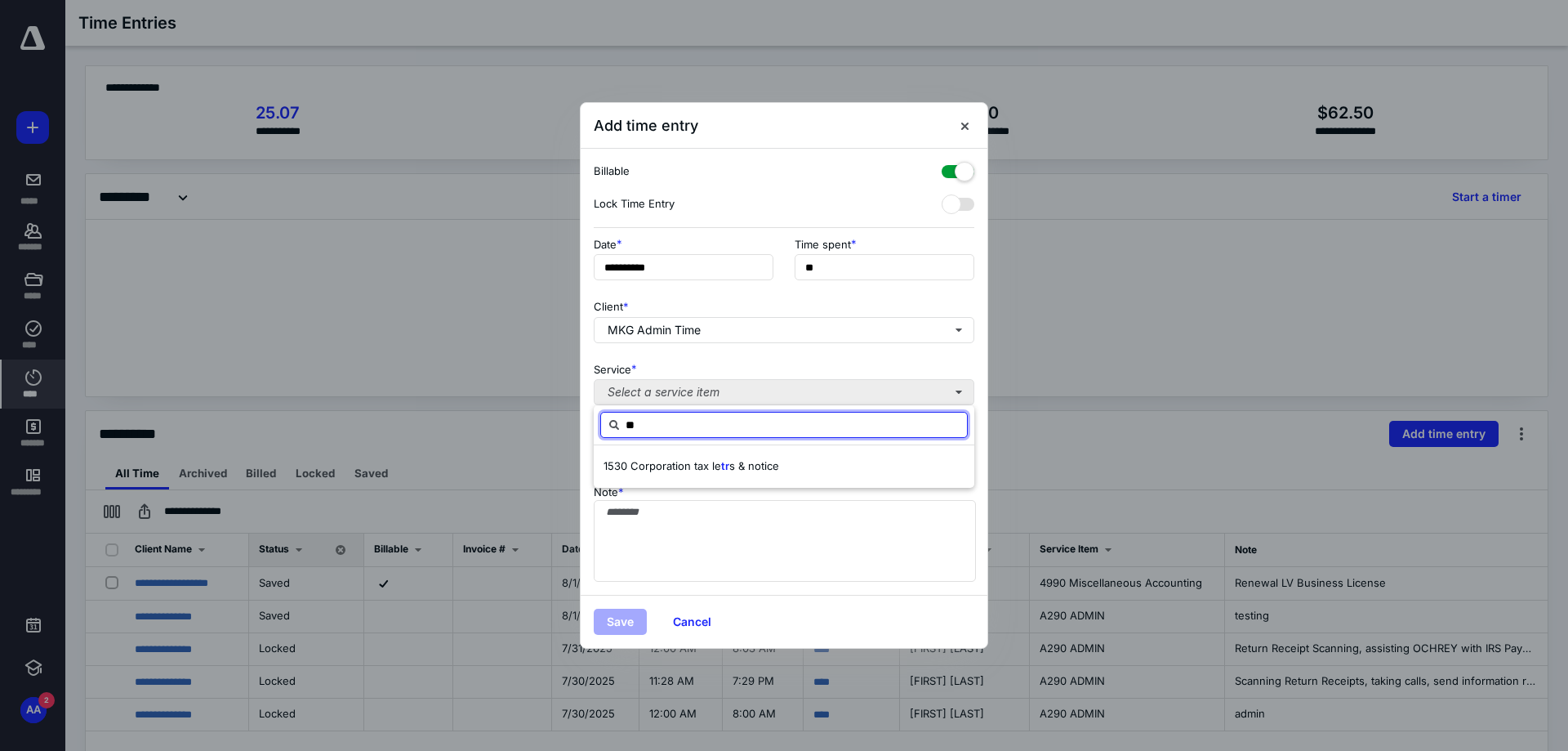 type on "*" 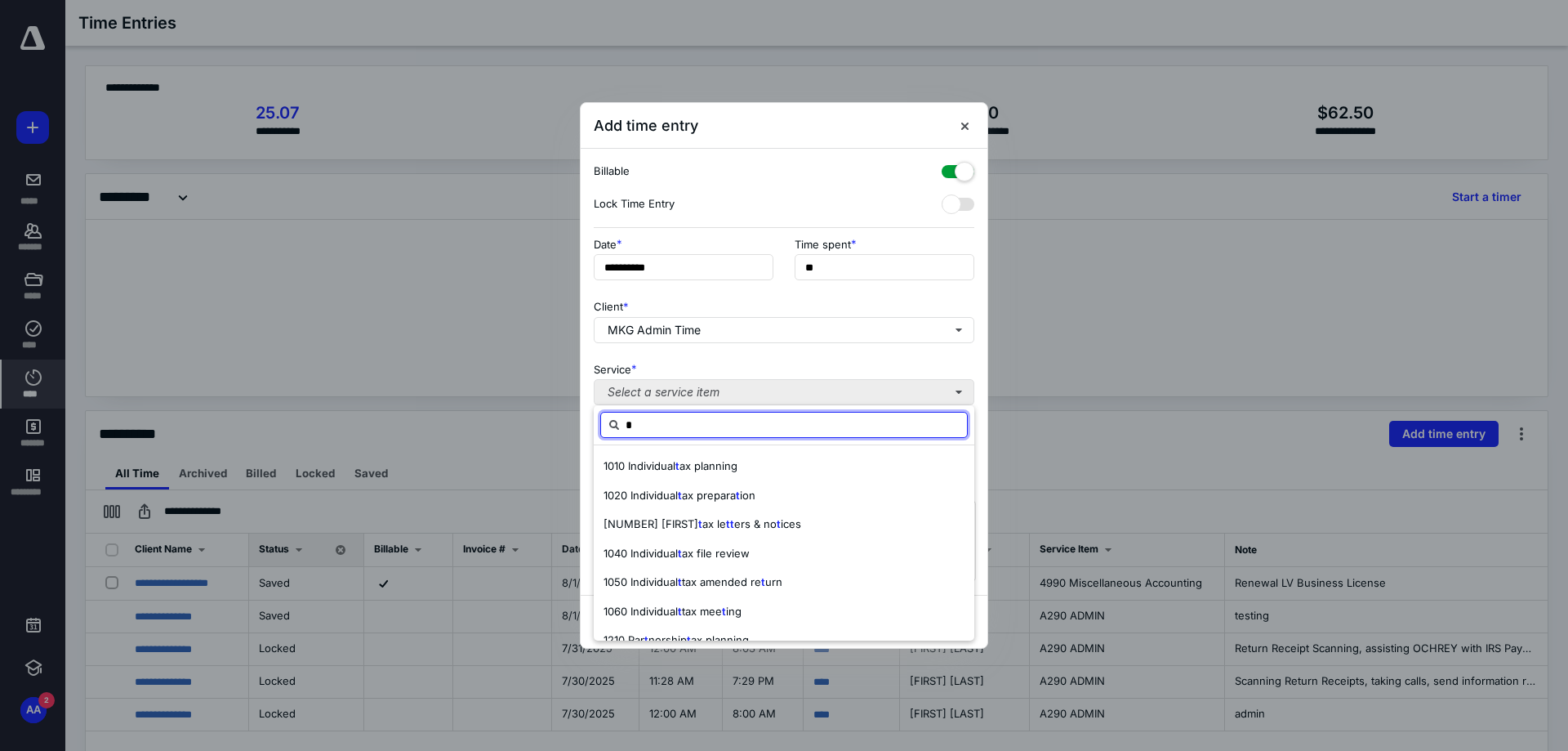type 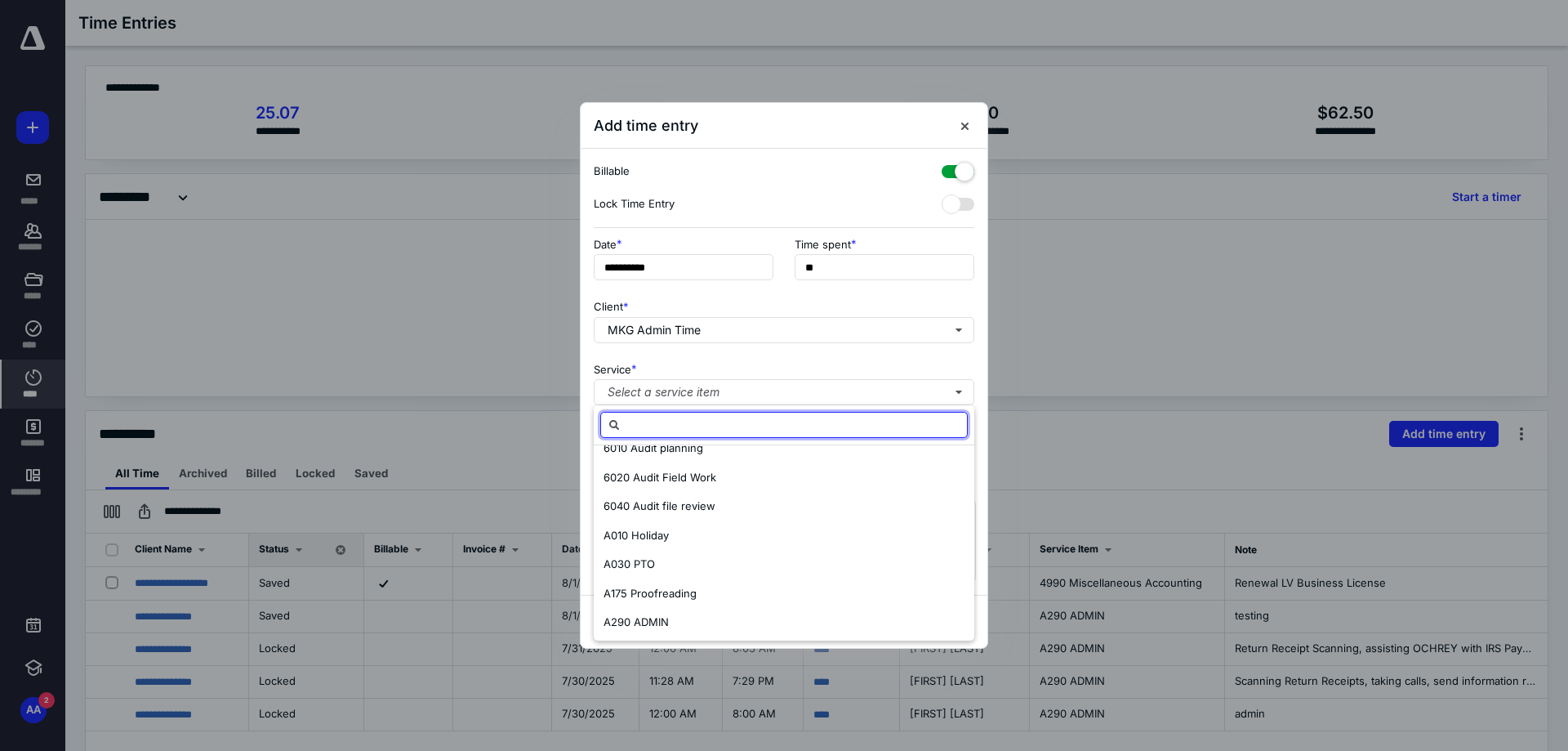 scroll, scrollTop: 1066, scrollLeft: 0, axis: vertical 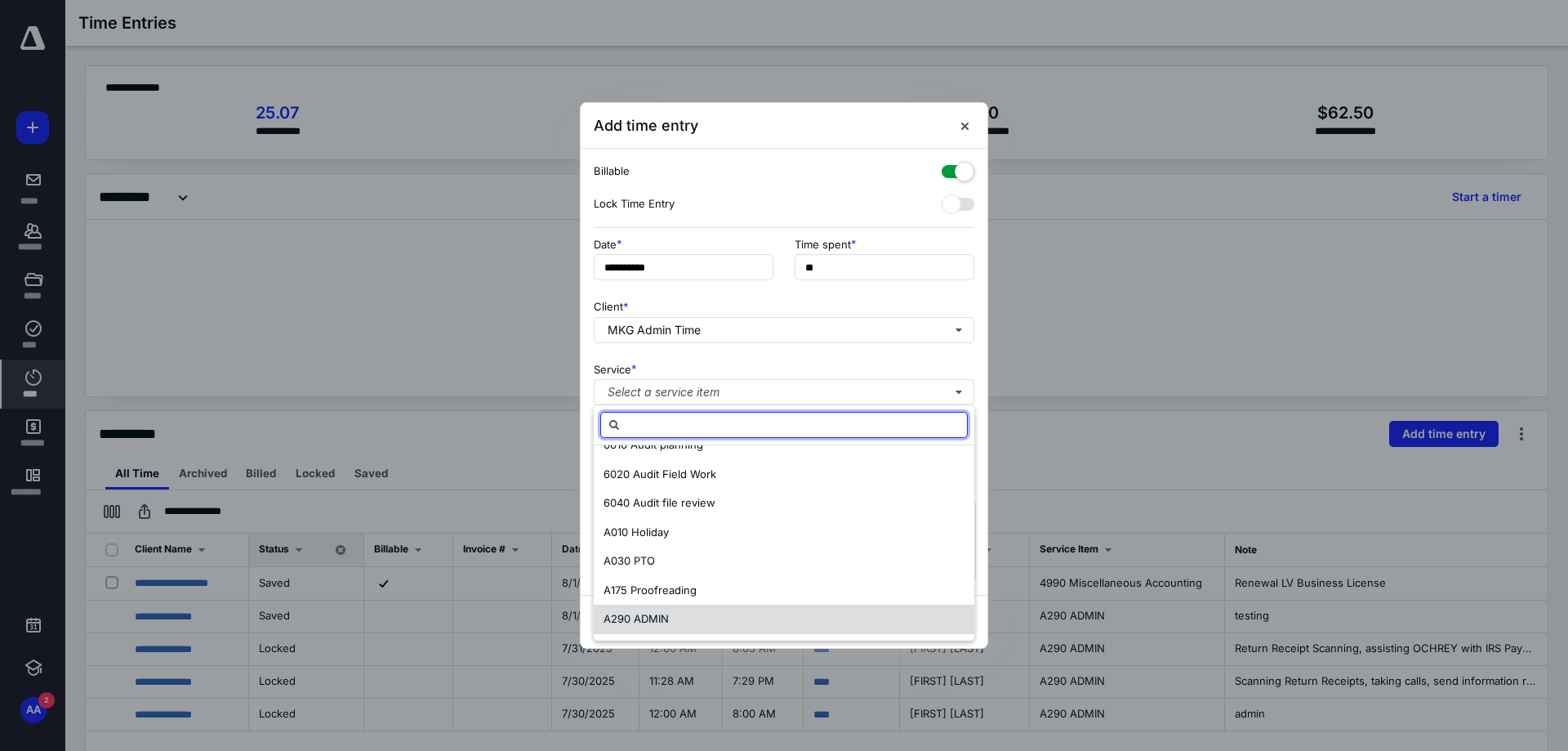 click on "A290 ADMIN" at bounding box center (784, 619) 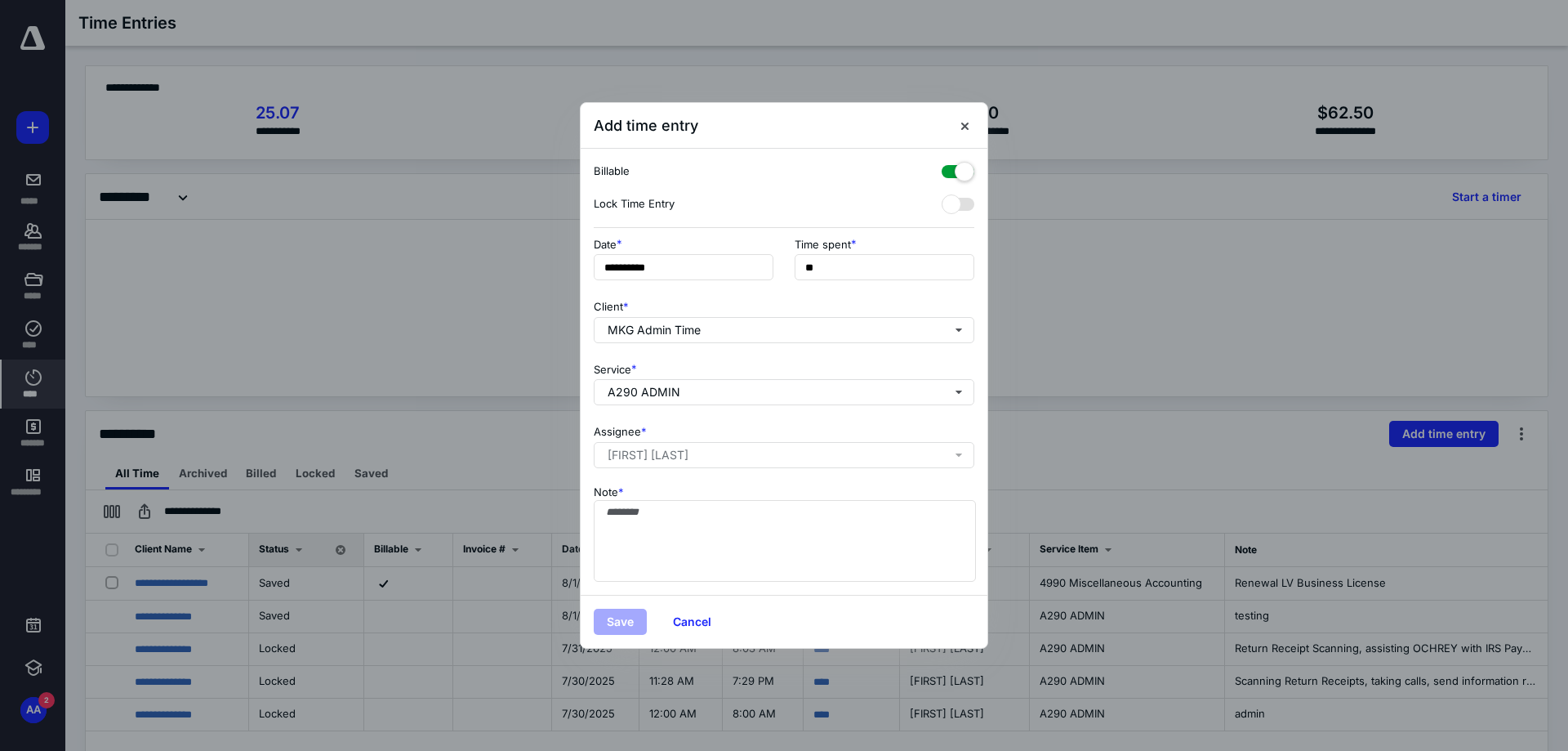 click on "Assignee * Astrid Arvizu" at bounding box center (784, 443) 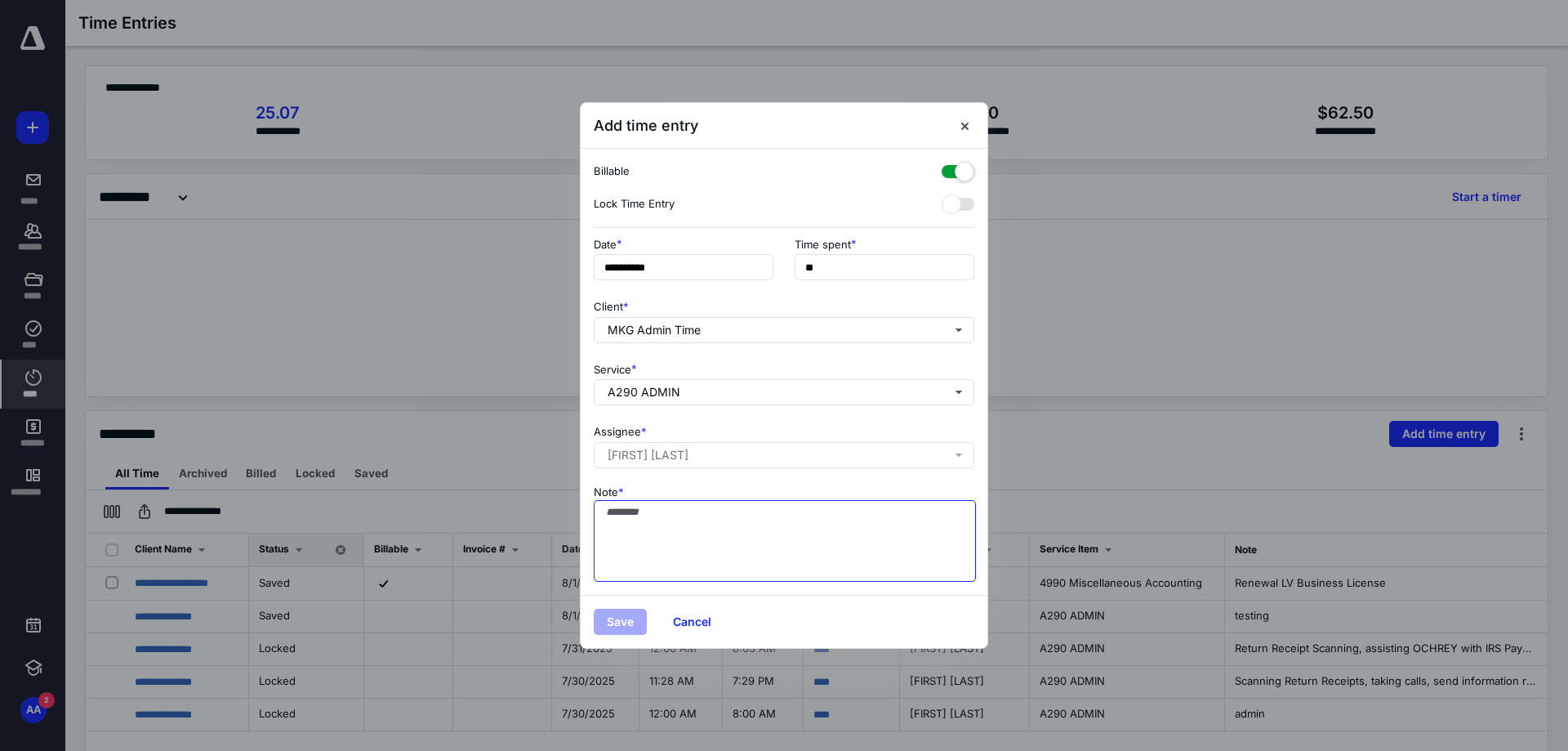 click on "Note *" at bounding box center [785, 541] 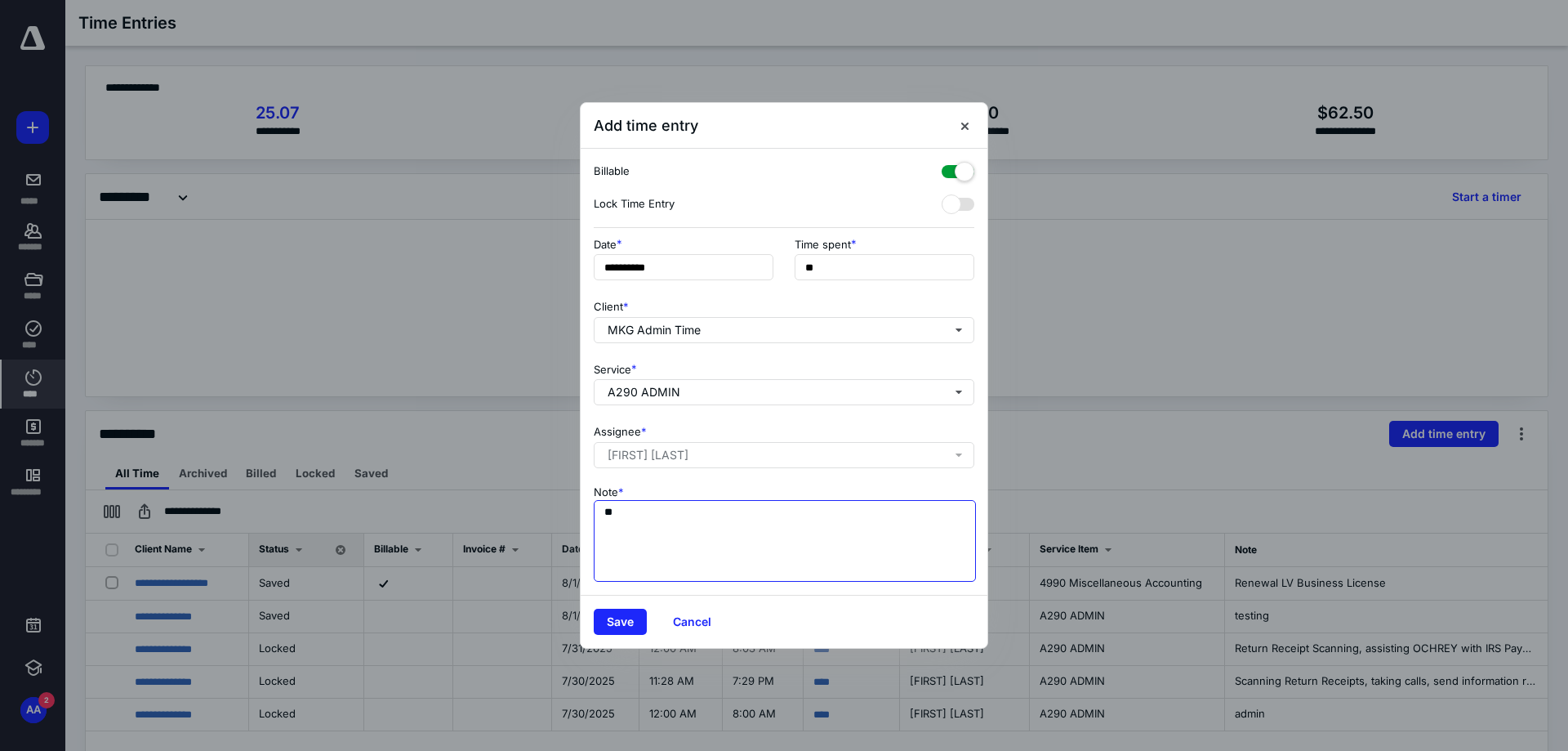 type on "*" 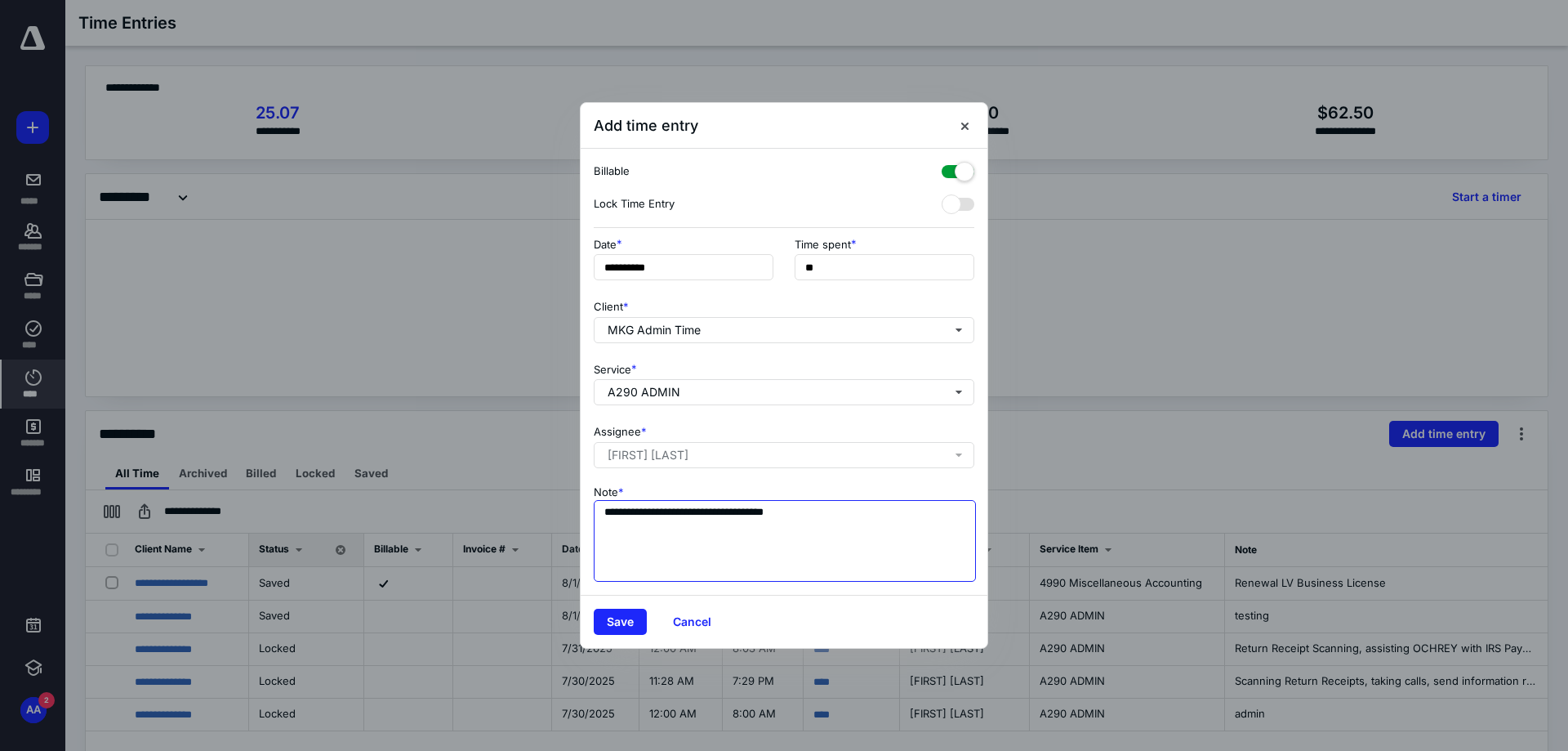 click on "**********" at bounding box center (785, 541) 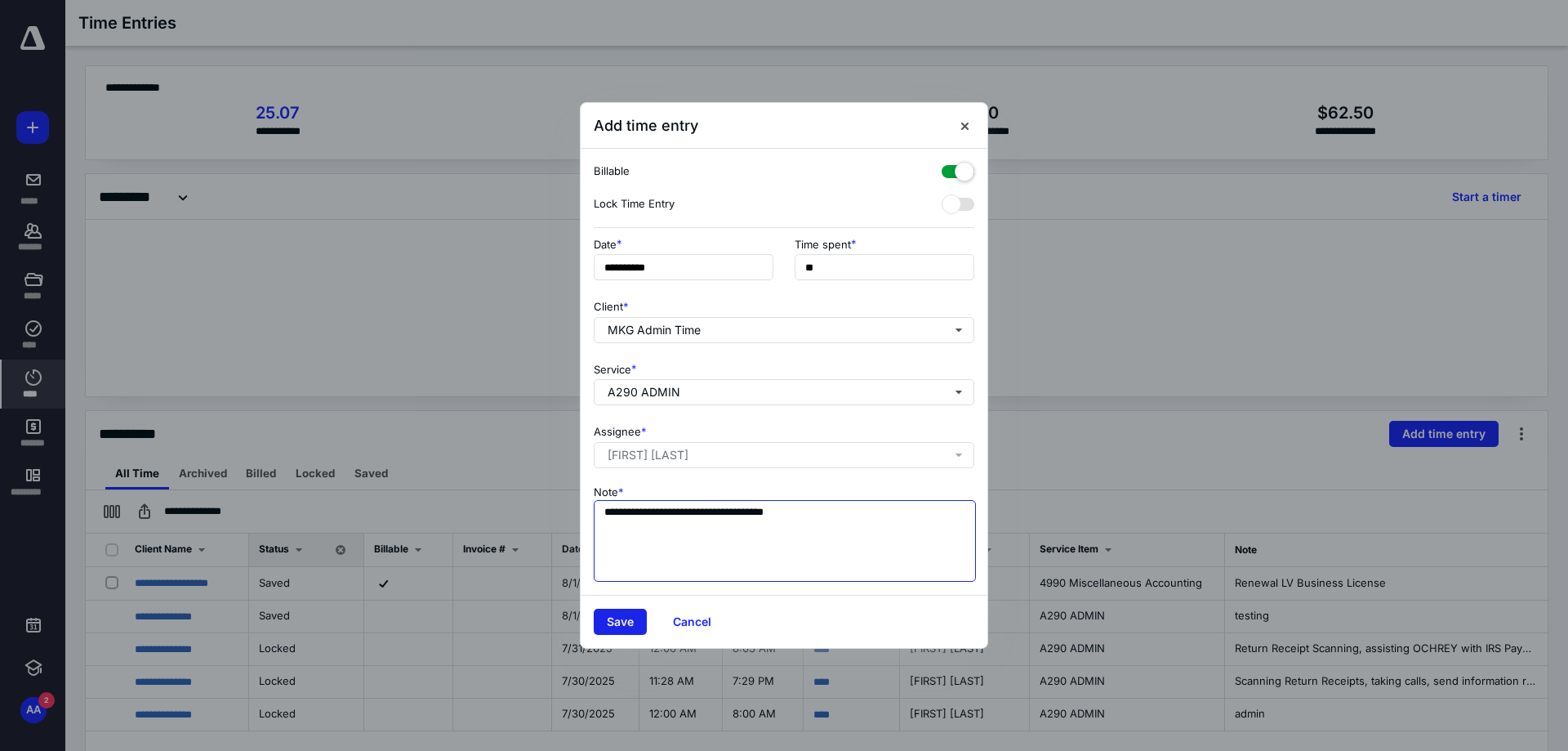 type on "**********" 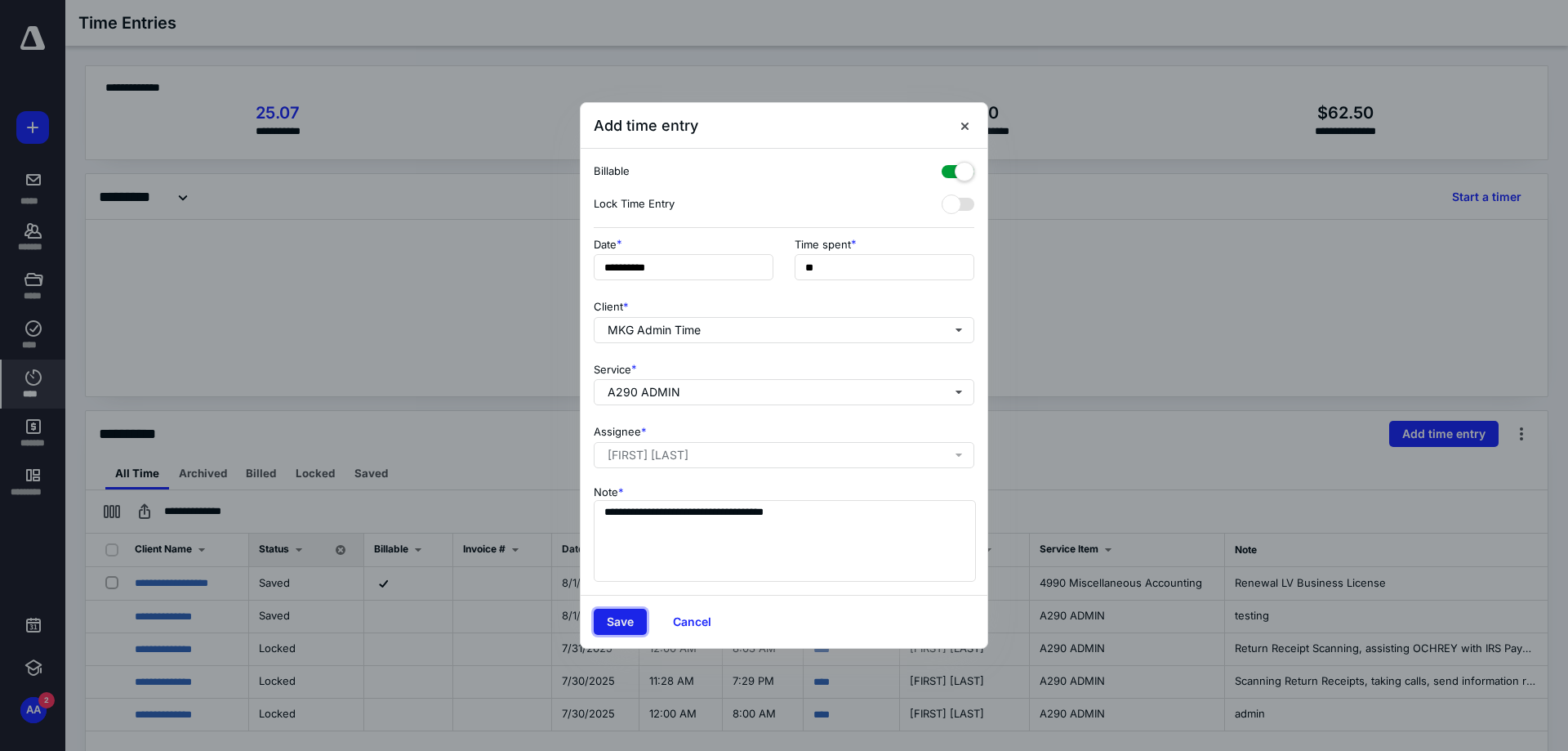 click on "Save" at bounding box center (620, 622) 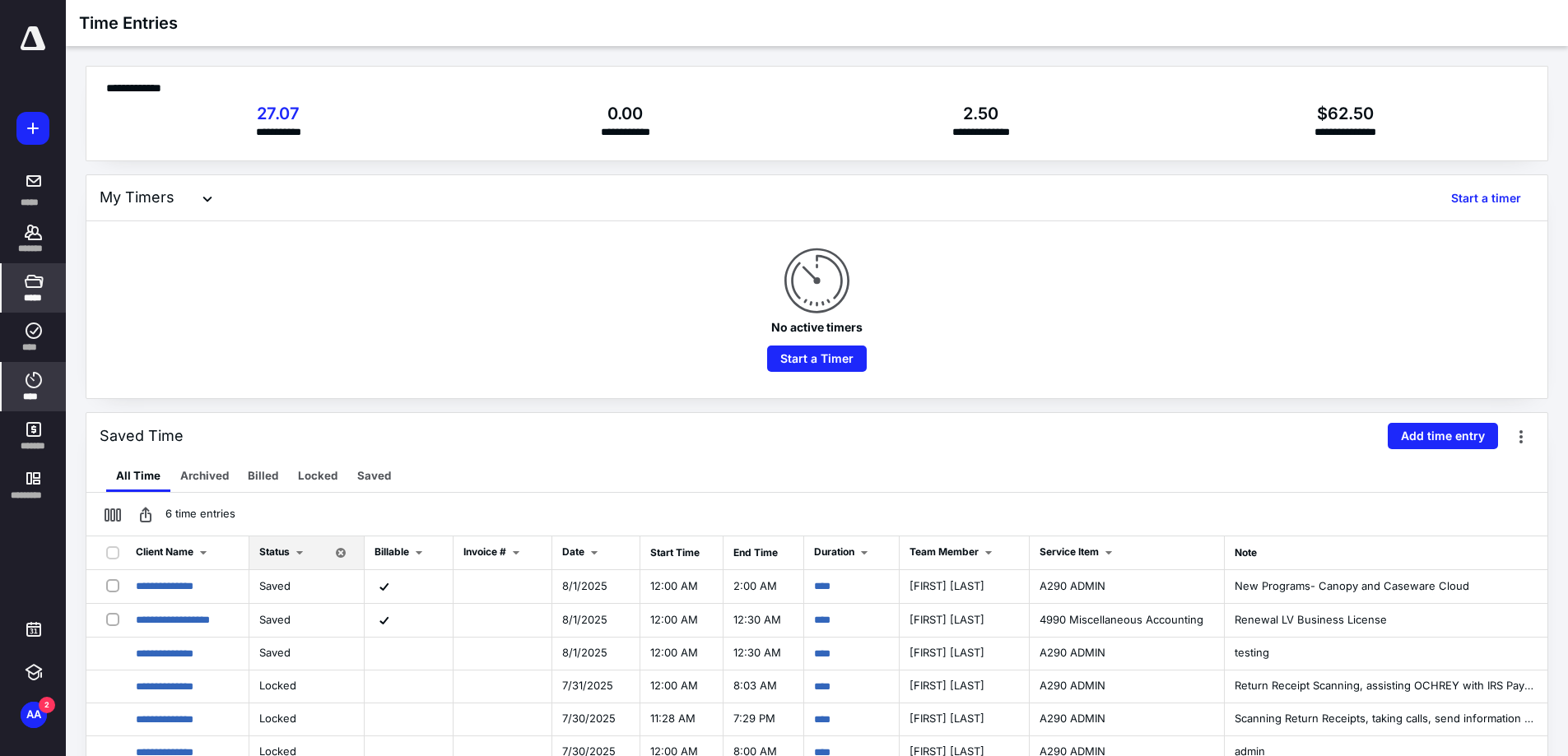 click 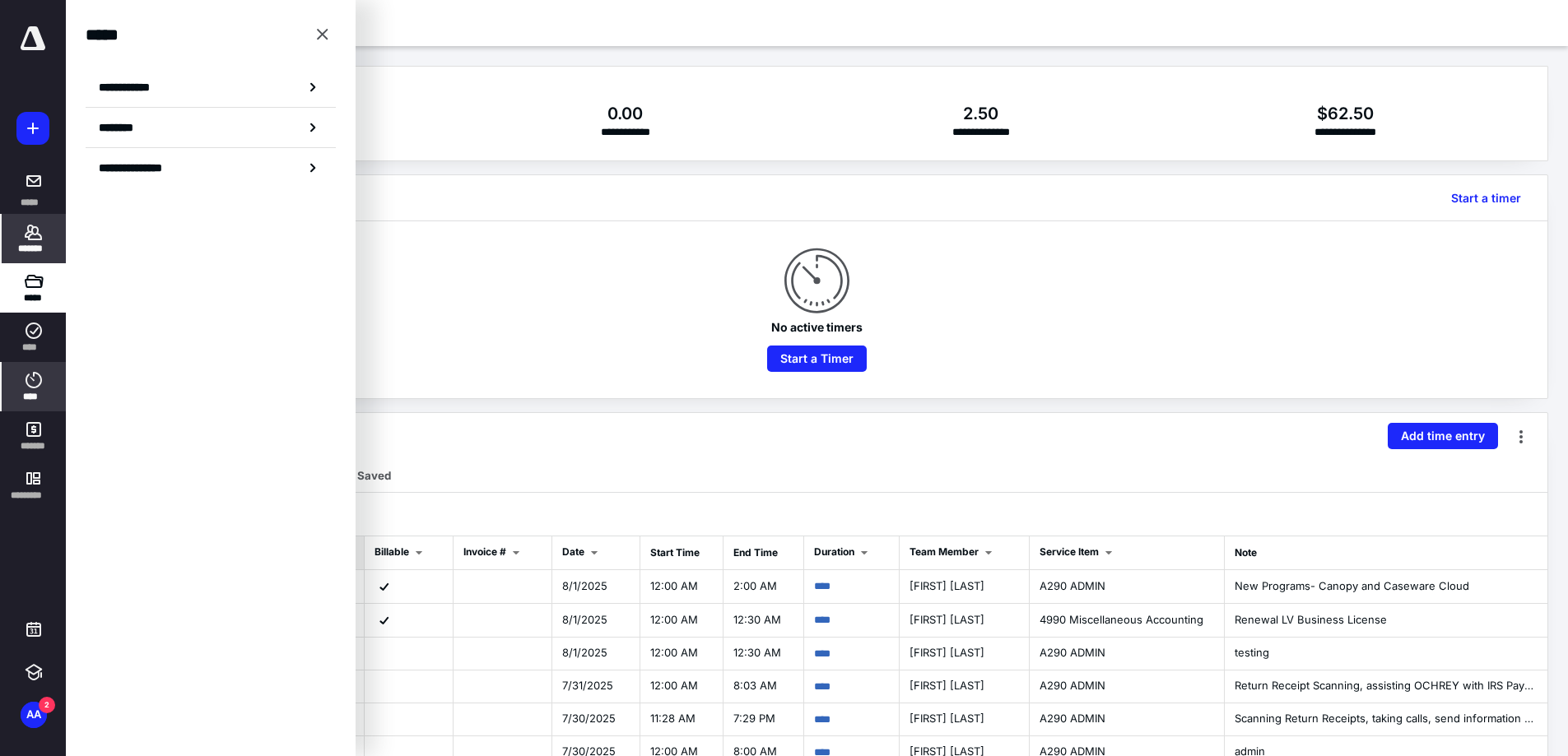 click 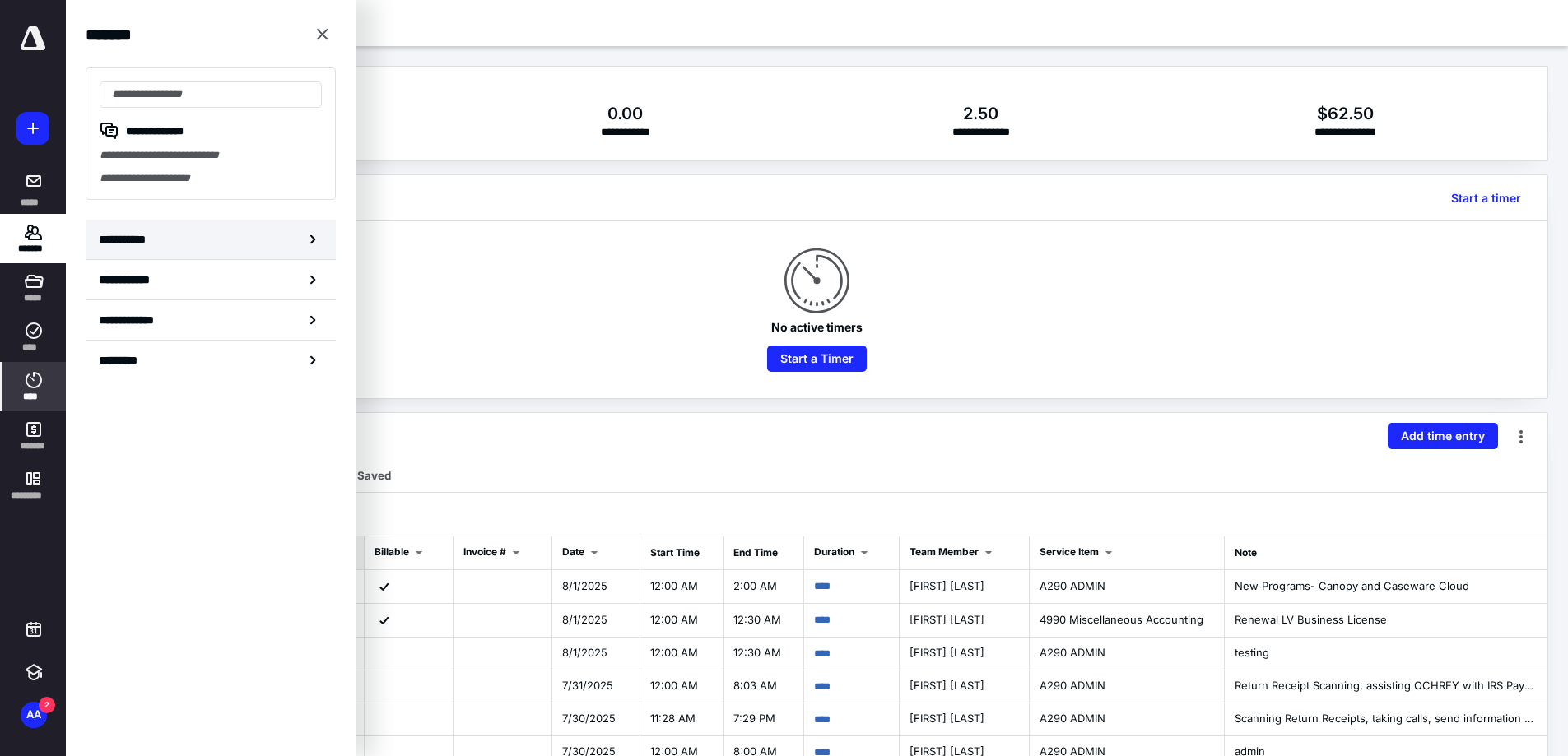 click on "**********" at bounding box center (127, 239) 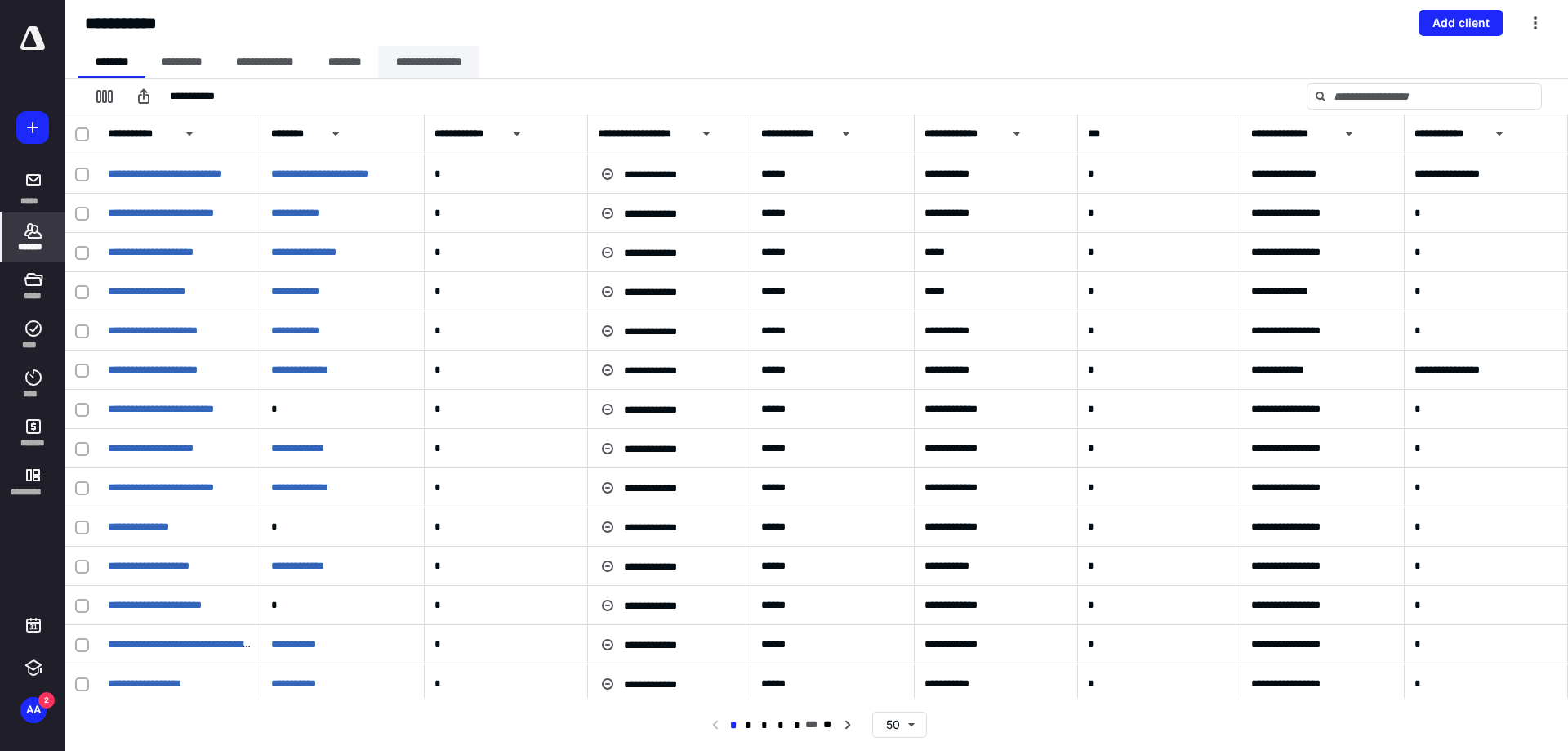 click on "**********" at bounding box center (429, 62) 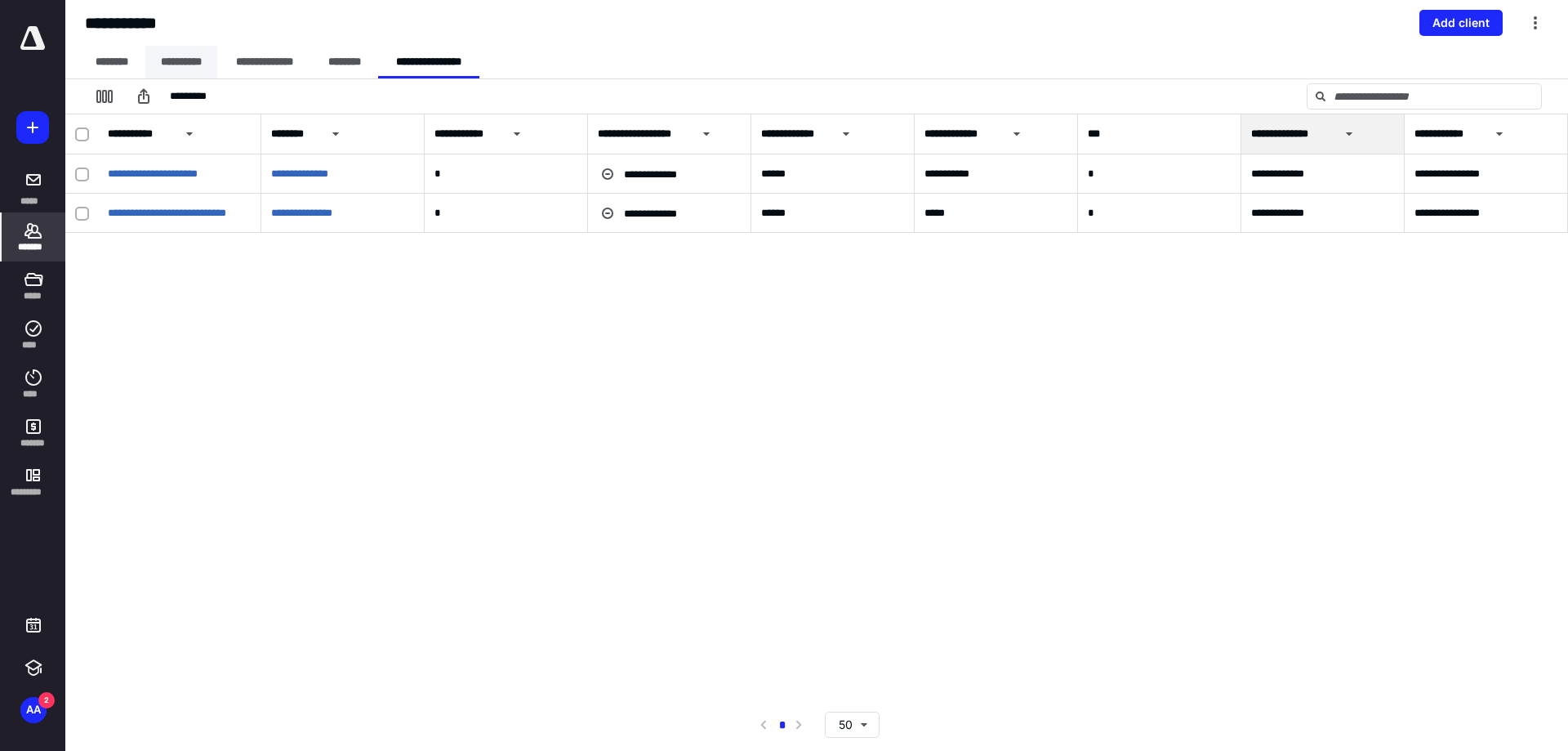 drag, startPoint x: 434, startPoint y: 59, endPoint x: 159, endPoint y: 55, distance: 275.0291 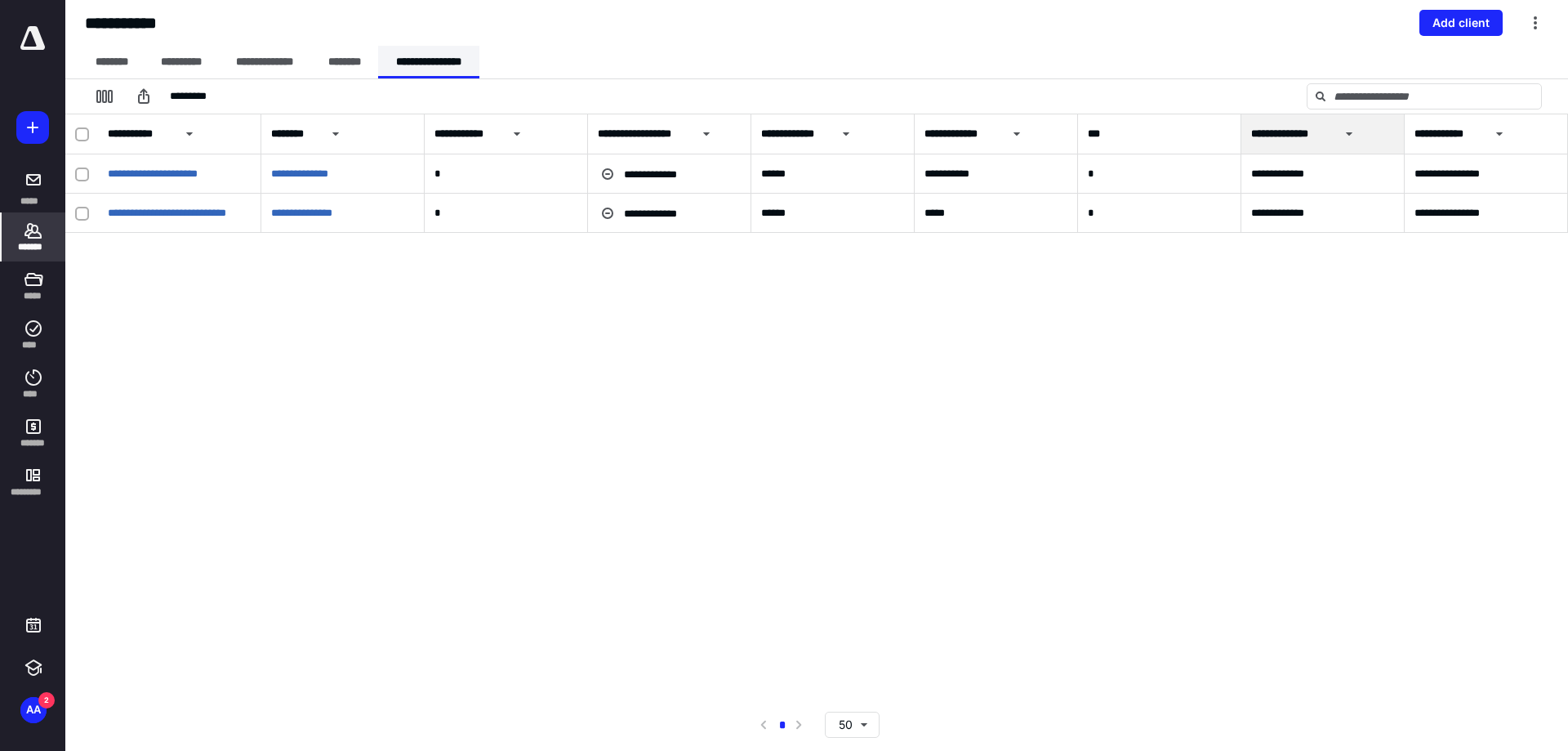 click on "**********" at bounding box center [429, 62] 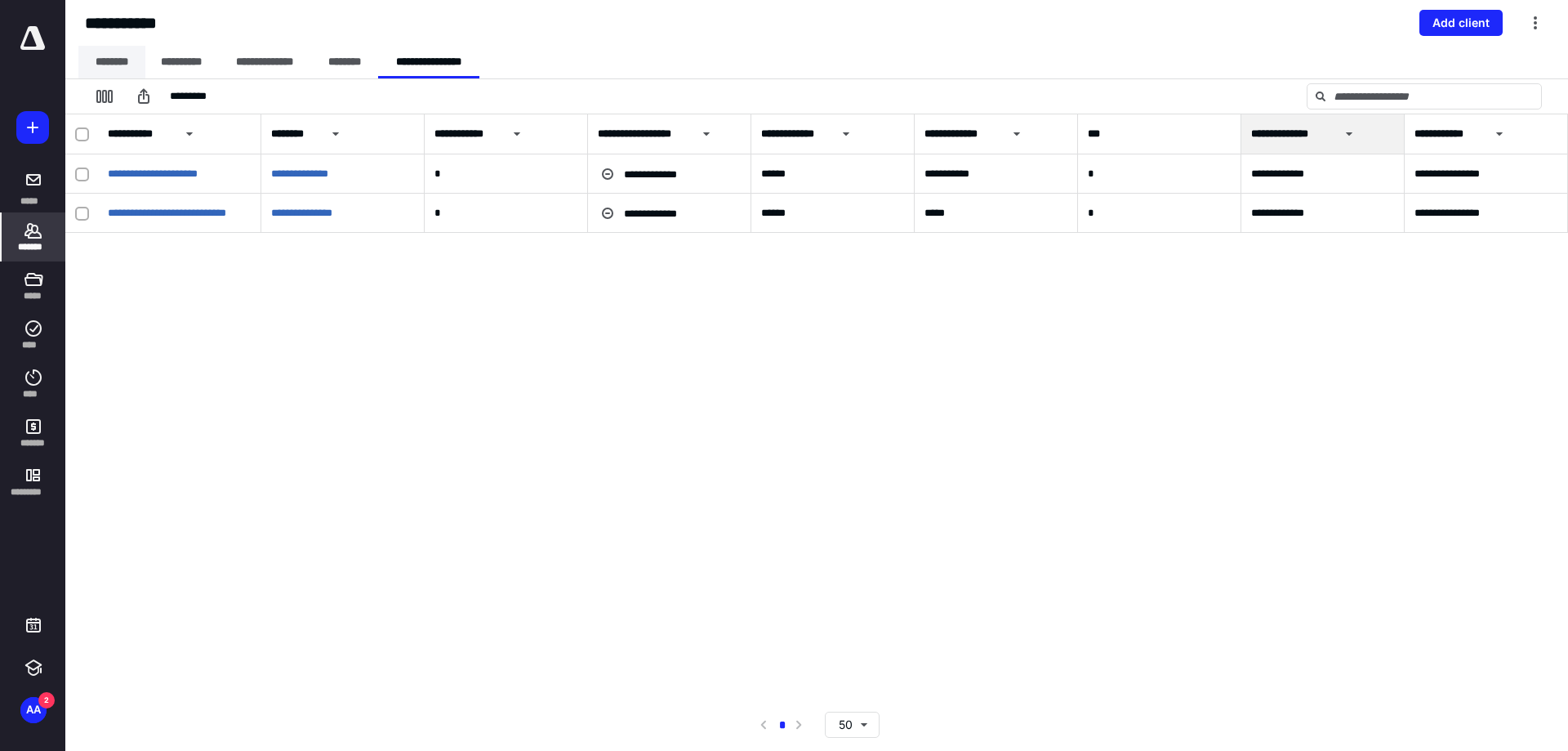 click on "********" at bounding box center (112, 62) 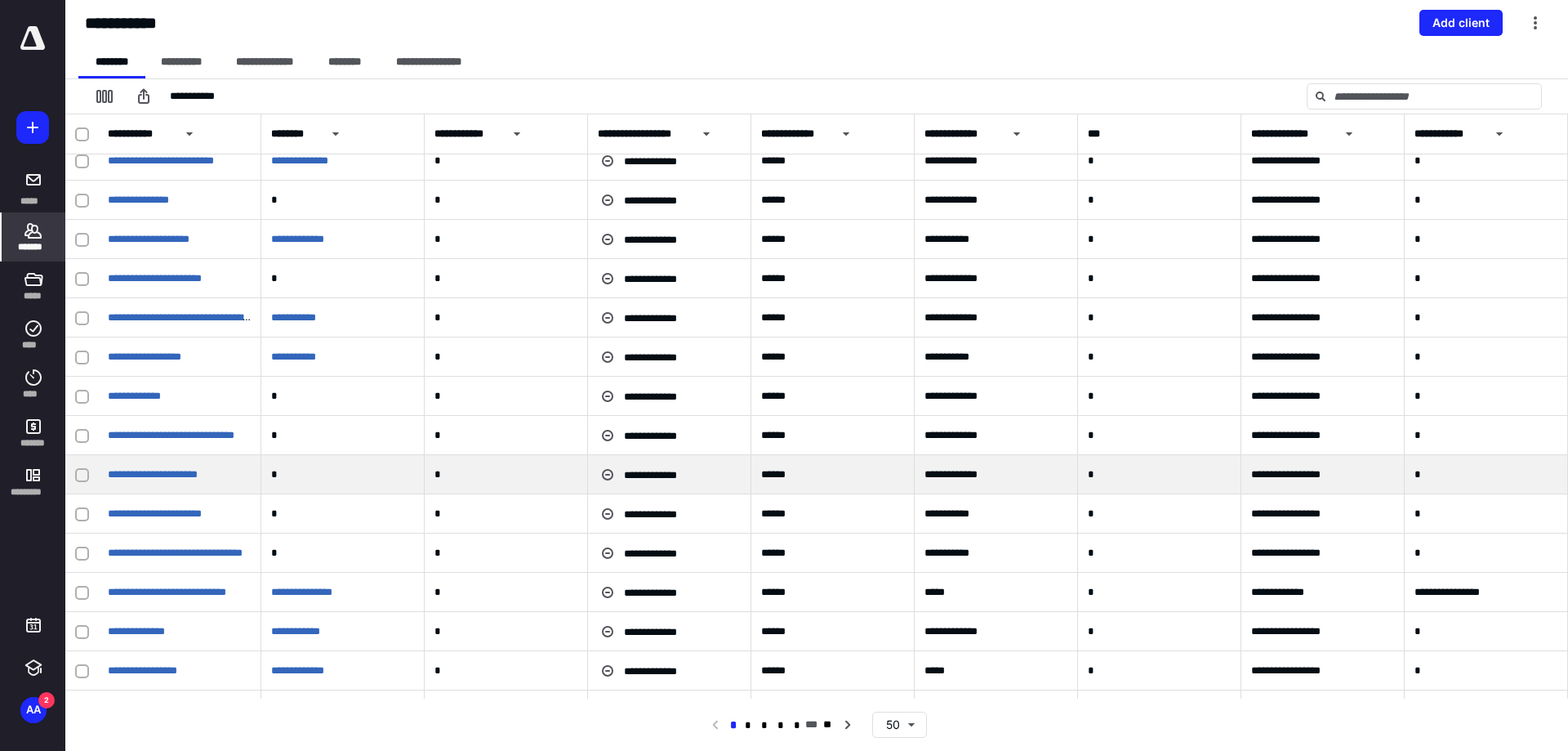 scroll, scrollTop: 409, scrollLeft: 0, axis: vertical 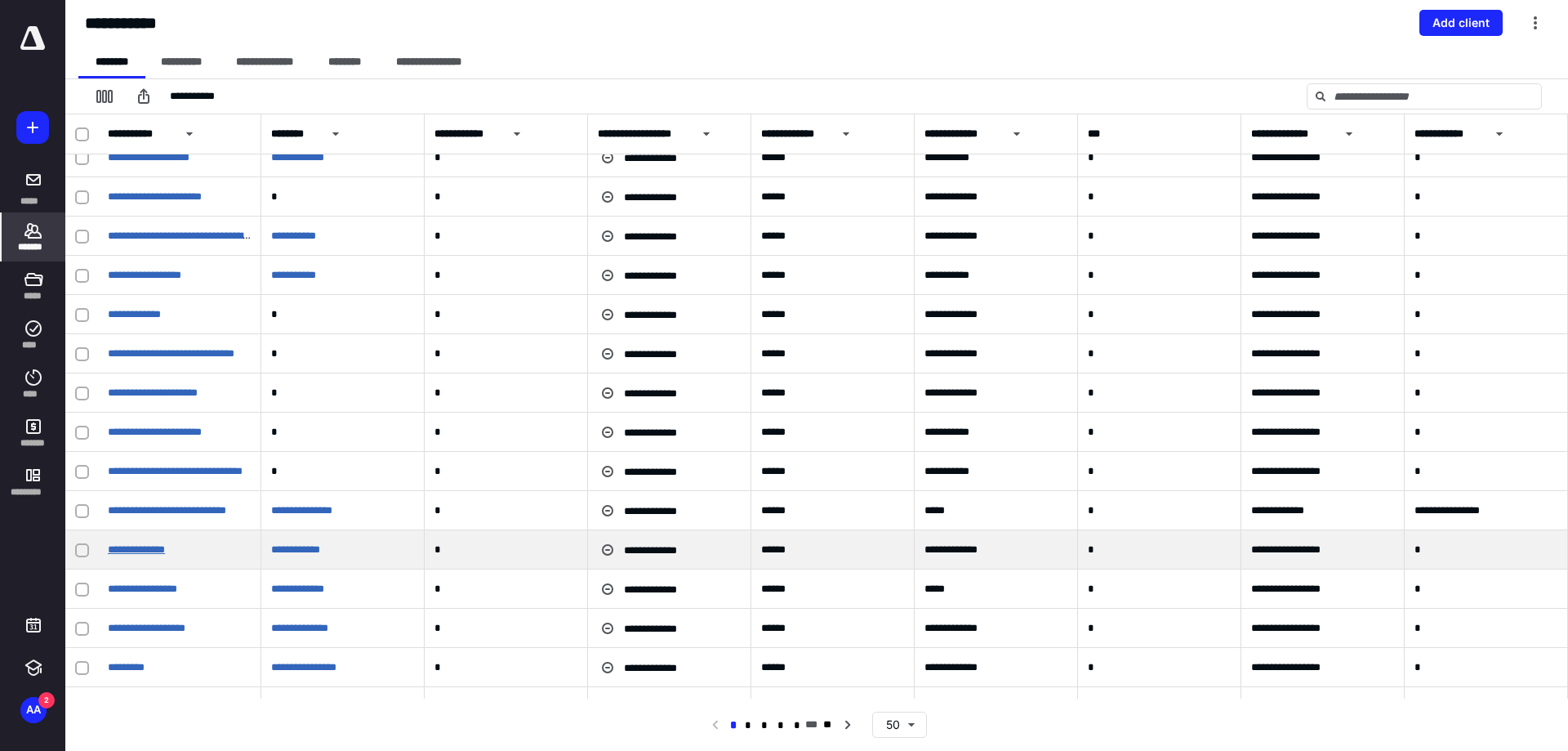 click on "**********" at bounding box center [136, 549] 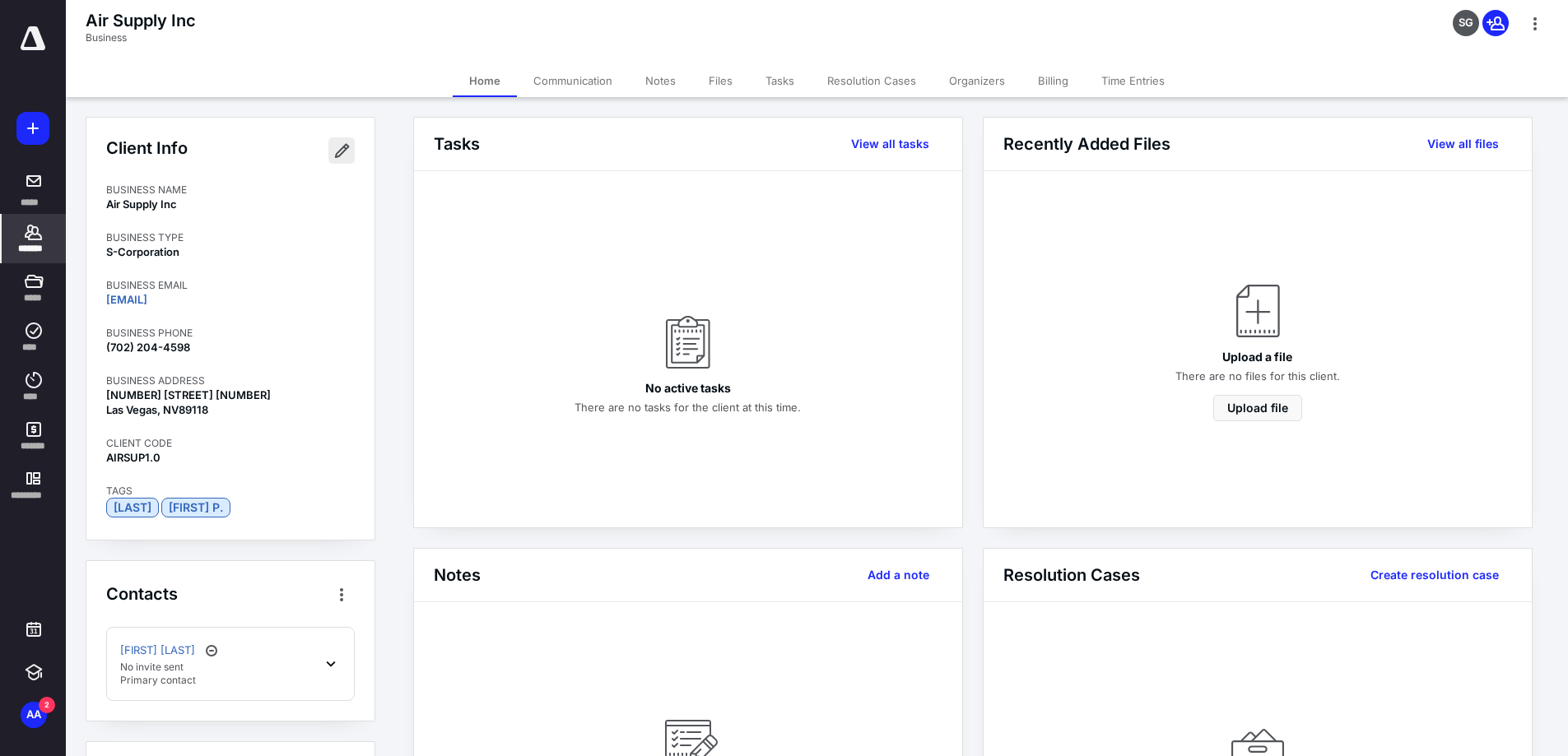 click at bounding box center [342, 151] 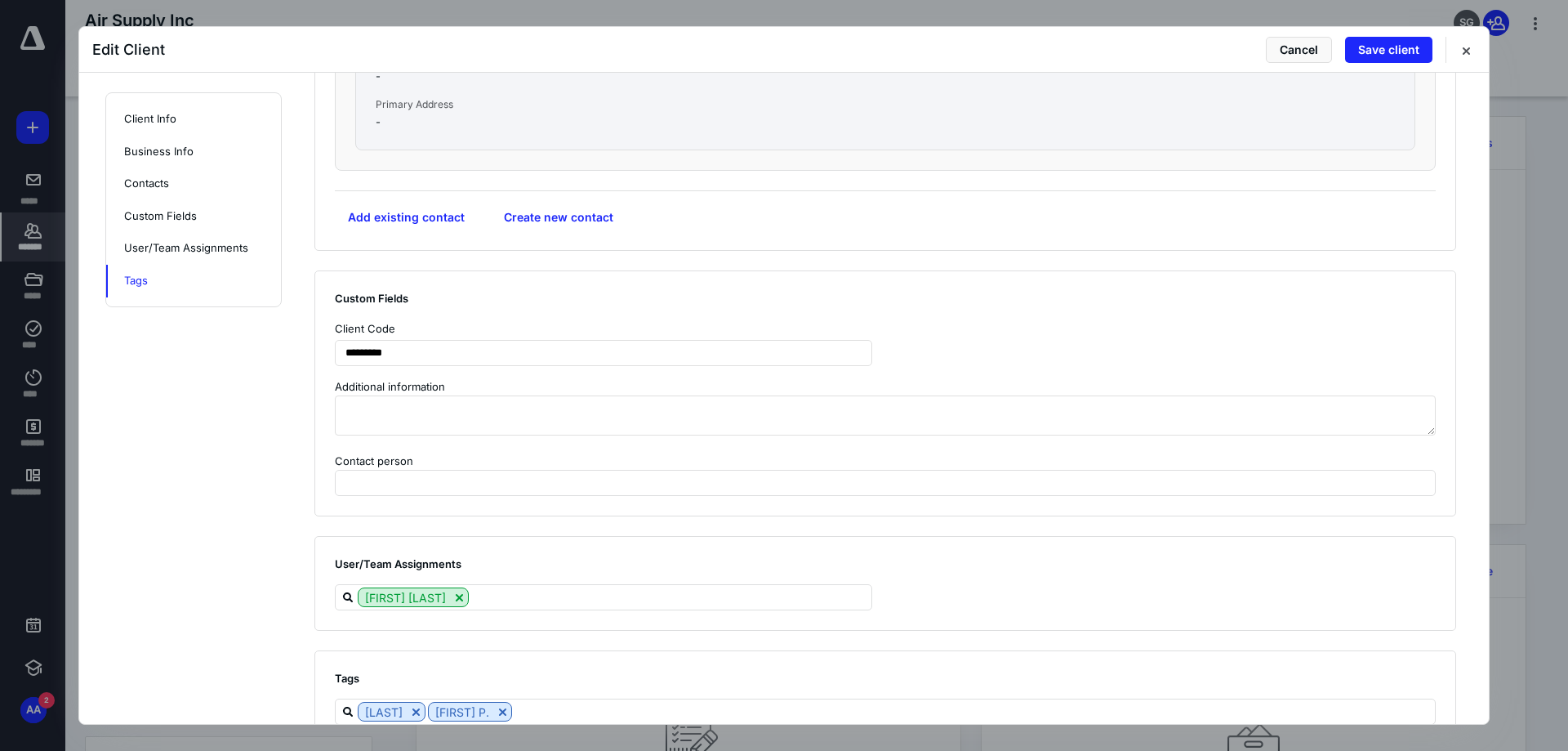 scroll, scrollTop: 1505, scrollLeft: 0, axis: vertical 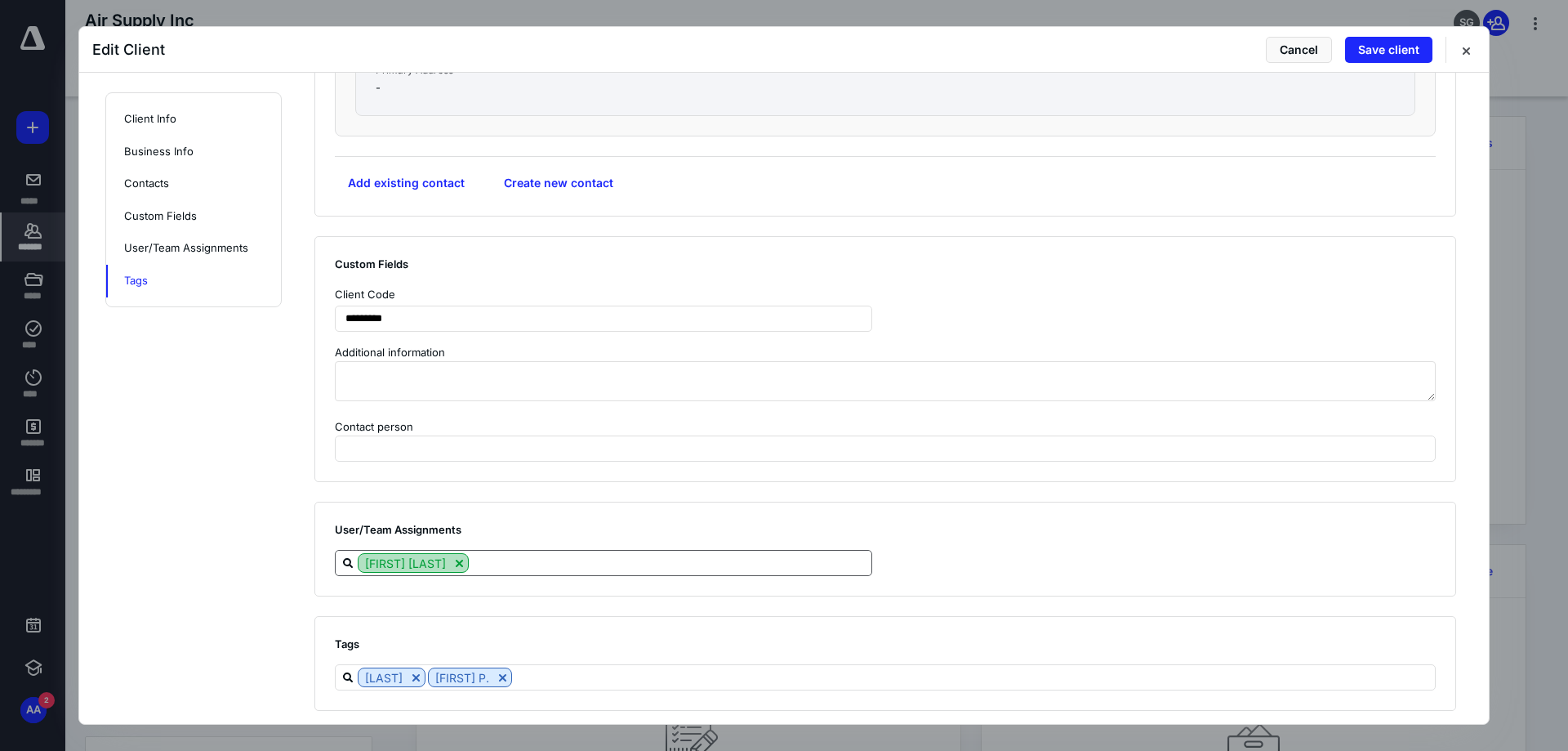 click at bounding box center [459, 563] 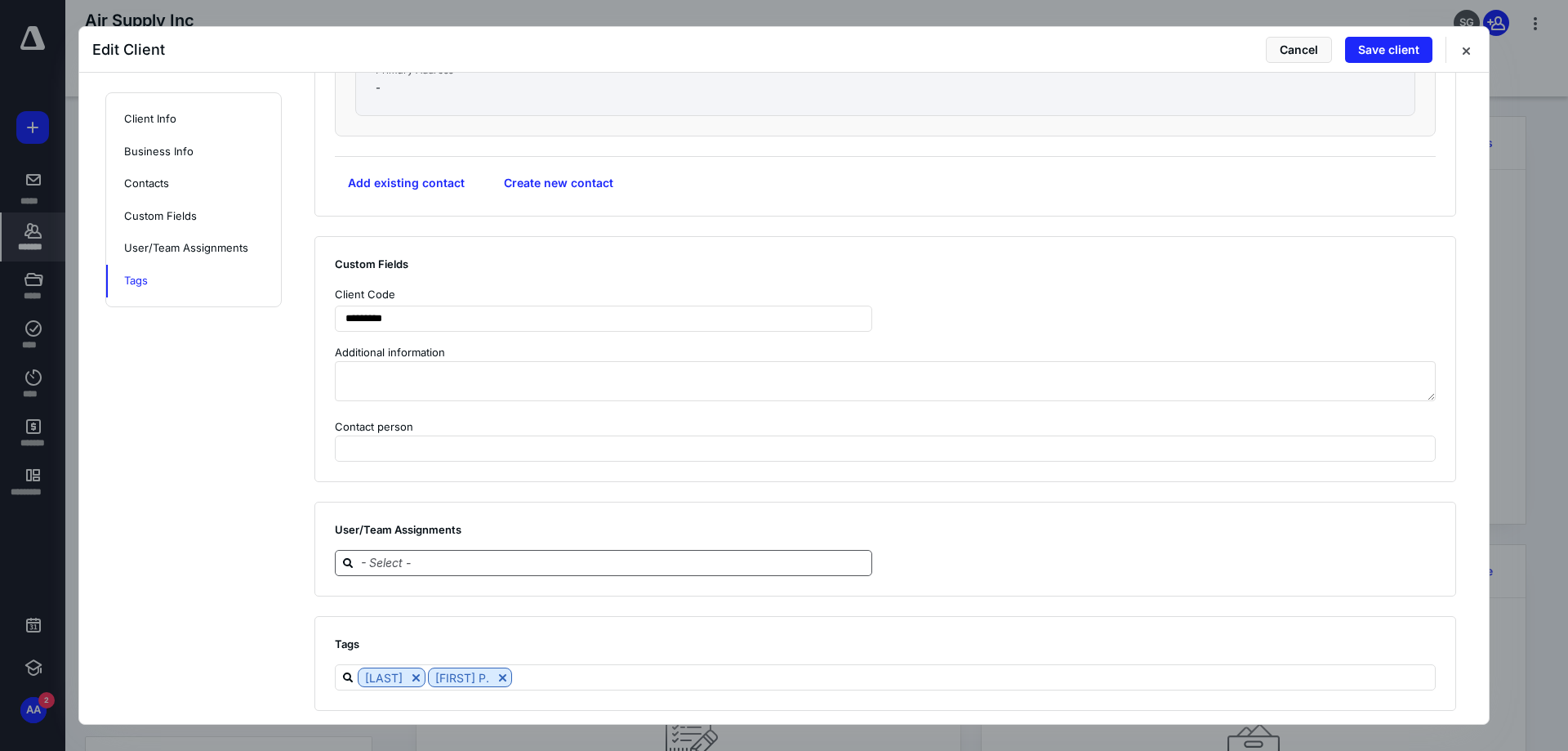 click at bounding box center [613, 562] 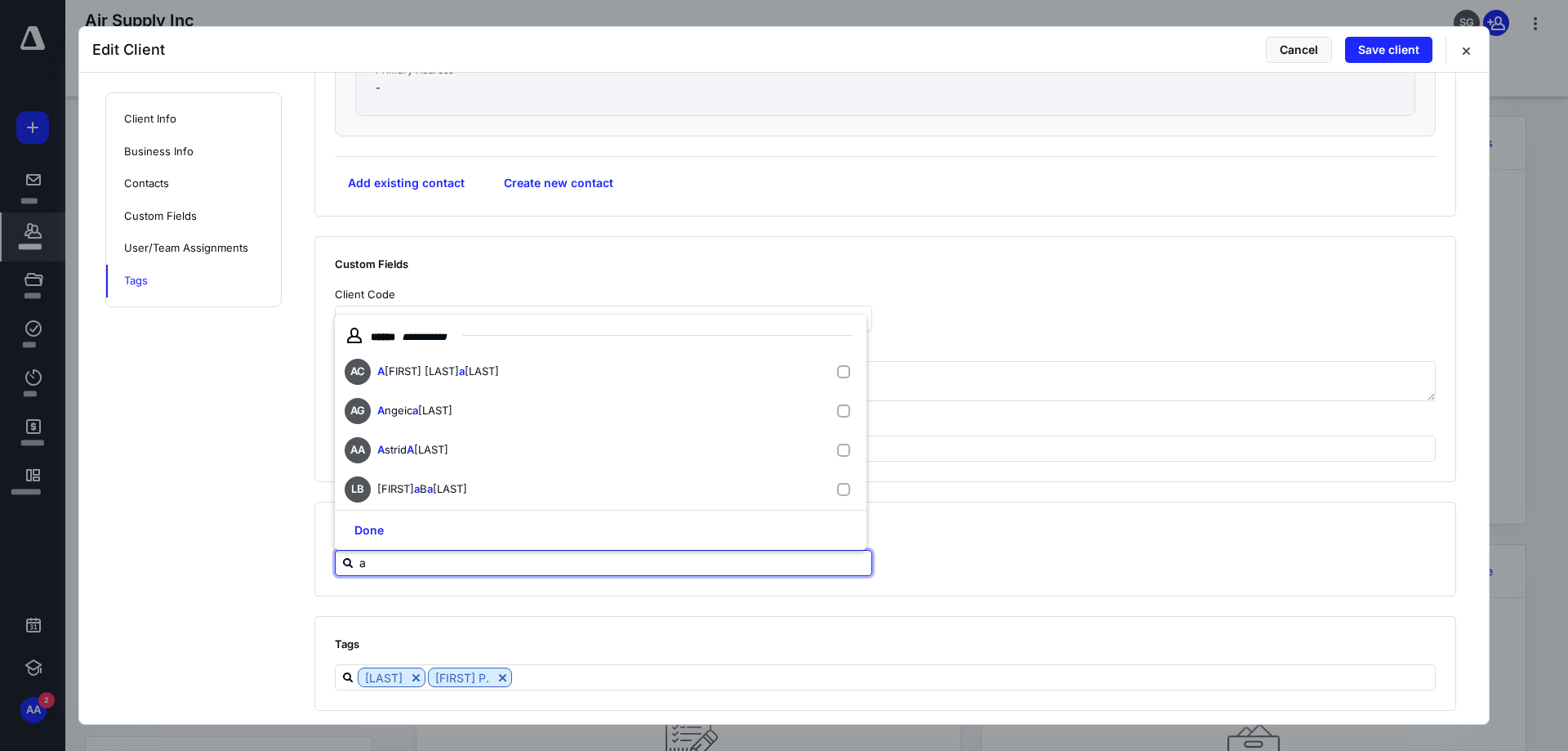 type on "as" 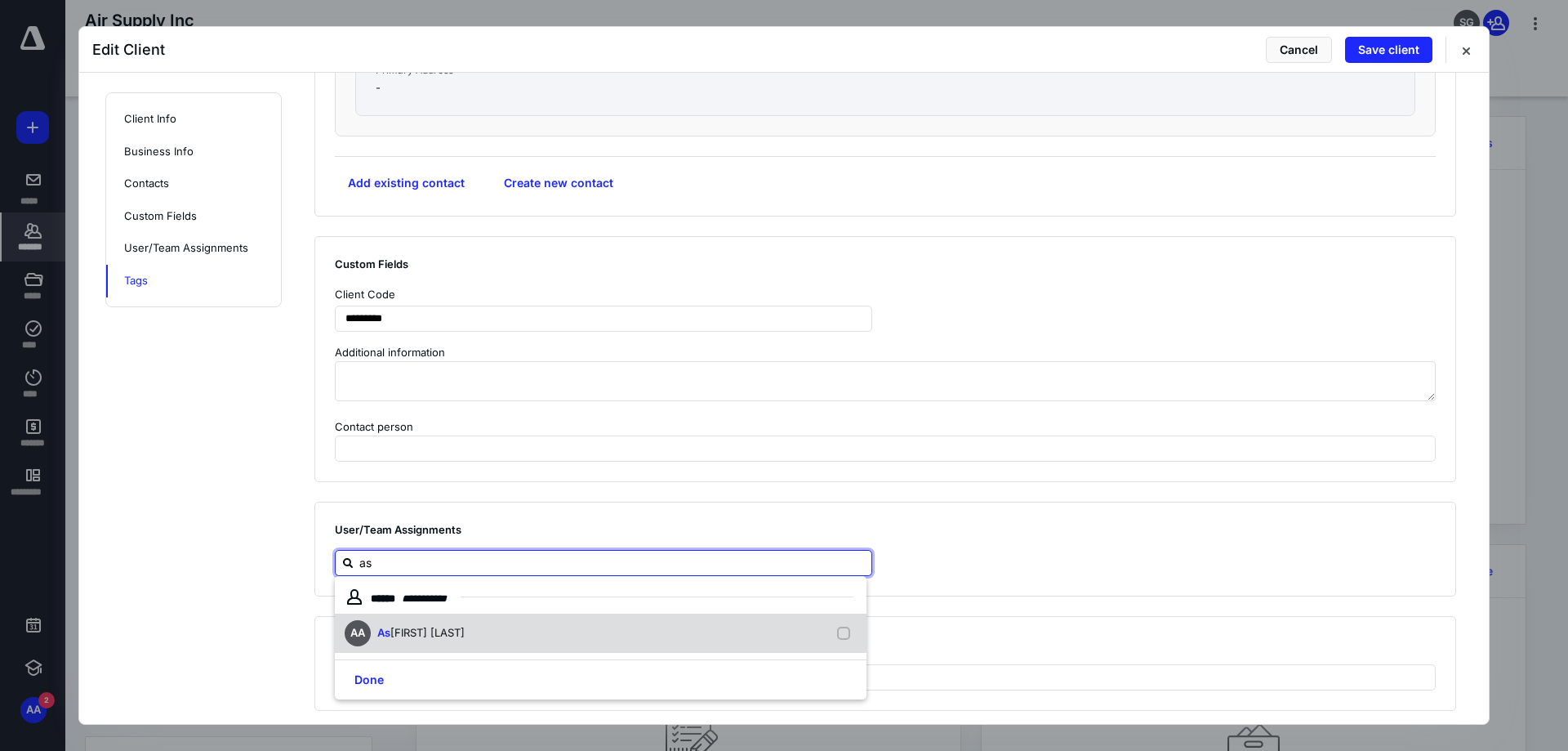 click on "strid [LAST]" at bounding box center (427, 633) 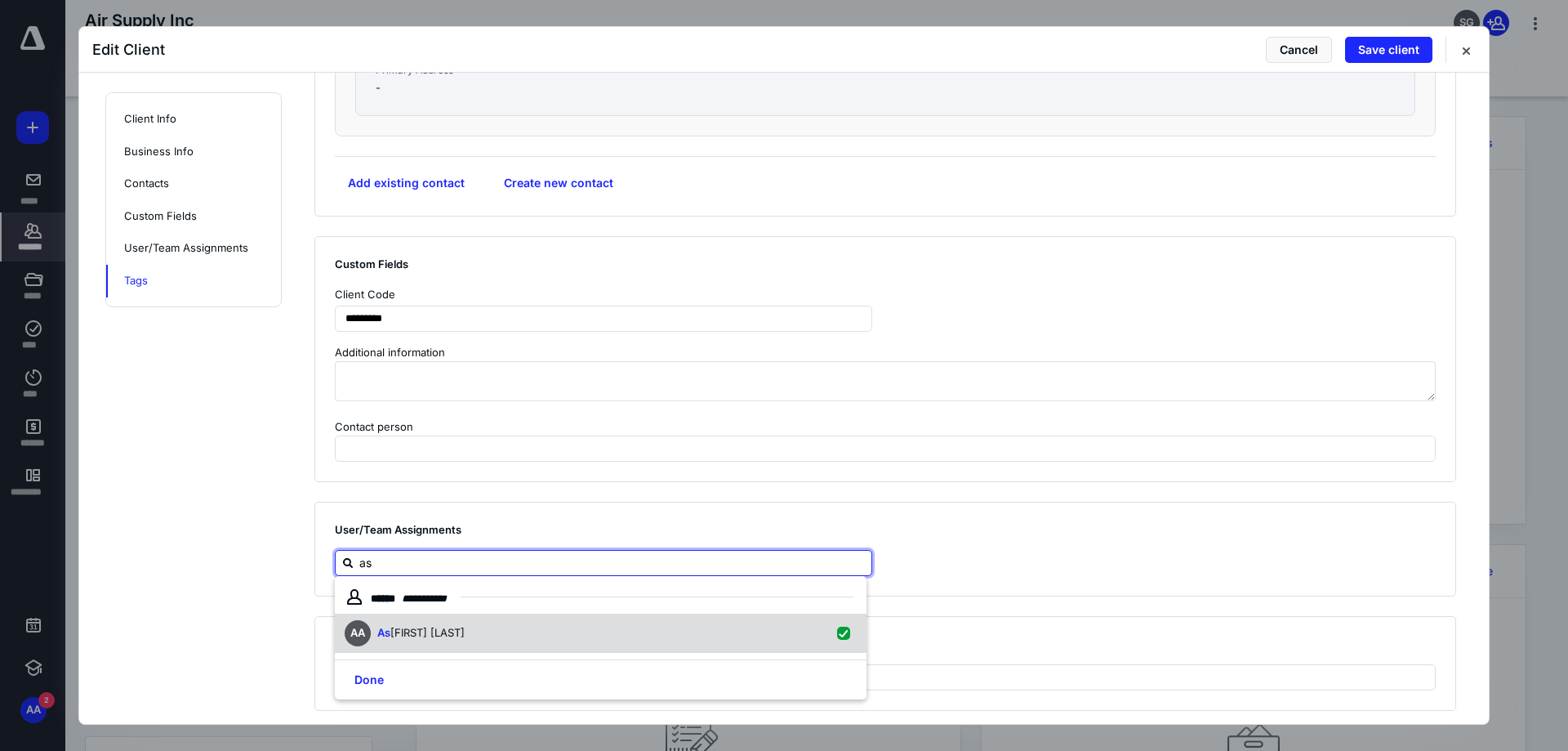 checkbox on "true" 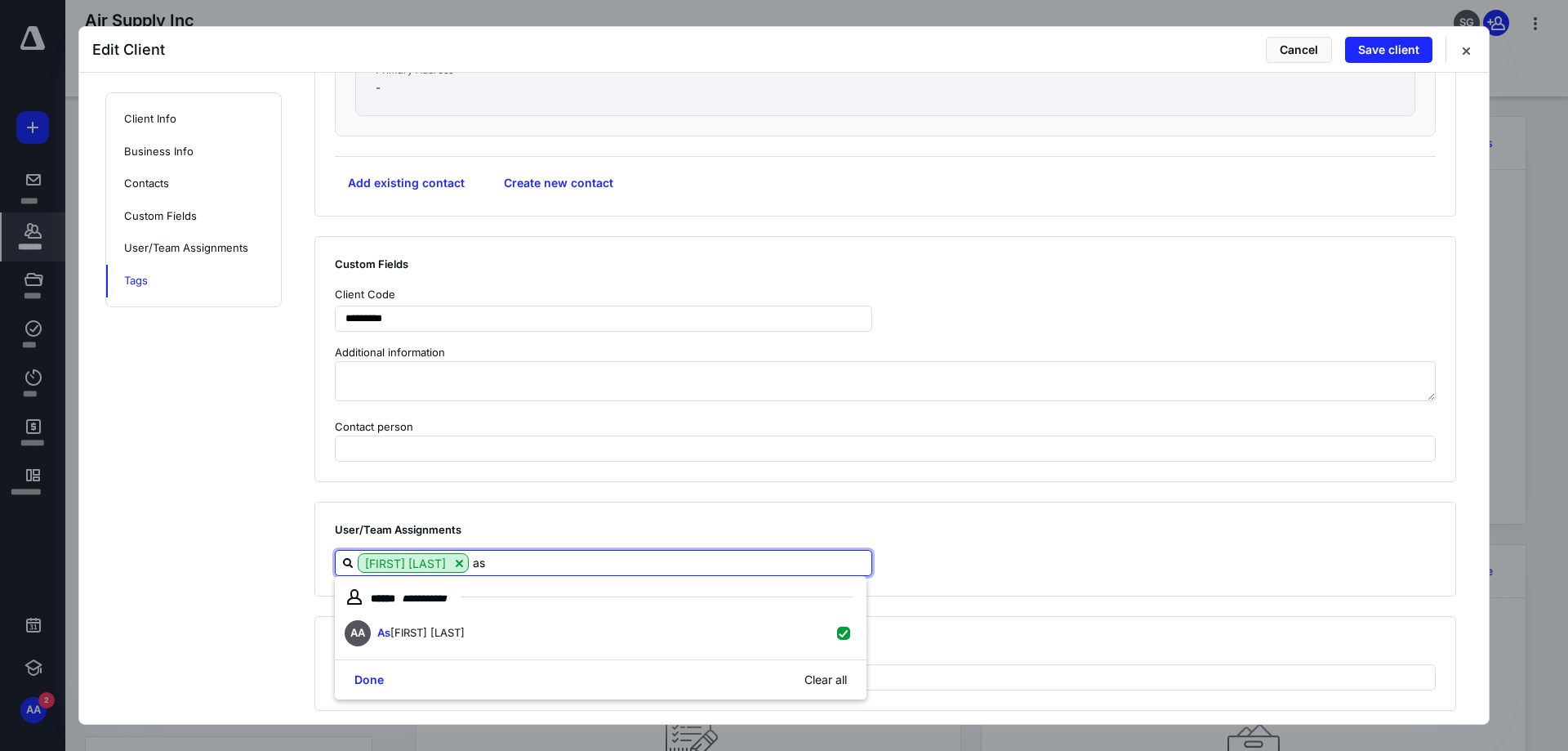 type on "as" 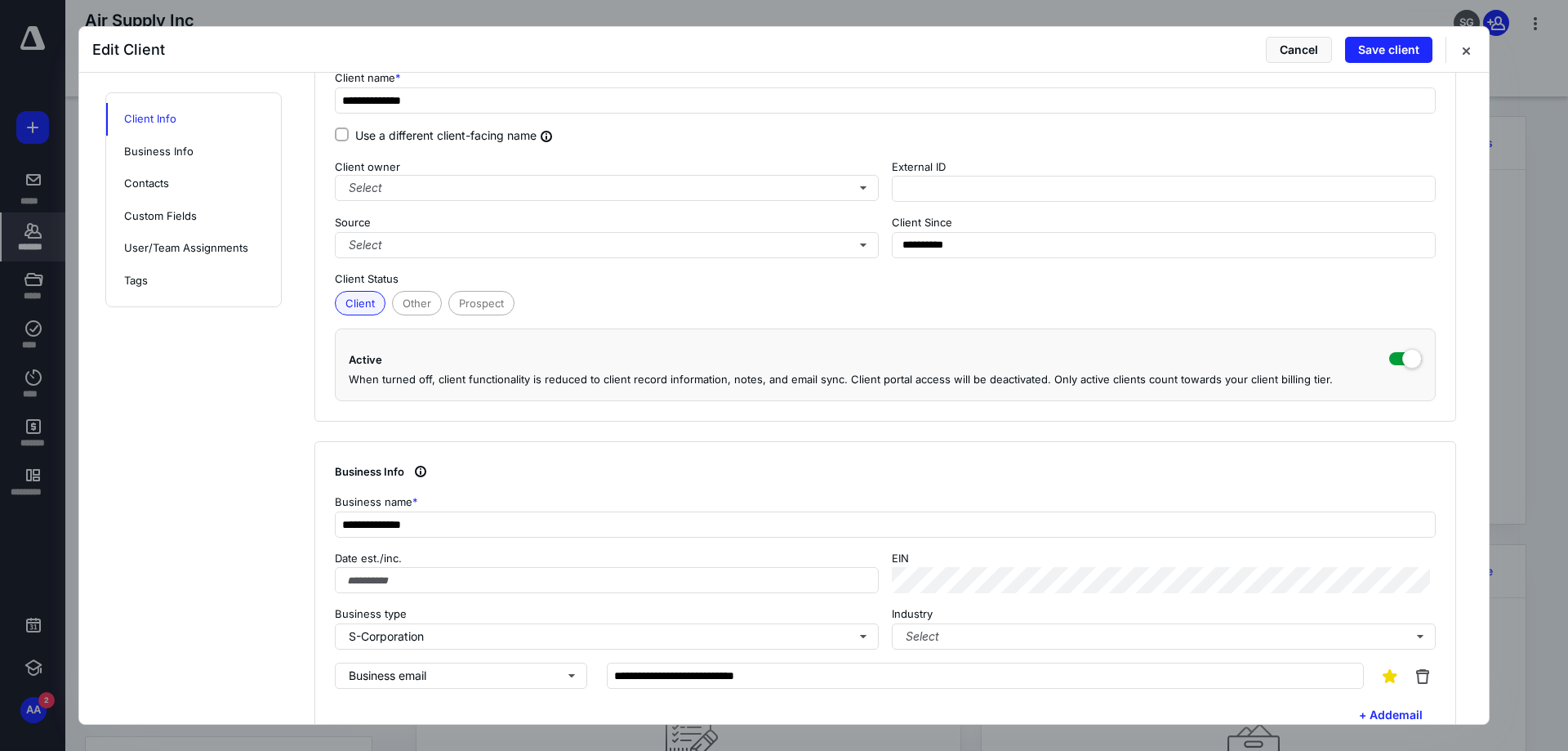 scroll, scrollTop: 0, scrollLeft: 0, axis: both 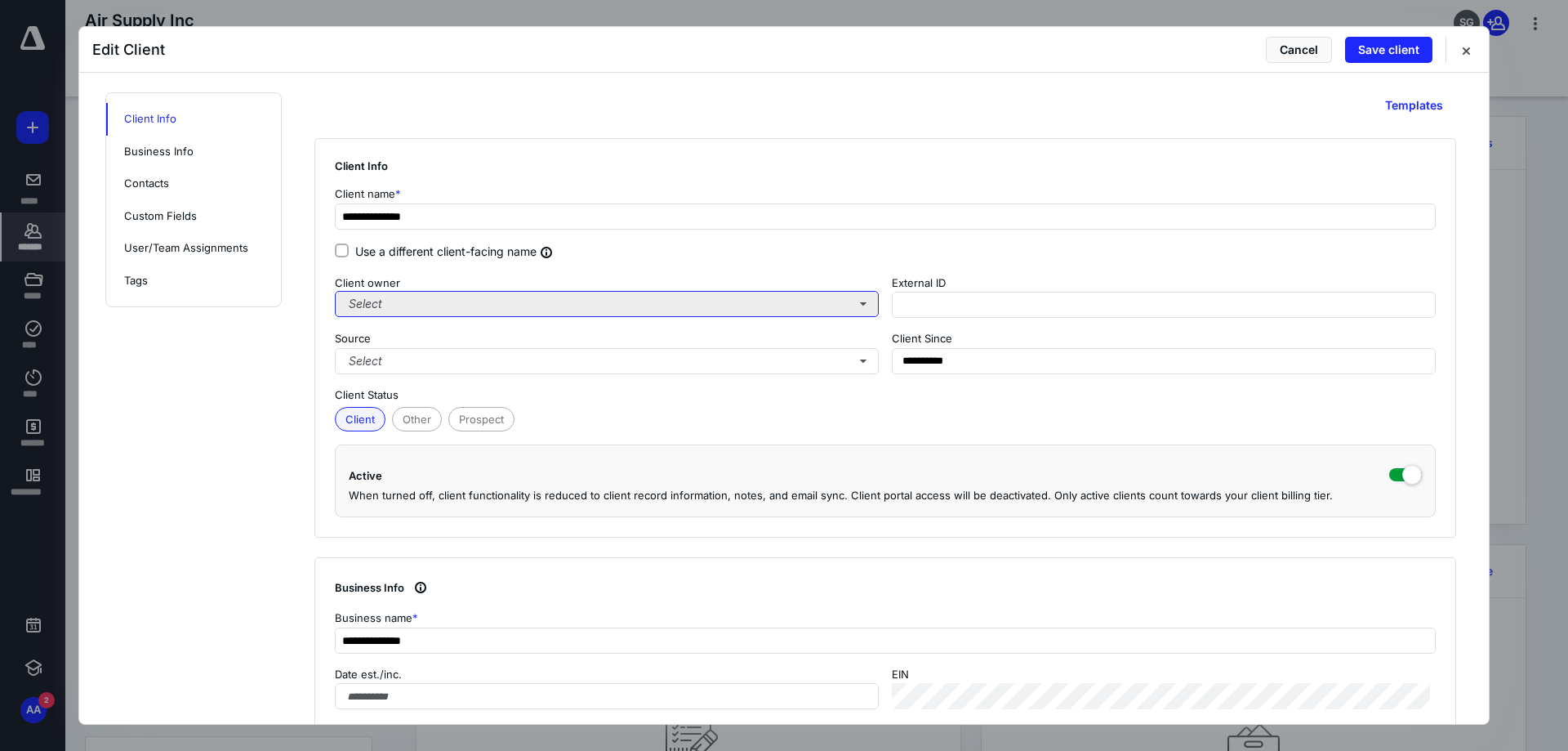 click on "Select" at bounding box center (607, 304) 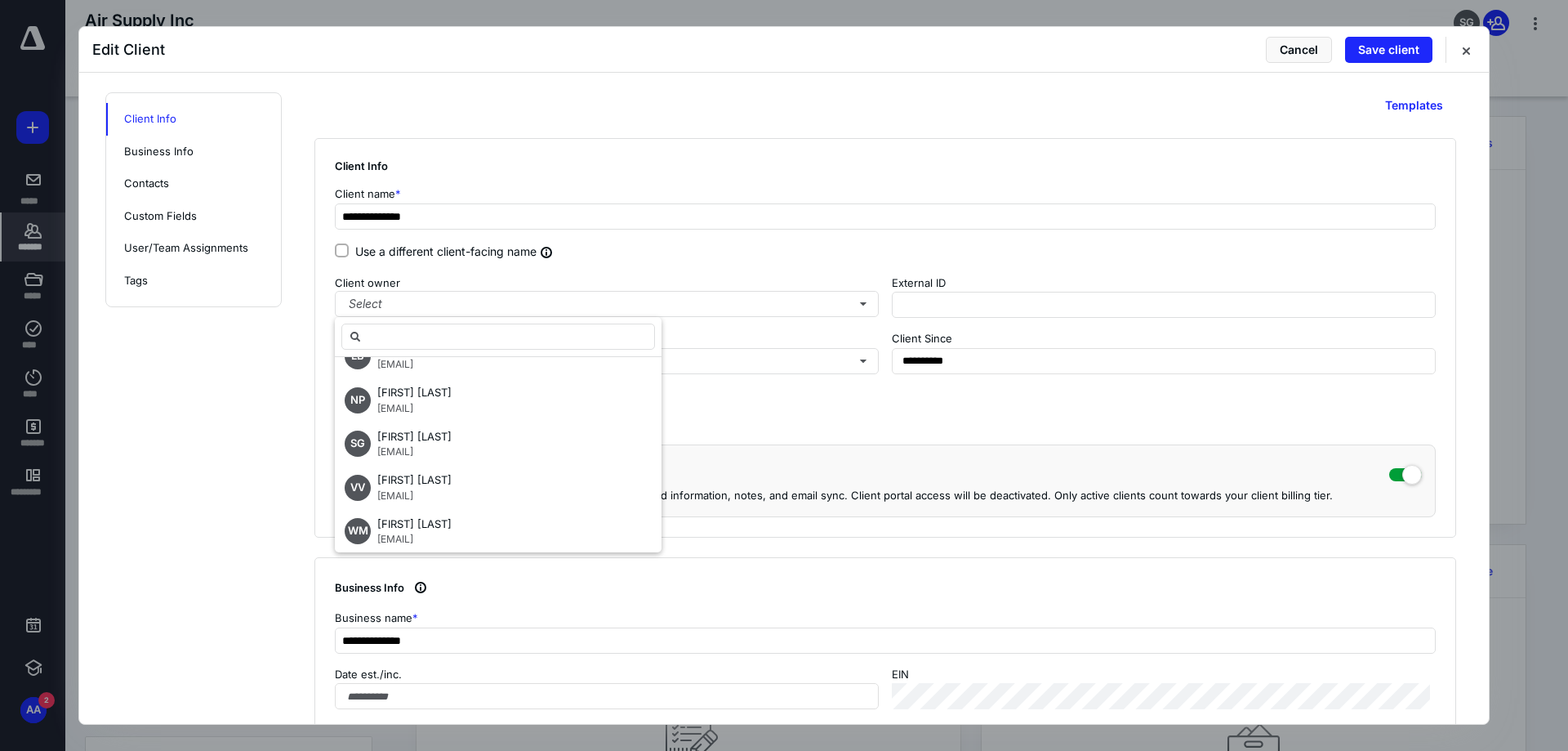 scroll, scrollTop: 168, scrollLeft: 0, axis: vertical 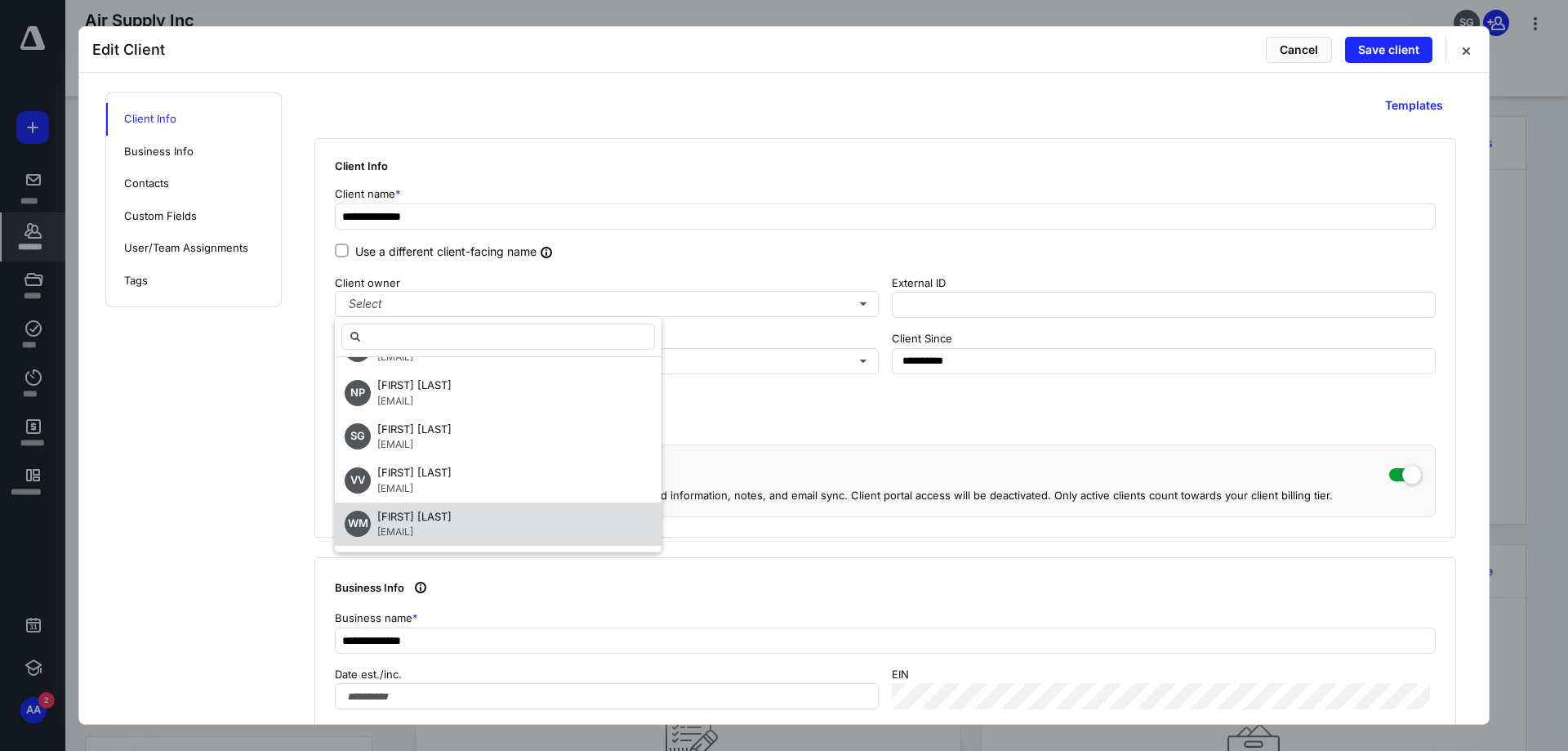 click on "WM William McCarthy bill@mkgcpas.com" at bounding box center [498, 525] 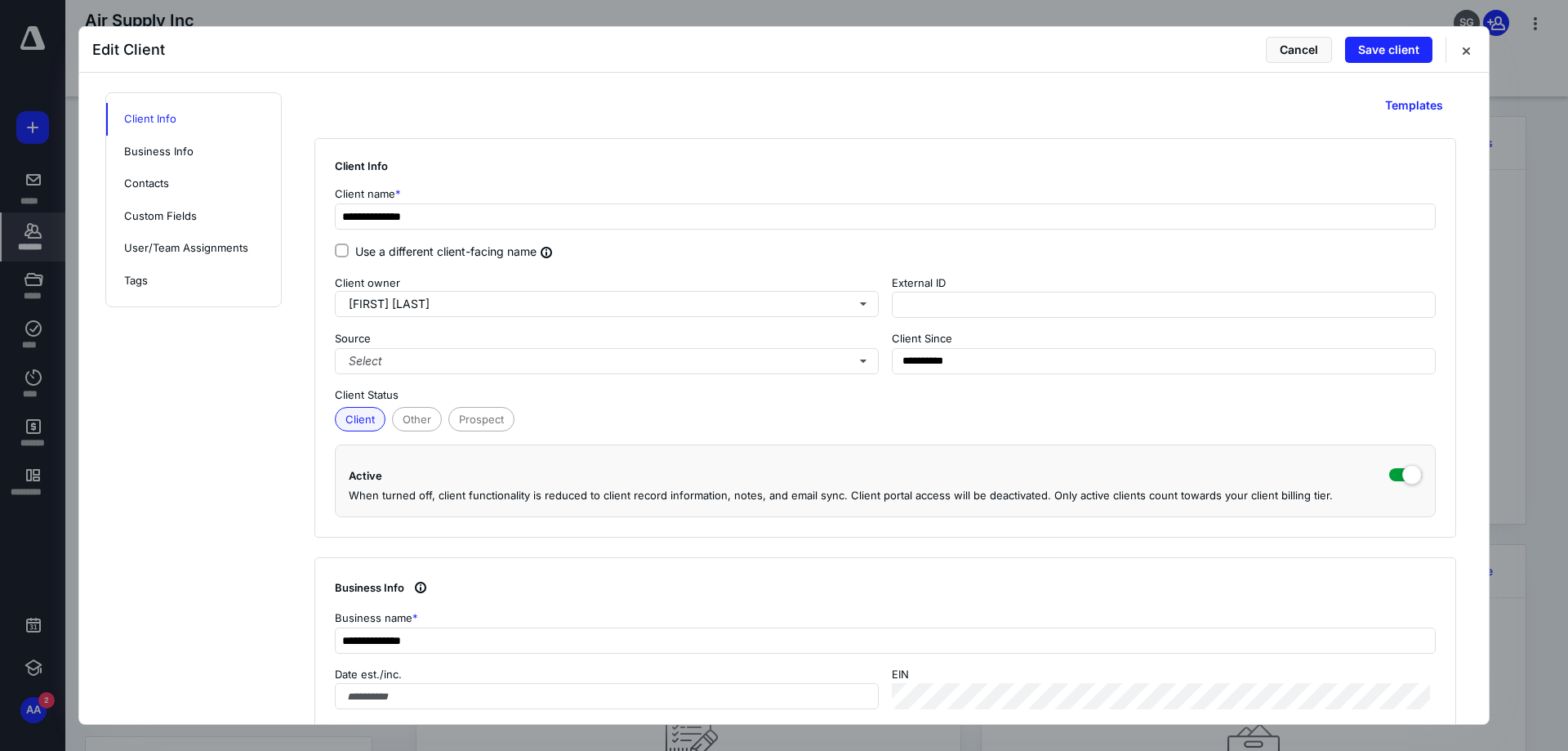 click on "Client Info" at bounding box center [885, 166] 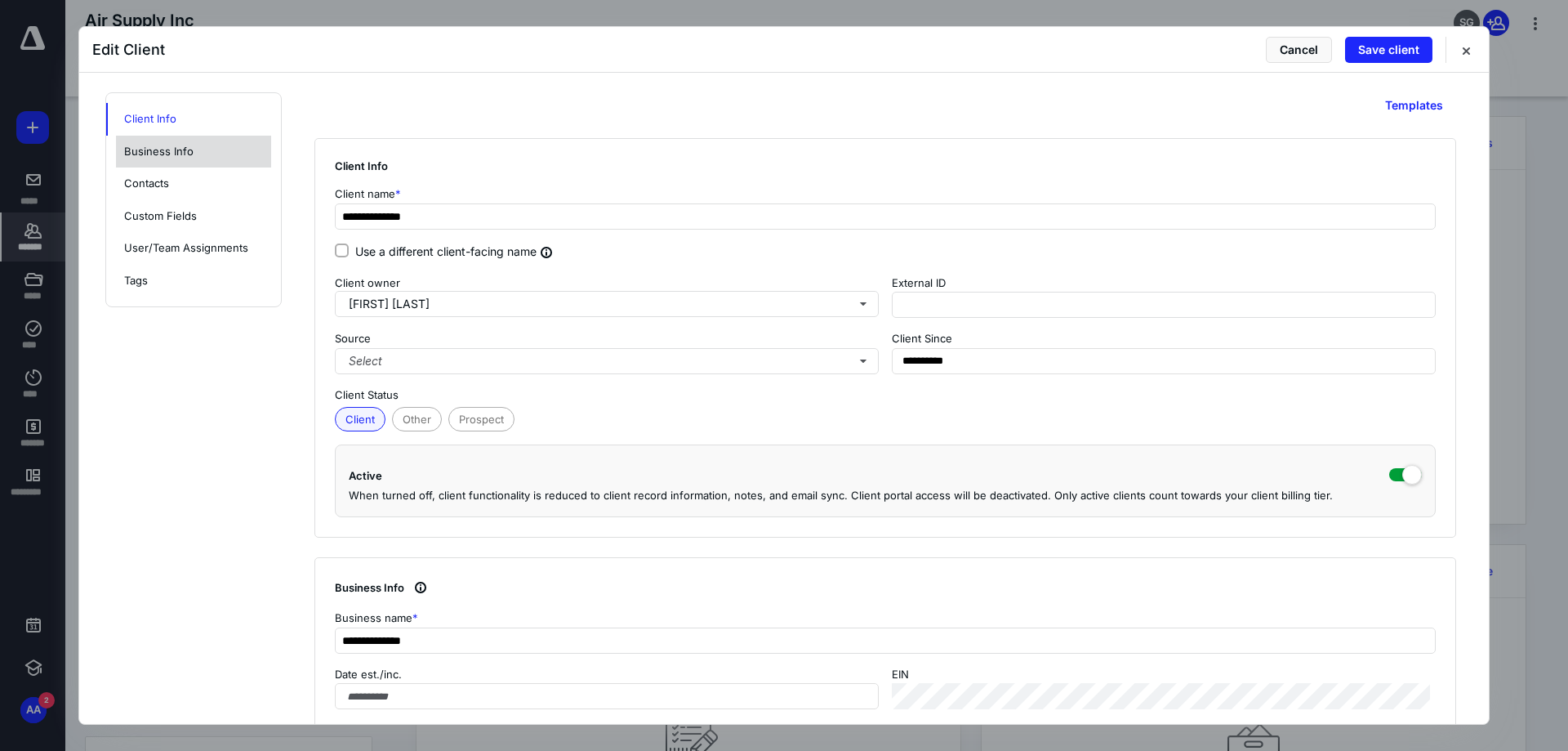 click on "Business Info" at bounding box center [194, 152] 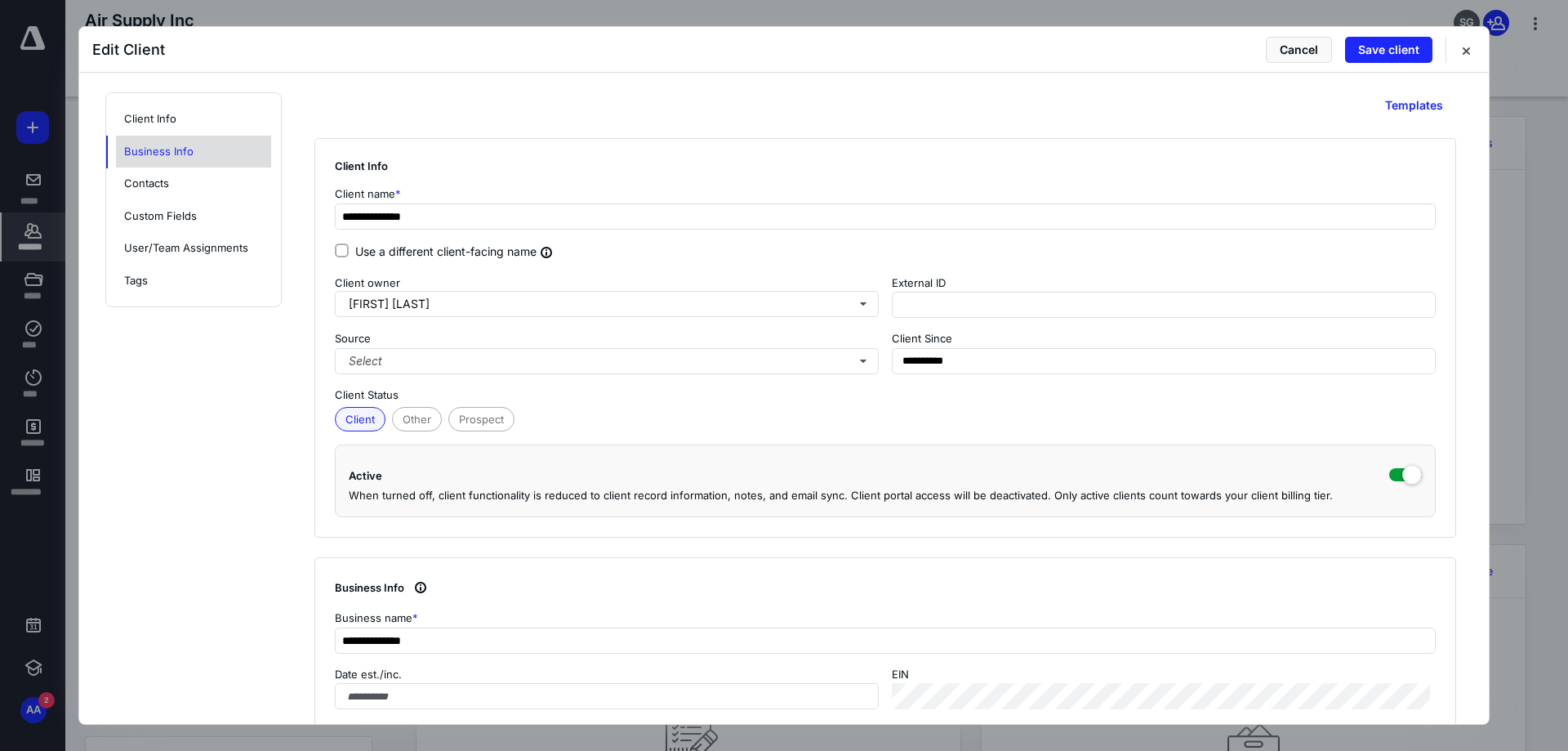 scroll, scrollTop: 485, scrollLeft: 0, axis: vertical 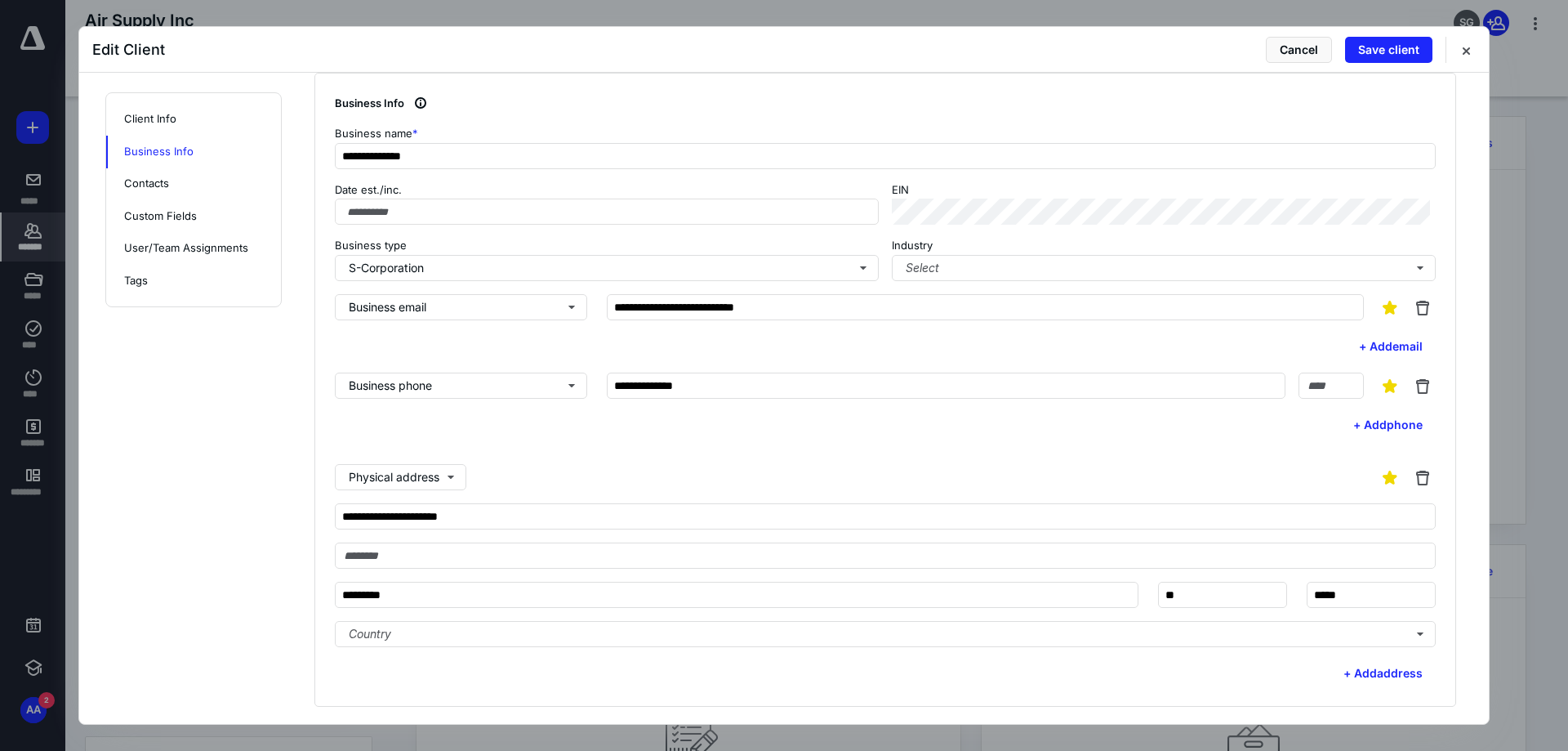 click on "Physical address" at bounding box center (885, 477) 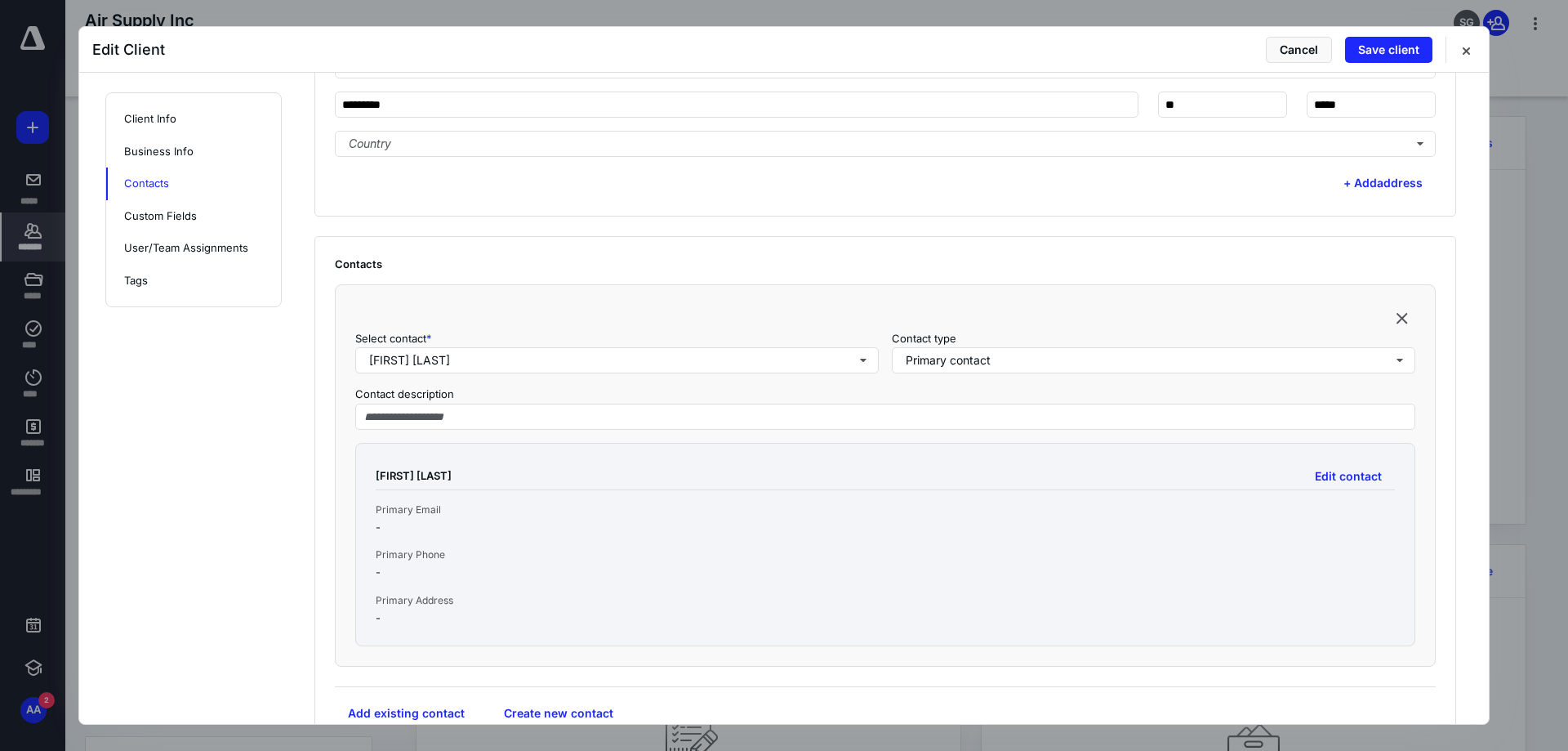 scroll, scrollTop: 1057, scrollLeft: 0, axis: vertical 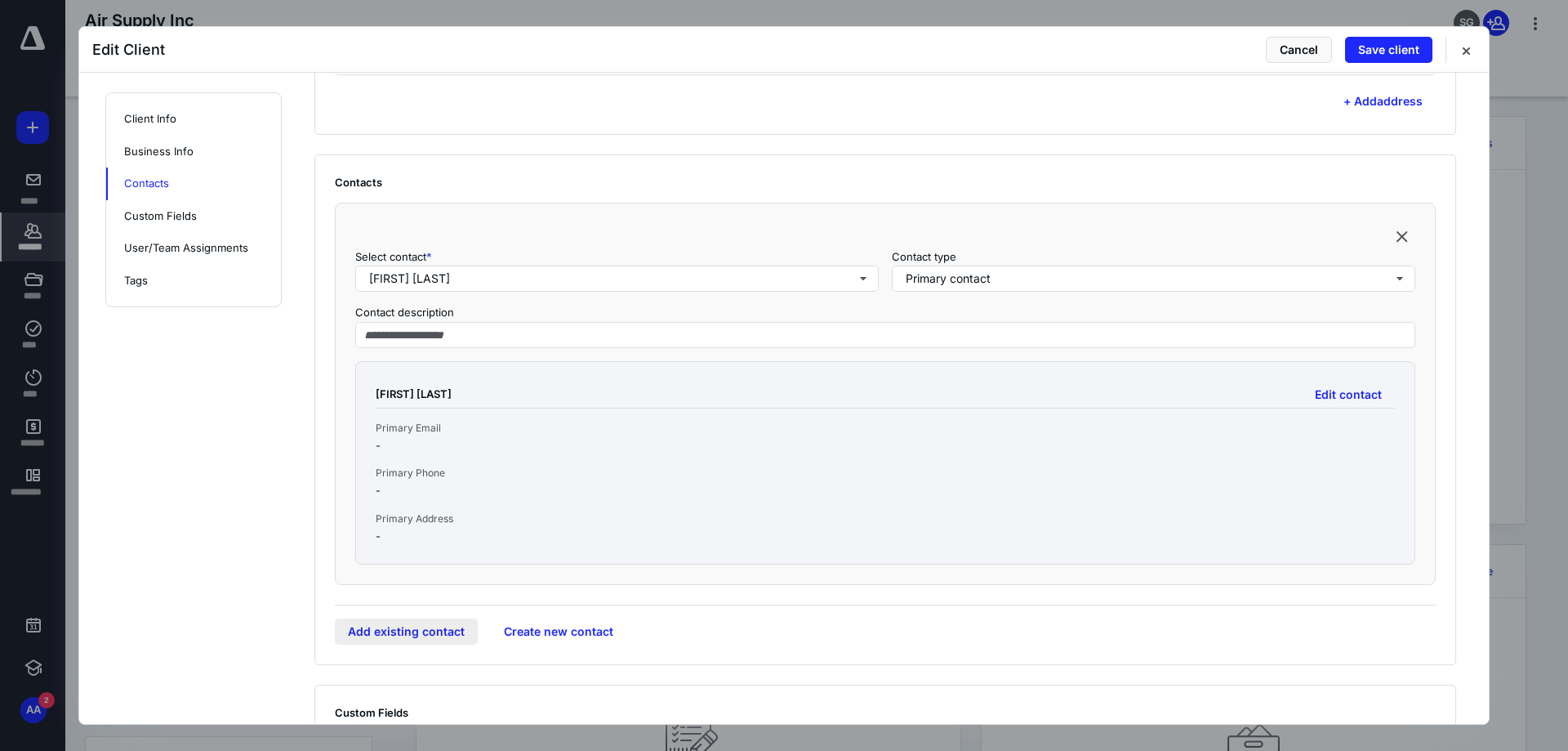 click on "Add existing contact" at bounding box center (406, 632) 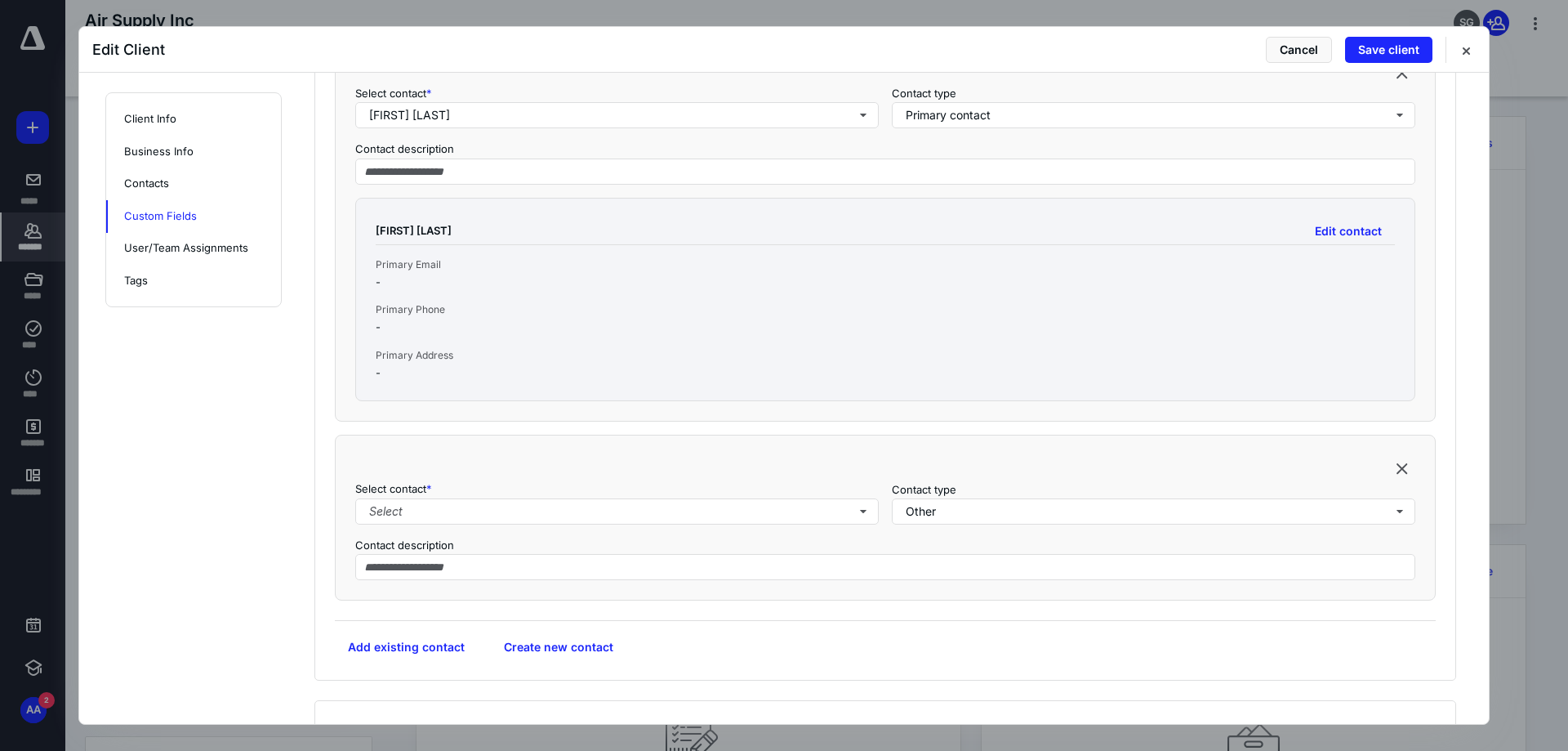 scroll, scrollTop: 1384, scrollLeft: 0, axis: vertical 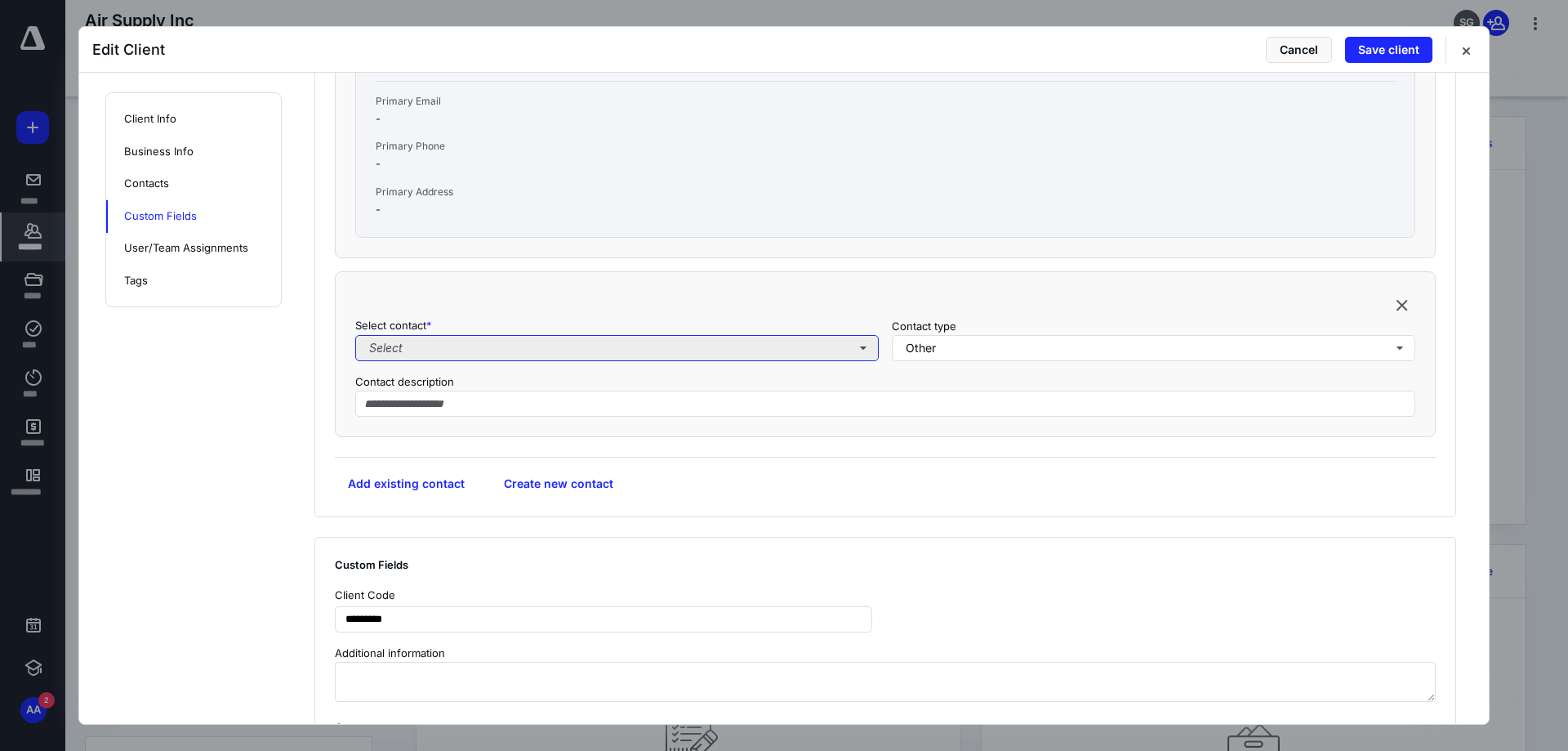 click on "Select" at bounding box center [617, 348] 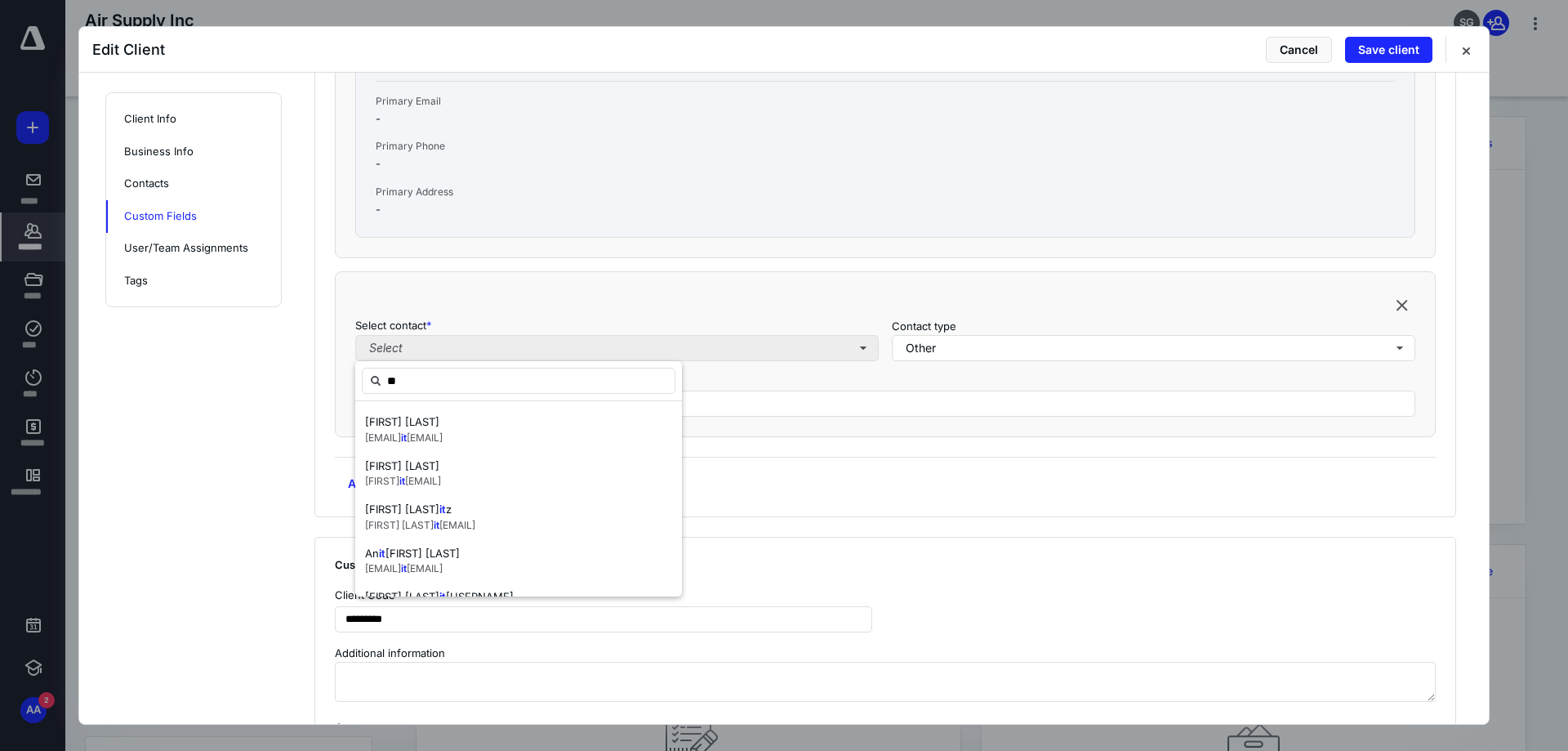 type on "***" 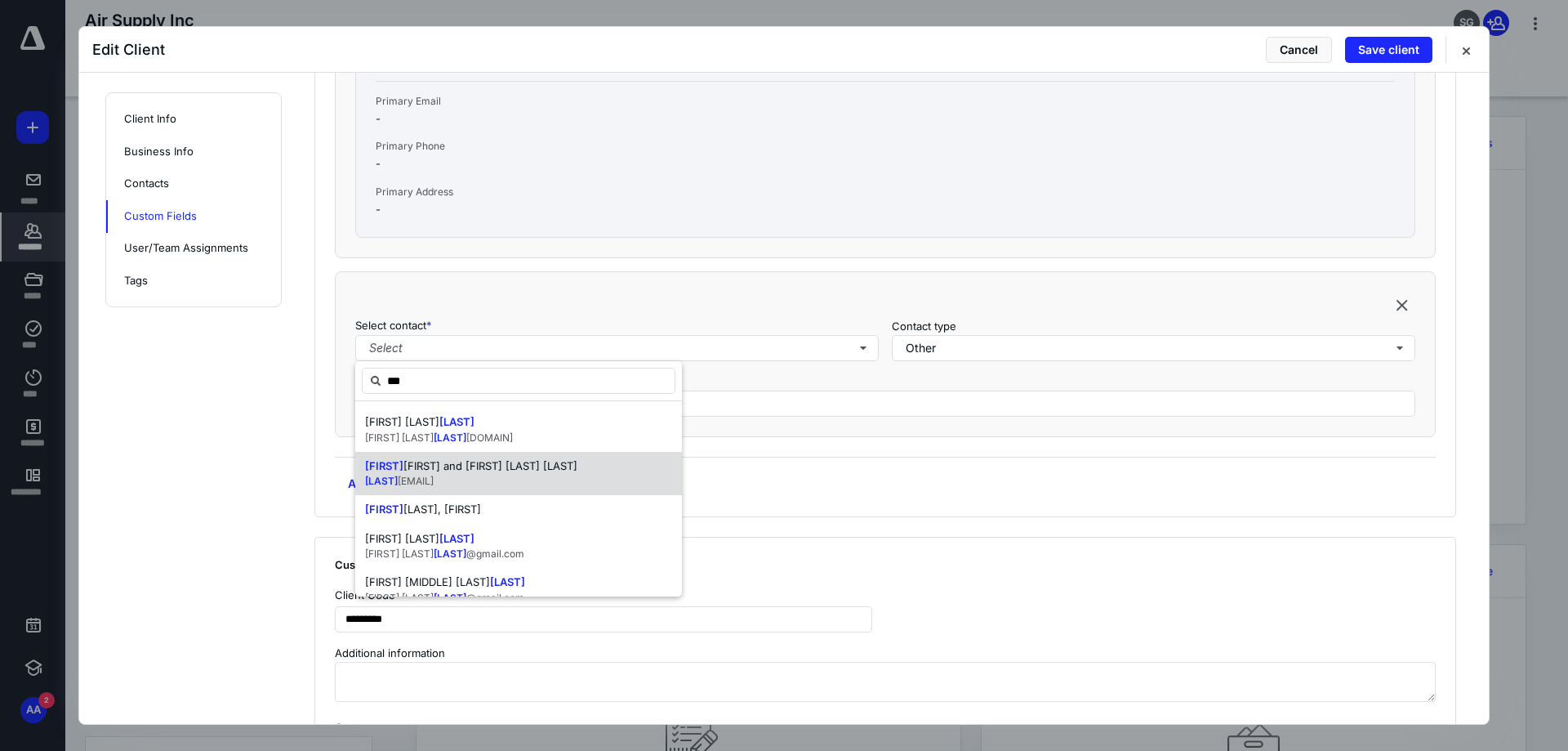 click on "hak  and Danielle R Watts Dabul" at bounding box center (490, 466) 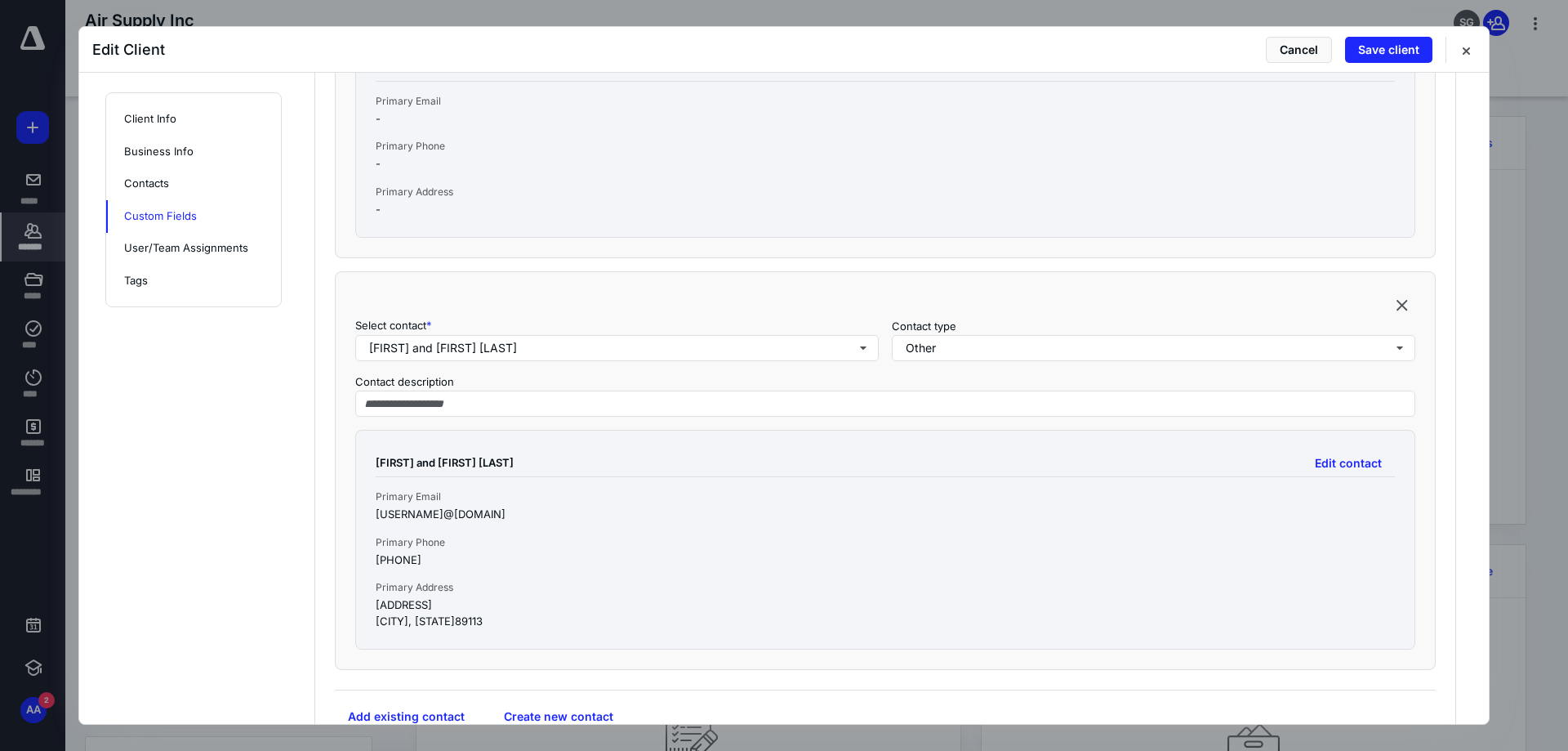 click on "**********" at bounding box center (784, -27) 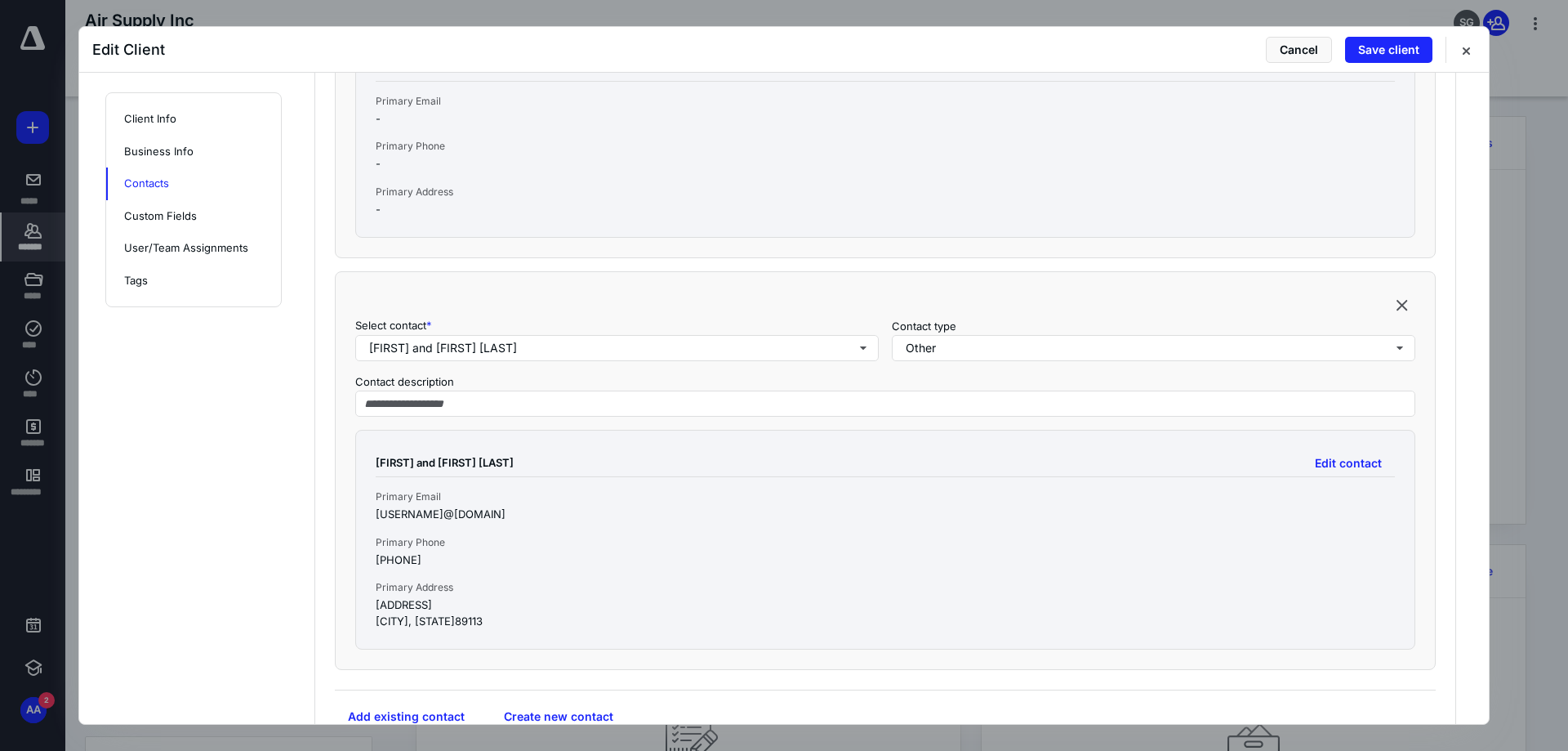scroll, scrollTop: 1465, scrollLeft: 0, axis: vertical 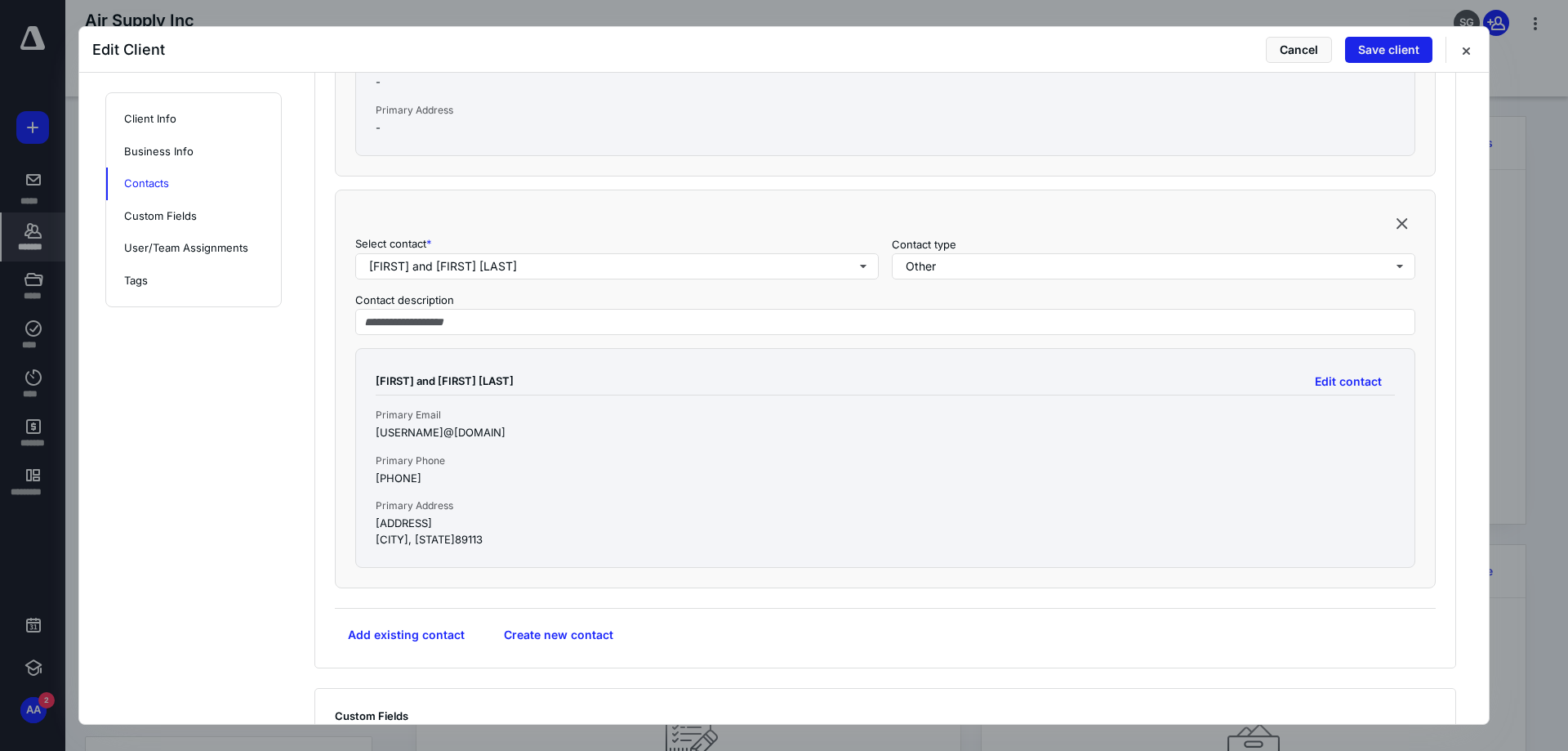 click on "Save client" at bounding box center [1388, 50] 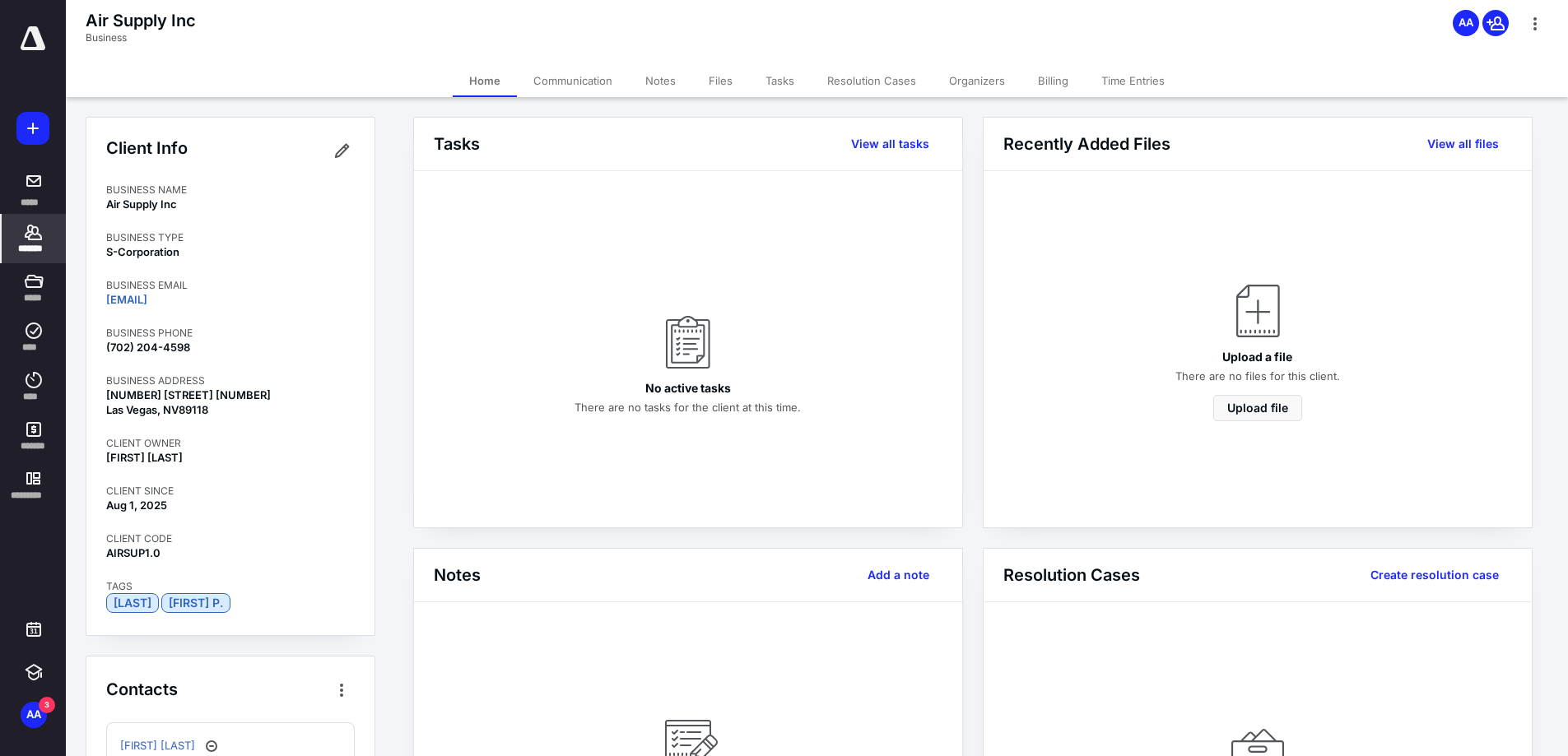 click on "*******" at bounding box center [34, 248] 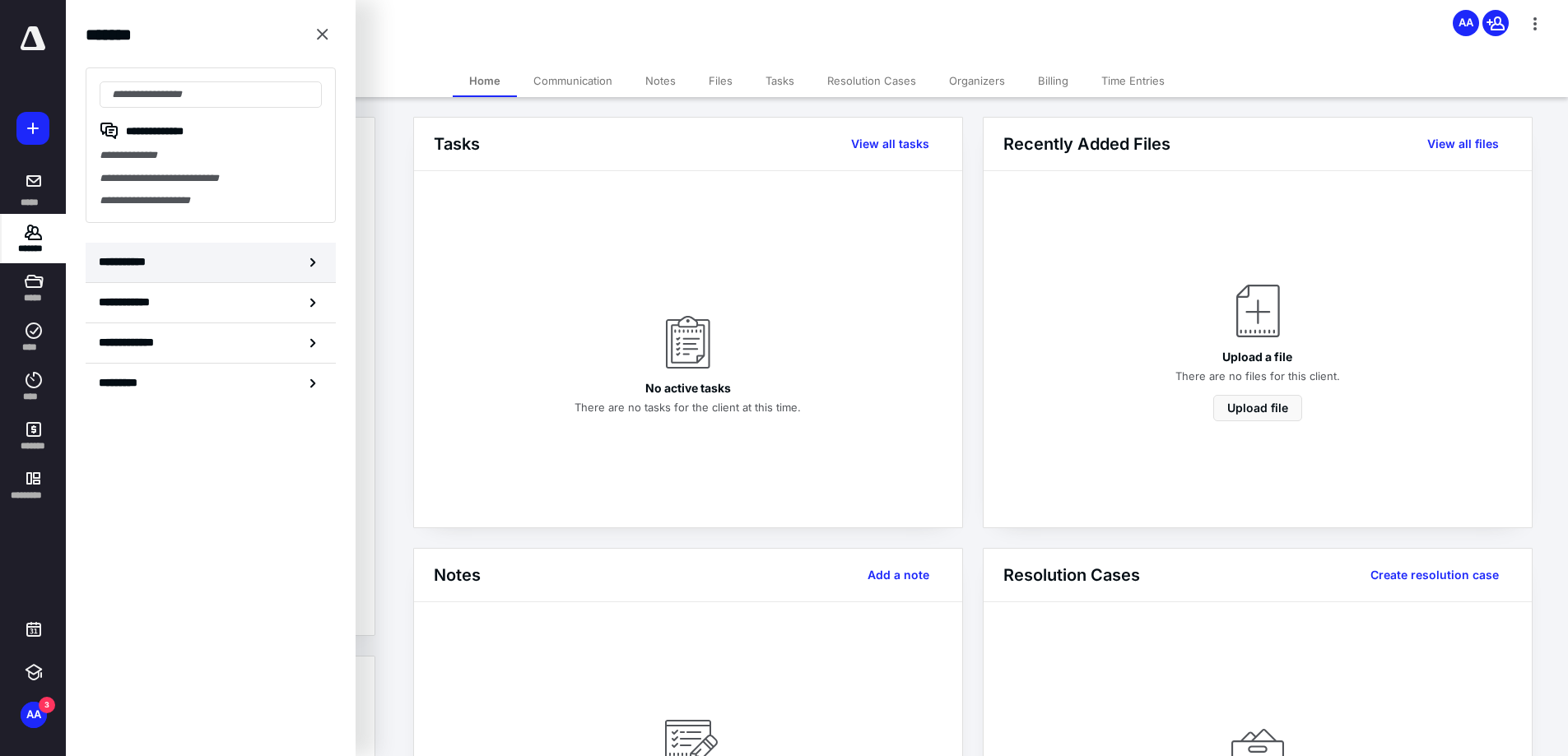 click on "**********" at bounding box center (127, 262) 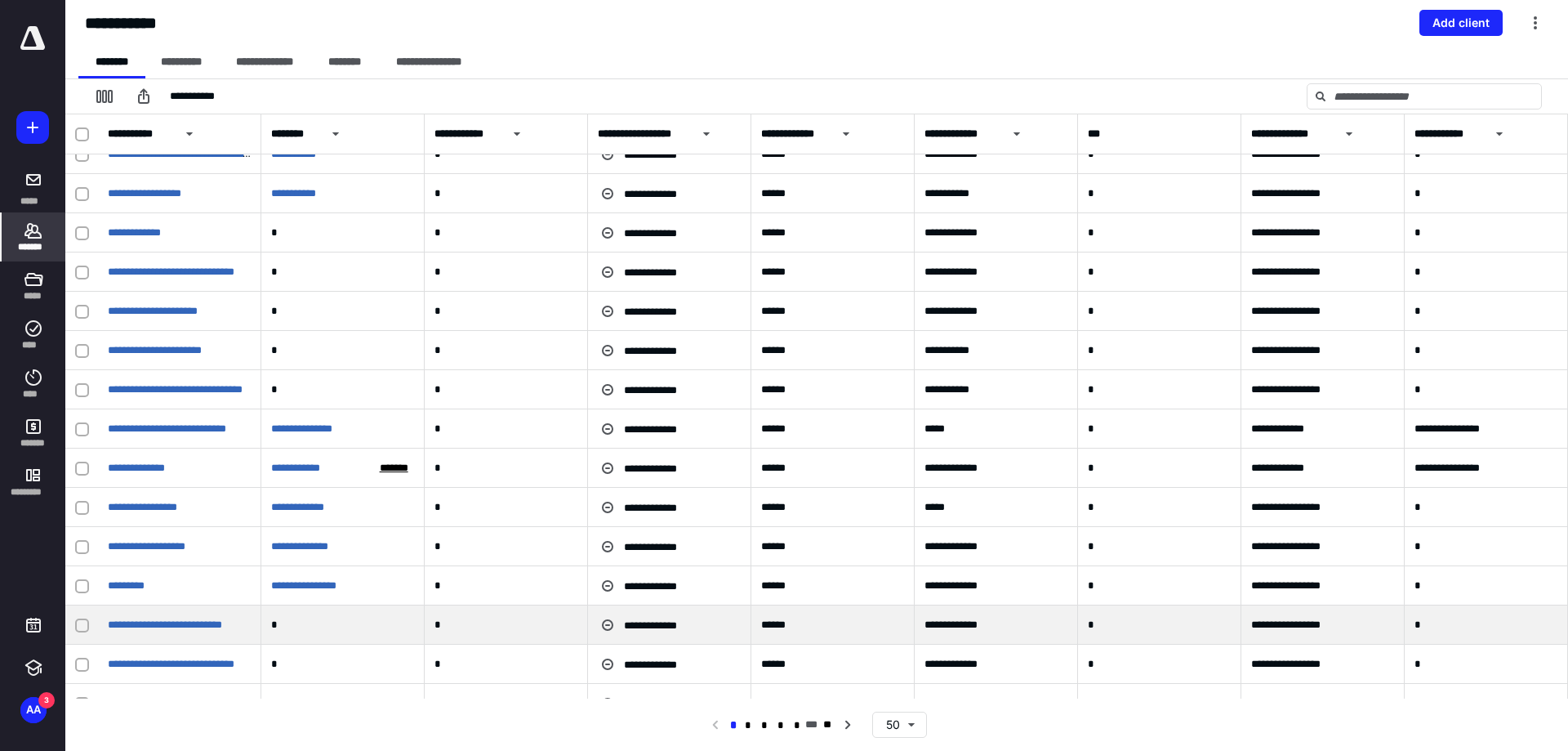 scroll, scrollTop: 572, scrollLeft: 0, axis: vertical 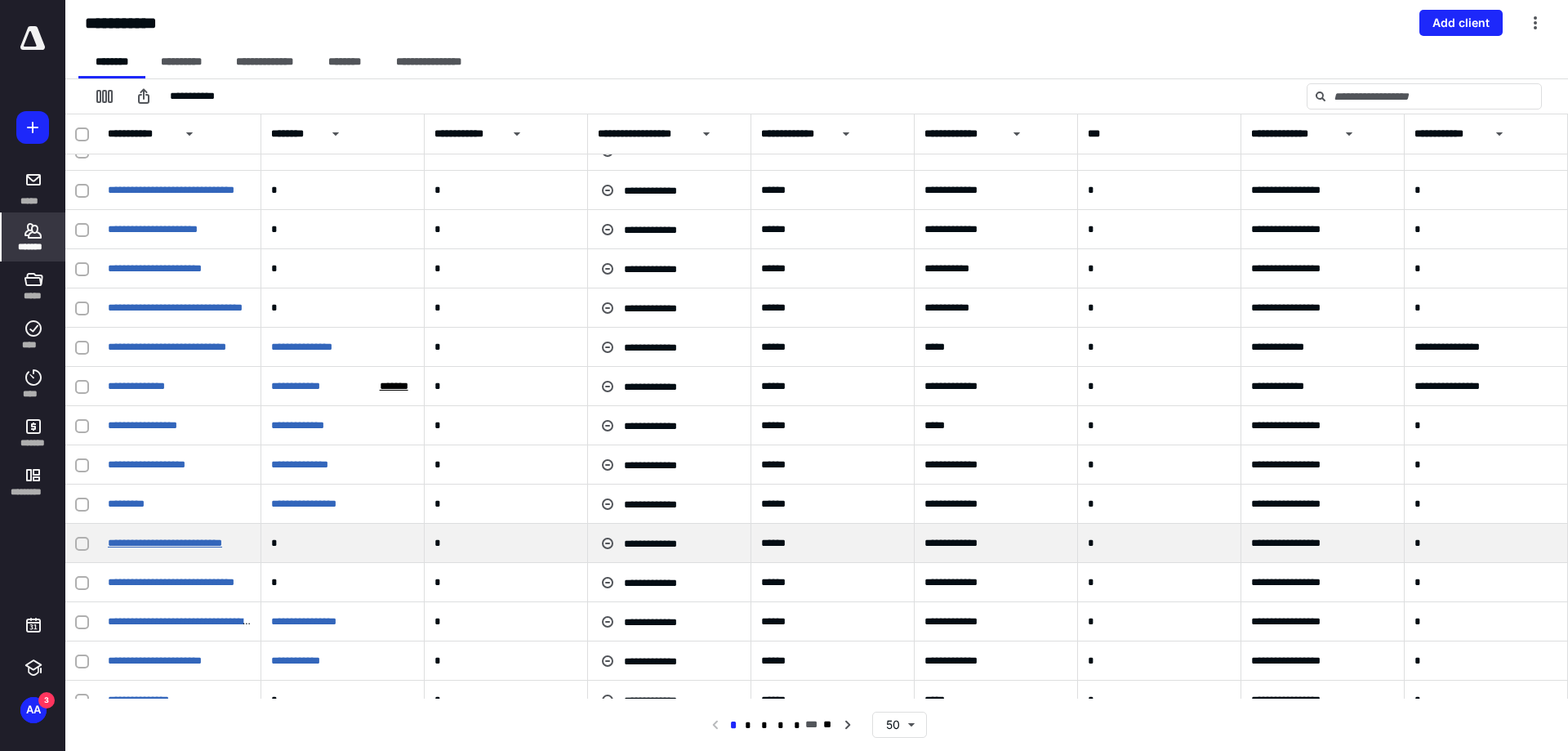 click on "**********" at bounding box center [165, 543] 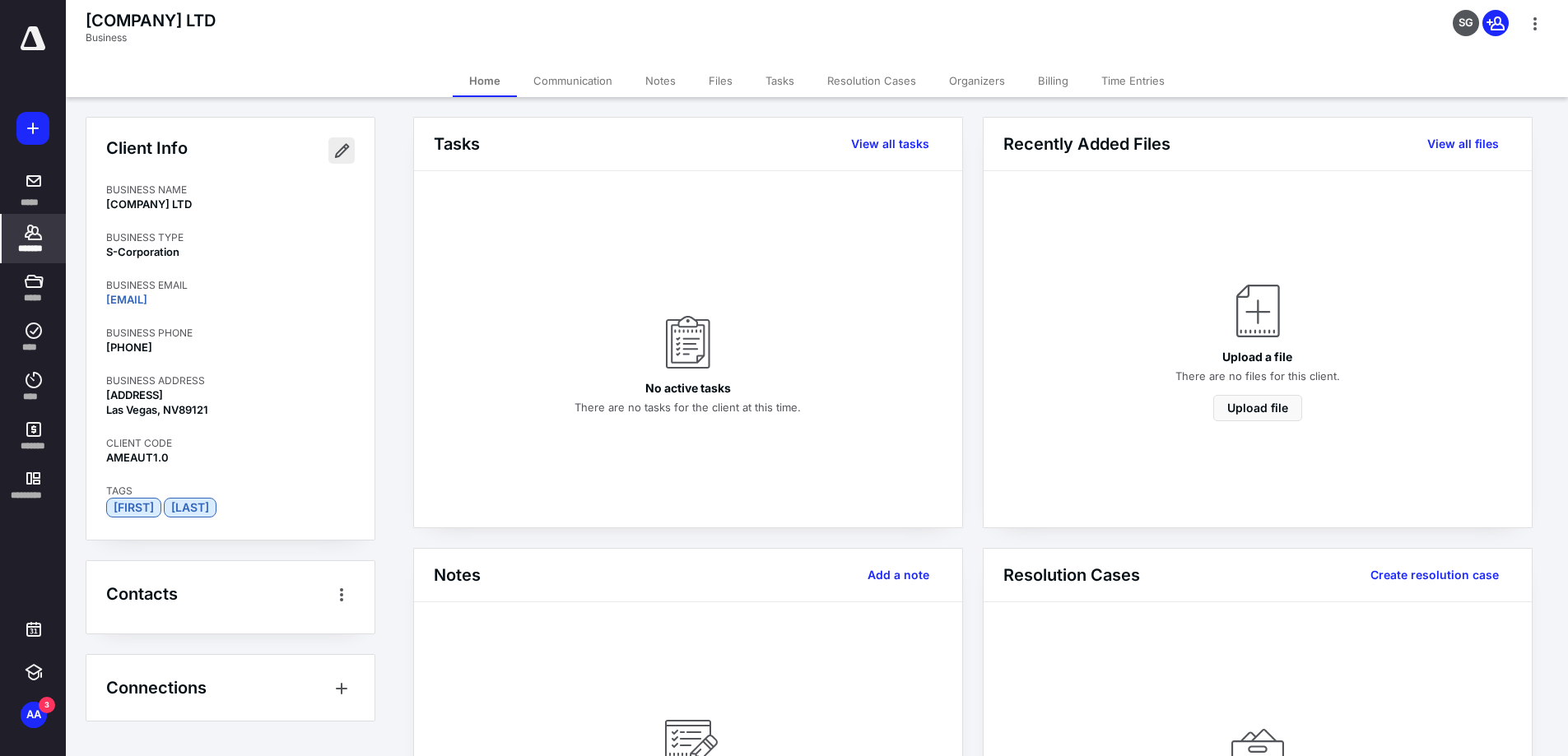click at bounding box center (342, 151) 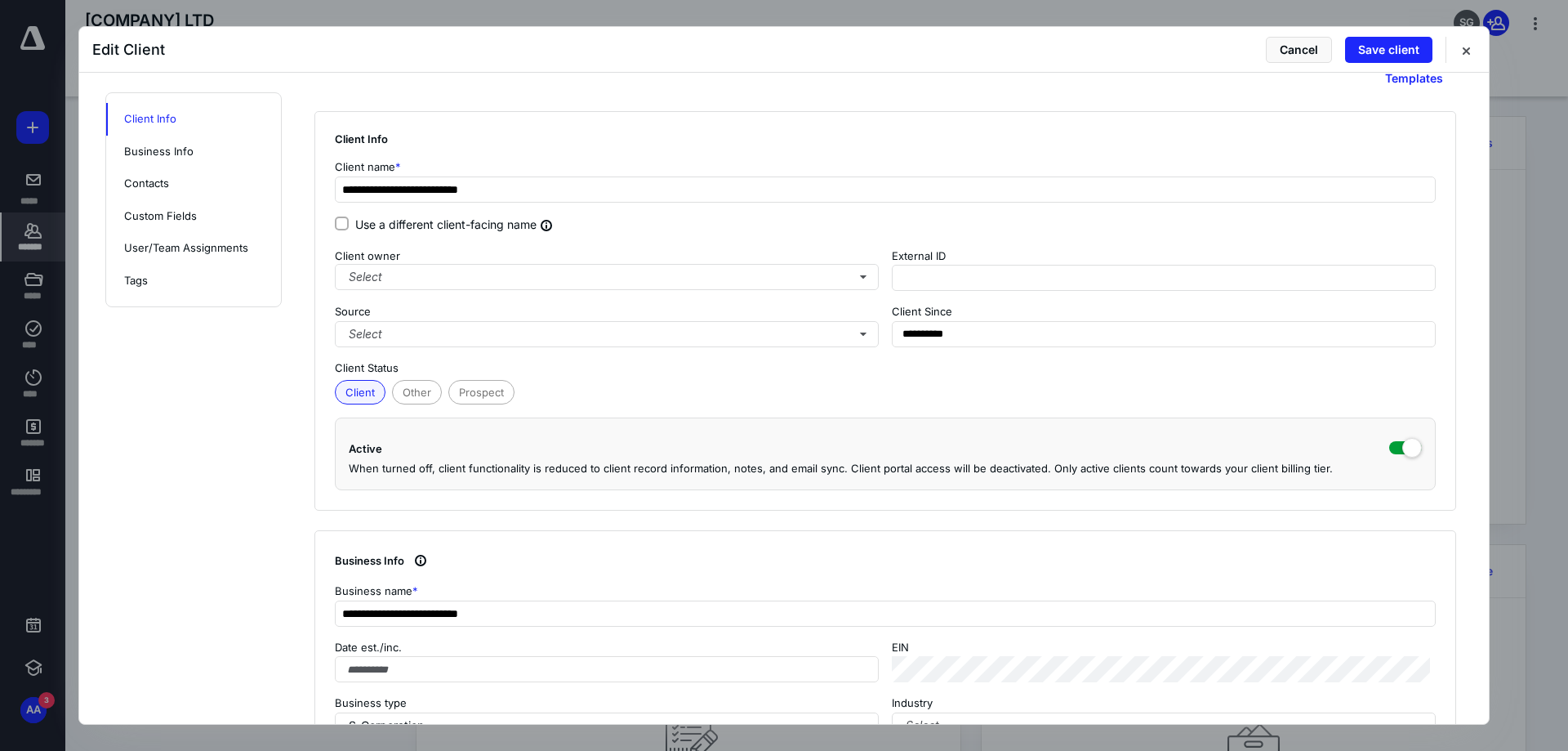 scroll, scrollTop: 0, scrollLeft: 0, axis: both 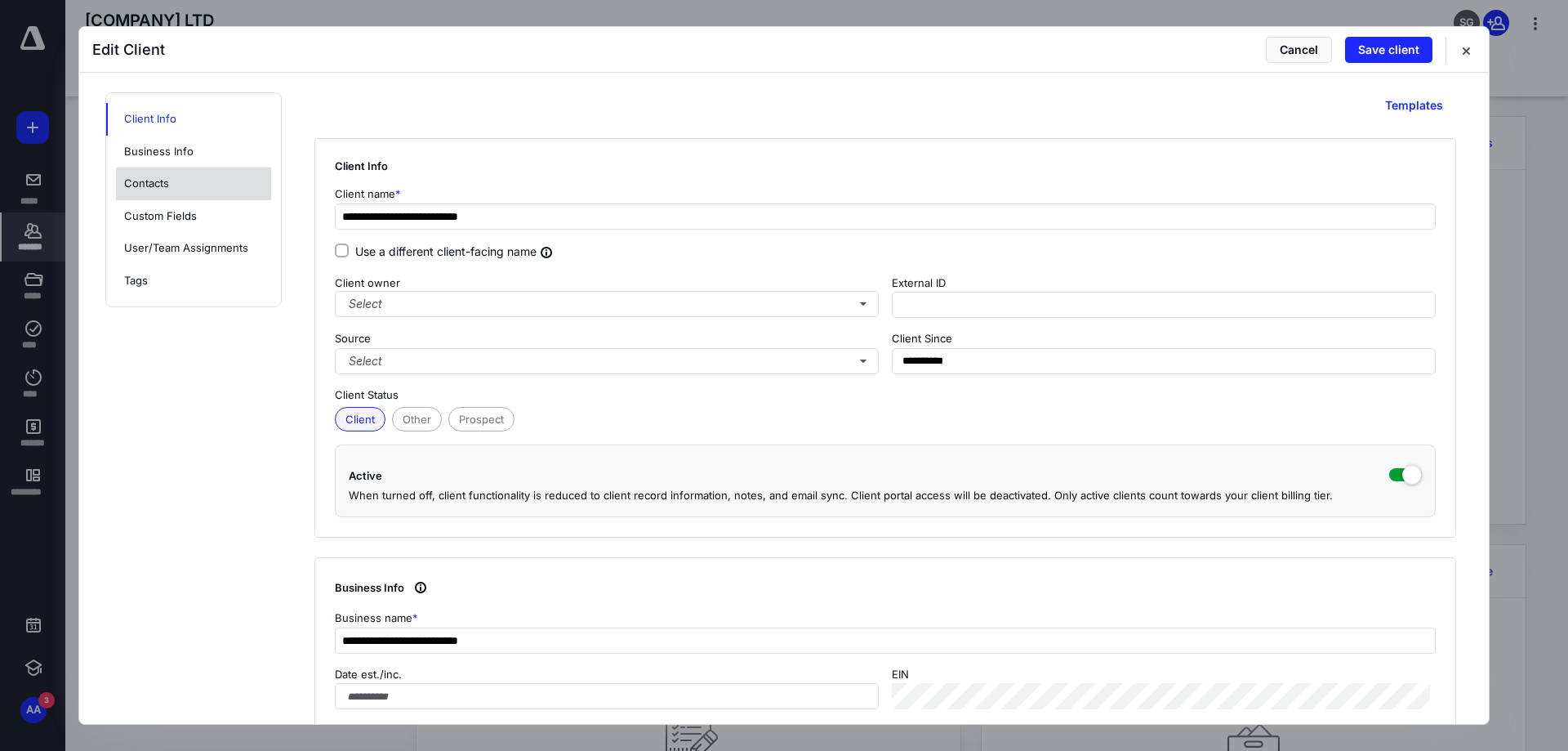click on "Contacts" at bounding box center [194, 184] 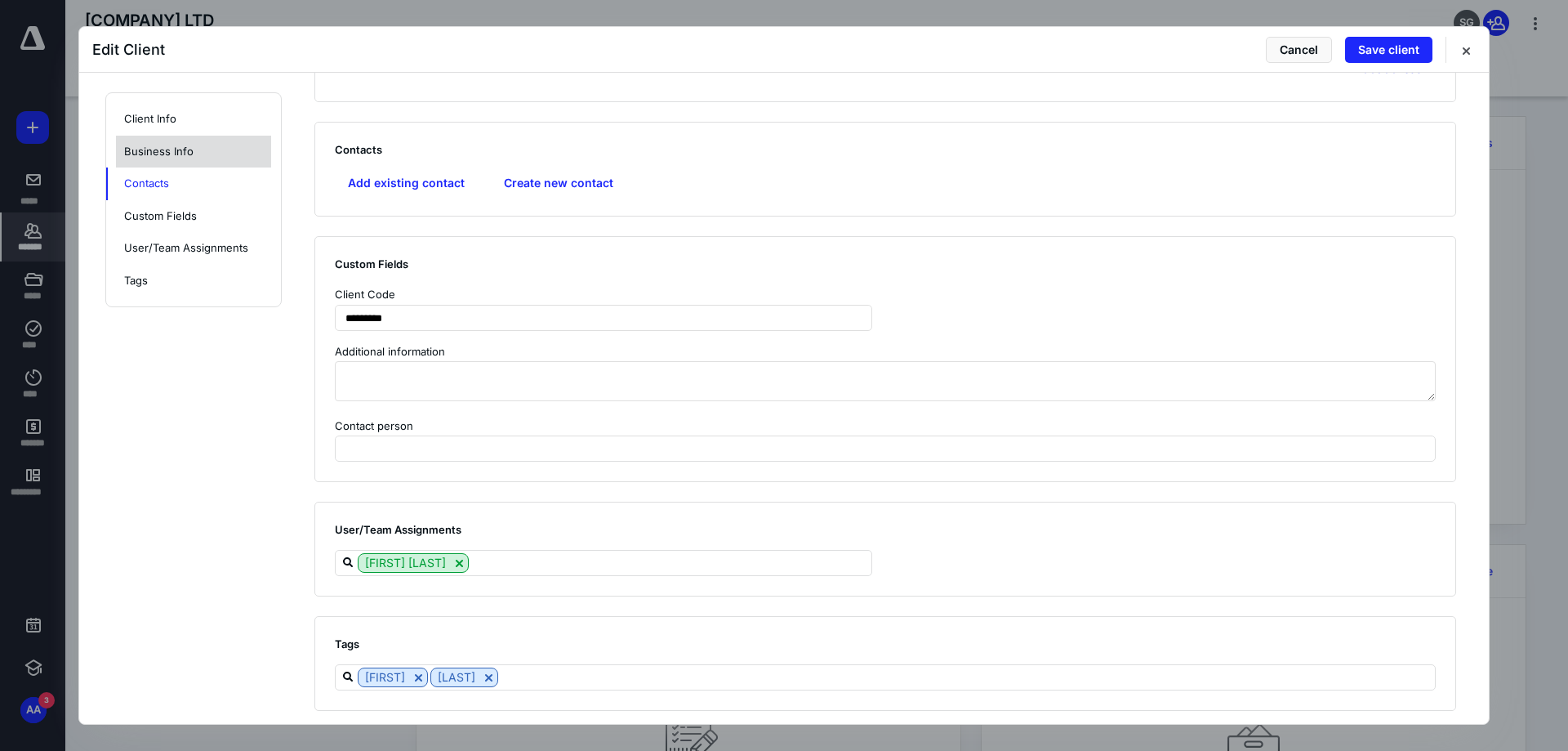click on "Business Info" at bounding box center [194, 152] 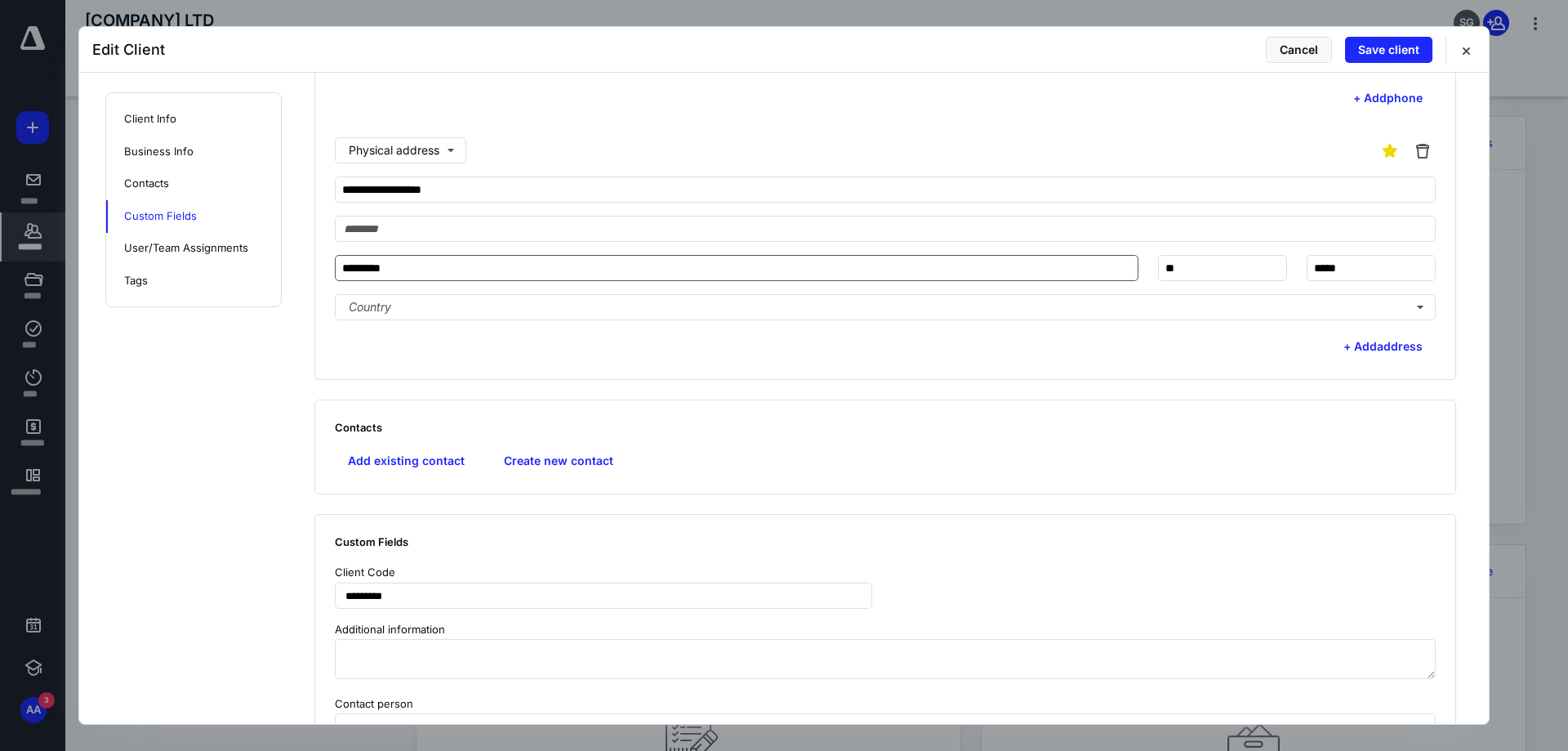 scroll, scrollTop: 893, scrollLeft: 0, axis: vertical 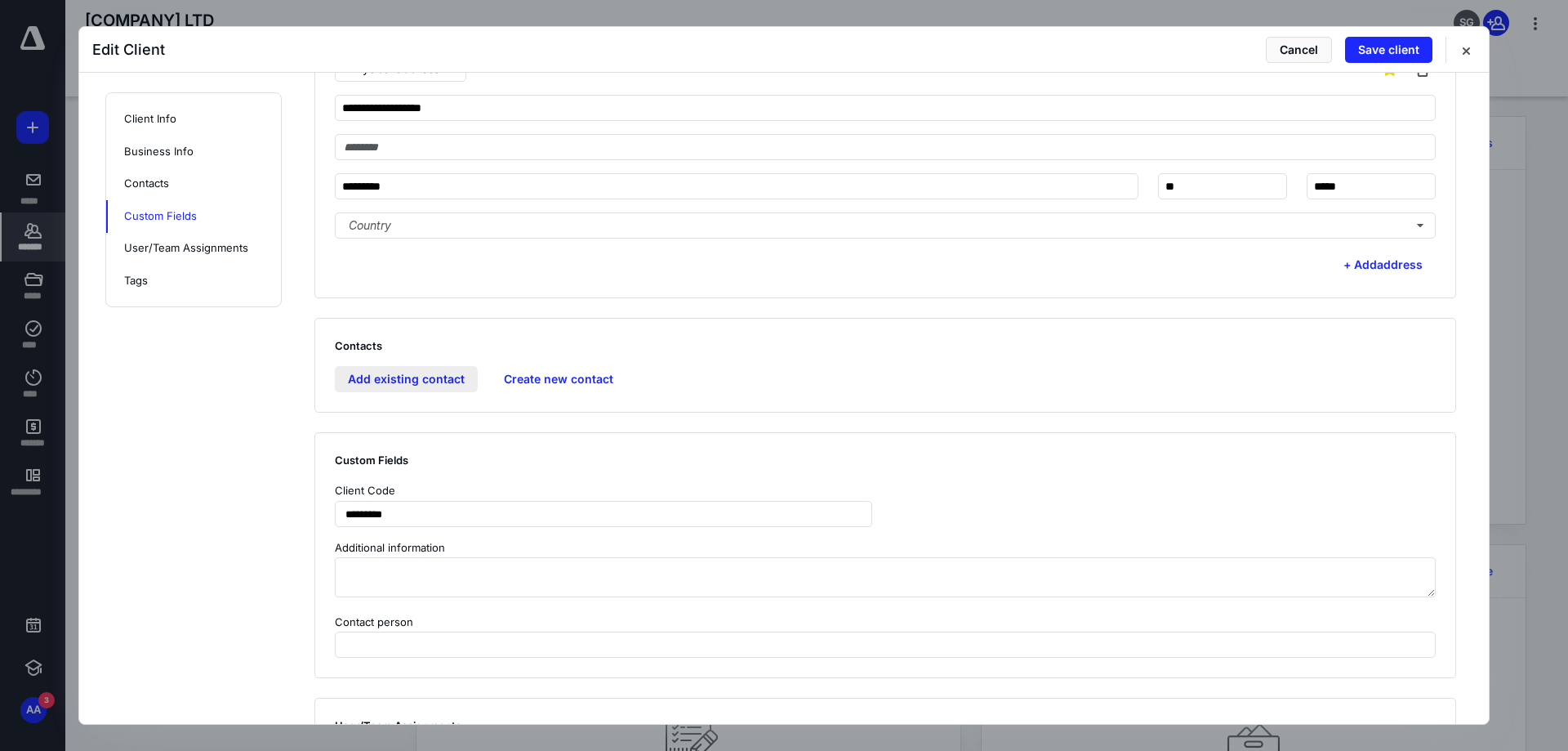 click on "Add existing contact" at bounding box center [406, 379] 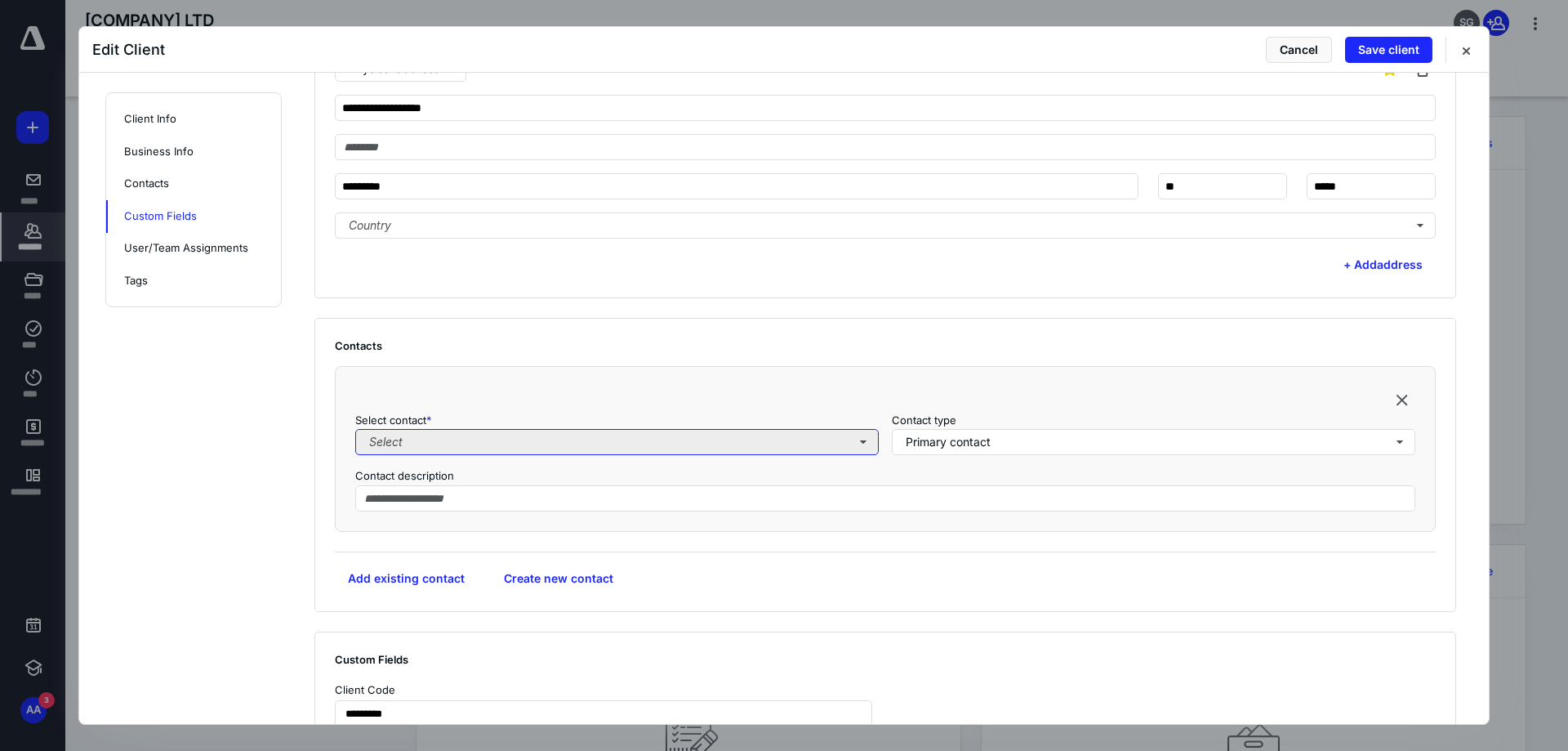 click on "Select" at bounding box center [617, 442] 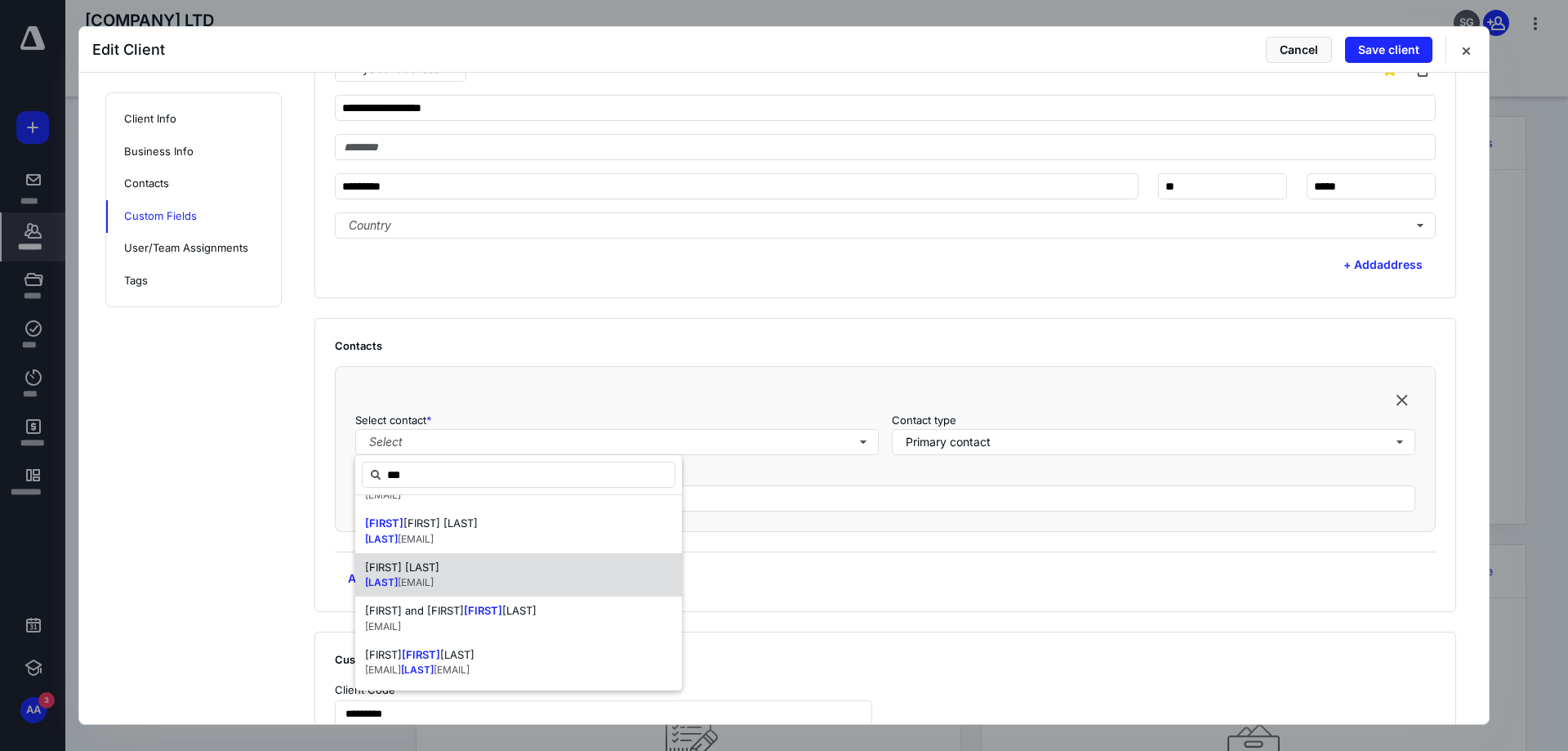 scroll, scrollTop: 0, scrollLeft: 0, axis: both 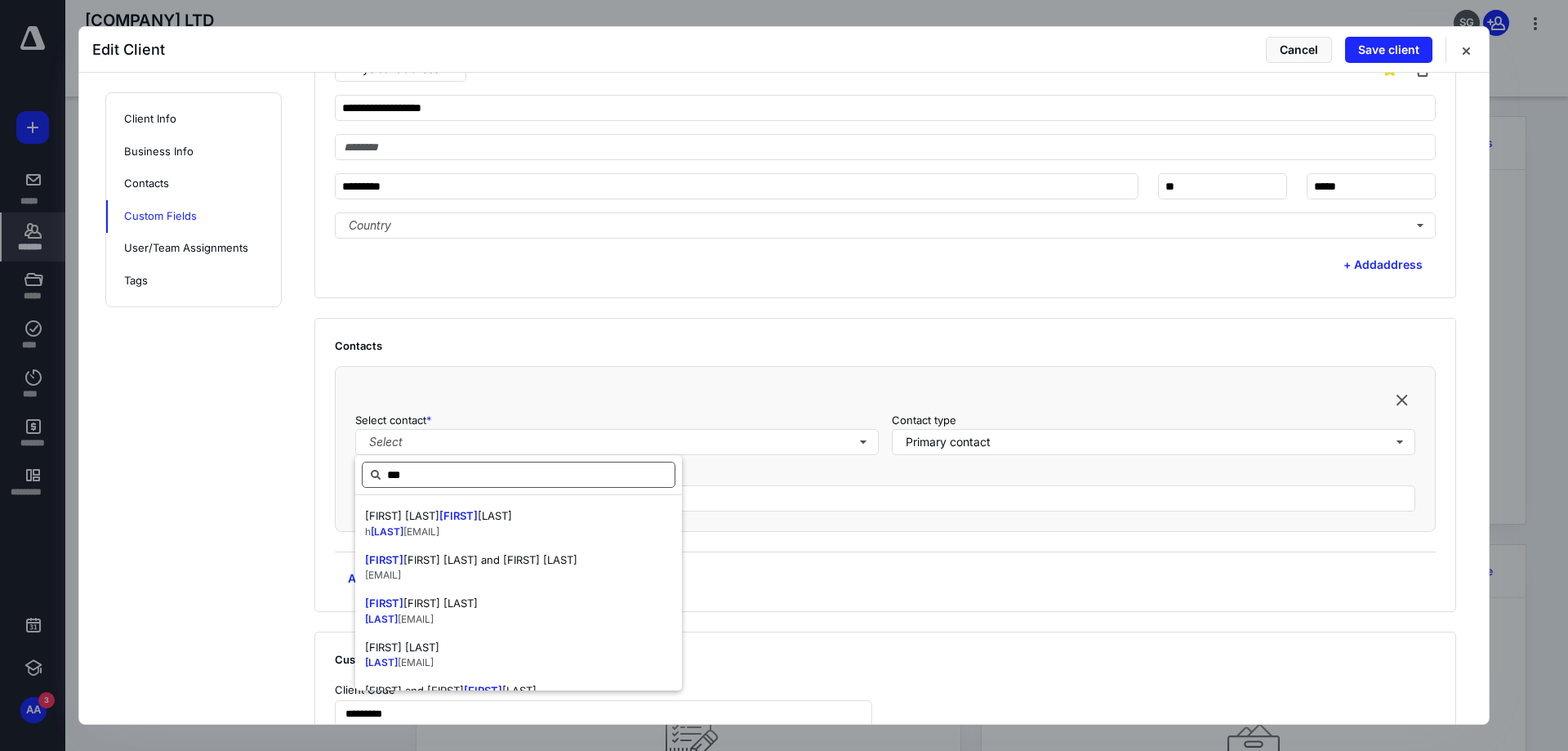 click on "***" at bounding box center [519, 475] 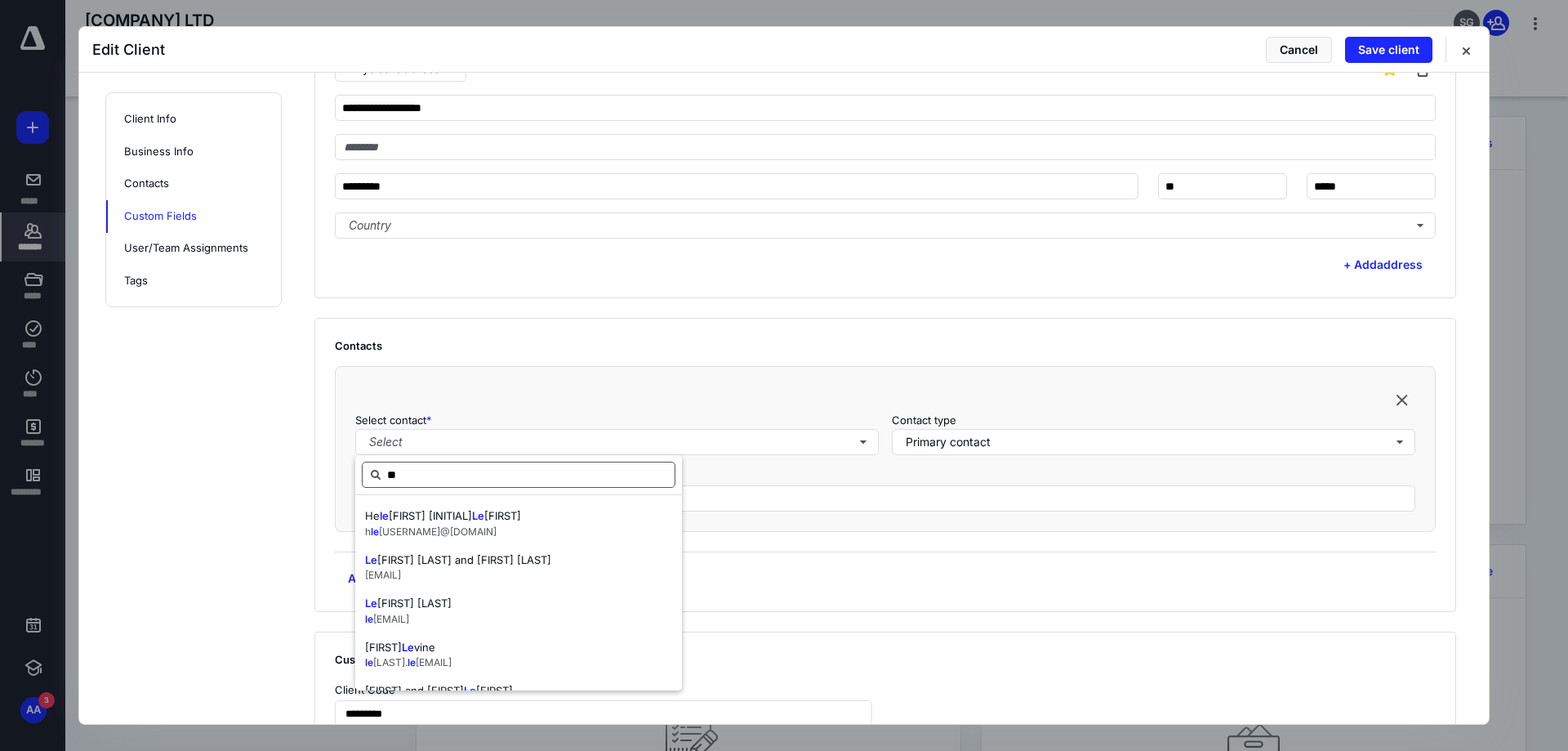 type on "*" 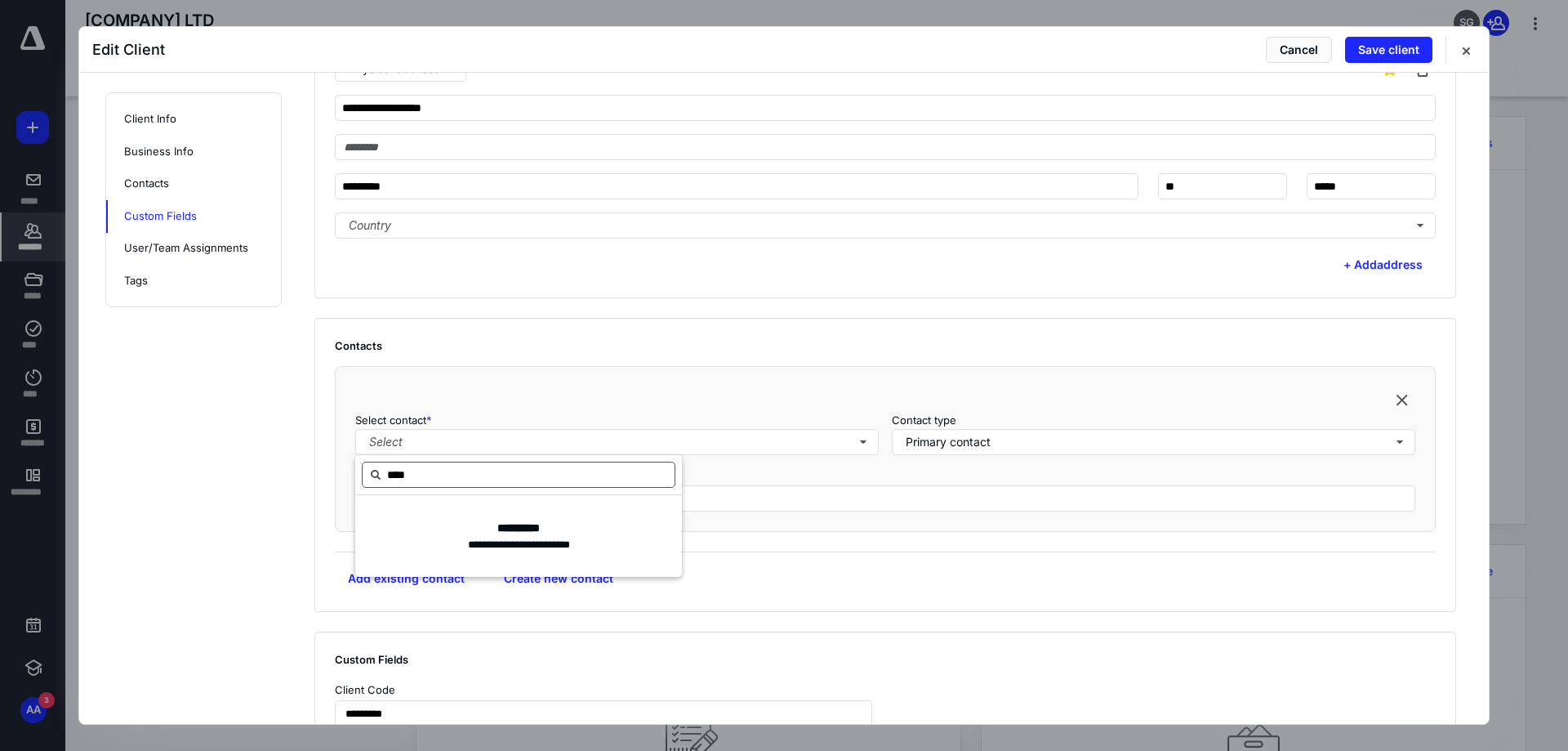 type on "*****" 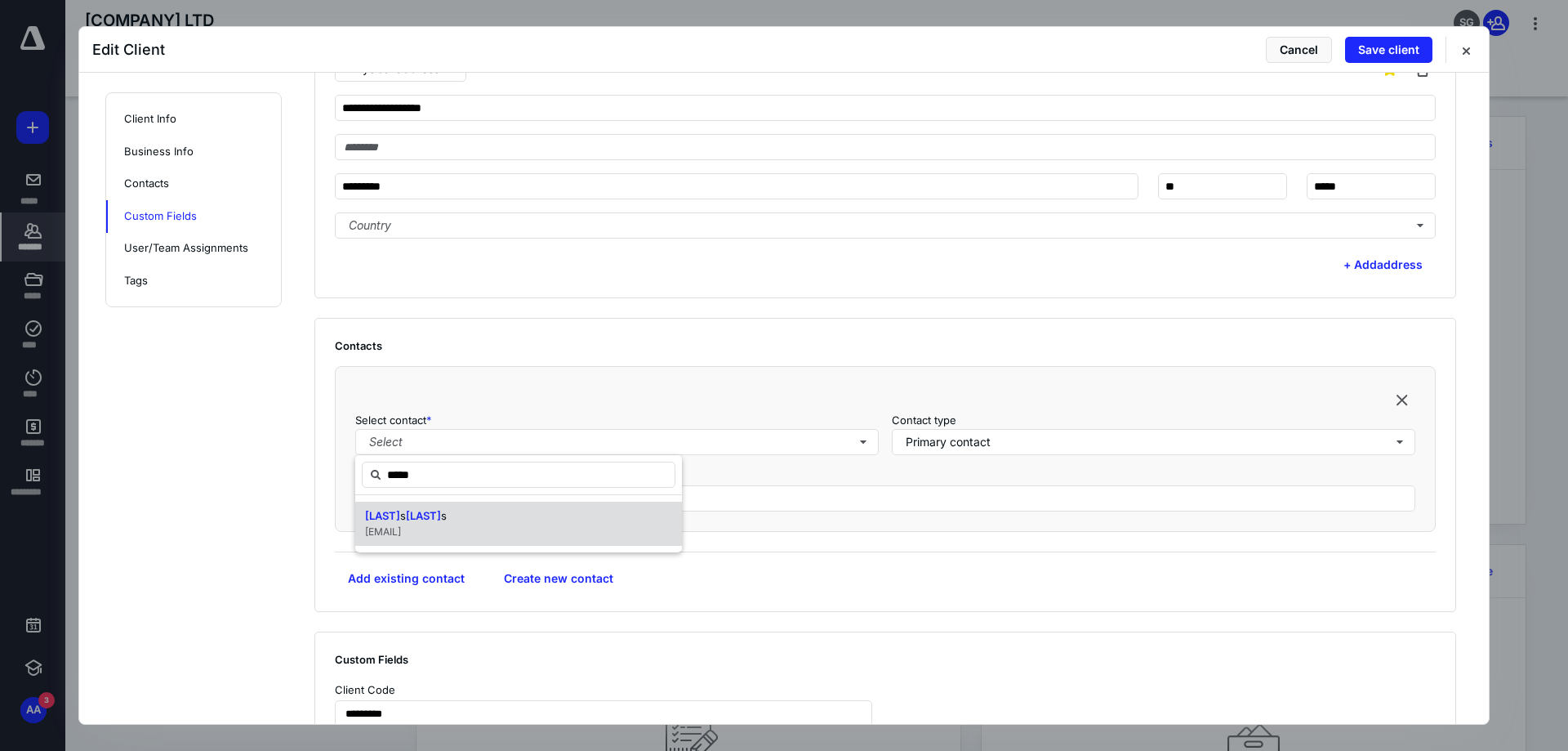 click on "Fruto" at bounding box center [423, 516] 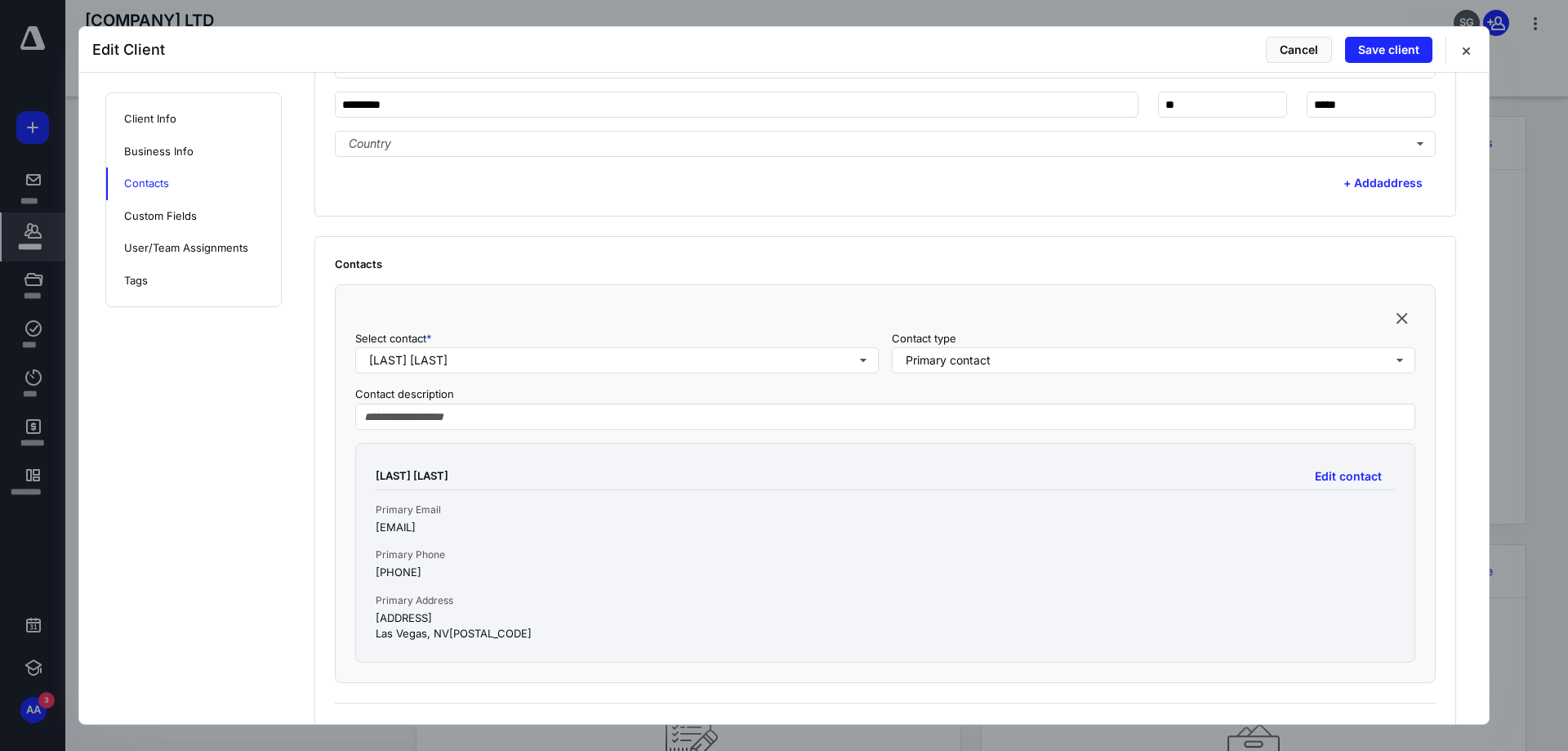 scroll, scrollTop: 1057, scrollLeft: 0, axis: vertical 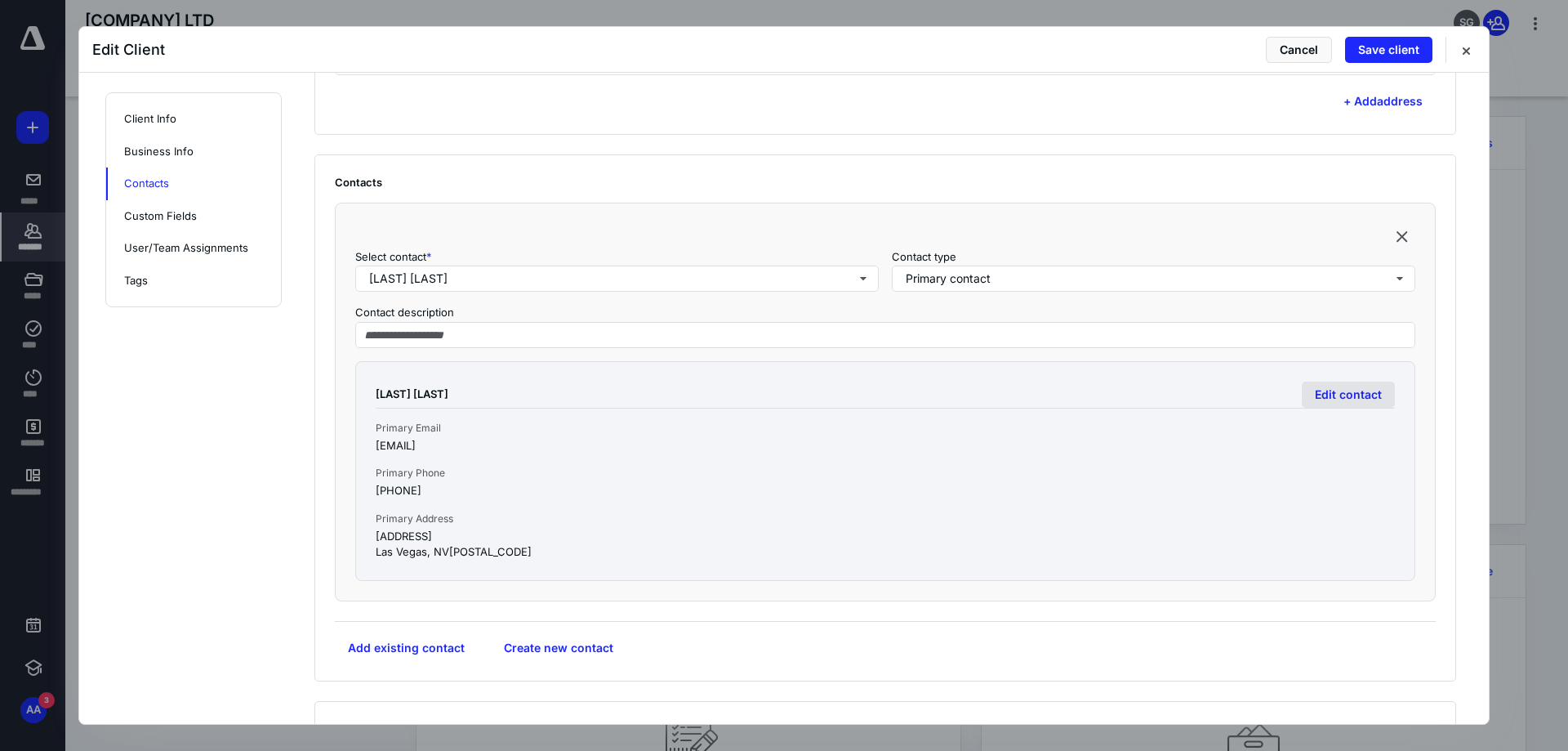 click on "Edit contact" at bounding box center (1348, 395) 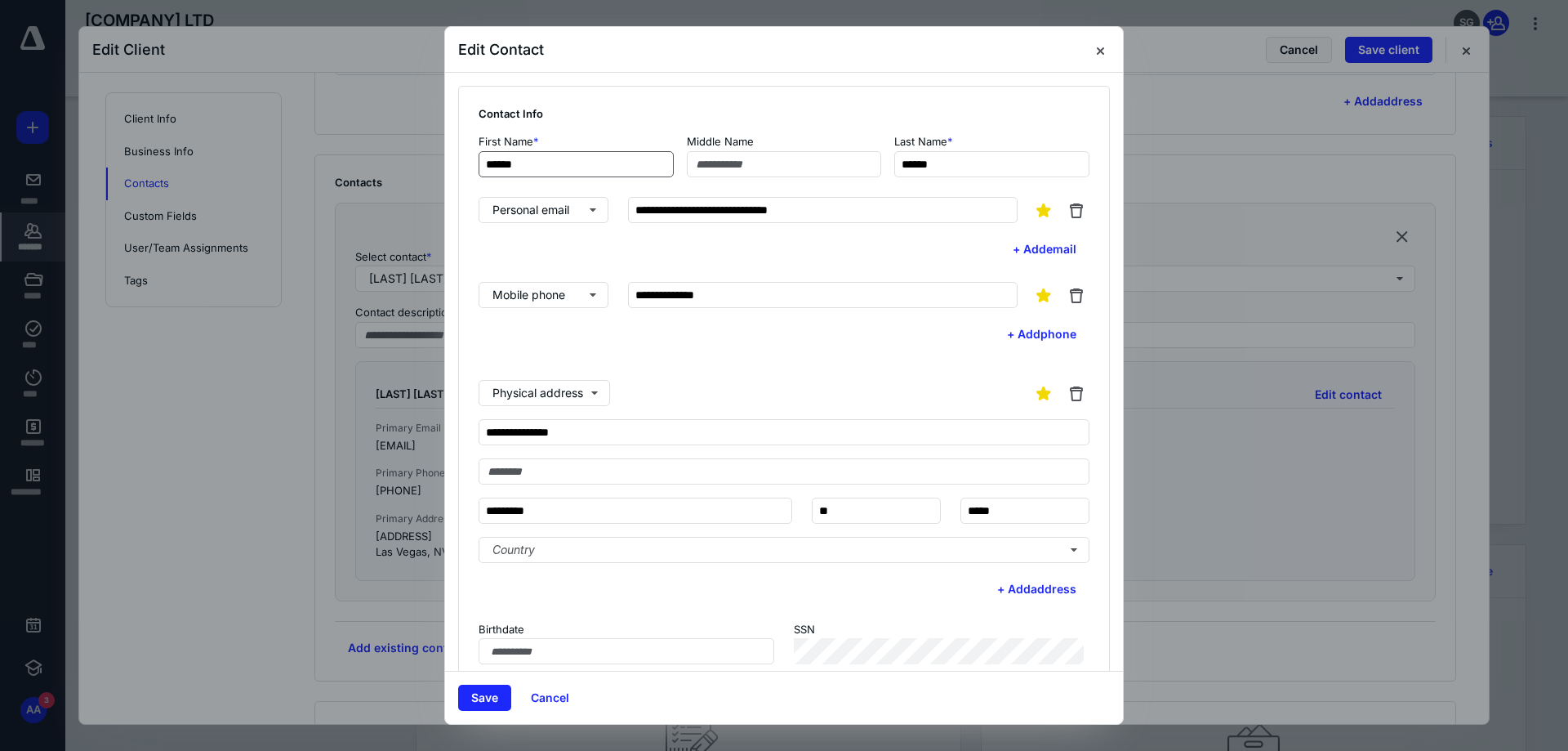 click on "******" at bounding box center [576, 164] 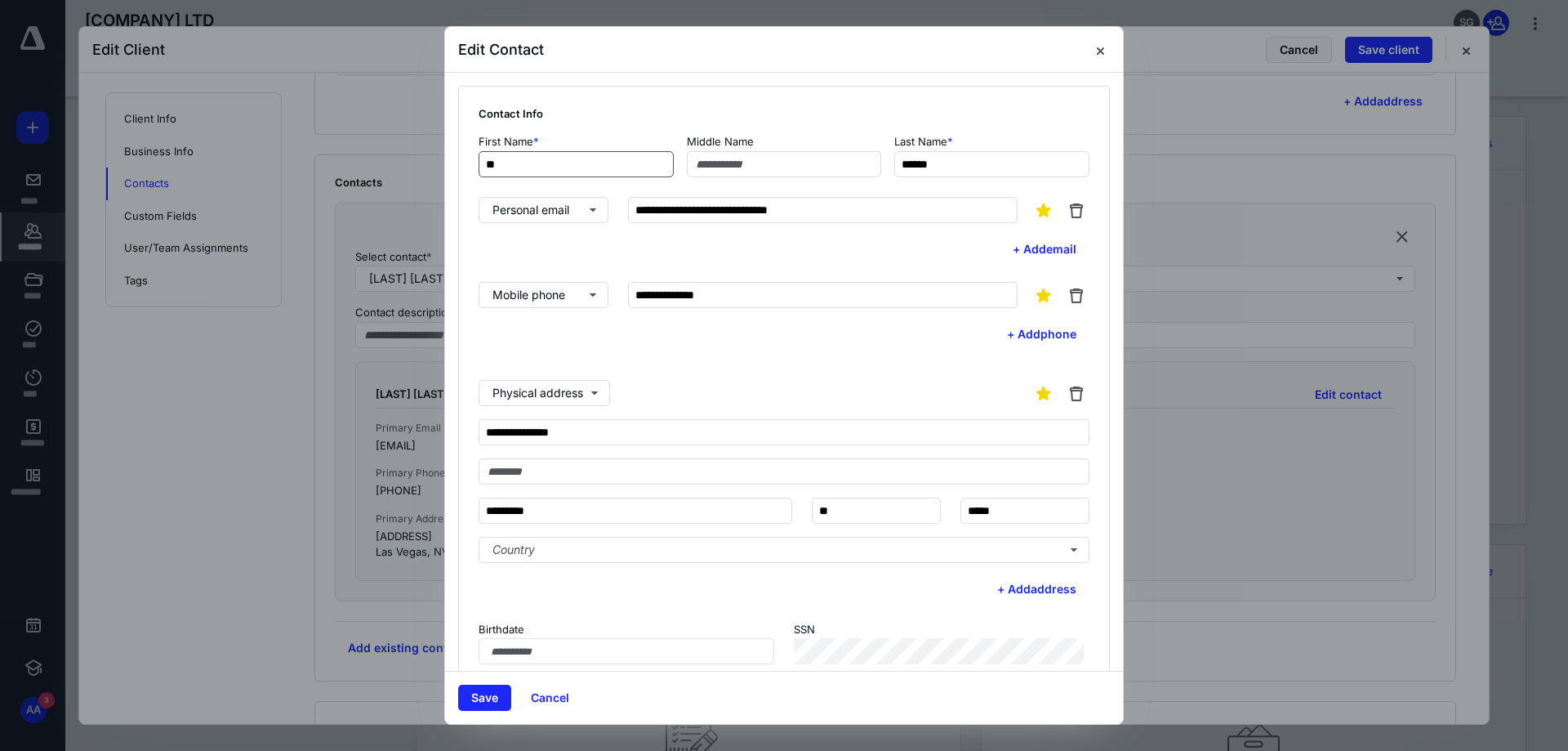 type on "*" 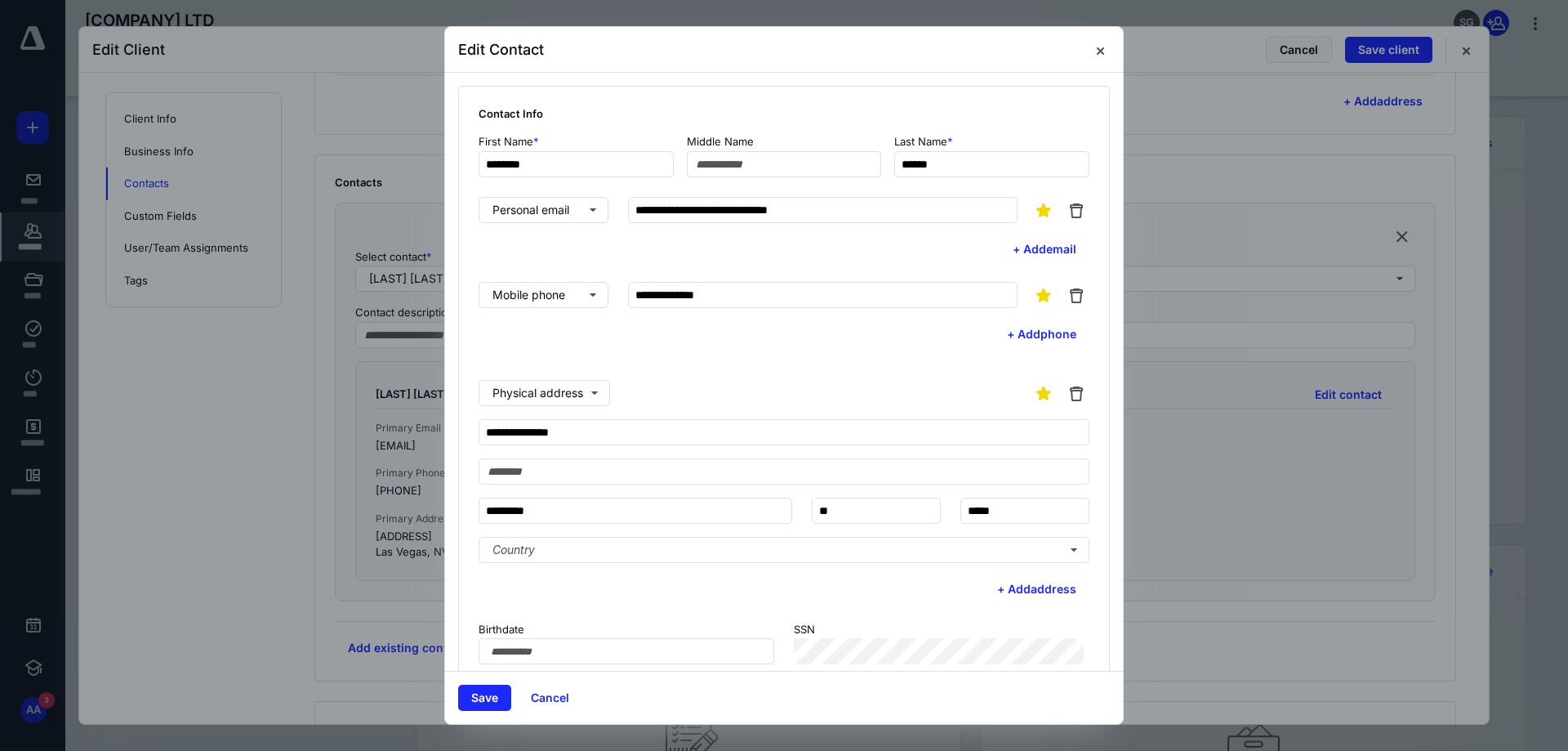 type on "********" 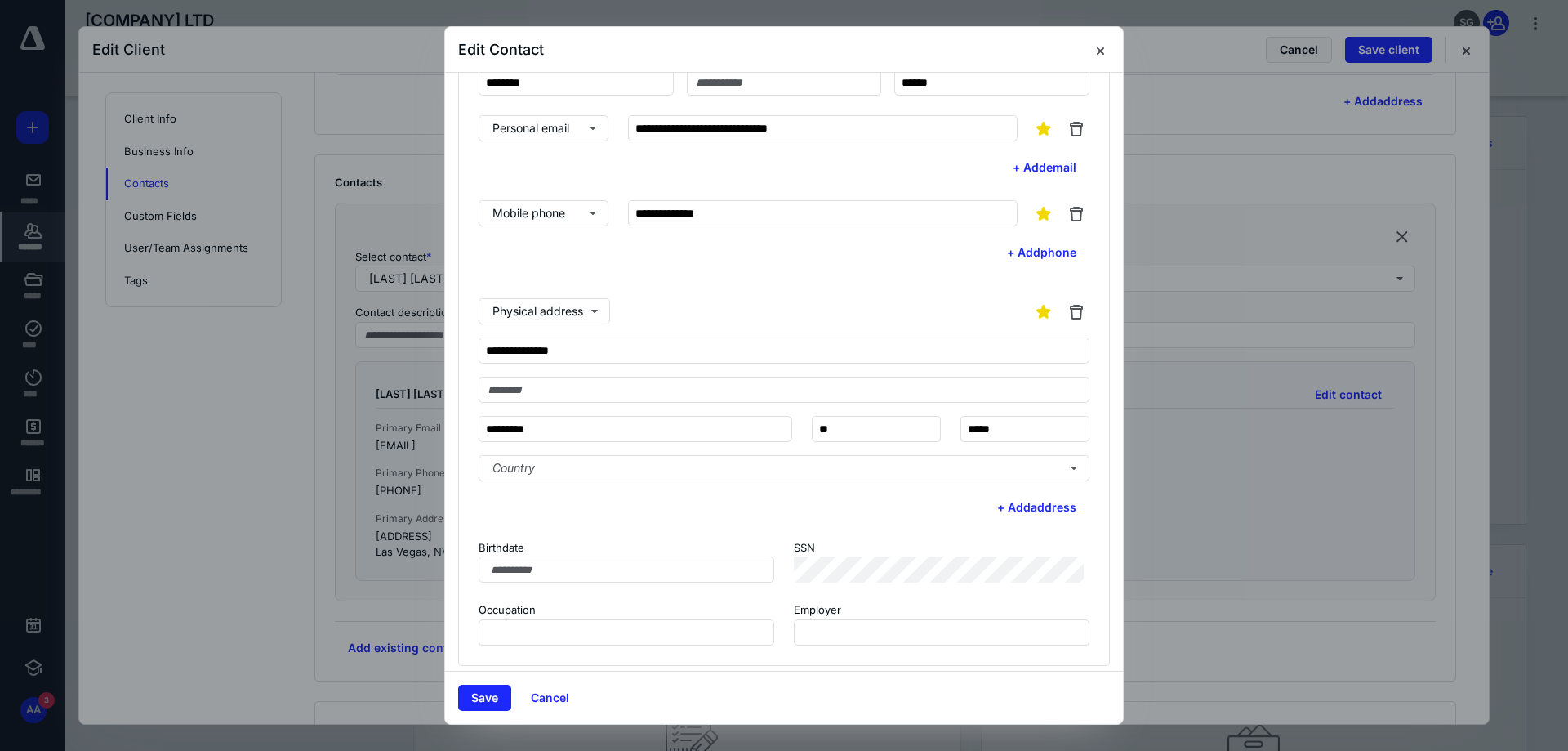 scroll, scrollTop: 90, scrollLeft: 0, axis: vertical 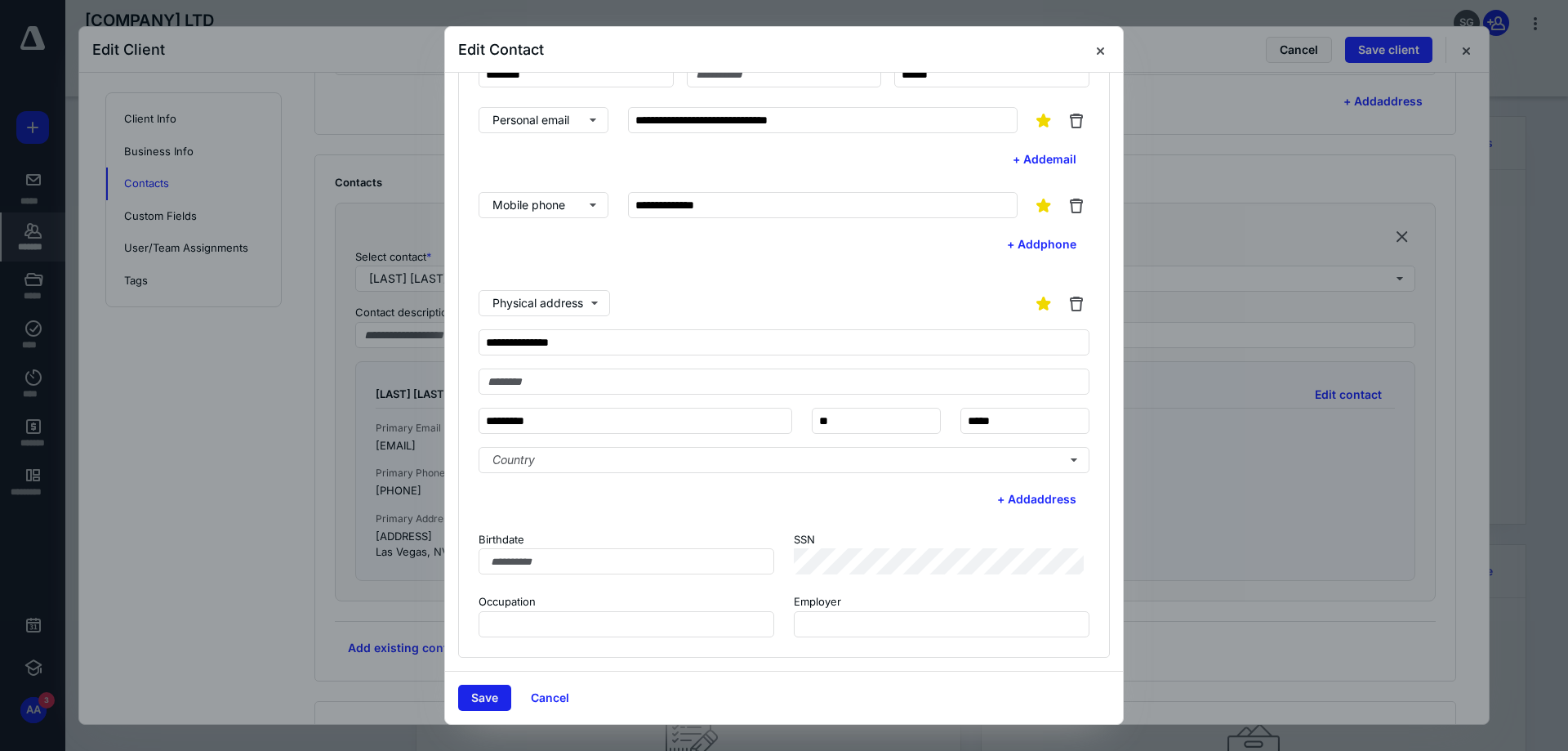 click on "Save" at bounding box center (484, 698) 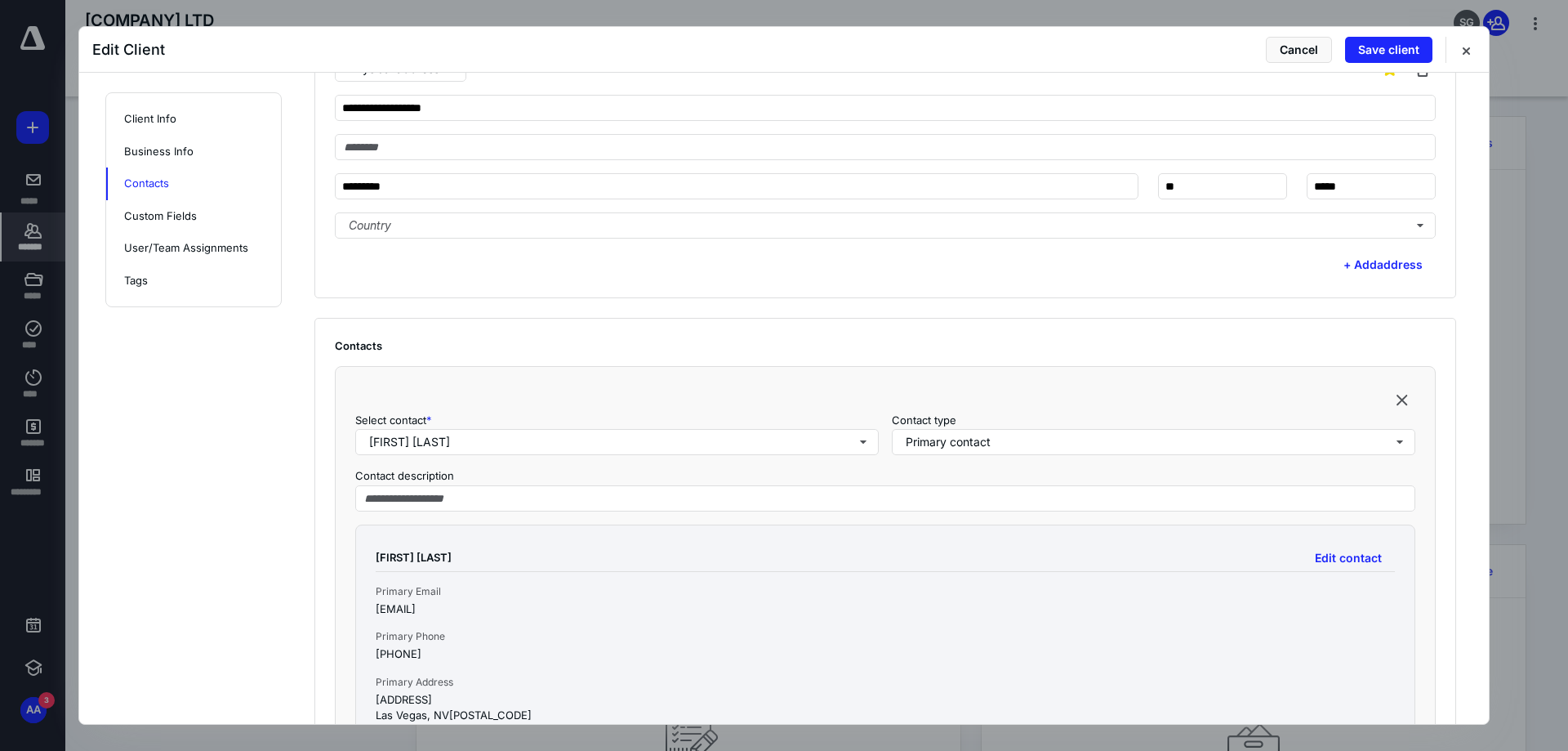 scroll, scrollTop: 811, scrollLeft: 0, axis: vertical 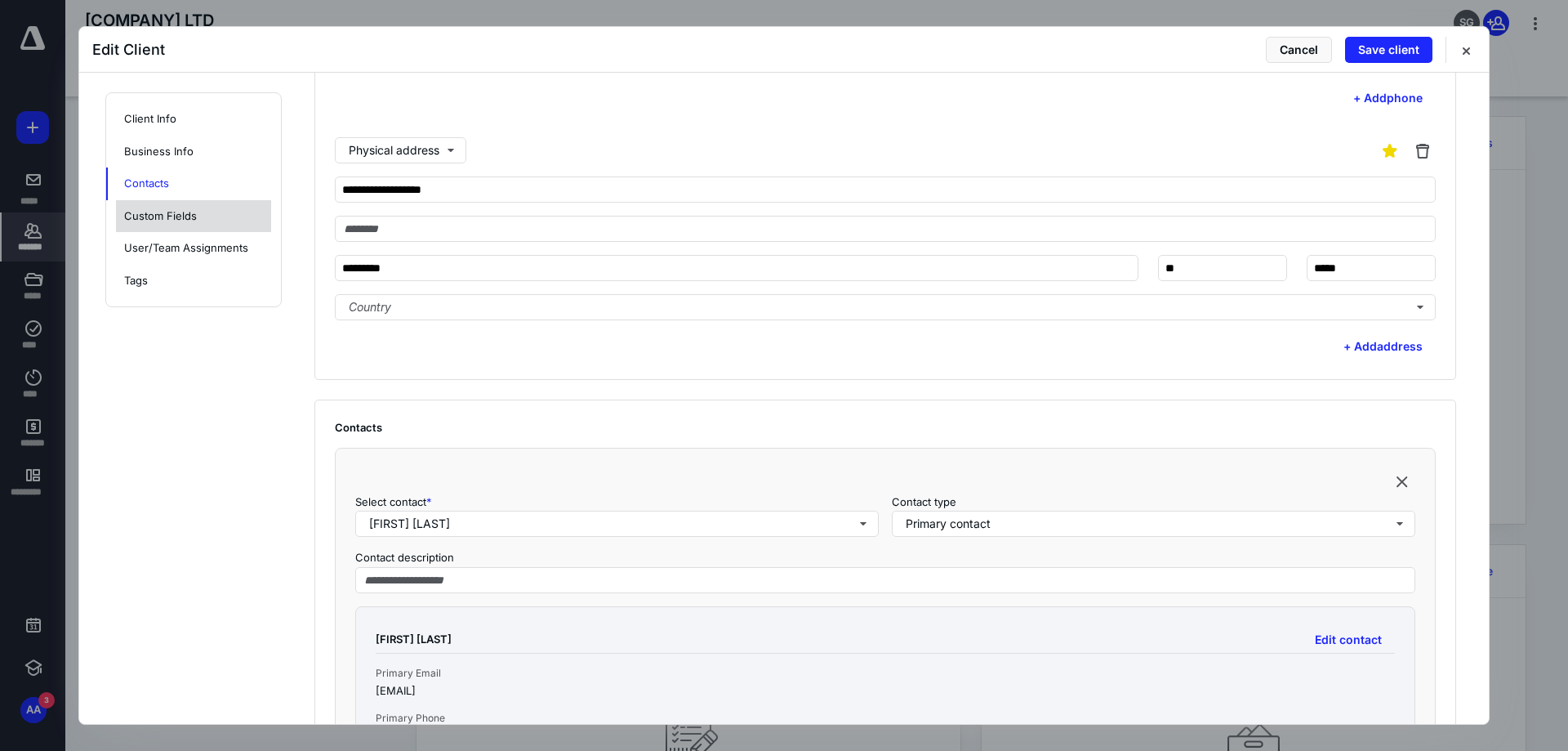 click on "Custom Fields" at bounding box center (194, 217) 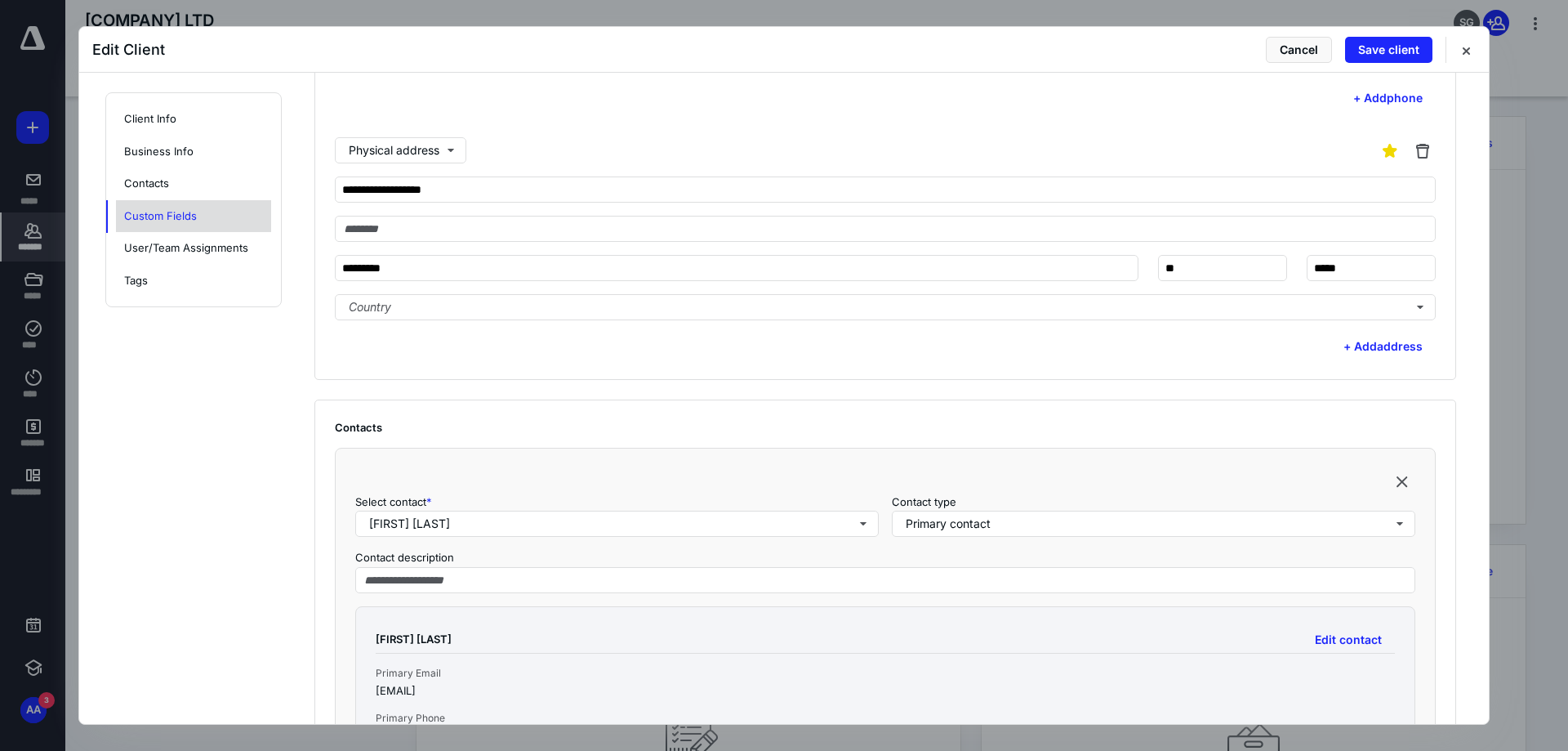 scroll, scrollTop: 1522, scrollLeft: 0, axis: vertical 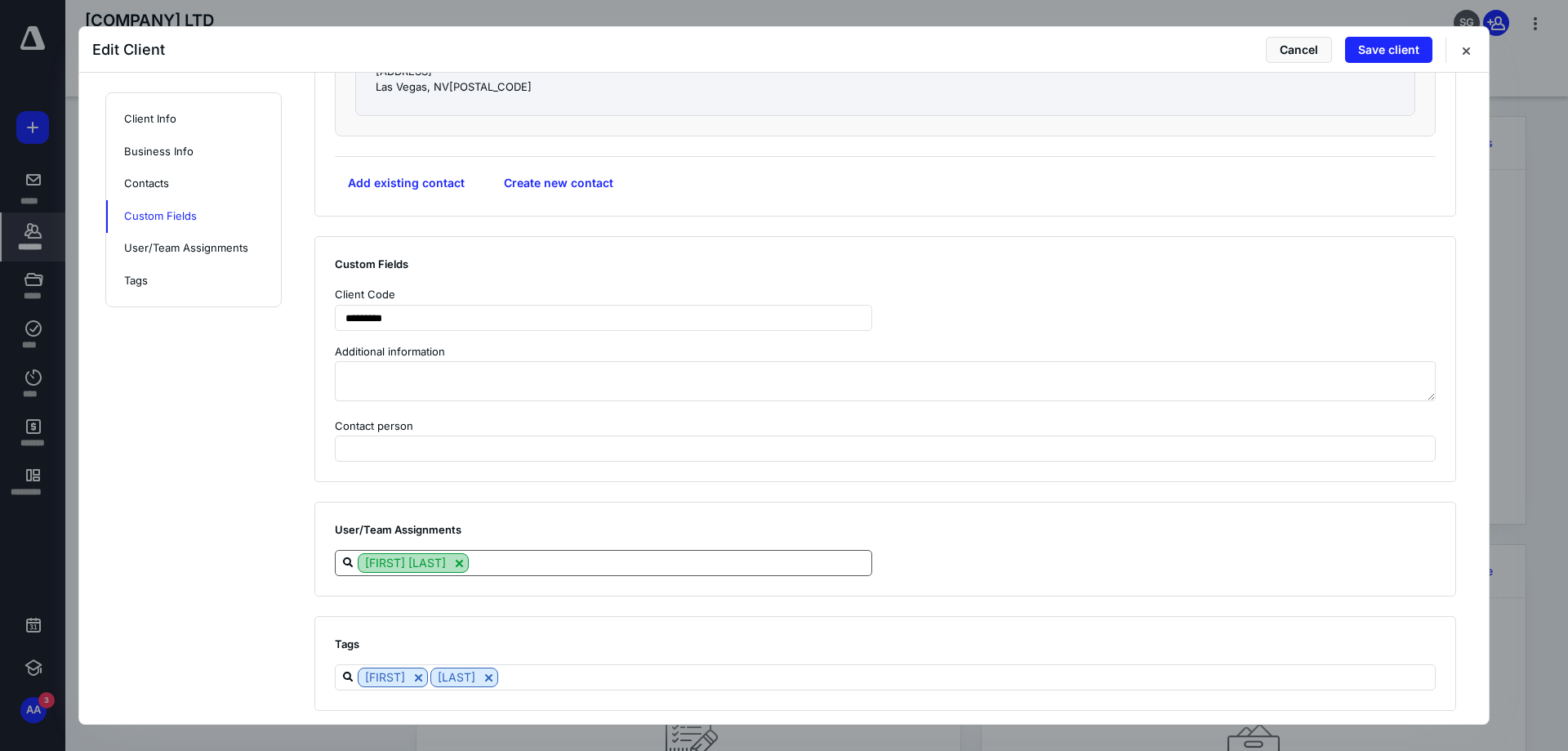 click at bounding box center [459, 563] 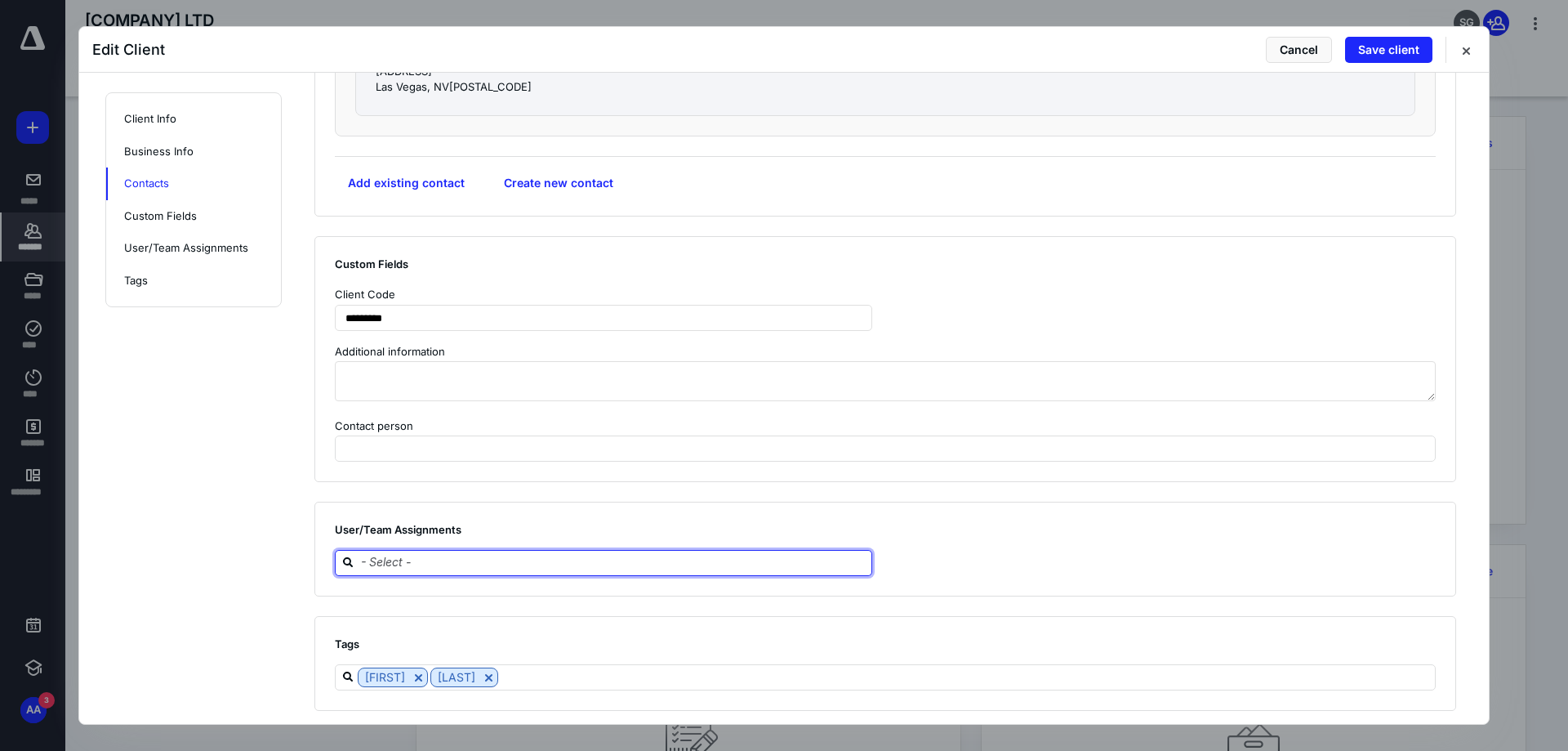 click at bounding box center [613, 562] 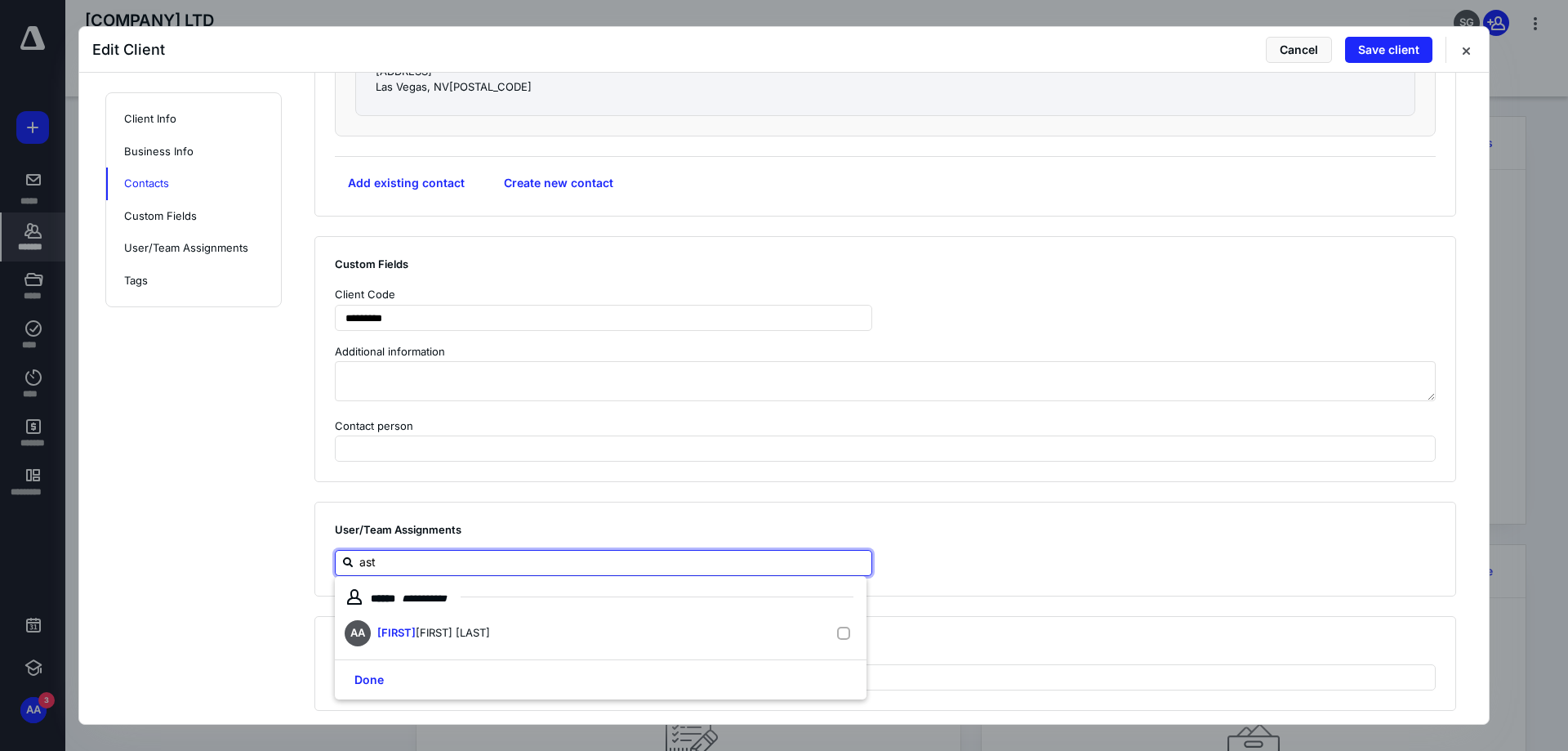 type on "[FIRST]" 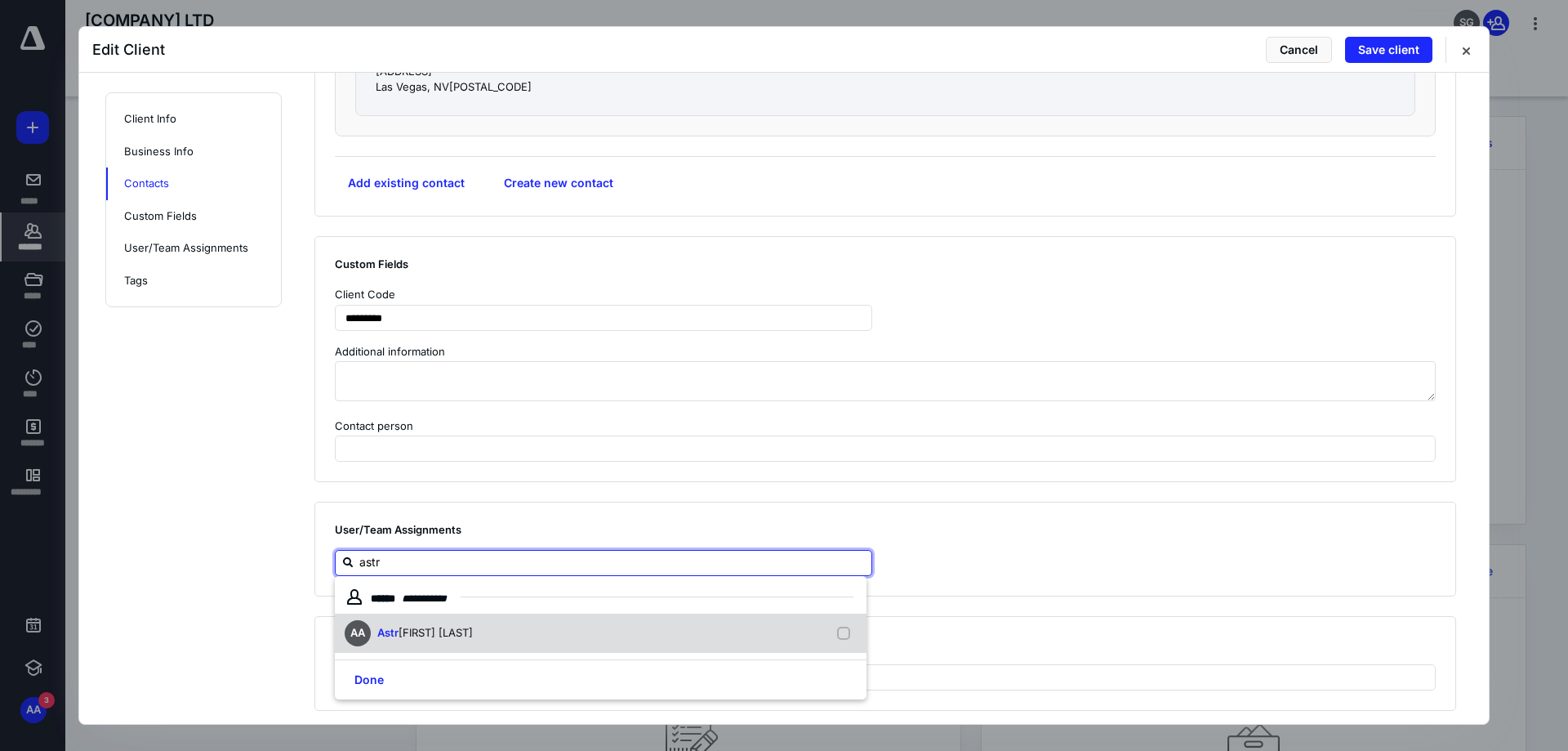click on "AA [FIRST] [LAST]" at bounding box center [600, 633] 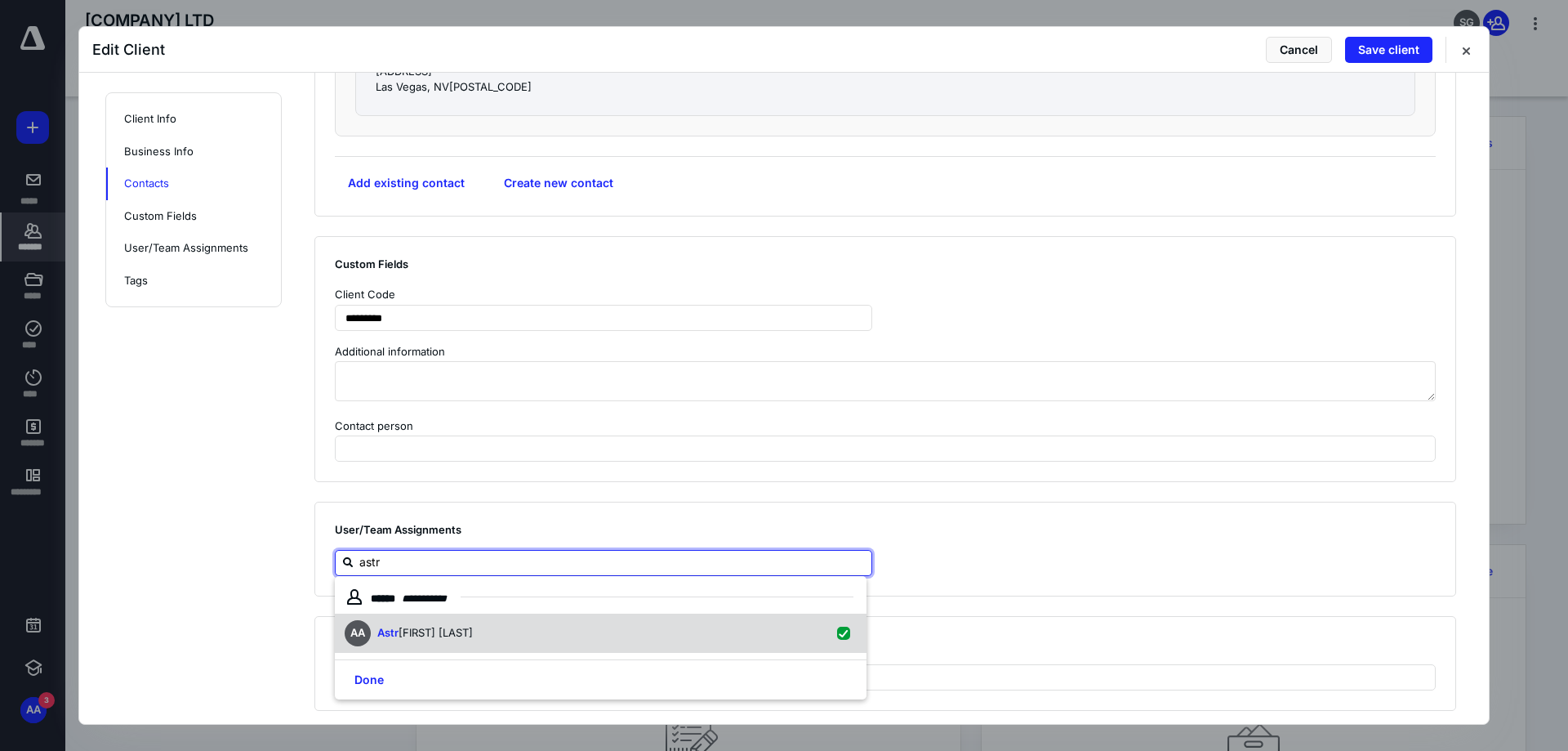 checkbox on "true" 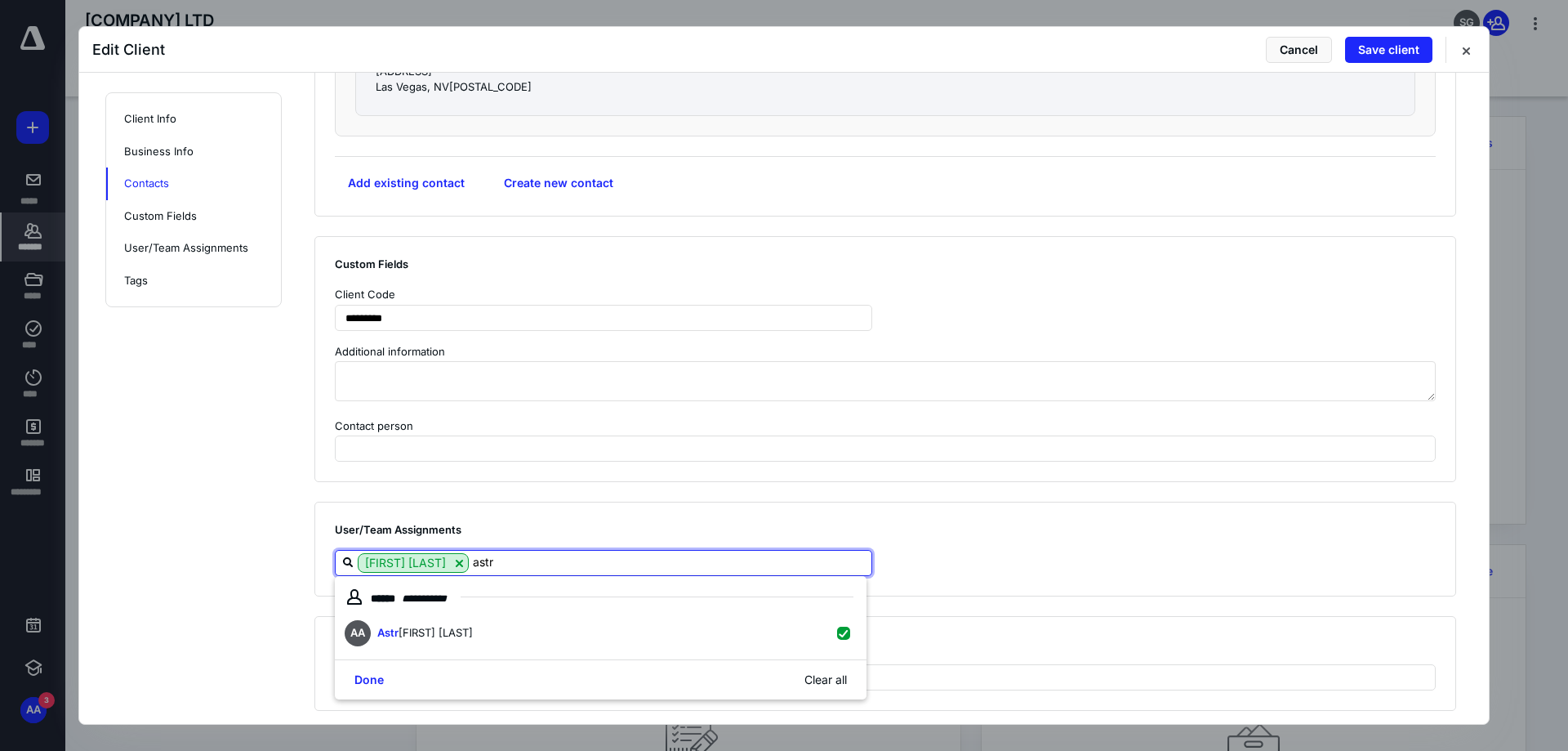 type on "[FIRST]" 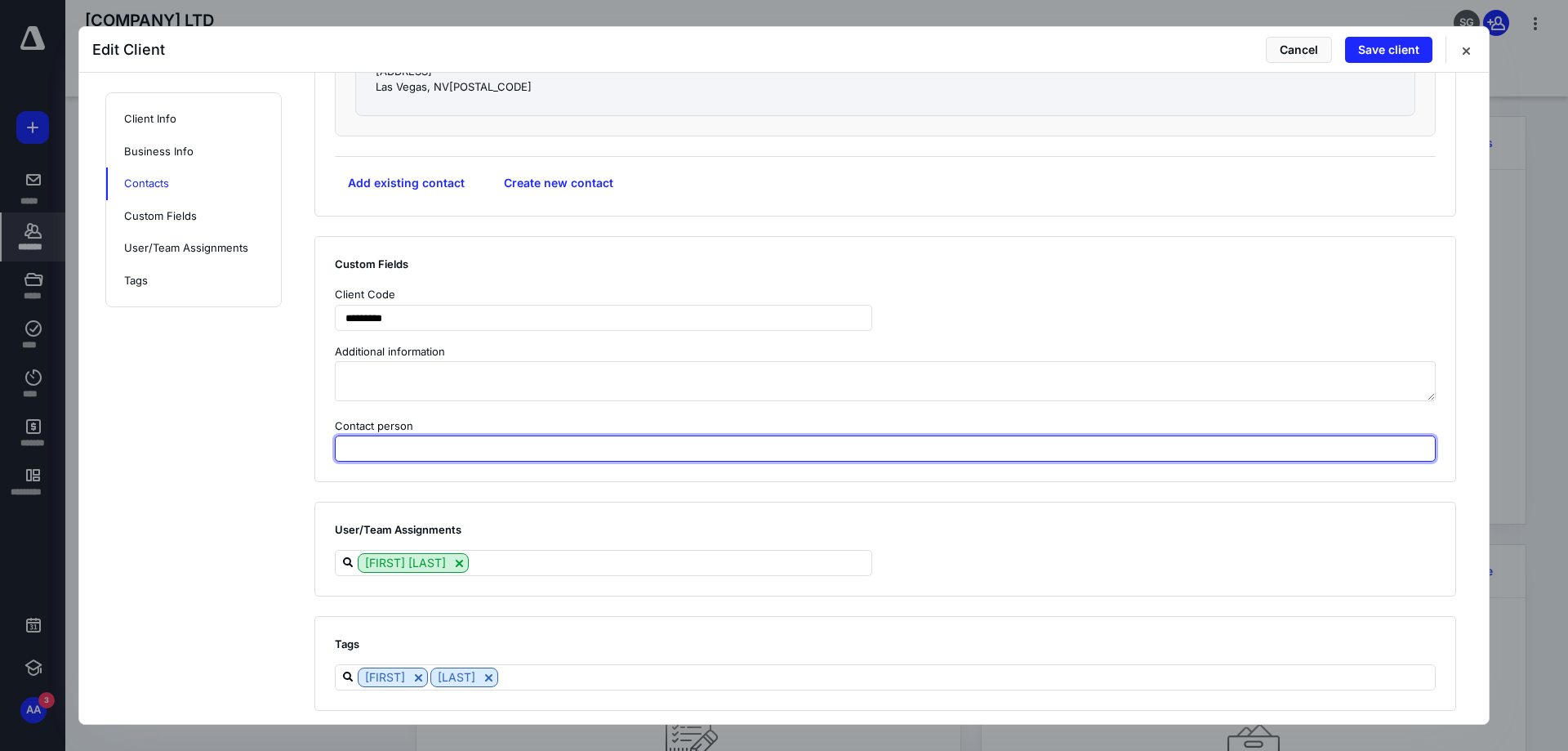 click at bounding box center [885, 449] 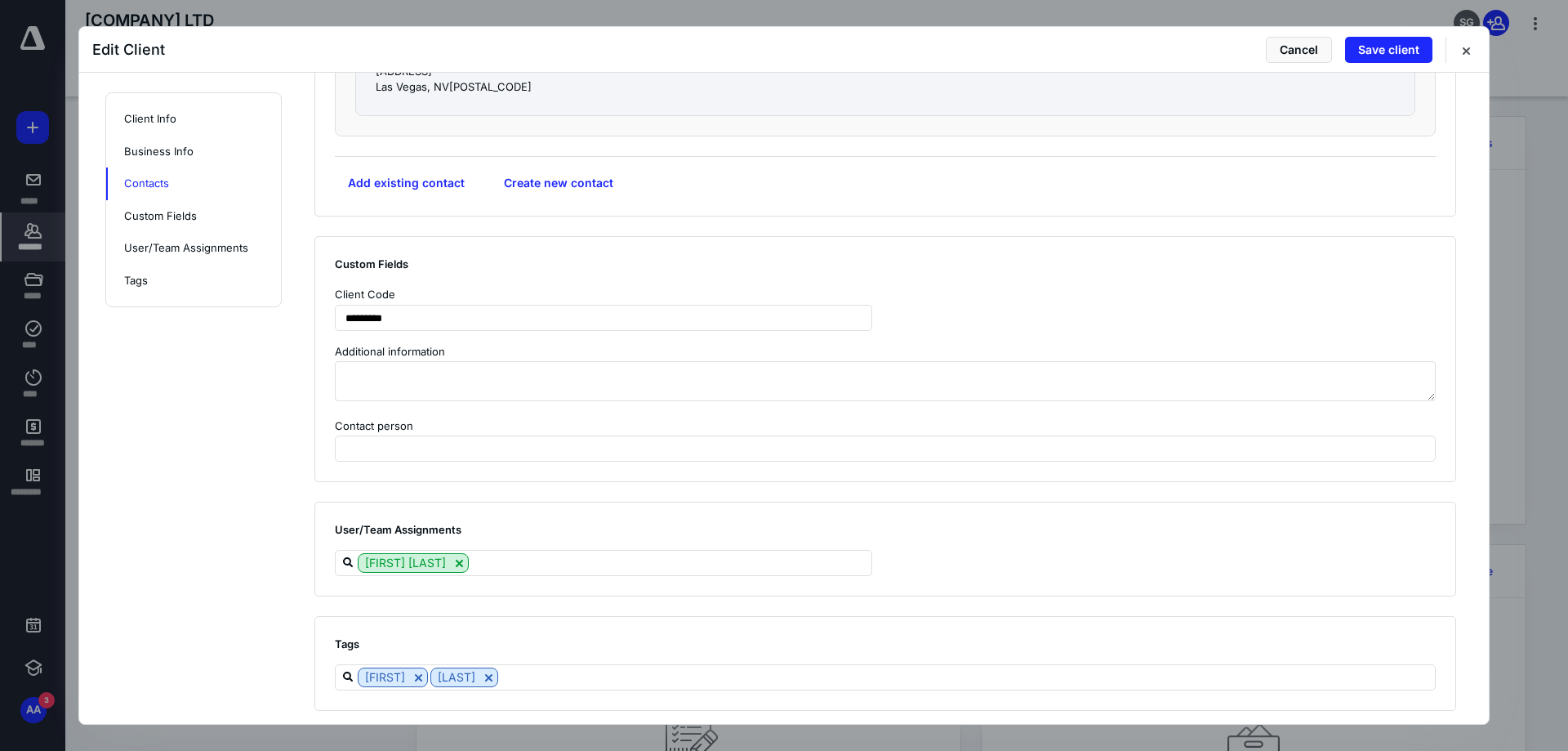 click on "**********" at bounding box center [784, -363] 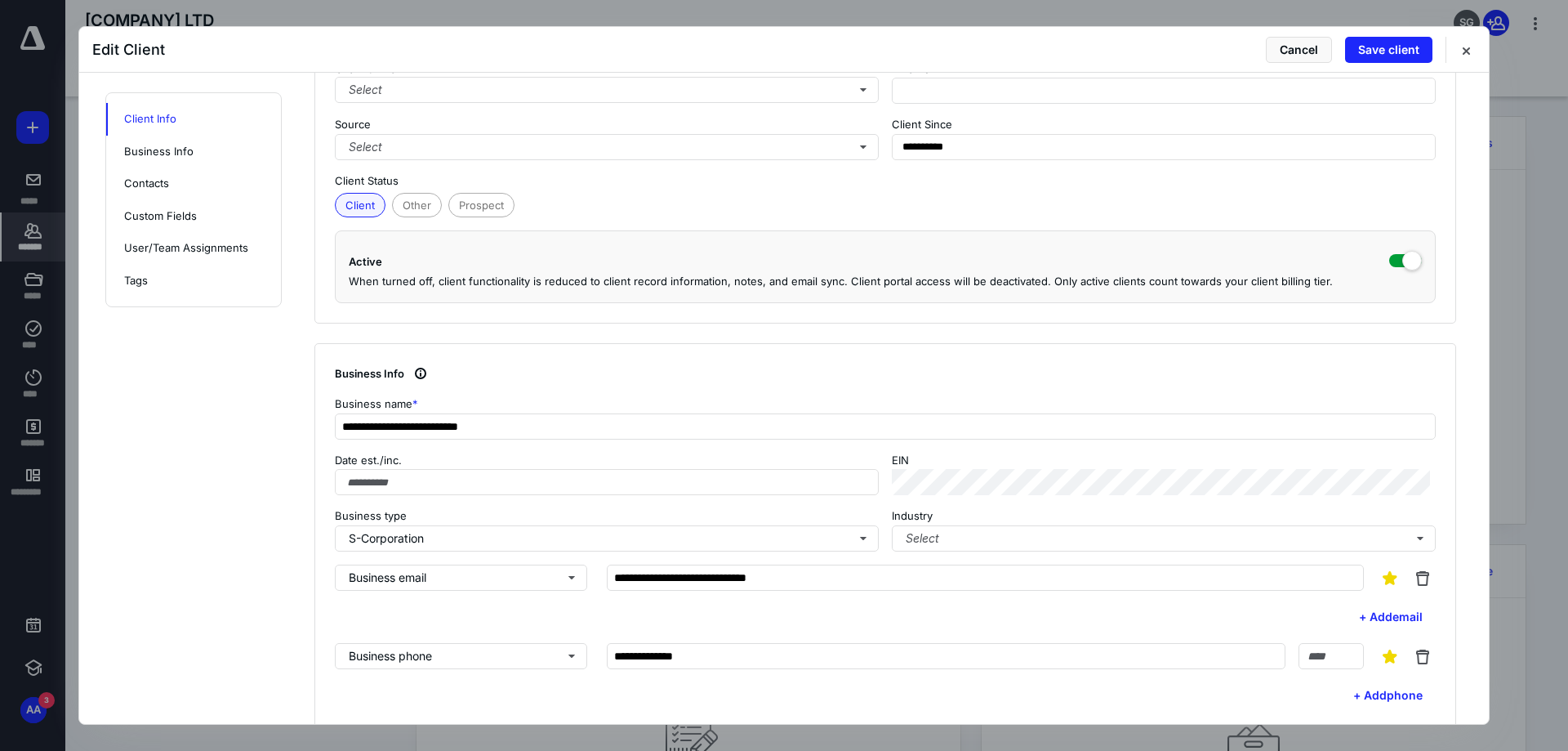 scroll, scrollTop: 51, scrollLeft: 0, axis: vertical 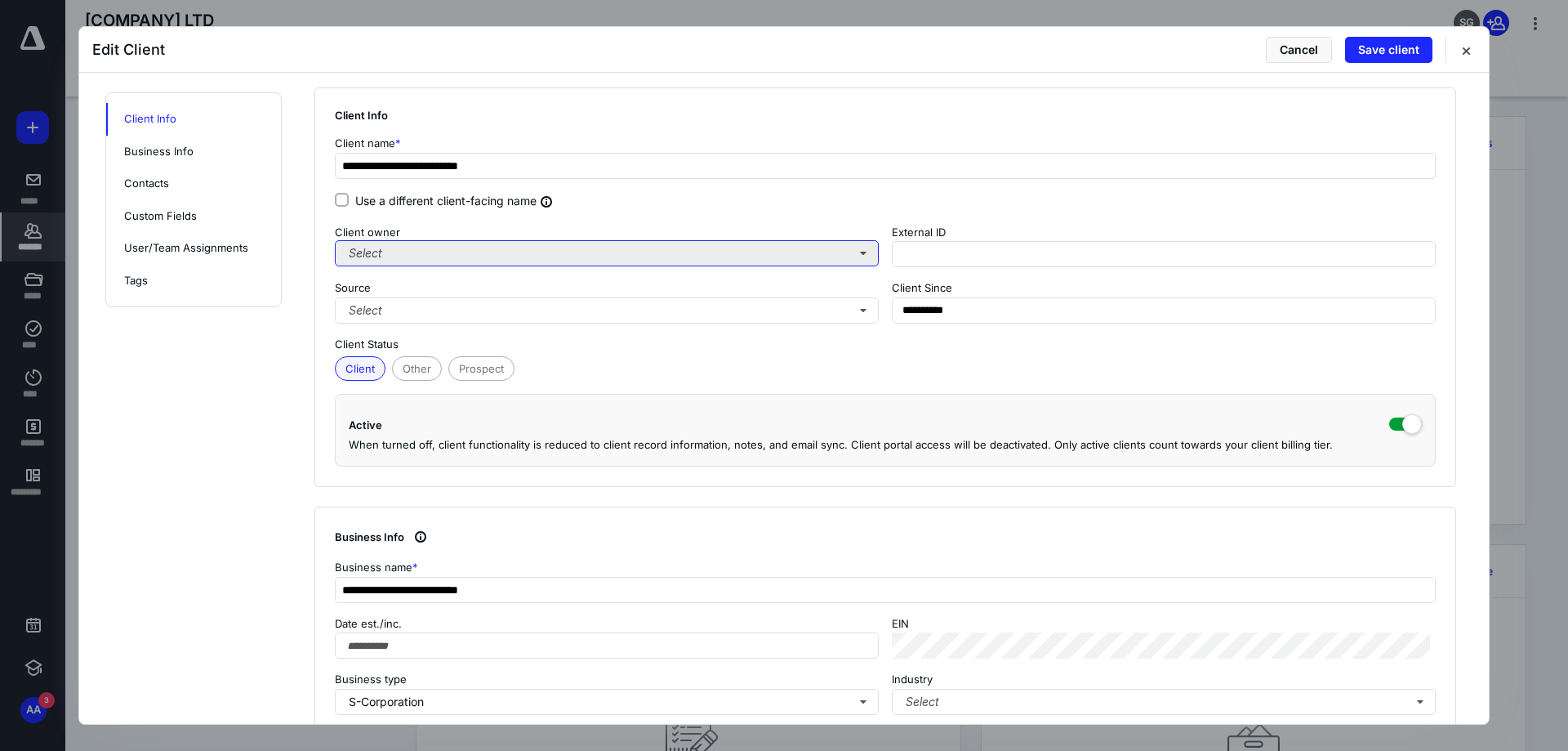 click on "Select" at bounding box center (607, 253) 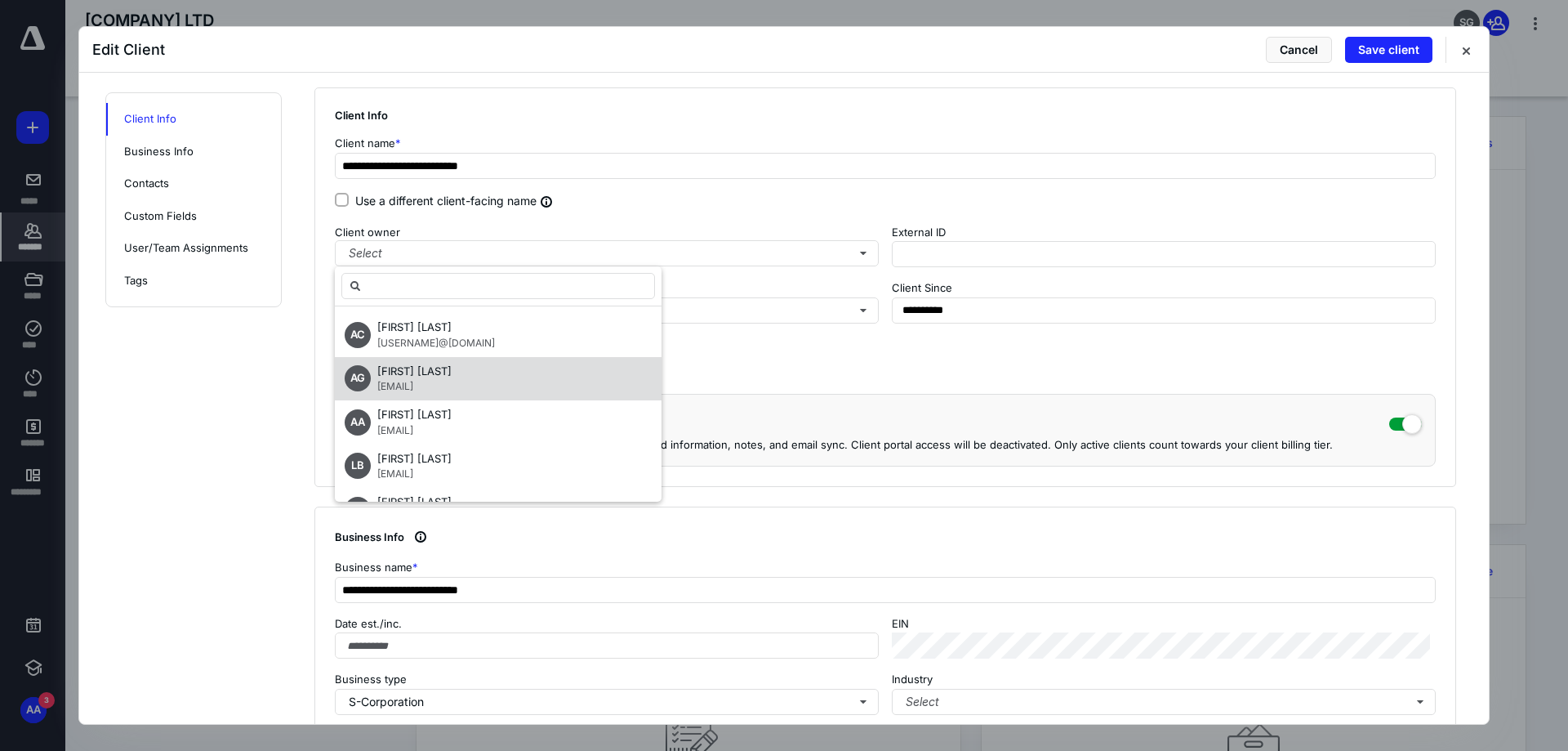 click on "Angeica Guerrero" at bounding box center [414, 371] 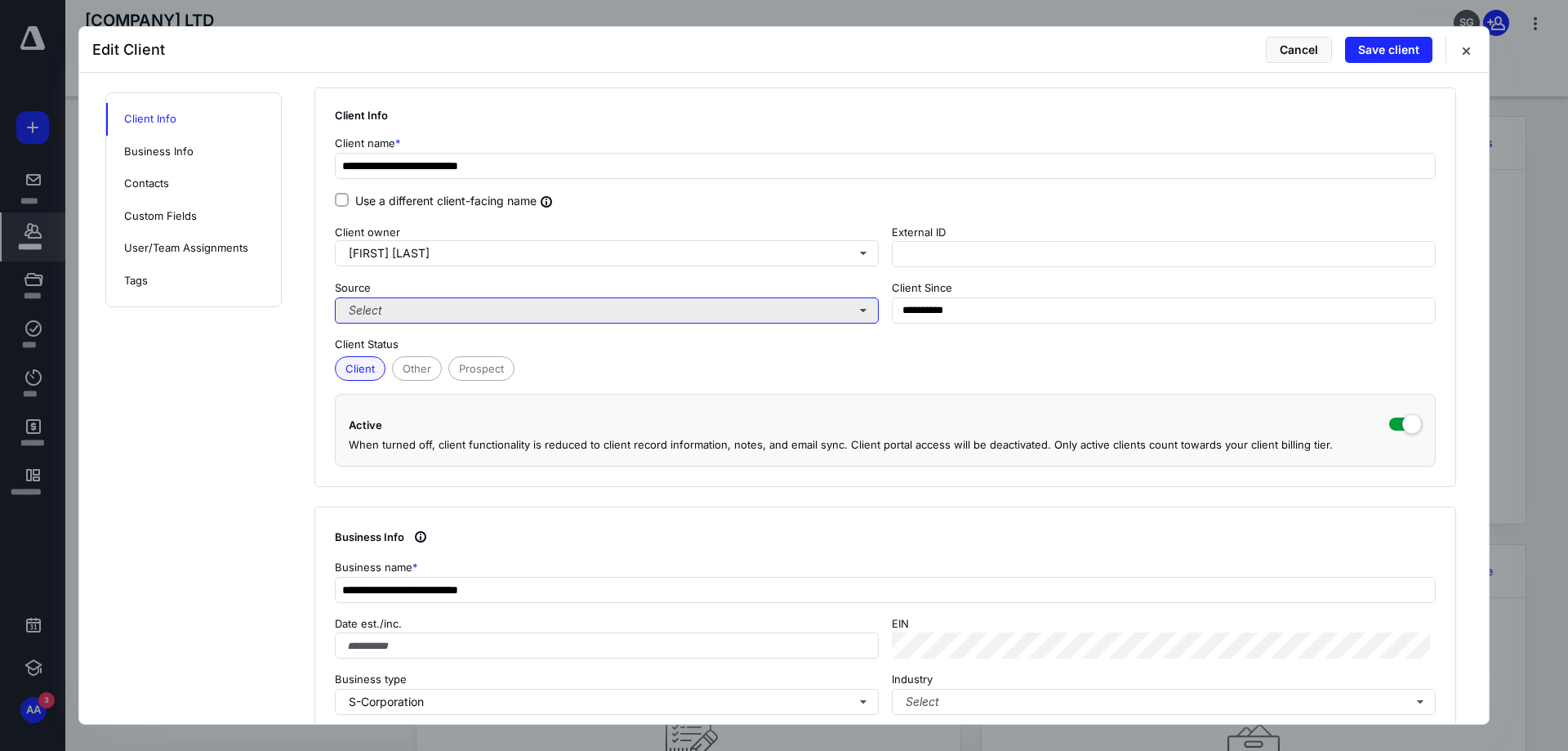 click on "Select" at bounding box center (607, 311) 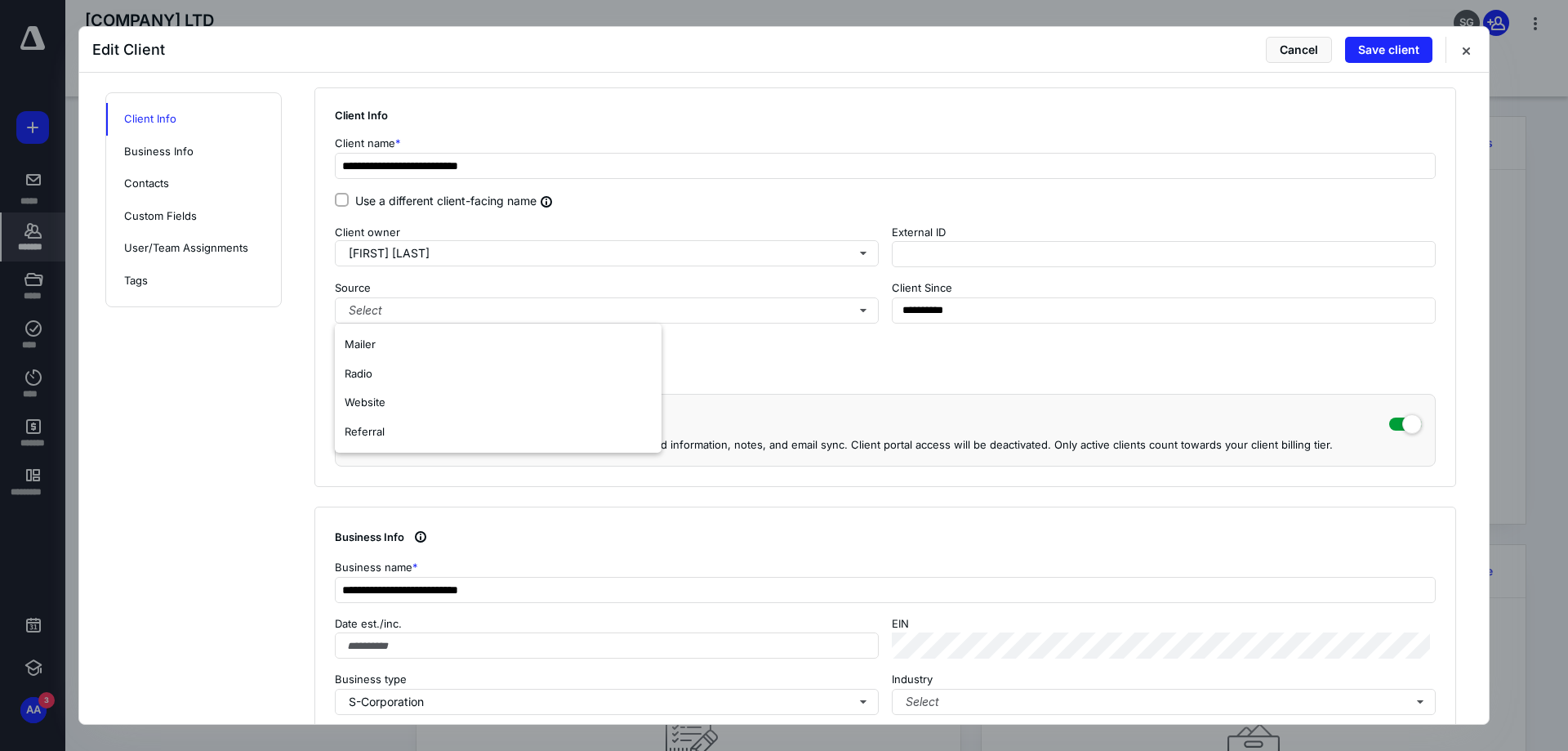 click on "Client Status" at bounding box center [885, 345] 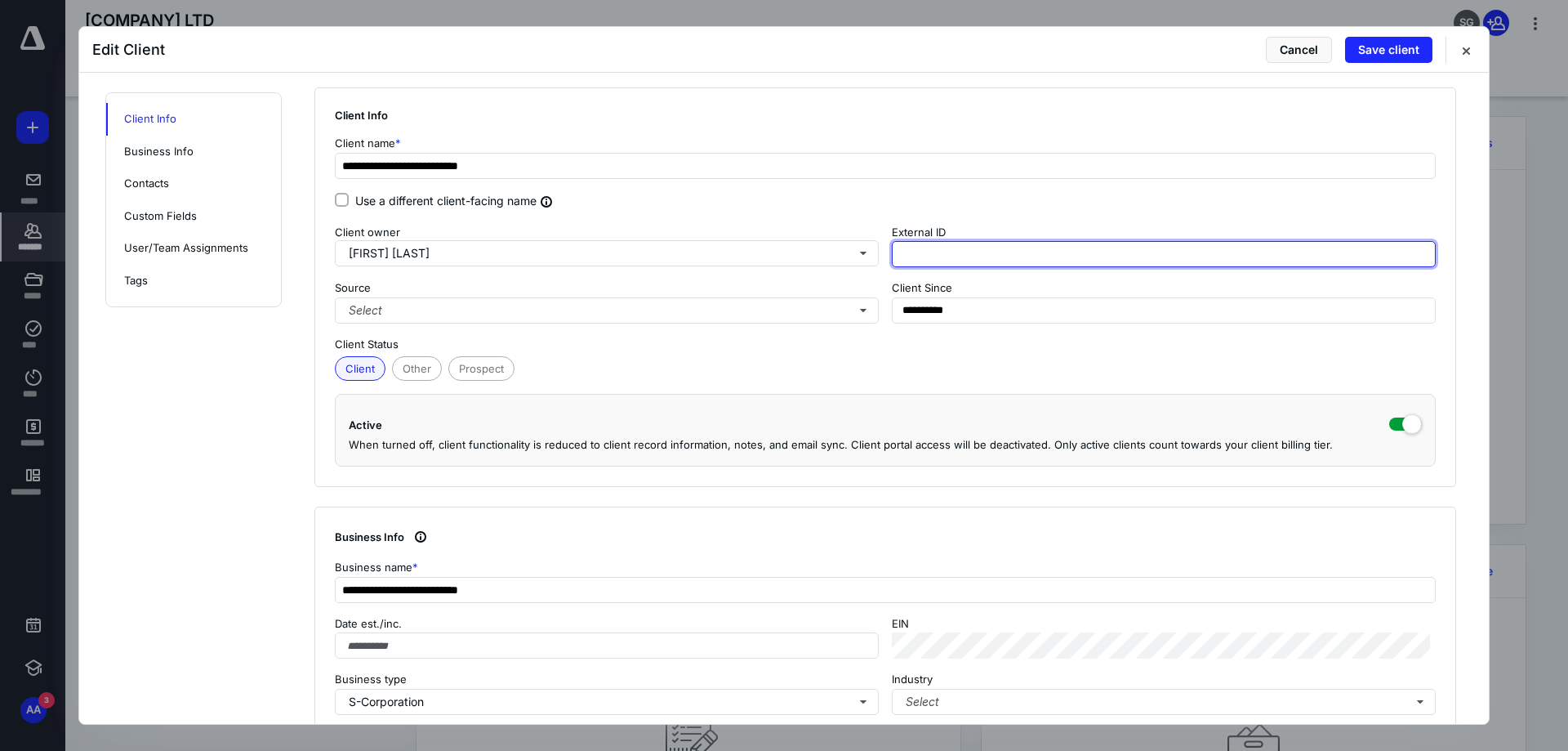 click at bounding box center (1164, 254) 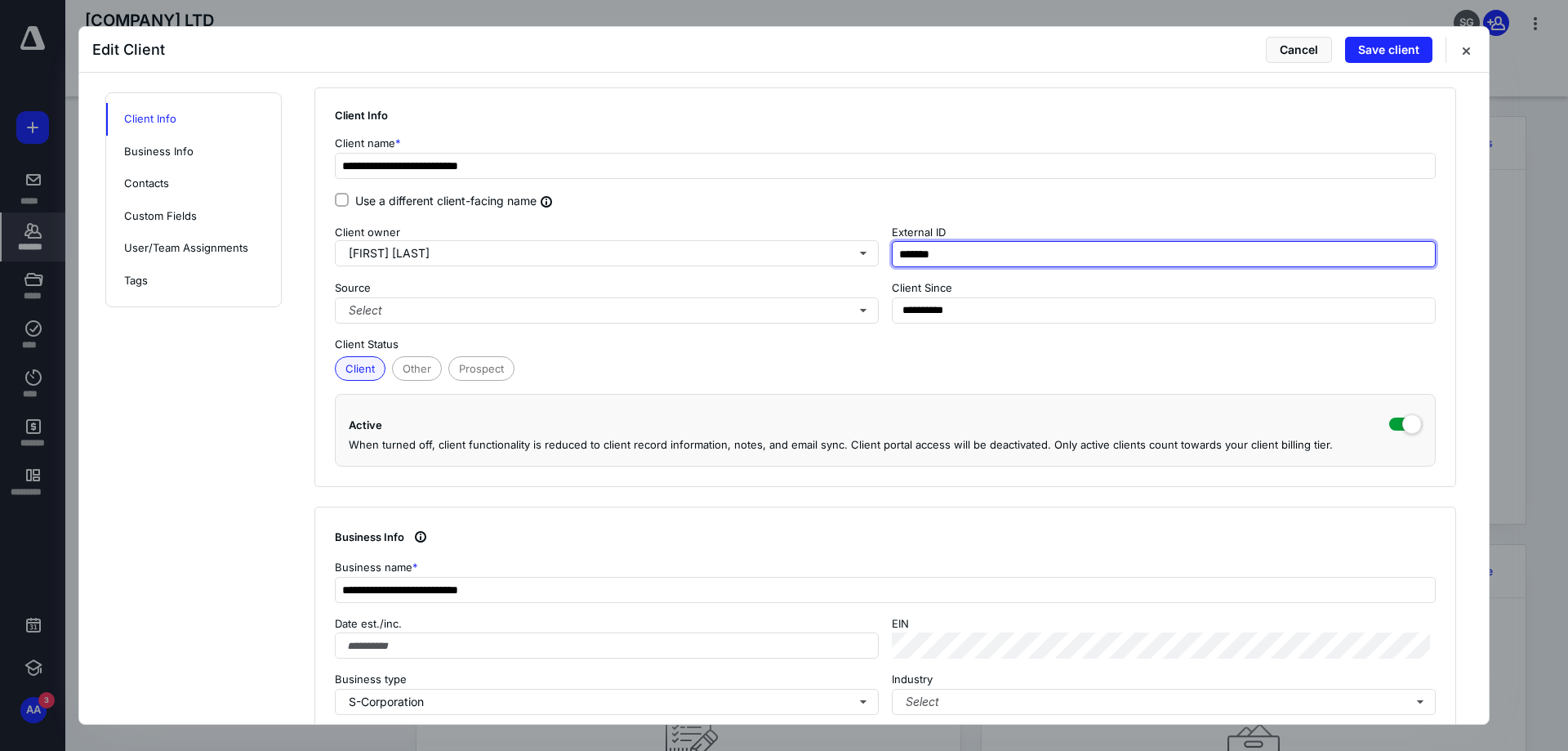 type on "*******" 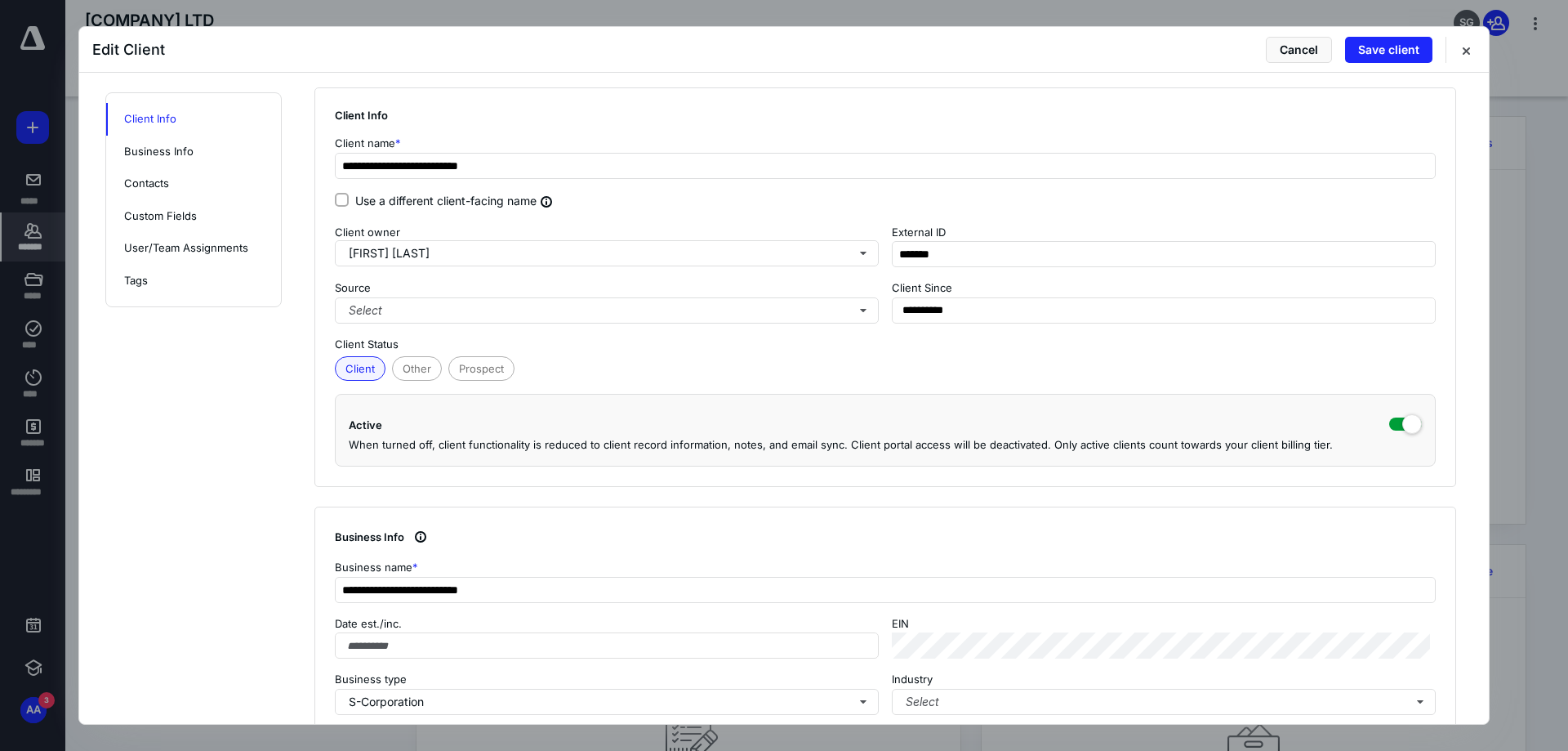 click on "Client Other Prospect" at bounding box center (885, 367) 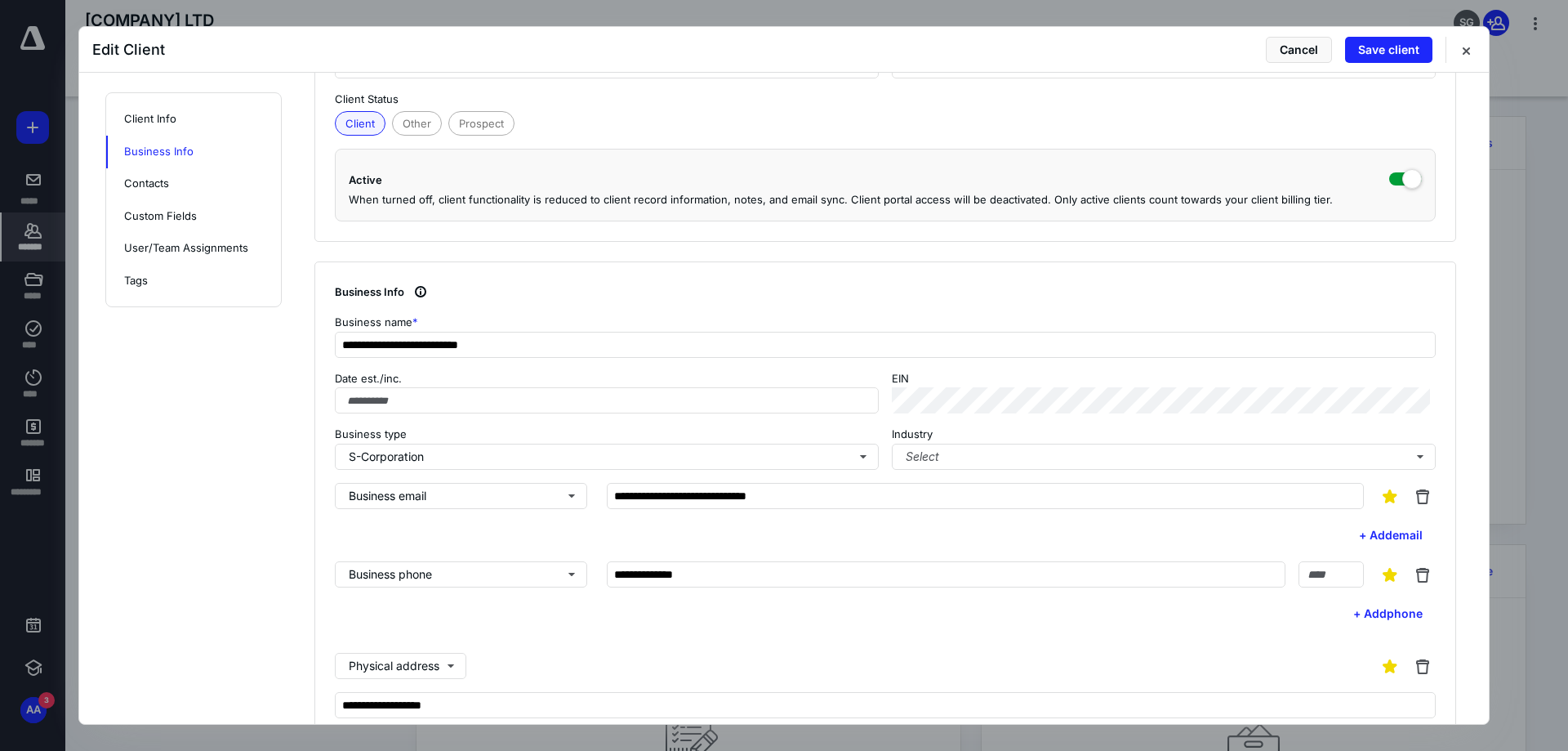 scroll, scrollTop: 378, scrollLeft: 0, axis: vertical 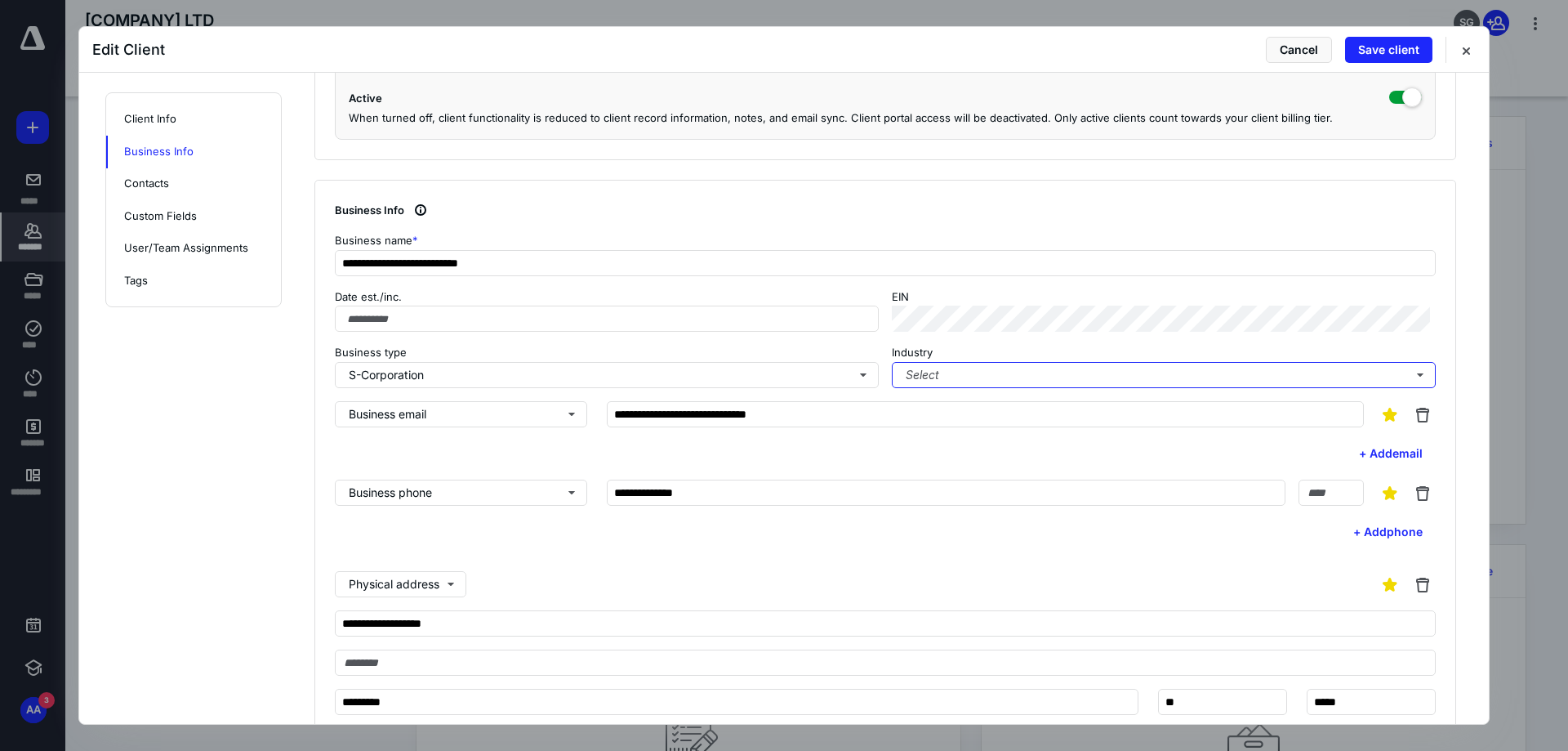 click on "Select" at bounding box center (1164, 375) 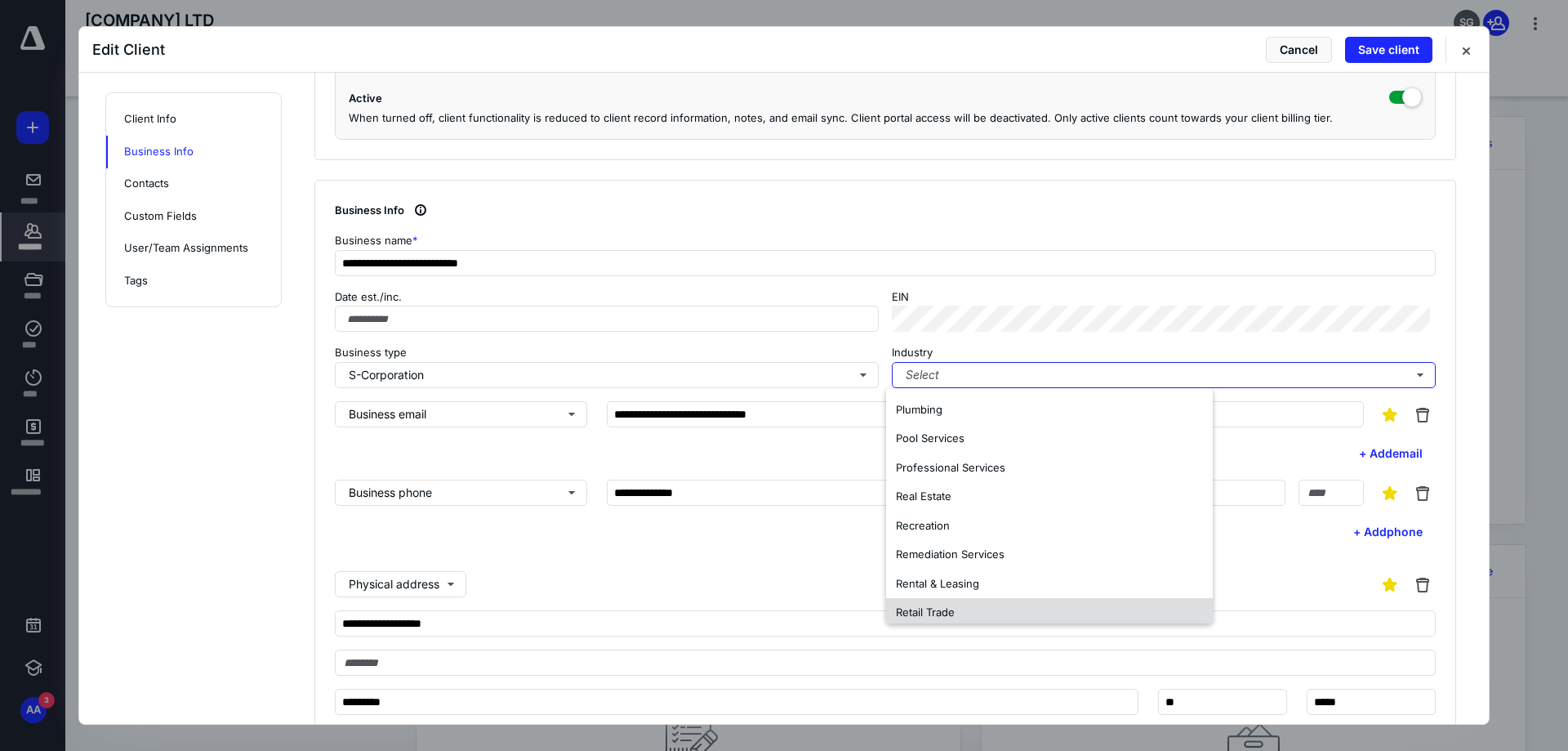 scroll, scrollTop: 981, scrollLeft: 0, axis: vertical 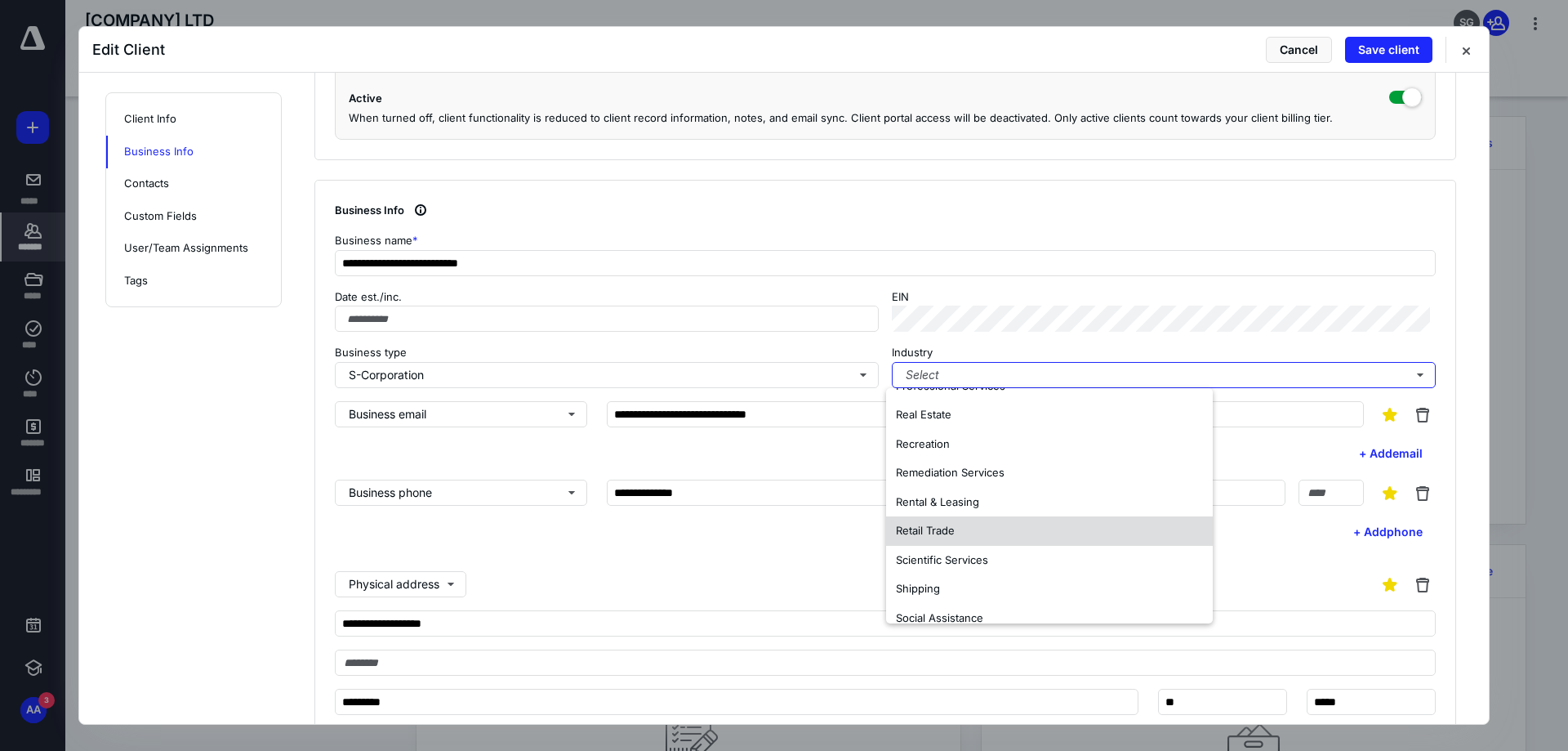 click on "Retail Trade" at bounding box center [1049, 531] 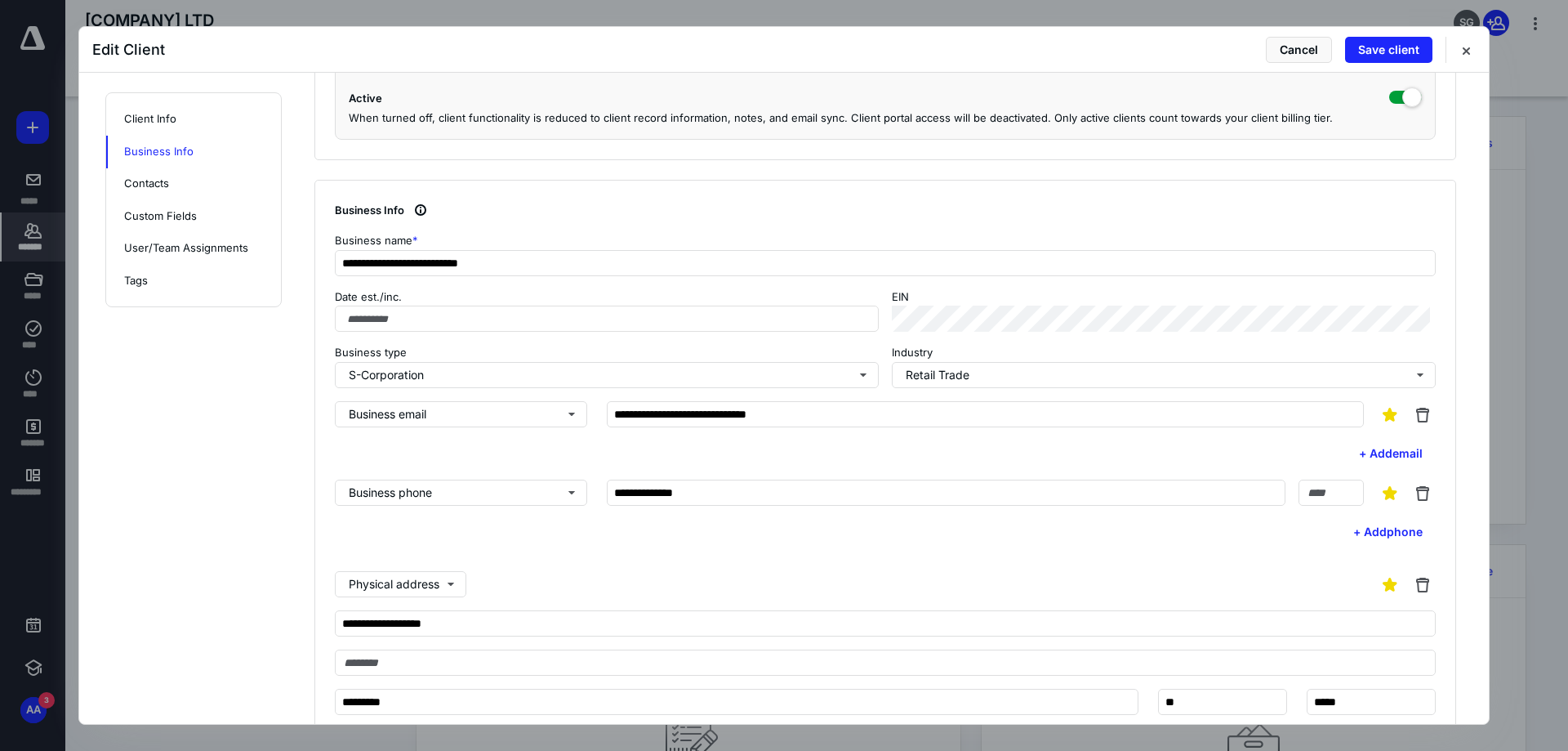 click on "**********" at bounding box center (885, 434) 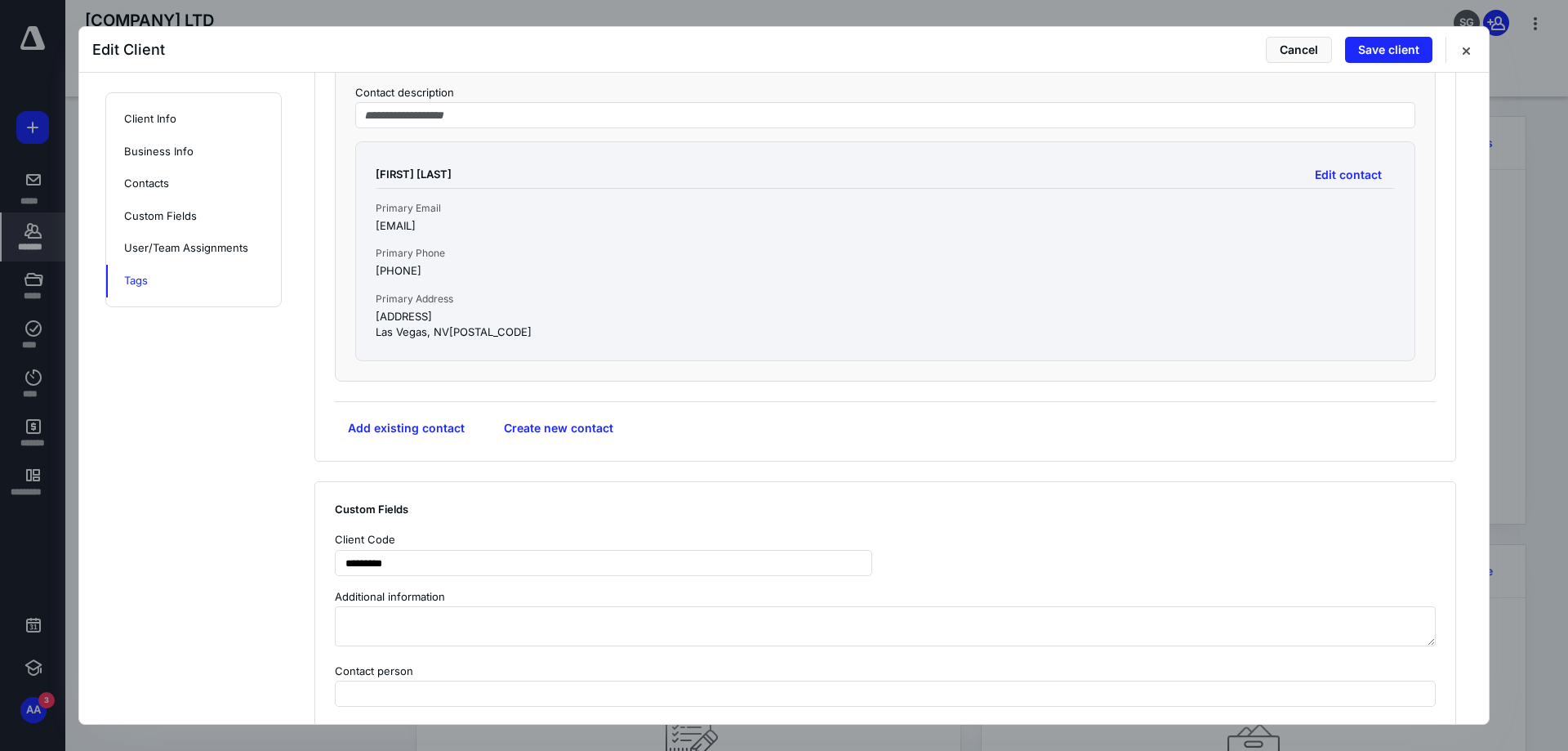 scroll, scrollTop: 1522, scrollLeft: 0, axis: vertical 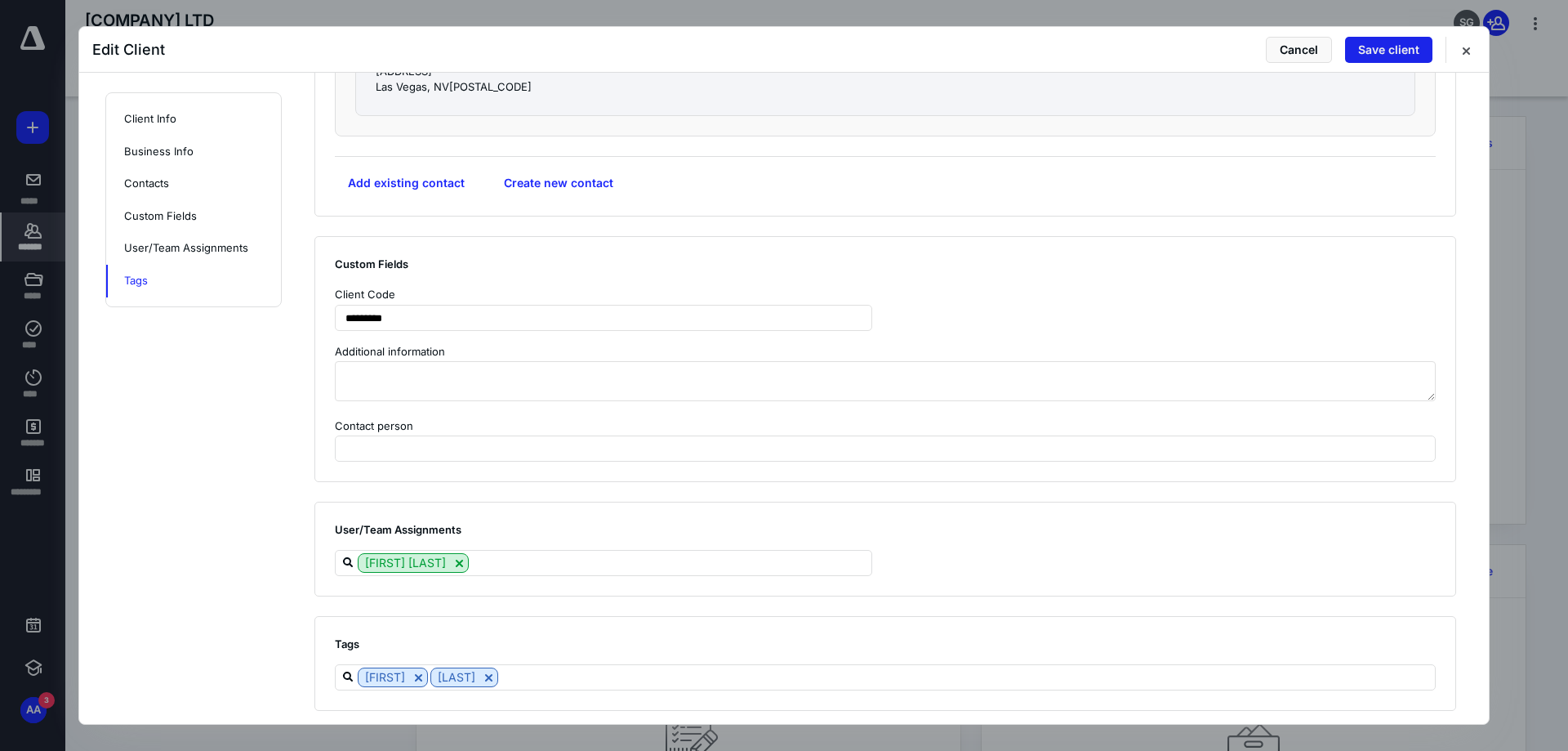 click on "Save client" at bounding box center [1388, 50] 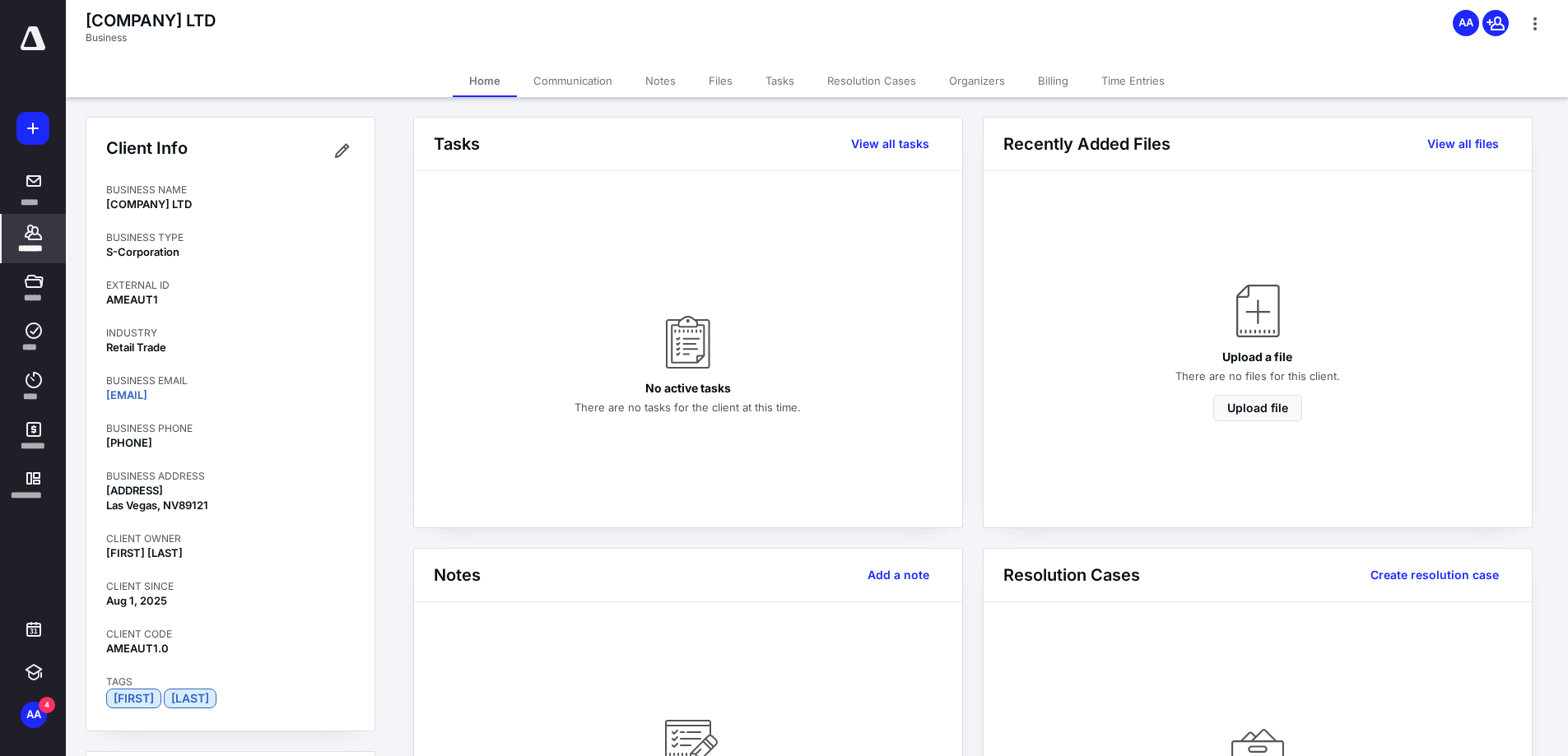 click on "*******" at bounding box center [34, 248] 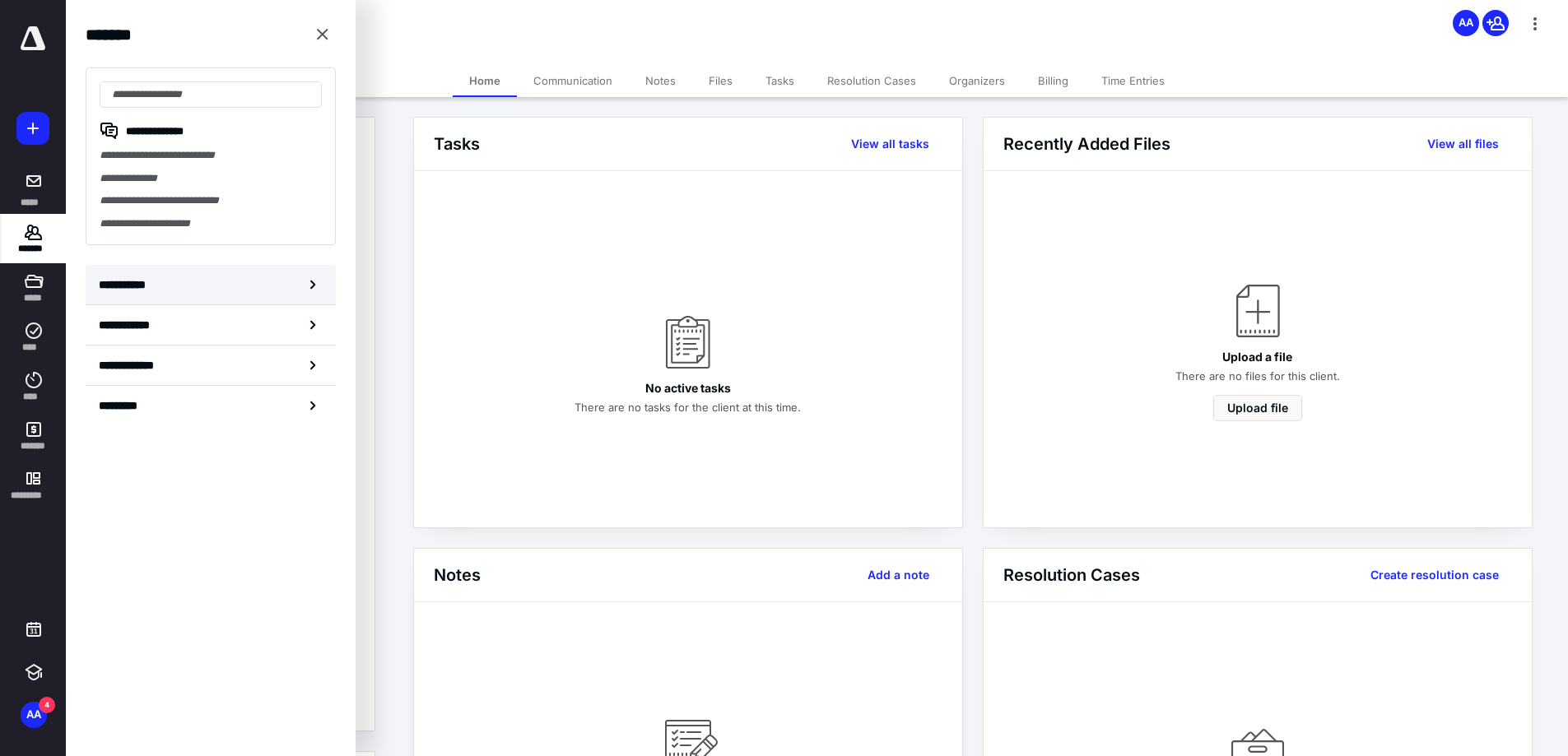 click on "**********" at bounding box center (127, 285) 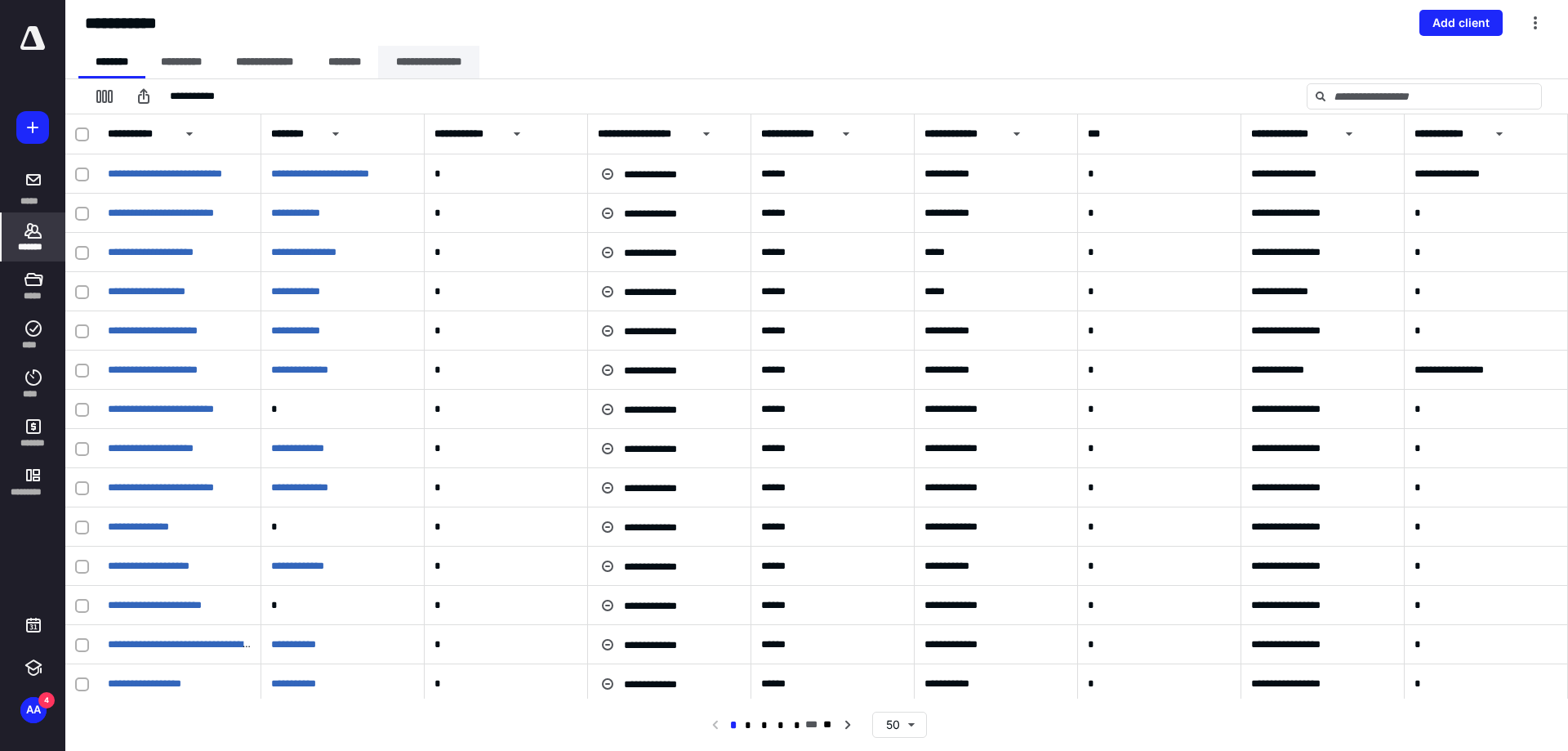 click on "**********" at bounding box center (429, 62) 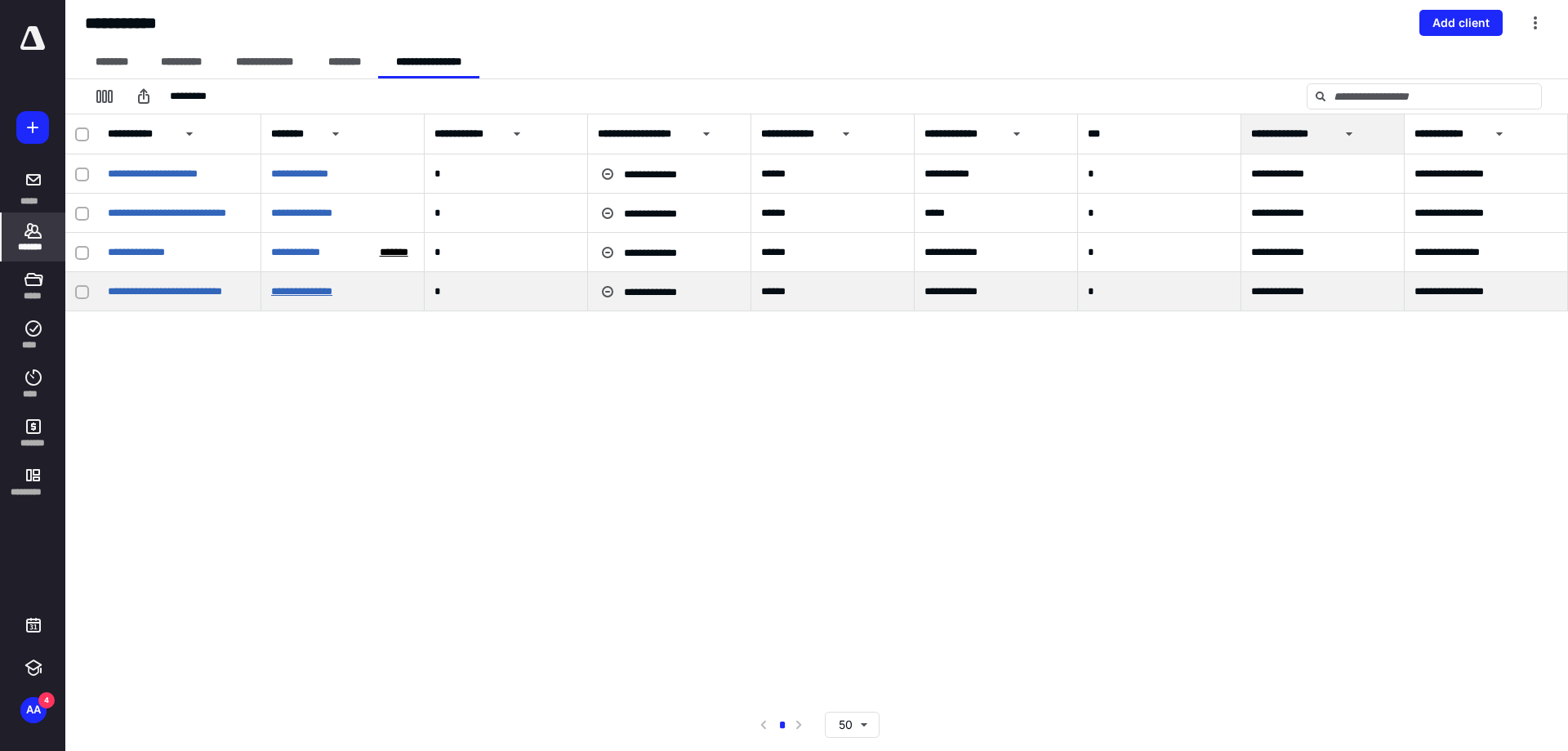 click on "**********" at bounding box center [301, 291] 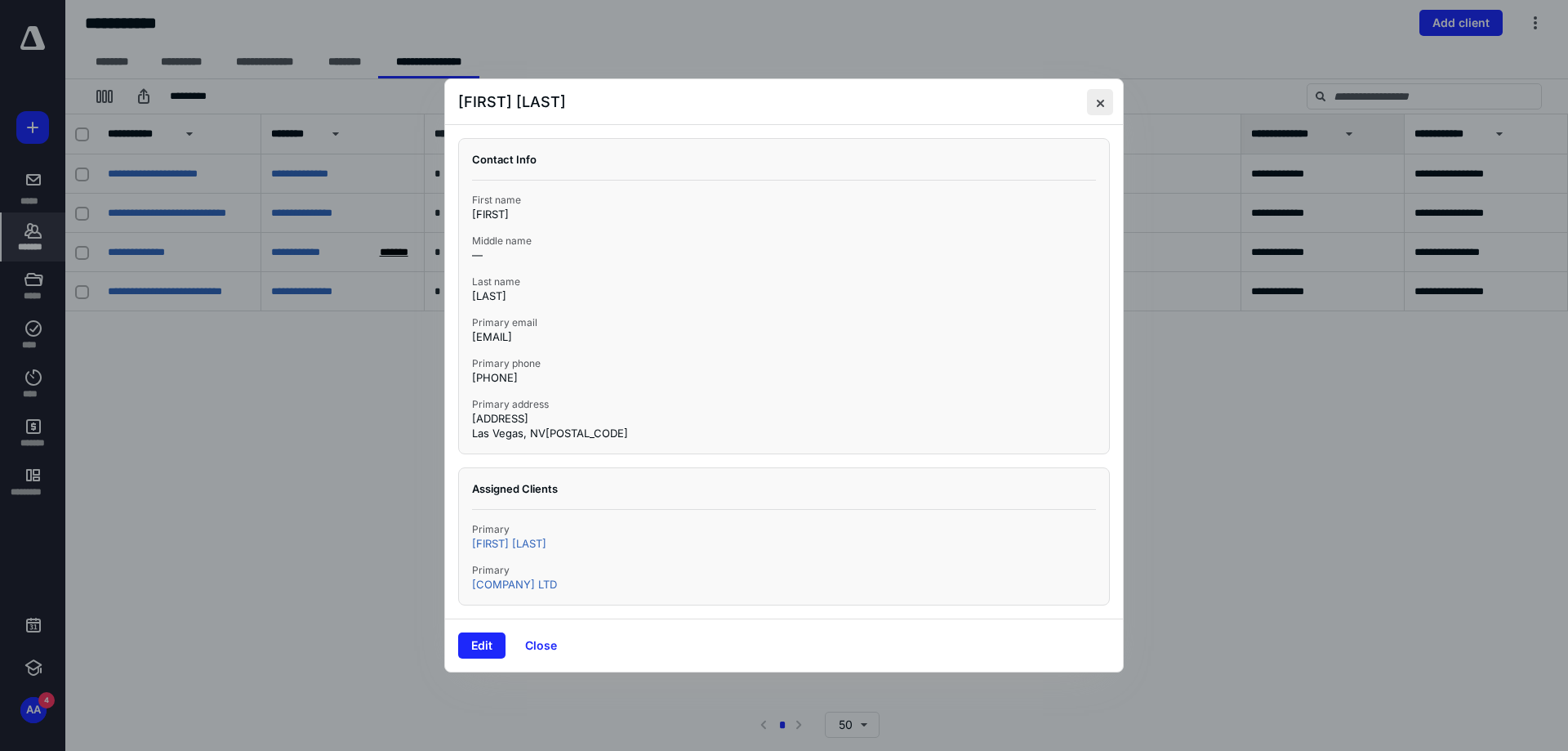 click at bounding box center [1100, 102] 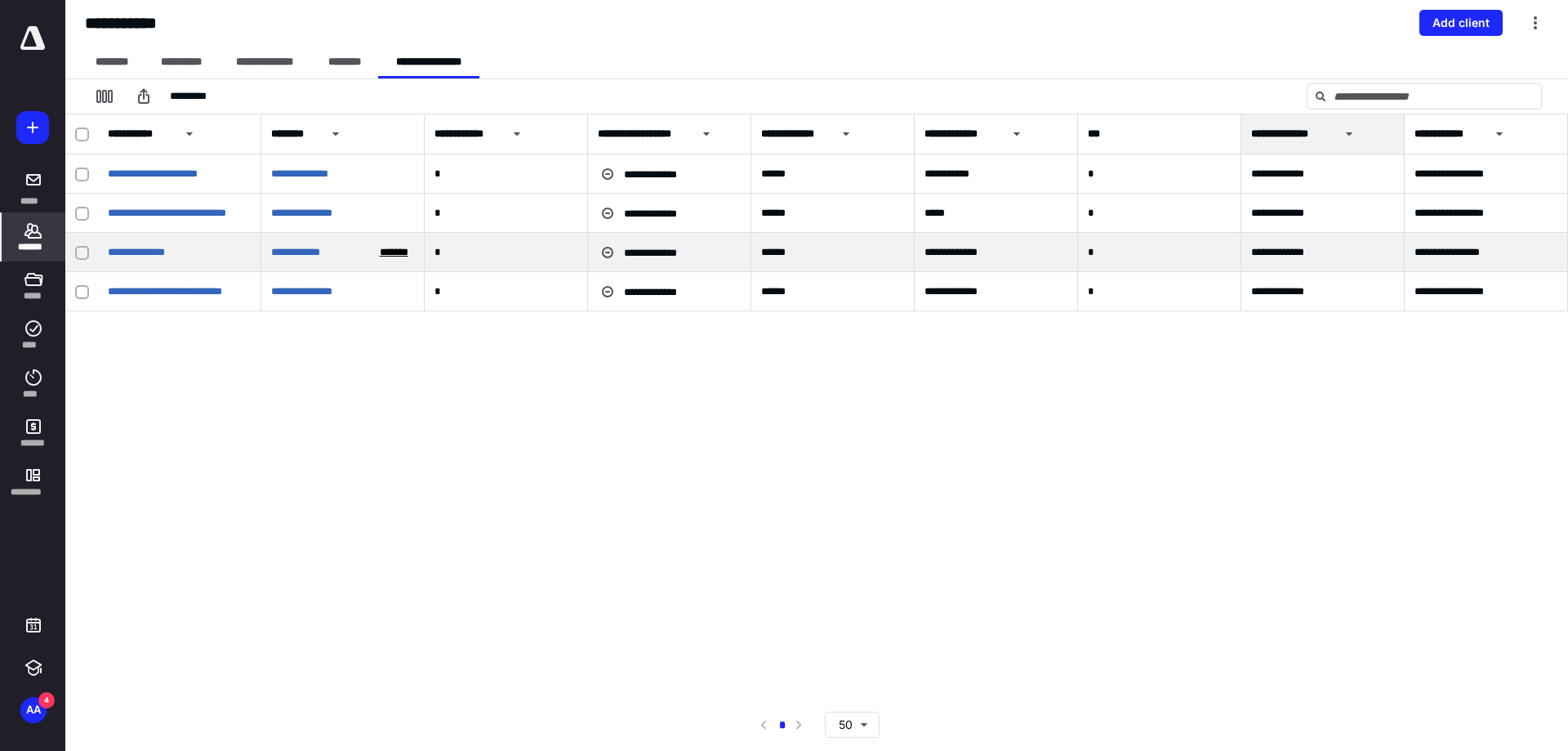 click on "*******" at bounding box center (394, 253) 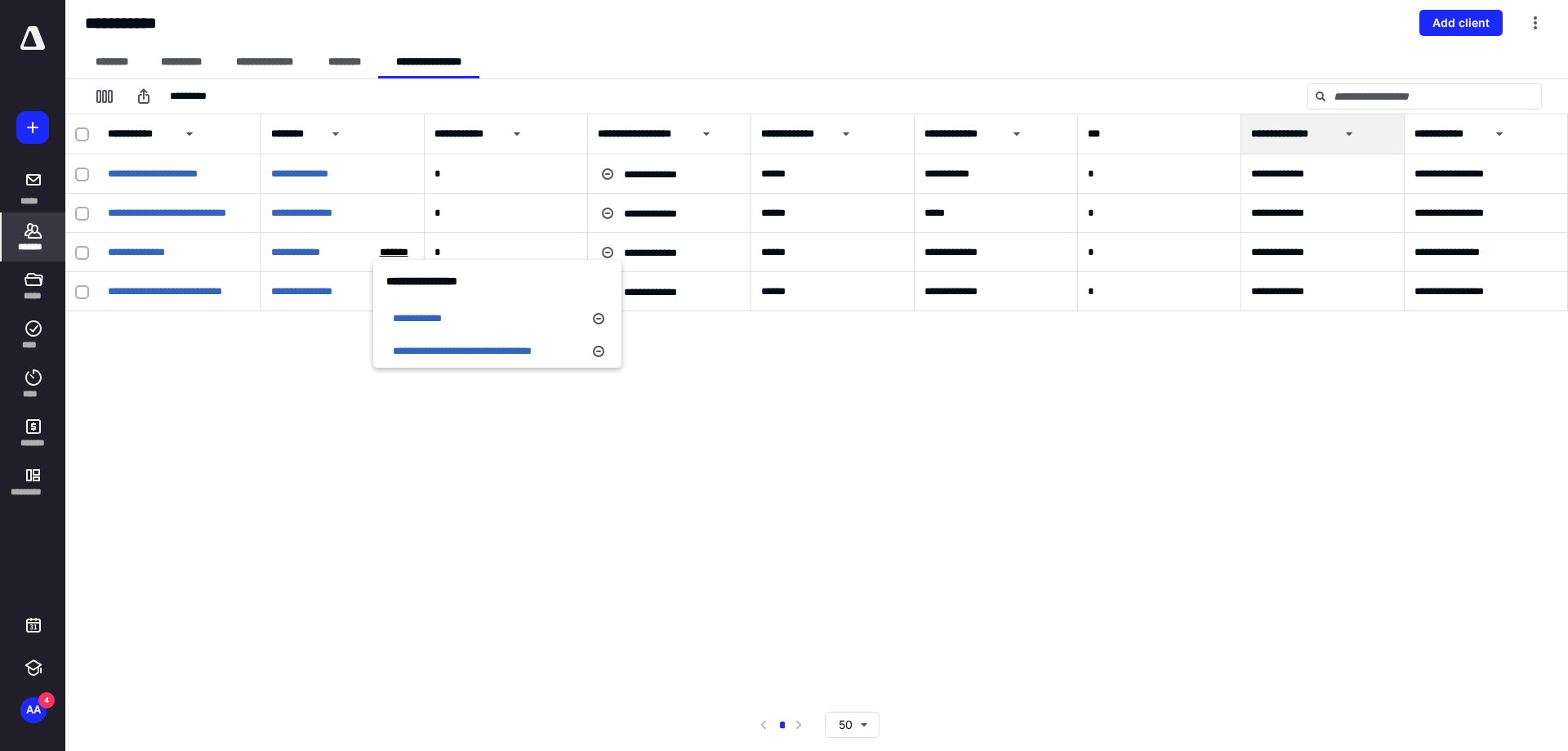 click on "**********" at bounding box center (817, 406) 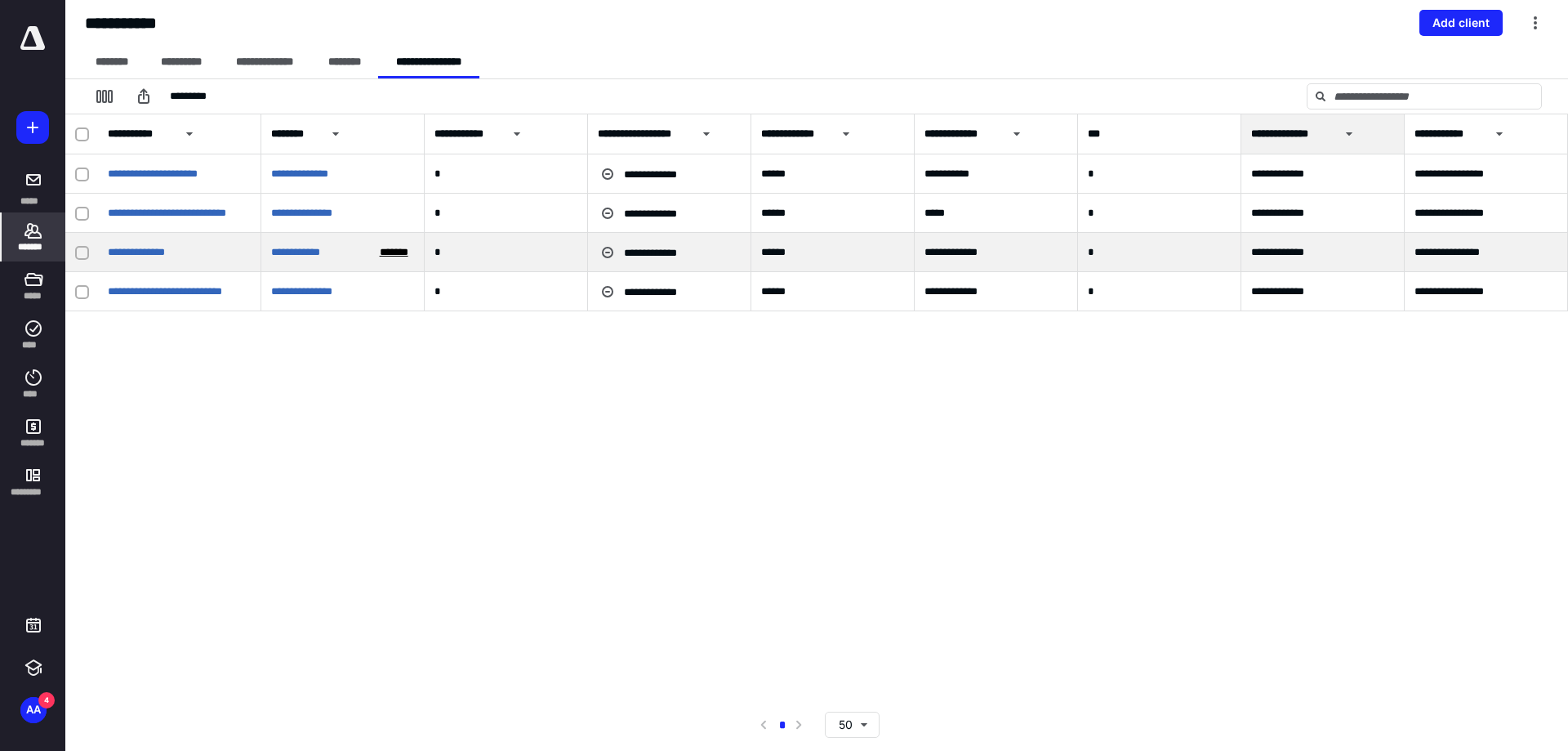 click on "*******" at bounding box center (394, 253) 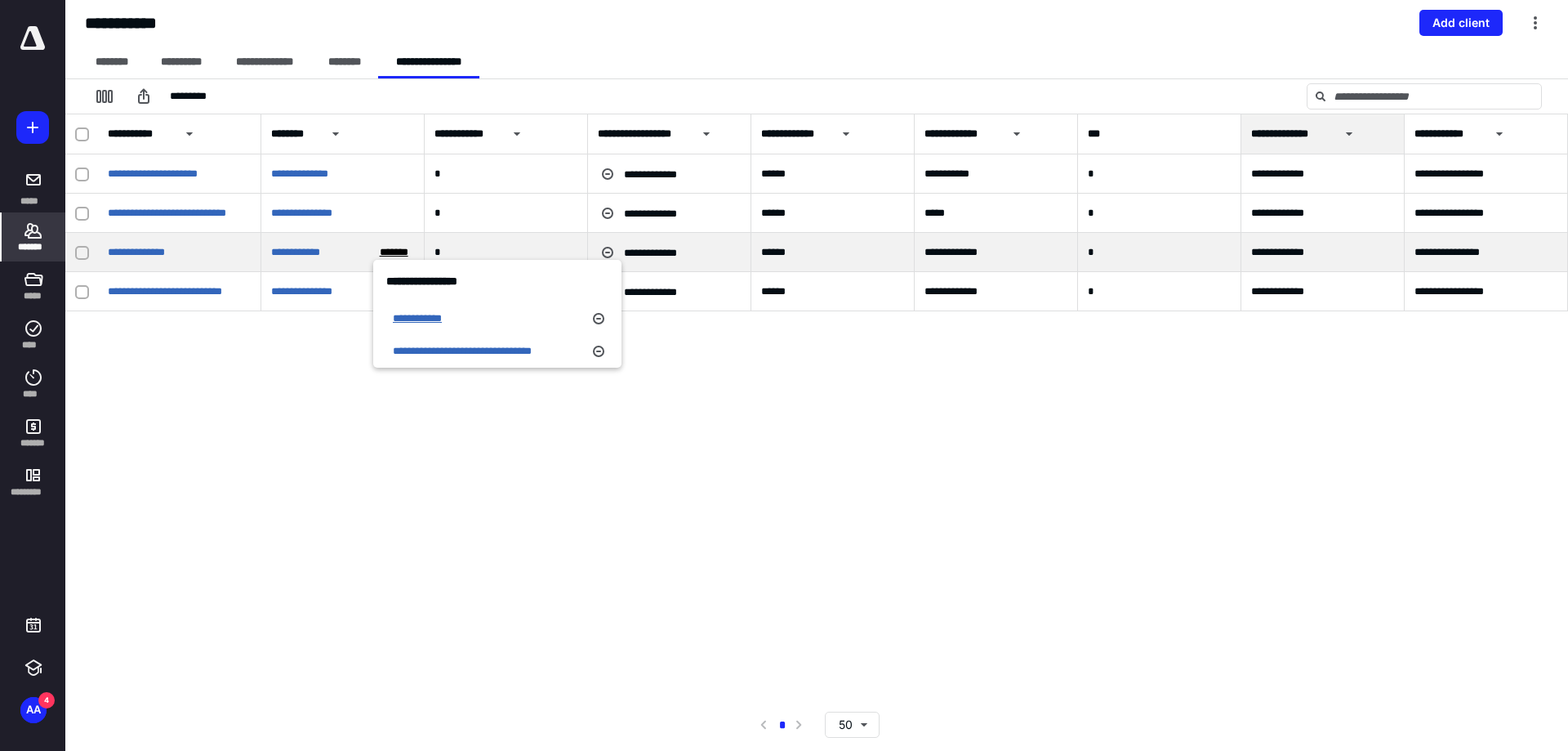click on "**********" at bounding box center (417, 318) 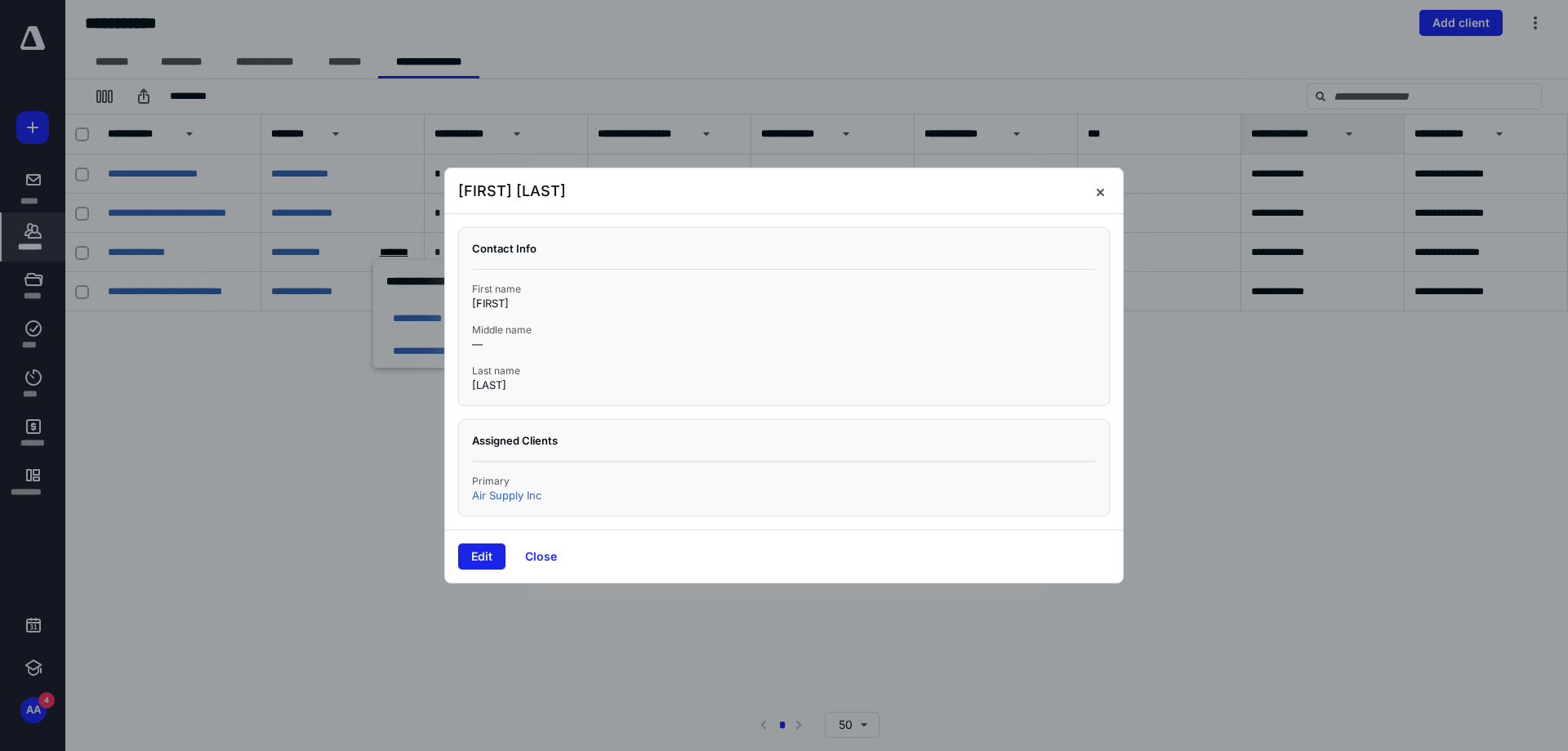 click on "Edit" at bounding box center (482, 557) 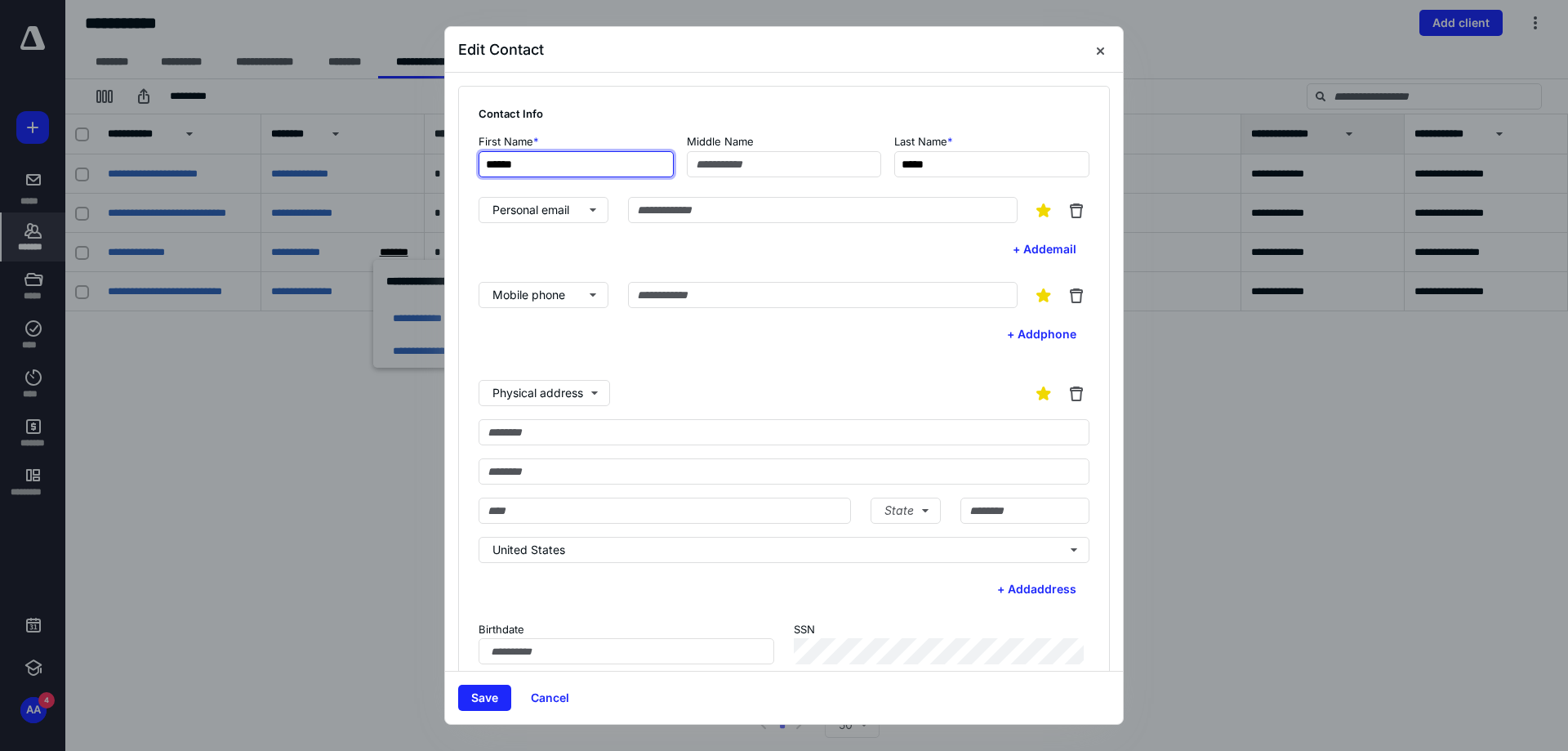 click on "******" at bounding box center [576, 164] 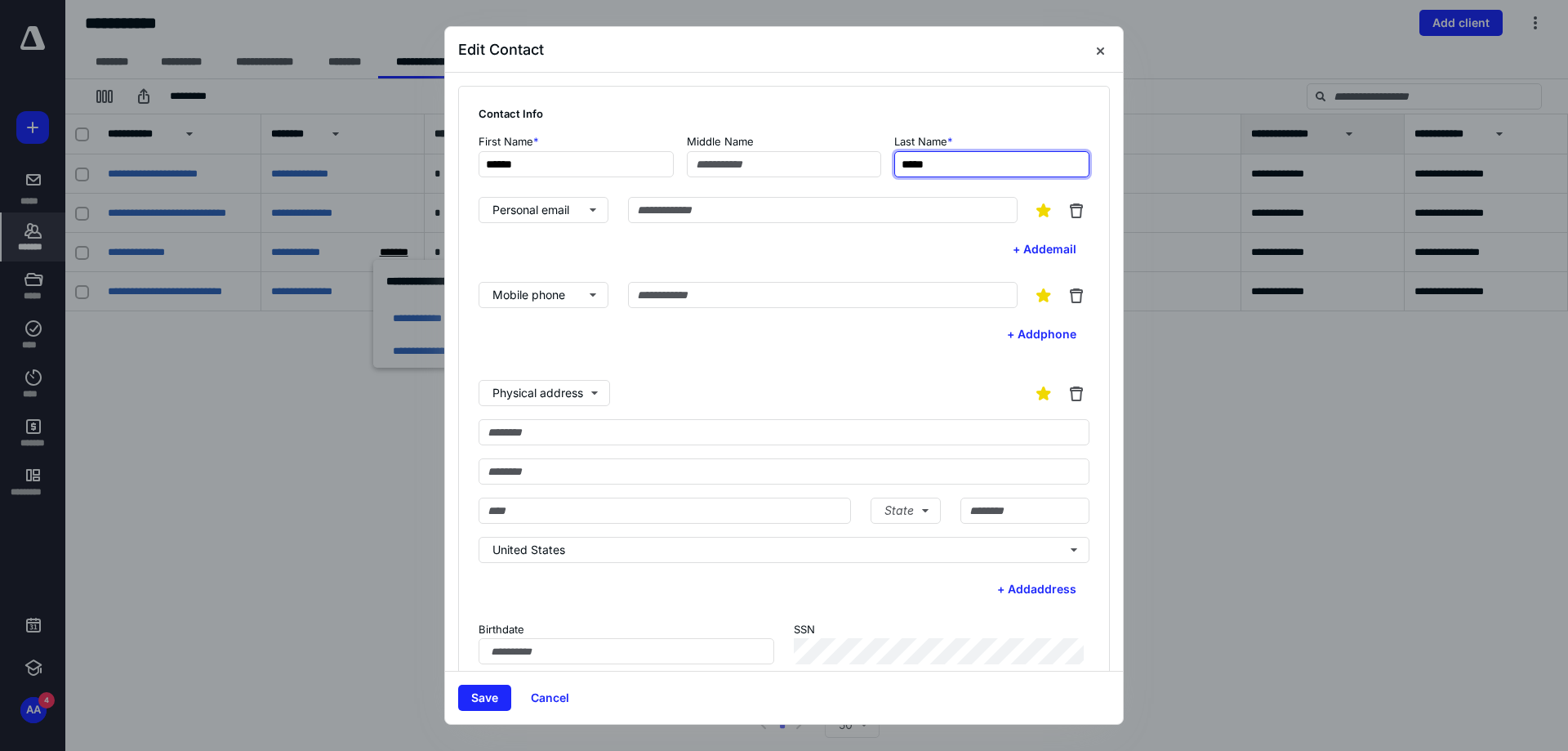 click on "*****" at bounding box center (991, 164) 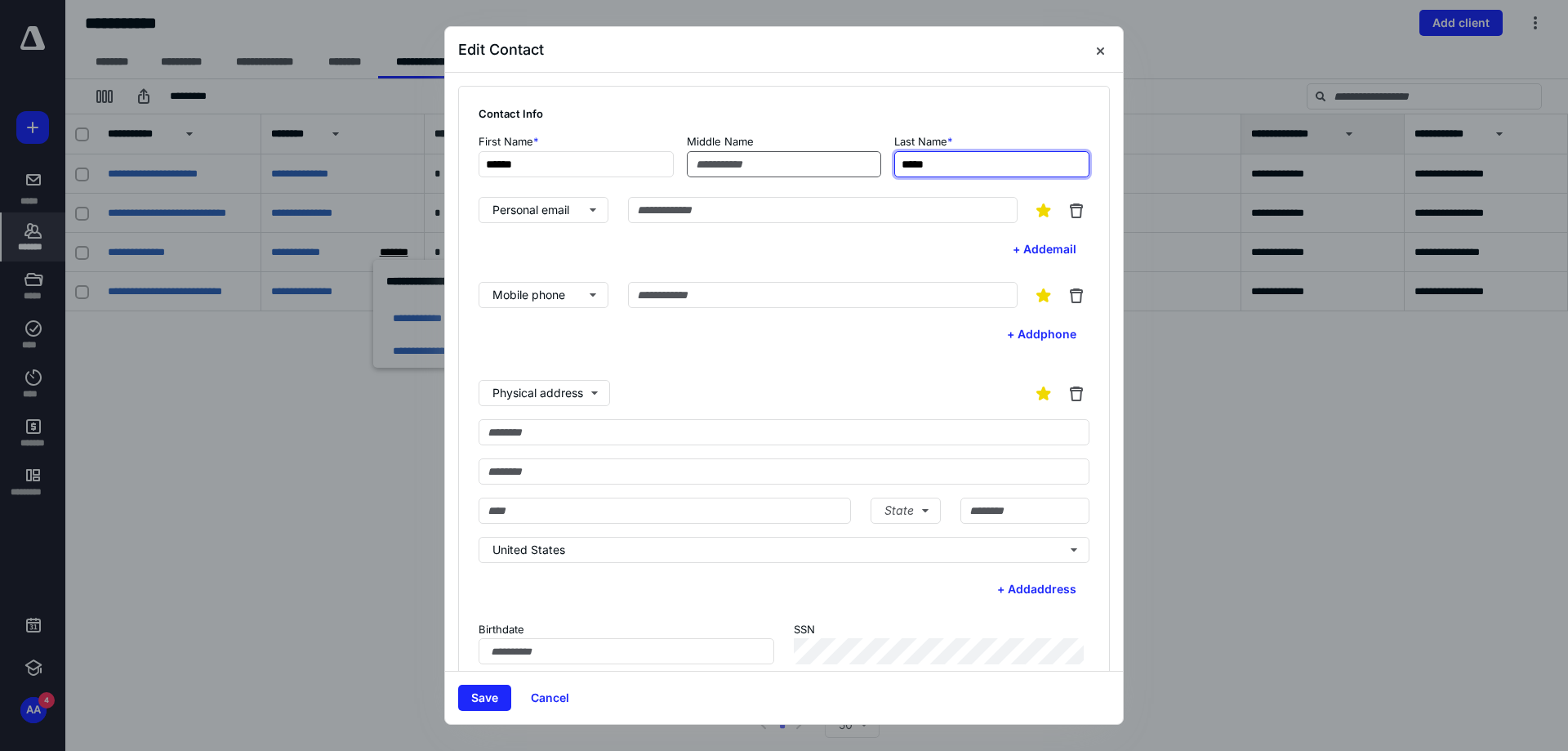 drag, startPoint x: 940, startPoint y: 168, endPoint x: 820, endPoint y: 160, distance: 120.26637 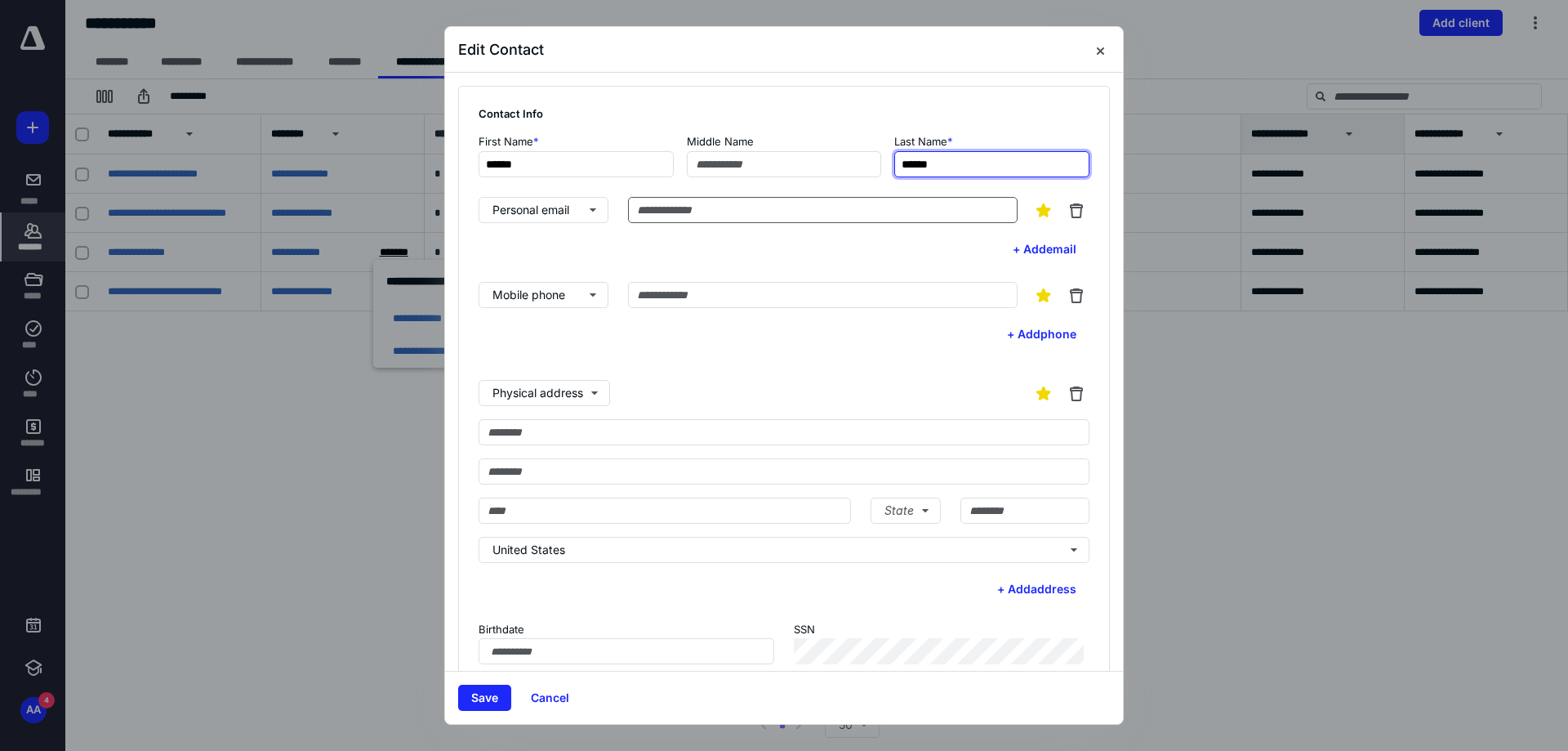 type on "******" 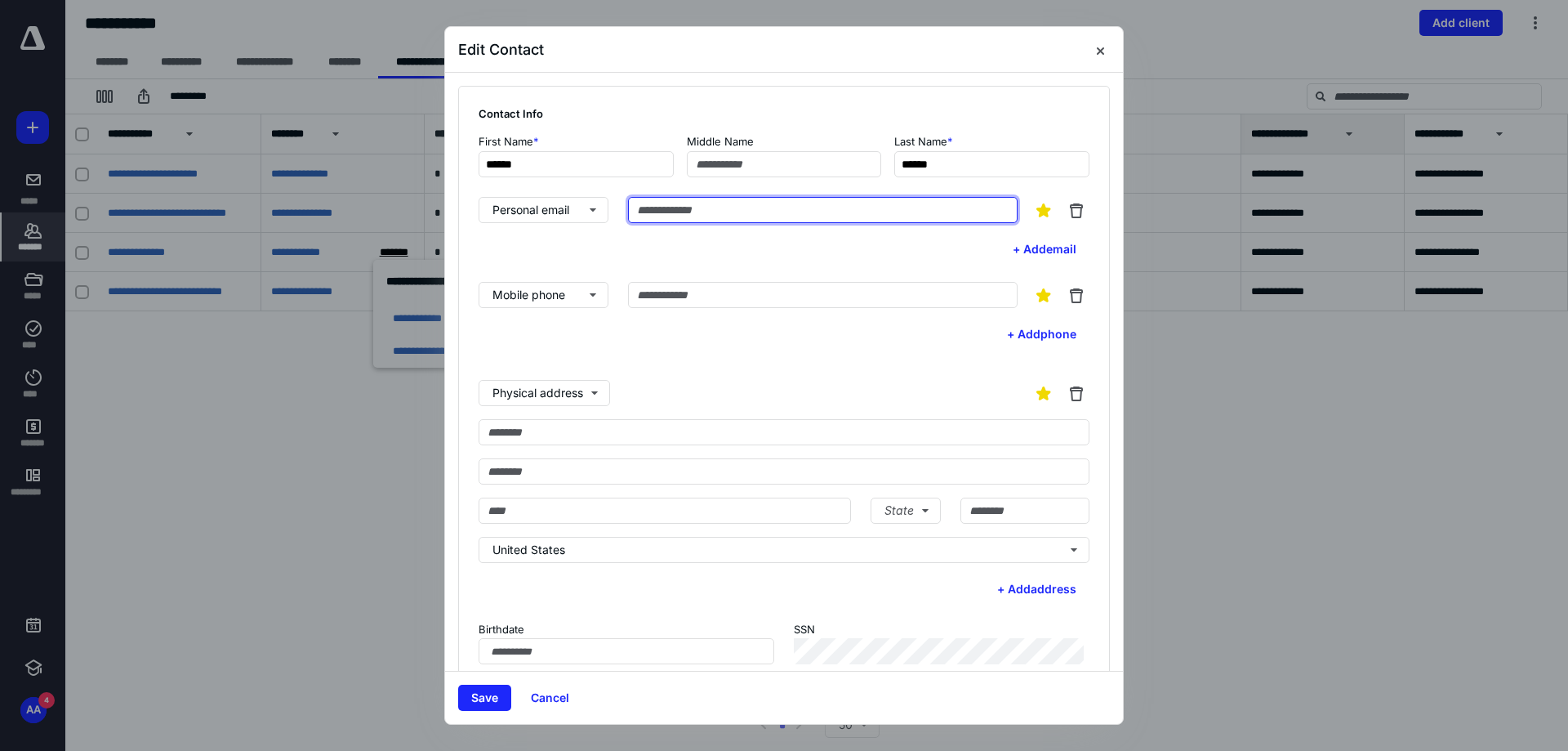 click at bounding box center (822, 210) 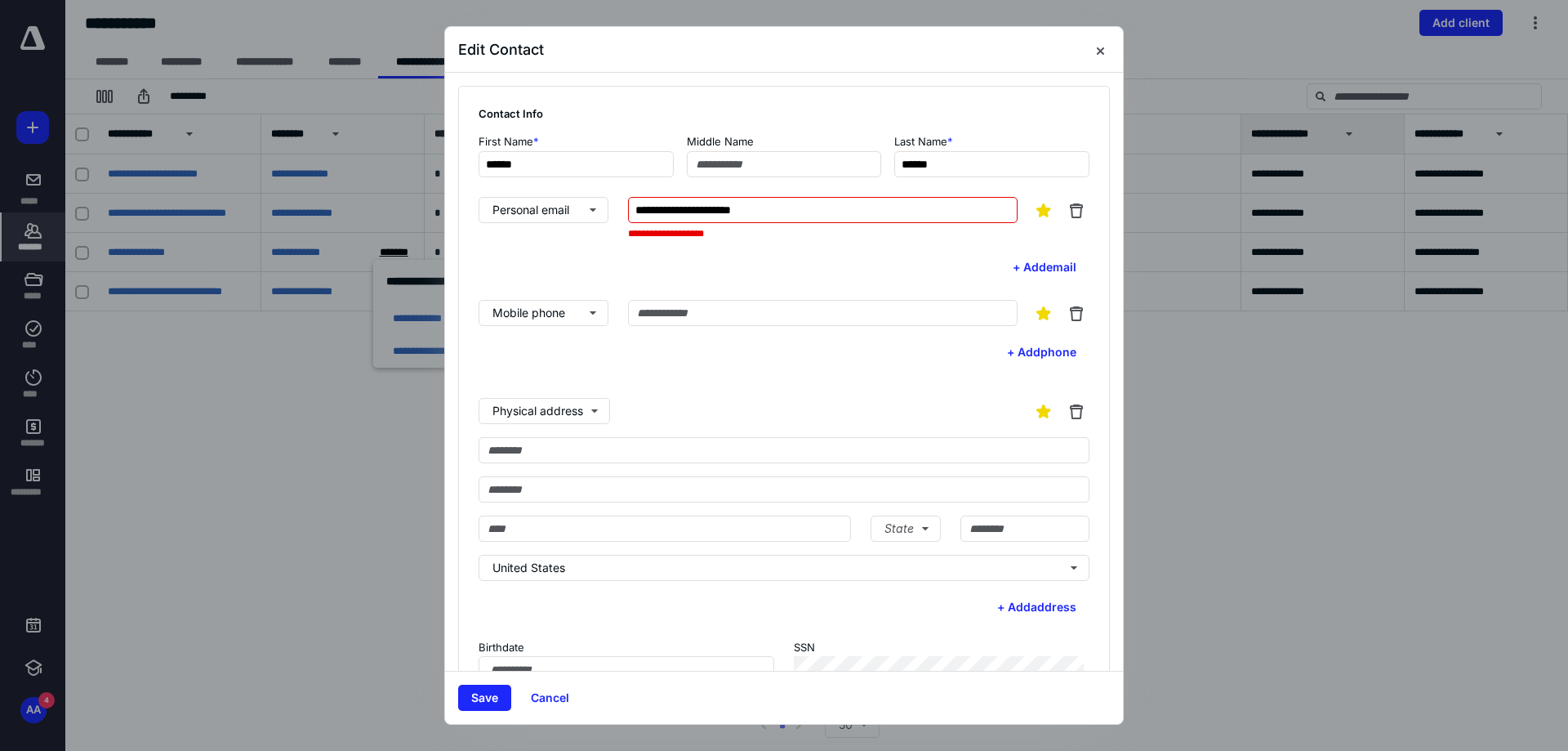 type on "**********" 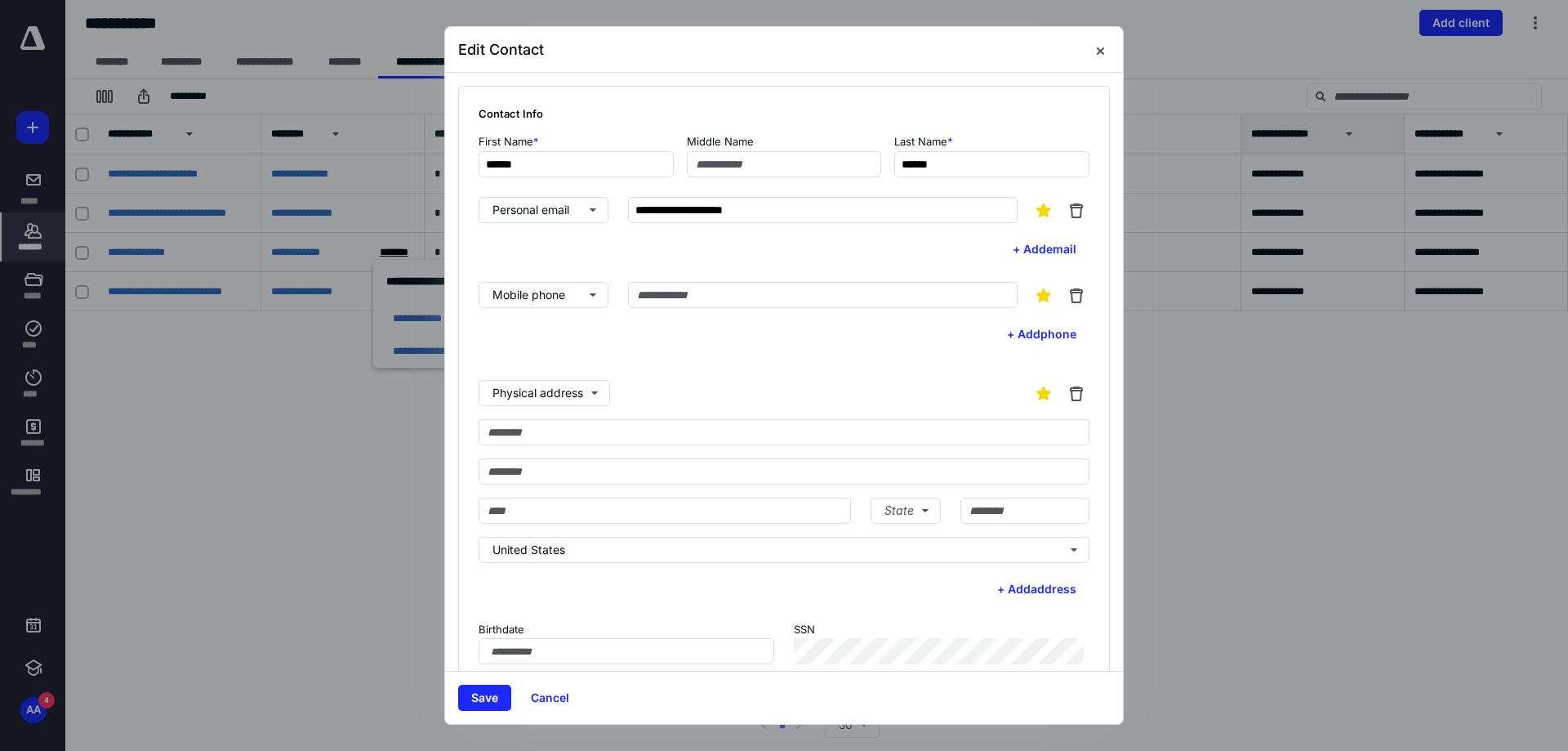 click on "**********" at bounding box center (784, 431) 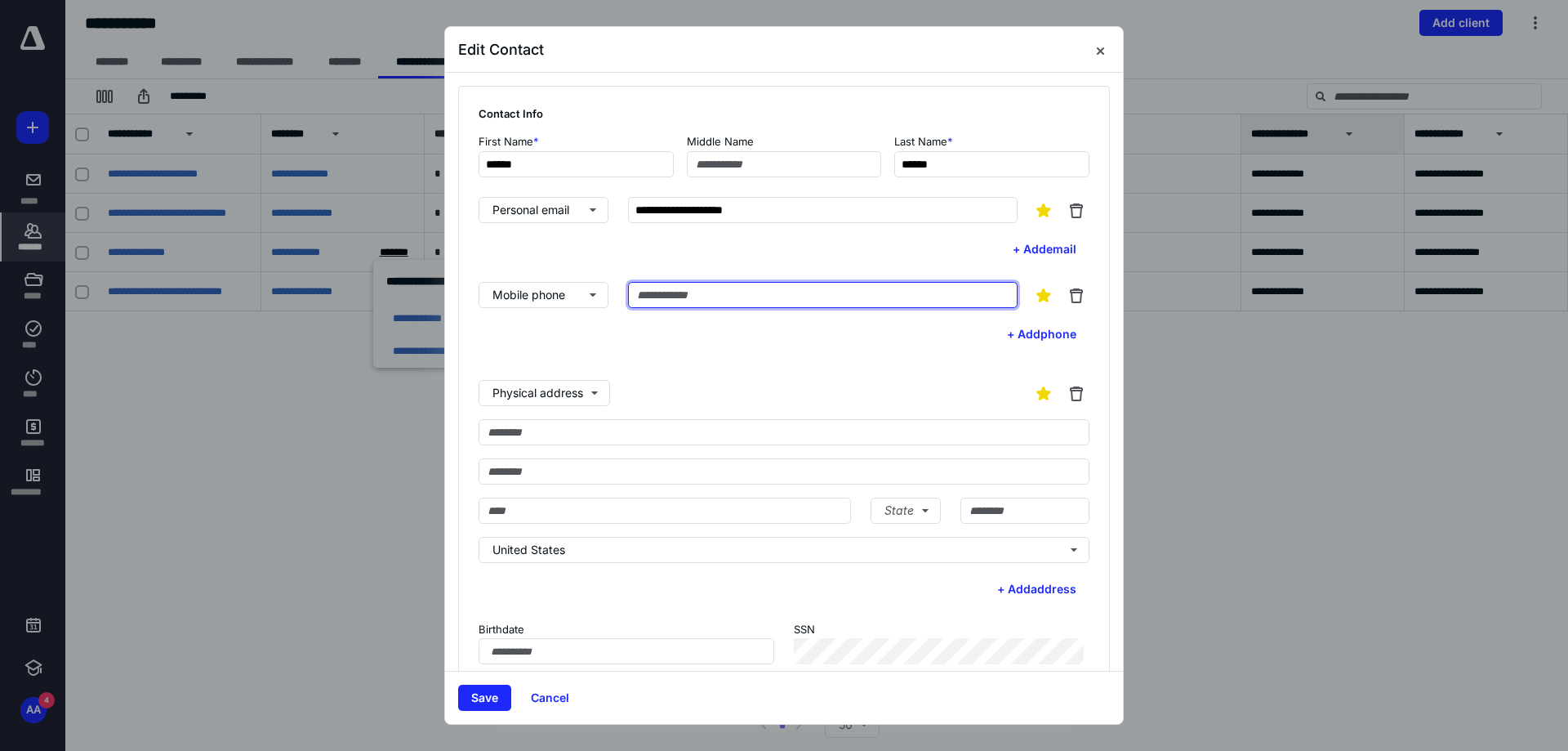 click at bounding box center (822, 295) 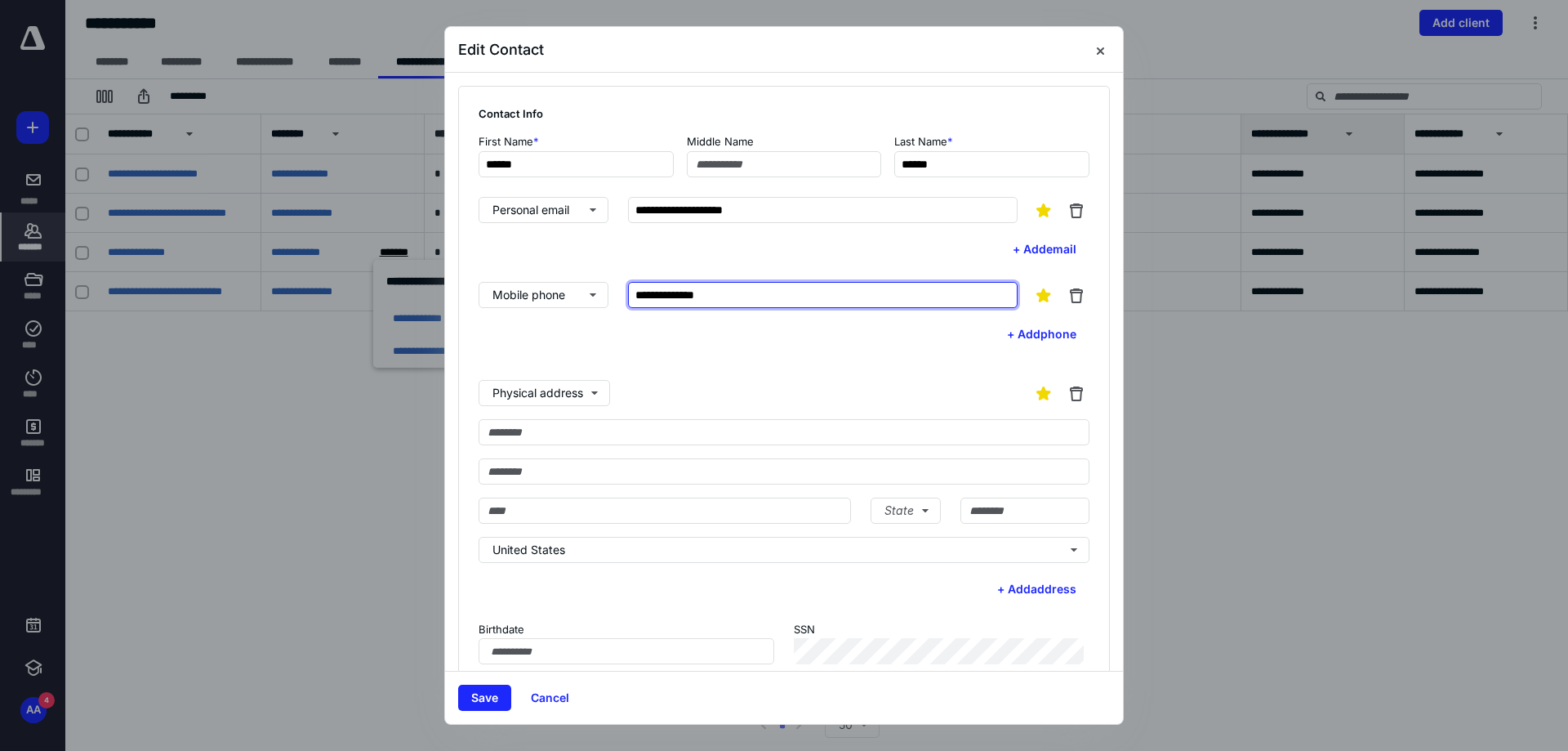 type on "**********" 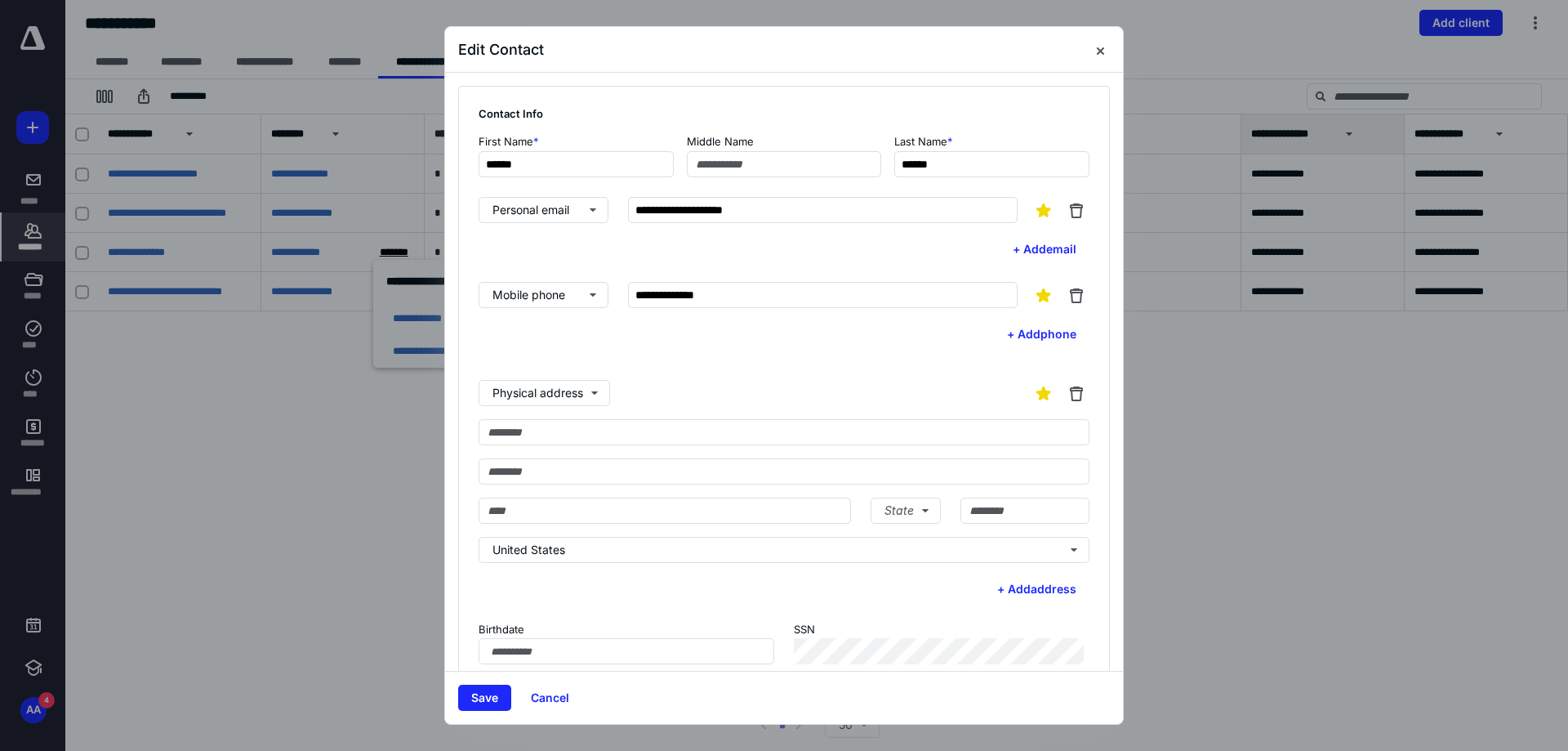 click on "Physical address" at bounding box center (784, 393) 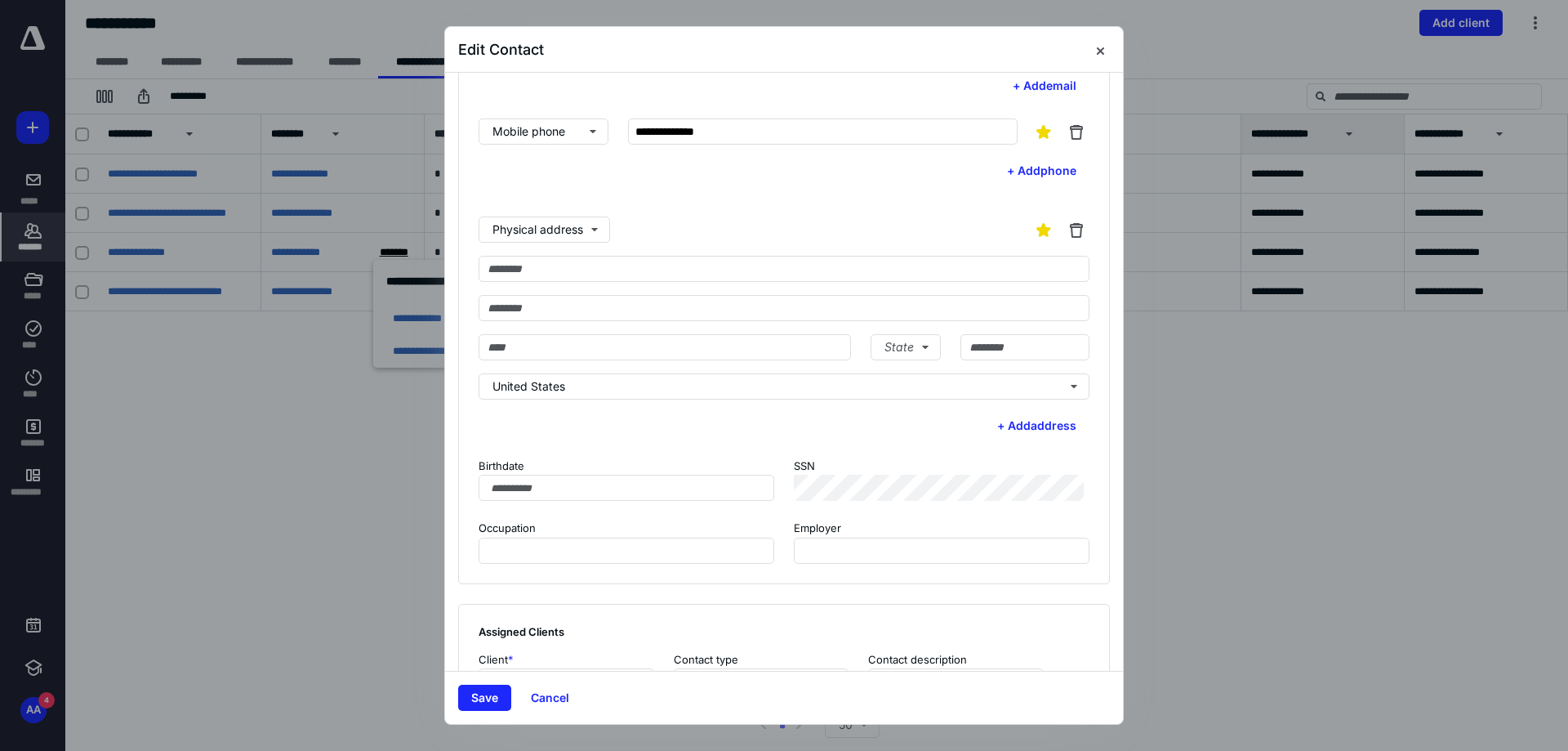 scroll, scrollTop: 260, scrollLeft: 0, axis: vertical 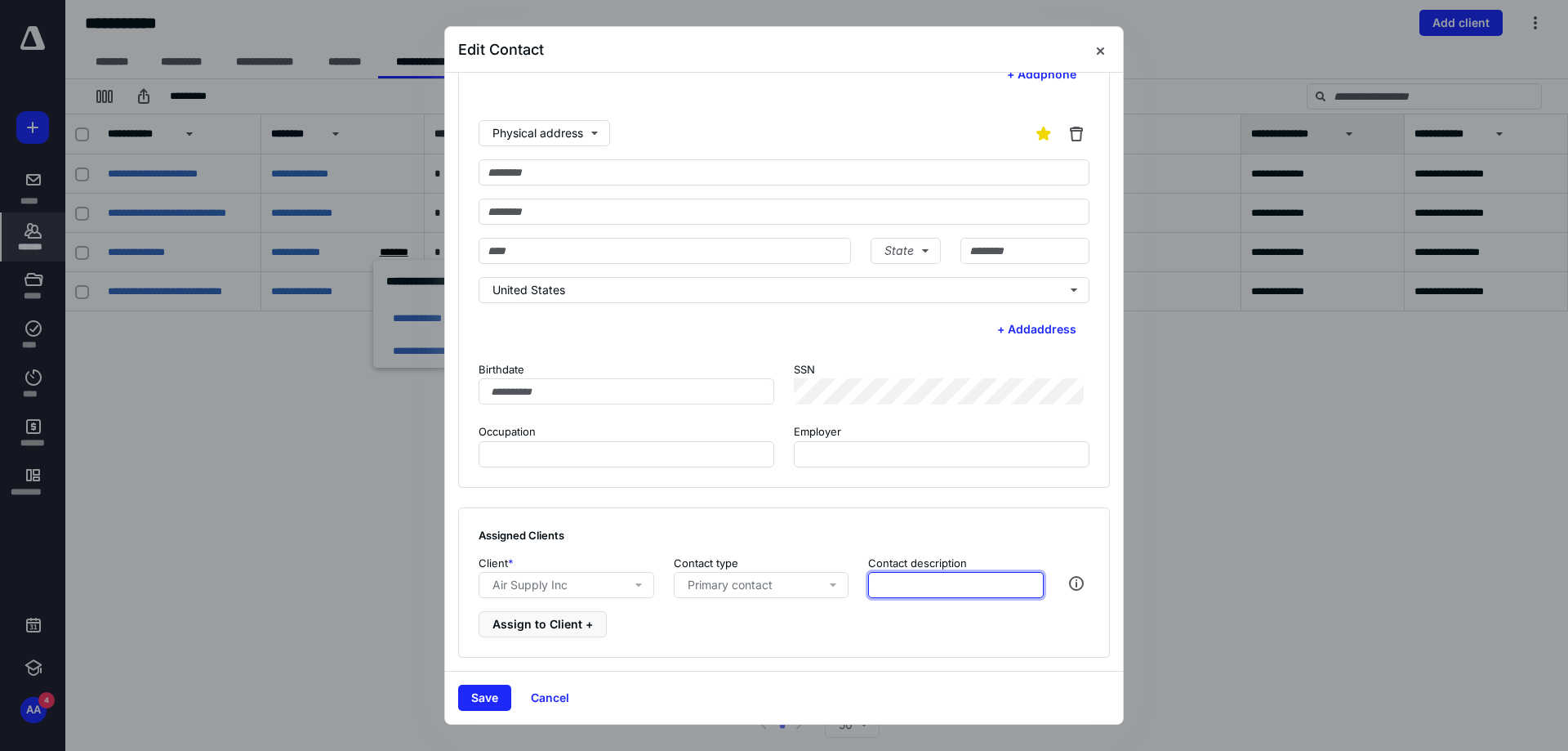 click at bounding box center [956, 585] 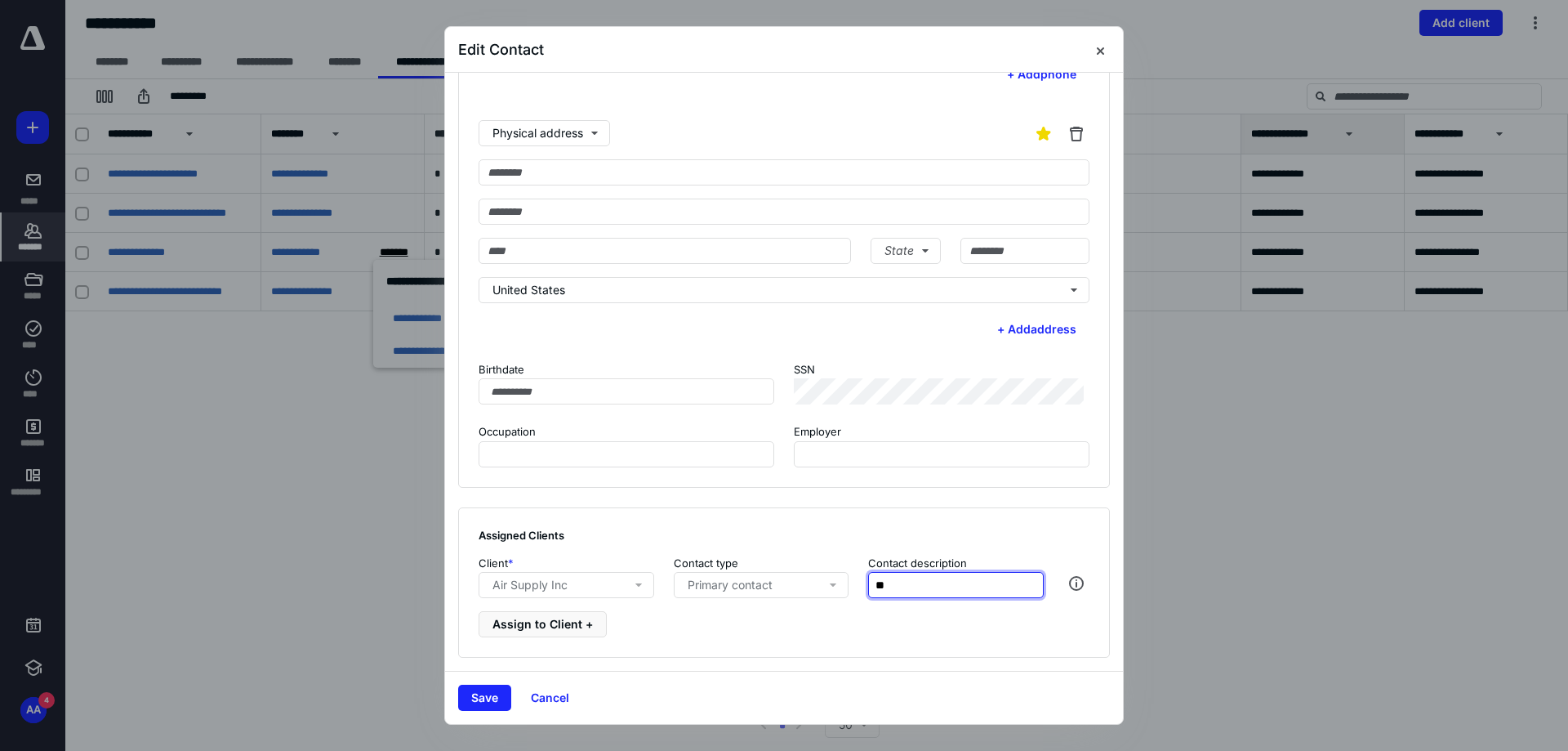 type on "*" 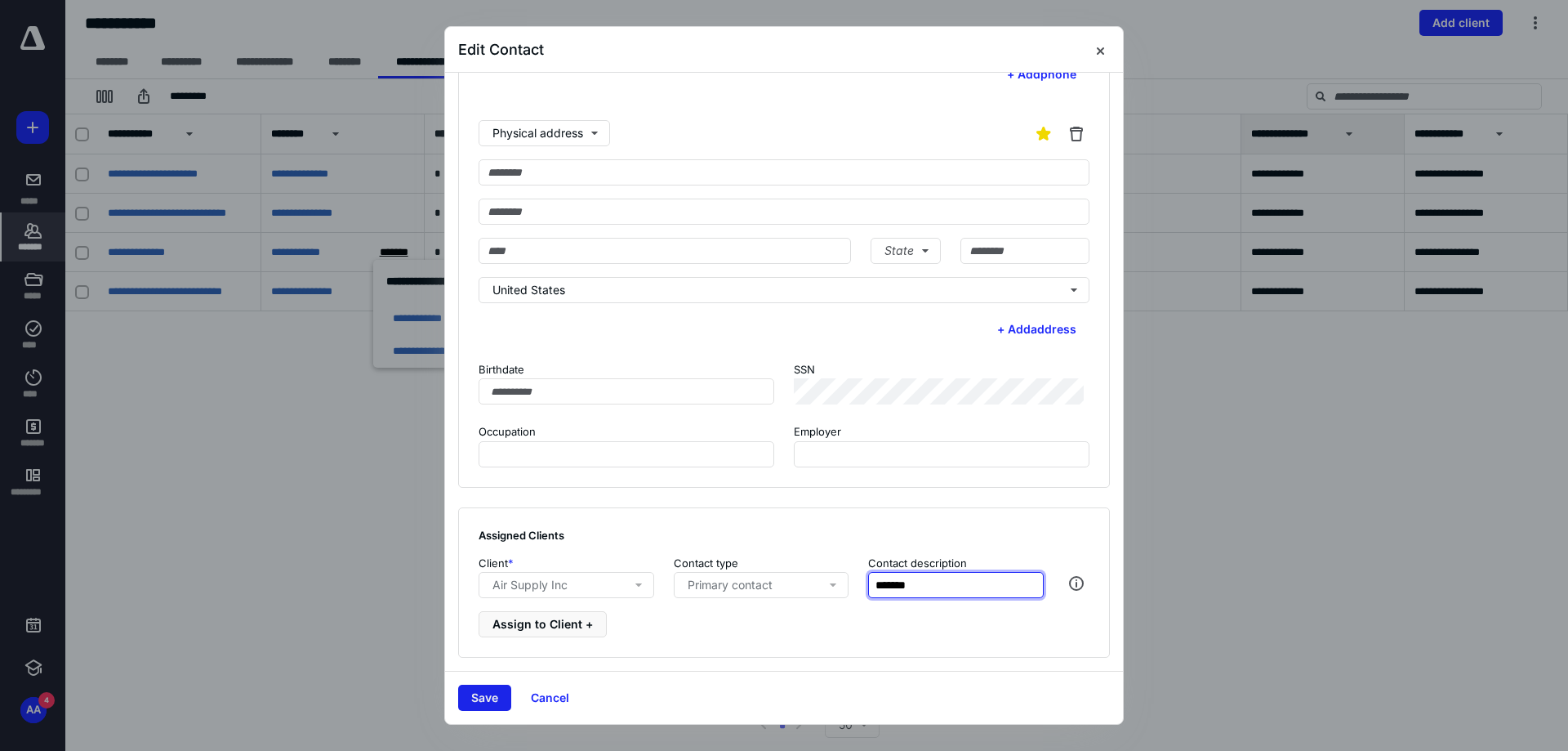 type on "*******" 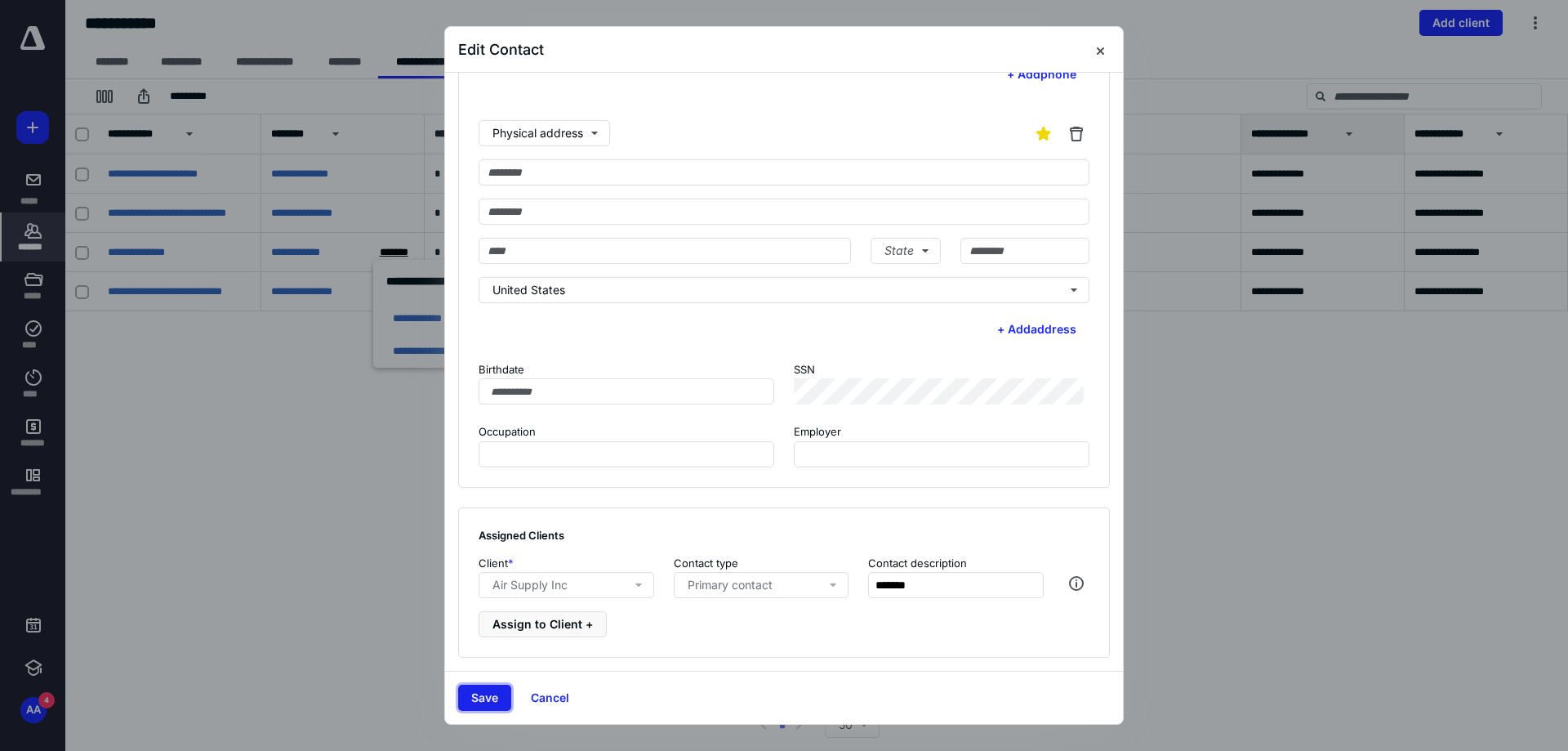 click on "Save" at bounding box center (484, 698) 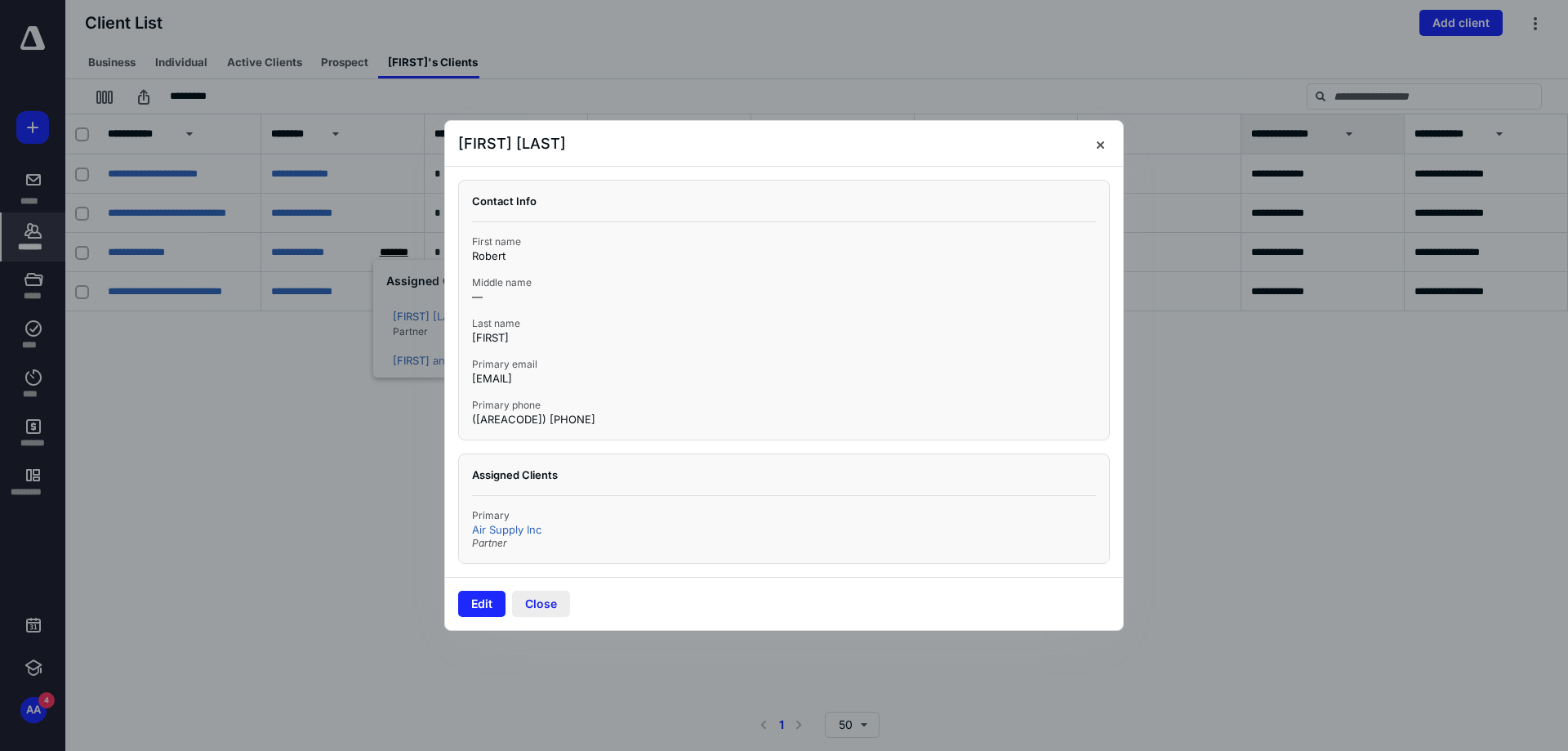 click on "Close" at bounding box center [541, 604] 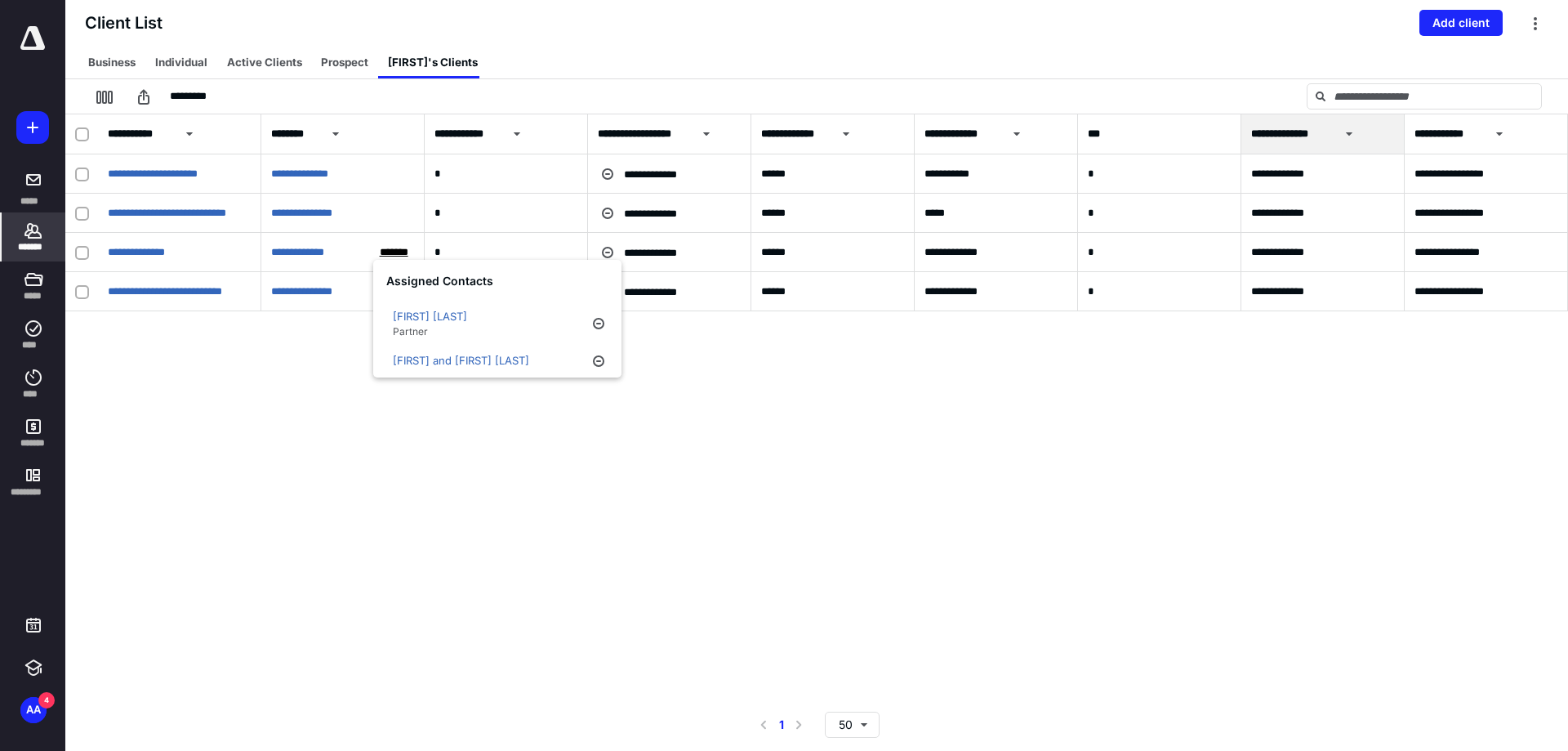 click on "**********" at bounding box center (817, 406) 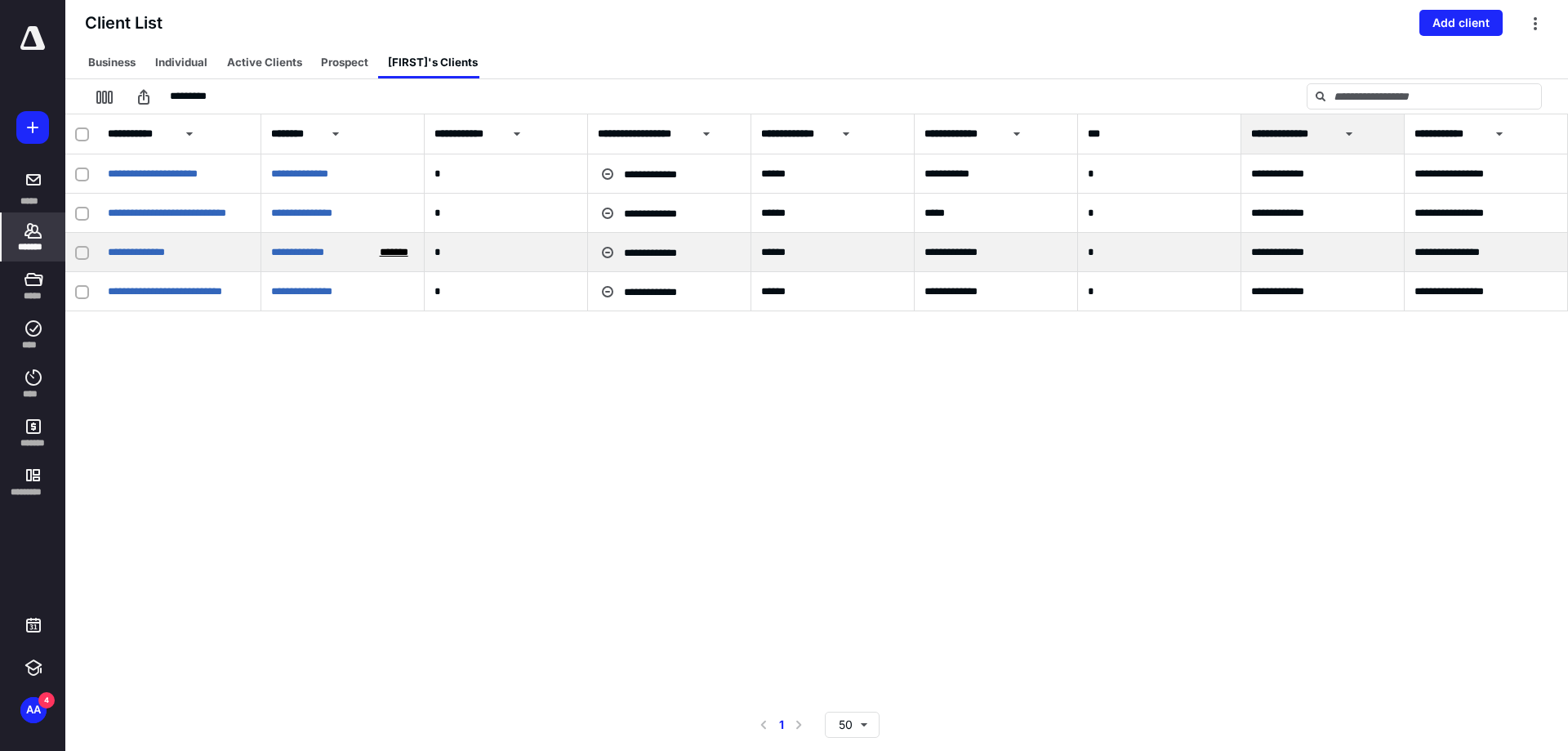 click on "*******" at bounding box center (394, 253) 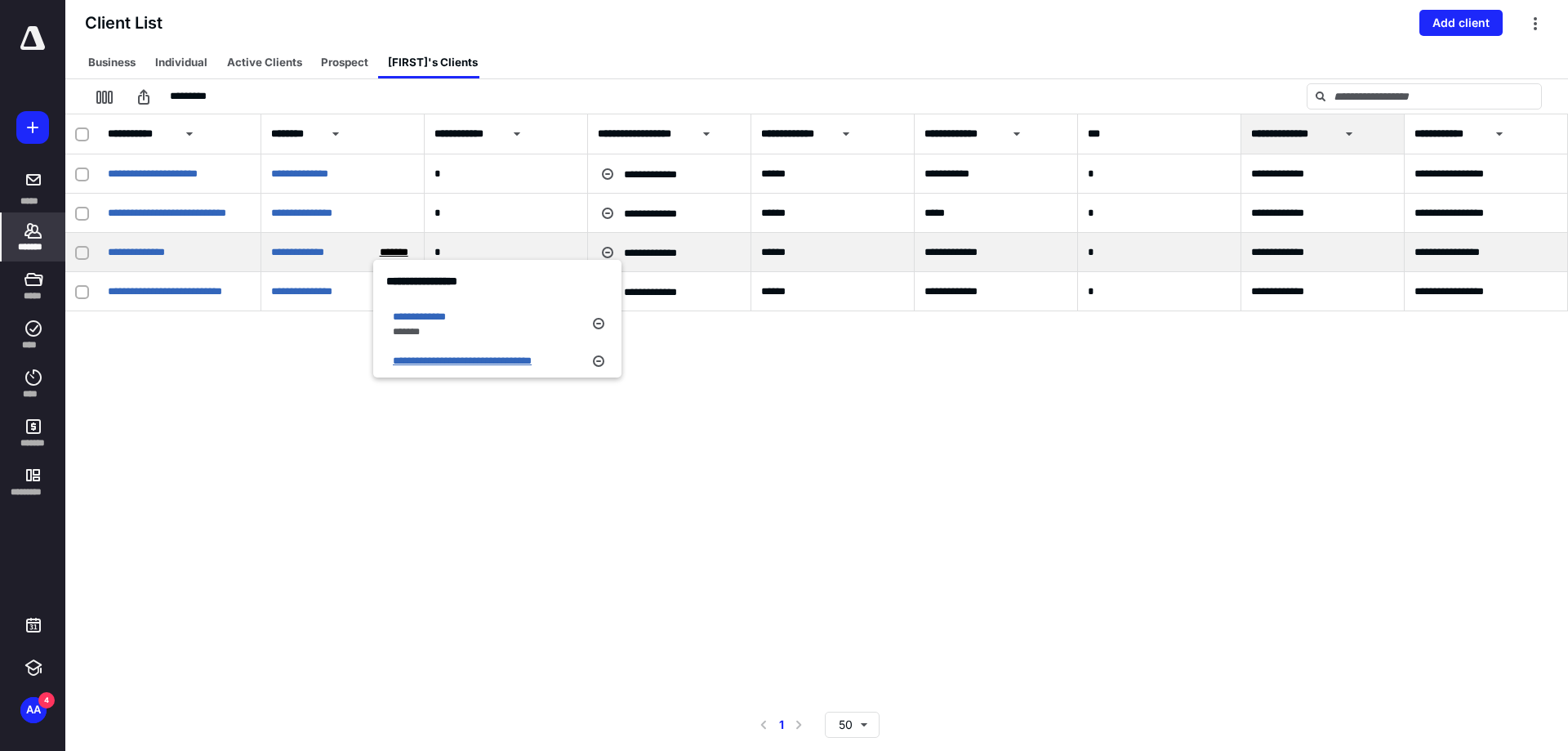 click on "**********" at bounding box center (462, 360) 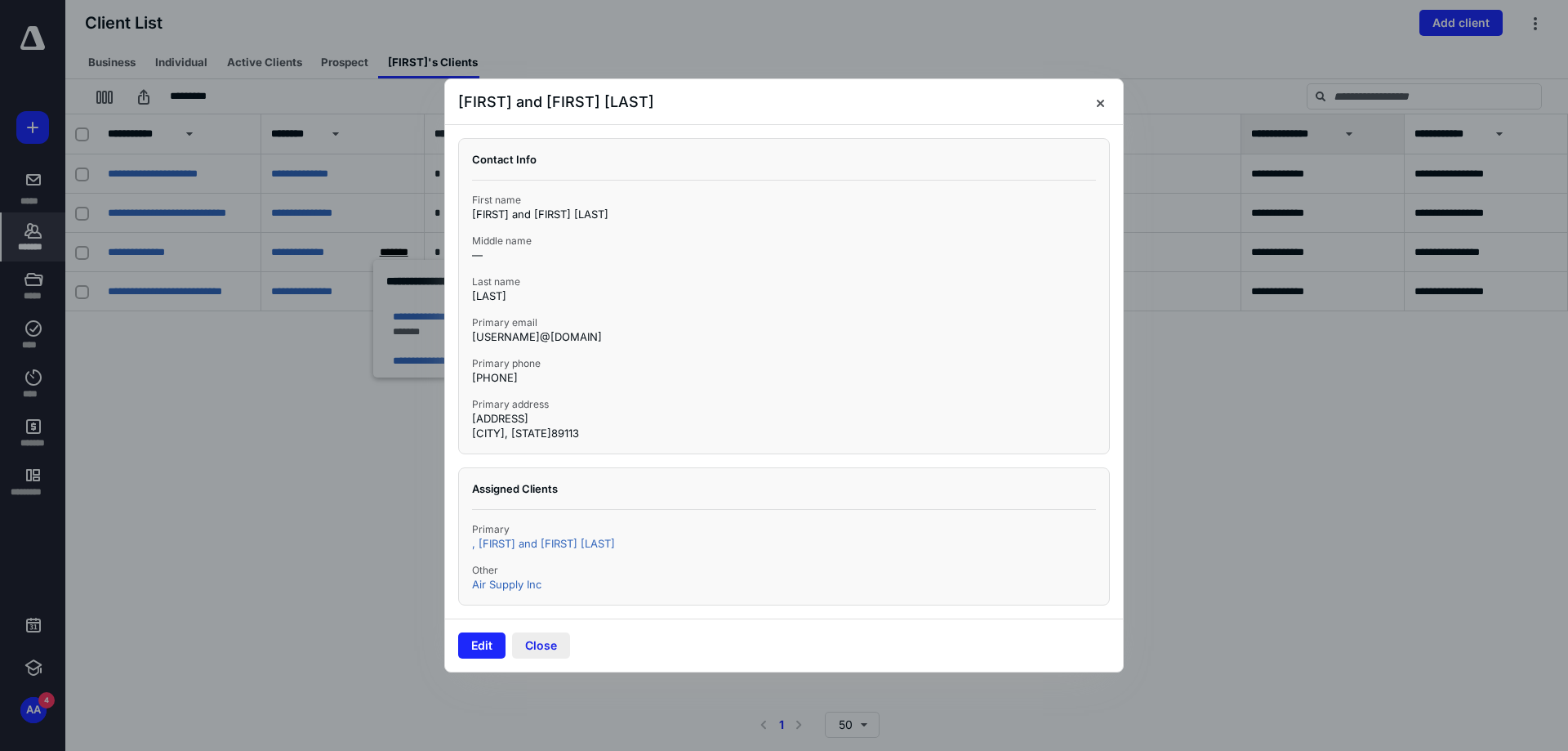 click on "Close" at bounding box center (541, 646) 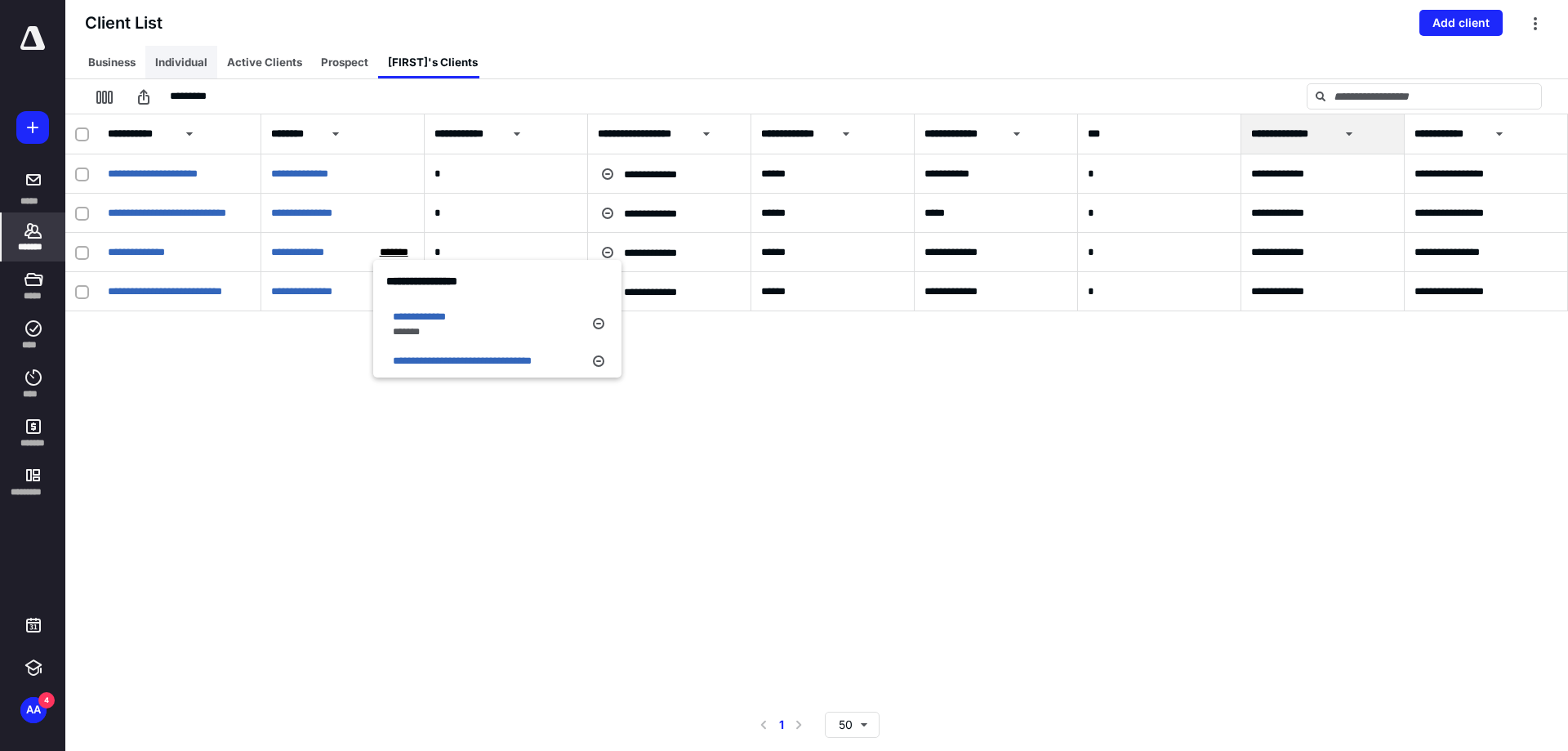 click on "Individual" at bounding box center [181, 62] 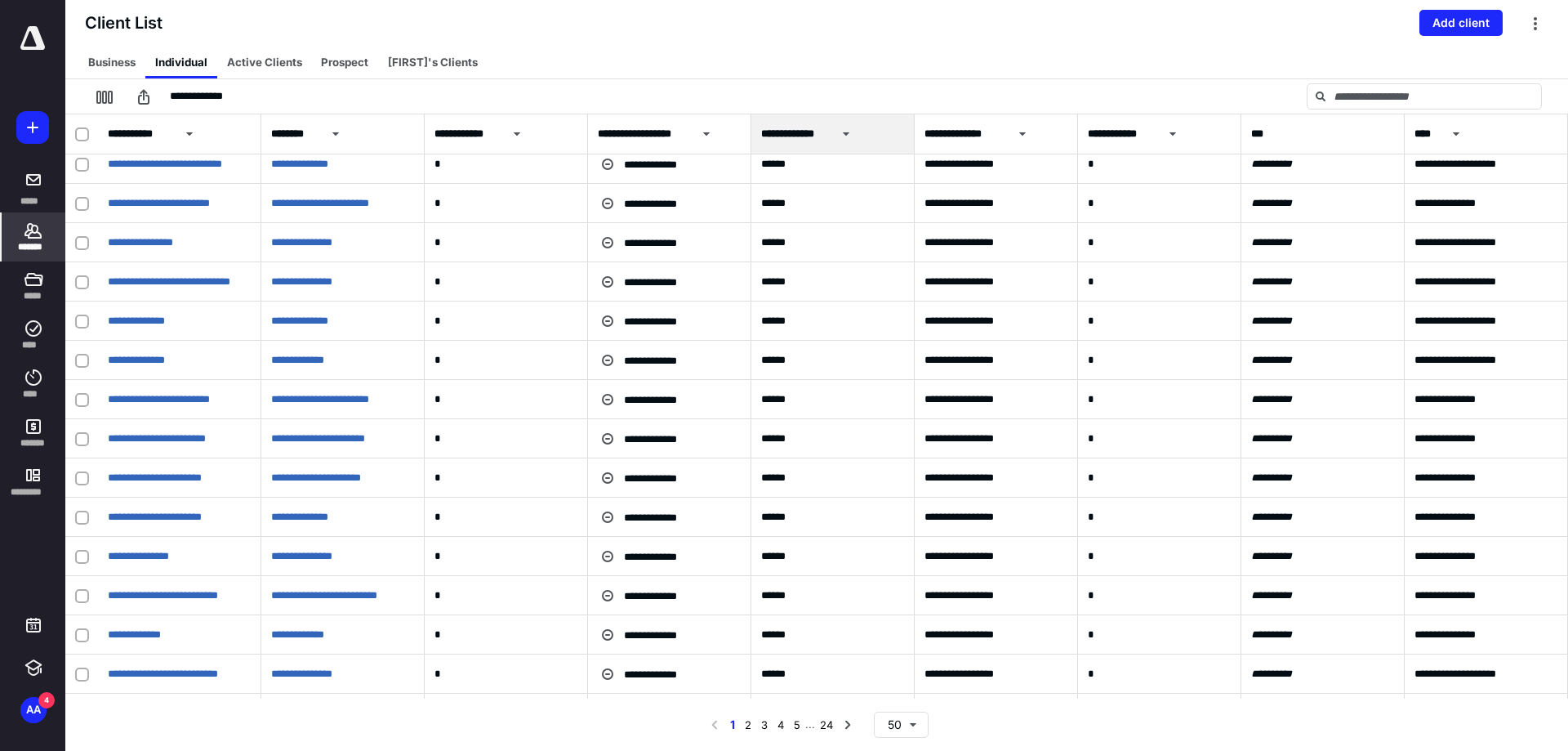 scroll, scrollTop: 1429, scrollLeft: 0, axis: vertical 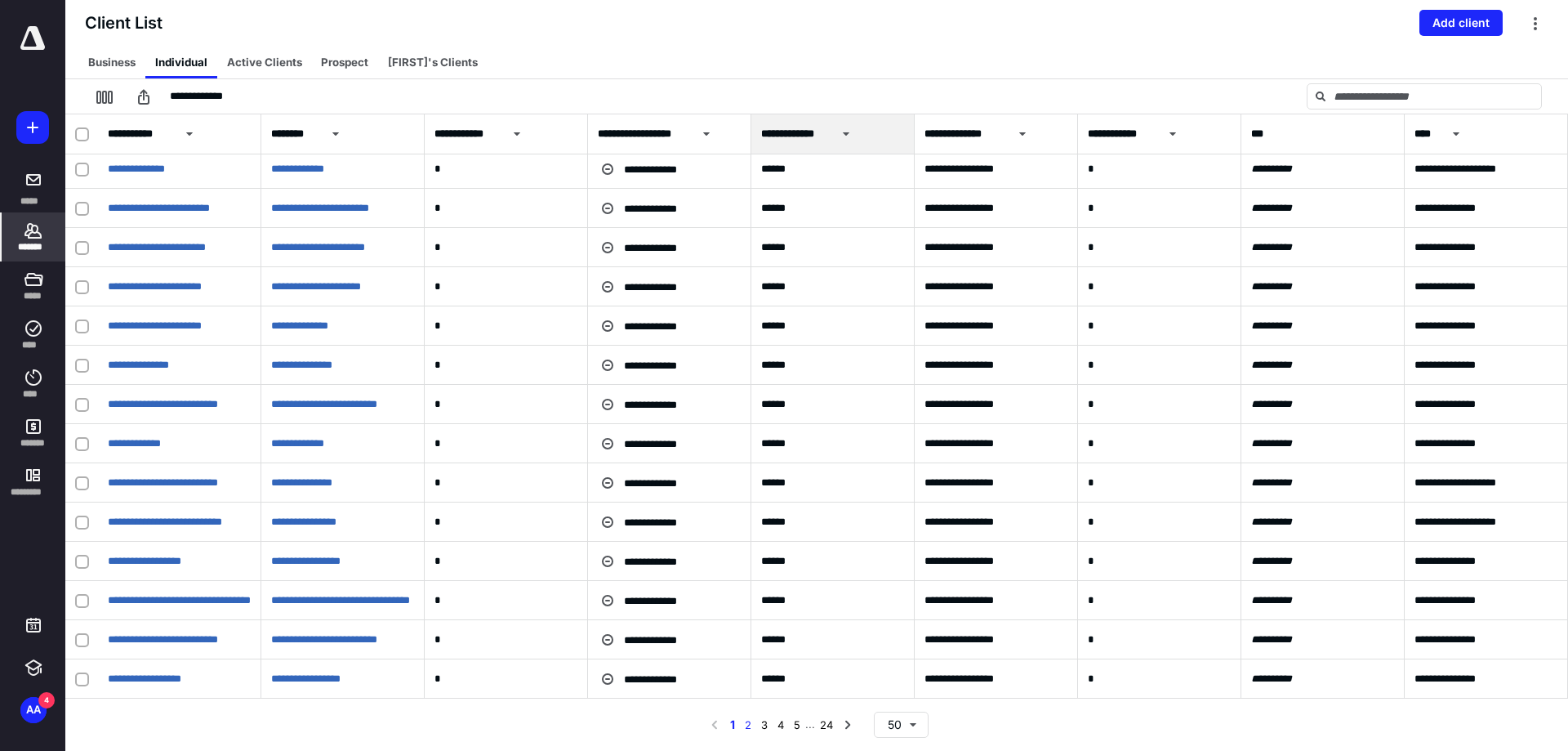 click on "2" at bounding box center (748, 725) 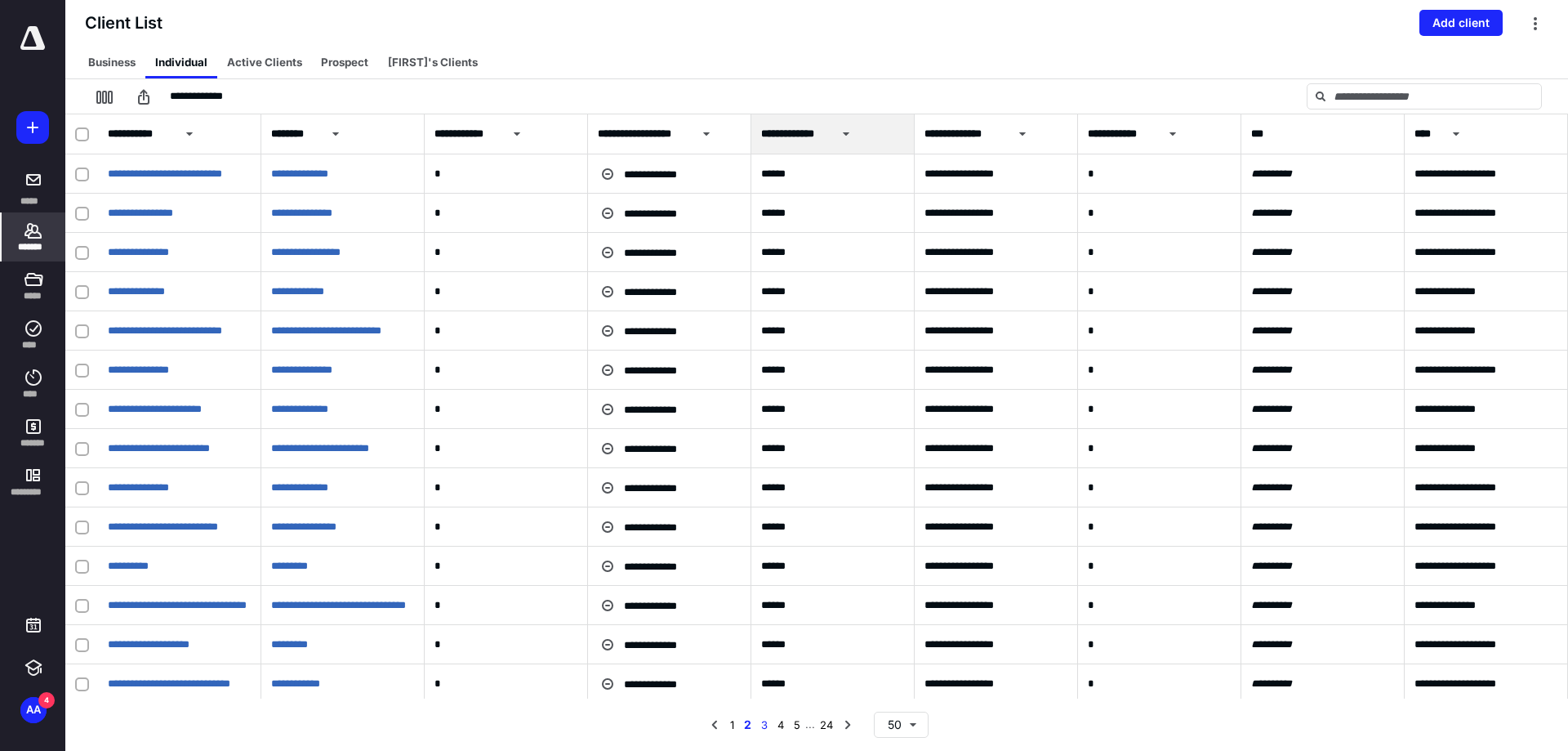 click on "3" at bounding box center (764, 725) 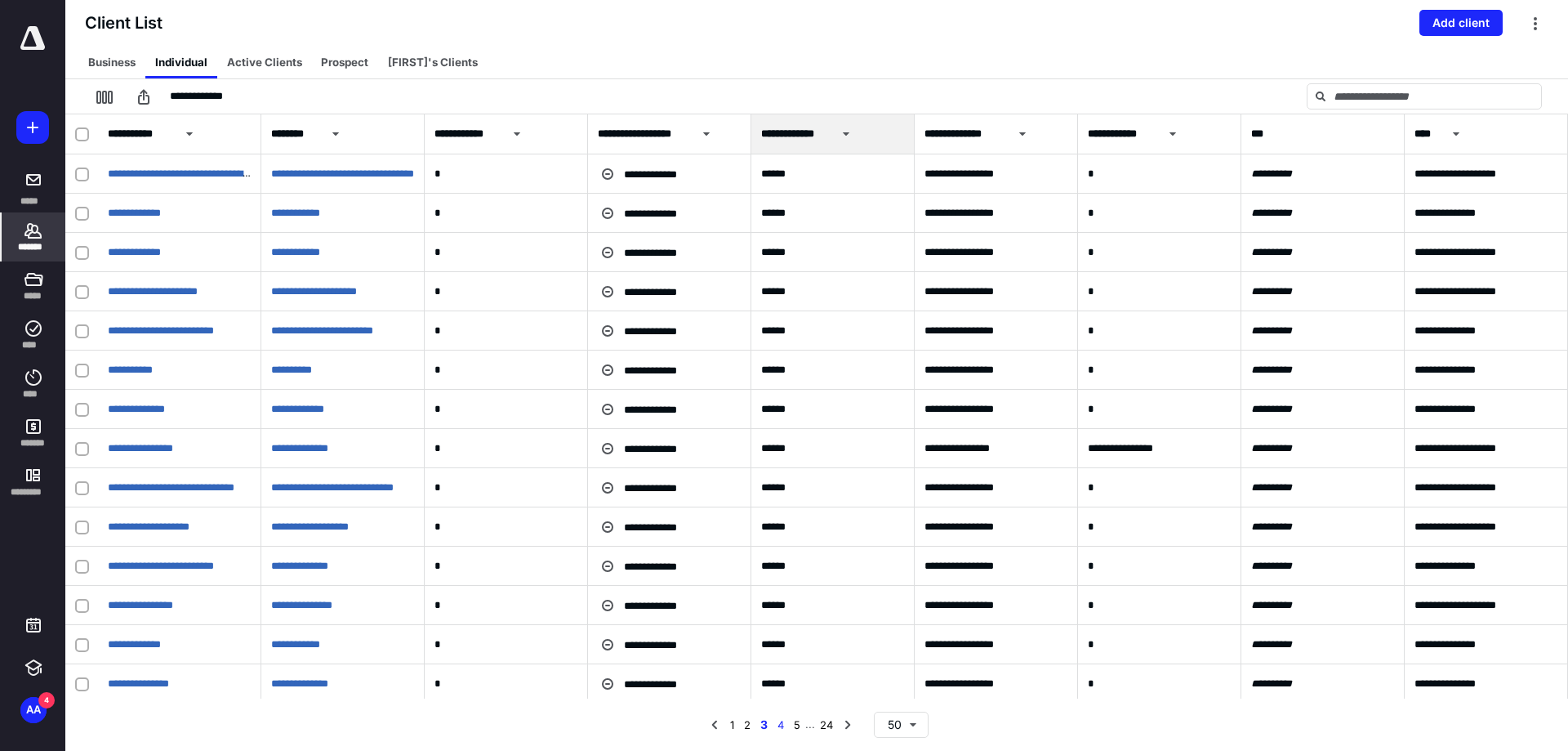 click on "4" at bounding box center [781, 725] 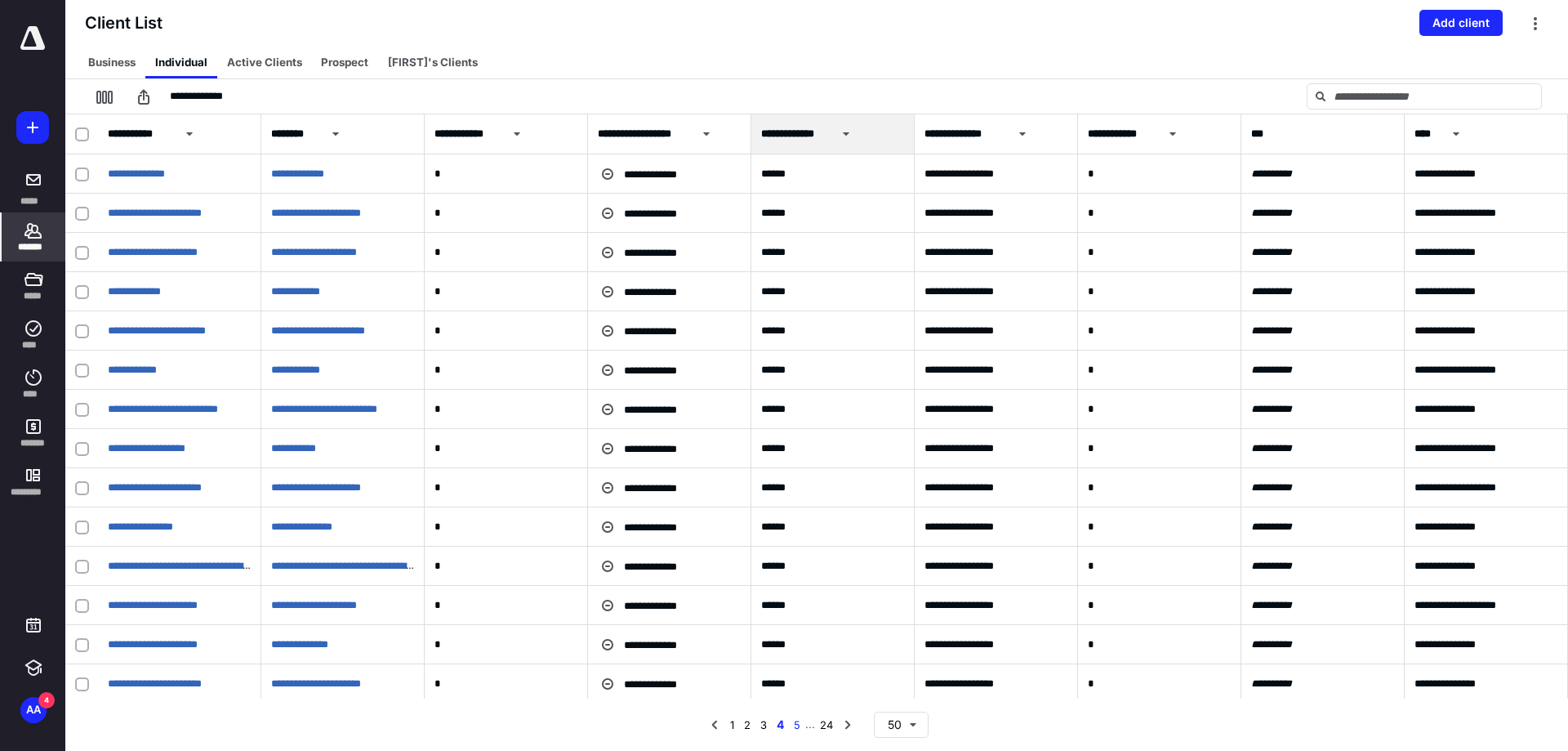 click on "5" at bounding box center (797, 725) 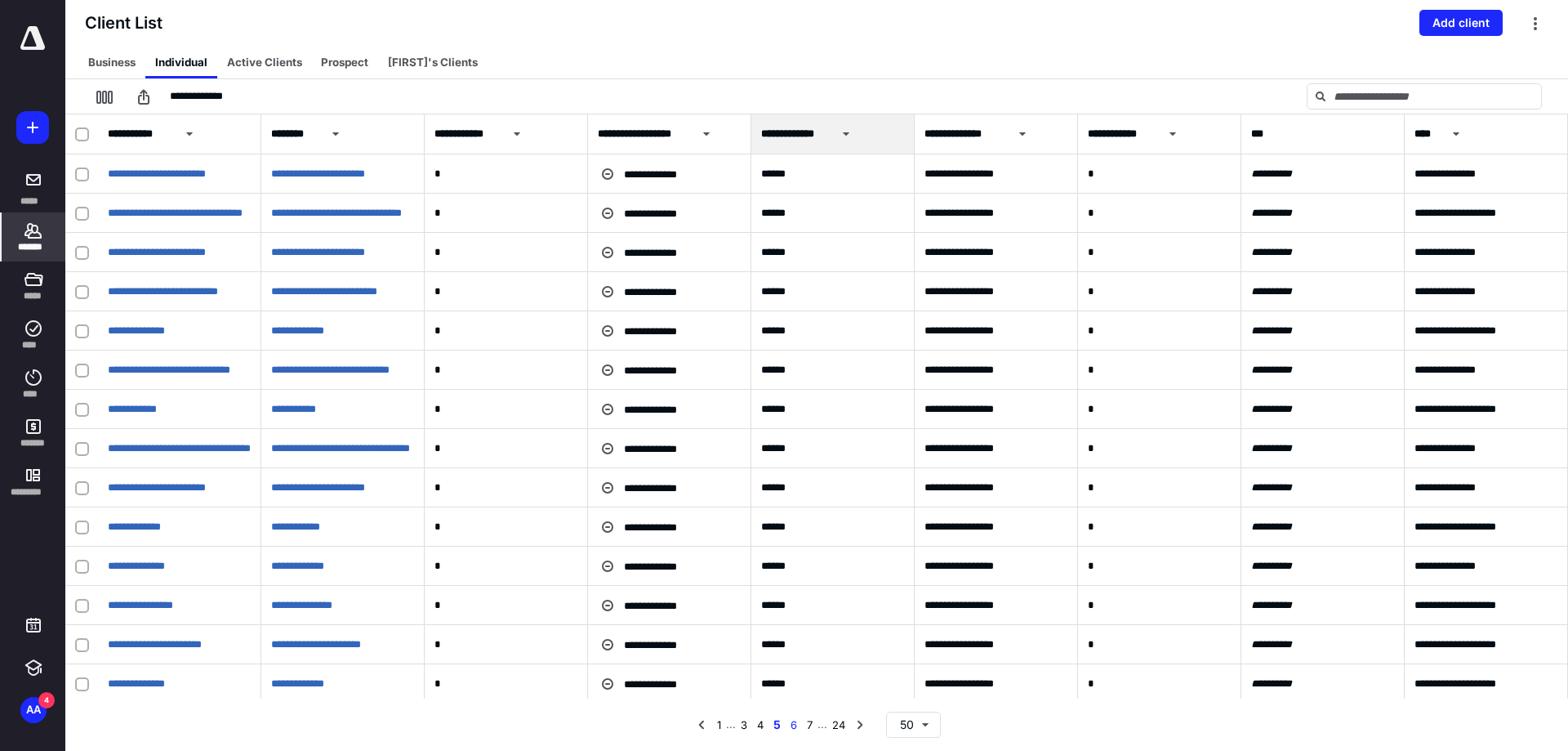 click on "6" at bounding box center (794, 725) 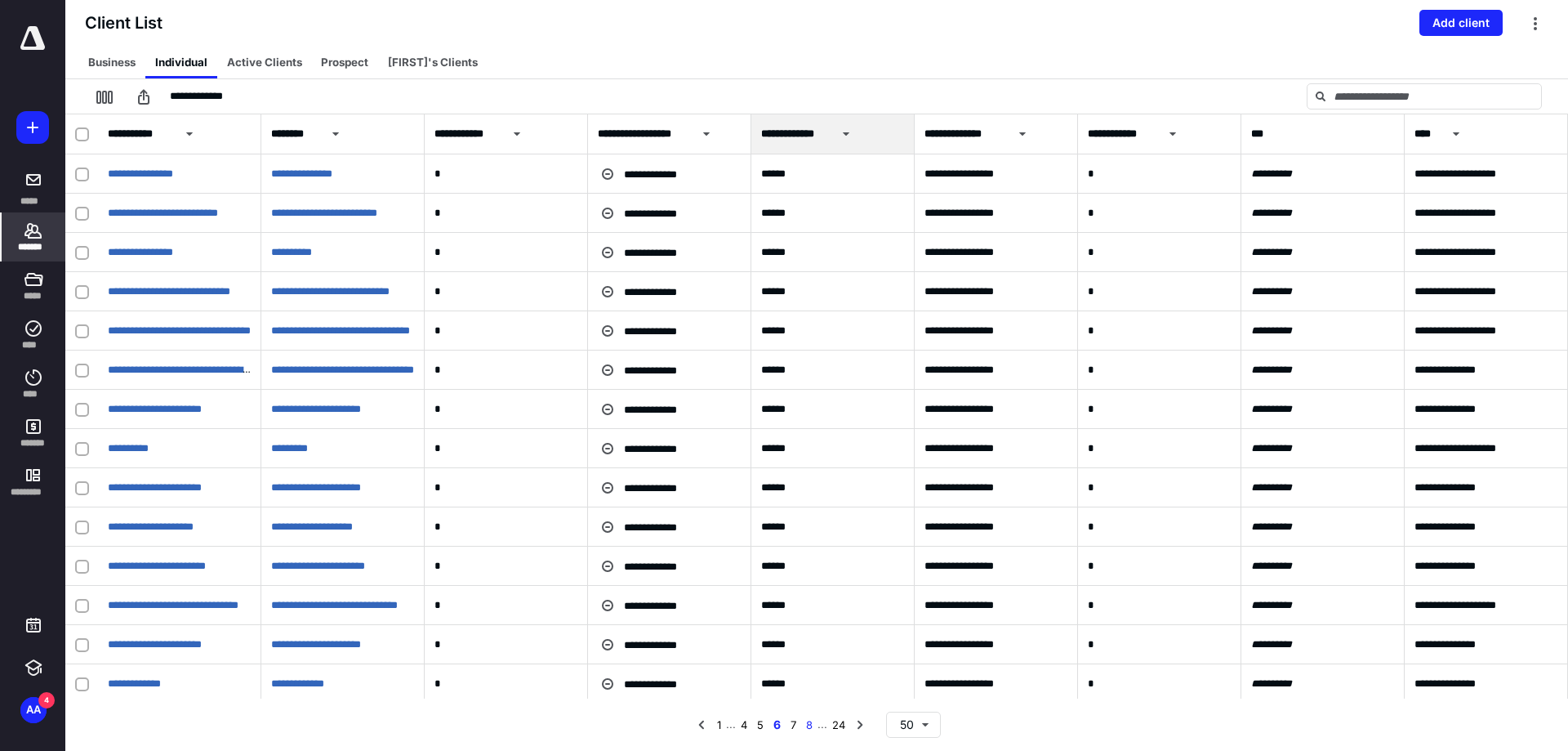 click on "8" at bounding box center (809, 725) 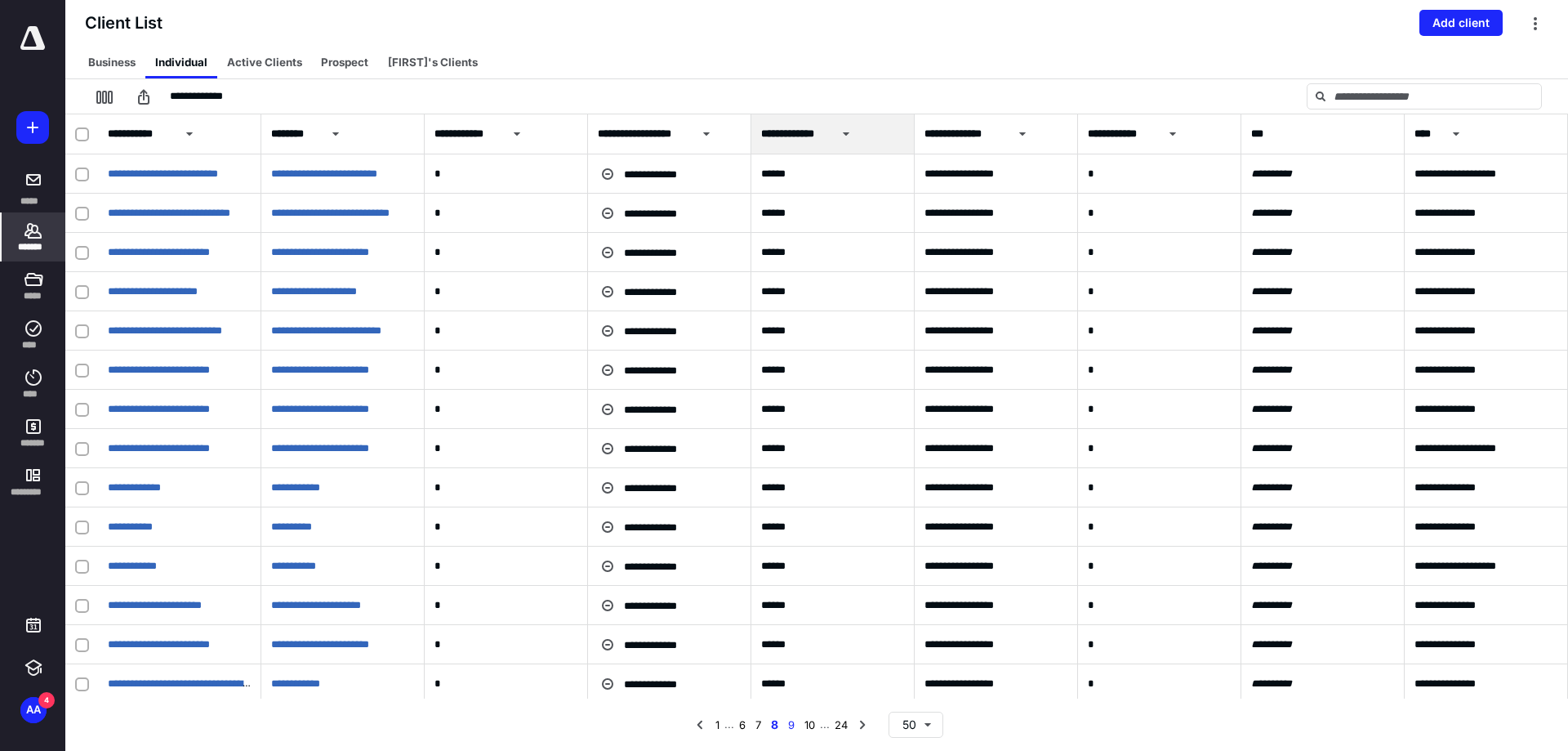 click on "9" at bounding box center (791, 725) 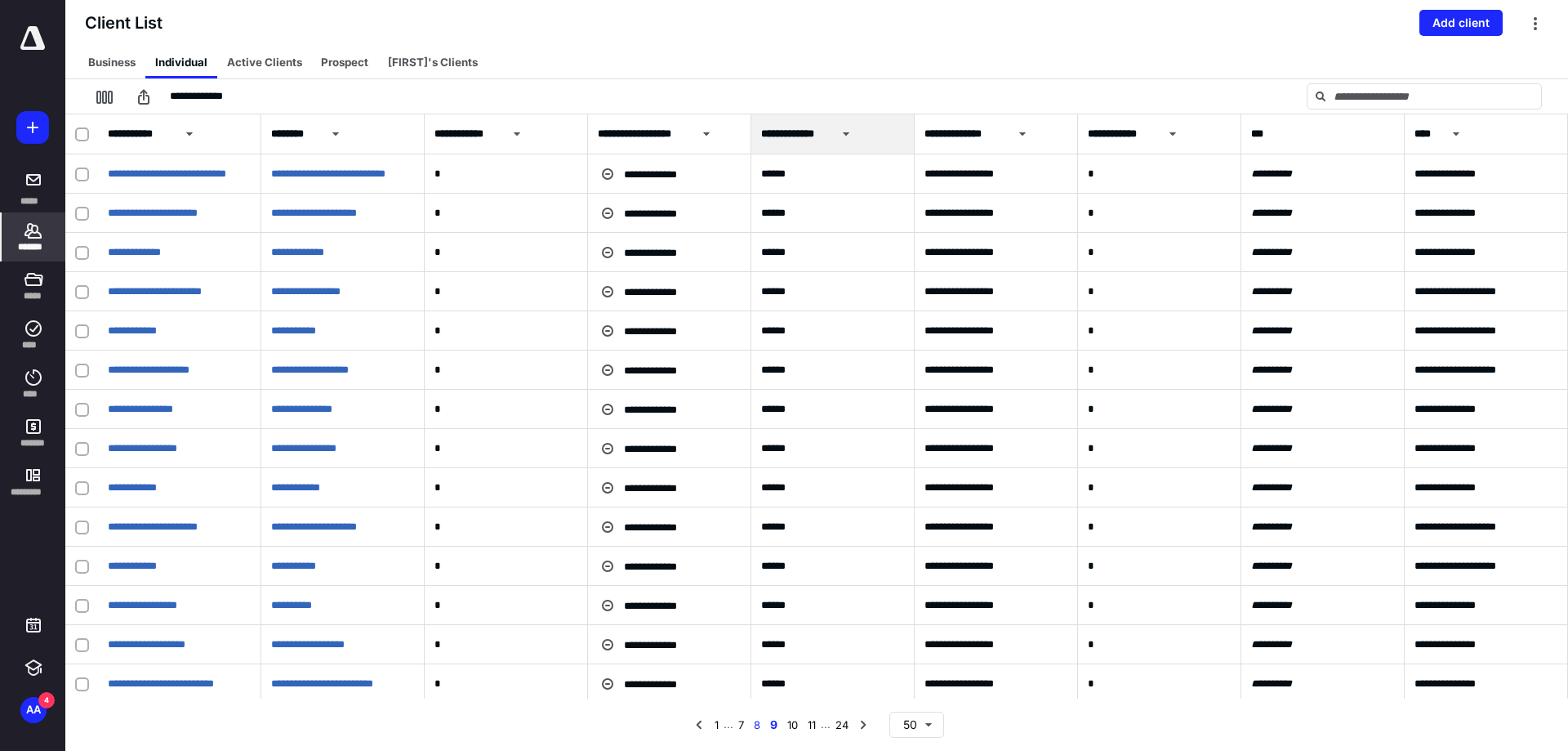 click on "8" at bounding box center (757, 725) 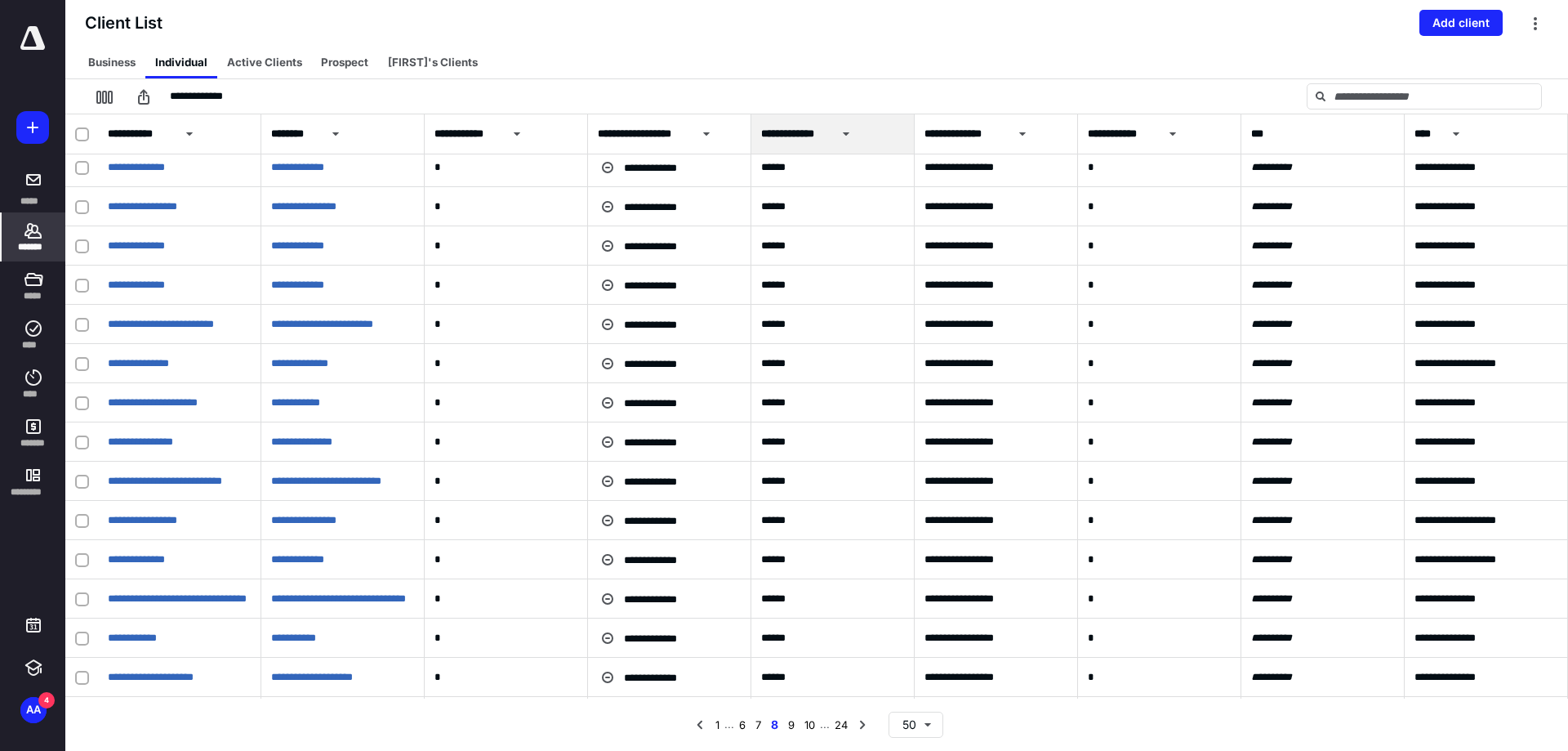 scroll, scrollTop: 1429, scrollLeft: 0, axis: vertical 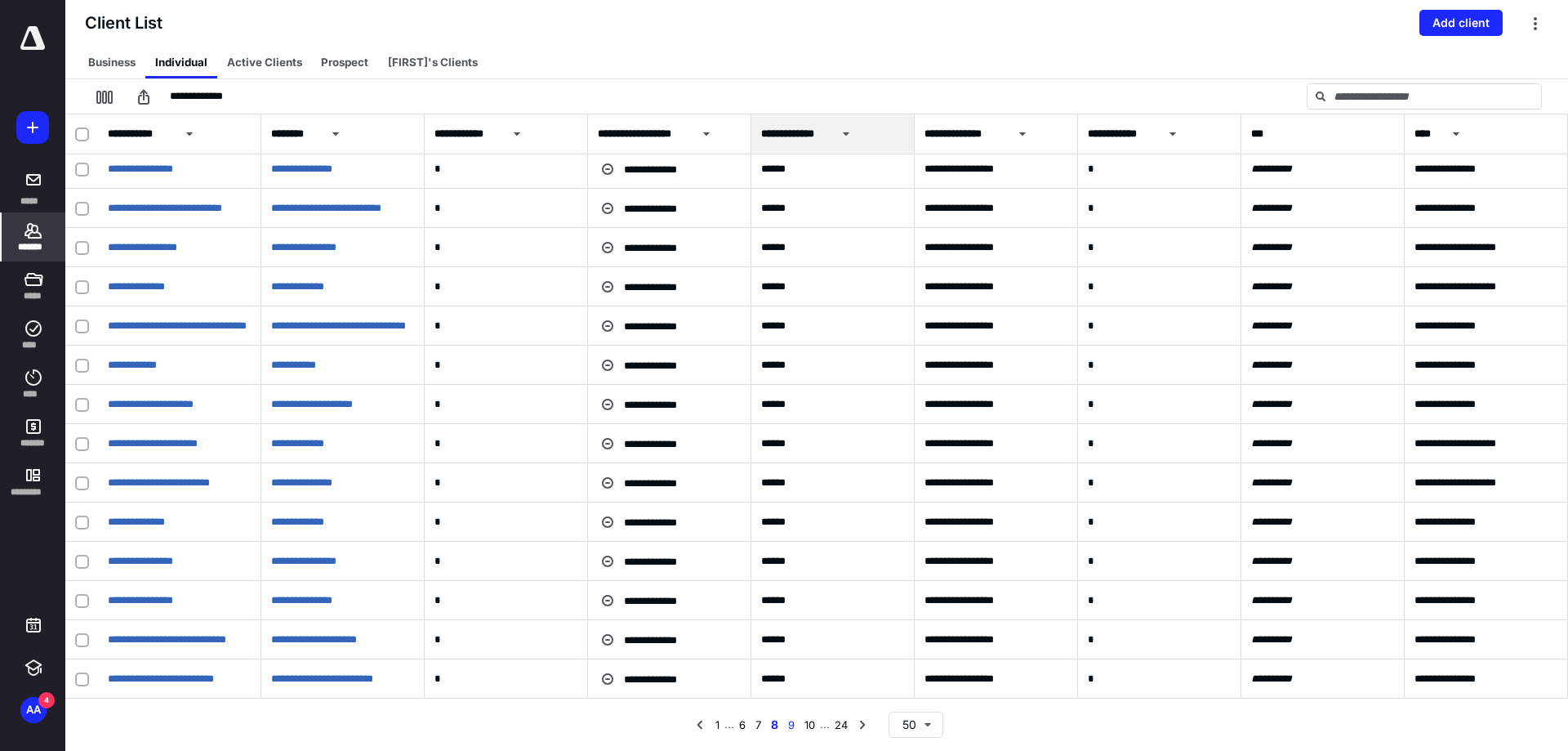 click on "9" at bounding box center (791, 725) 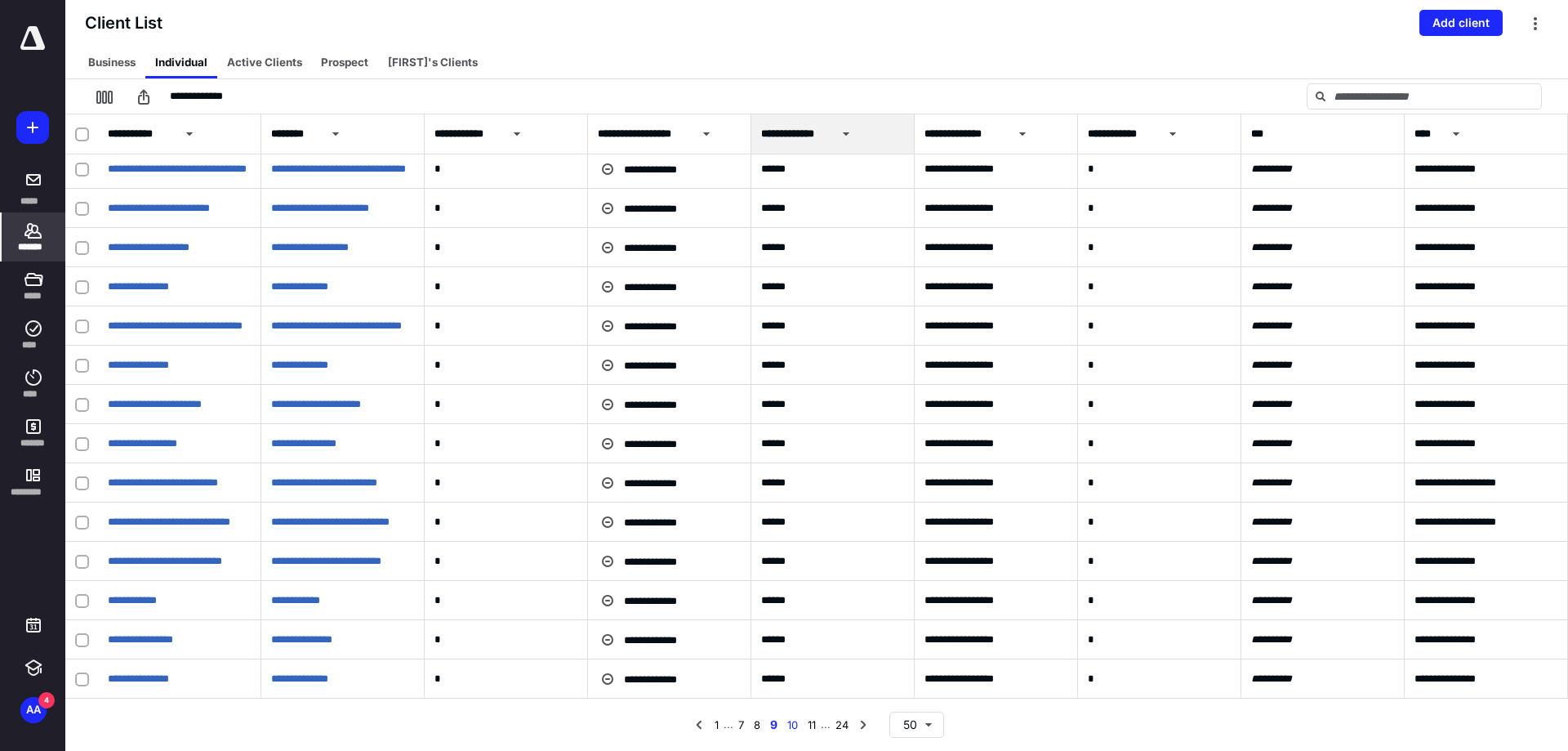 click on "10" at bounding box center (792, 725) 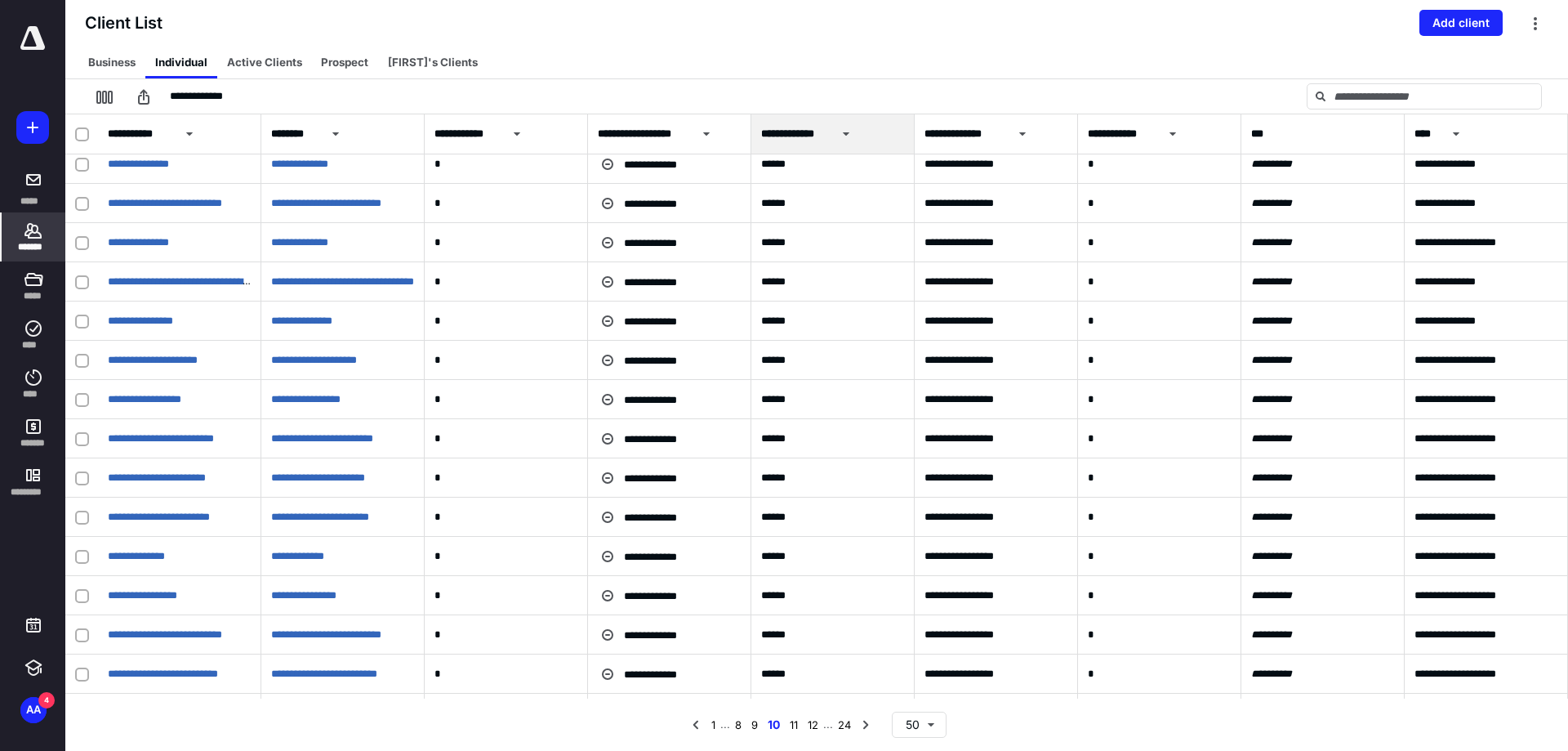 scroll, scrollTop: 1429, scrollLeft: 0, axis: vertical 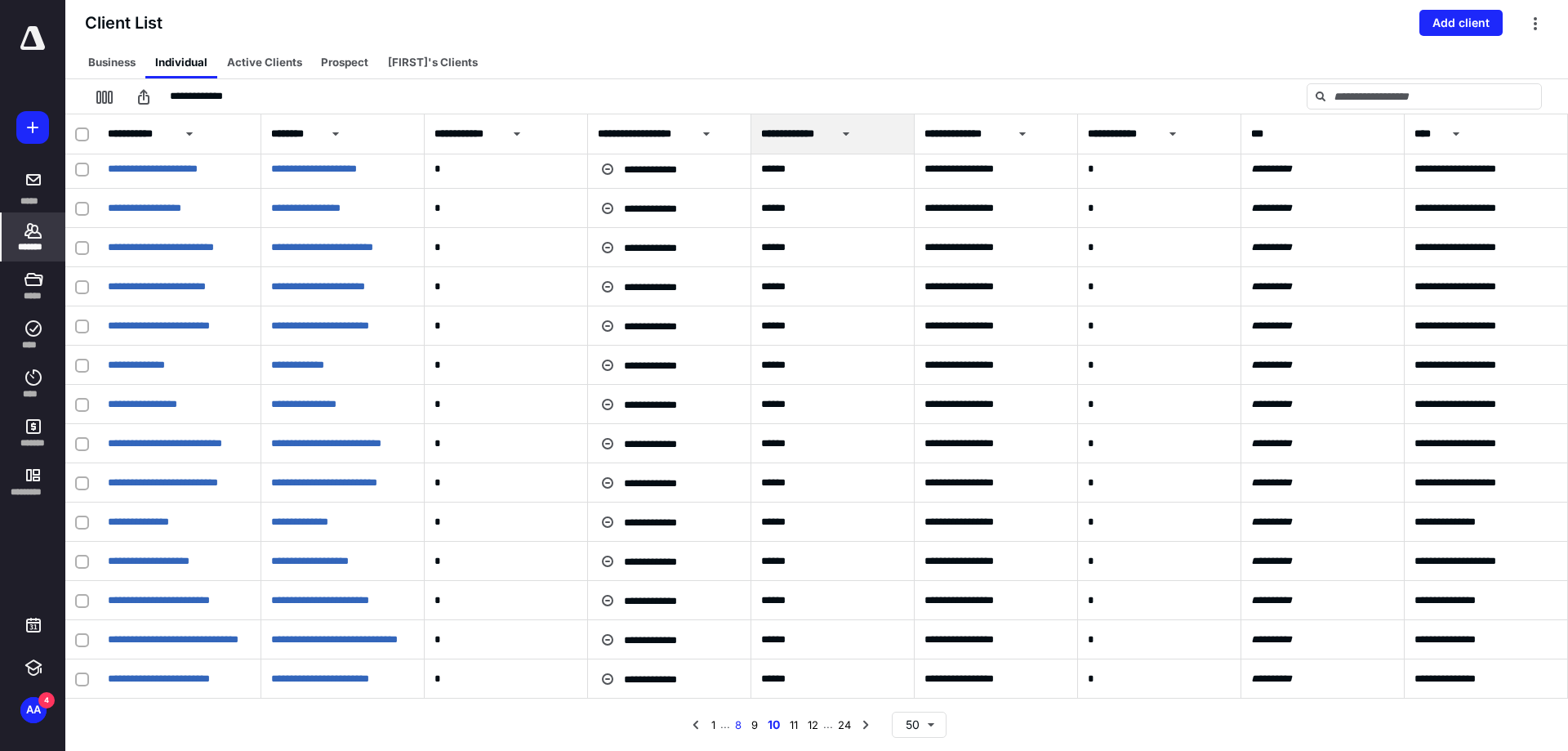 click on "8" at bounding box center (738, 725) 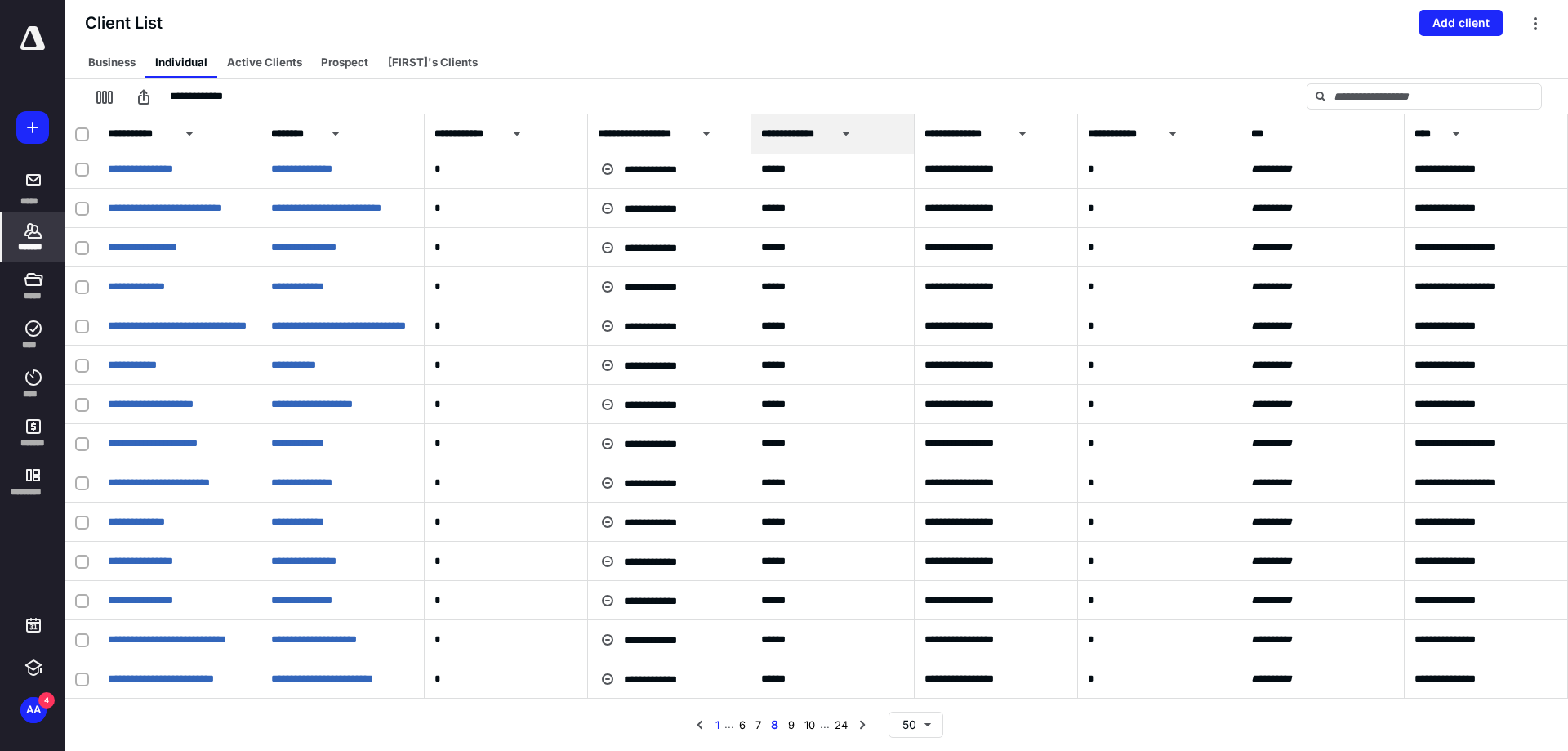 click on "1" at bounding box center (717, 725) 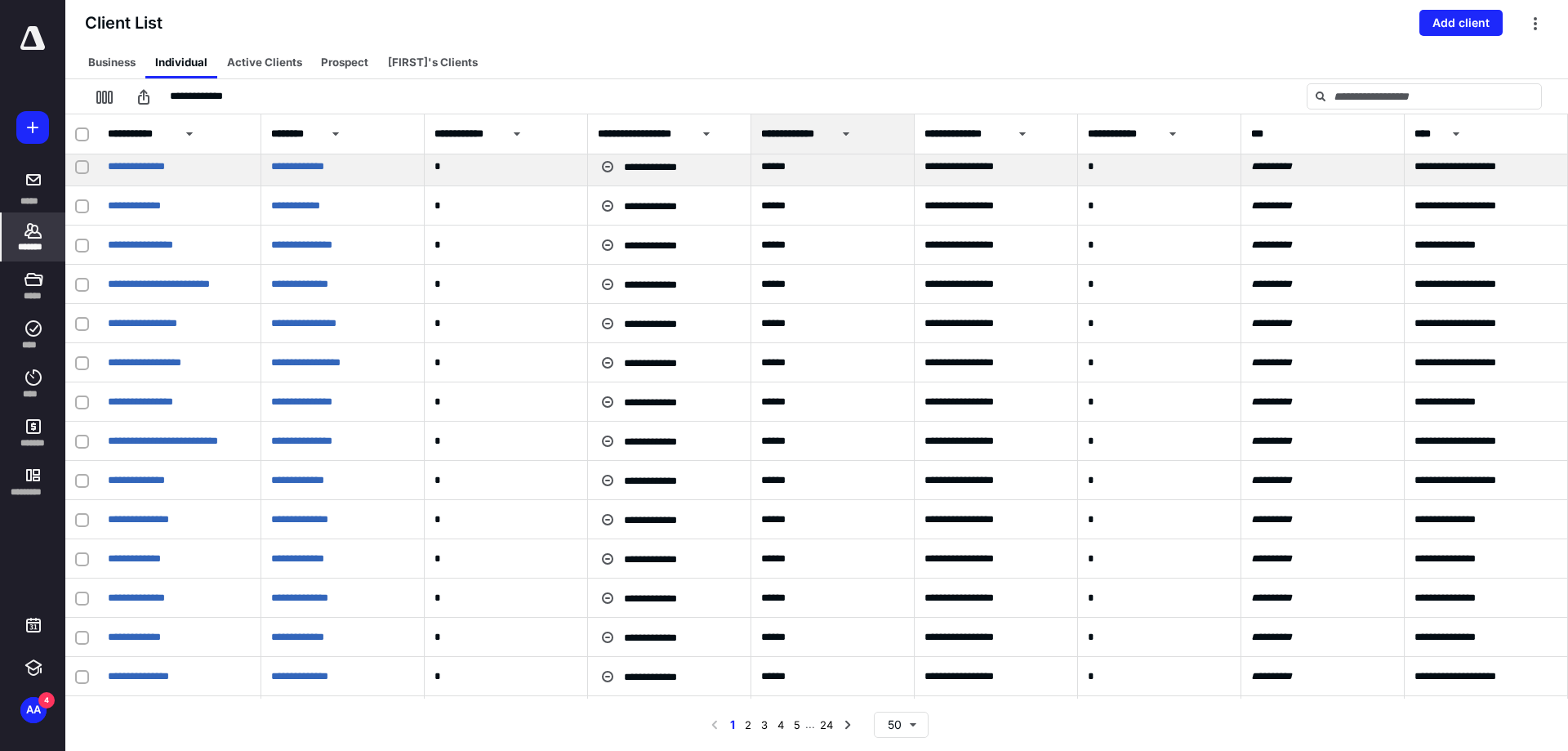 scroll, scrollTop: 0, scrollLeft: 0, axis: both 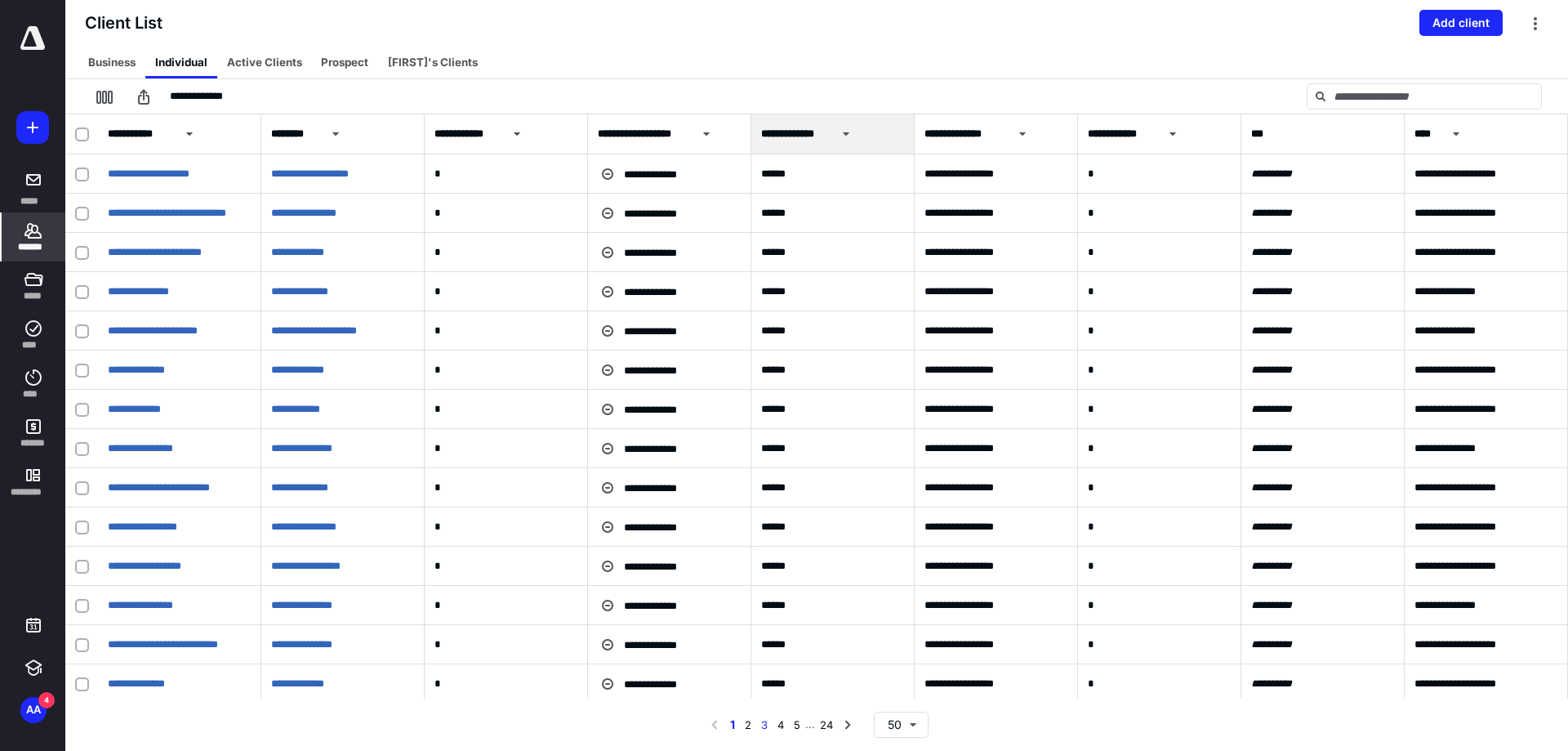 click on "3" at bounding box center [764, 725] 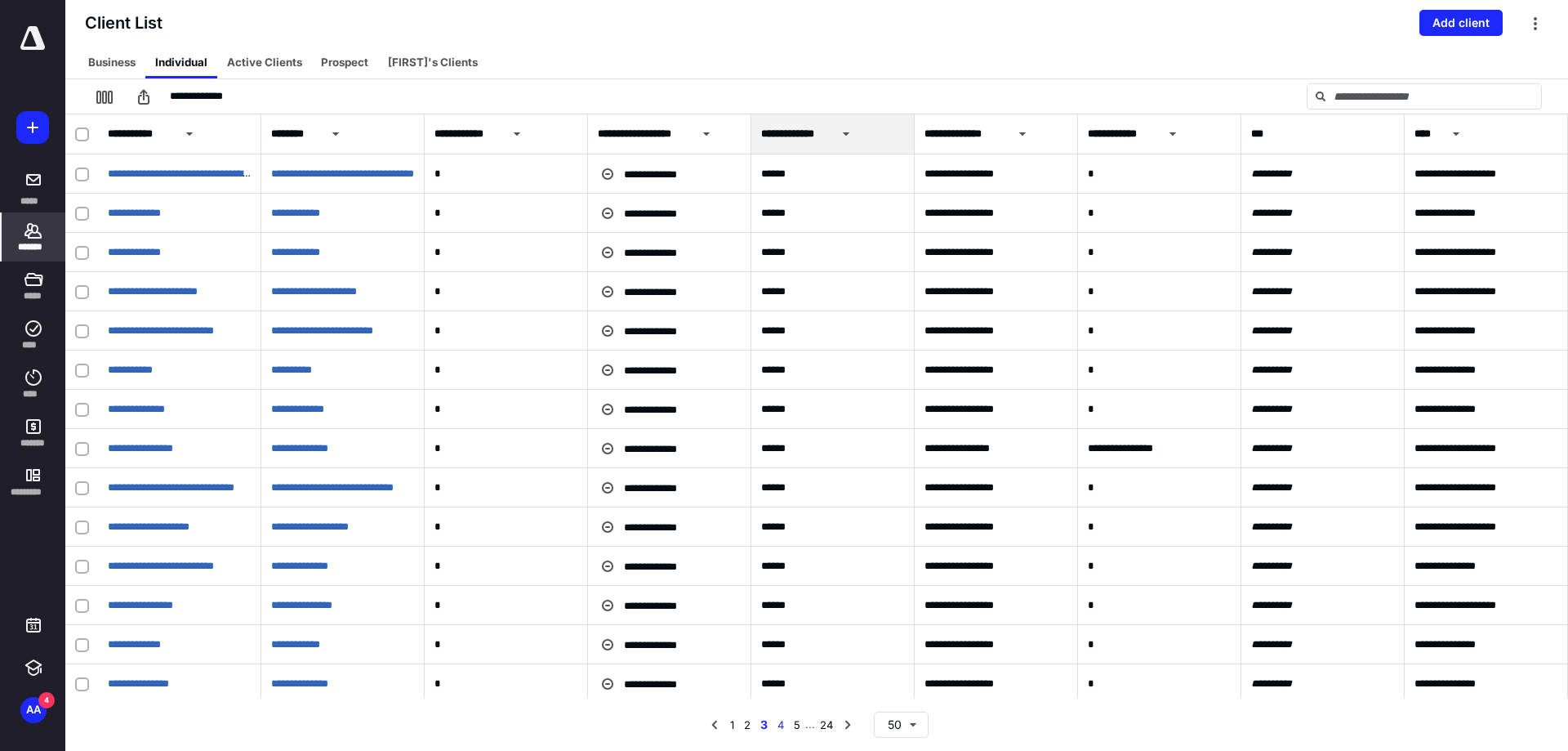 click on "4" at bounding box center [781, 725] 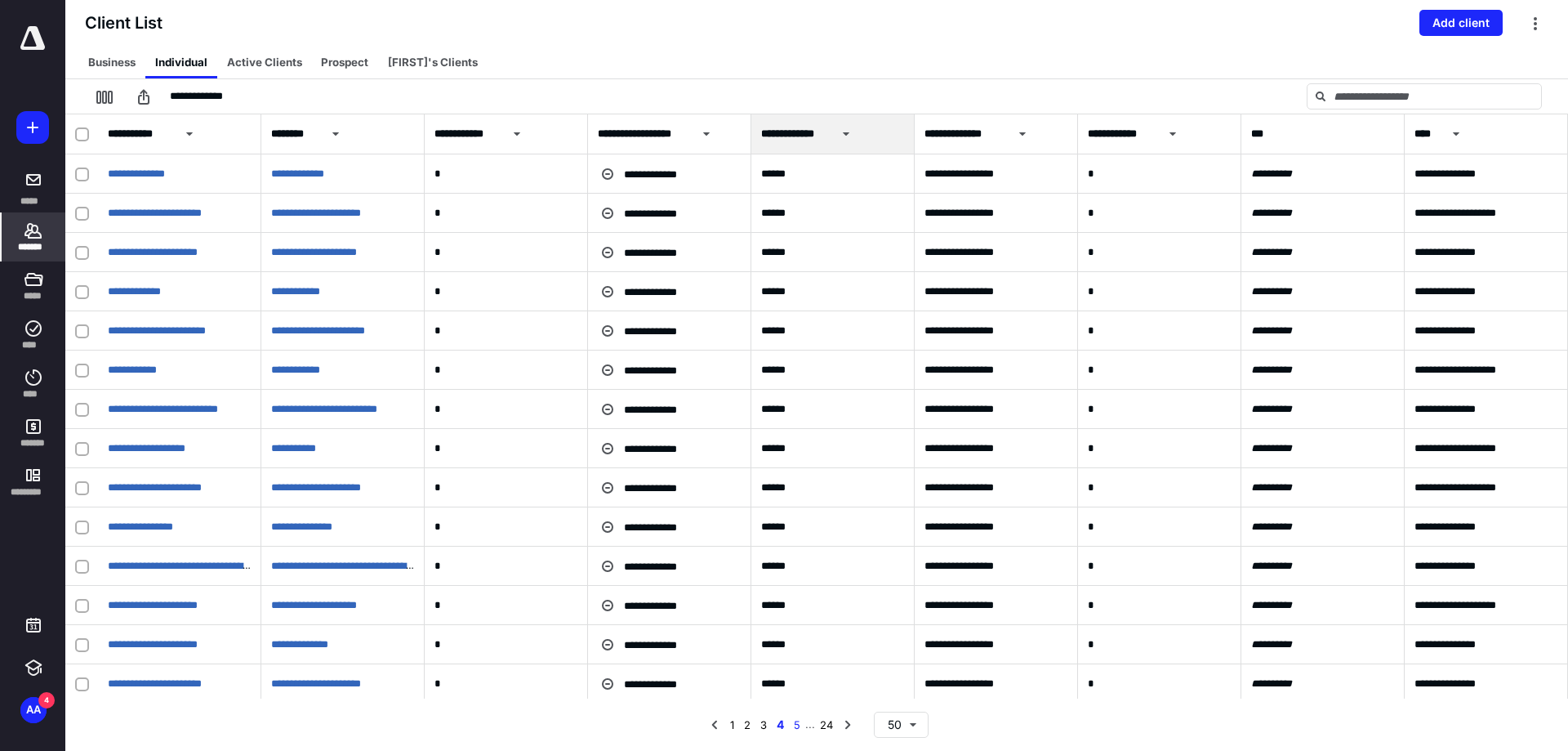 click on "5" at bounding box center (797, 725) 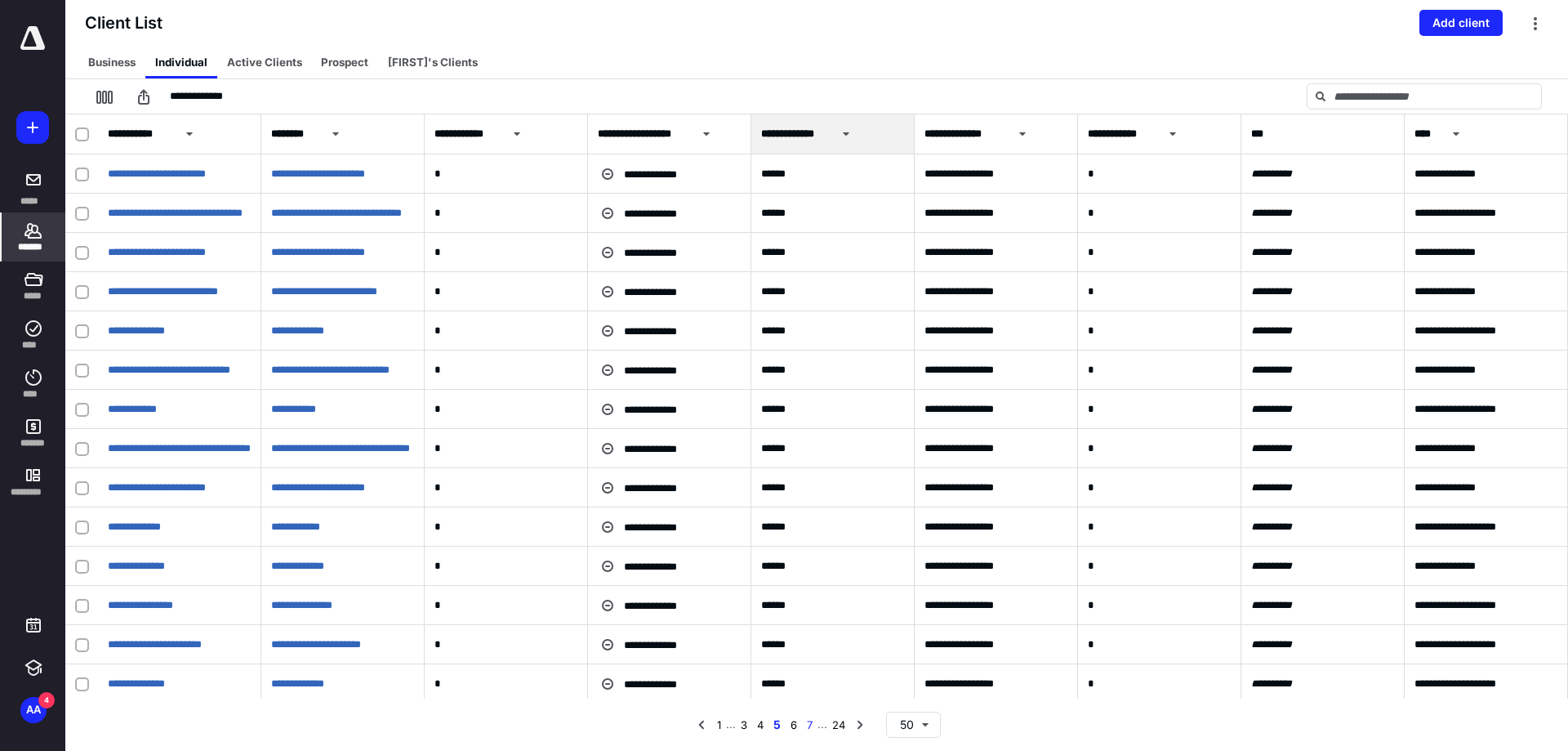 click on "7" at bounding box center (809, 725) 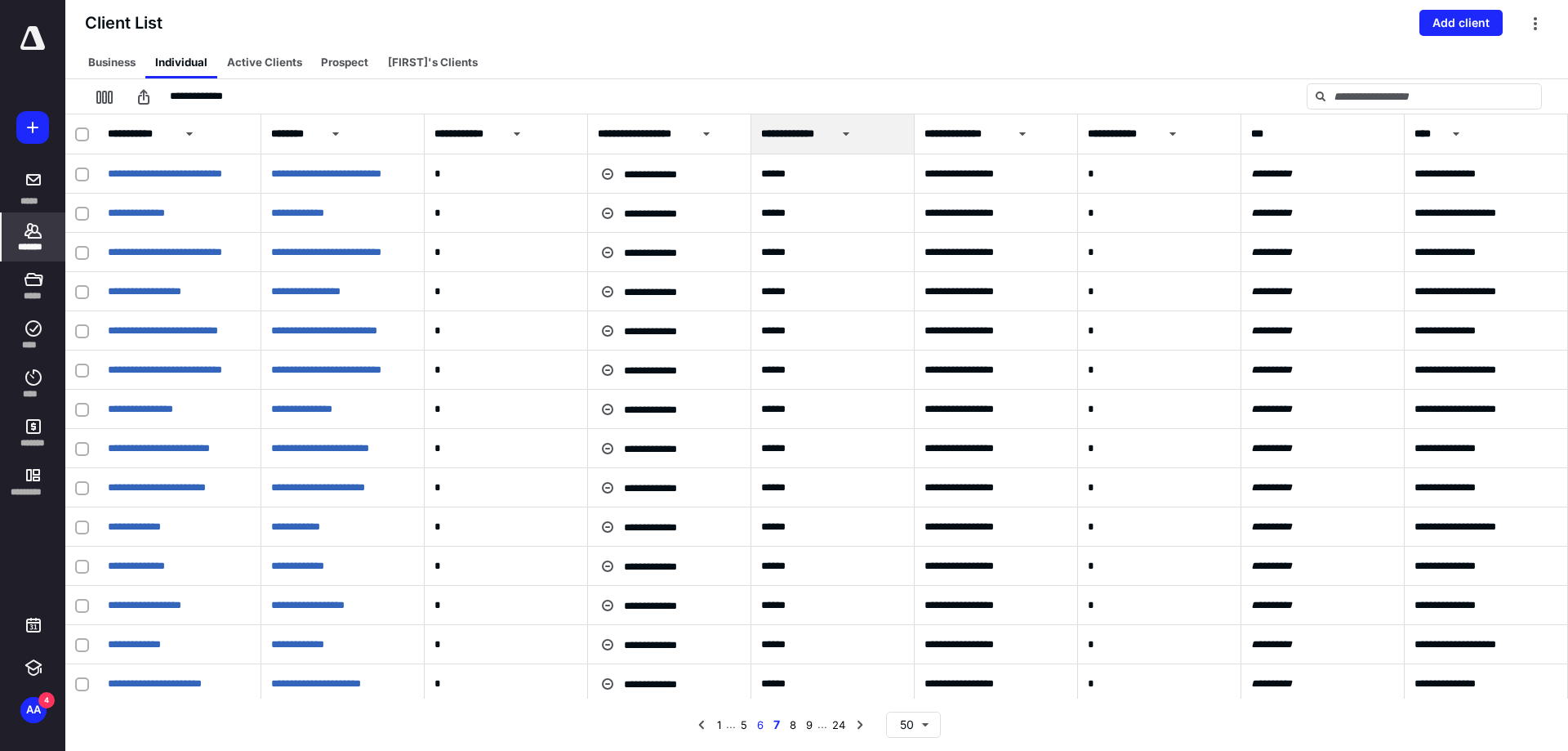 click on "6" at bounding box center (760, 725) 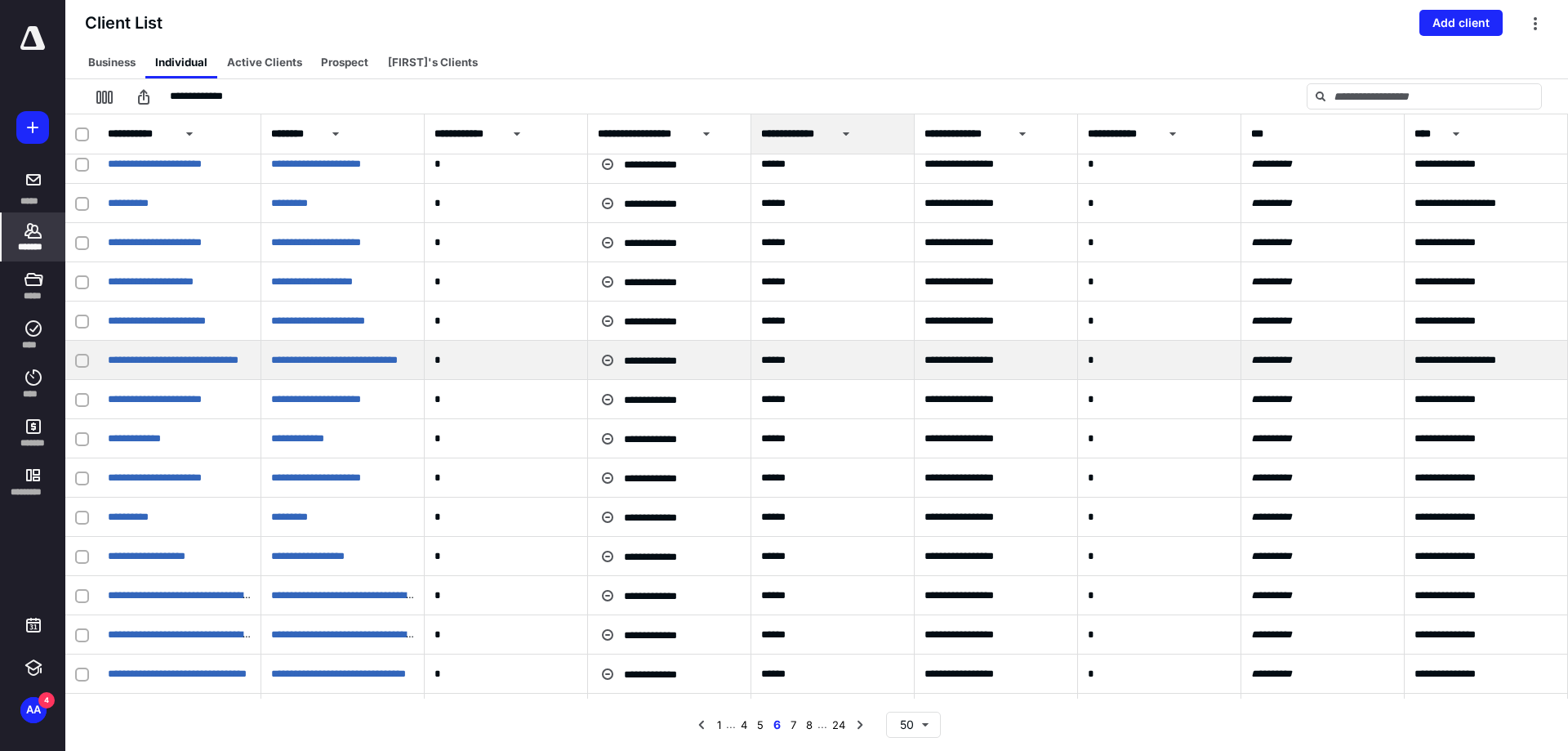 scroll, scrollTop: 82, scrollLeft: 0, axis: vertical 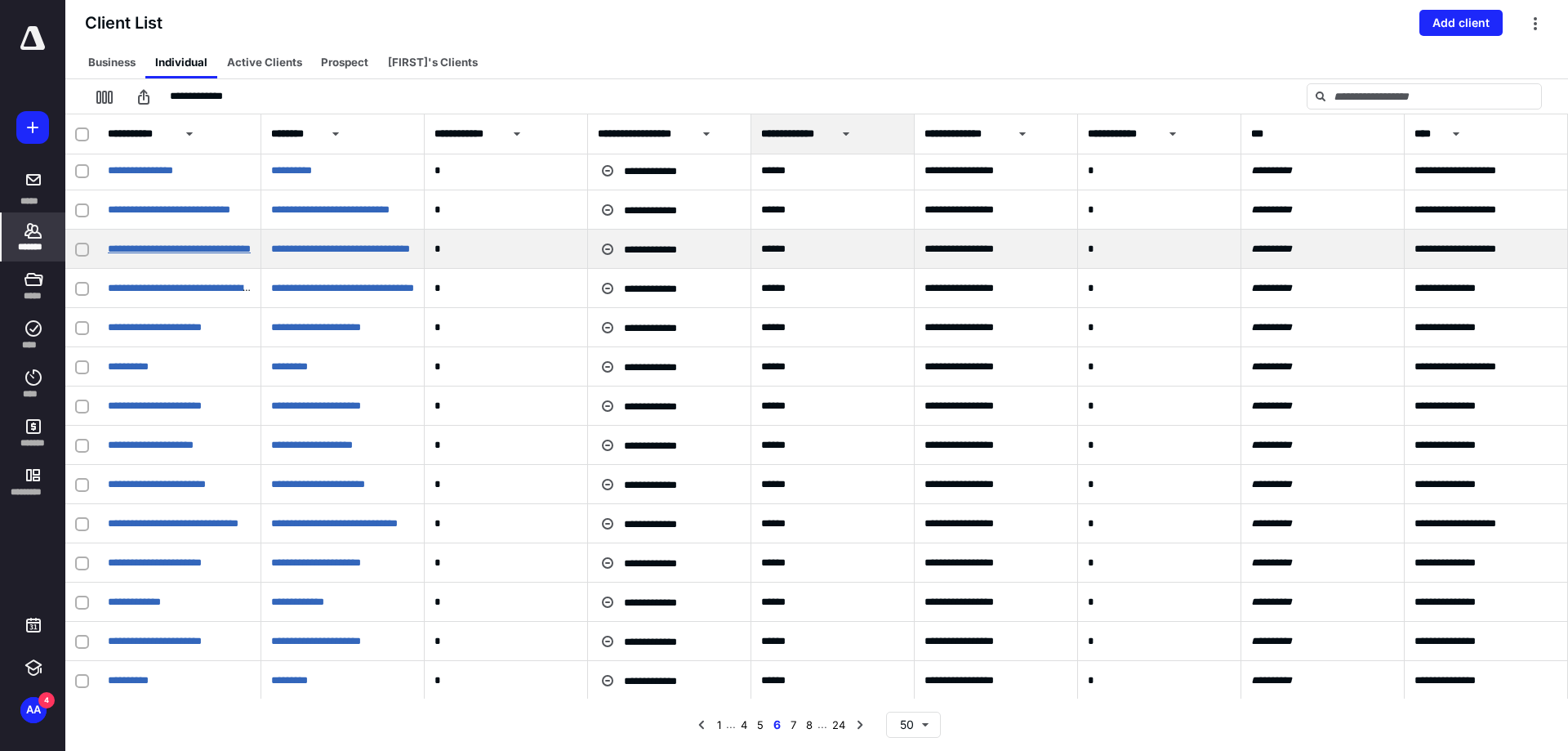 click on "**********" at bounding box center [179, 248] 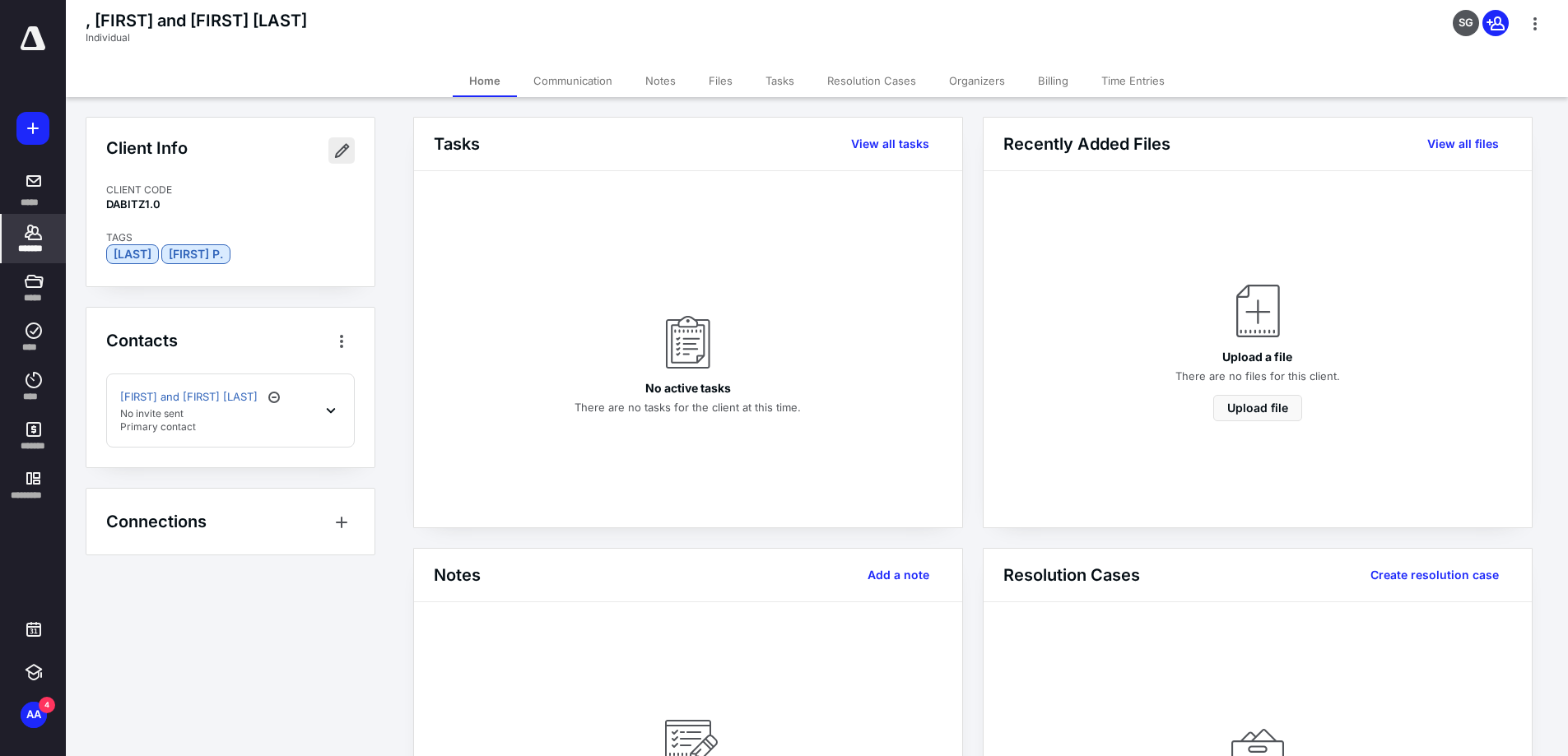 click at bounding box center (342, 151) 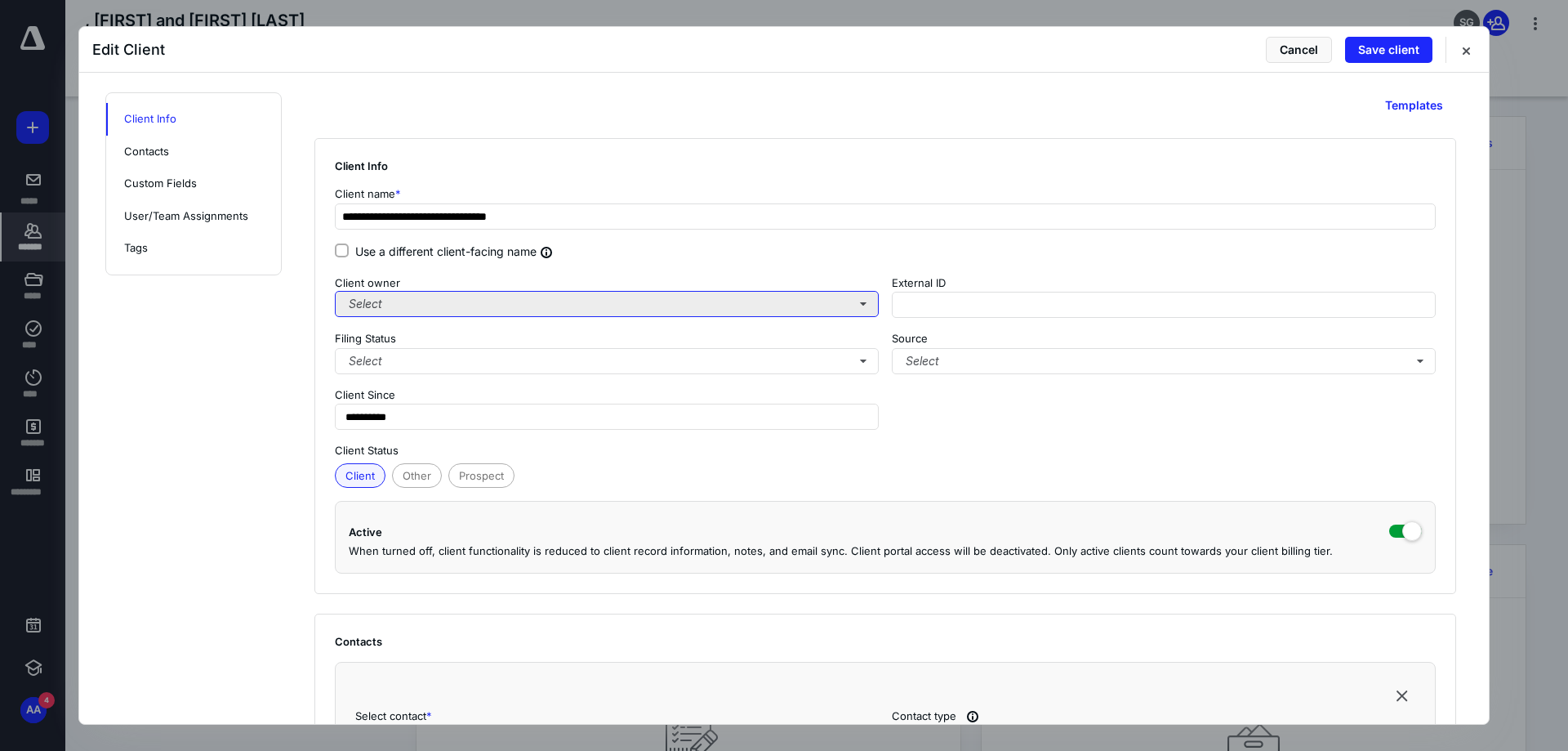 click on "Select" at bounding box center (607, 304) 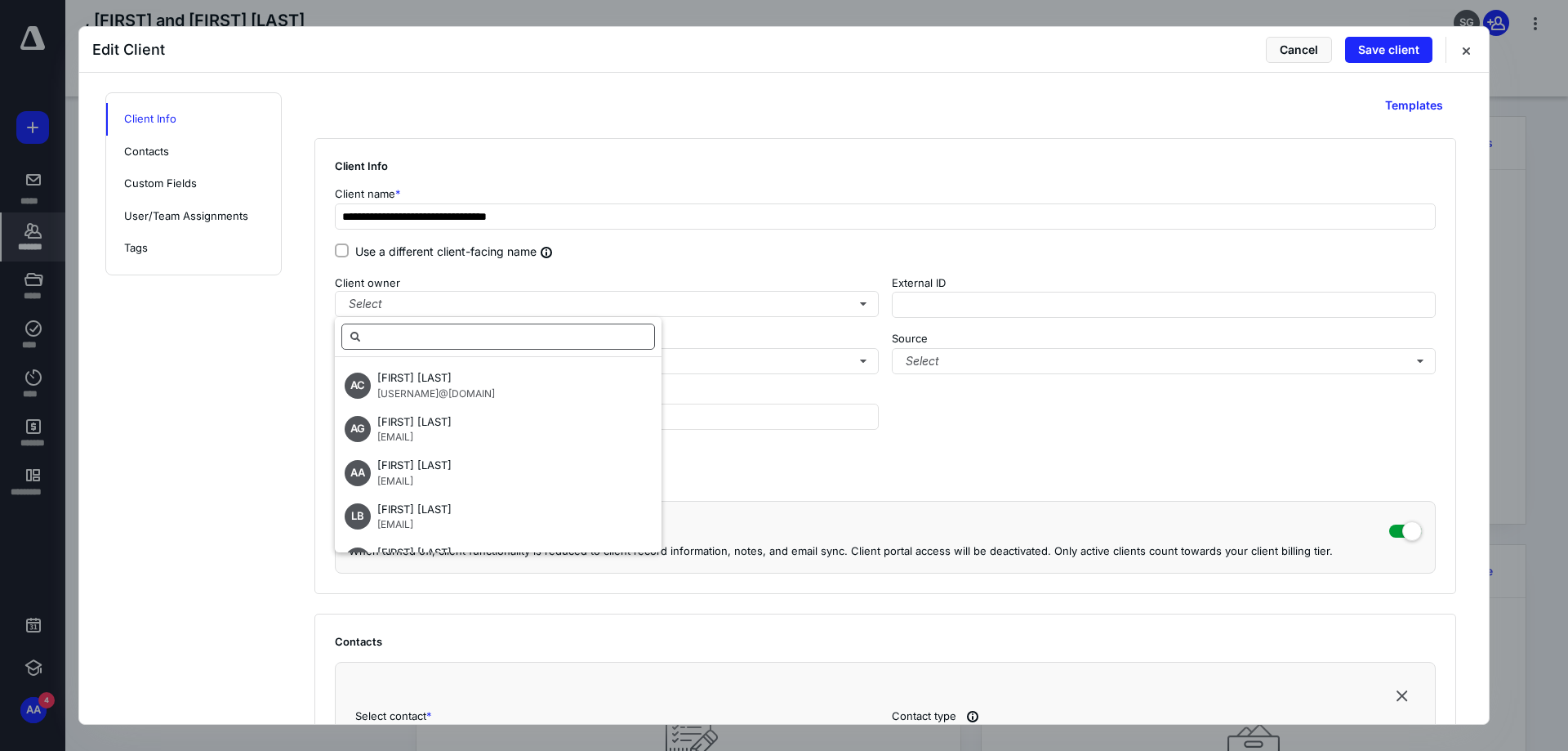 type on "*" 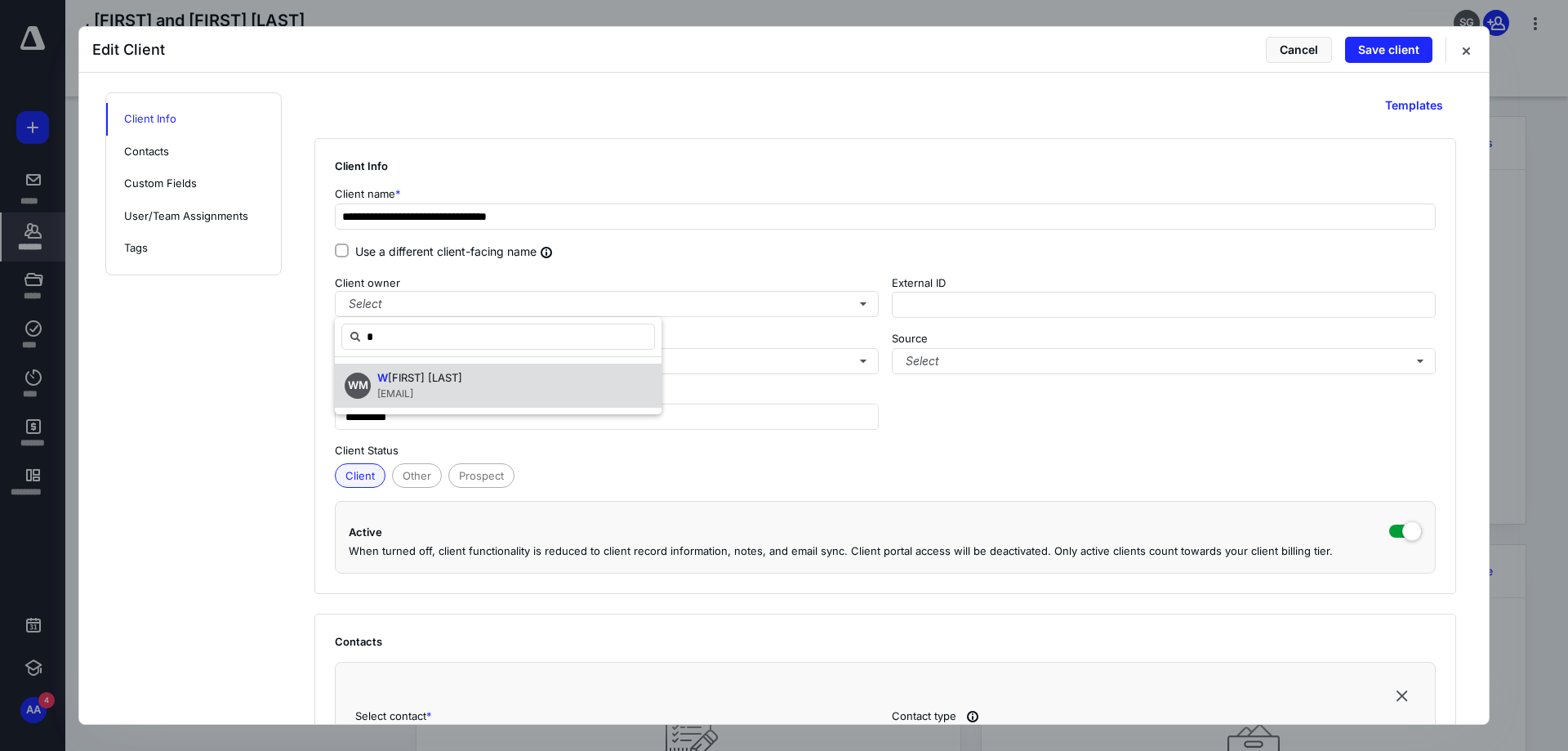 click on "illiam McCarthy" at bounding box center [425, 378] 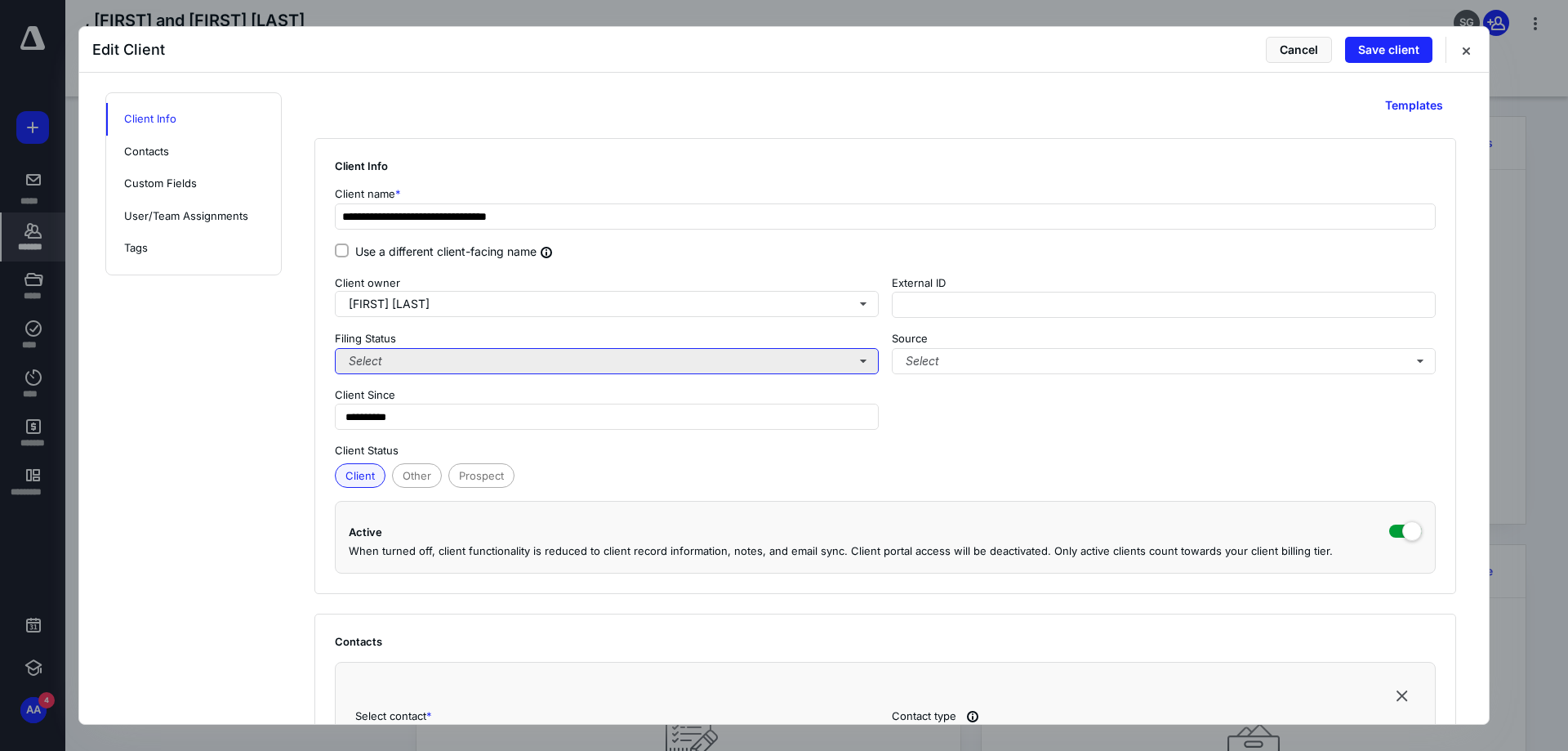 click on "Select" at bounding box center (607, 361) 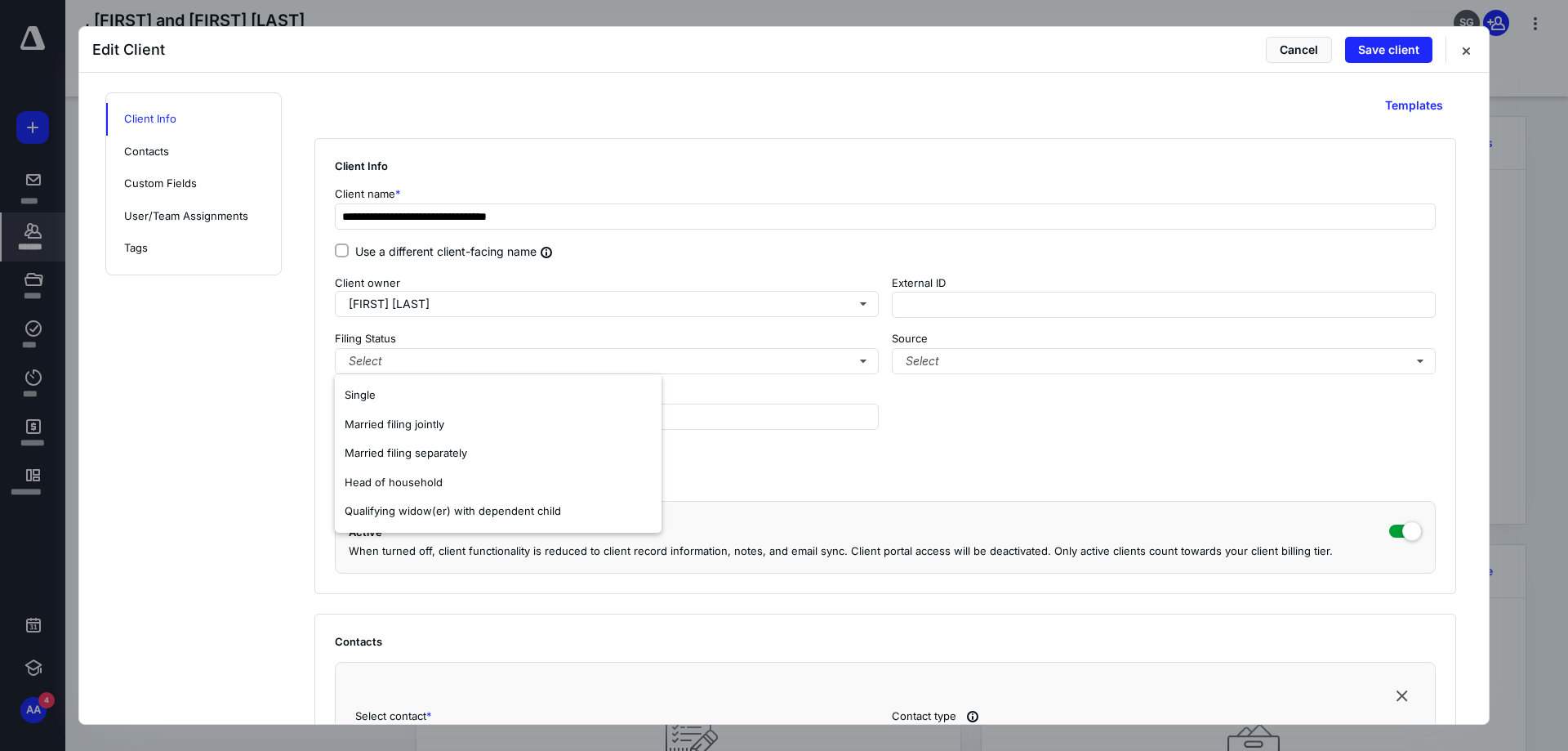 click on "**********" at bounding box center [885, 353] 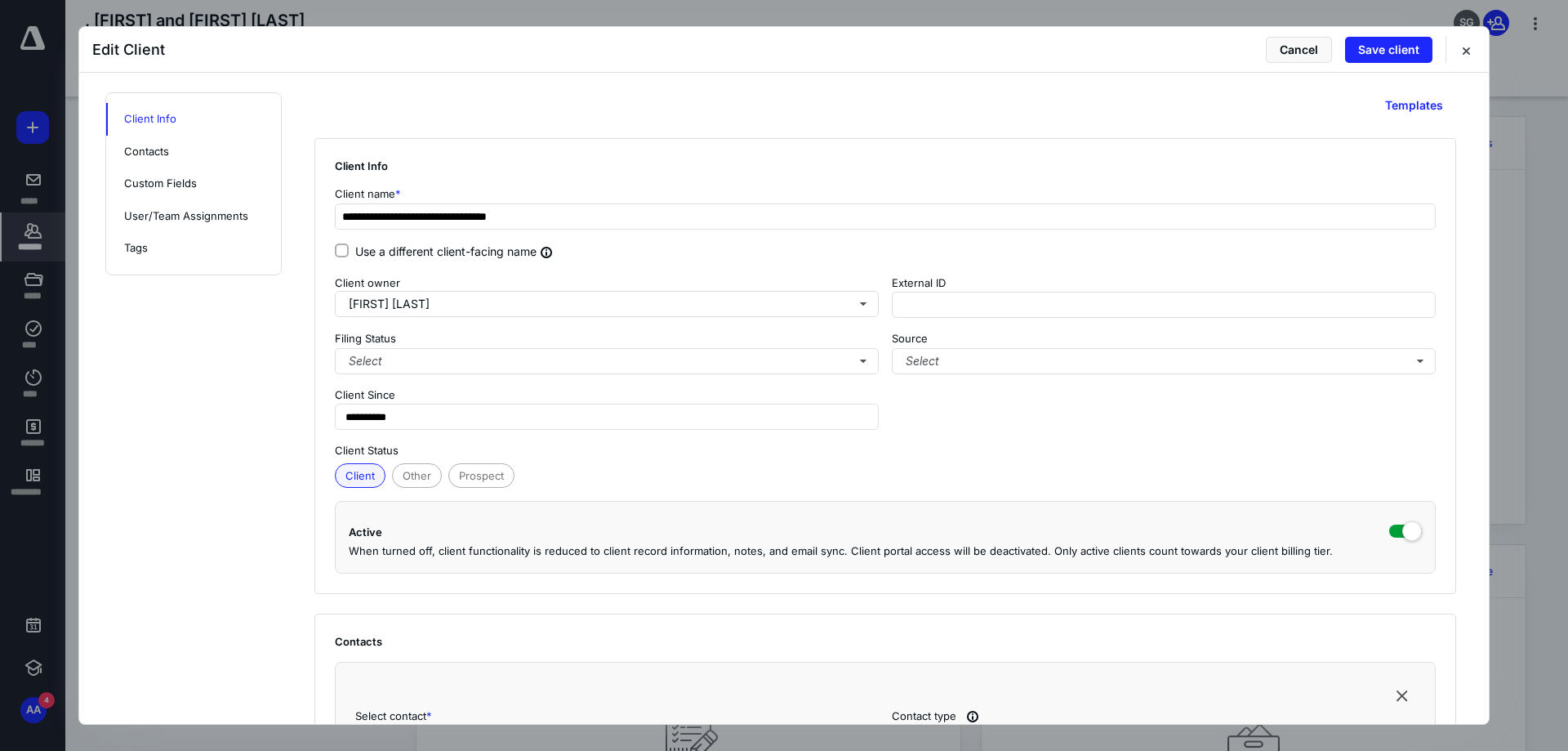 click on "**********" at bounding box center [885, 366] 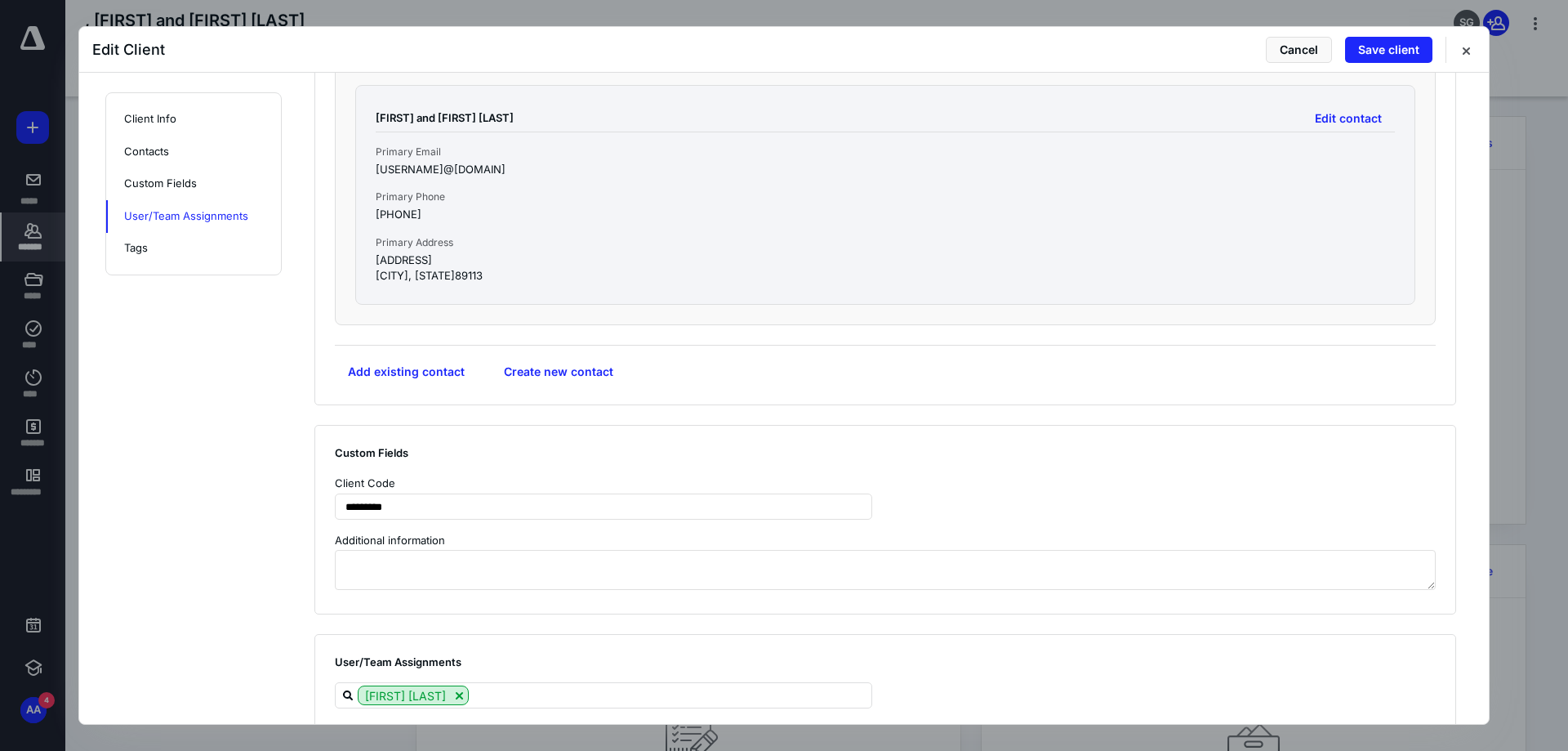 scroll, scrollTop: 868, scrollLeft: 0, axis: vertical 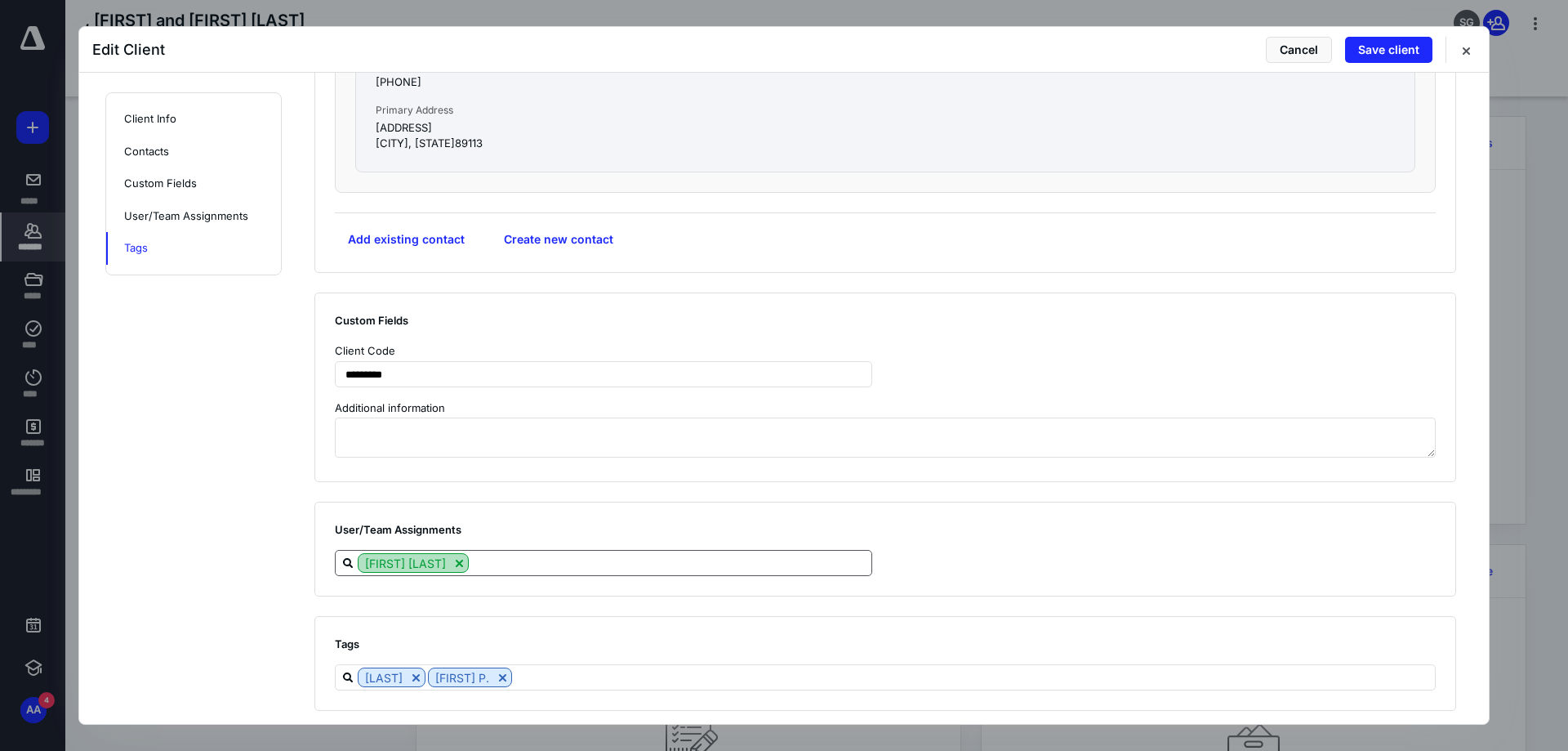 click at bounding box center (459, 563) 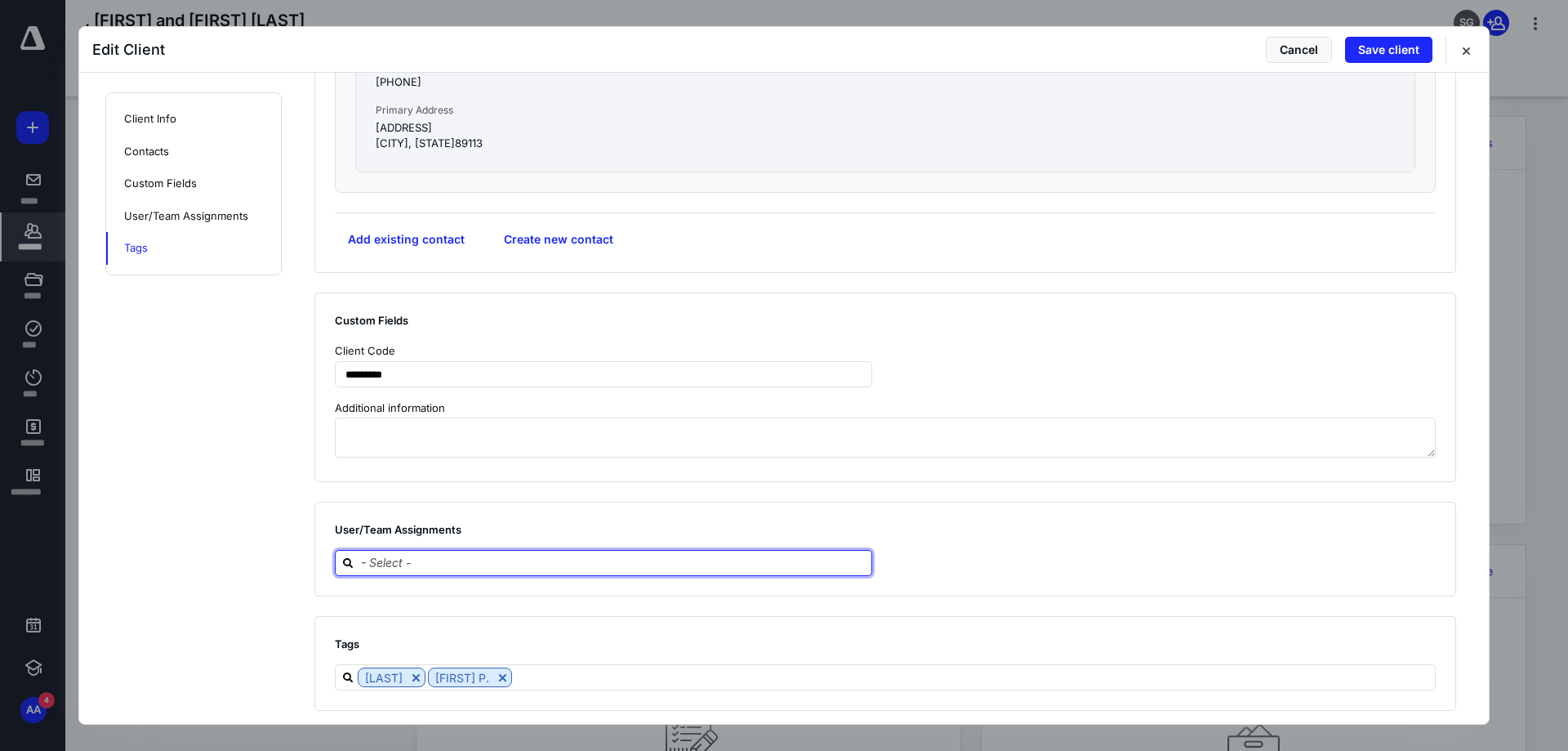 click at bounding box center [613, 562] 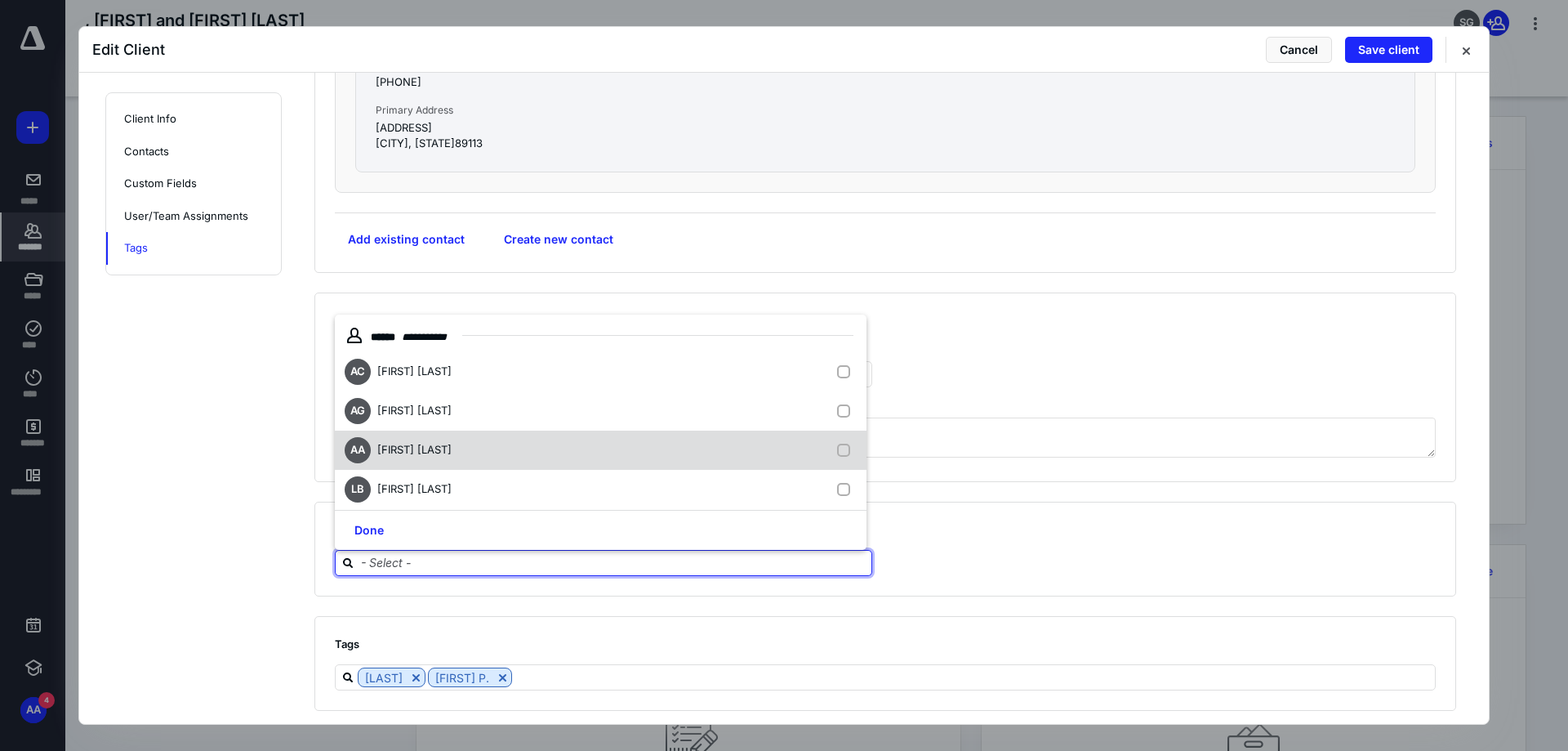 click on "[FIRST] [LAST]" at bounding box center (414, 449) 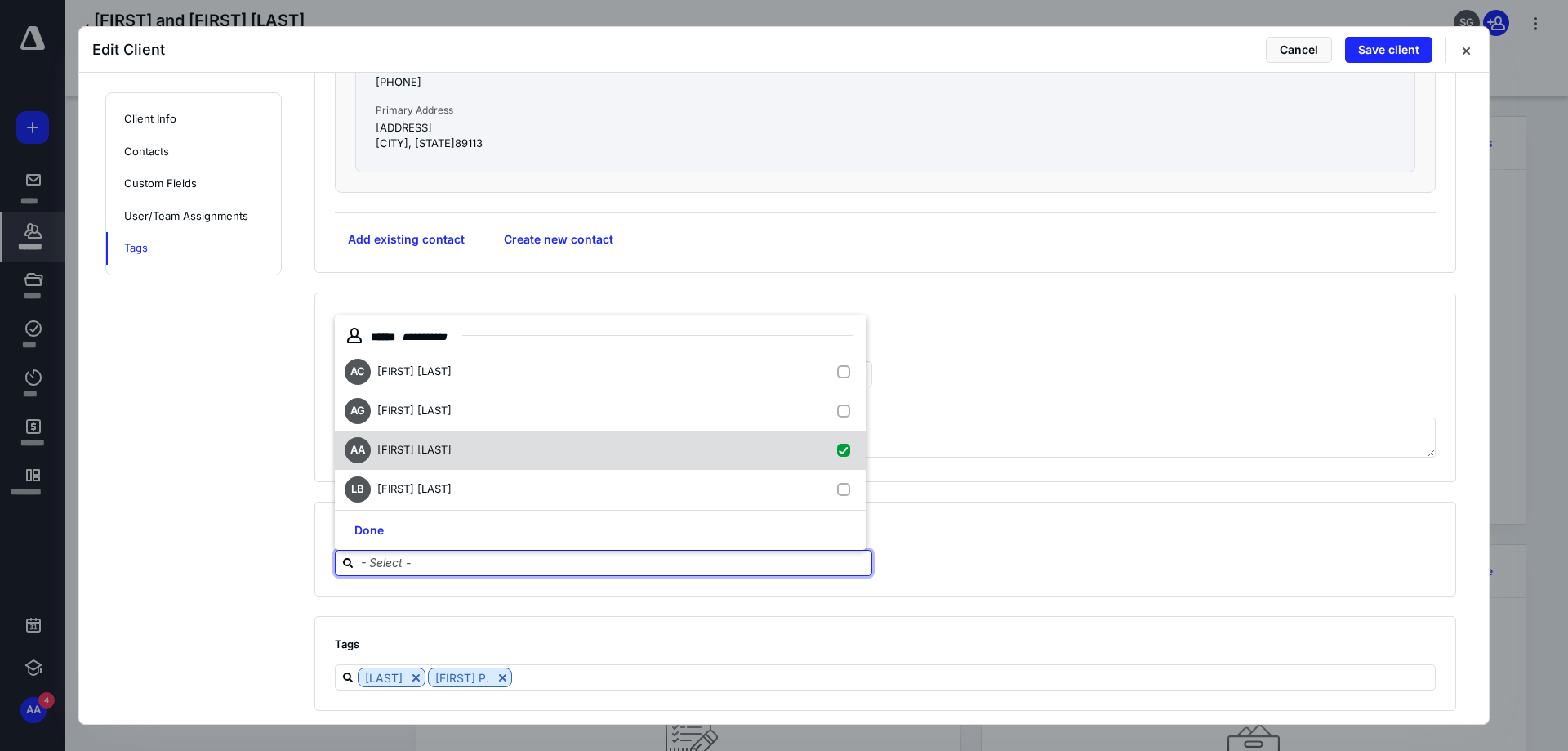 checkbox on "true" 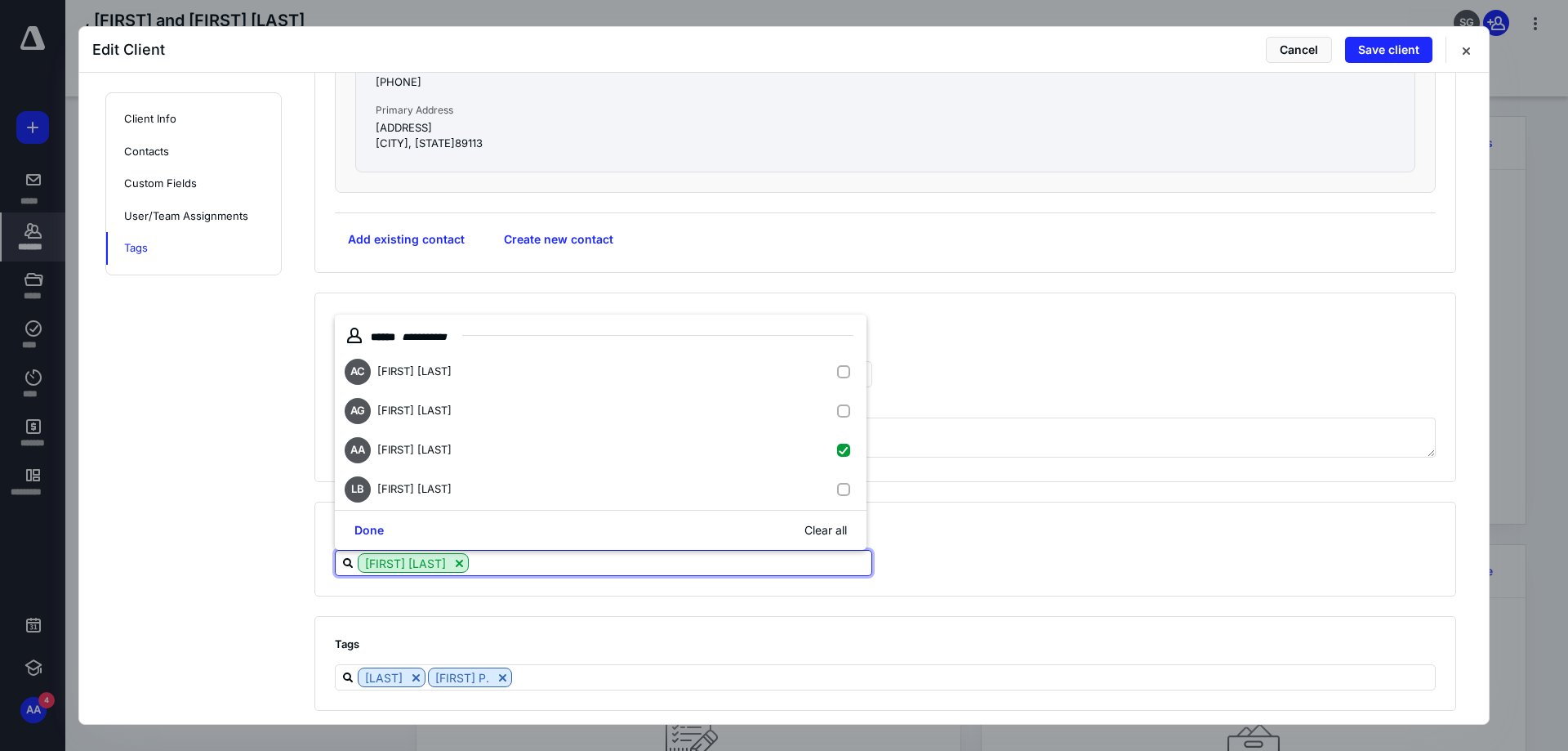 click on "[FIRST] [LAST]" at bounding box center [879, 563] 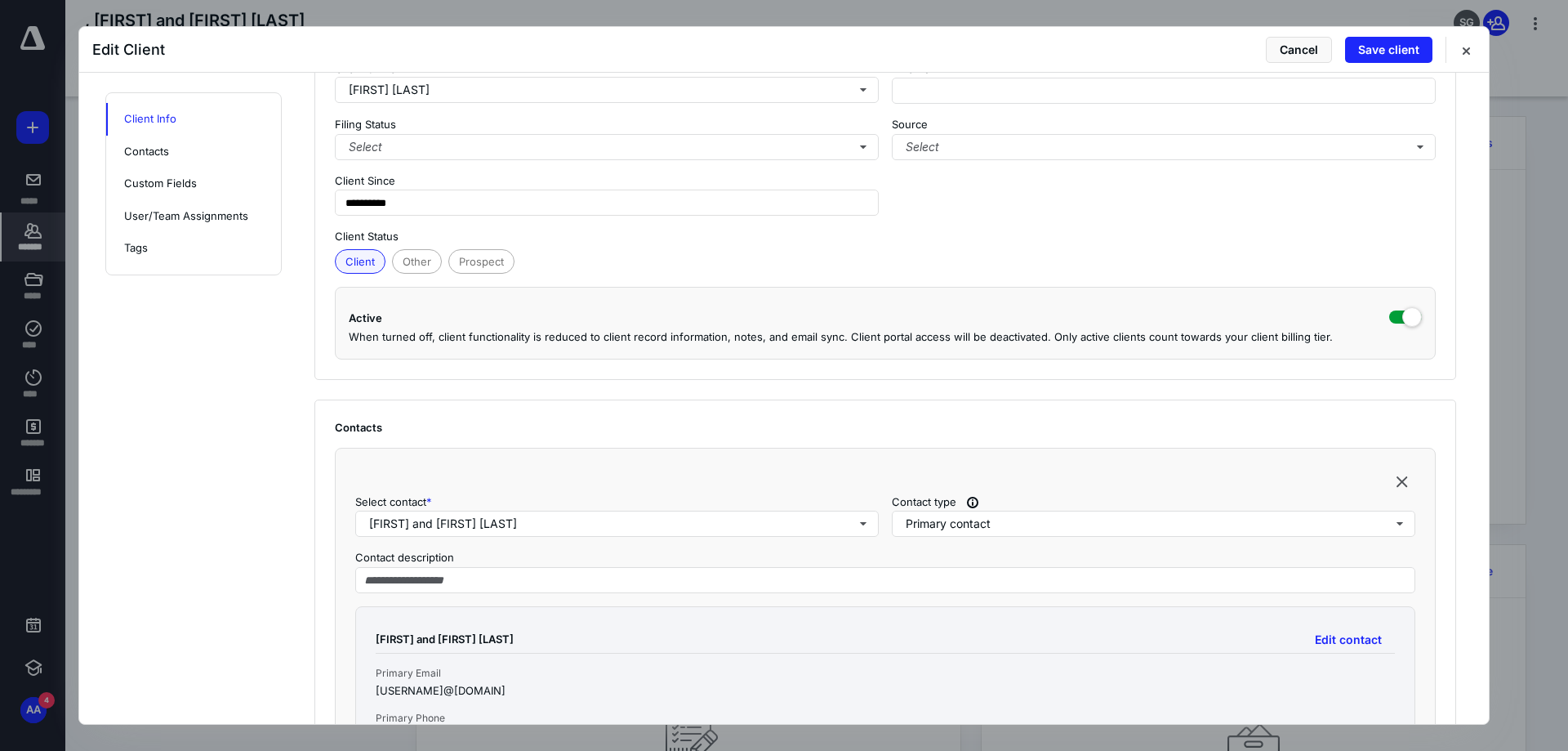 scroll, scrollTop: 0, scrollLeft: 0, axis: both 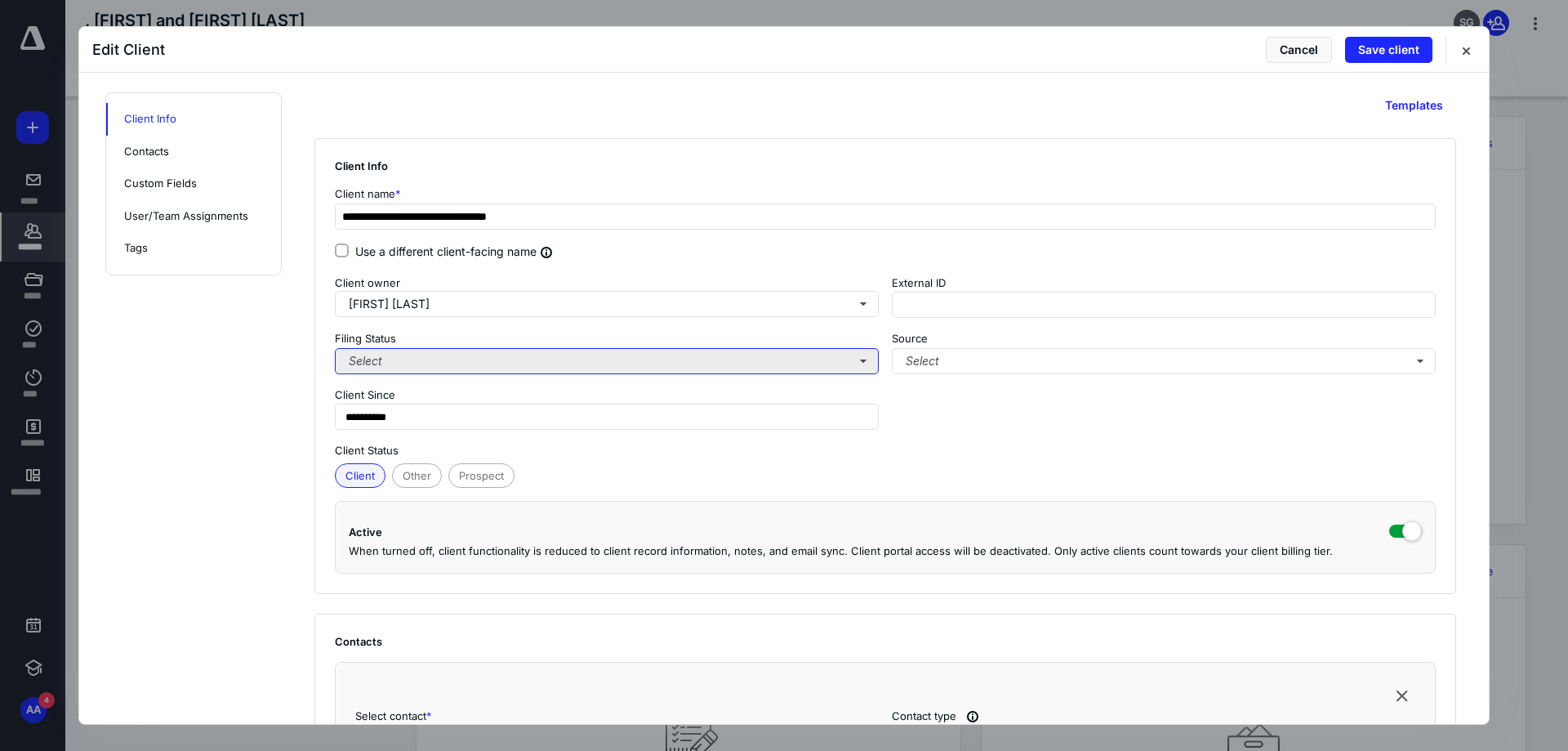 click on "Select" at bounding box center (607, 361) 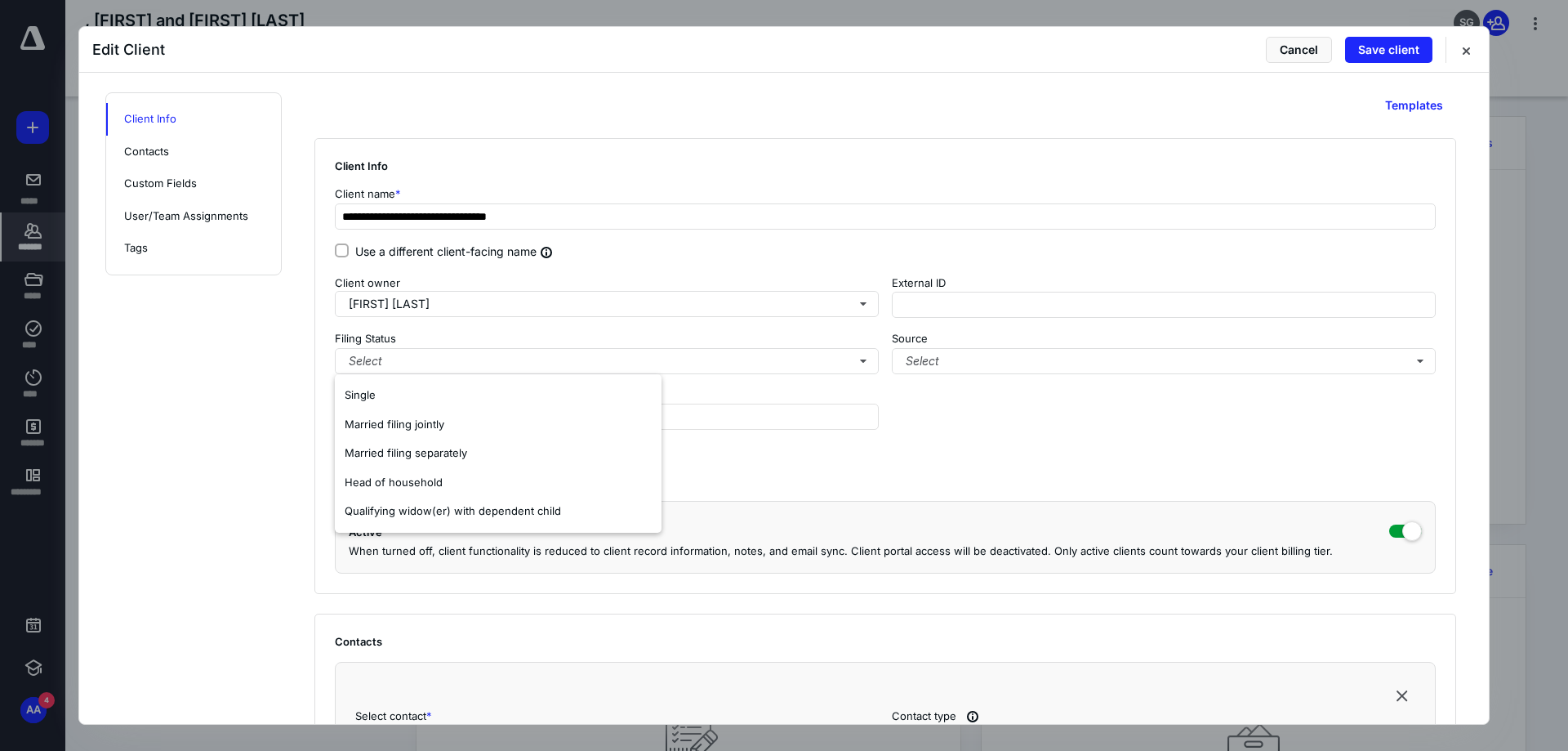drag, startPoint x: 1013, startPoint y: 405, endPoint x: 993, endPoint y: 382, distance: 30.479501 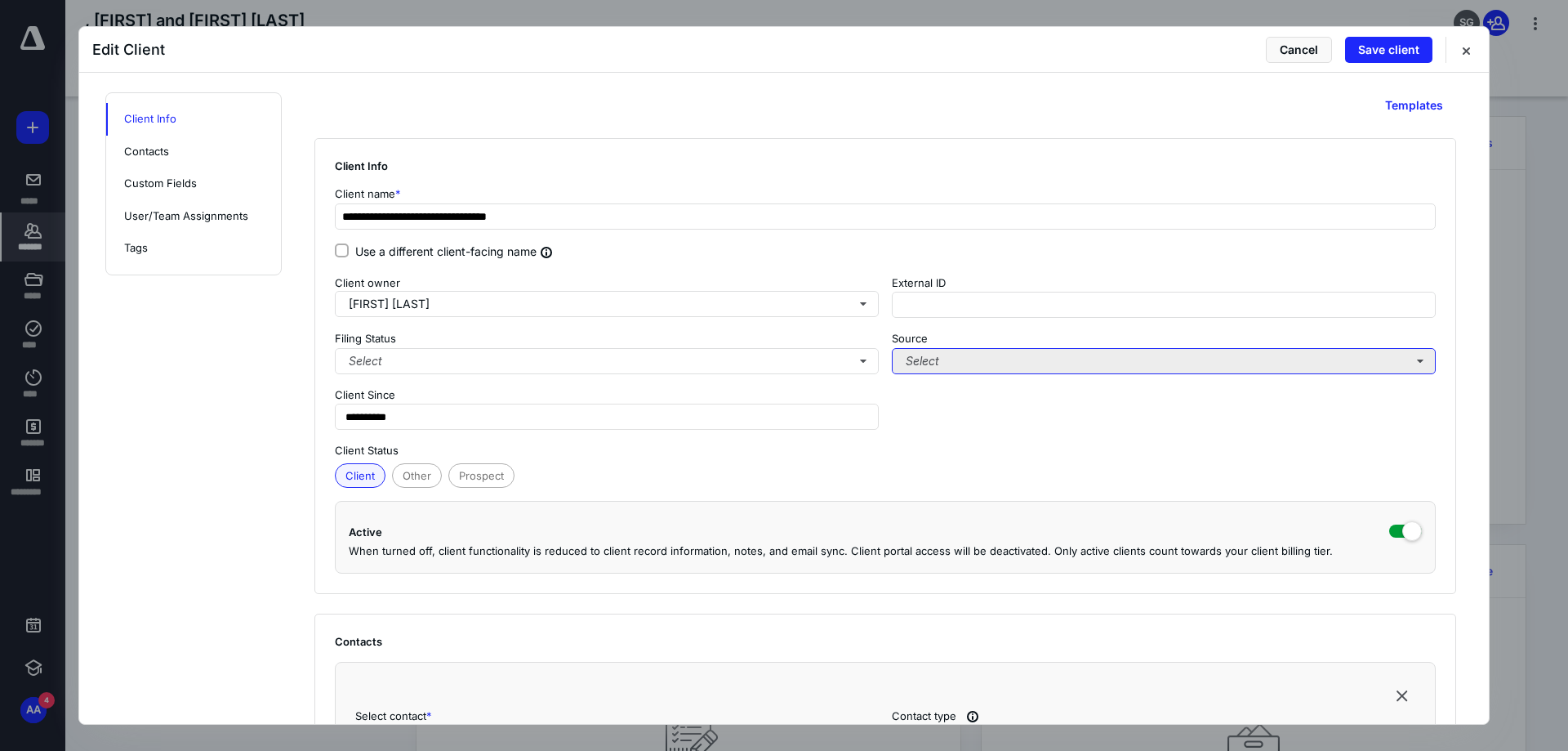 click on "Select" at bounding box center (1164, 361) 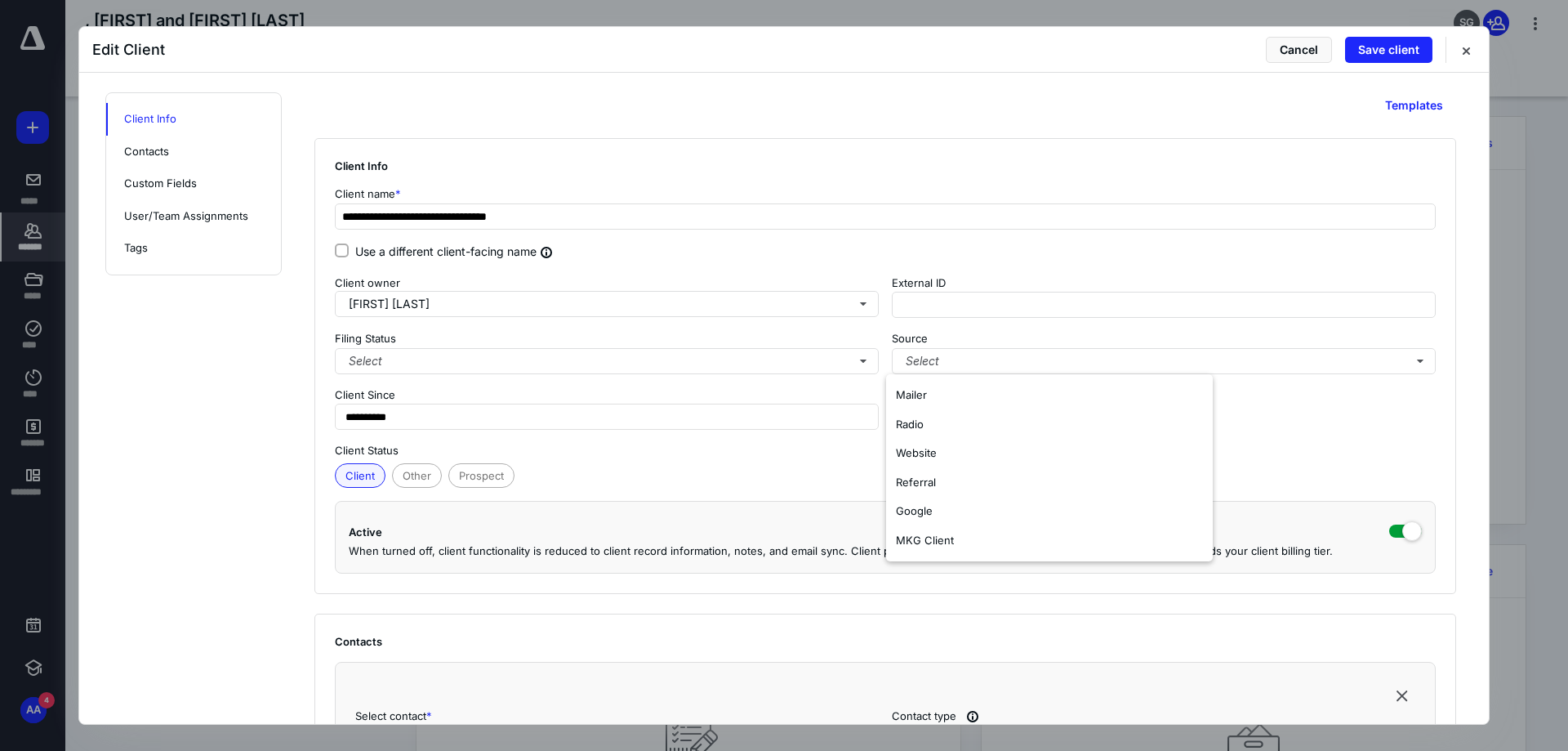 click on "**********" at bounding box center (885, 353) 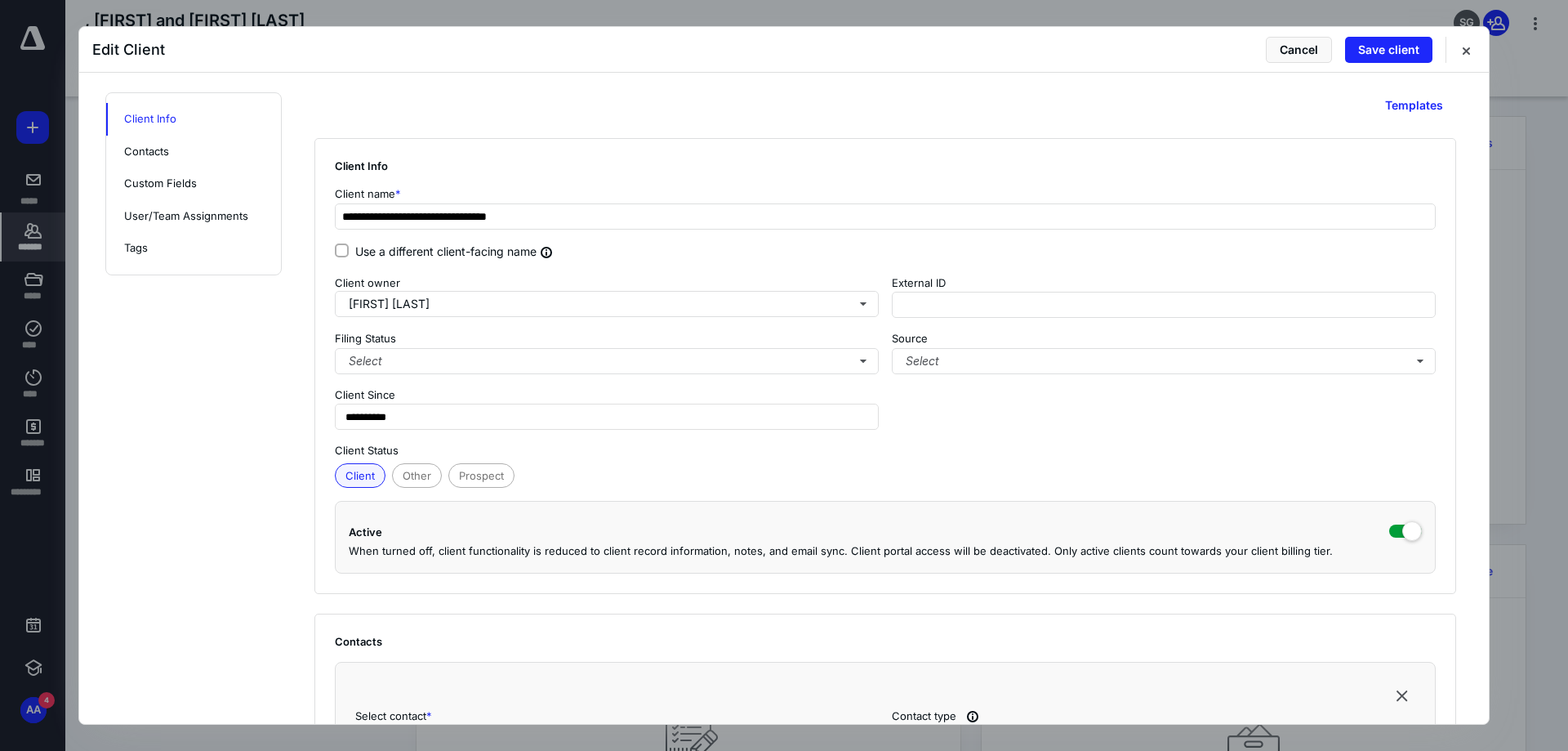 click on "Client Other Prospect" at bounding box center (885, 474) 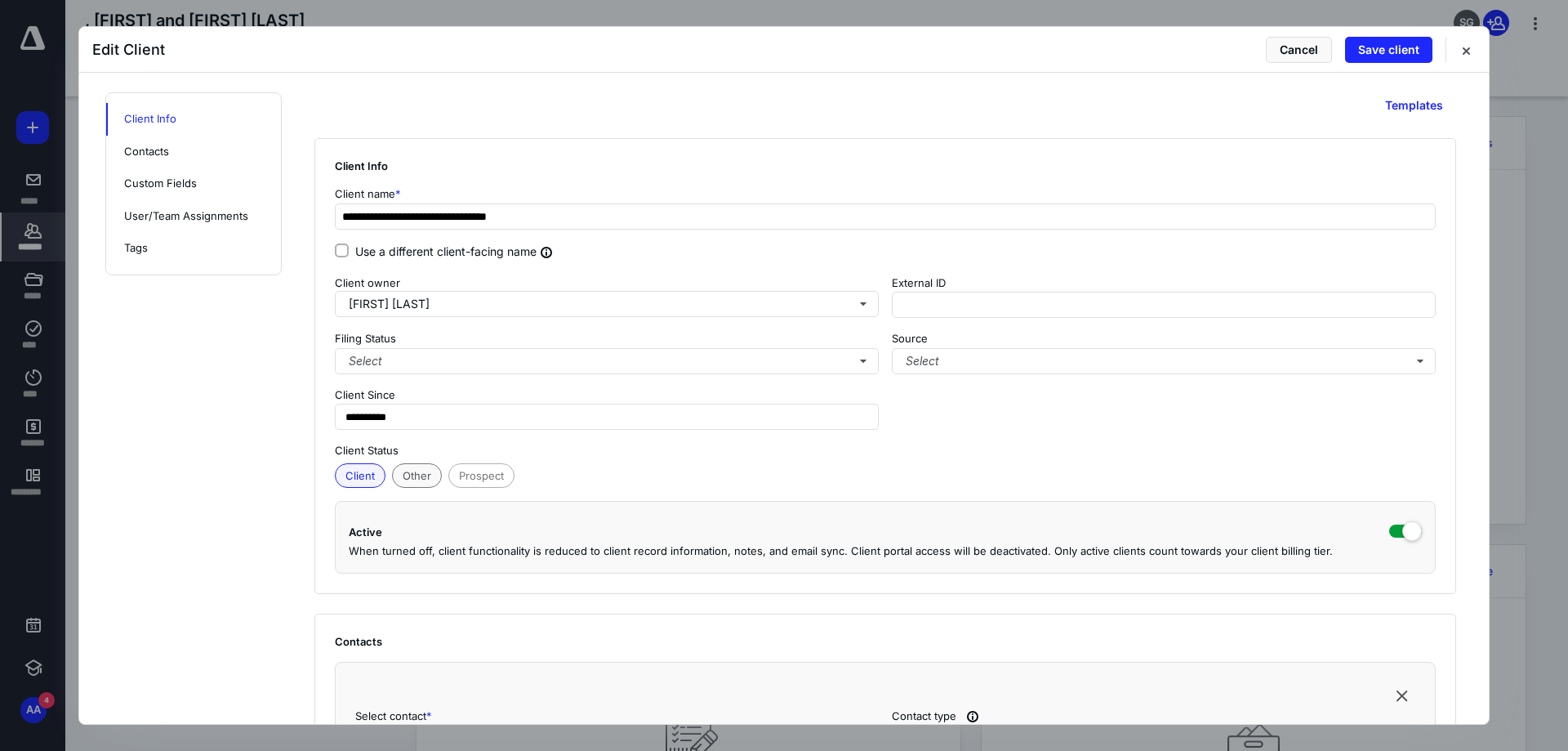 click on "Other" at bounding box center (416, 476) 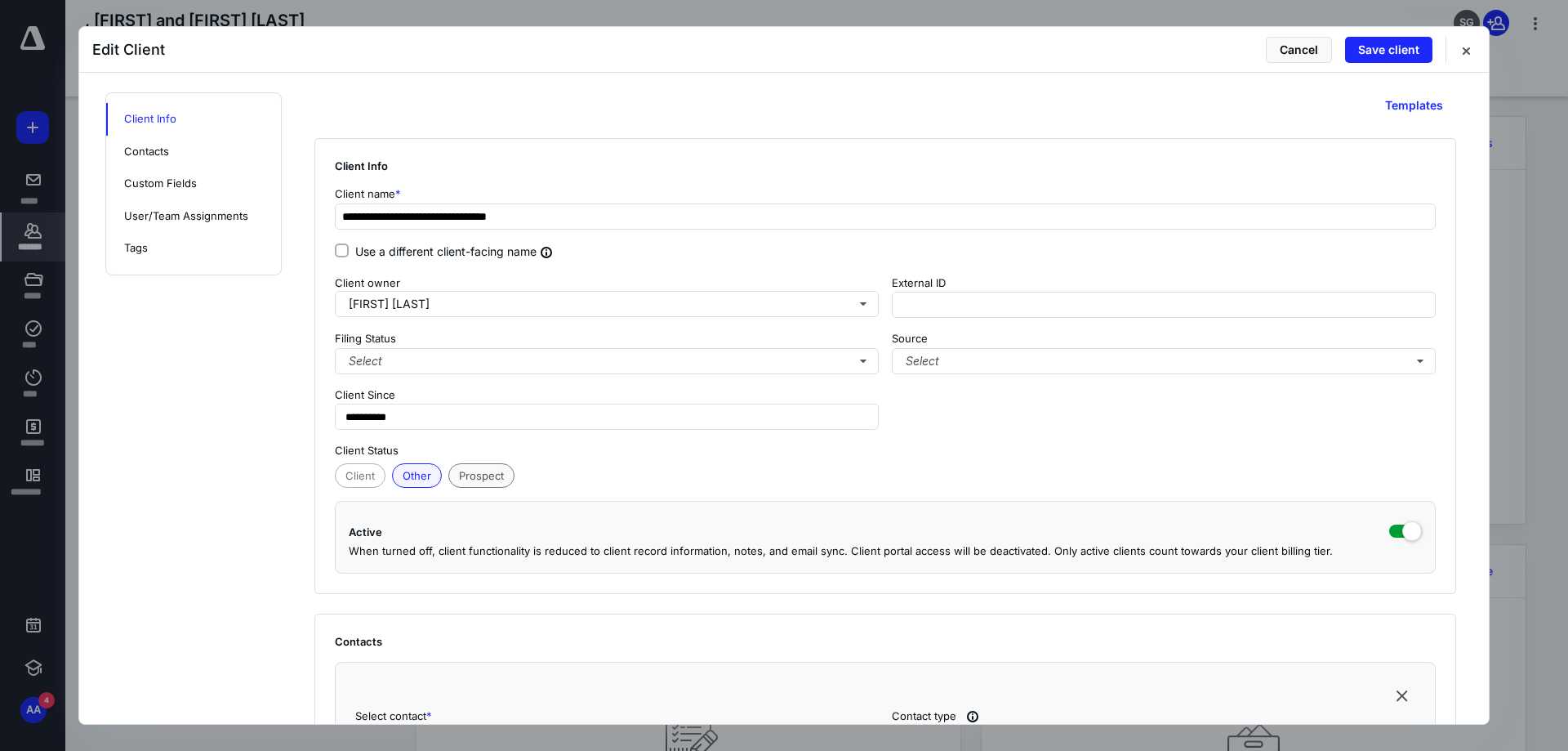 click on "Prospect" at bounding box center (481, 476) 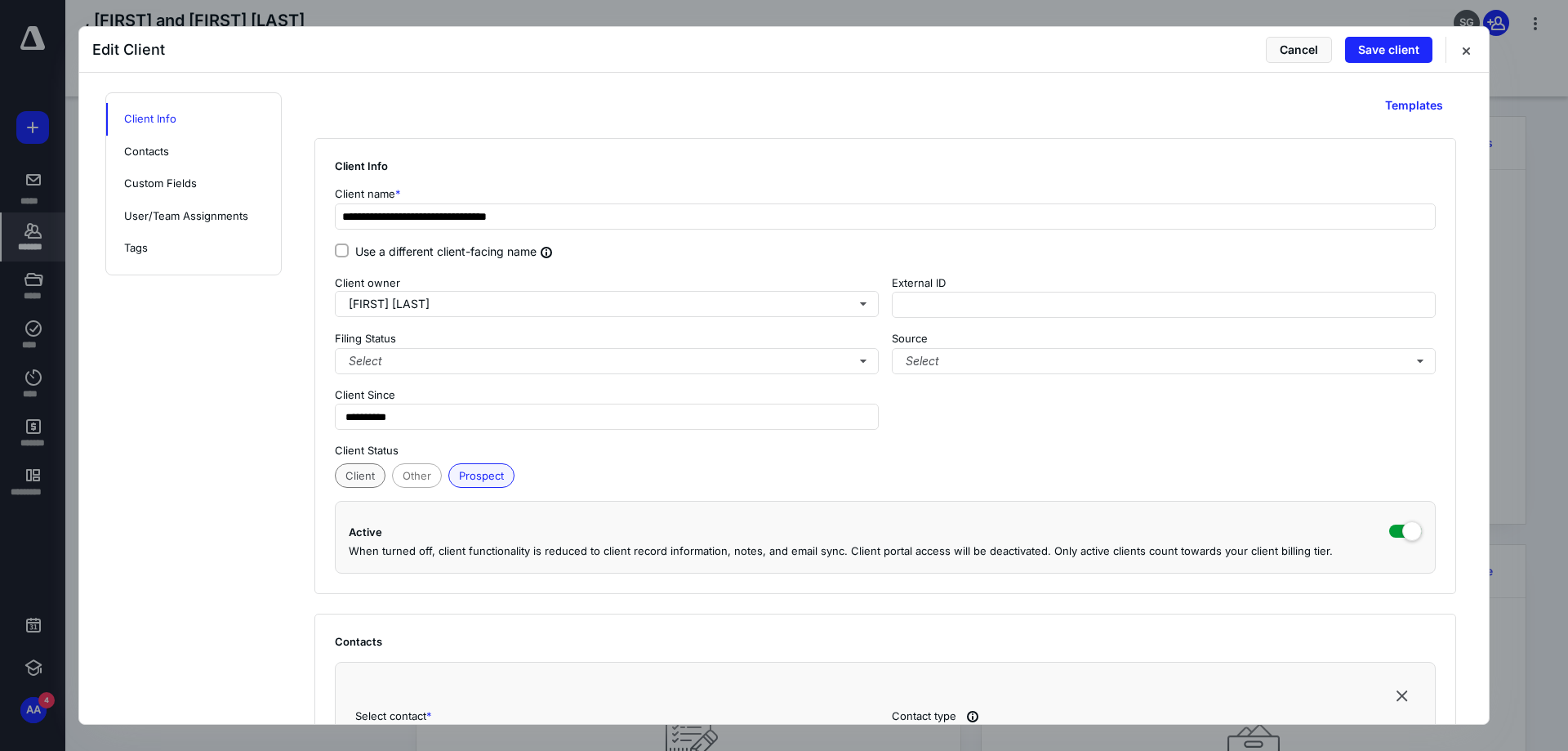 click on "Client" at bounding box center [360, 476] 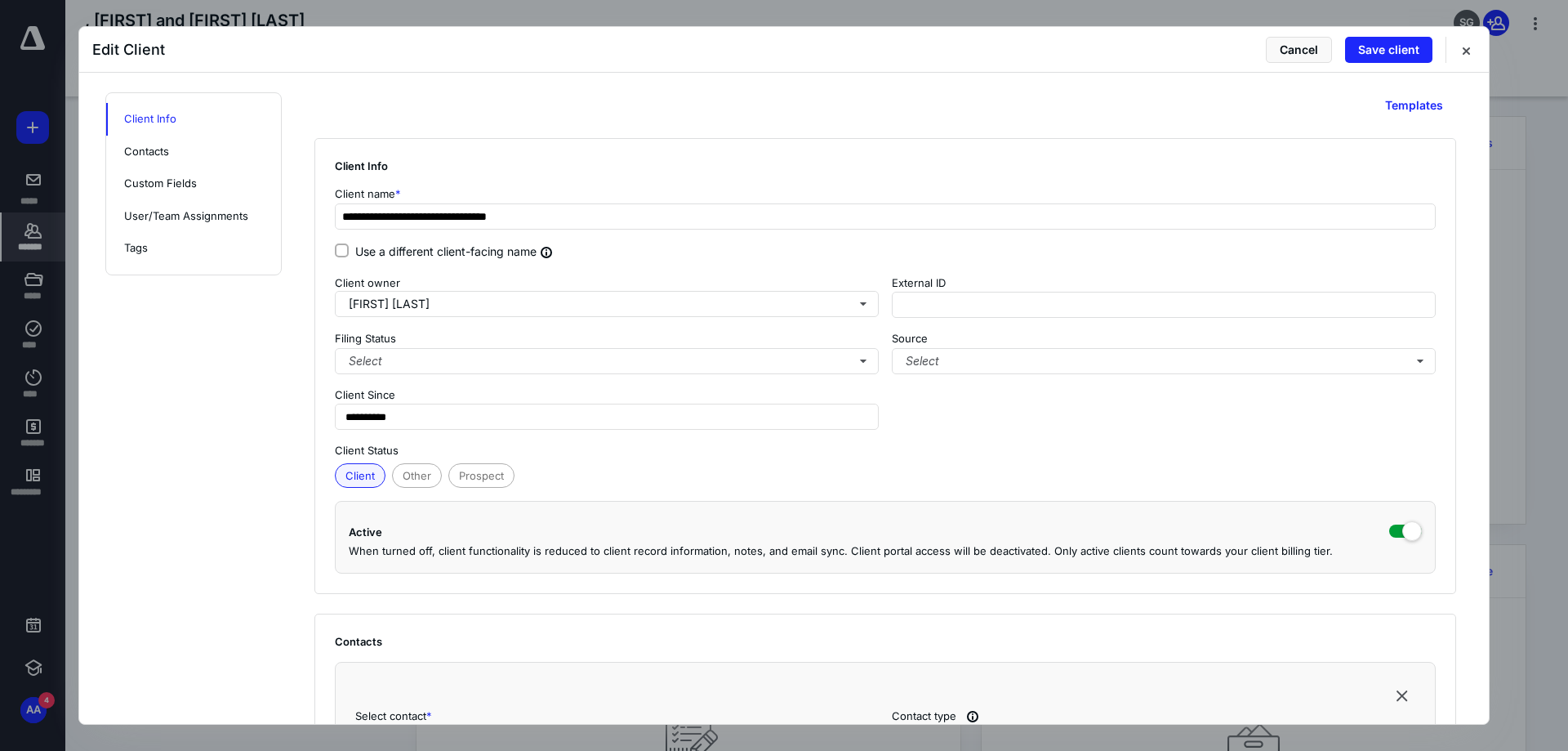 type 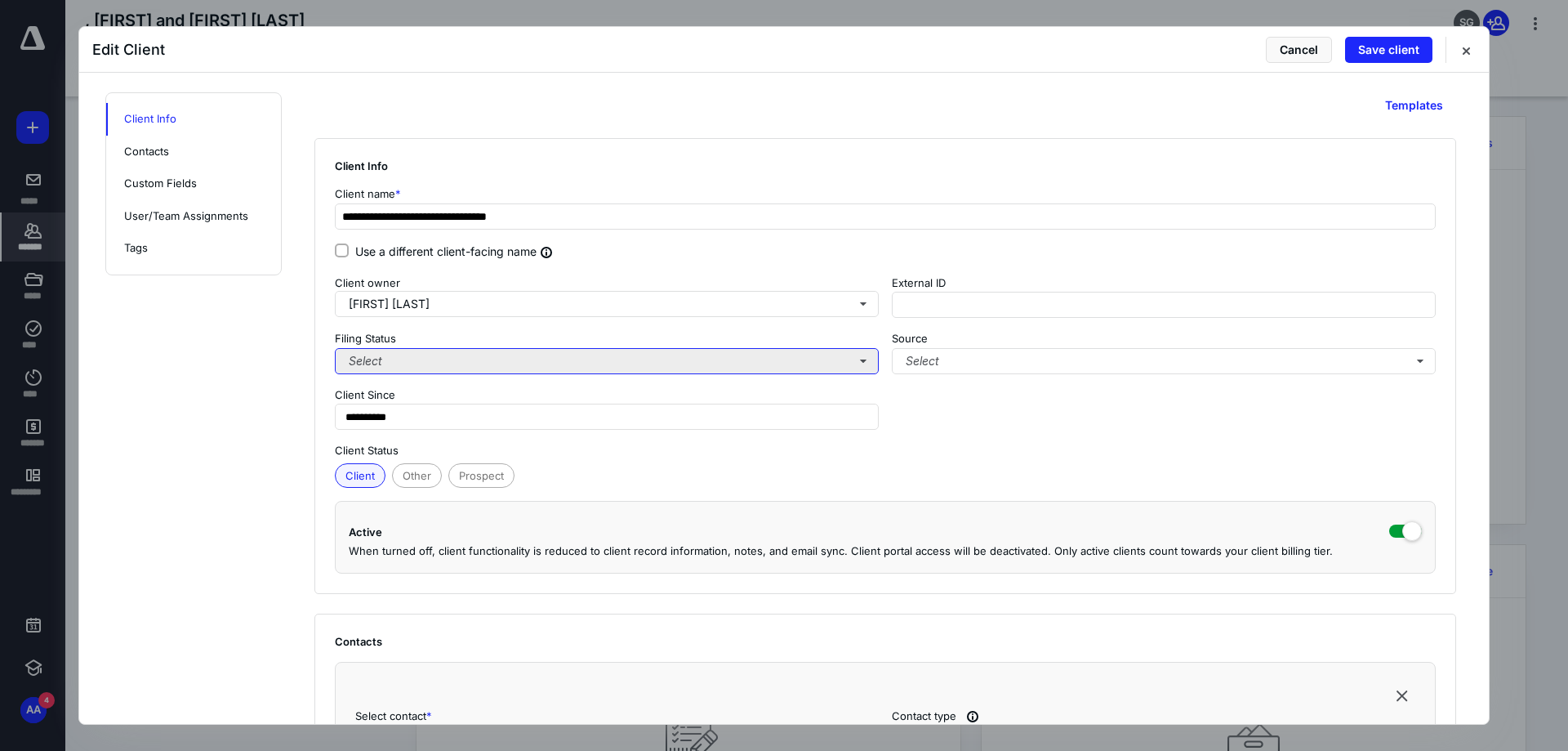 type 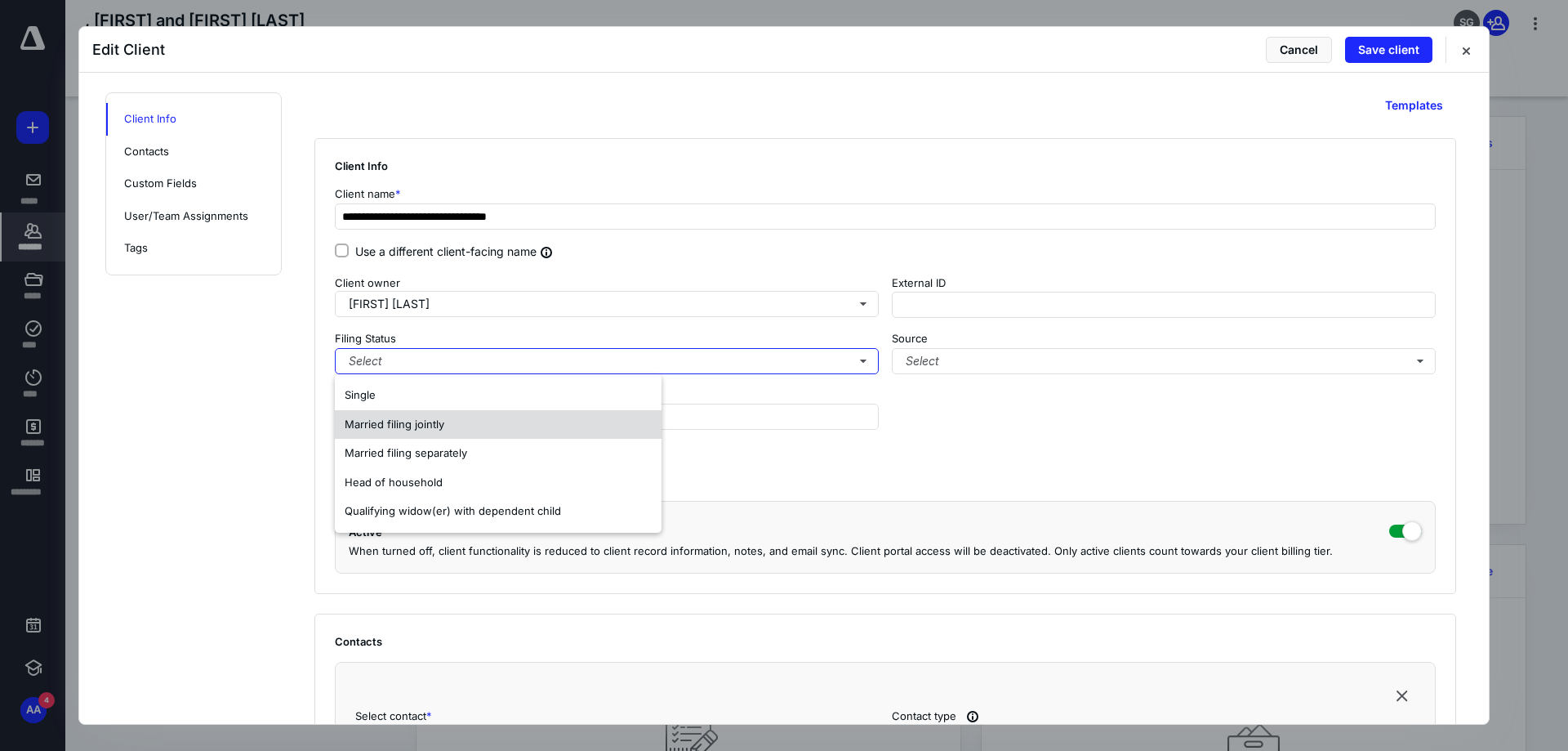 click on "Married filing jointly" at bounding box center (498, 425) 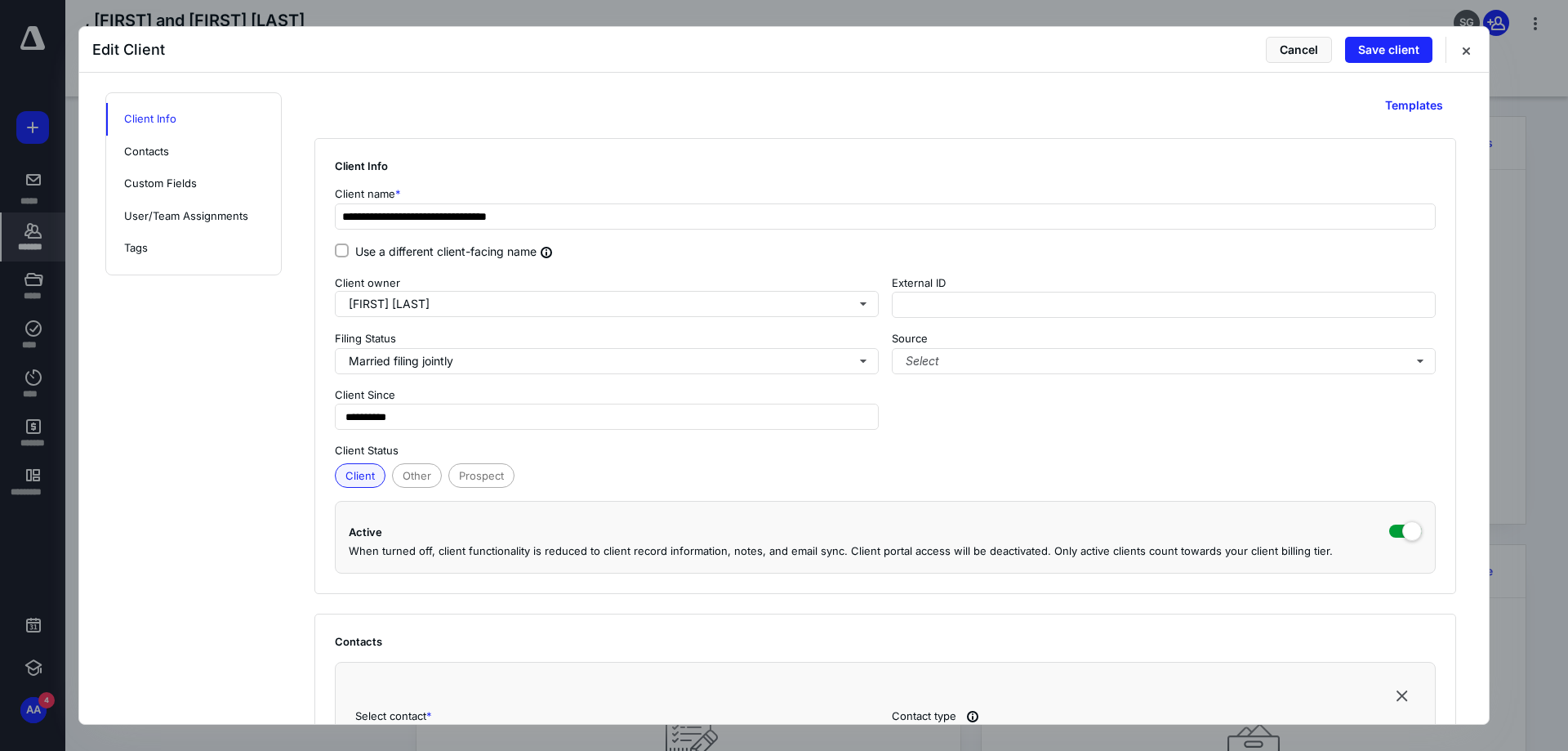 click on "**********" at bounding box center [885, 353] 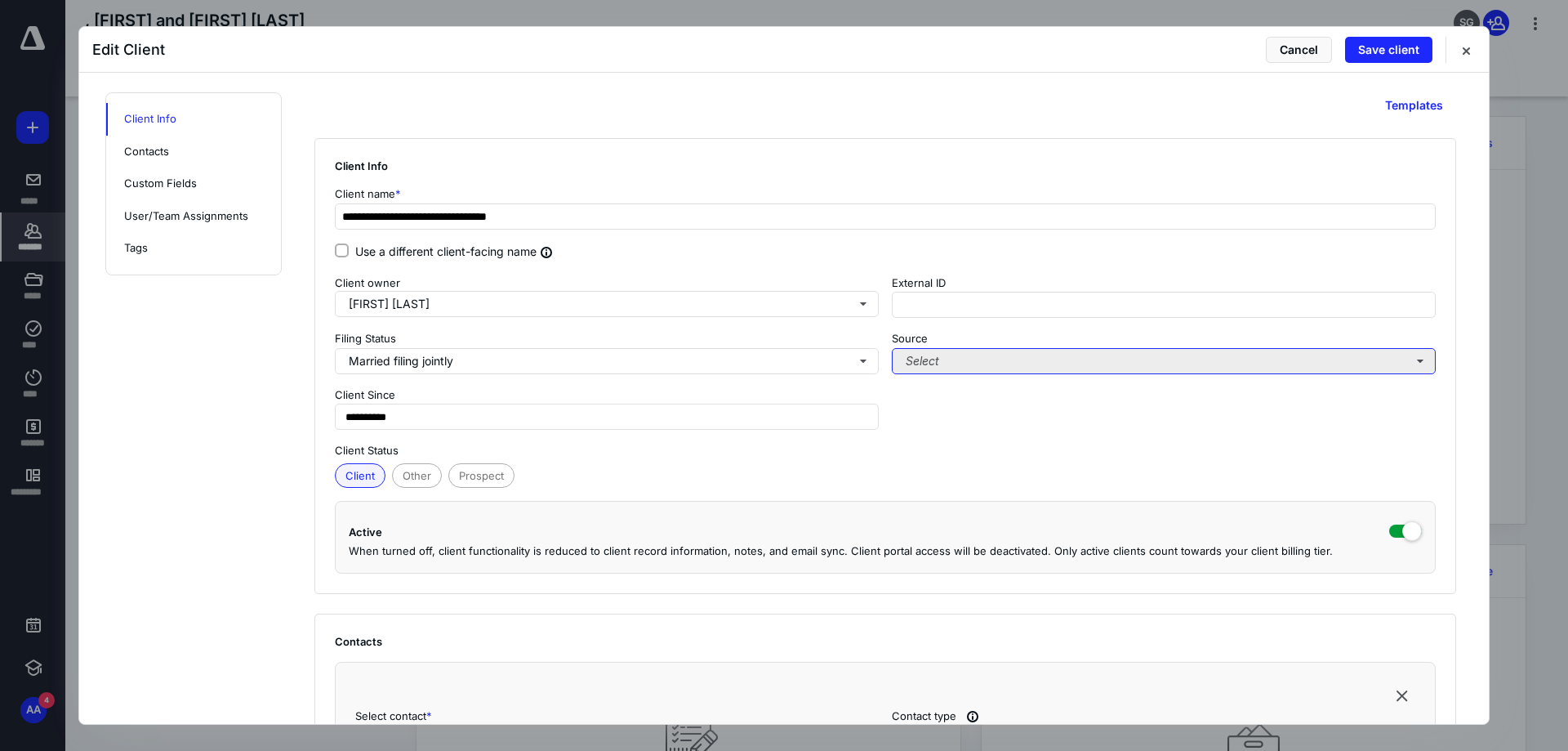 click on "Select" at bounding box center (1164, 361) 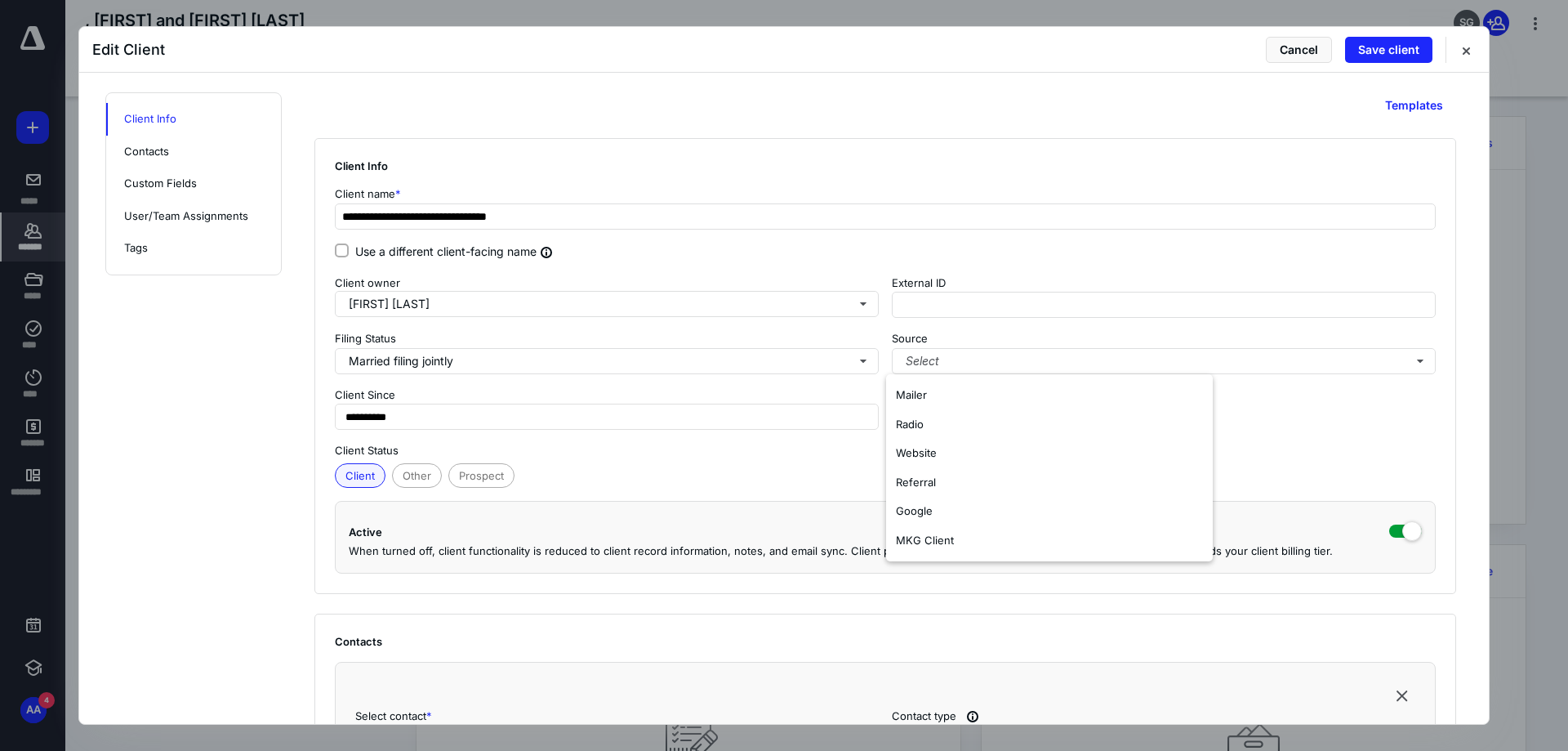 click on "**********" at bounding box center [885, 353] 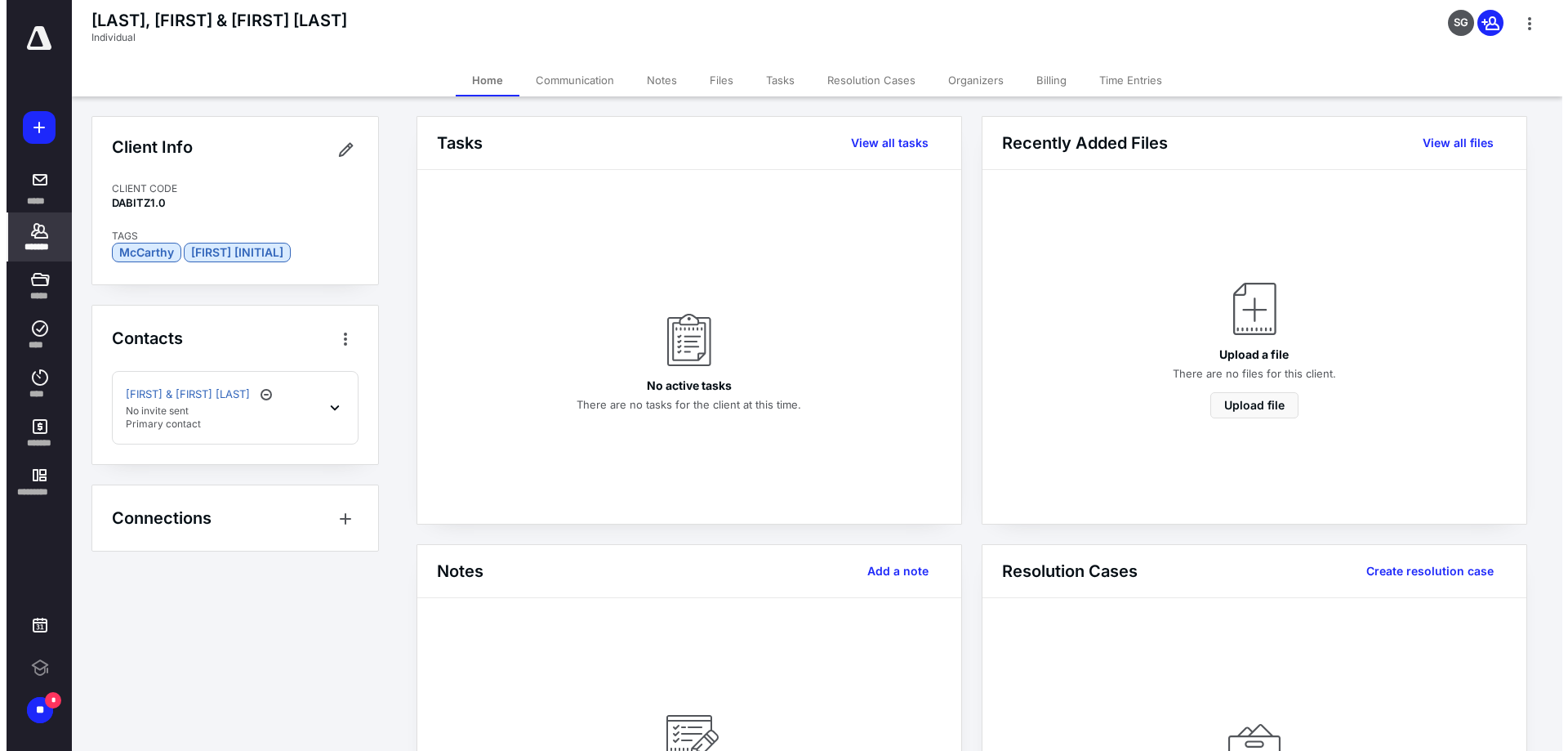 scroll, scrollTop: 0, scrollLeft: 0, axis: both 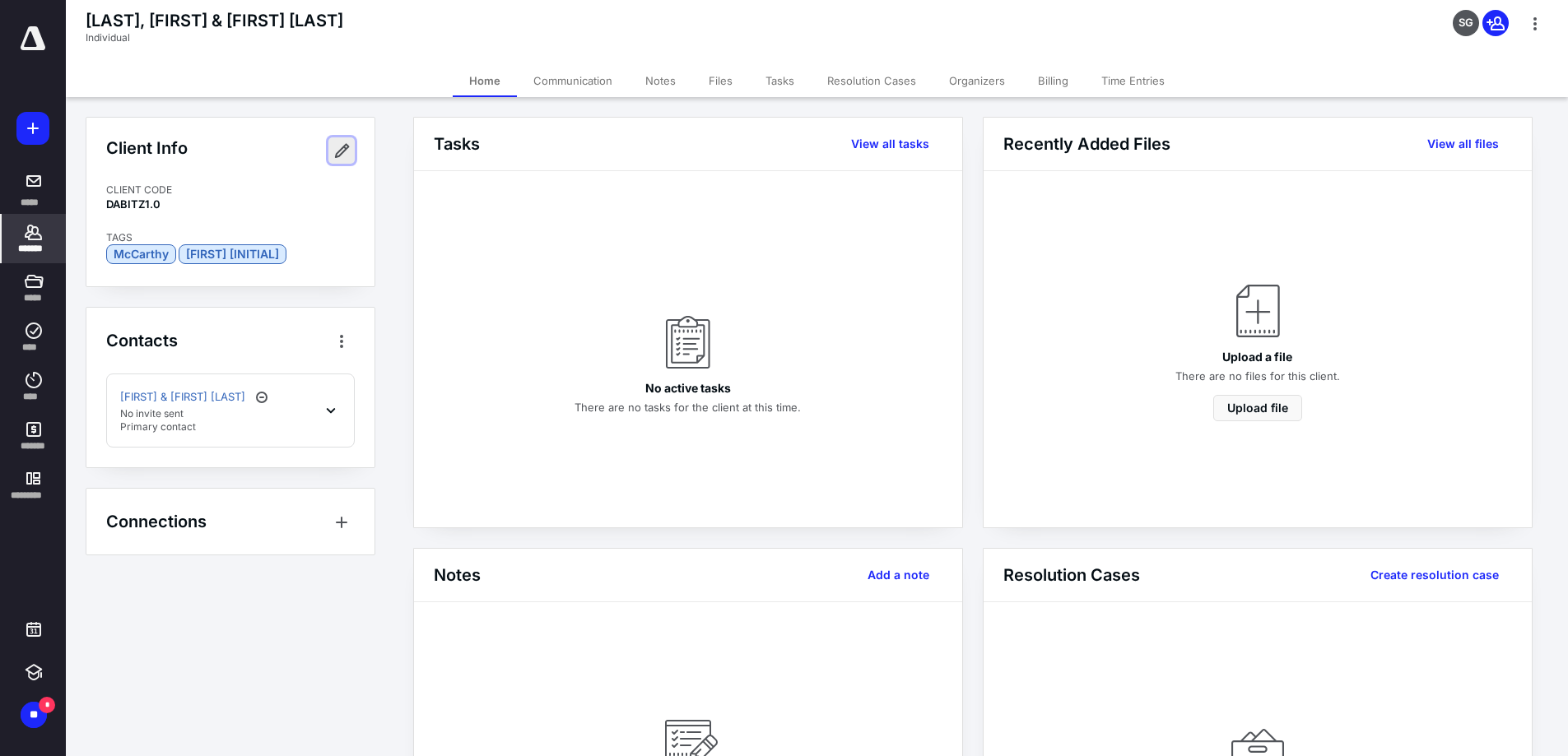 type 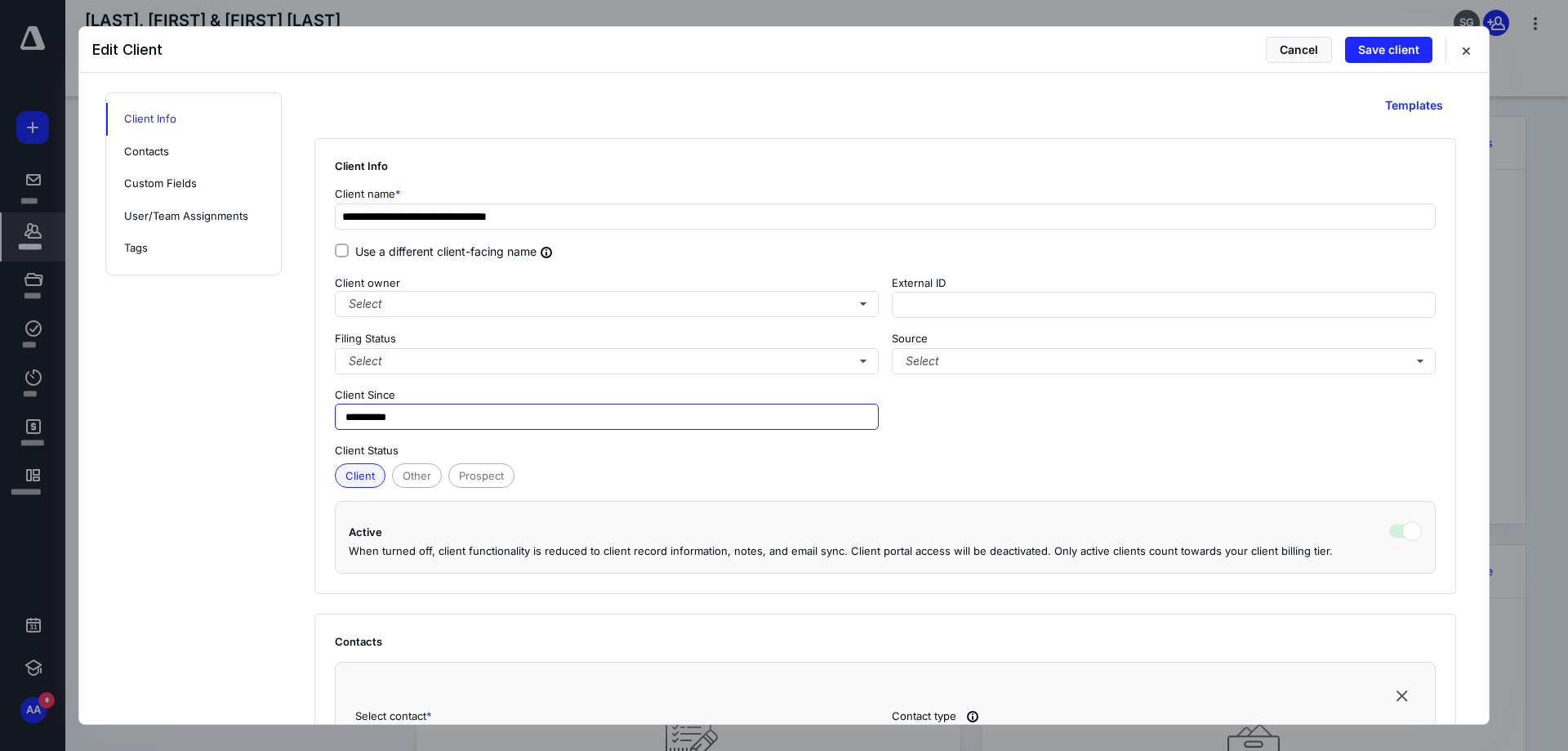 click on "**********" at bounding box center (607, 417) 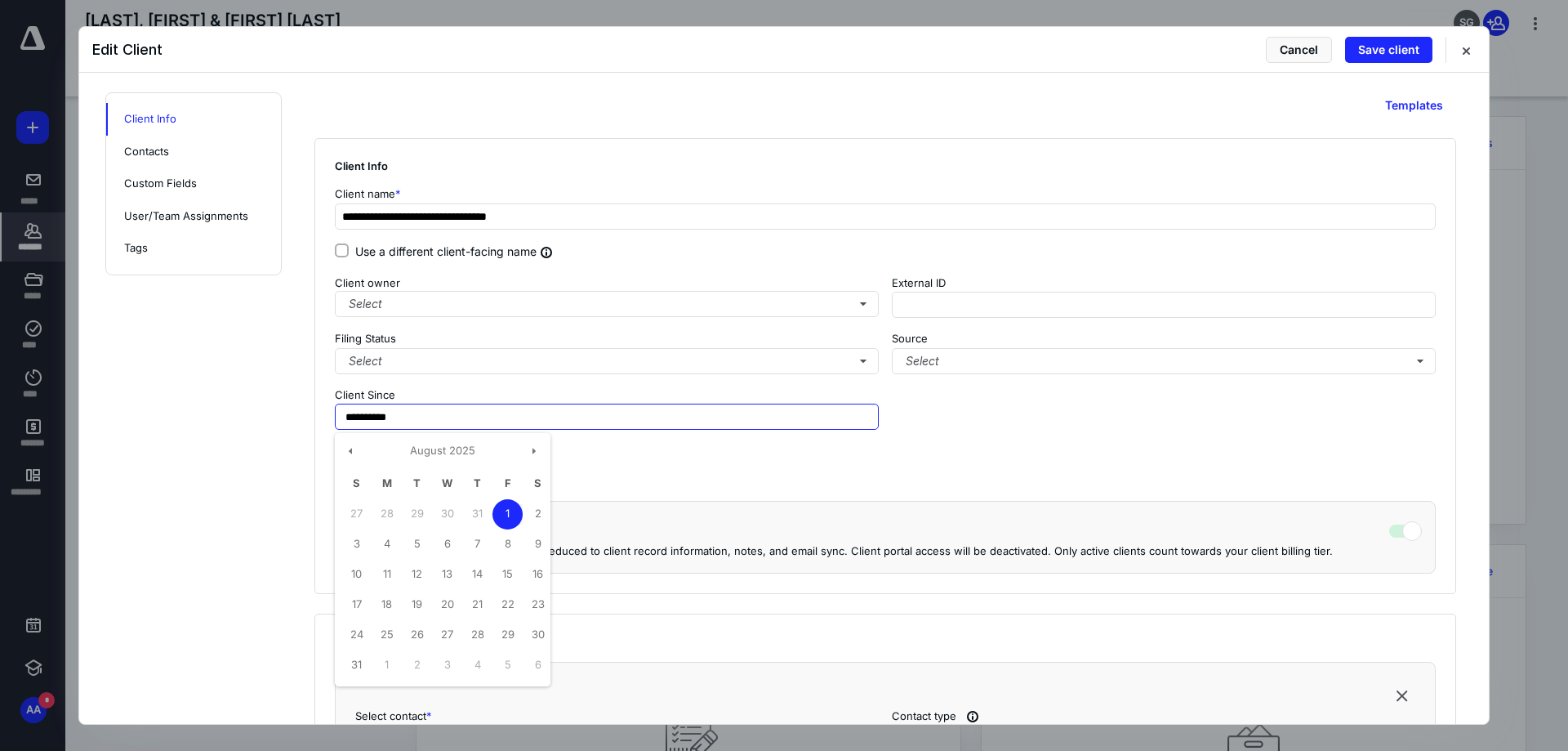 drag, startPoint x: 414, startPoint y: 413, endPoint x: 277, endPoint y: 413, distance: 137 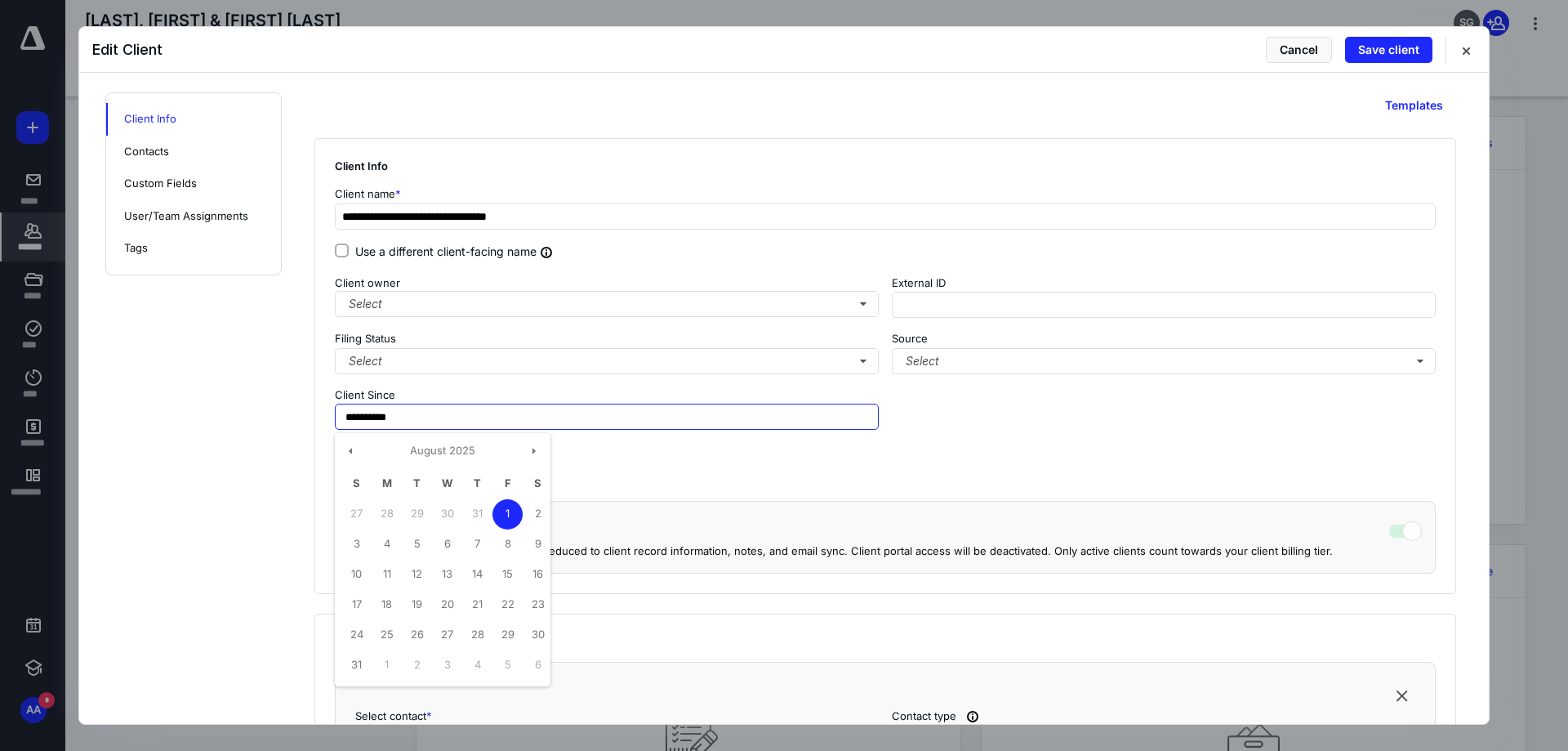 type on "**********" 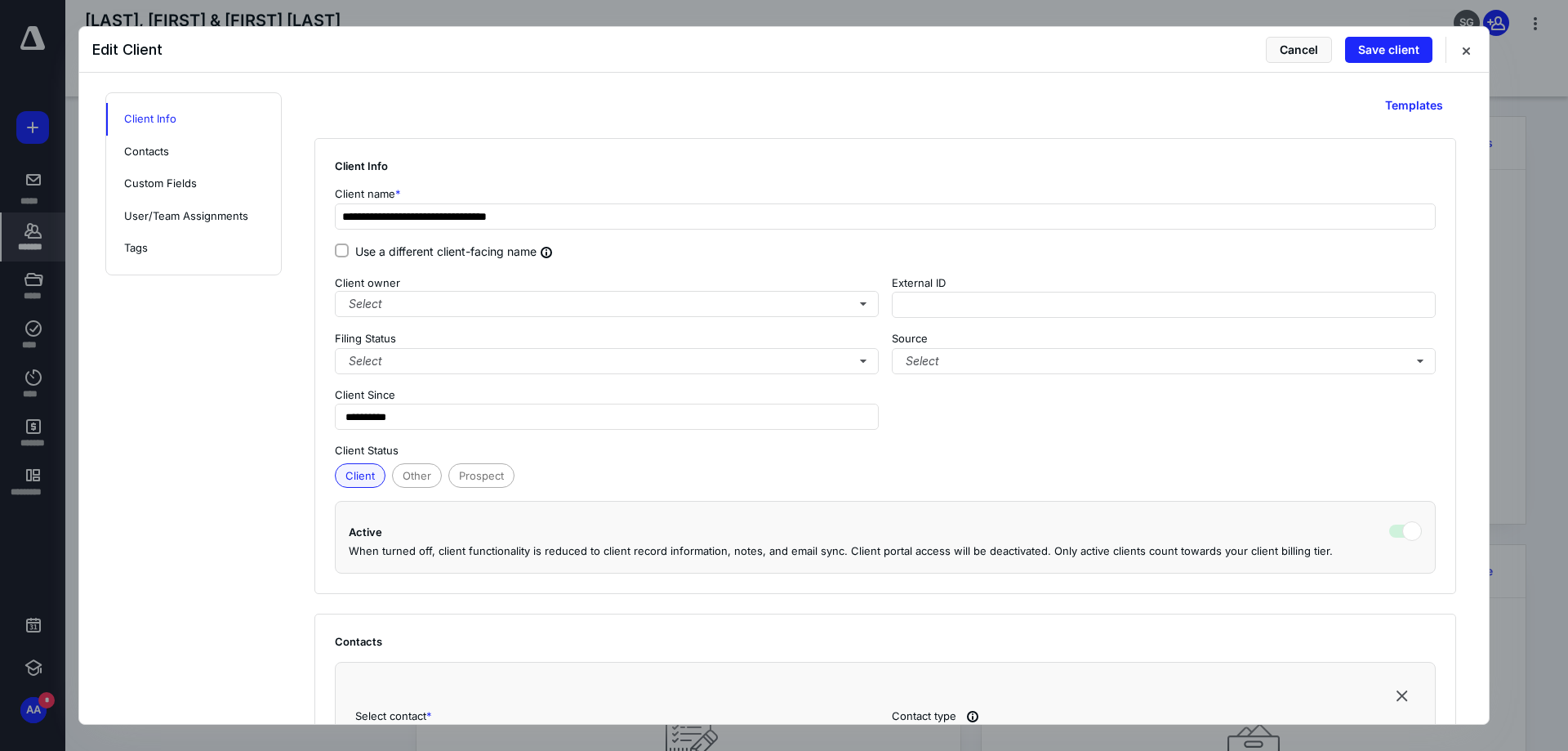 click on "Client Other Prospect" at bounding box center [885, 474] 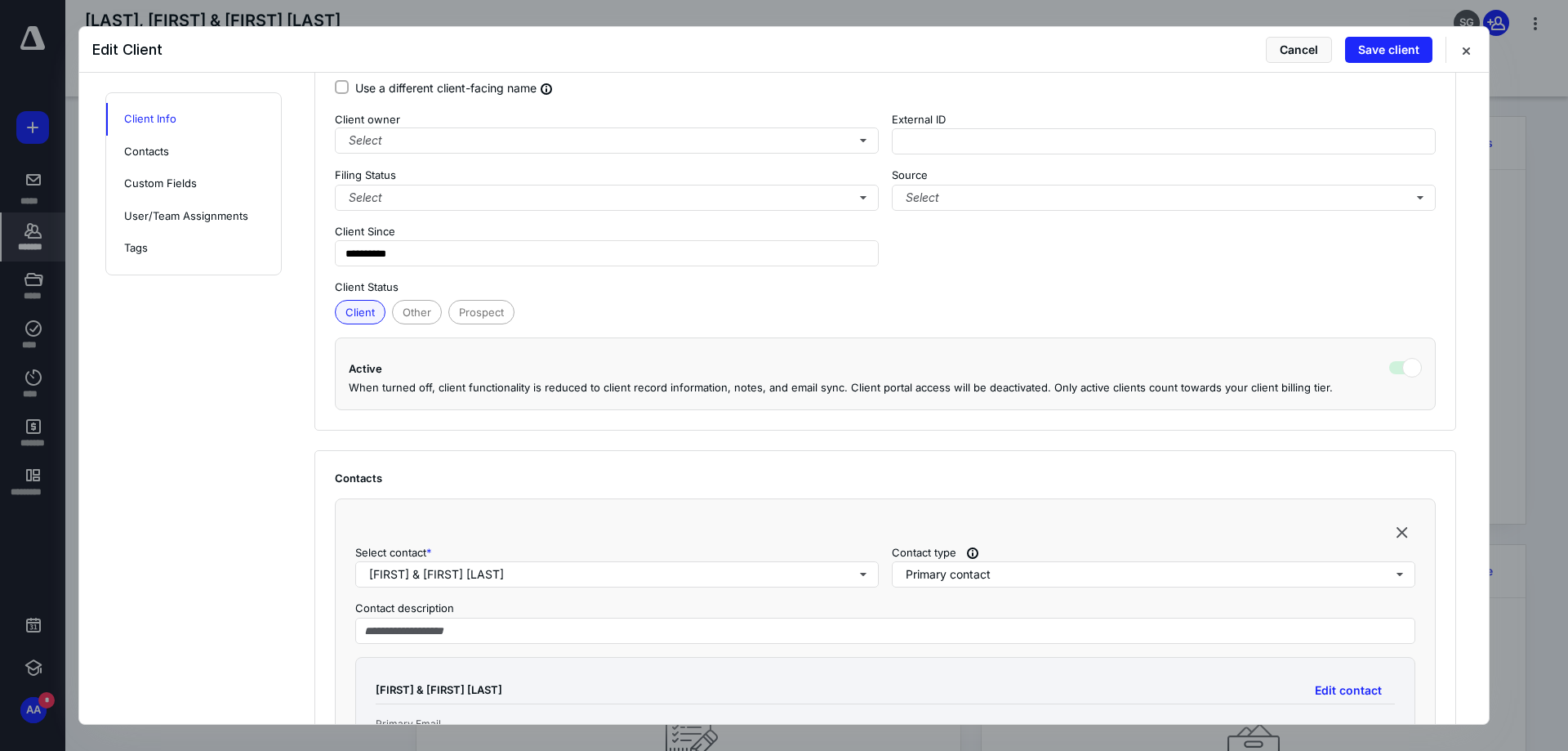 scroll, scrollTop: 245, scrollLeft: 0, axis: vertical 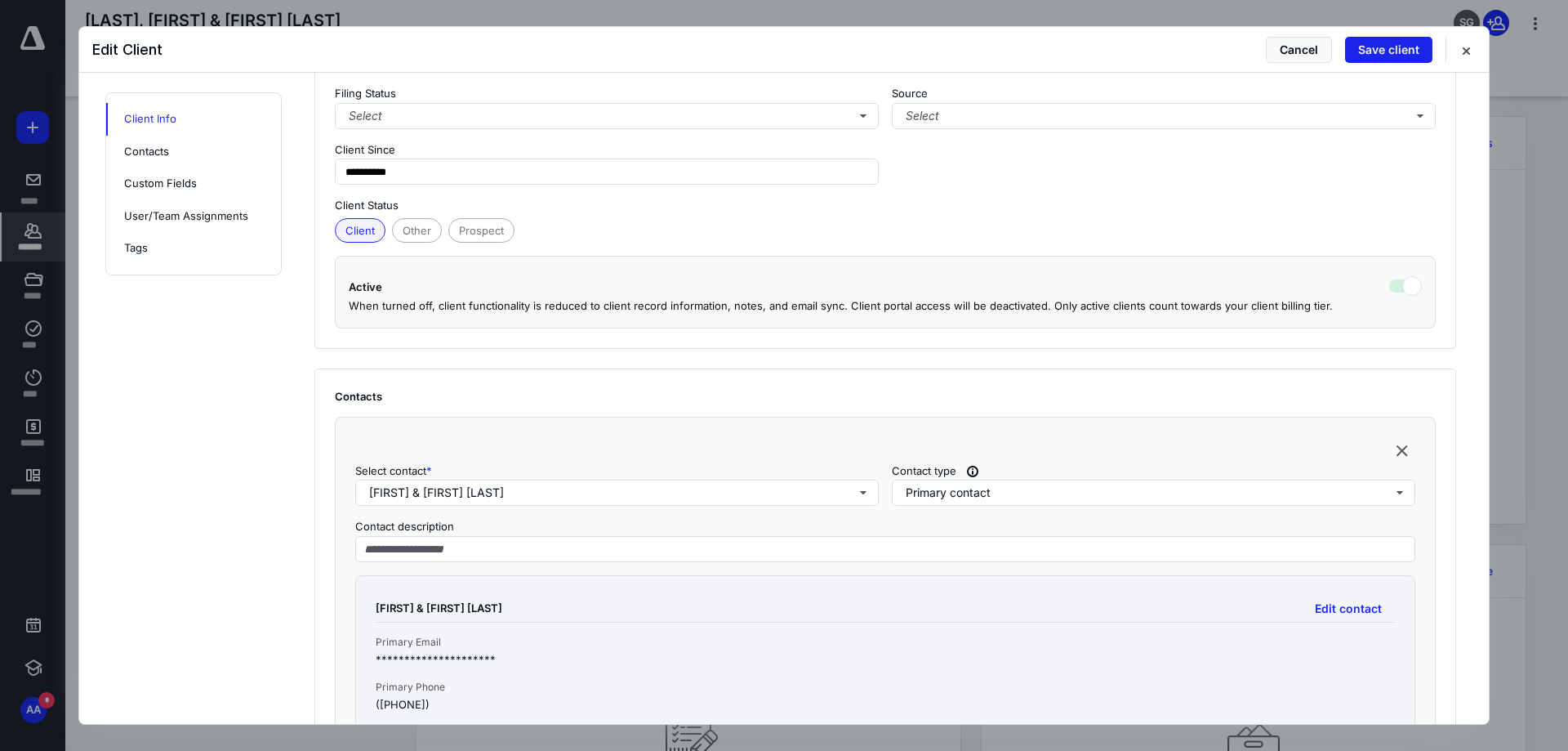 type 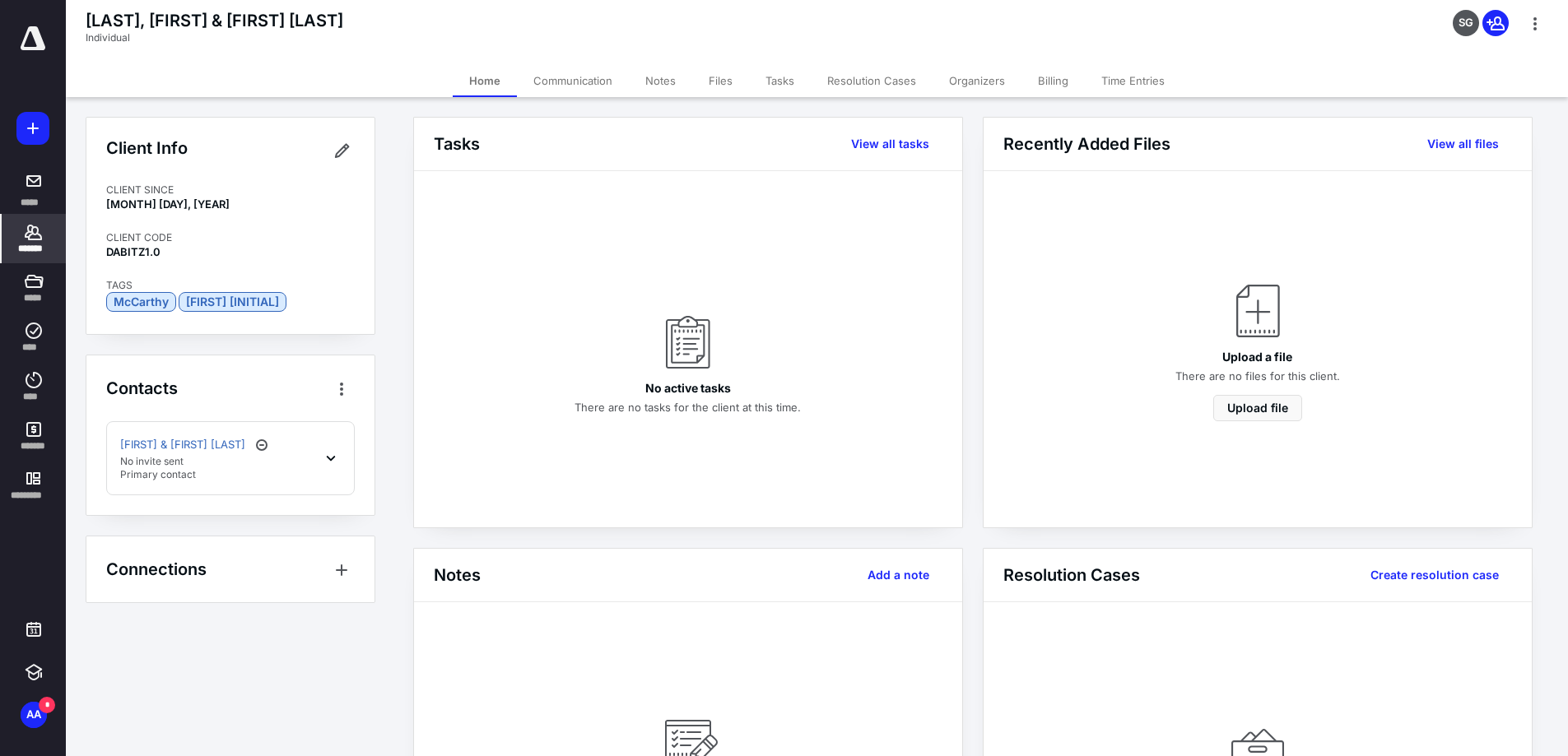 click on "*******" at bounding box center [34, 248] 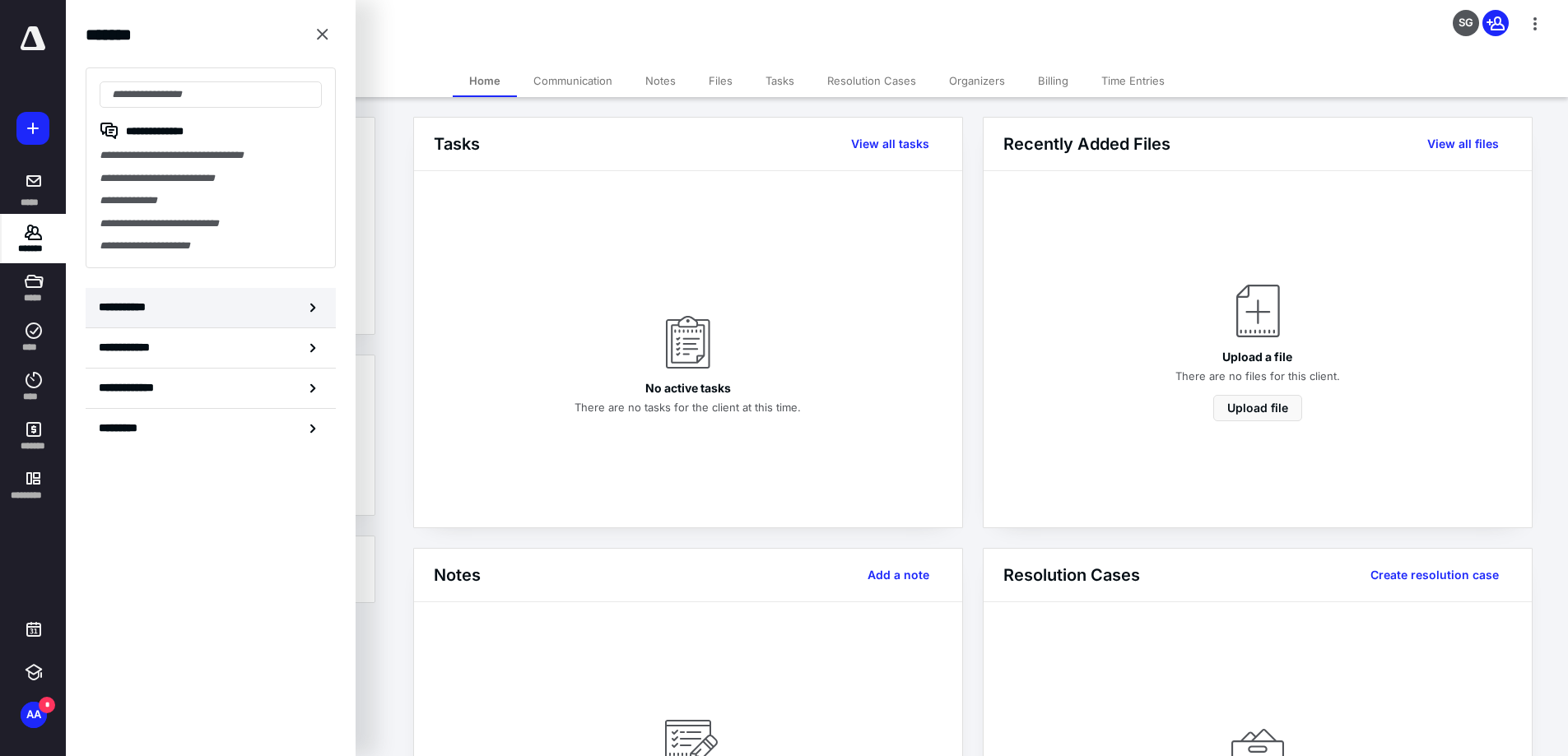 click on "**********" at bounding box center (127, 307) 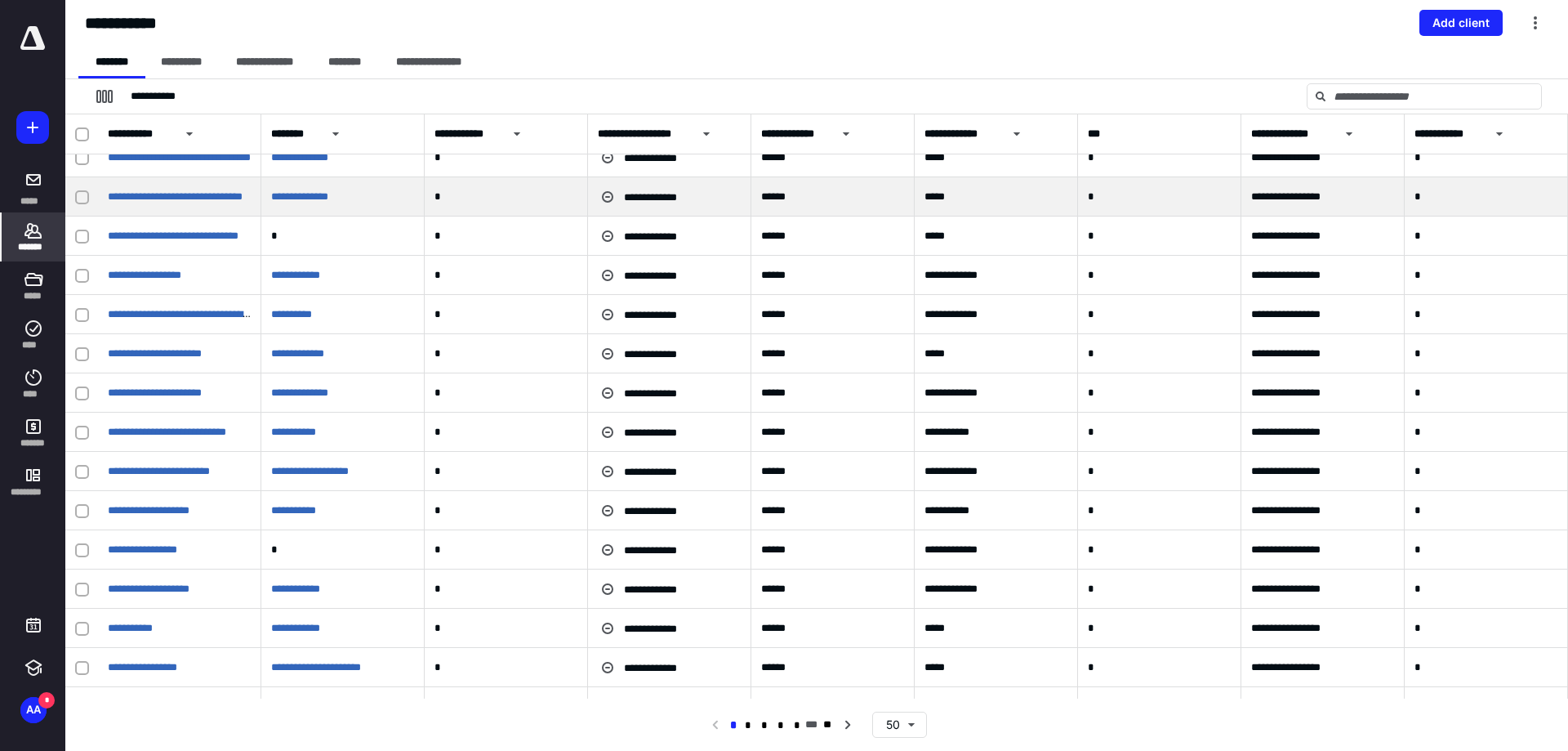 scroll, scrollTop: 1429, scrollLeft: 0, axis: vertical 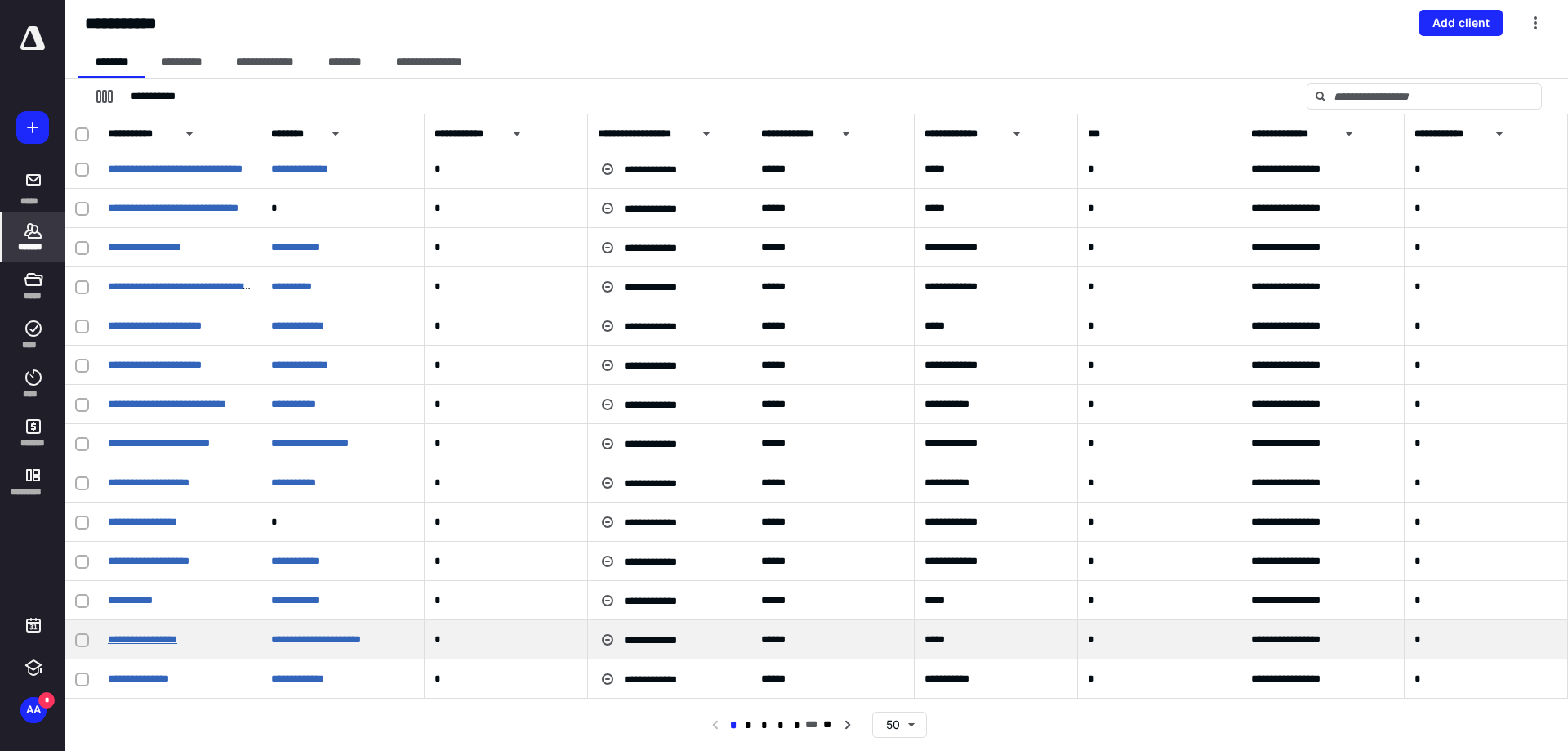 click on "**********" at bounding box center [142, 639] 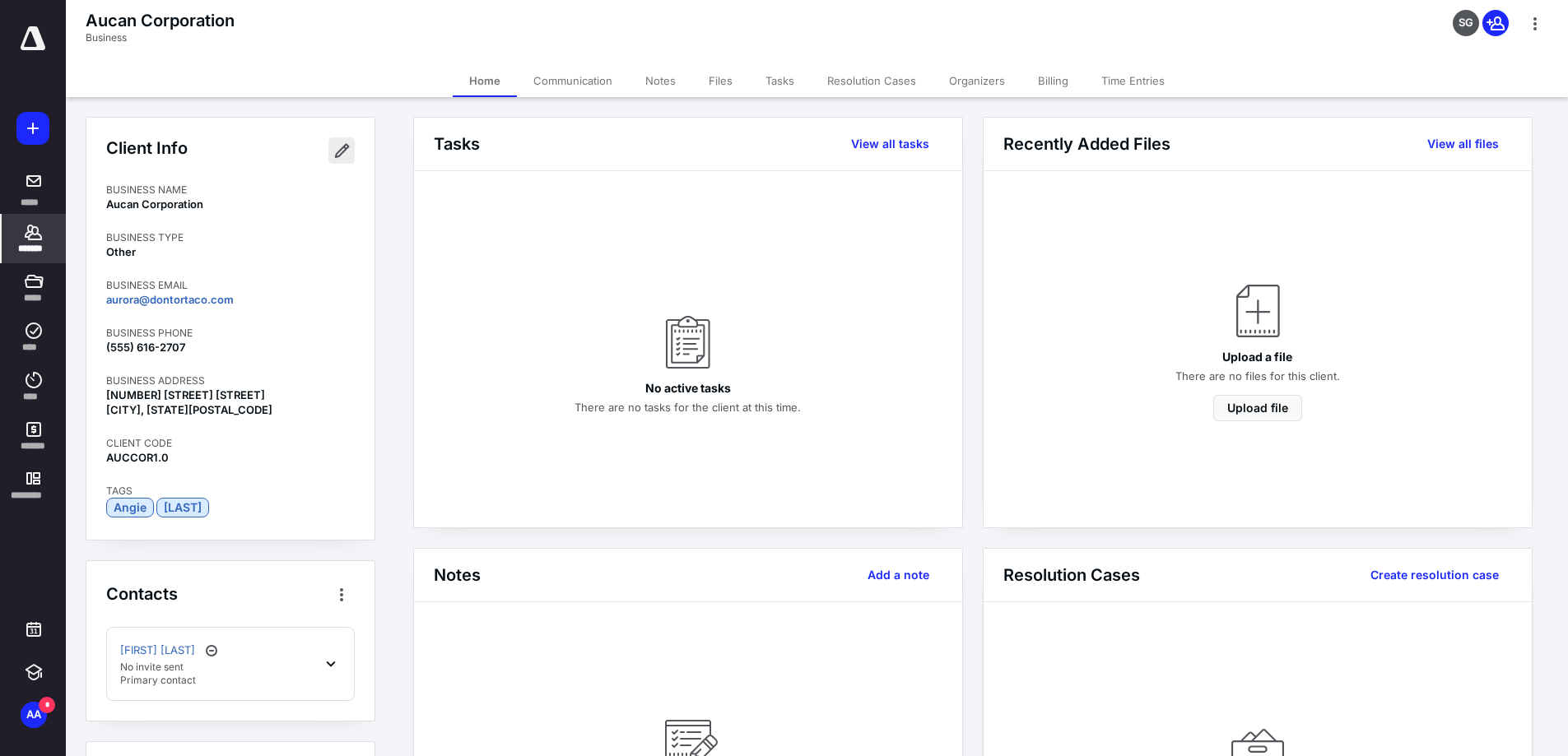 click at bounding box center [342, 151] 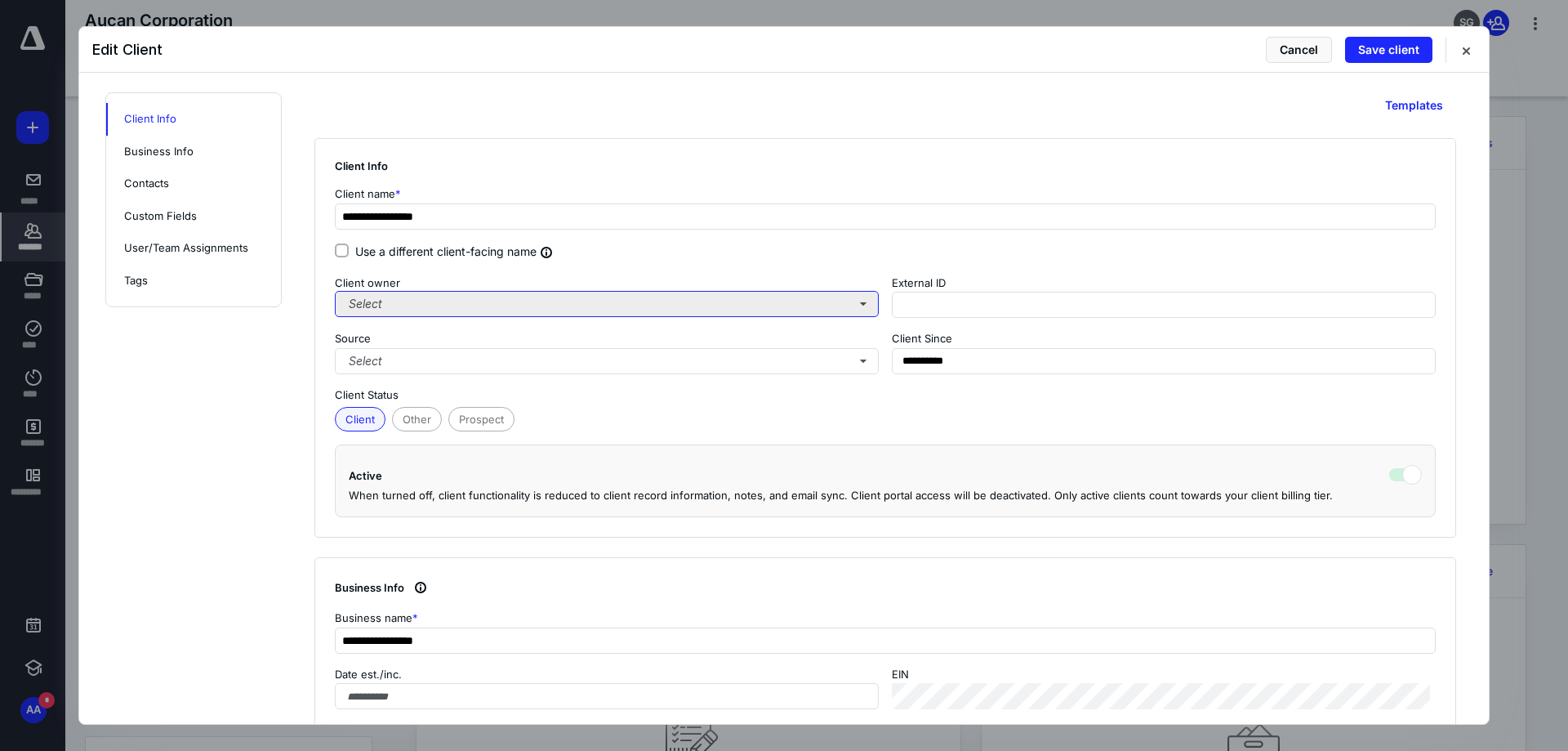 click on "Select" at bounding box center (607, 304) 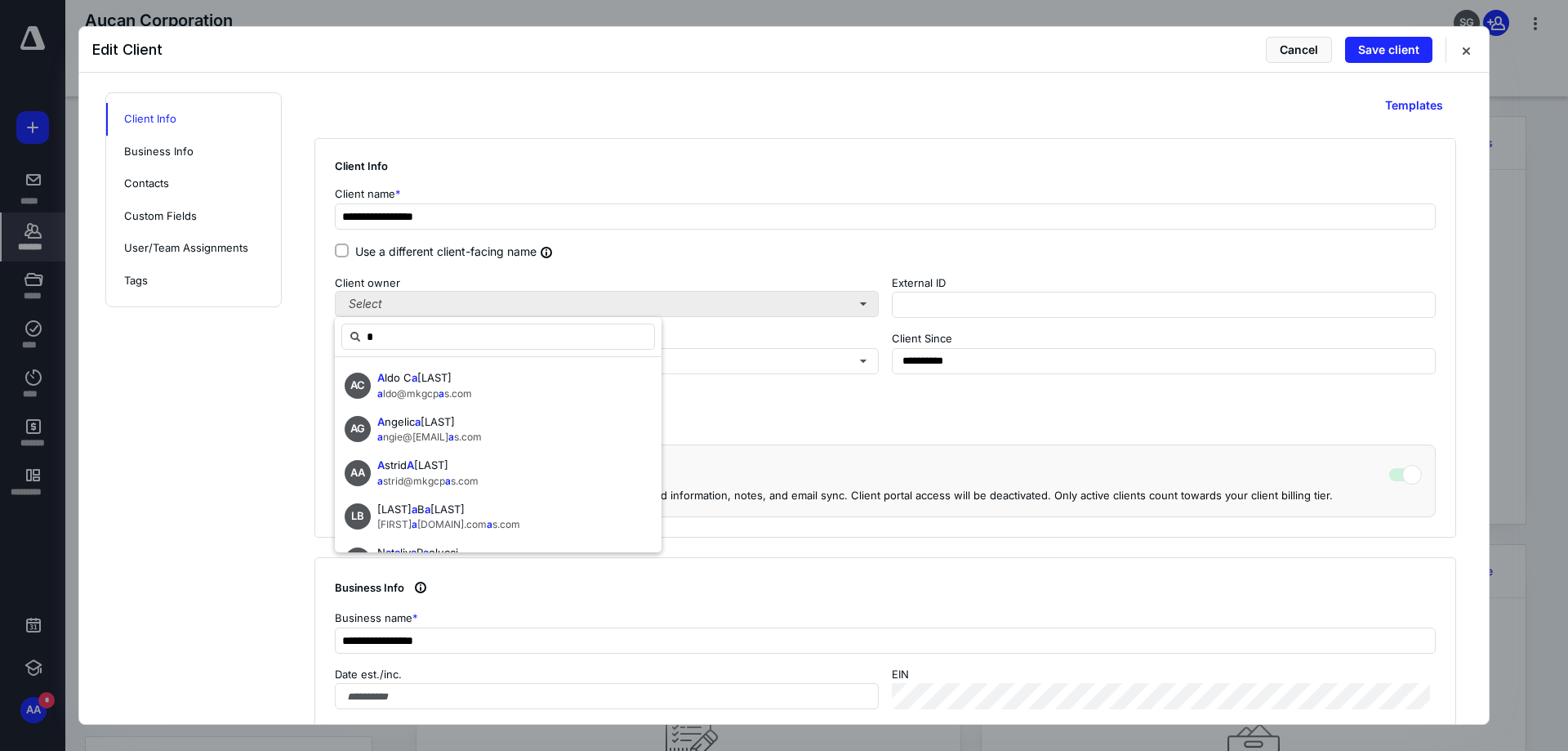 type on "**" 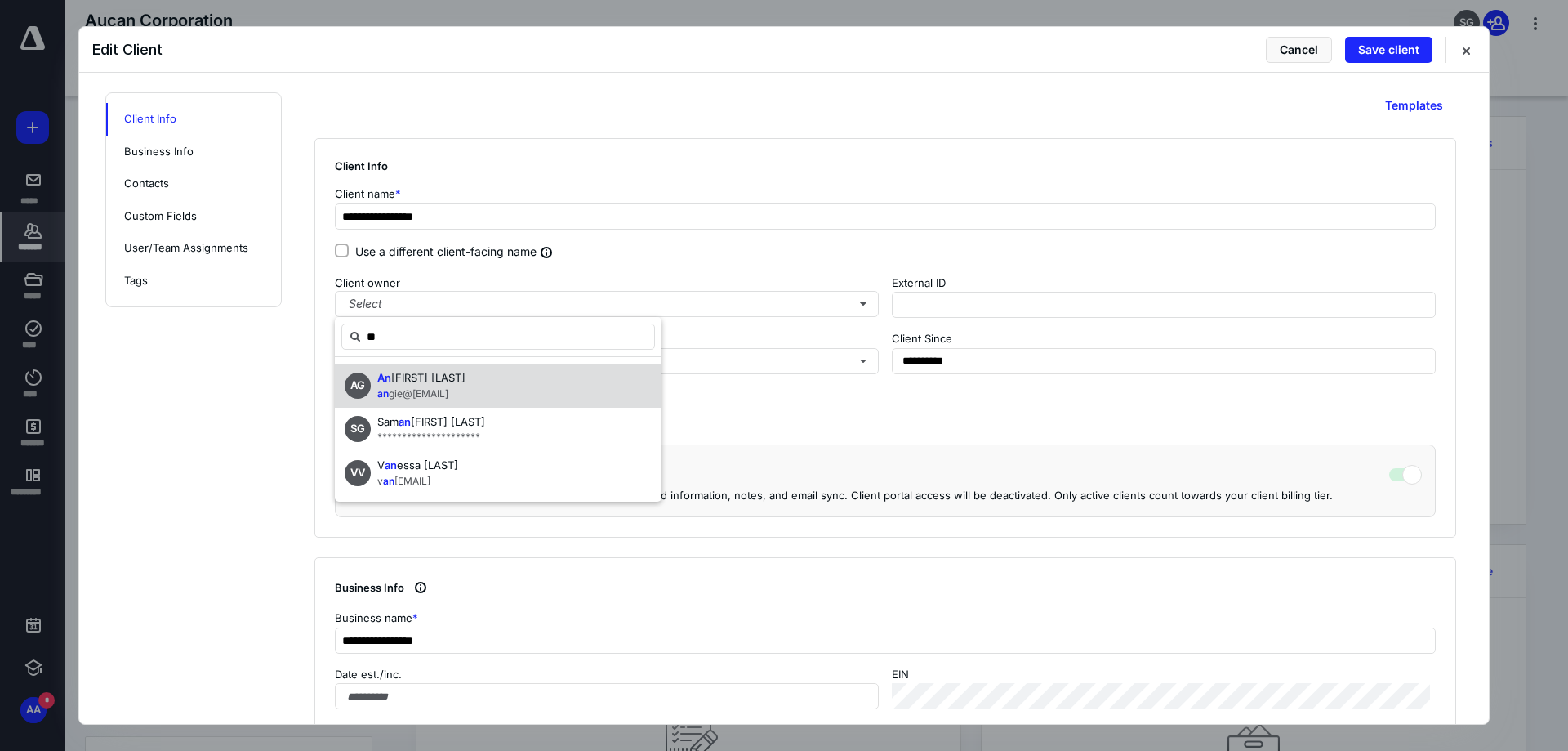 click on "an gie@[DOMAIN]" at bounding box center (421, 394) 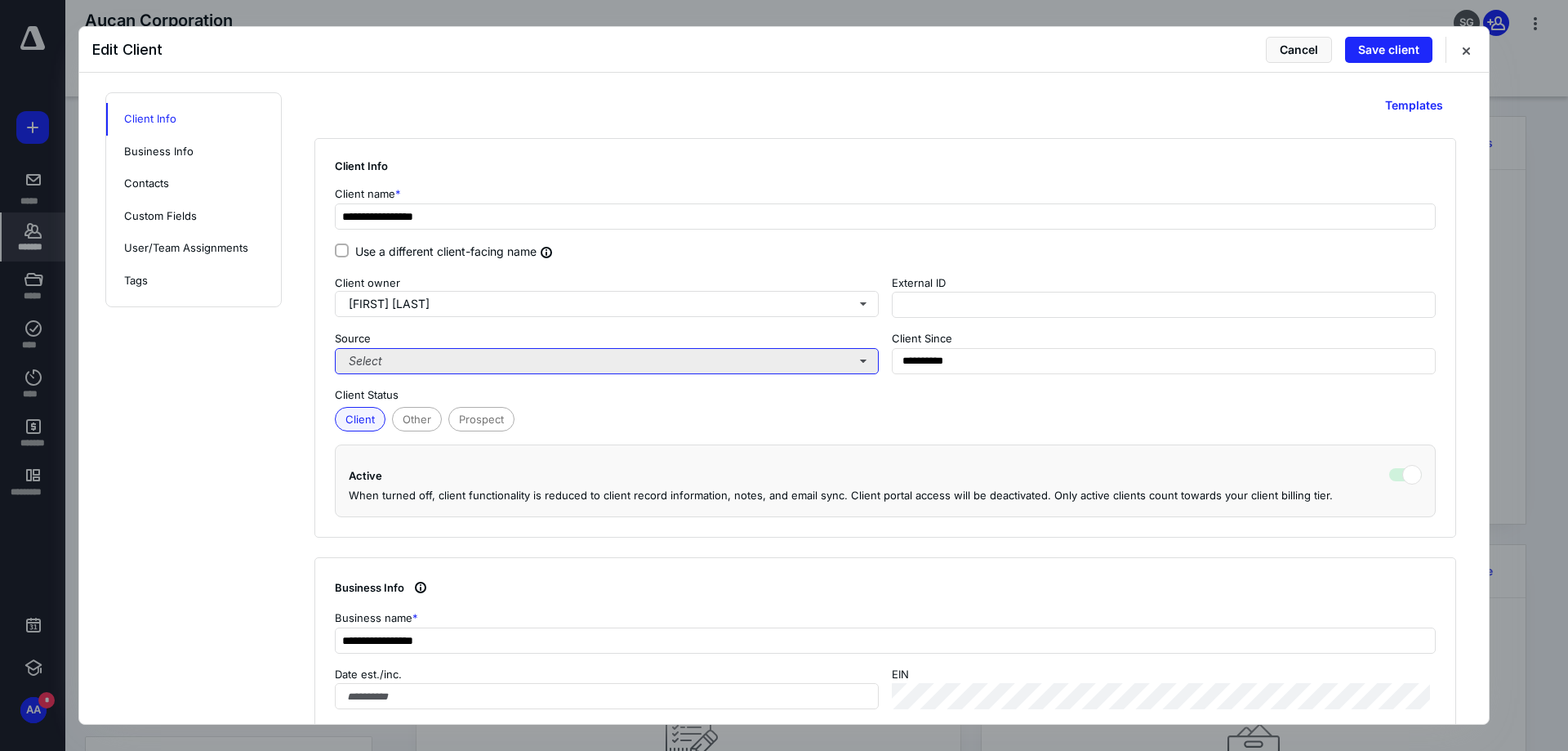 click on "Select" at bounding box center [607, 361] 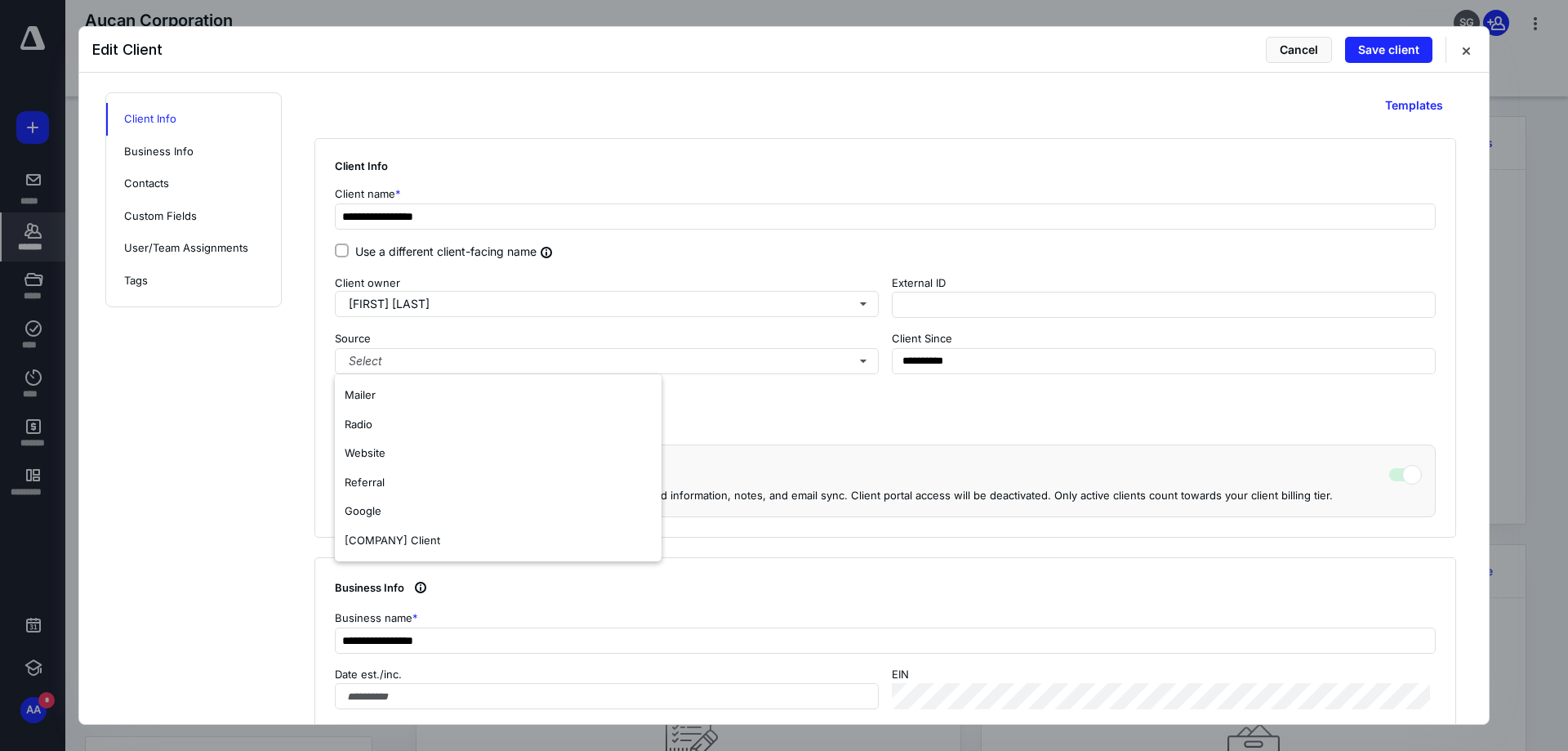 click on "Client Status" at bounding box center (885, 396) 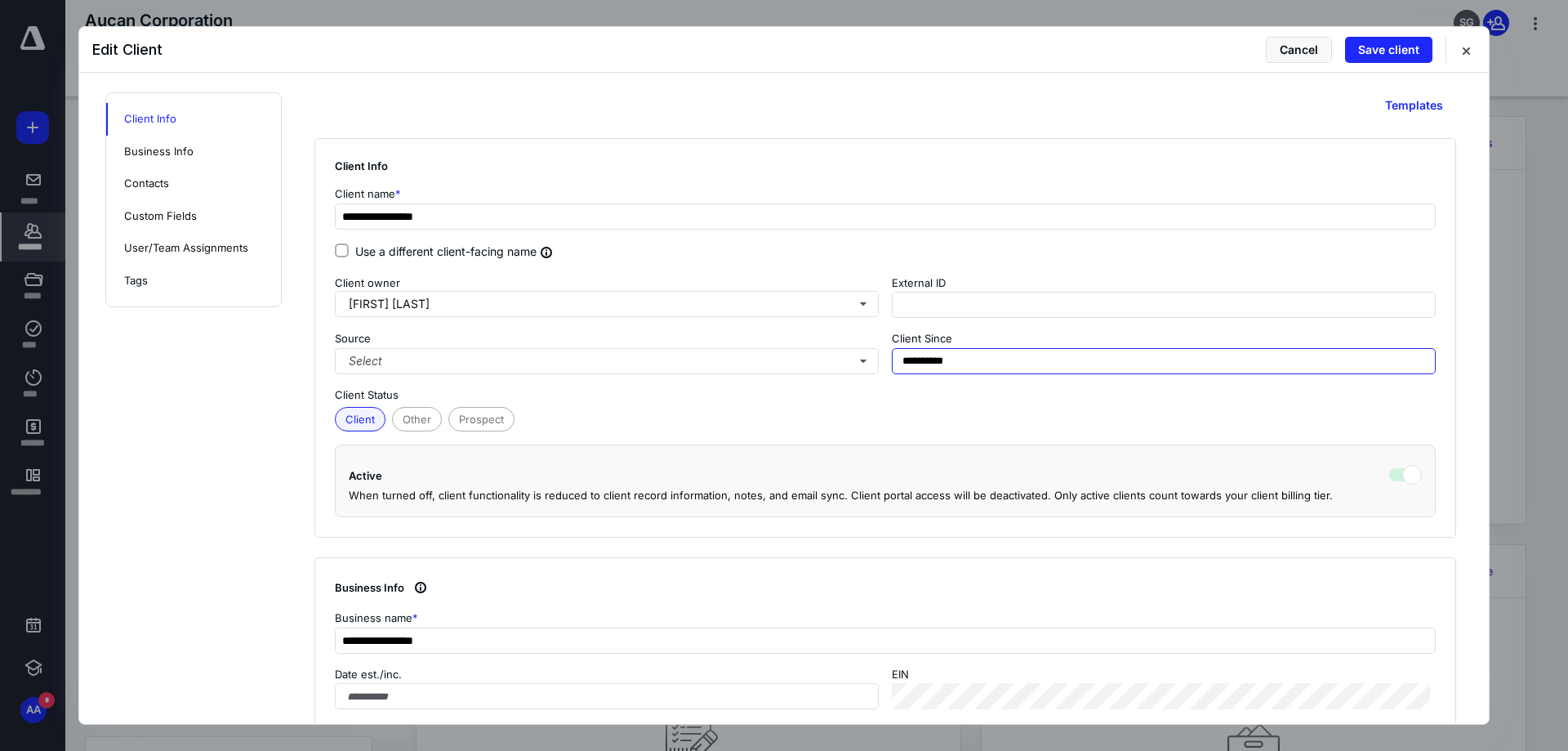 click on "**********" at bounding box center (1164, 361) 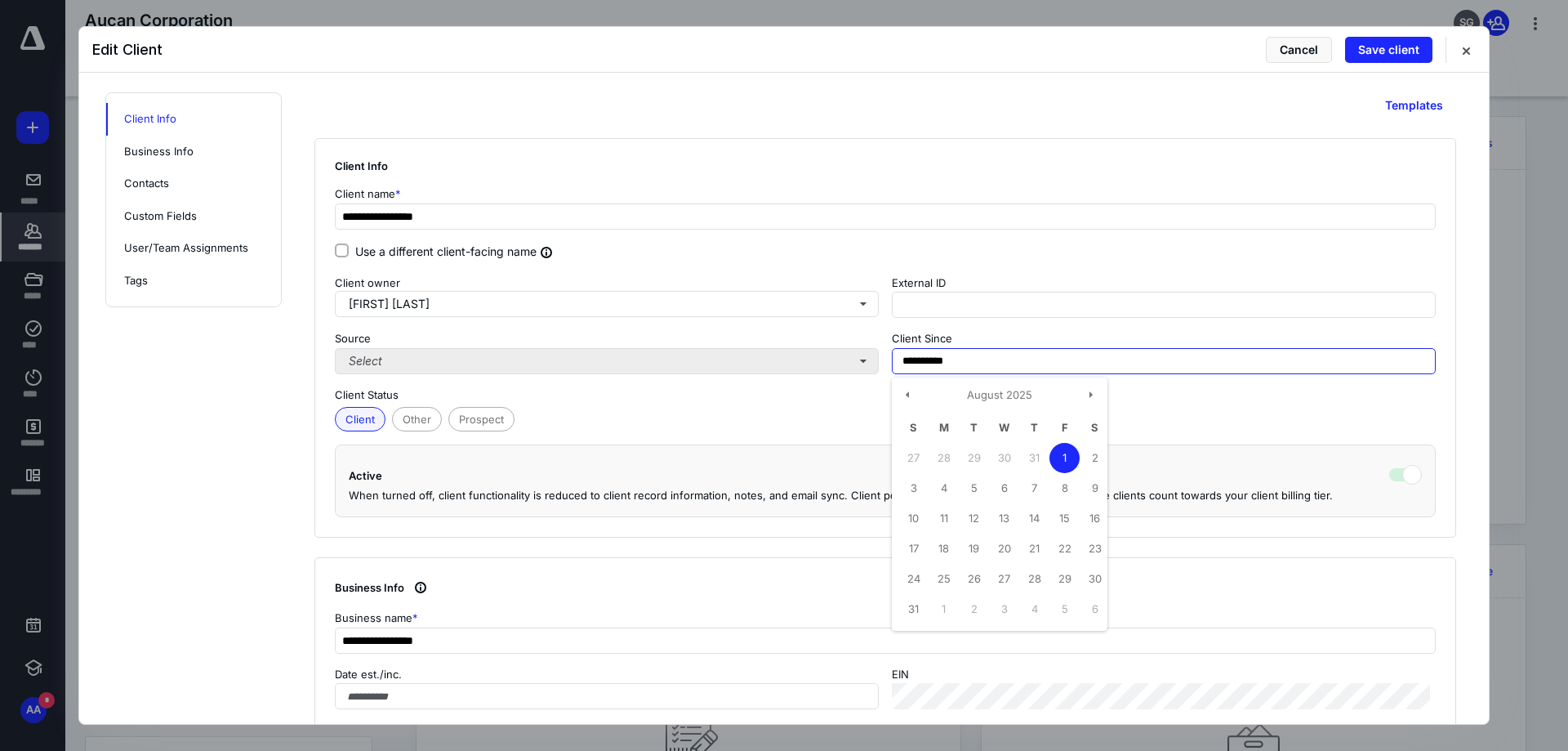 drag, startPoint x: 969, startPoint y: 363, endPoint x: 820, endPoint y: 362, distance: 149.00336 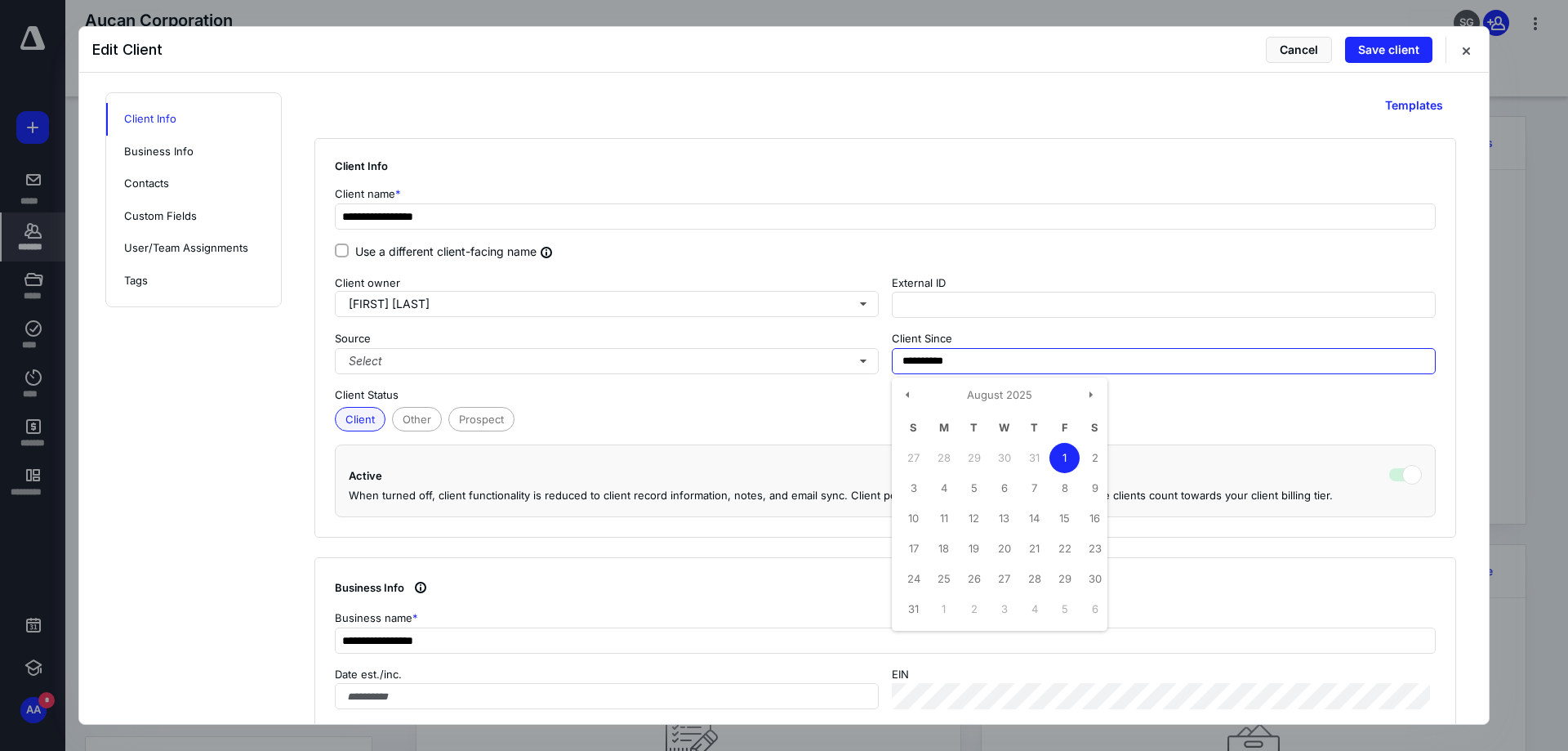 type on "**********" 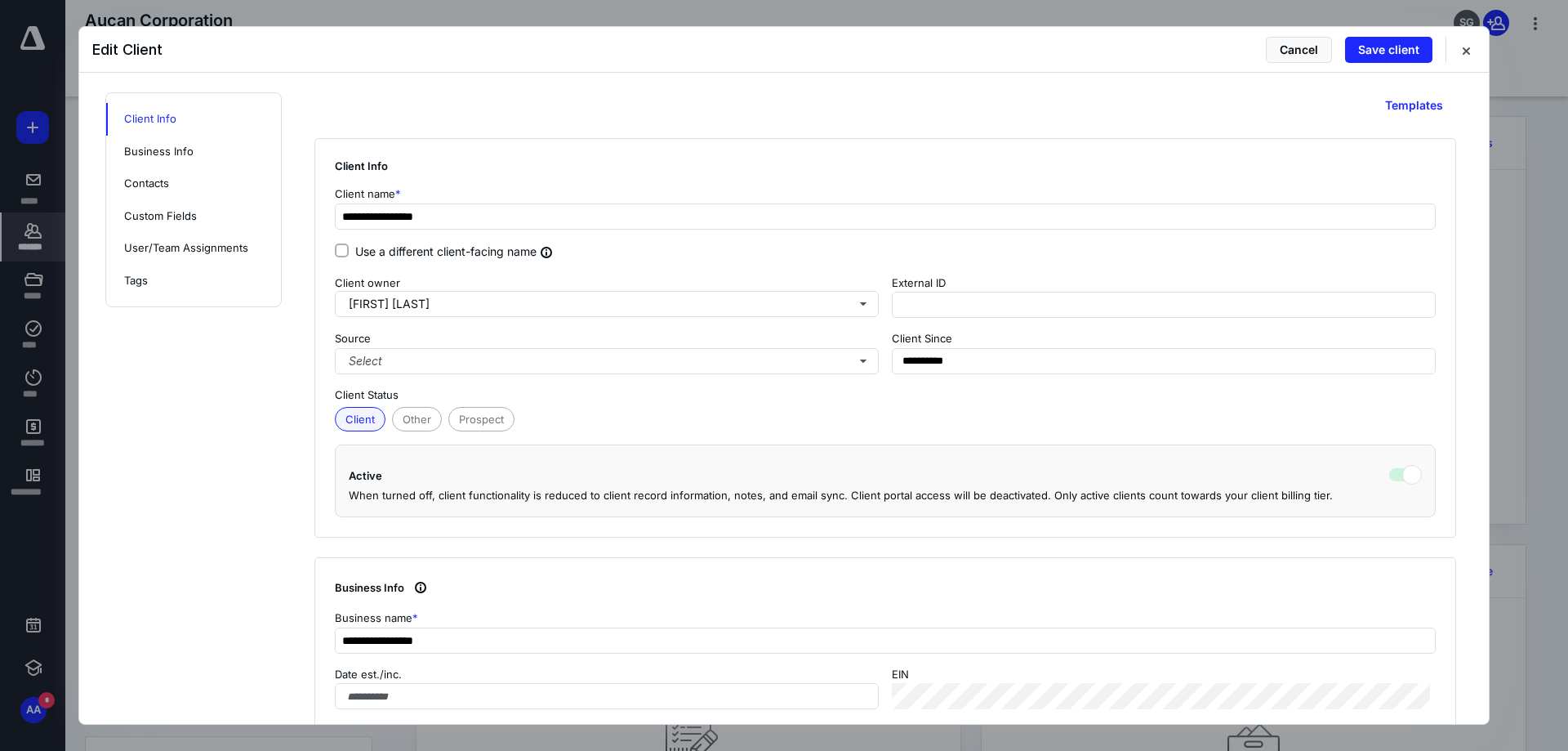 click on "Client Status" at bounding box center (885, 396) 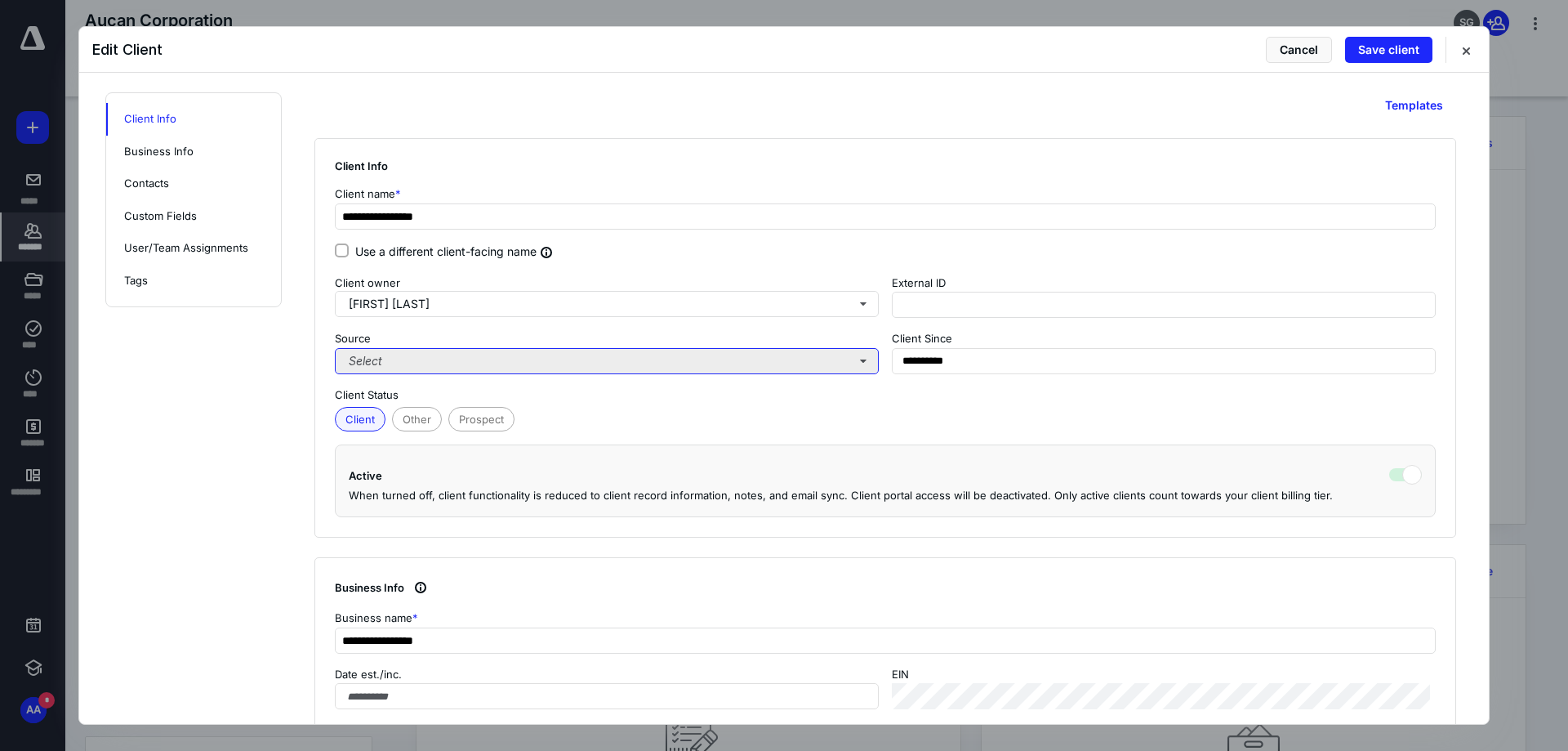 click on "Select" at bounding box center [607, 361] 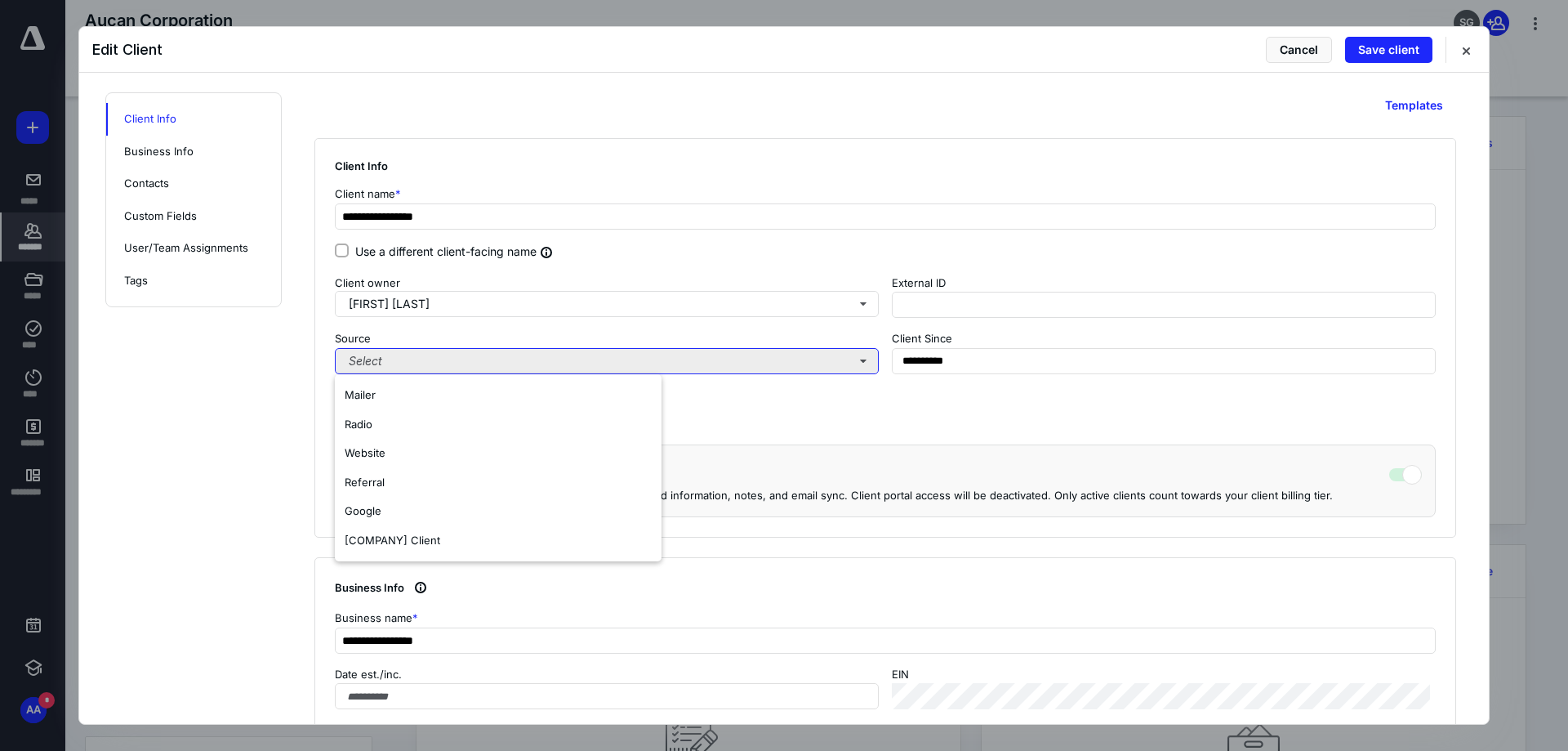 click on "Select" at bounding box center (607, 361) 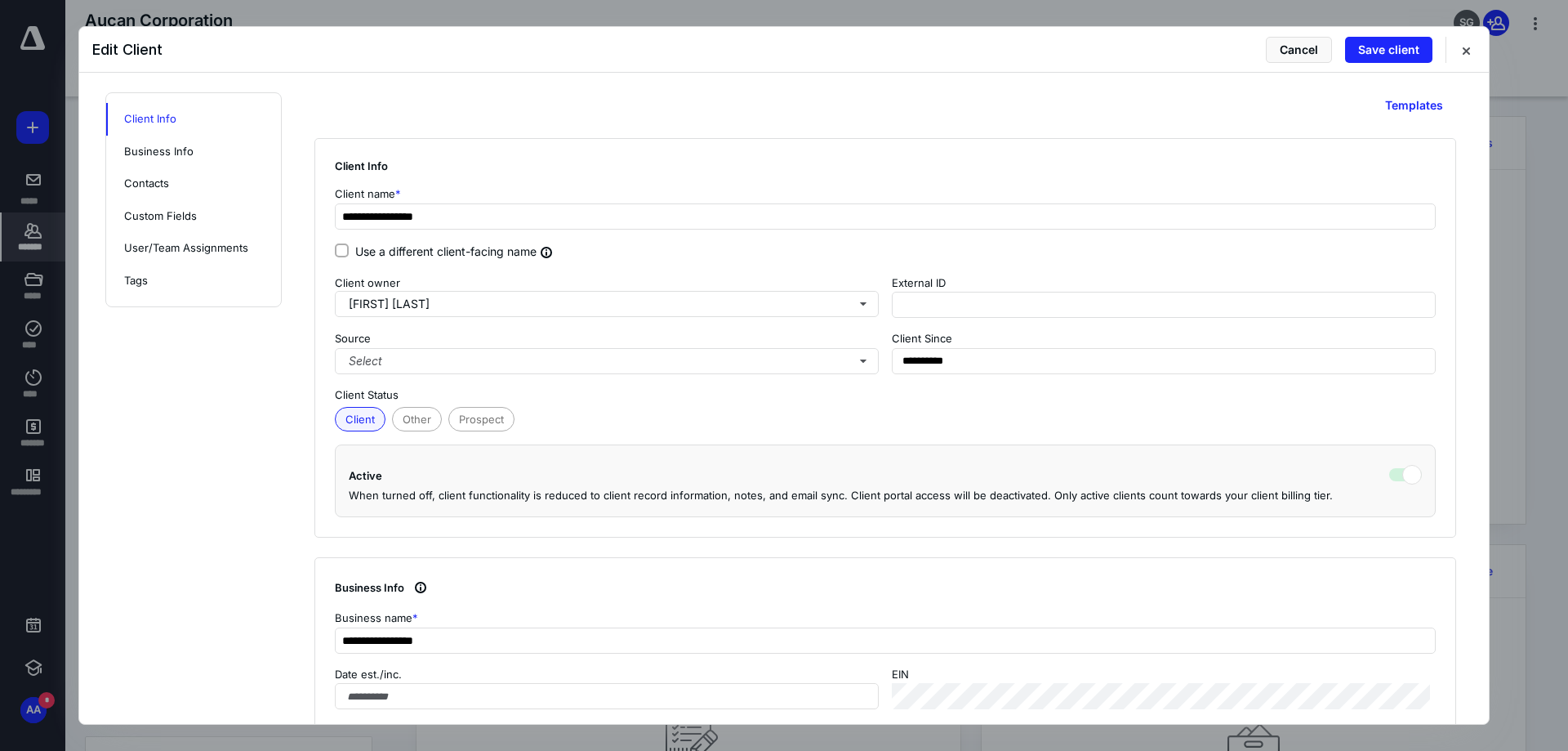click on "Client Other Prospect" at bounding box center (885, 418) 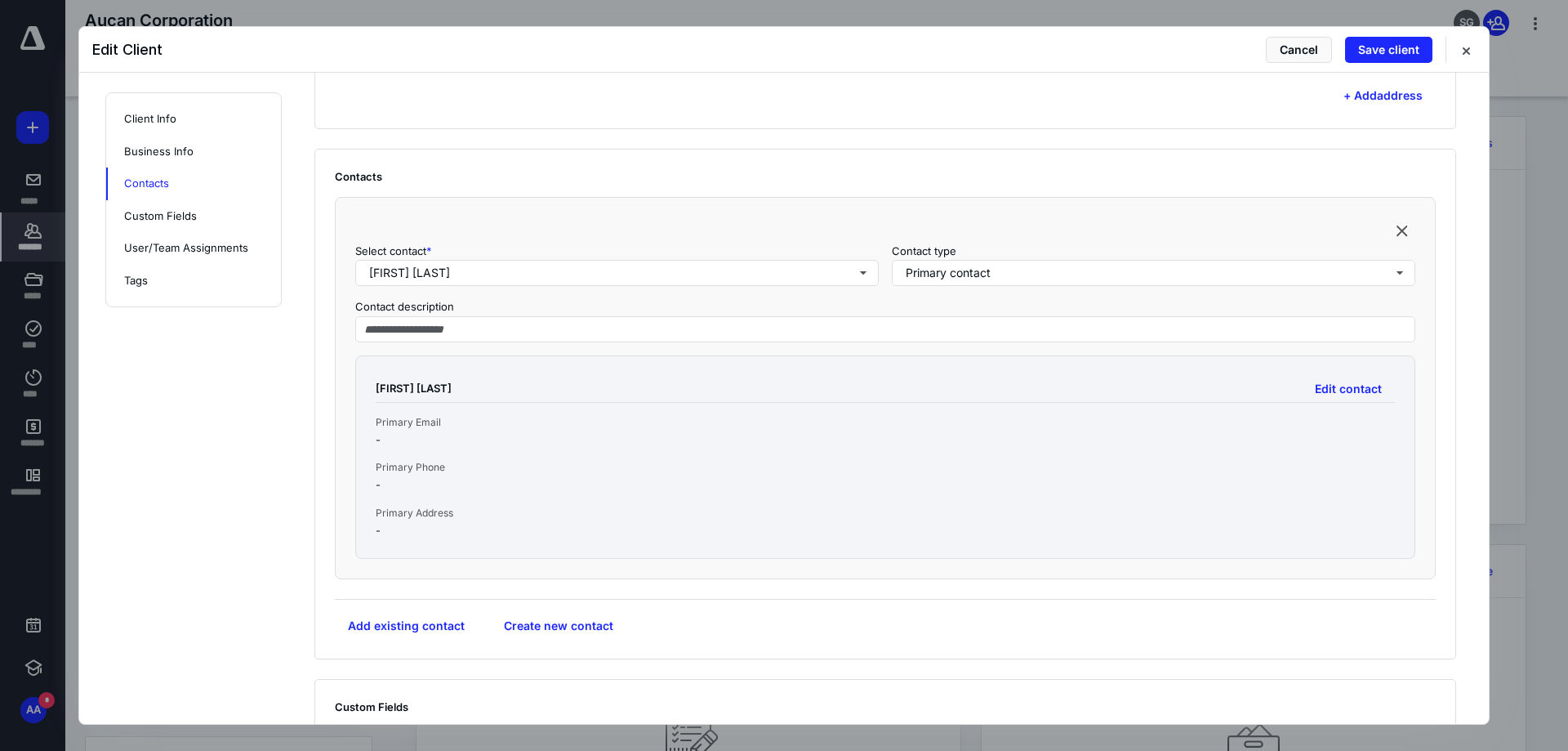 scroll, scrollTop: 1144, scrollLeft: 0, axis: vertical 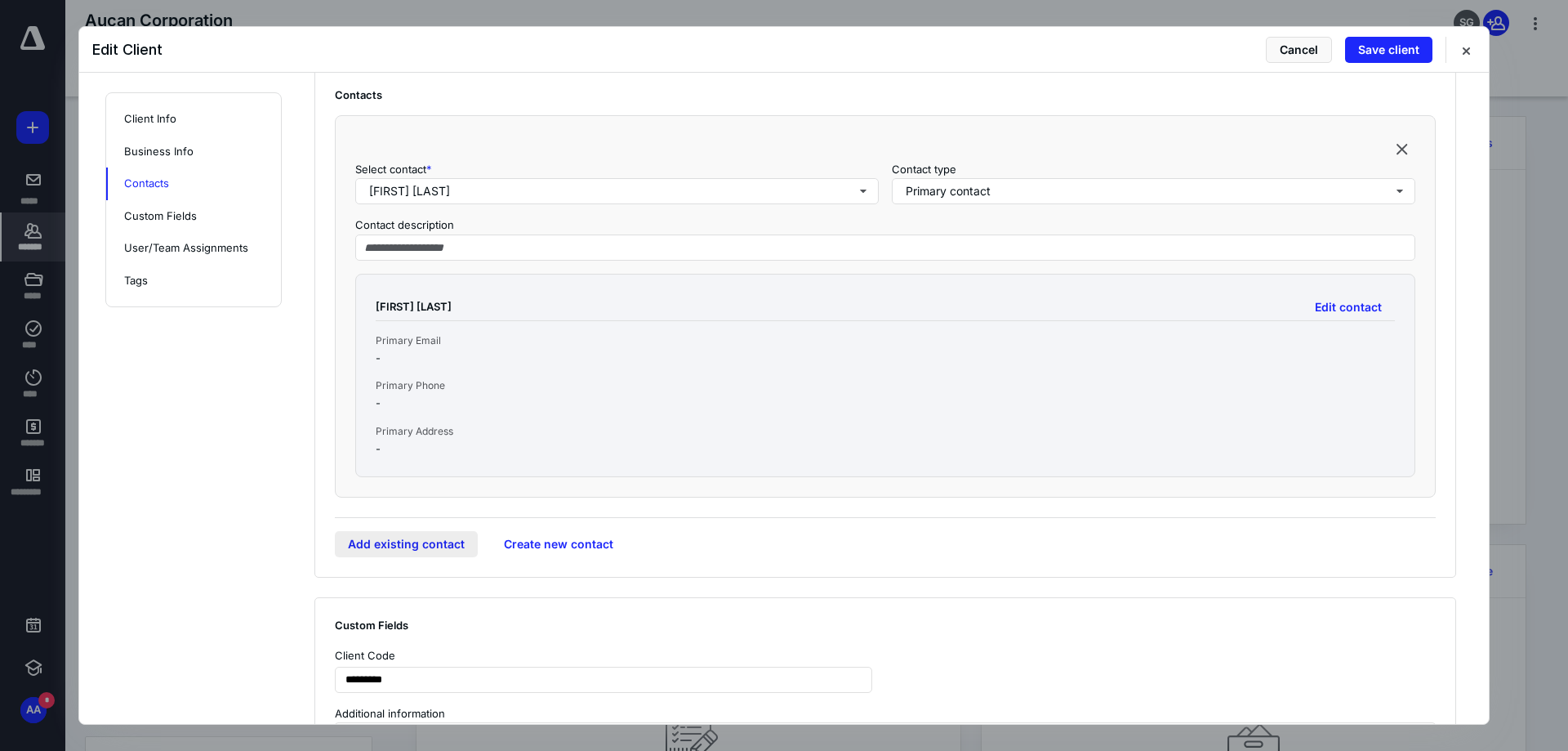 click on "Add existing contact" at bounding box center (406, 544) 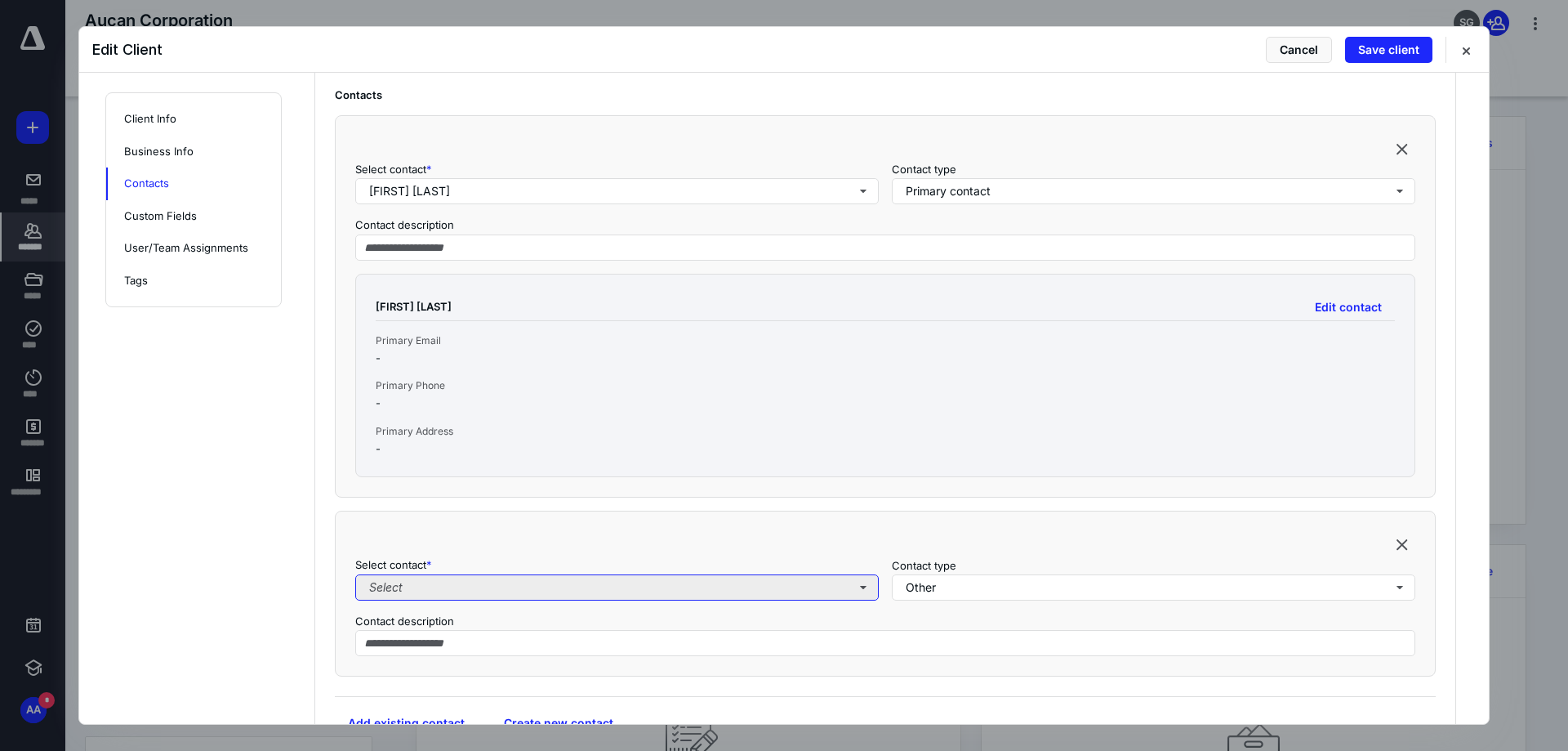 click on "Select" at bounding box center [617, 588] 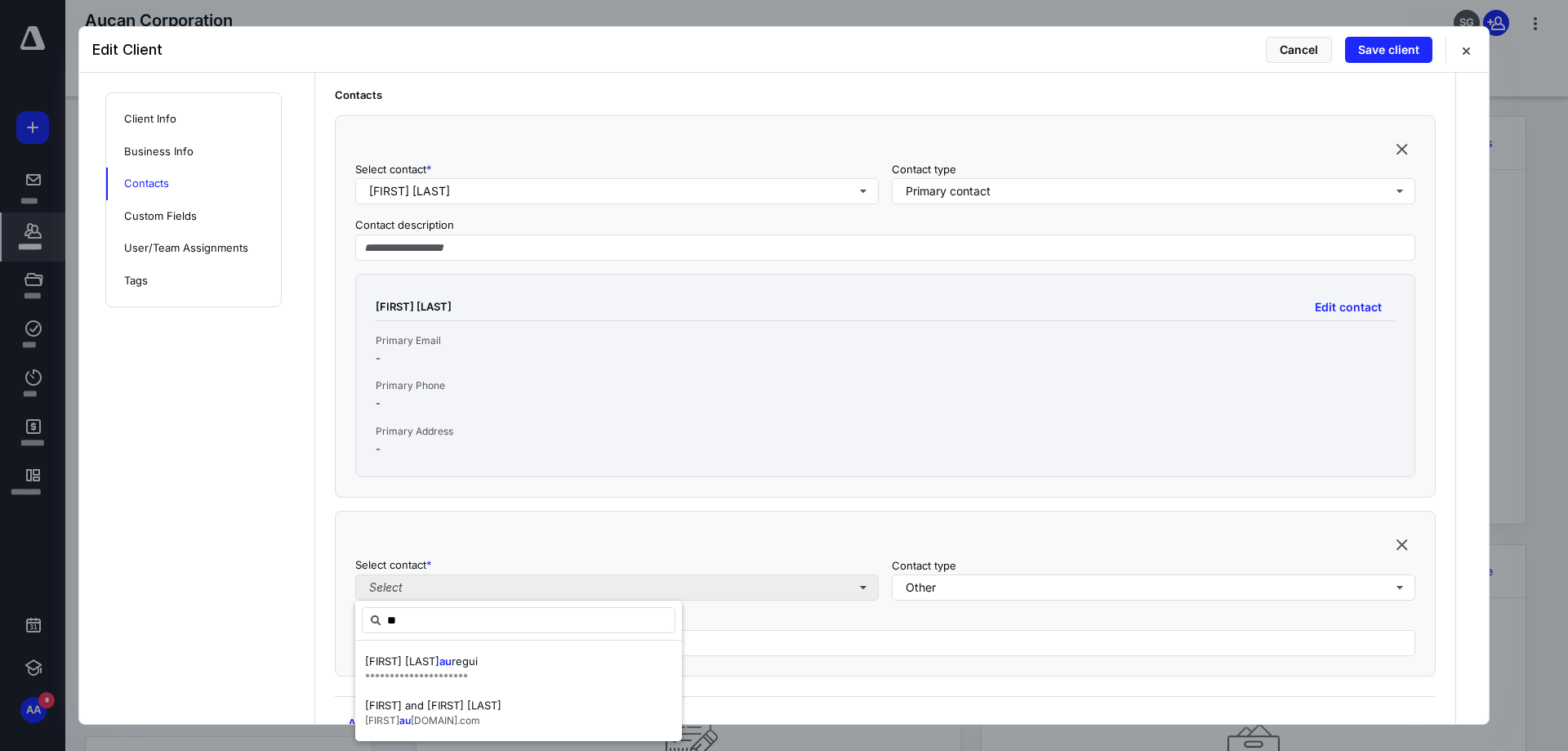 type on "***" 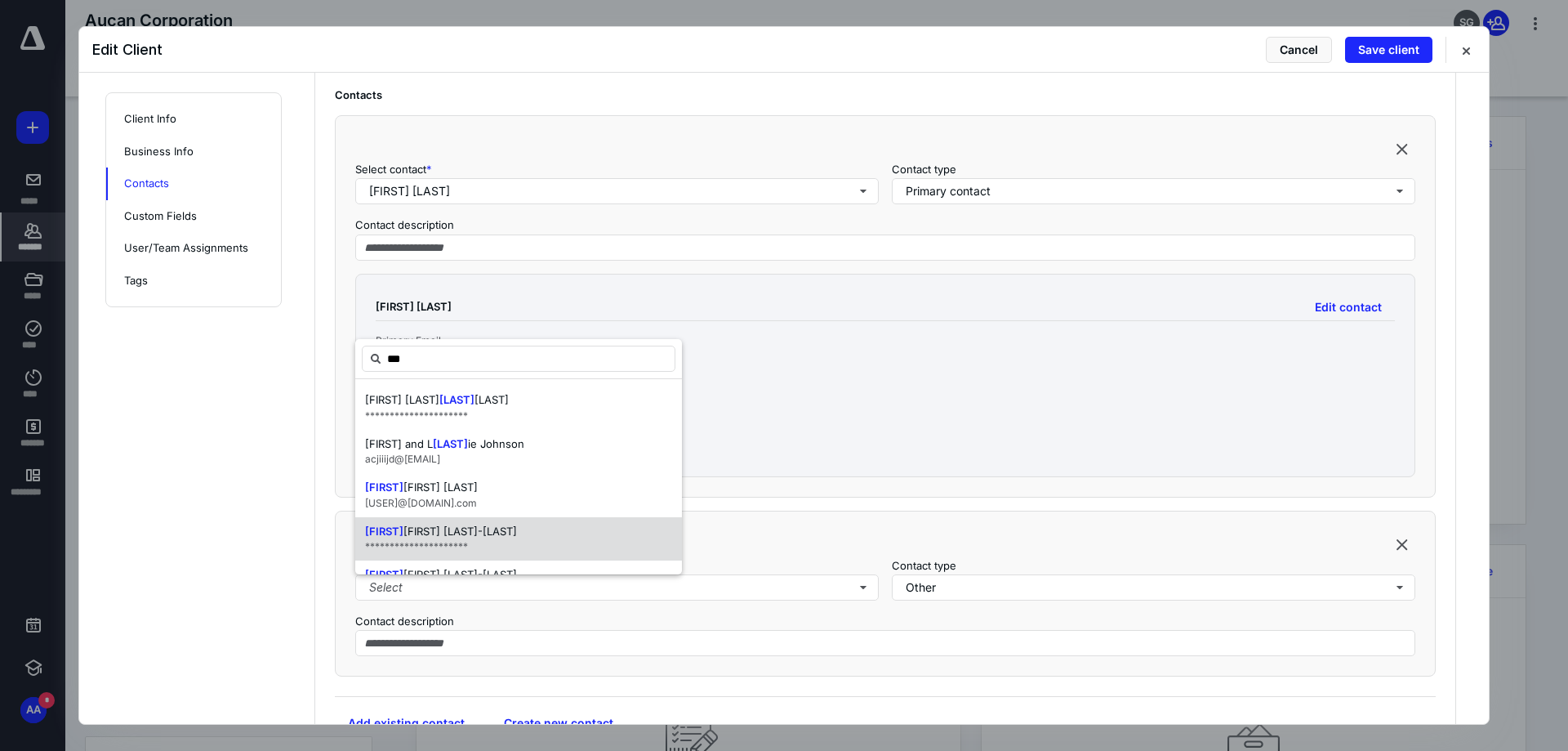 click on "[FIRST] [LAST]-[LAST]" at bounding box center [460, 531] 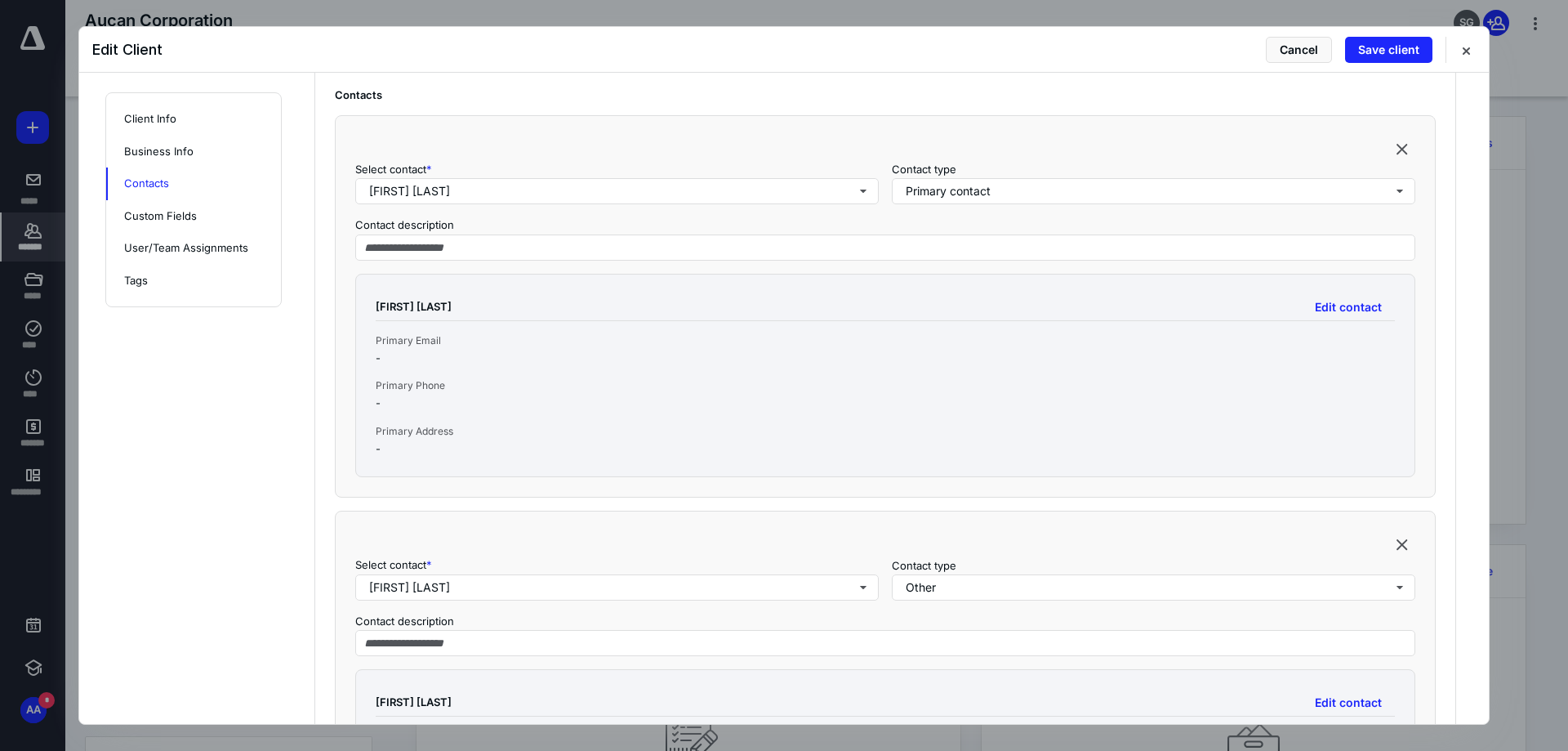 scroll, scrollTop: 1062, scrollLeft: 0, axis: vertical 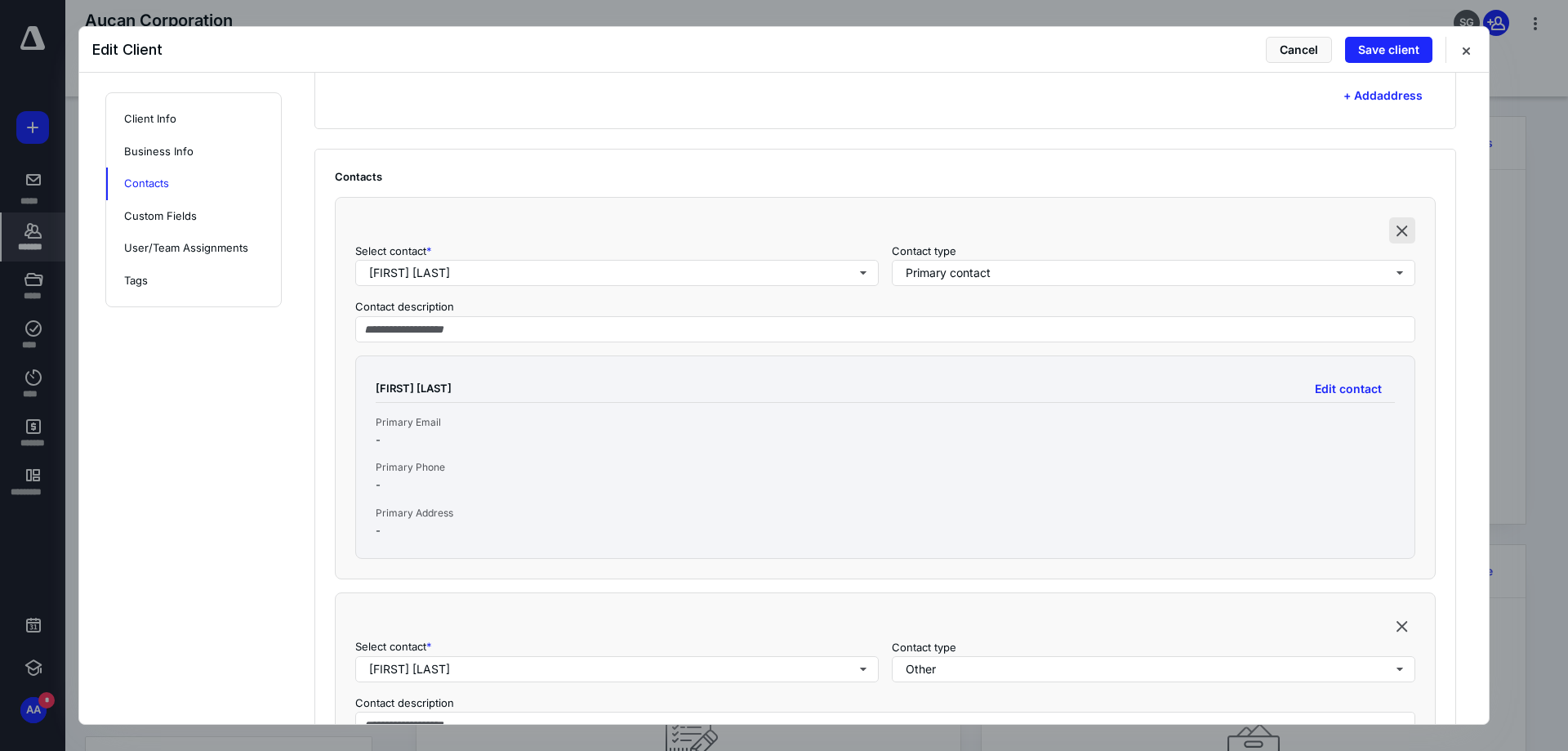 click at bounding box center [1402, 230] 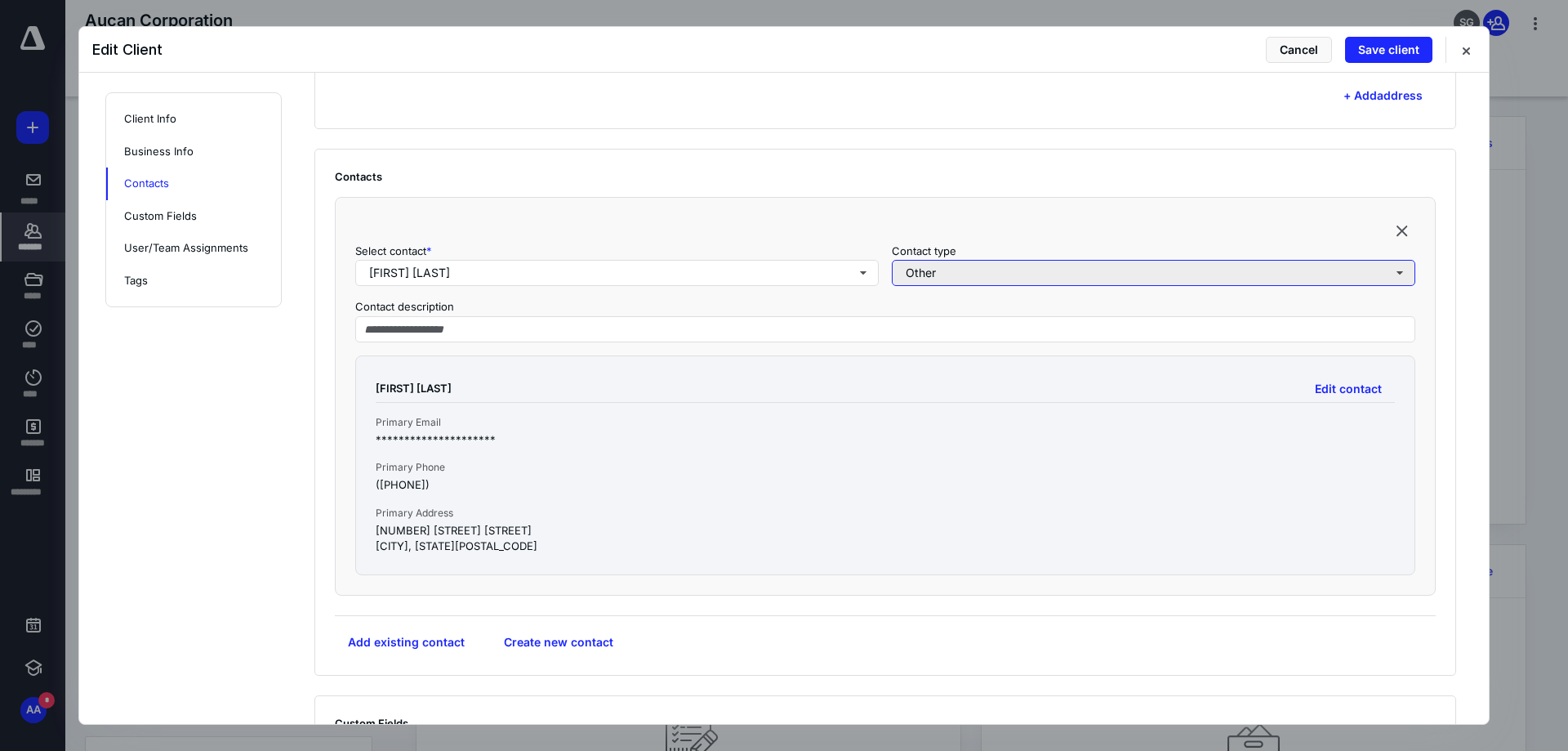 click on "Other" at bounding box center [1153, 273] 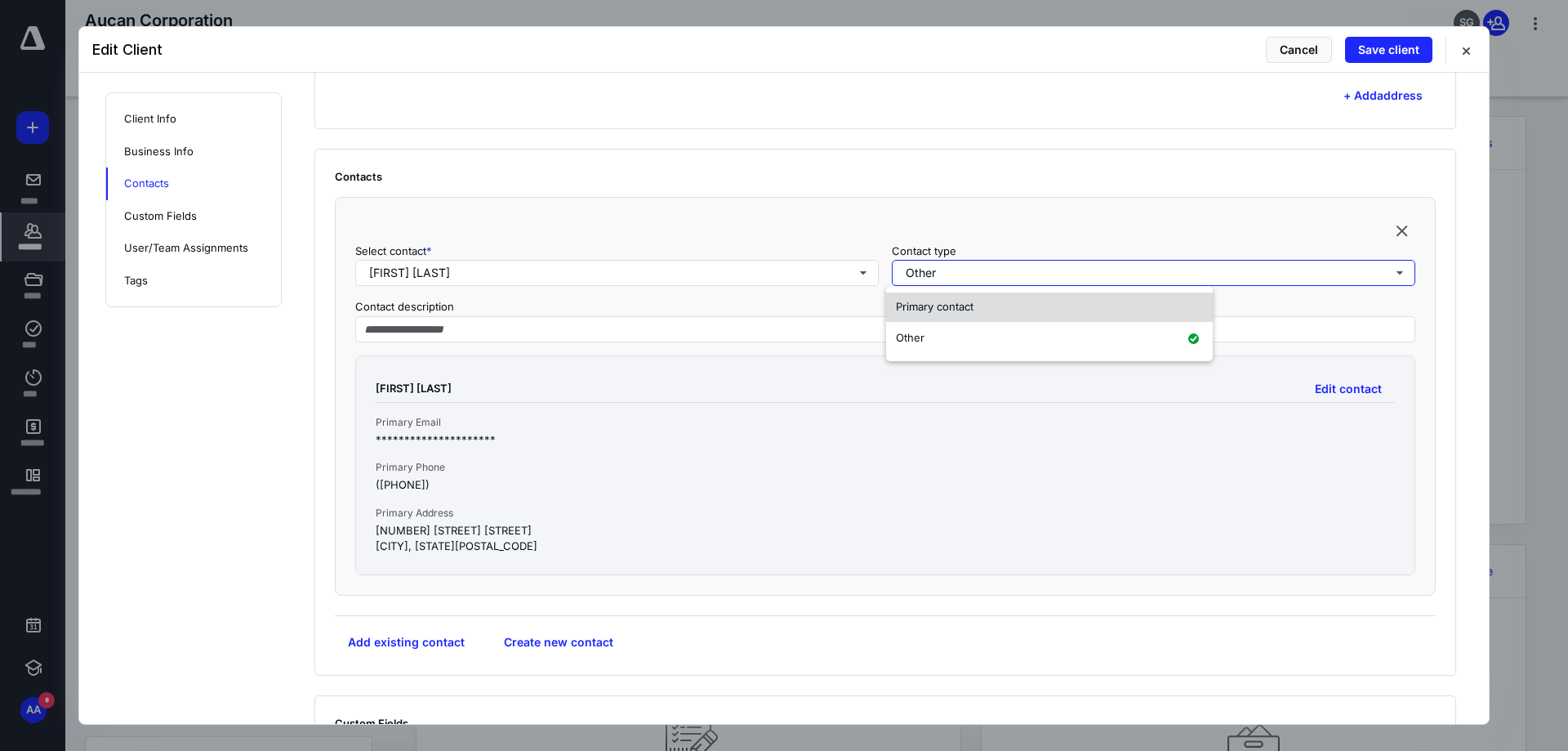click on "Primary contact" at bounding box center [1049, 307] 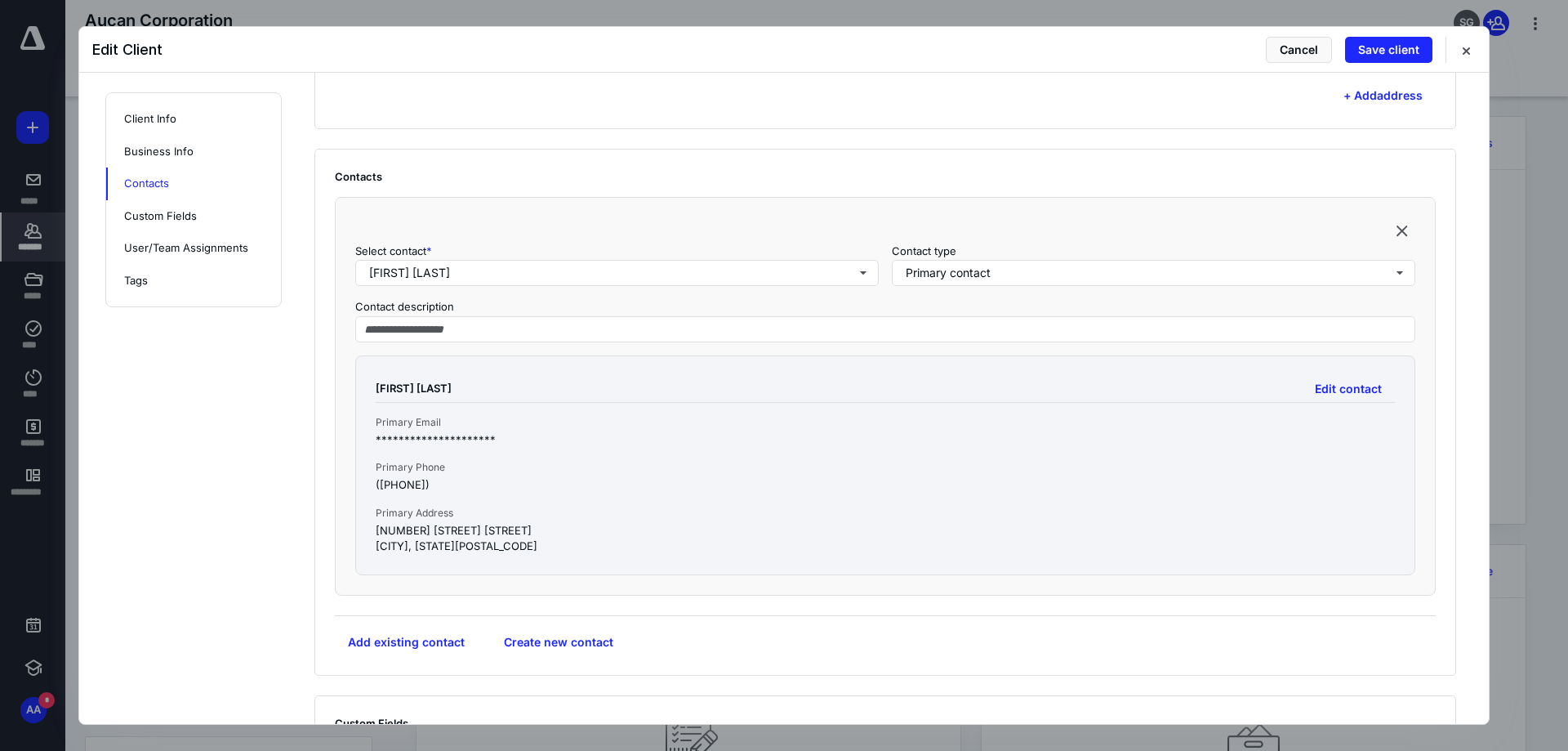 click on "Contacts" at bounding box center [885, 177] 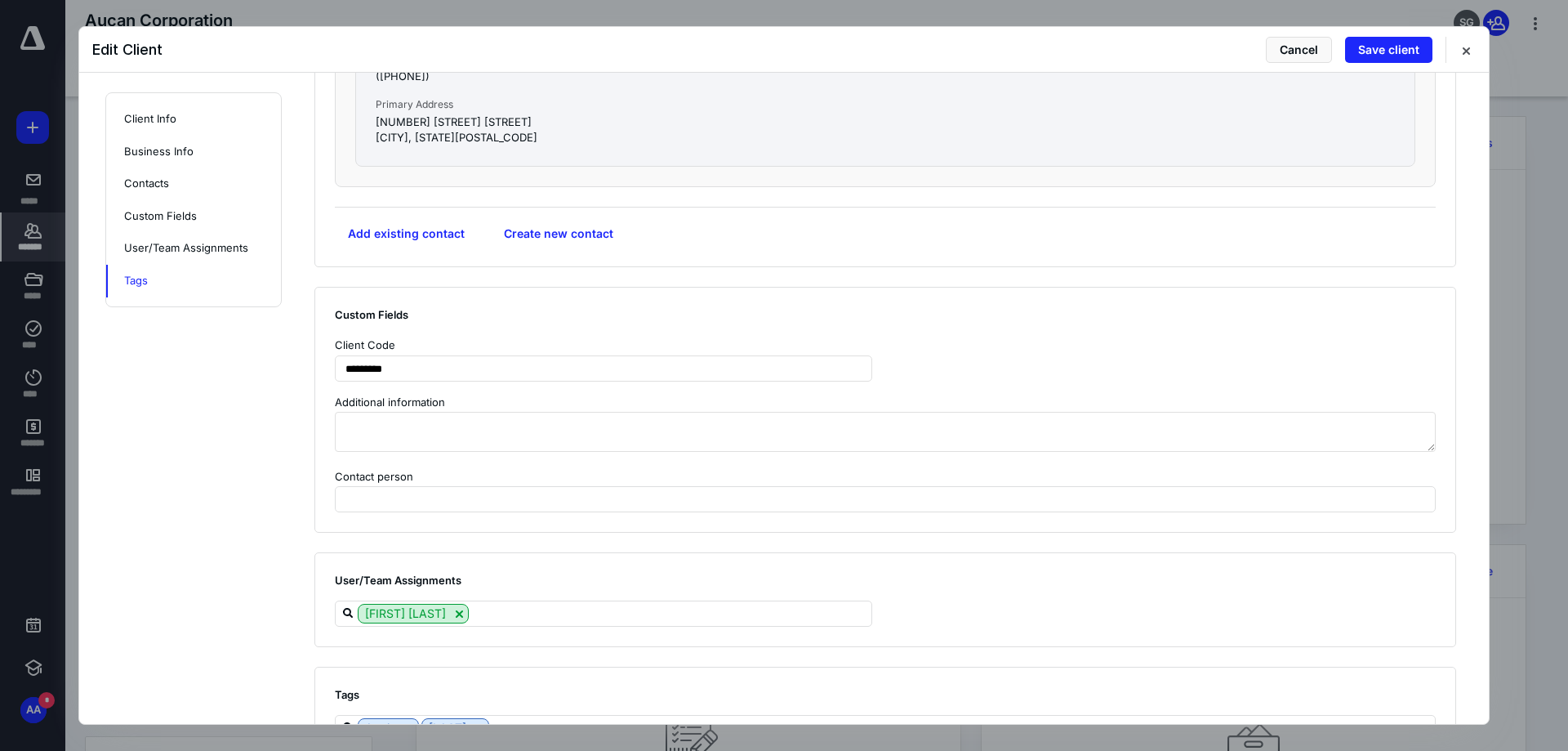 scroll, scrollTop: 1522, scrollLeft: 0, axis: vertical 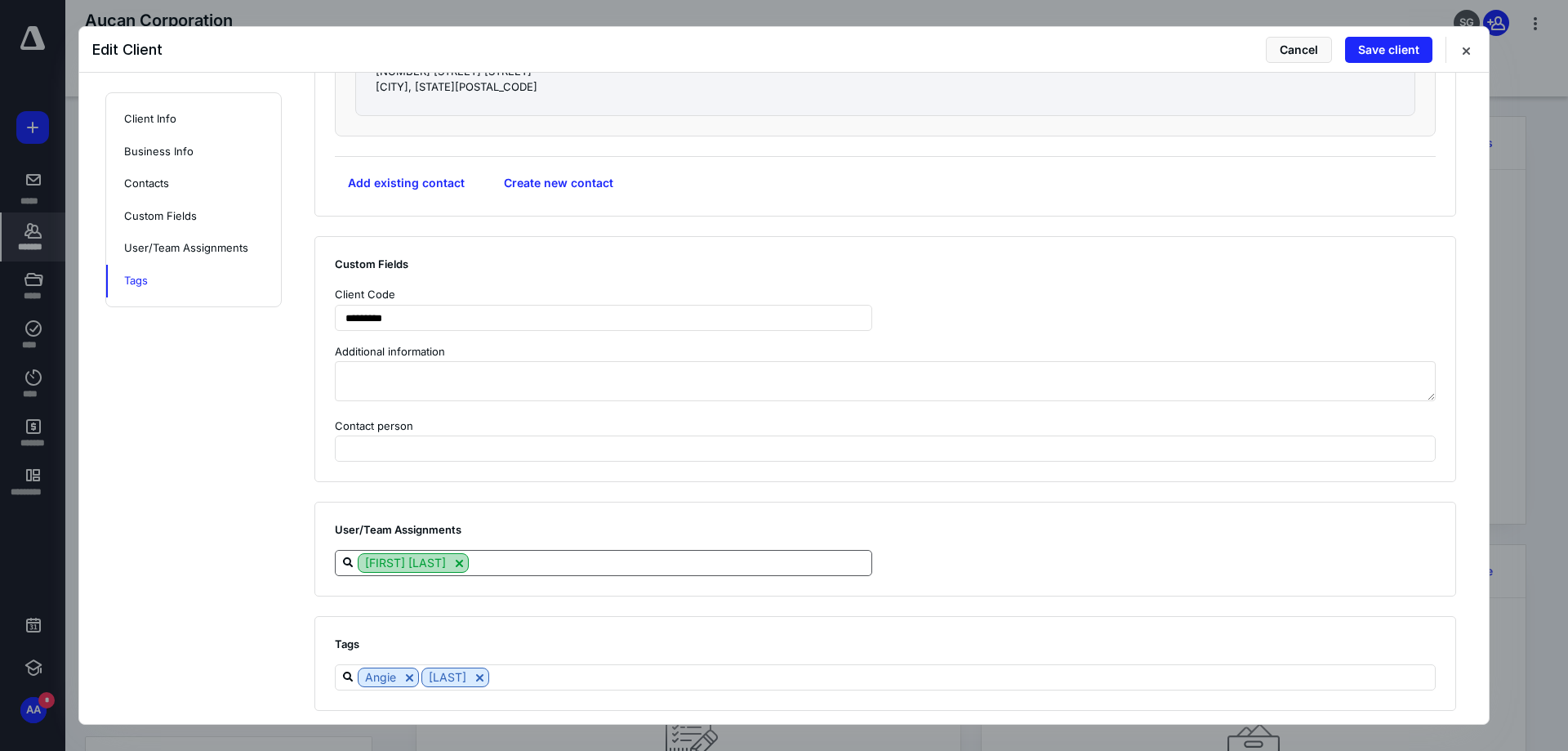 click at bounding box center (459, 563) 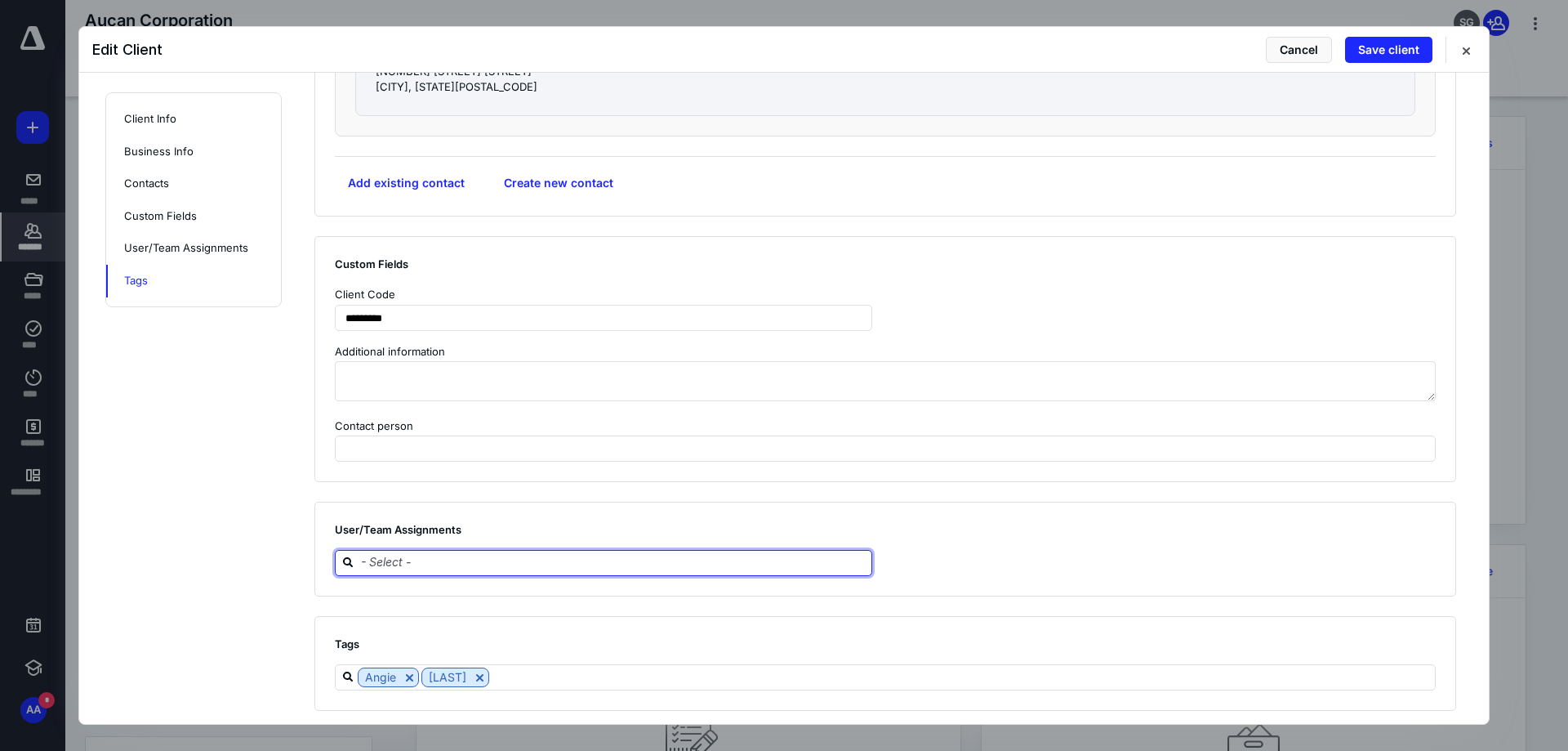 click at bounding box center [613, 562] 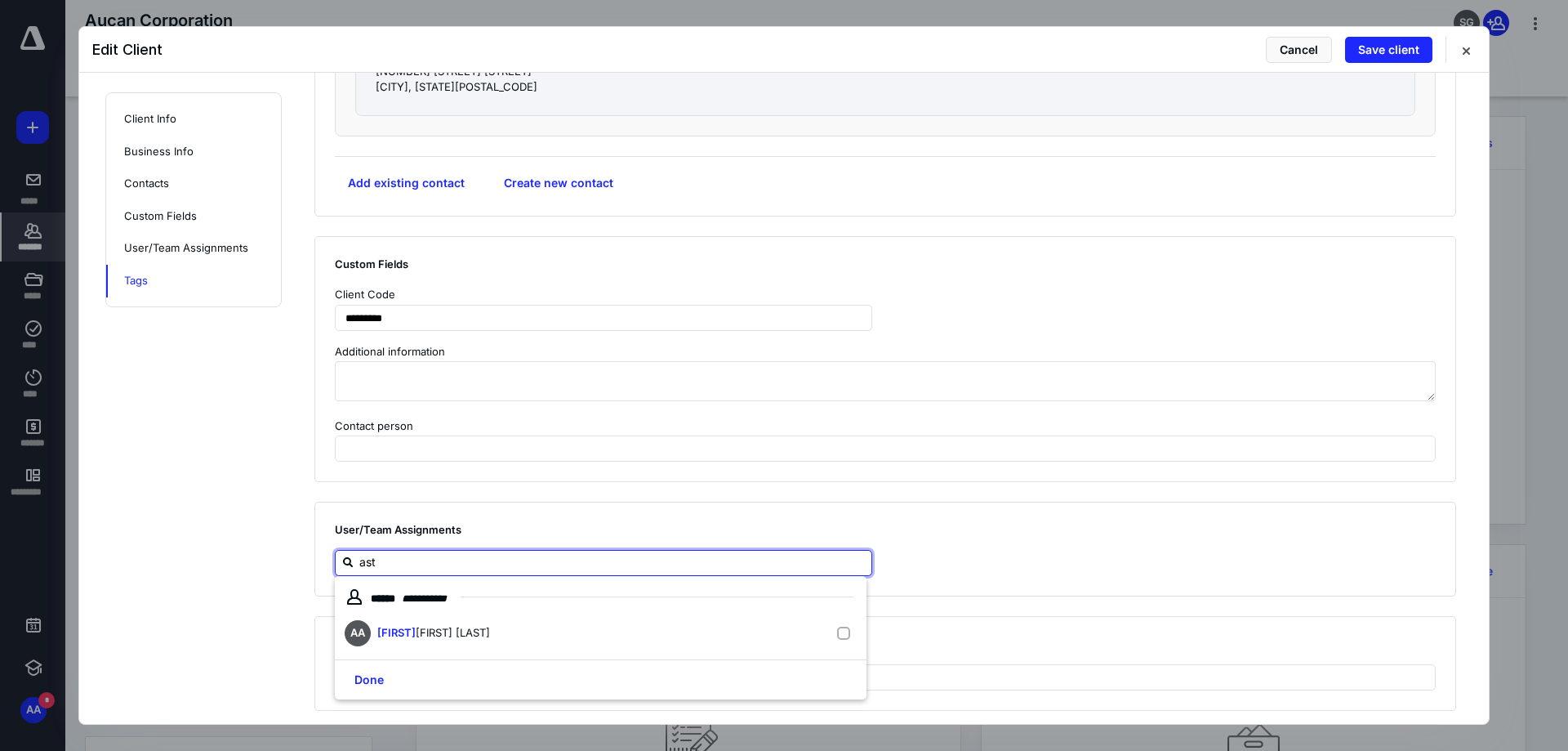 type on "[FIRST]" 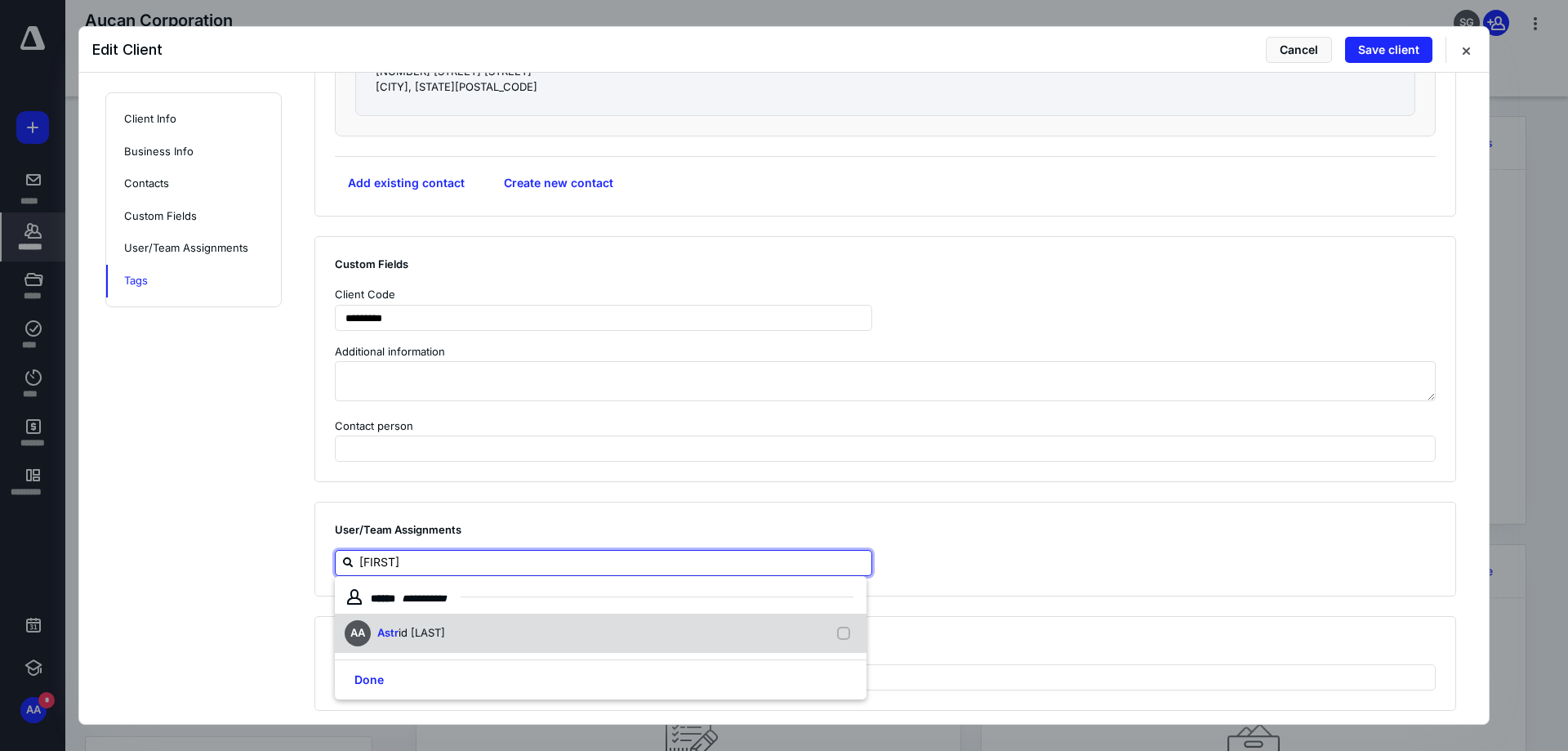 click on "AA [FIRST] [LAST]" at bounding box center (600, 633) 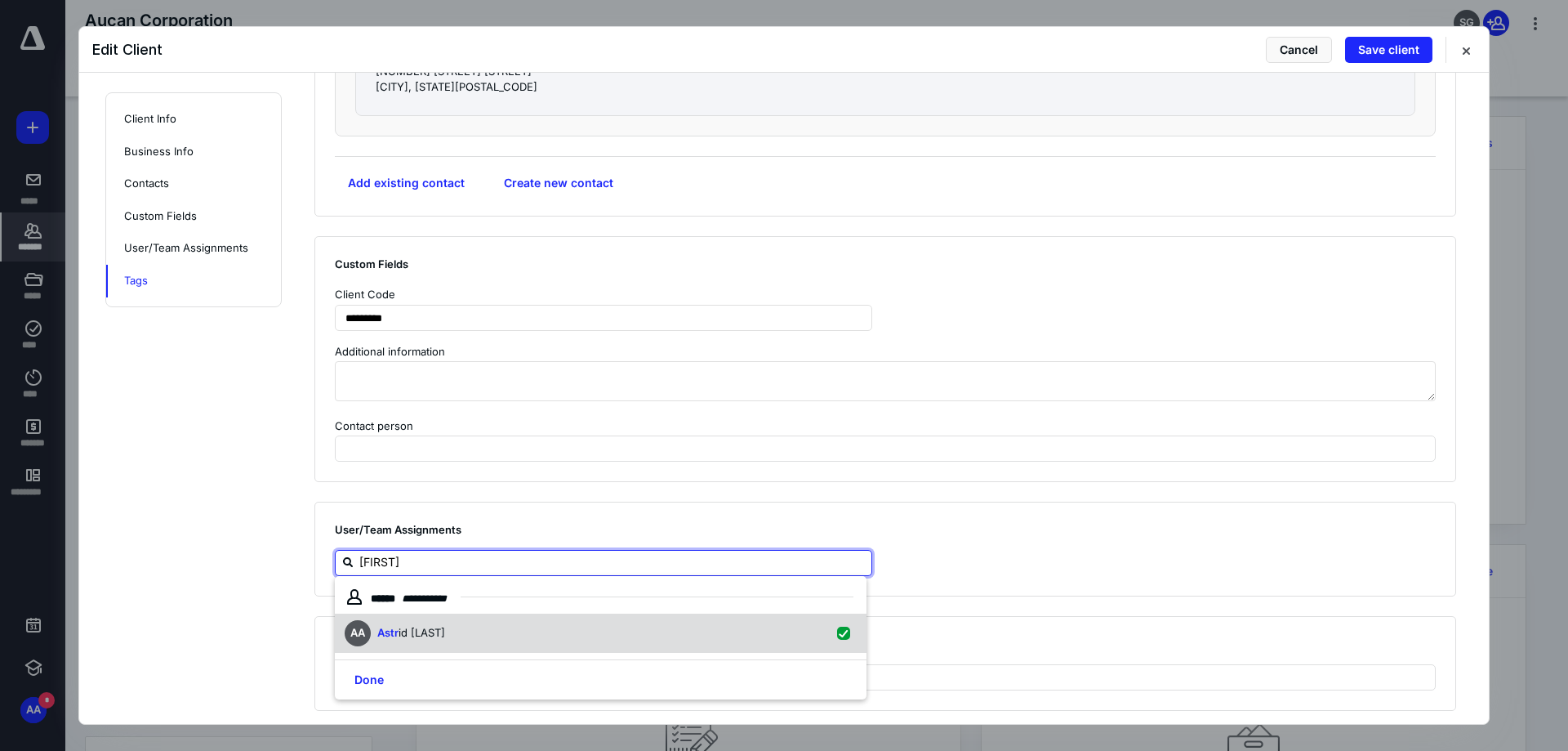 checkbox on "true" 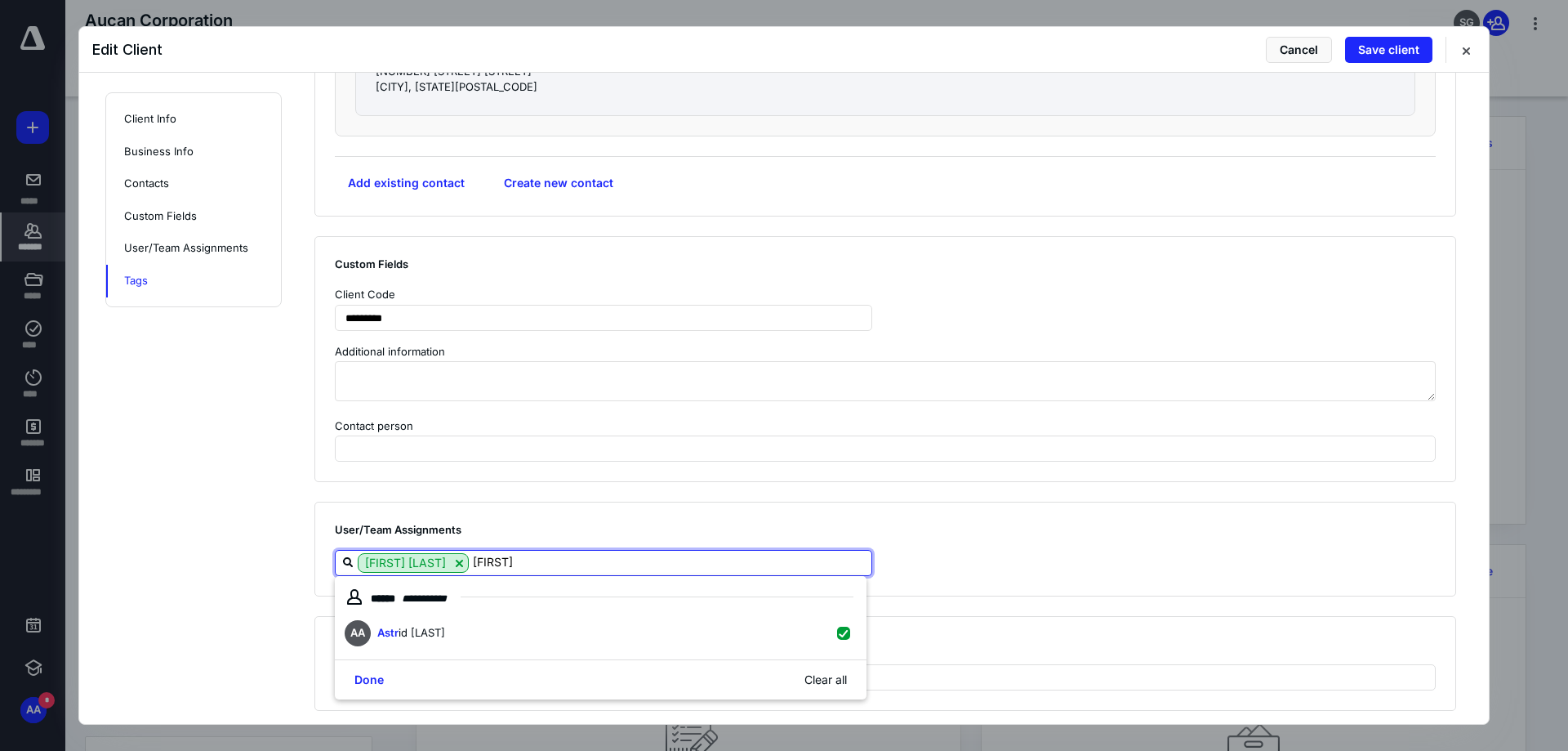 type on "[FIRST]" 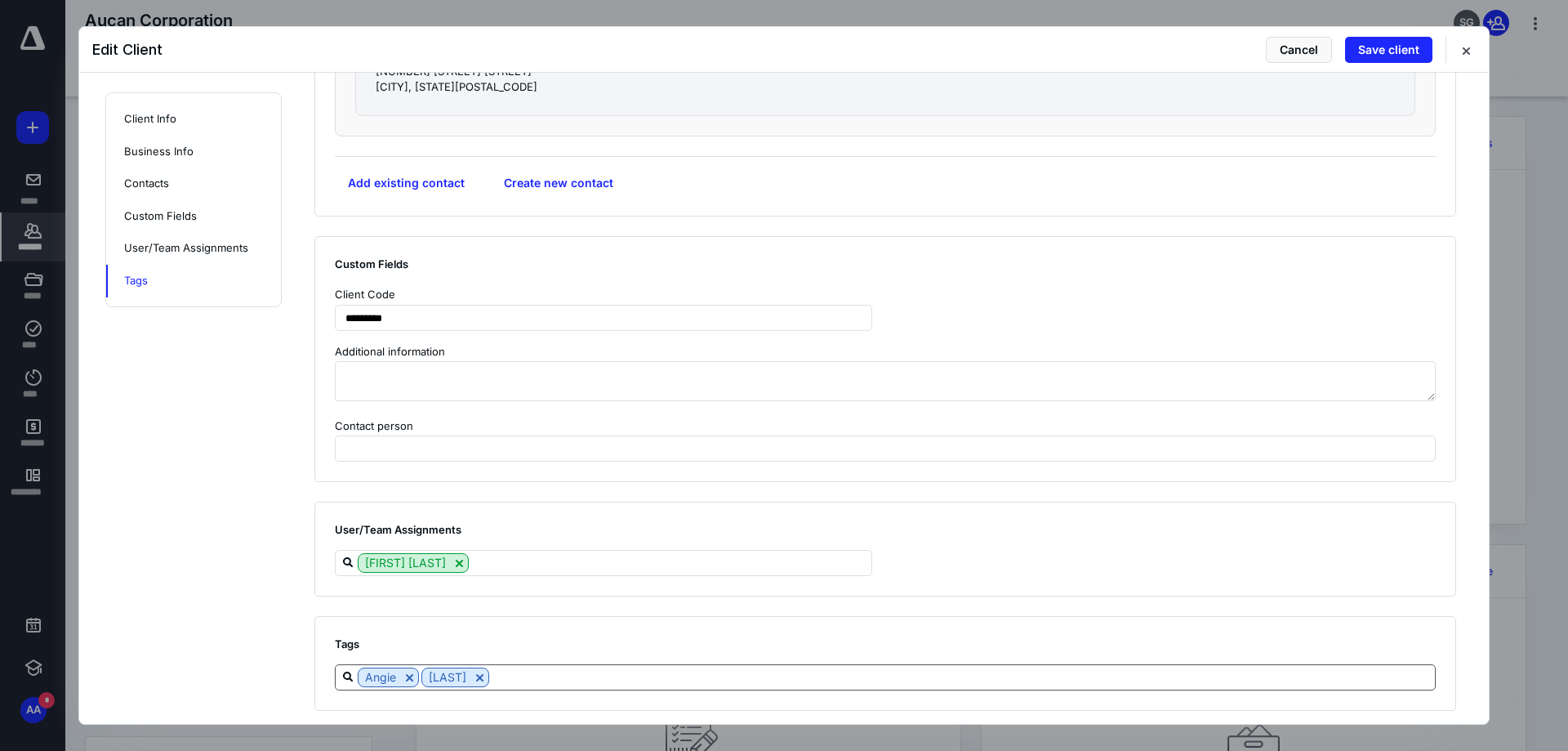 click at bounding box center (962, 677) 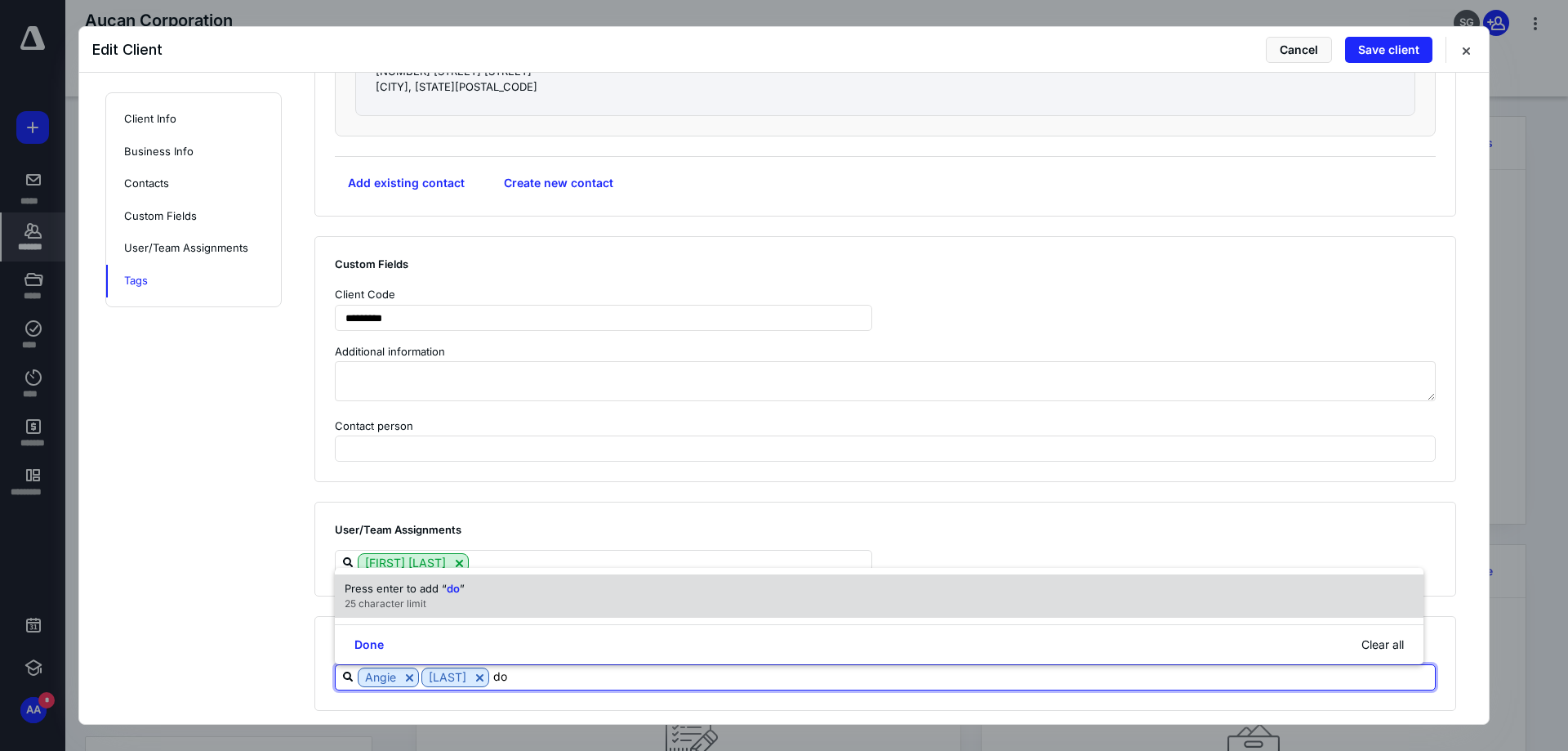 type on "d" 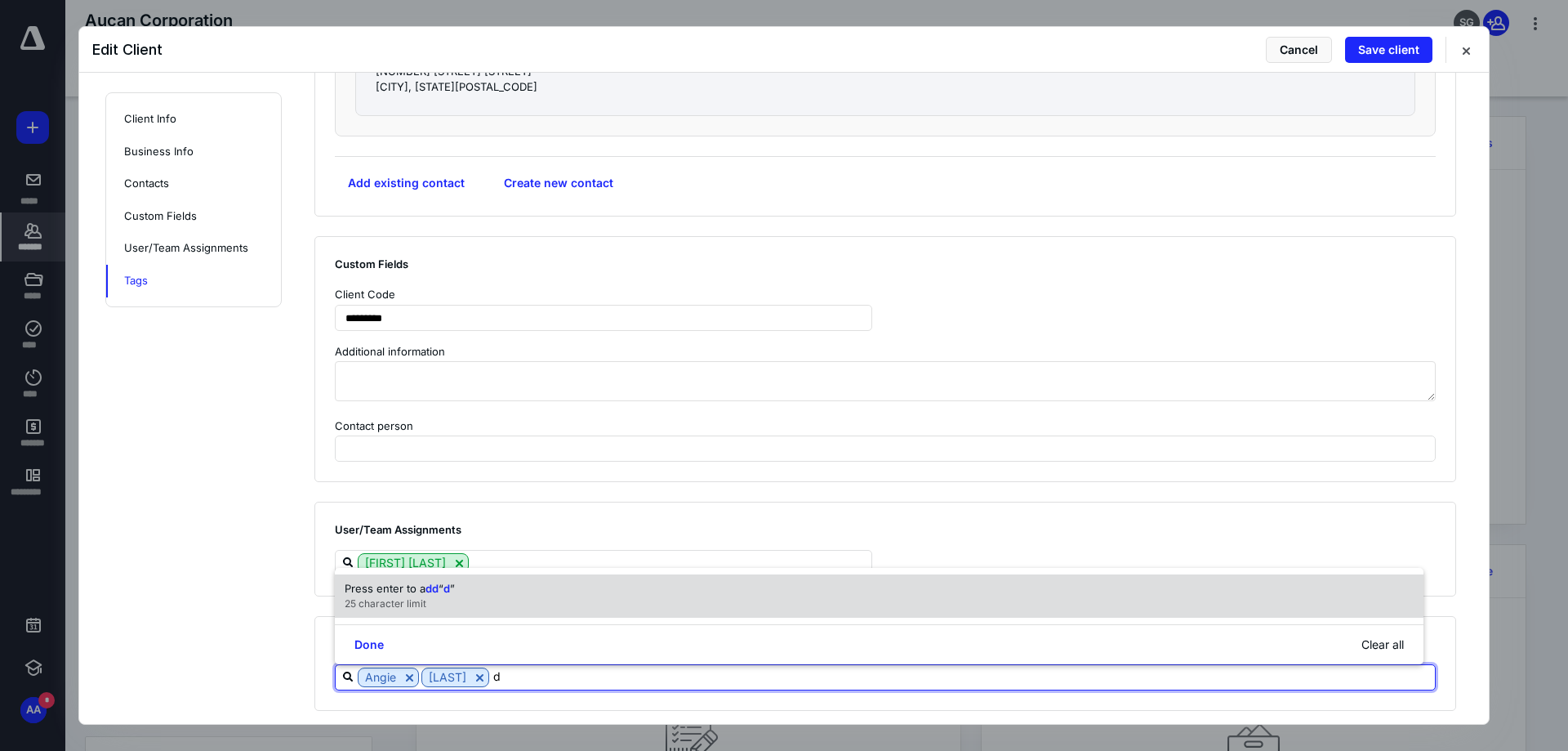 type 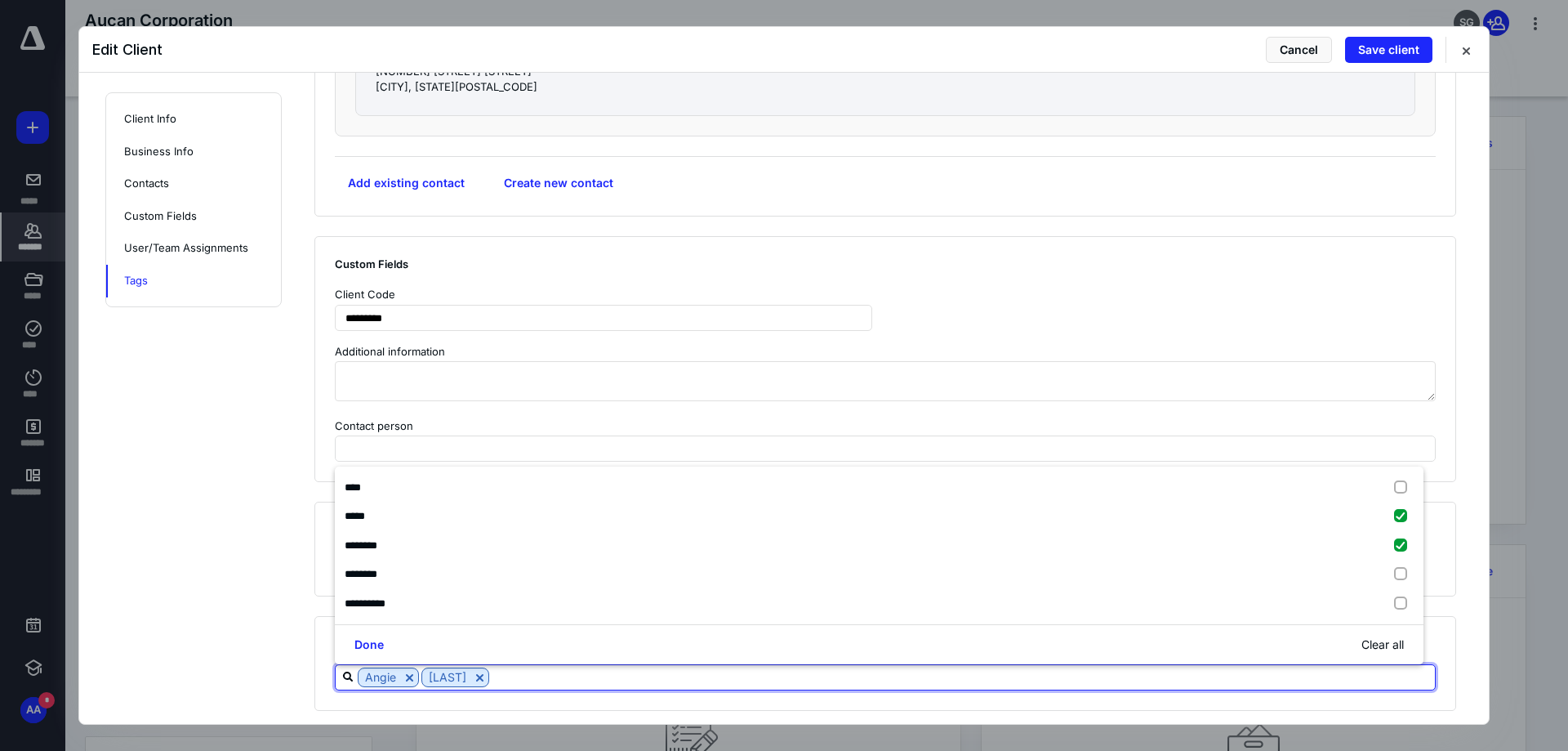 click on "**********" at bounding box center [895, -363] 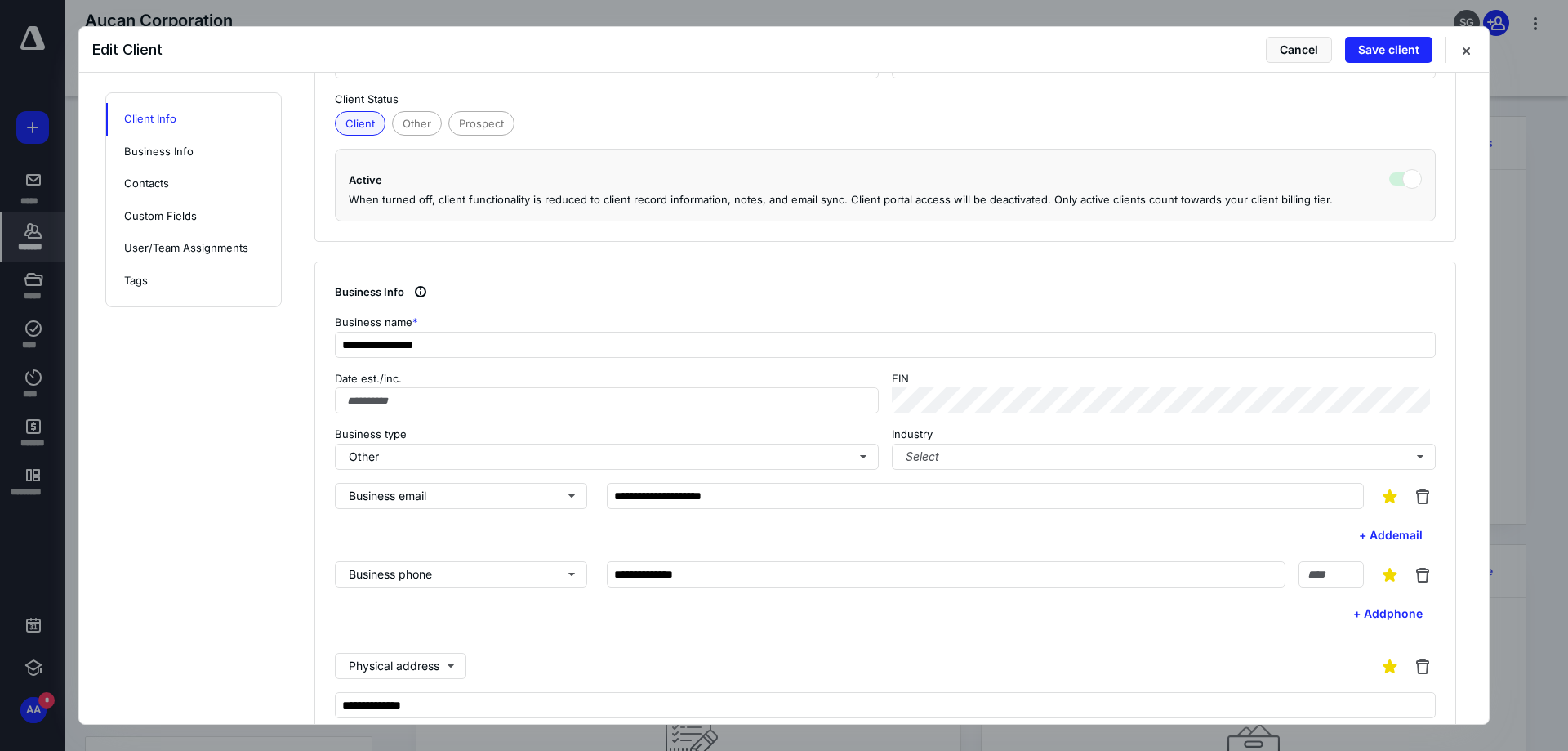 scroll, scrollTop: 0, scrollLeft: 0, axis: both 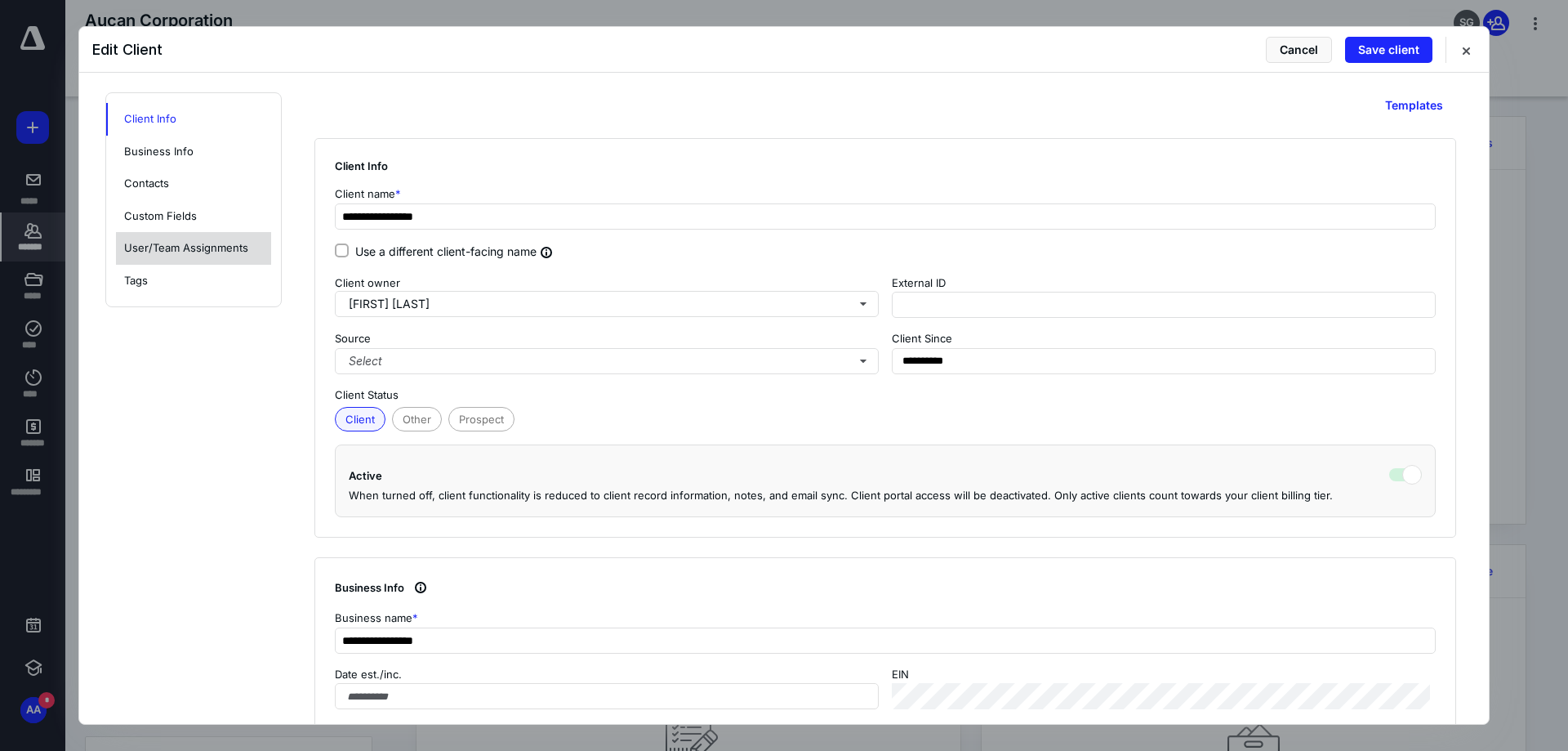 click on "User/Team Assignments" at bounding box center (194, 248) 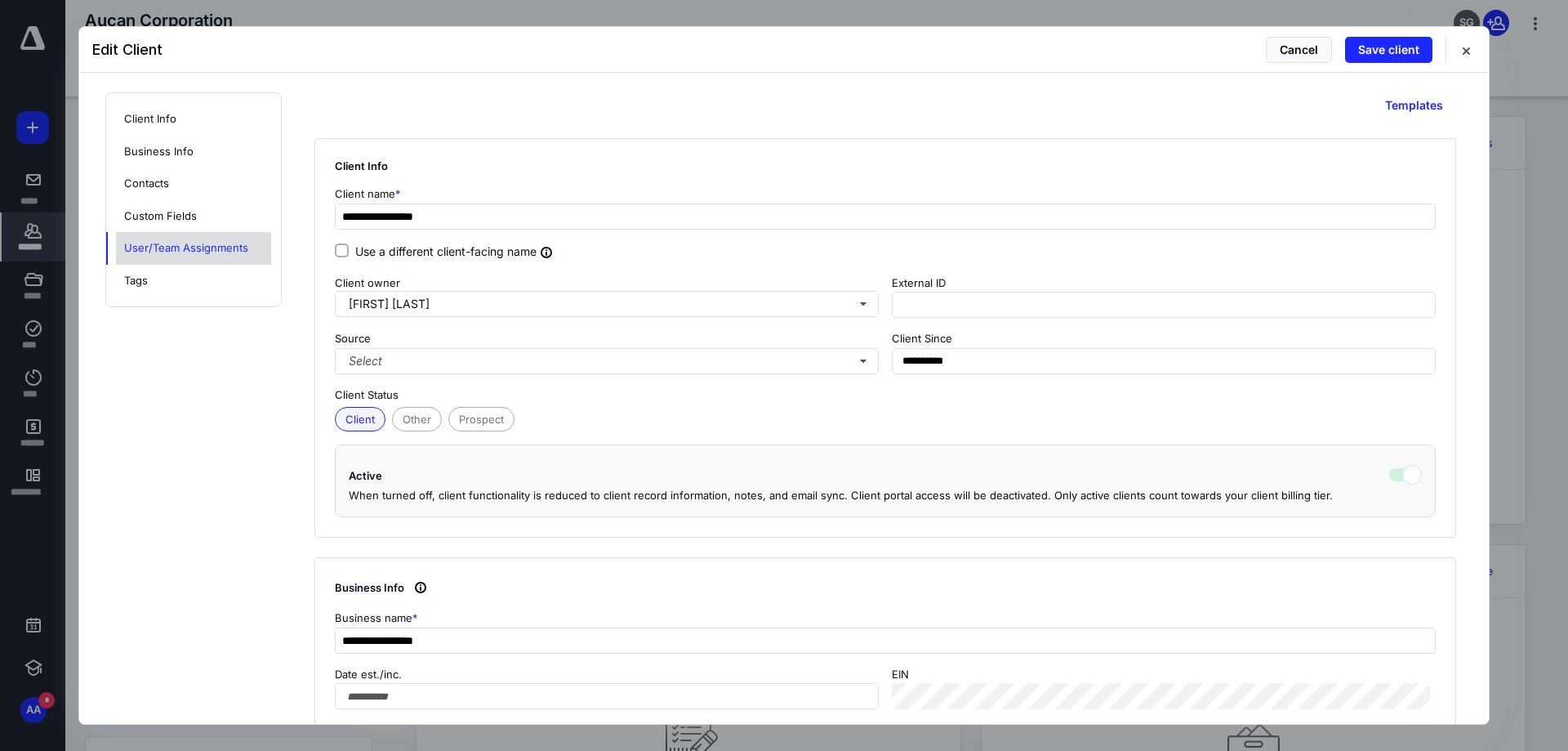 scroll, scrollTop: 1522, scrollLeft: 0, axis: vertical 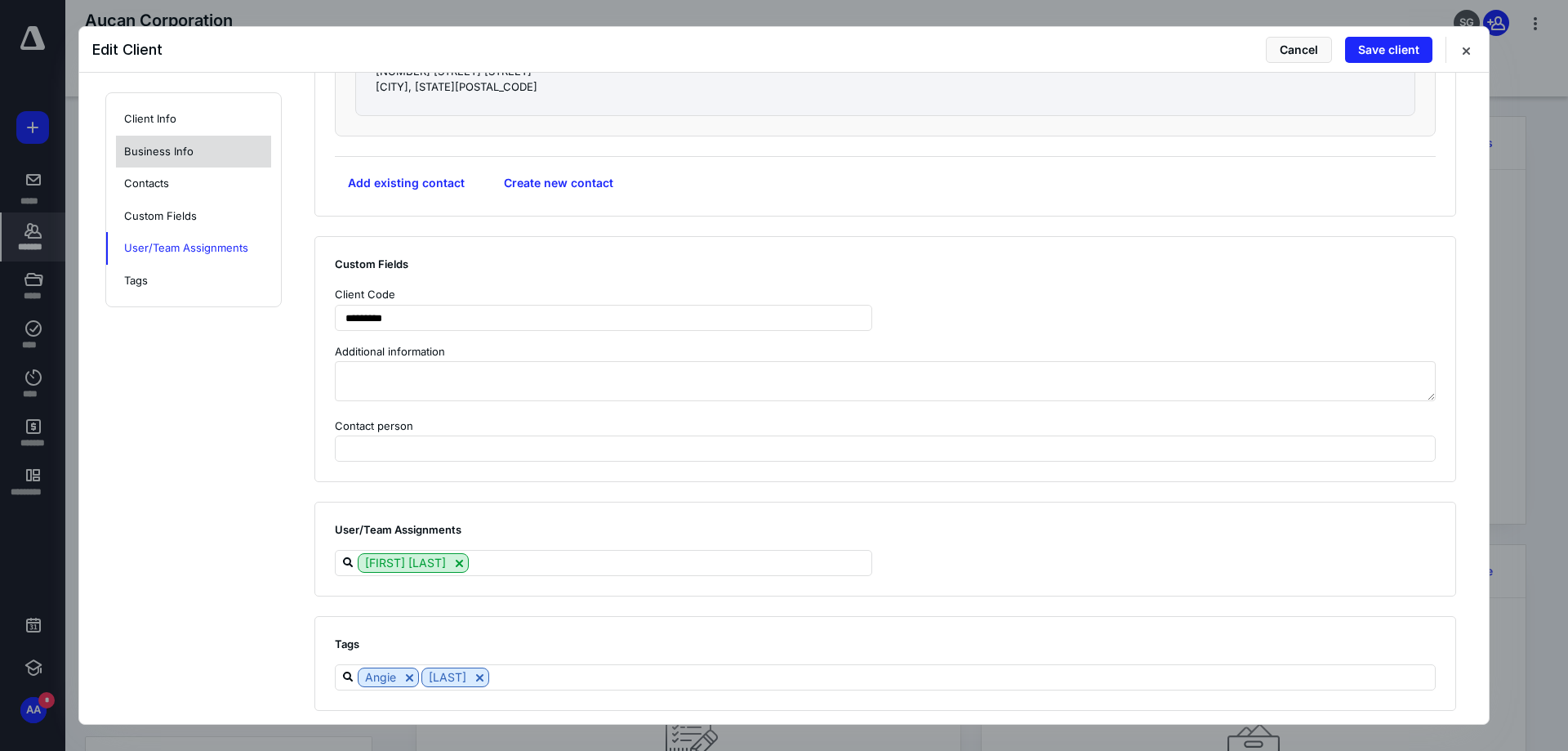click on "Business Info" at bounding box center [194, 152] 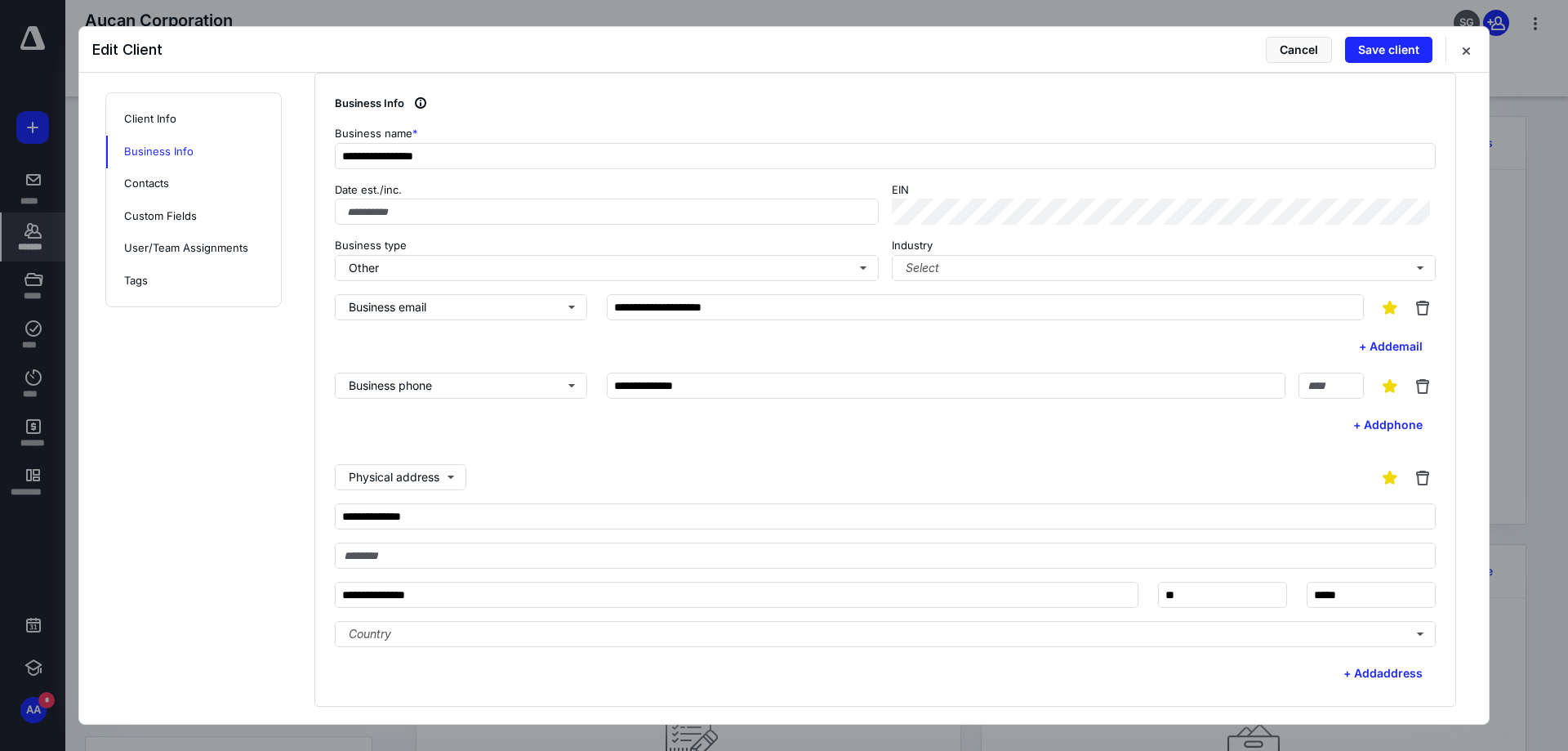 click on "Physical address" at bounding box center (885, 477) 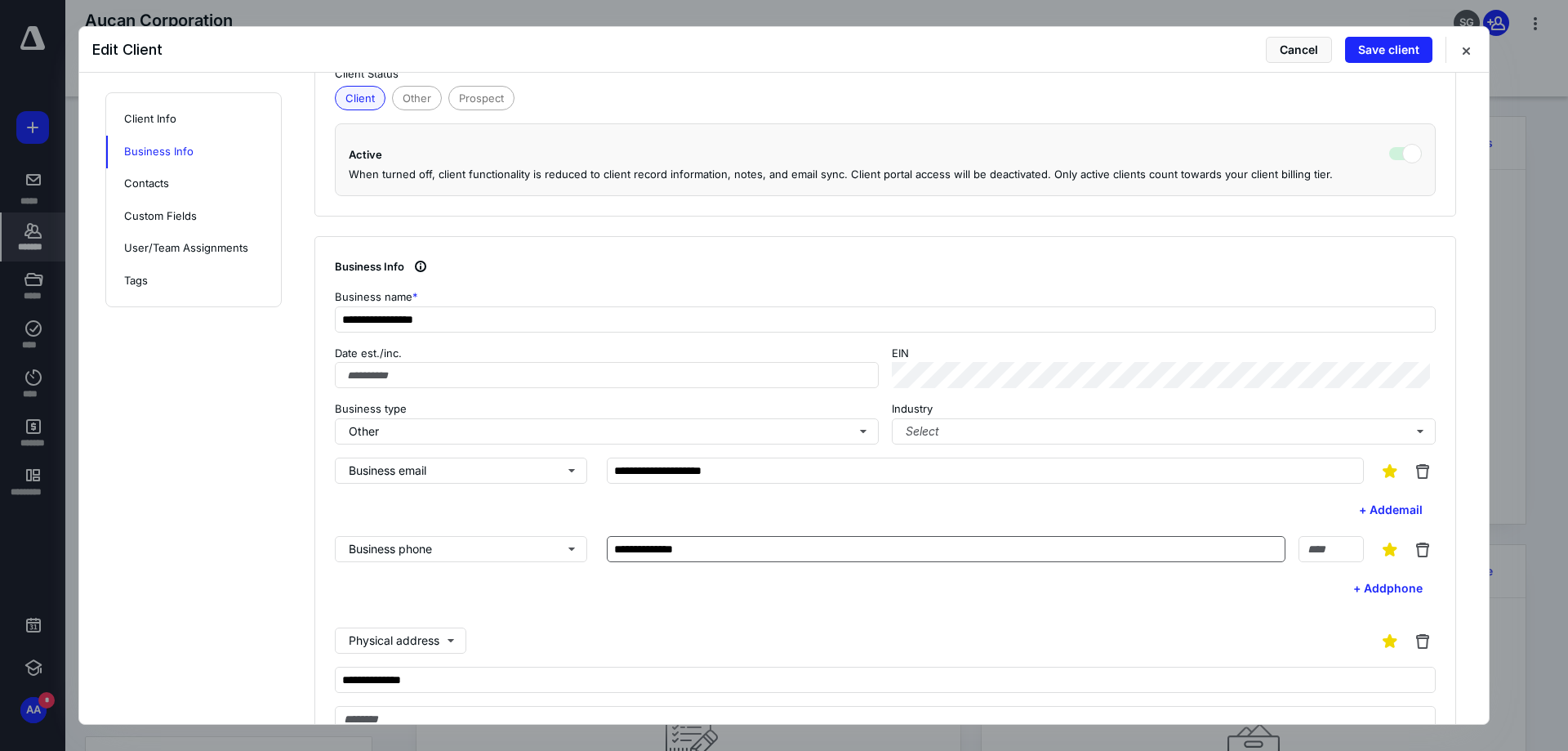 scroll, scrollTop: 239, scrollLeft: 0, axis: vertical 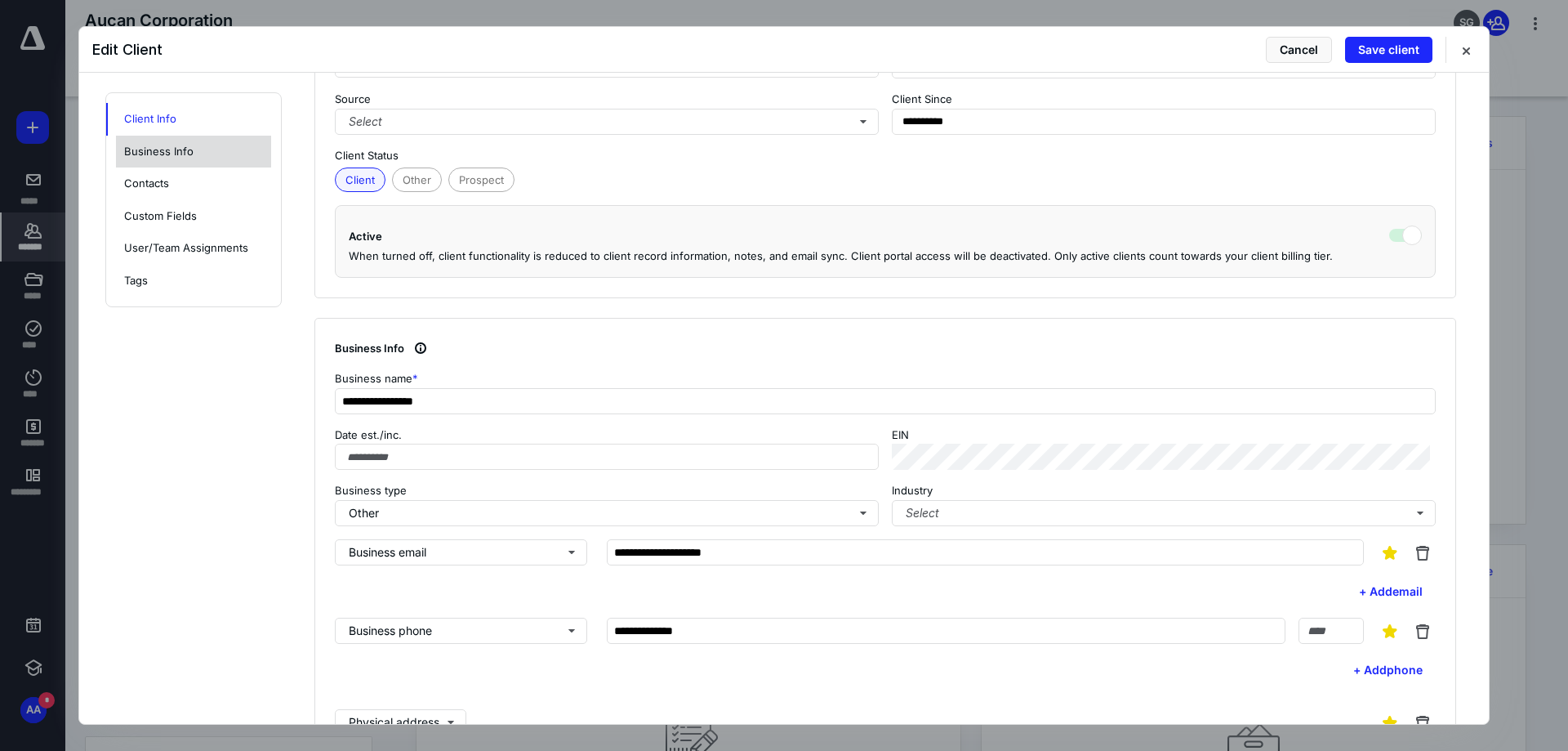 click on "Business Info" at bounding box center (194, 152) 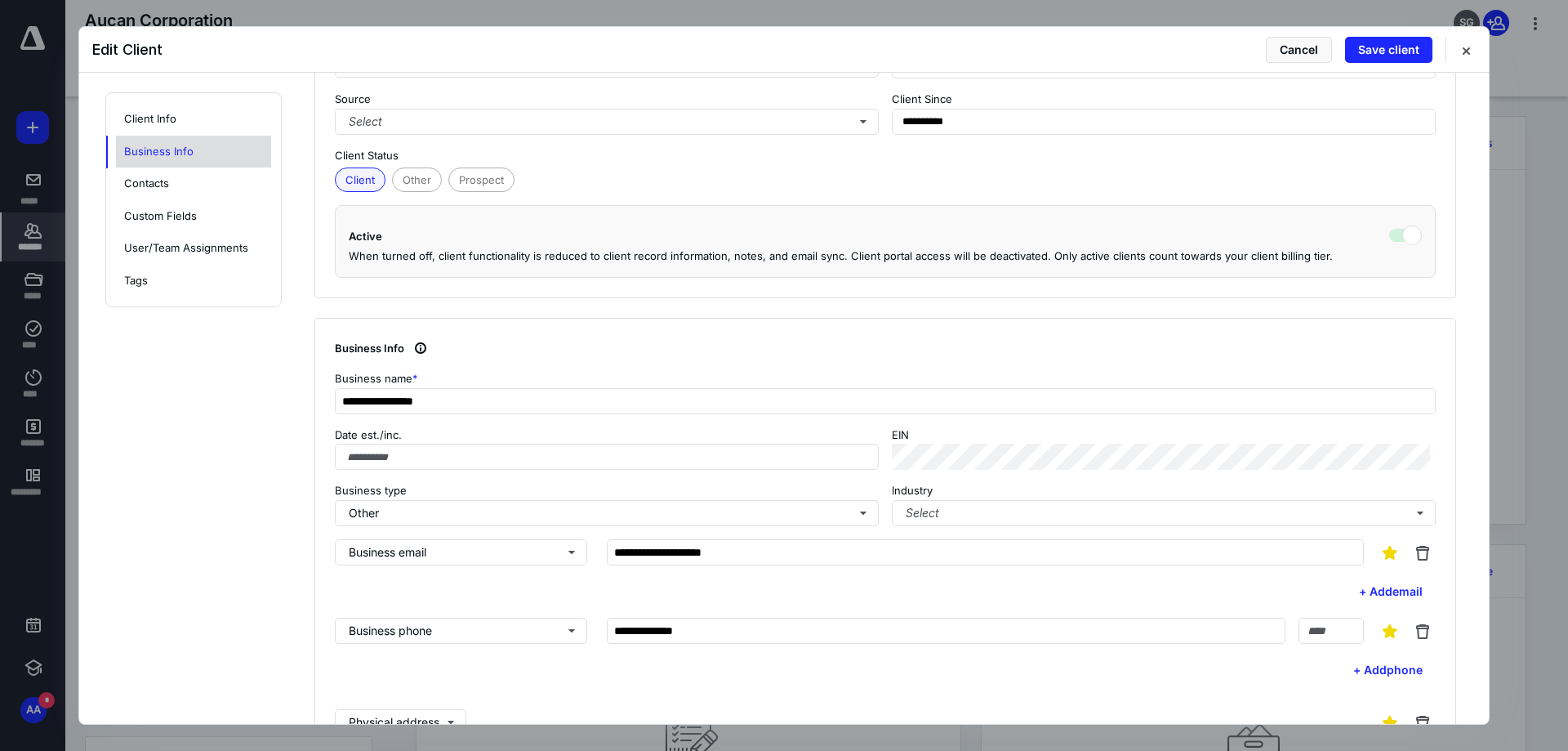 scroll, scrollTop: 485, scrollLeft: 0, axis: vertical 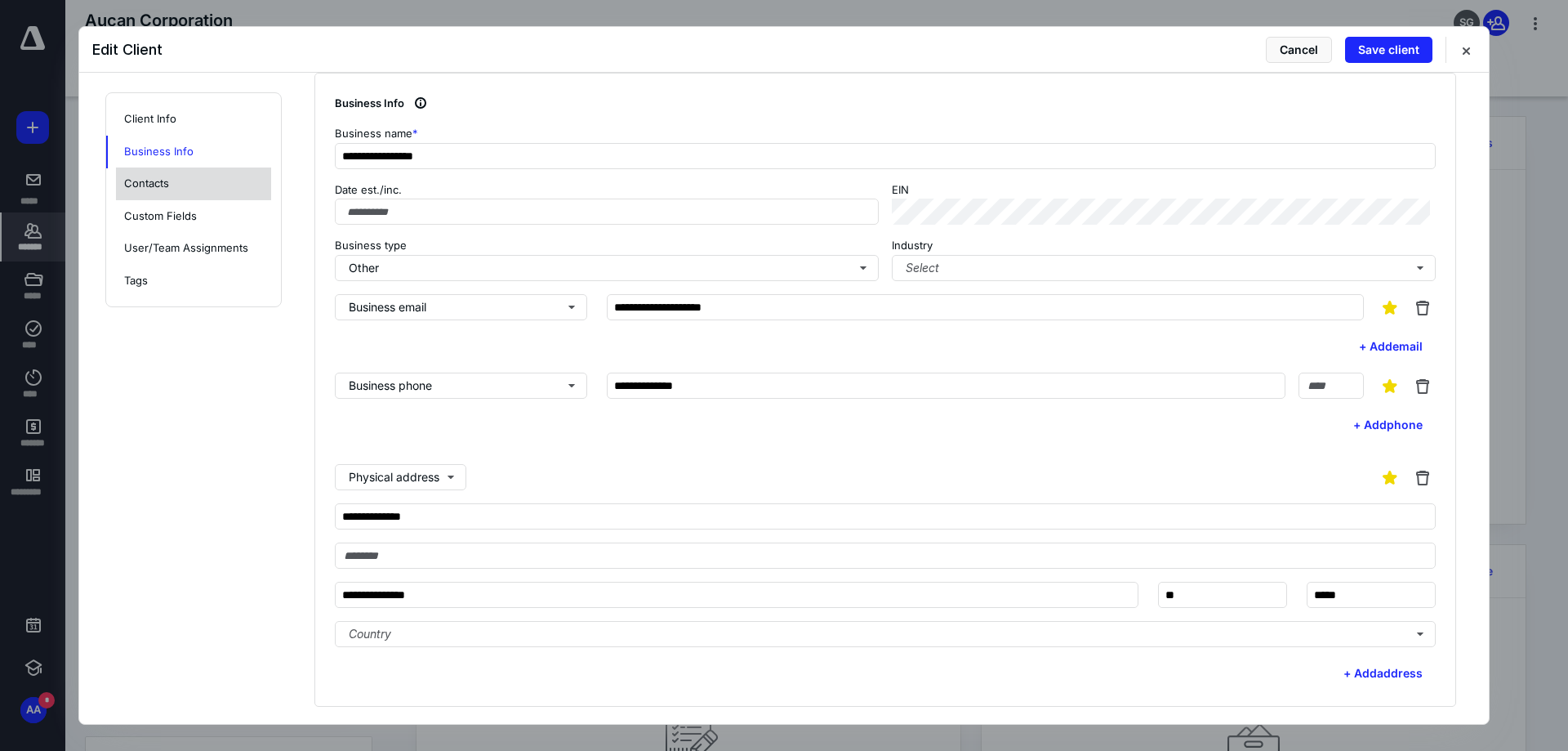 click on "Contacts" at bounding box center (194, 184) 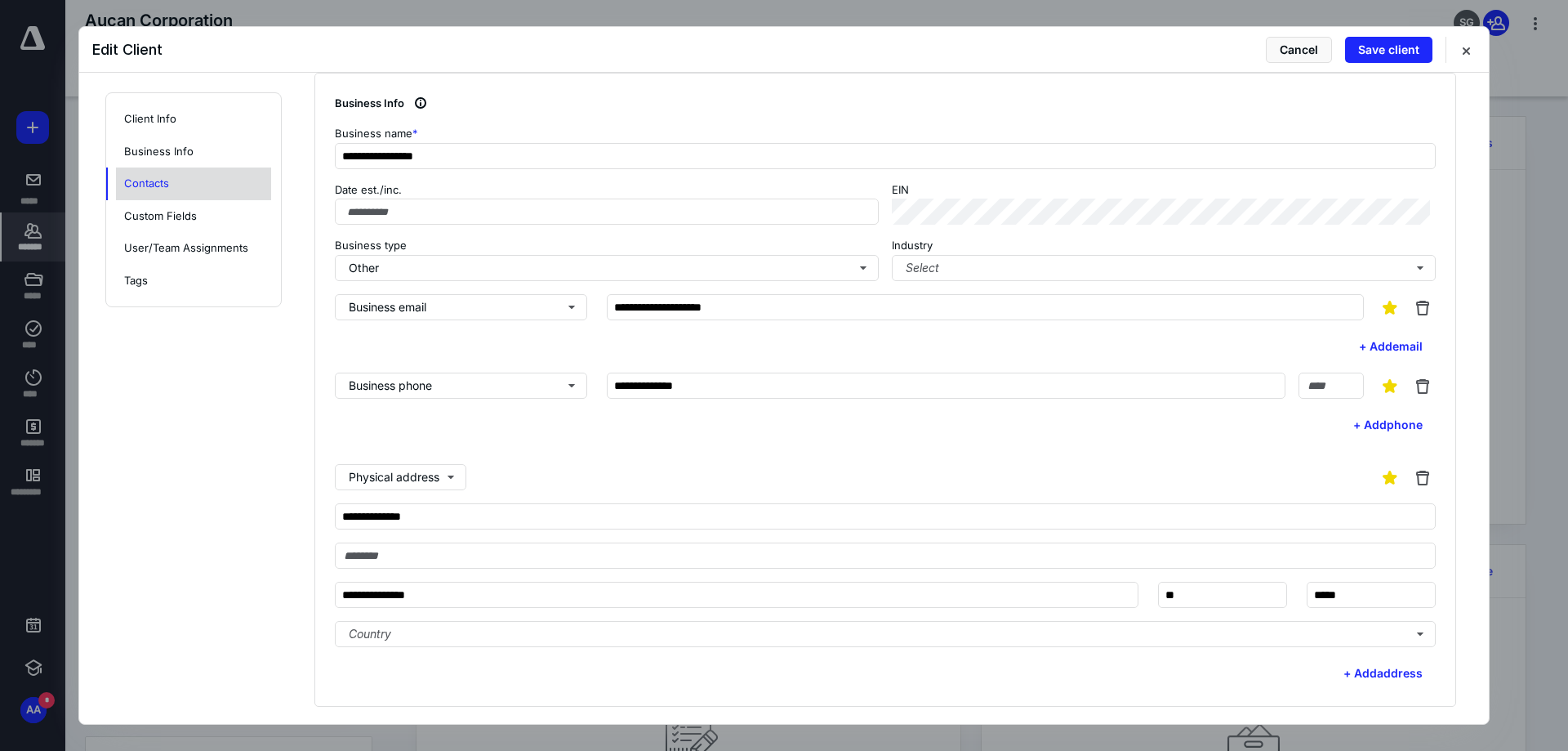scroll, scrollTop: 1138, scrollLeft: 0, axis: vertical 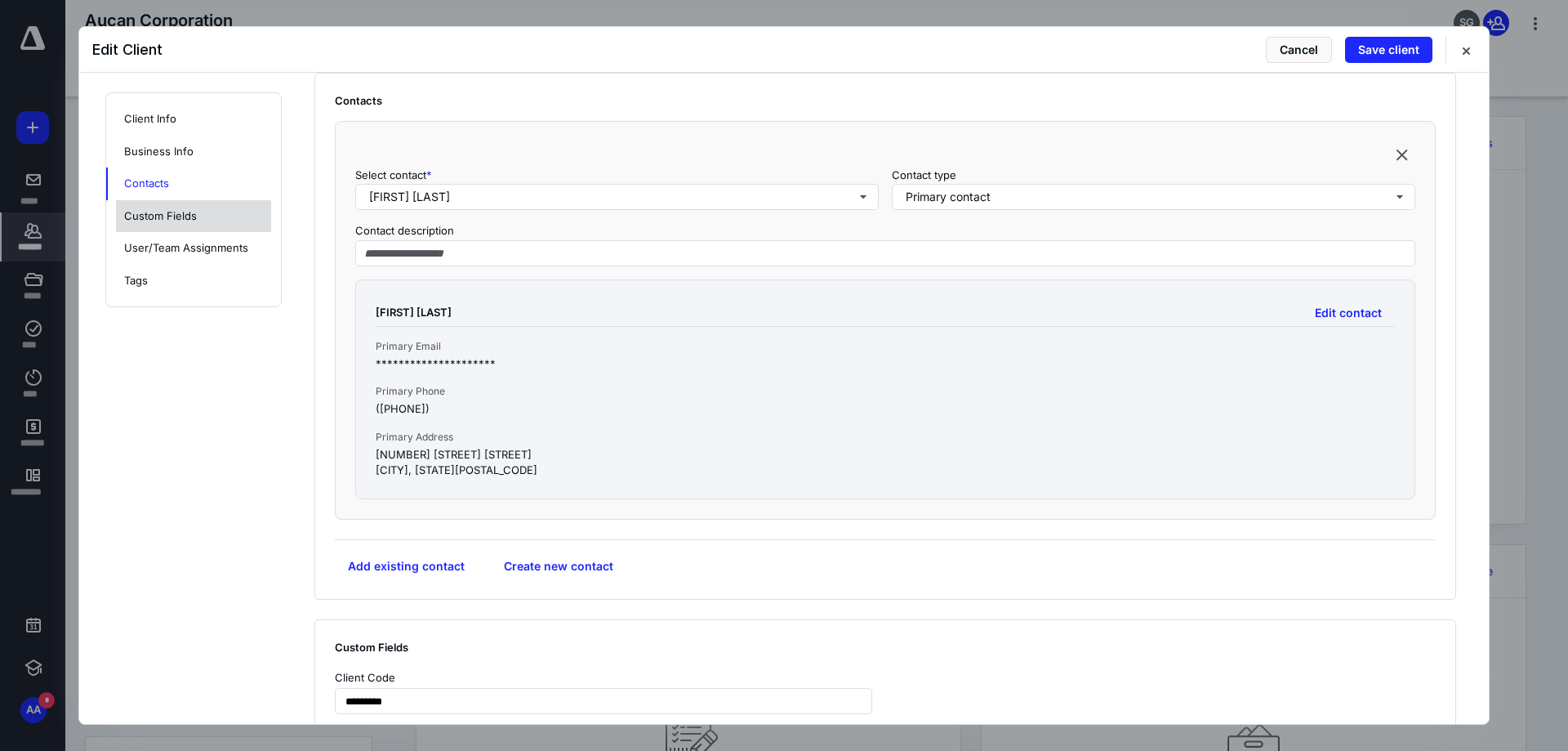 click on "Custom Fields" at bounding box center [194, 217] 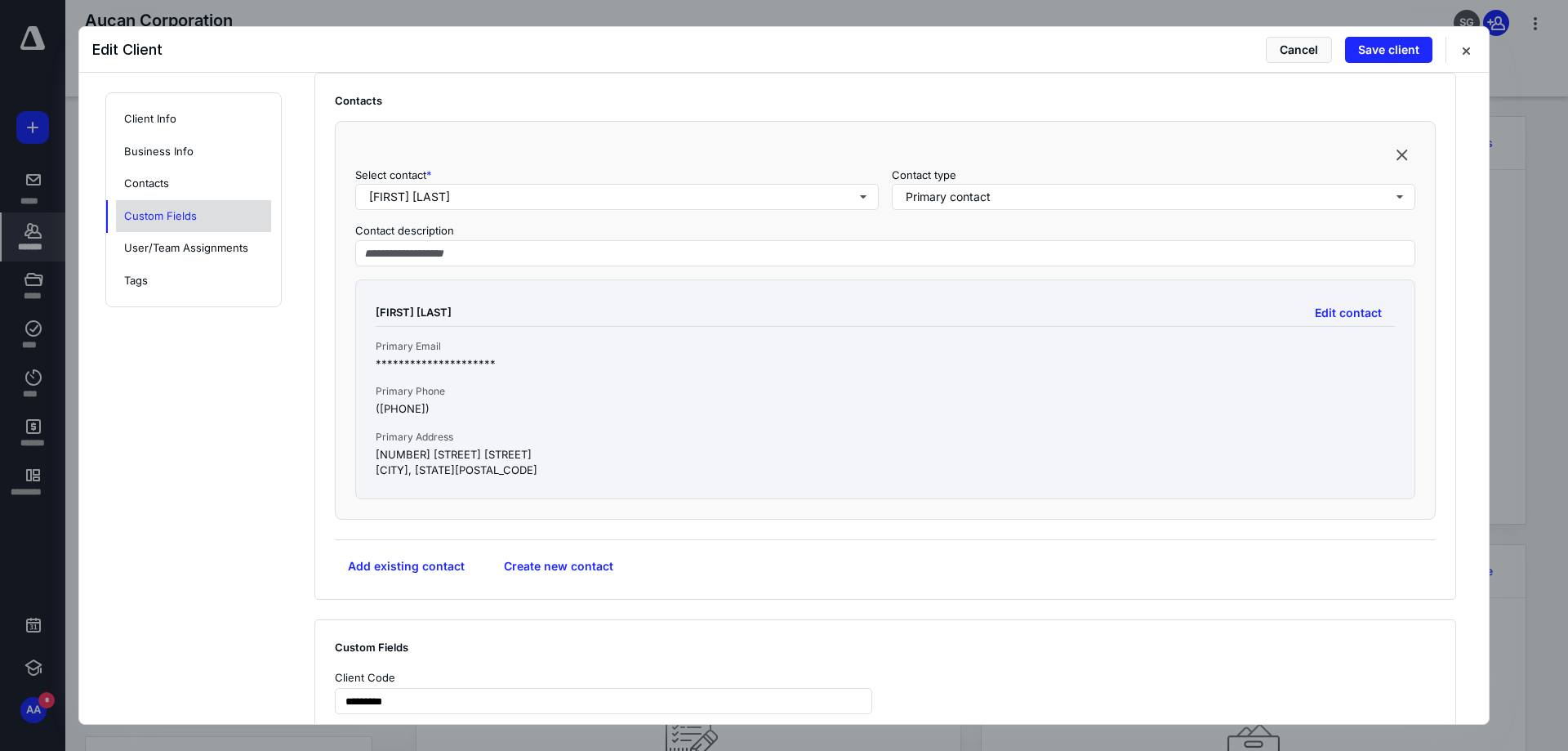 scroll, scrollTop: 1522, scrollLeft: 0, axis: vertical 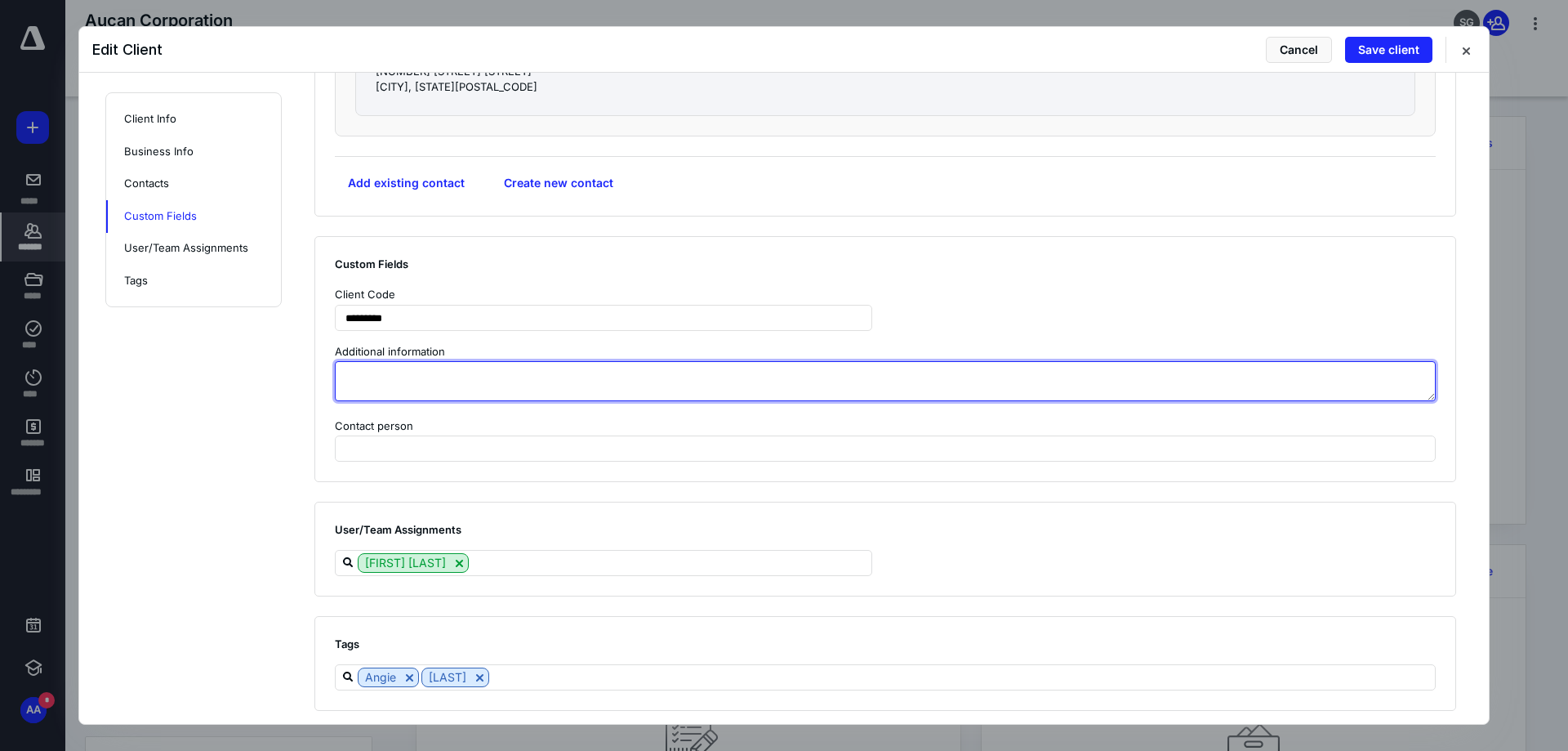 click at bounding box center [885, 381] 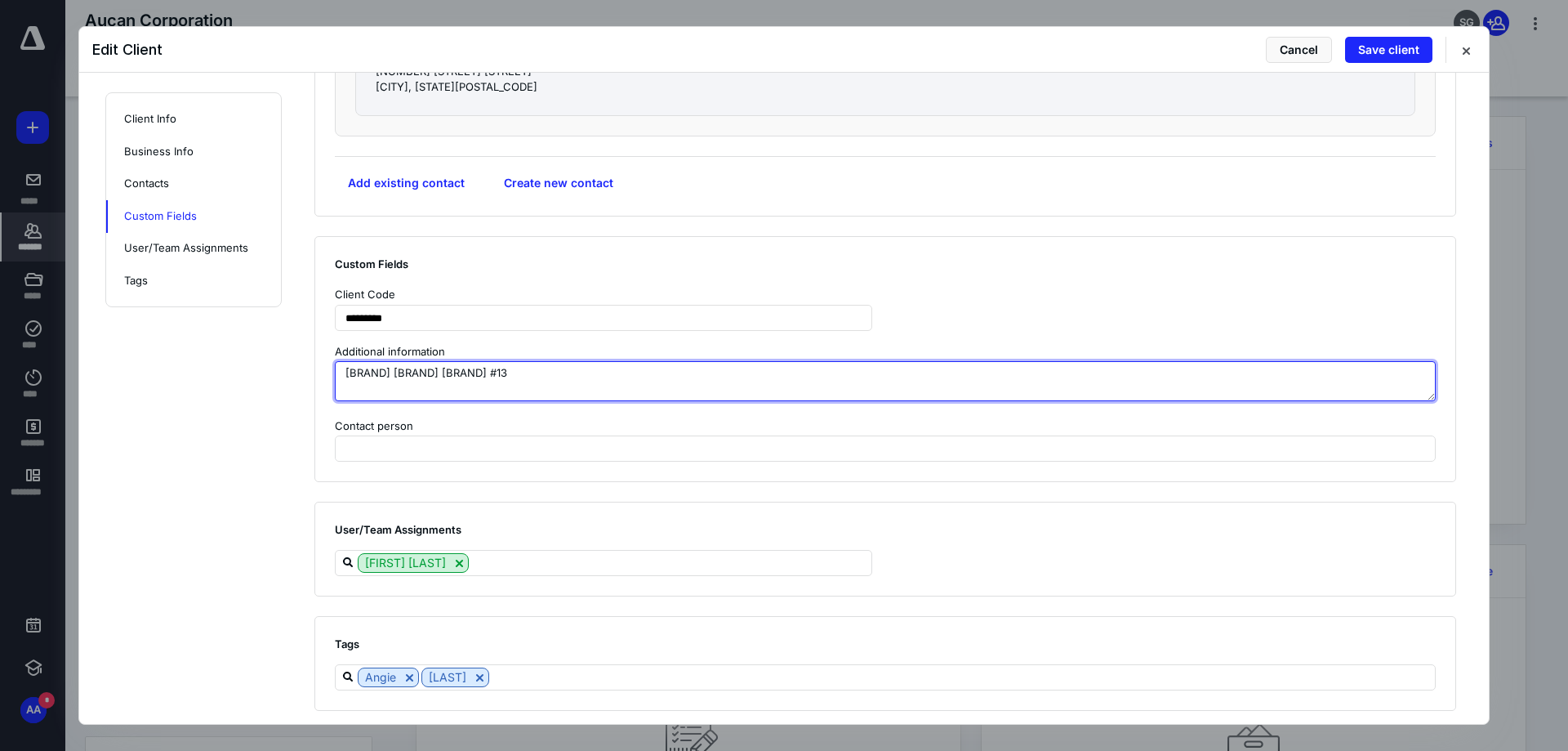 type on "[BRAND] [BRAND] [BRAND] #13" 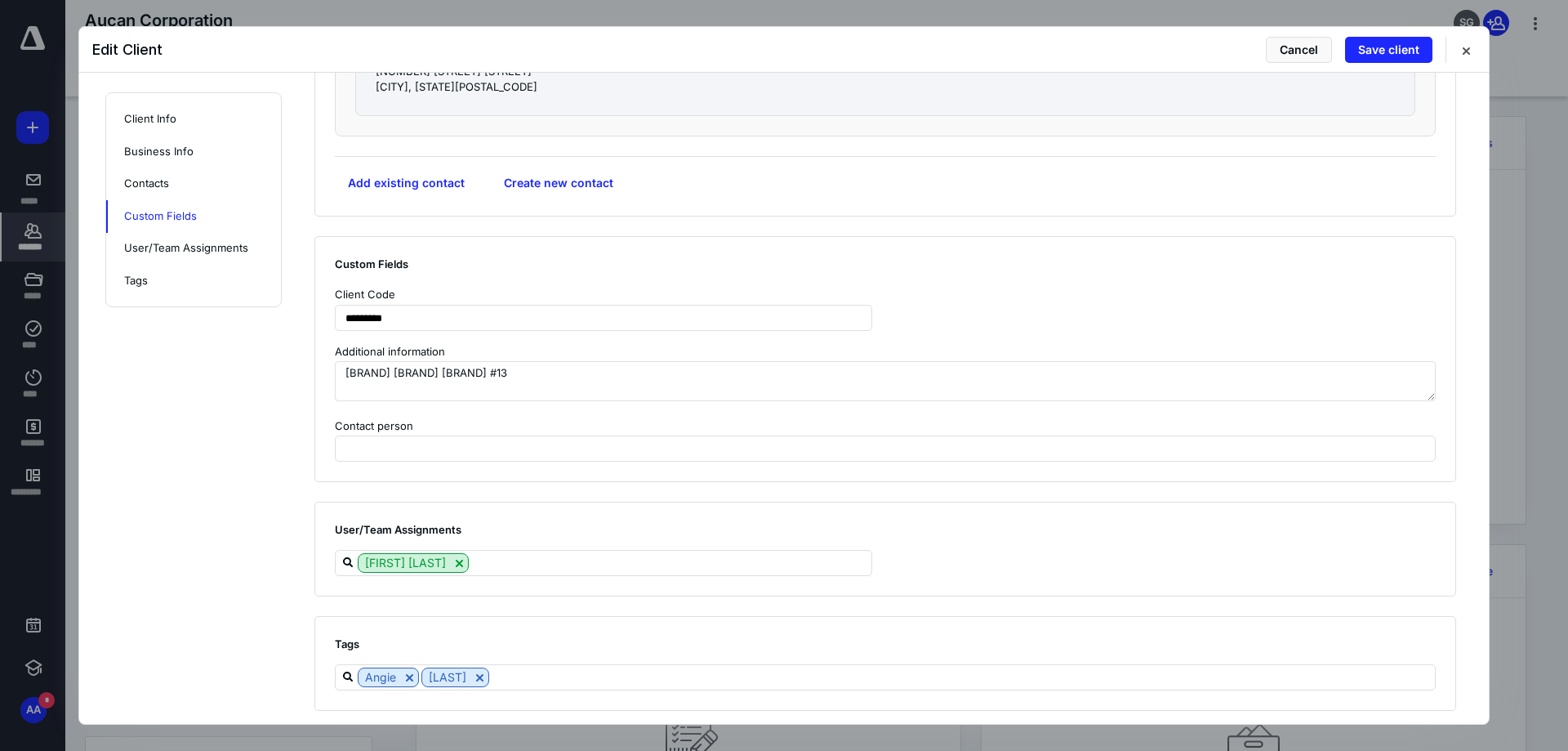 click on "Client Code *********" at bounding box center (885, 308) 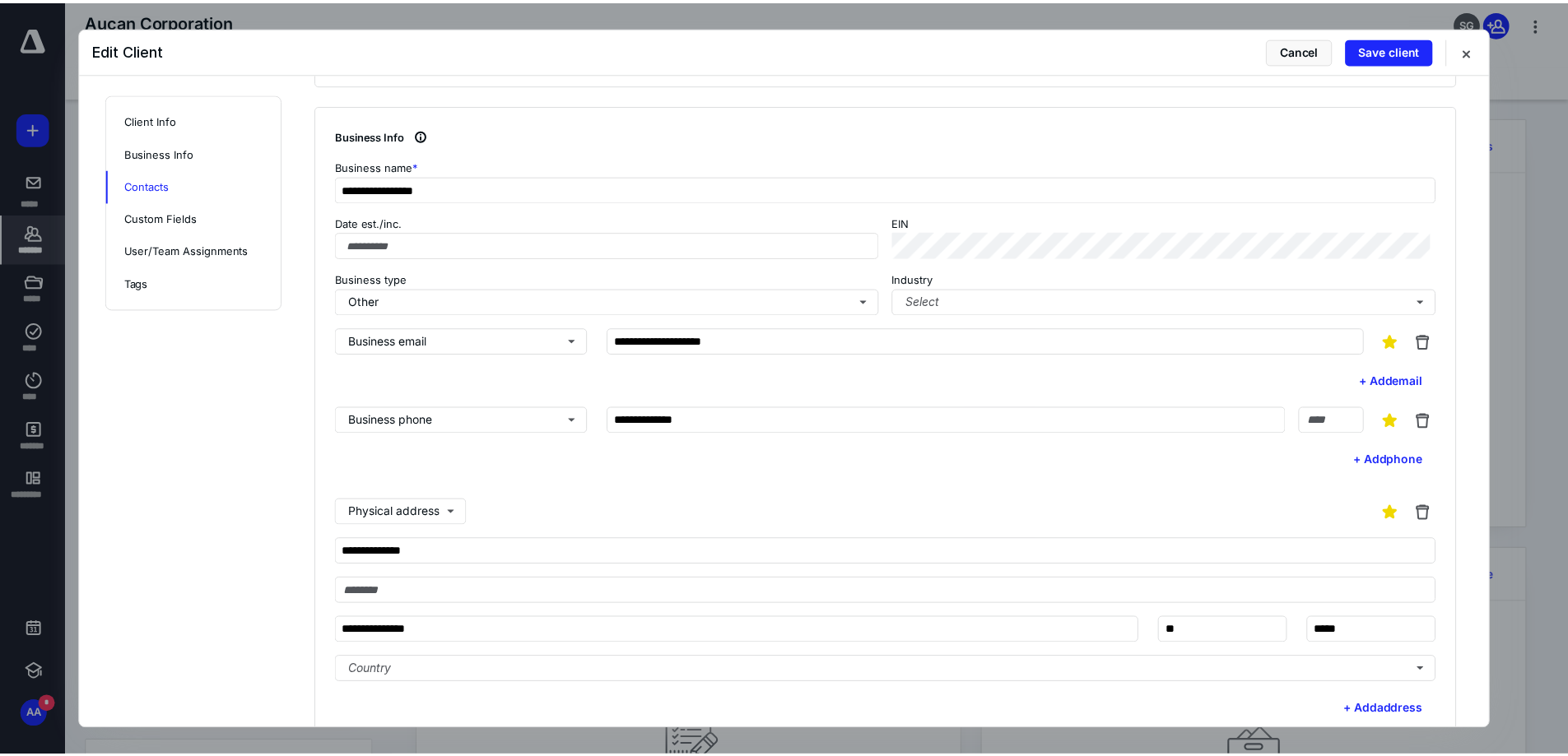 scroll, scrollTop: 0, scrollLeft: 0, axis: both 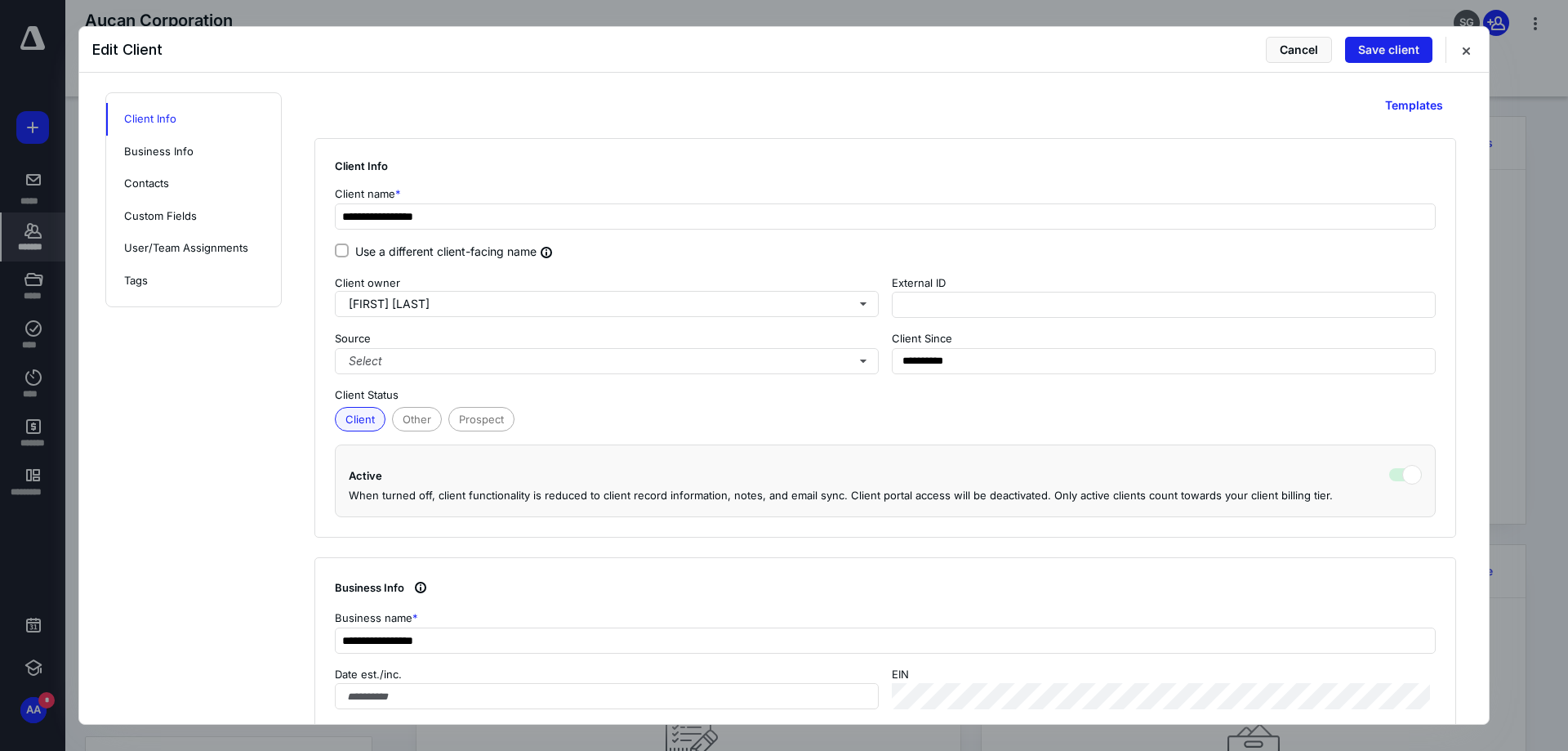 click on "Save client" at bounding box center (1388, 50) 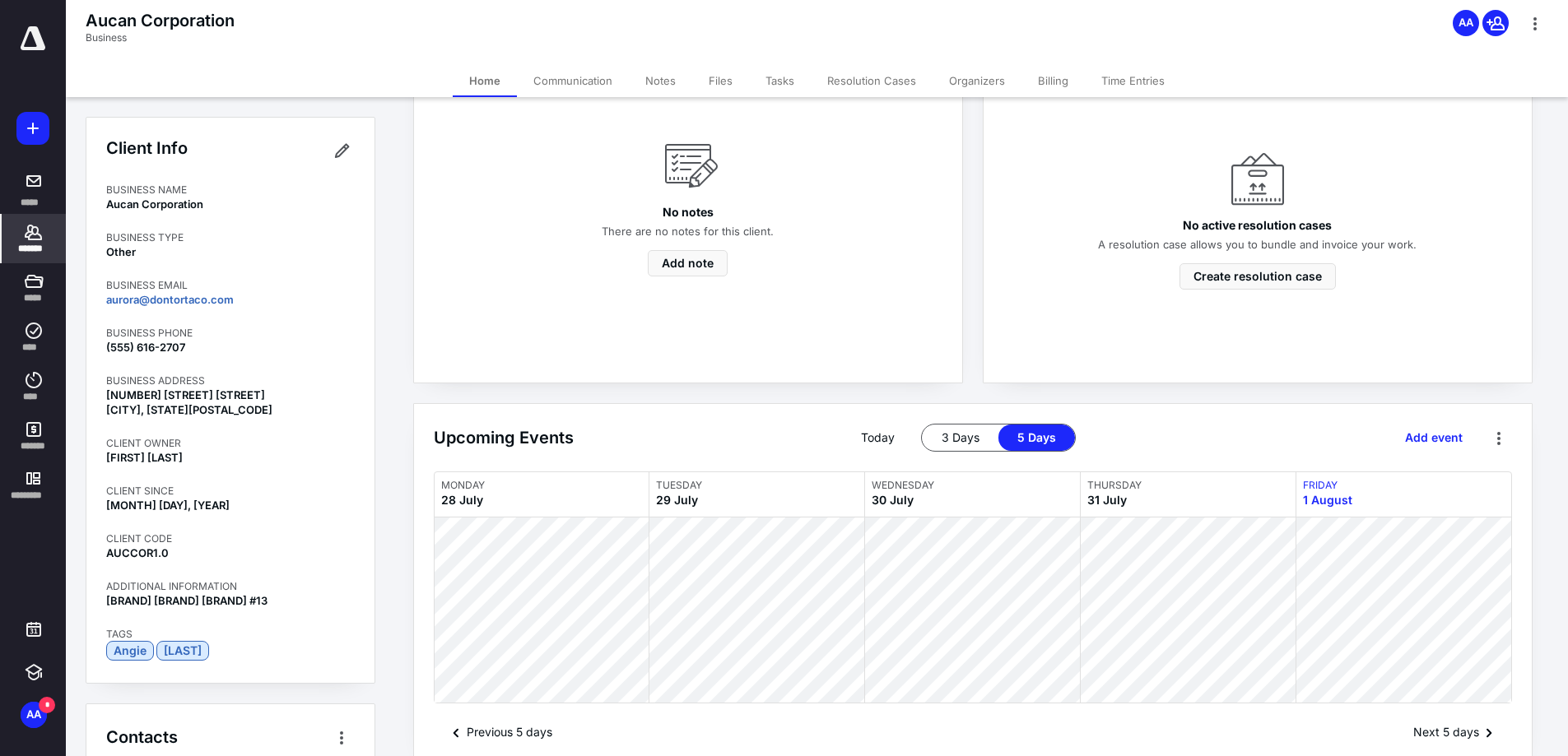 scroll, scrollTop: 601, scrollLeft: 0, axis: vertical 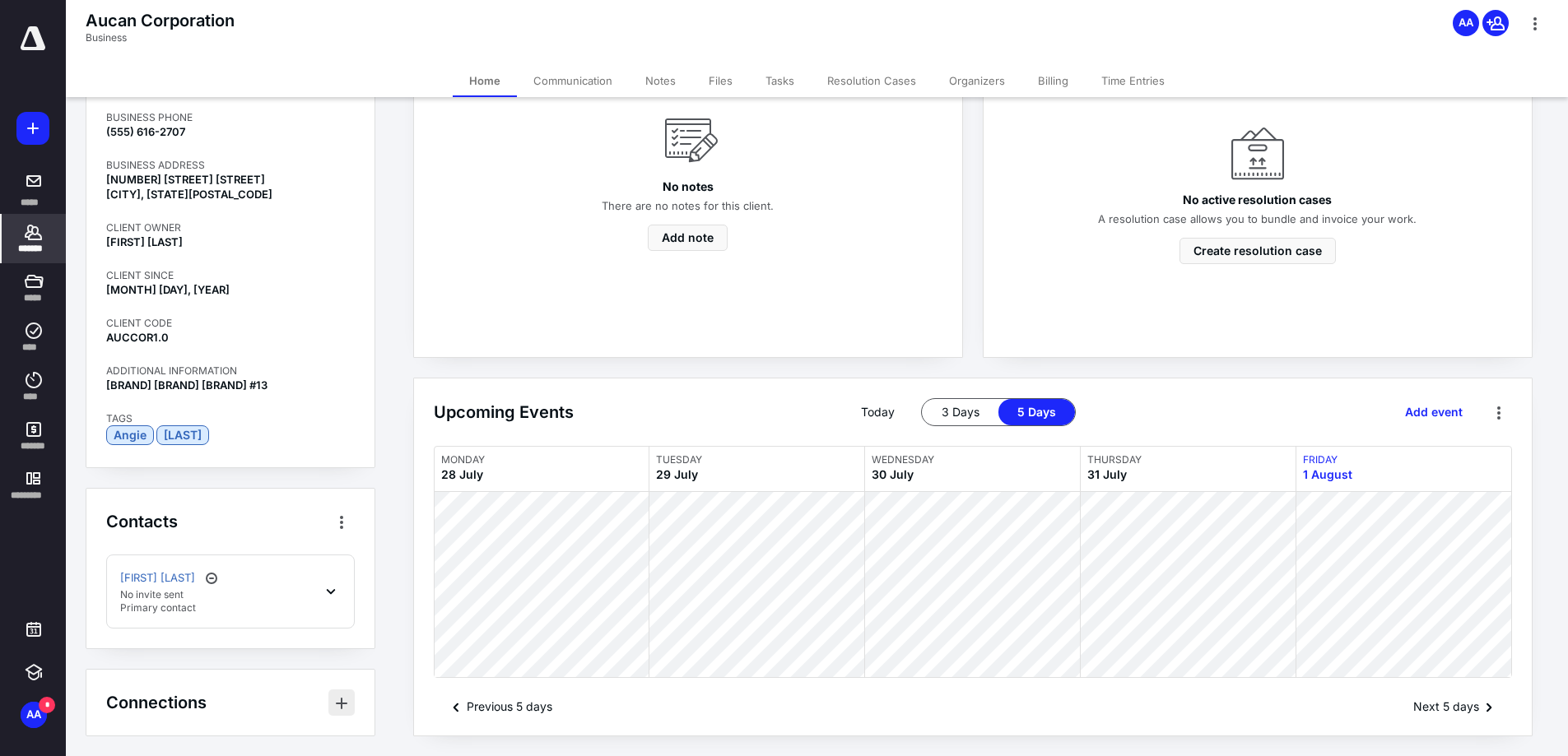 click at bounding box center [342, 703] 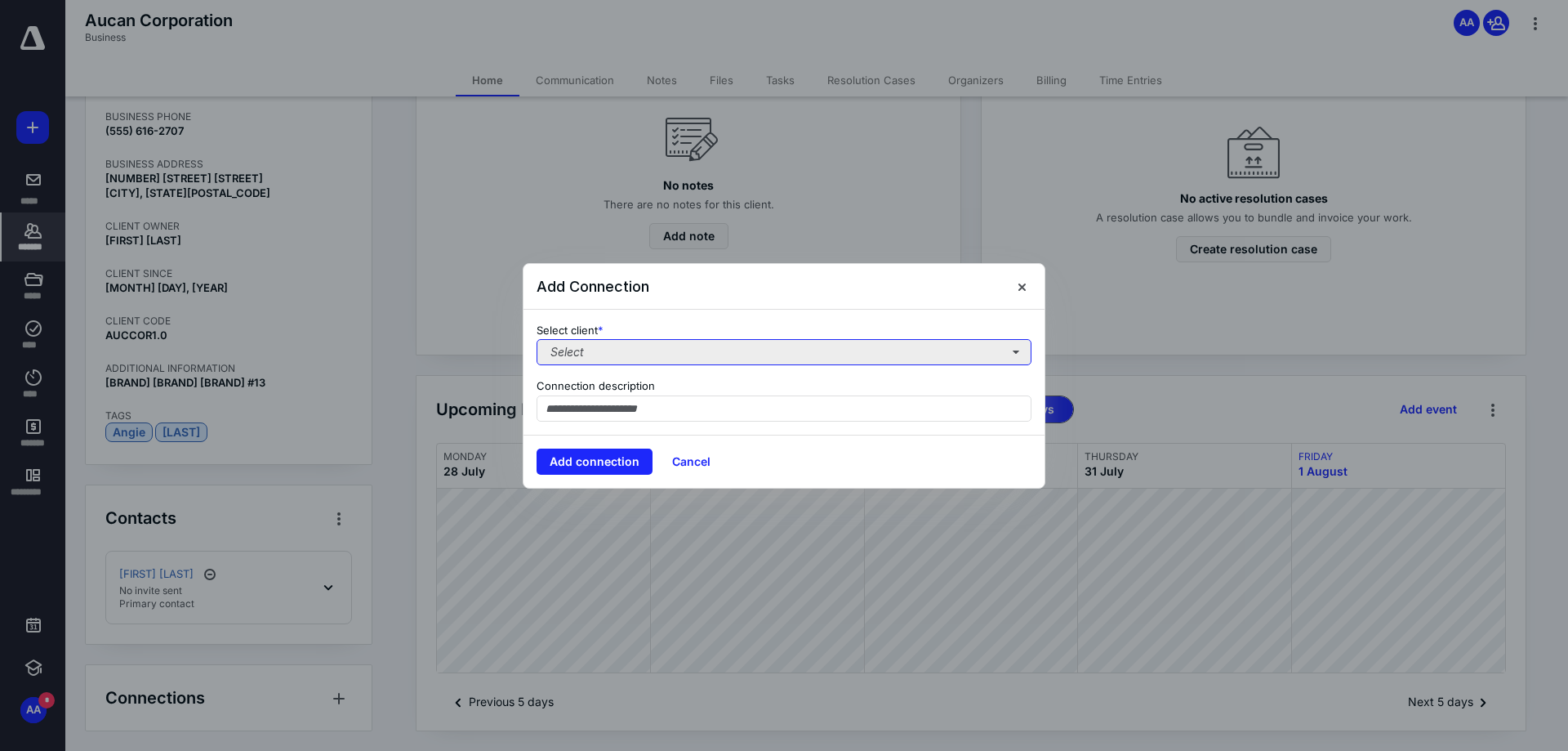 click on "Select" at bounding box center [784, 352] 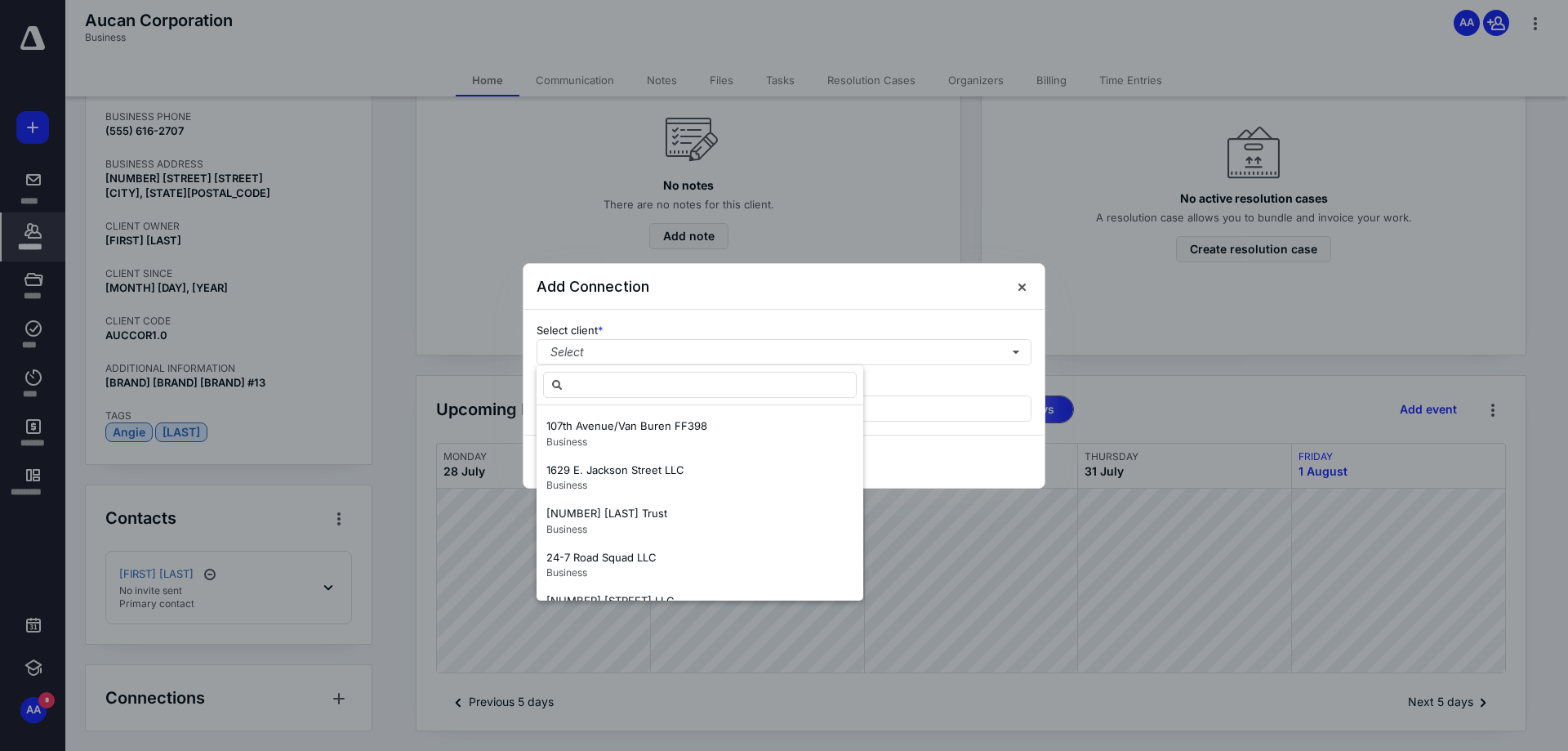 click on "Select client  * Select Connection description" at bounding box center (784, 372) 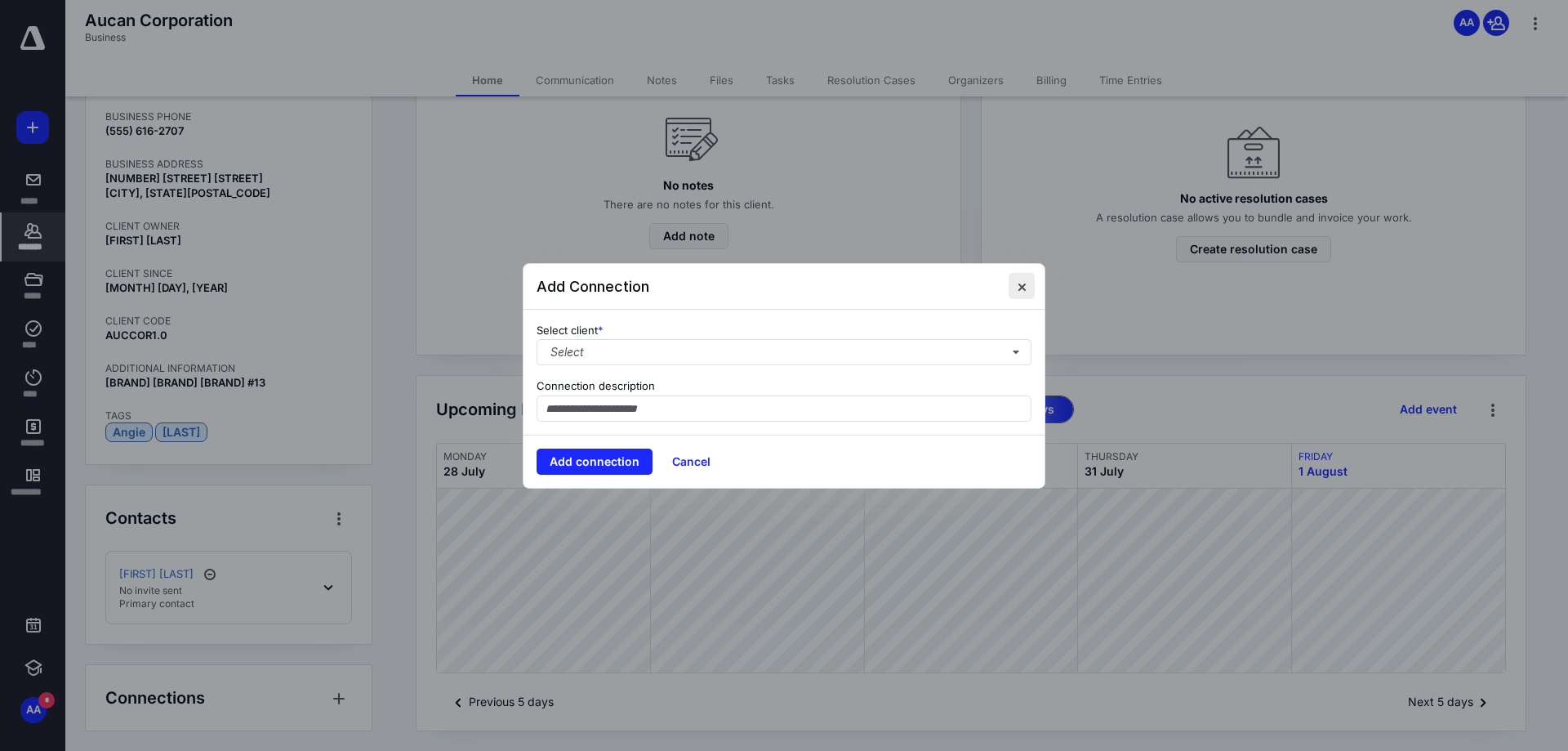 click at bounding box center (1022, 286) 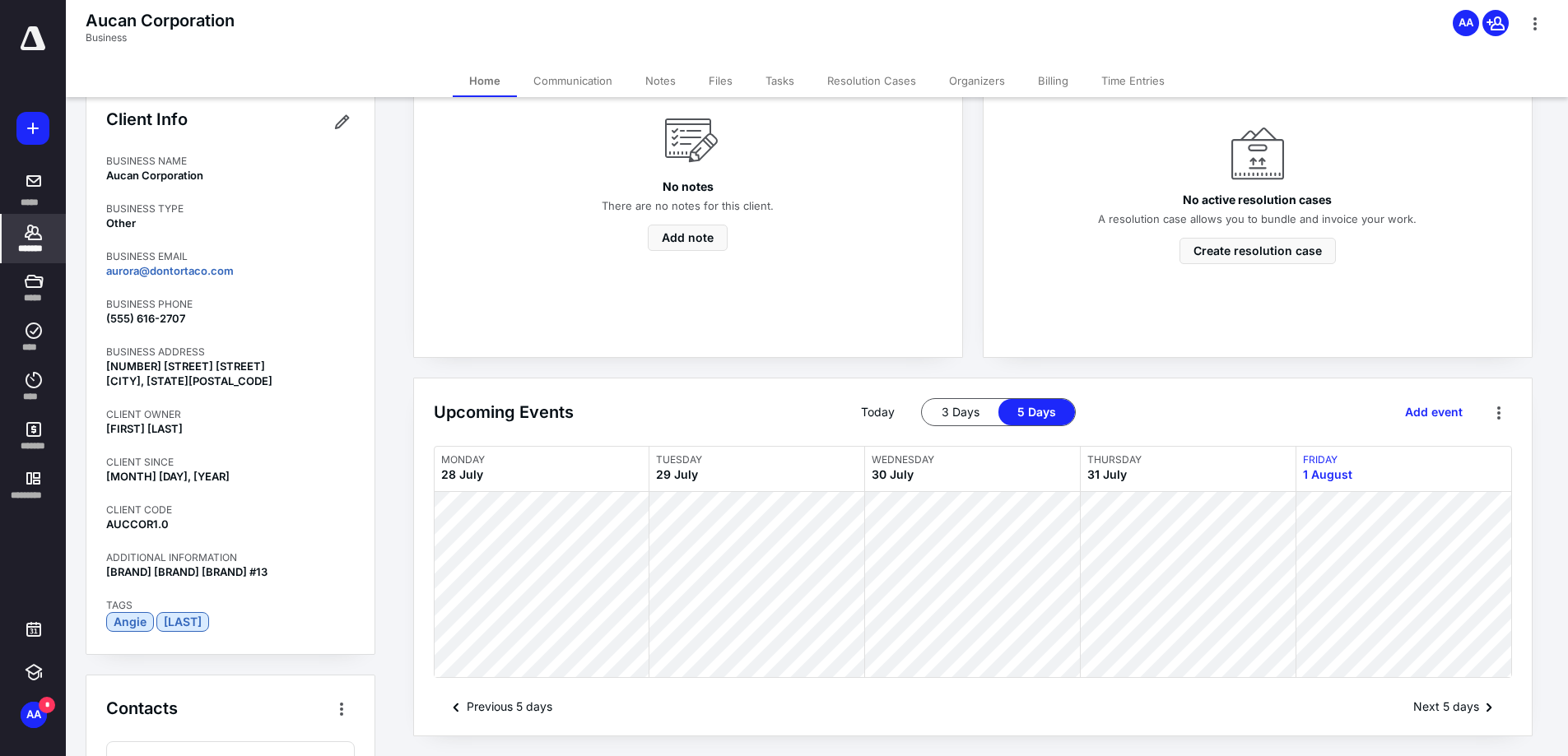 scroll, scrollTop: 0, scrollLeft: 0, axis: both 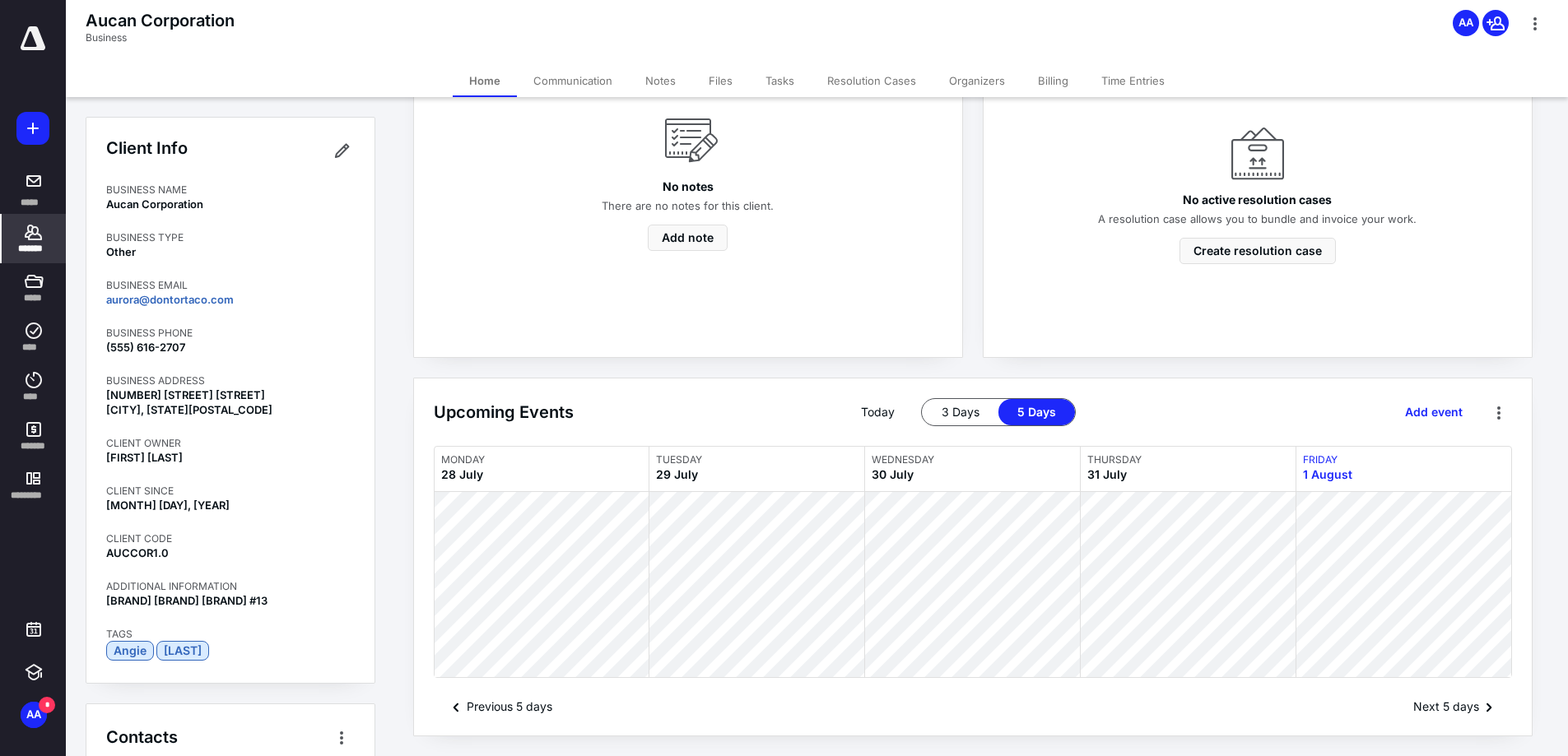 click on "*******" at bounding box center [34, 248] 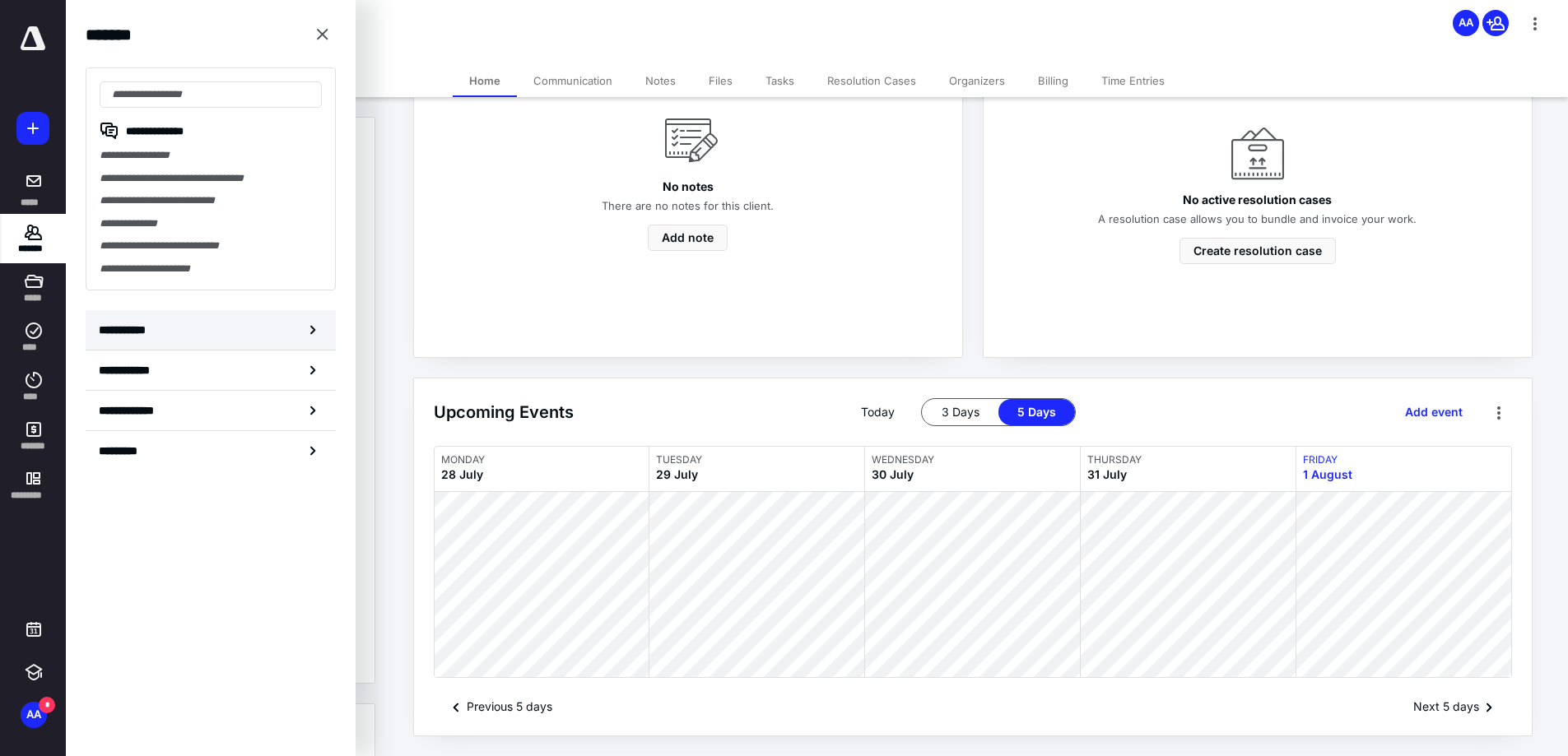 click on "**********" at bounding box center [127, 330] 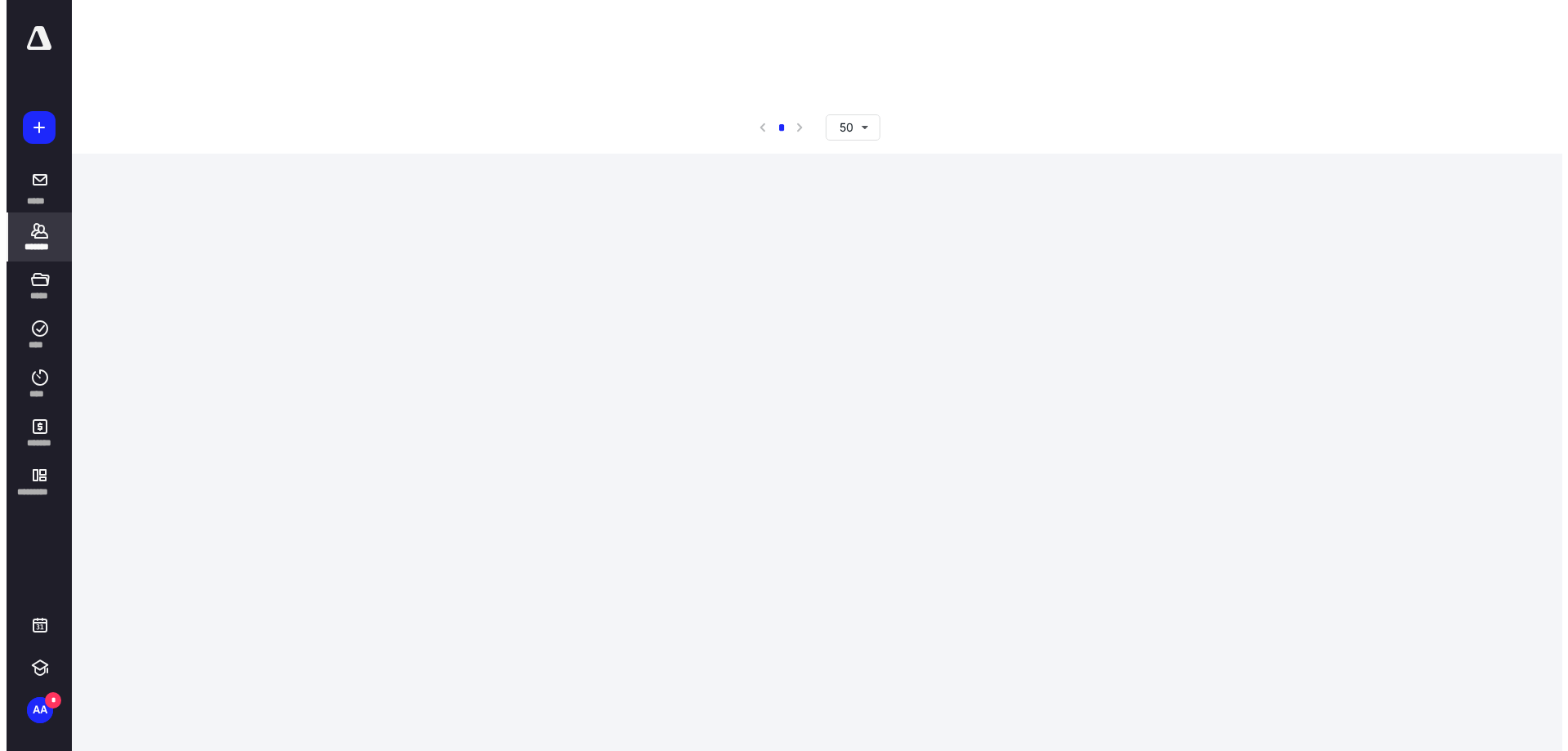 scroll, scrollTop: 0, scrollLeft: 0, axis: both 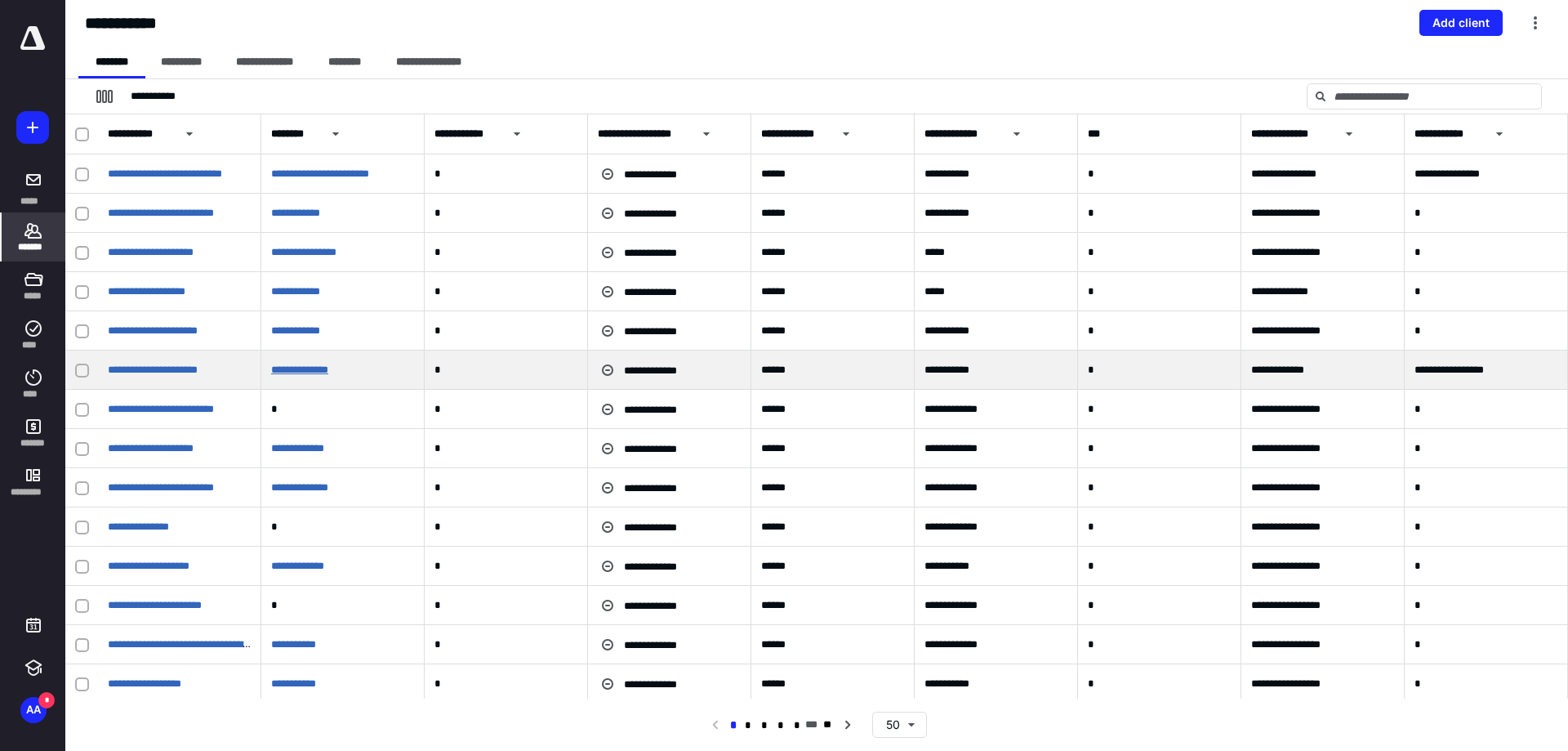 click on "**********" at bounding box center [300, 369] 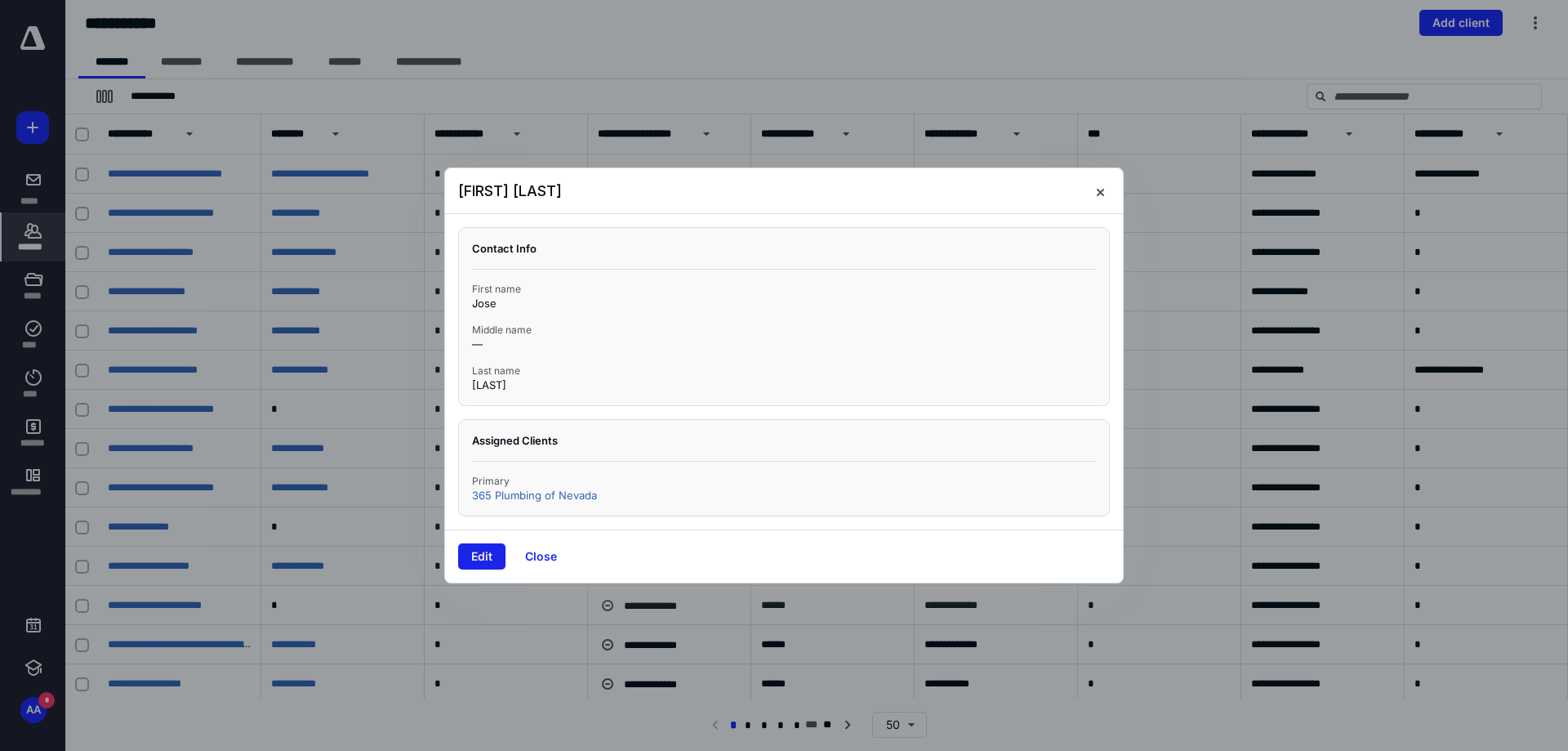 click on "Edit" at bounding box center (482, 557) 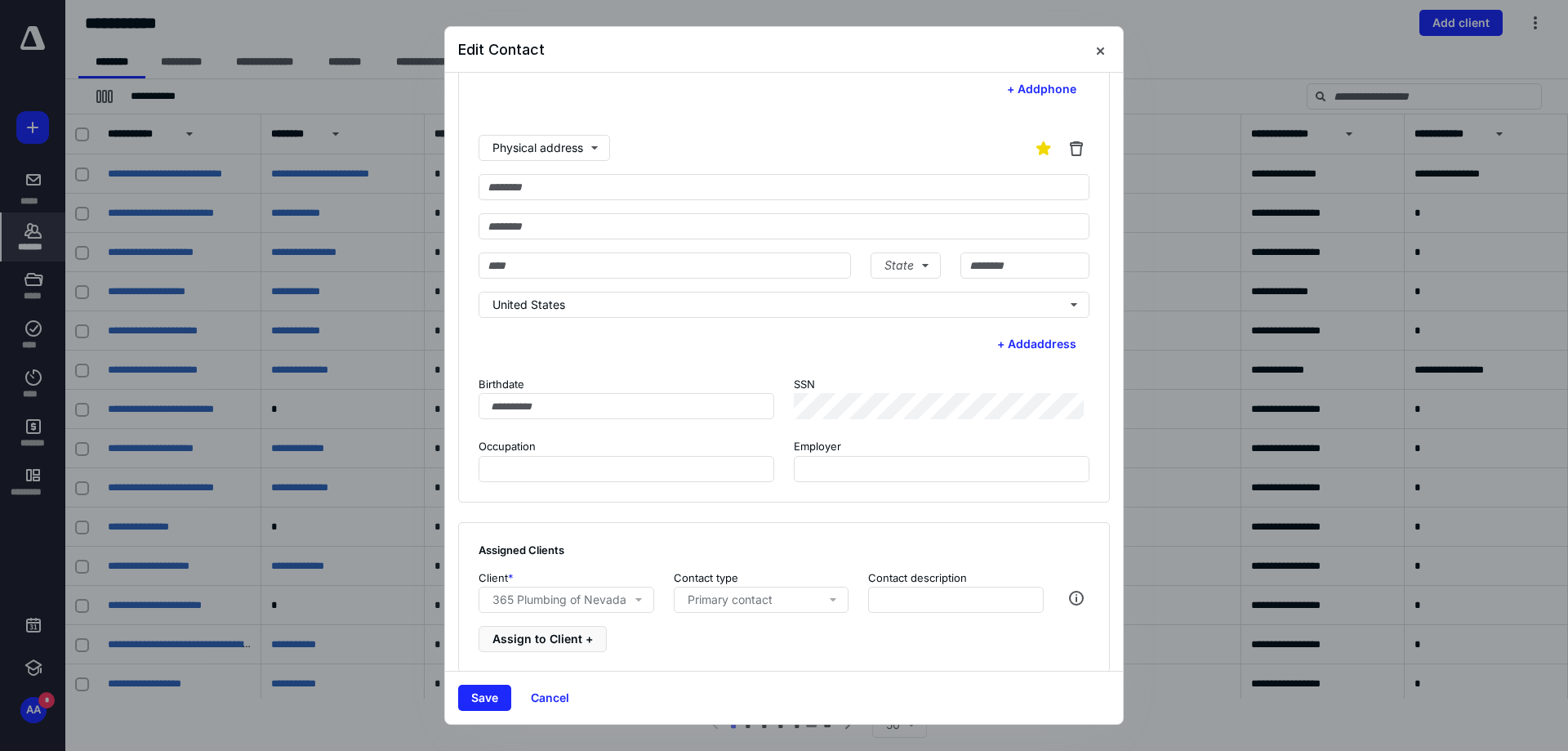 scroll, scrollTop: 260, scrollLeft: 0, axis: vertical 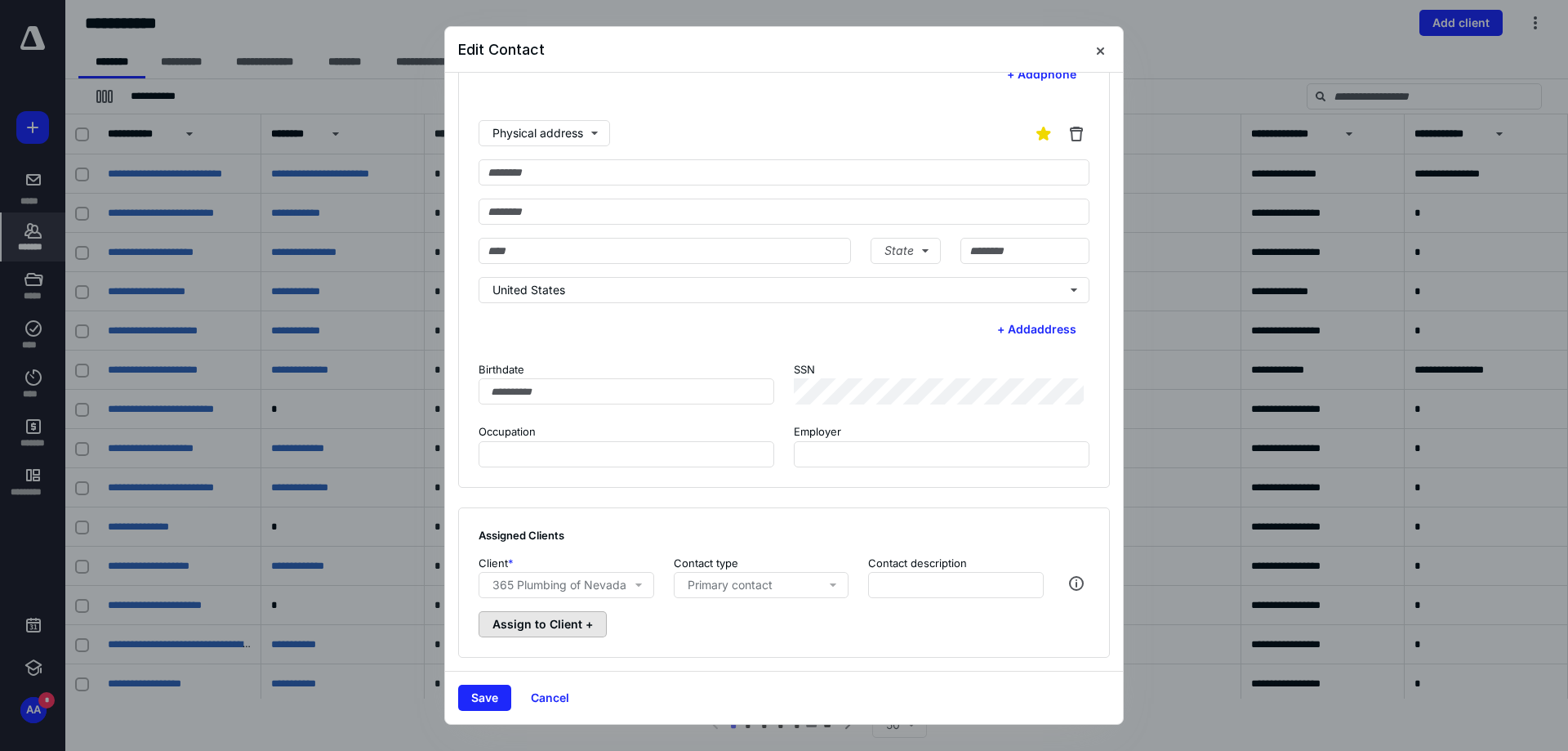 click on "Assign to Client +" at bounding box center [542, 624] 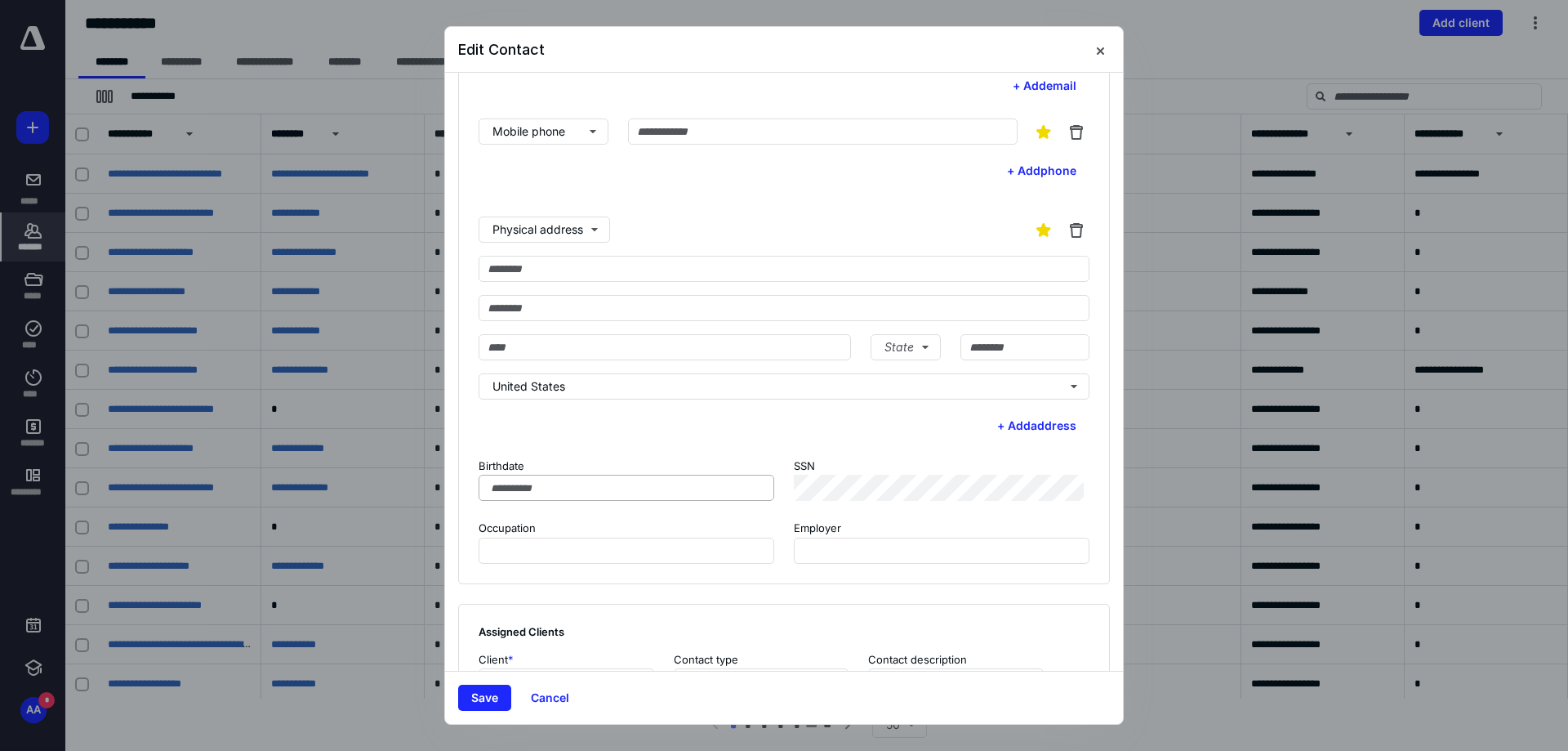 scroll, scrollTop: 316, scrollLeft: 0, axis: vertical 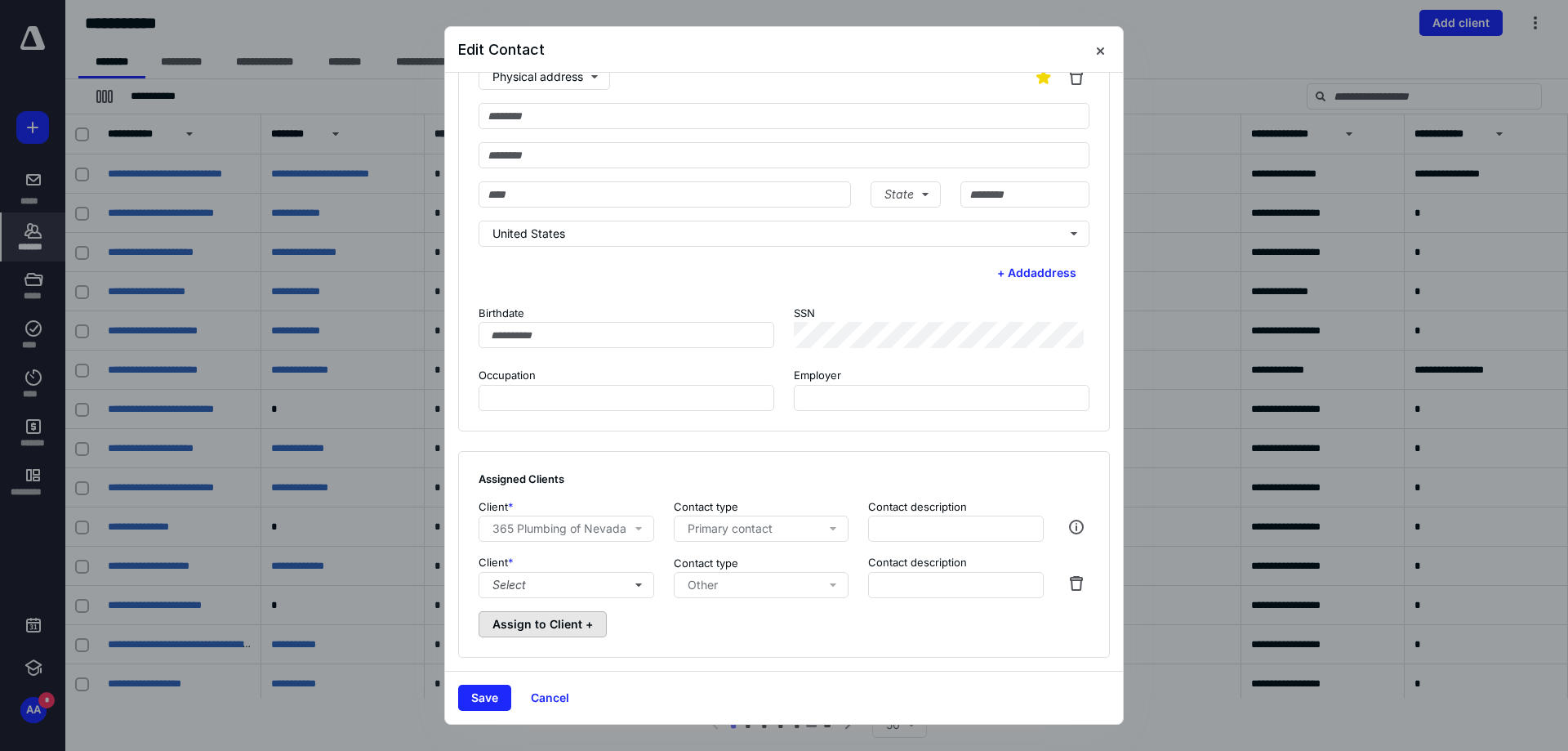 click on "Assign to Client +" at bounding box center [542, 624] 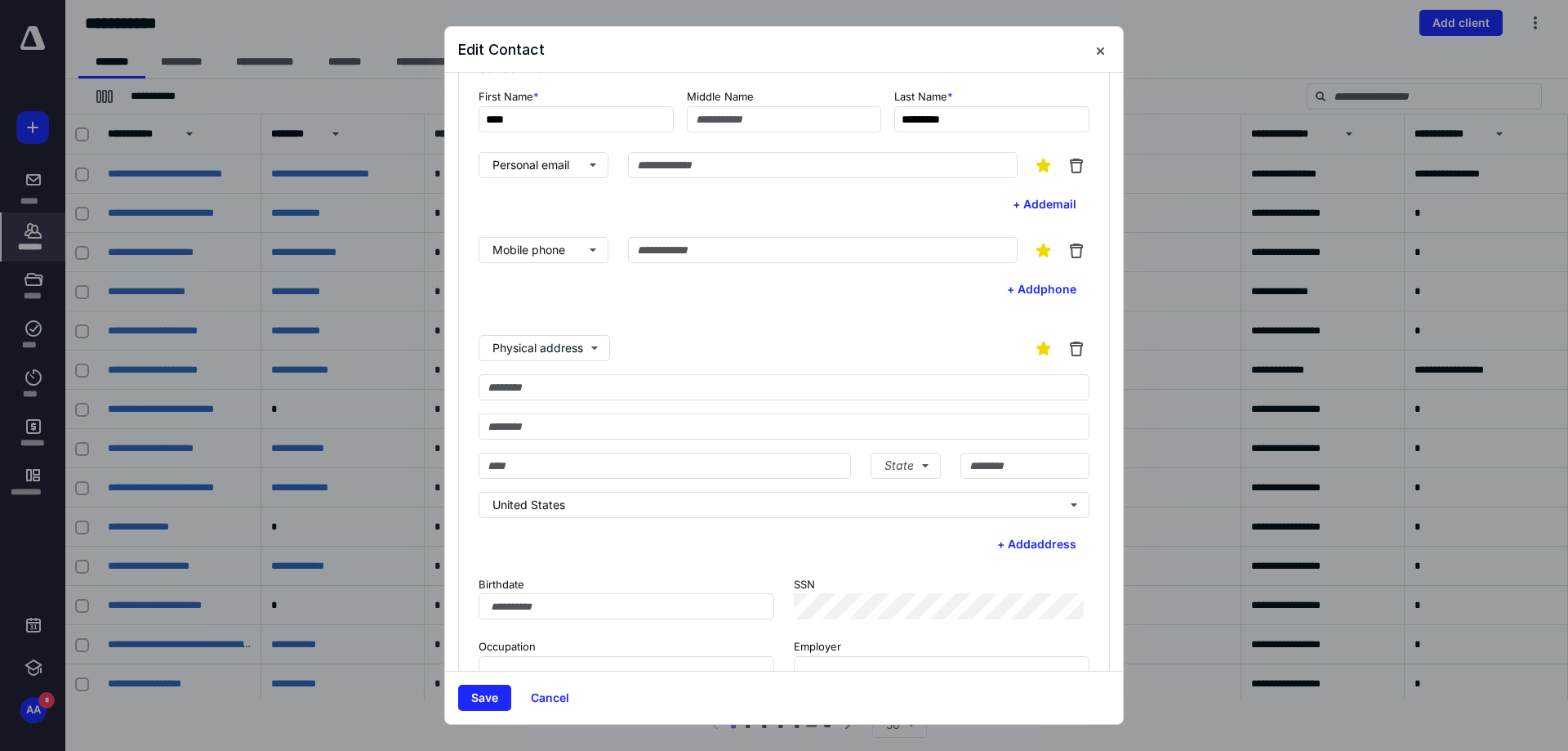 scroll, scrollTop: 0, scrollLeft: 0, axis: both 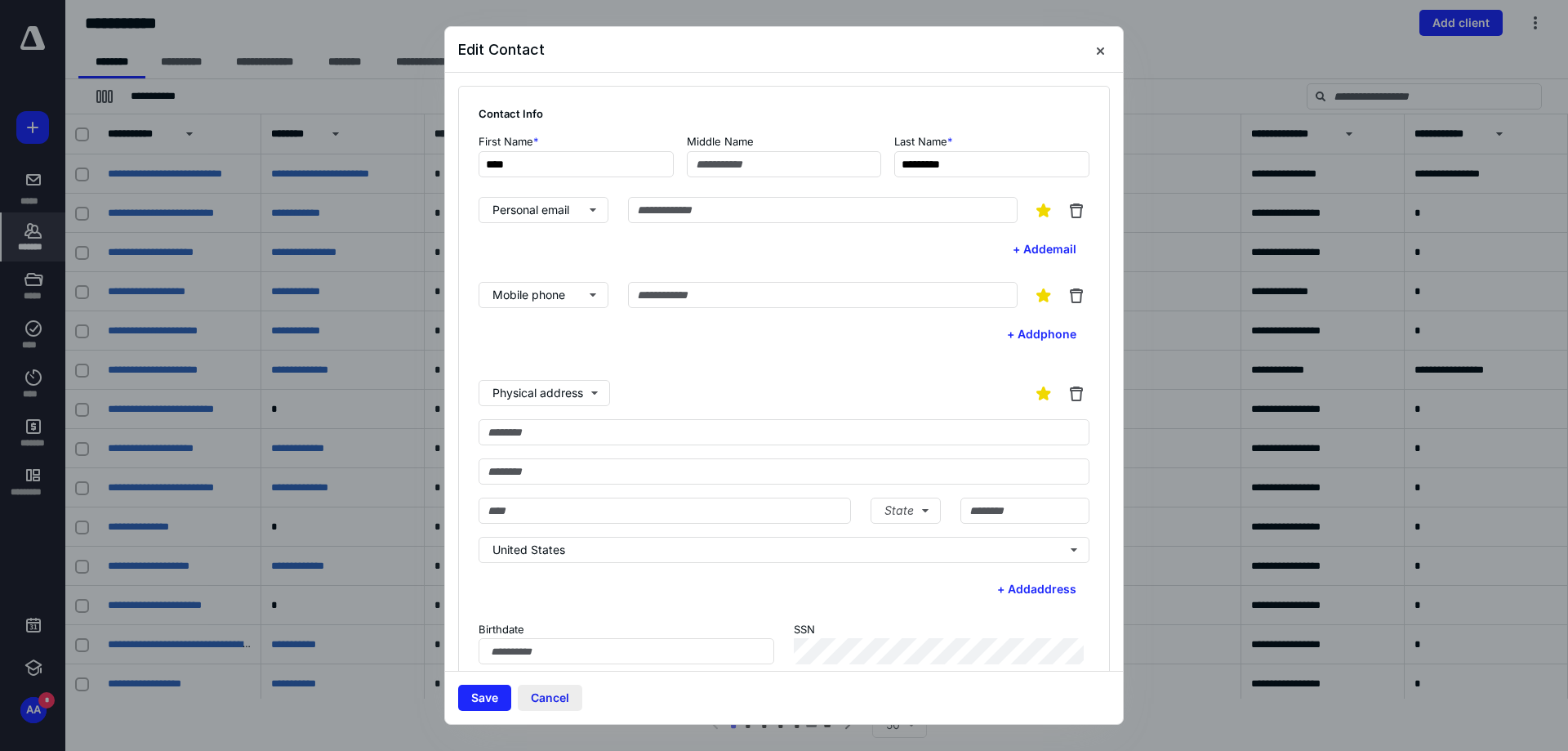 click on "Cancel" at bounding box center [550, 698] 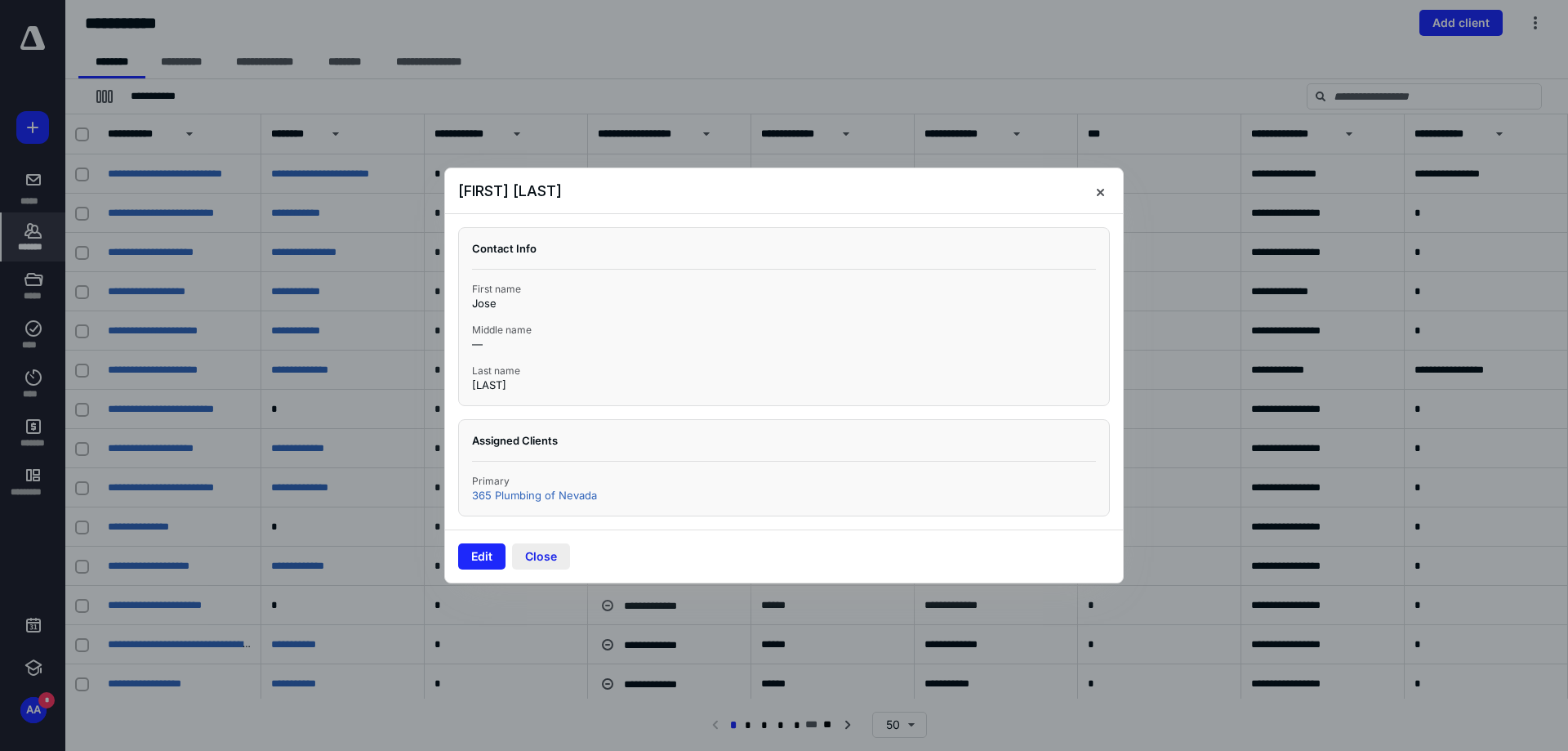 click on "Close" at bounding box center [541, 557] 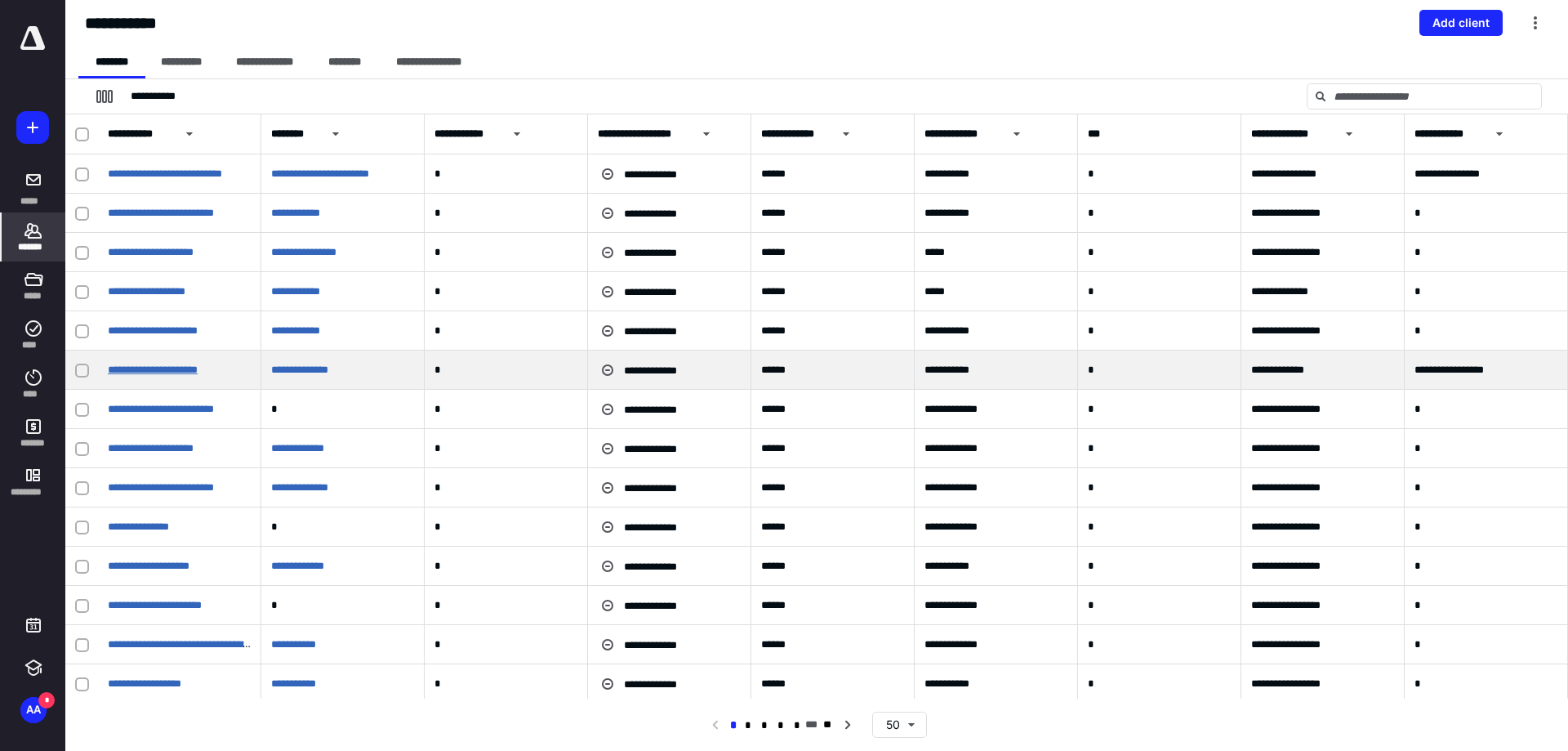 click on "**********" at bounding box center [153, 369] 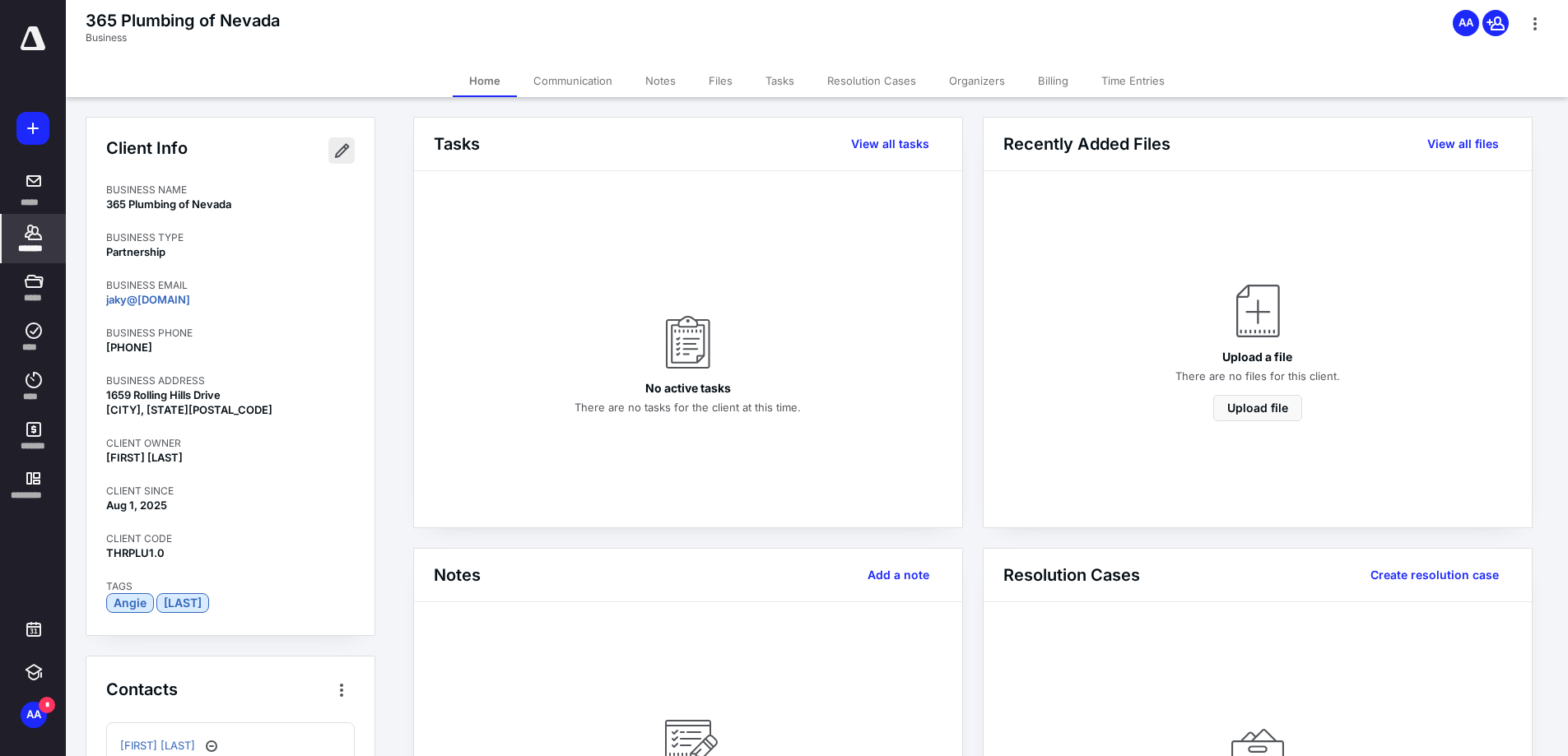 click at bounding box center (342, 151) 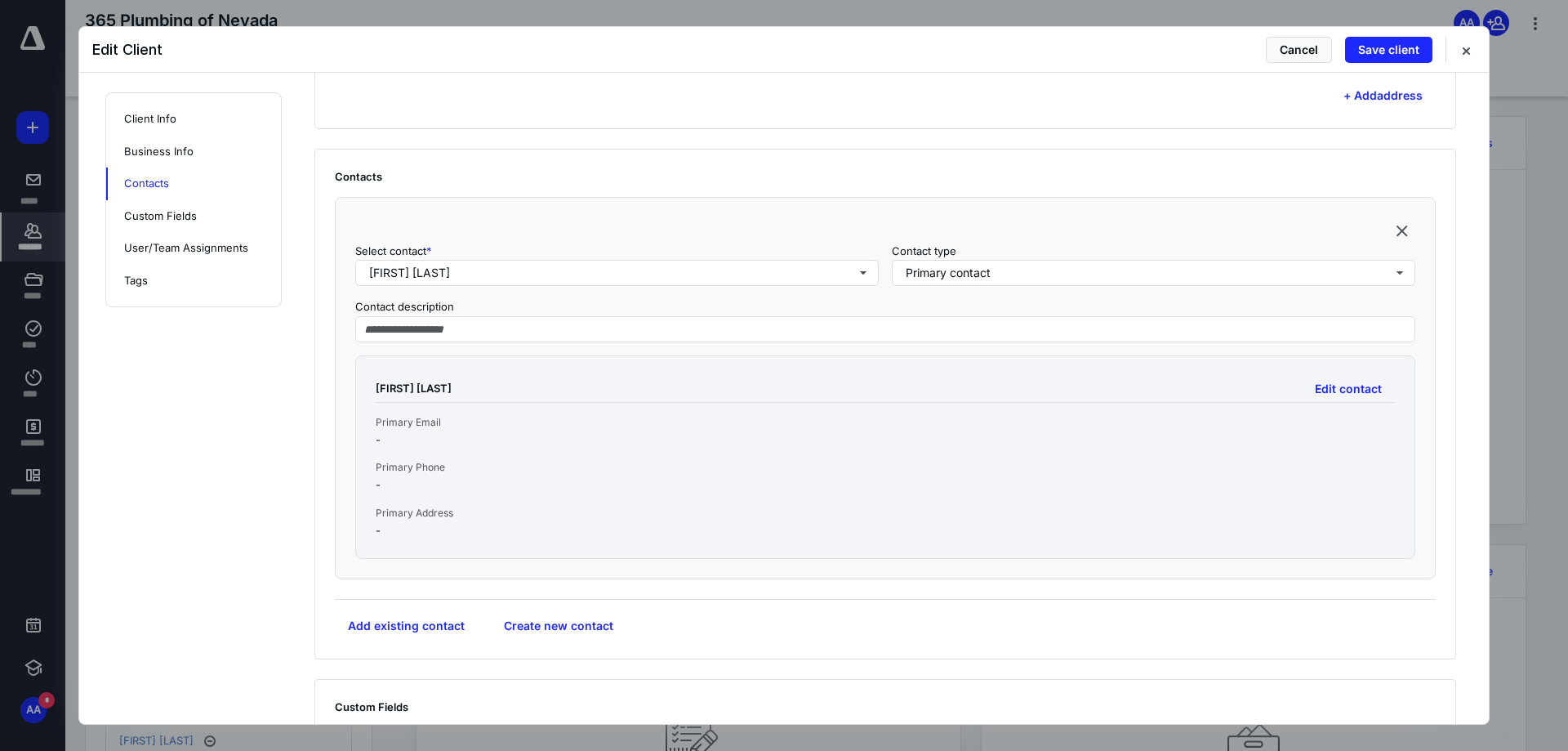 scroll, scrollTop: 1144, scrollLeft: 0, axis: vertical 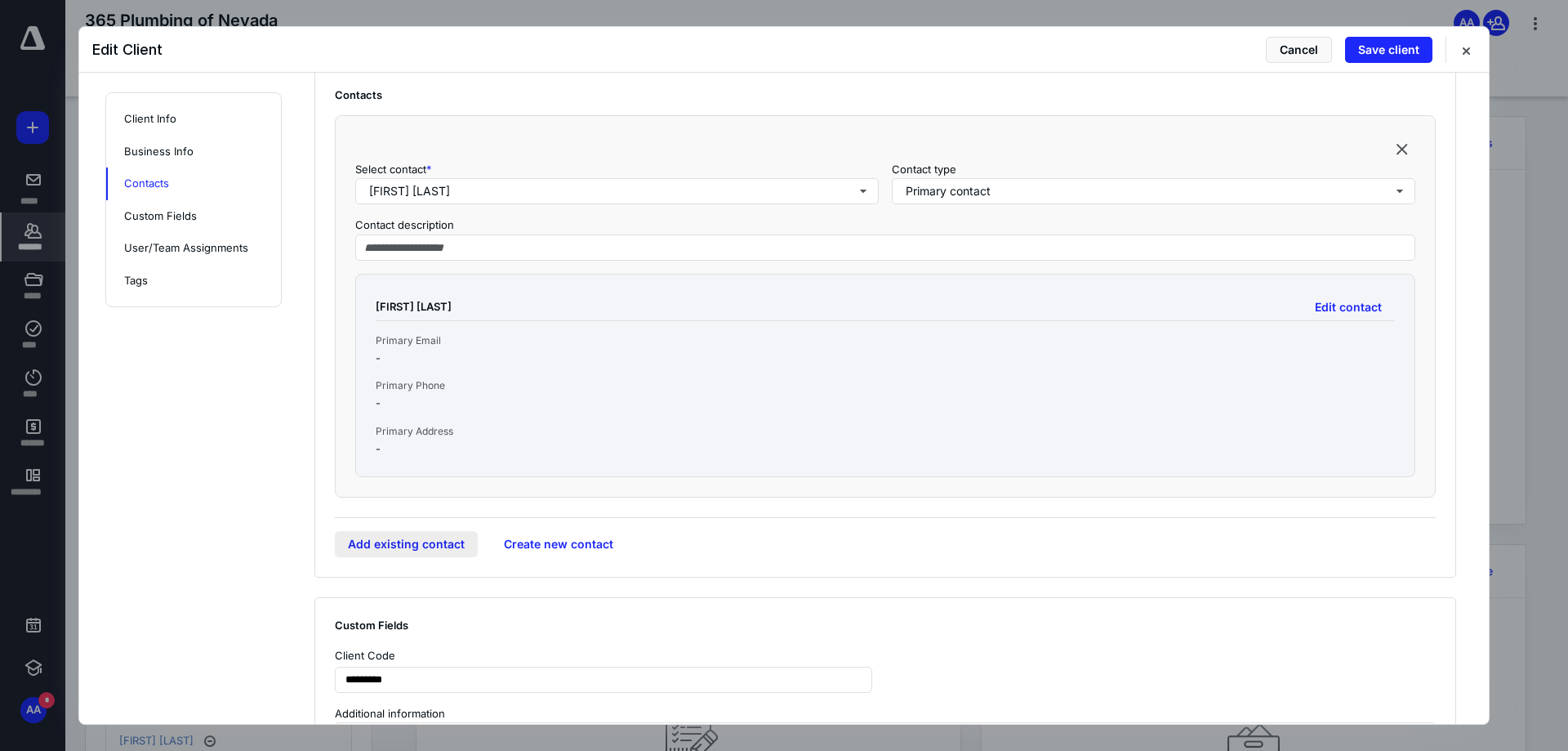 click on "Add existing contact" at bounding box center (406, 544) 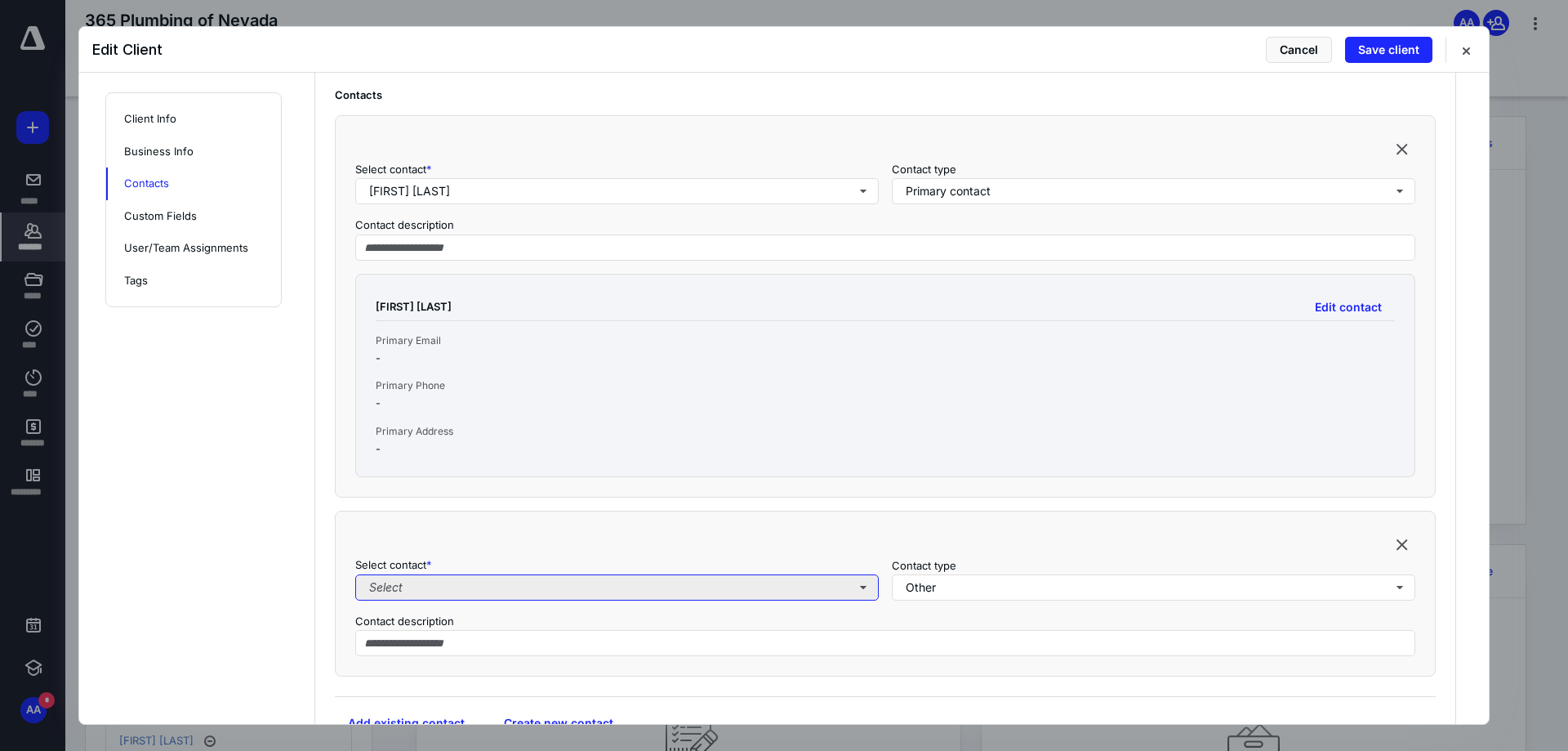 click on "Select" at bounding box center [617, 588] 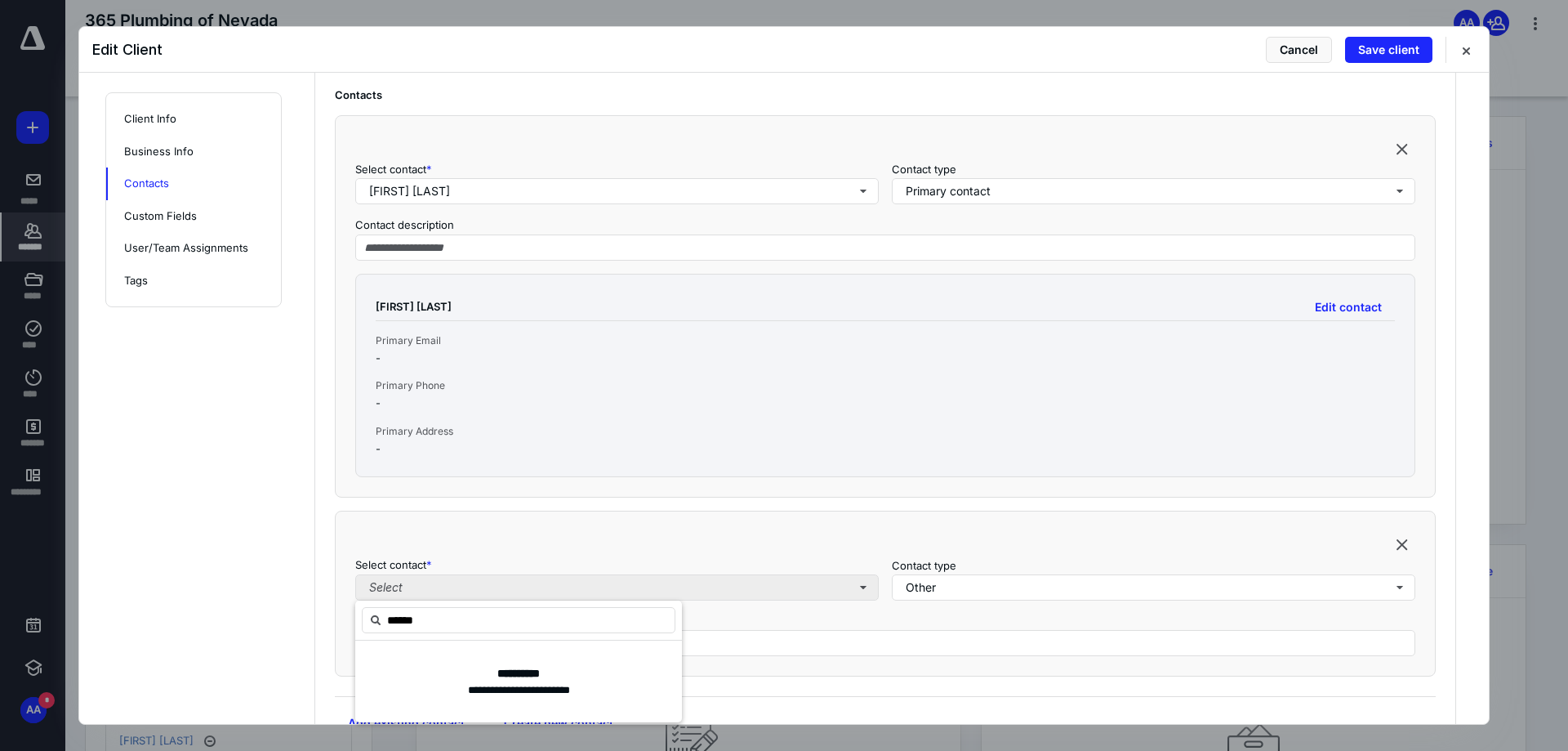 type on "*******" 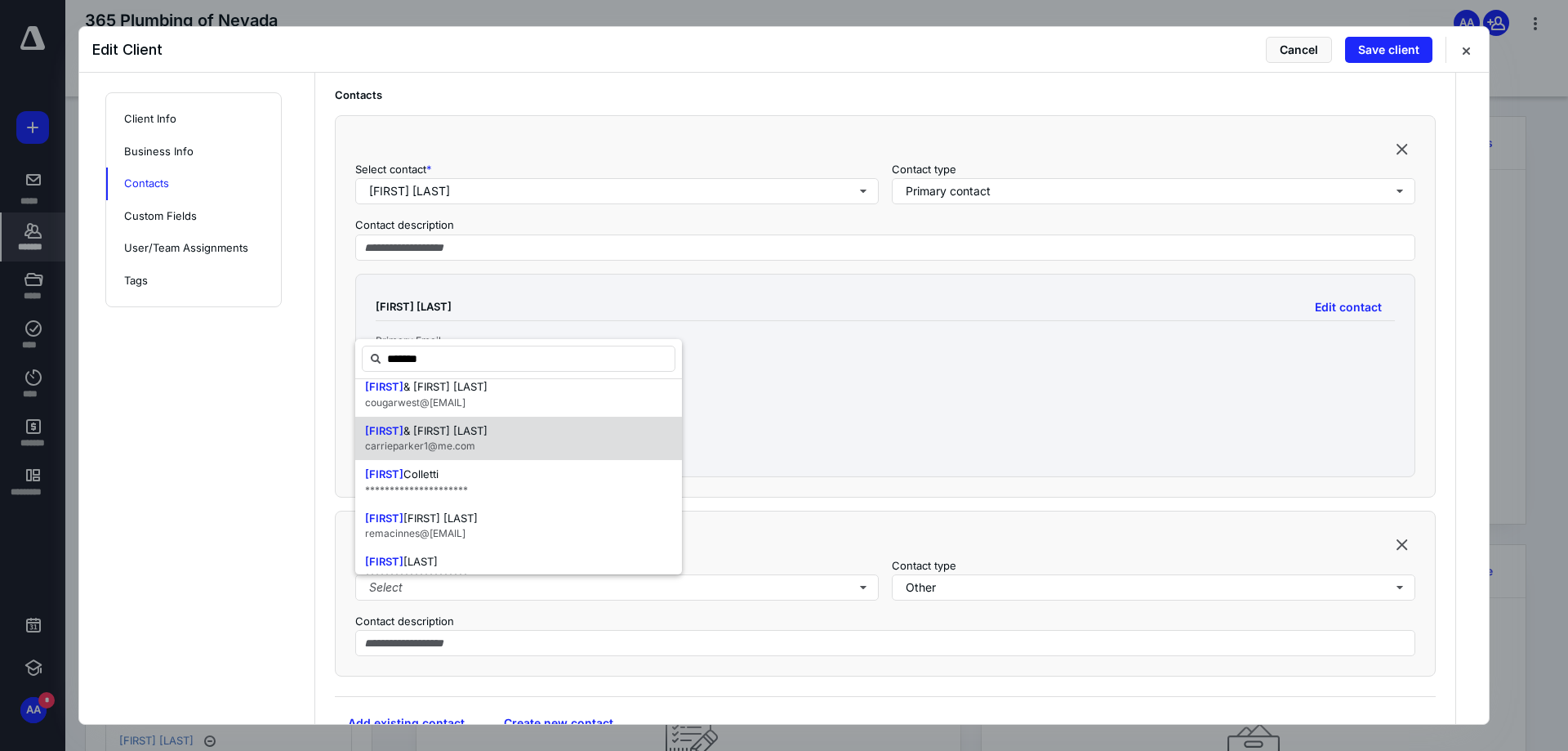scroll, scrollTop: 735, scrollLeft: 0, axis: vertical 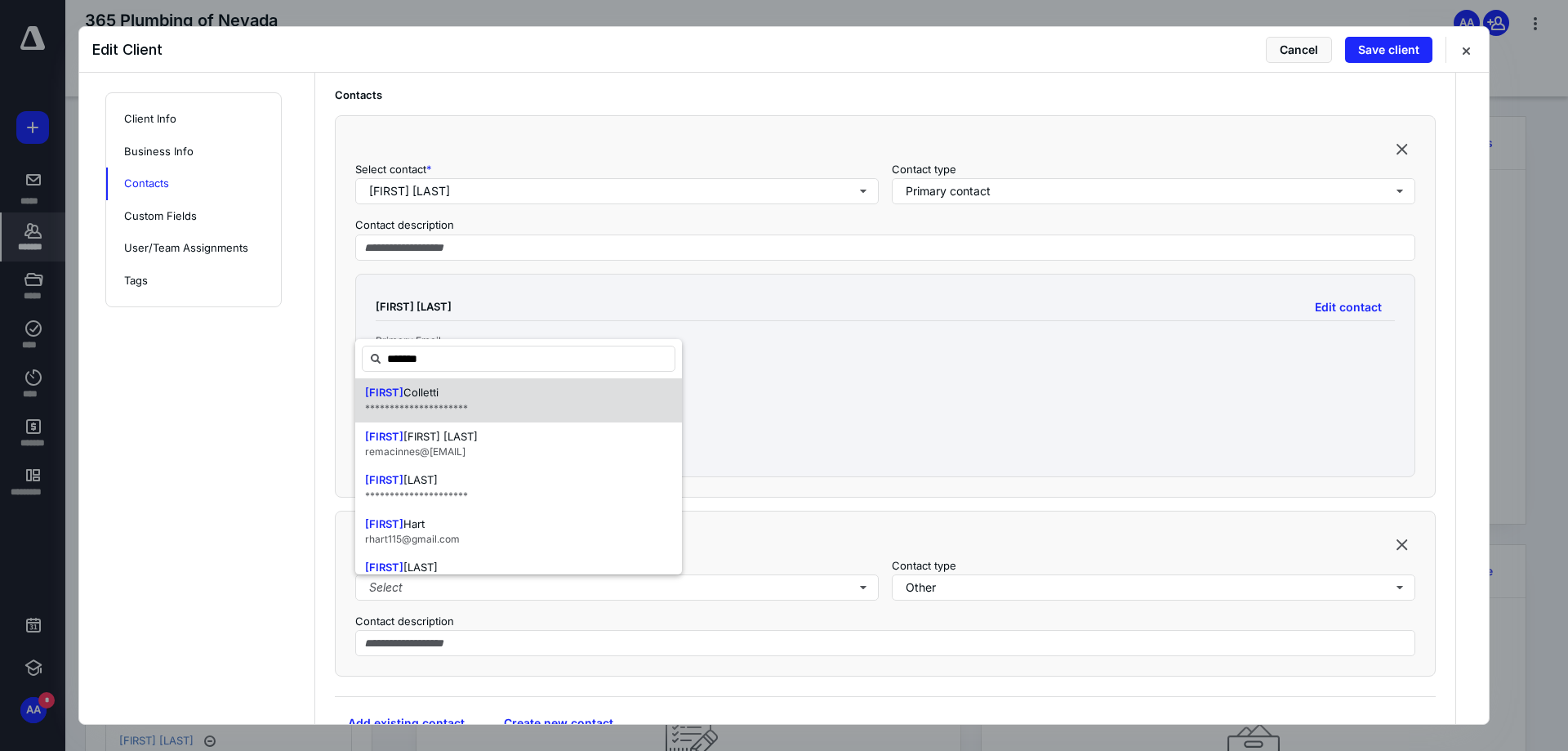 click on "**********" at bounding box center [416, 409] 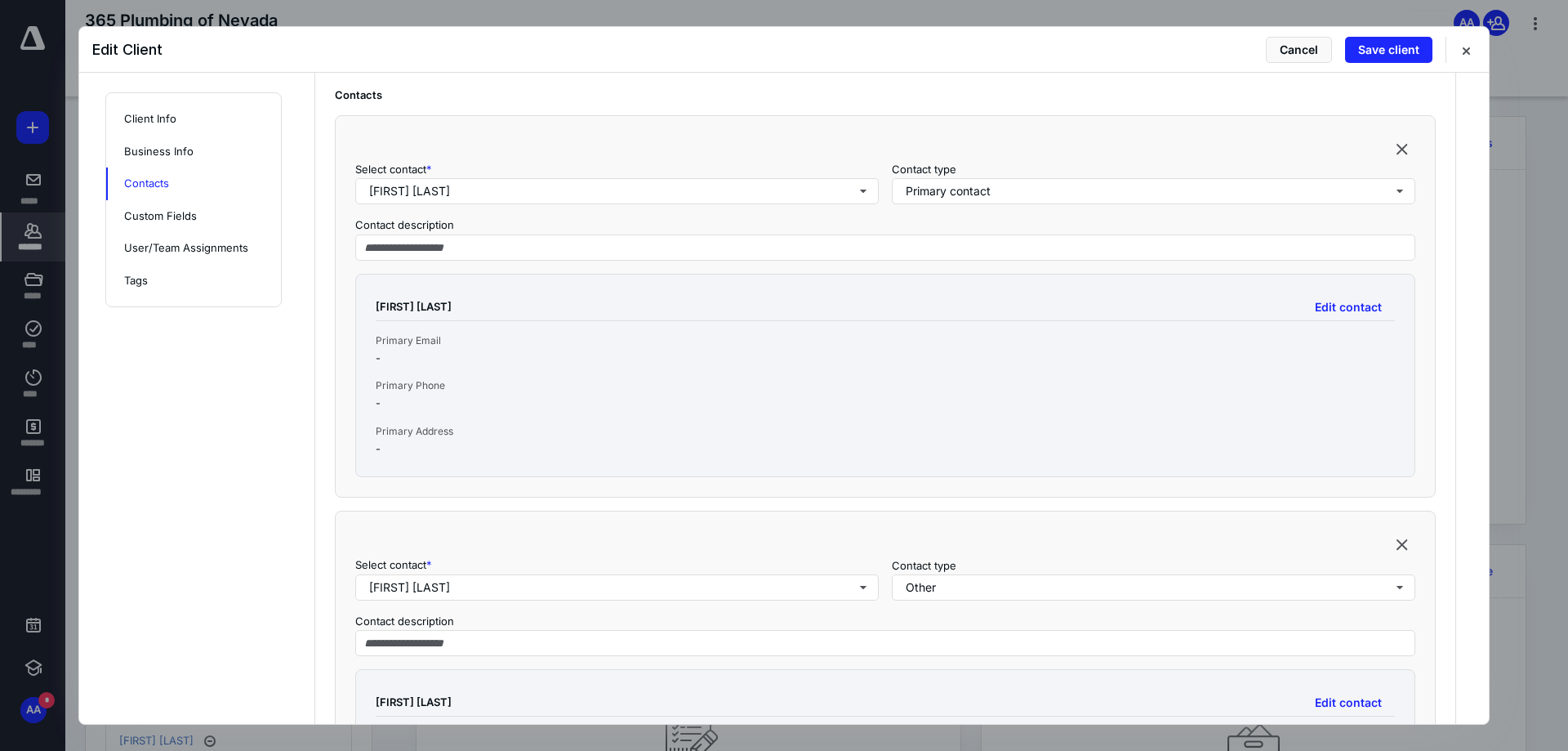 click on "Select contact * [FIRST] [LAST] Contact type Other Contact description [FIRST] [LAST] Edit contact Primary Email [EMAIL] Primary Phone ([PHONE]) Primary Address [NUMBER] [STREET] [CITY], [STATE] [POSTAL CODE]" at bounding box center (885, 710) 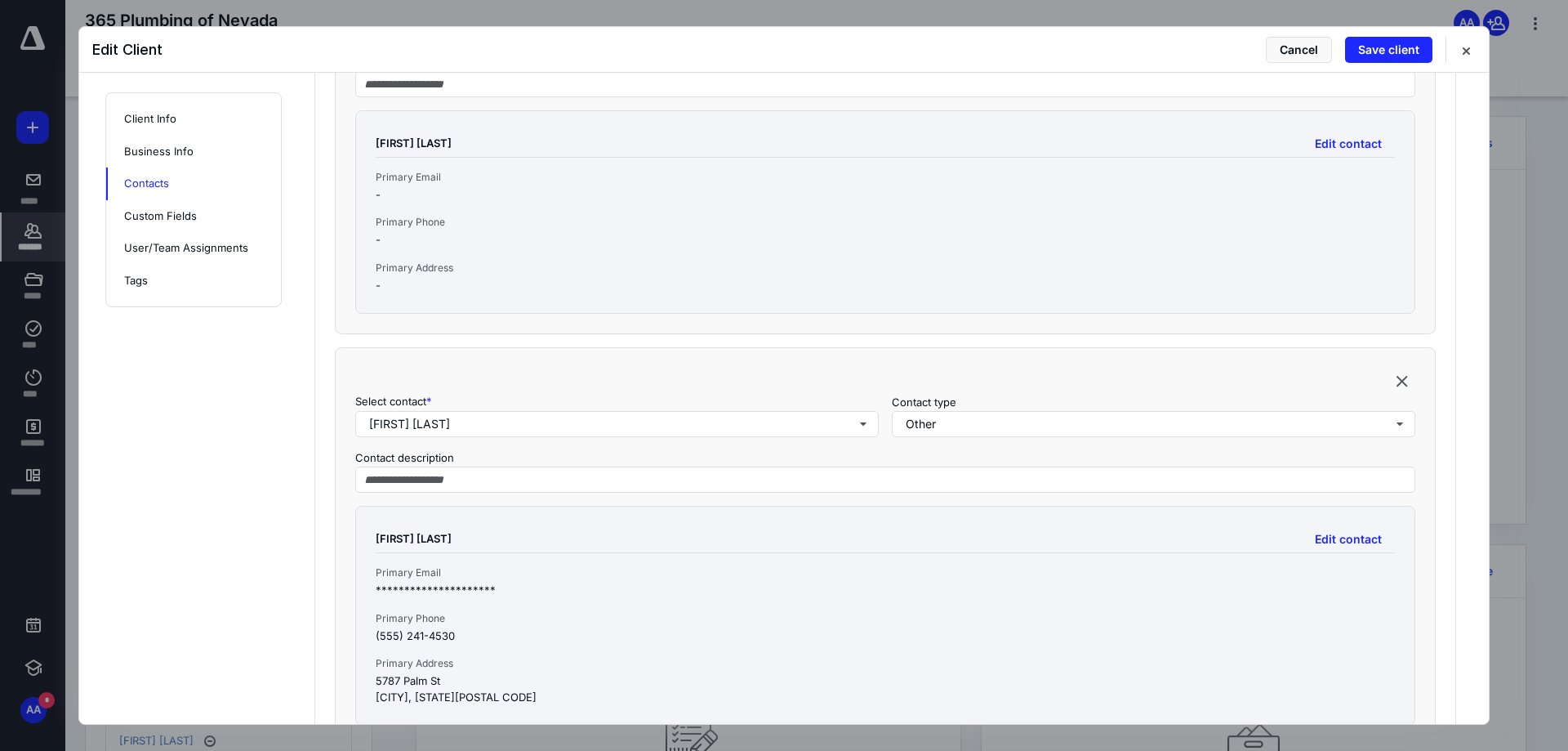 scroll, scrollTop: 1389, scrollLeft: 0, axis: vertical 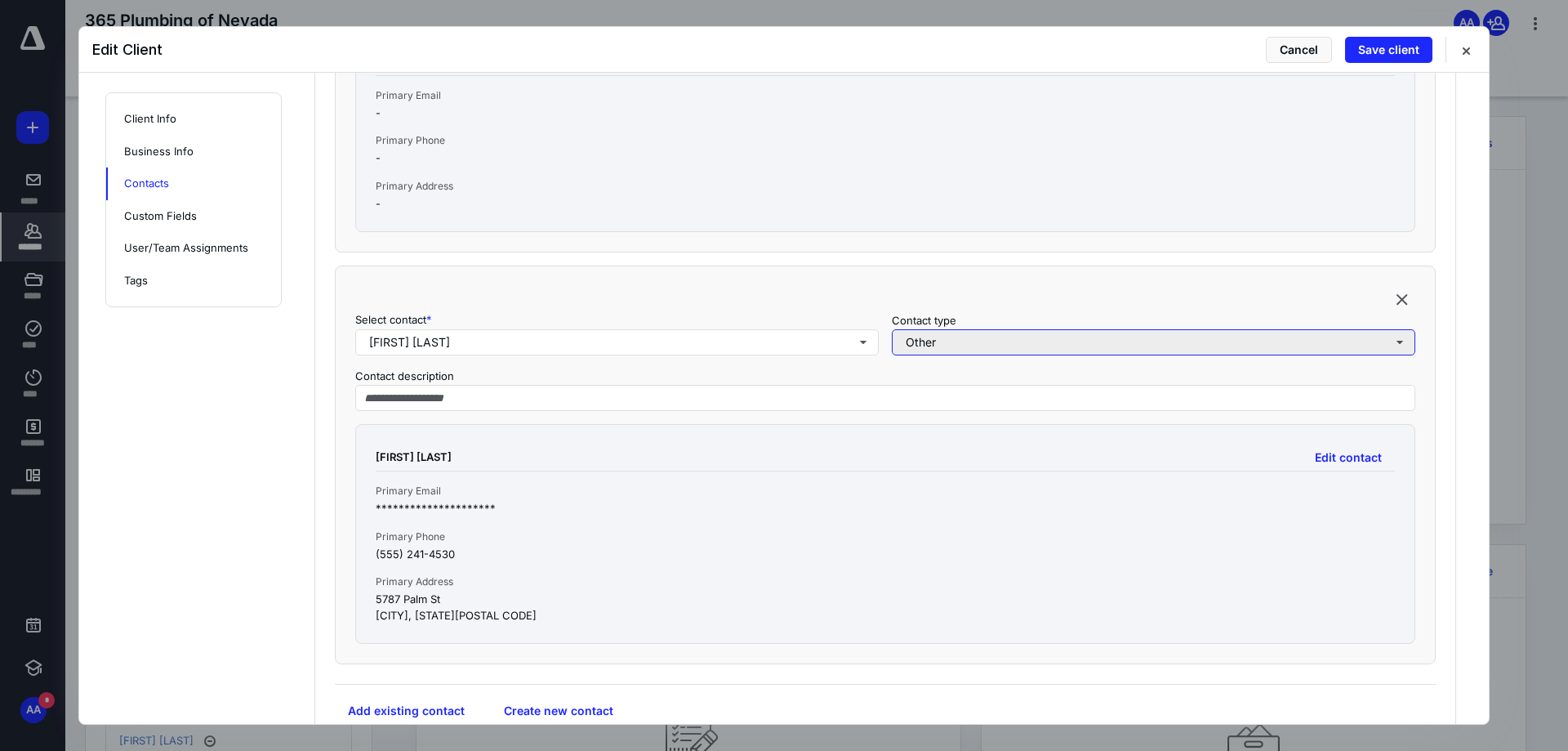 click on "Other" at bounding box center [1153, 342] 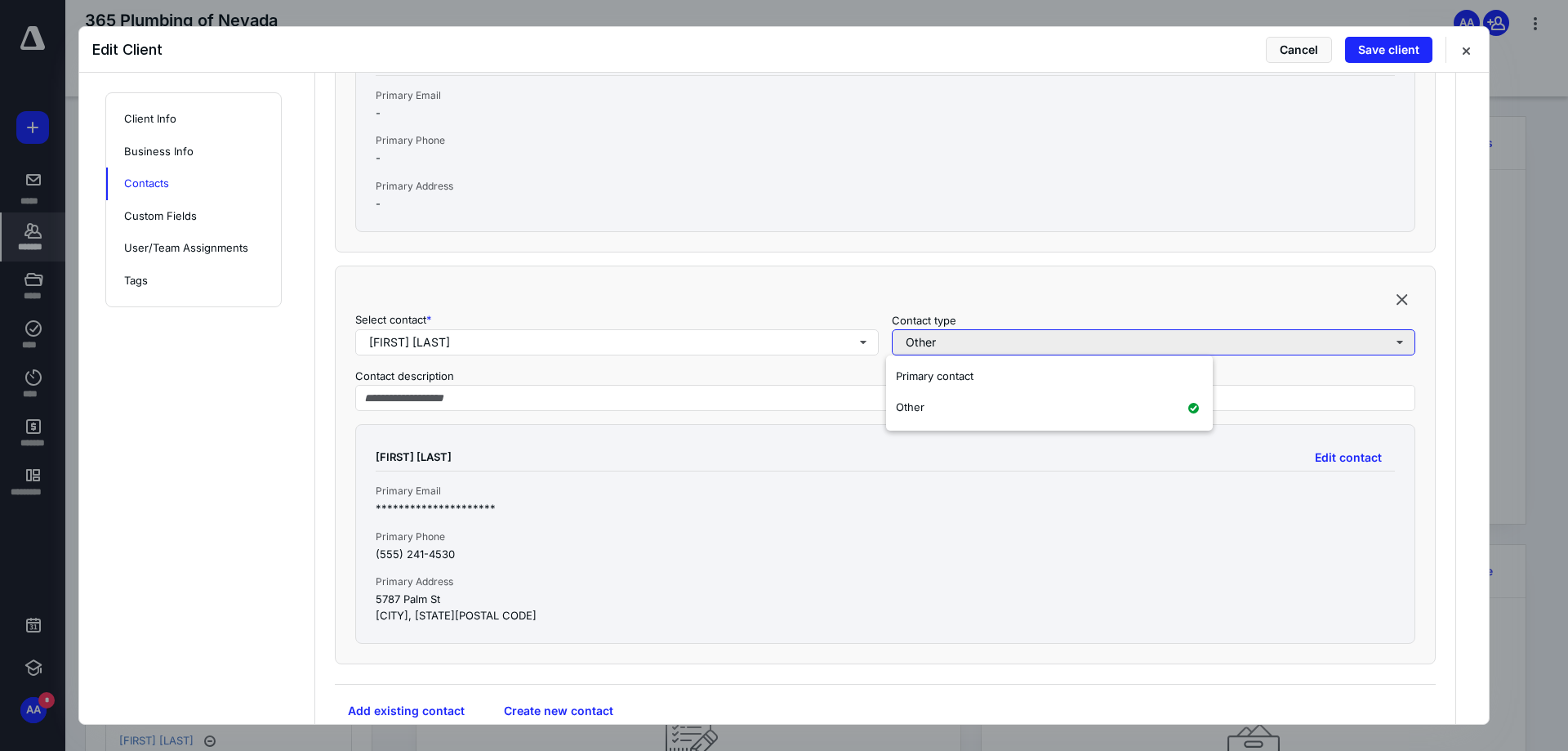 click on "Other" at bounding box center (1153, 342) 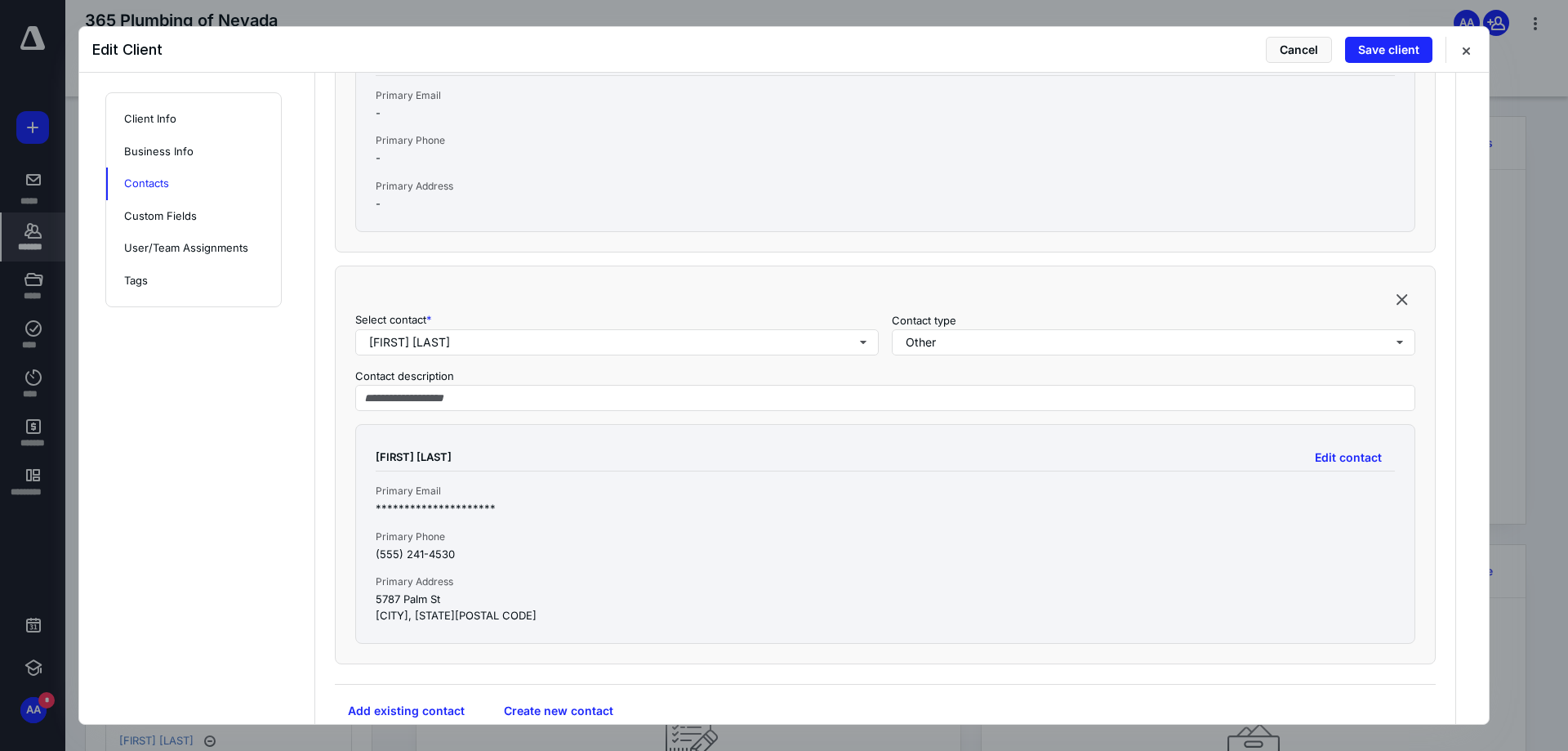 click on "Select contact  *" at bounding box center [617, 320] 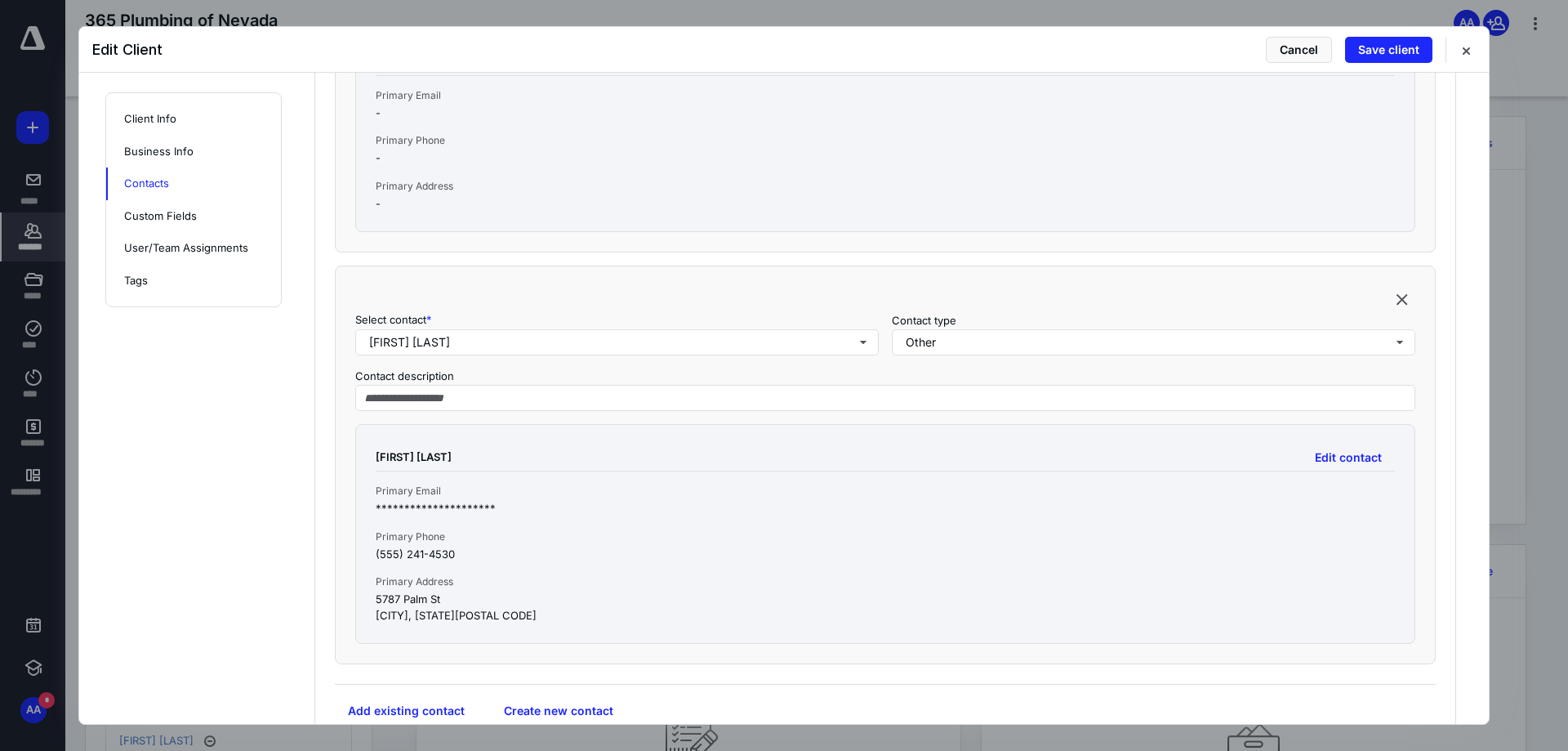 scroll, scrollTop: 1144, scrollLeft: 0, axis: vertical 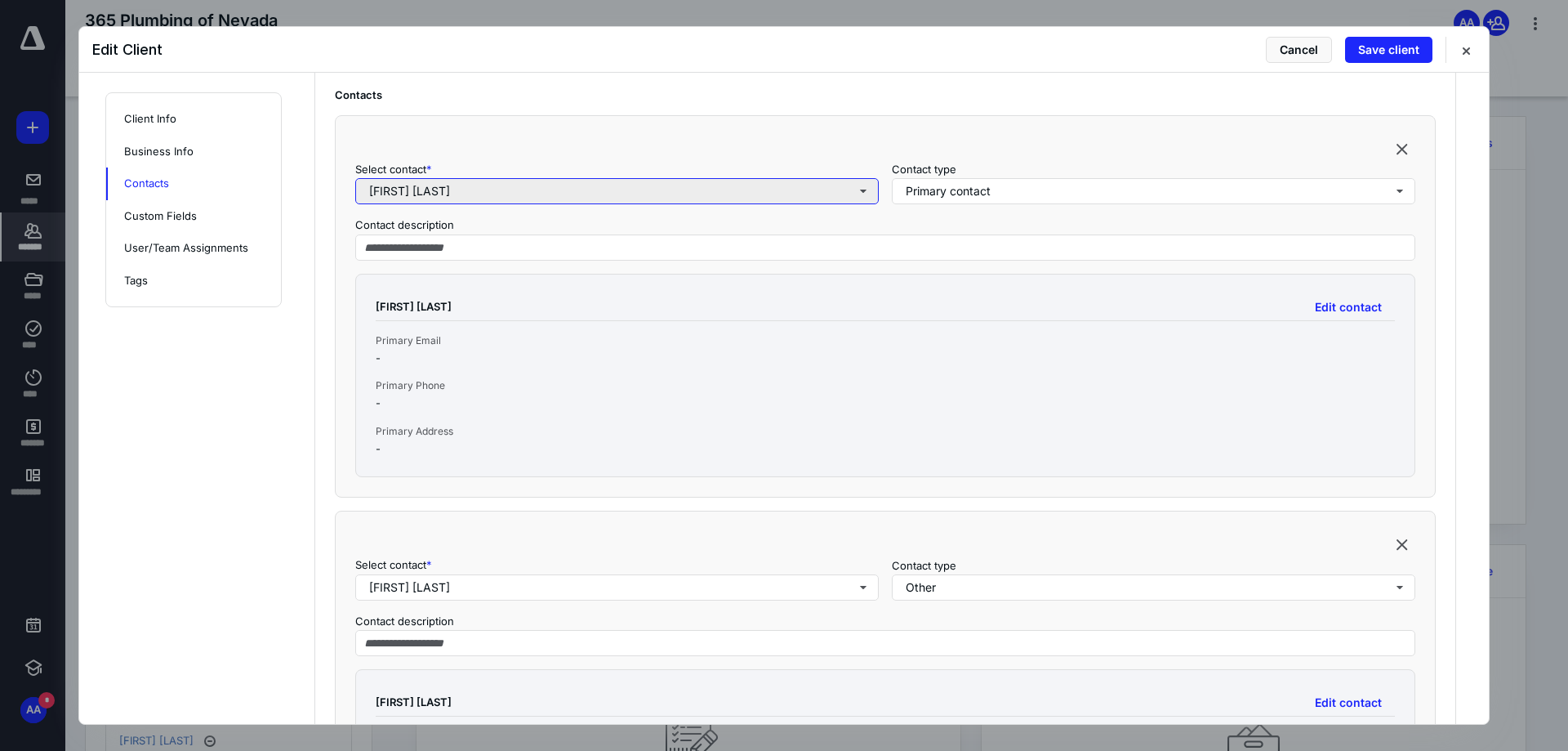 click on "[FIRST] [LAST]" at bounding box center (617, 191) 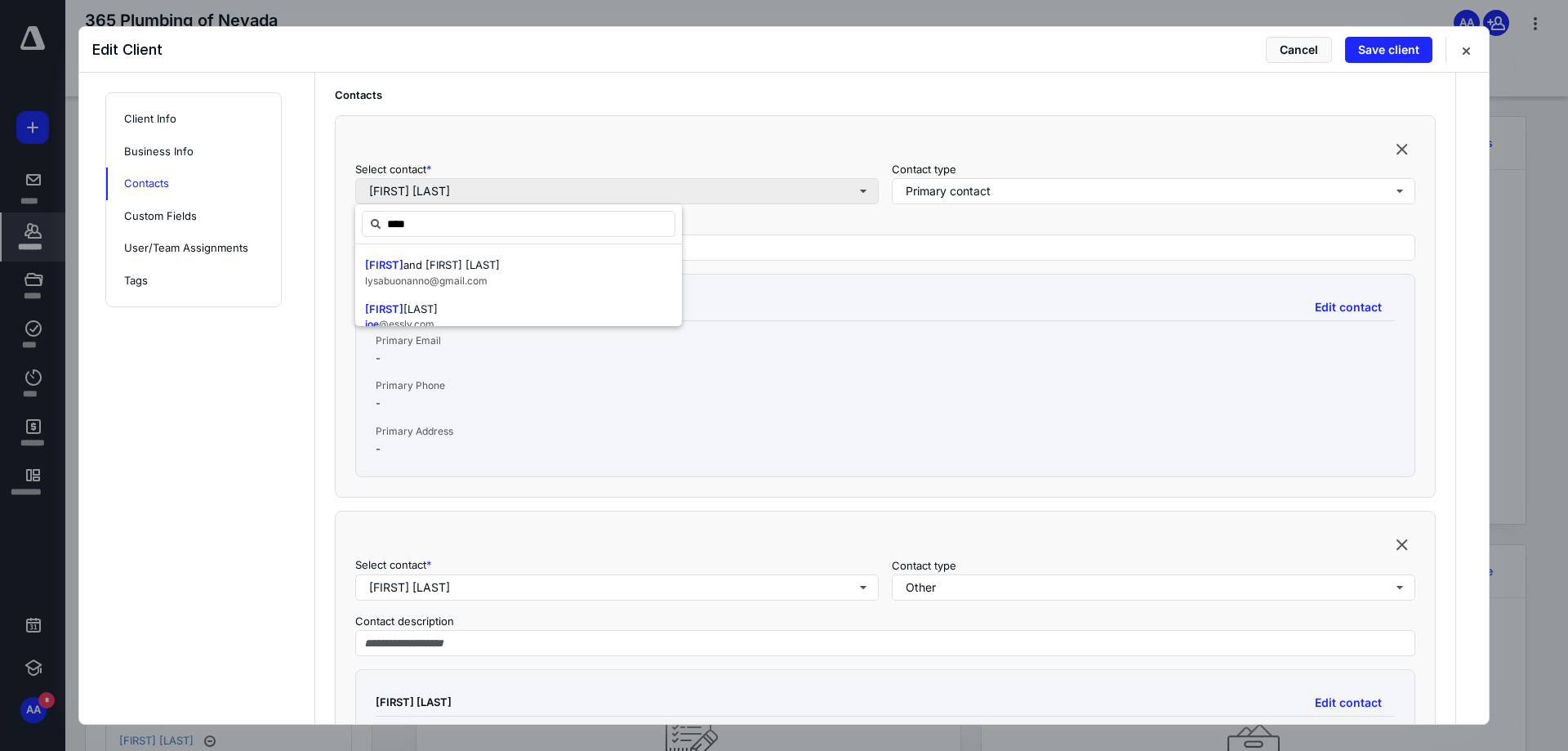 type on "***" 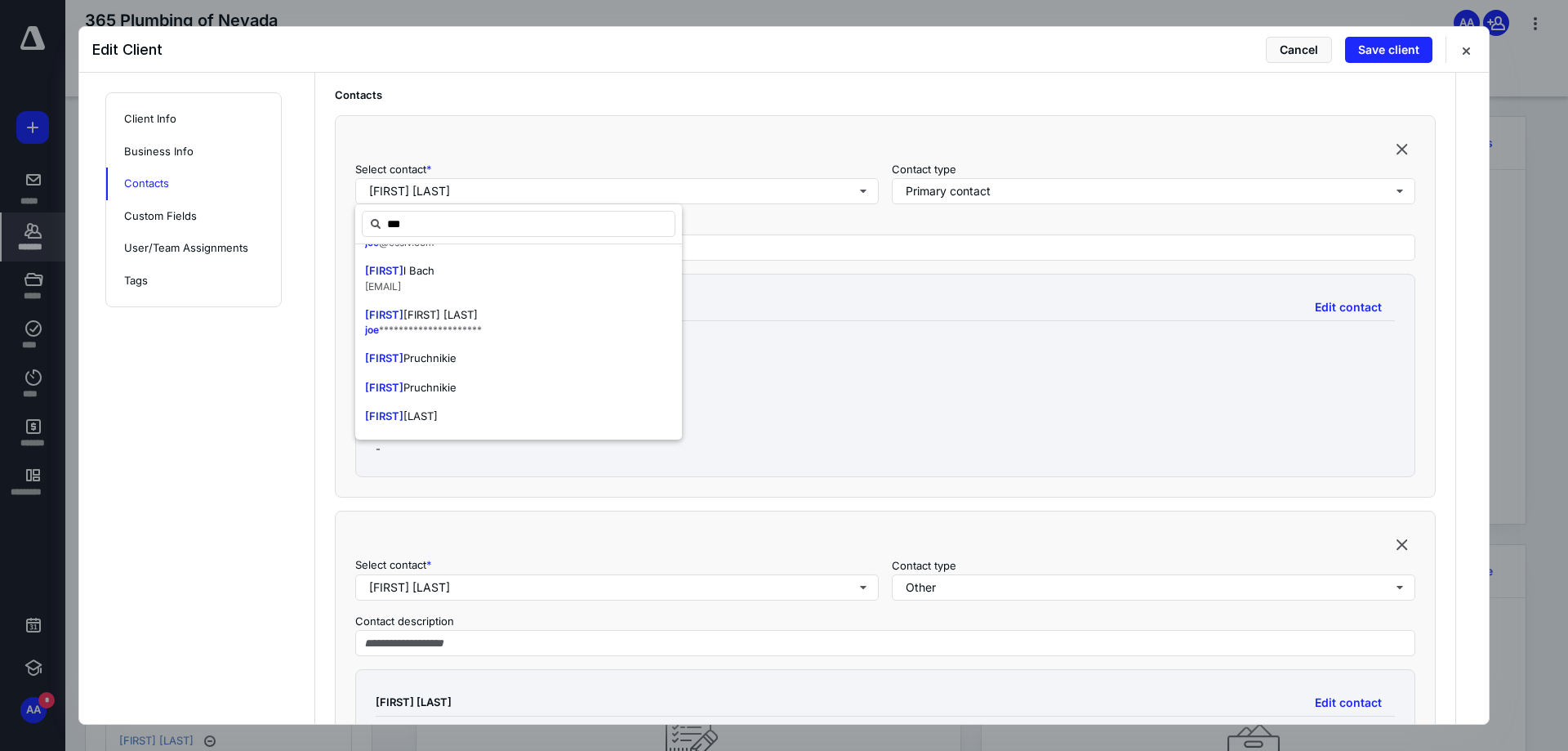 scroll, scrollTop: 245, scrollLeft: 0, axis: vertical 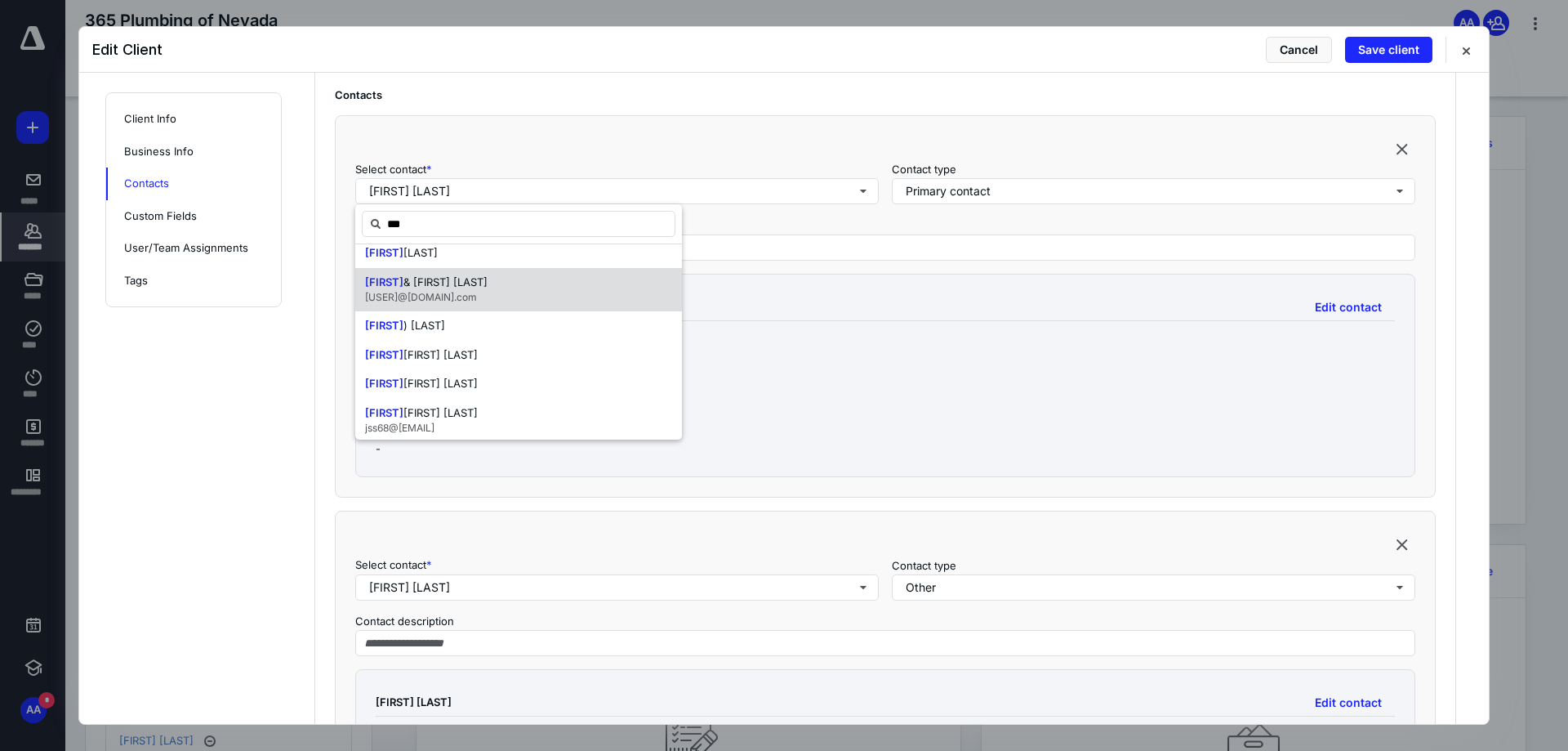 click on "[FIRST] & [FIRST] [LAST]" at bounding box center [426, 283] 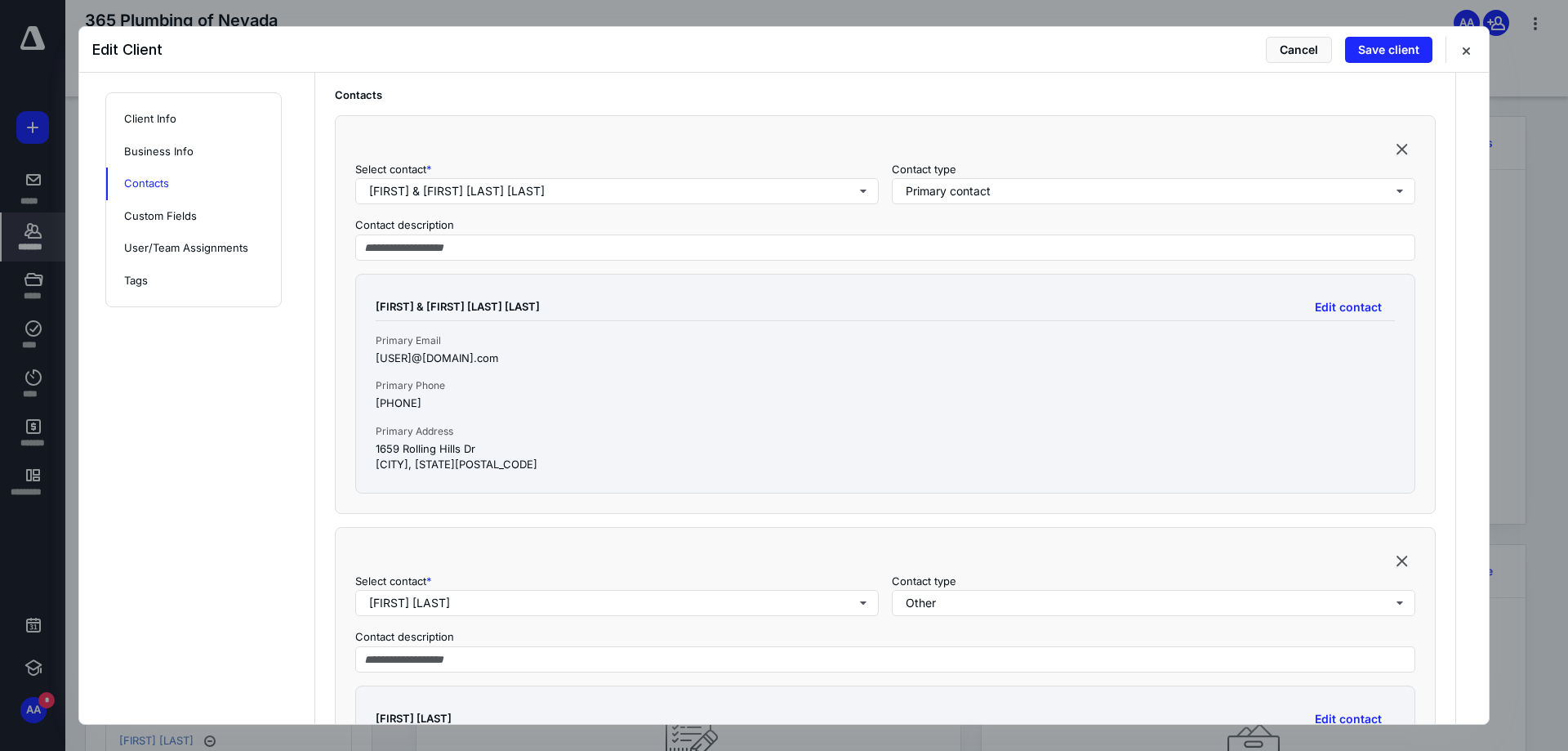 click on "Select contact * [FIRST] [LAST] Contact type Other Contact description [FIRST] [LAST] Edit contact Primary Email [EMAIL] Primary Phone ([PHONE]) Primary Address [NUMBER] [STREET] [CITY], [STATE] [POSTAL CODE]" at bounding box center (885, 726) 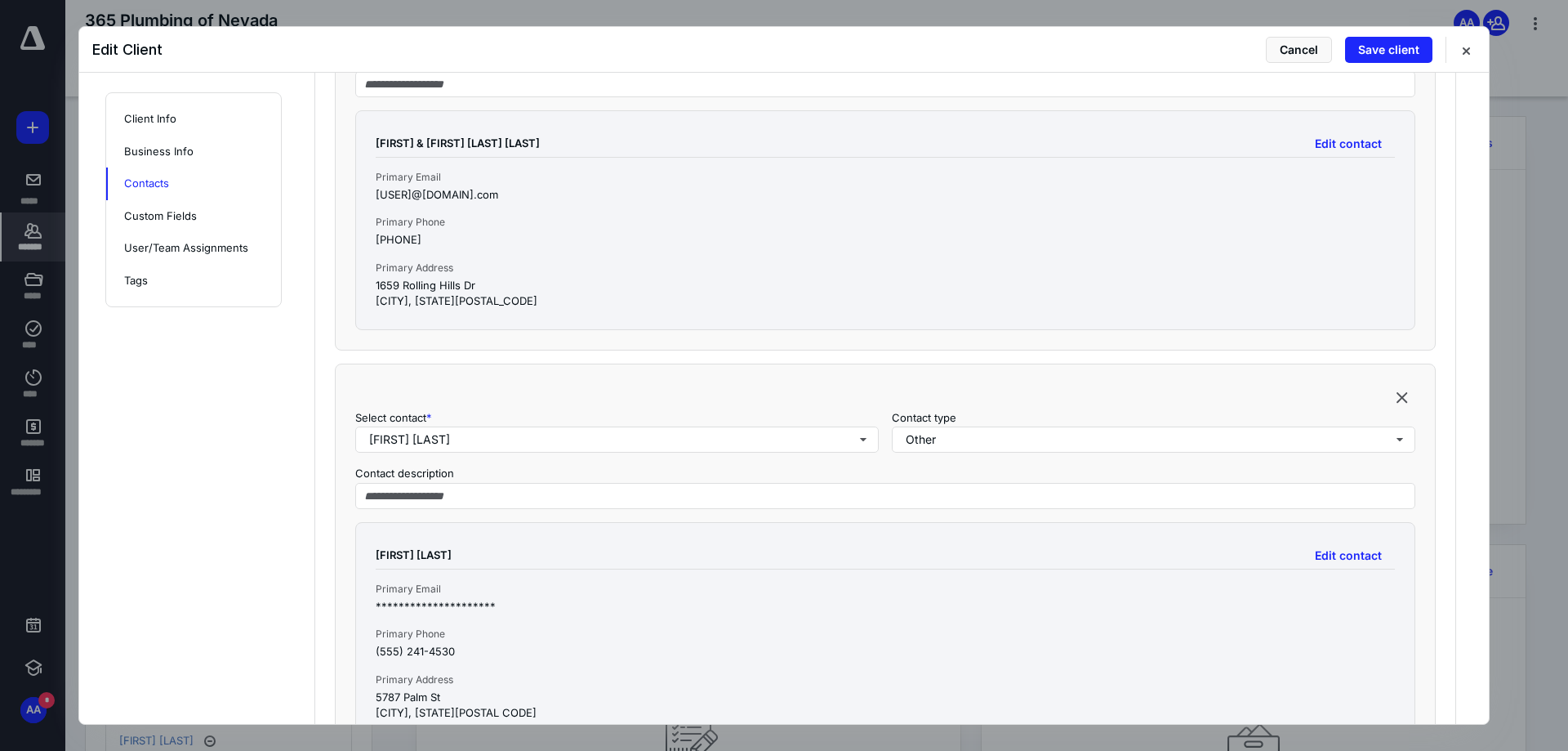scroll, scrollTop: 1144, scrollLeft: 0, axis: vertical 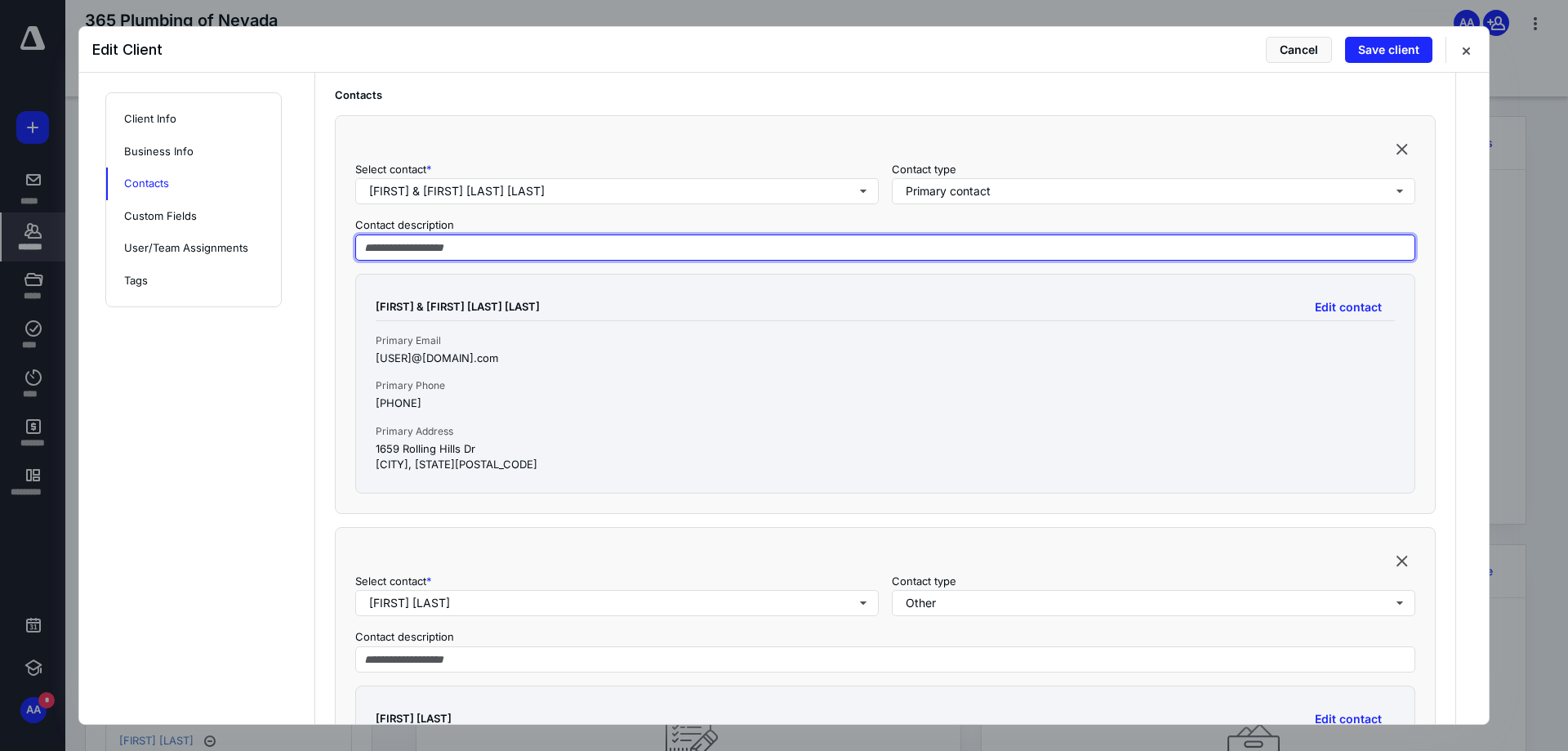 click at bounding box center (885, 248) 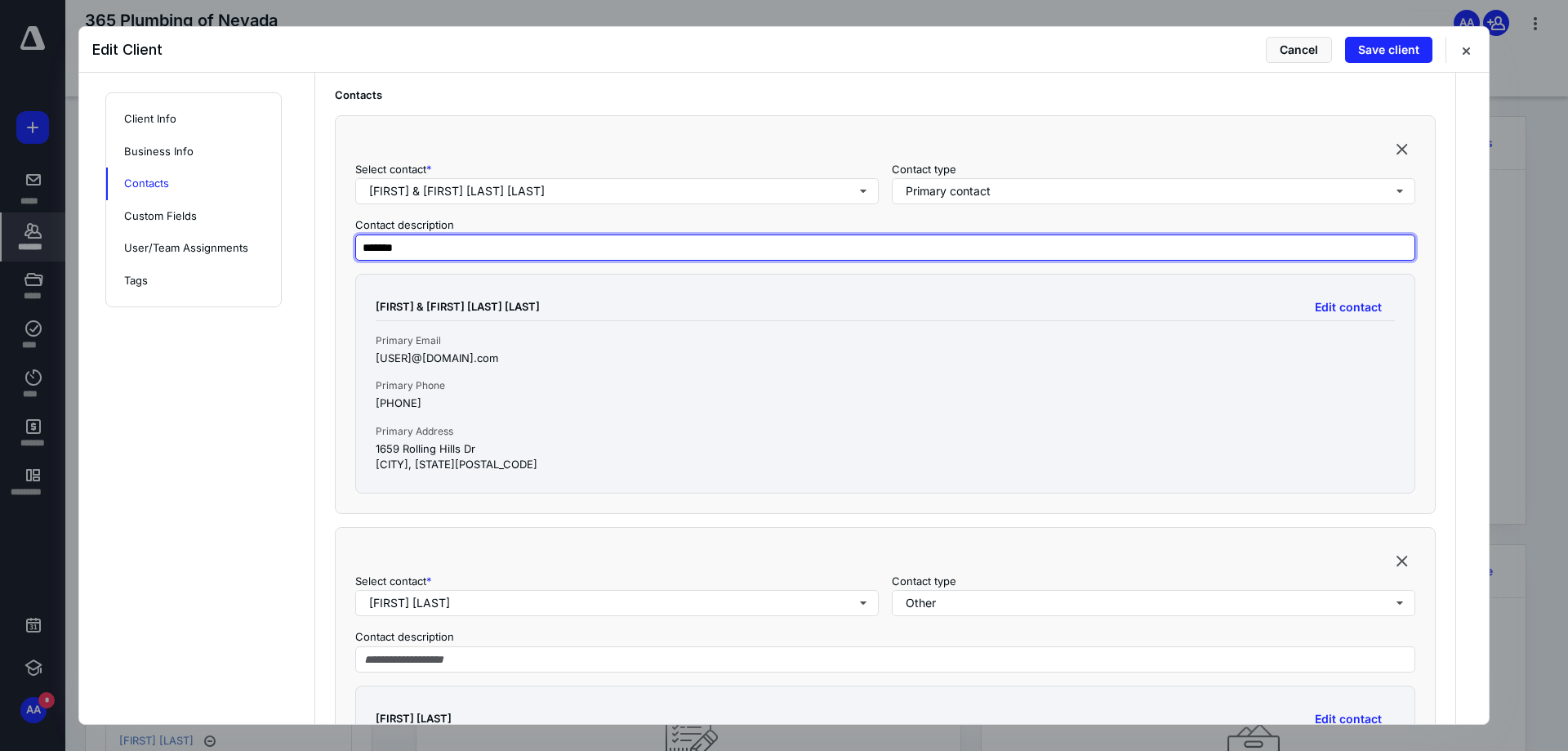 type on "*******" 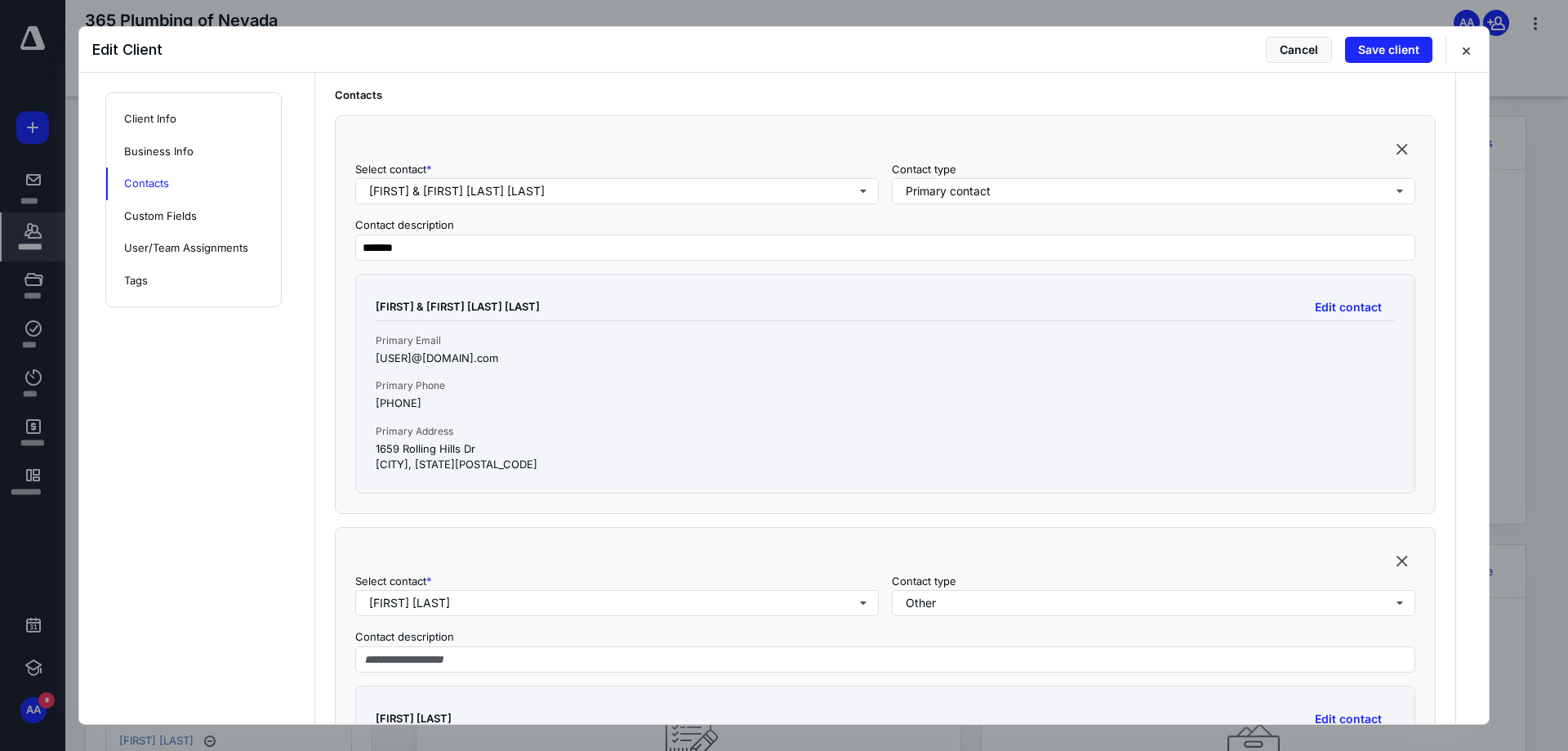click on "**********" at bounding box center (885, 536) 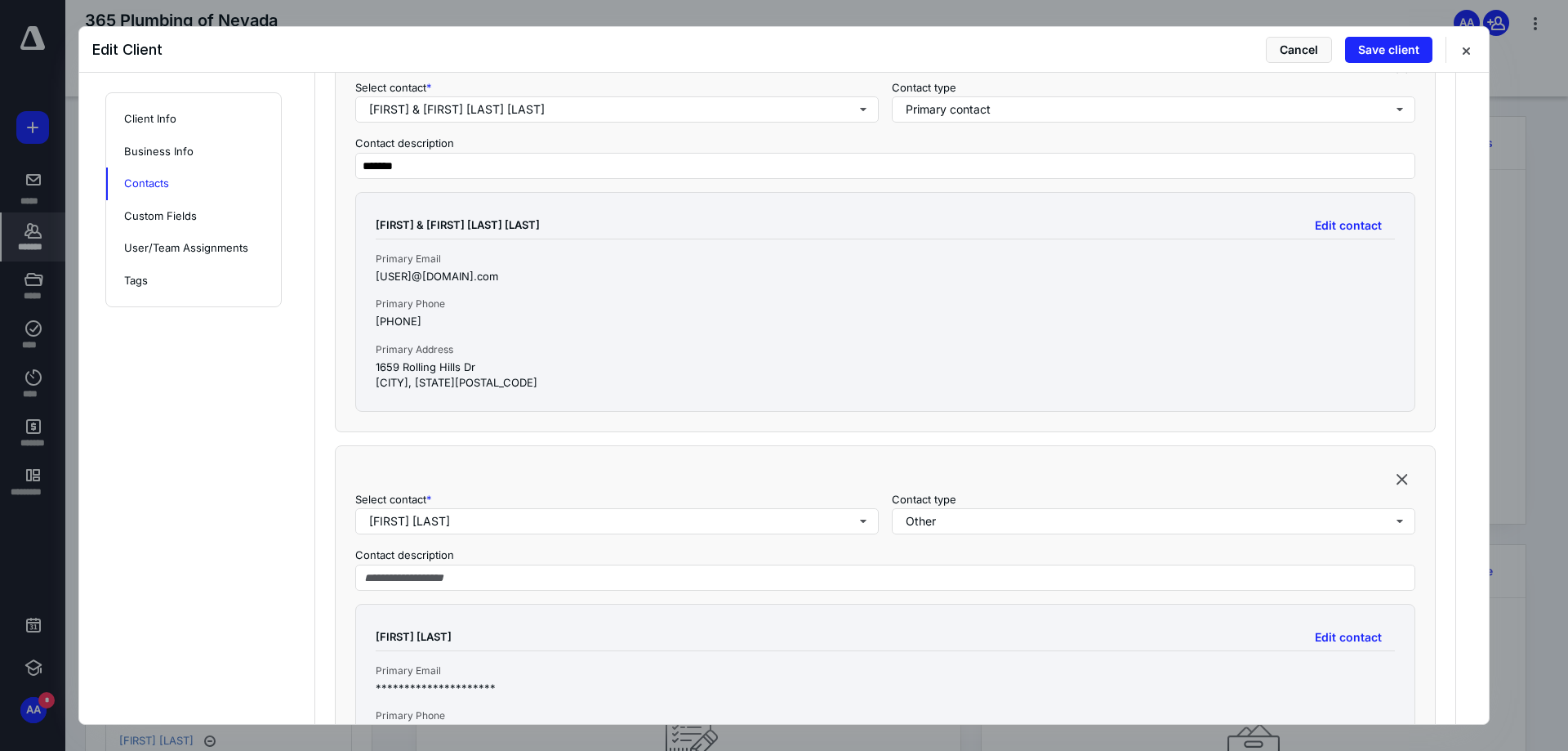 scroll, scrollTop: 1308, scrollLeft: 0, axis: vertical 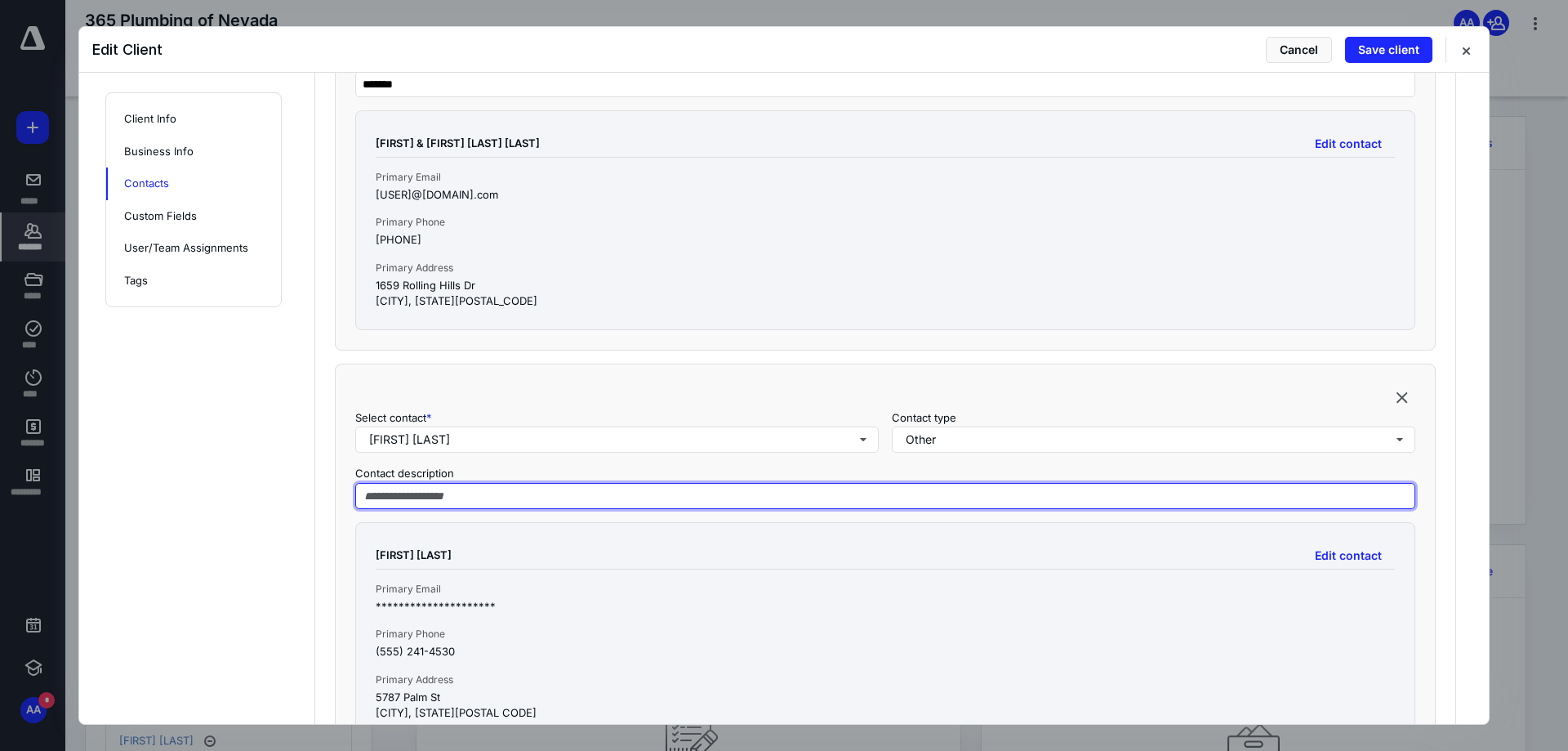 click at bounding box center [885, 496] 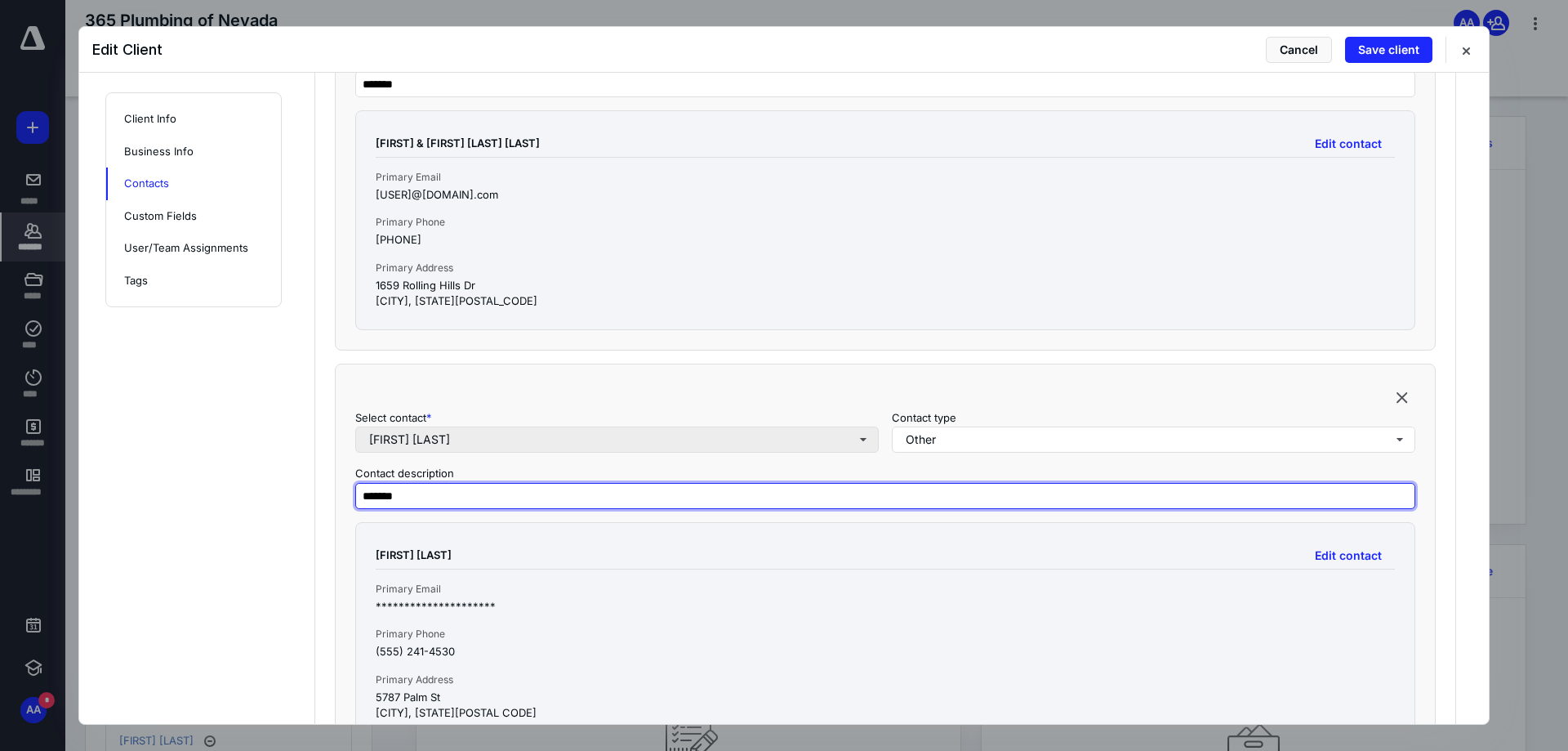 type on "*******" 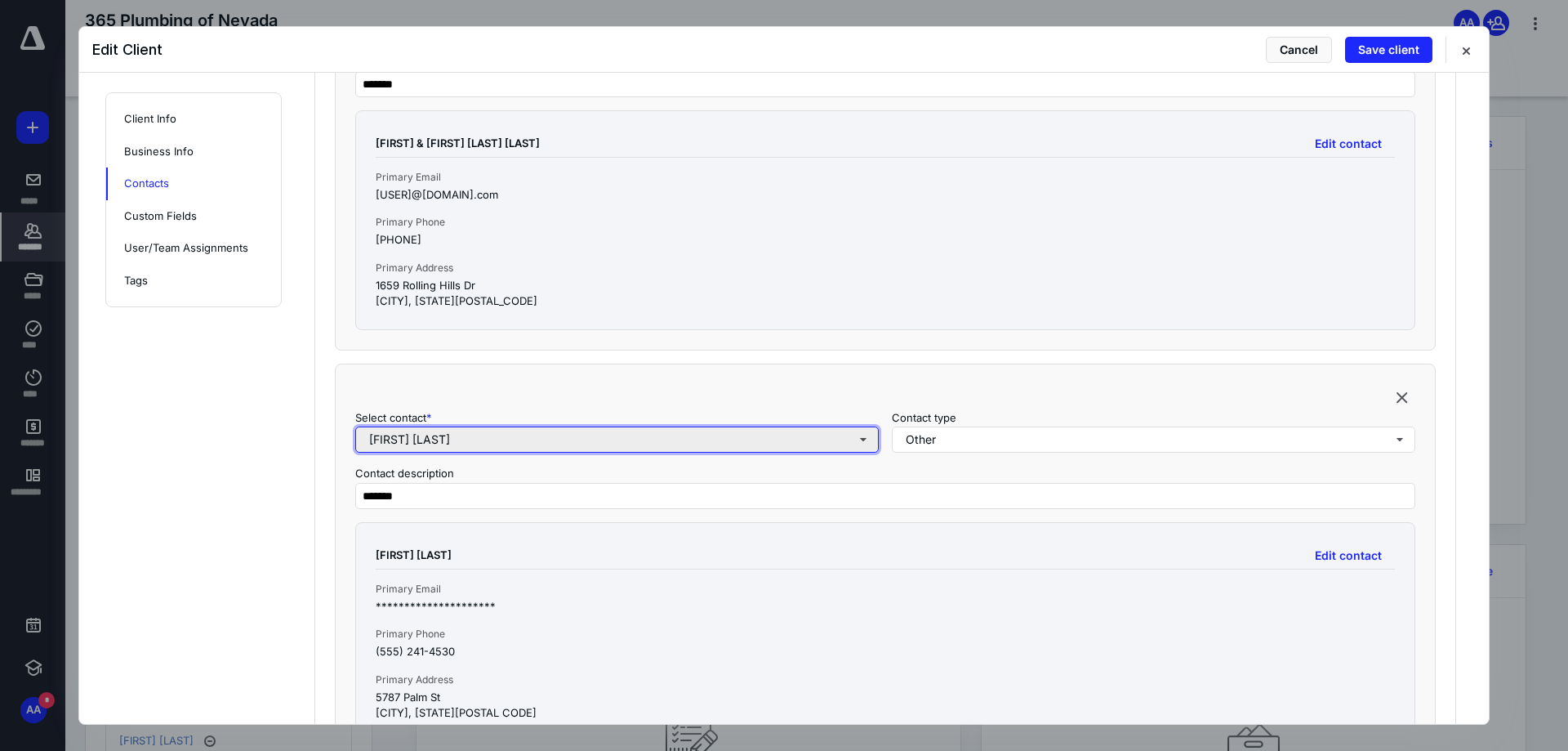 click on "[FIRST] [LAST]" at bounding box center [617, 440] 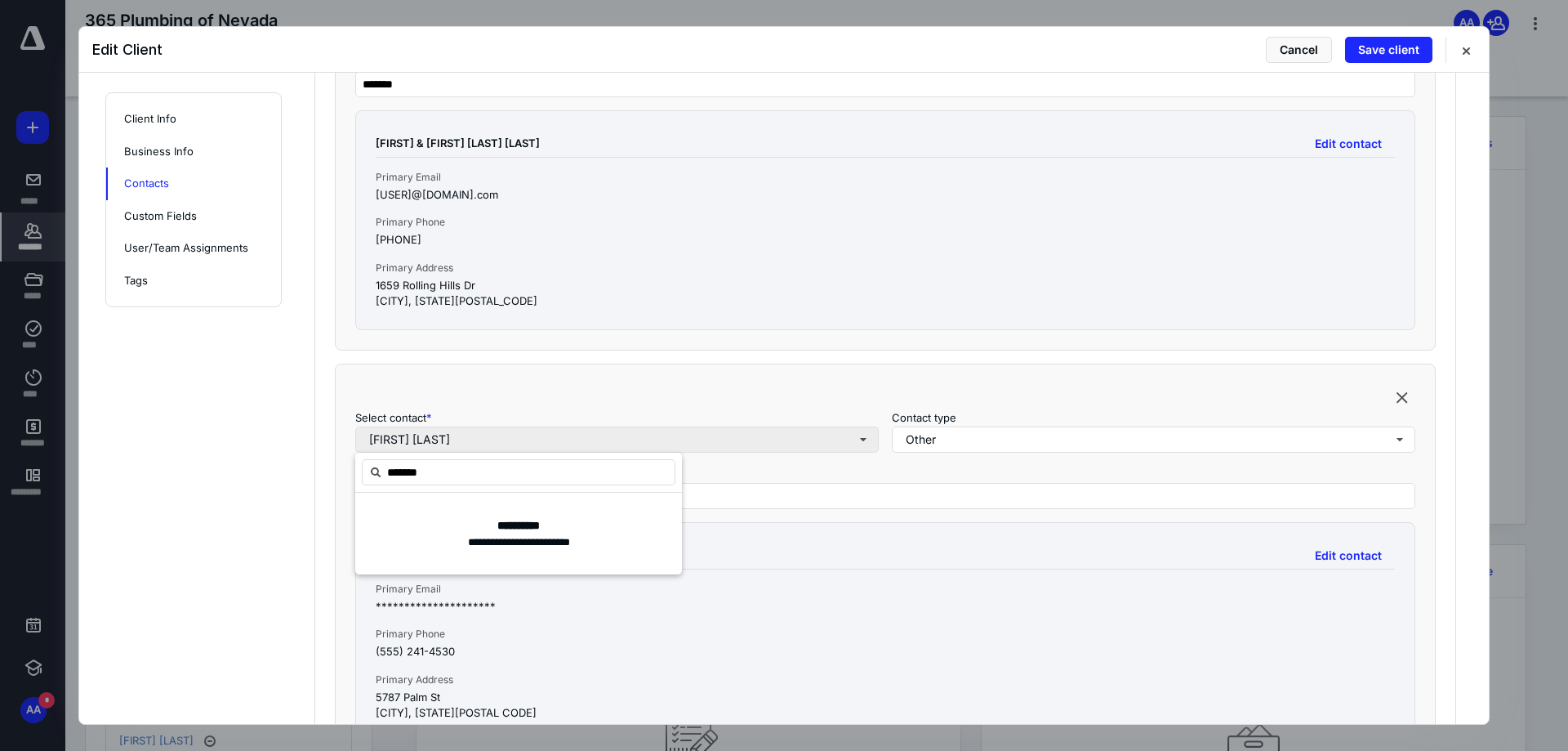 type on "*******" 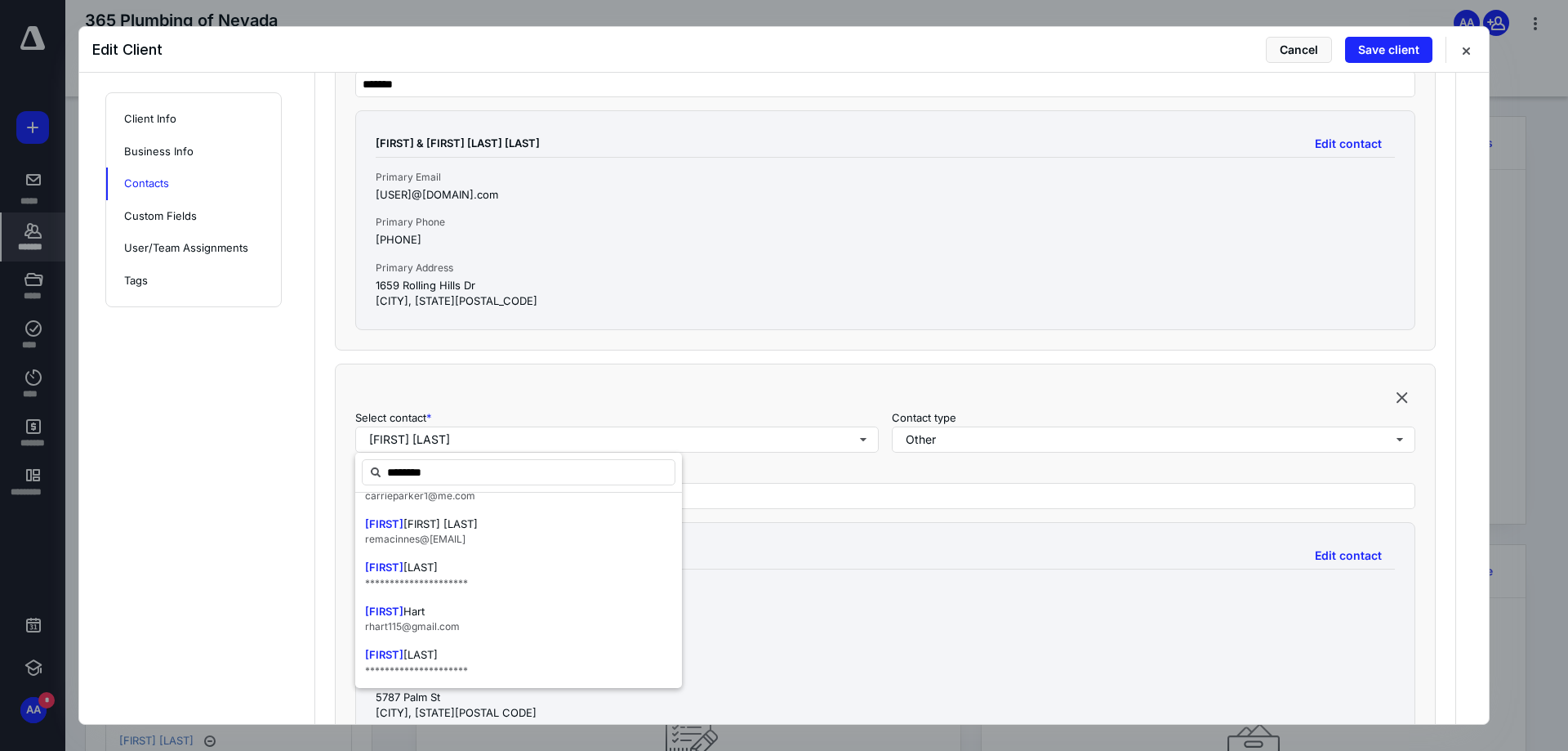scroll, scrollTop: 511, scrollLeft: 0, axis: vertical 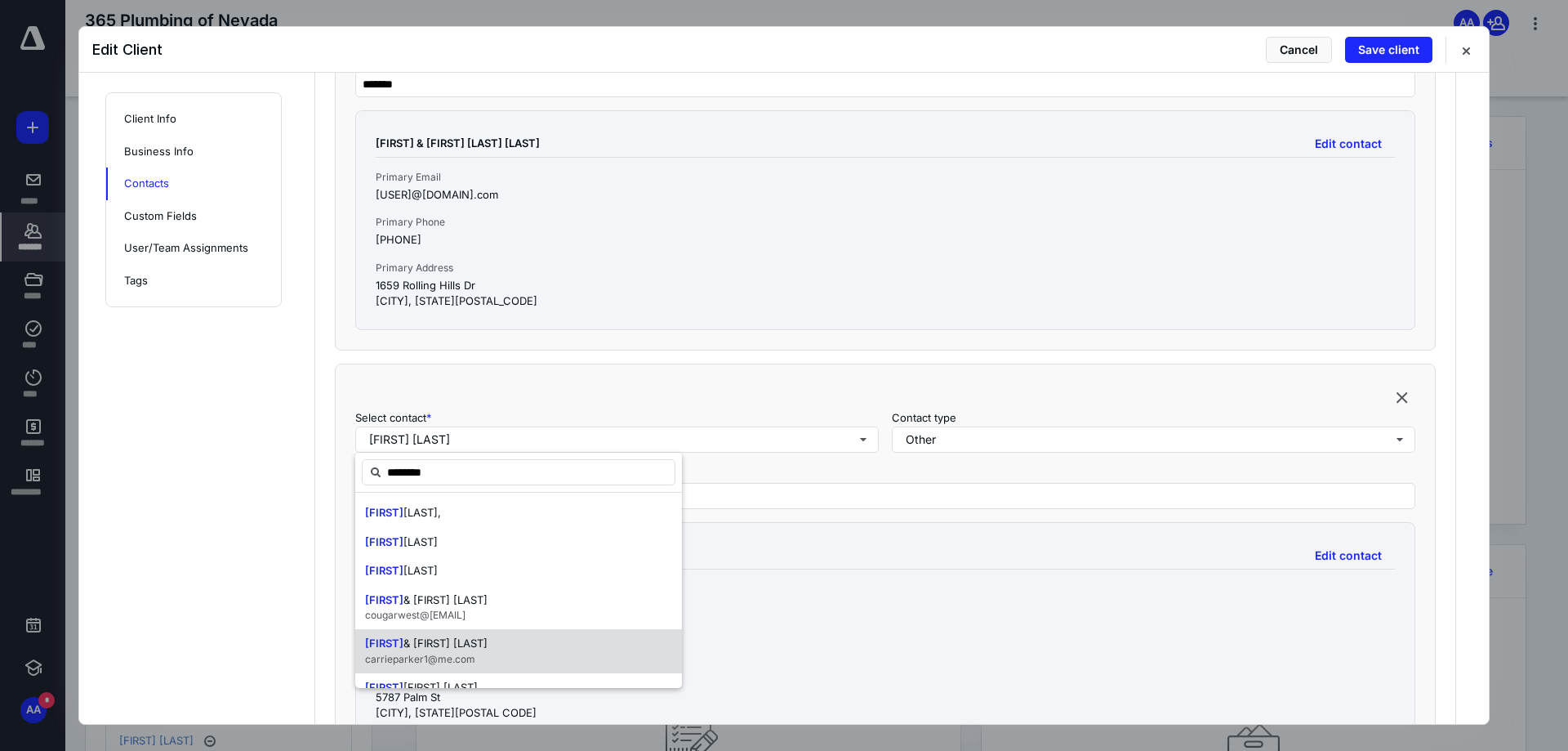 click on "[FIRST]   & [FIRST] [USER]@[DOMAIN].com" at bounding box center [519, 651] 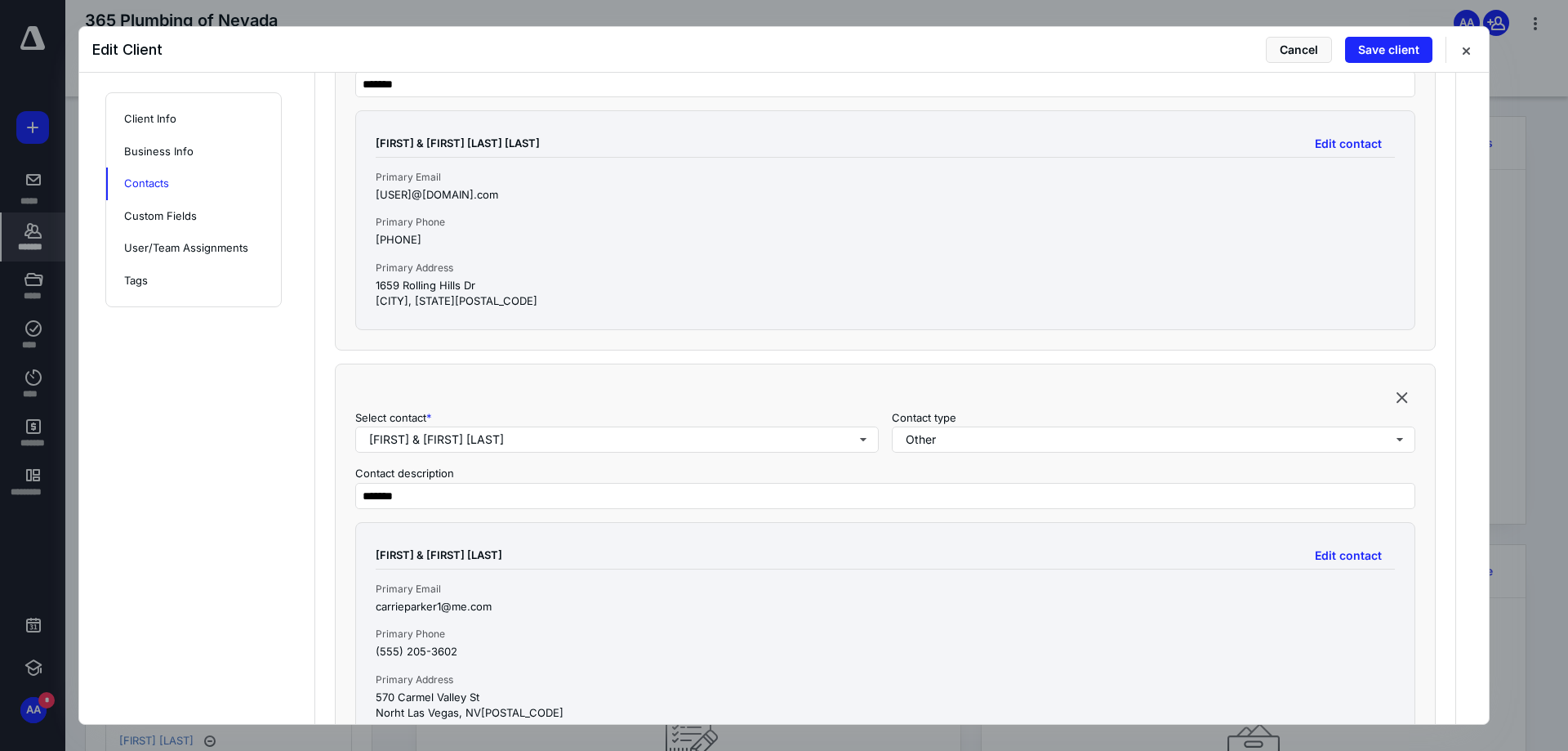 scroll, scrollTop: 1389, scrollLeft: 0, axis: vertical 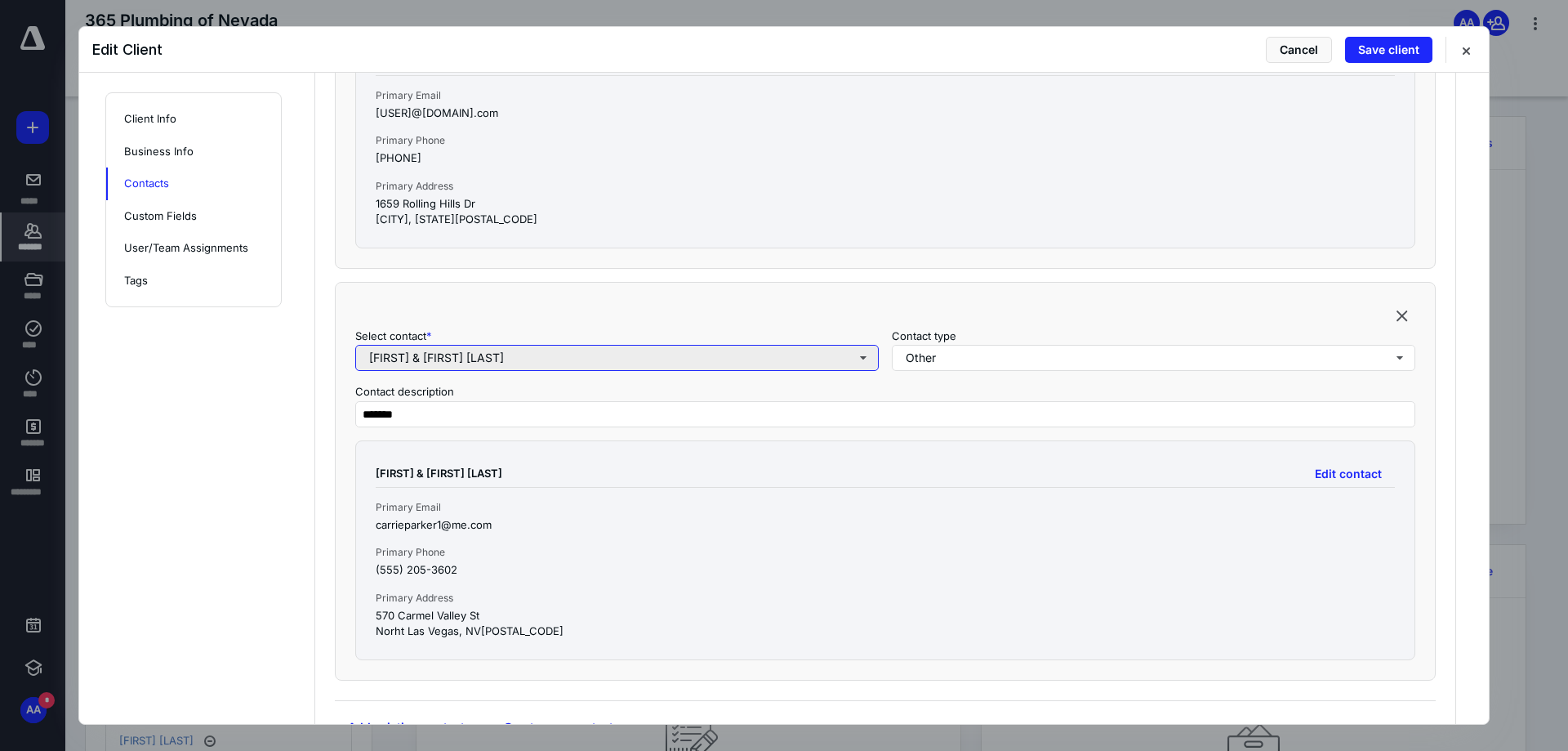 type 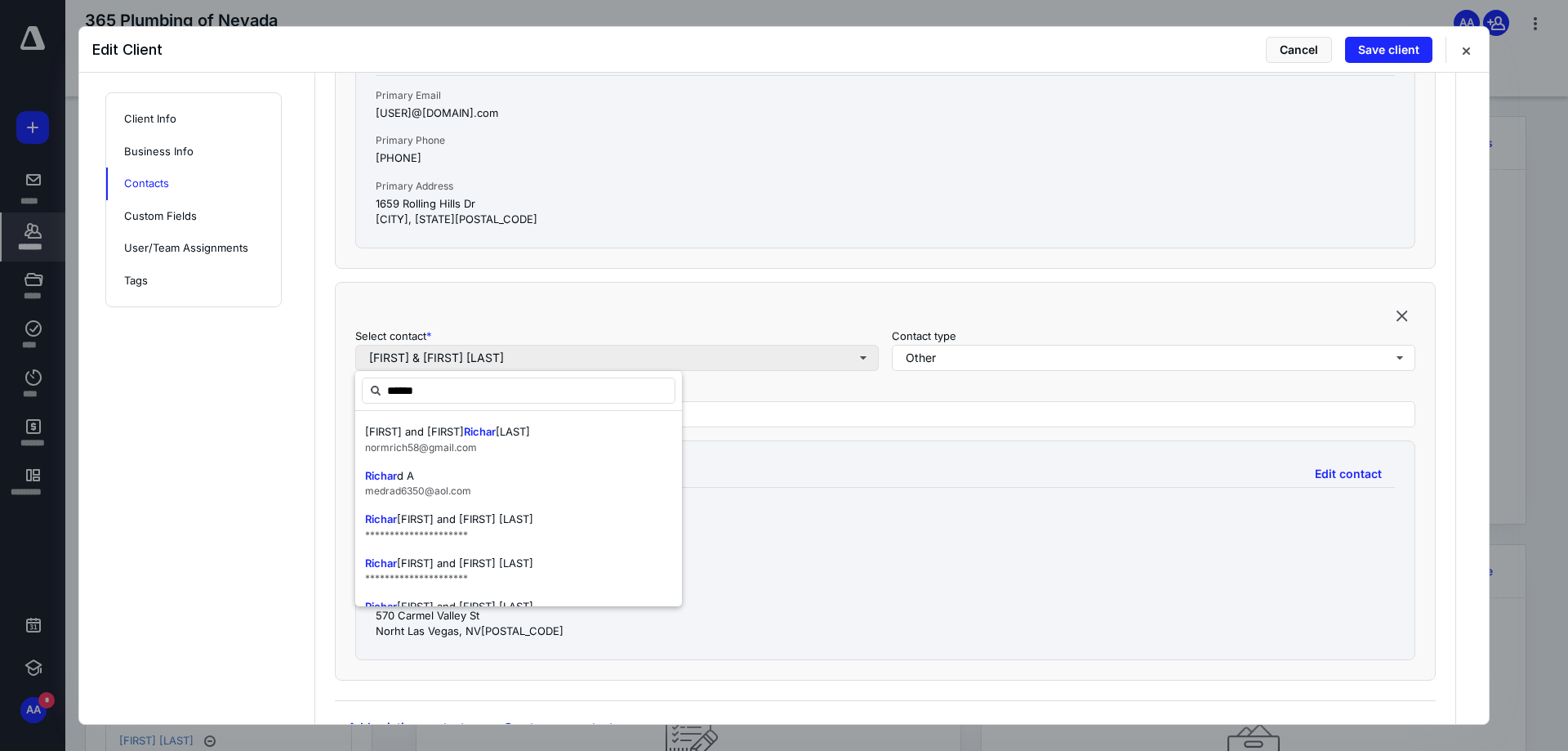 type on "*******" 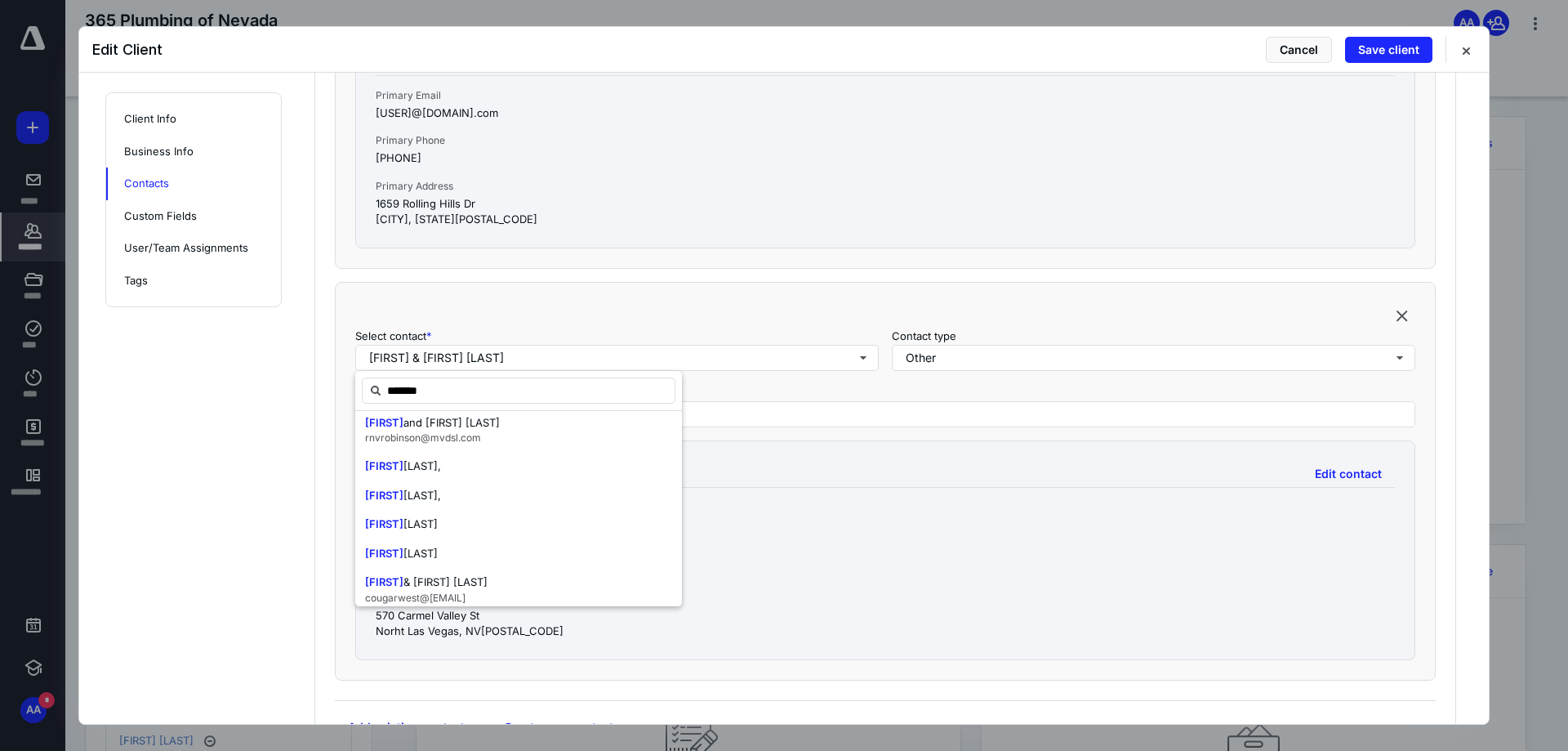 scroll, scrollTop: 654, scrollLeft: 0, axis: vertical 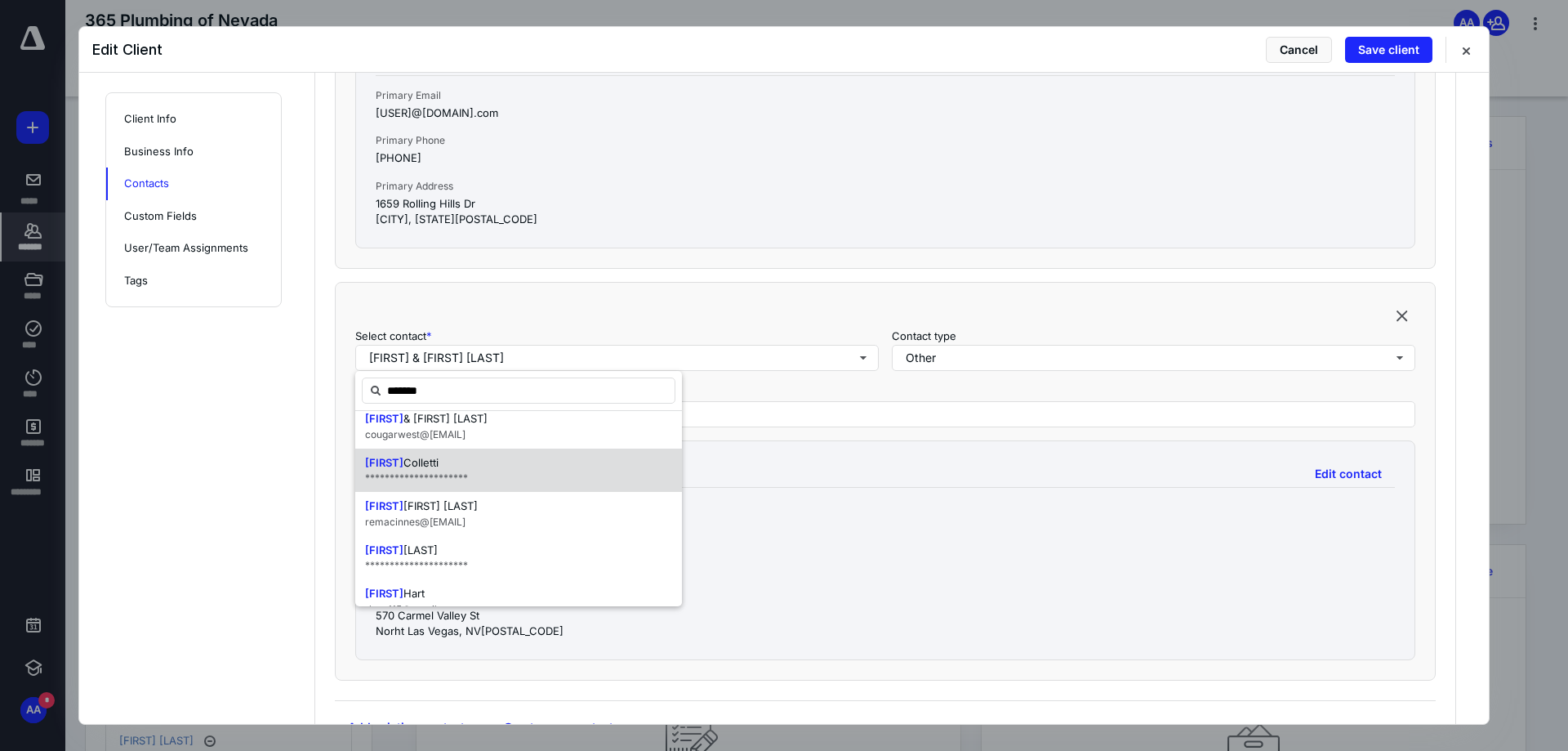 click on "**********" at bounding box center (416, 477) 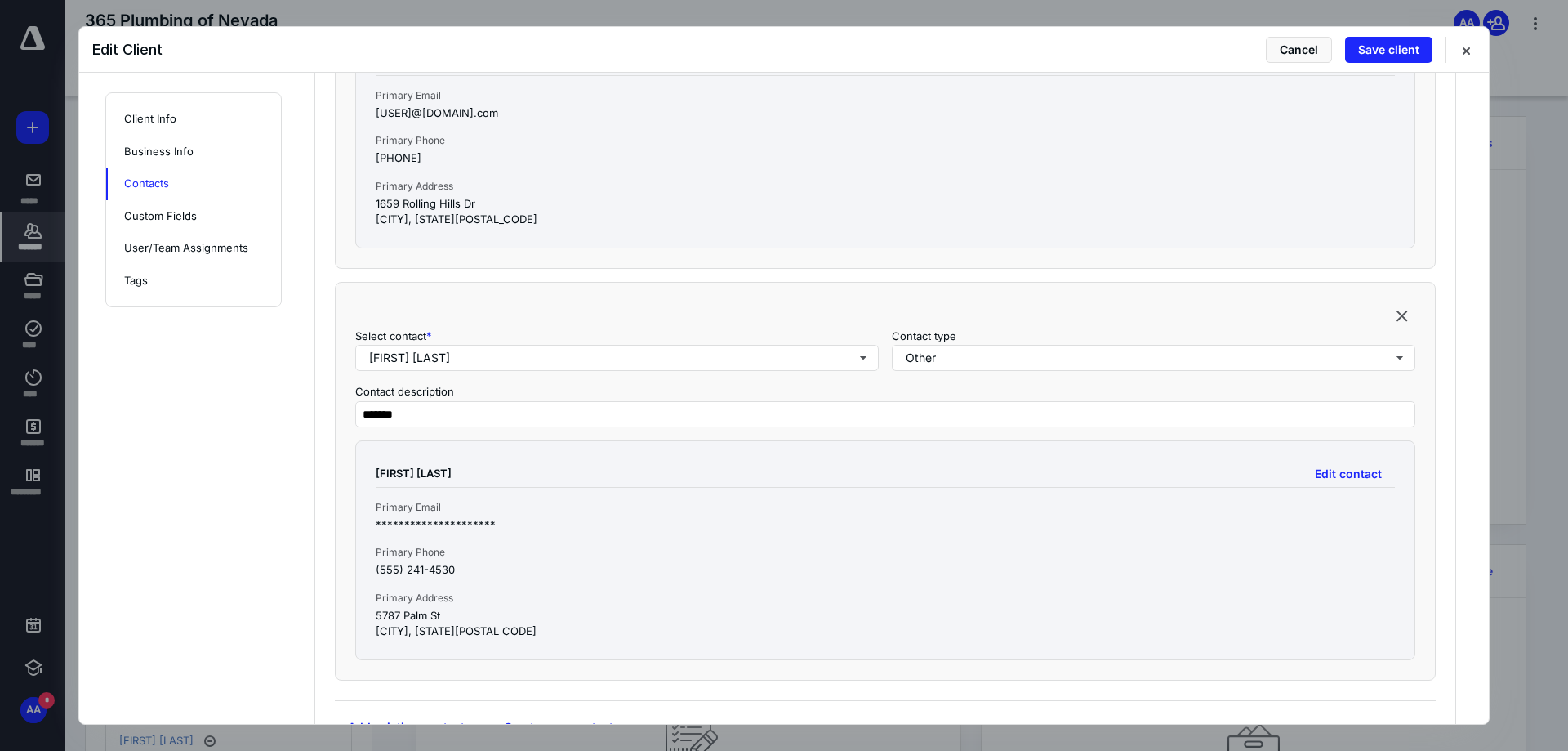 click on "Select contact  * [FIRST] [LAST] Contact type Other Contact description ******* [FIRST] [LAST] Edit contact Primary Email [EMAIL] Primary Phone (555) 241-4530 Primary Address [NUMBER] [STREET] [CITY], [STATE]  [POSTAL_CODE]" at bounding box center [885, 481] 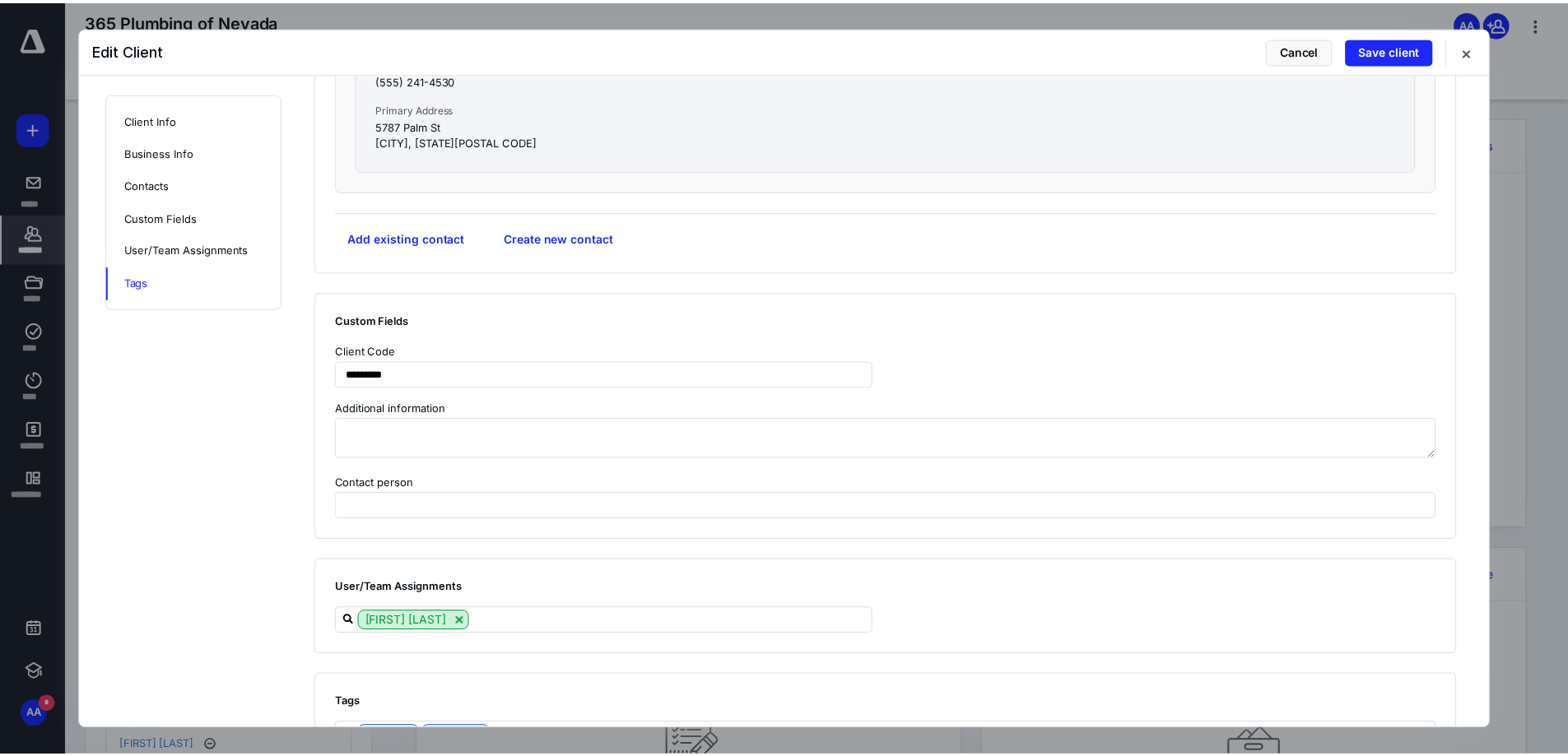 scroll, scrollTop: 1946, scrollLeft: 0, axis: vertical 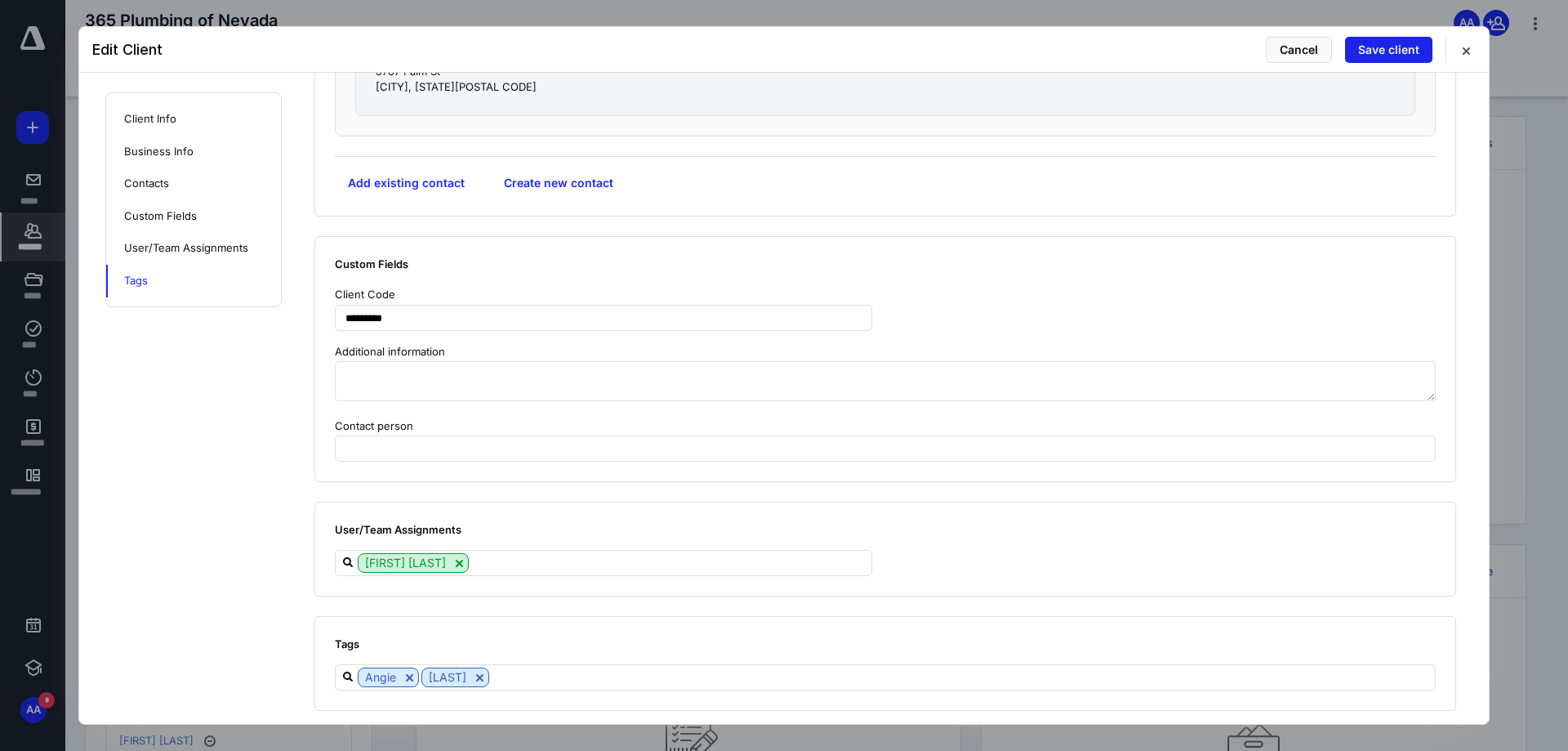 click on "Save client" at bounding box center (1388, 50) 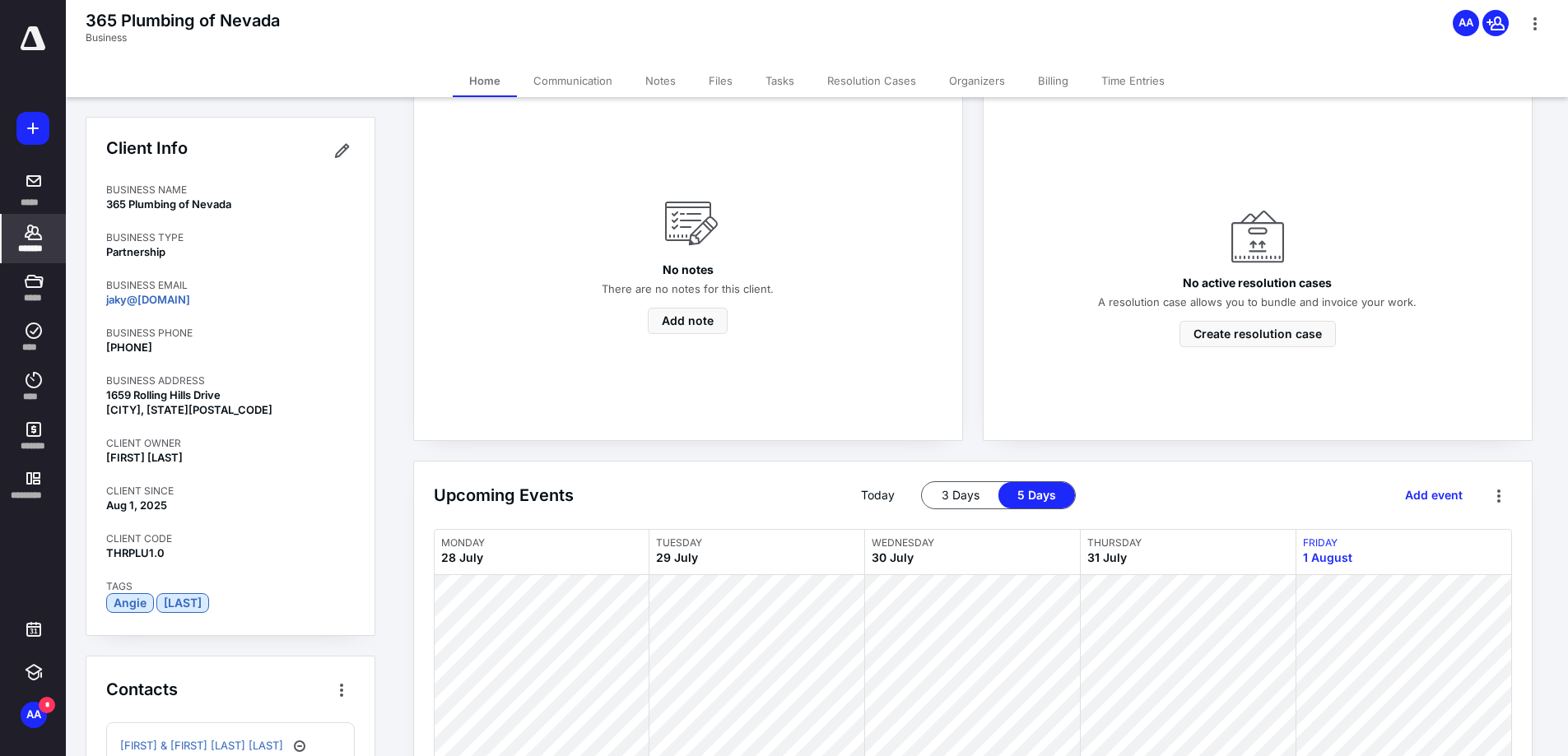 scroll, scrollTop: 541, scrollLeft: 0, axis: vertical 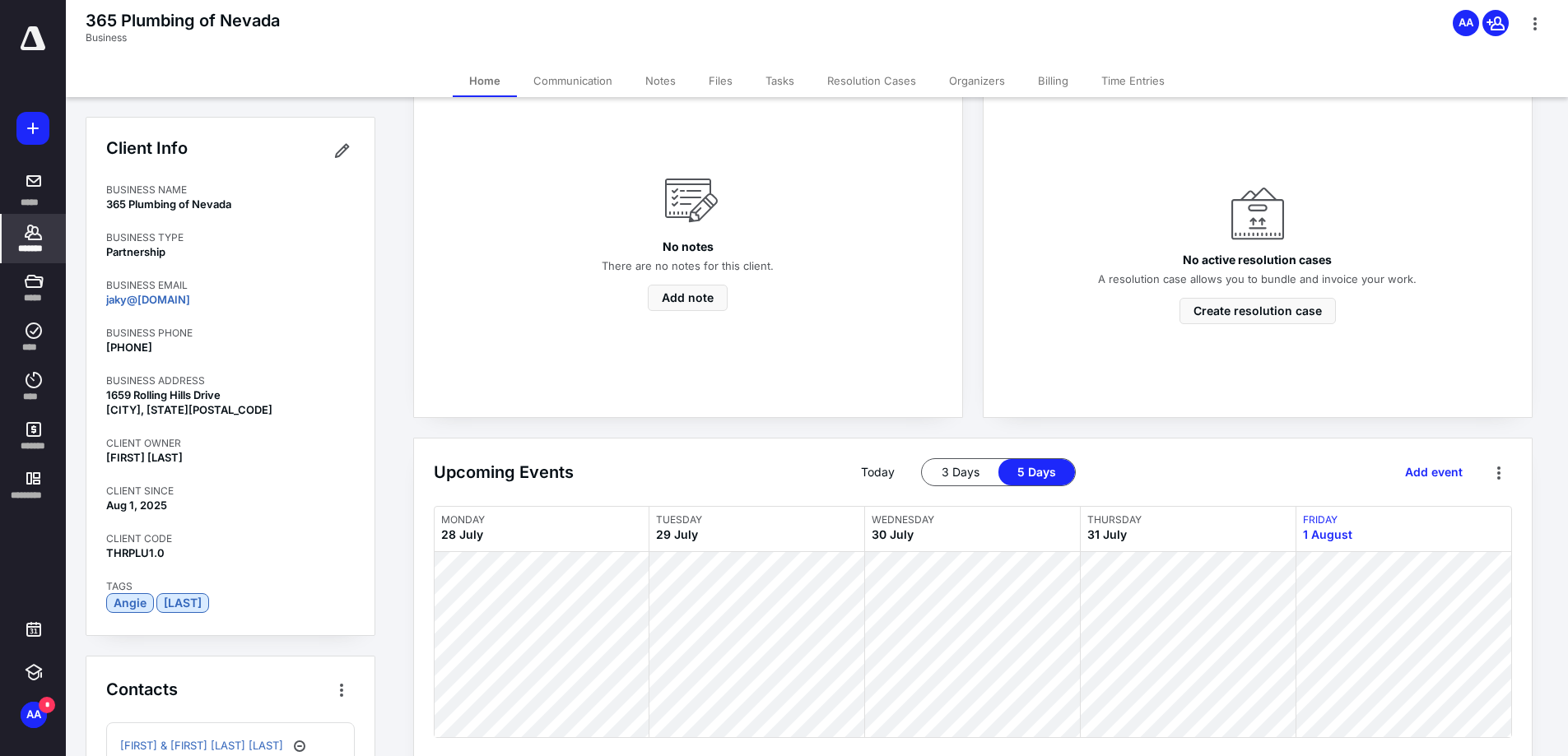 click 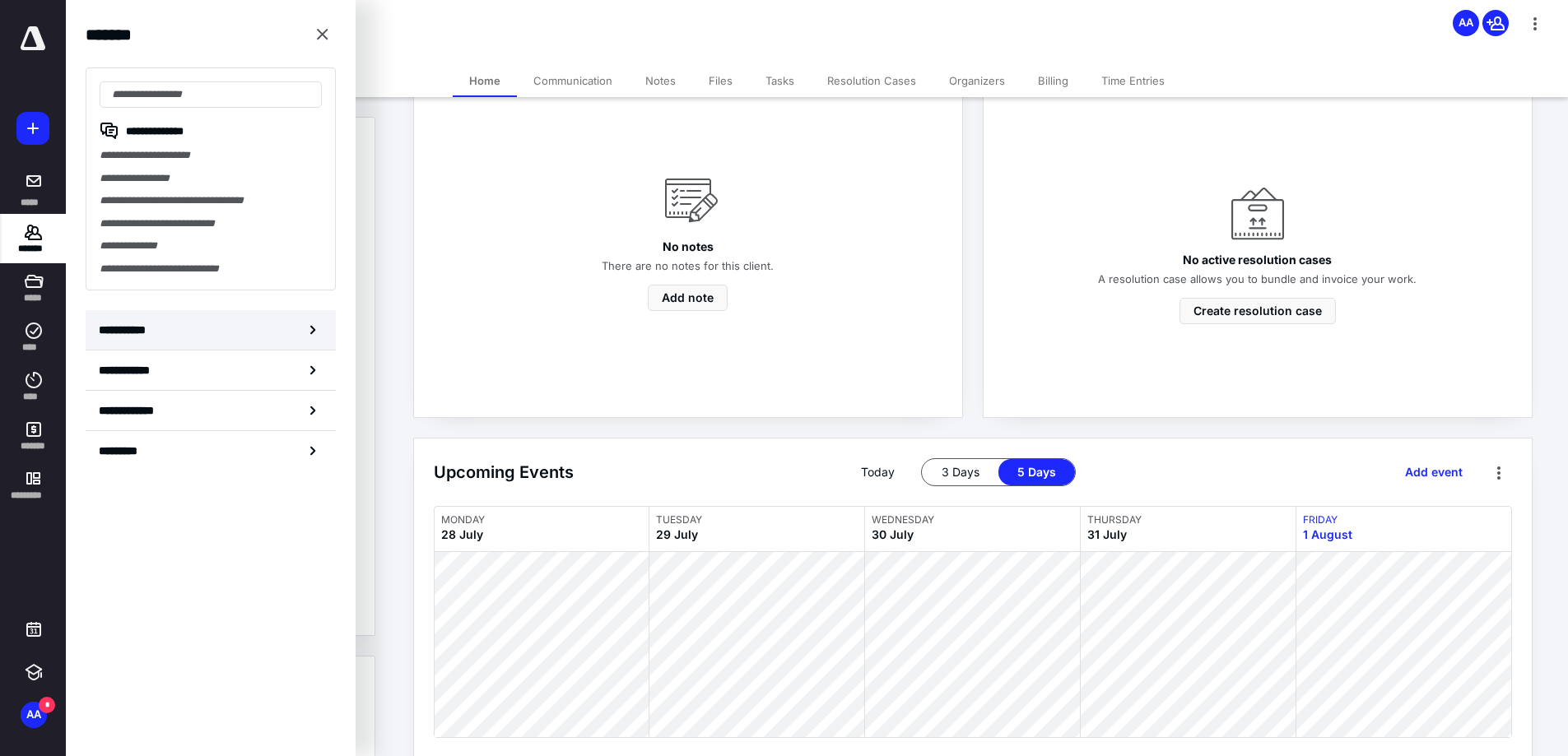 click on "**********" at bounding box center [127, 330] 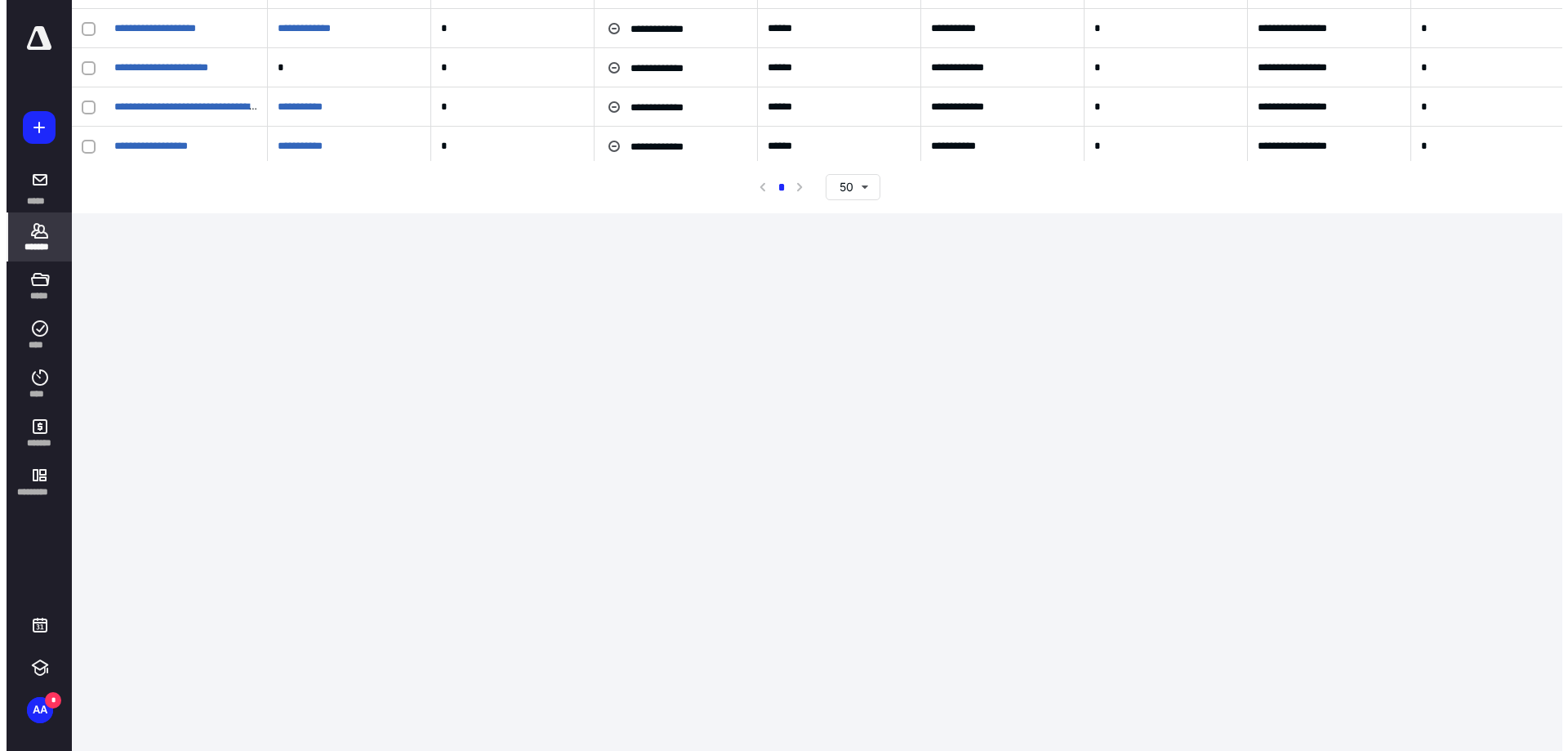 scroll, scrollTop: 0, scrollLeft: 0, axis: both 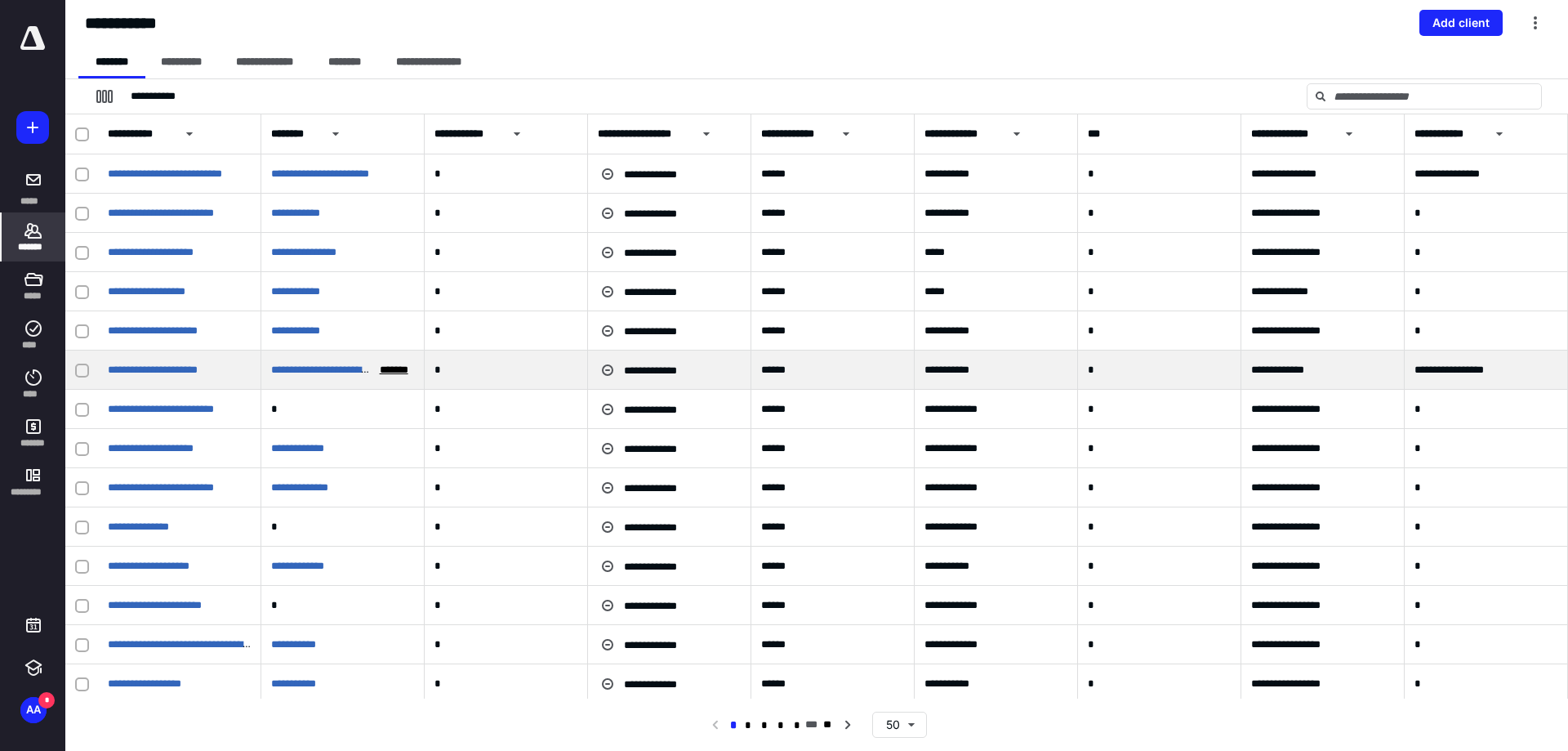 click on "*******" at bounding box center [394, 370] 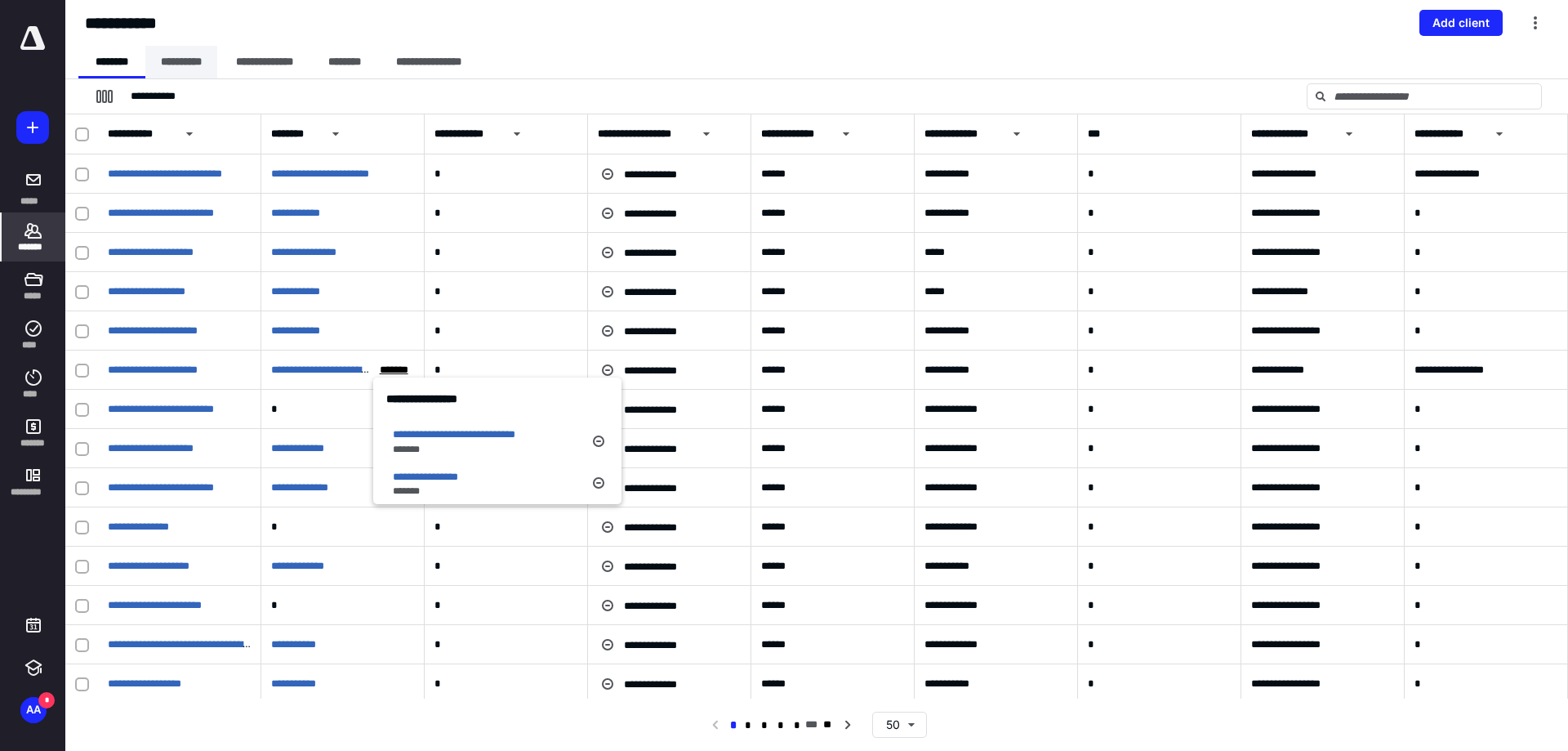 click on "**********" at bounding box center [181, 62] 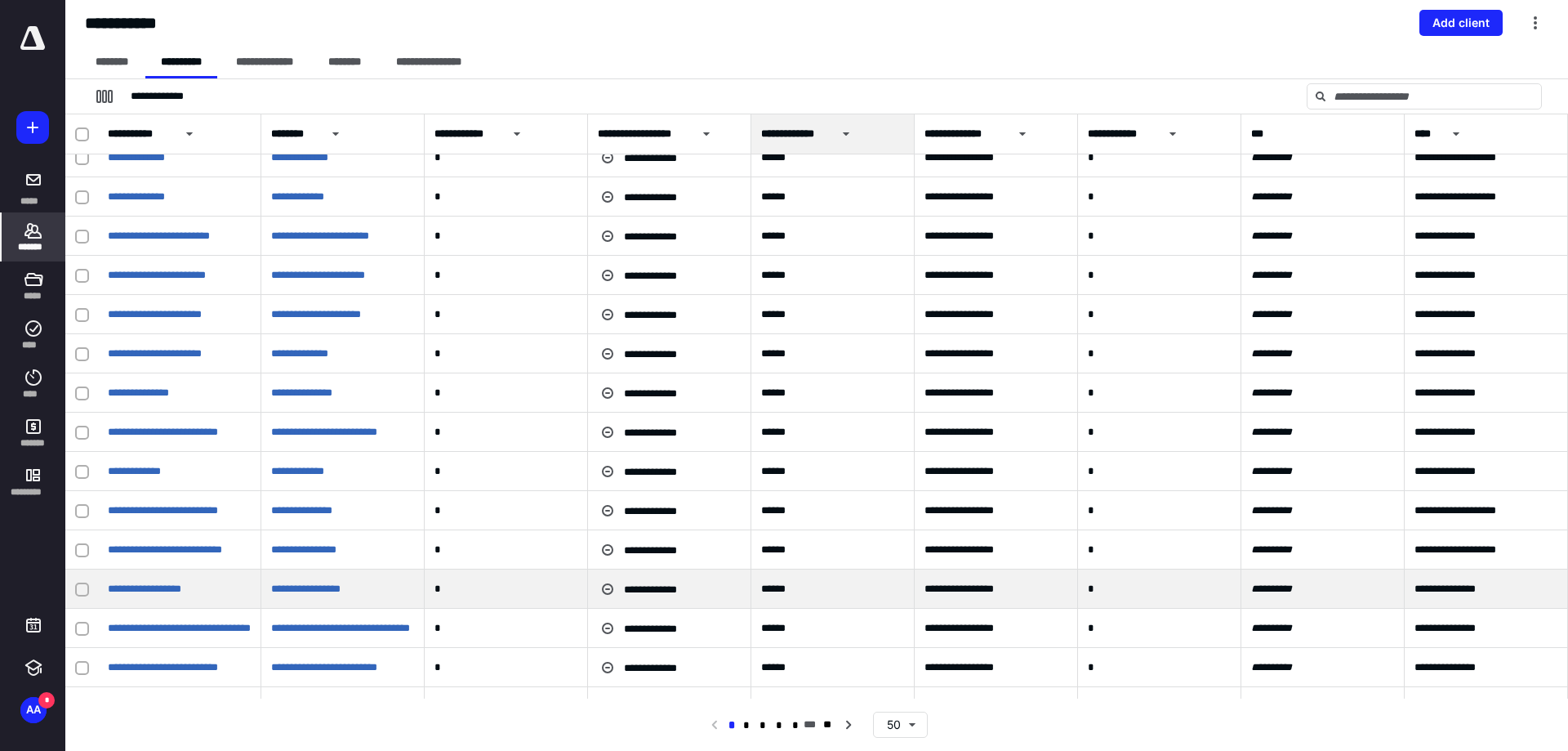 scroll, scrollTop: 1429, scrollLeft: 0, axis: vertical 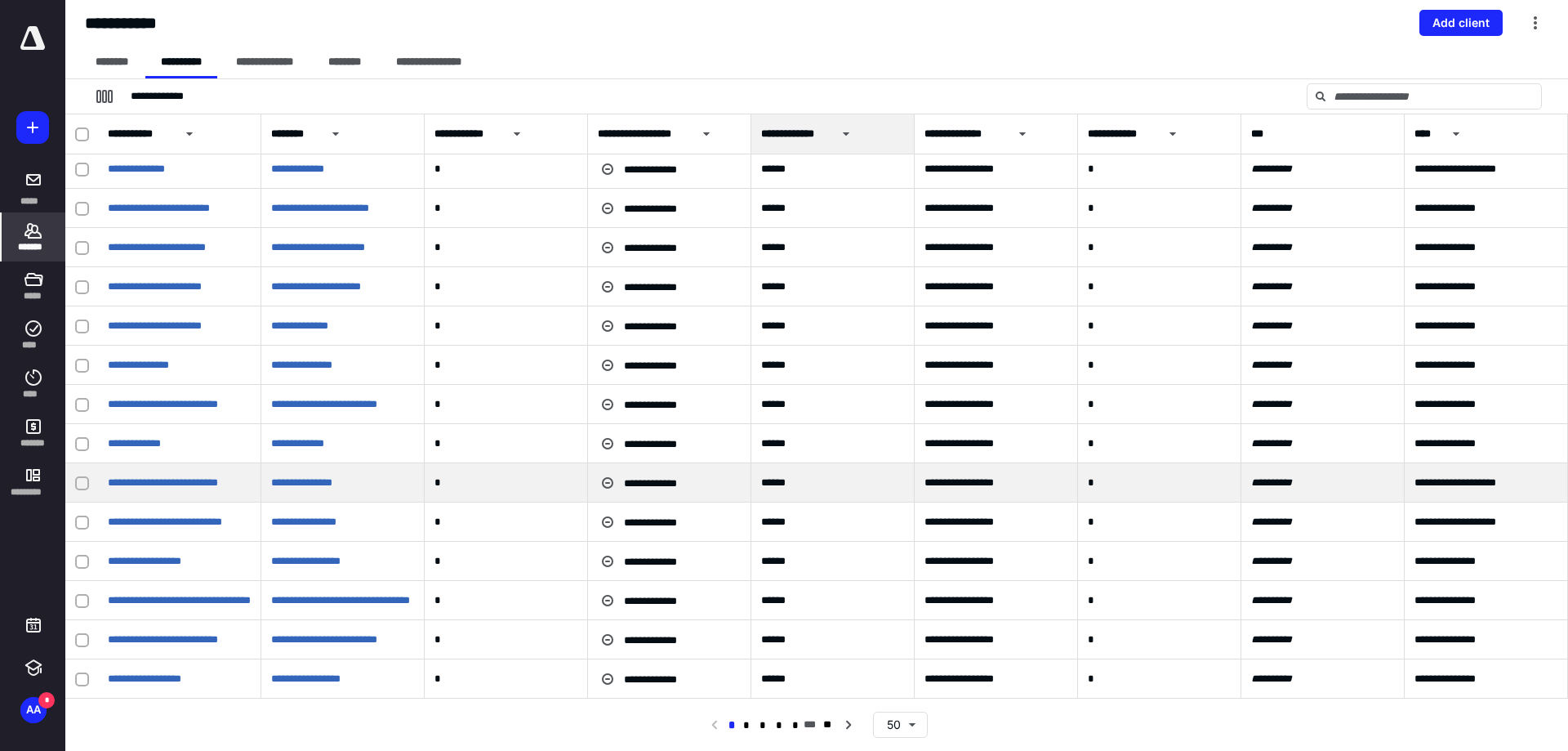 click on "**********" at bounding box center [670, 483] 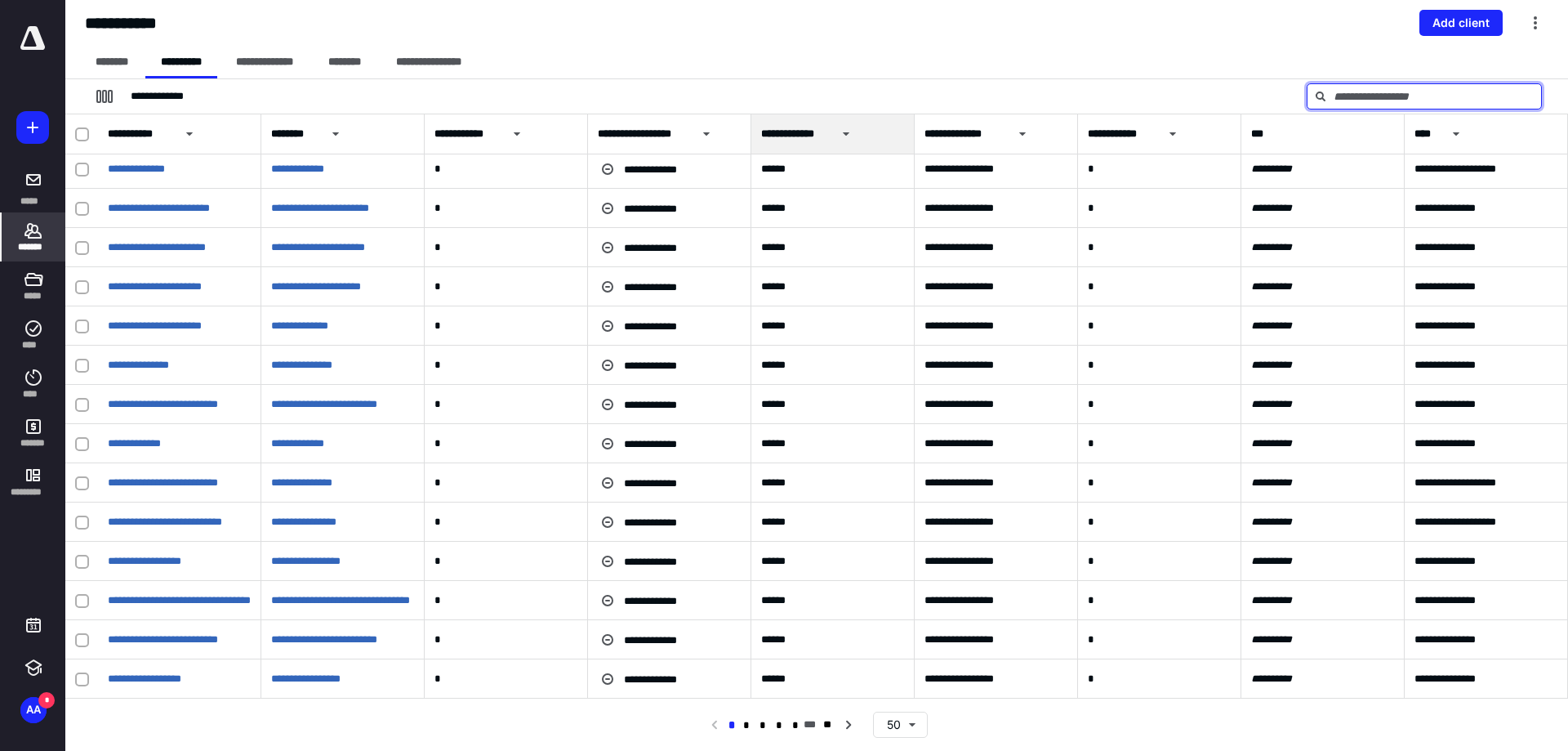 click at bounding box center (1424, 96) 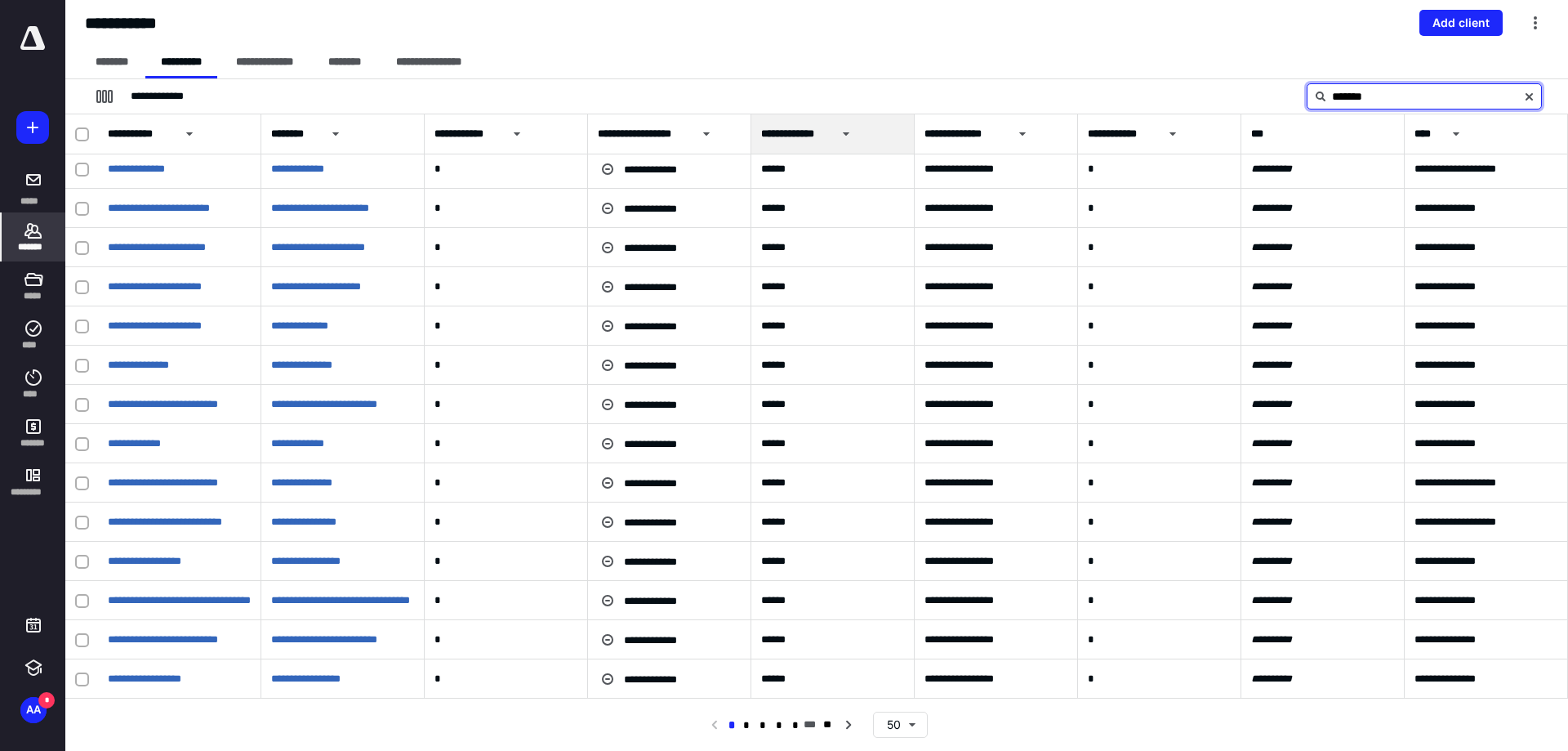 scroll, scrollTop: 0, scrollLeft: 0, axis: both 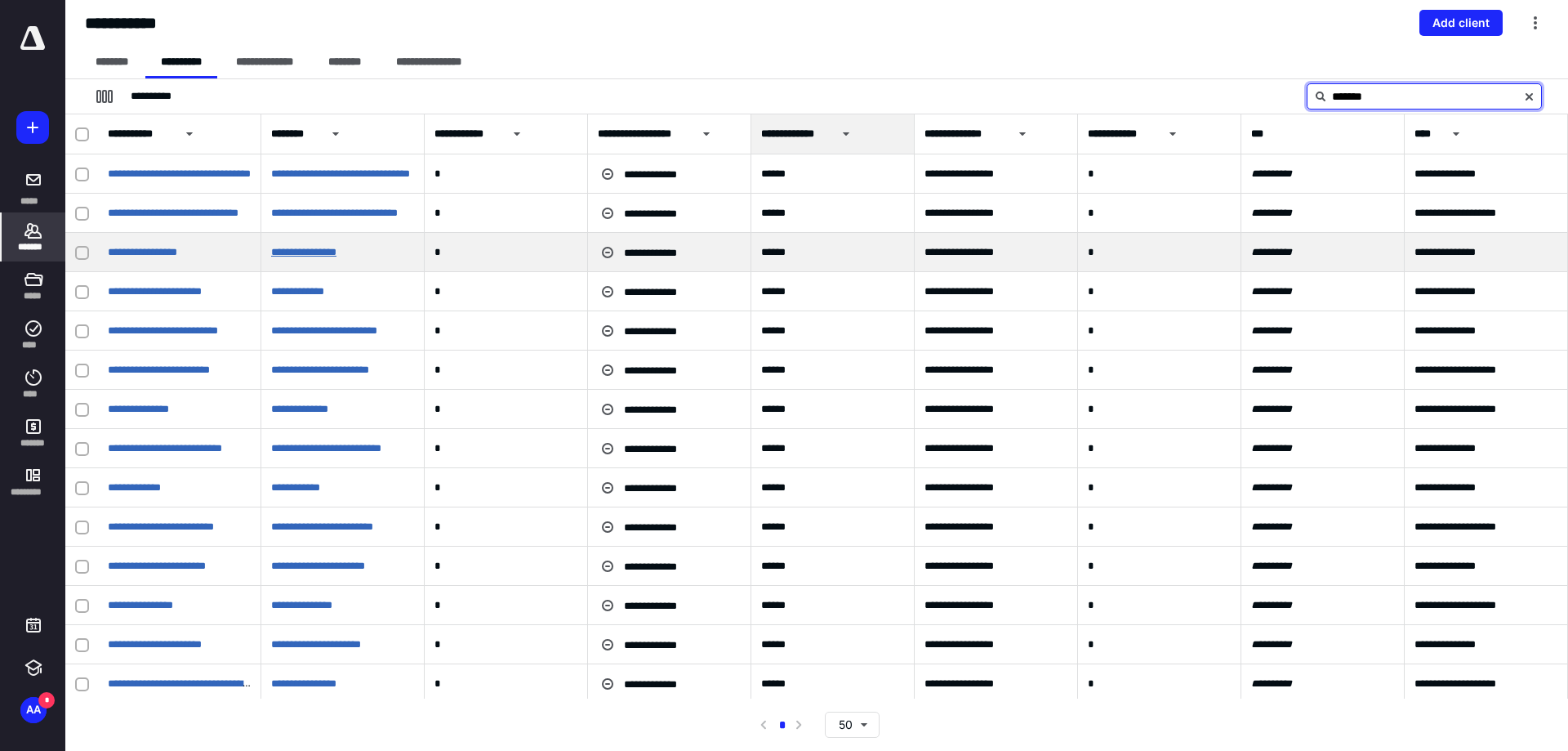 type on "*******" 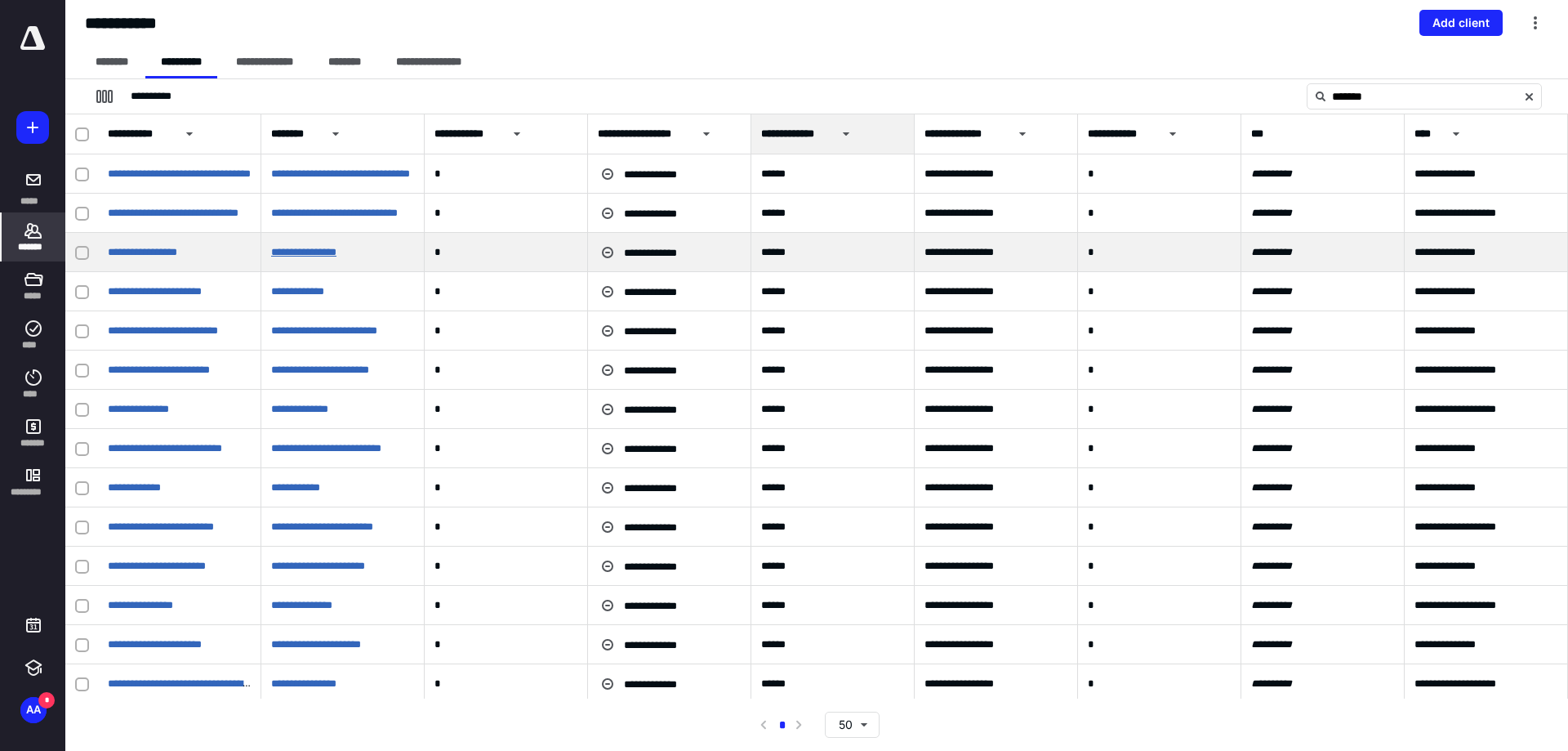 click on "**********" at bounding box center [304, 252] 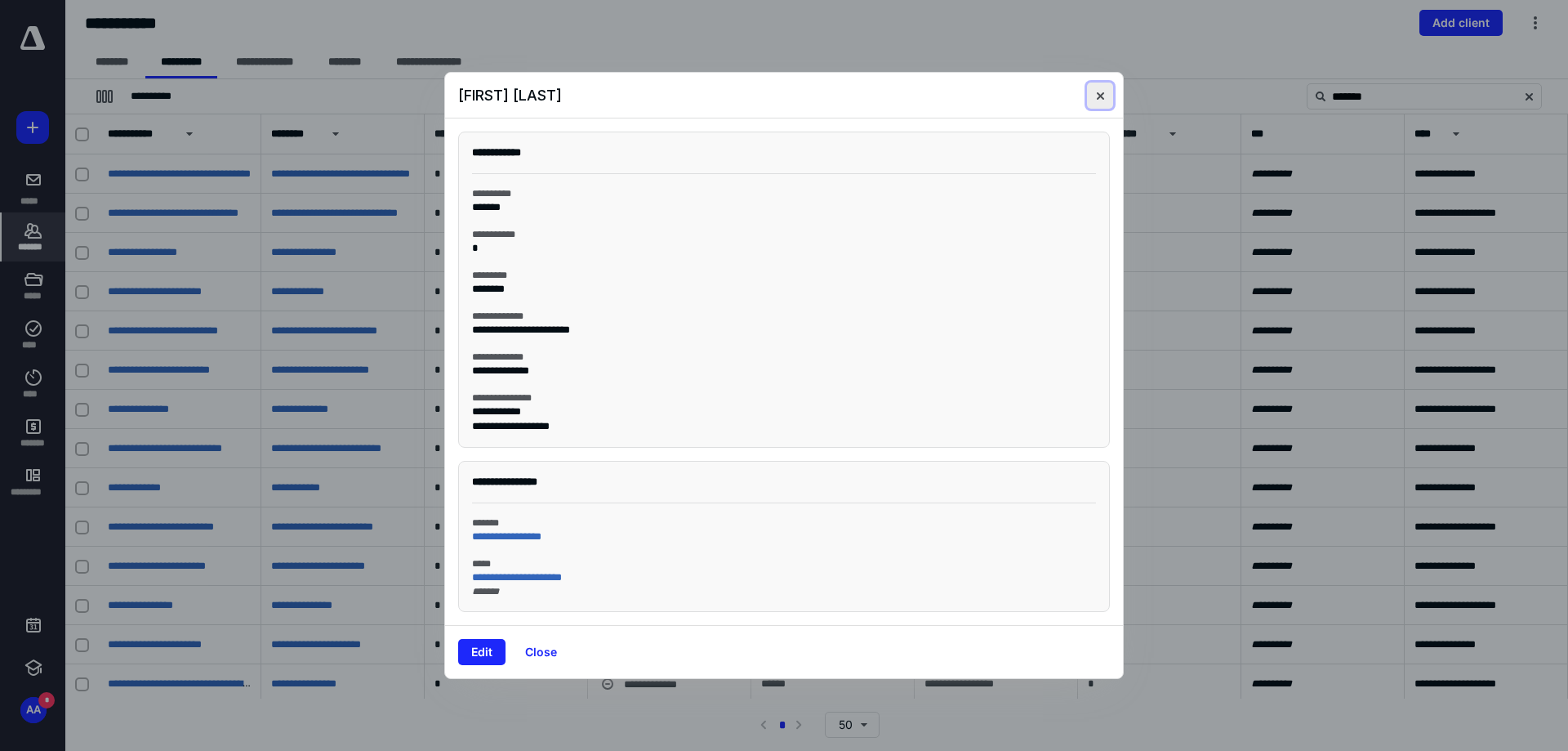 click at bounding box center (1100, 96) 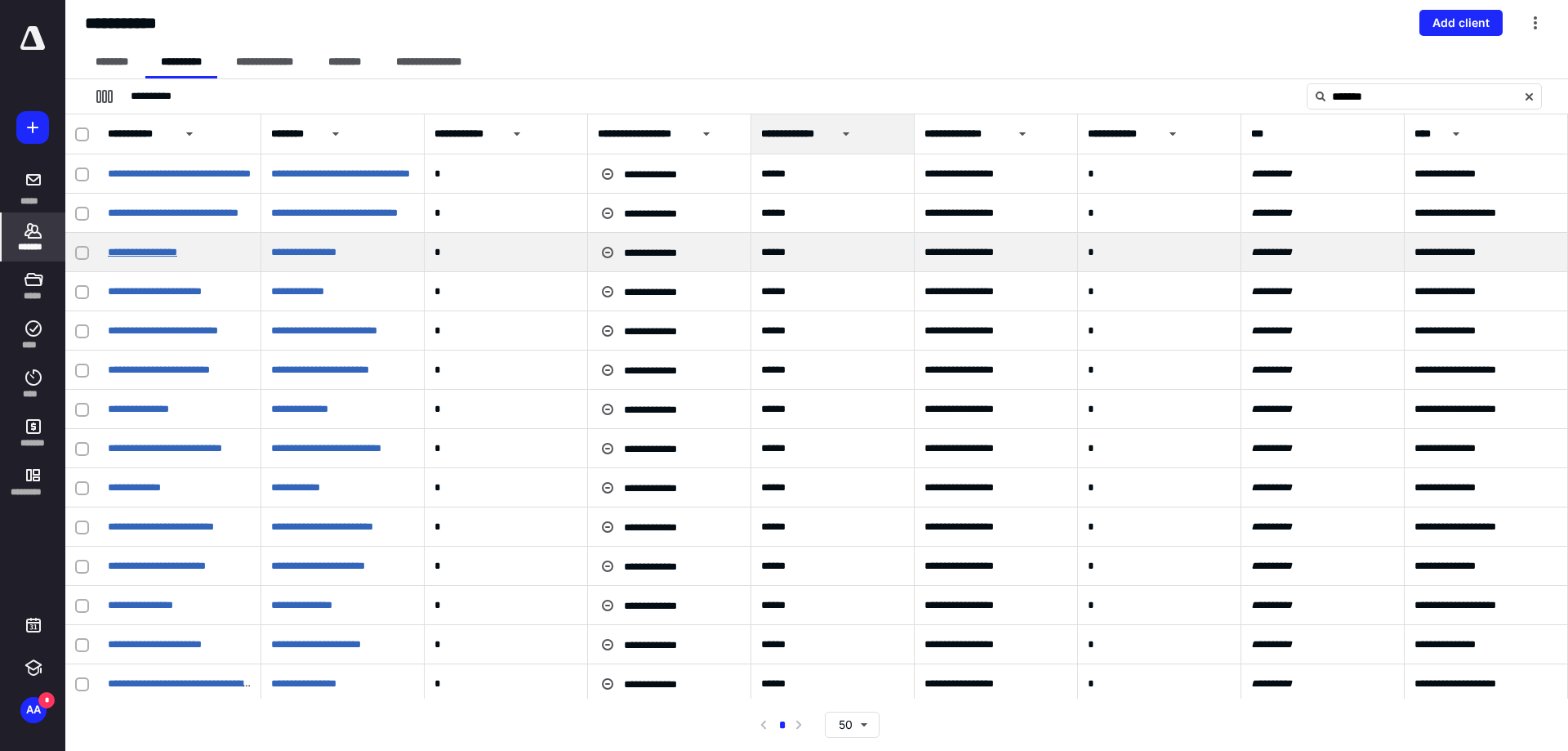 click on "**********" at bounding box center (142, 252) 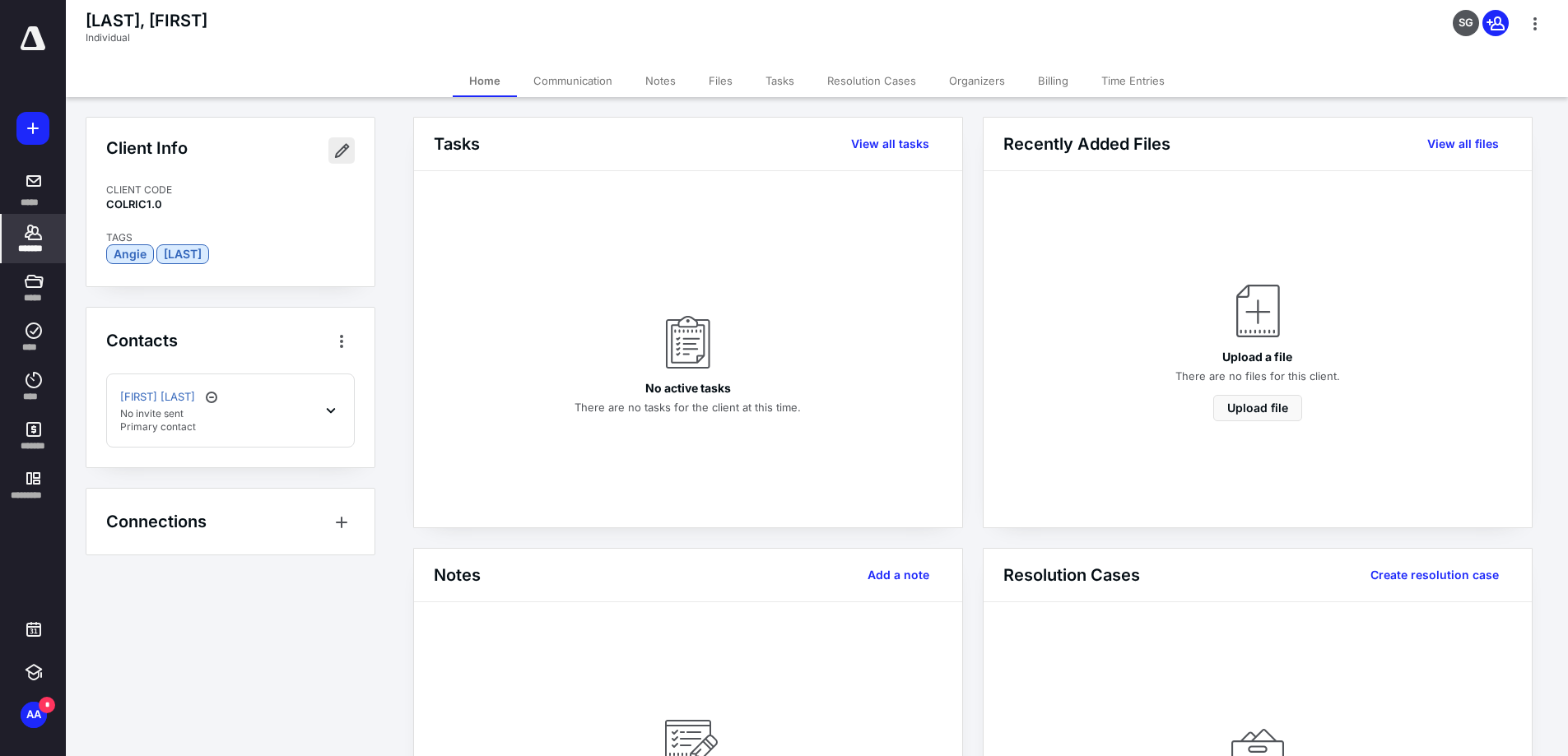 click at bounding box center [342, 151] 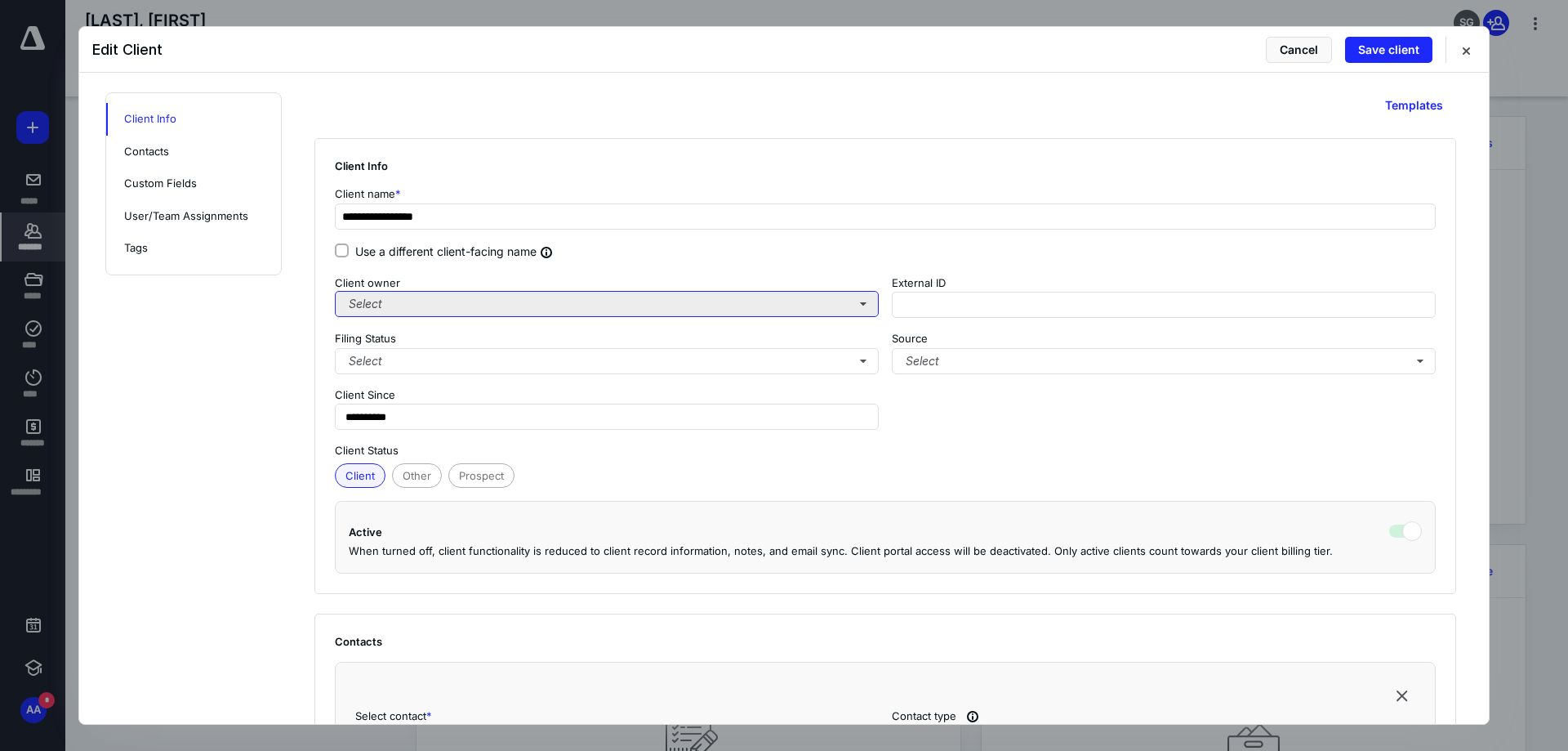 click on "Select" at bounding box center [607, 304] 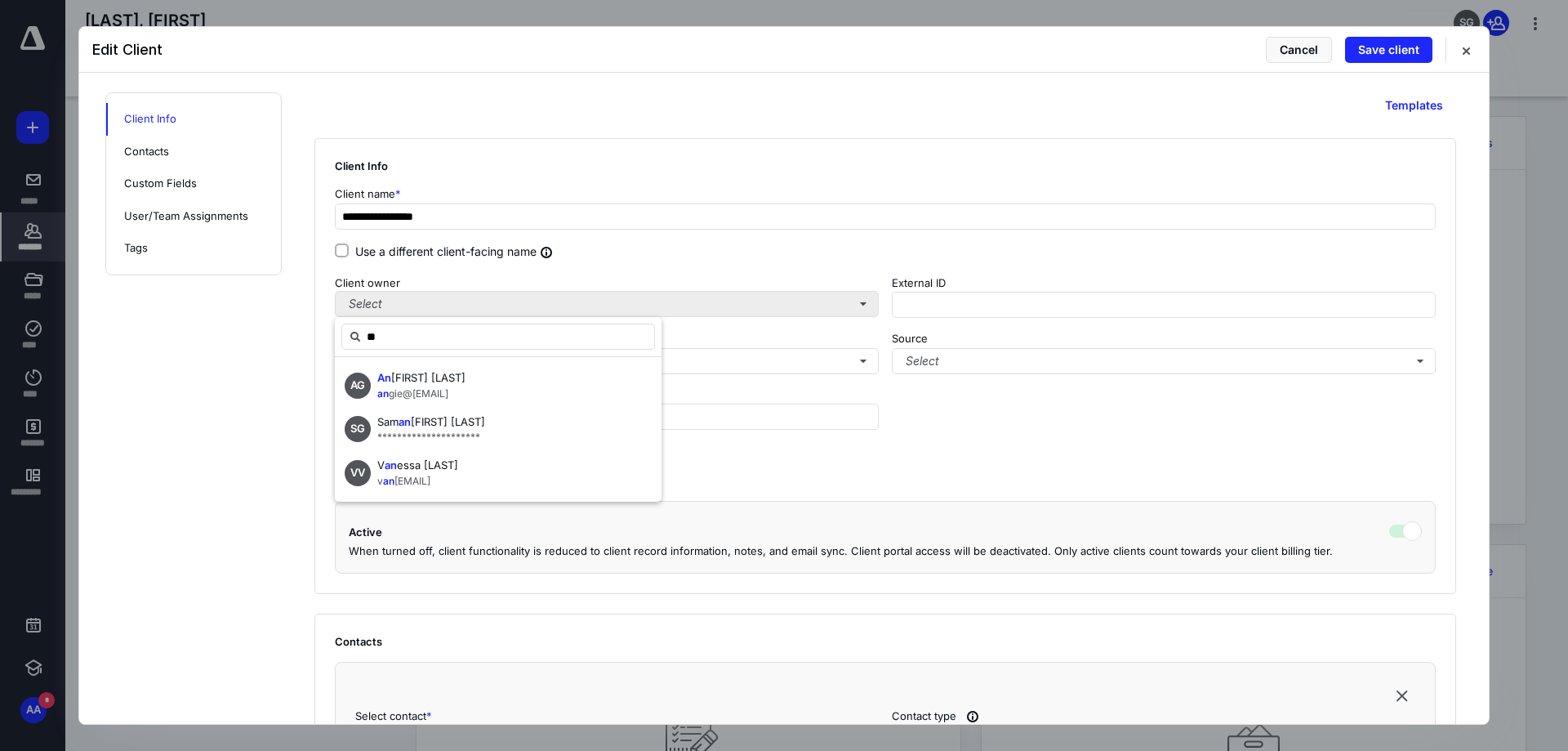 type on "***" 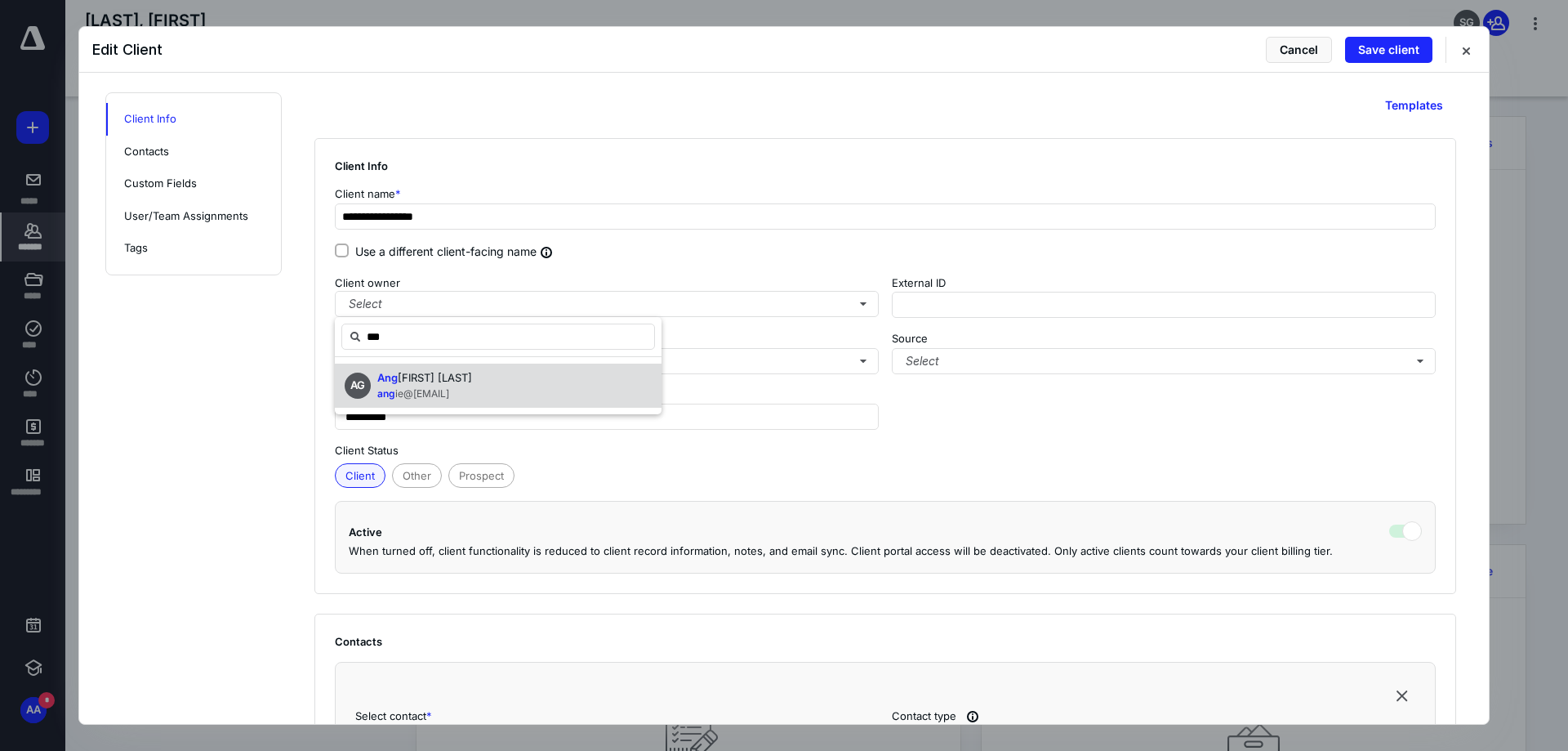 click on "ie@[EMAIL]" at bounding box center (422, 393) 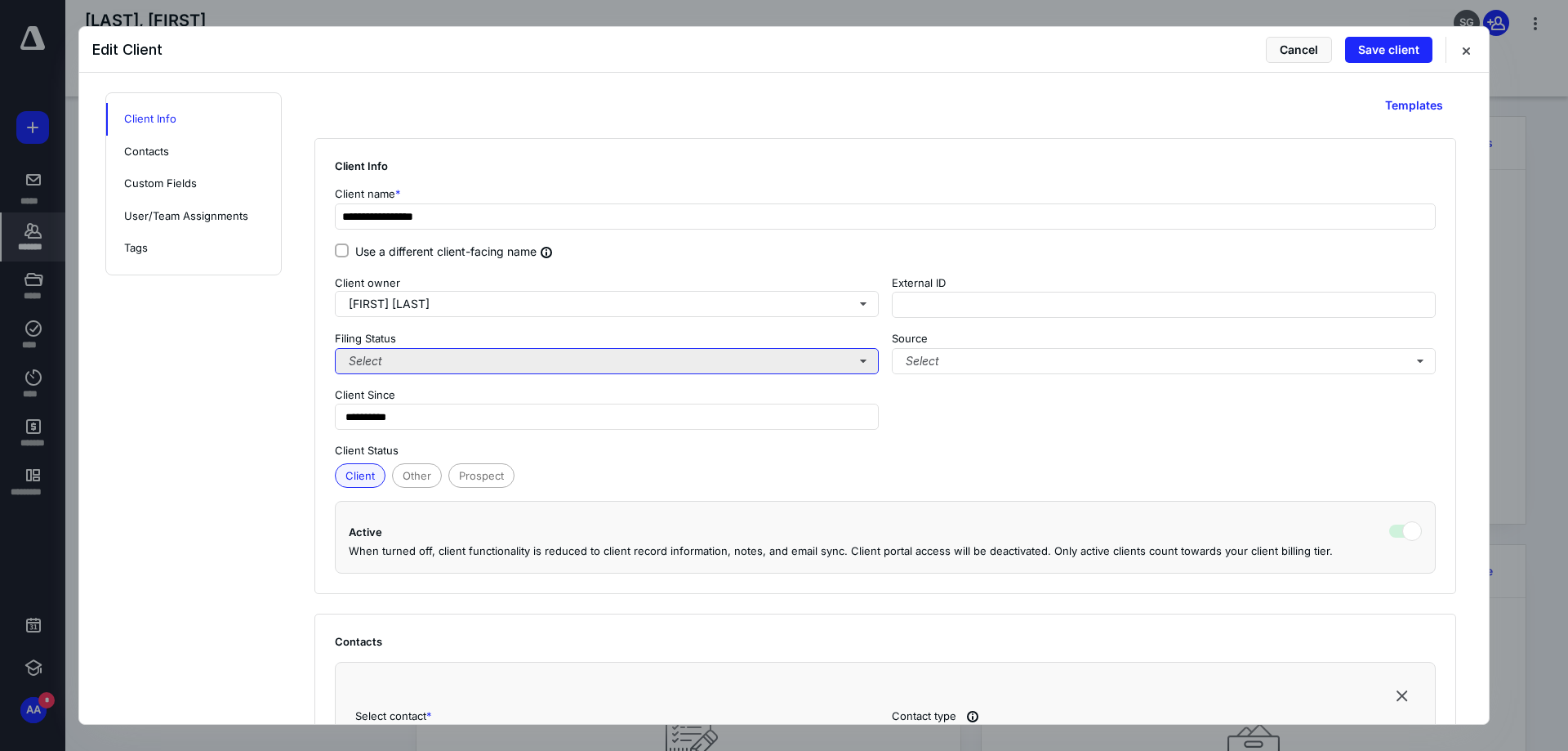 type 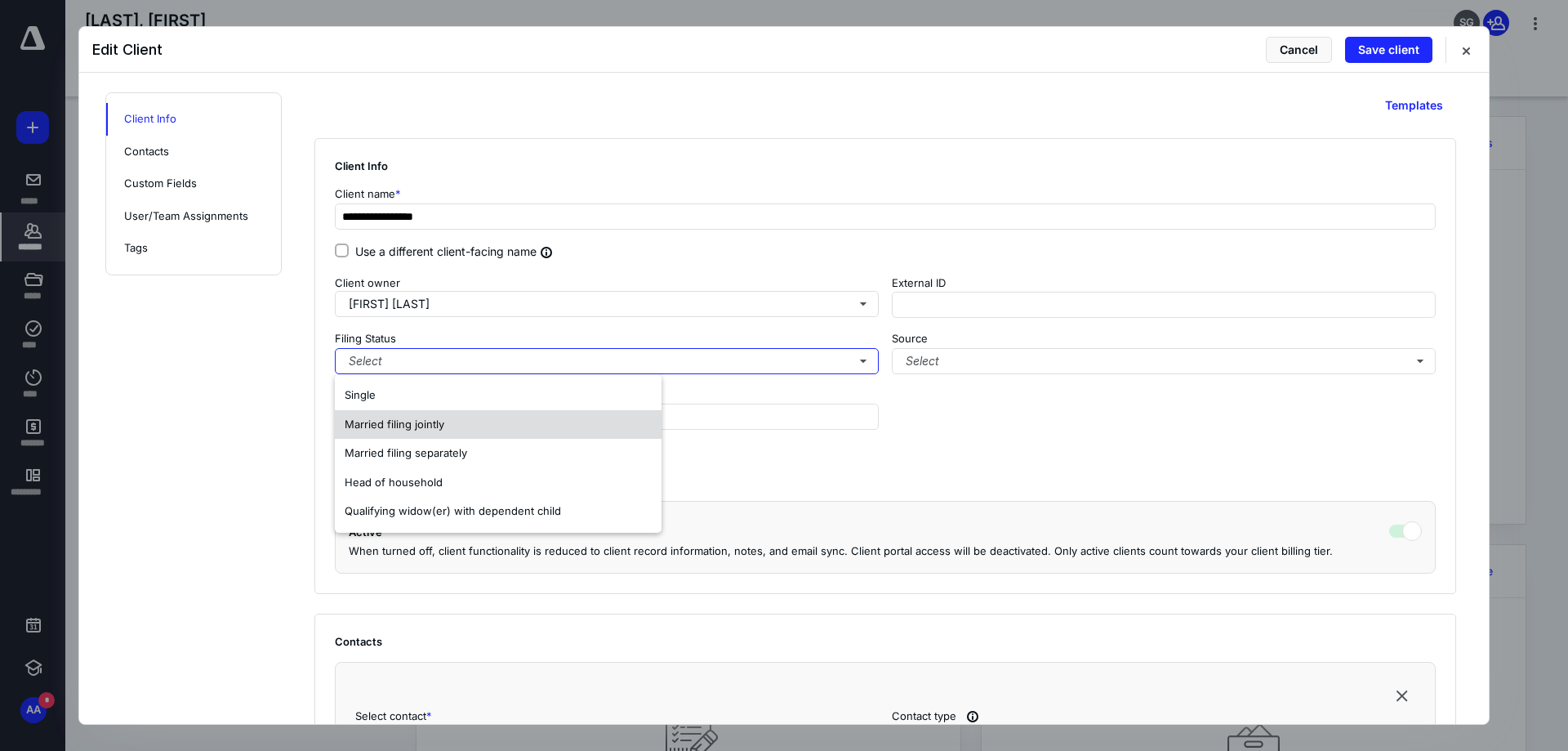 click on "Married filing jointly" at bounding box center [498, 425] 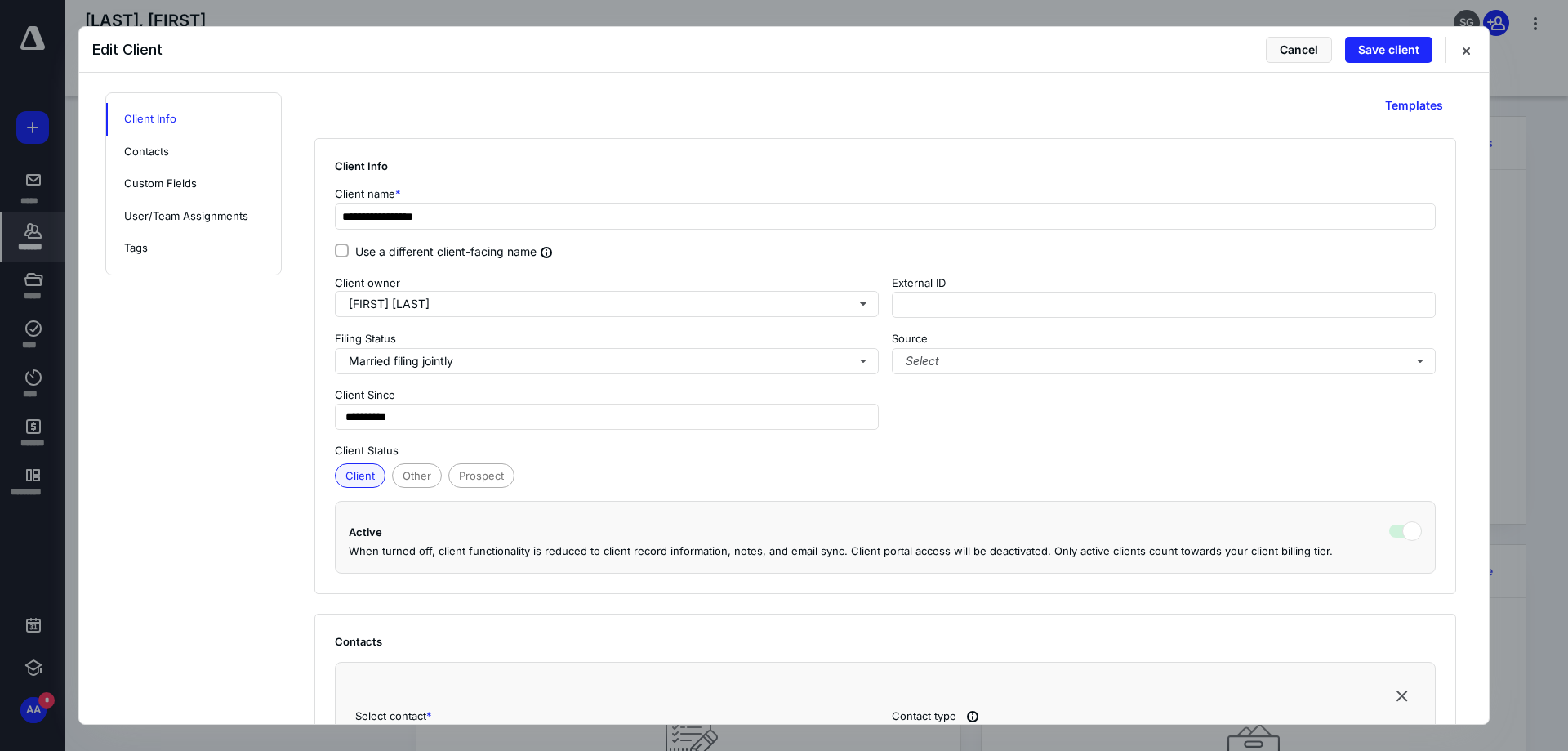 click on "**********" at bounding box center [885, 353] 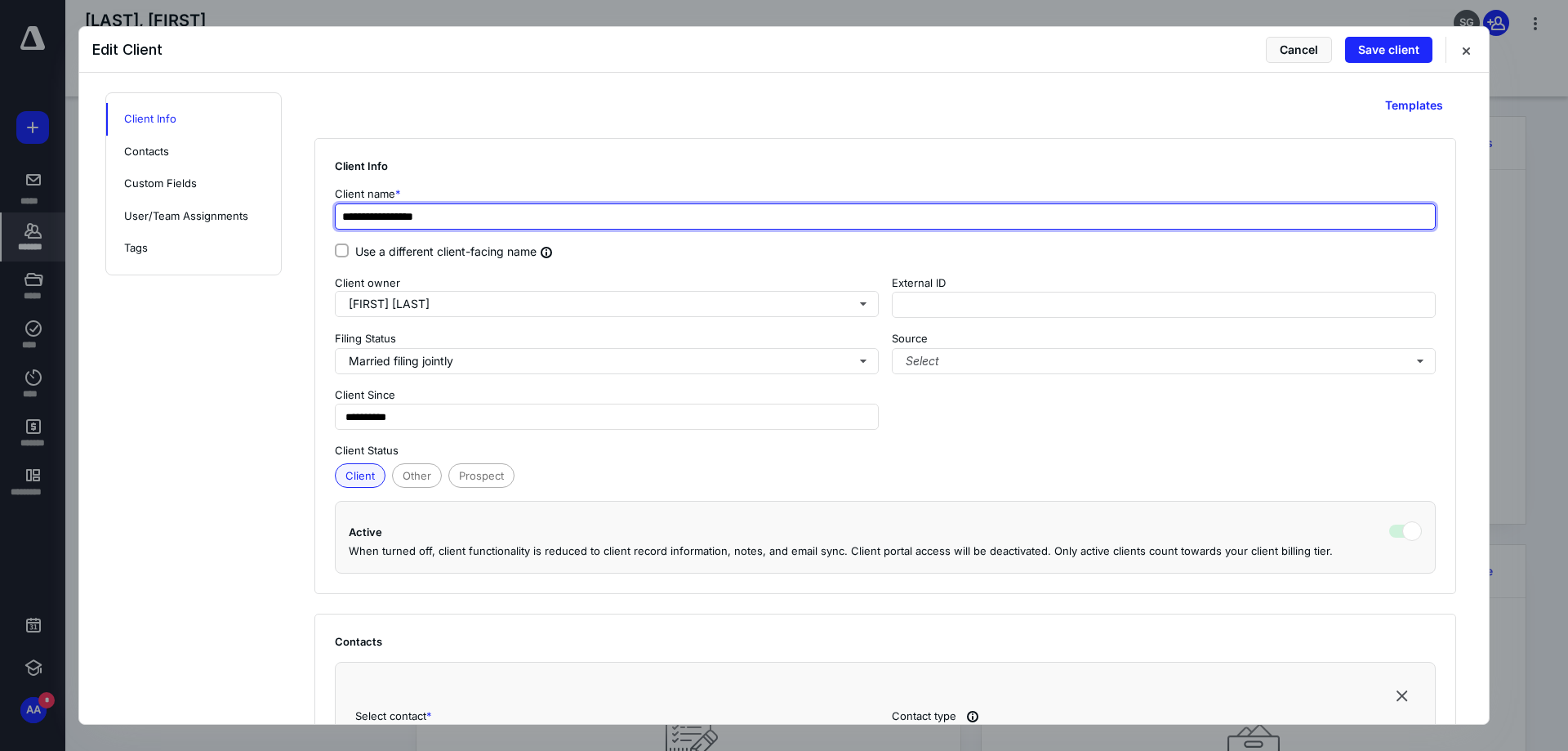 click on "**********" at bounding box center (885, 217) 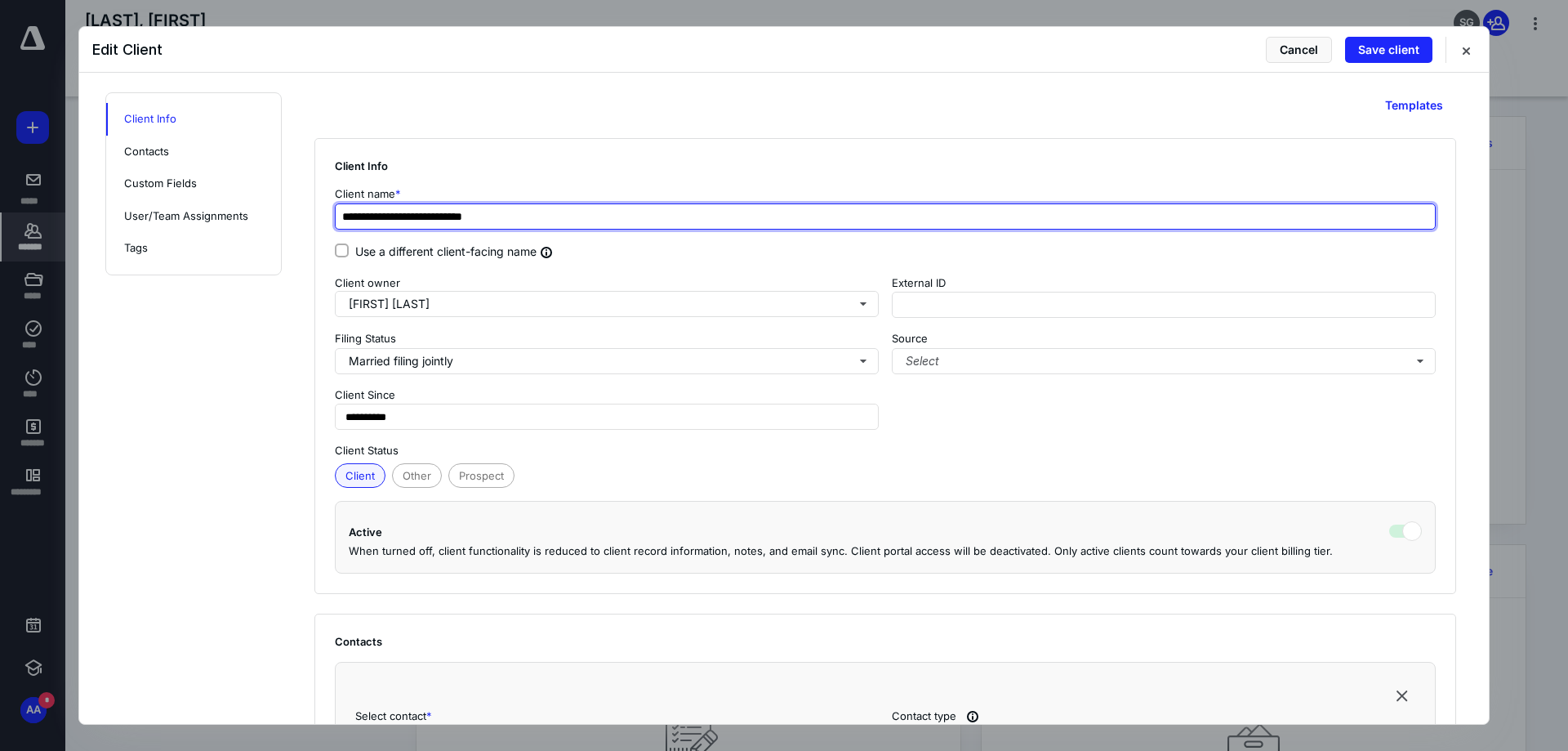 type on "**********" 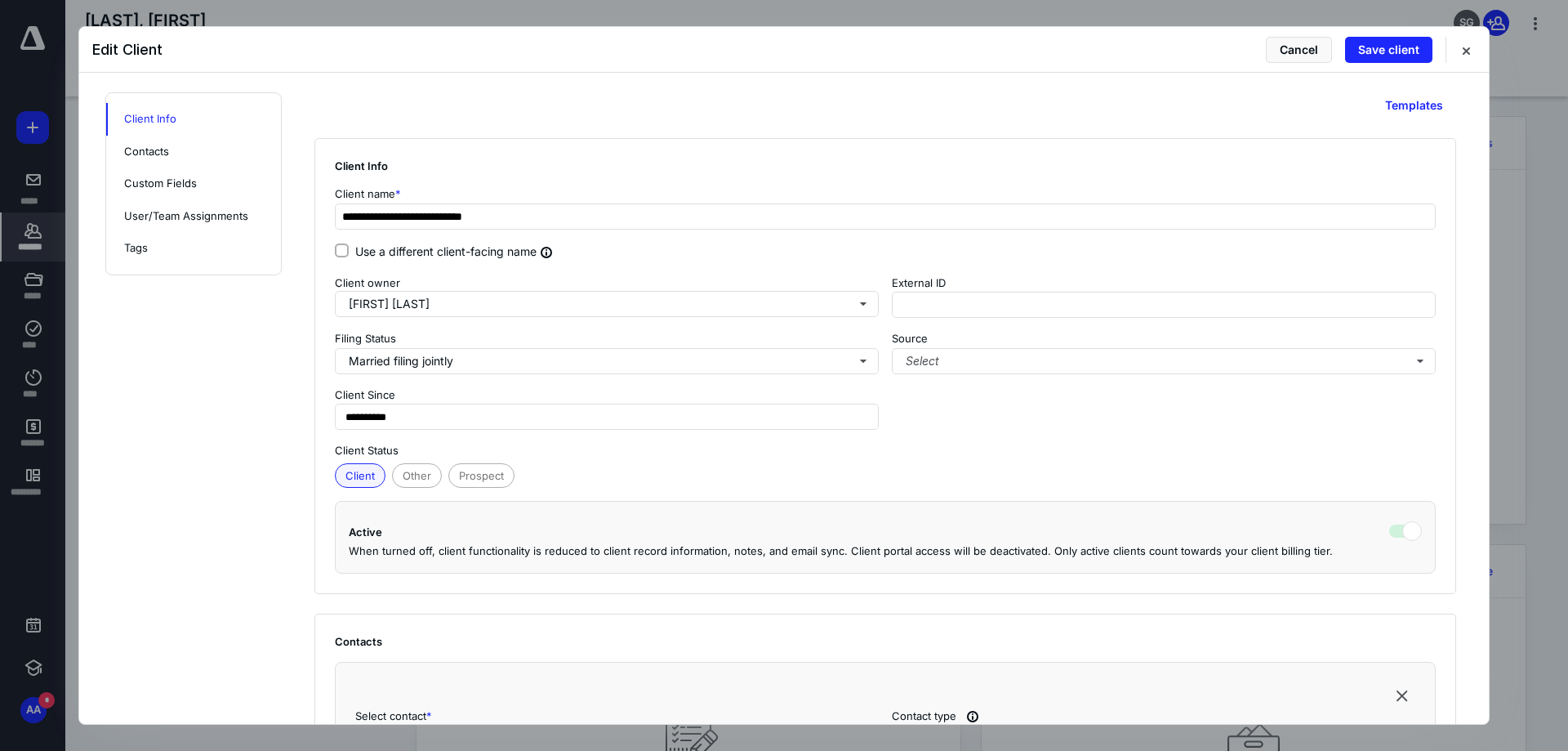 click on "Use a different client-facing name" at bounding box center [885, 253] 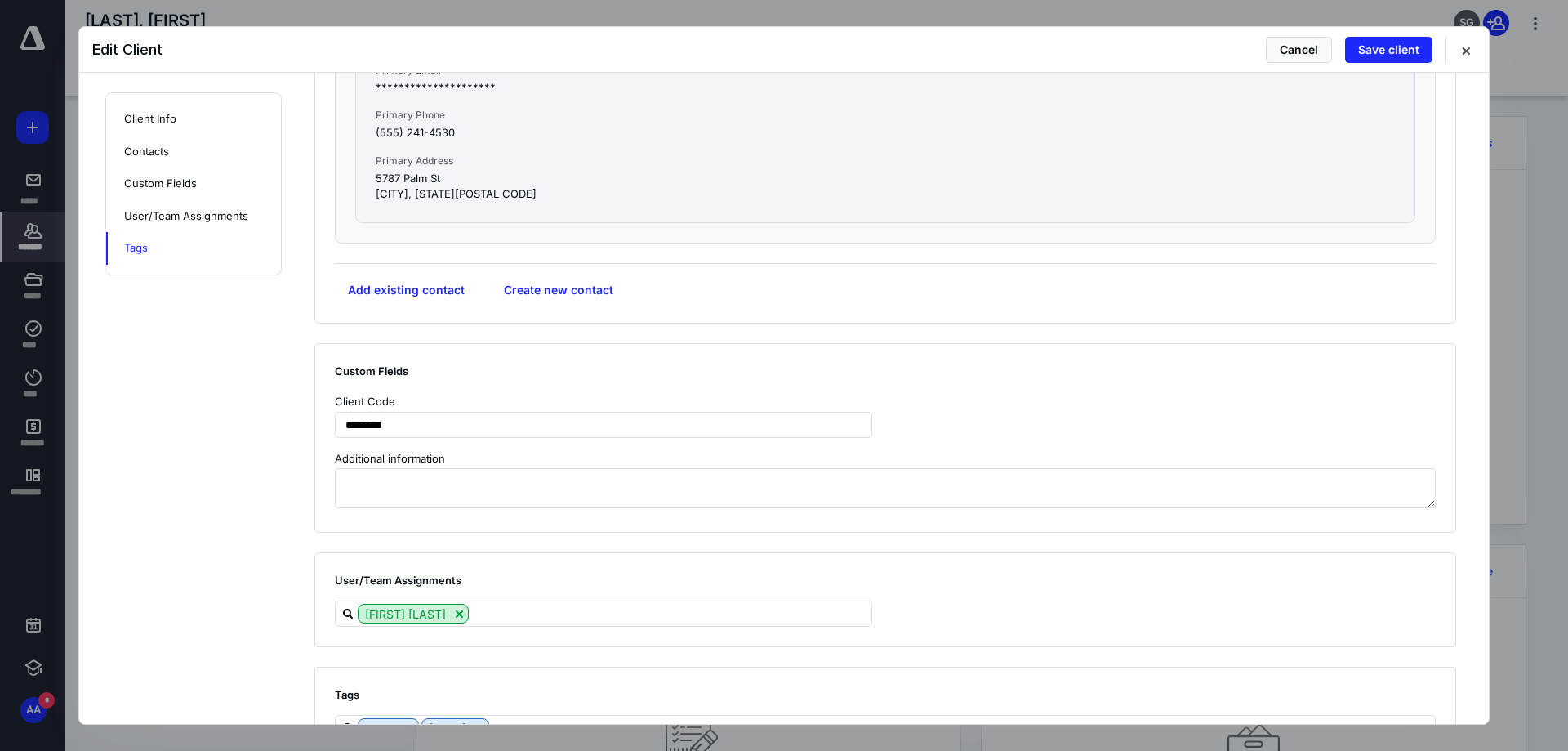 scroll, scrollTop: 868, scrollLeft: 0, axis: vertical 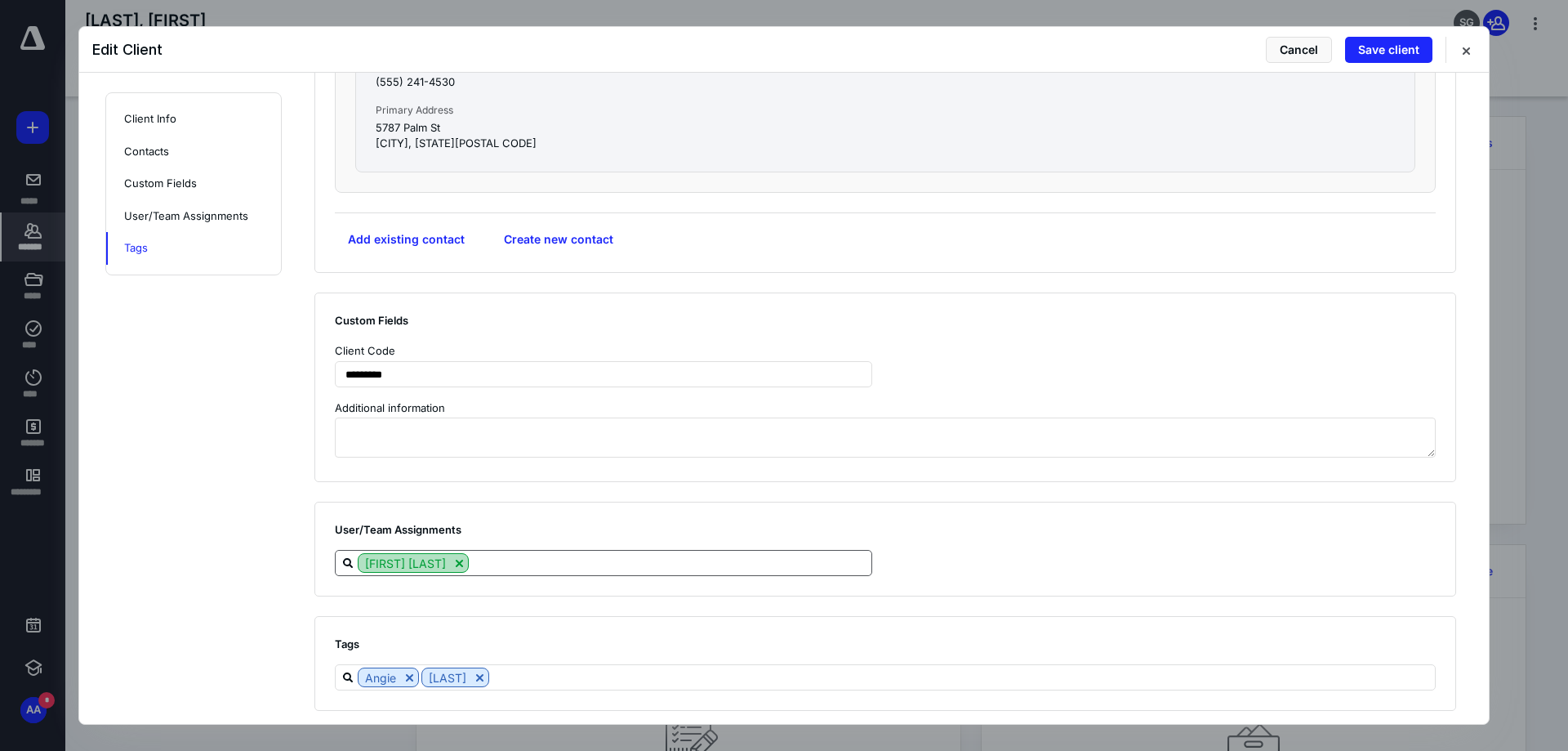 click at bounding box center [459, 563] 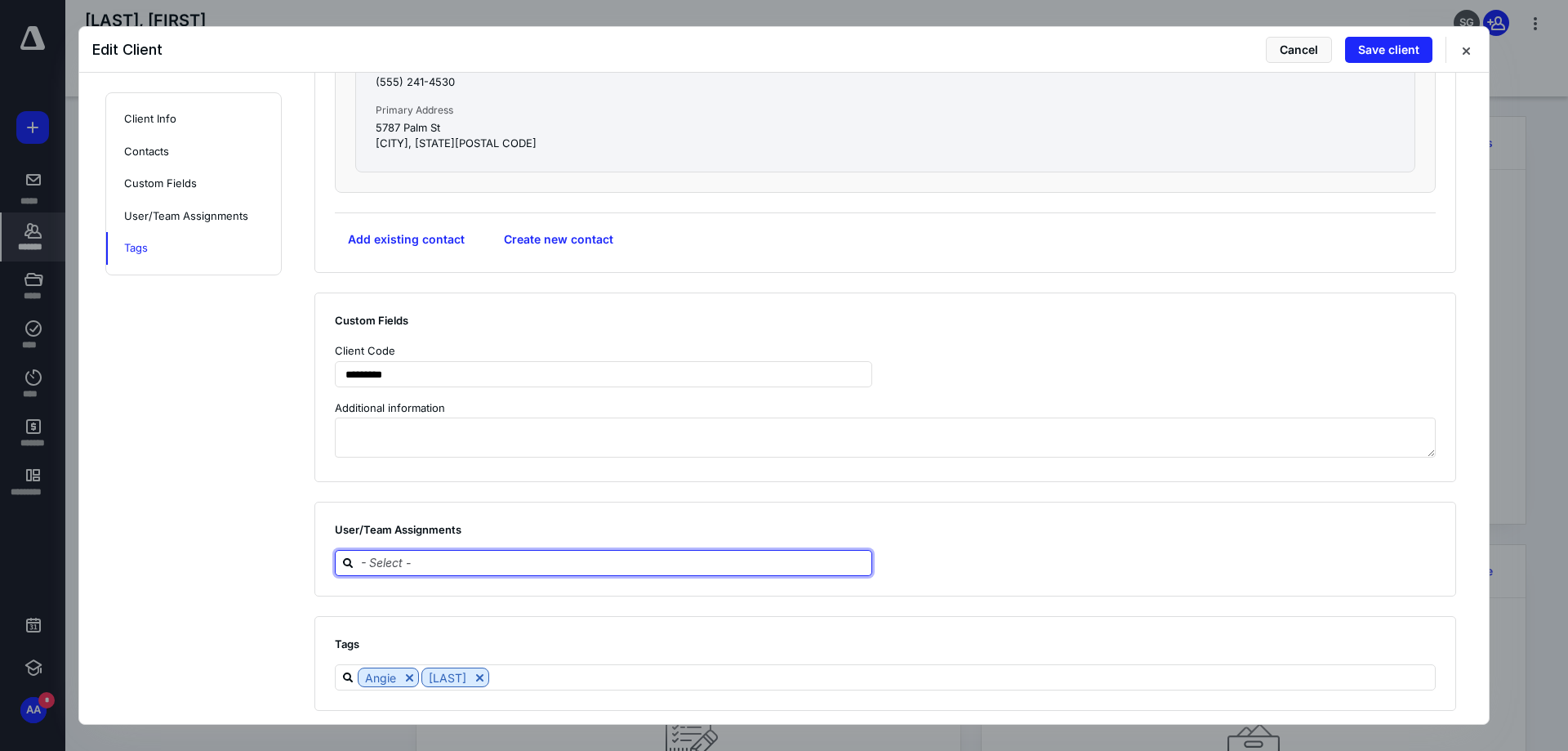 click at bounding box center [613, 562] 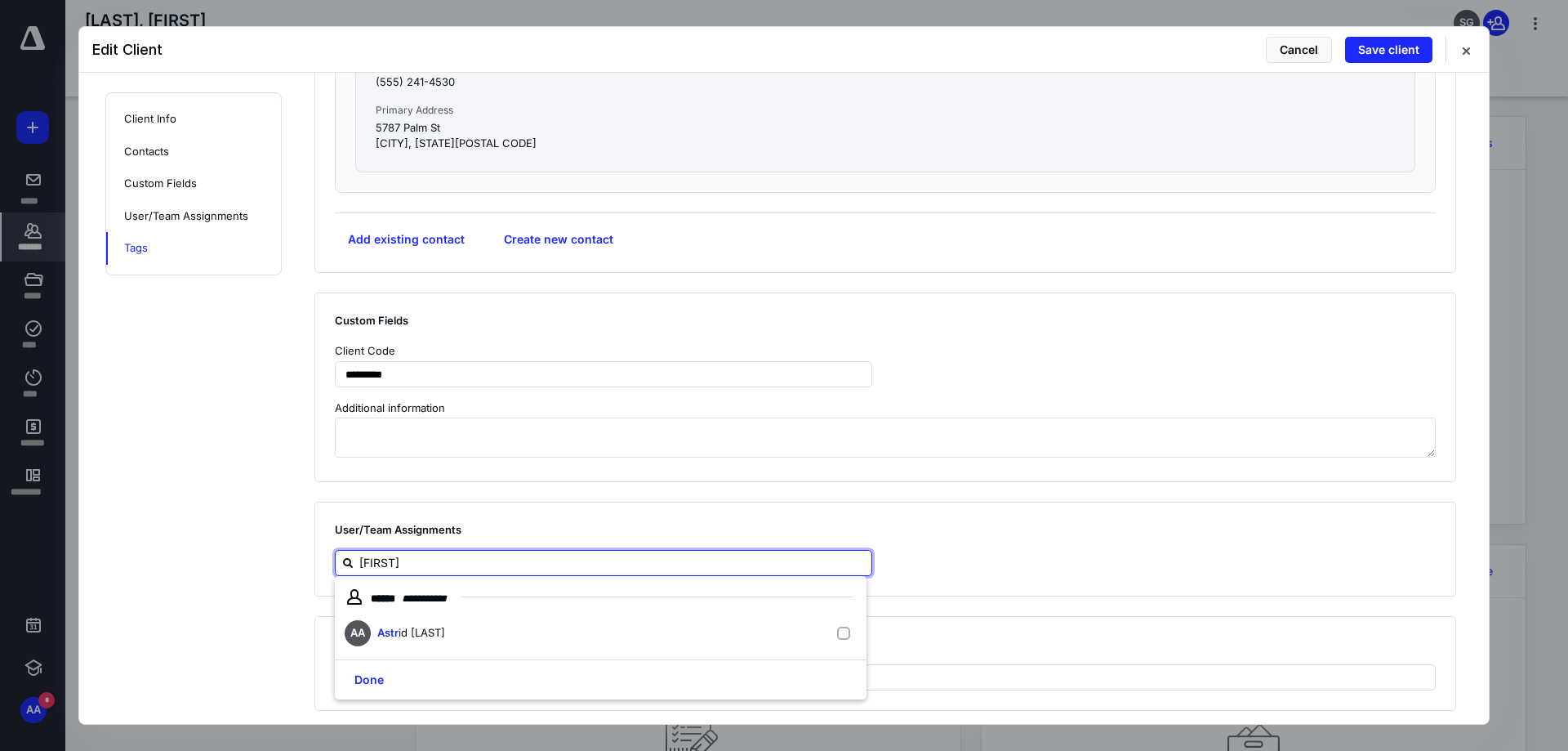 type on "astri" 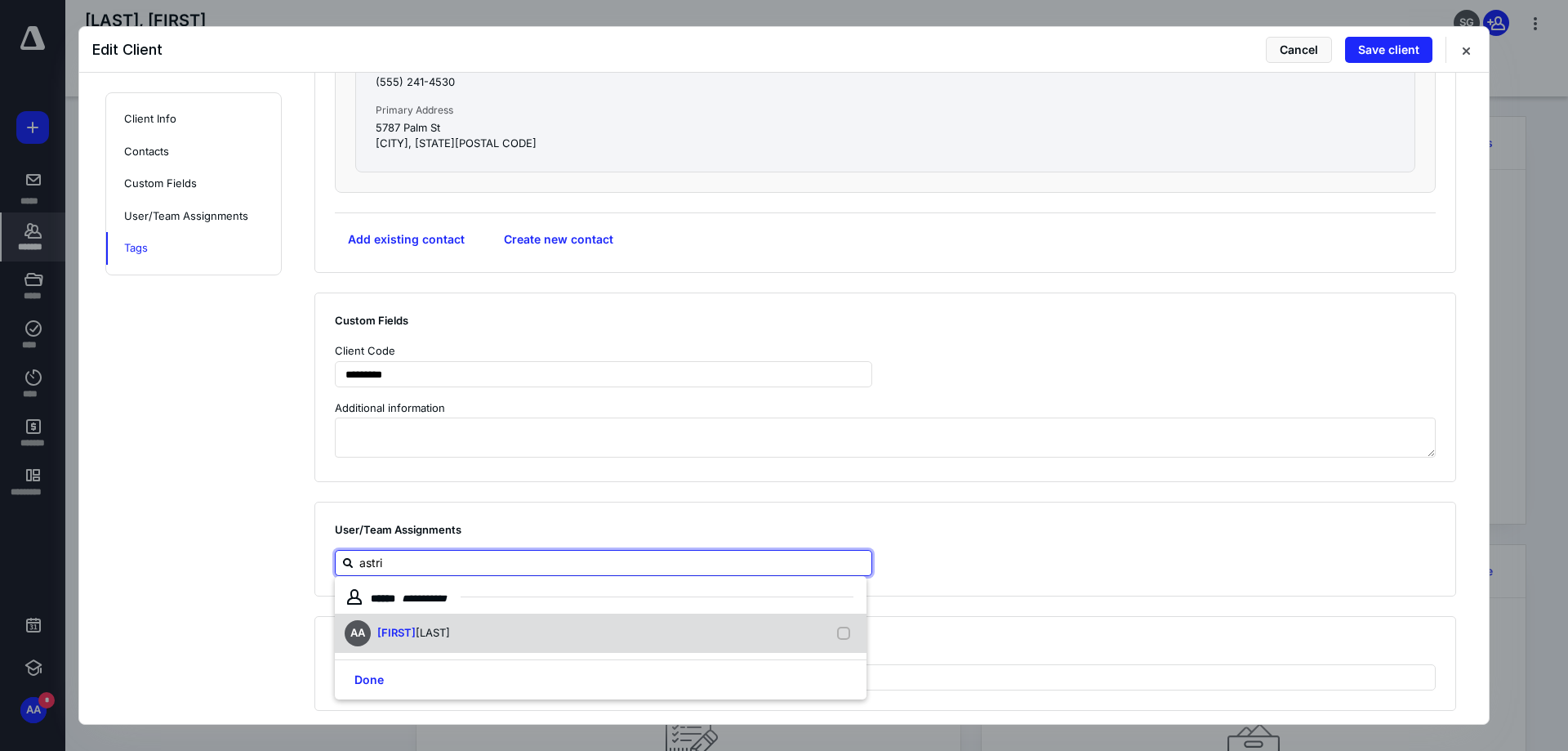 click on "[COMPANY] [FIRST] [LAST]" at bounding box center (600, 633) 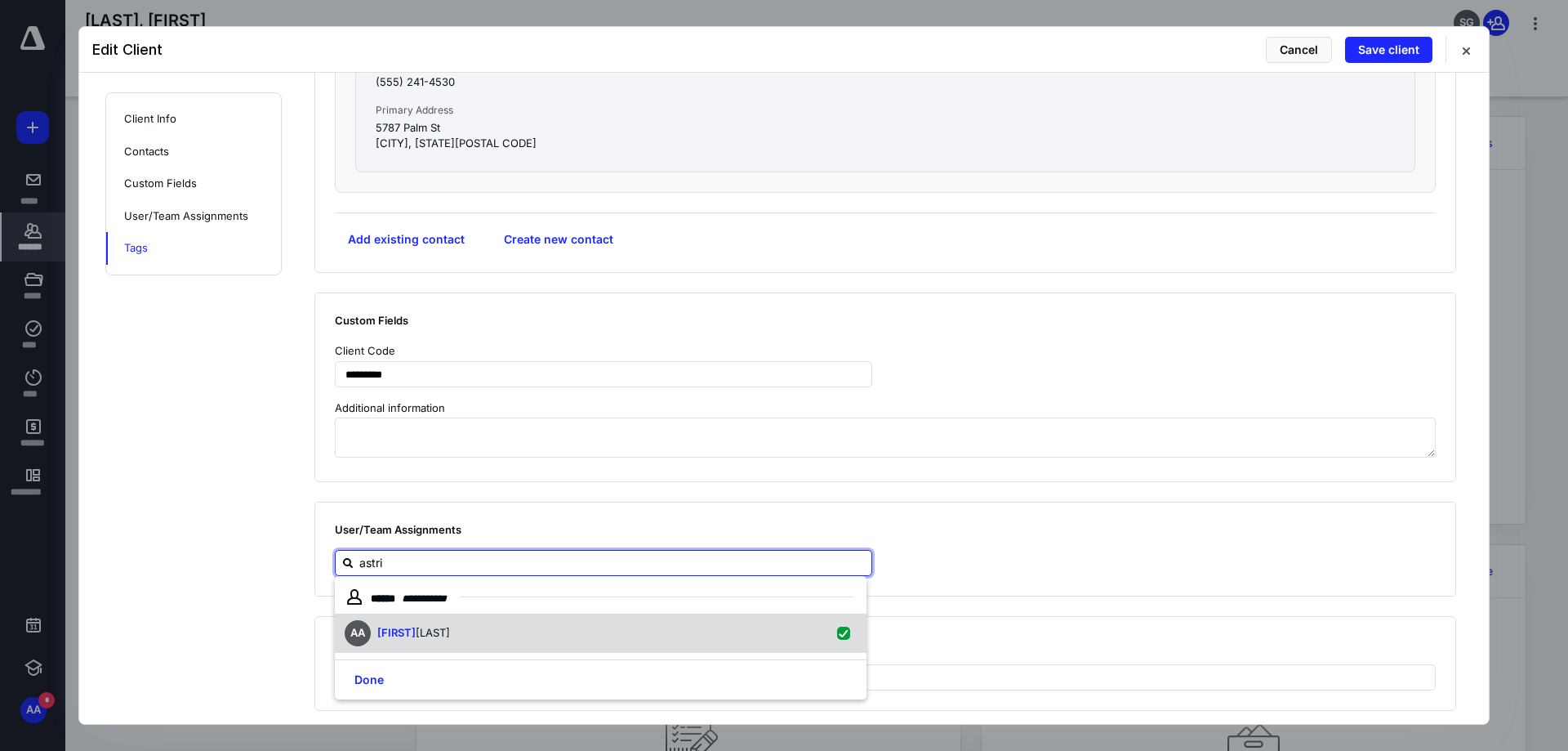 checkbox on "true" 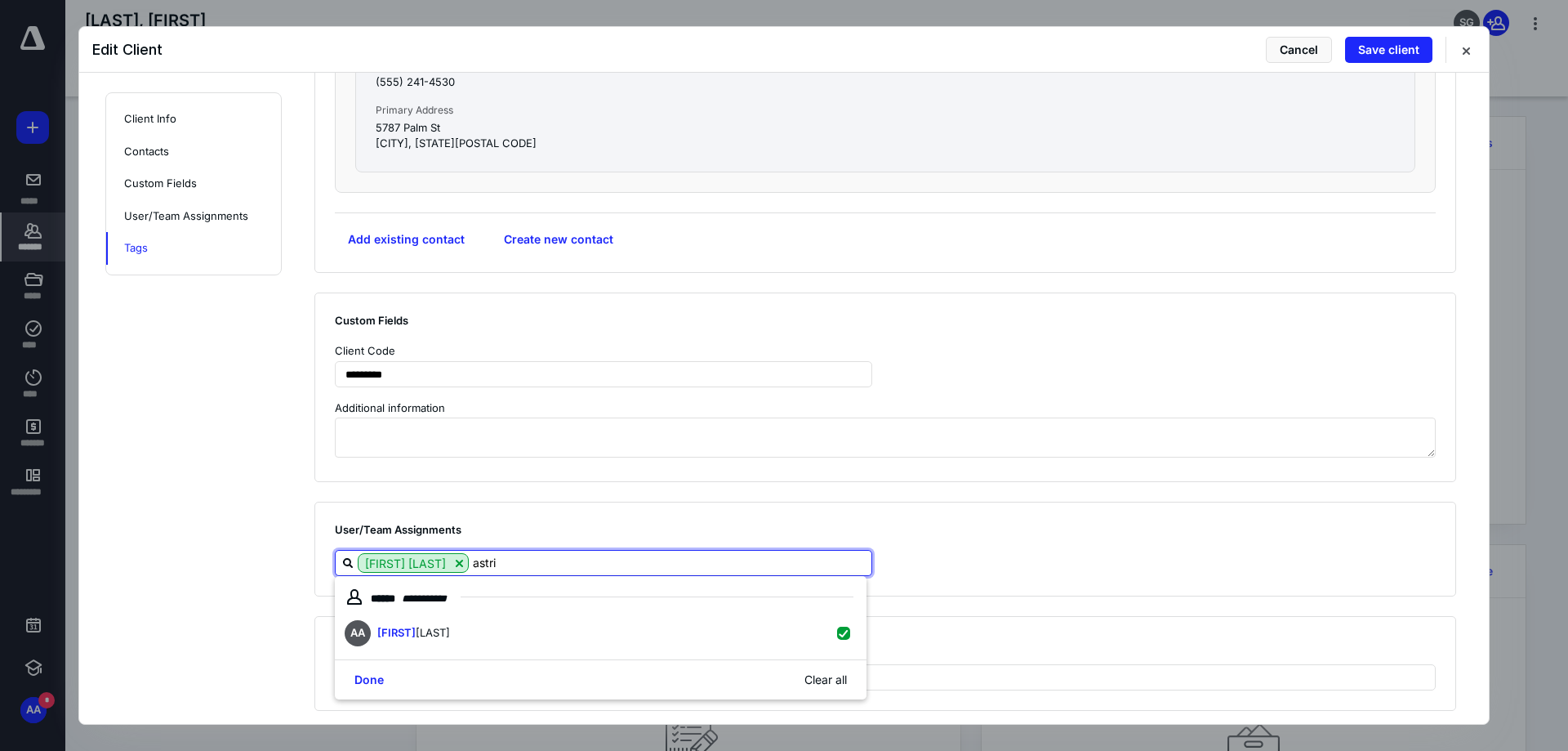 type on "astri" 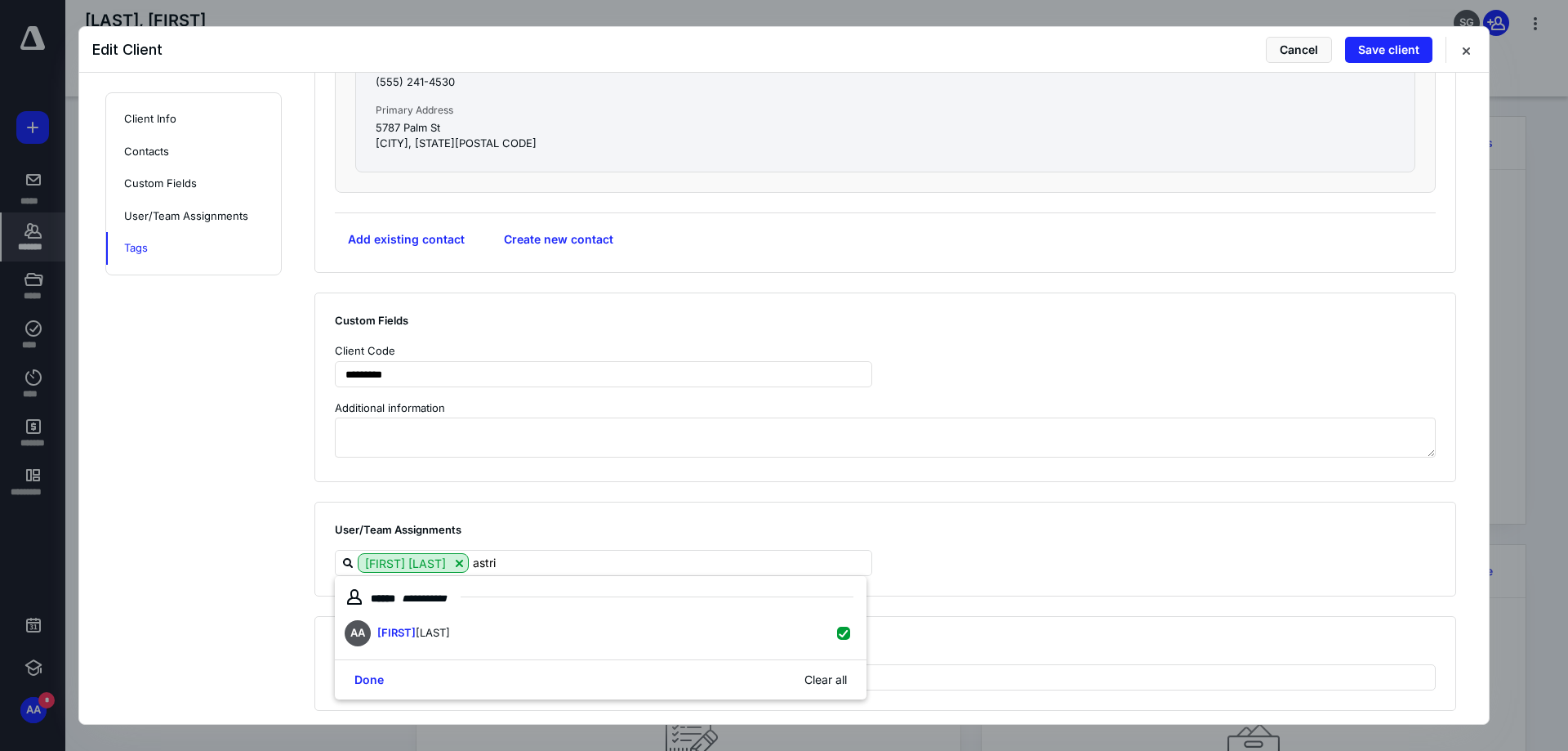 click on "**********" at bounding box center (895, -36) 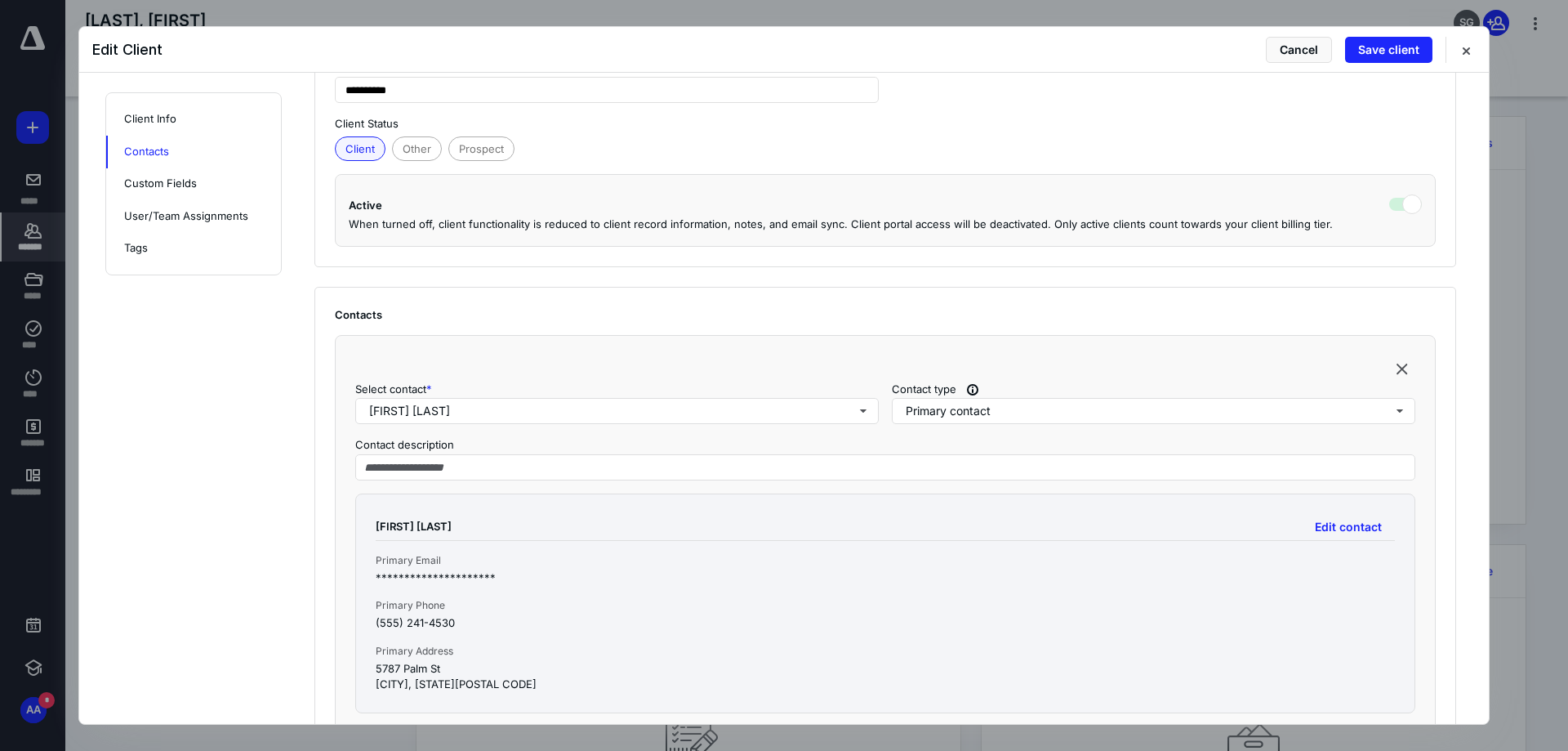 scroll, scrollTop: 409, scrollLeft: 0, axis: vertical 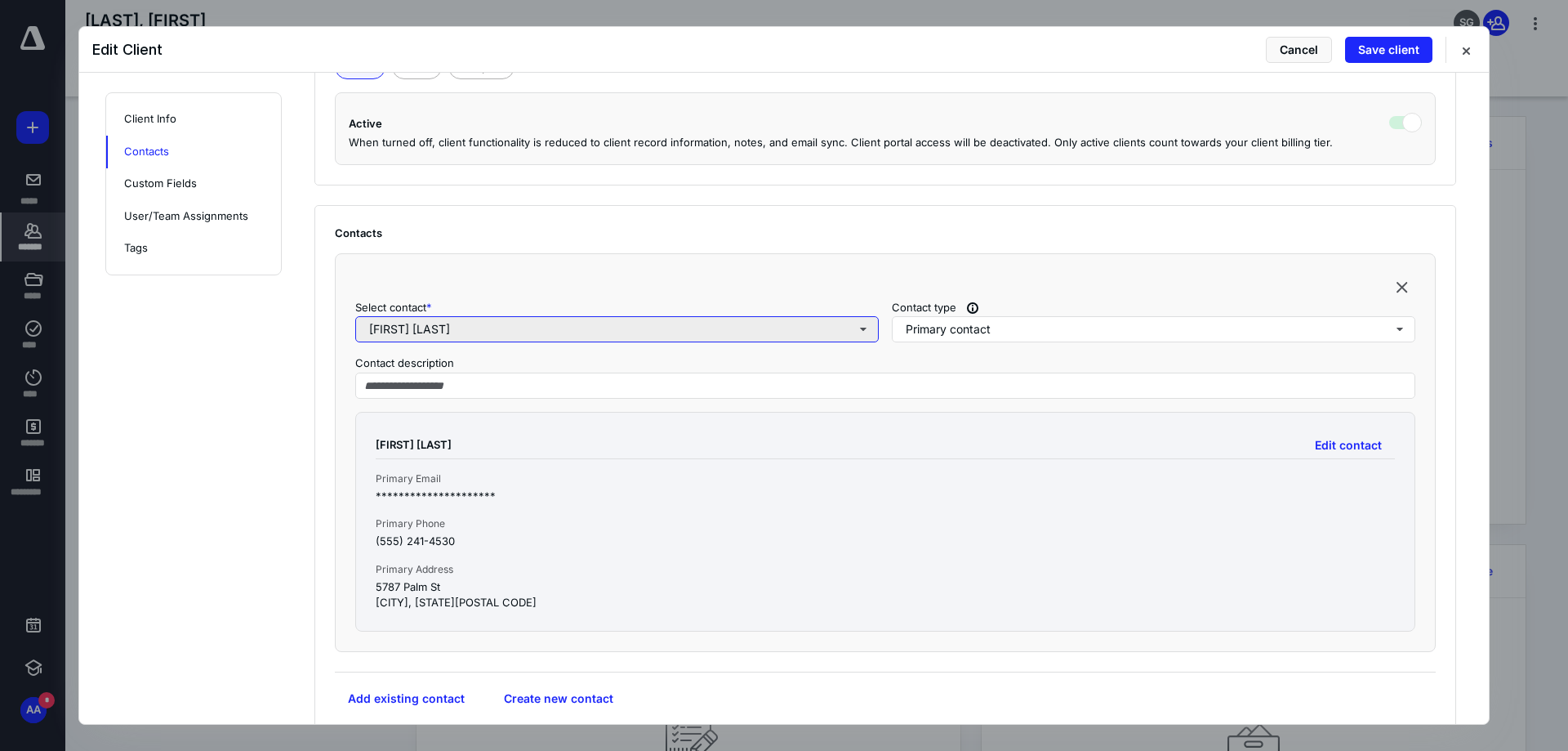 click on "[FIRST] [LAST]" at bounding box center (617, 329) 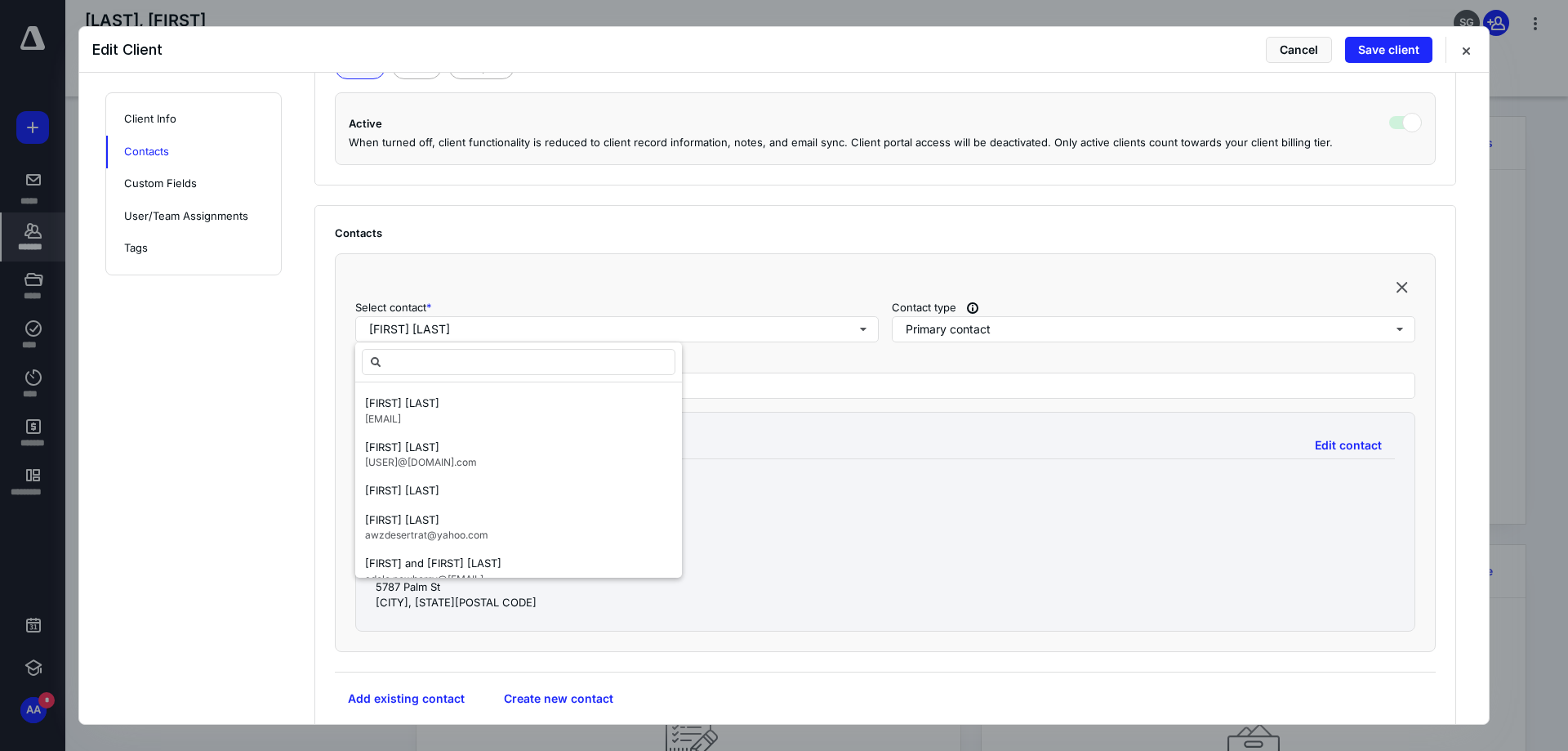 click on "Contact type Primary contact Contact description [FIRST] [LAST] Edit contact Primary Email [EMAIL] Primary Phone [PHONE] Primary Address [NUMBER] [STREET] [CITY], [STATE]  [ZIP]" at bounding box center [885, 453] 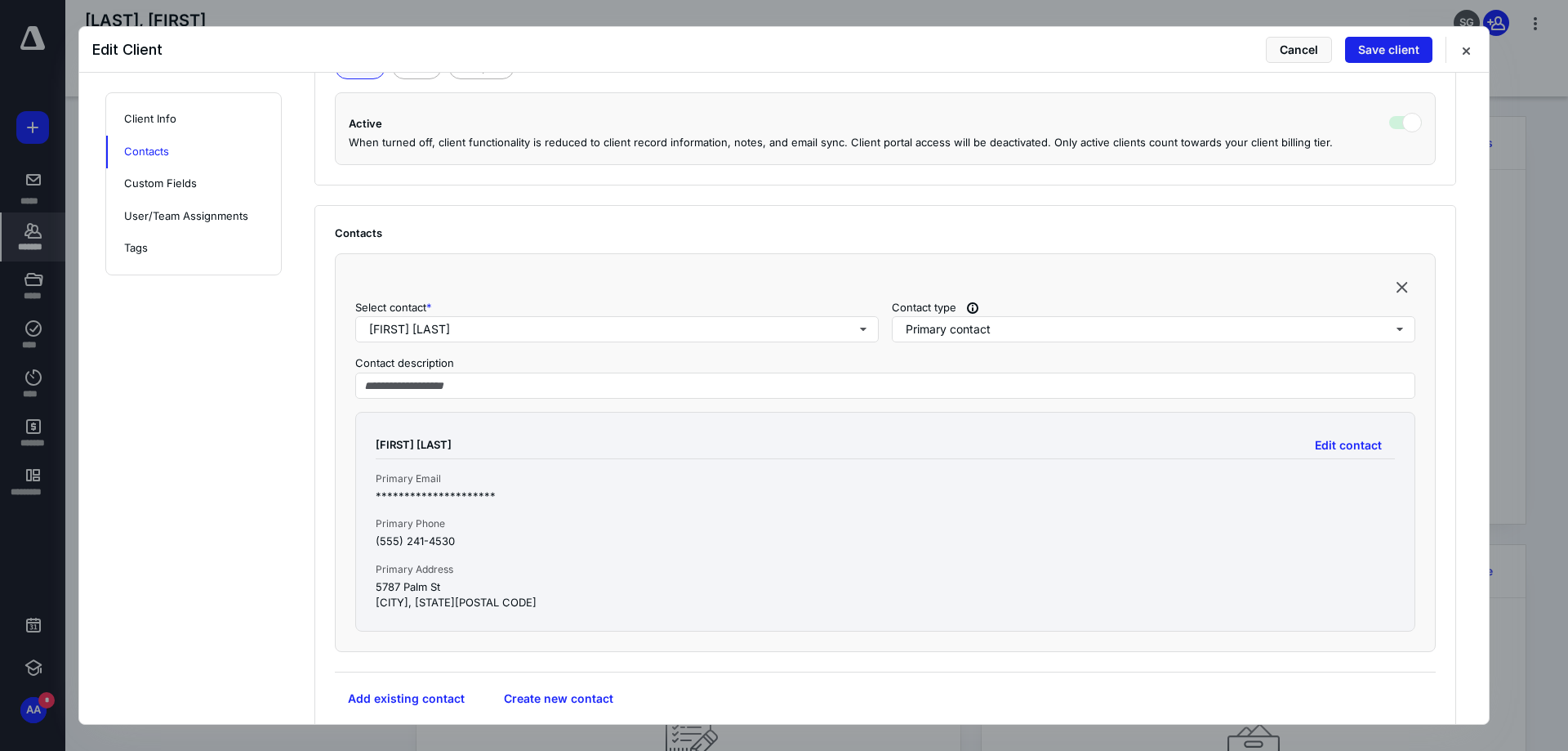 type 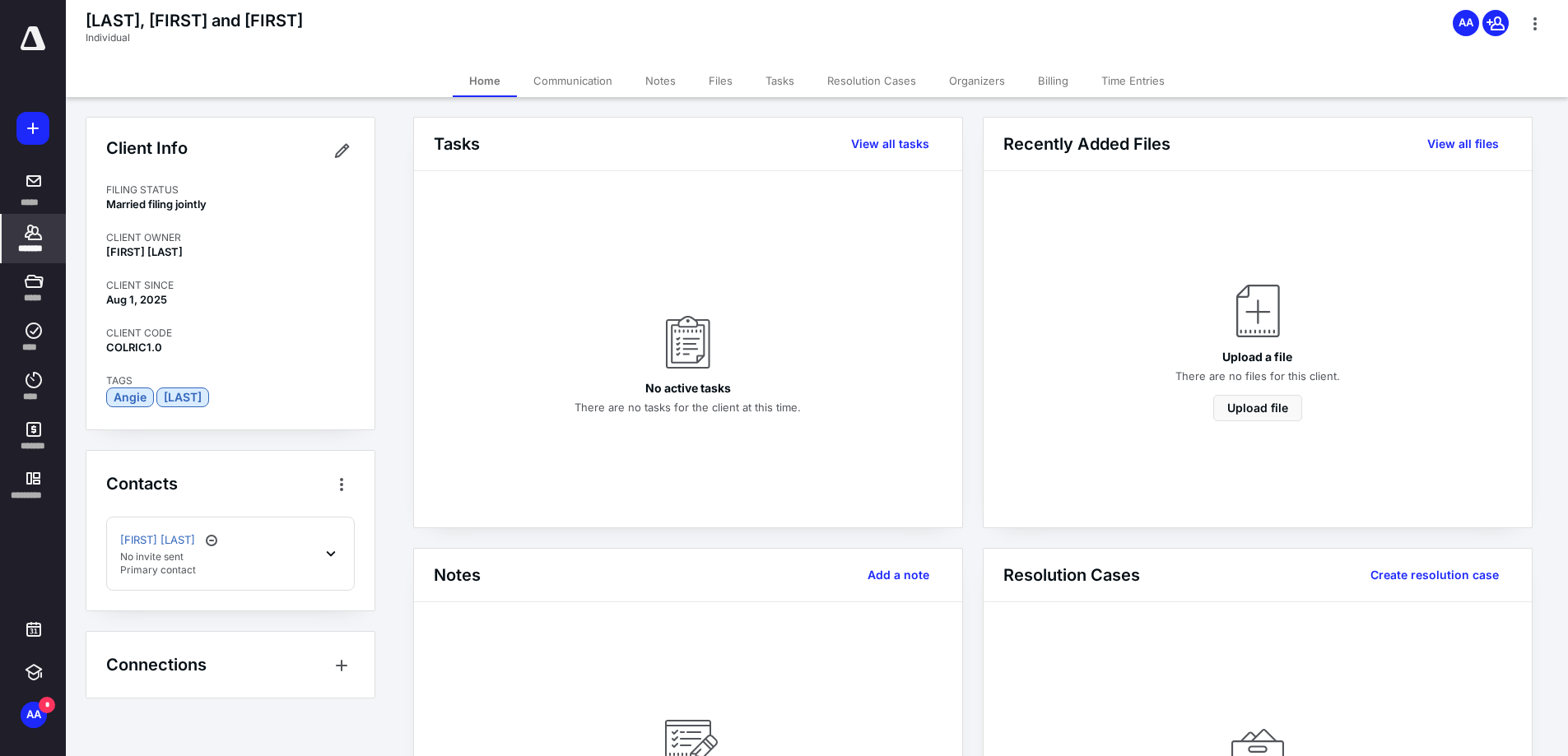 click 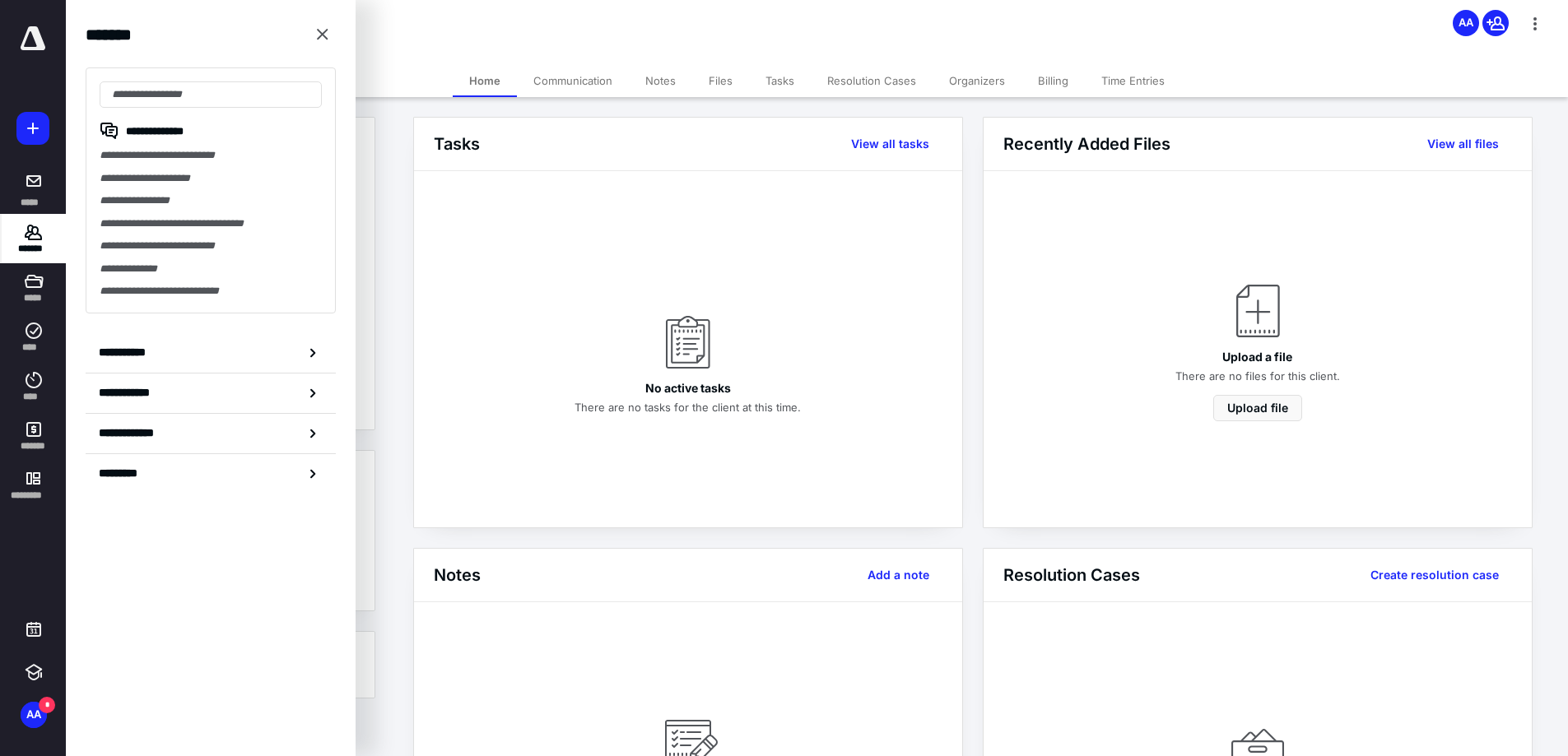 click 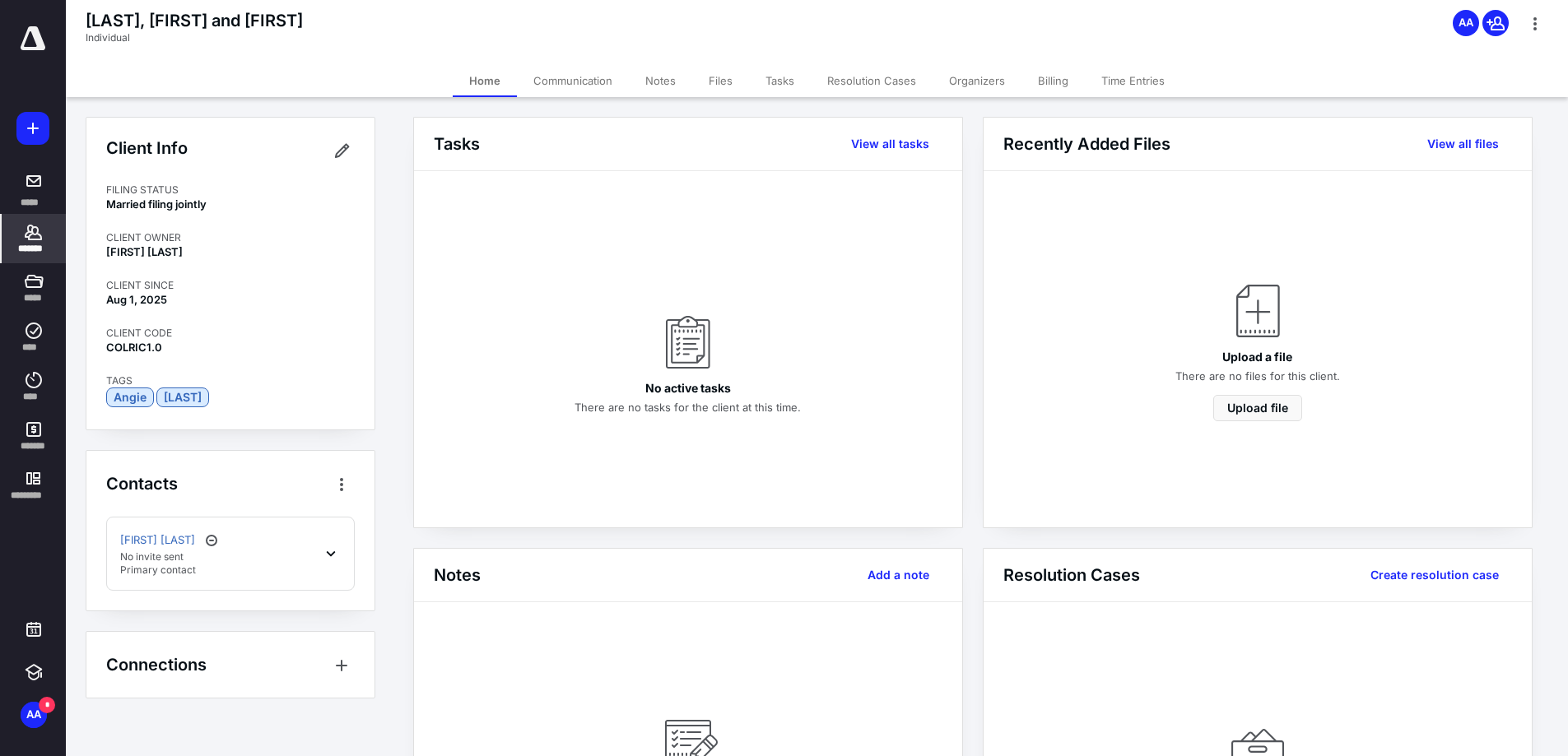 click 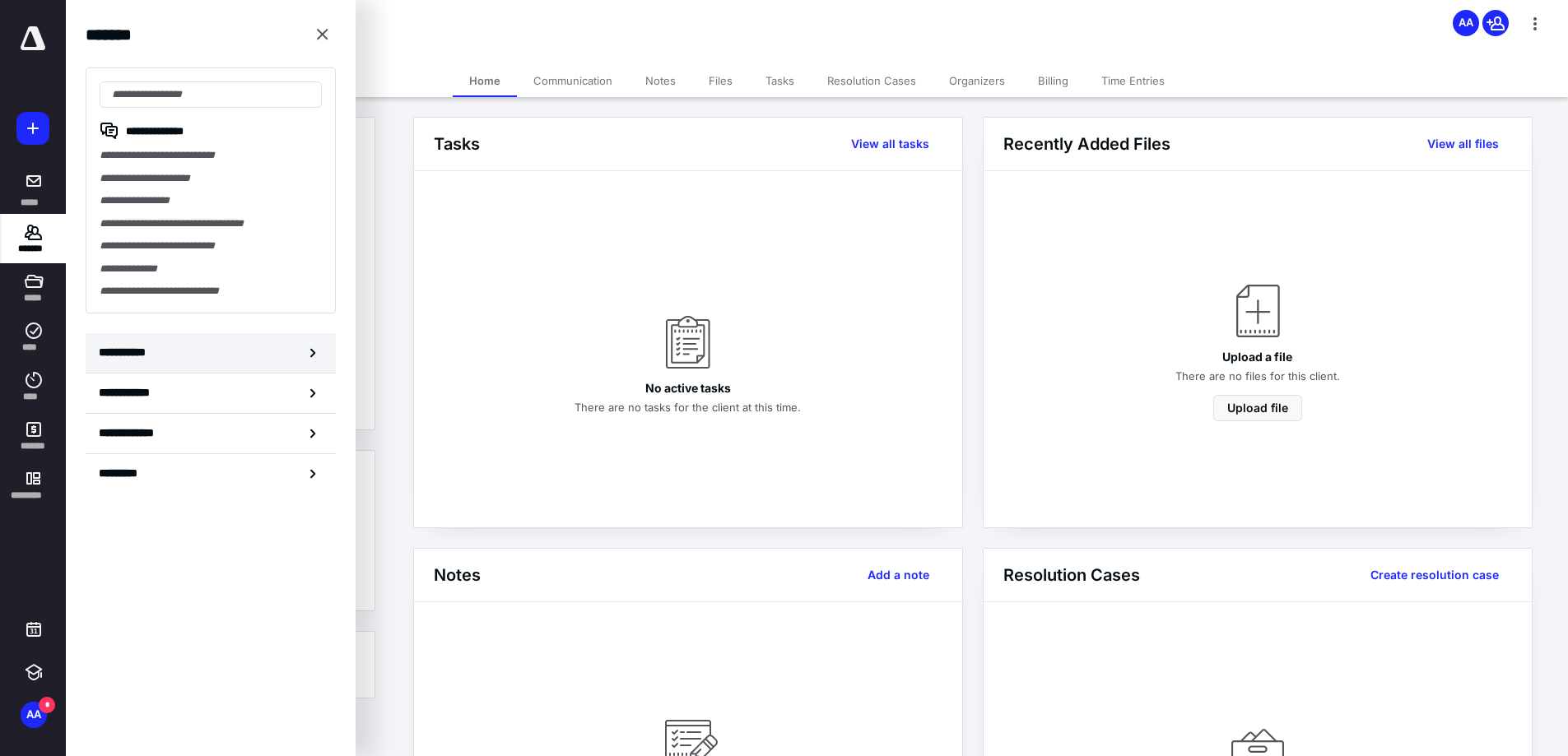 click on "**********" at bounding box center (127, 352) 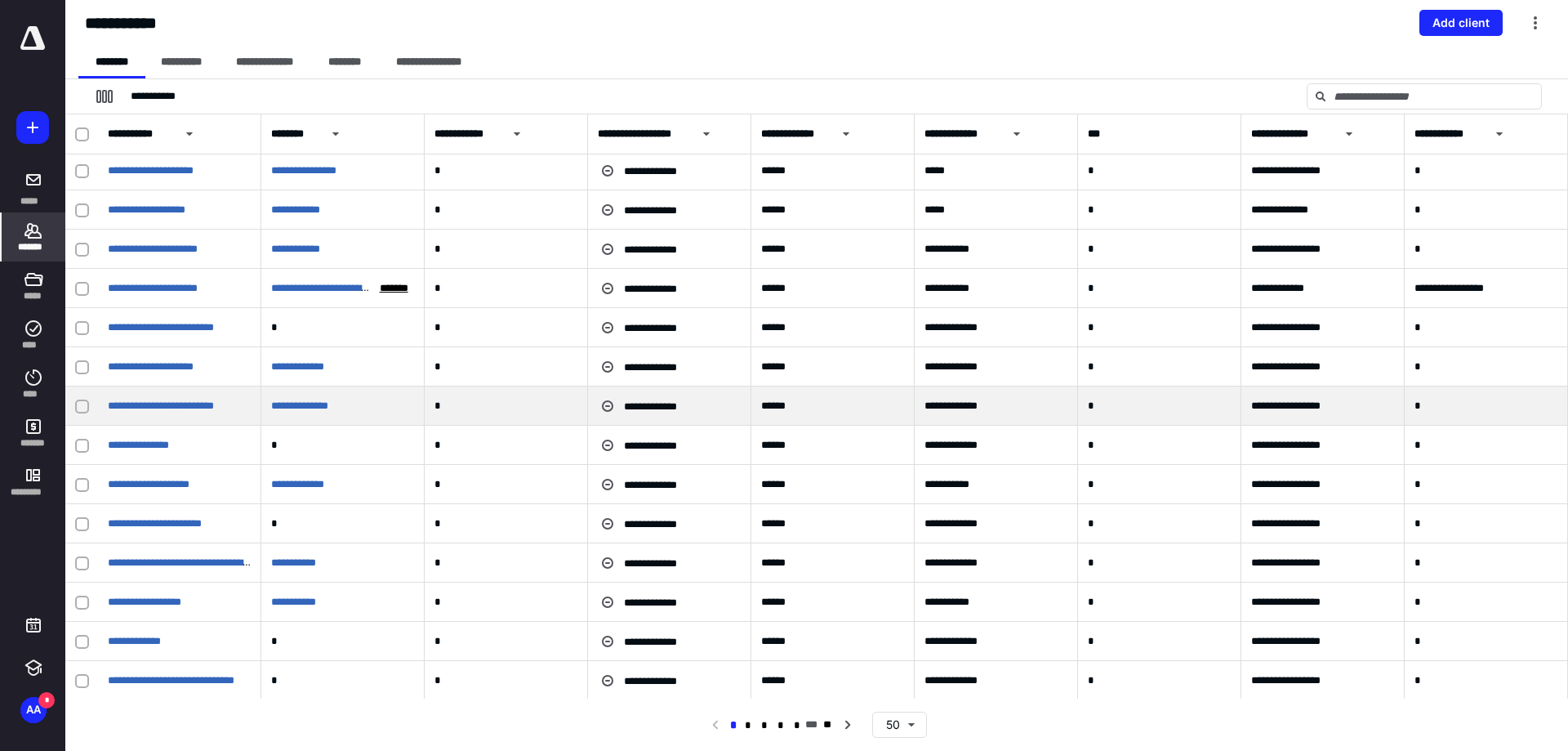 scroll, scrollTop: 0, scrollLeft: 0, axis: both 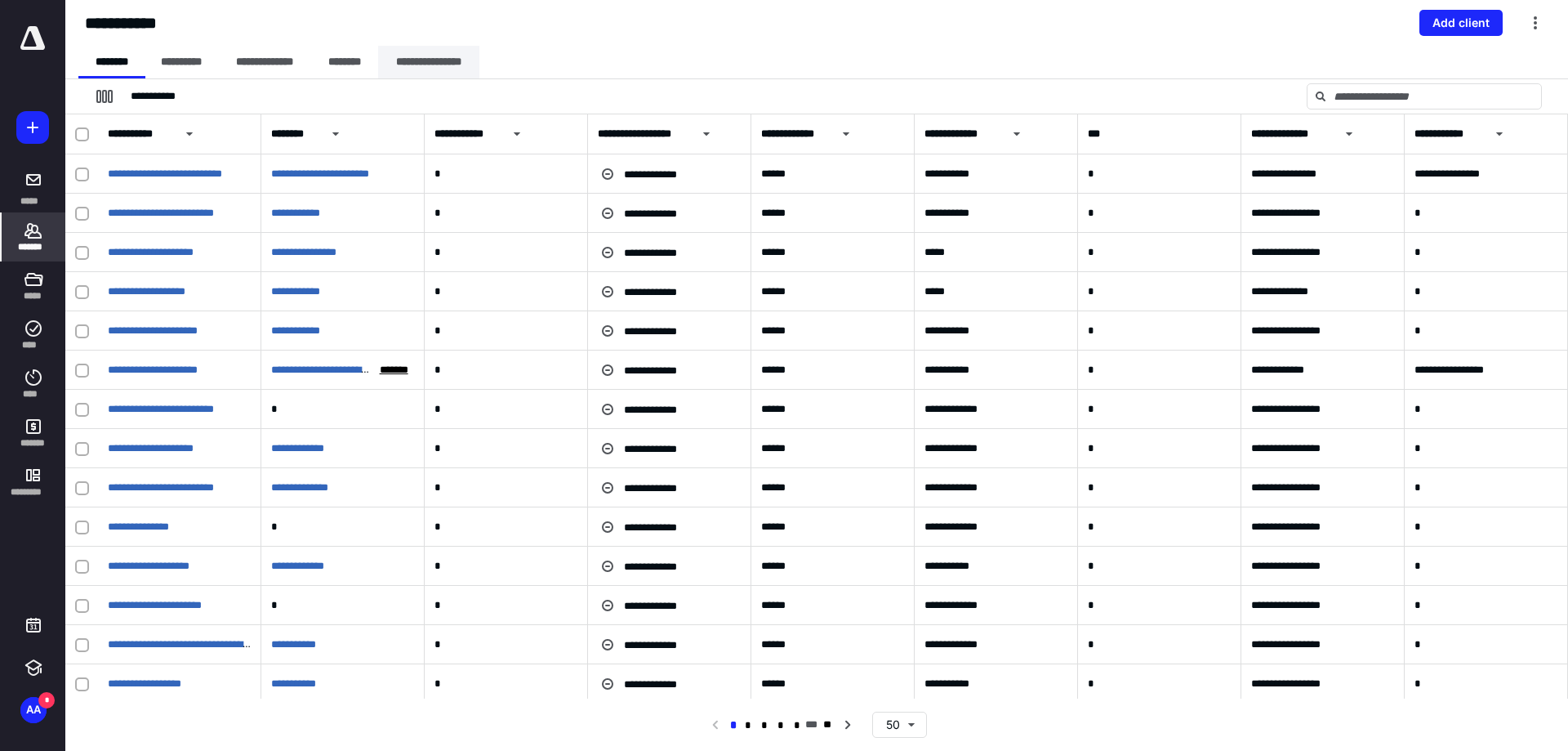 click on "**********" at bounding box center (429, 62) 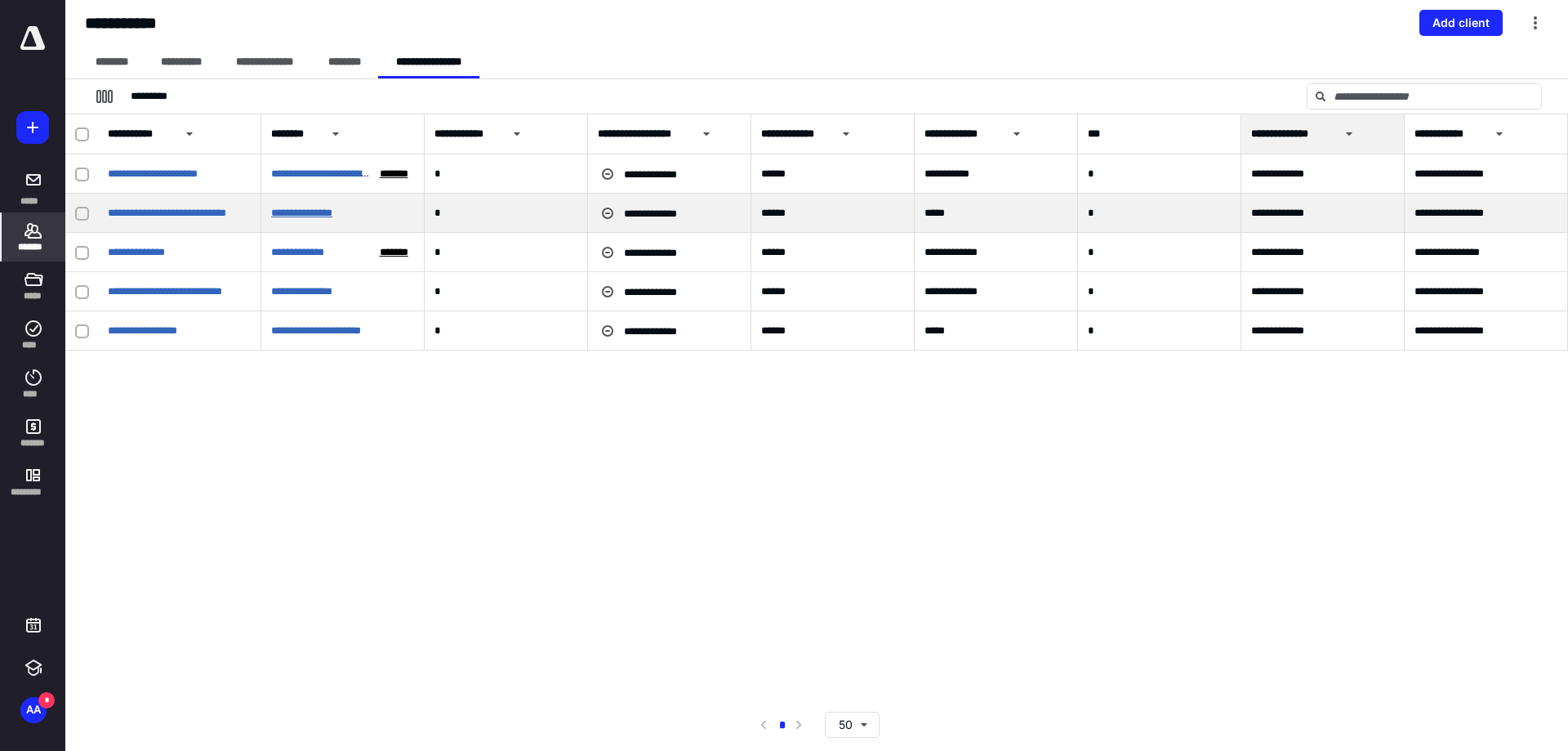 click on "**********" at bounding box center (301, 212) 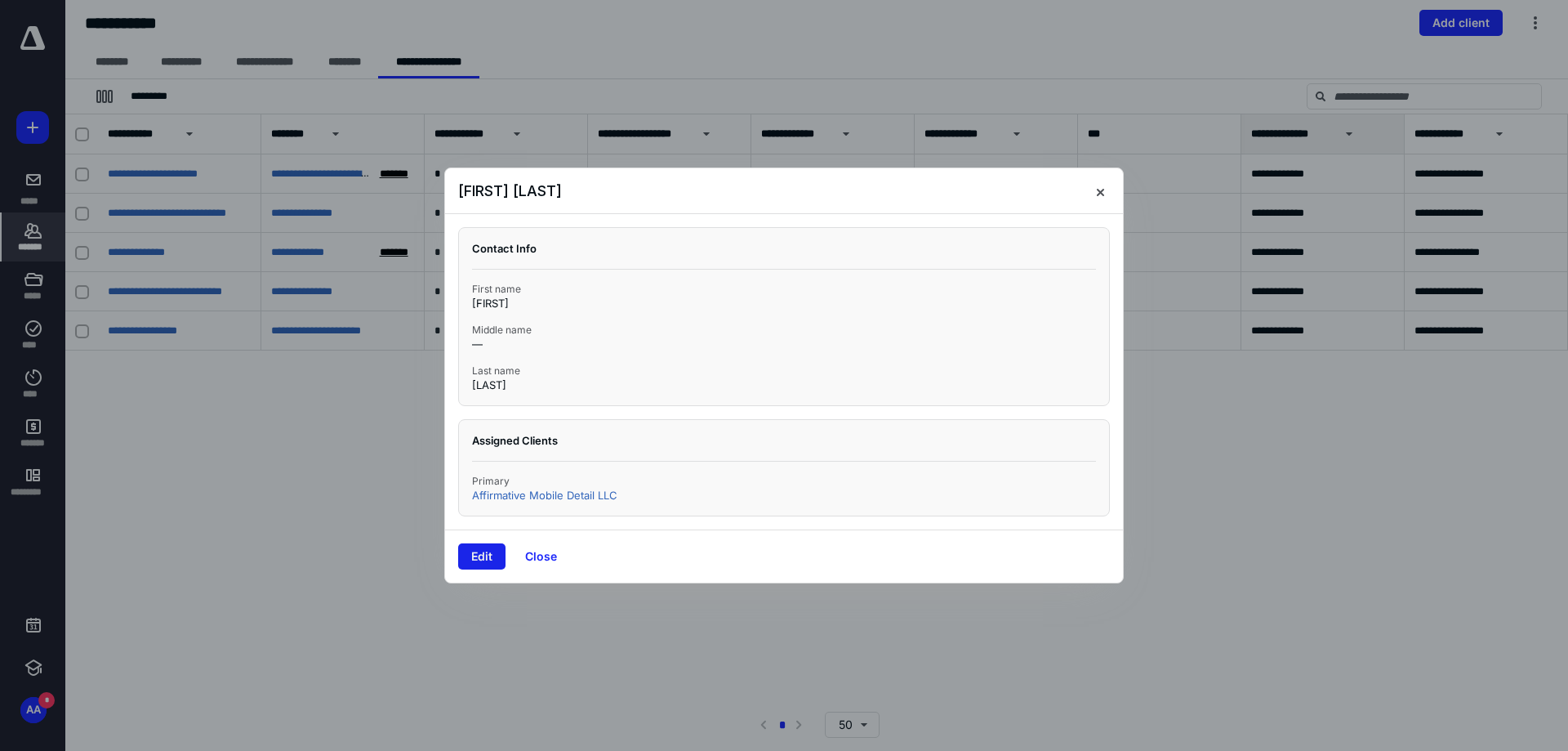 click on "Edit" at bounding box center (482, 557) 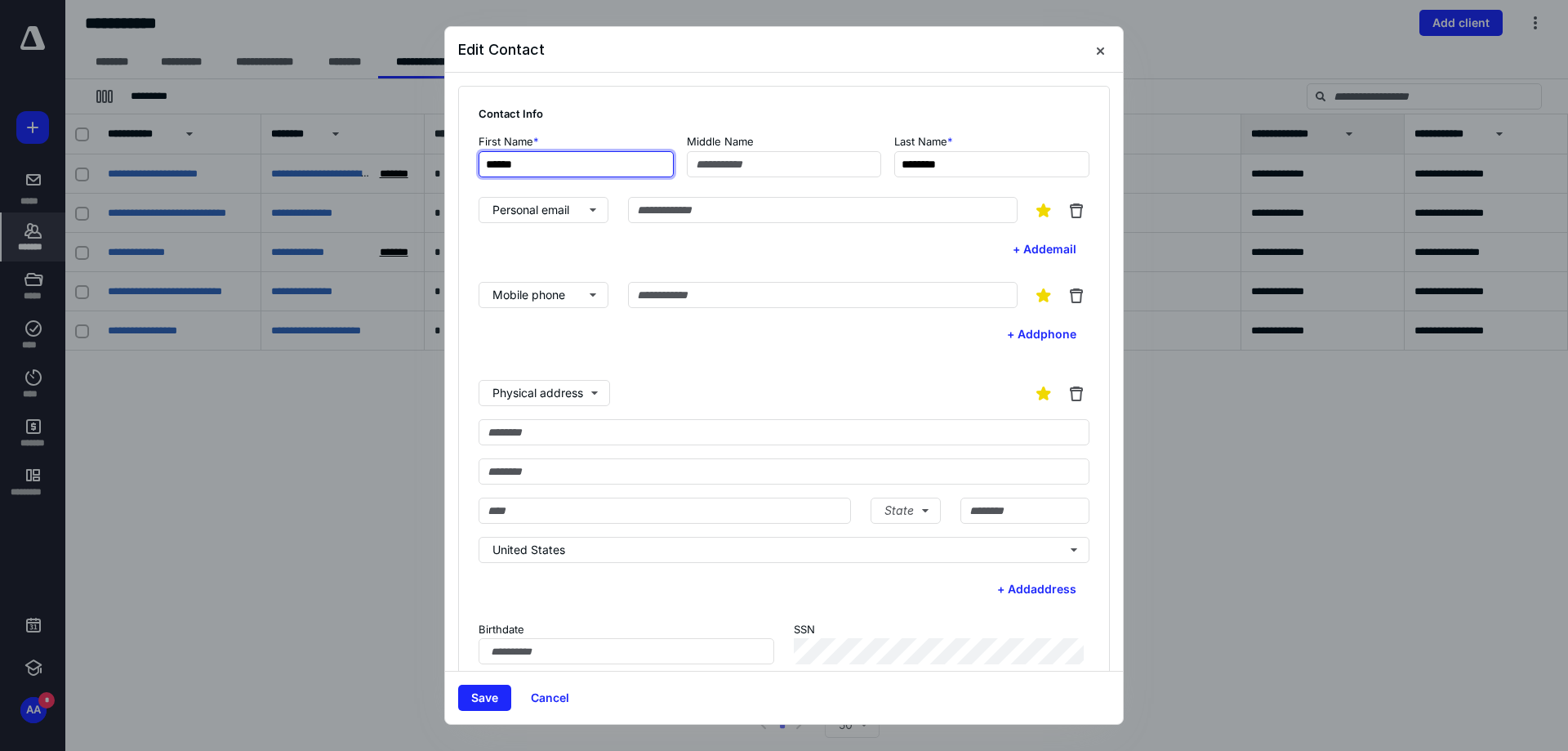 click on "******" at bounding box center [576, 164] 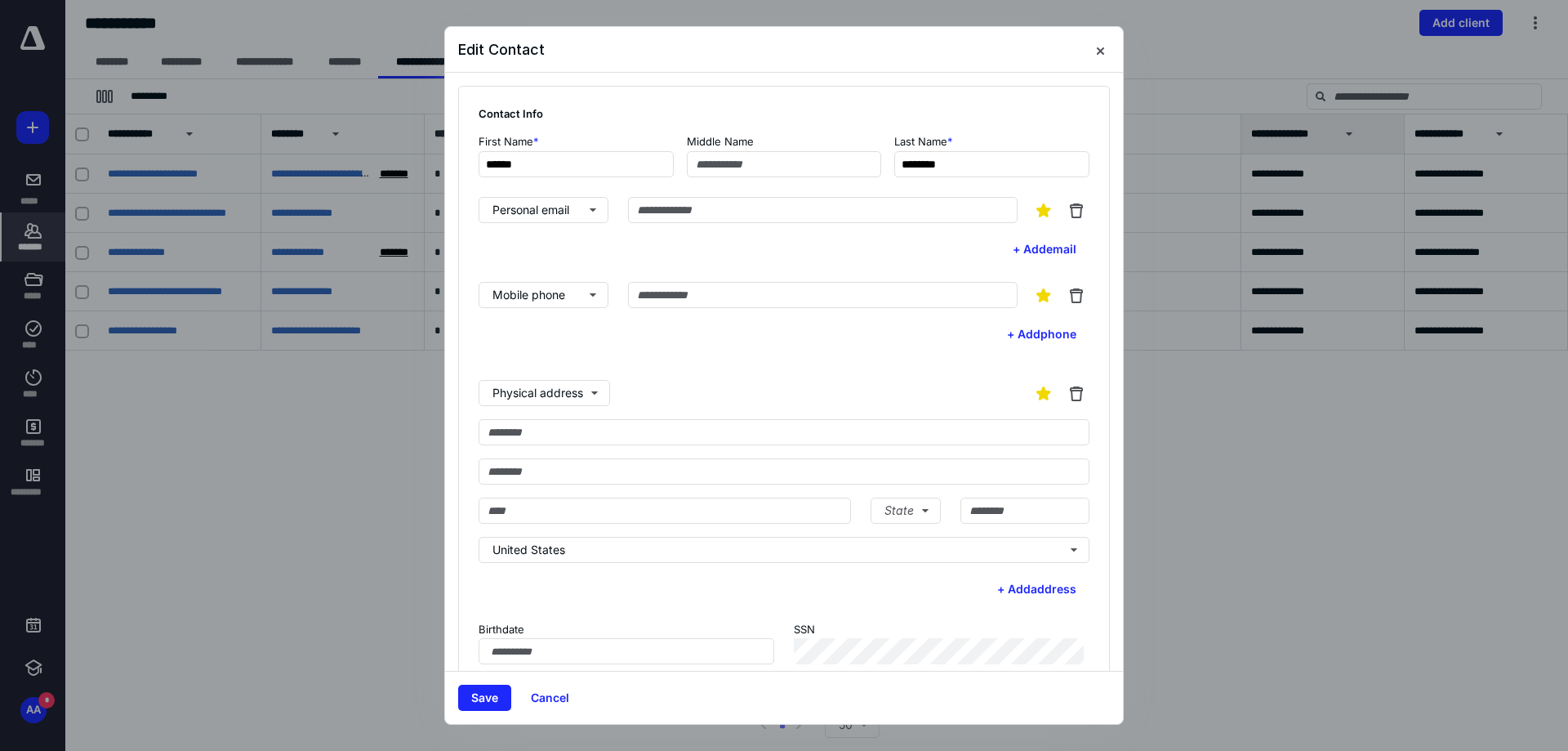 click on "First Name  * ****** Middle Name Last Name  * ******** Personal email + Add  email Mobile phone + Add  phone Physical address [STATE] United States + Add  address Birthdate SSN Occupation Employer" at bounding box center [784, 431] 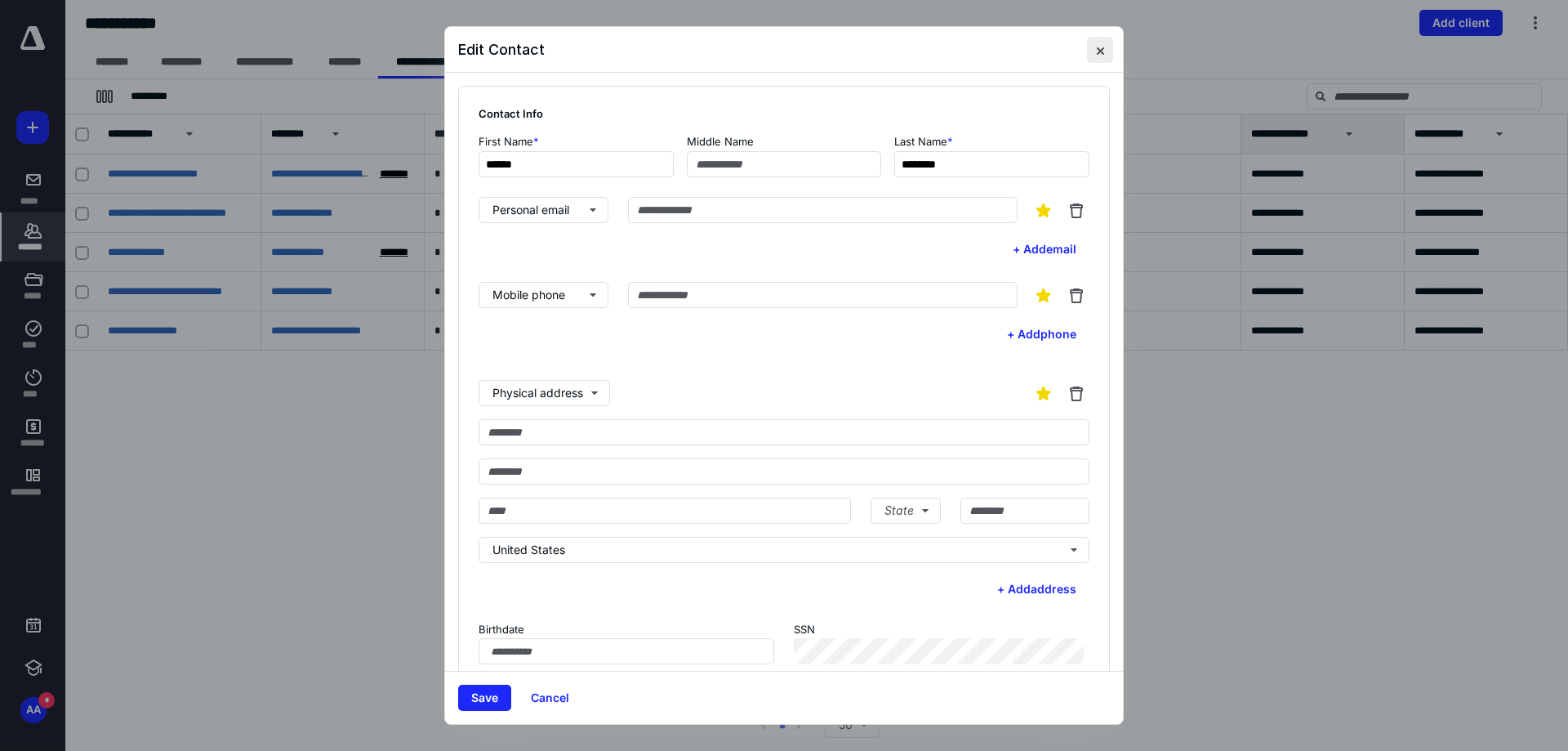 click at bounding box center [1100, 50] 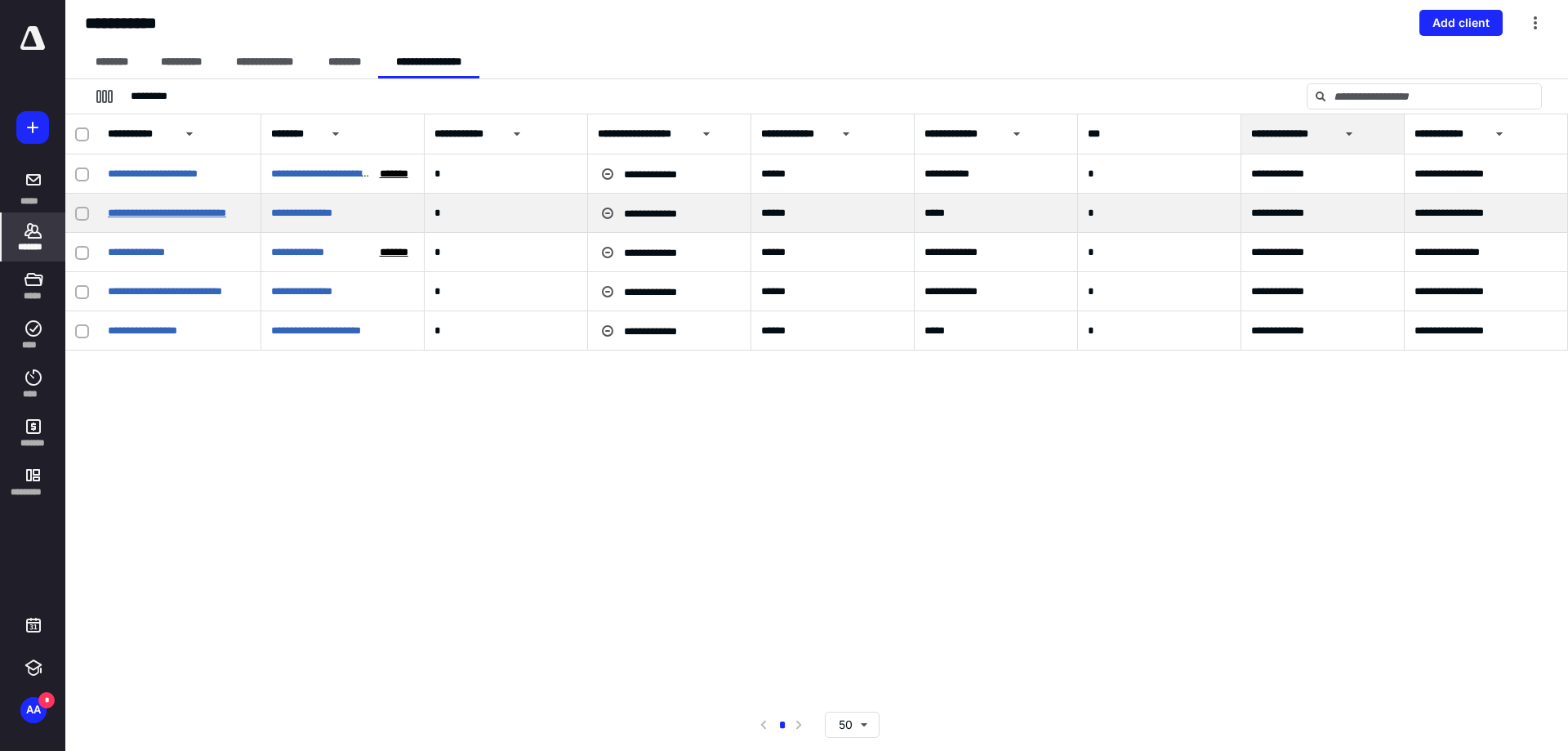 click on "**********" at bounding box center (167, 212) 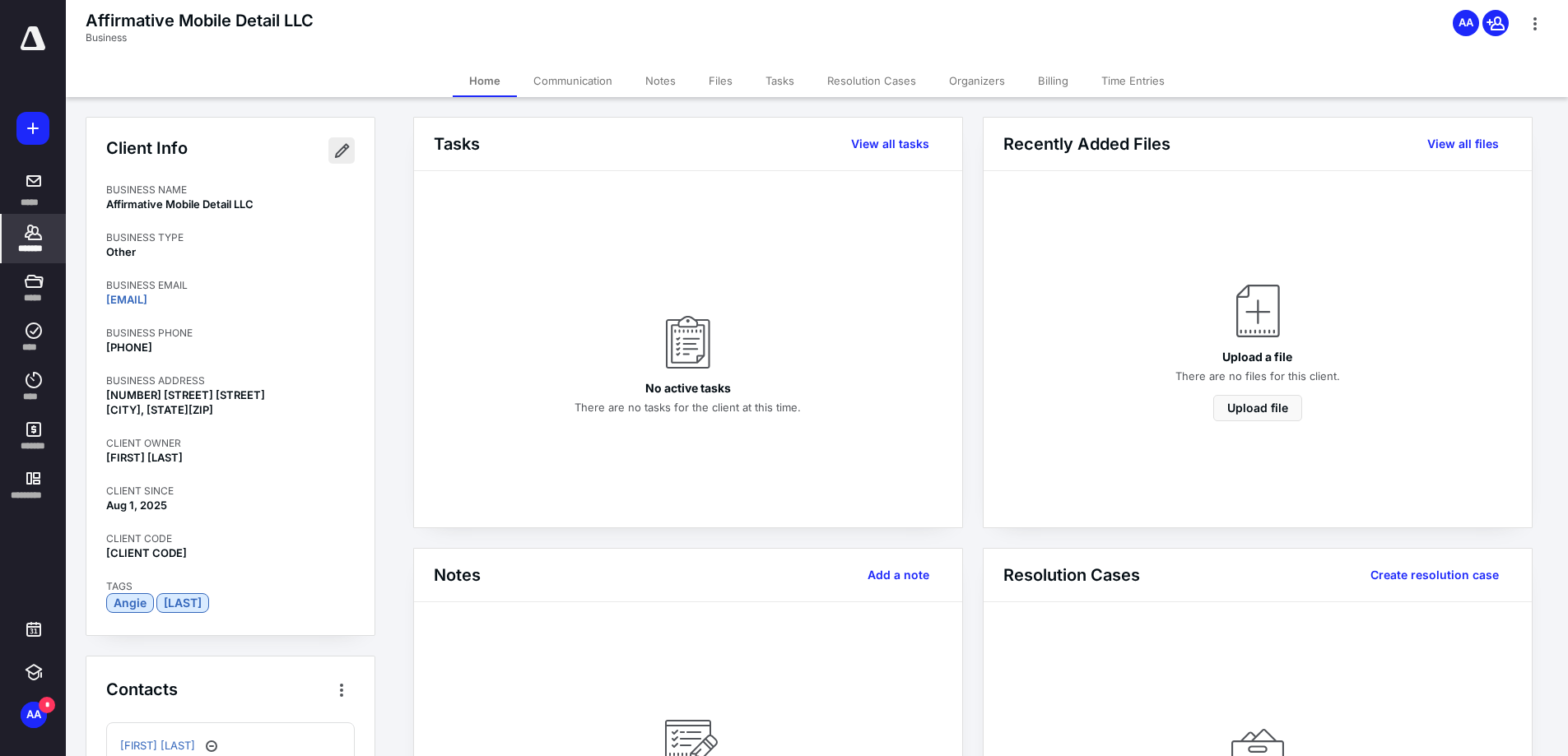 click at bounding box center (342, 151) 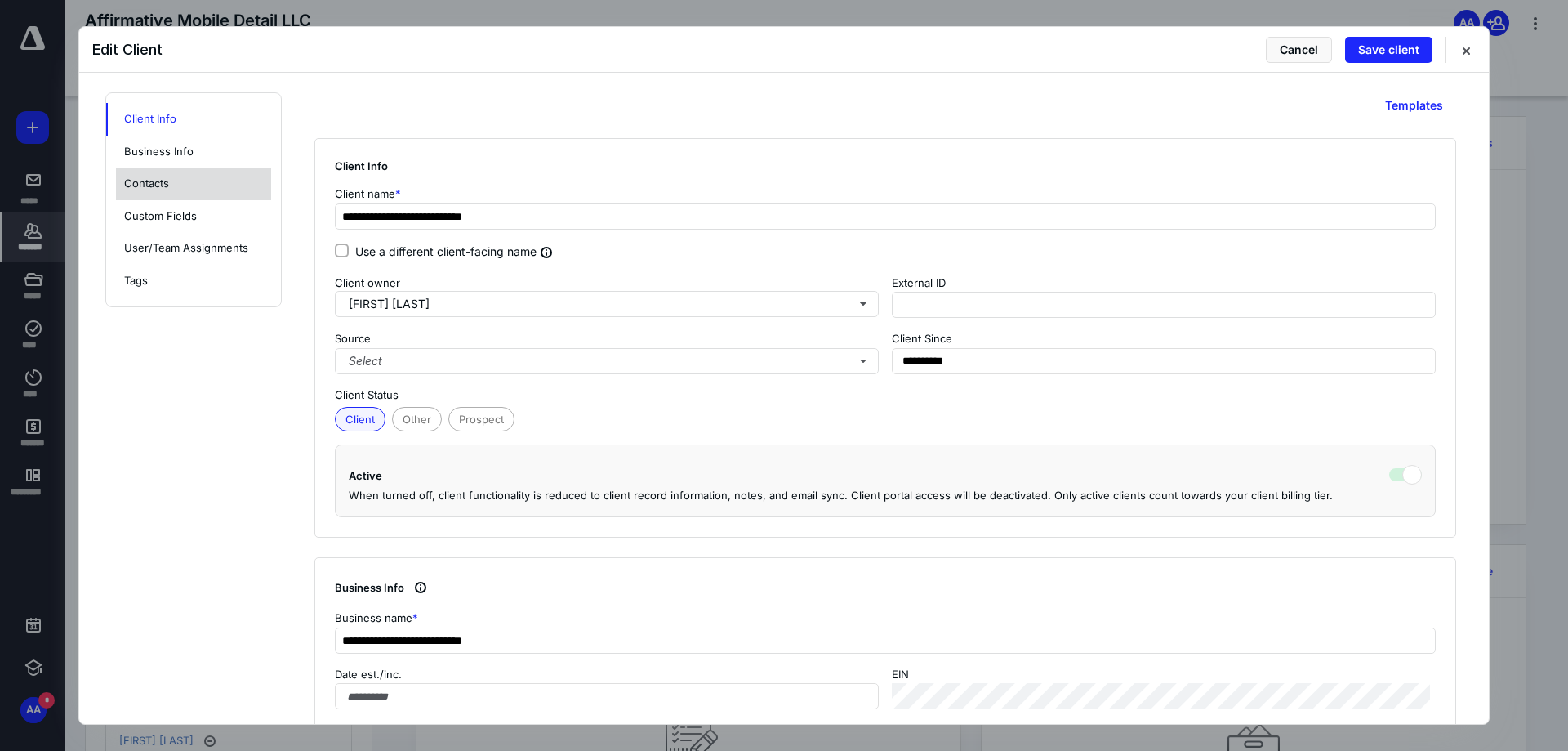 click on "Contacts" at bounding box center [194, 184] 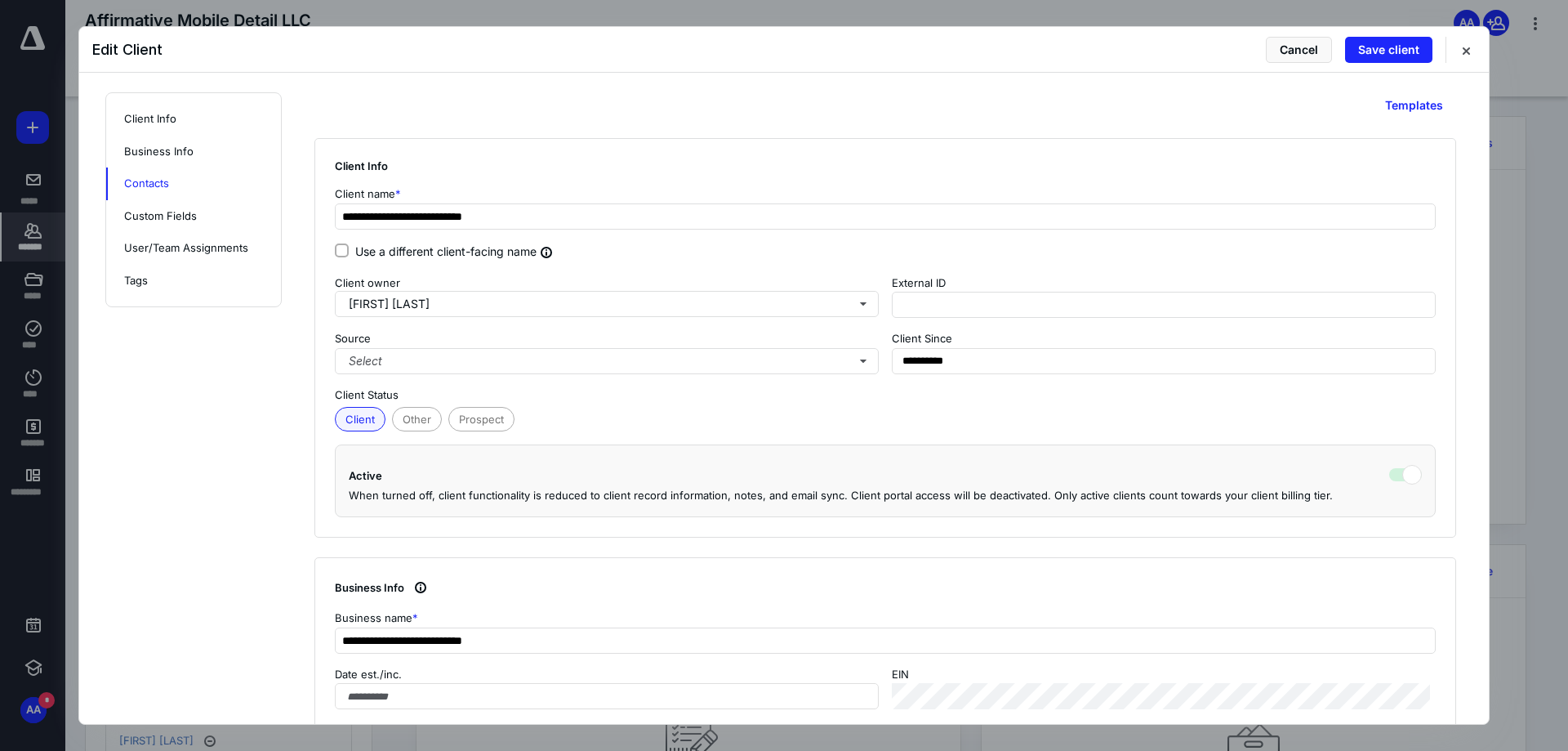 scroll, scrollTop: 1138, scrollLeft: 0, axis: vertical 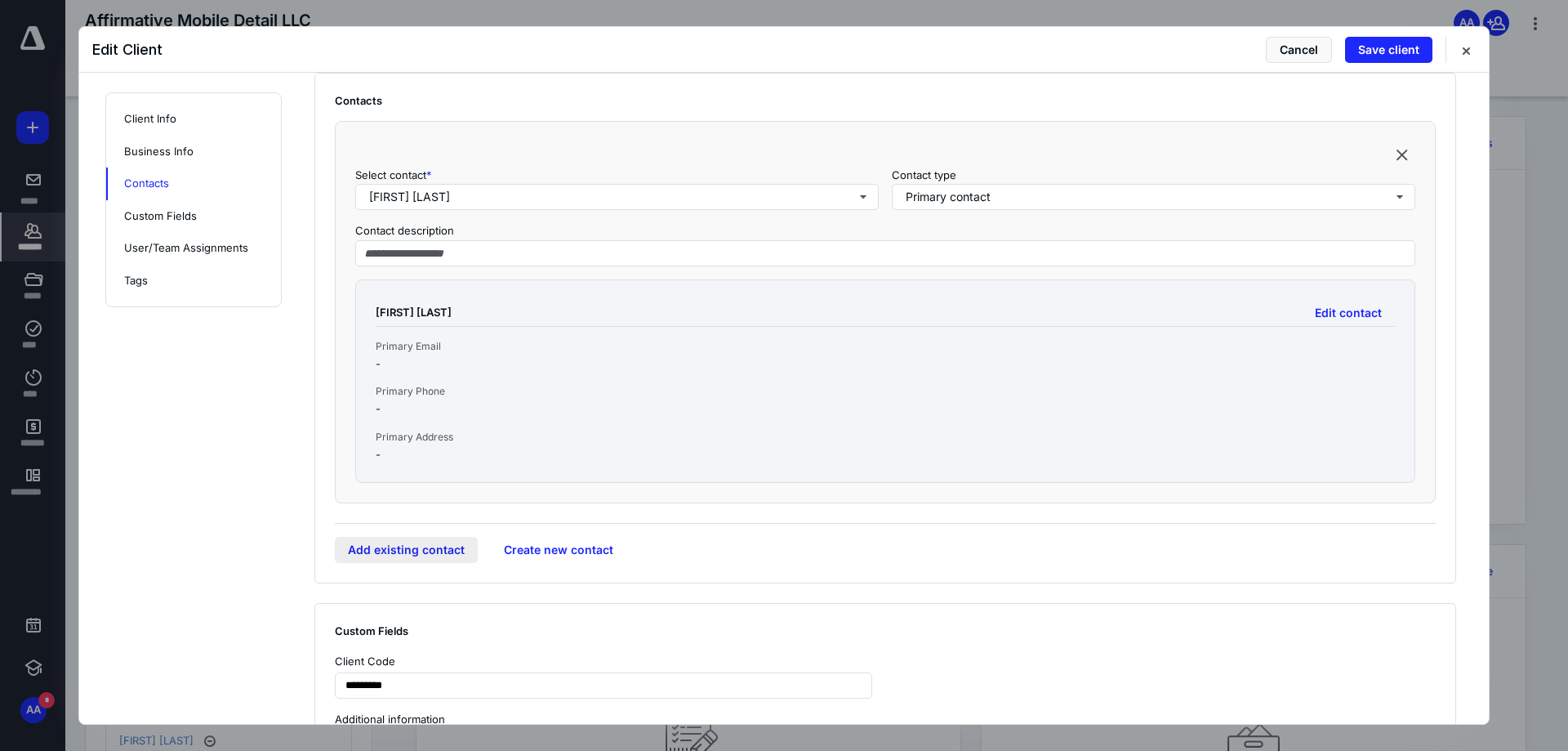 click on "Add existing contact" at bounding box center (406, 550) 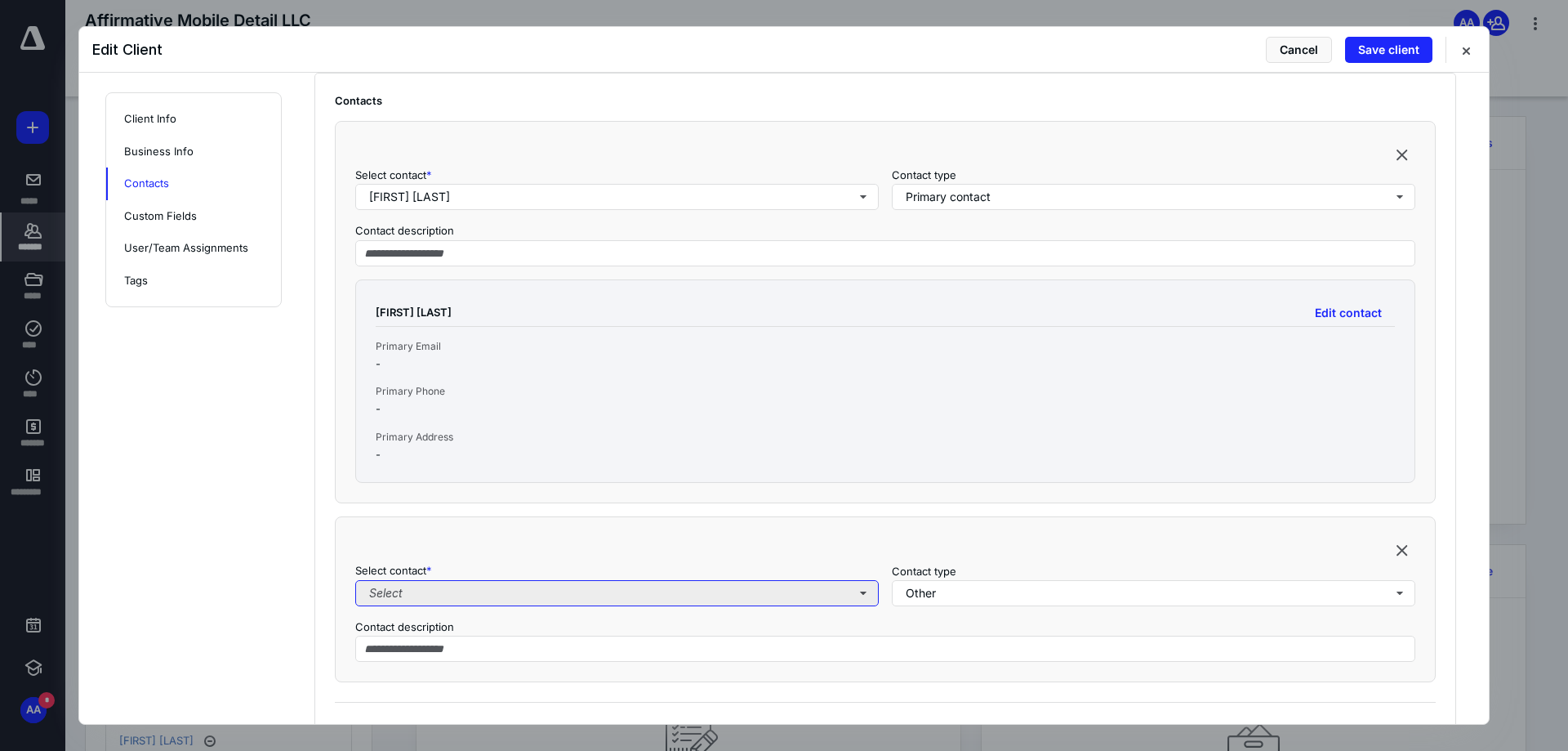 click on "Select" at bounding box center (617, 593) 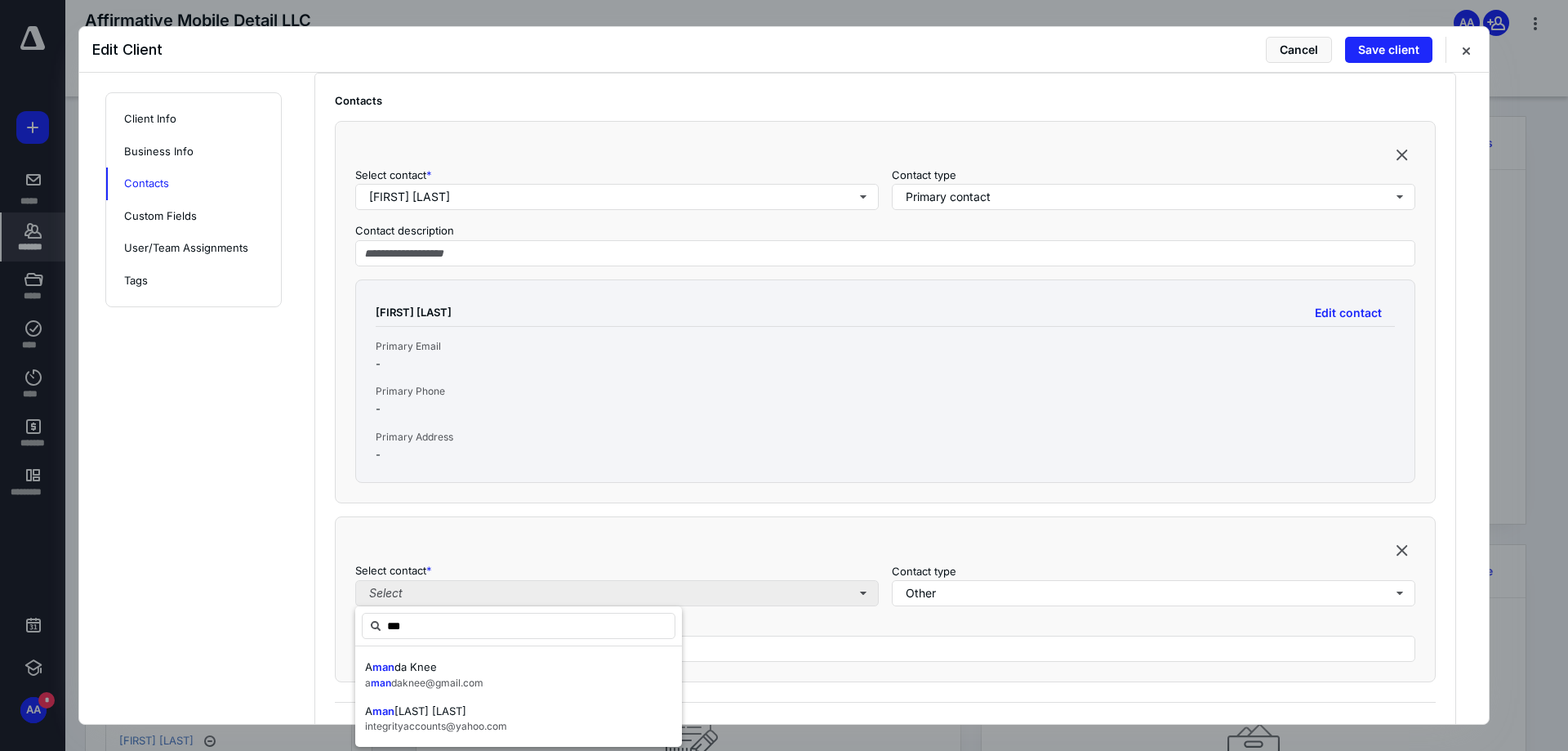 type on "****" 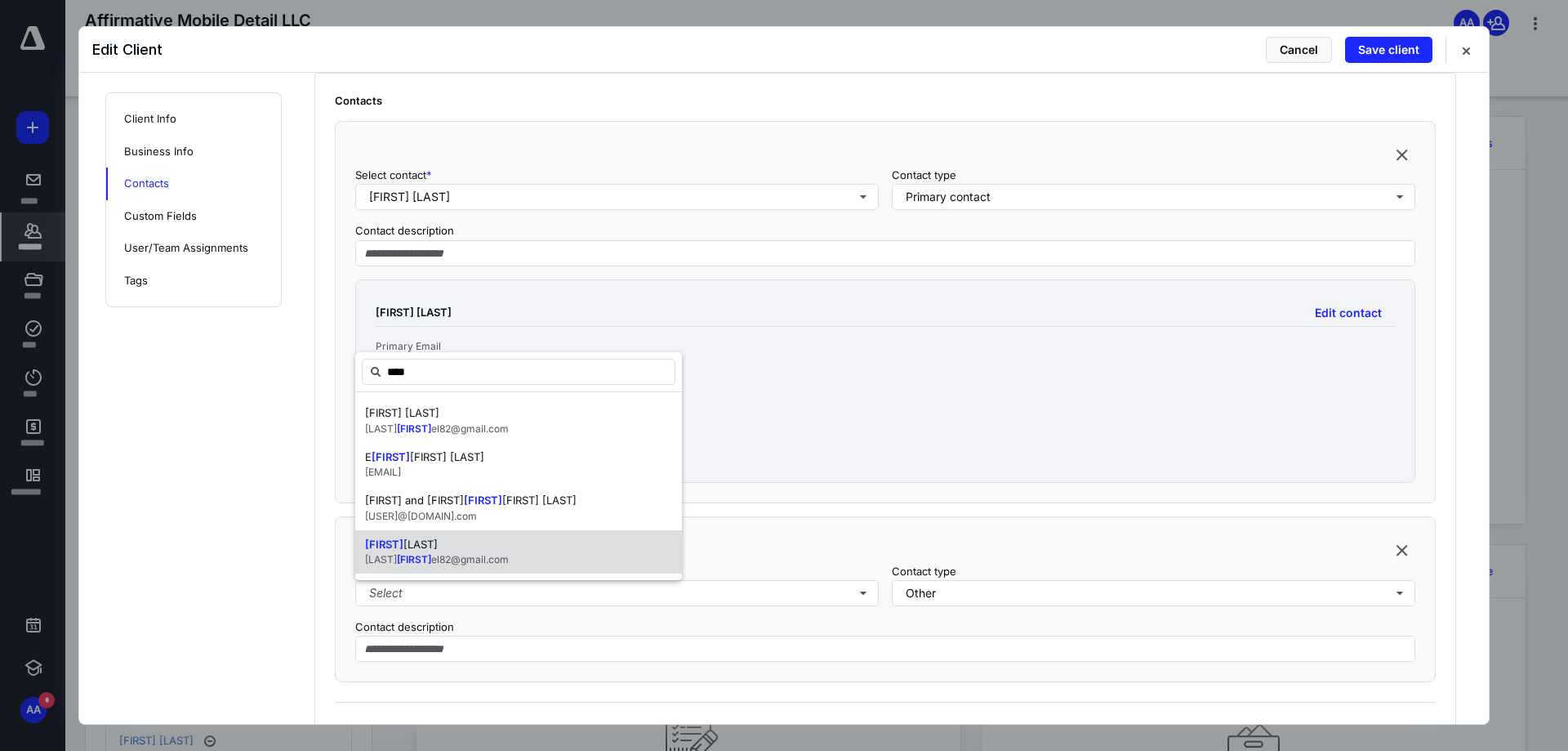 click on "el82@gmail.com" at bounding box center [470, 559] 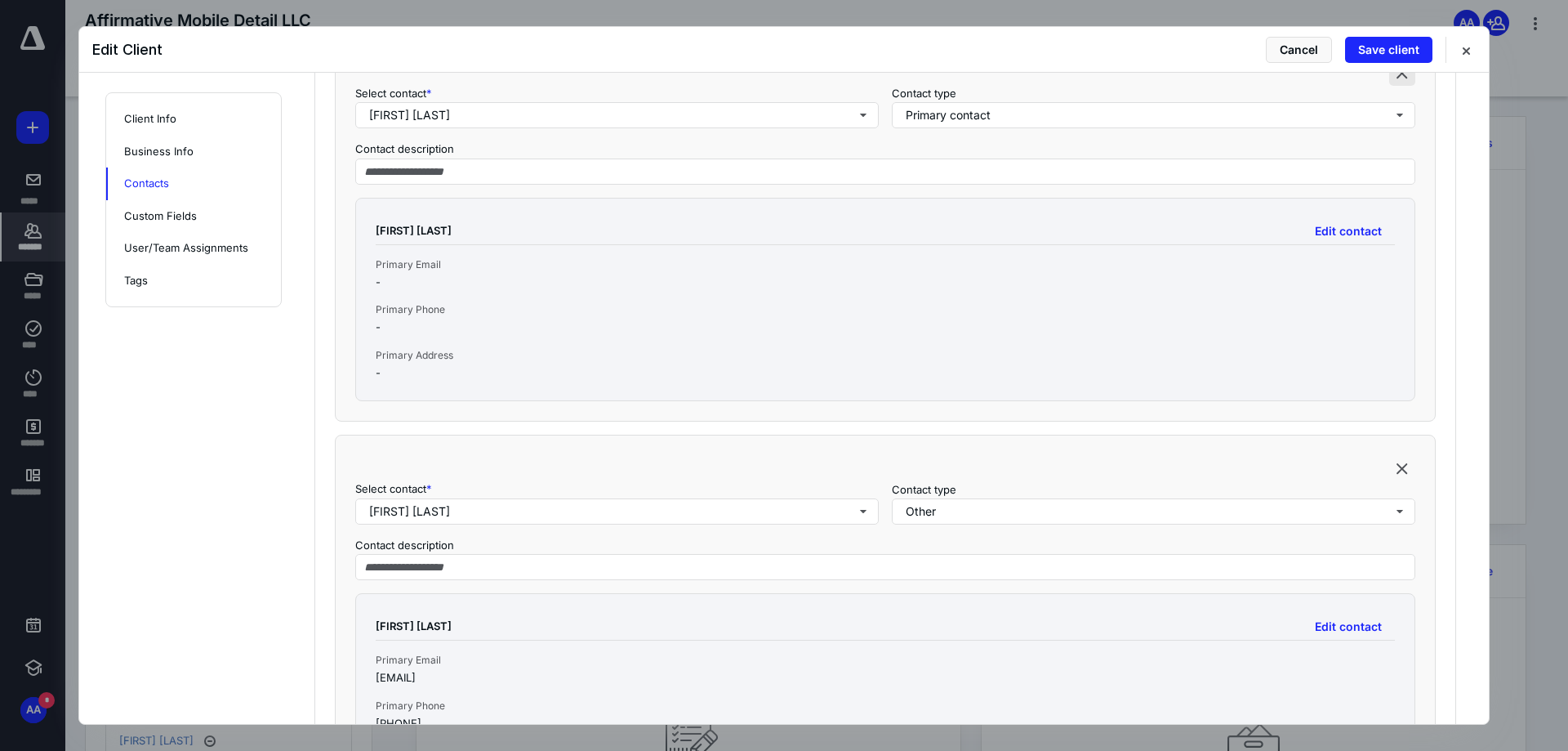 scroll, scrollTop: 1057, scrollLeft: 0, axis: vertical 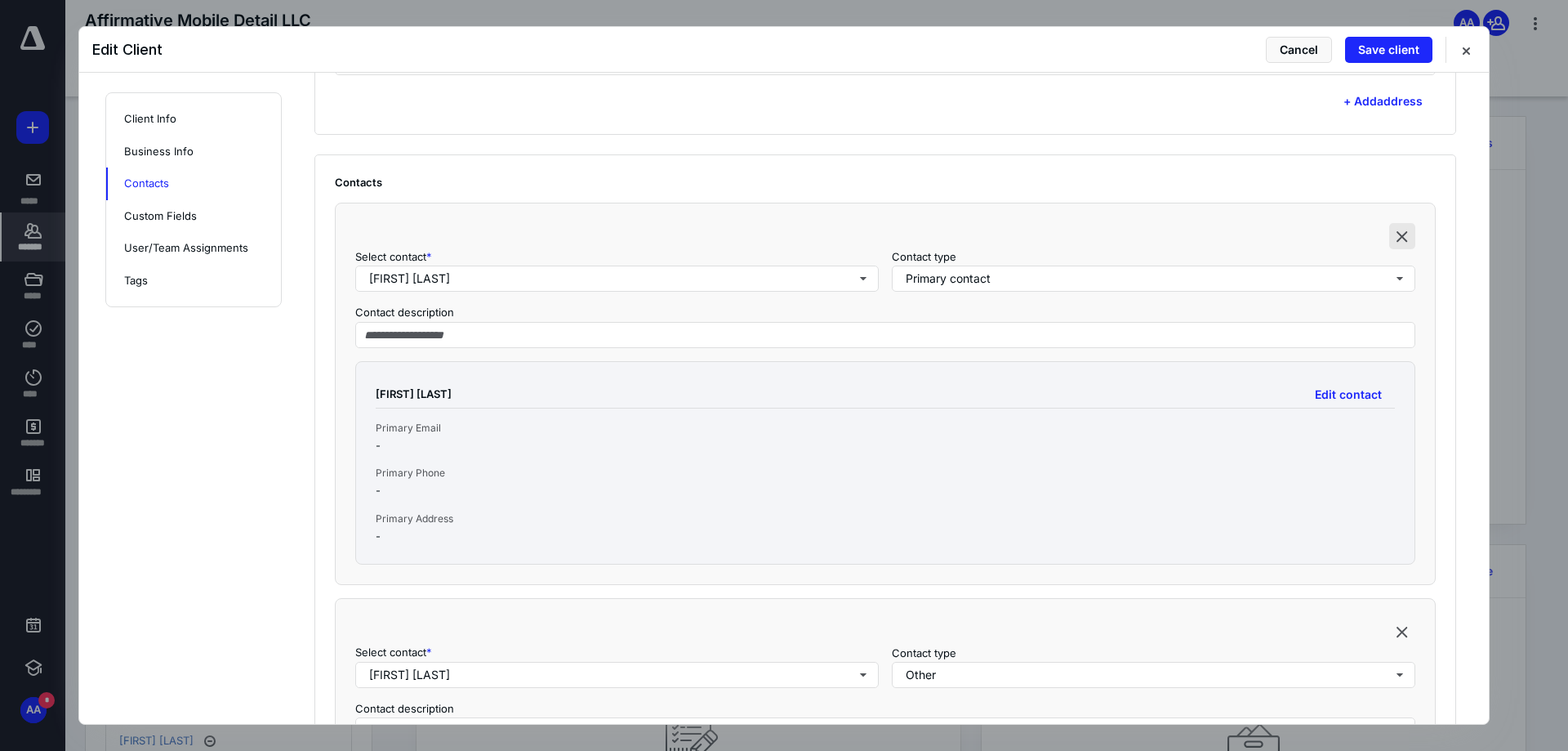 click at bounding box center [1402, 236] 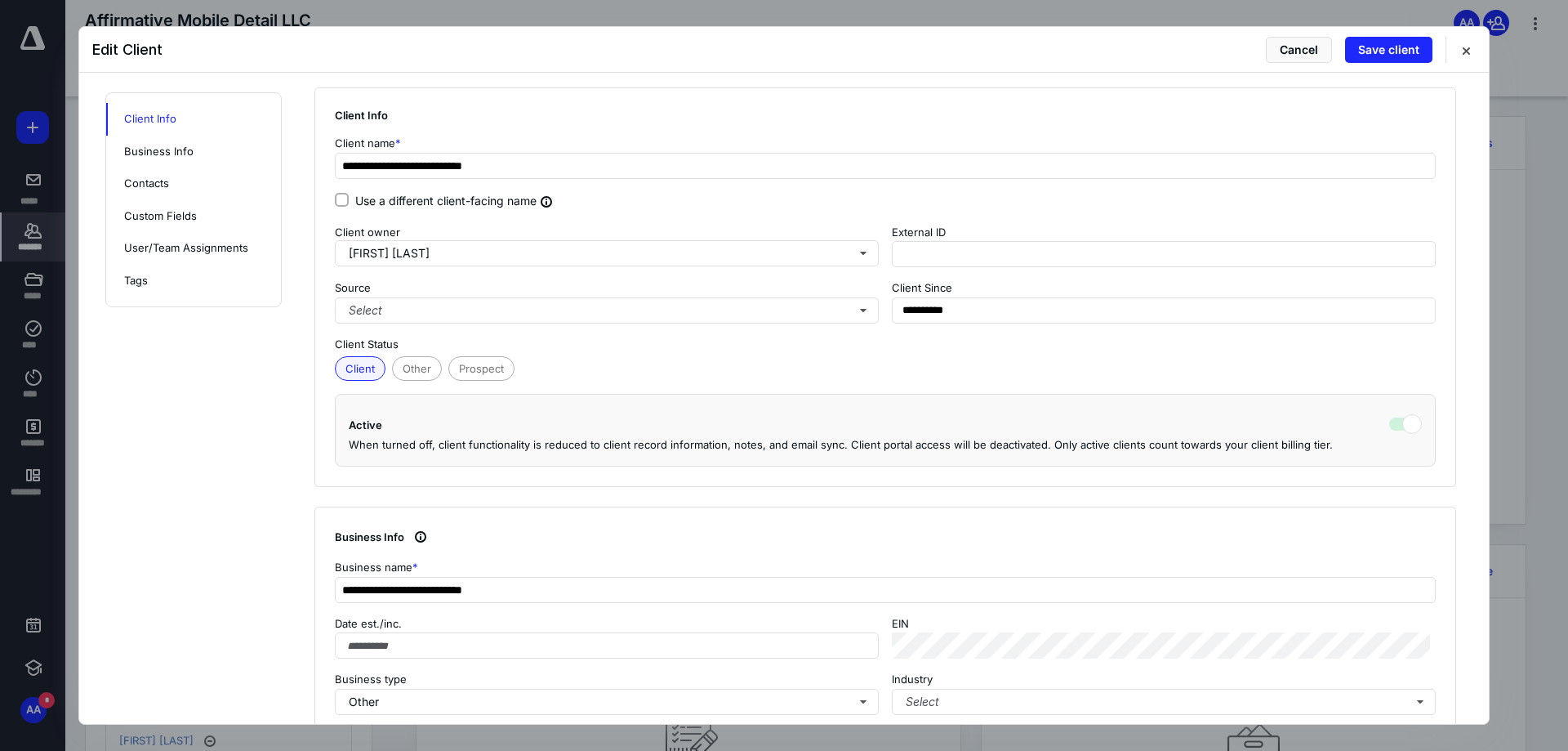 scroll, scrollTop: 0, scrollLeft: 0, axis: both 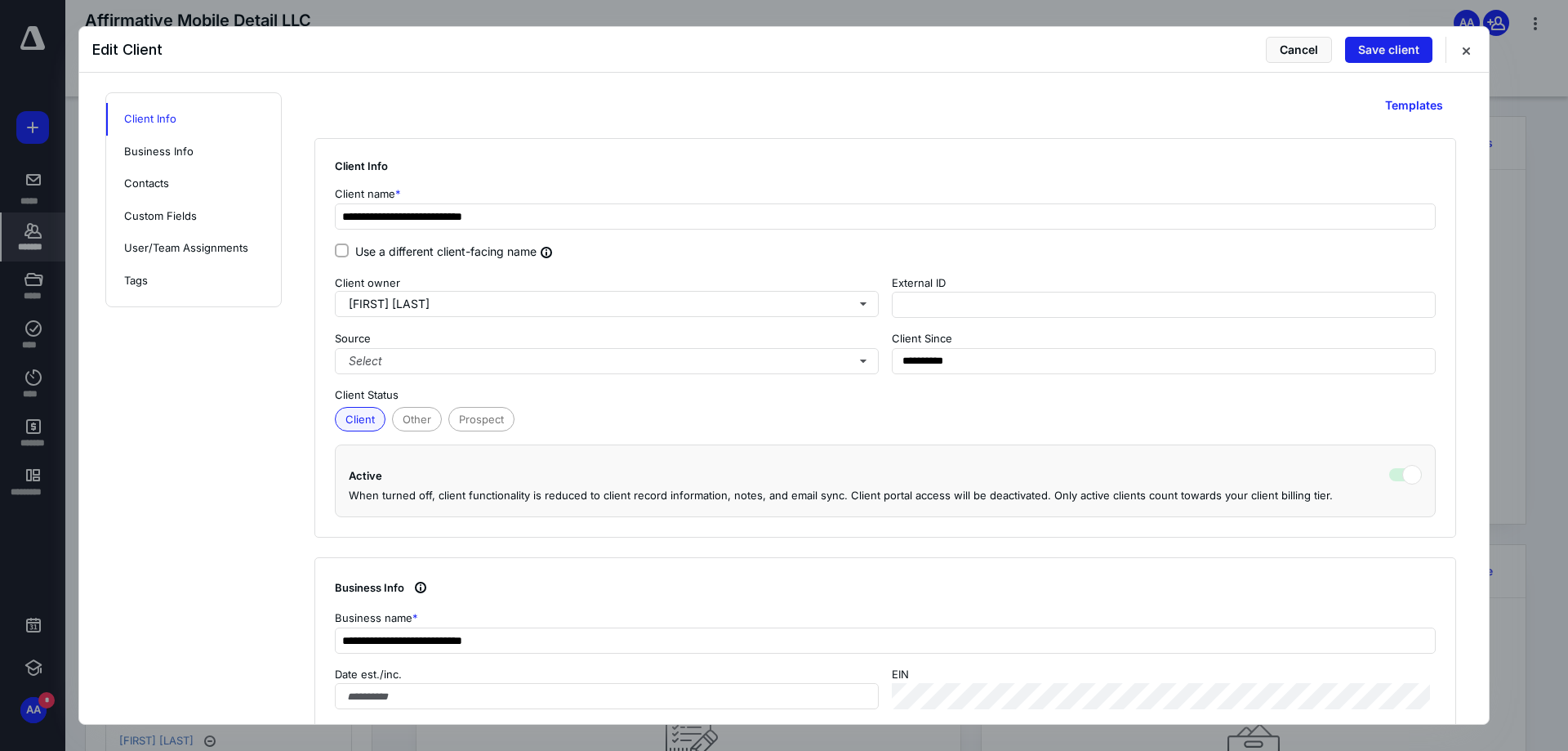 click on "Save client" at bounding box center (1388, 50) 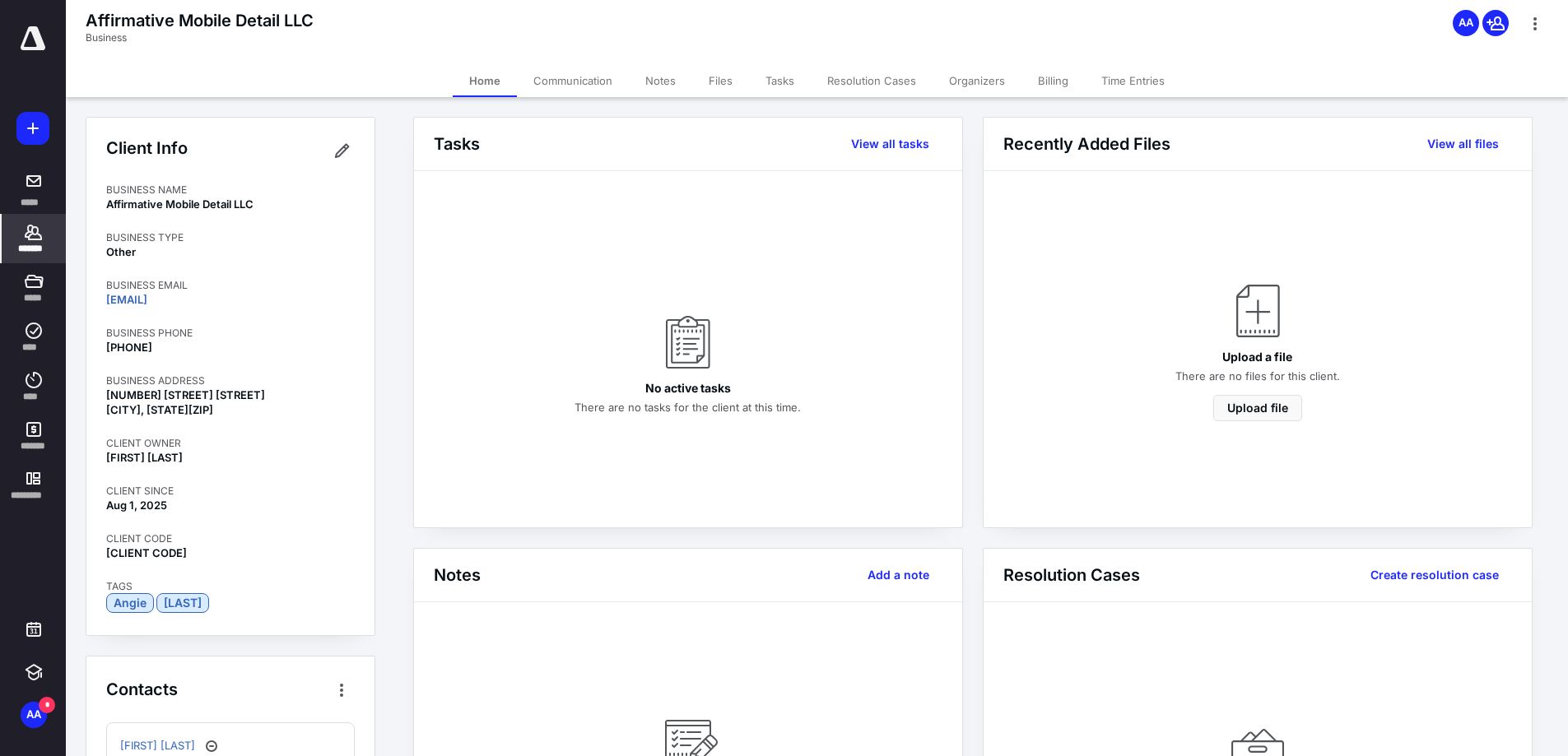 click on "*******" at bounding box center (34, 248) 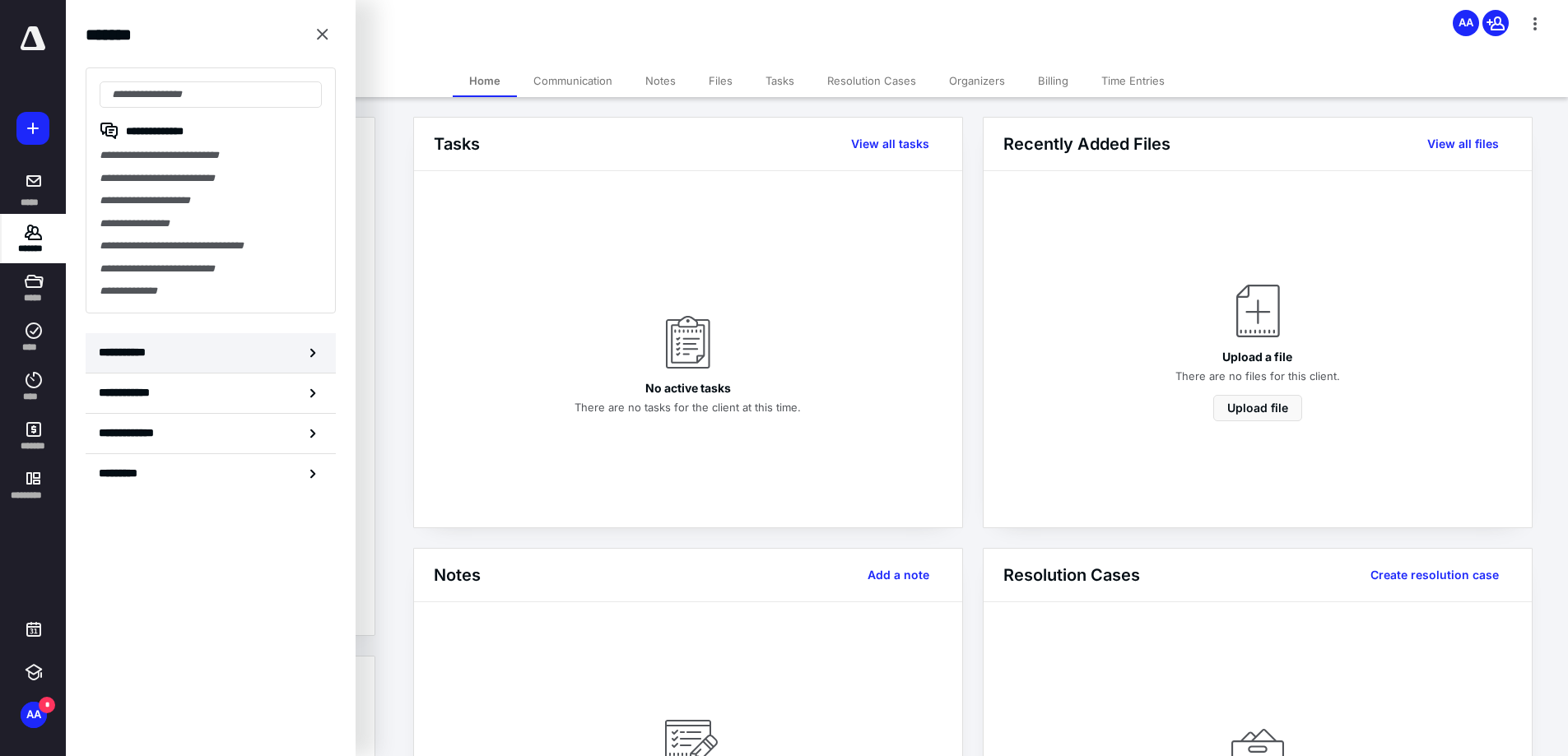 click on "**********" at bounding box center (127, 352) 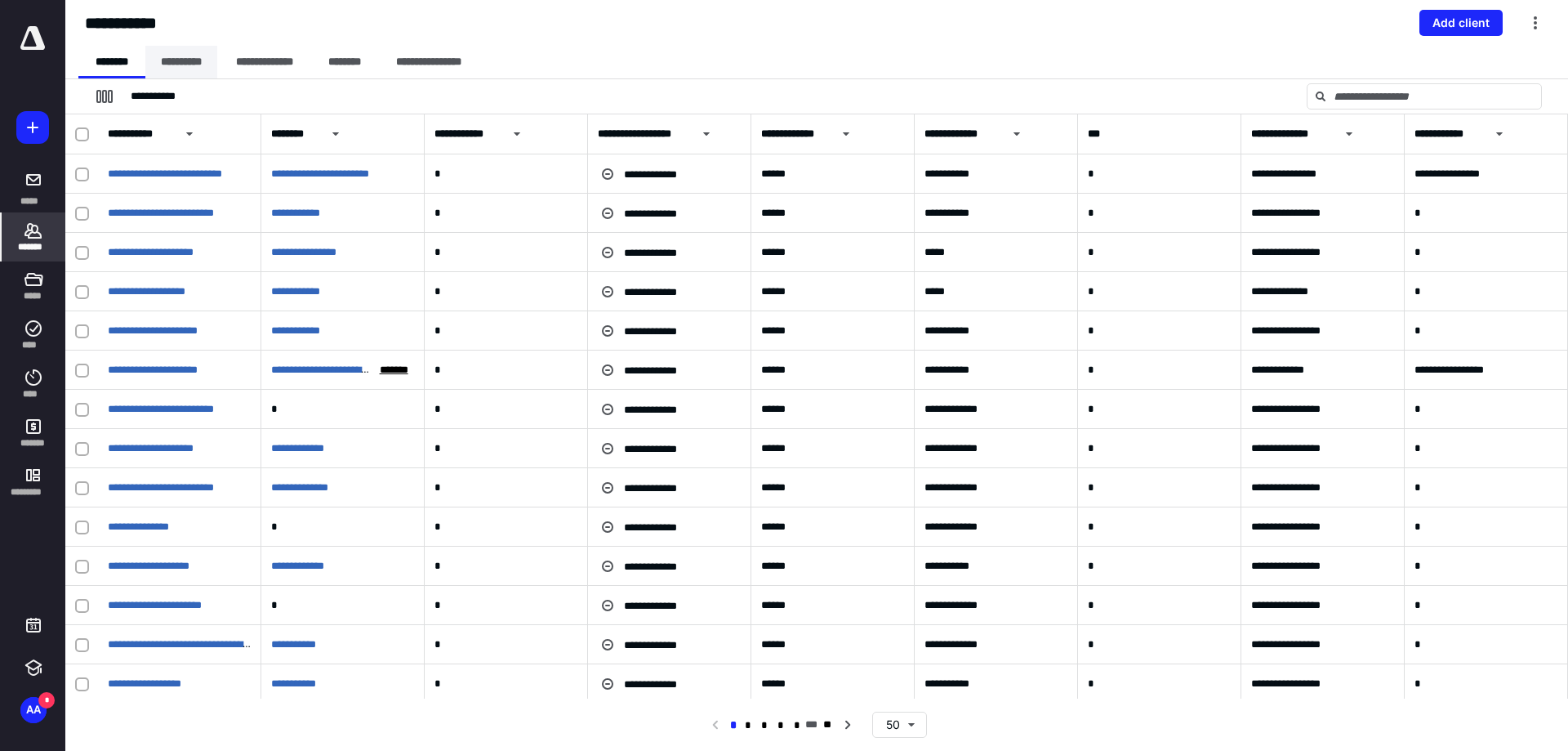 click on "**********" at bounding box center [181, 62] 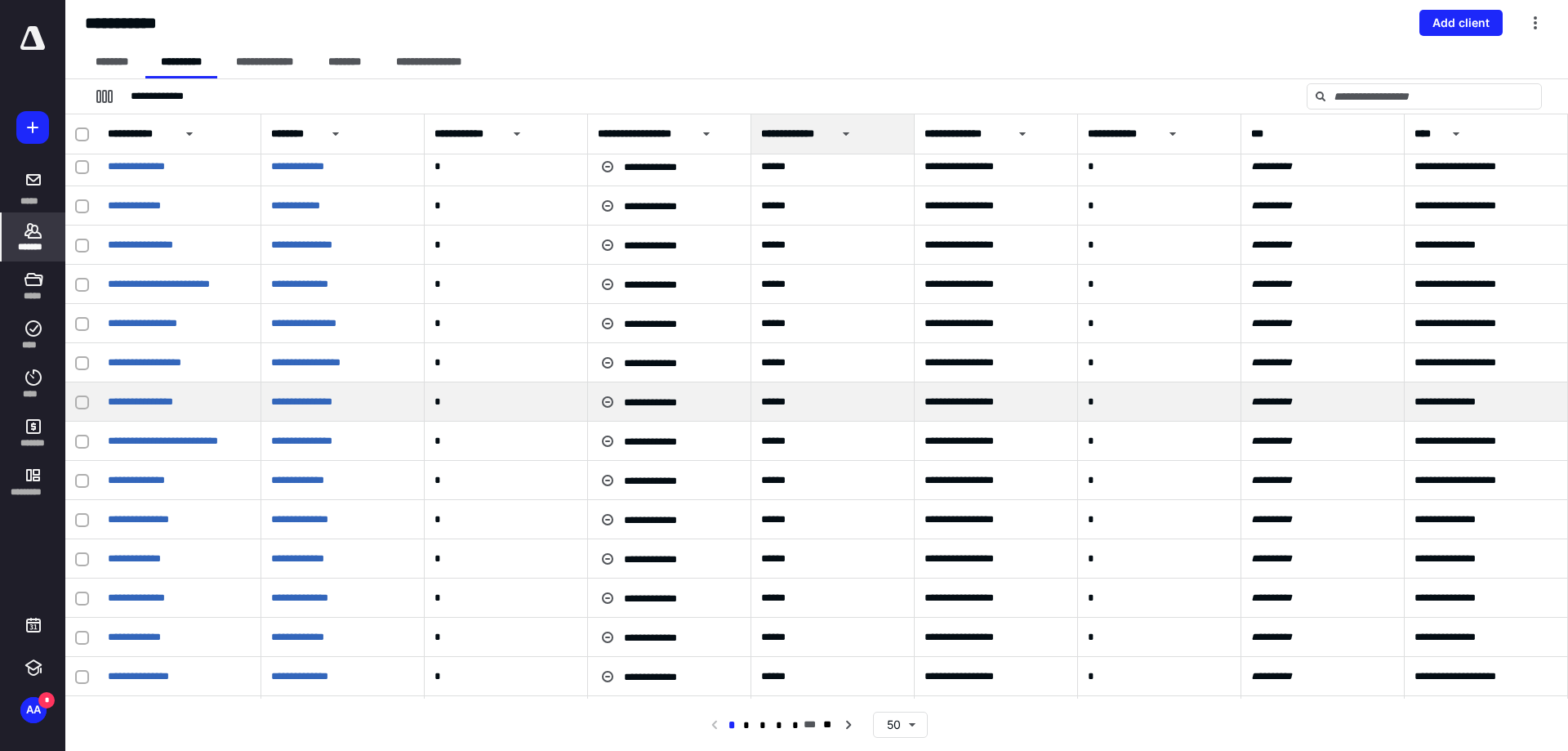 scroll, scrollTop: 0, scrollLeft: 0, axis: both 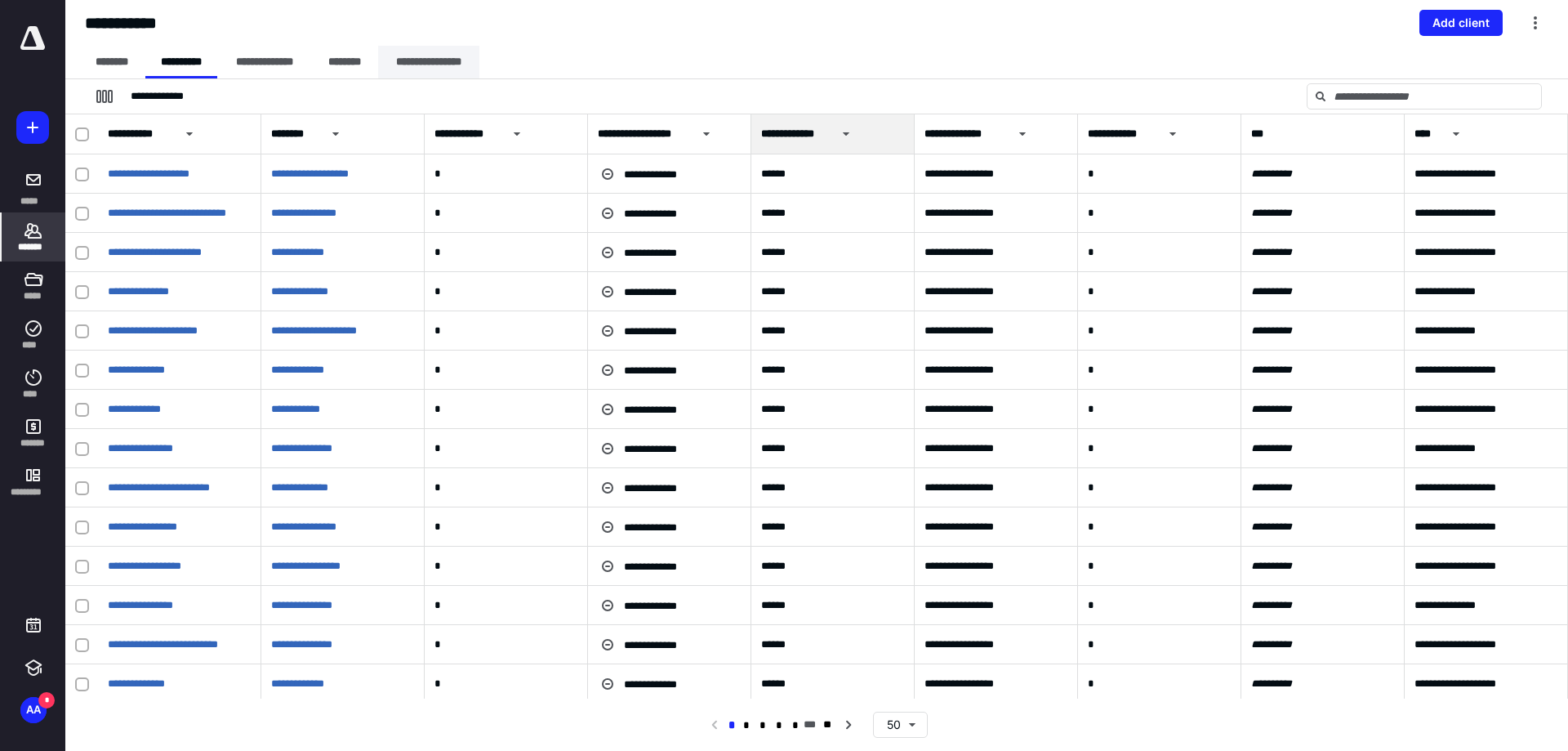 click on "**********" at bounding box center (429, 62) 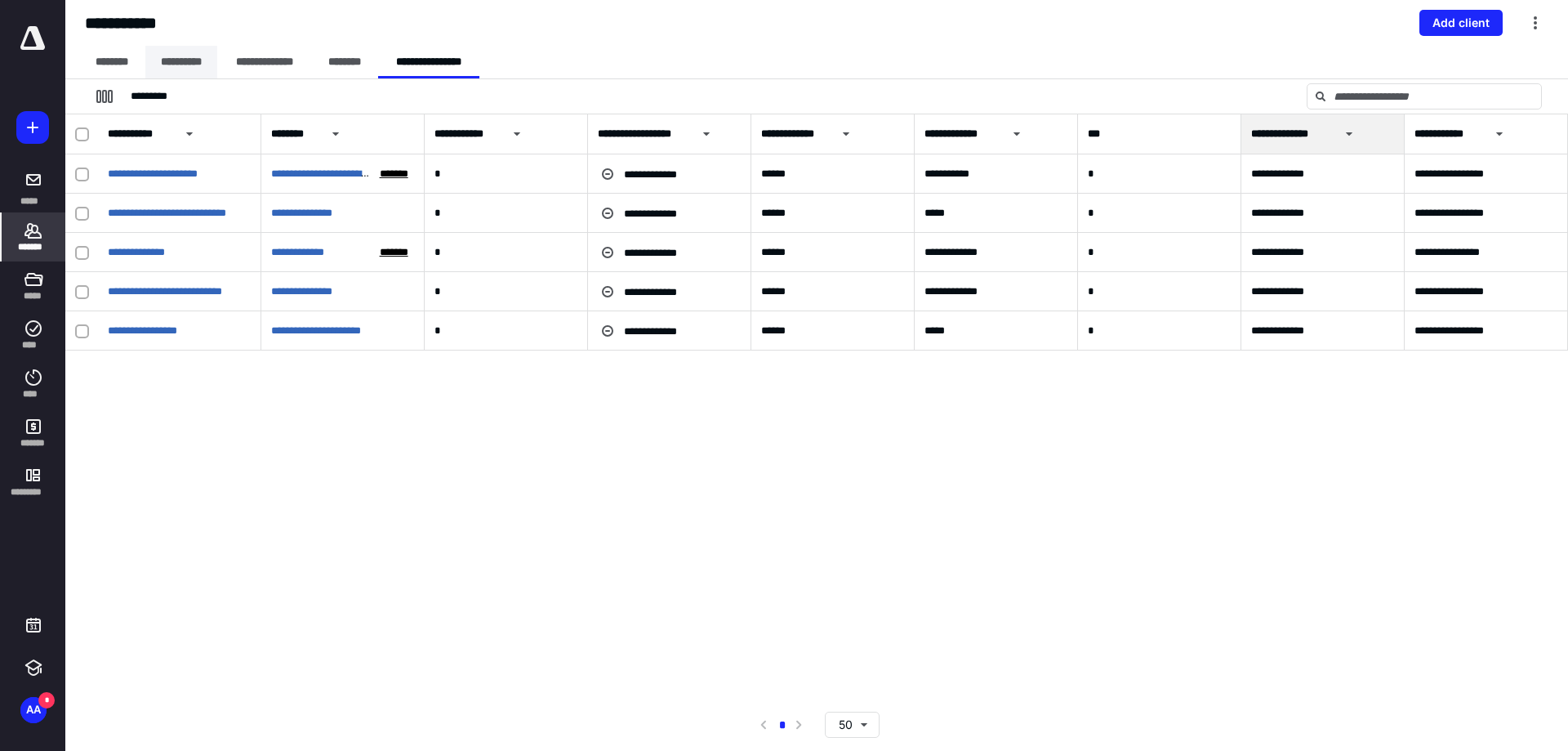 click on "**********" at bounding box center [181, 62] 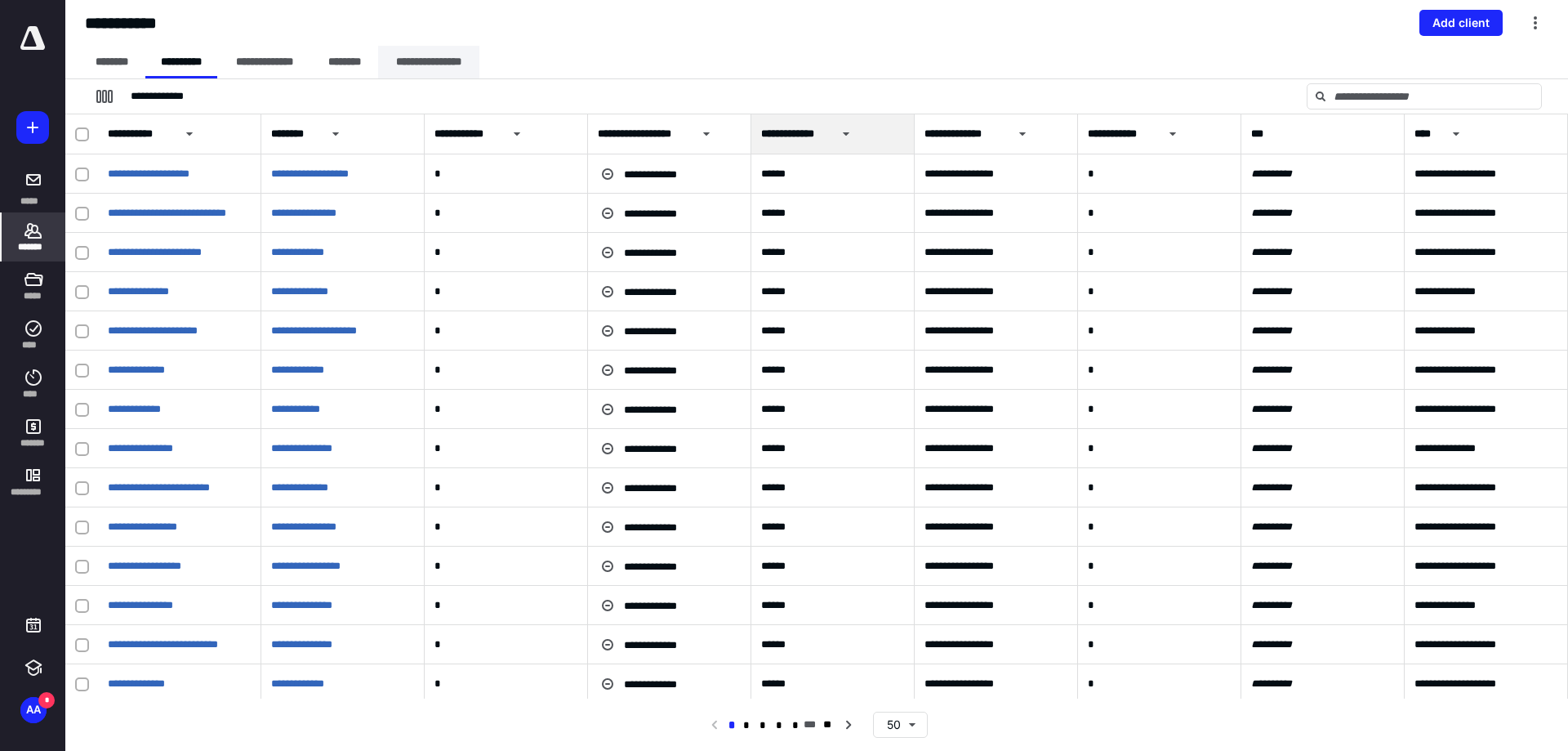 click on "**********" at bounding box center [429, 62] 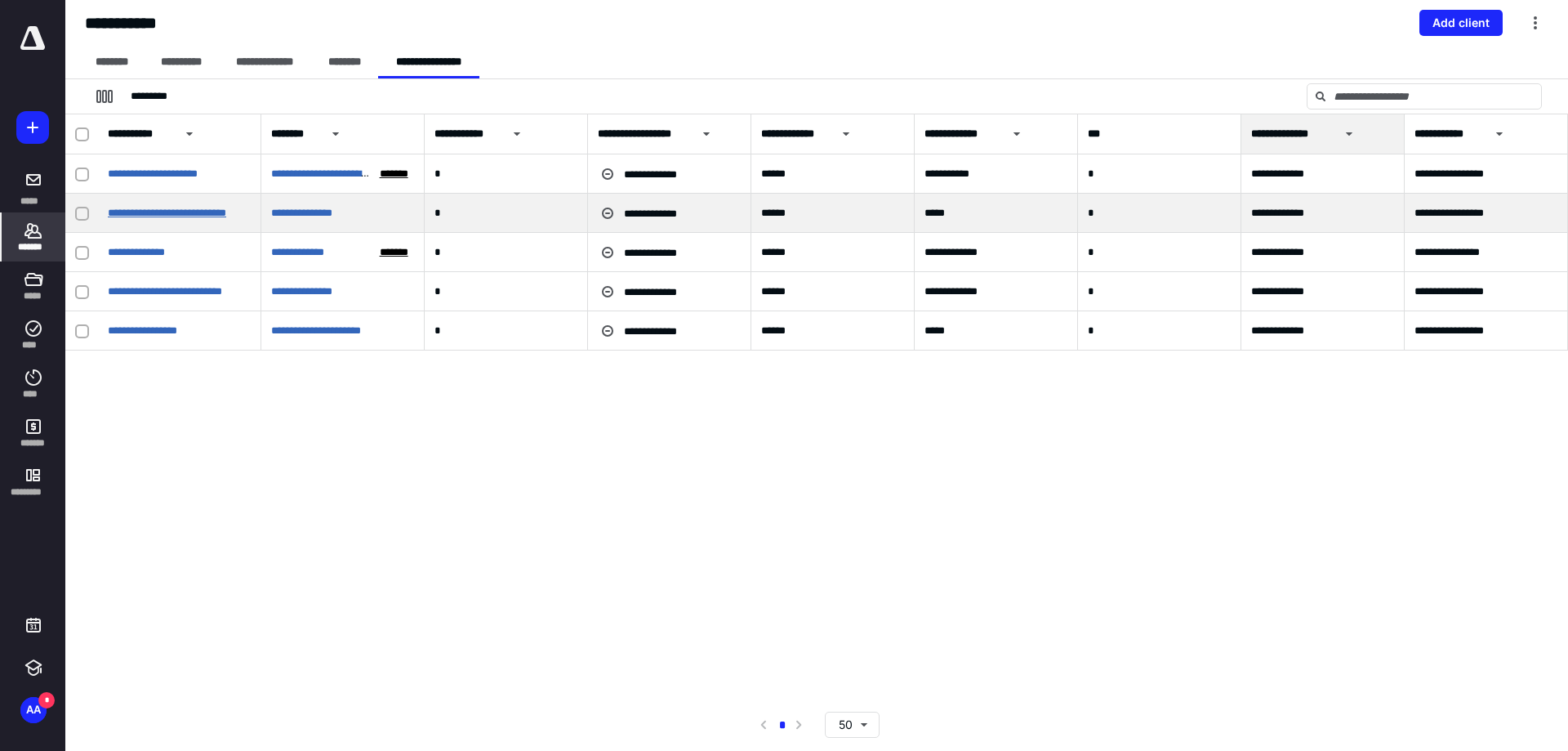 click on "**********" at bounding box center [167, 212] 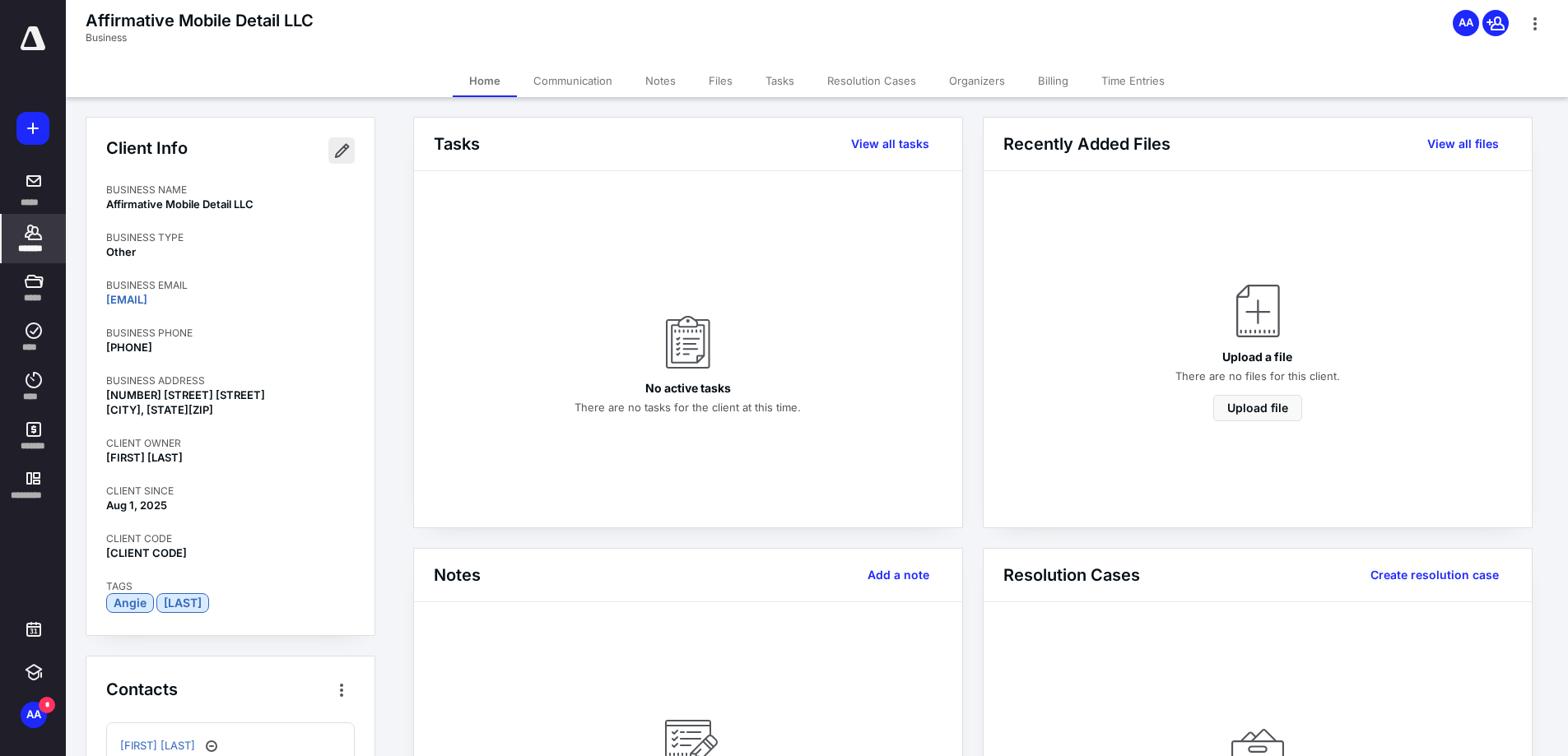 click at bounding box center (342, 151) 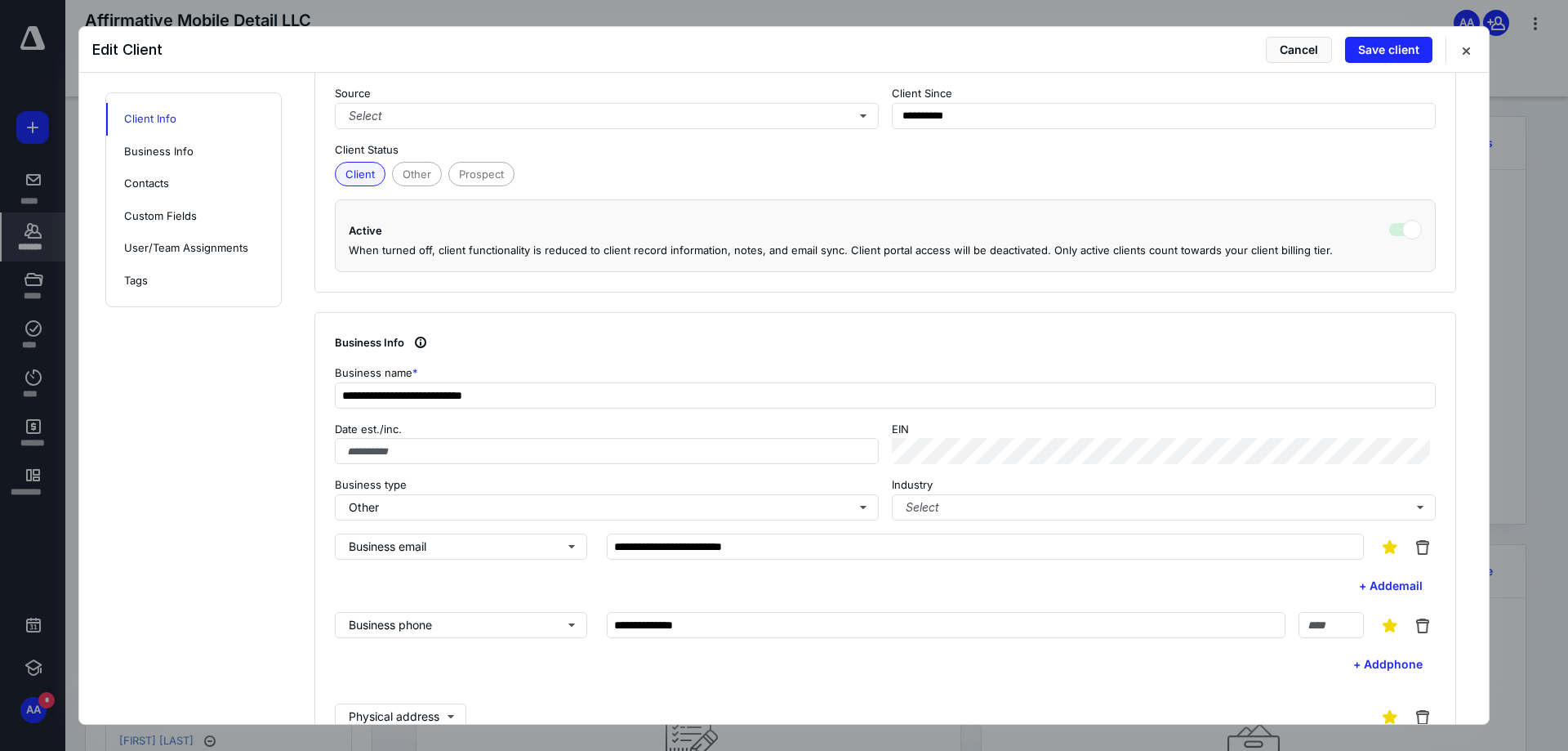 scroll, scrollTop: 82, scrollLeft: 0, axis: vertical 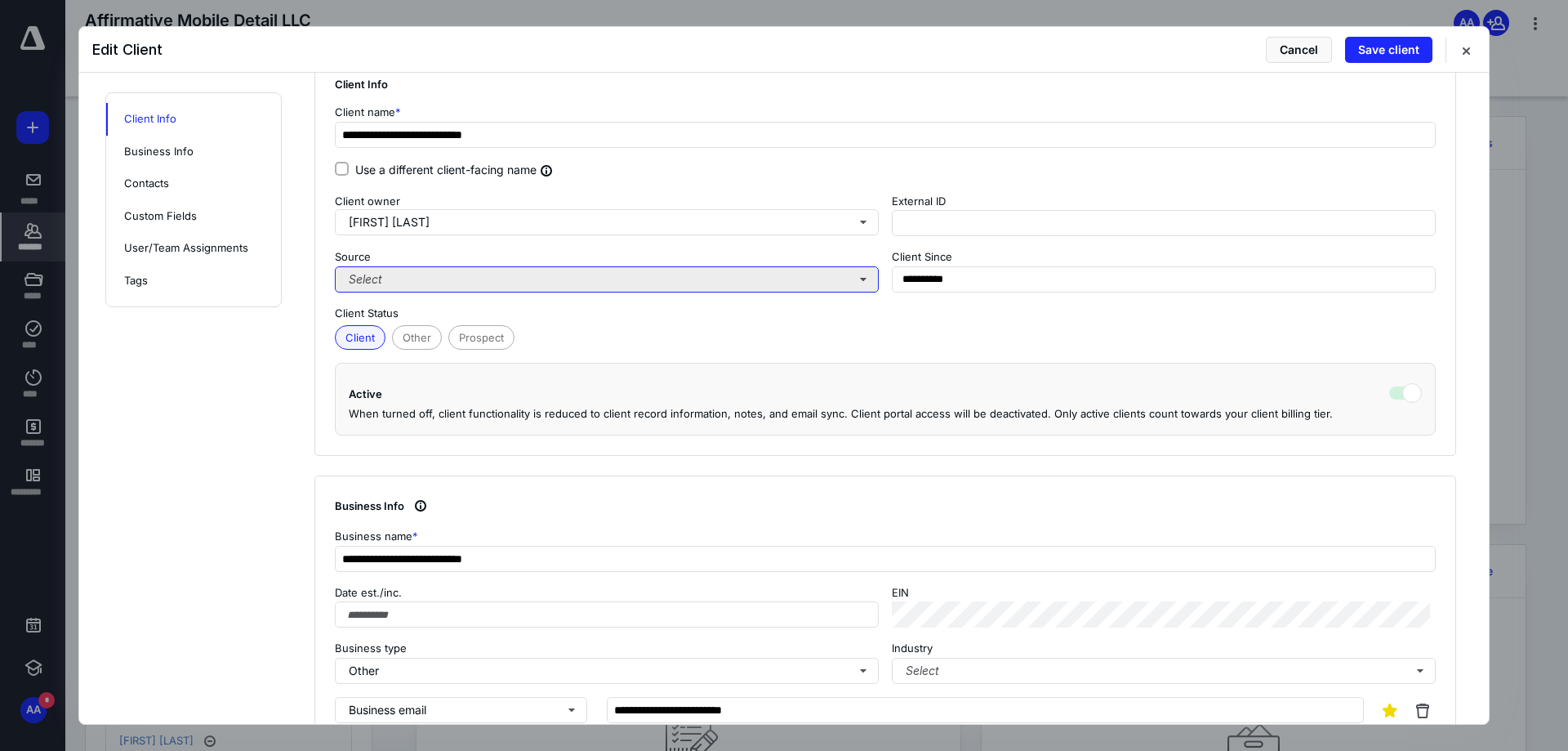 click on "Select" at bounding box center (607, 279) 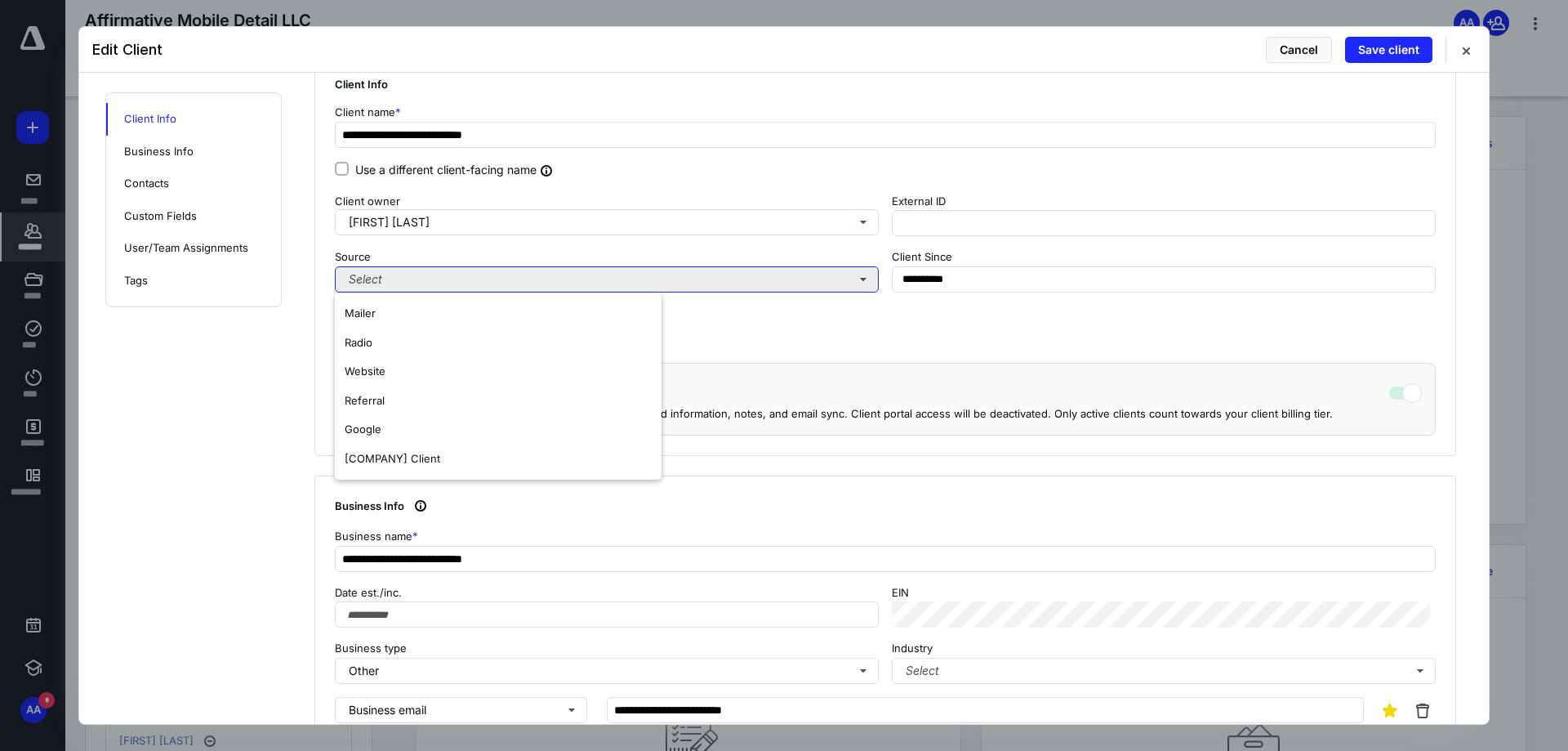 click on "Select" at bounding box center [607, 279] 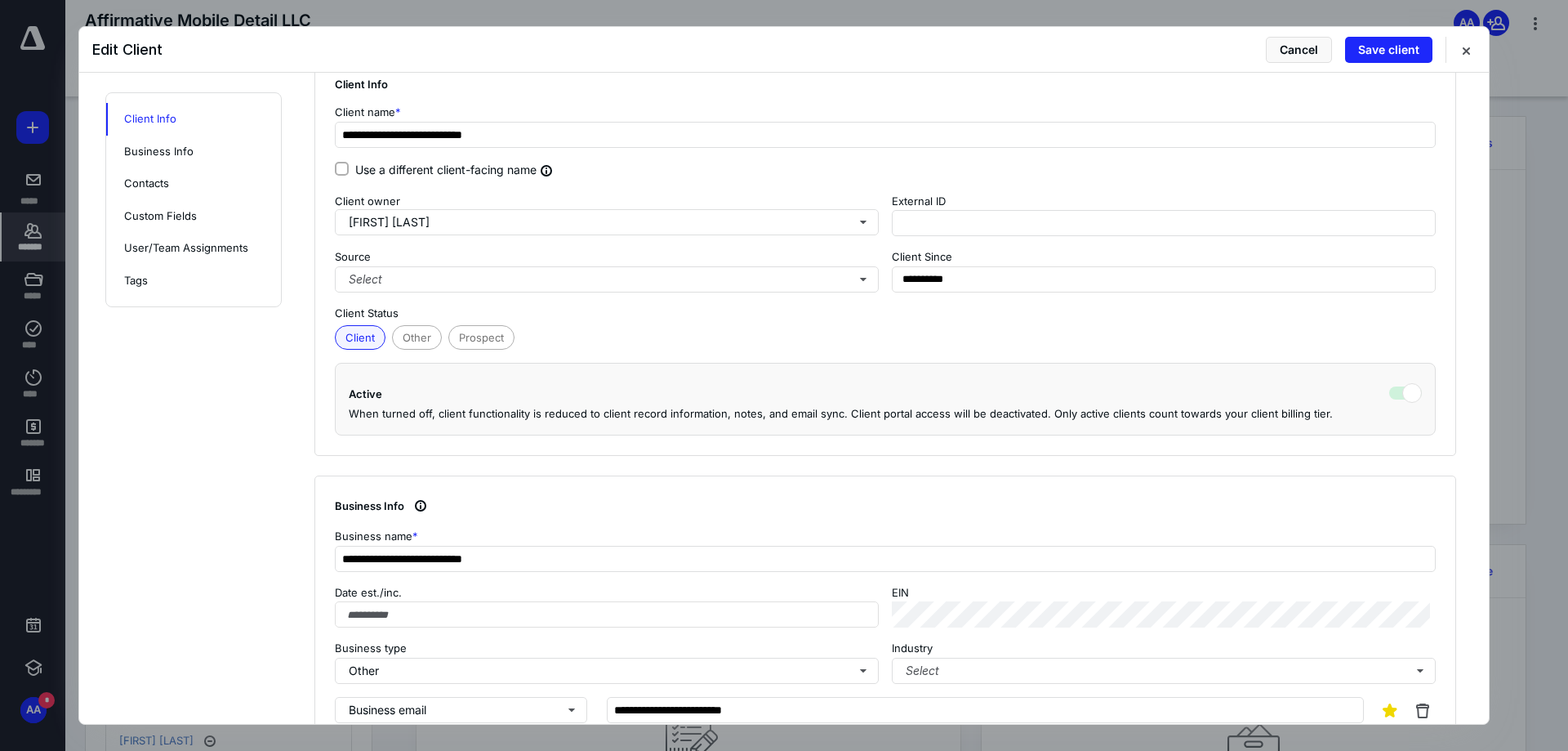 click on "Client Other Prospect" at bounding box center [885, 336] 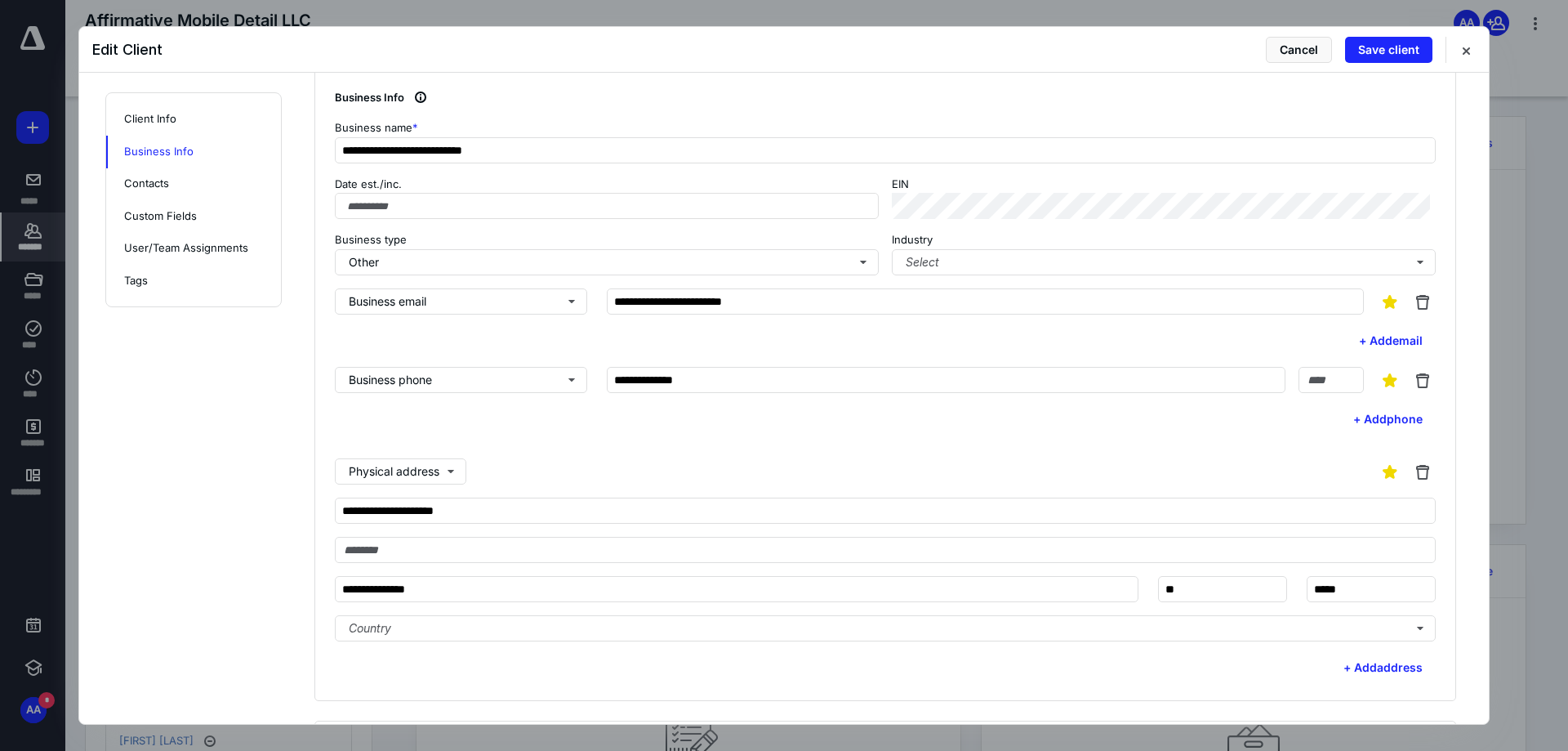 scroll, scrollTop: 409, scrollLeft: 0, axis: vertical 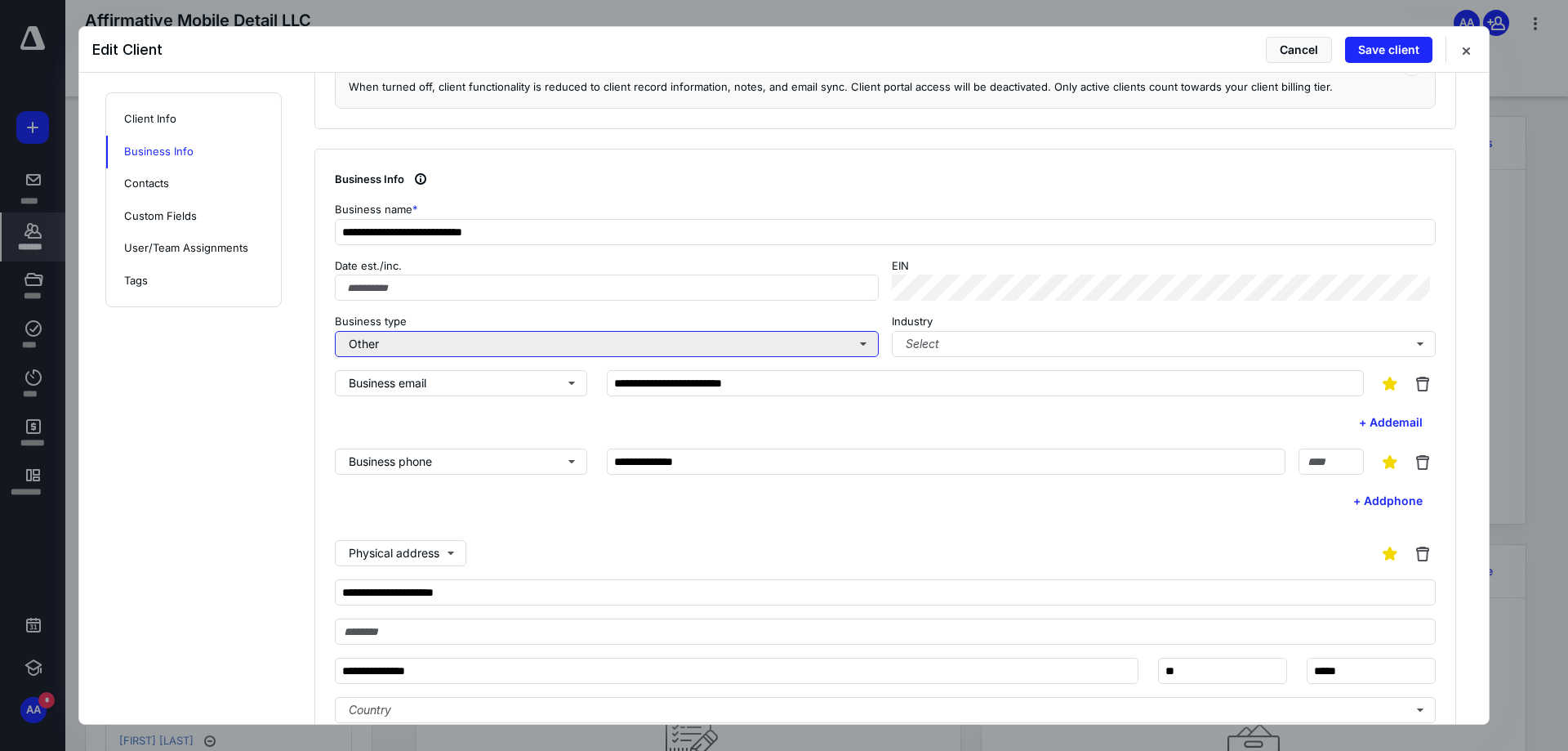 click on "Other" at bounding box center [607, 344] 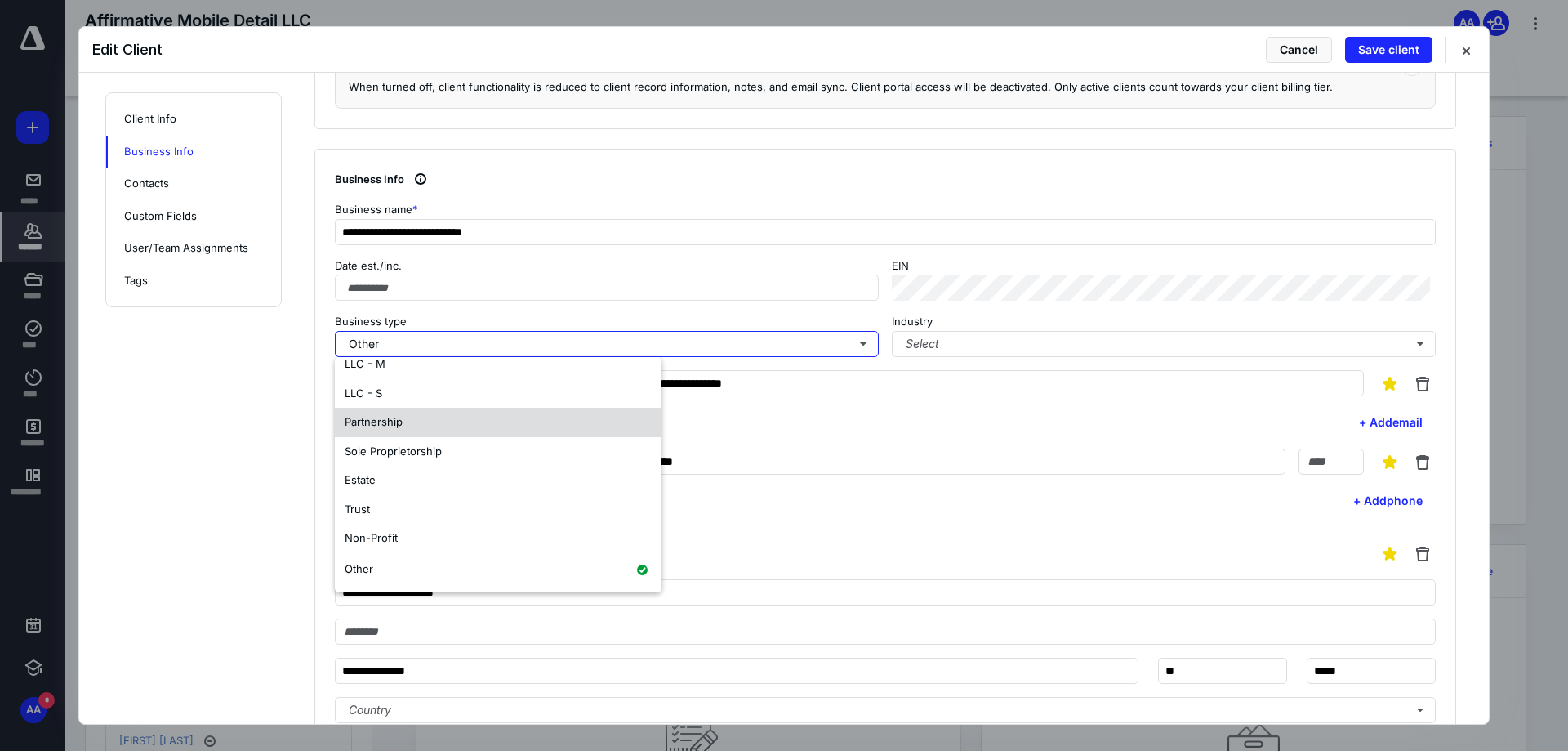 scroll, scrollTop: 48, scrollLeft: 0, axis: vertical 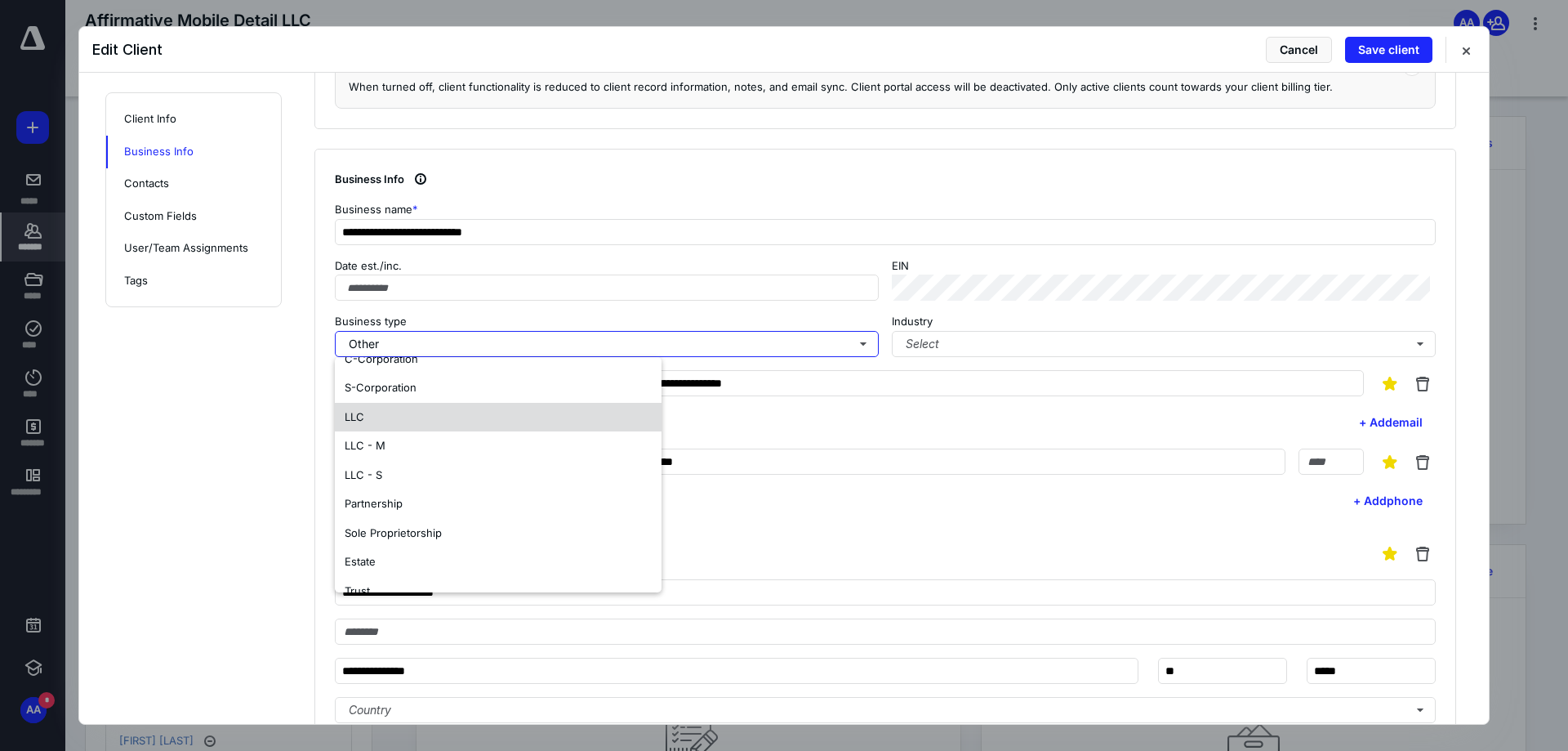 click on "LLC" at bounding box center [498, 418] 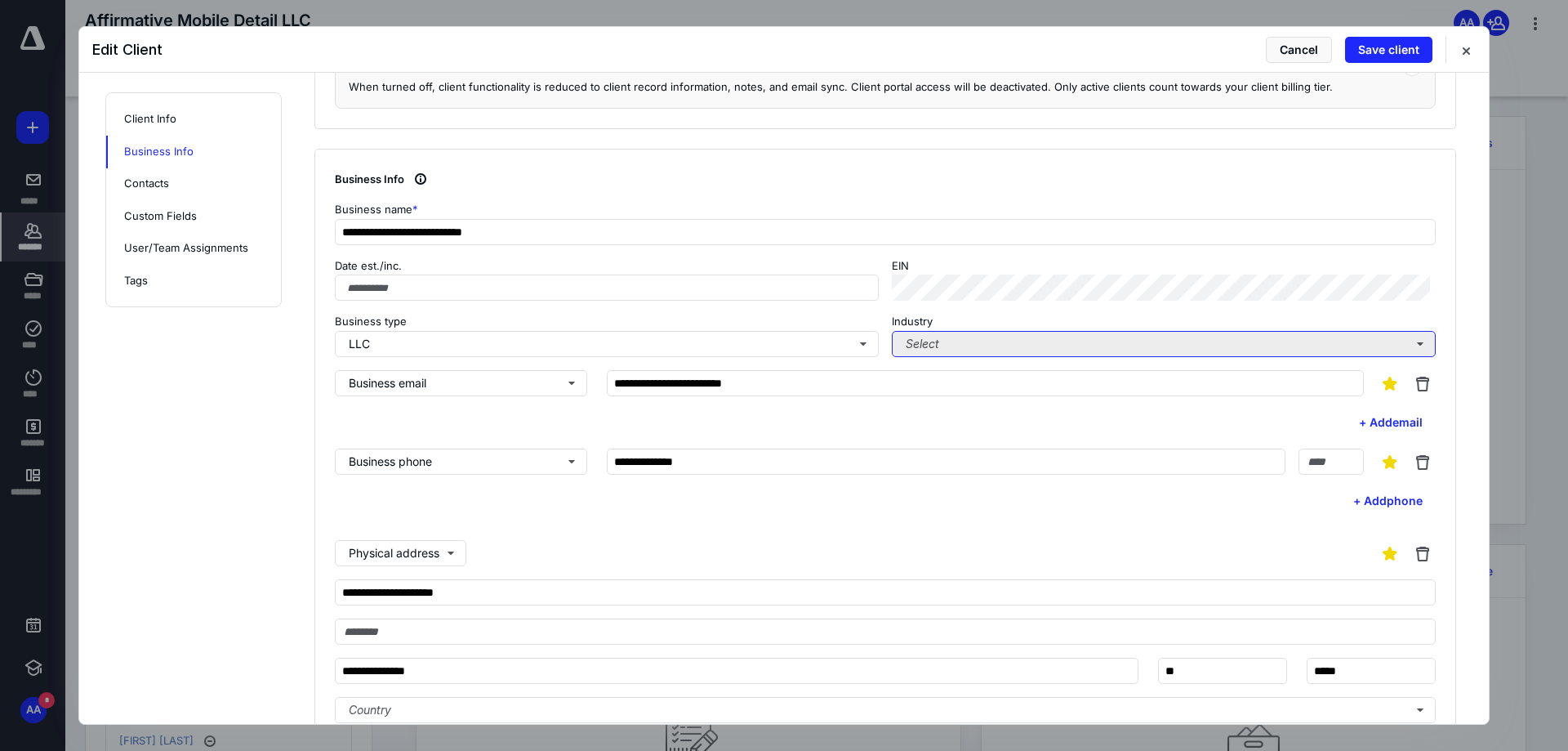 click on "Select" at bounding box center (1164, 344) 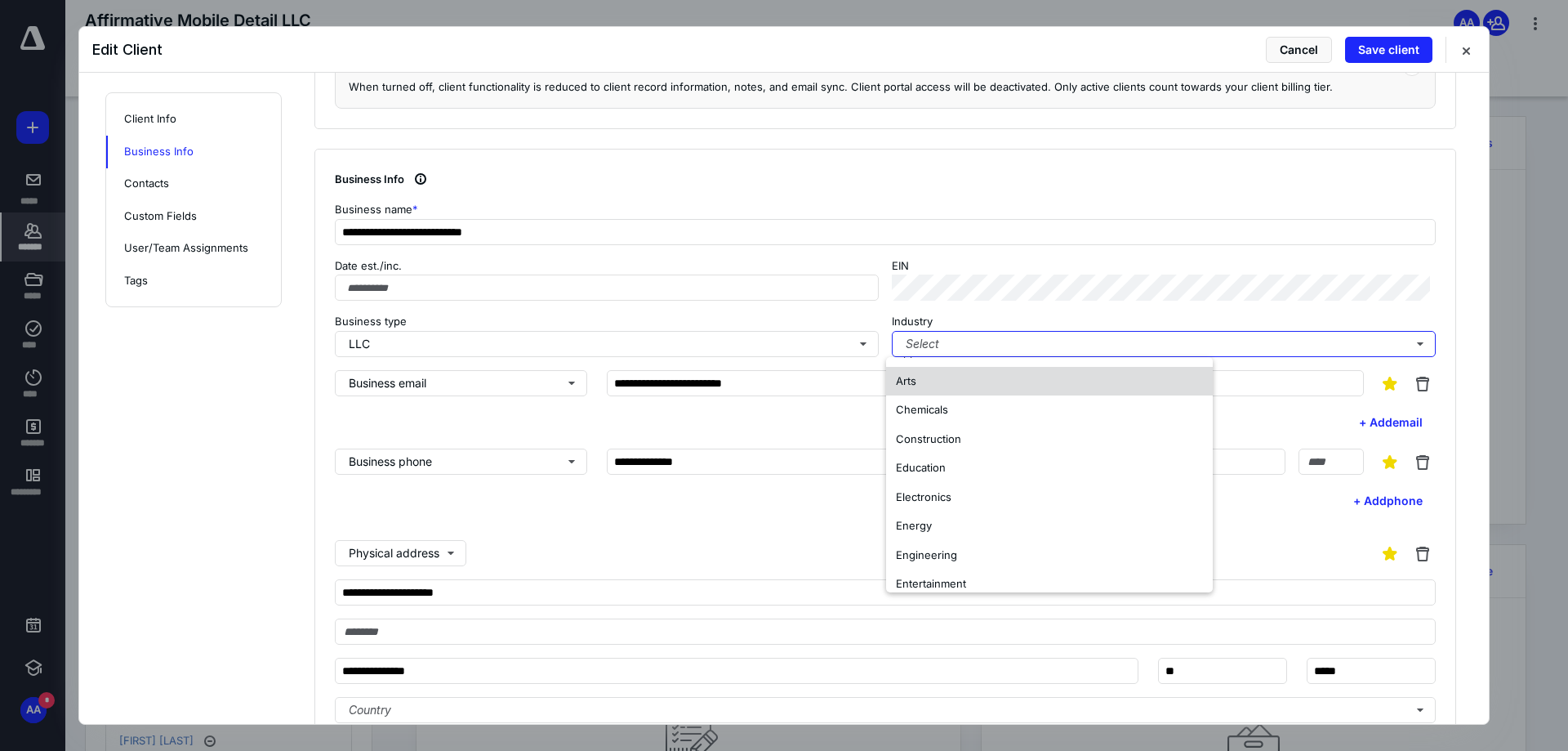 scroll, scrollTop: 0, scrollLeft: 0, axis: both 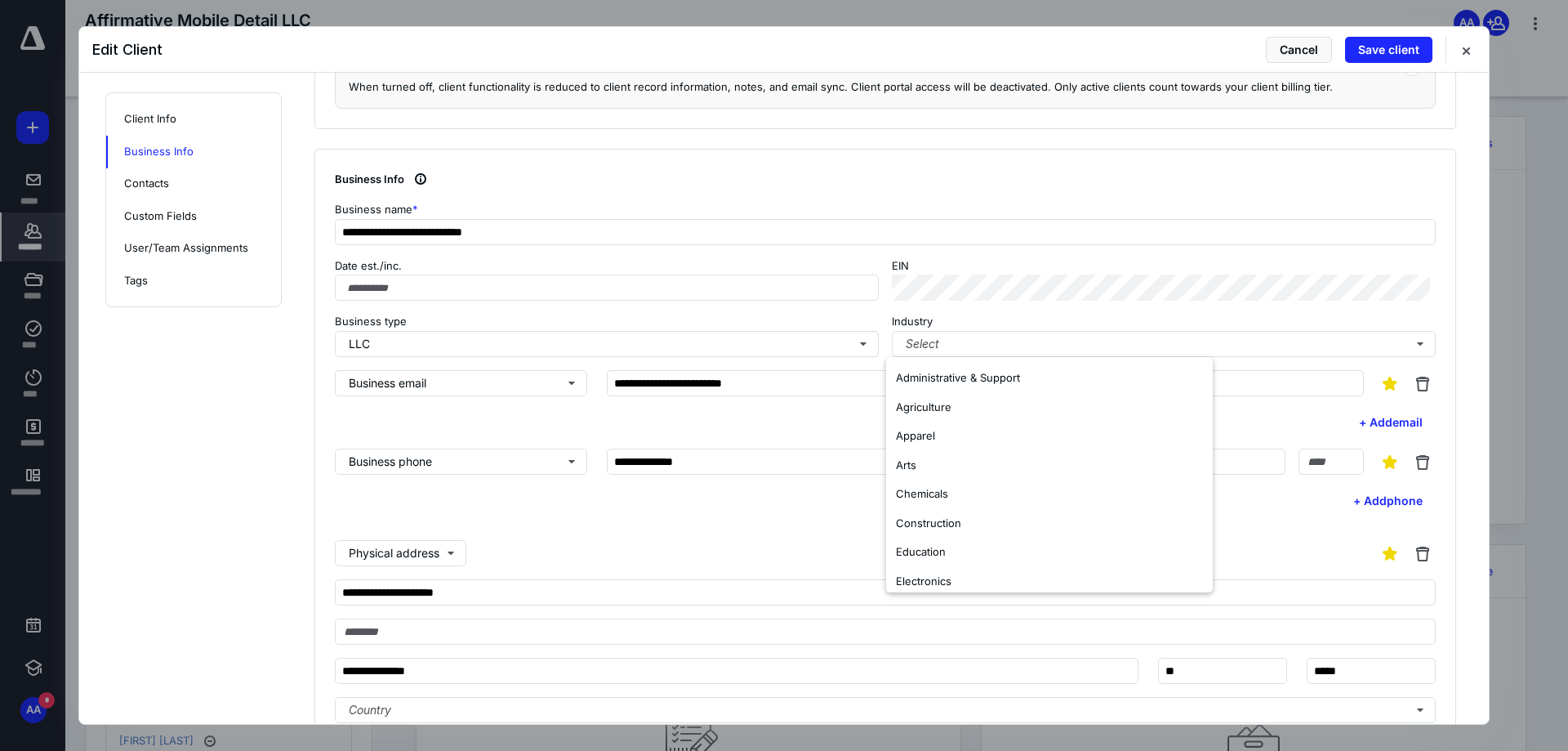 click on "Business type" at bounding box center [607, 322] 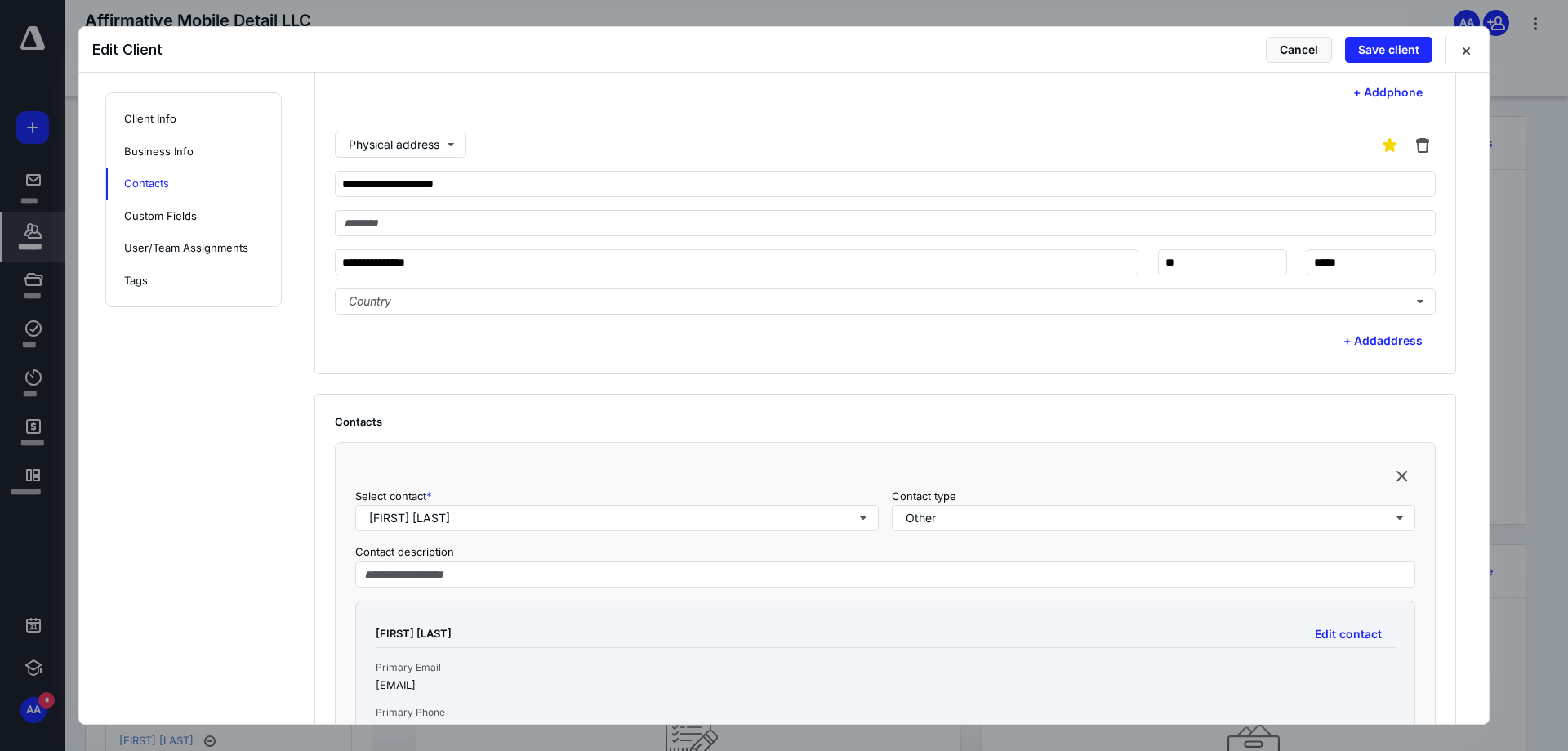 scroll, scrollTop: 1062, scrollLeft: 0, axis: vertical 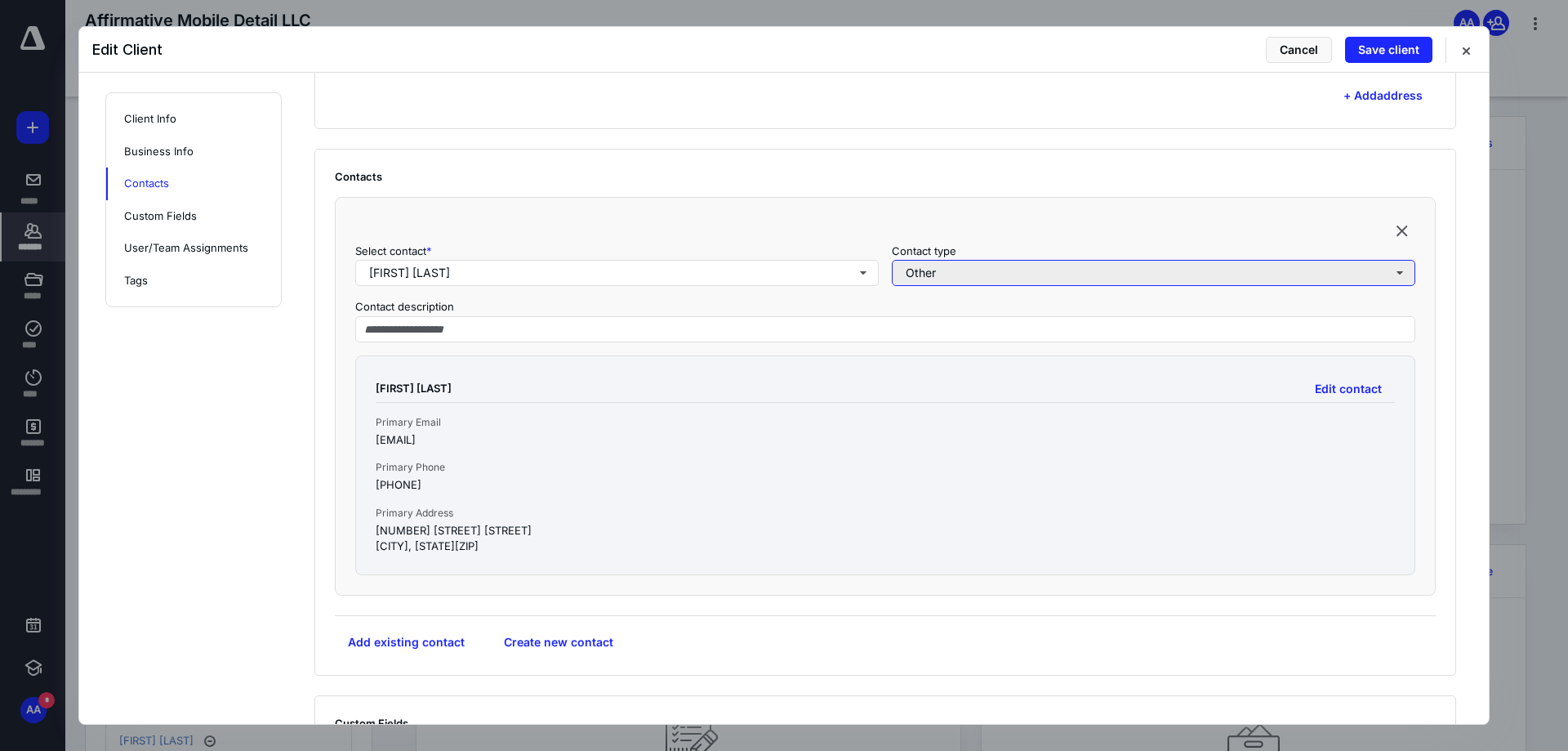 click on "Other" at bounding box center [1153, 273] 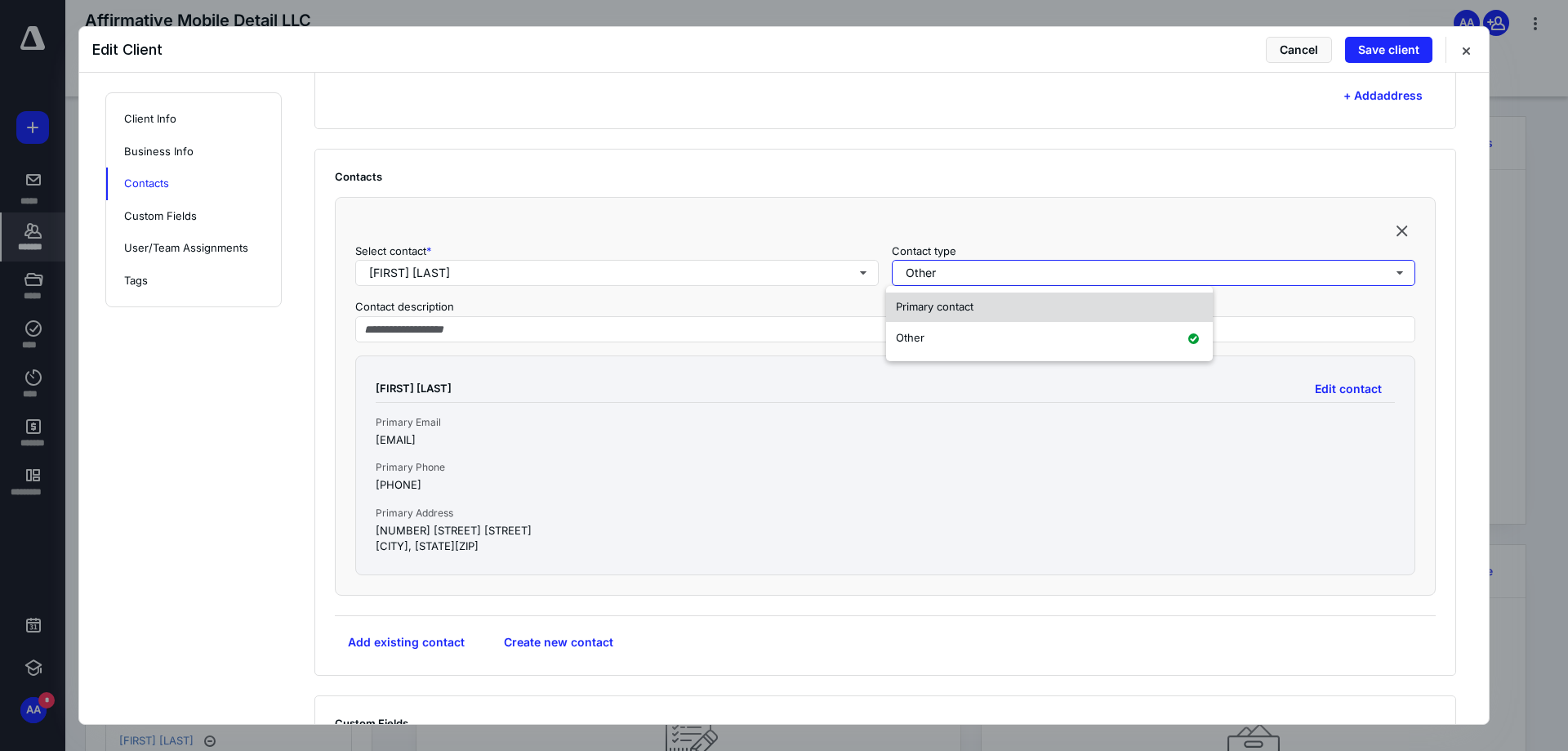 click on "Primary contact" at bounding box center (934, 306) 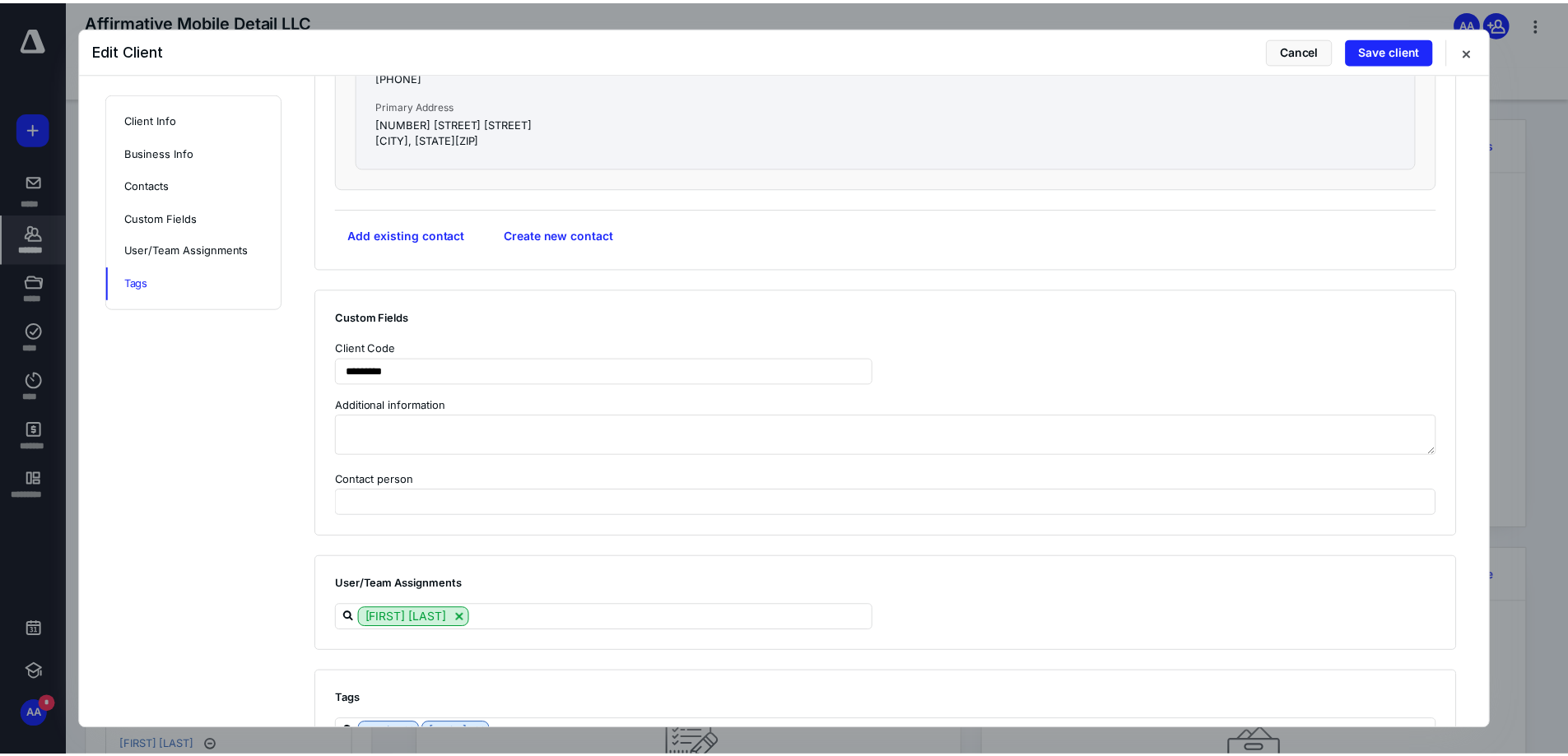 scroll, scrollTop: 1532, scrollLeft: 0, axis: vertical 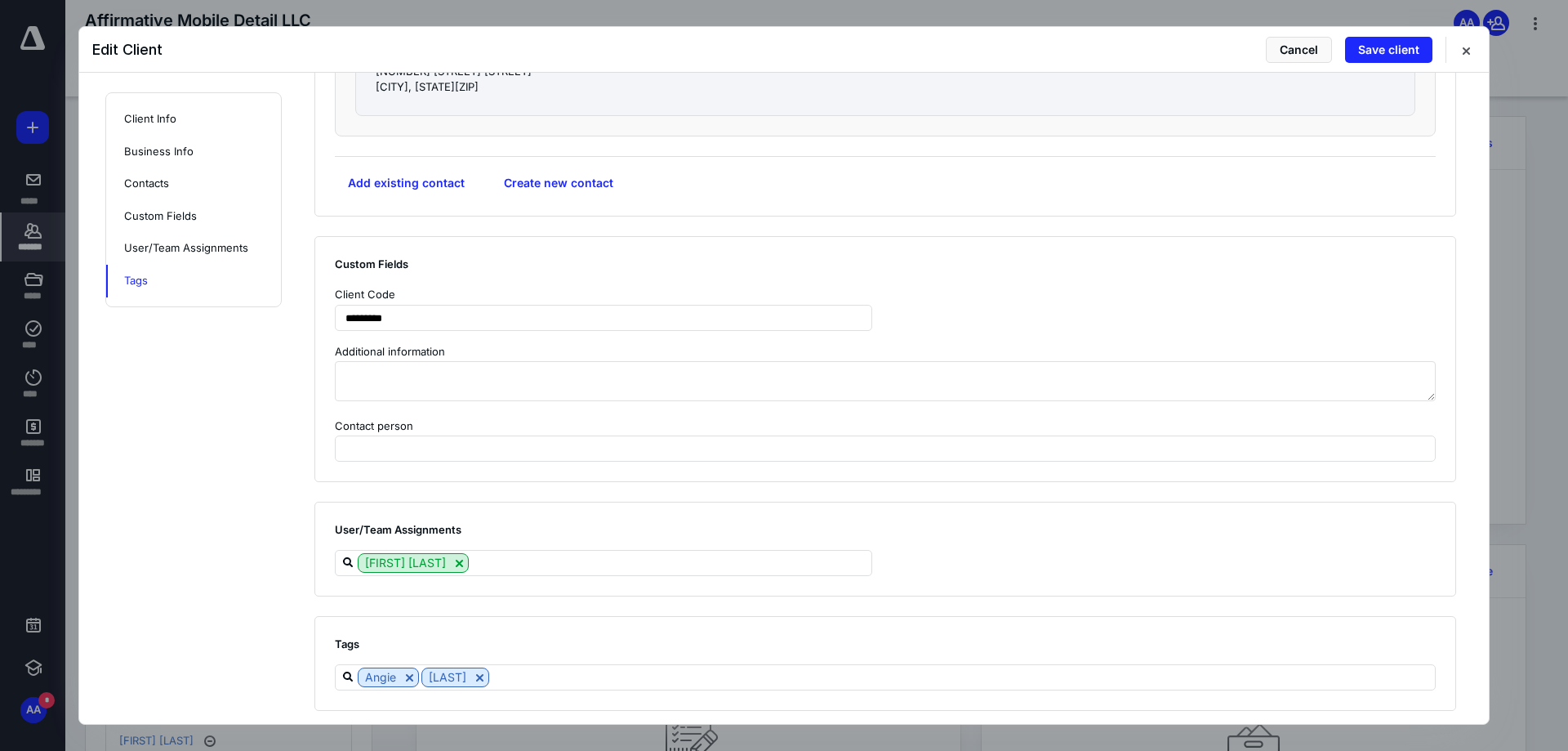 type 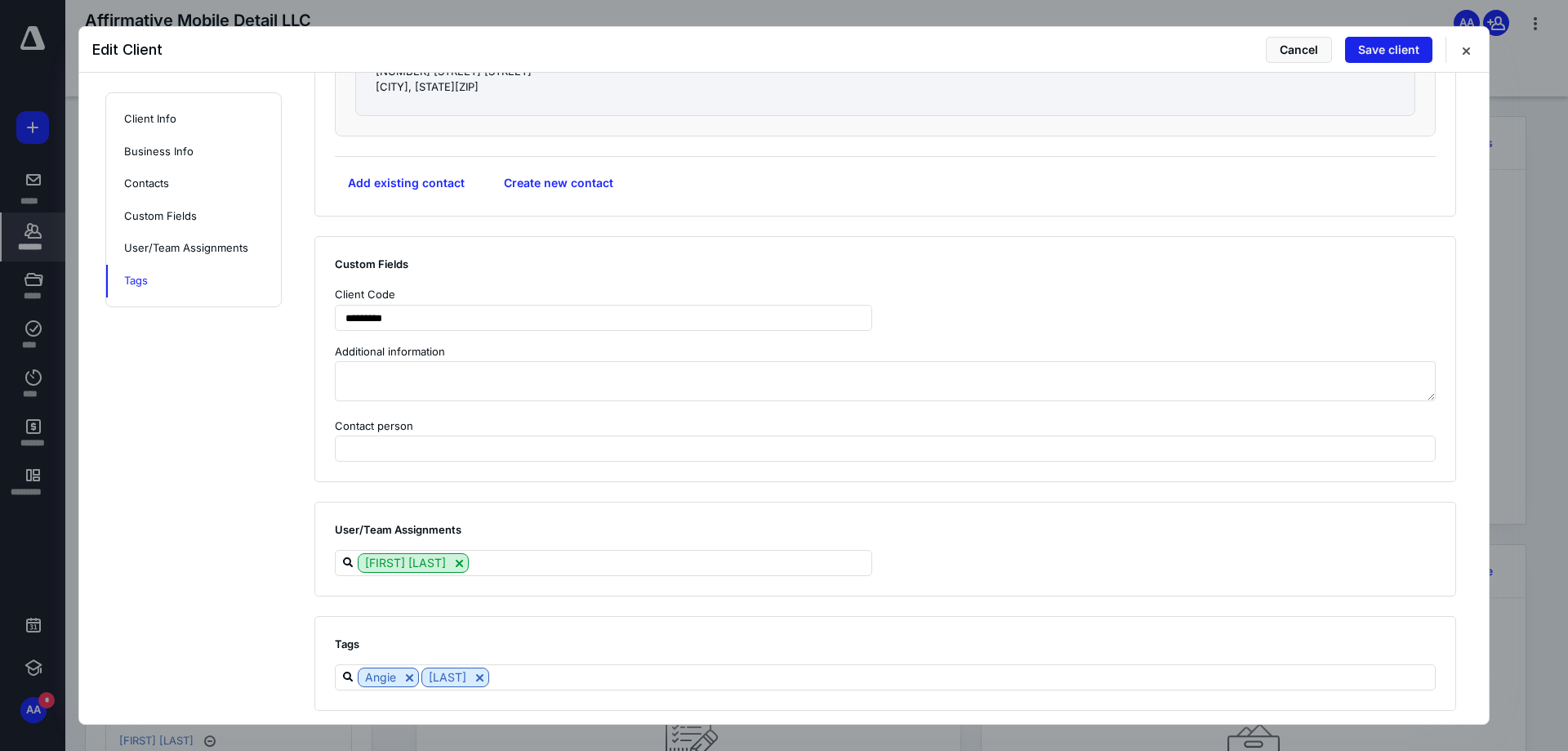 type 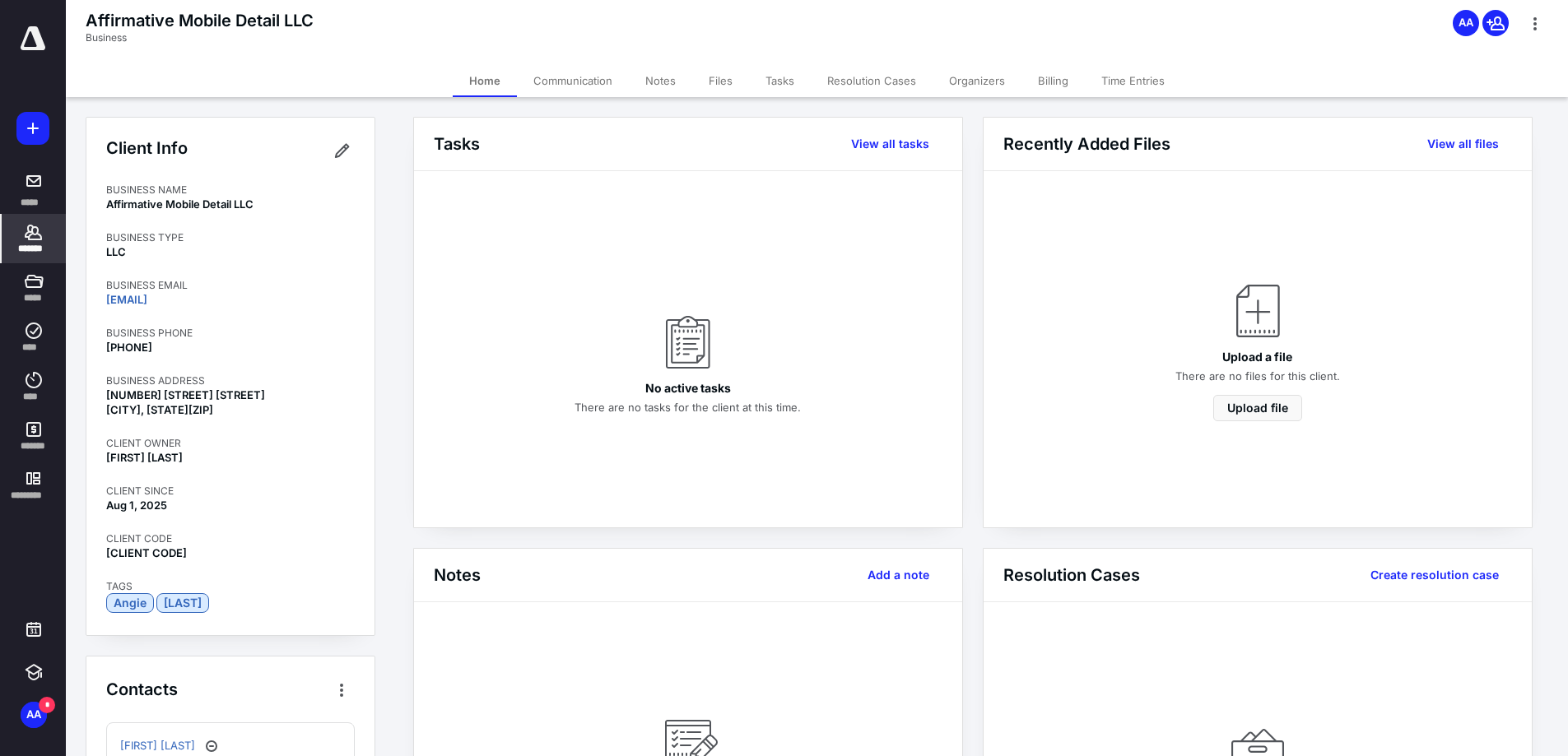 click 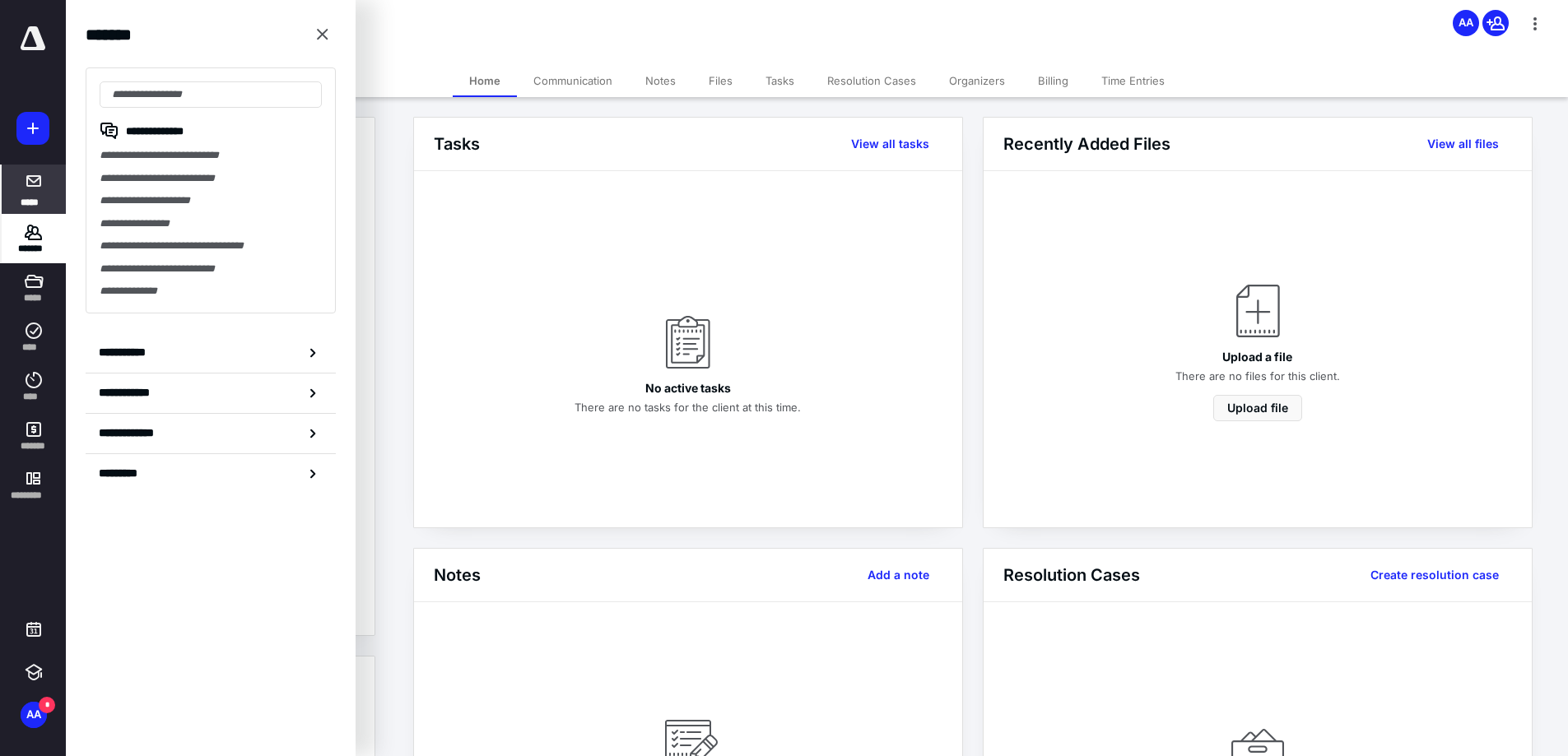 click 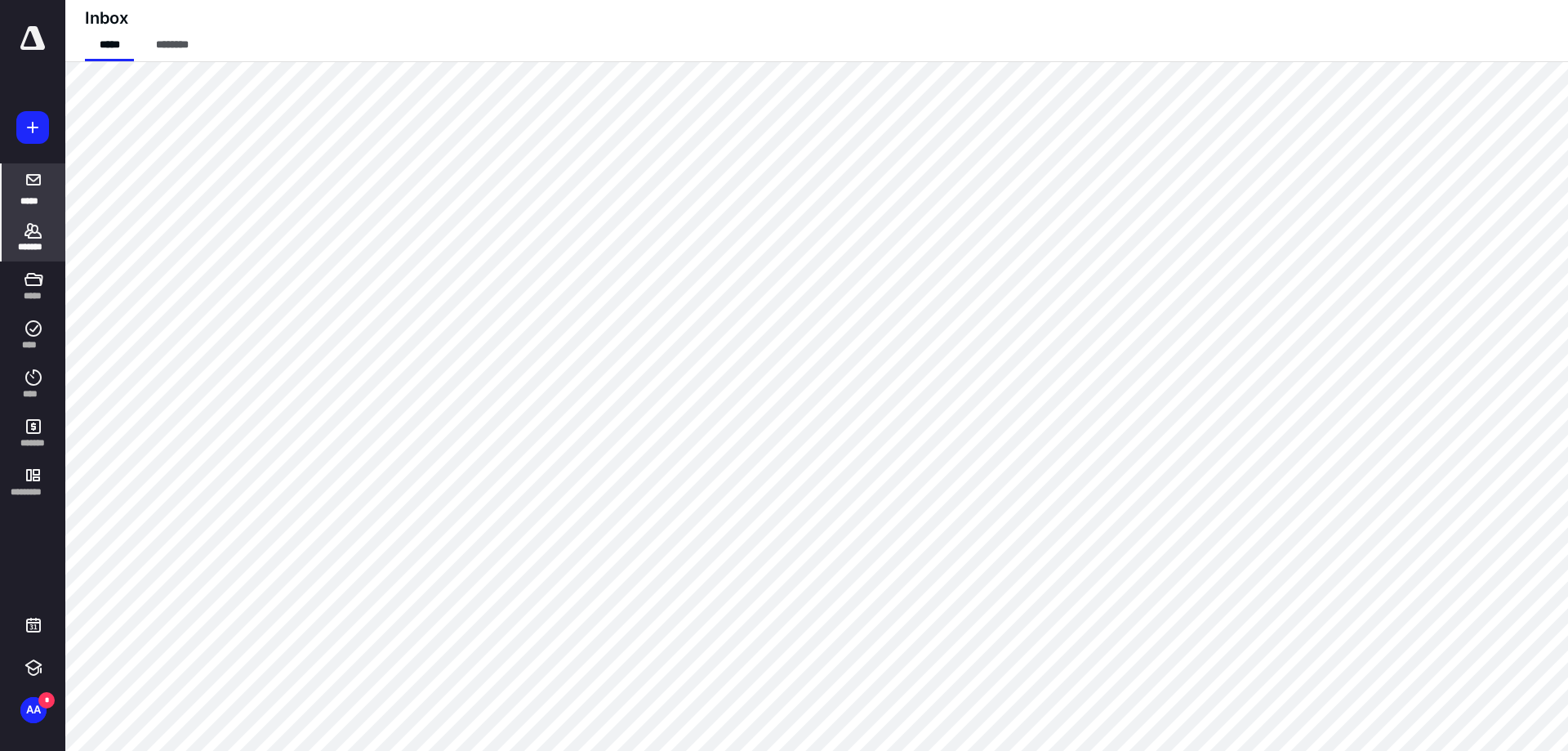 click 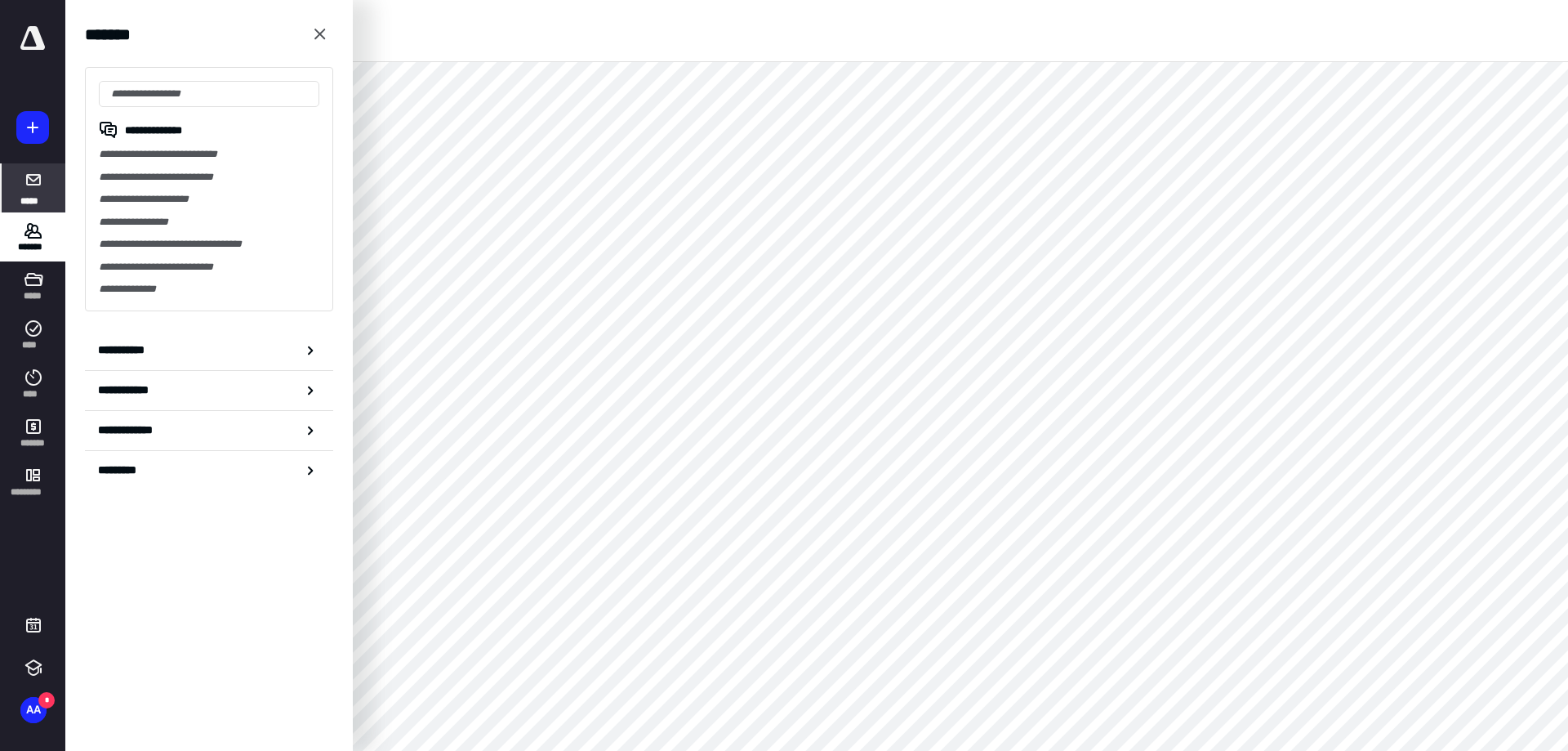 click on "*****" at bounding box center (29, 200) 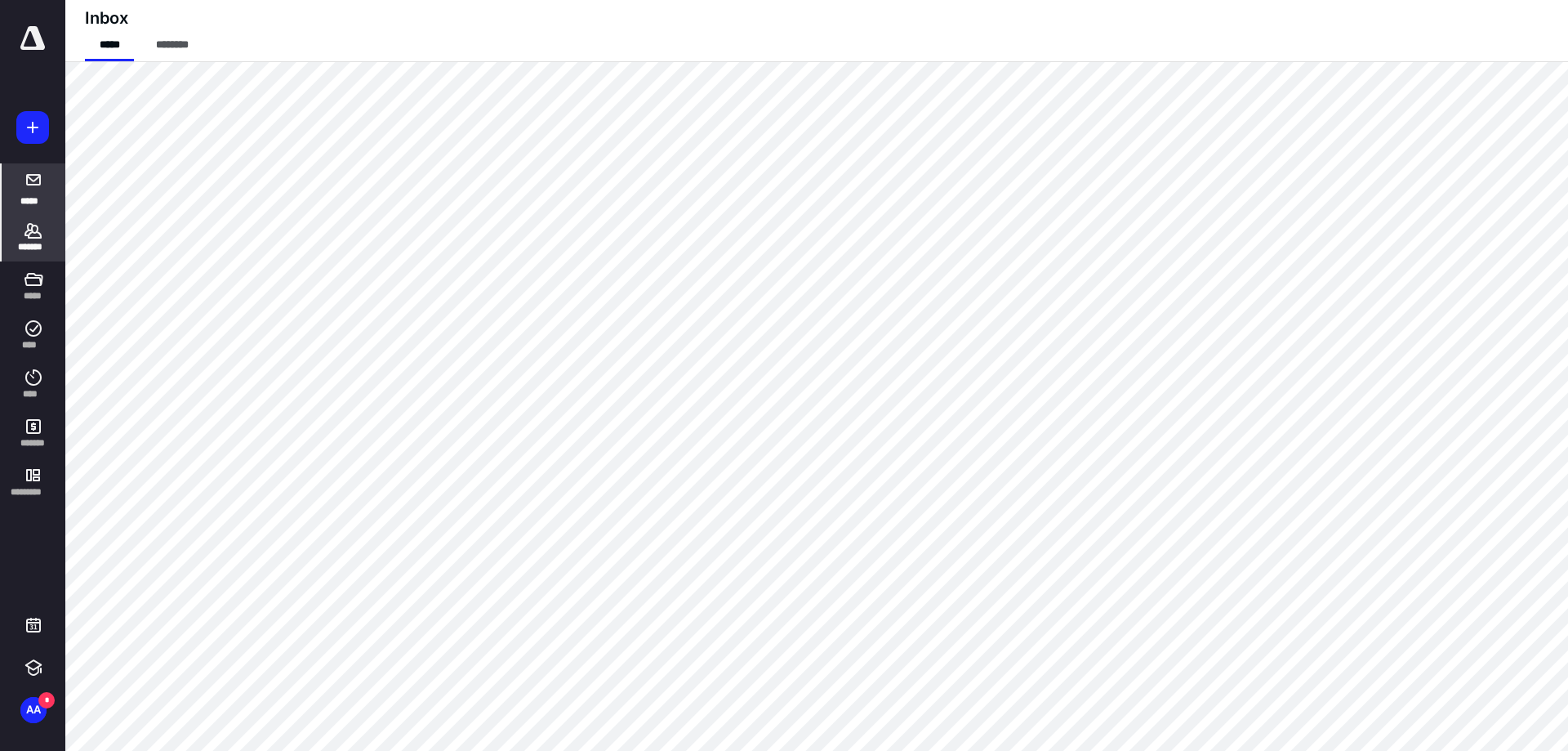 click 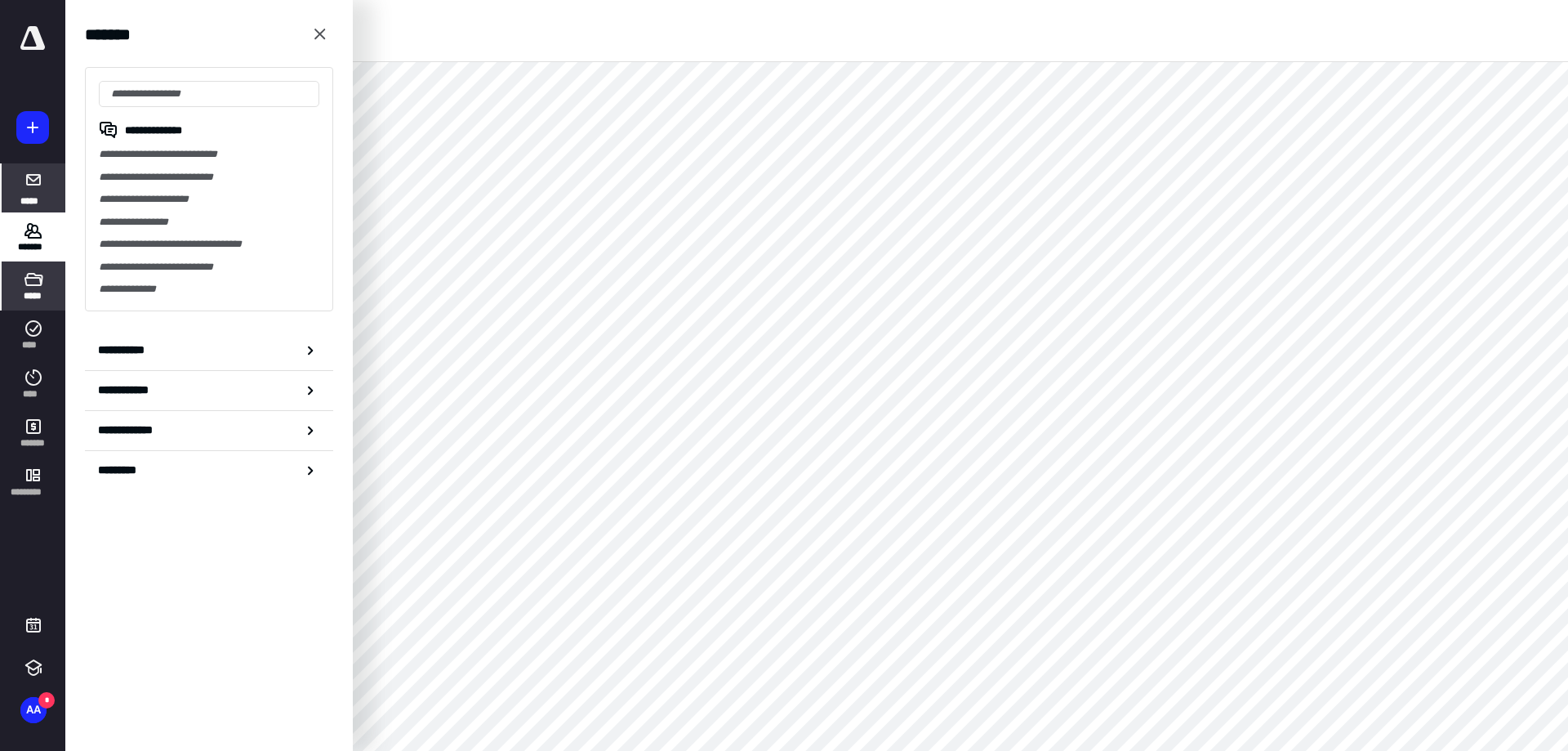 click on "*****" at bounding box center (33, 296) 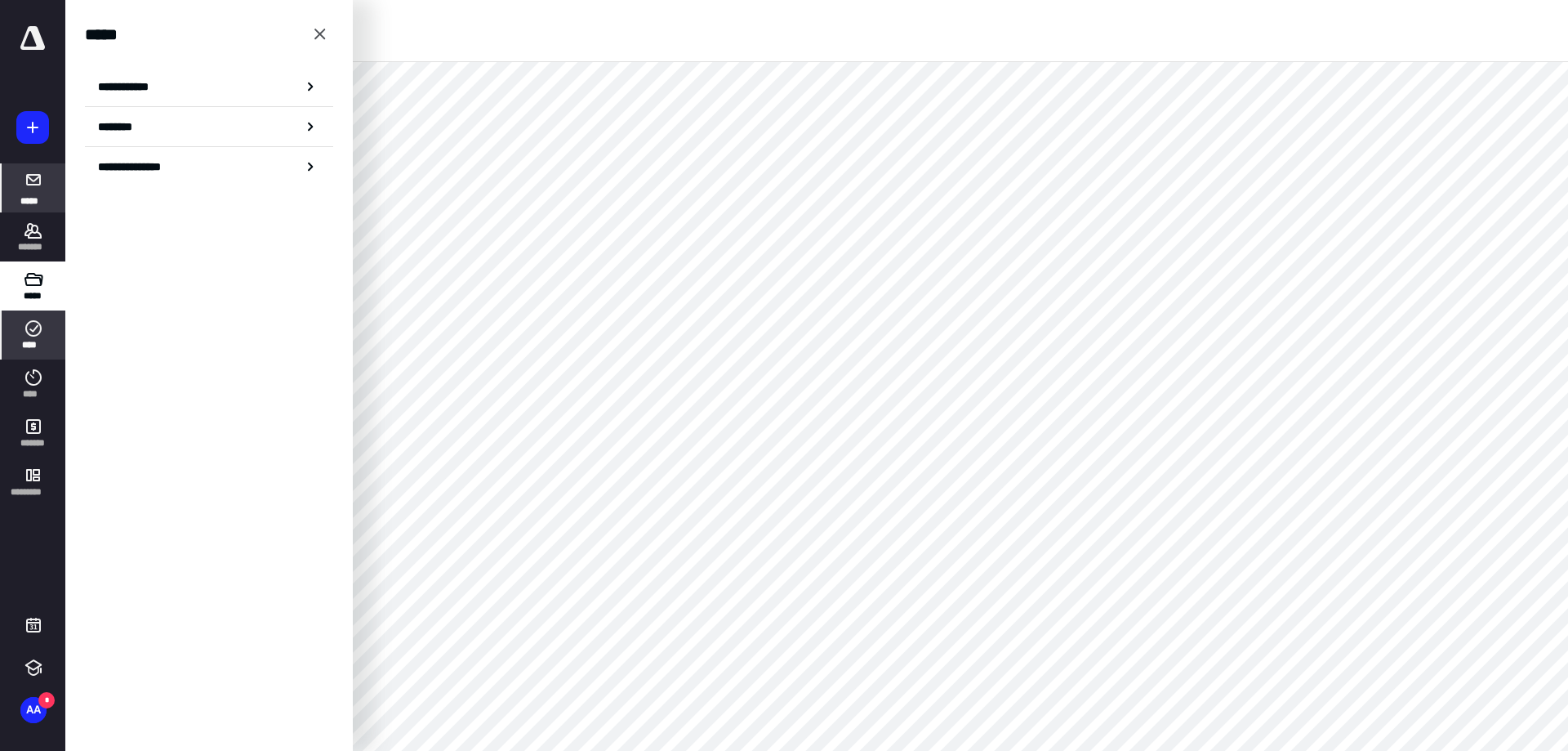 click 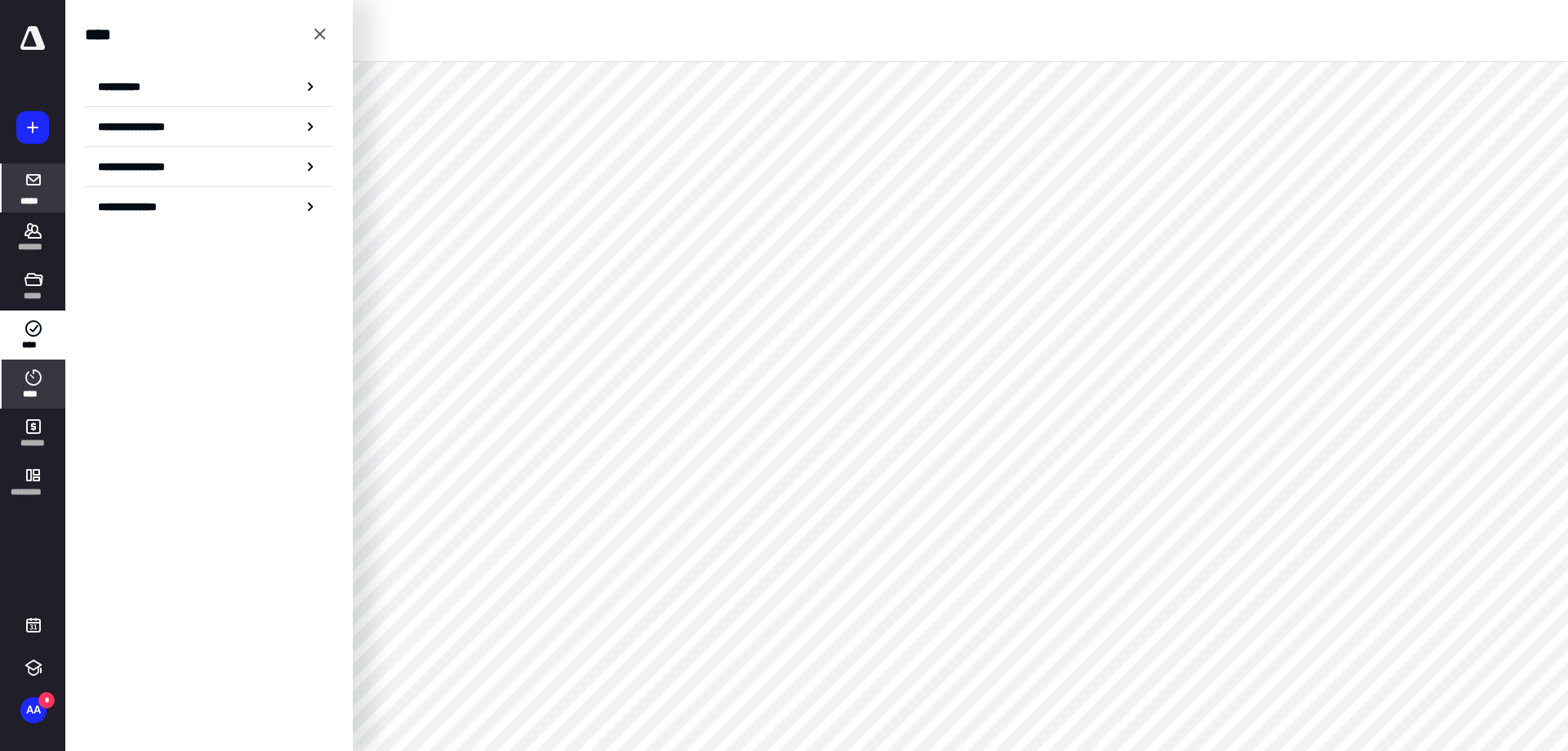 click 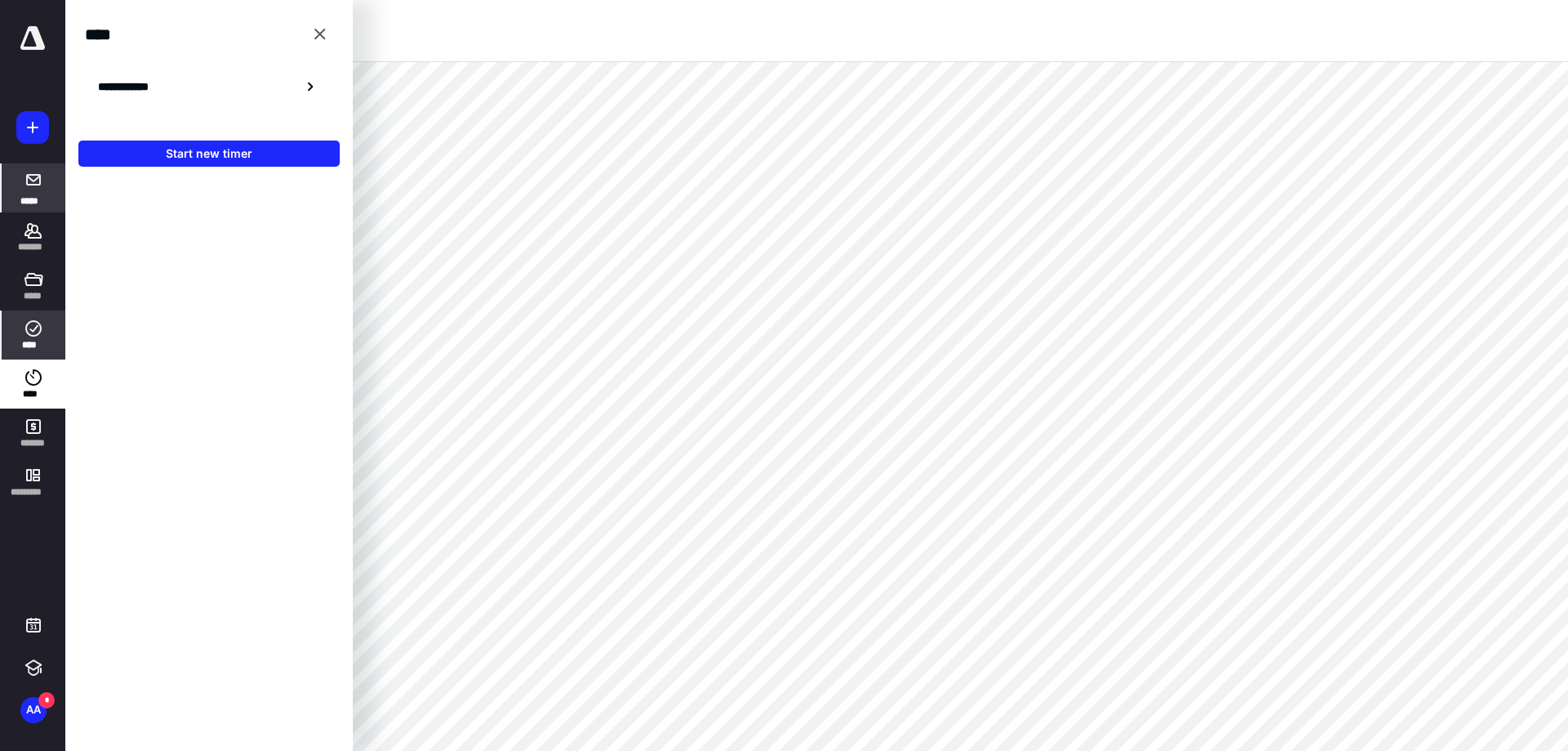 click 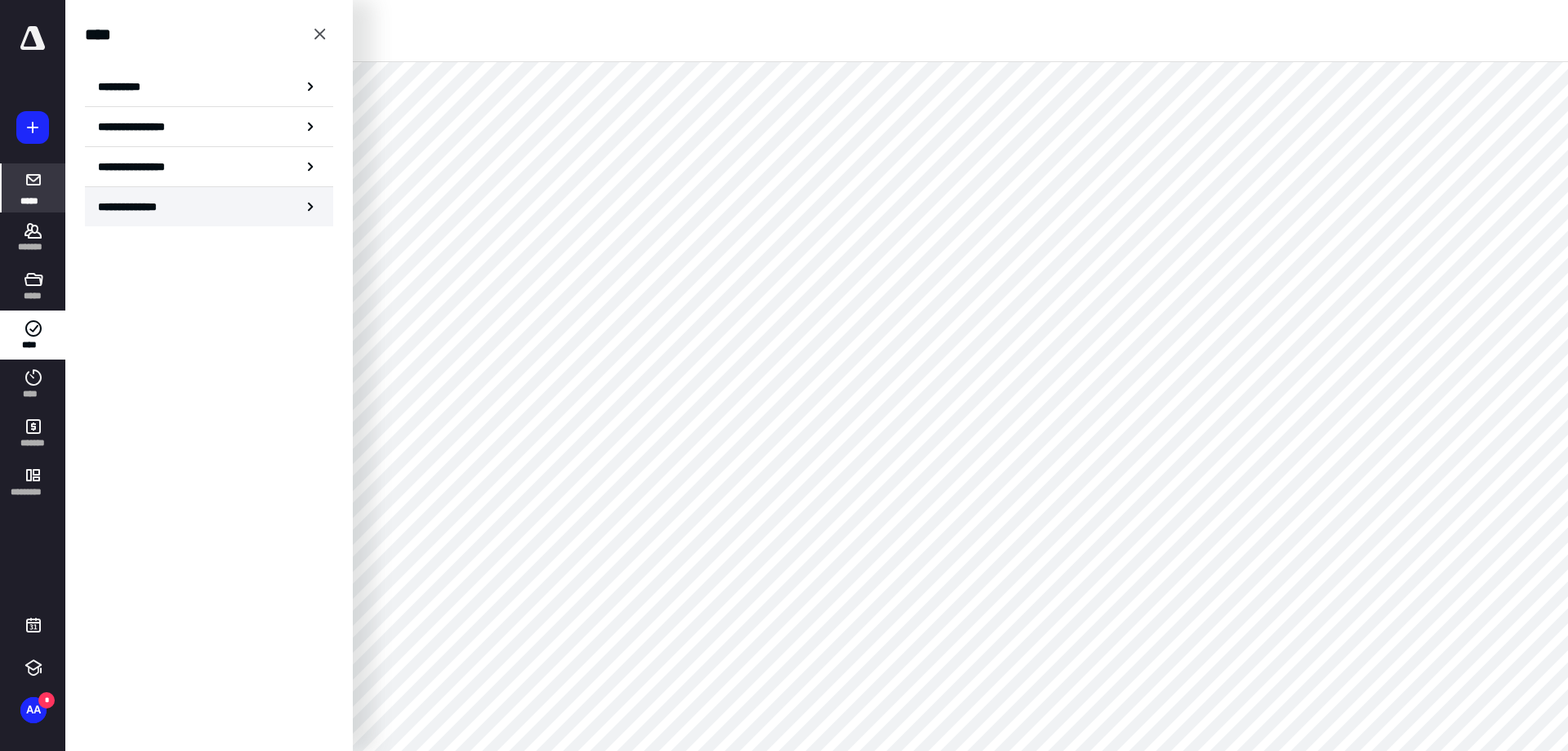 click on "**********" at bounding box center [140, 207] 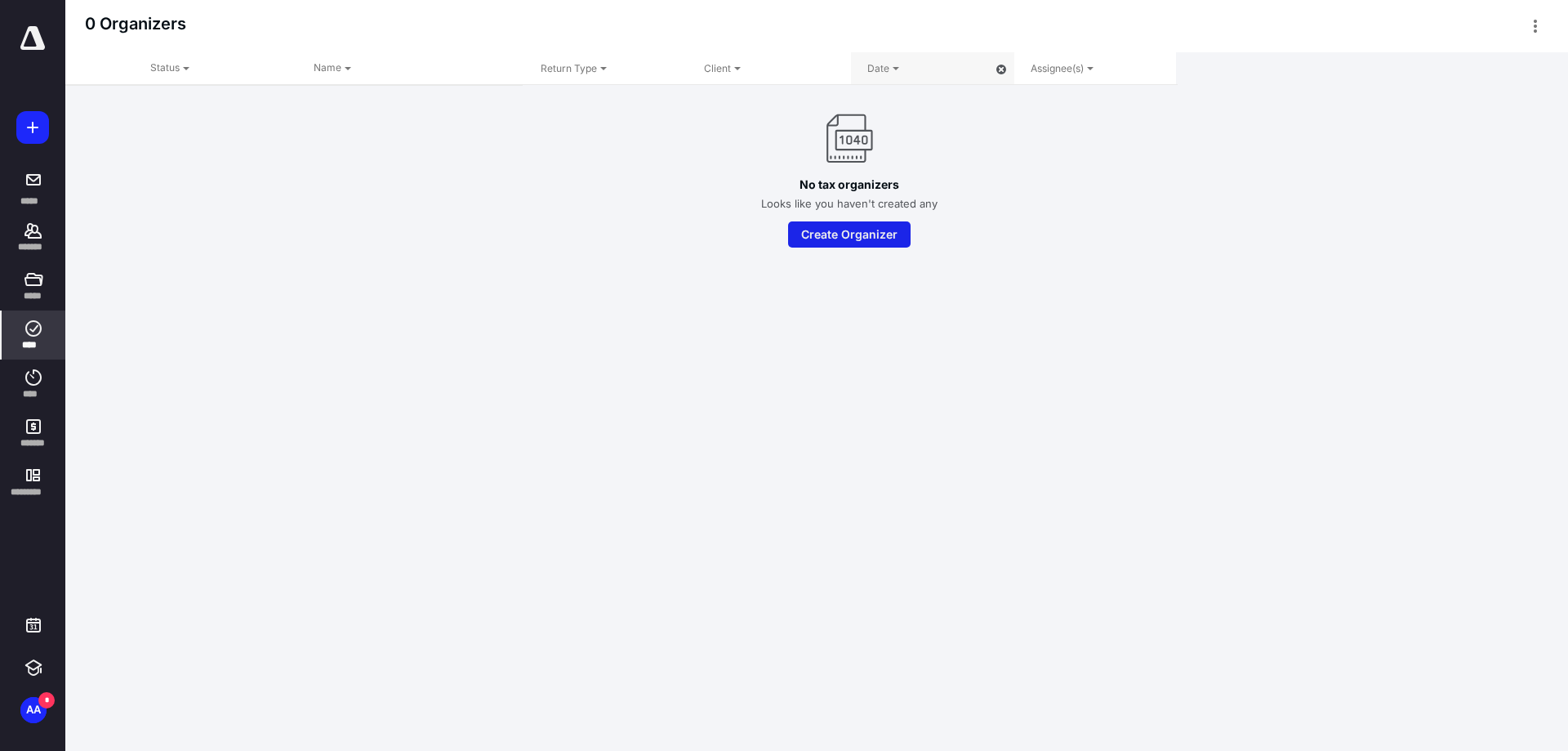 click on "Create Organizer" at bounding box center [849, 235] 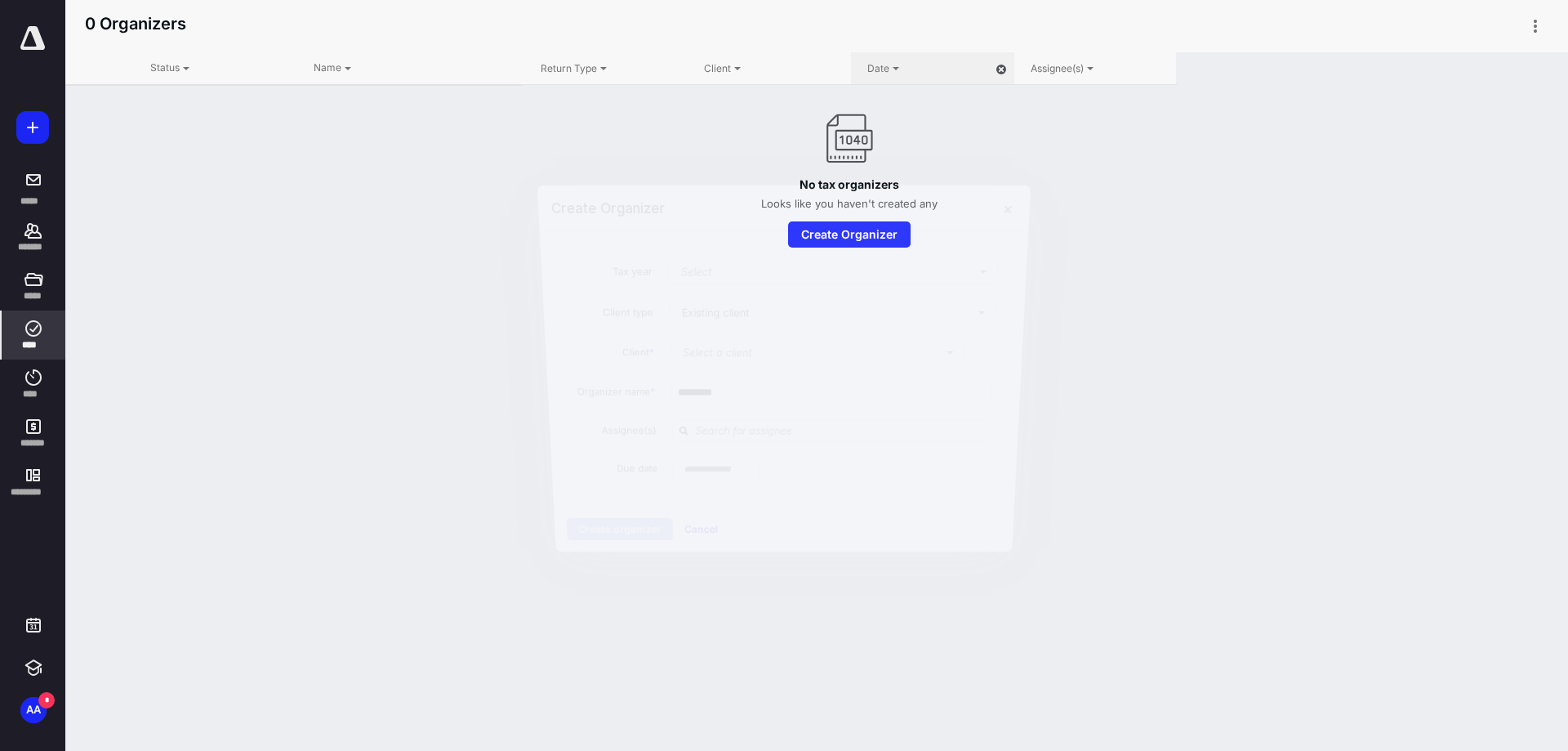 type on "**********" 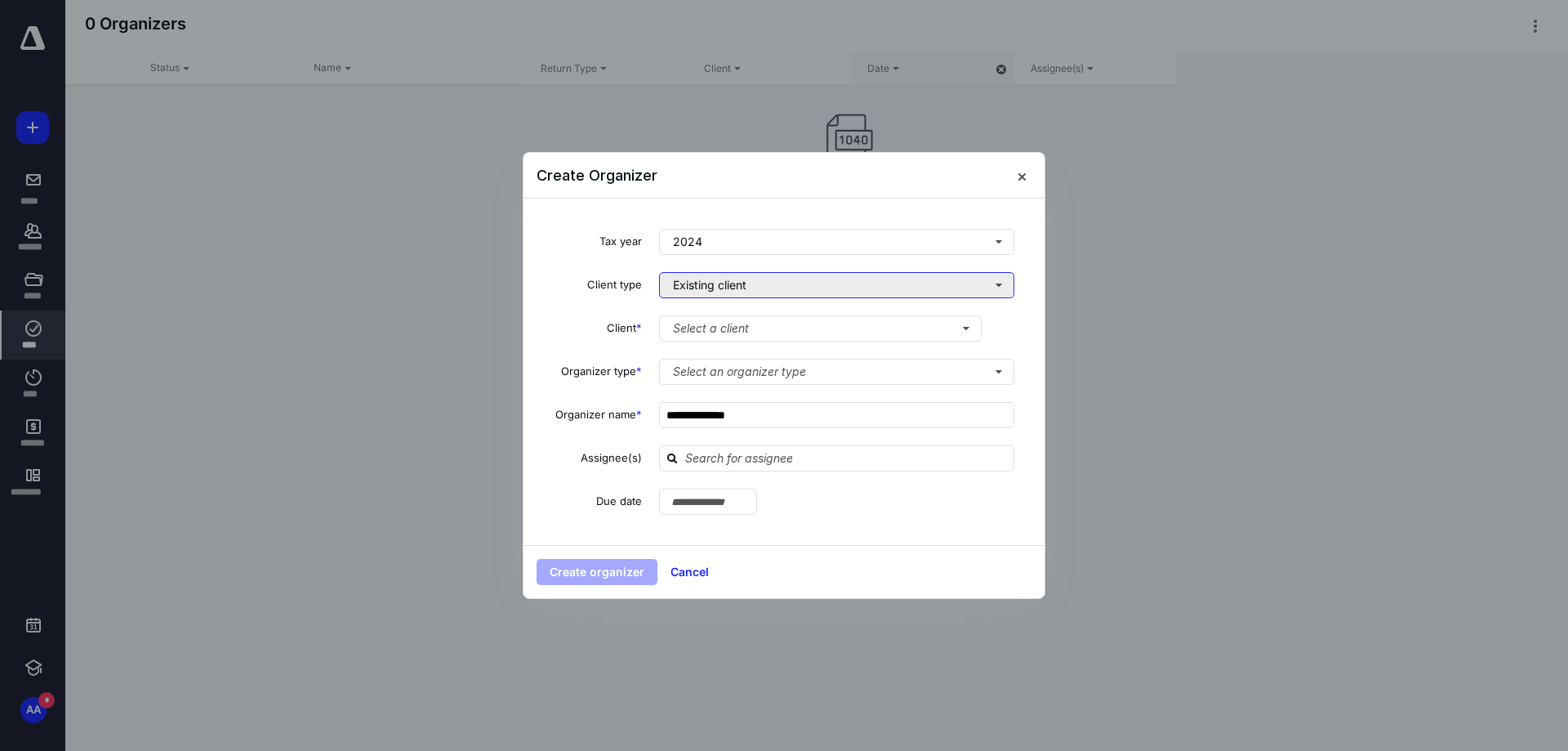 click on "Existing client" at bounding box center [836, 285] 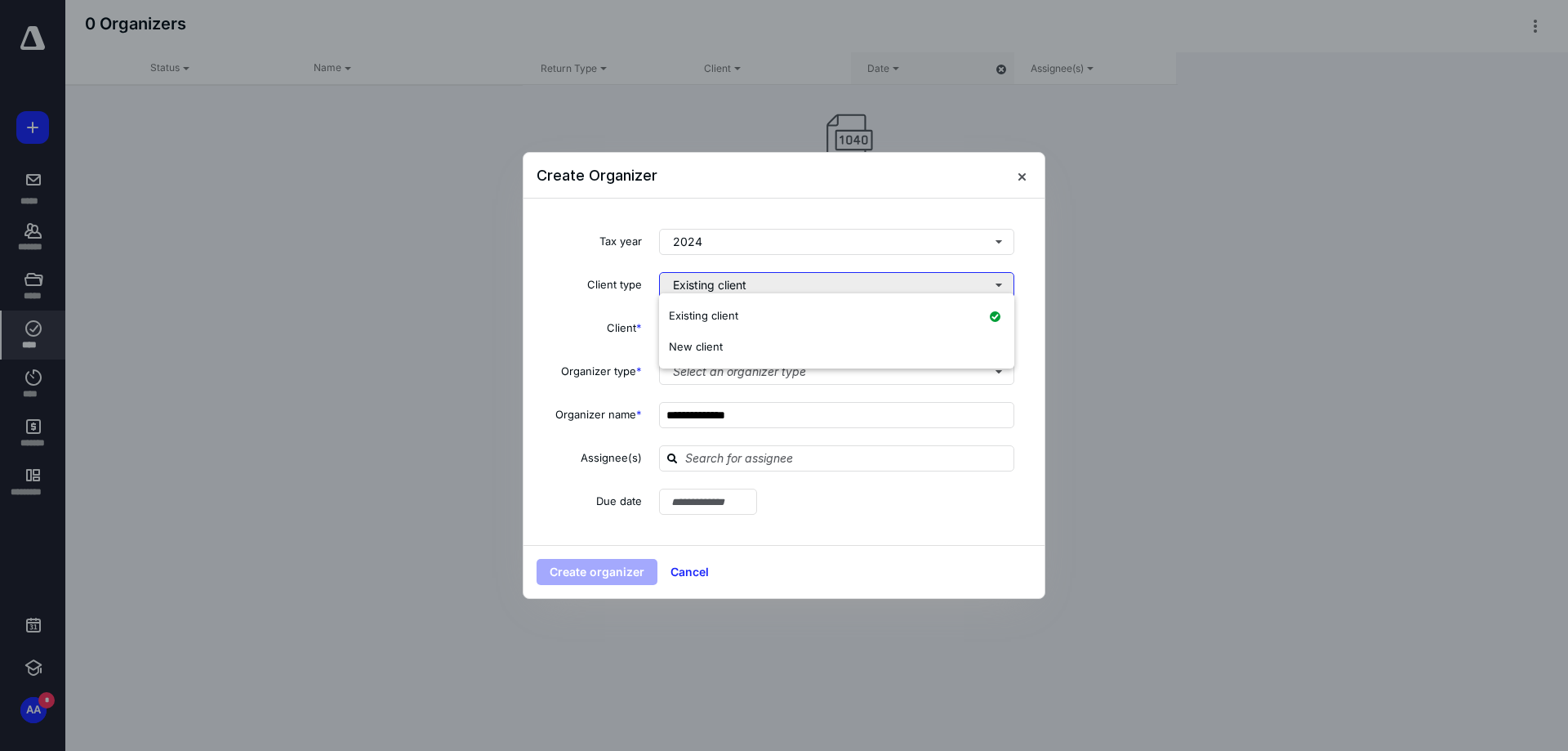 click on "Existing client" at bounding box center [836, 285] 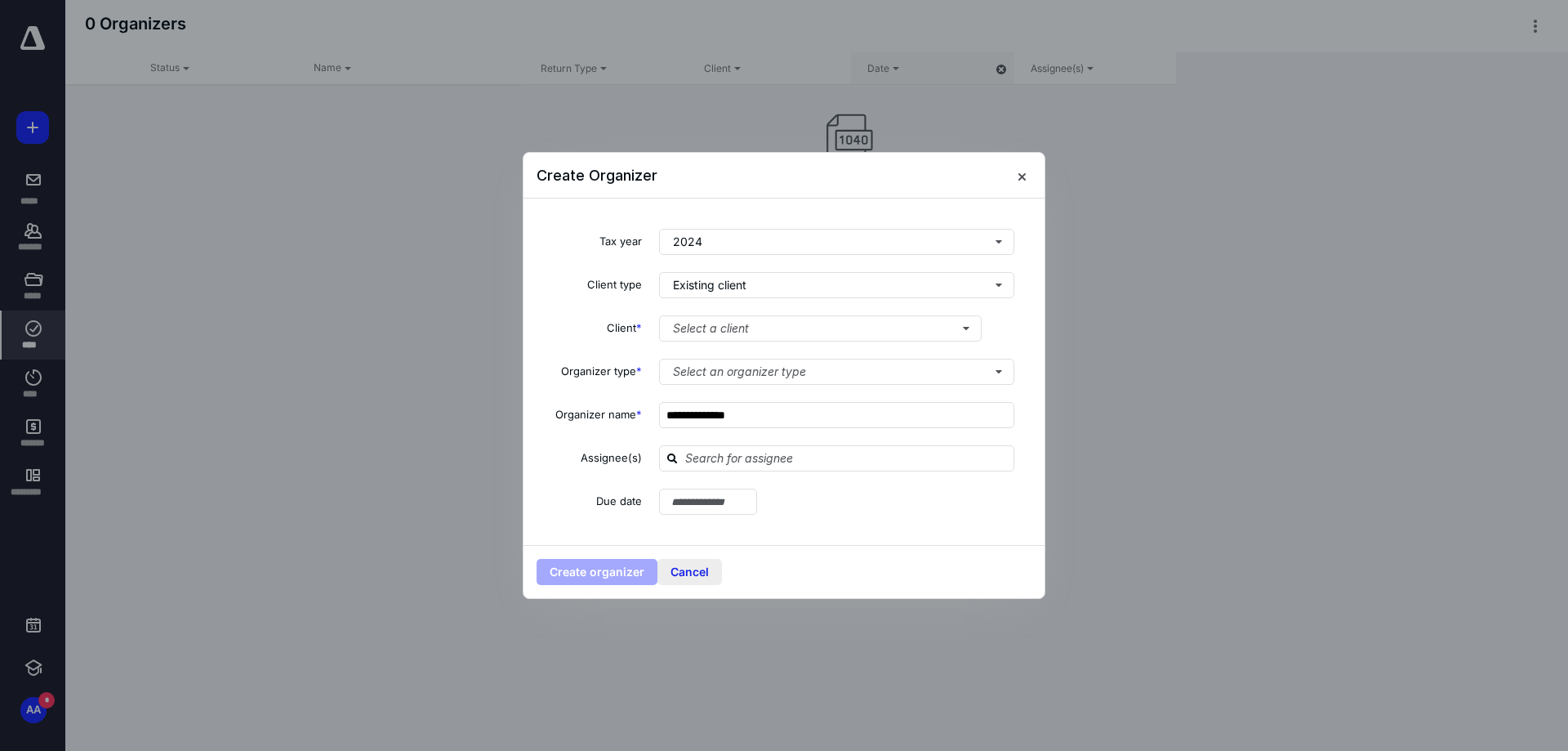 click on "Cancel" at bounding box center [689, 572] 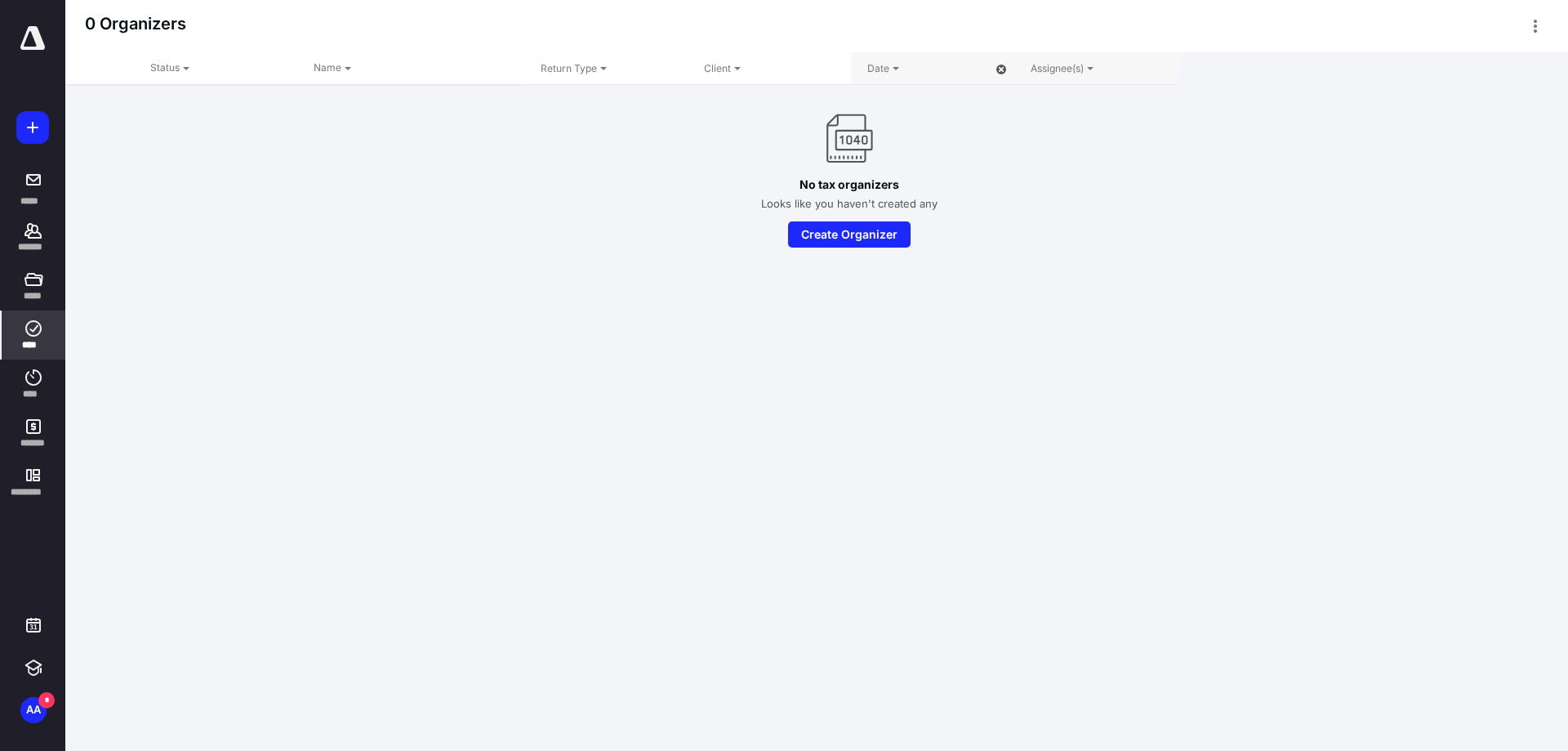 click on "Assignee(s)" at bounding box center [1057, 68] 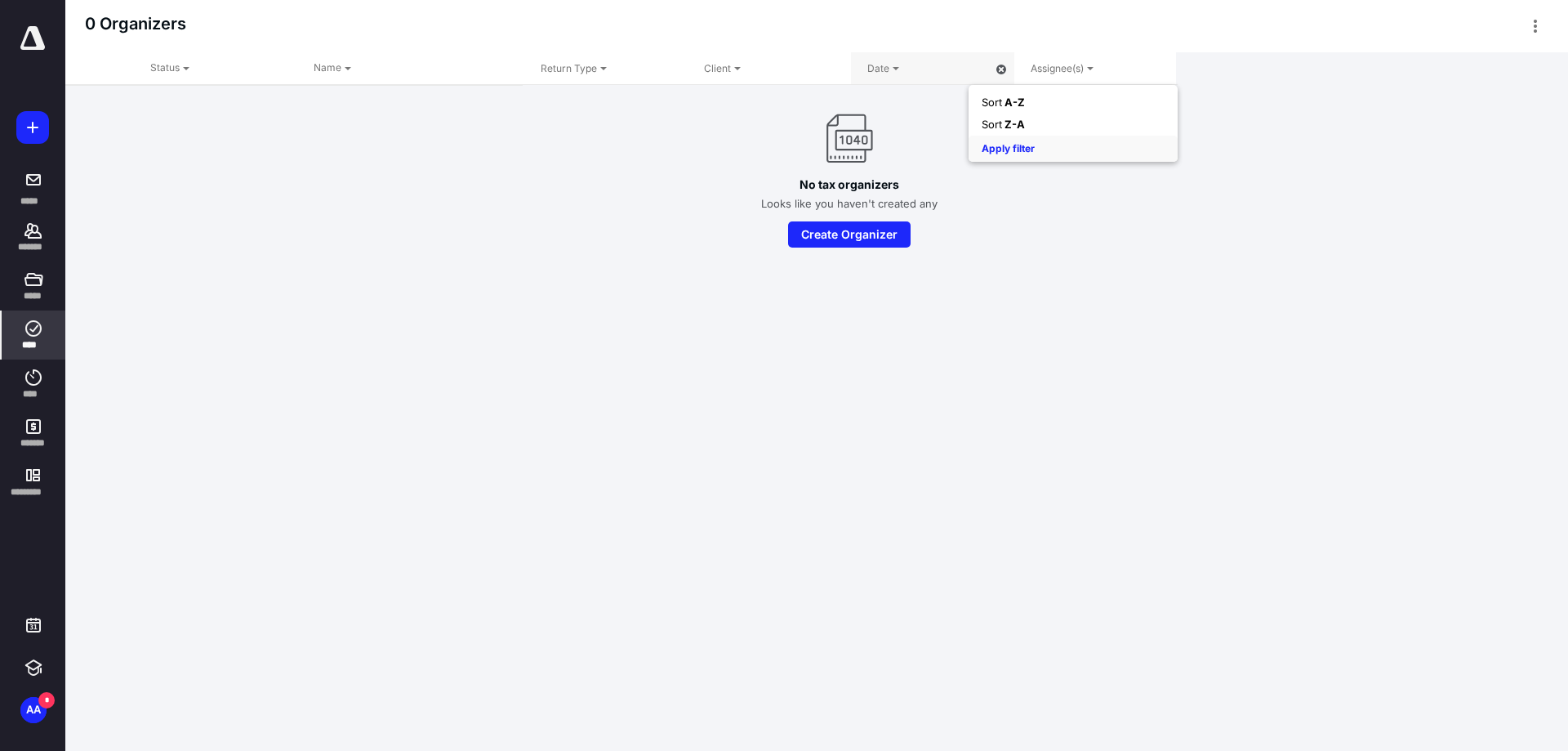 click on "Date" at bounding box center [939, 69] 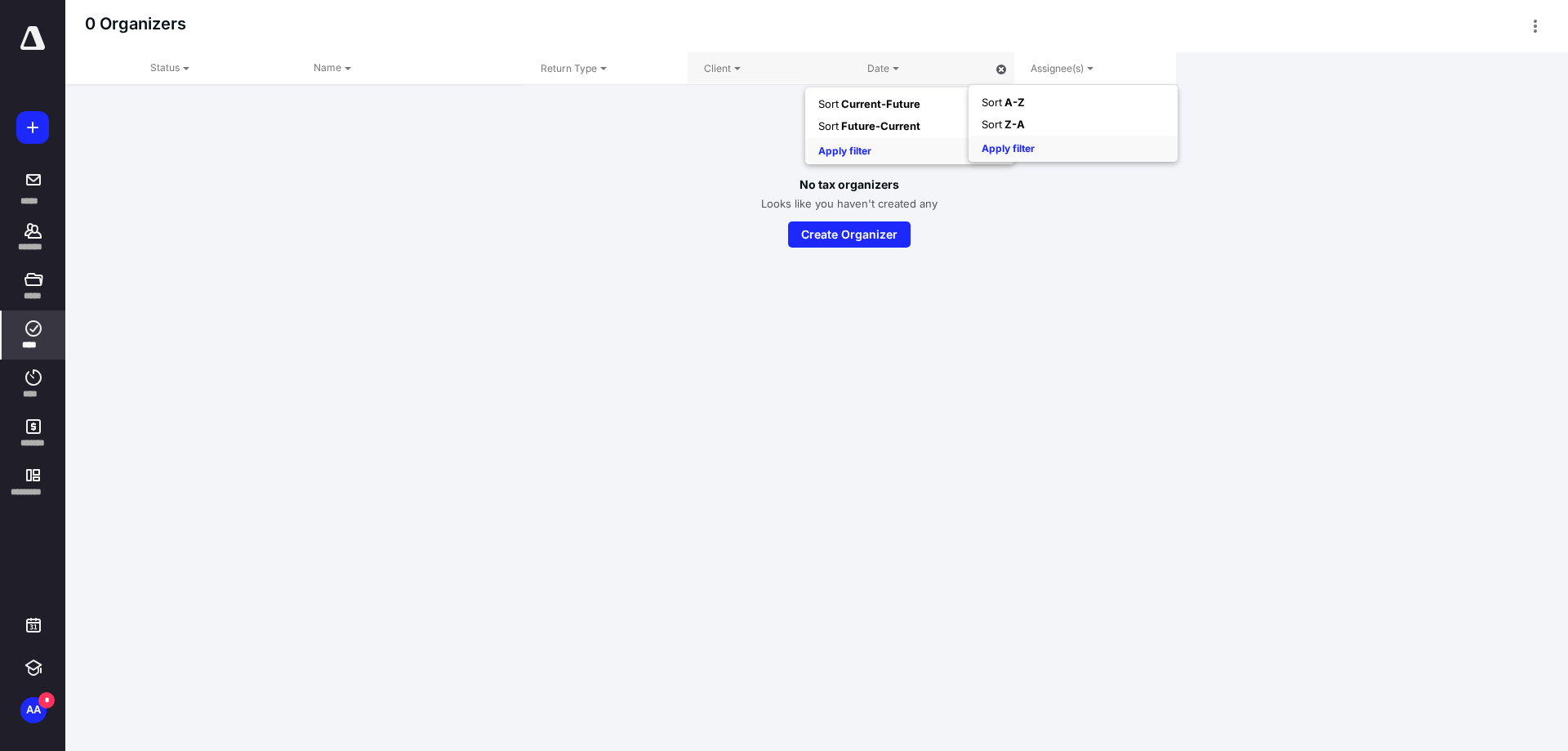 click on "Client" at bounding box center (776, 69) 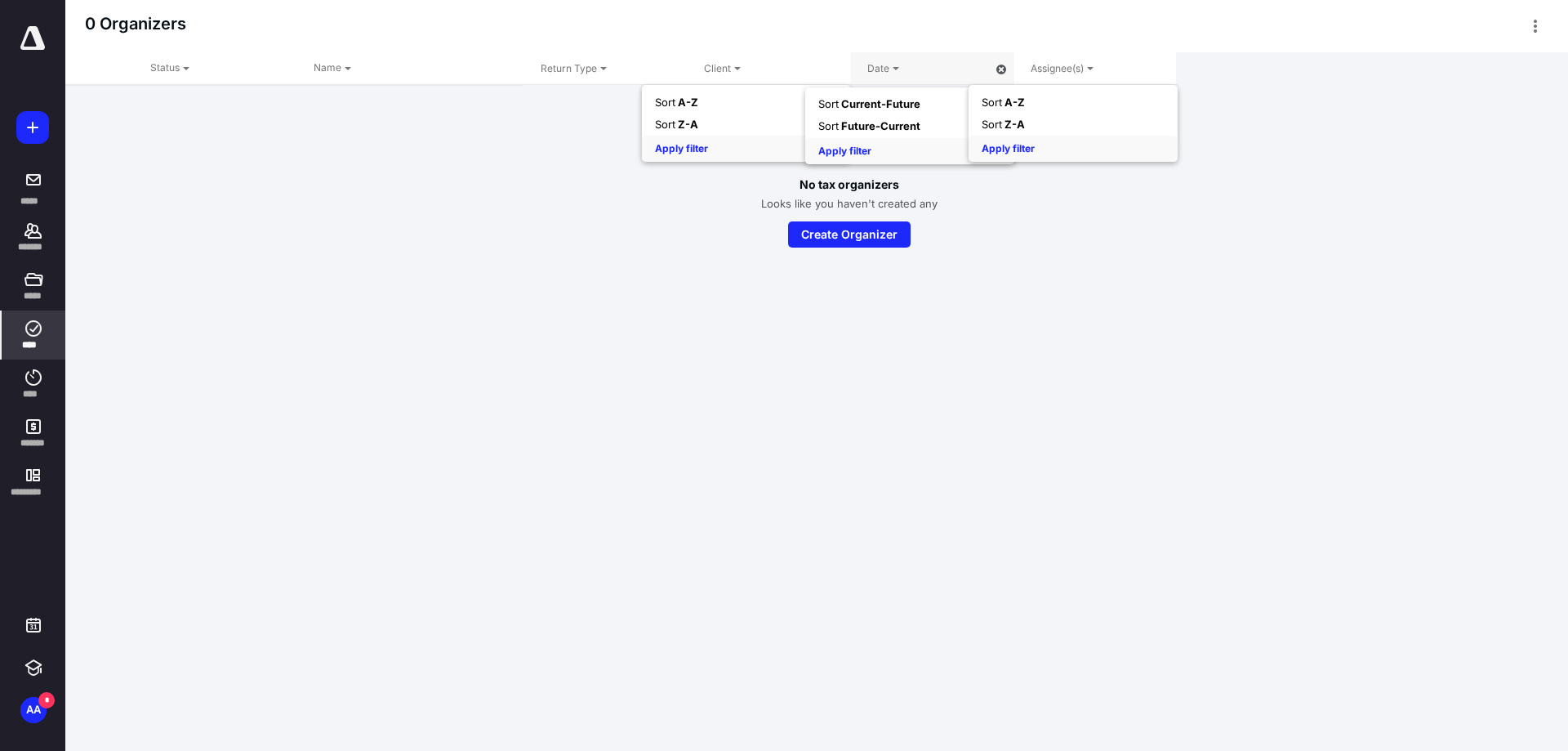 click on "No tax organizers Looks like you haven't created any Create Organizer" at bounding box center [849, 177] 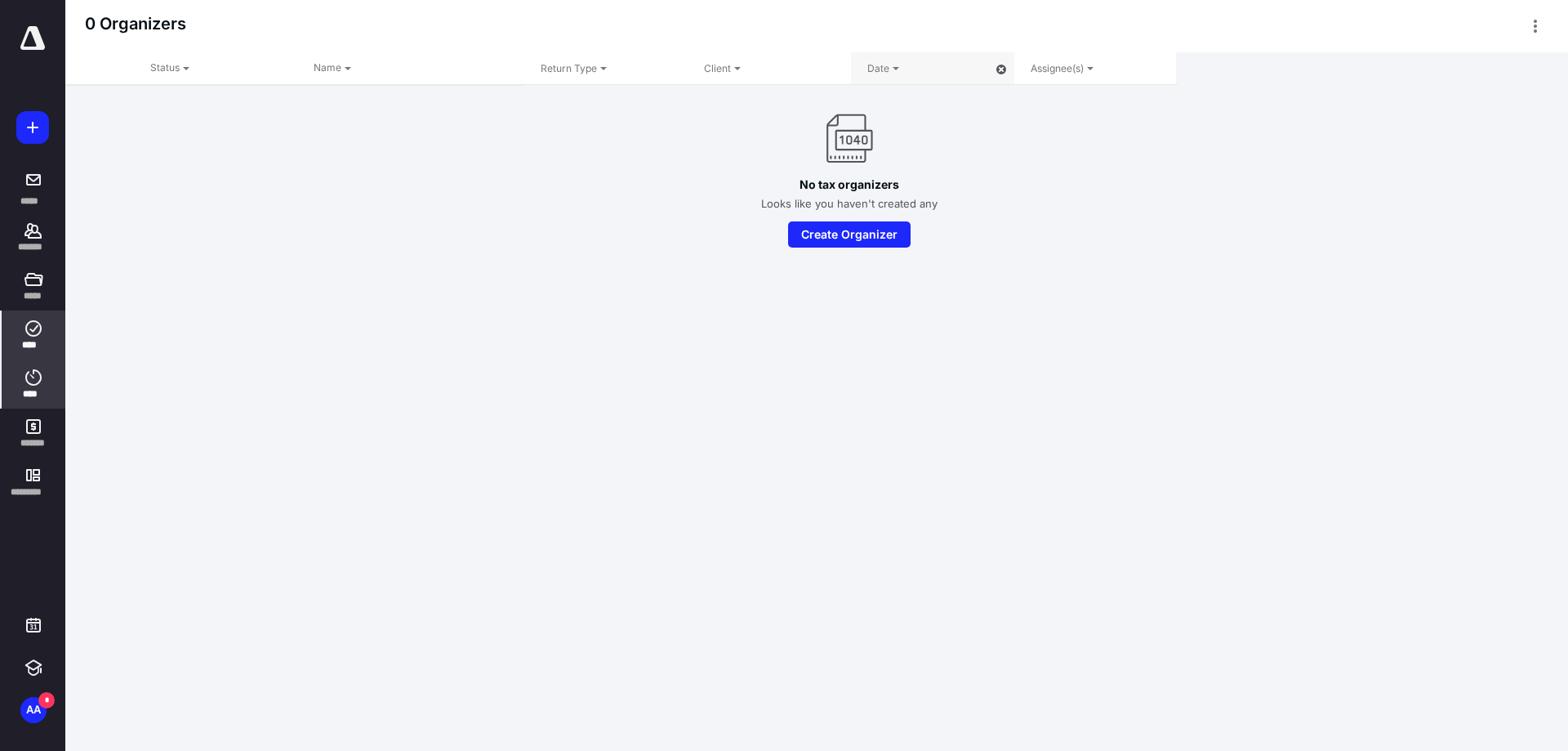 click 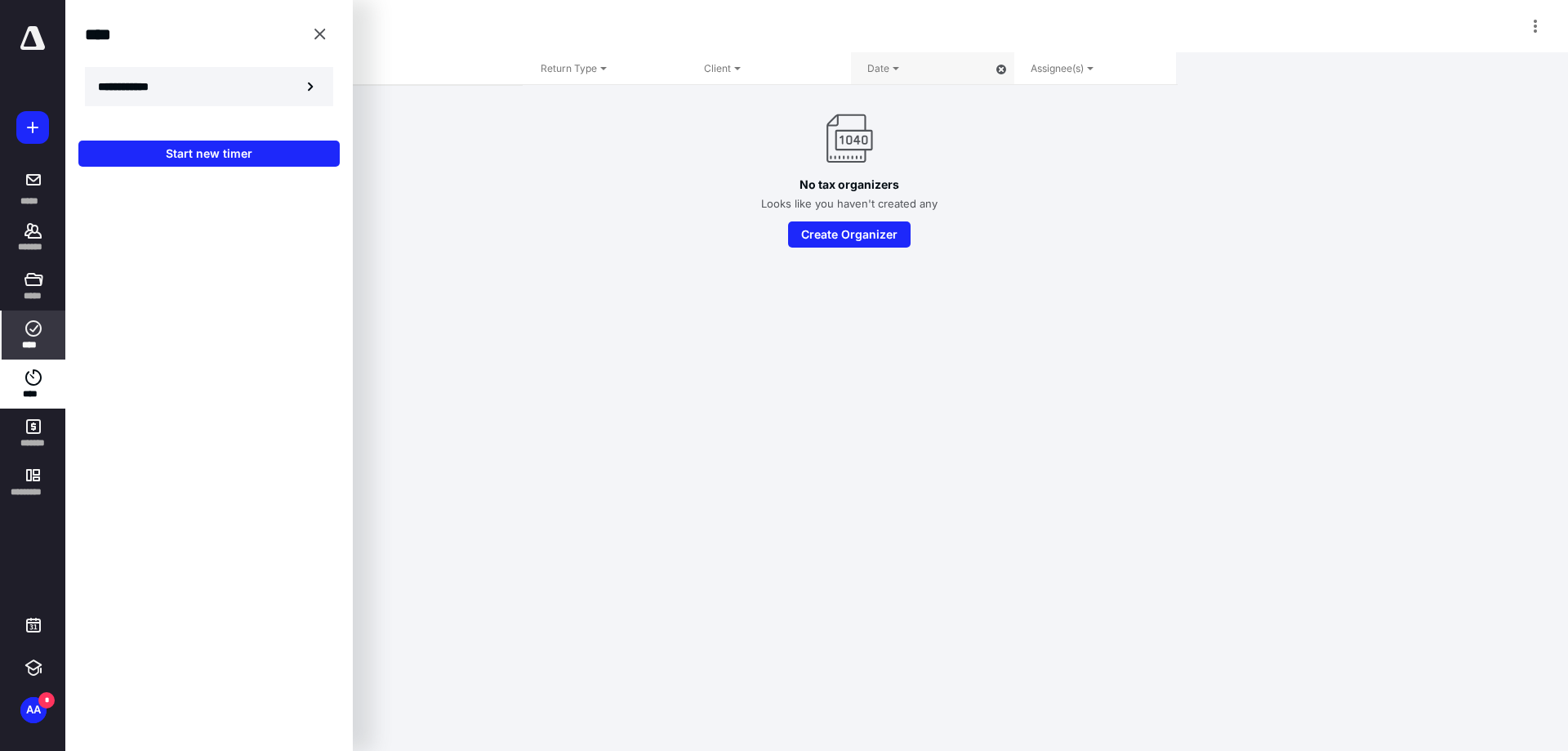 click on "**********" at bounding box center (209, 87) 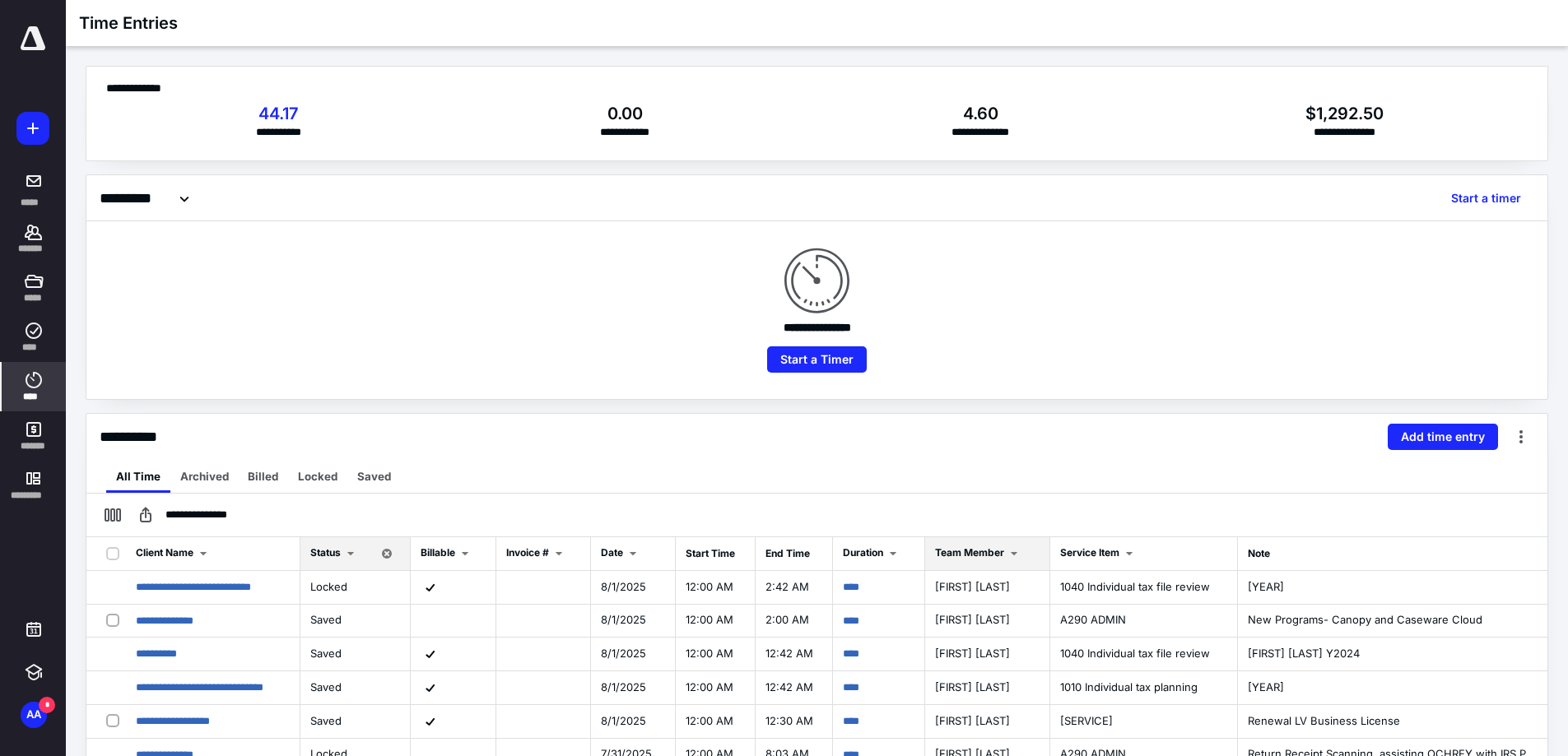 click on "Team Member" at bounding box center [970, 552] 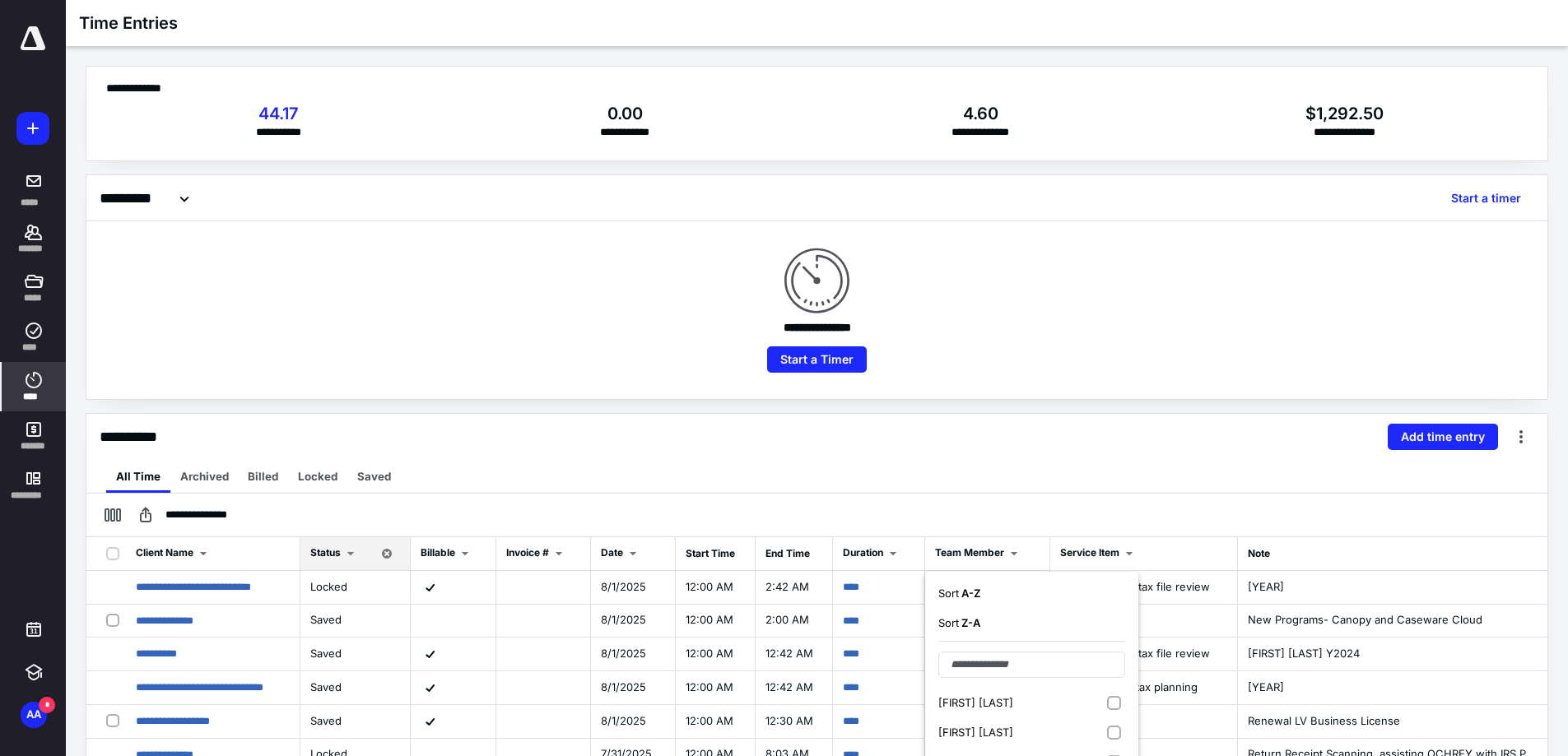 scroll, scrollTop: 165, scrollLeft: 0, axis: vertical 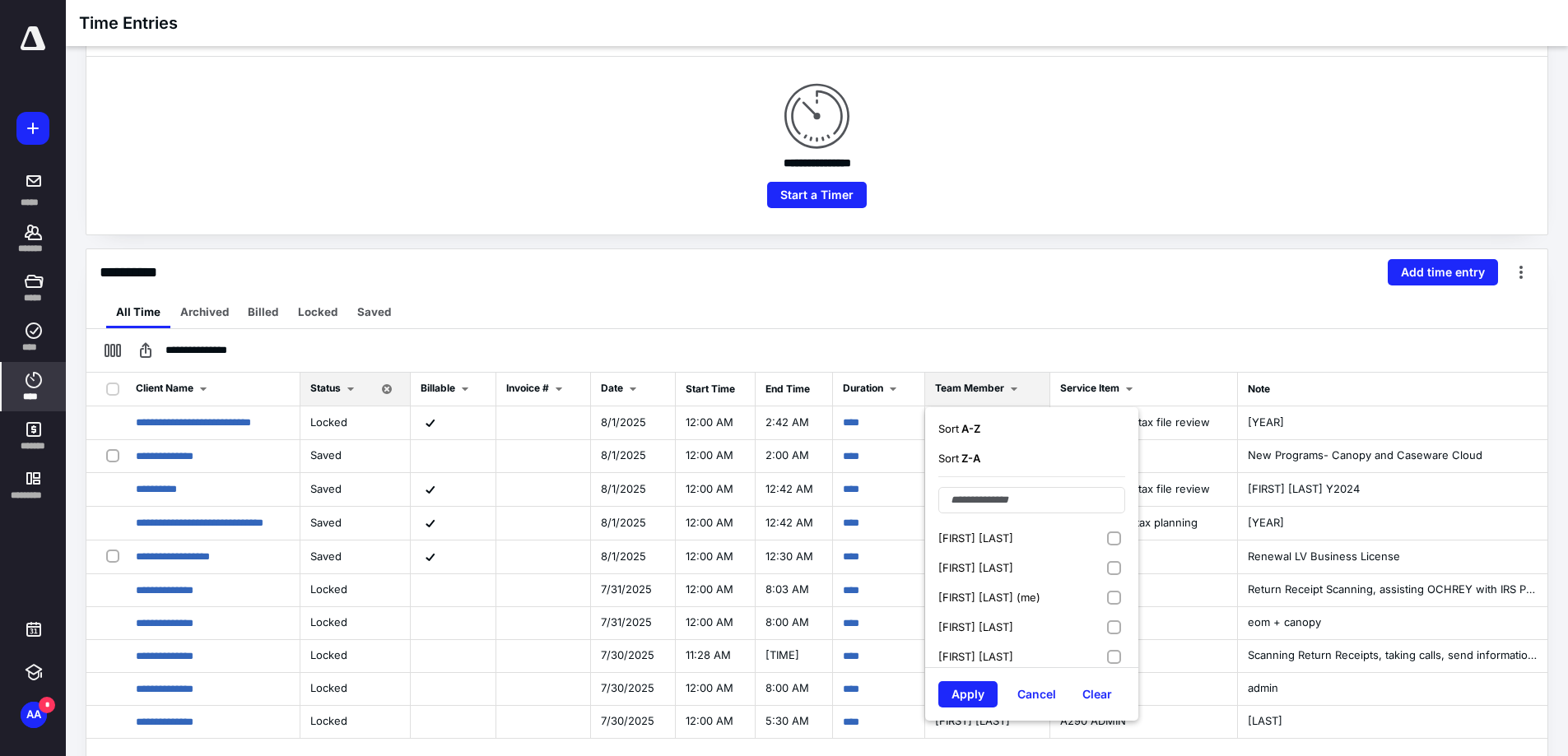 click on "[FIRST] [LAST] (me)" at bounding box center (1031, 597) 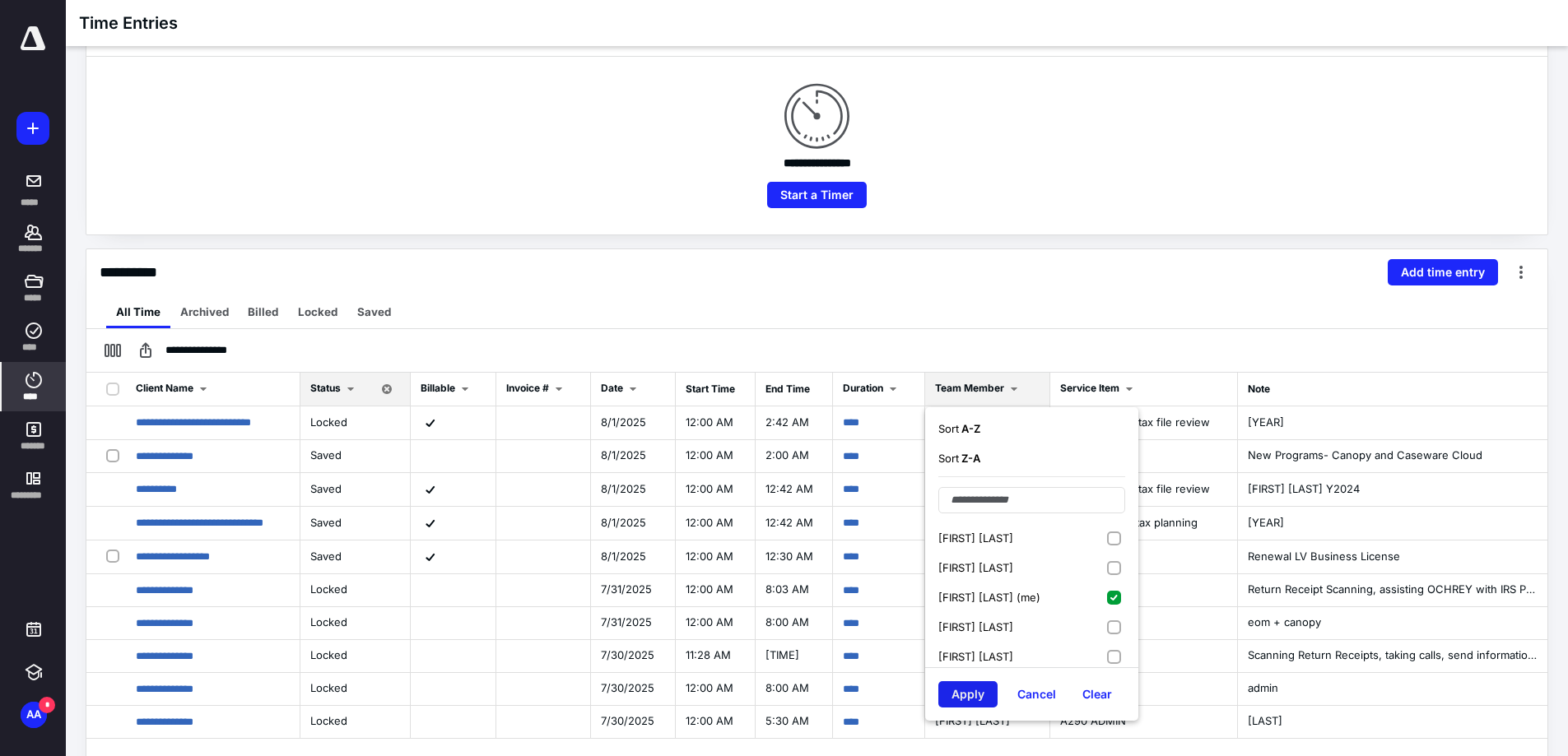 click on "Apply" at bounding box center (968, 694) 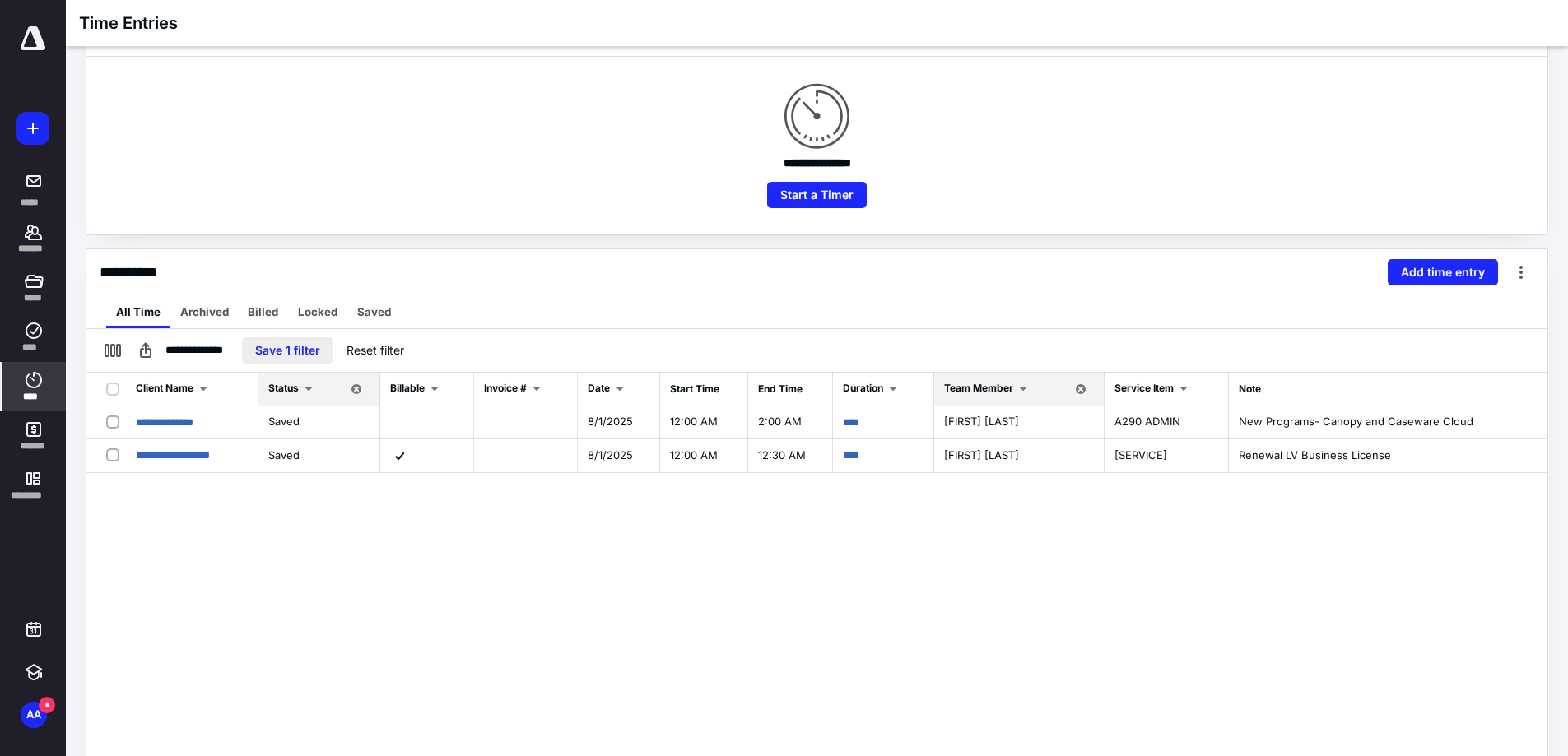 click on "Save 1 filter" at bounding box center (287, 350) 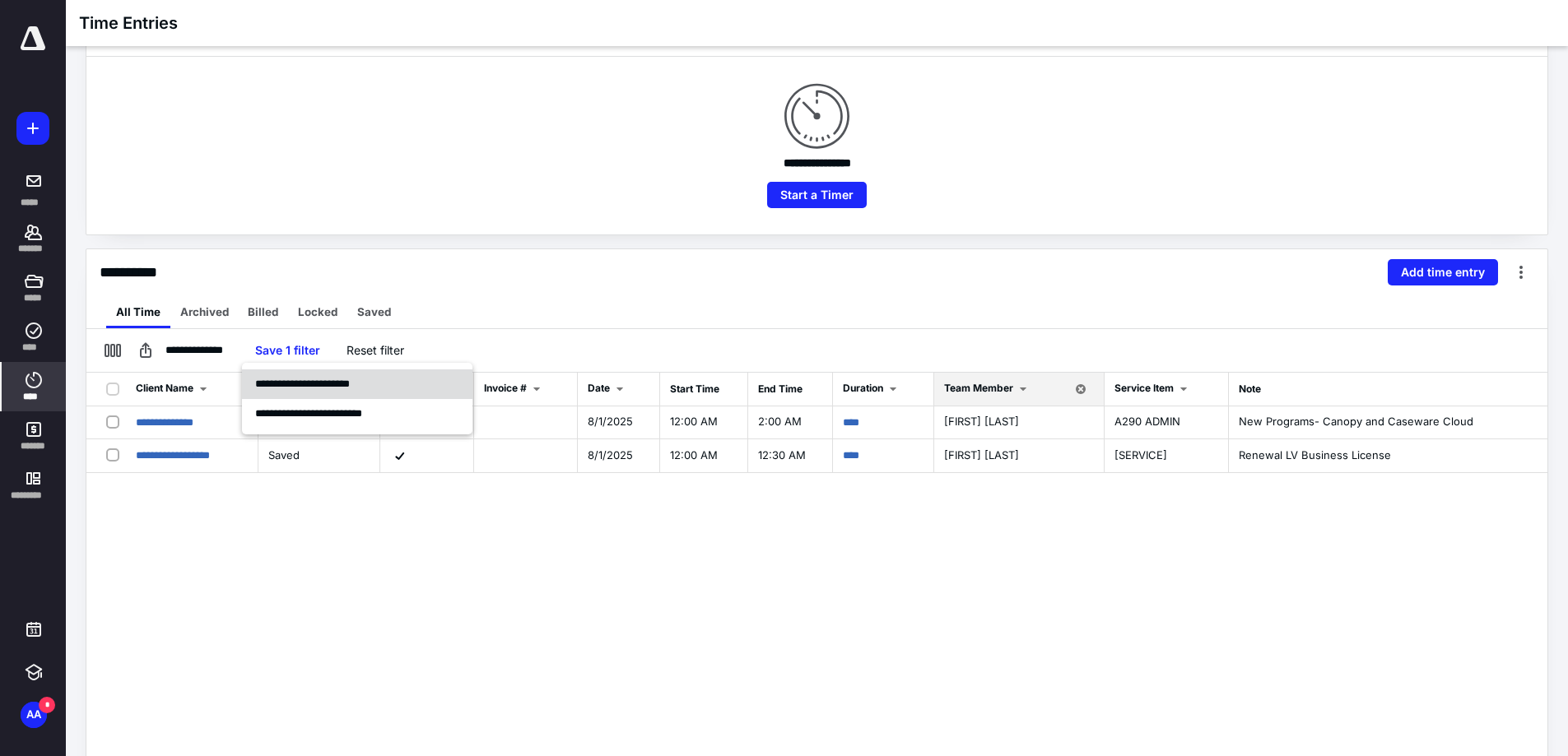 click on "**********" at bounding box center (302, 383) 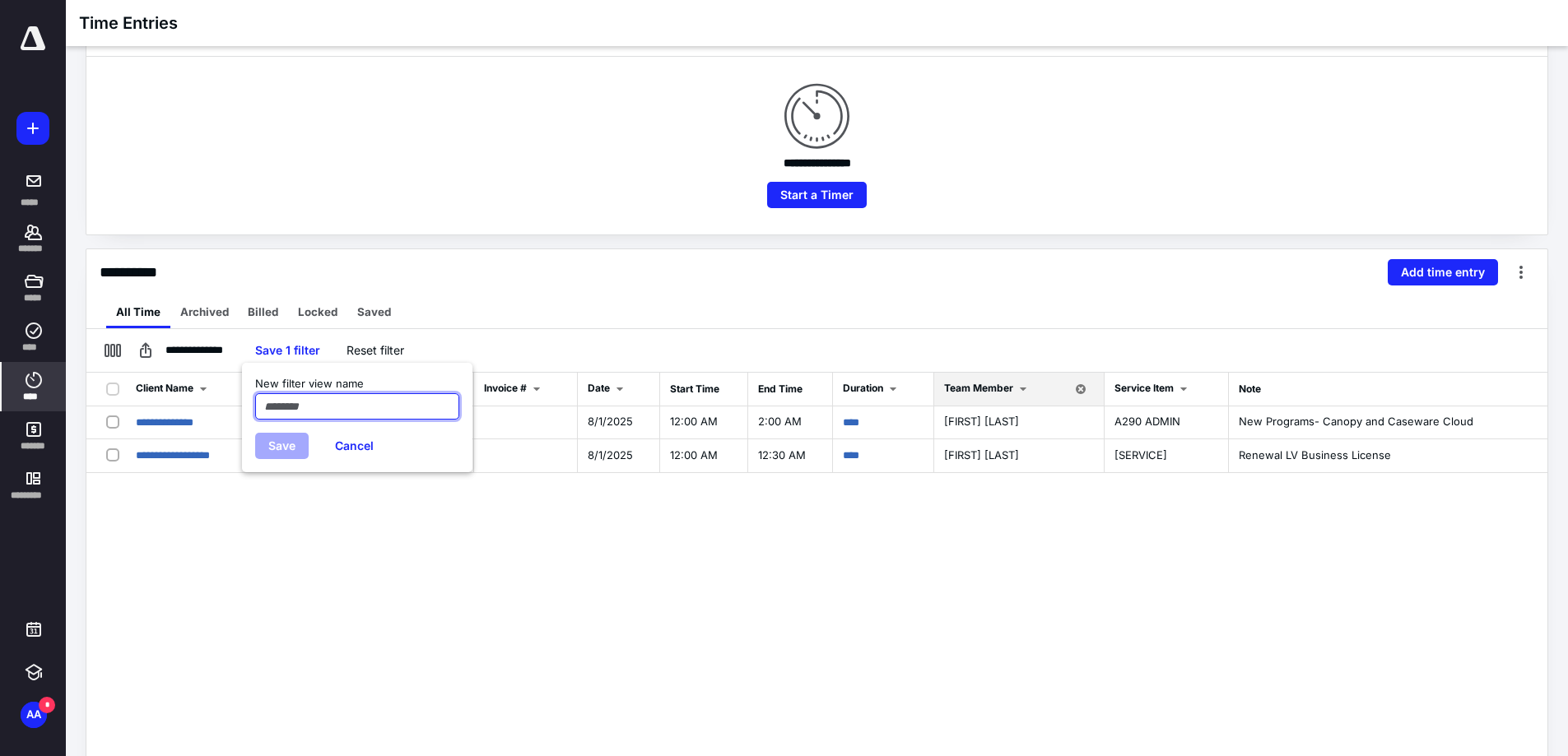 click at bounding box center (357, 406) 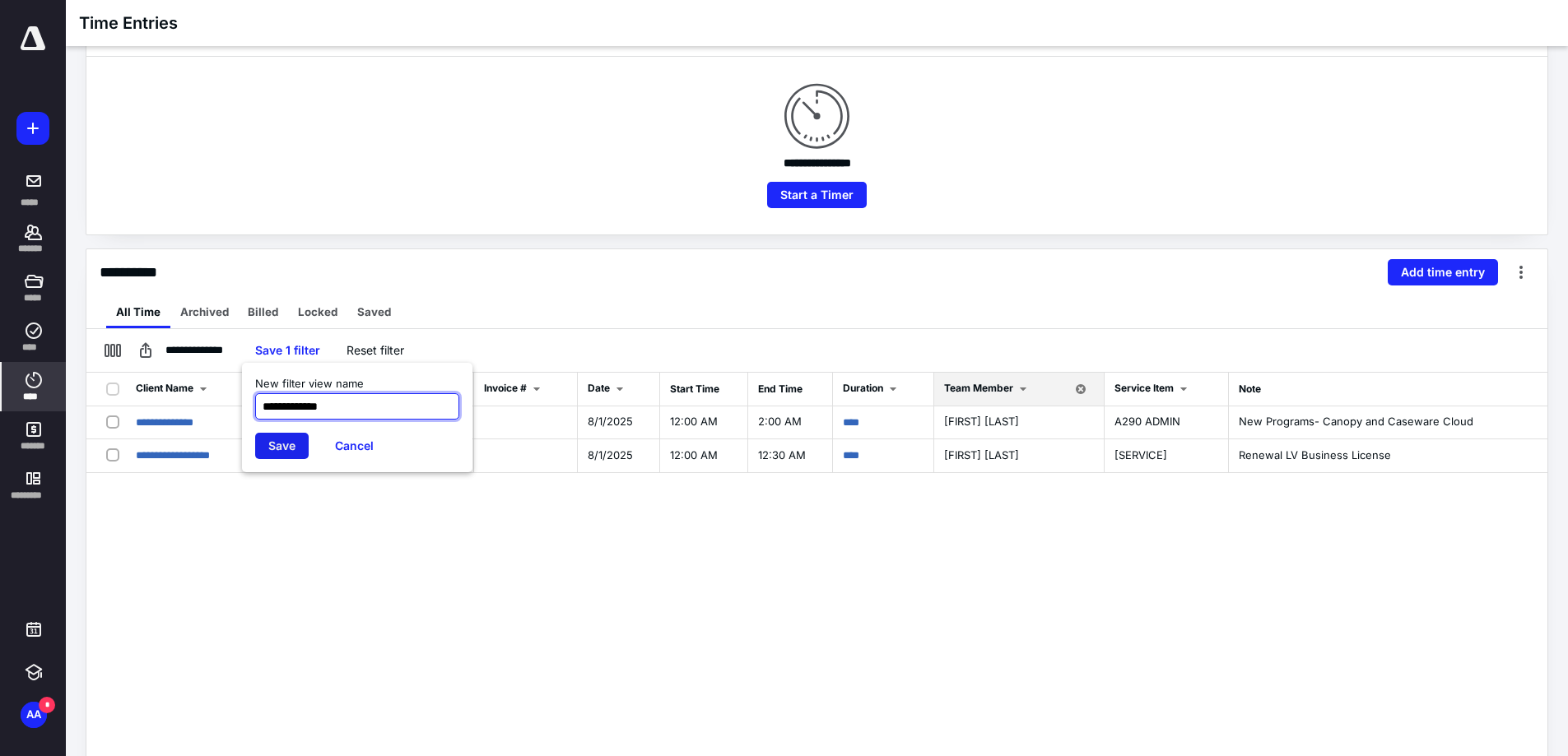 type on "**********" 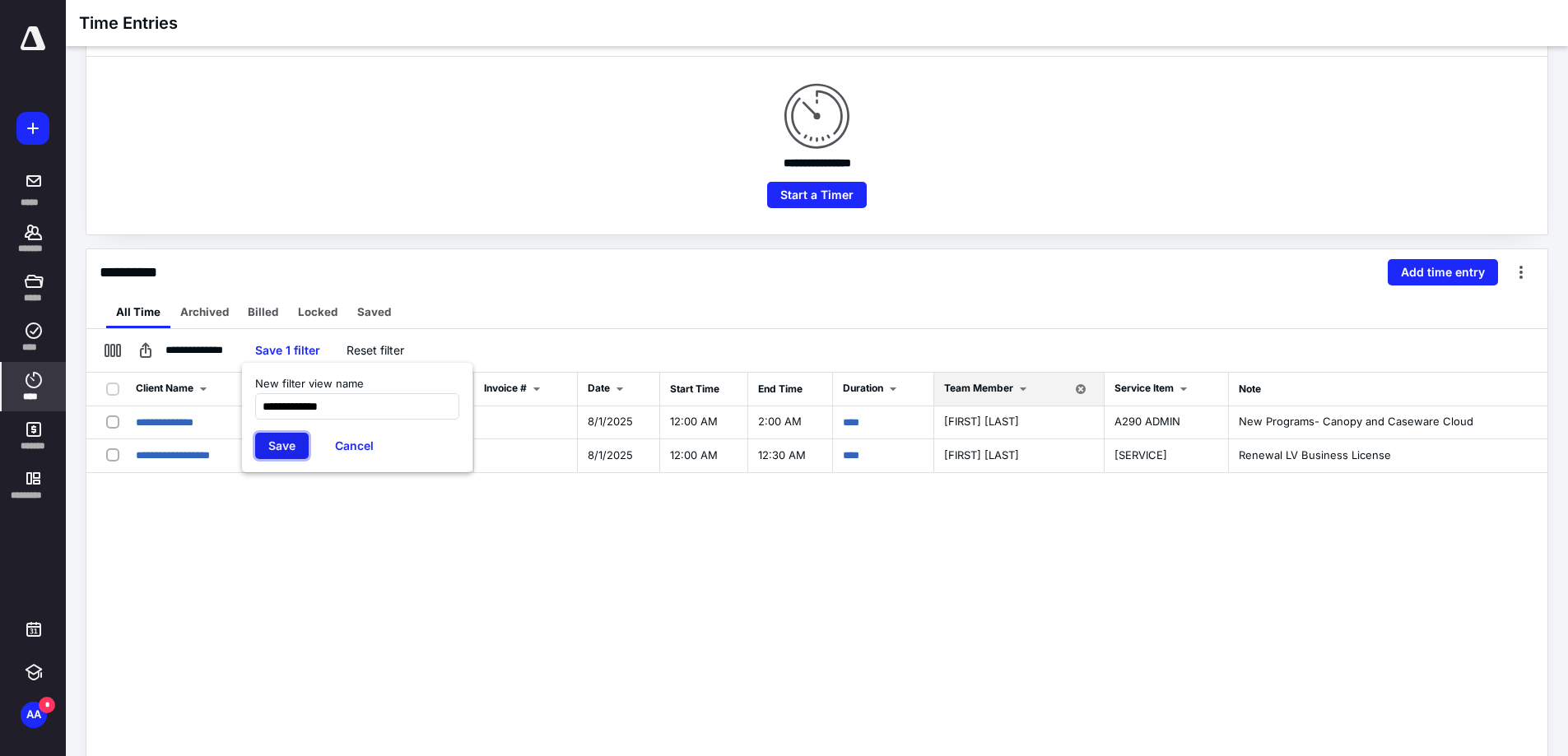 click on "Save" at bounding box center [281, 446] 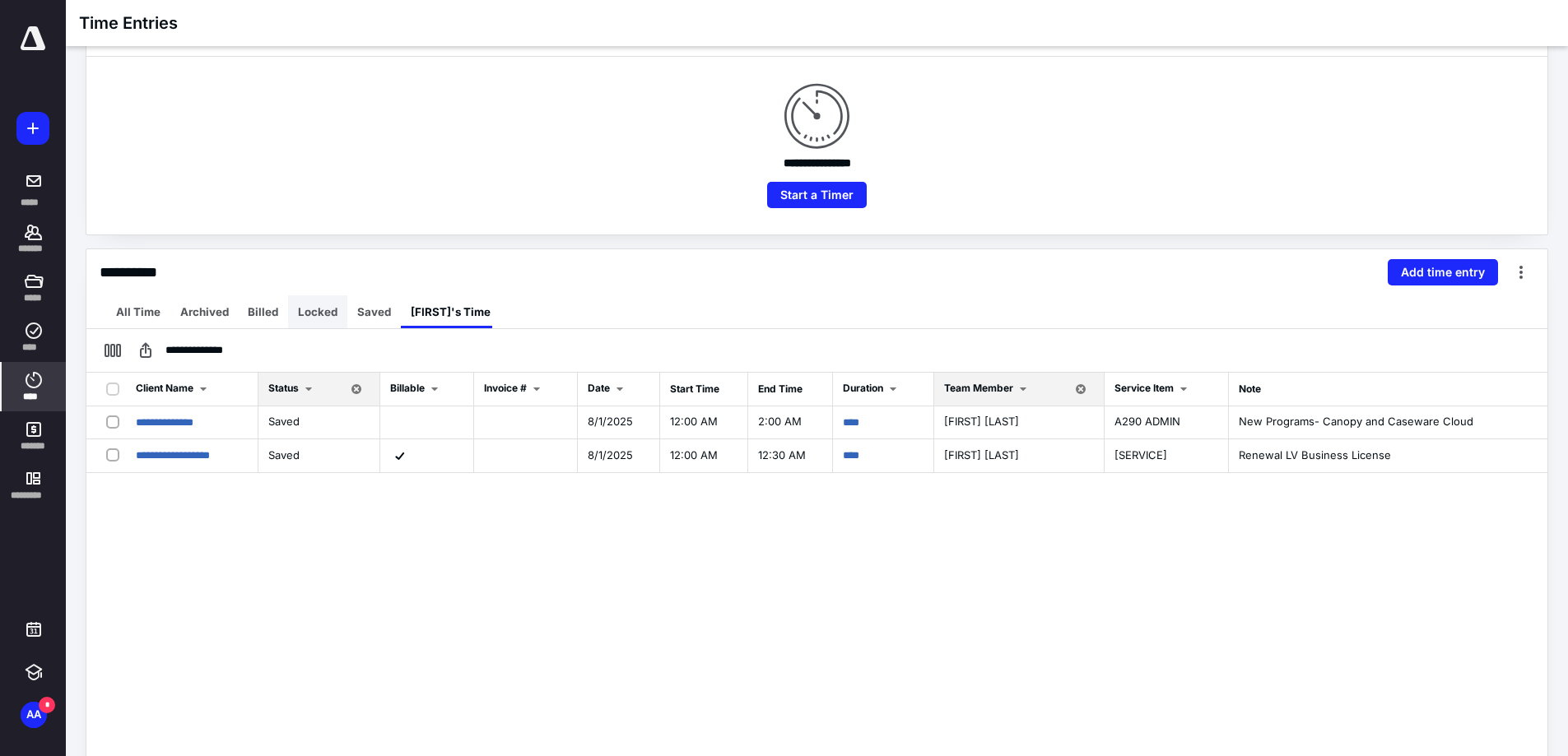 drag, startPoint x: 447, startPoint y: 314, endPoint x: 333, endPoint y: 309, distance: 114.1096 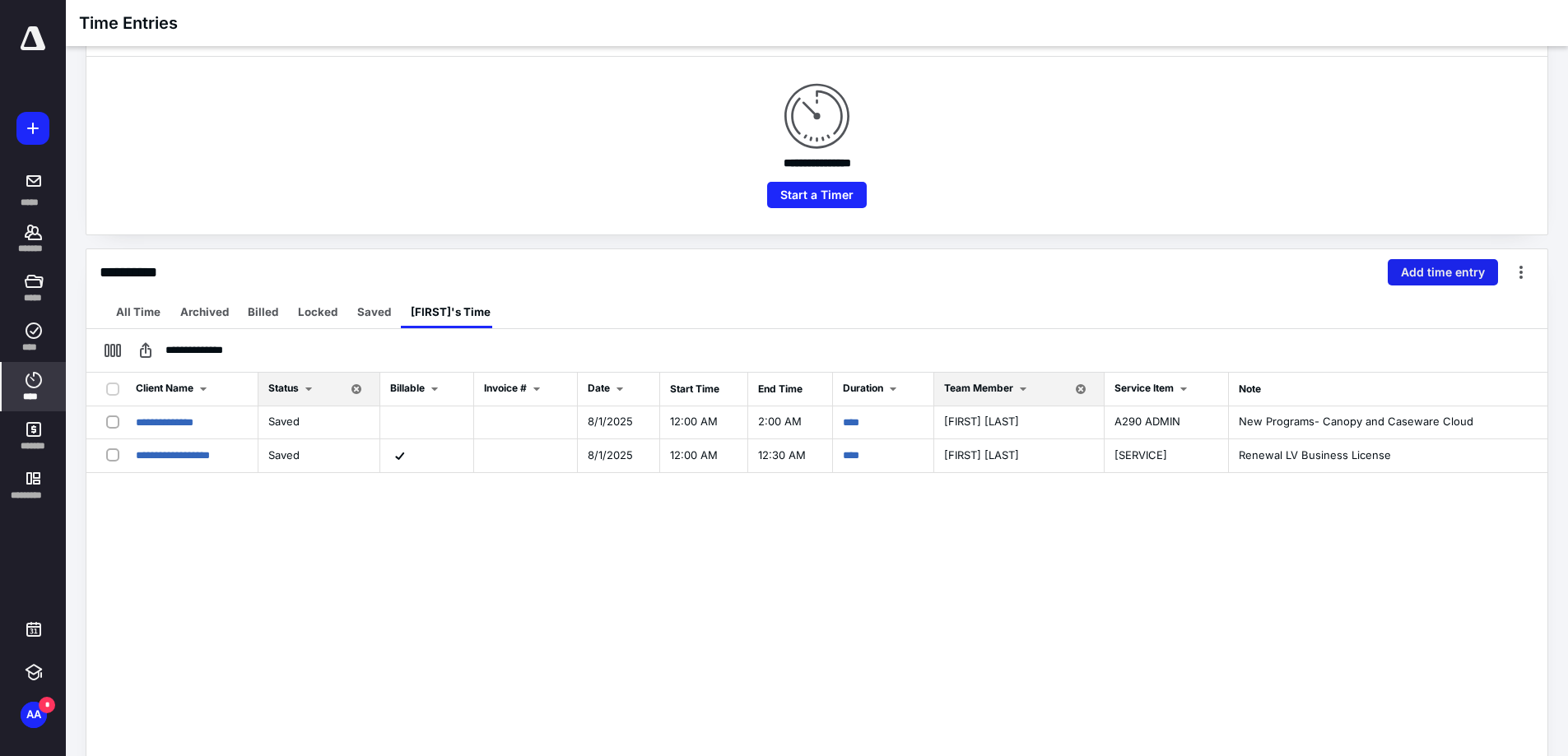 click on "Add time entry" at bounding box center [1443, 272] 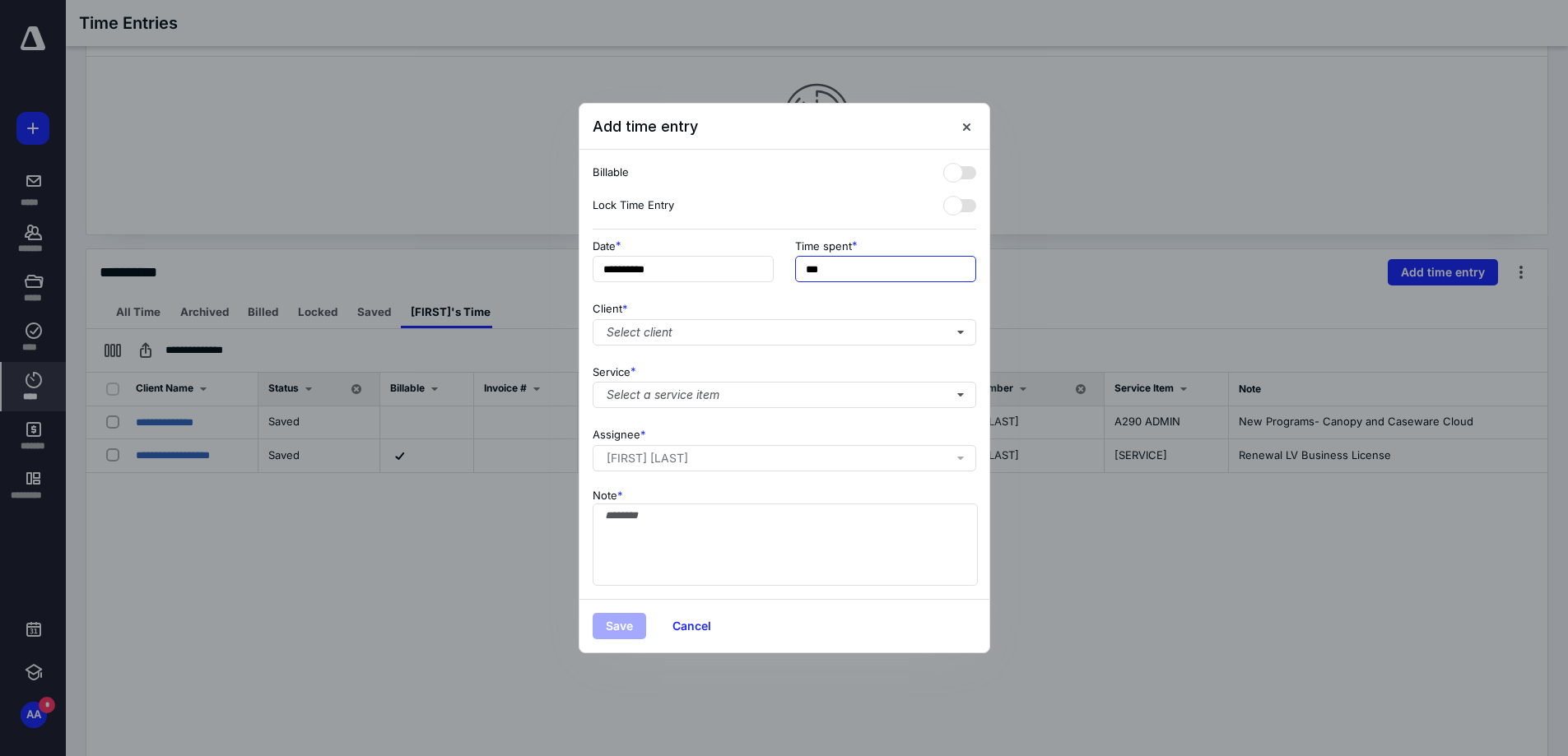 click on "***" at bounding box center [886, 269] 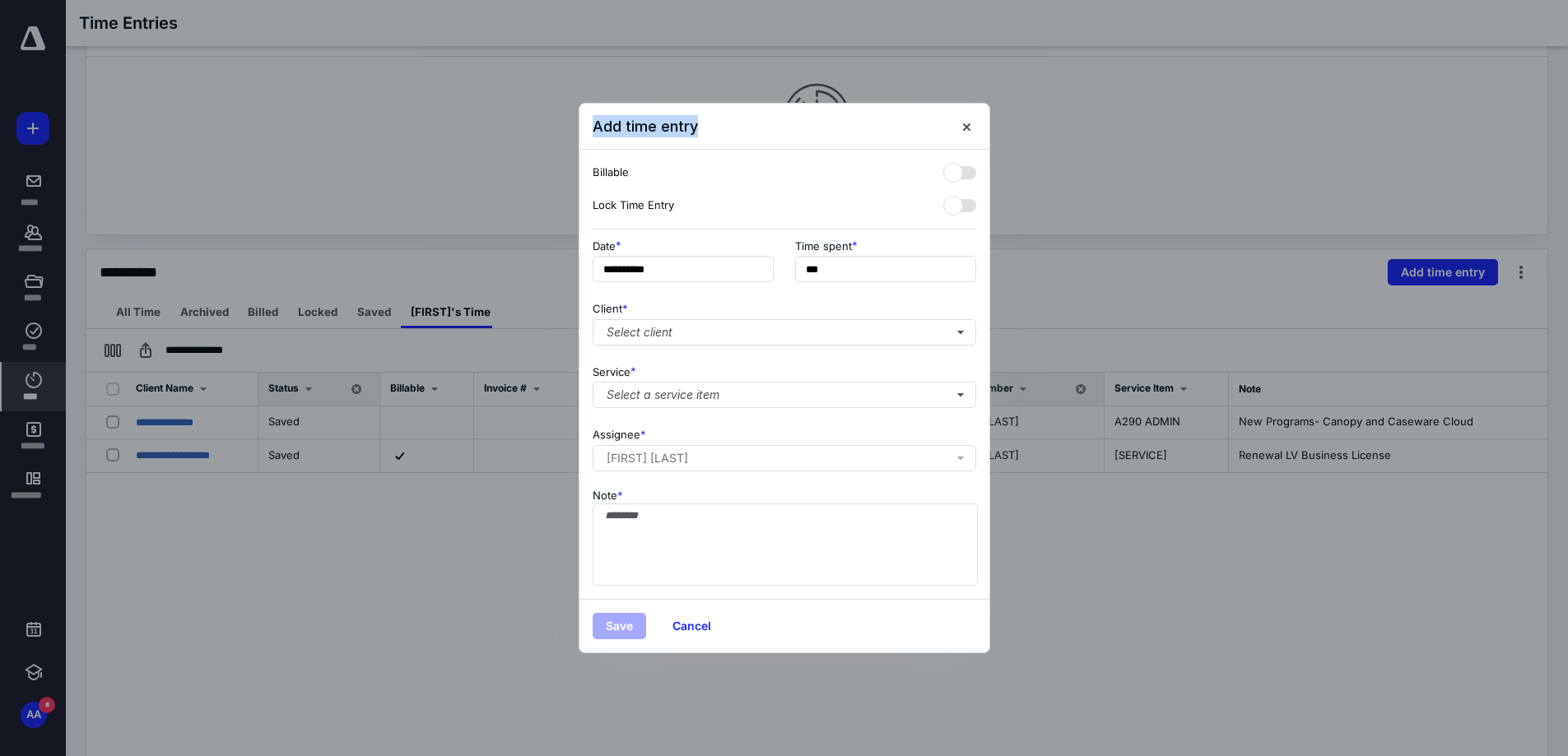 drag, startPoint x: 803, startPoint y: 118, endPoint x: 1244, endPoint y: 132, distance: 441.22 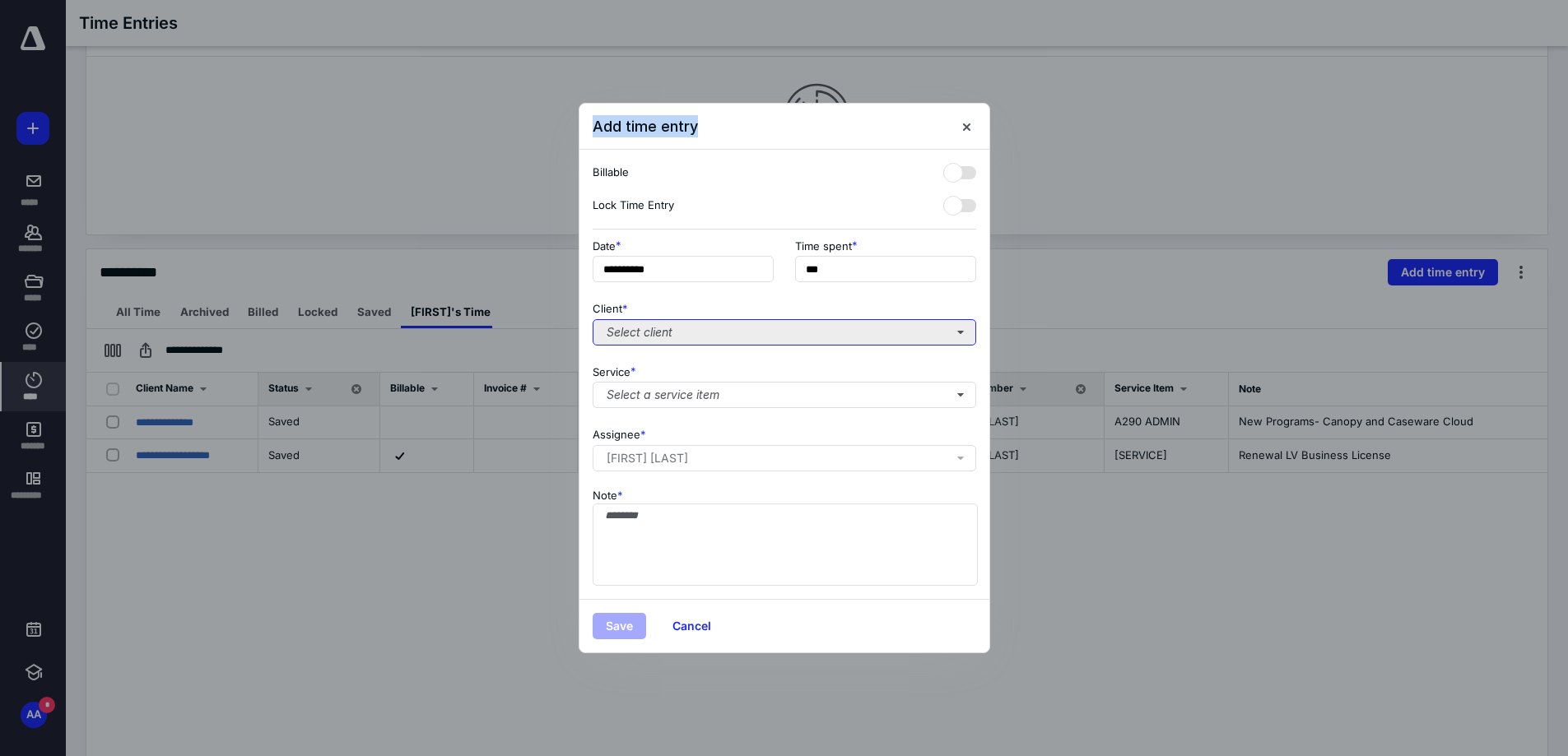 click on "Select client" at bounding box center (784, 332) 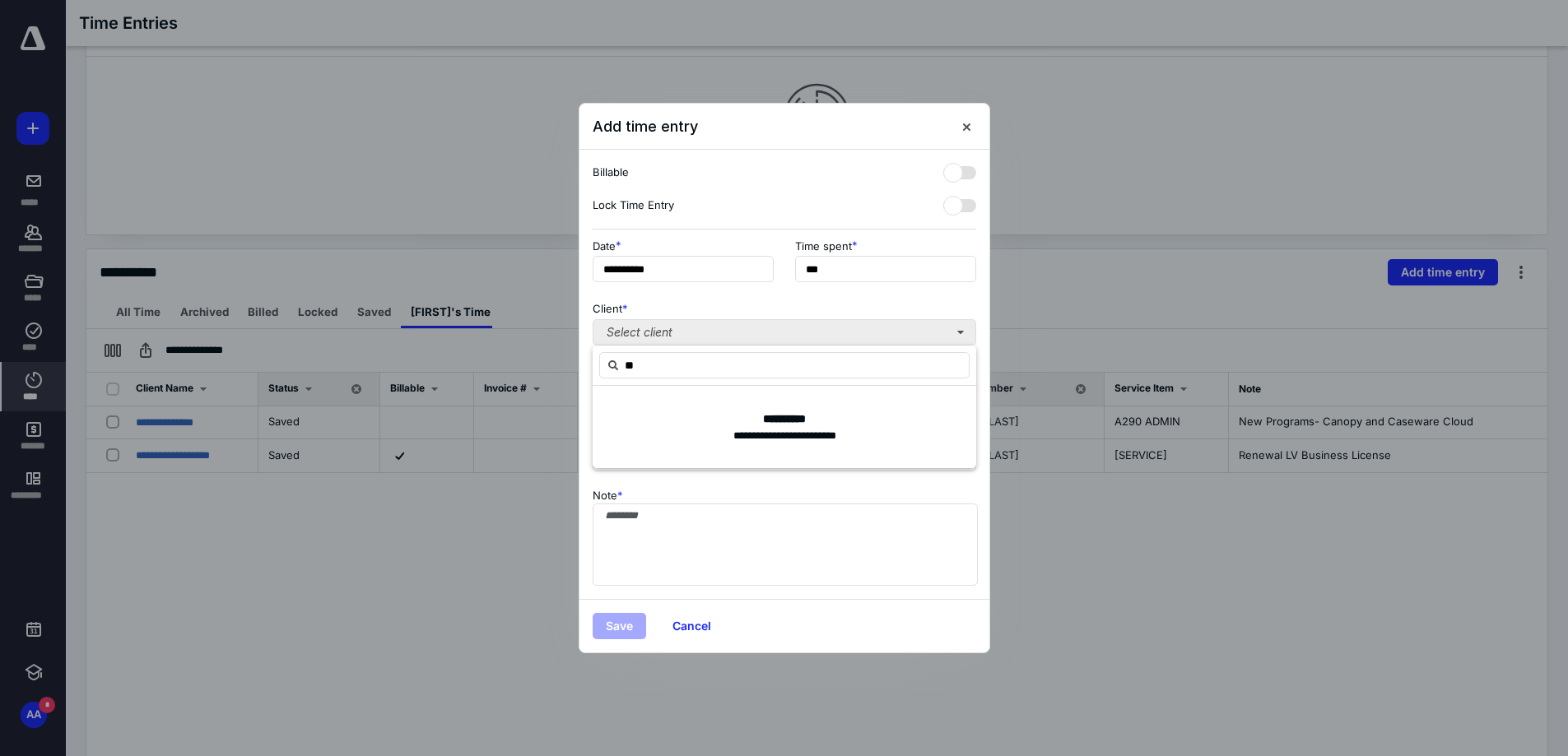 type on "*" 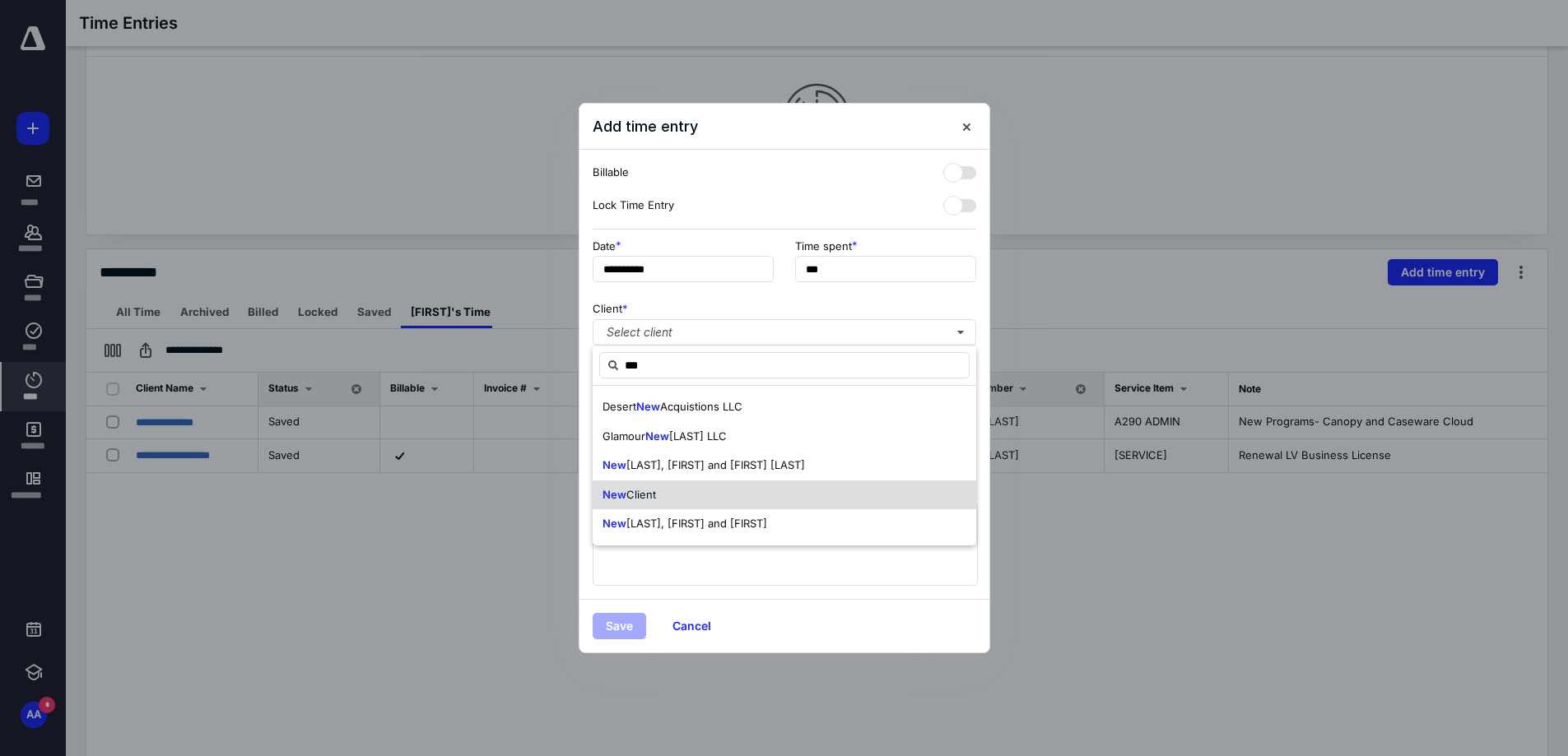 click on "Client" at bounding box center [641, 494] 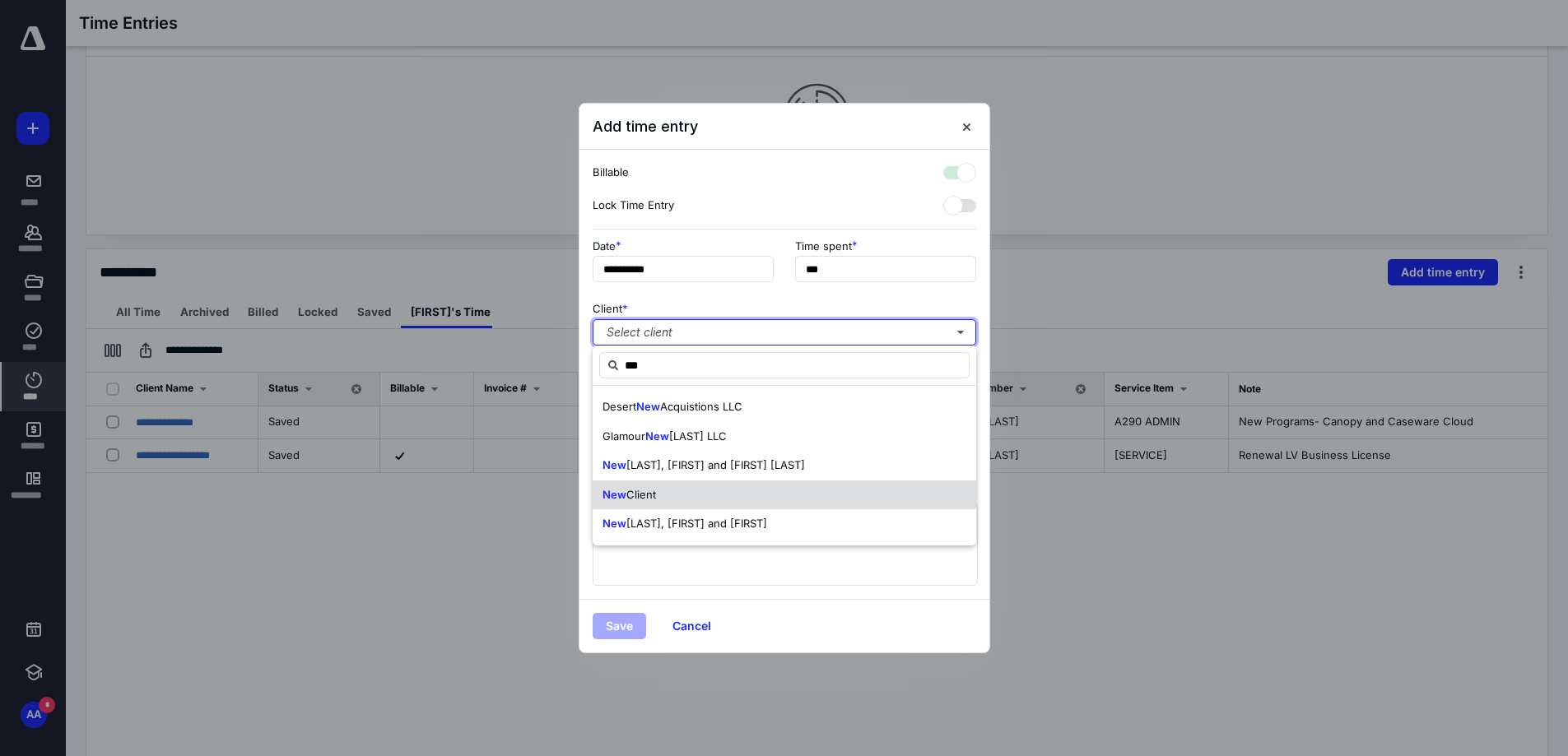 checkbox on "true" 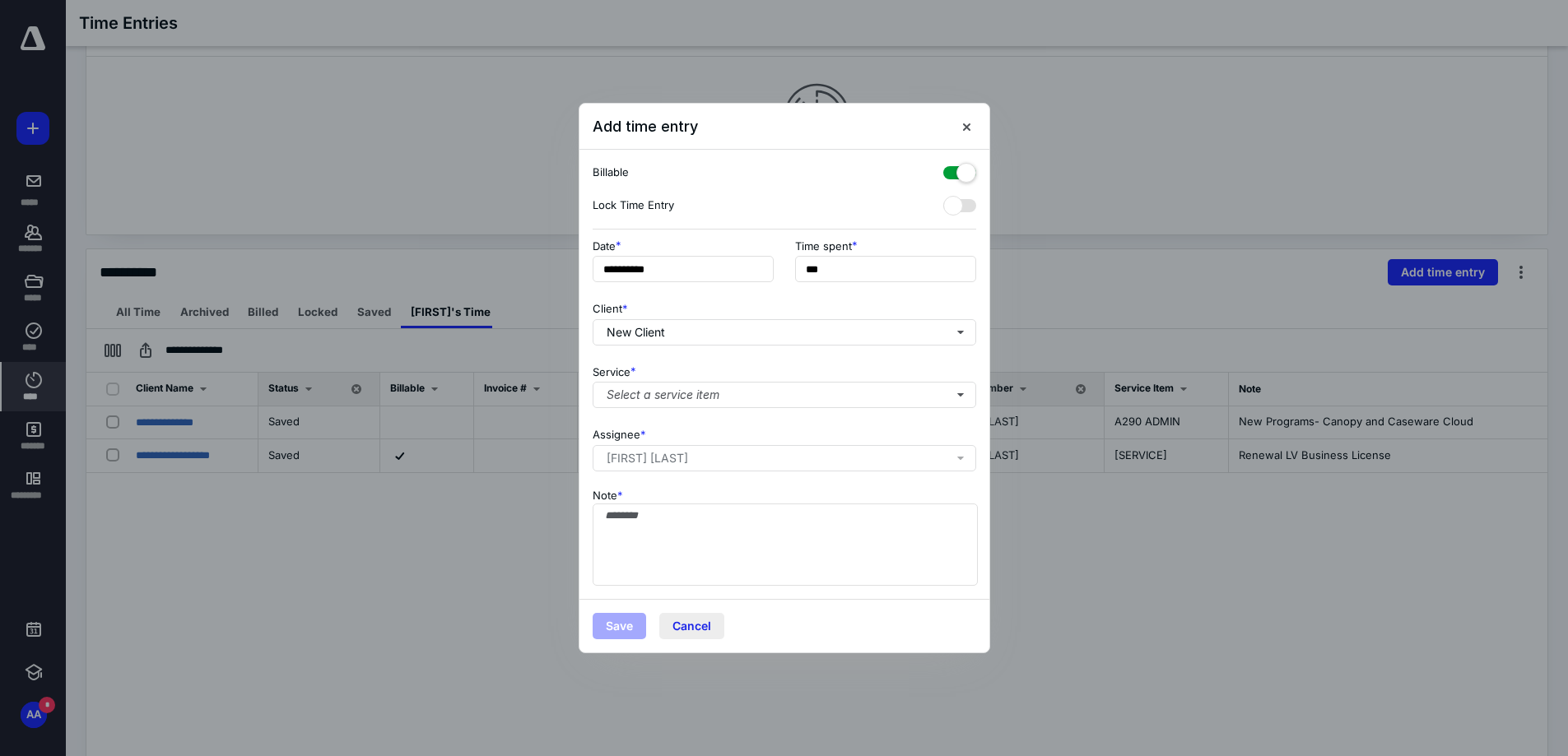 click on "Cancel" at bounding box center (691, 626) 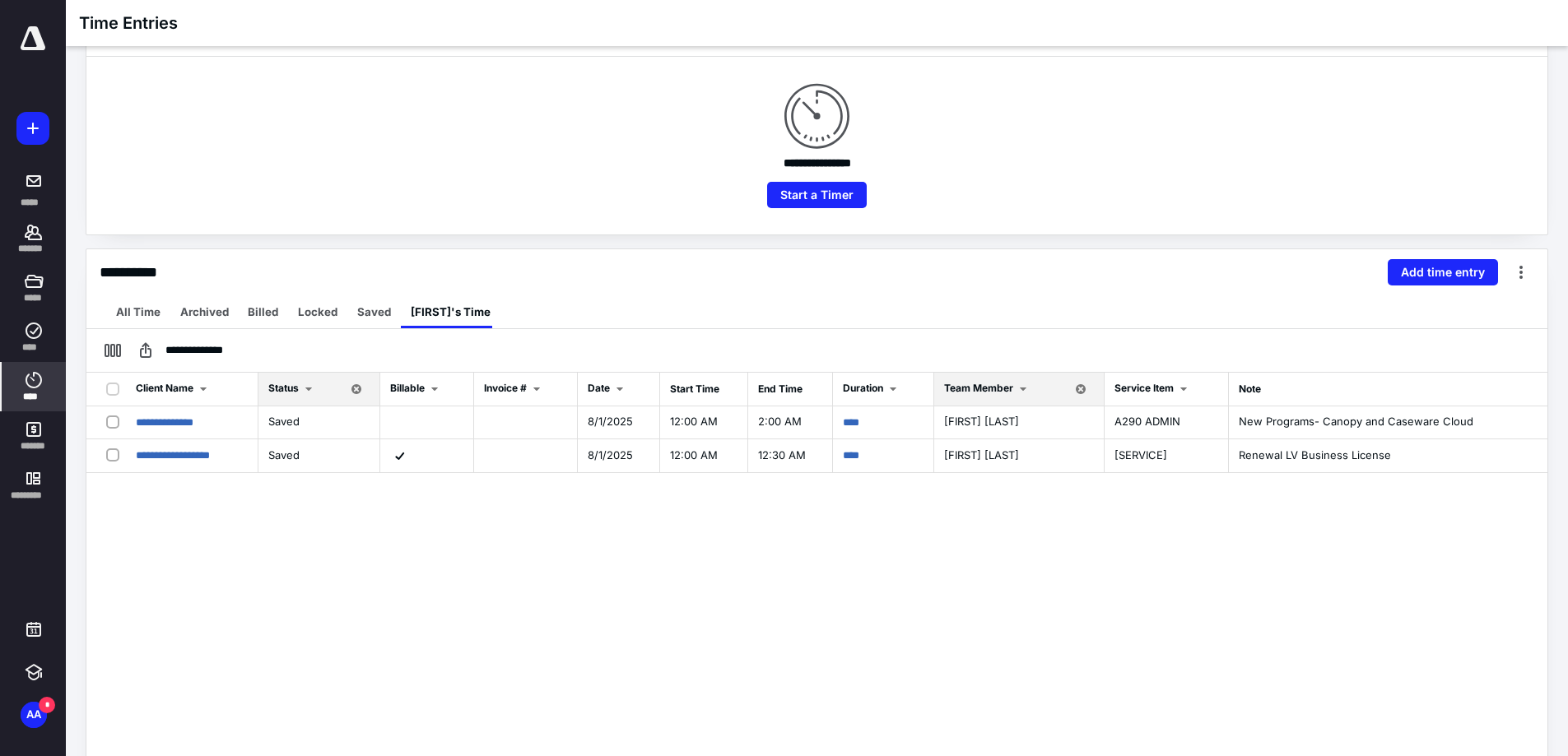 click on "**********" at bounding box center [817, 647] 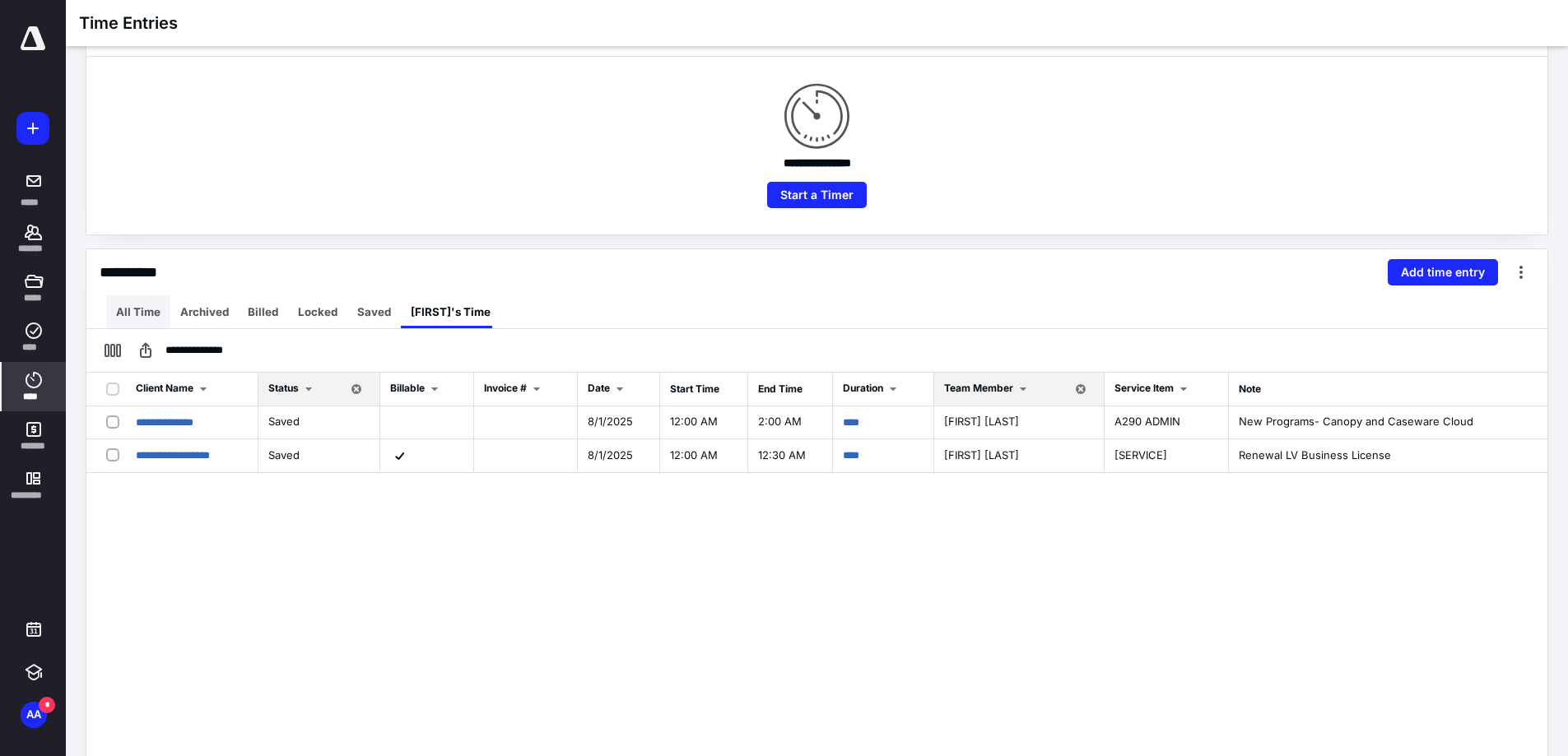 click on "All Time" at bounding box center (138, 312) 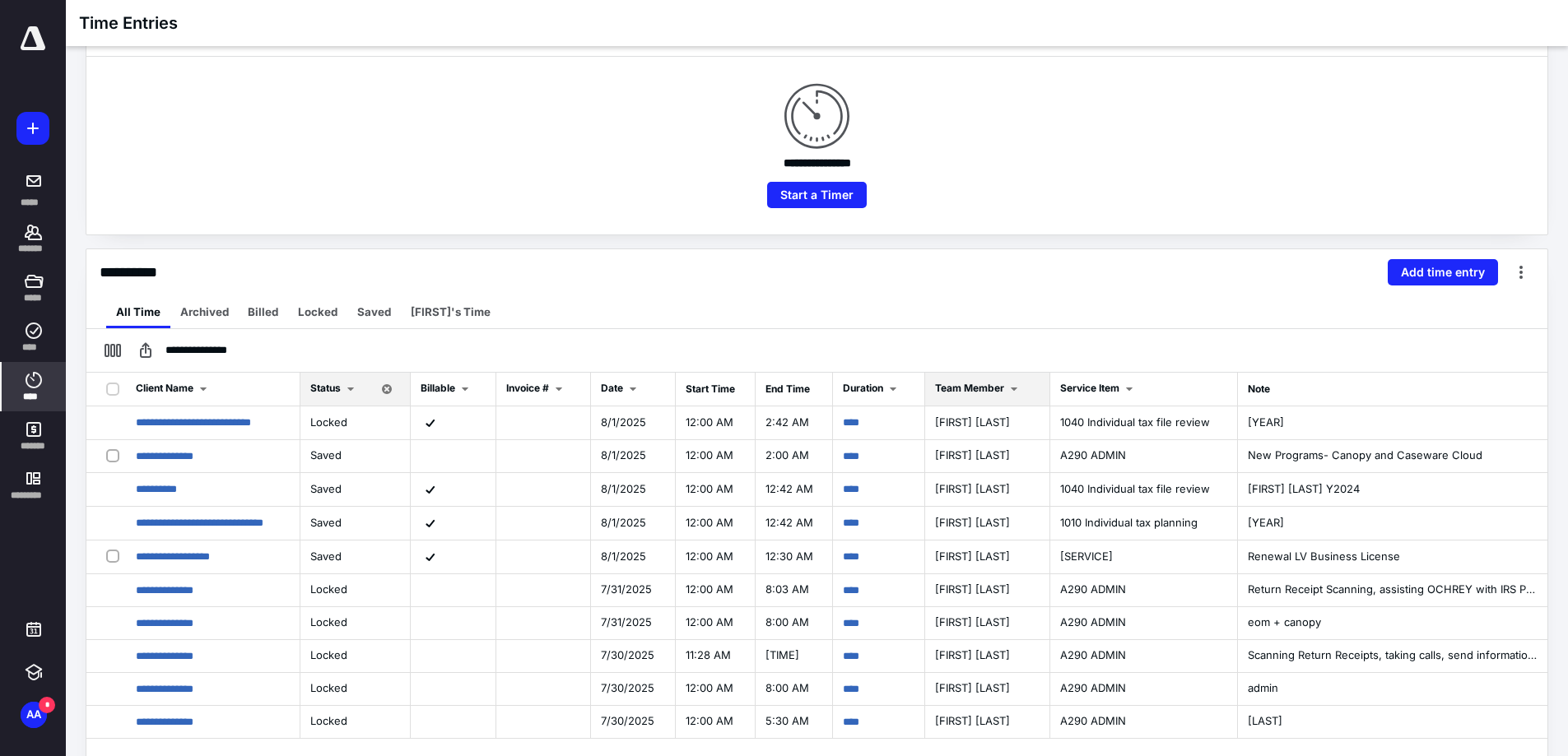 click at bounding box center [1014, 389] 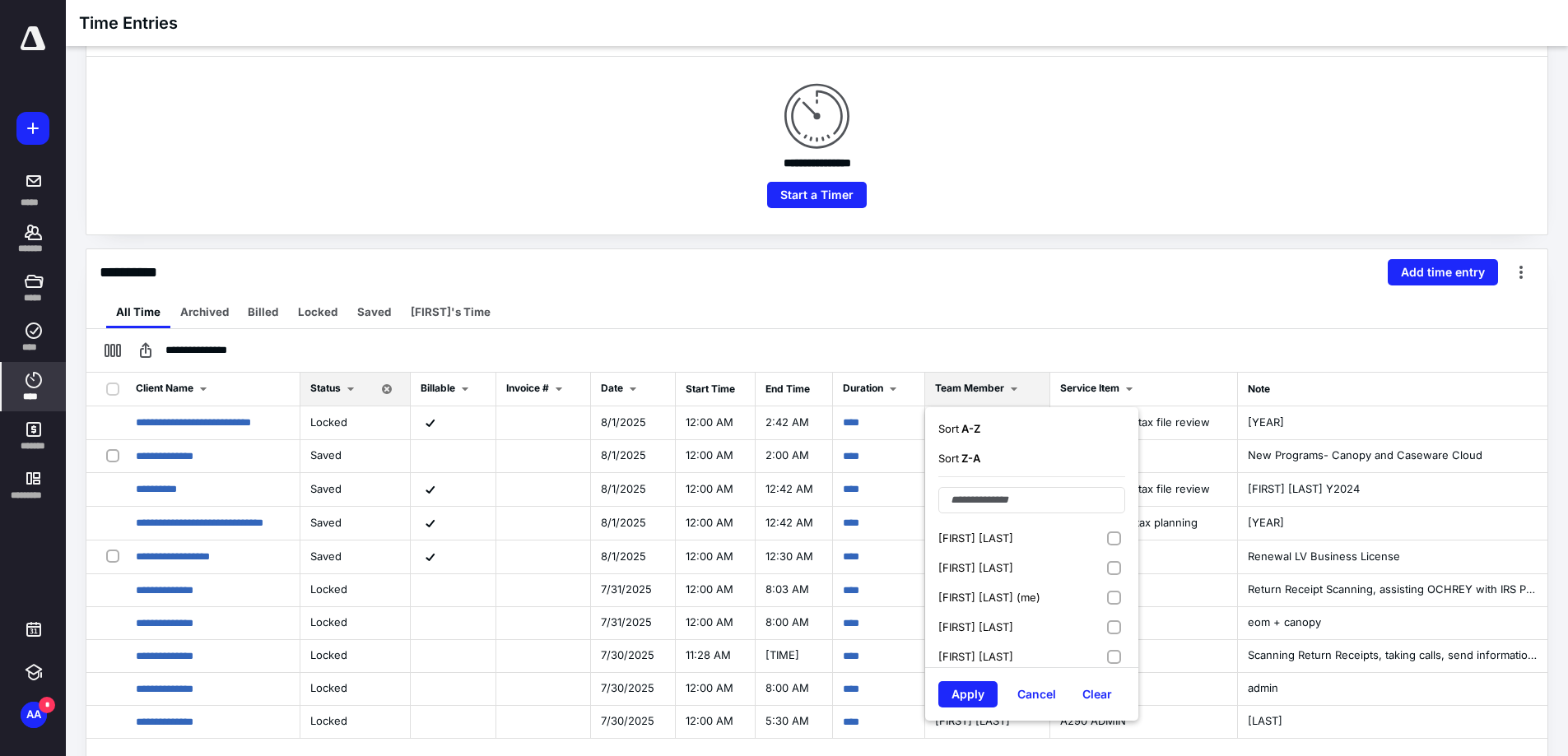 scroll, scrollTop: 4, scrollLeft: 0, axis: vertical 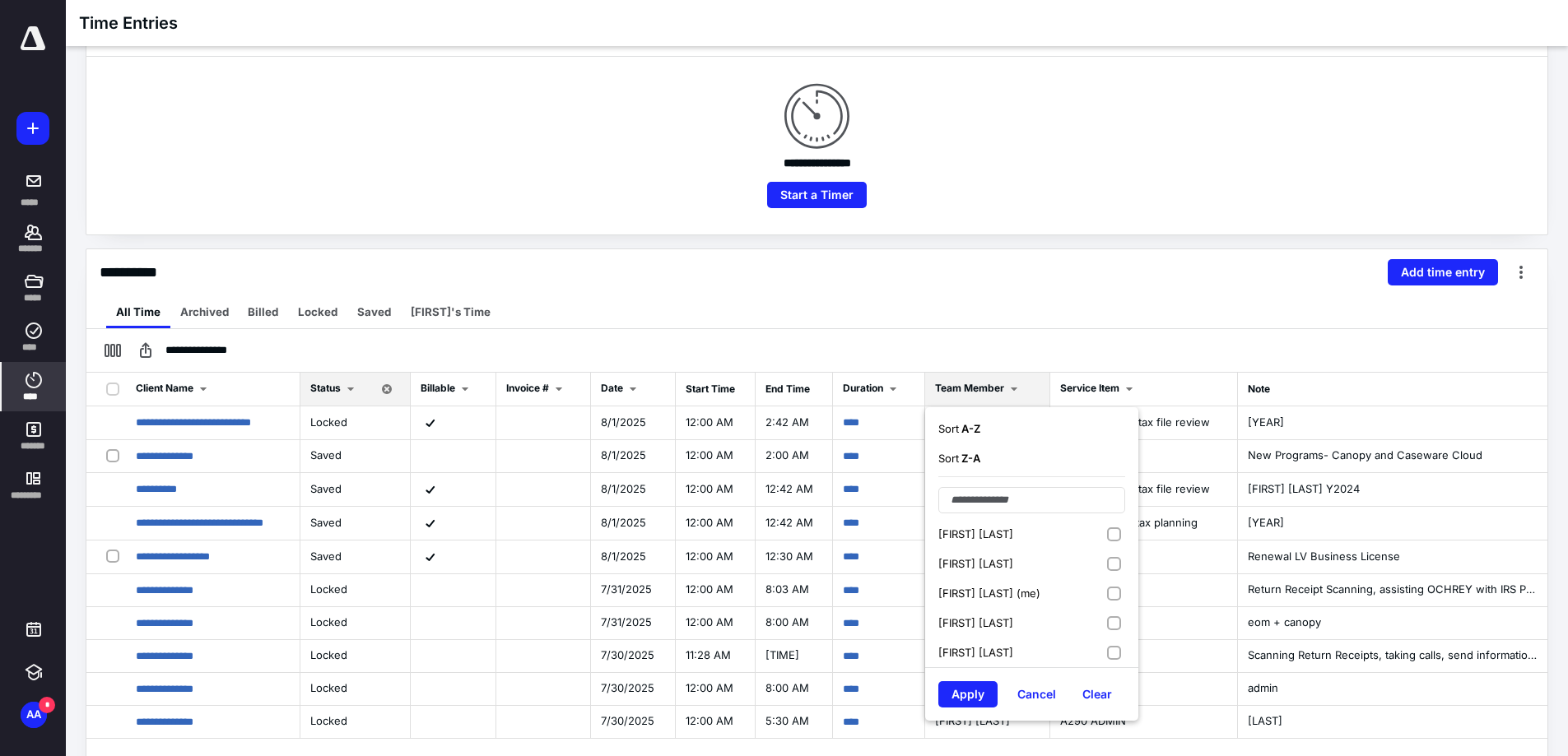 click on "[FIRST] [LAST]" at bounding box center (1031, 534) 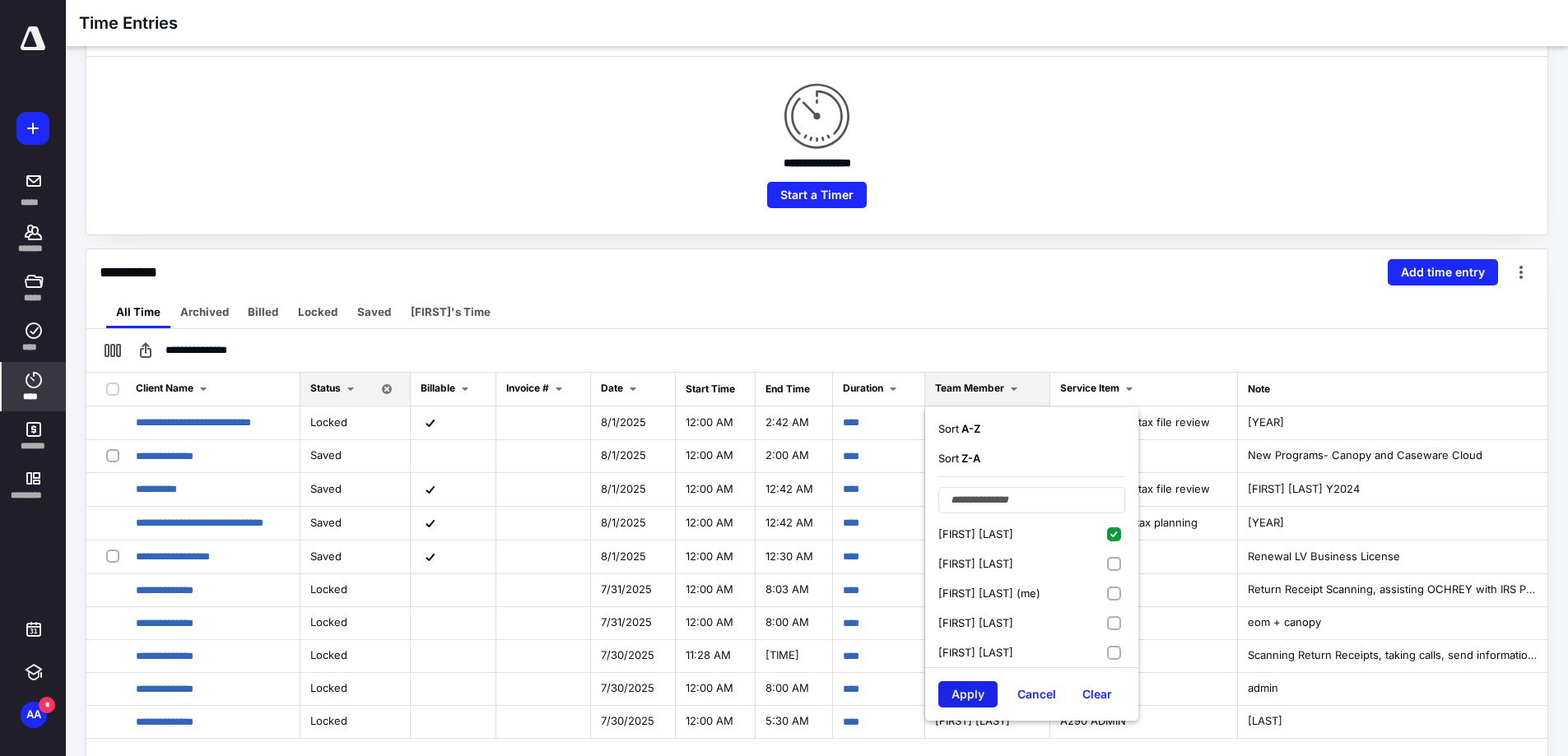 click on "Apply" at bounding box center (968, 694) 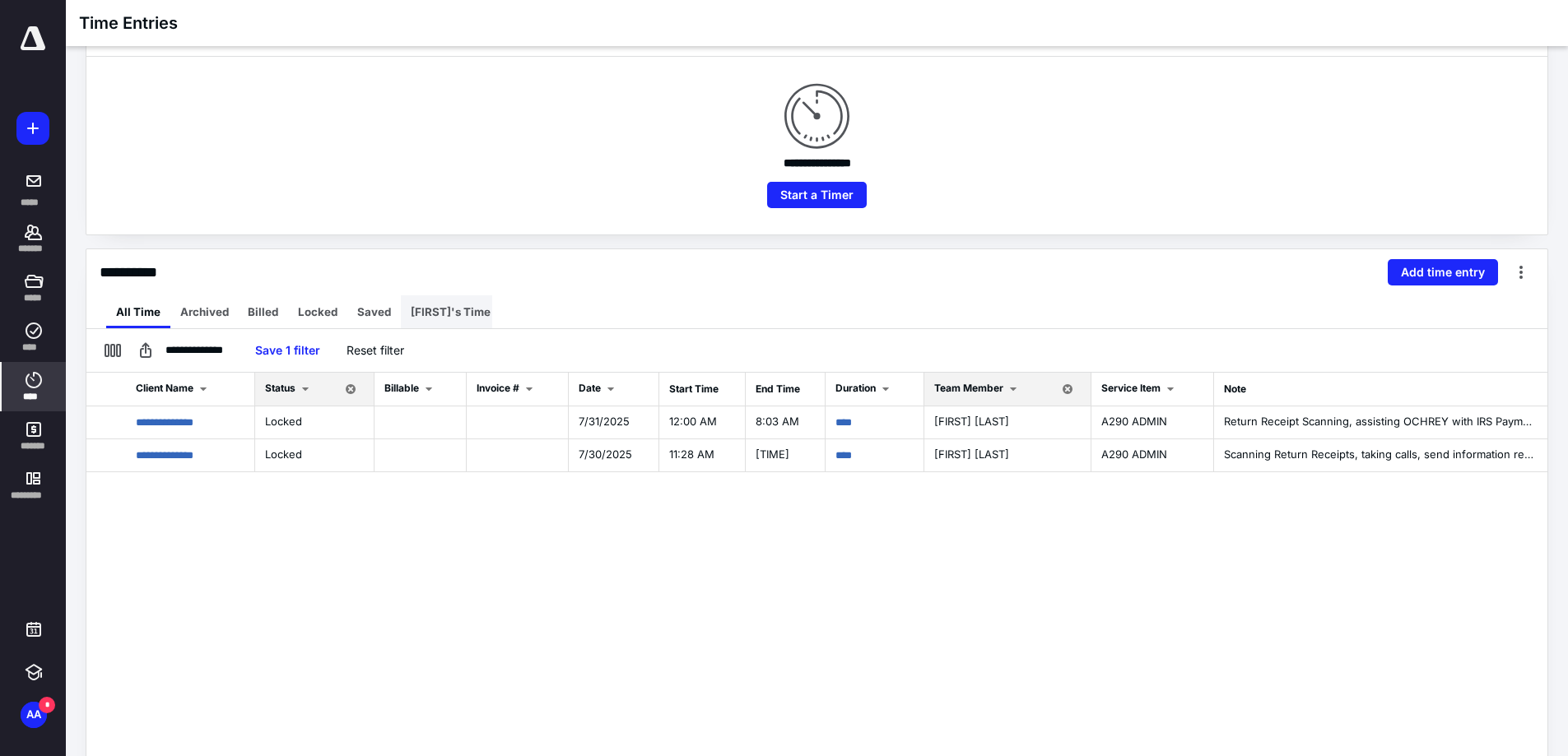 click on "[FIRST]'s Time" at bounding box center (450, 312) 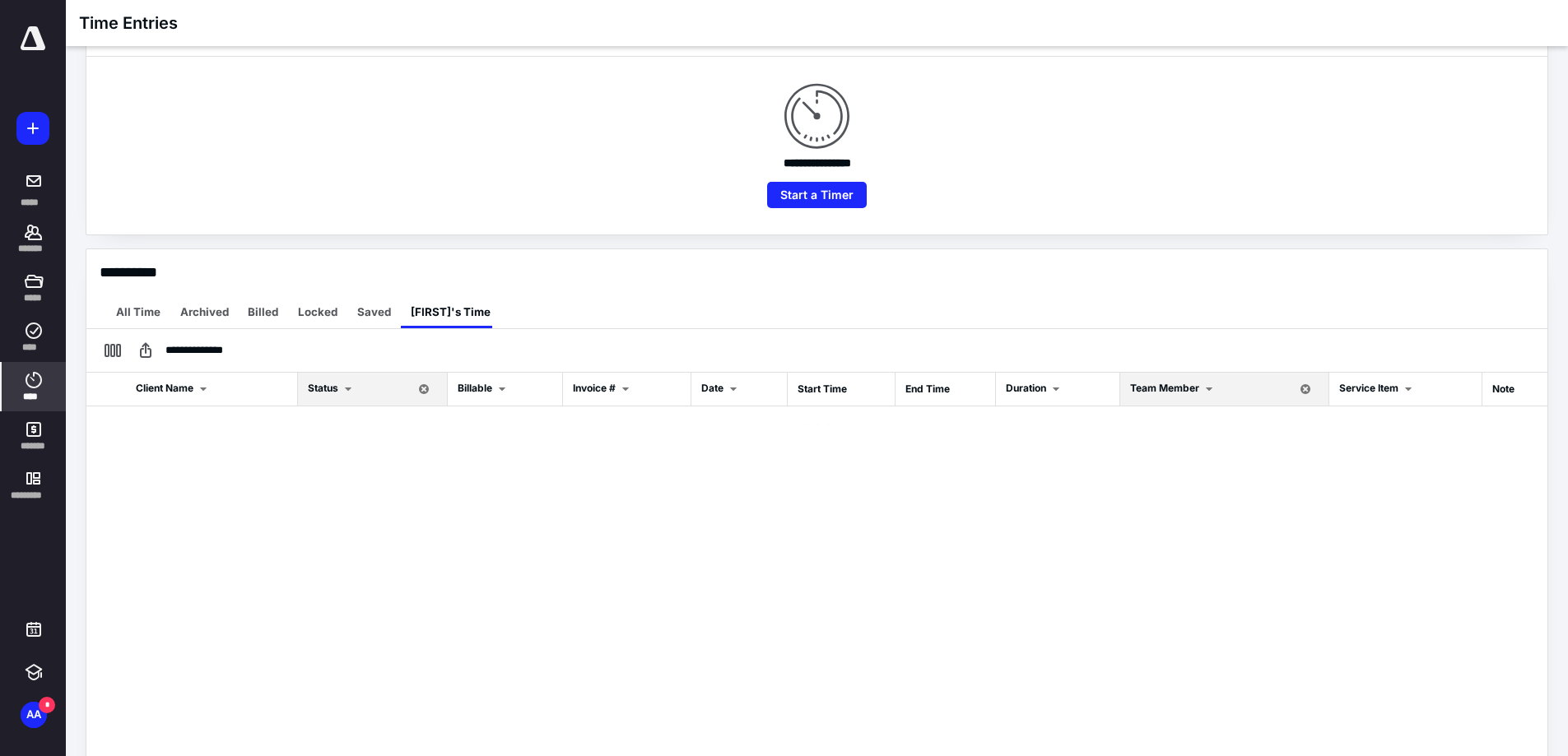 checkbox on "false" 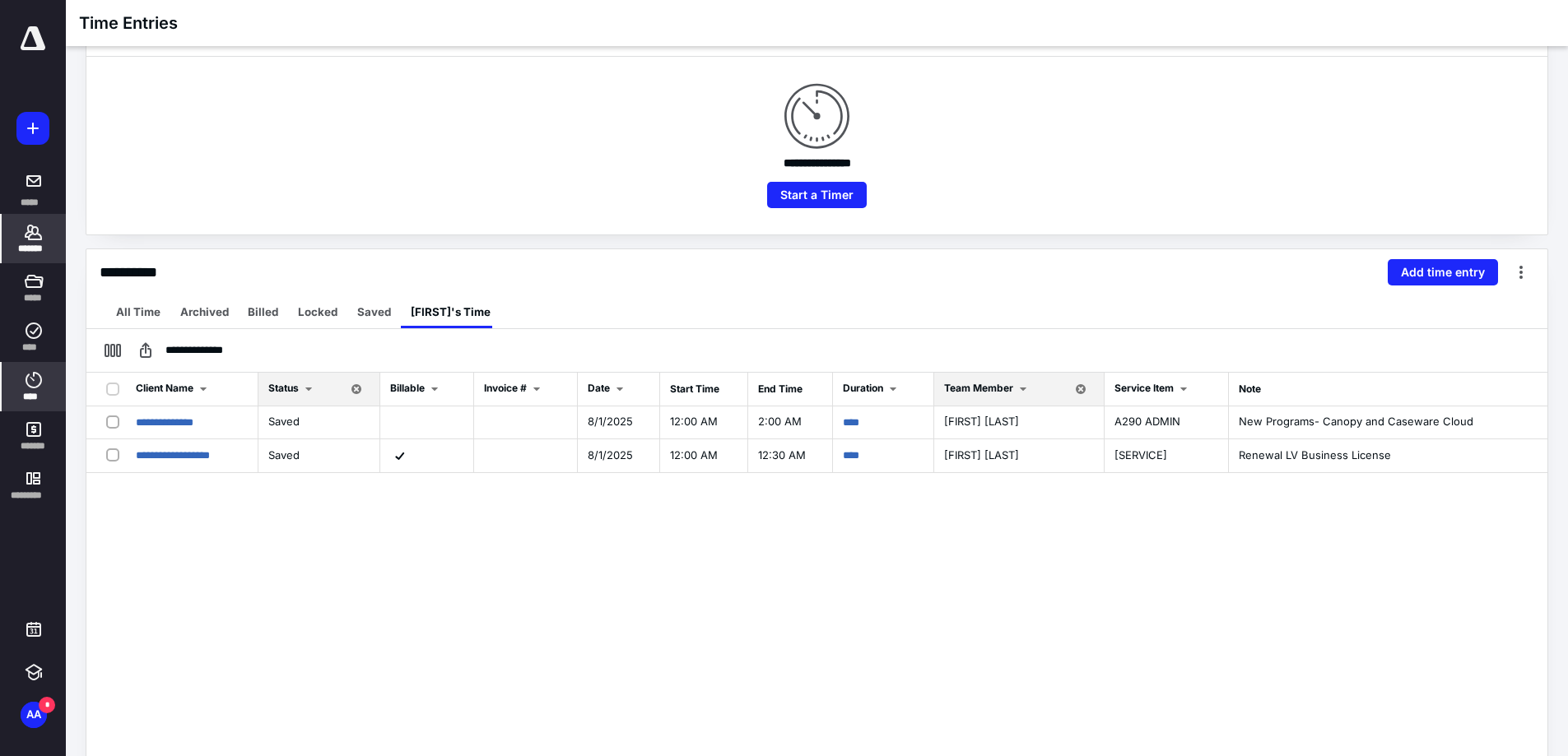 click 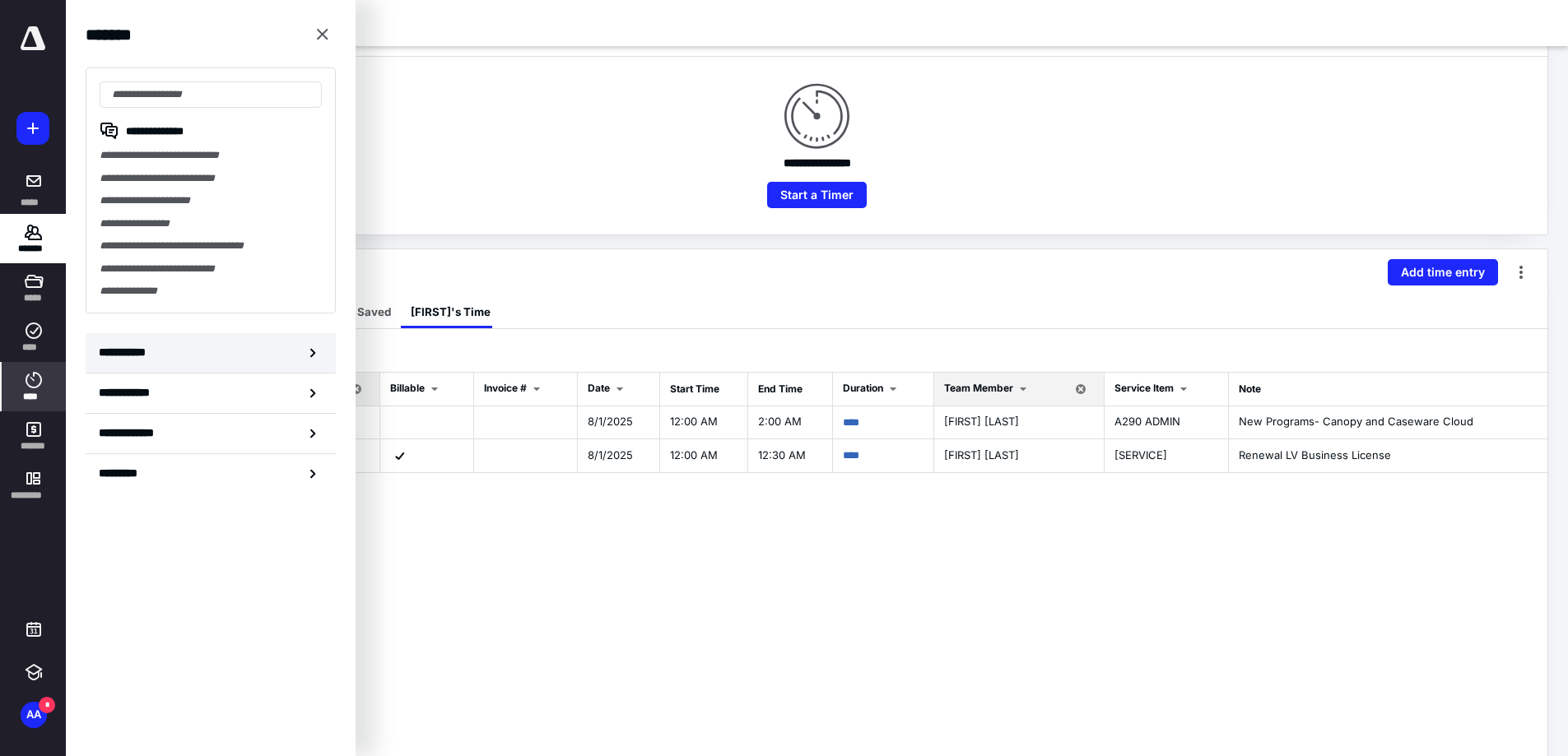 click on "**********" at bounding box center [127, 352] 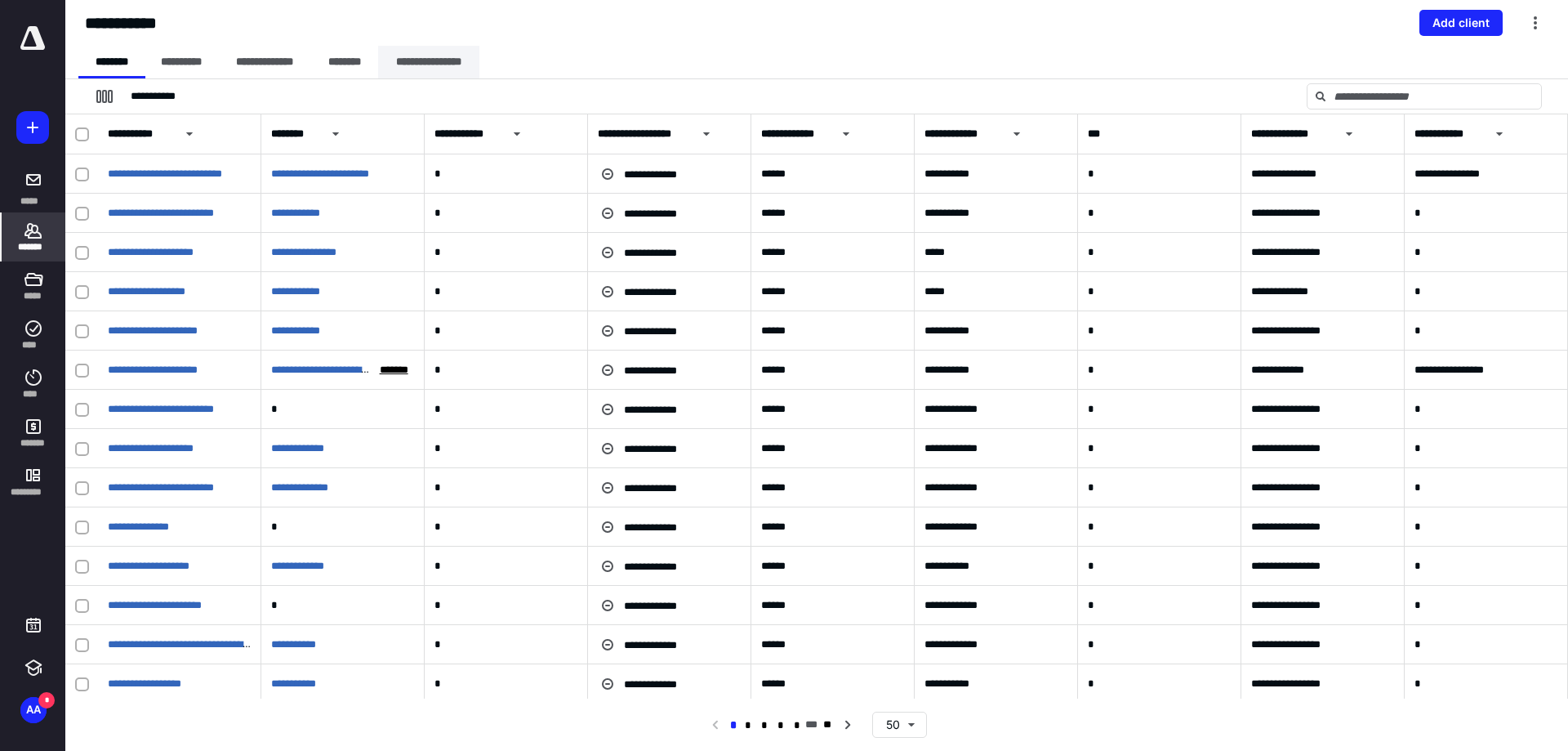click on "**********" at bounding box center [429, 62] 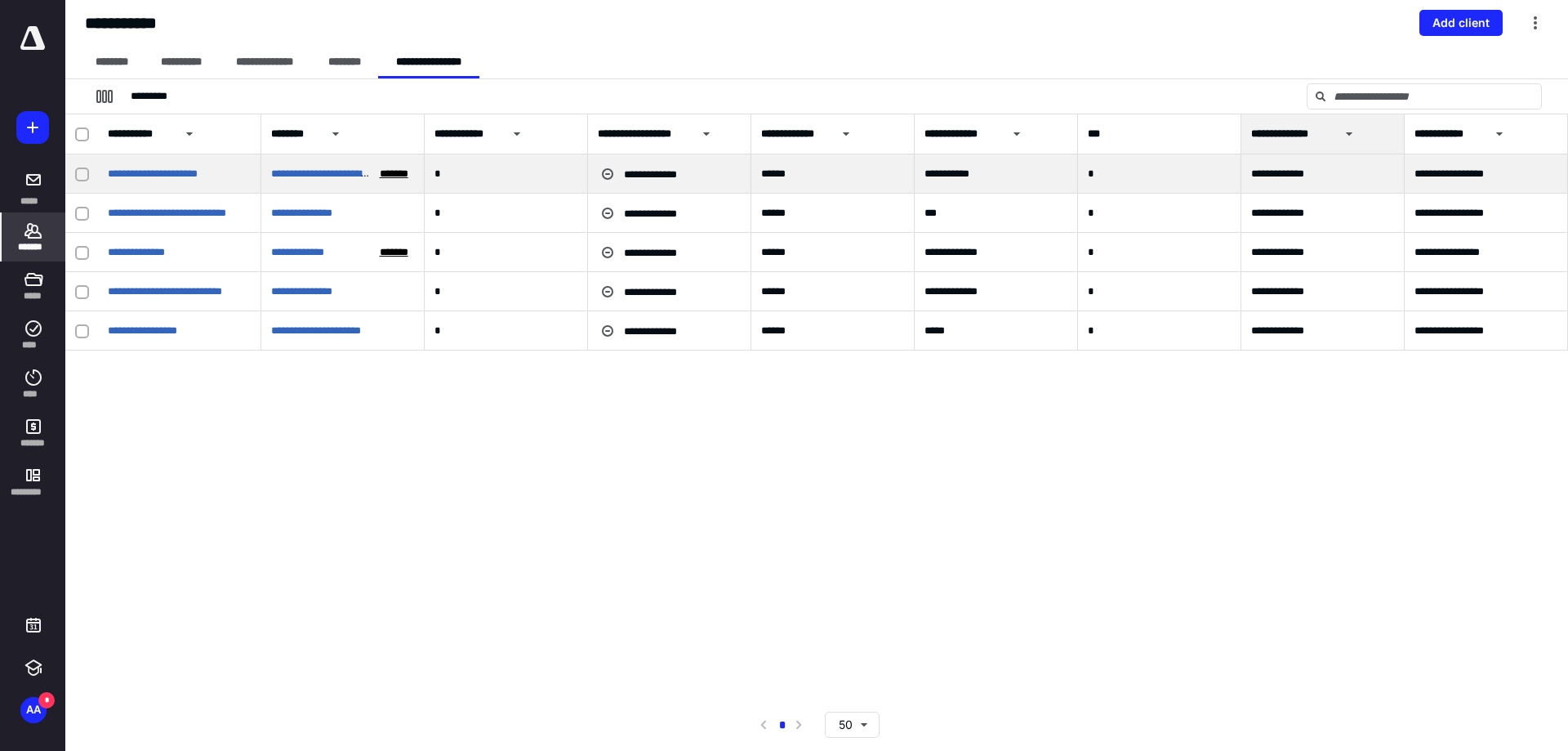 click on "*******" at bounding box center (394, 174) 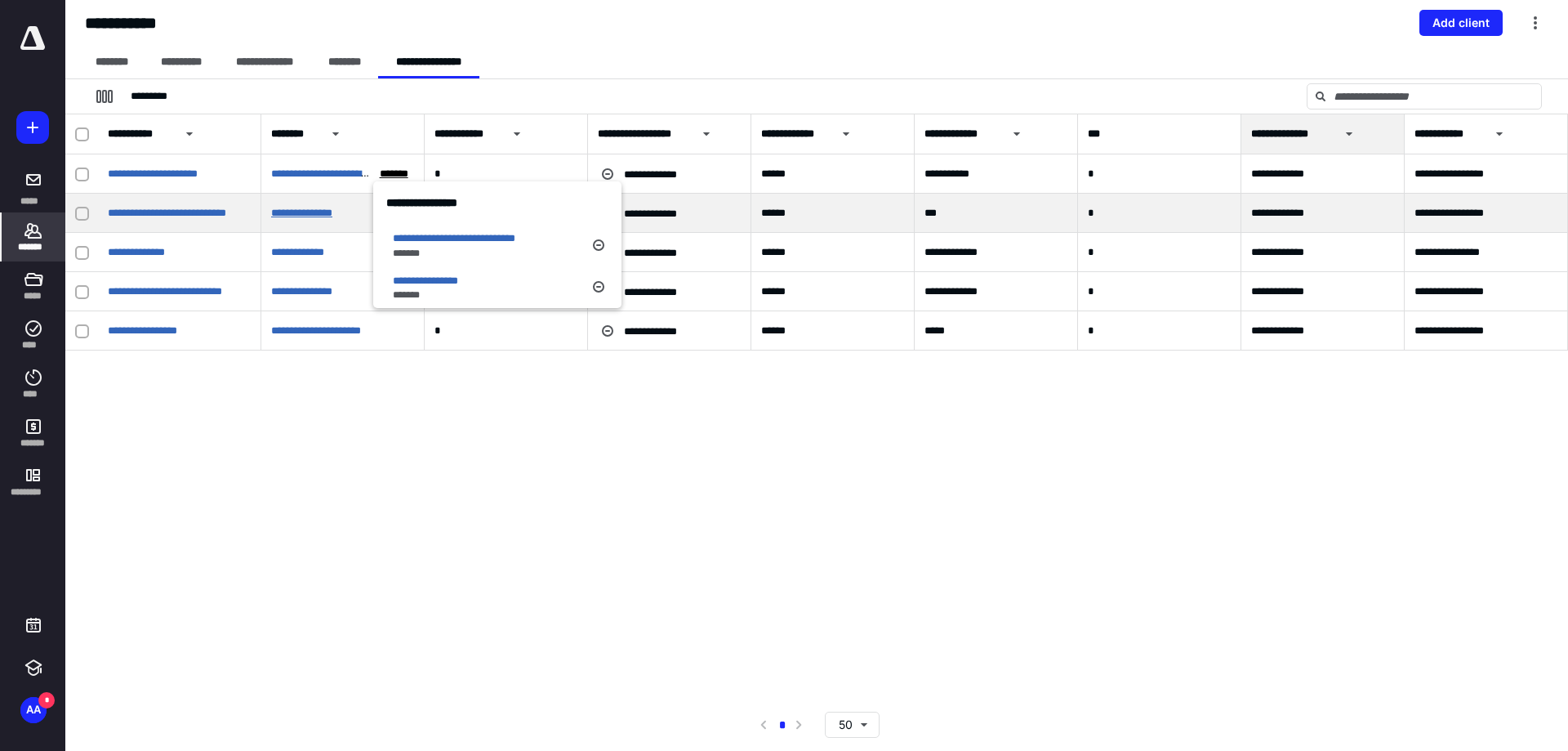 click on "**********" at bounding box center (301, 212) 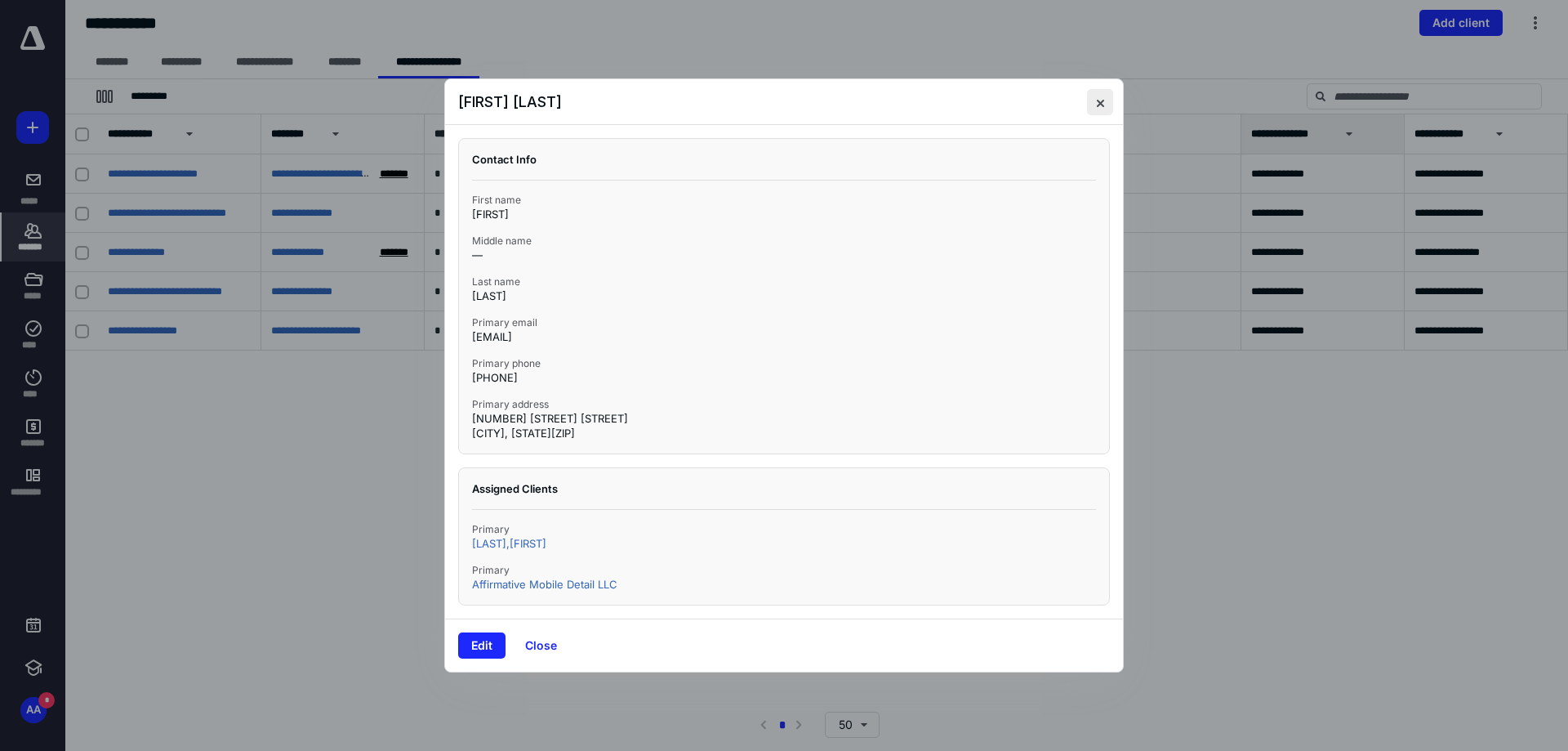 click at bounding box center [1100, 102] 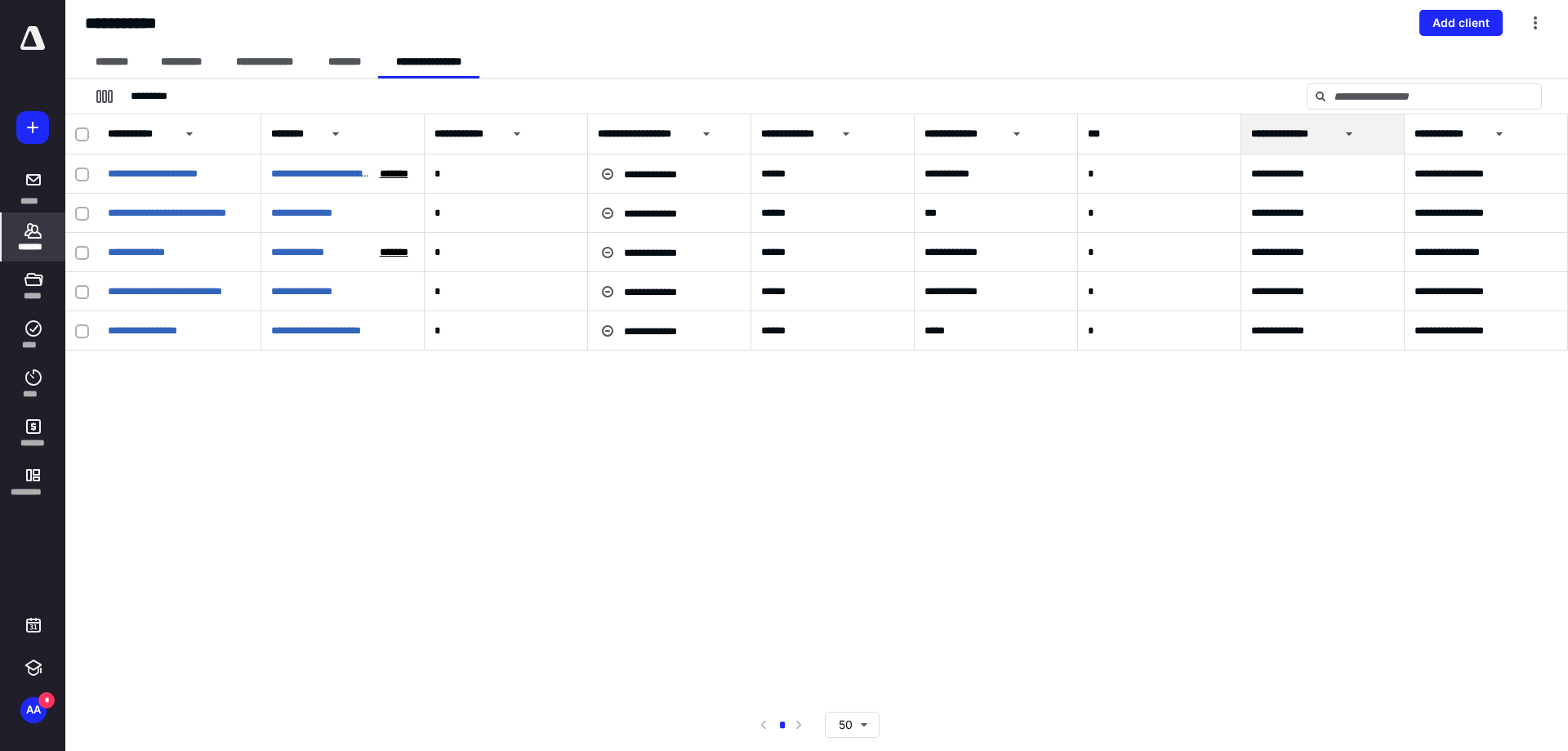 click on "**********" at bounding box center (817, 406) 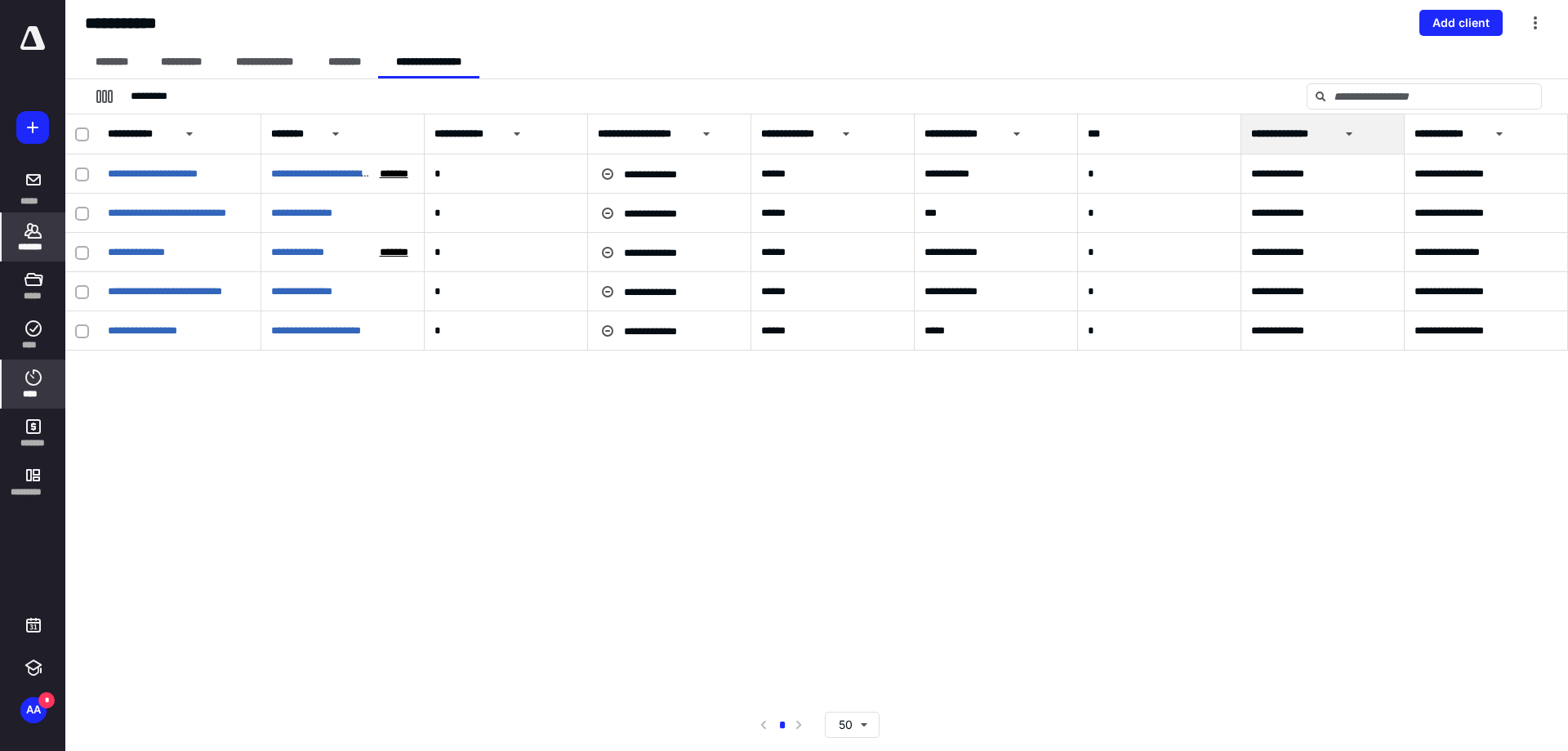 click on "****" at bounding box center [33, 384] 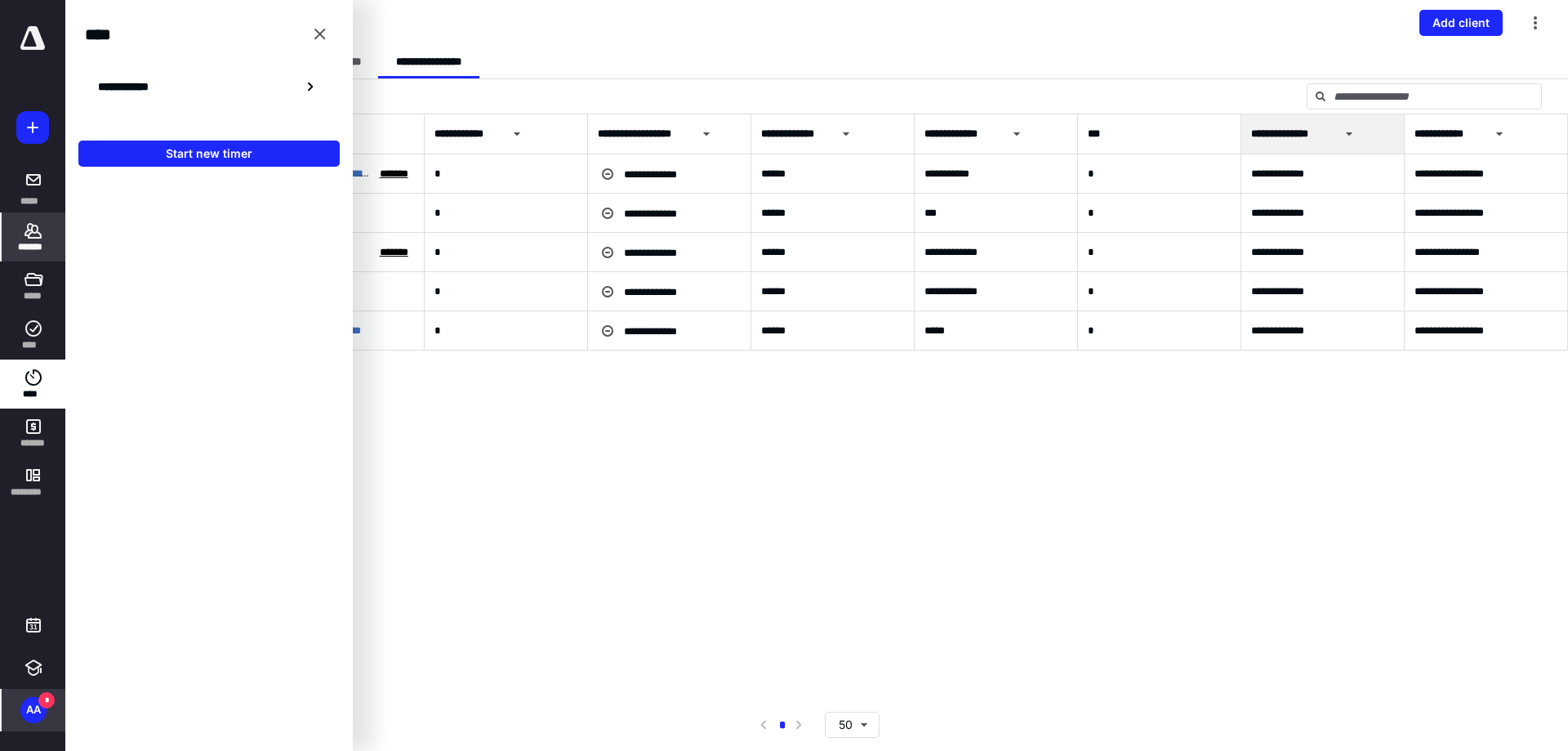 click on "AA" at bounding box center [33, 710] 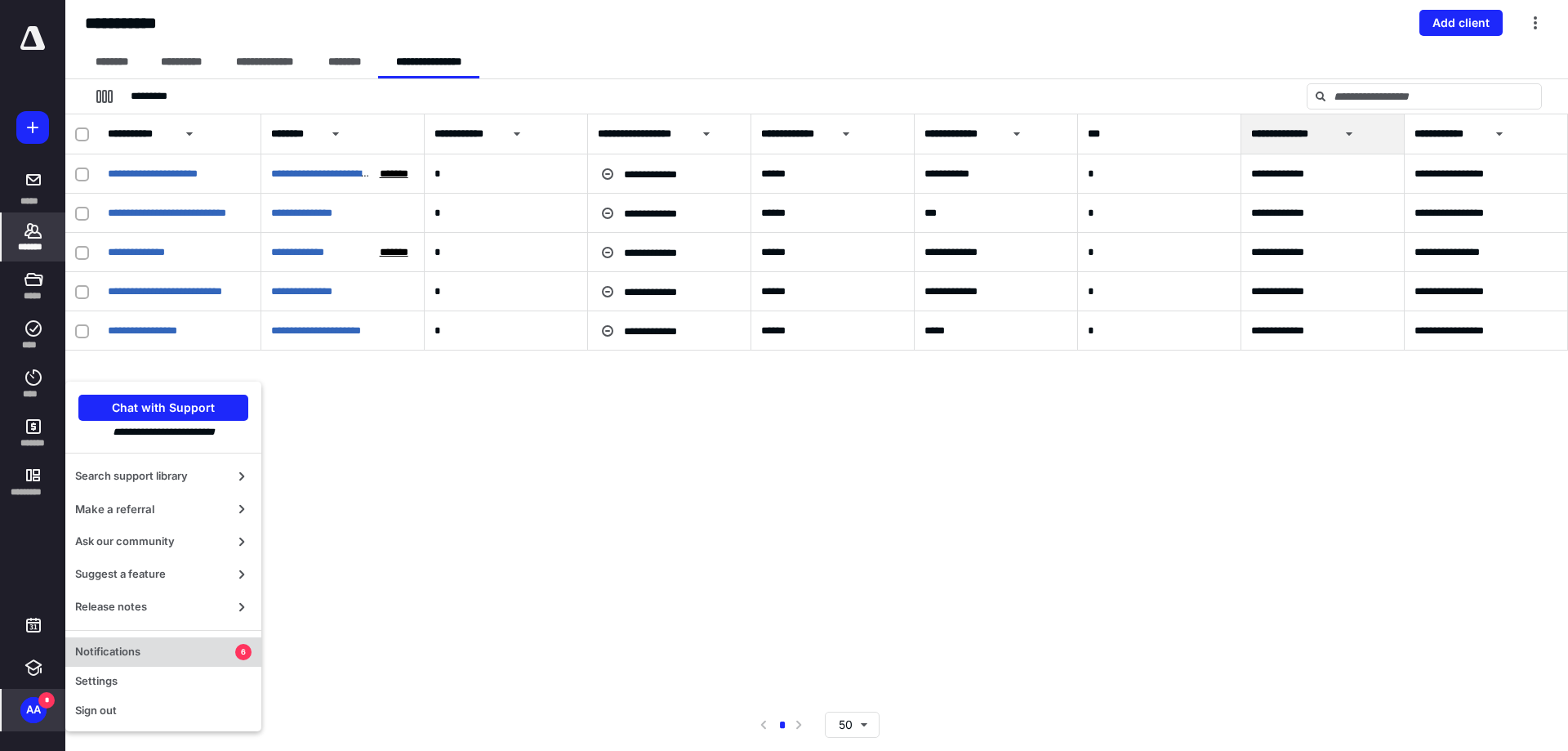 click on "Notifications" at bounding box center [155, 652] 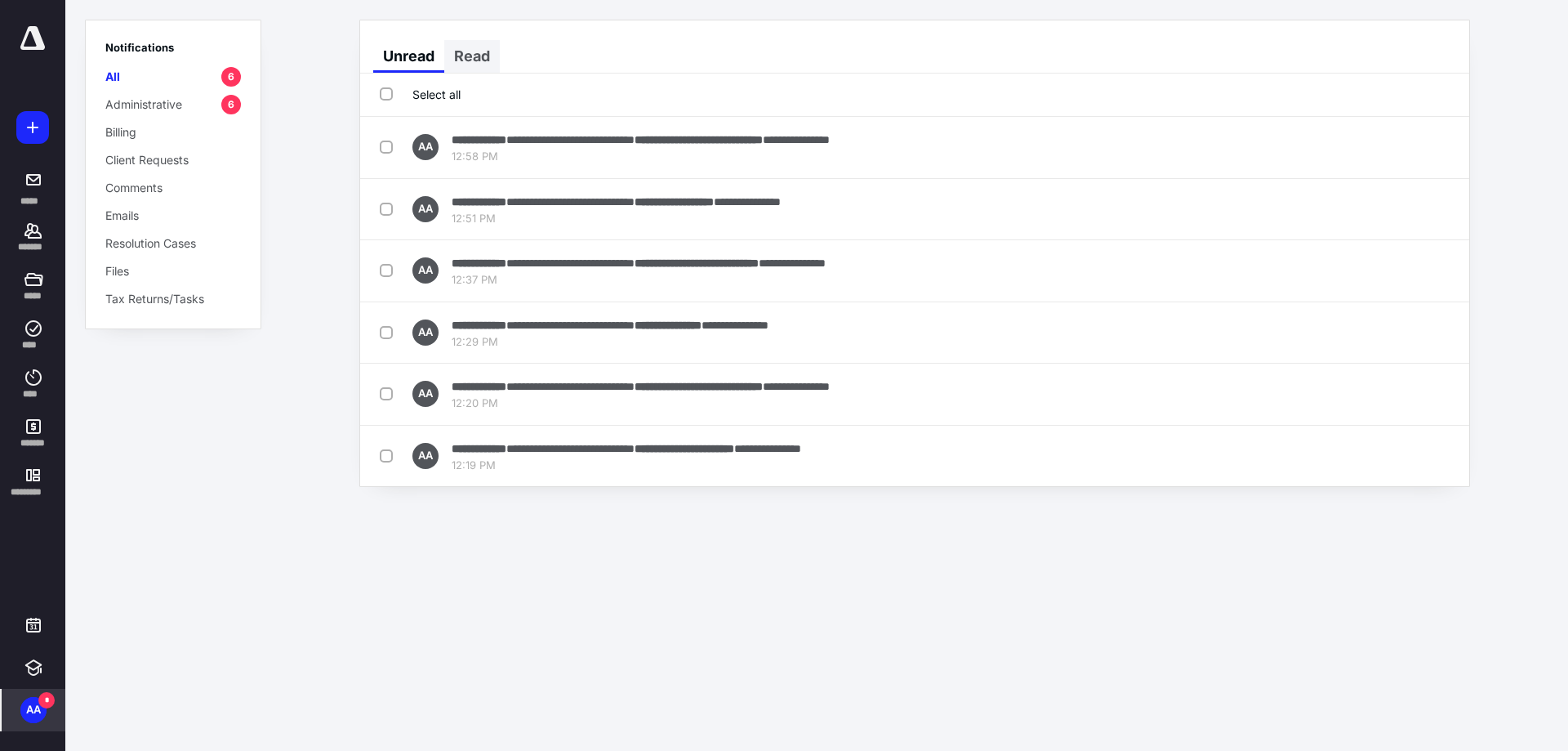click on "Read" at bounding box center [472, 56] 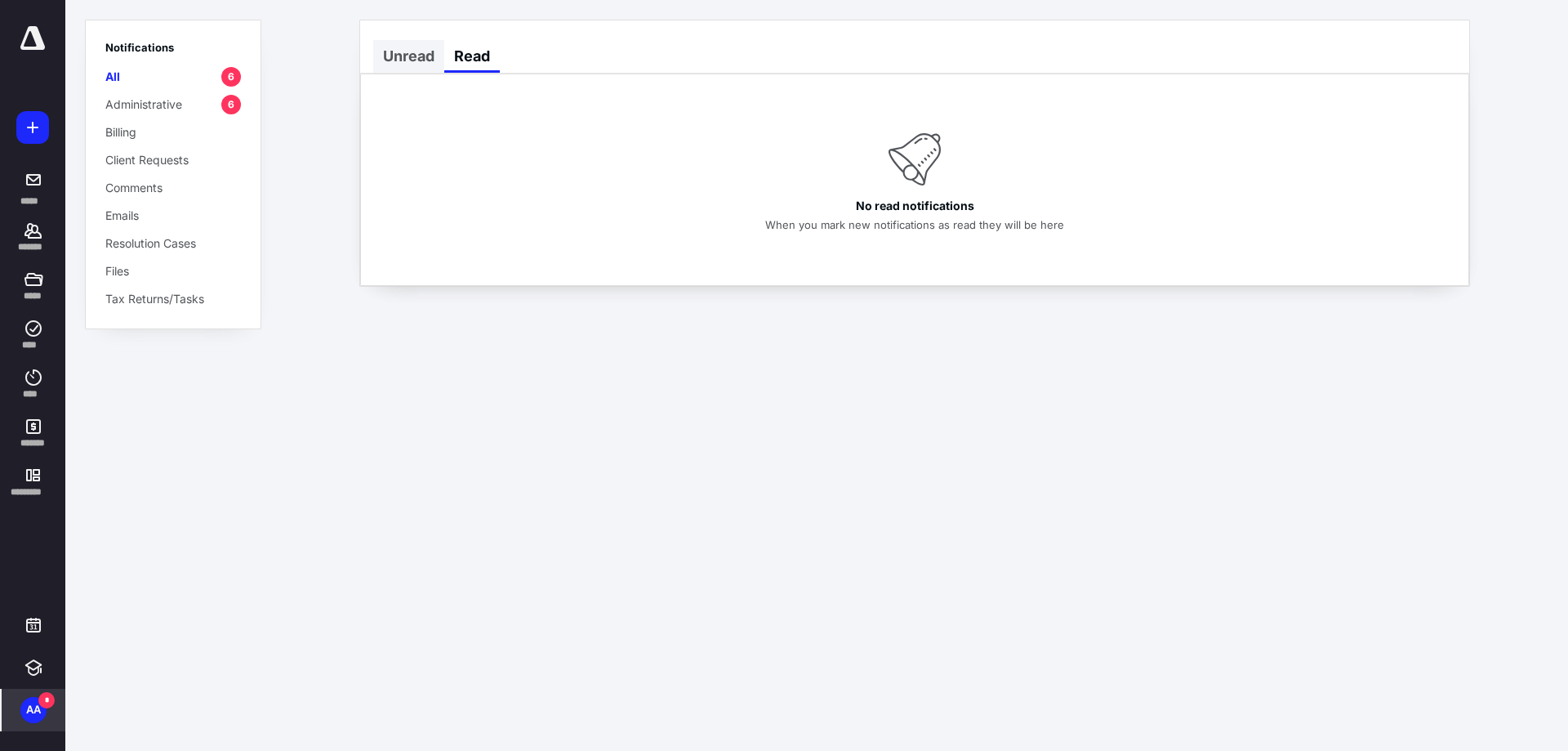 click on "Unread" at bounding box center (408, 56) 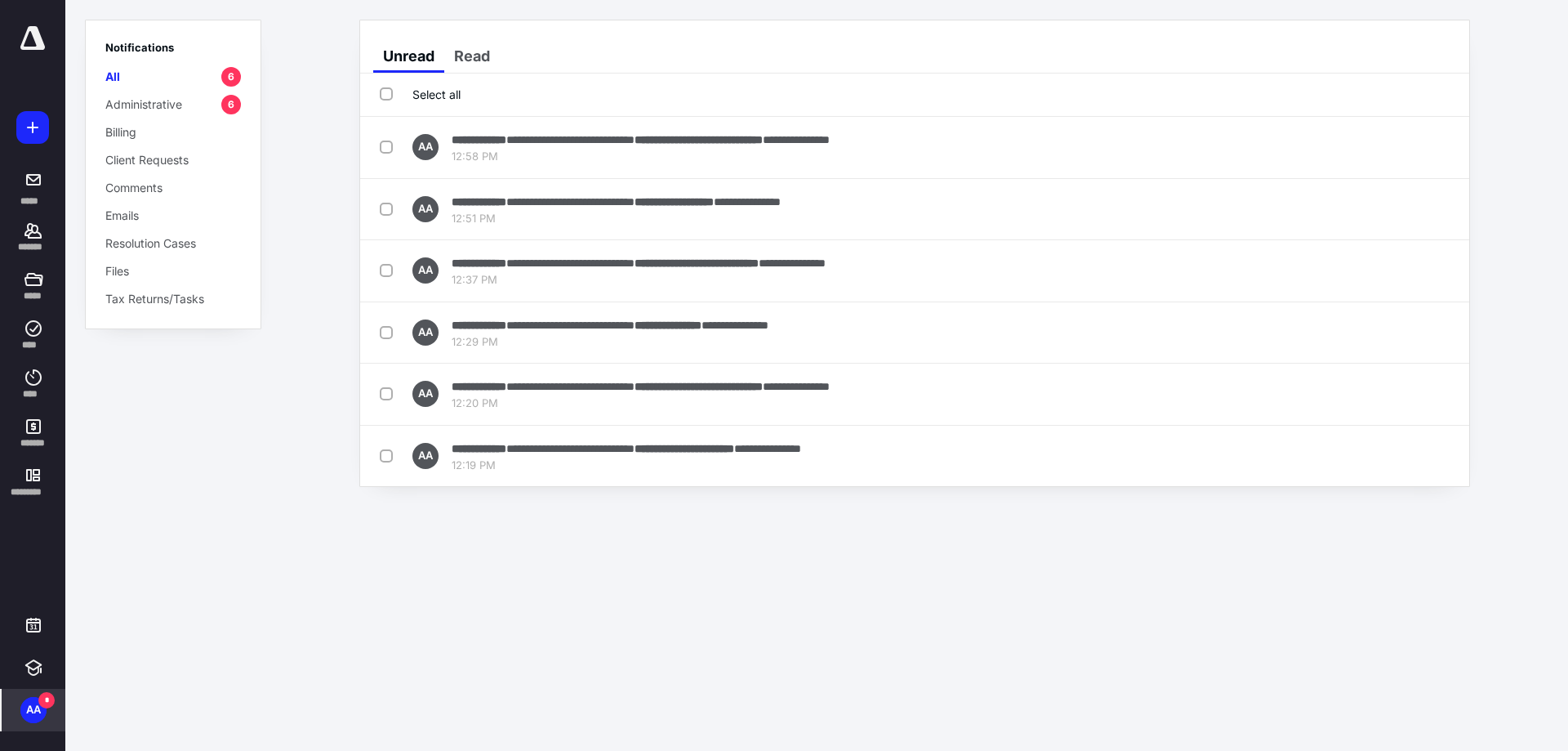 click on "Administrative 6" at bounding box center (173, 104) 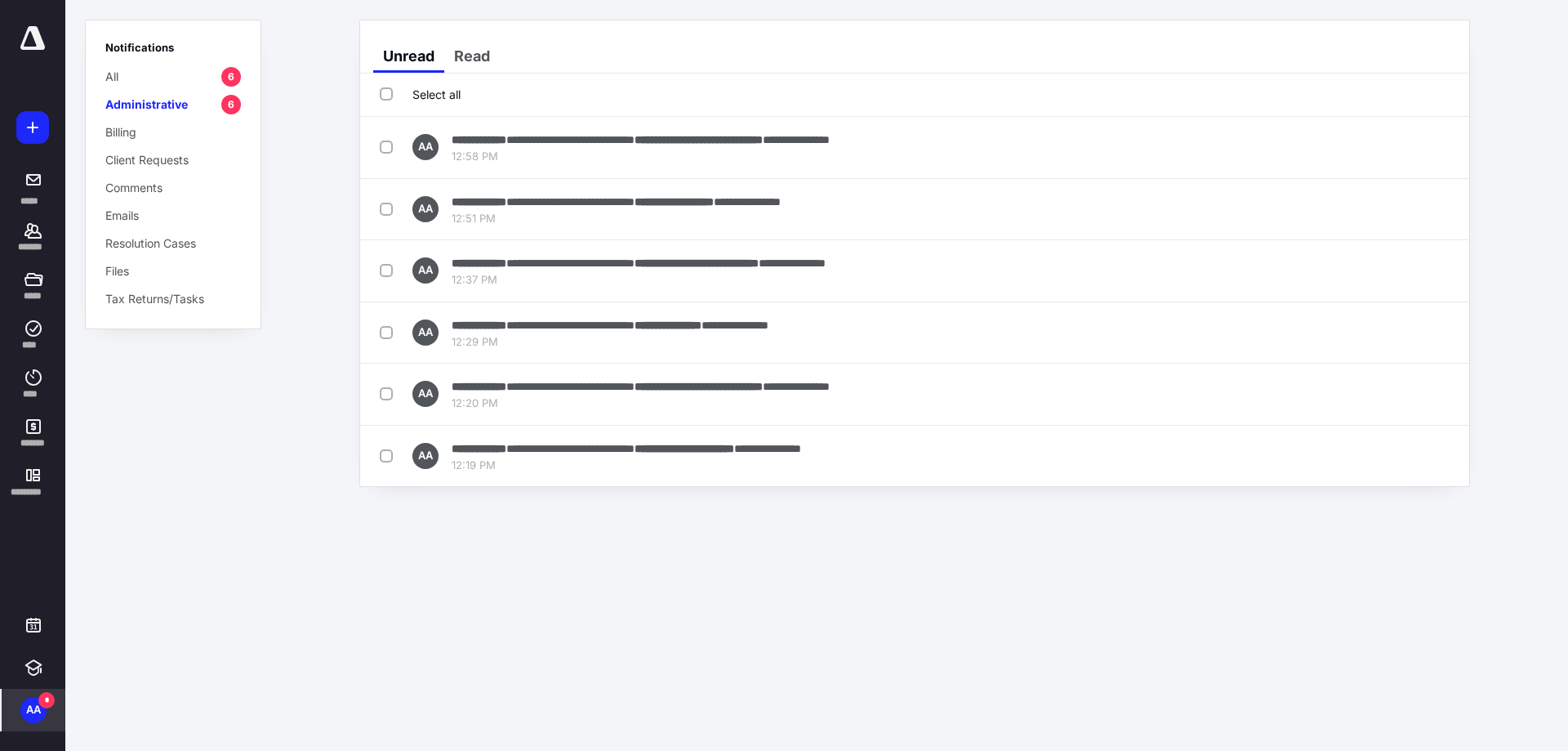 click on "Administrative" at bounding box center [146, 104] 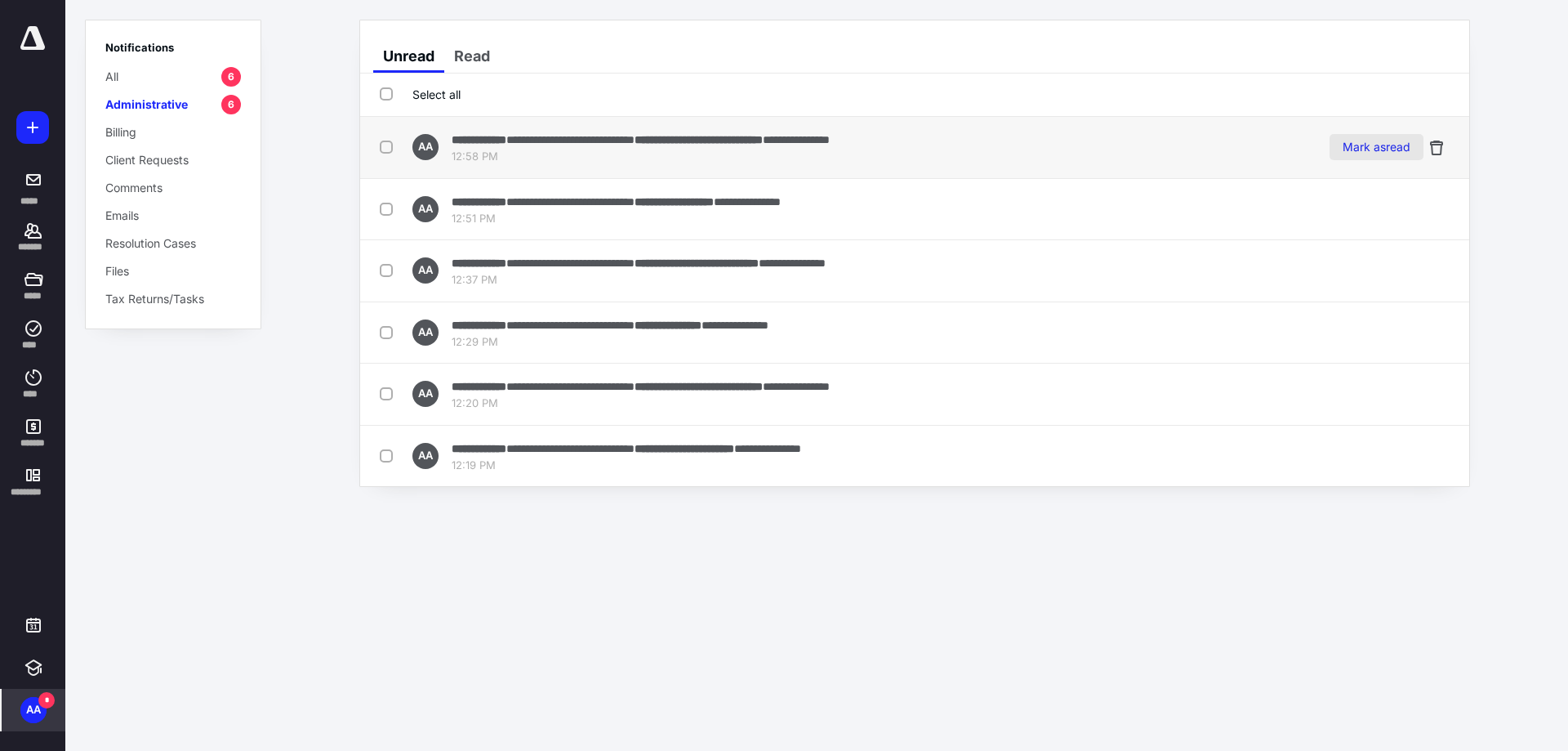 click on "Mark as  read" at bounding box center (1376, 147) 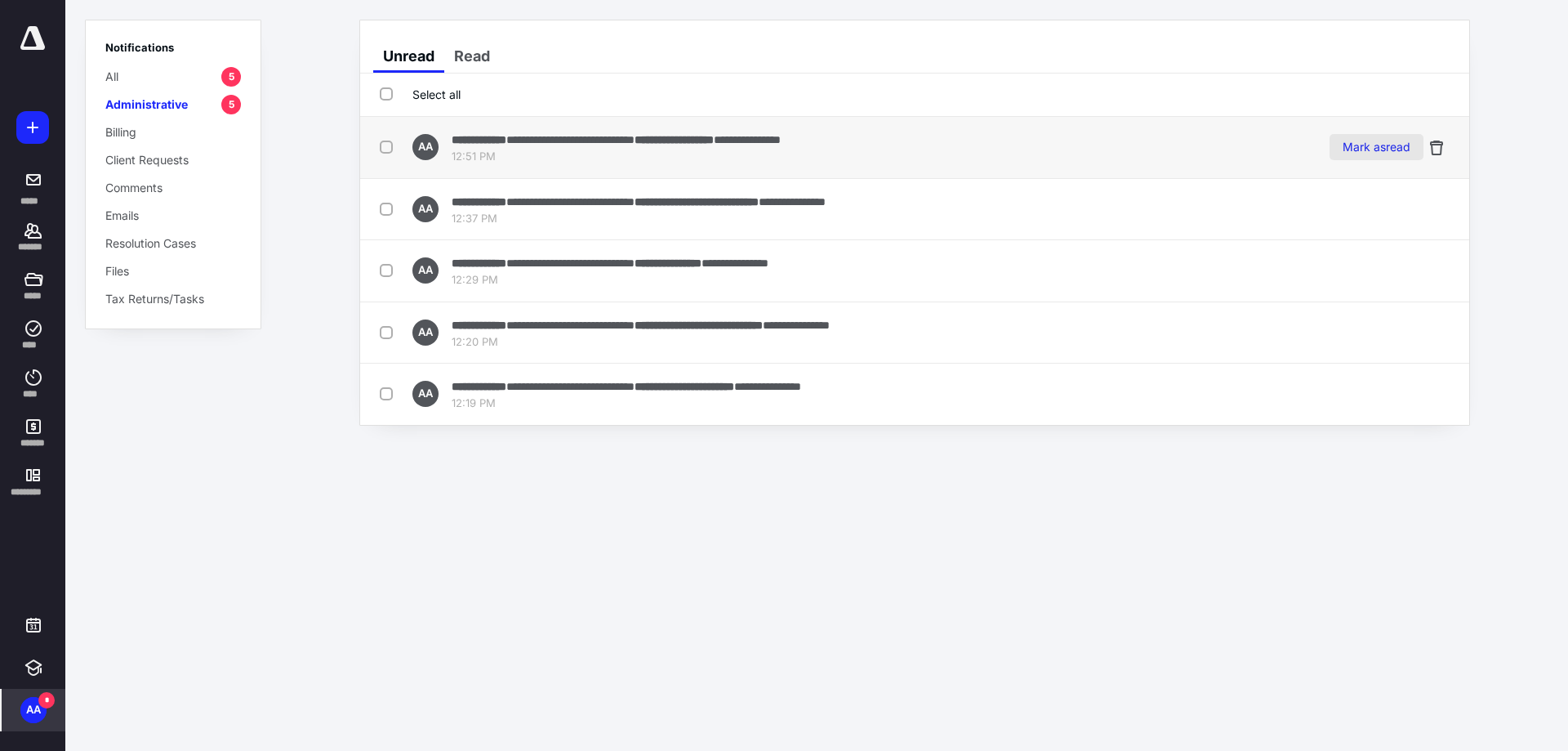 click on "Mark as  read" at bounding box center [1376, 147] 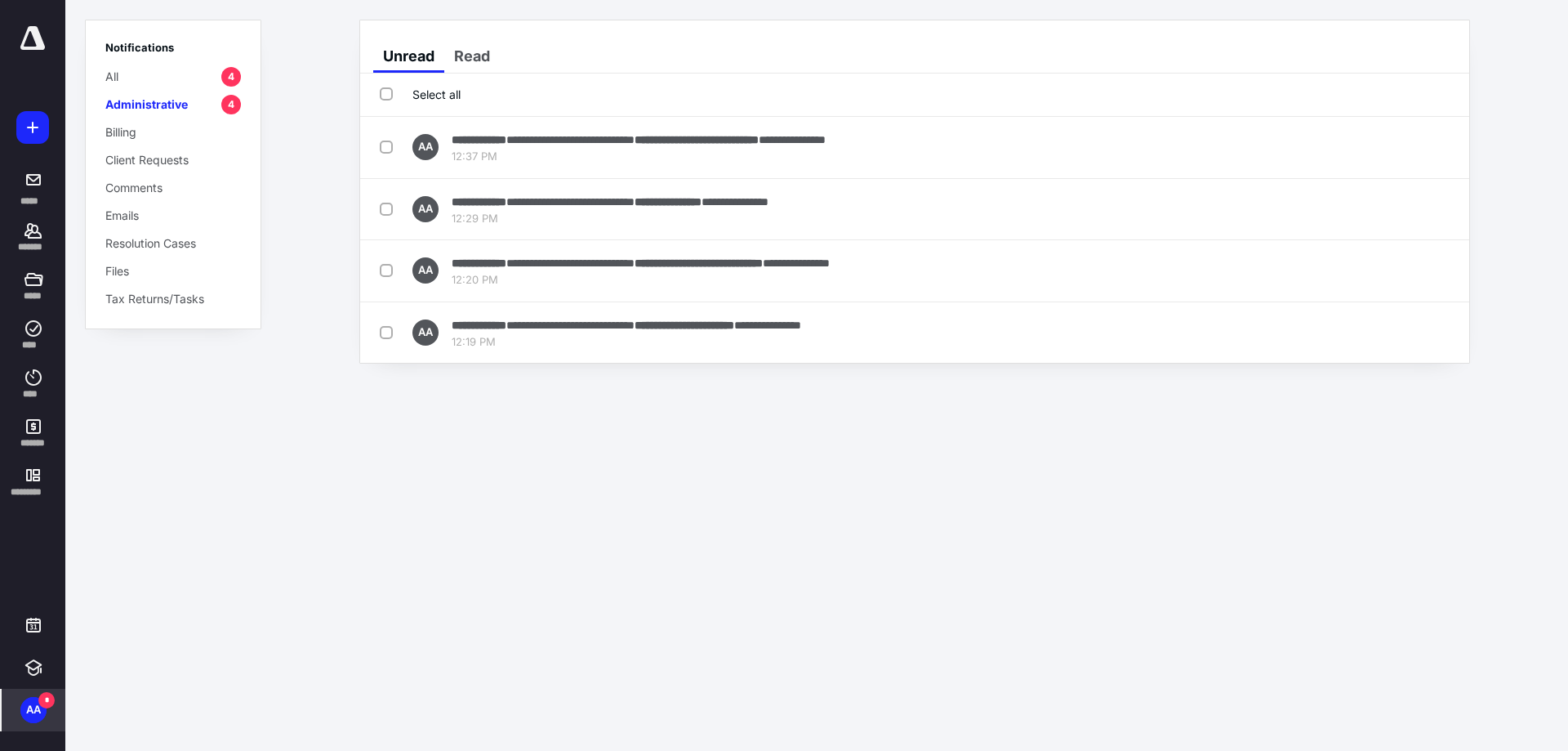 click on "Mark as  read" at bounding box center (1376, 147) 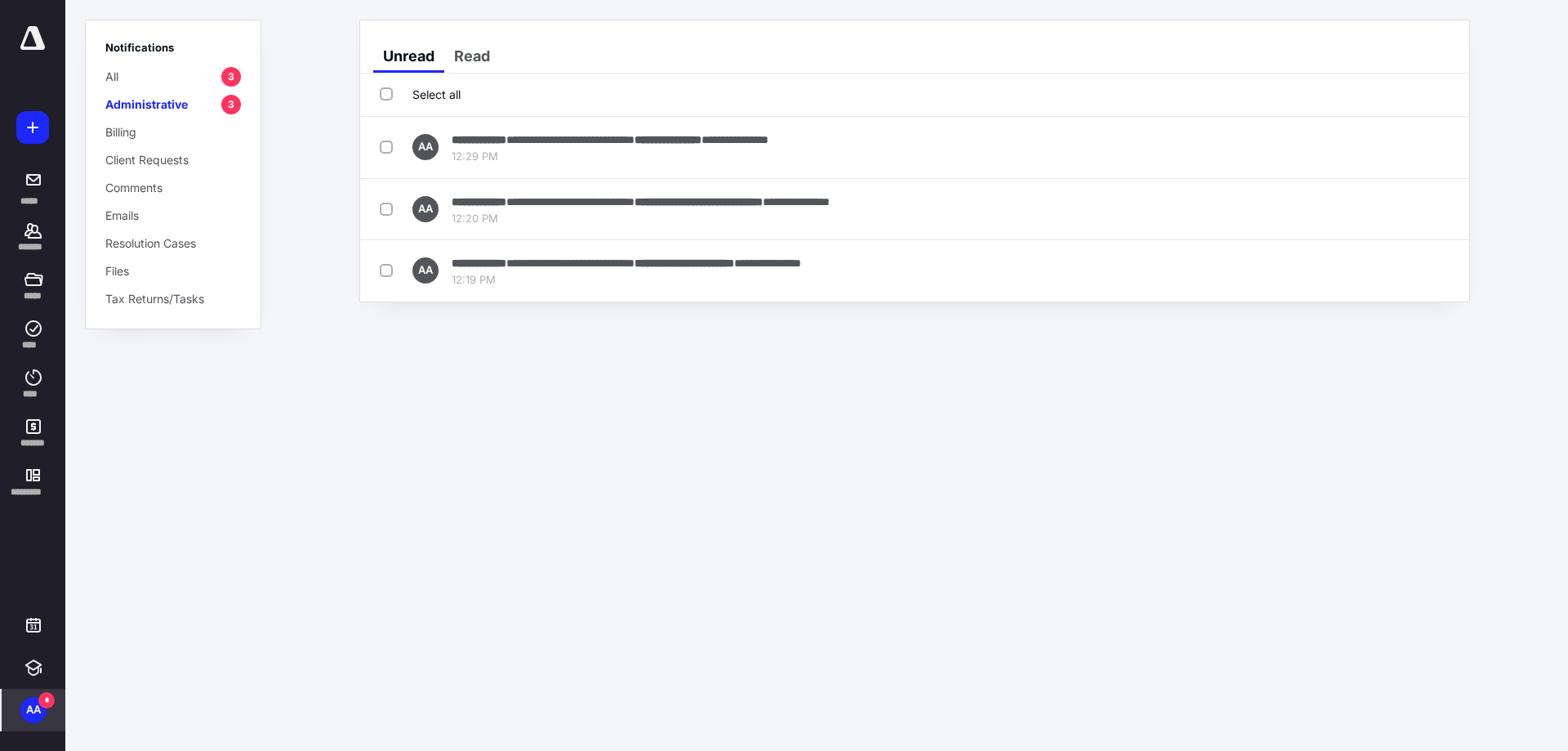 click on "Mark as  read" at bounding box center (1376, 147) 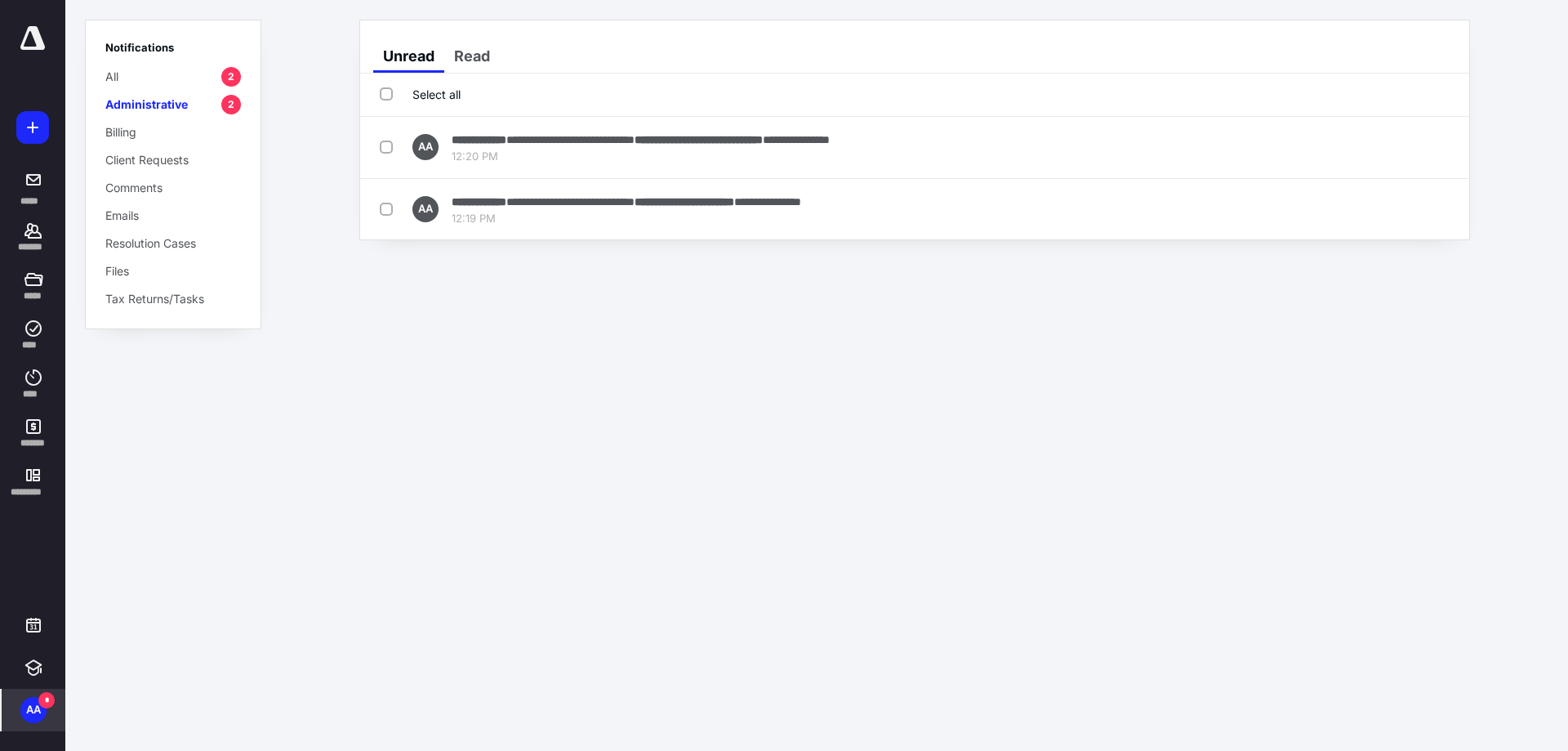 click on "Mark as  read" at bounding box center [1376, 147] 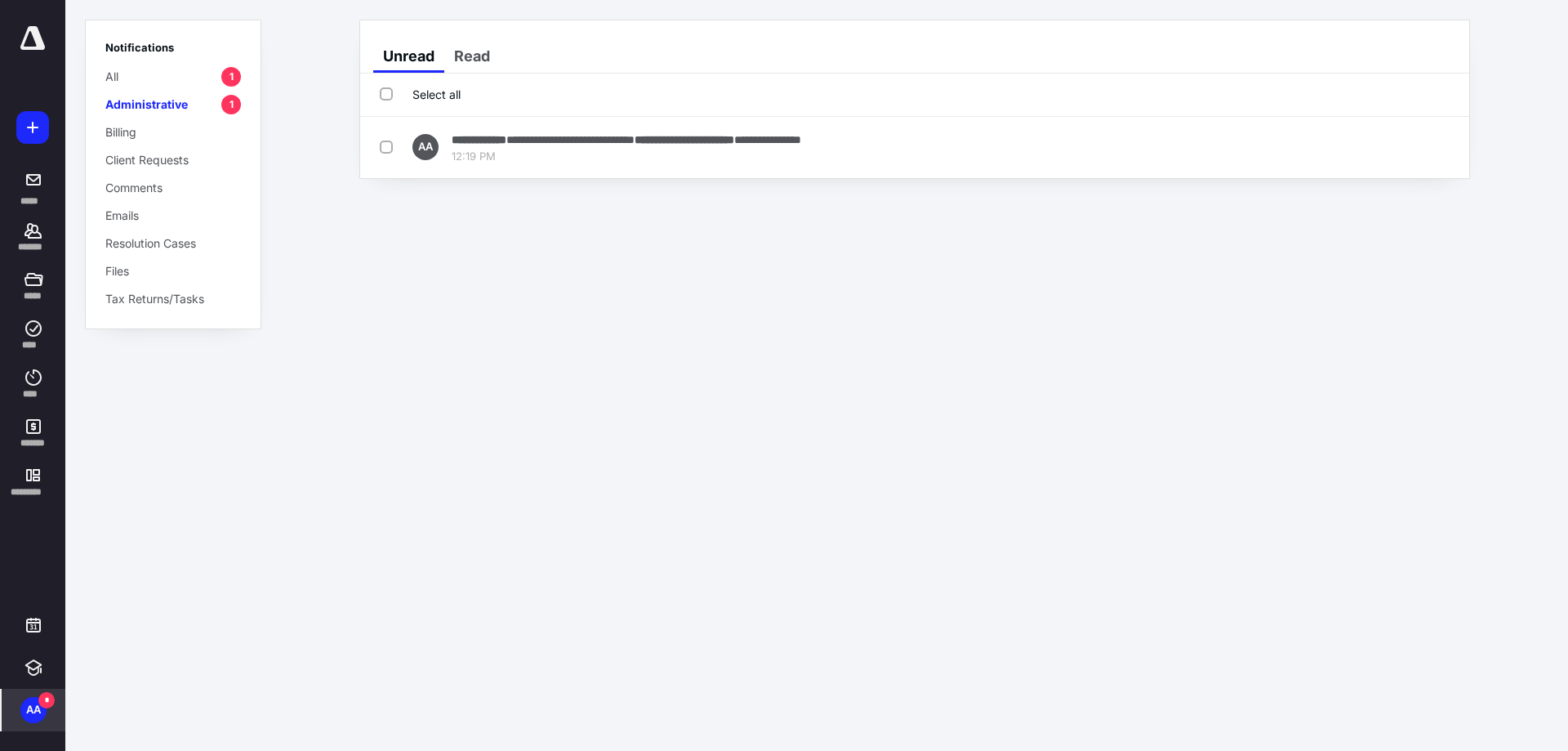 click on "Mark as  read" at bounding box center (1376, 147) 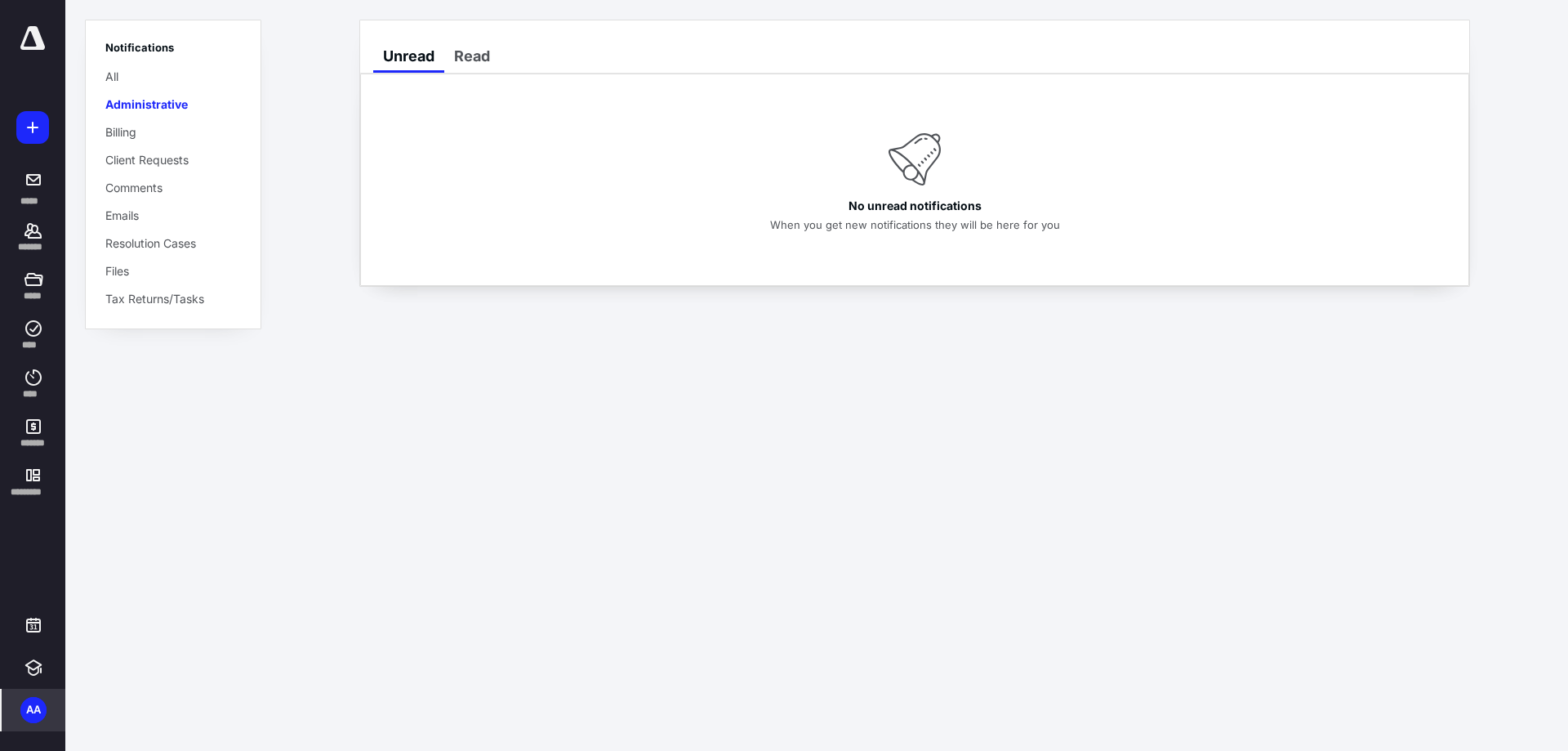 click on "Client Requests" at bounding box center (147, 159) 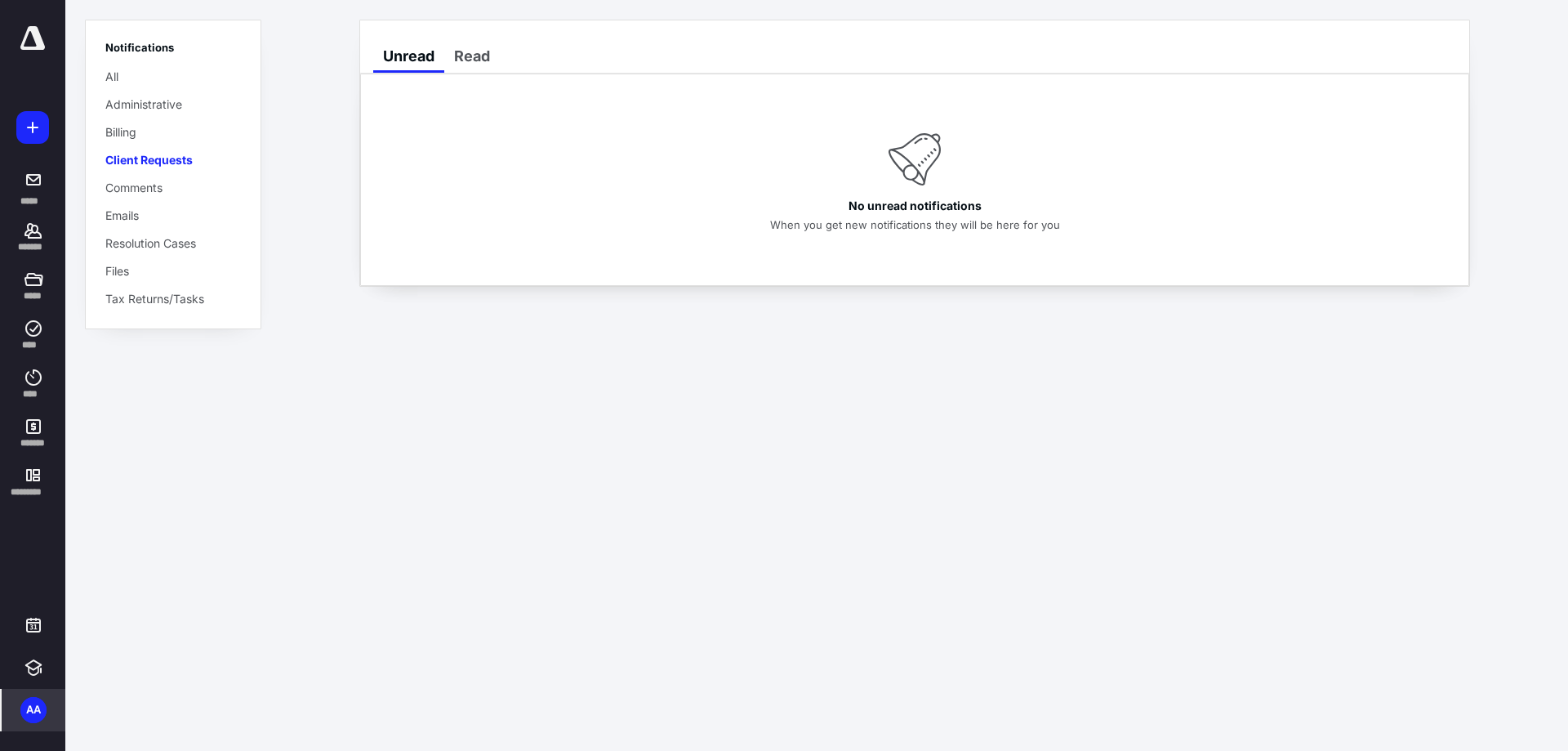 click on "Comments" at bounding box center [134, 187] 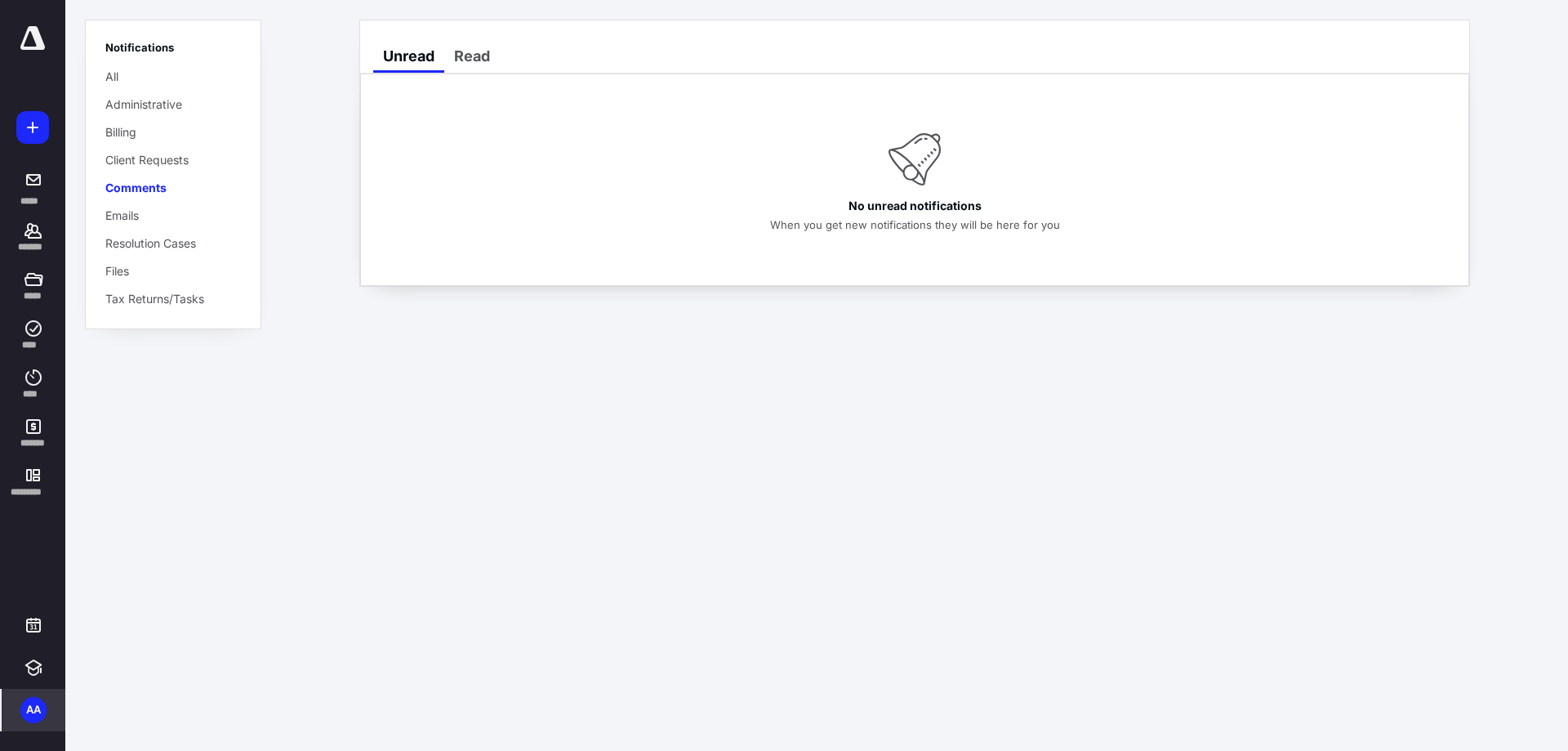 click on "Emails" at bounding box center [122, 215] 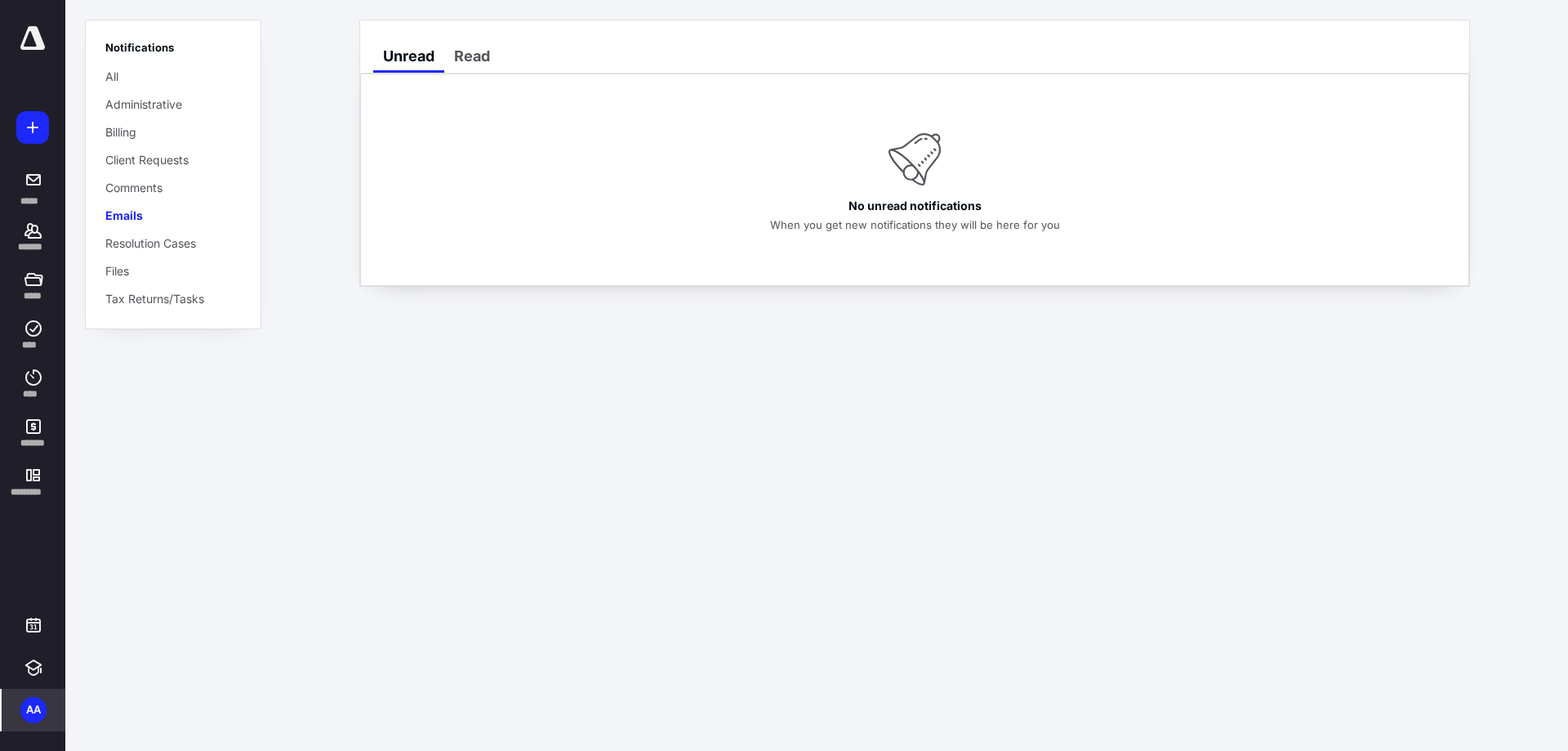 click on "Tax Returns/Tasks" at bounding box center (154, 298) 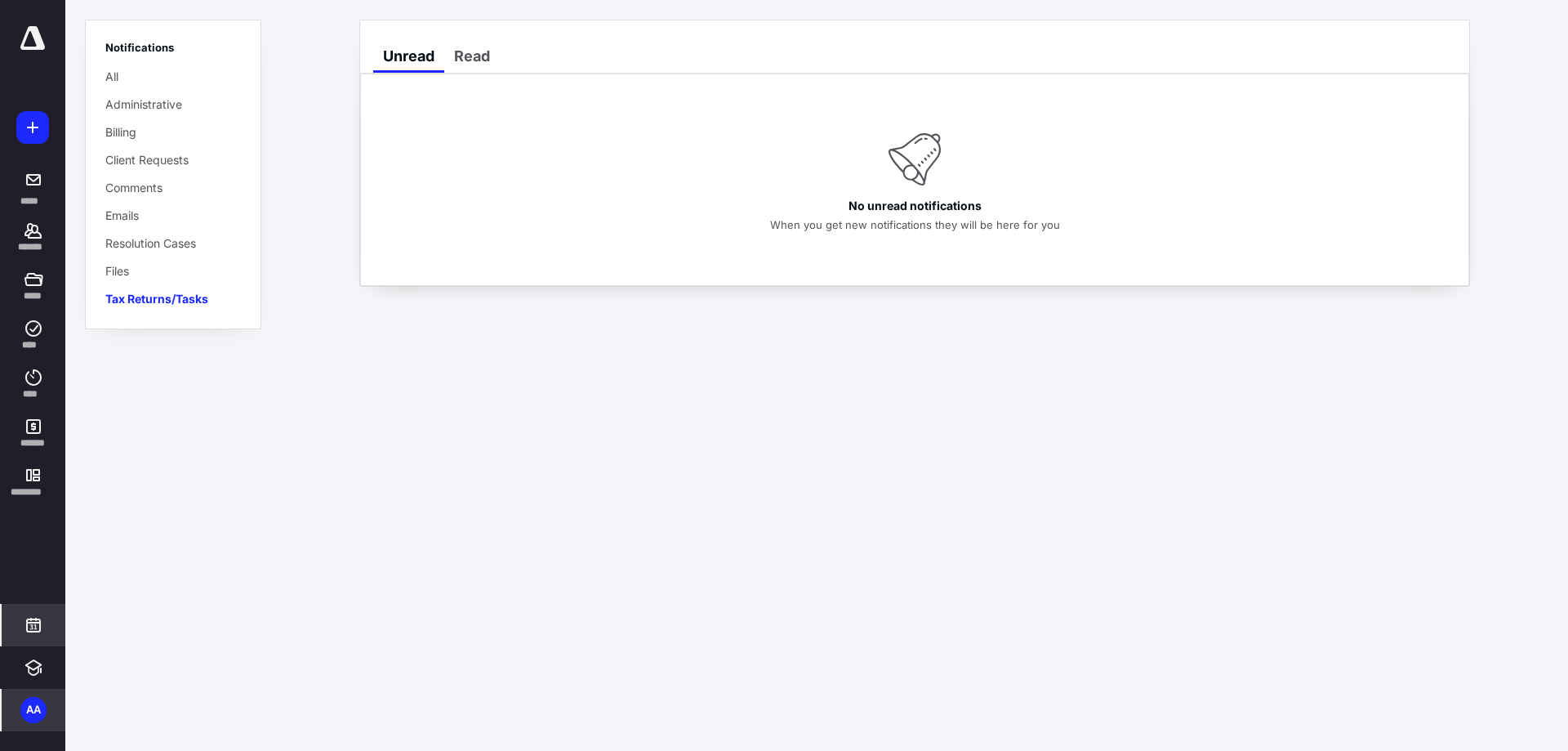 click 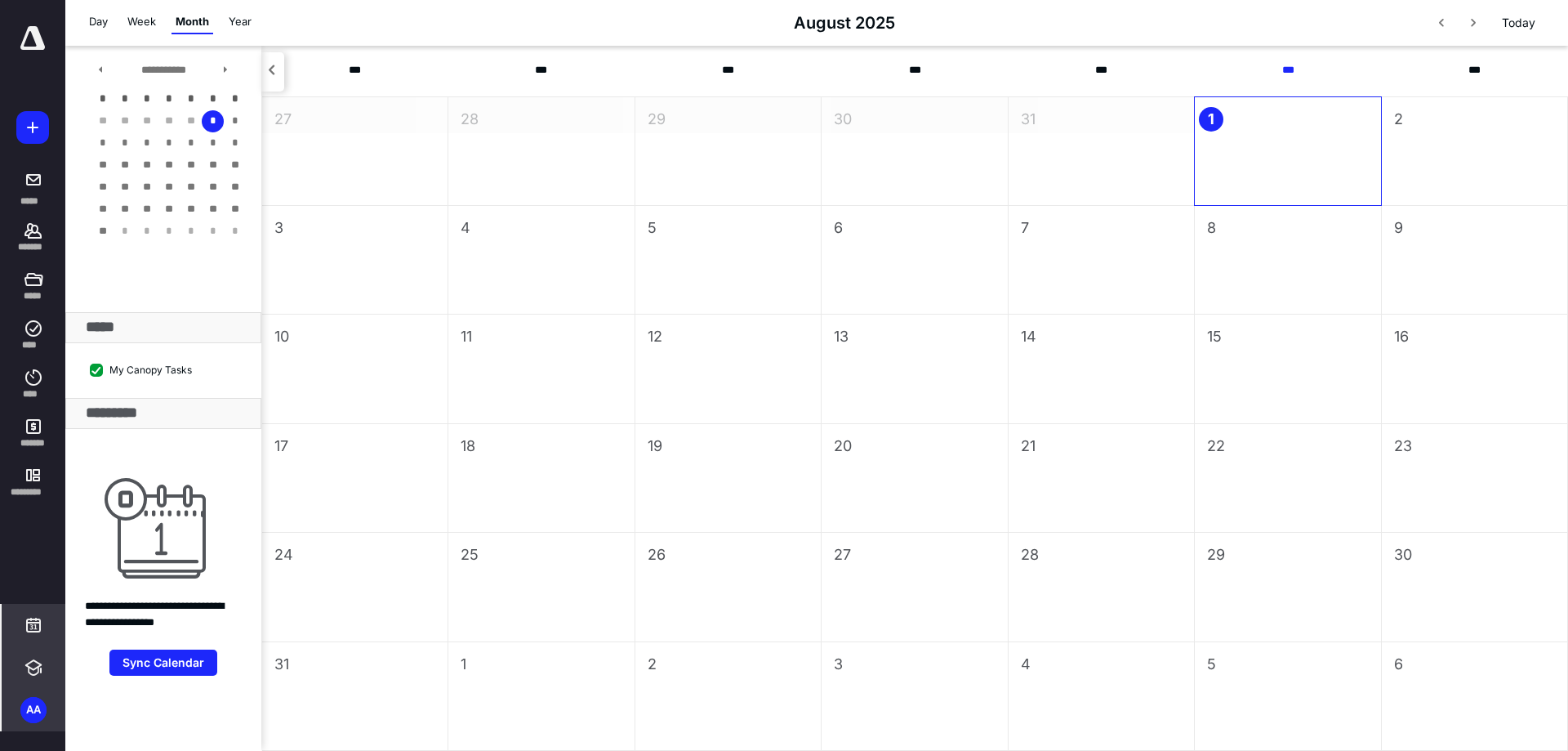click 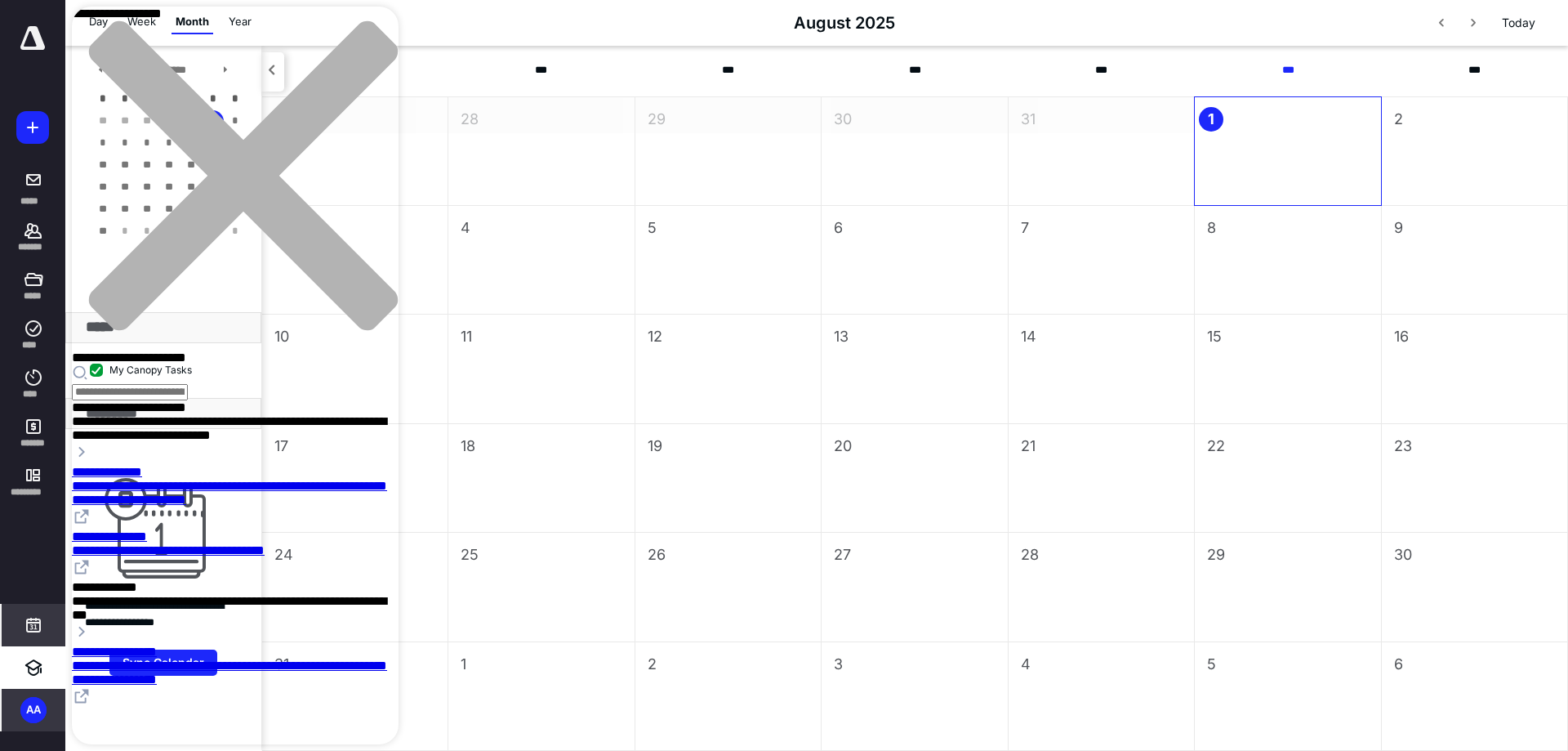 click on "**********" at bounding box center [229, 428] 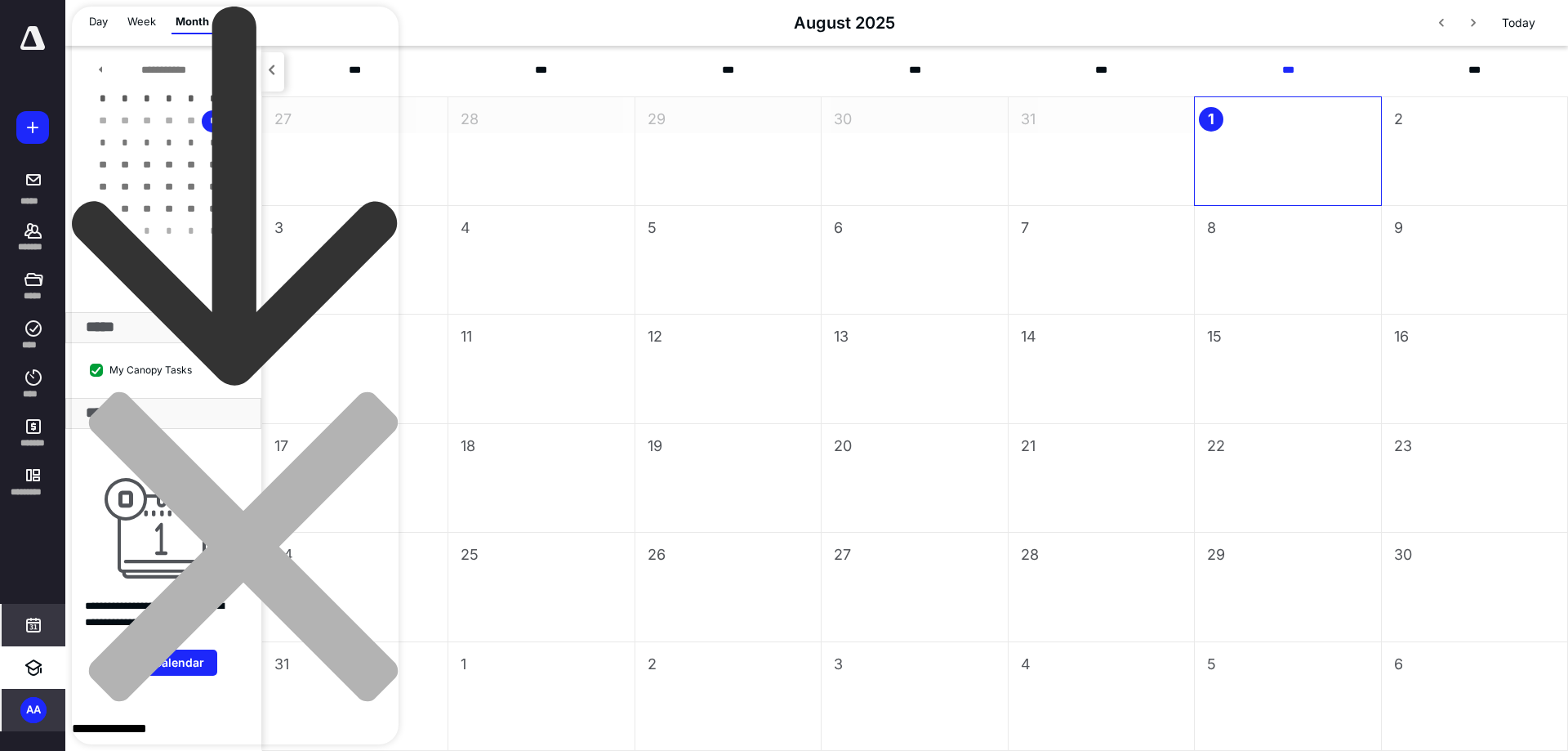click 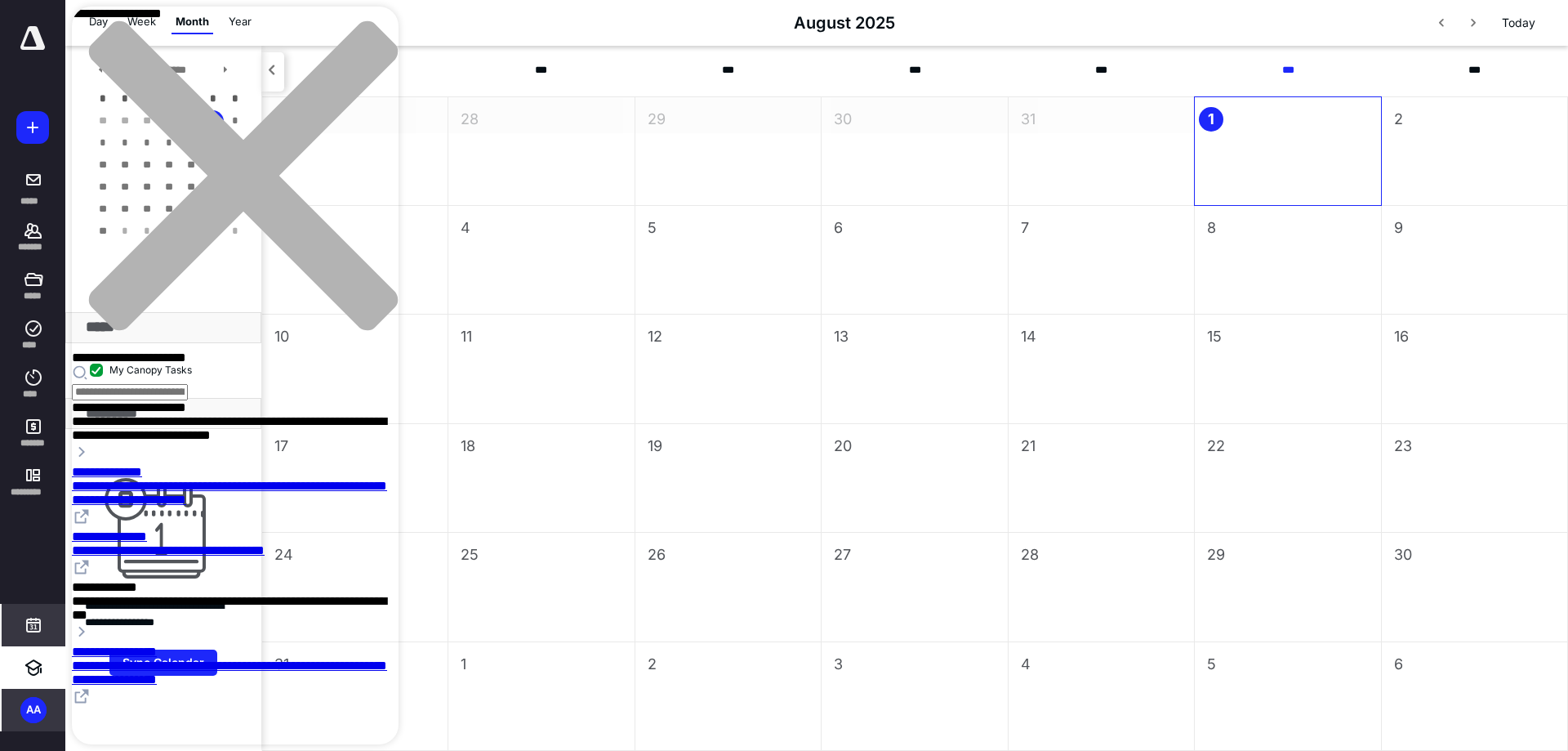 click 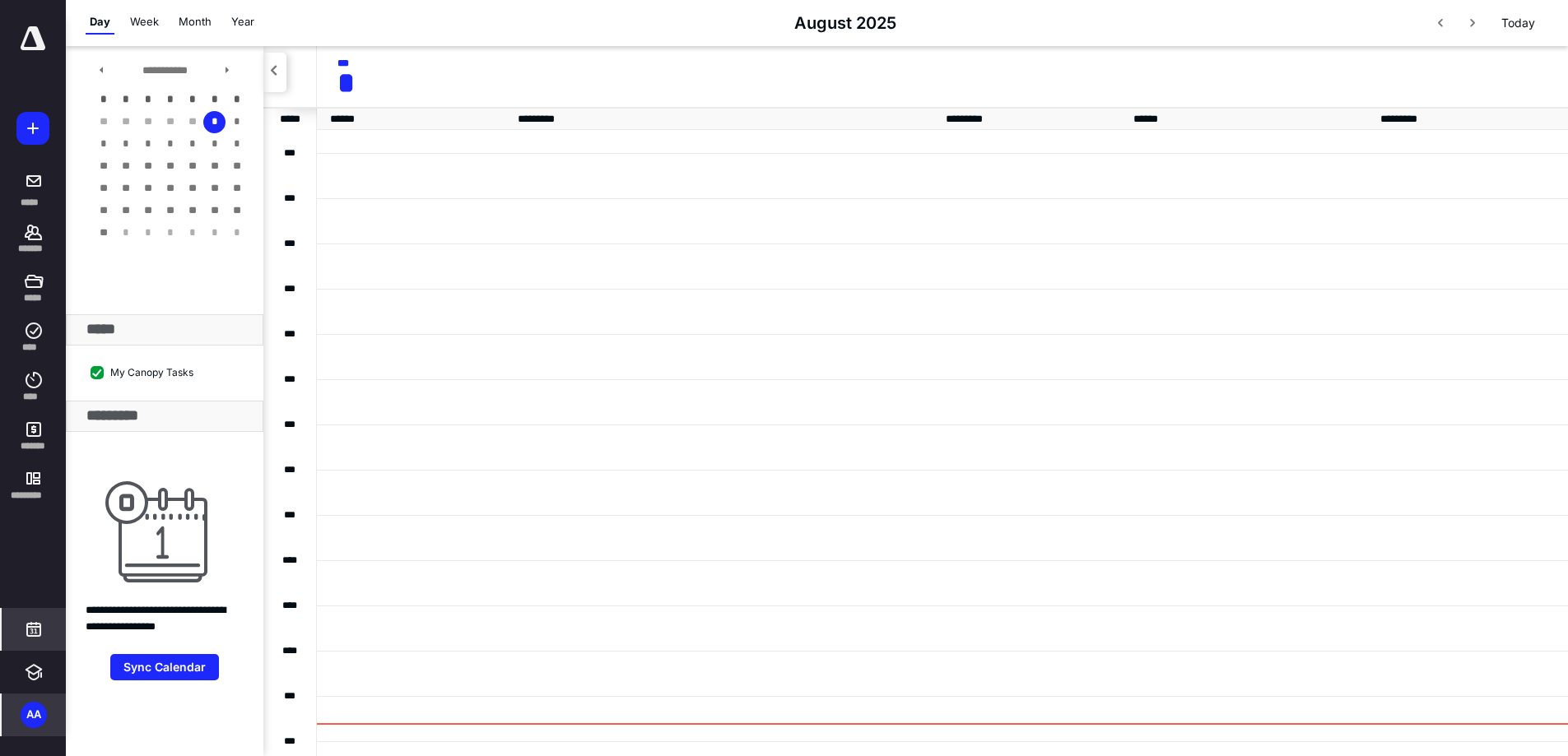 scroll, scrollTop: 317, scrollLeft: 0, axis: vertical 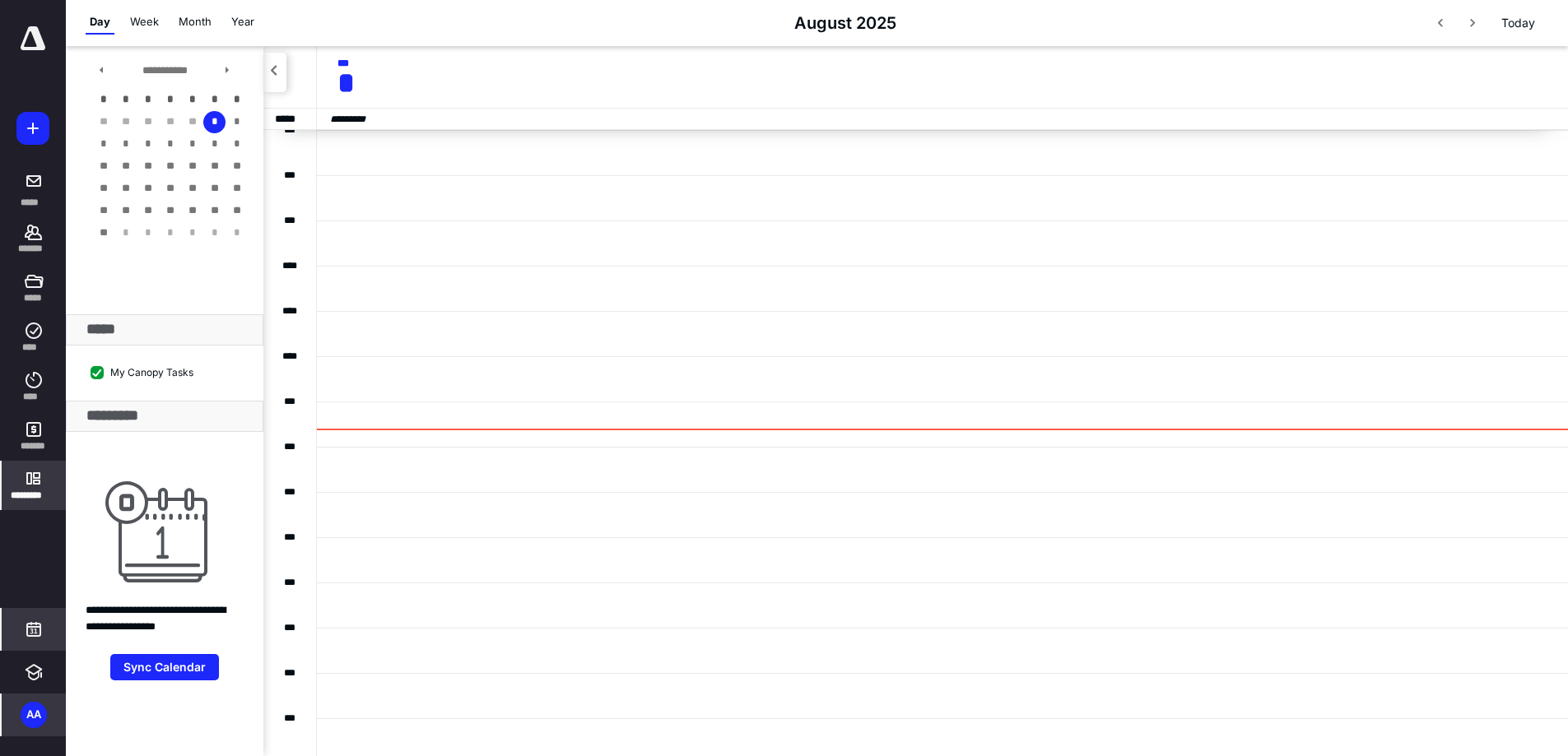 click on "*********" at bounding box center (34, 495) 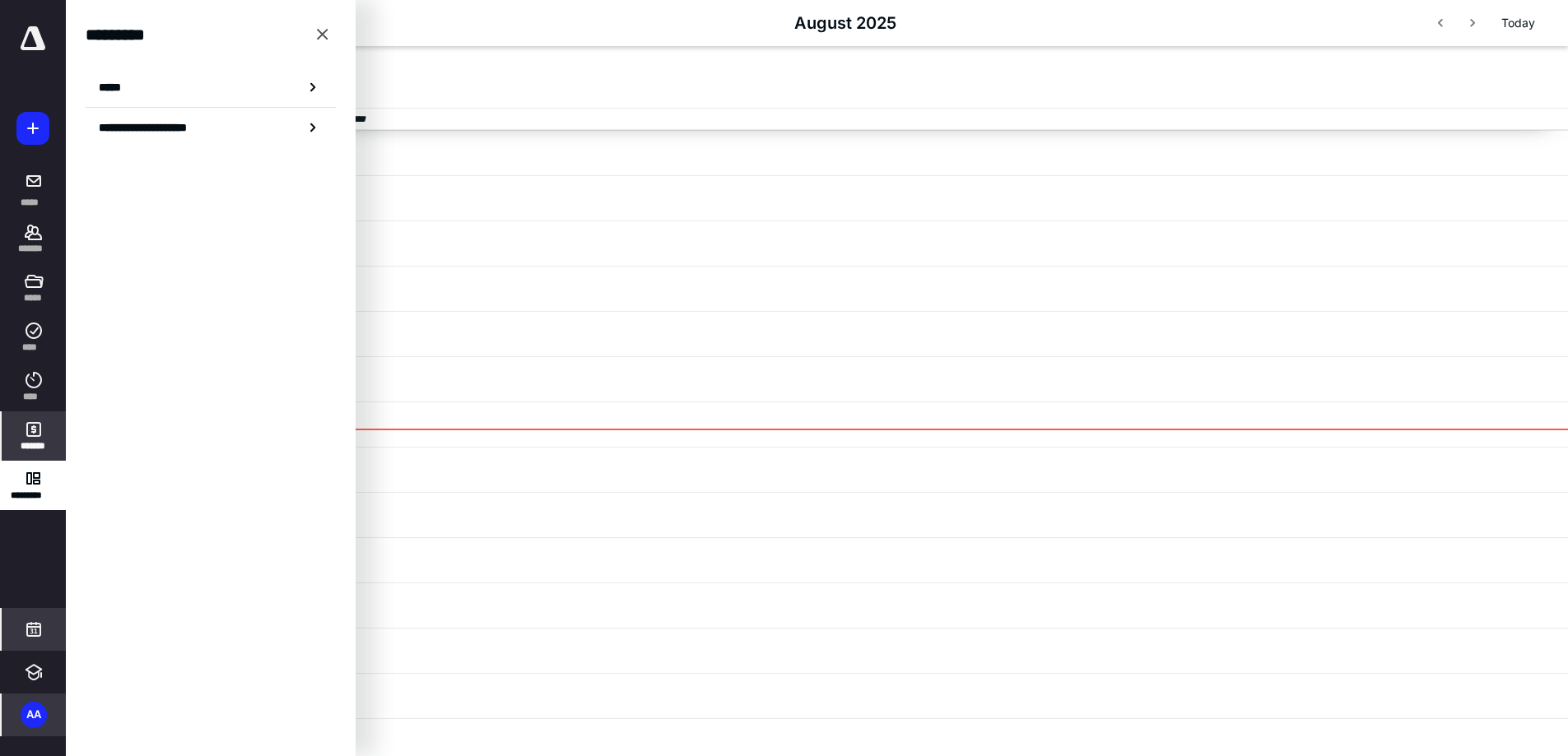 click 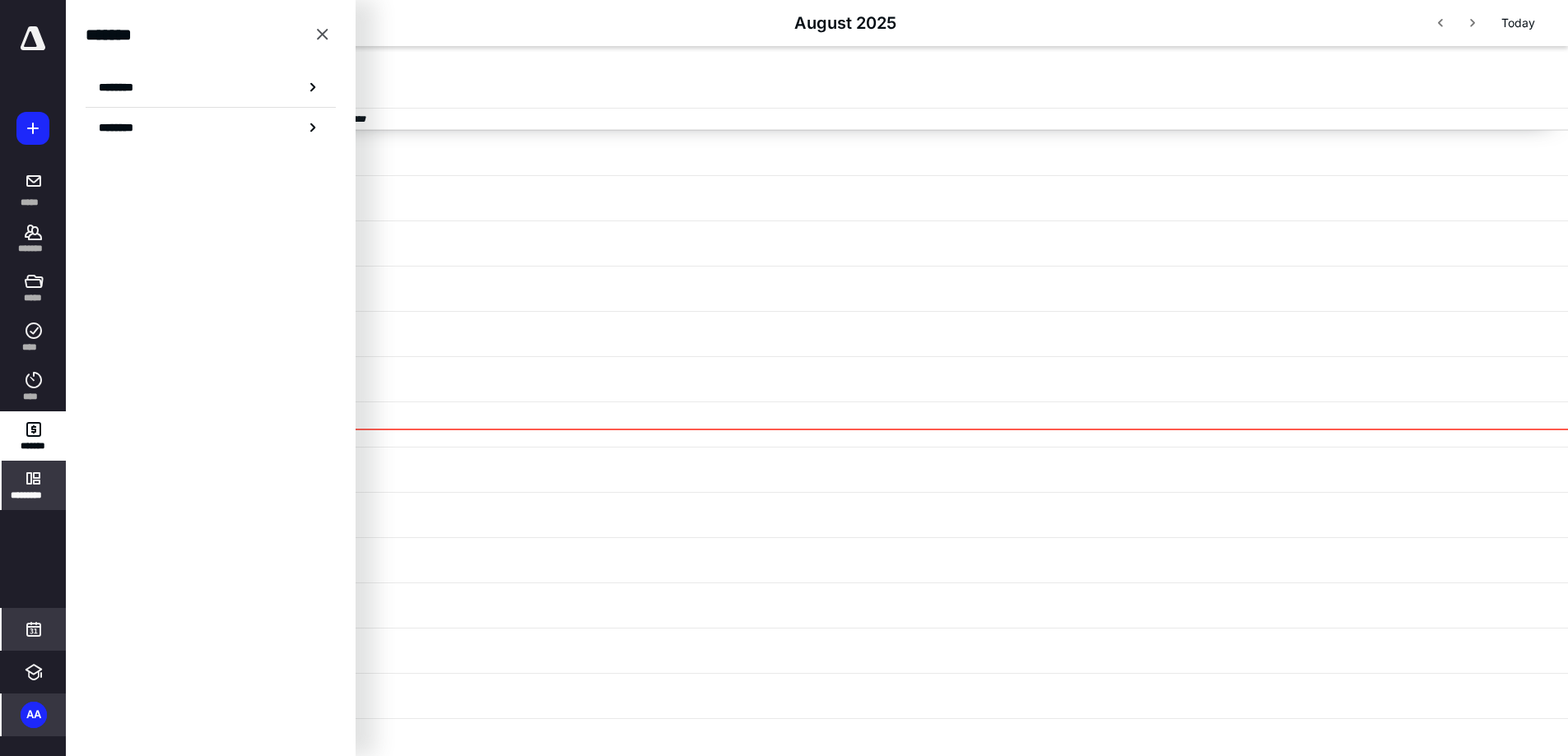 click 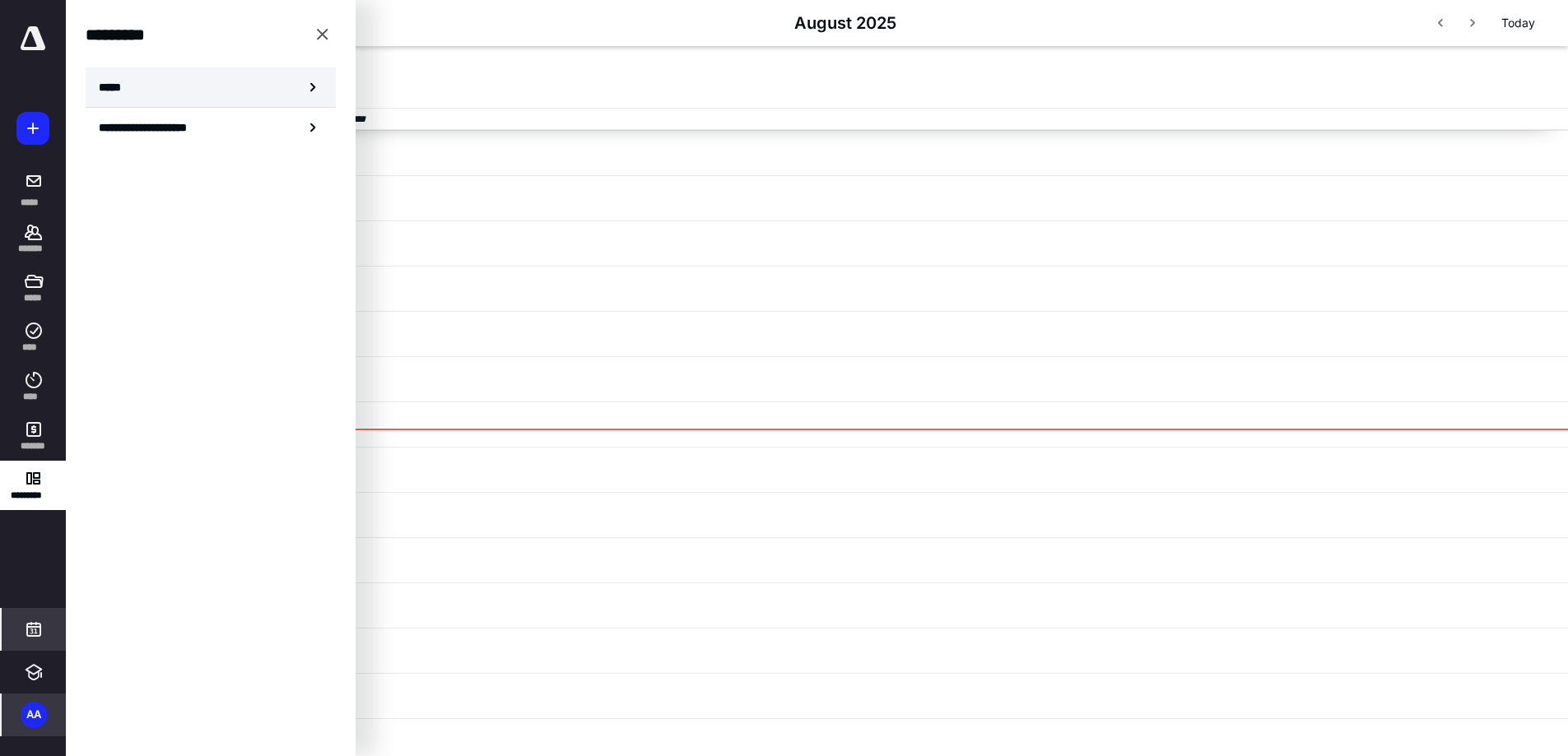 click on "*****" at bounding box center [211, 87] 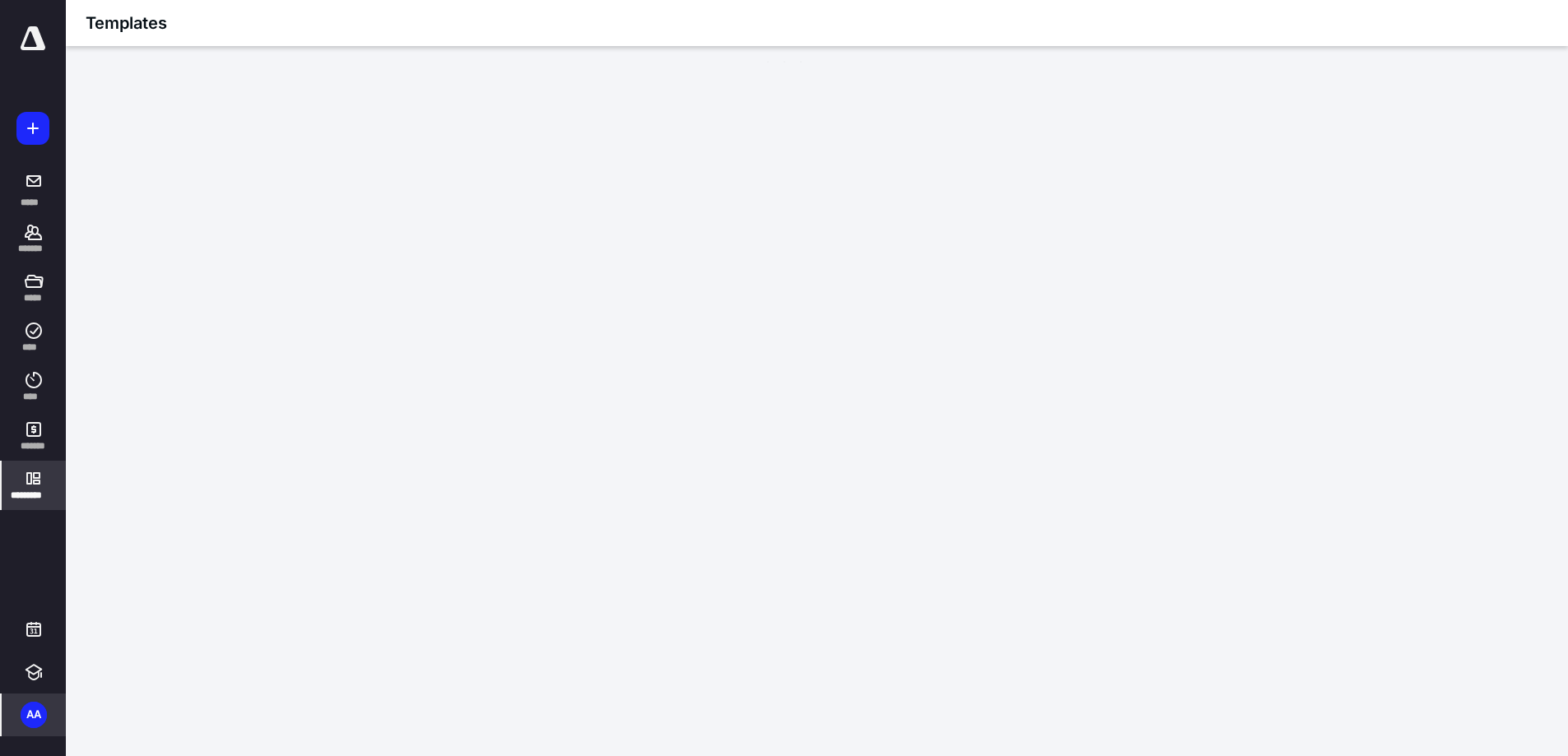 scroll, scrollTop: 0, scrollLeft: 0, axis: both 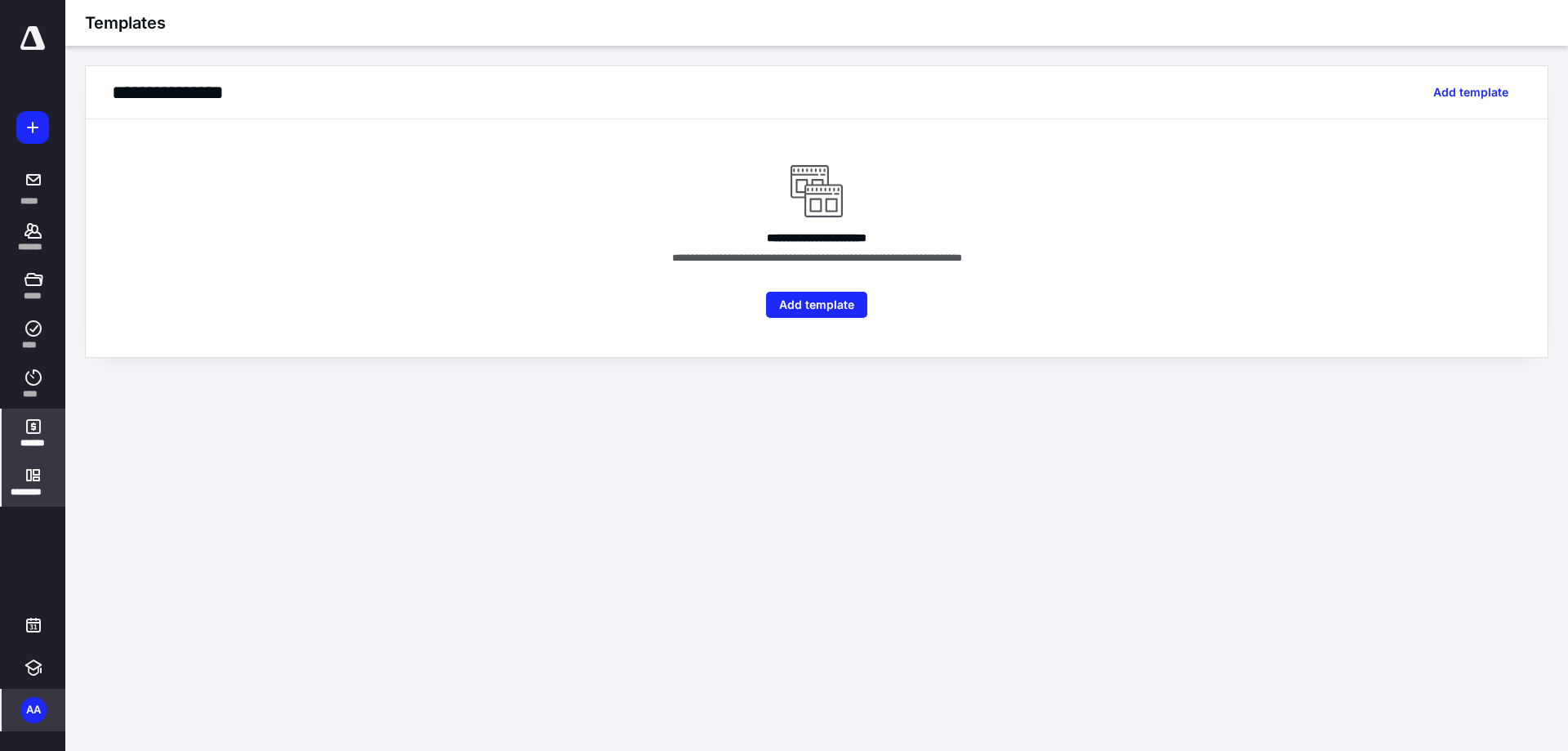 click on "*******" at bounding box center (33, 443) 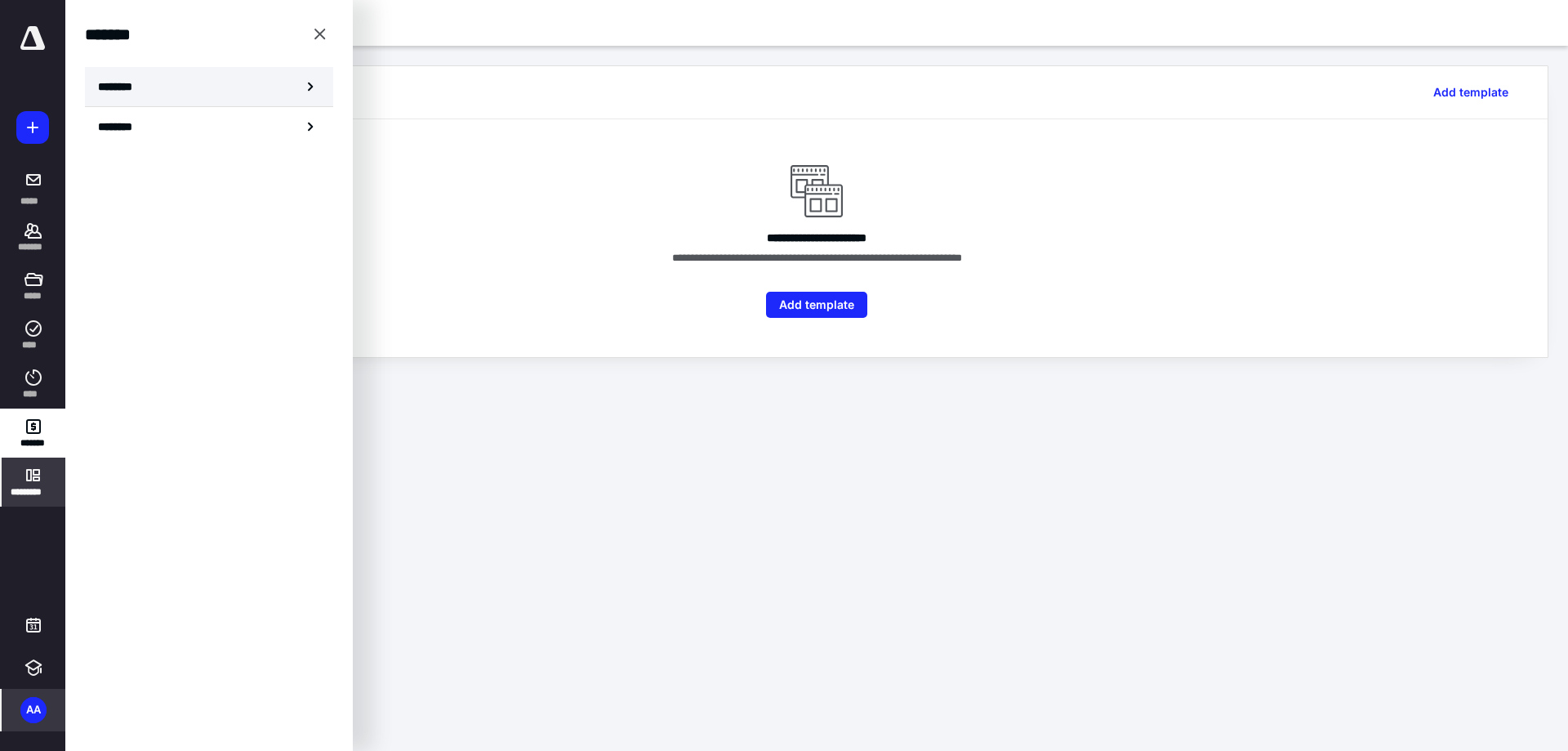 click on "********" at bounding box center (122, 87) 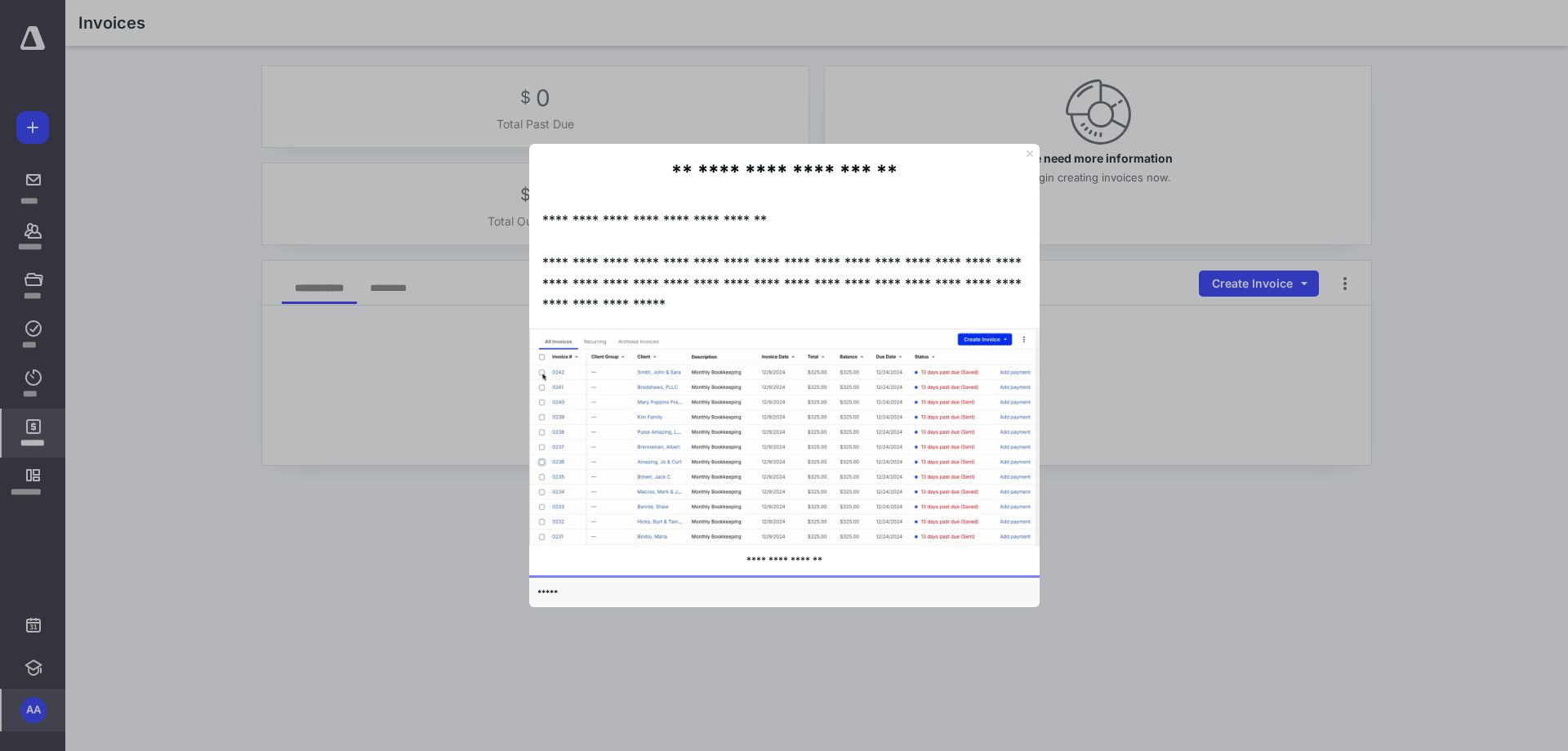 click 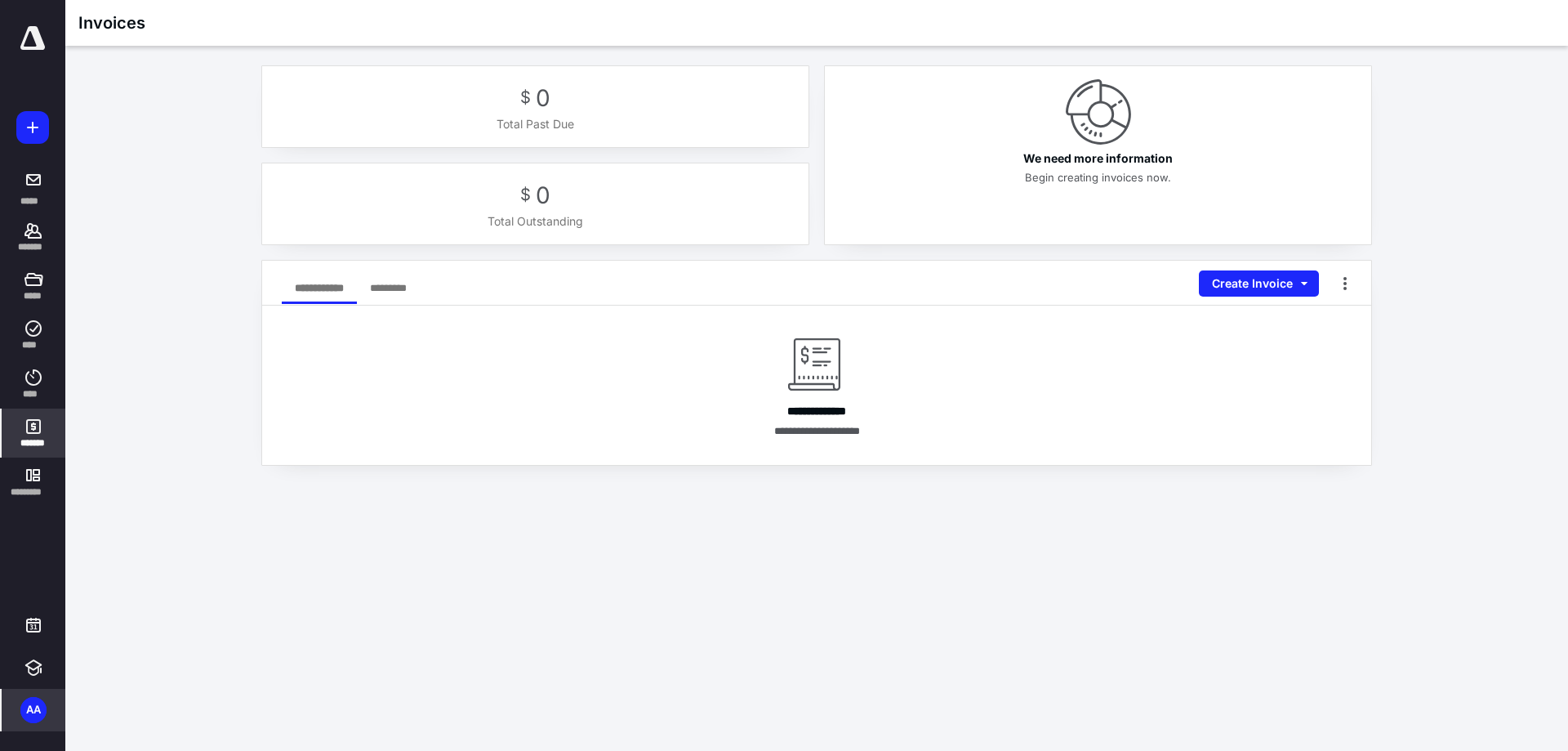 click on "**********" at bounding box center (784, 375) 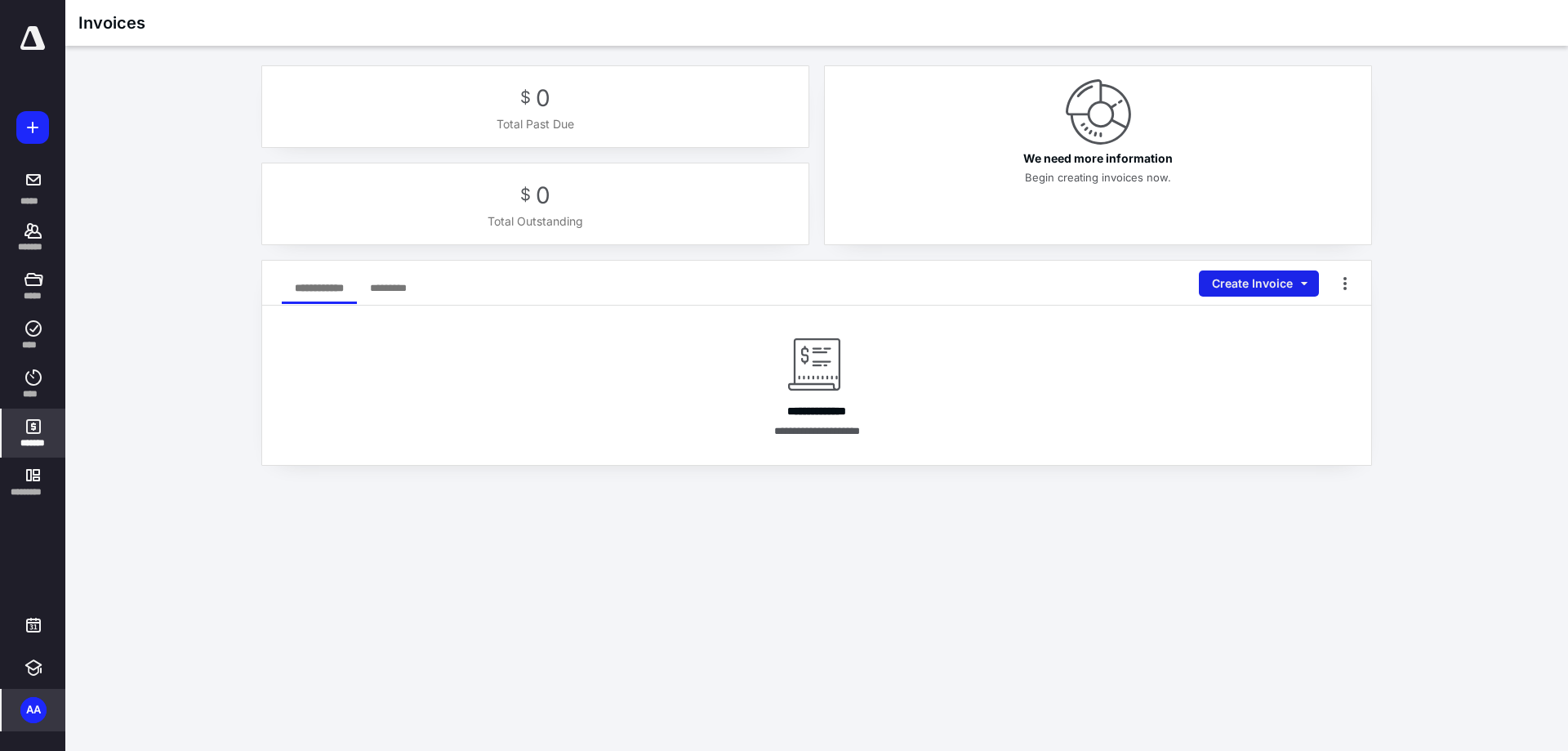 click on "Create Invoice" at bounding box center (1258, 284) 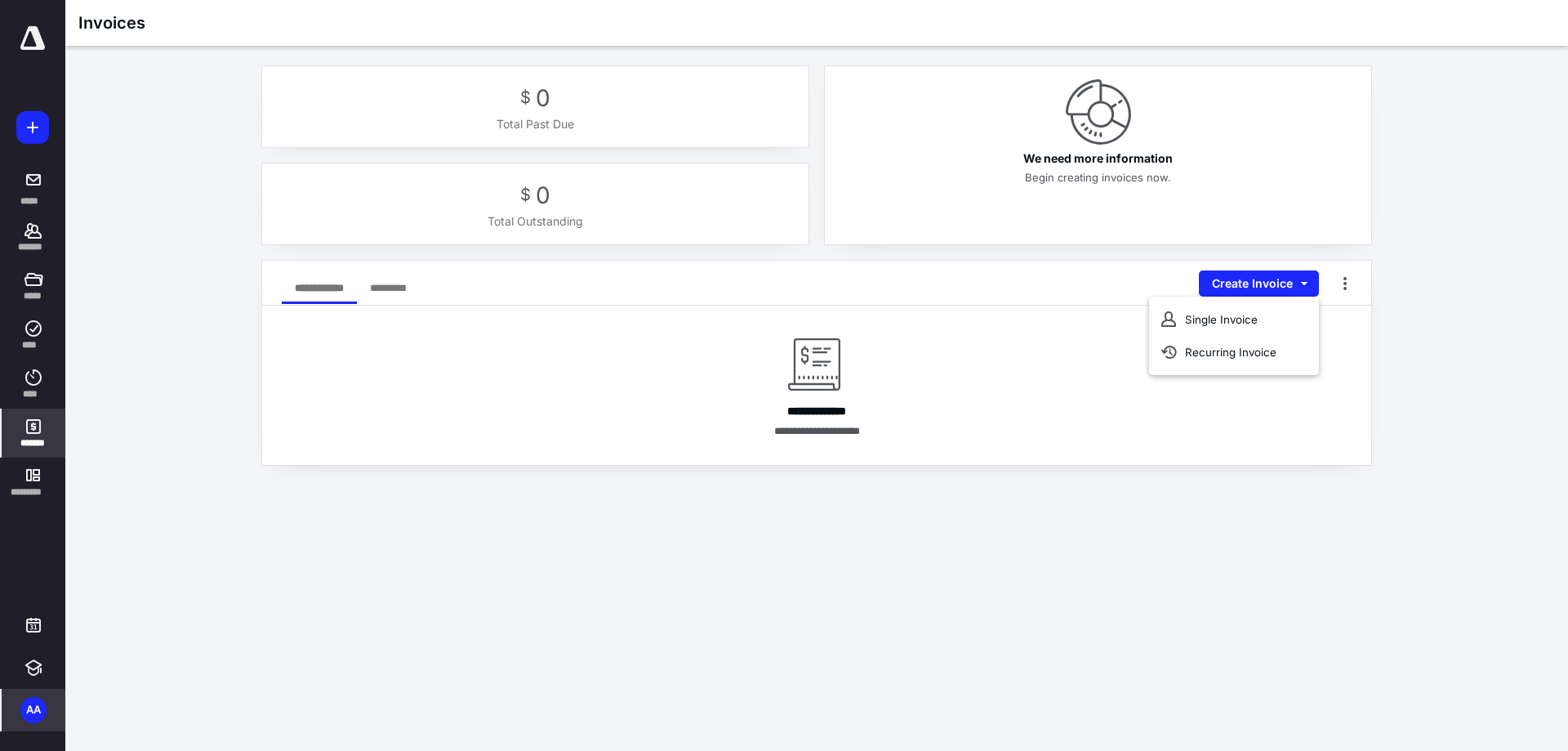 drag, startPoint x: 713, startPoint y: 560, endPoint x: 537, endPoint y: 506, distance: 184.0978 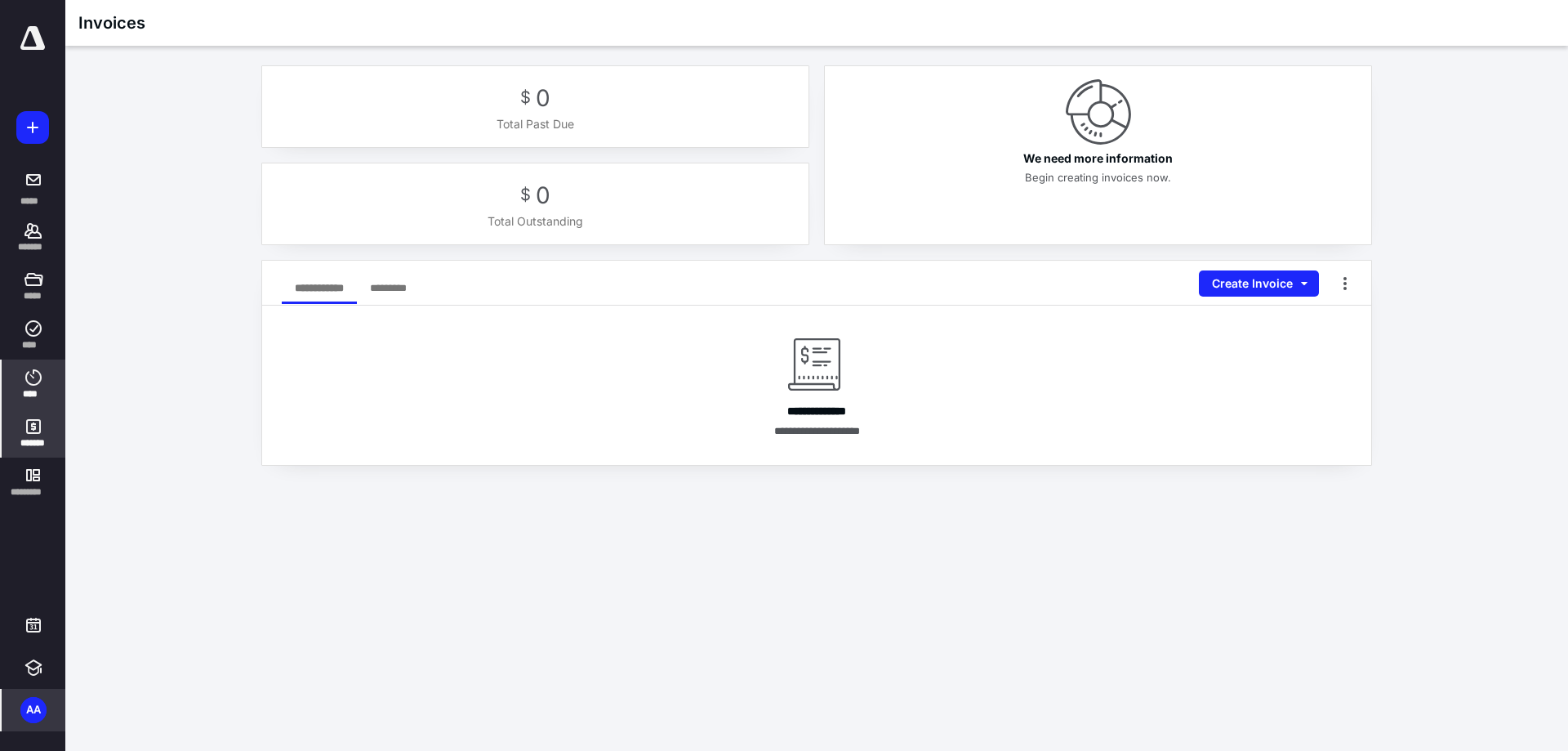 click 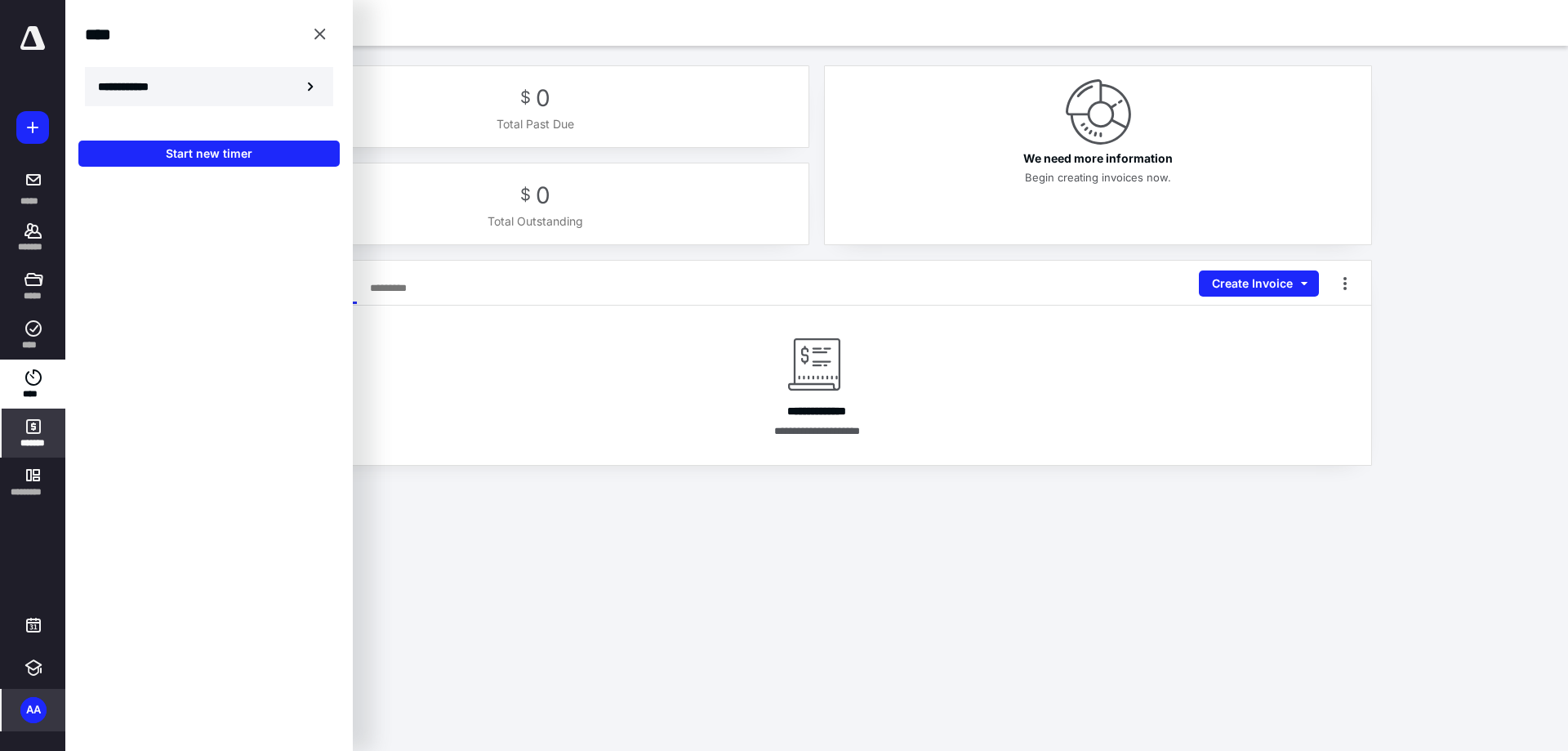 click on "**********" at bounding box center (133, 87) 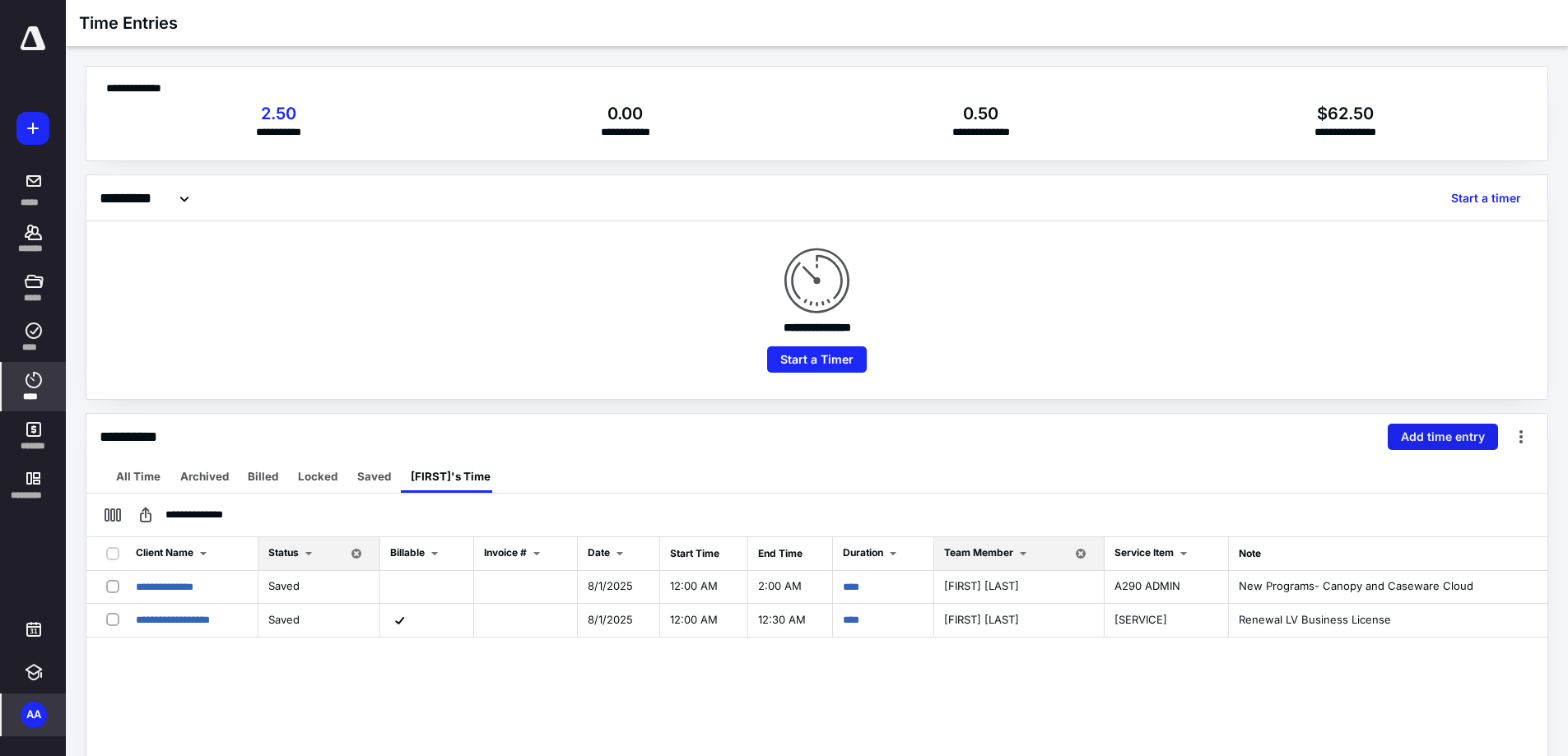 type 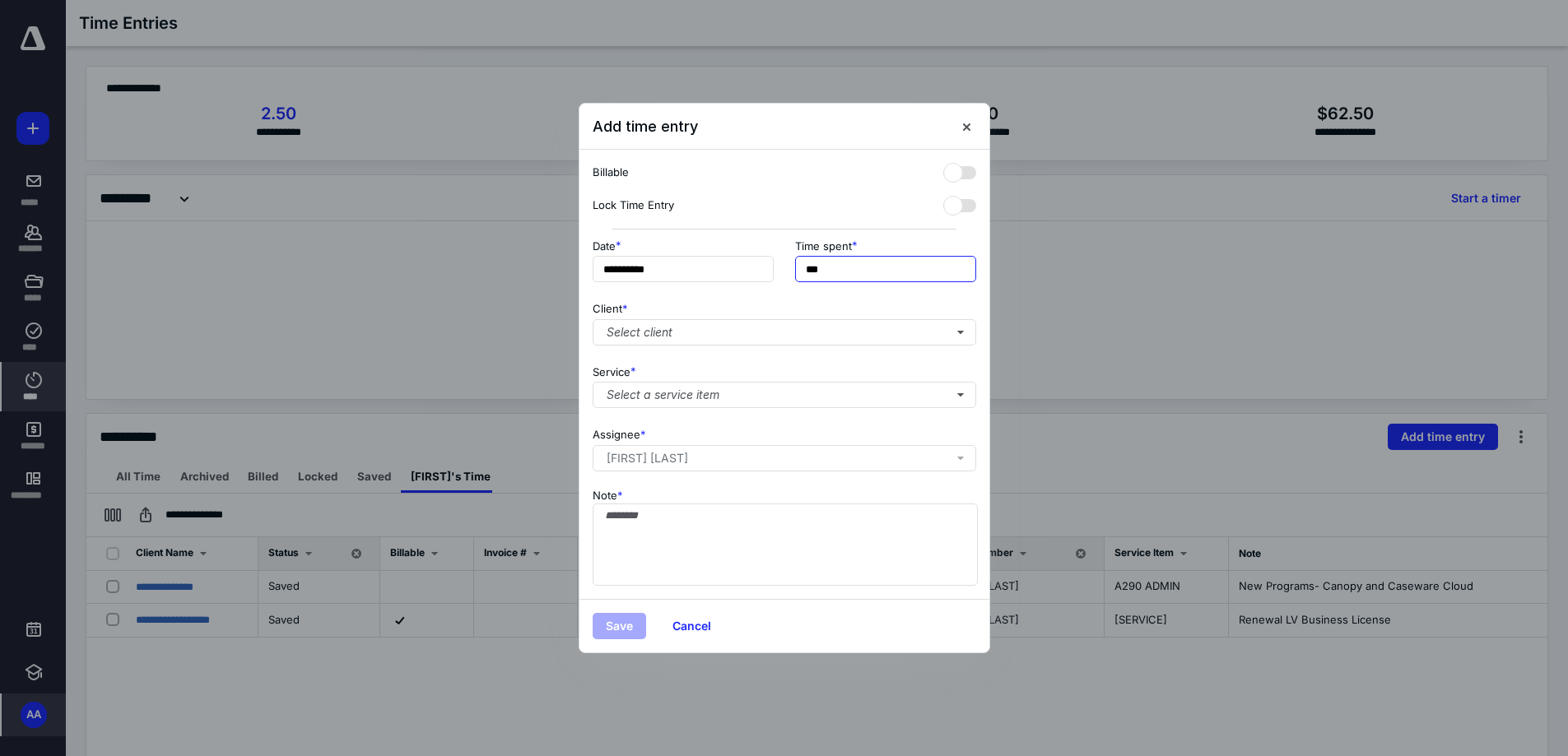 click on "***" at bounding box center (886, 269) 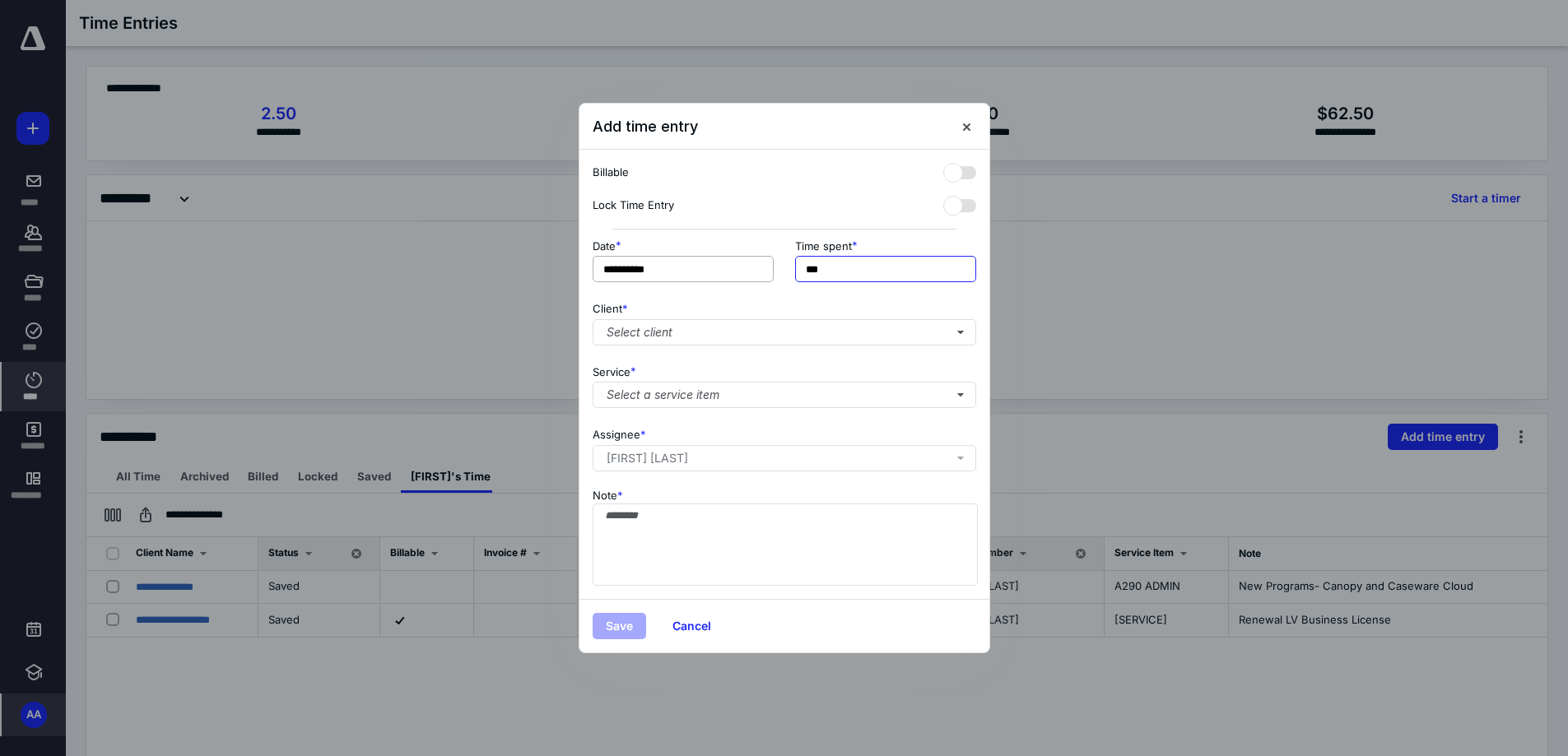 drag, startPoint x: 852, startPoint y: 272, endPoint x: 741, endPoint y: 274, distance: 111.01802 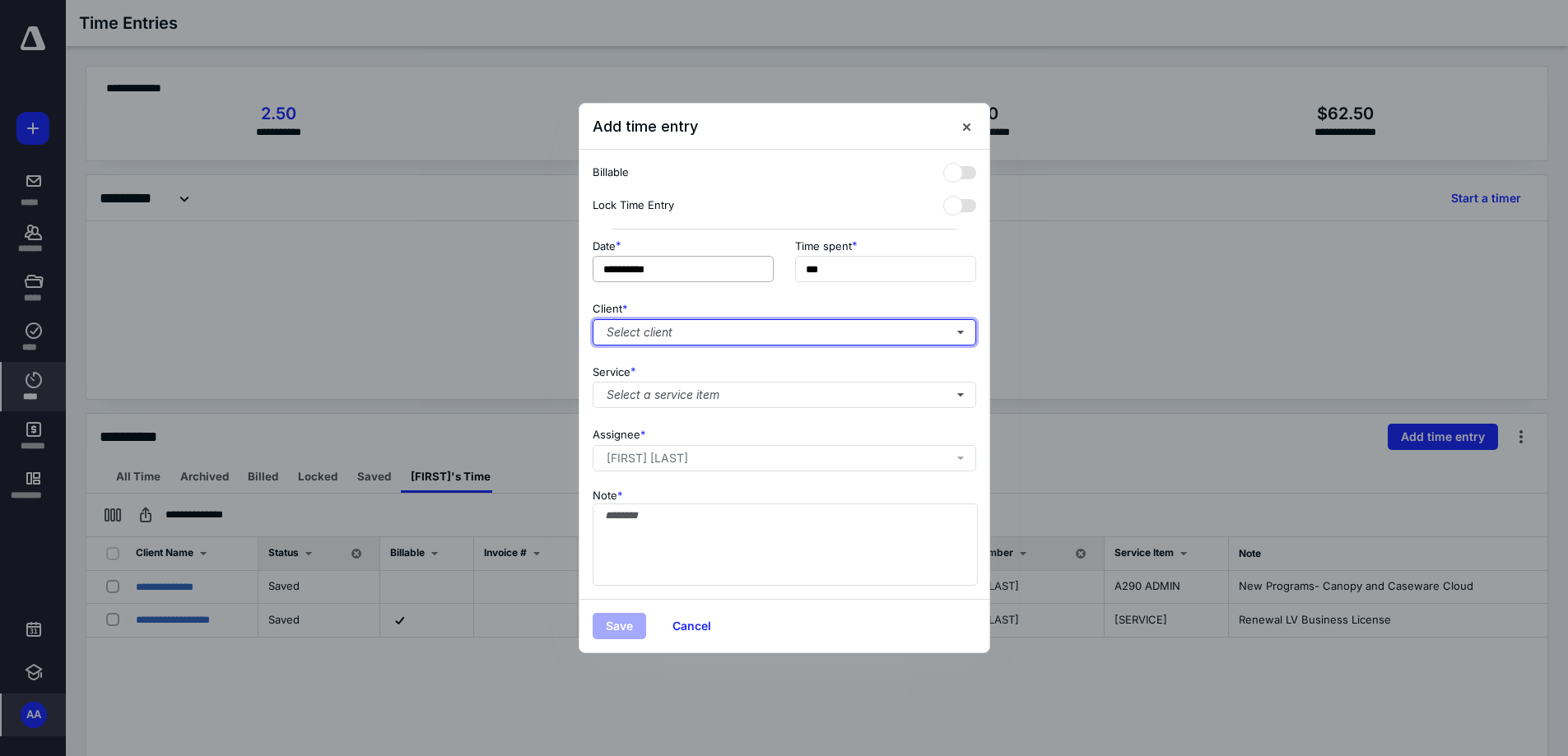 type on "******" 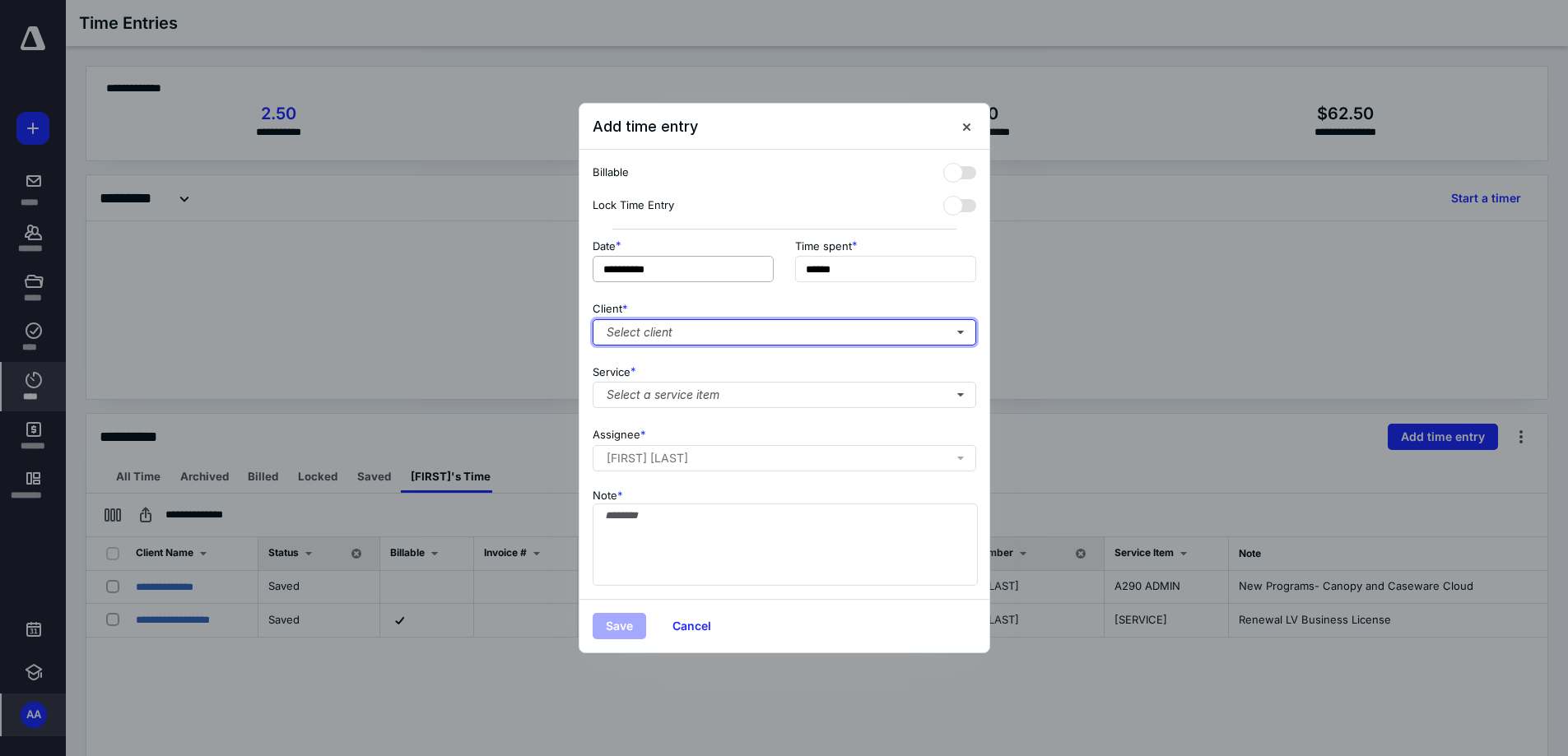 type 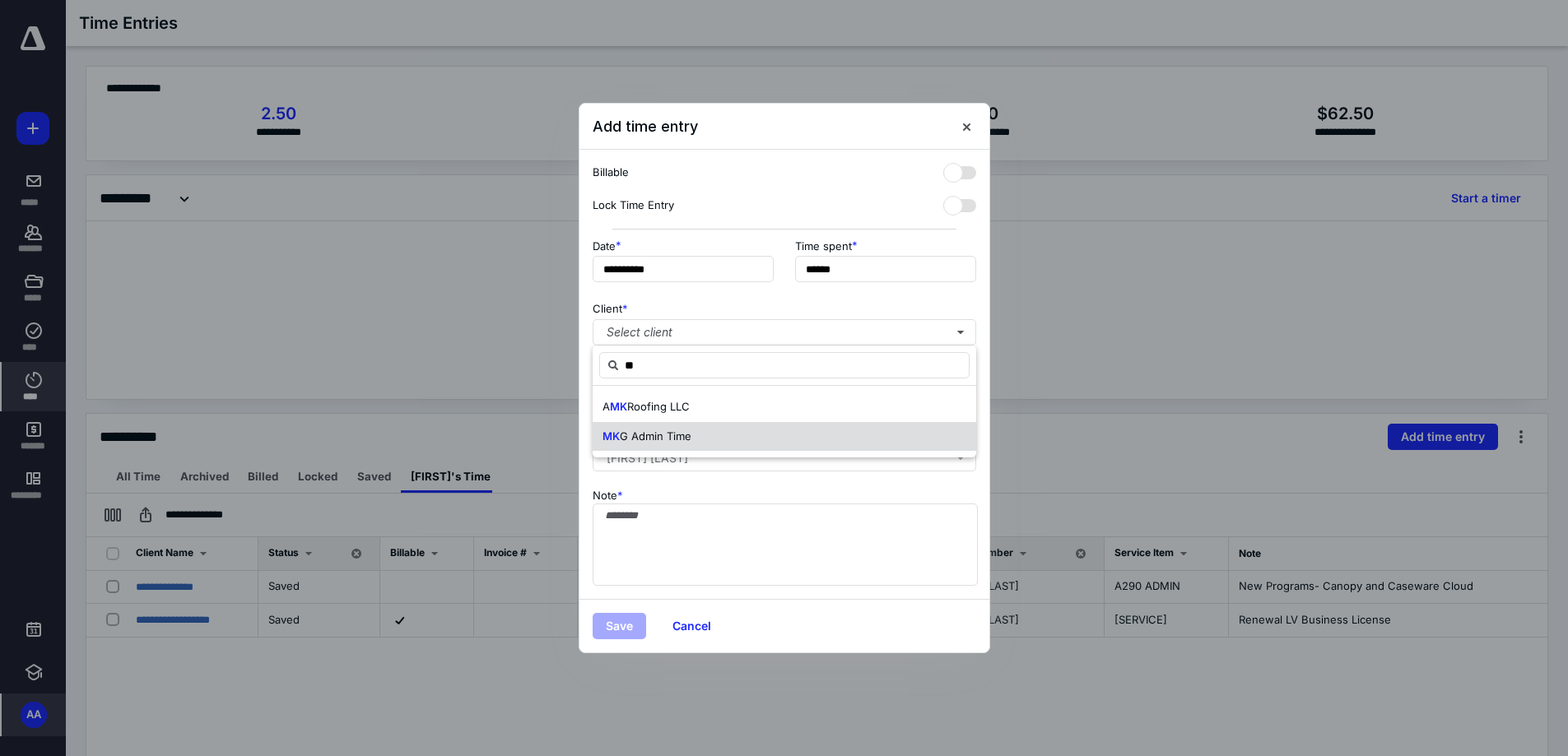 click on "G Admin Time" at bounding box center (655, 436) 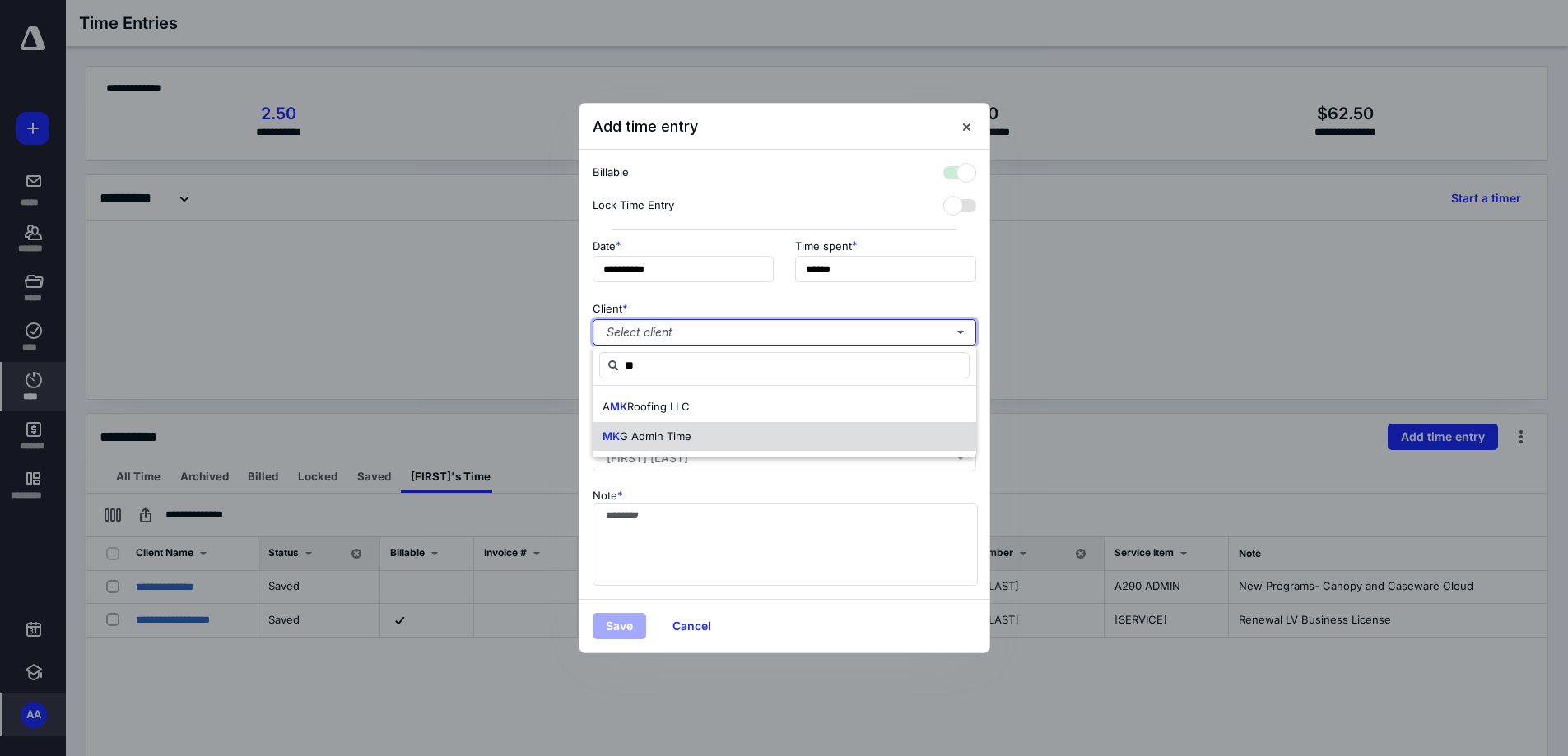 checkbox on "true" 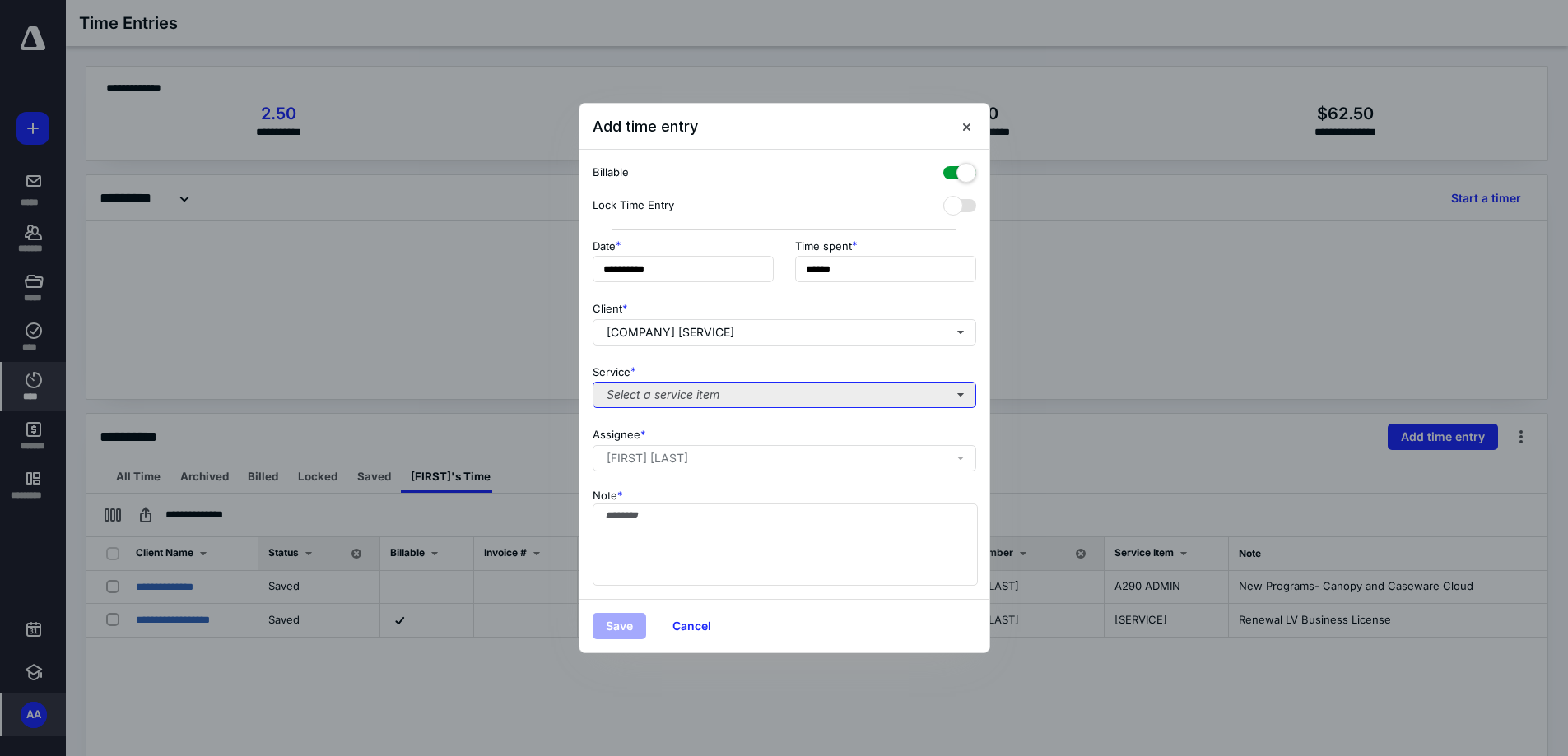 click on "Select a service item" at bounding box center (784, 395) 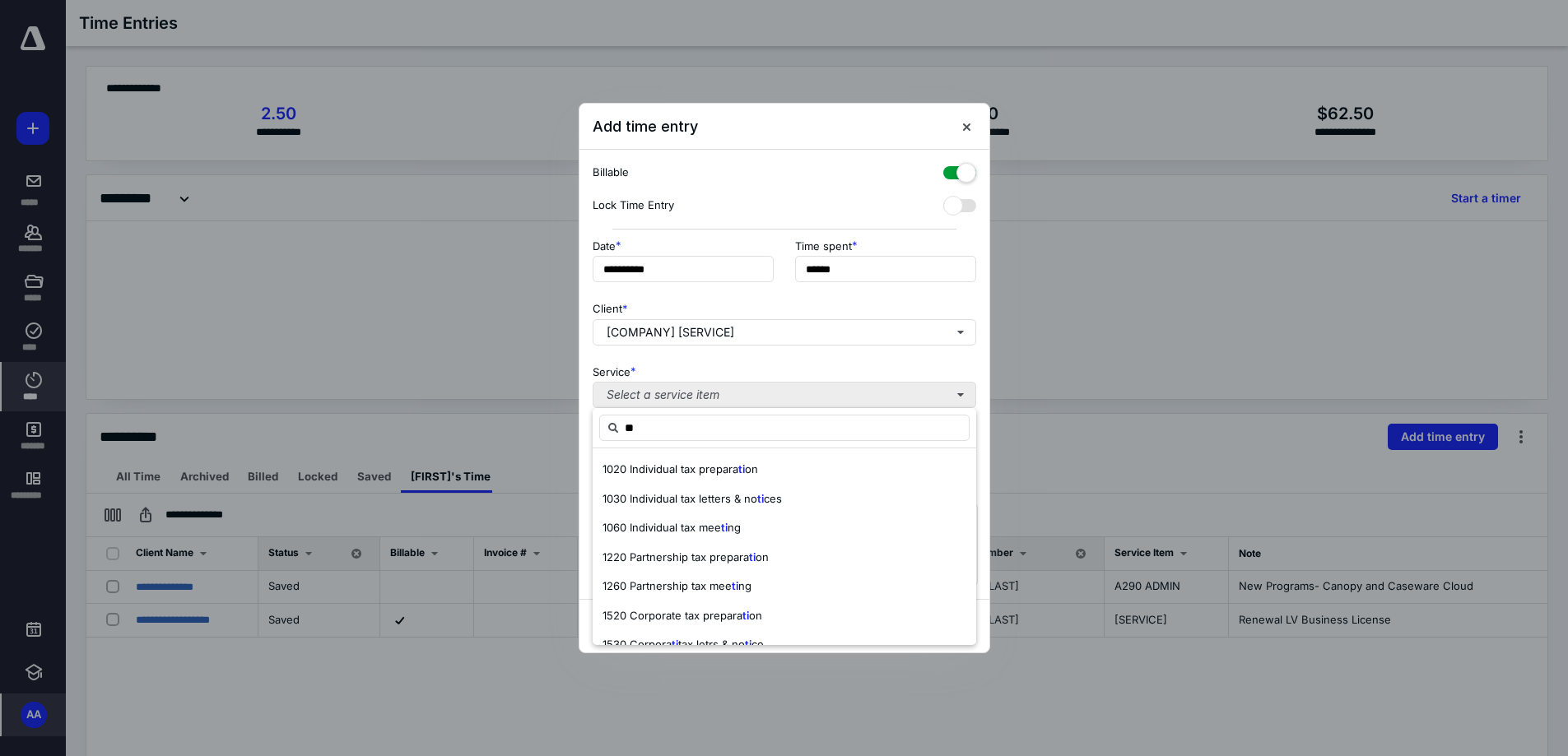 type on "*" 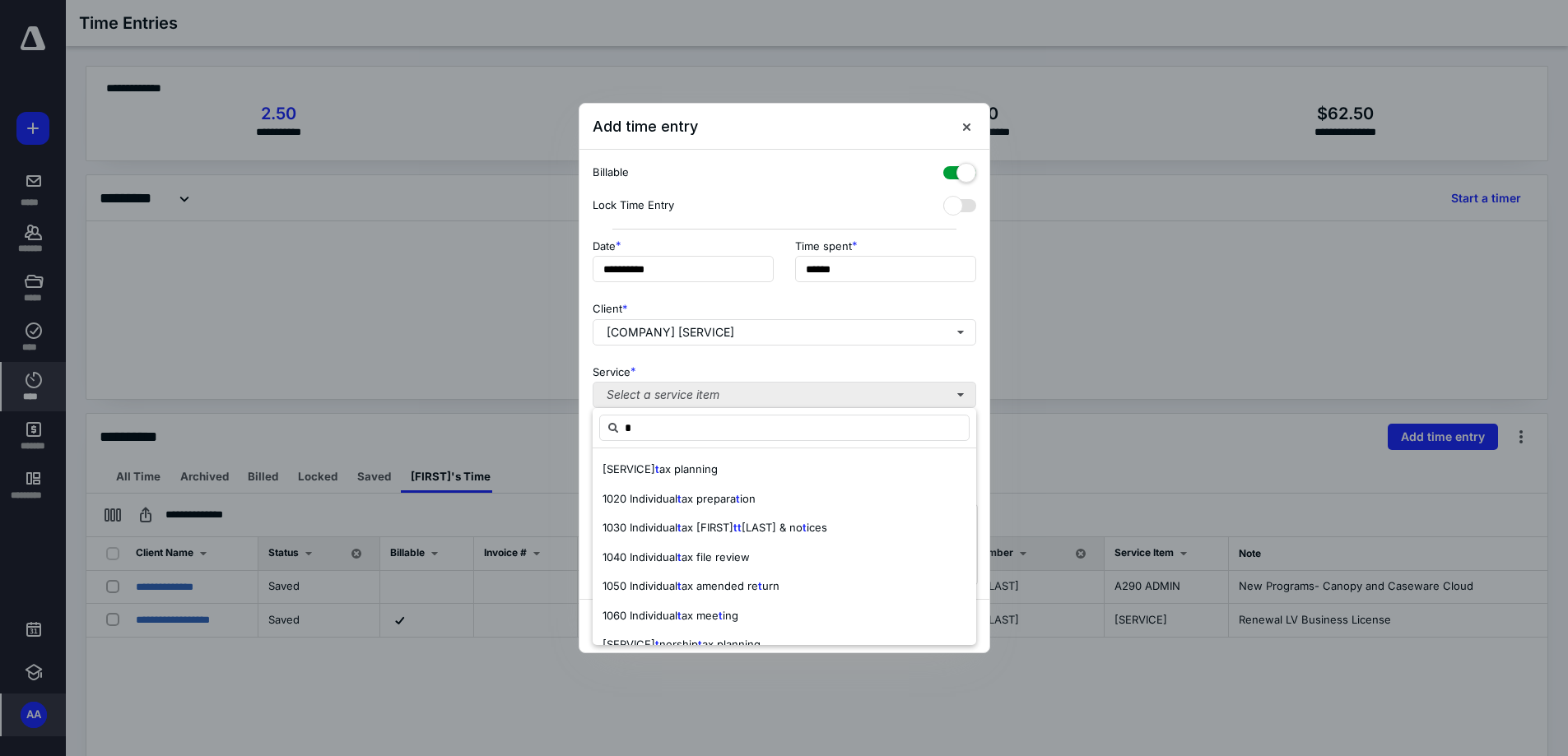 type 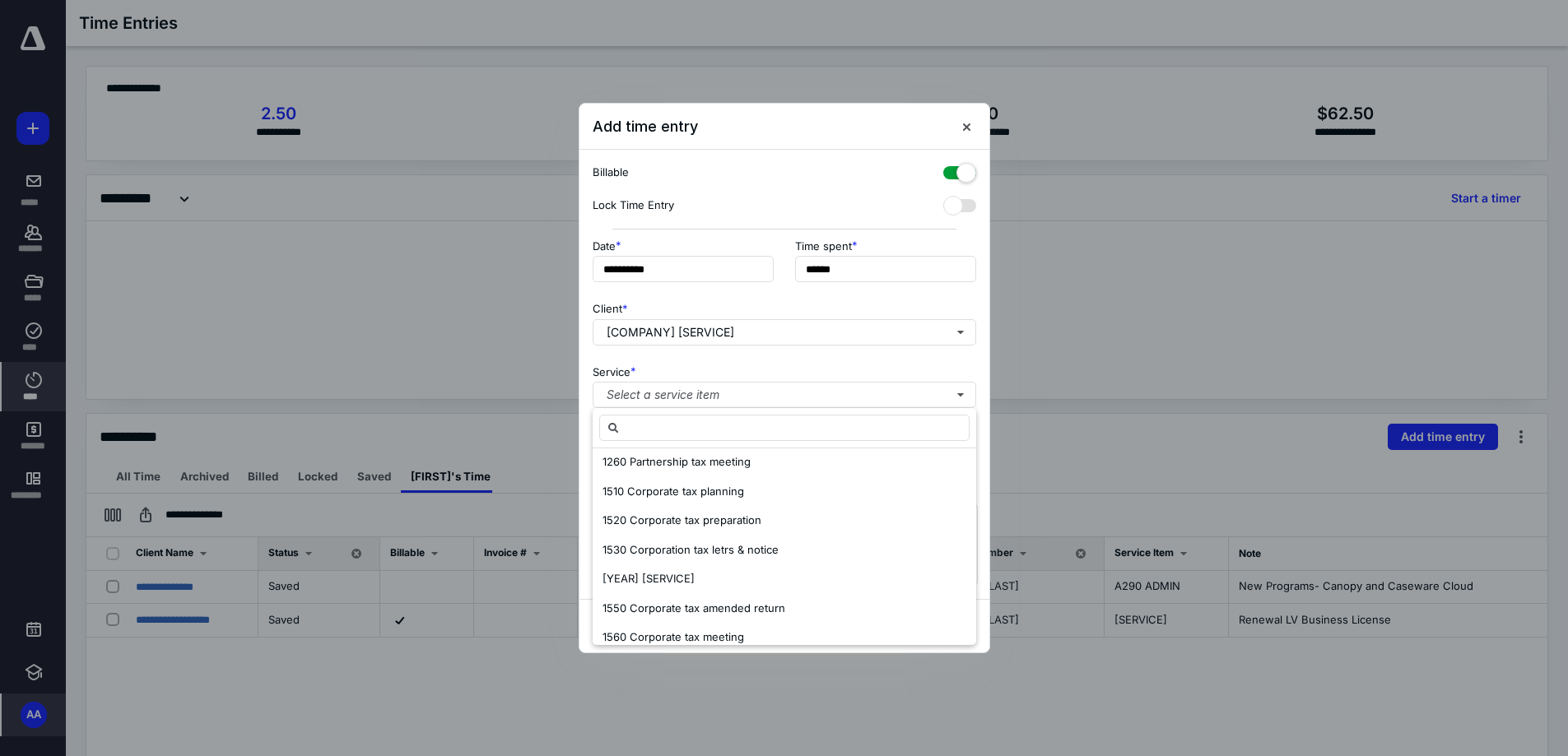 scroll, scrollTop: 1073, scrollLeft: 0, axis: vertical 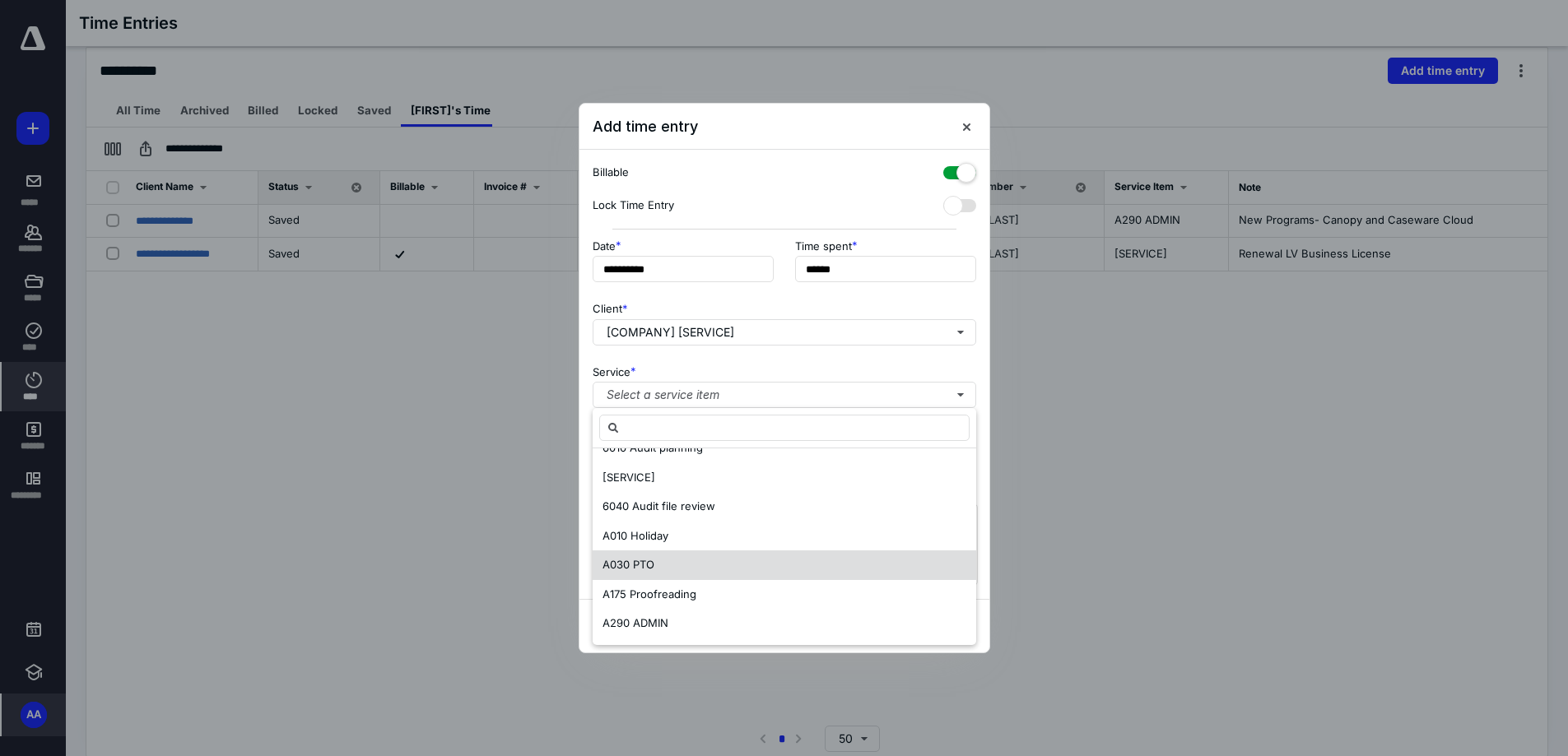 click on "A030 PTO" at bounding box center [784, 565] 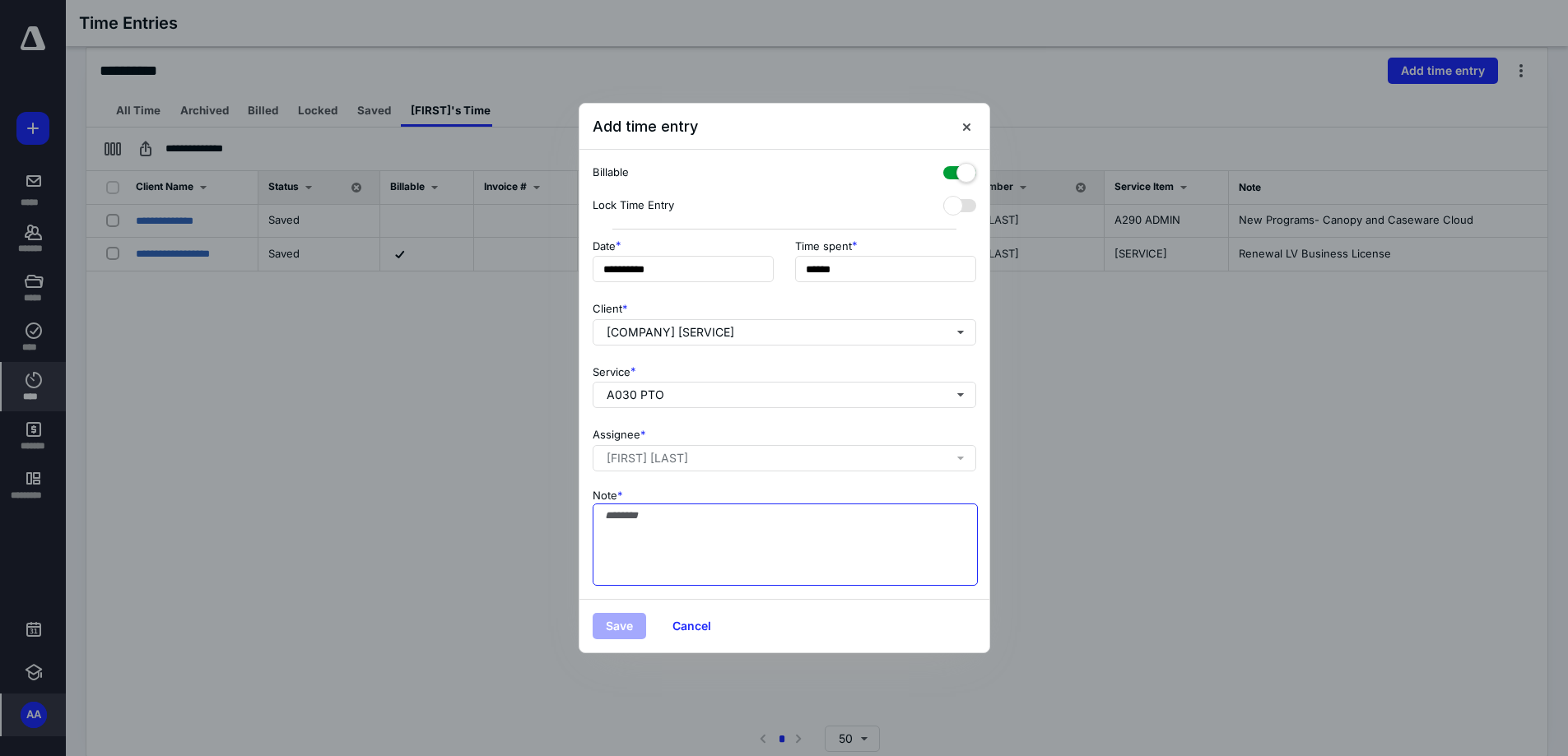 click on "Note *" at bounding box center [785, 545] 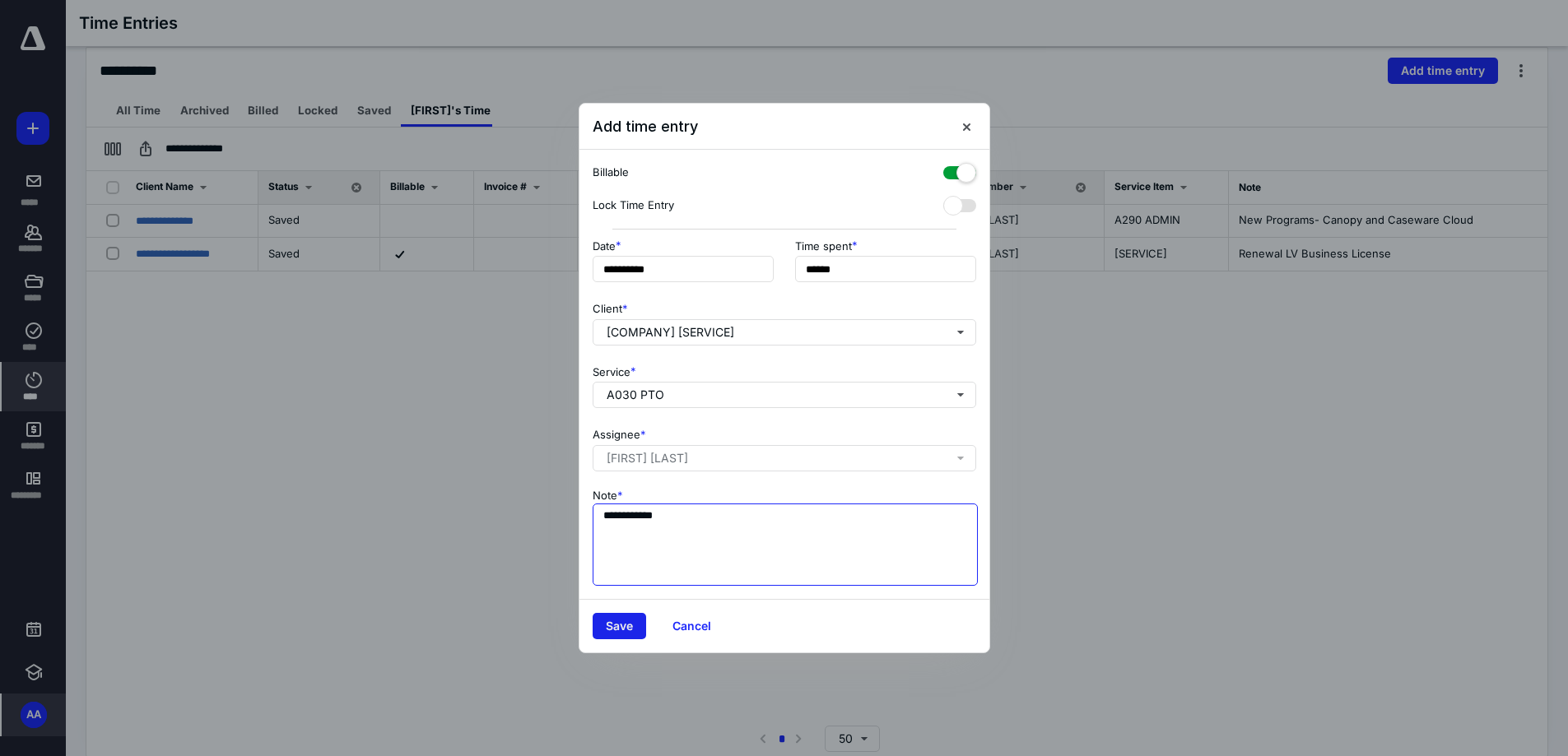 type on "**********" 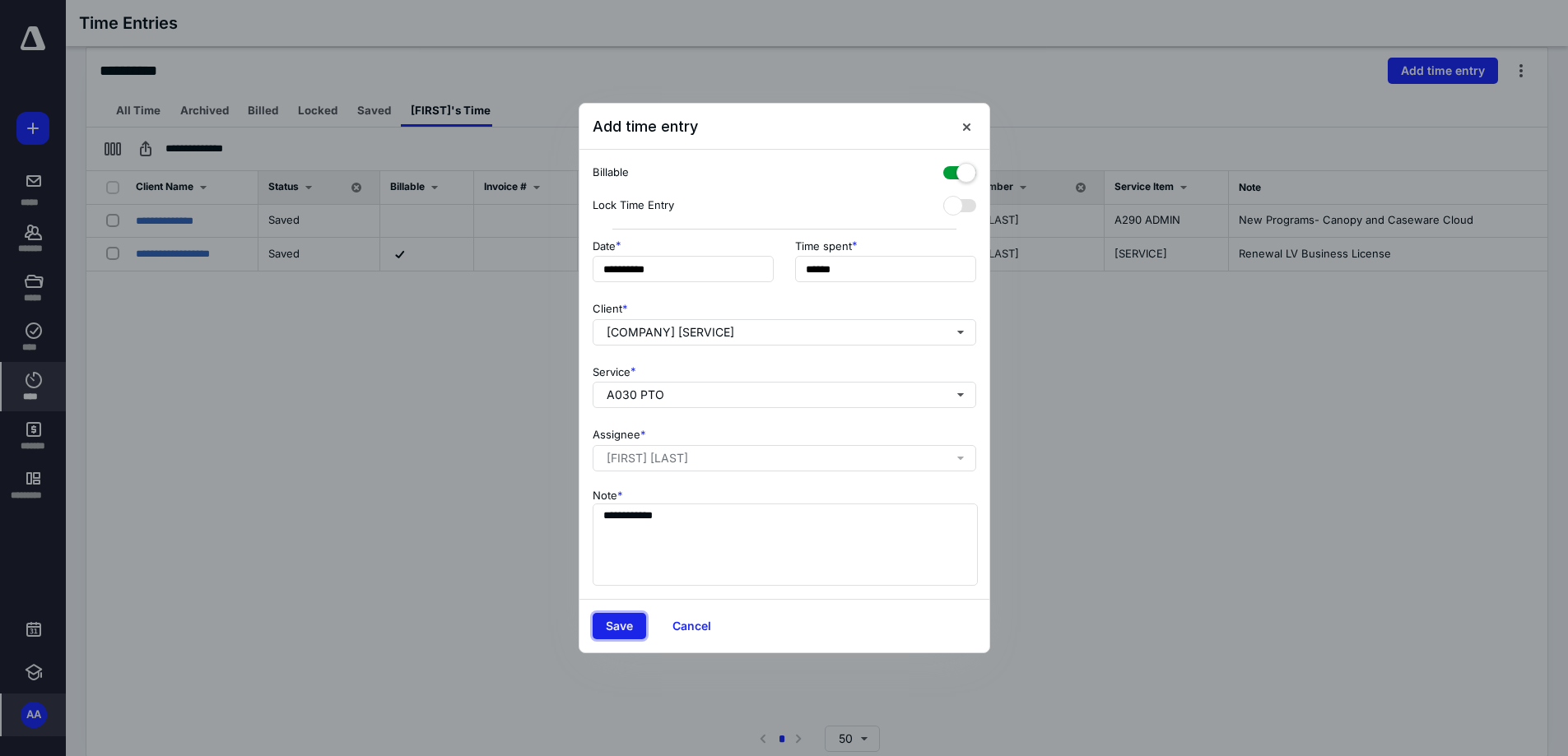 click on "Save" at bounding box center [619, 626] 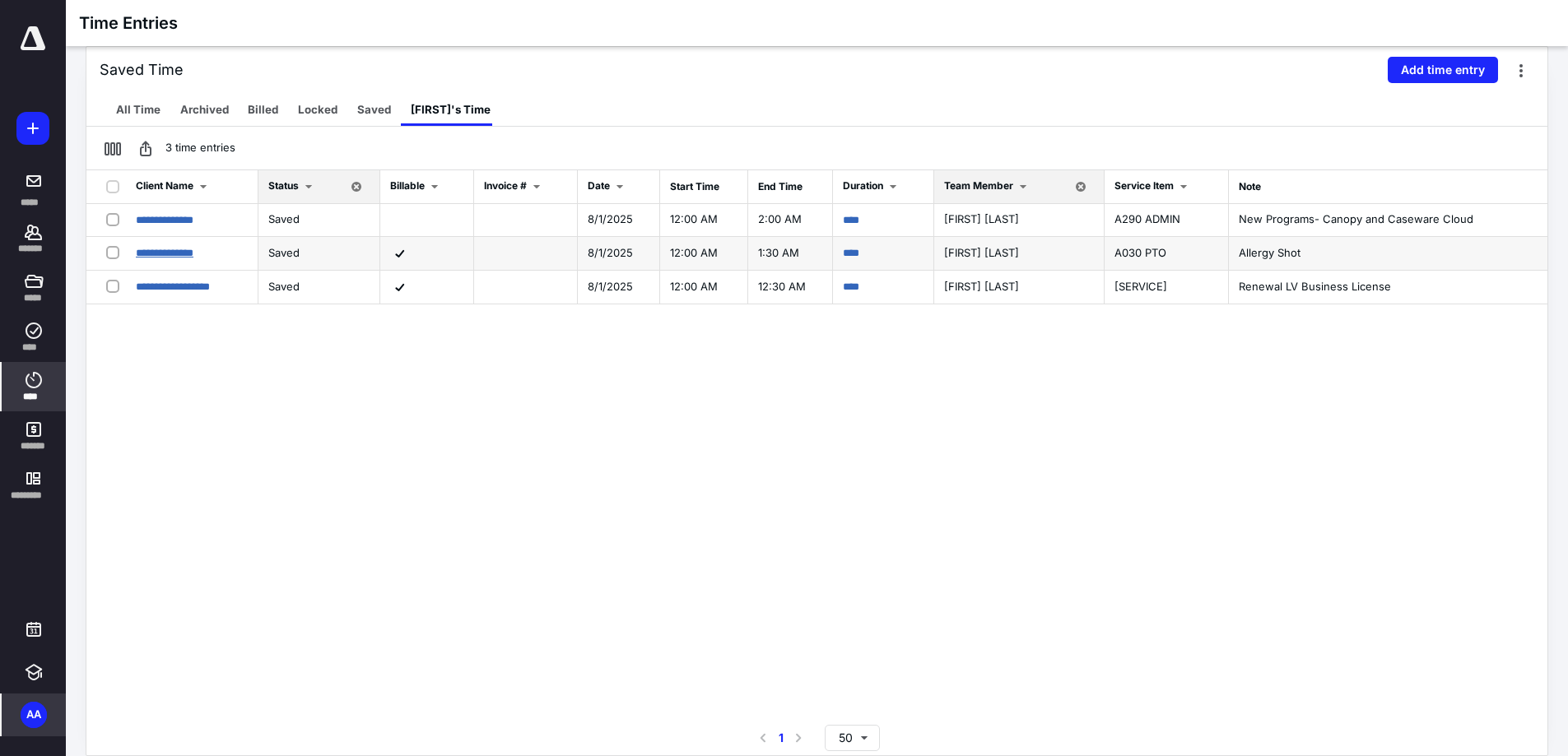 click on "**********" at bounding box center (165, 253) 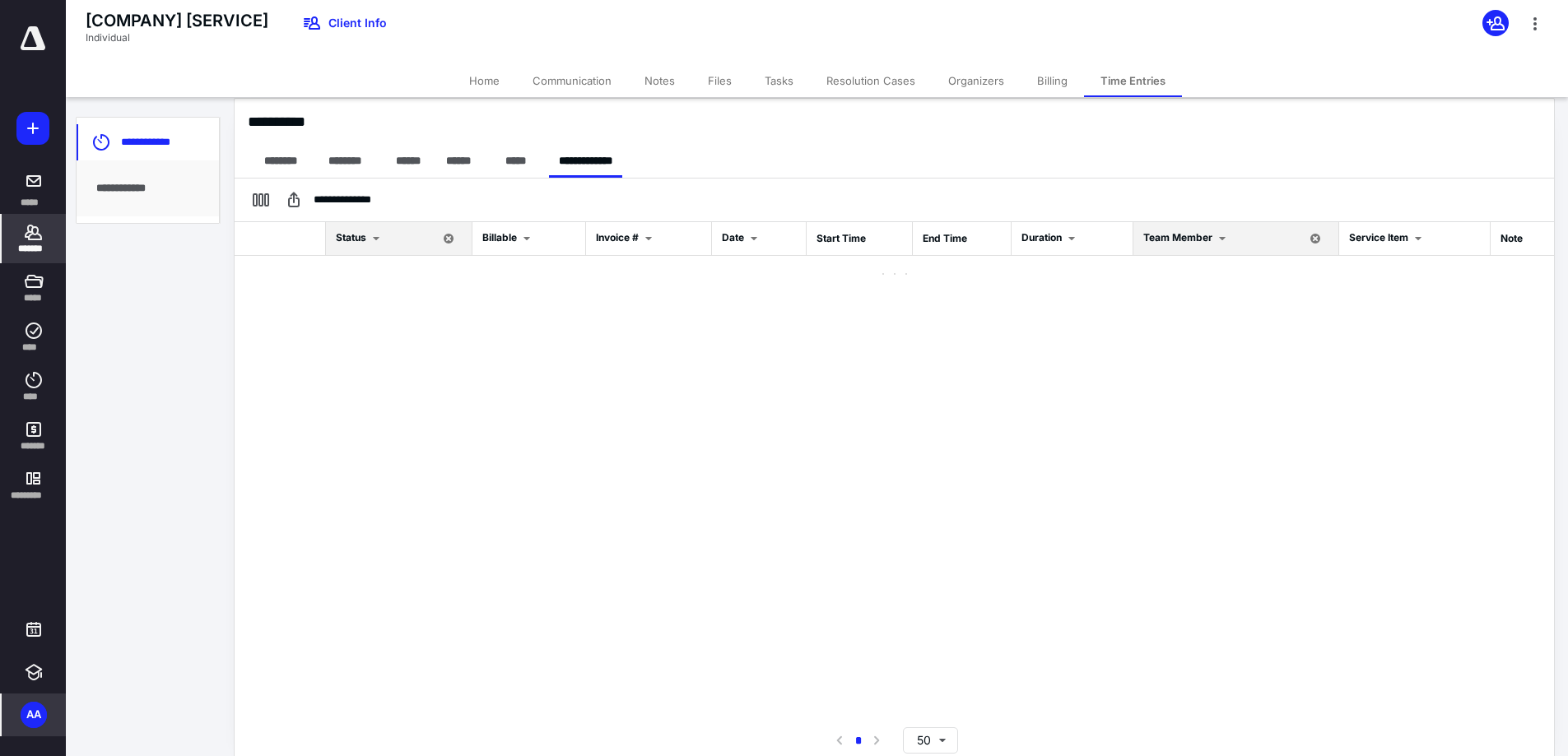 scroll, scrollTop: 368, scrollLeft: 0, axis: vertical 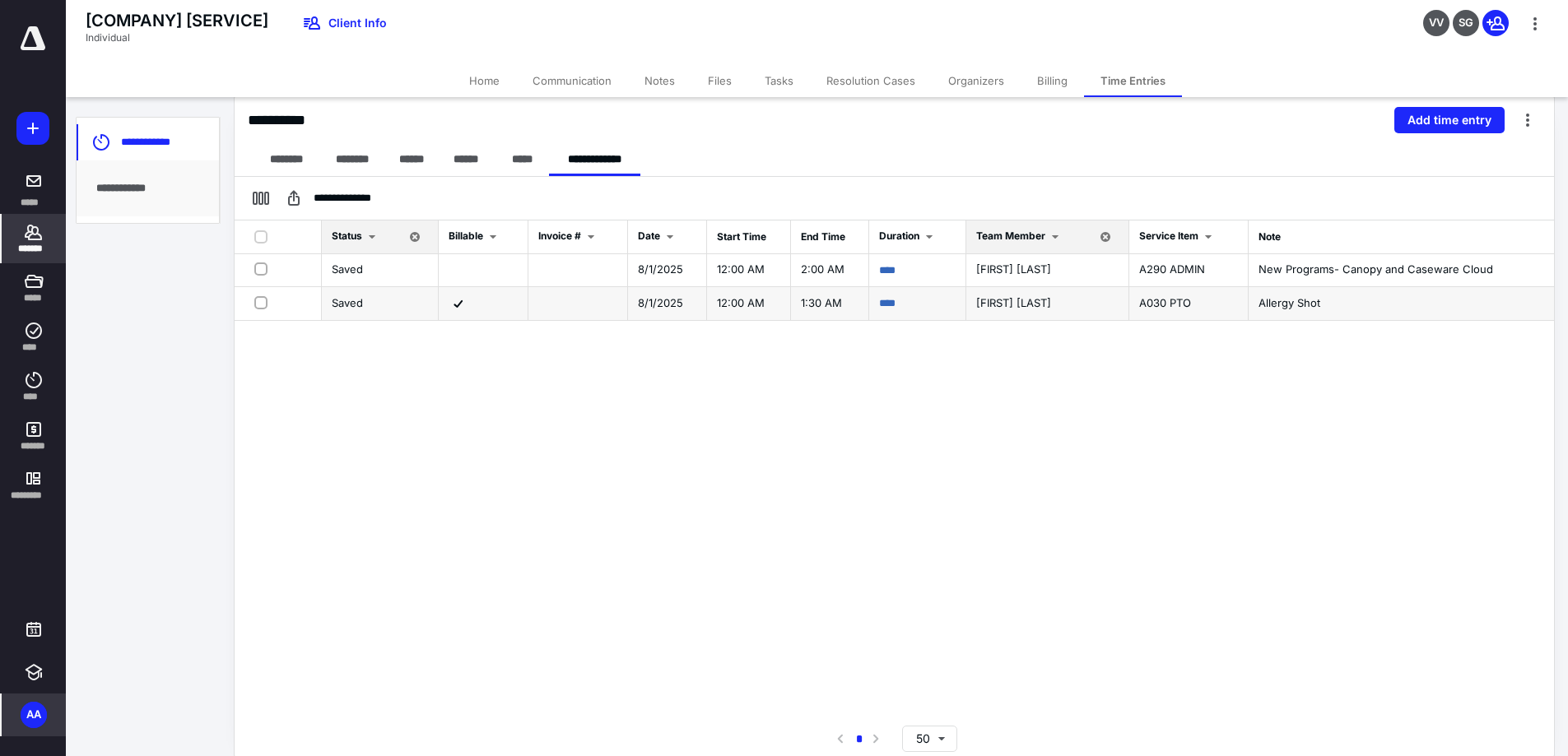 click at bounding box center [483, 304] 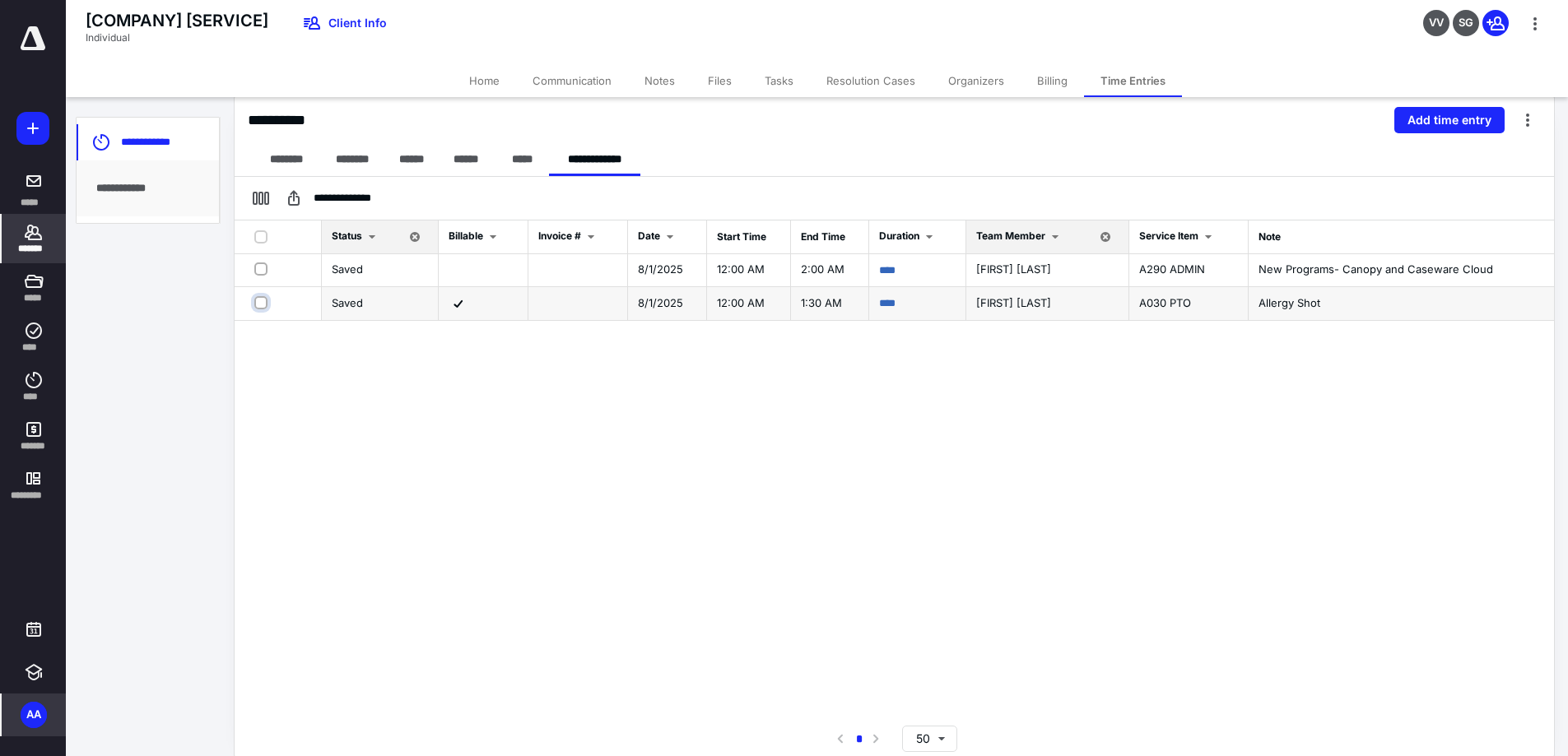 click at bounding box center (263, 303) 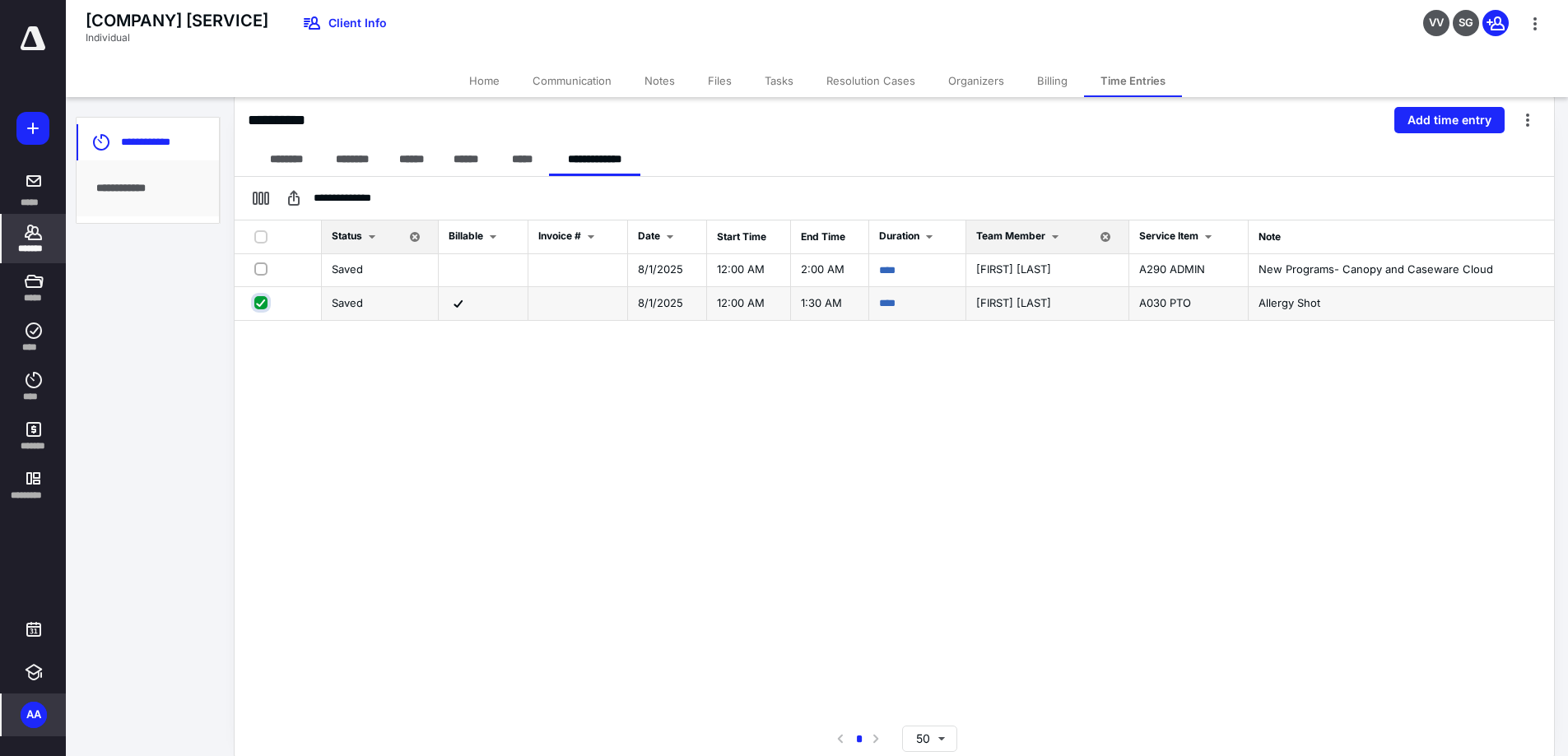 checkbox on "true" 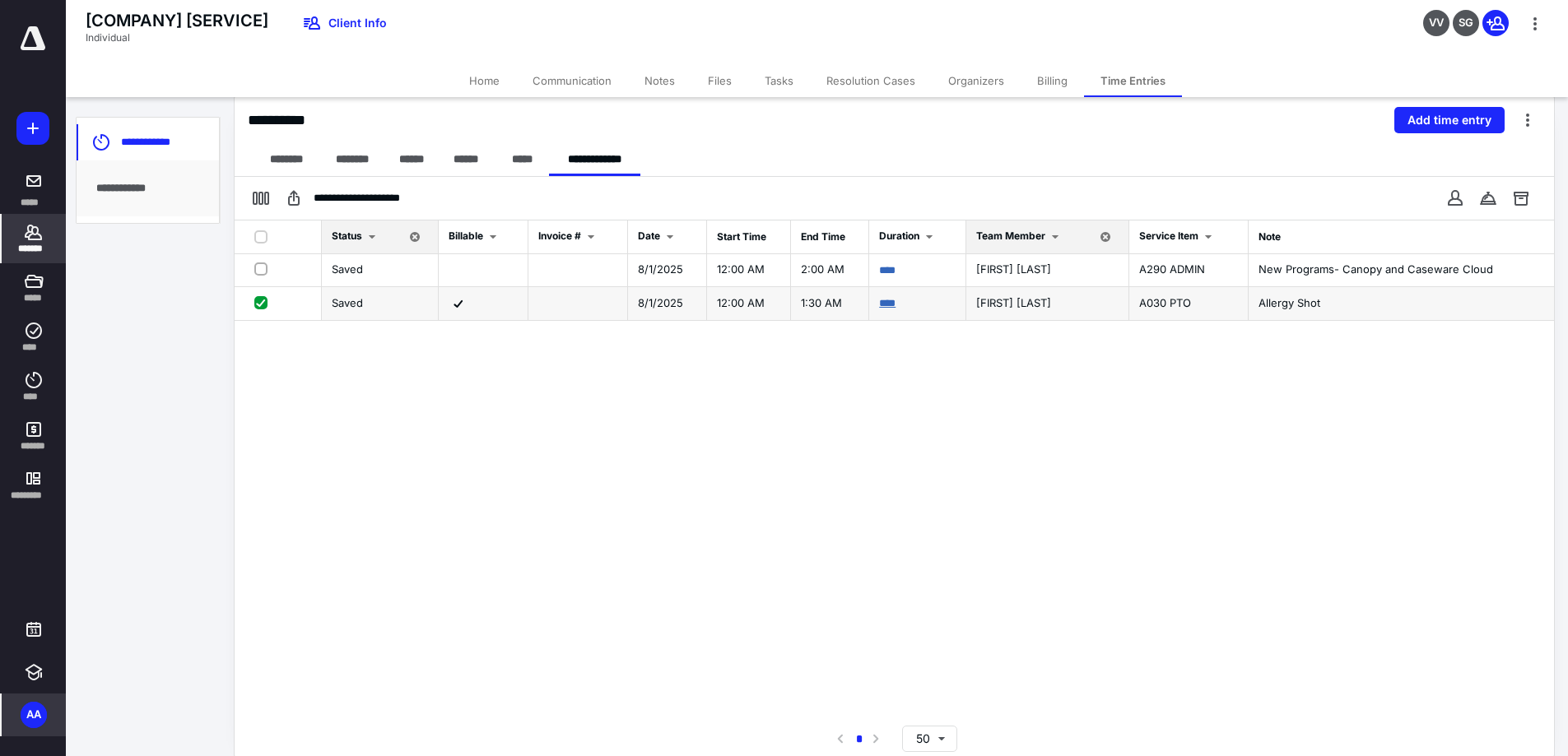 click on "****" at bounding box center [887, 303] 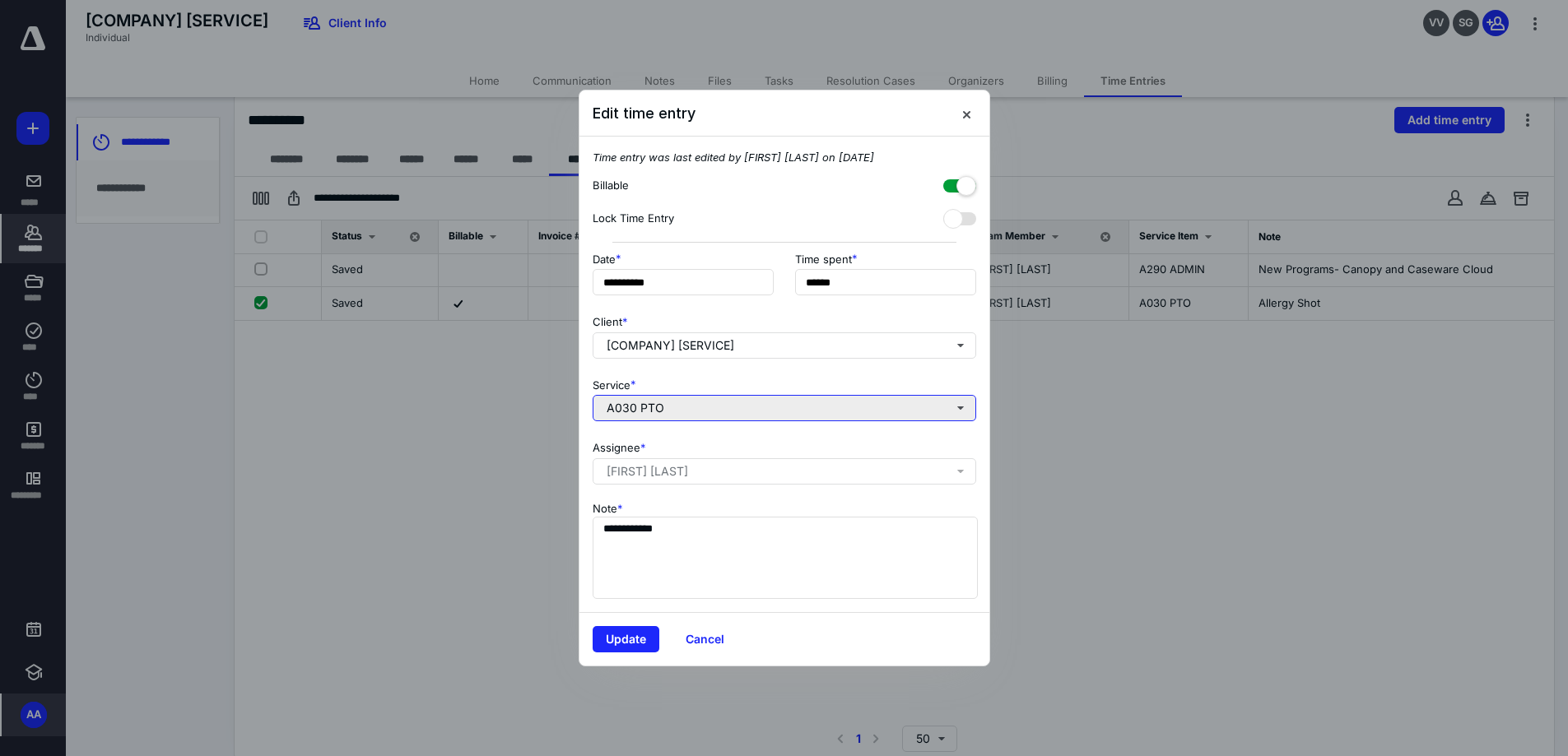 click on "A030 PTO" at bounding box center [784, 408] 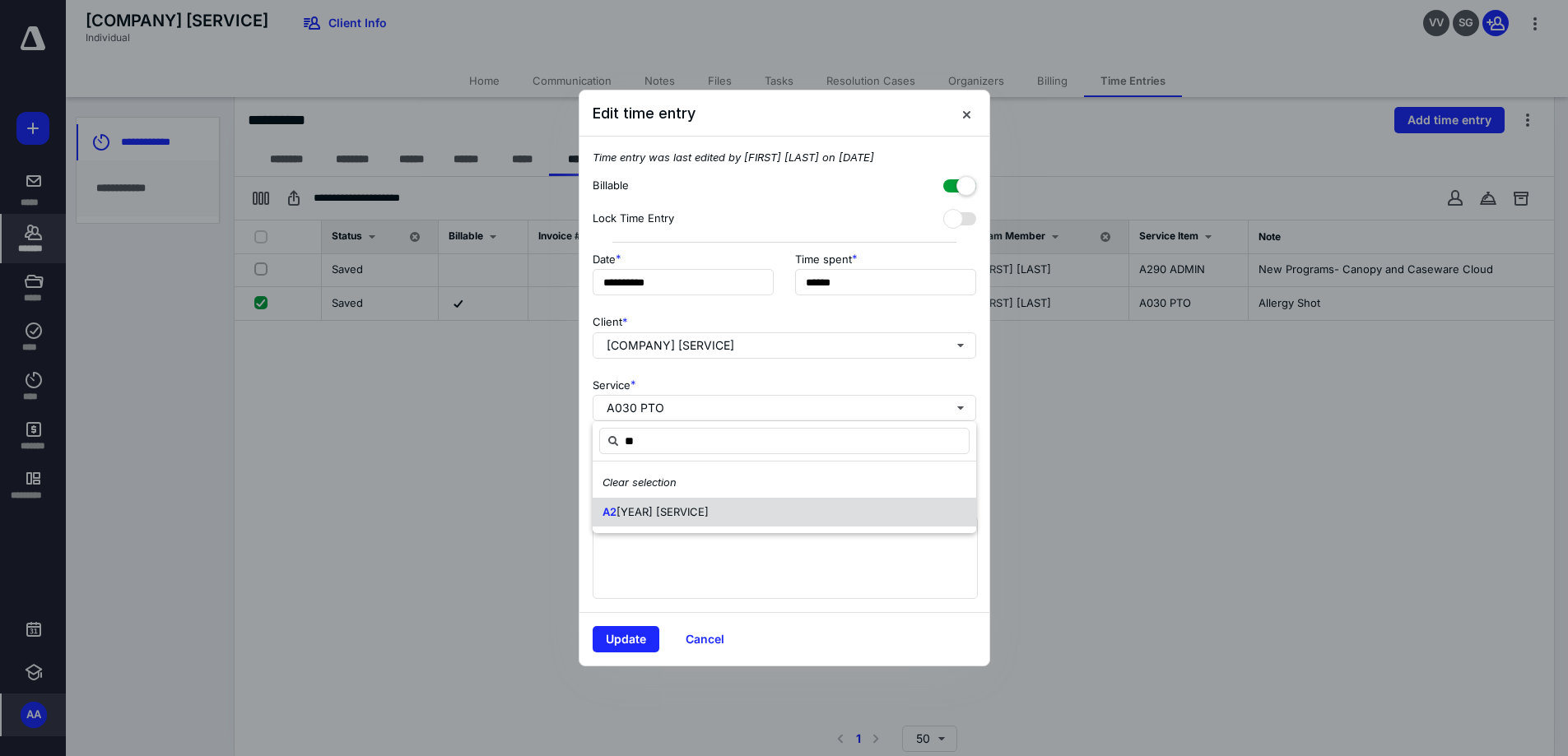 click on "[YEAR] [SERVICE]" at bounding box center [663, 512] 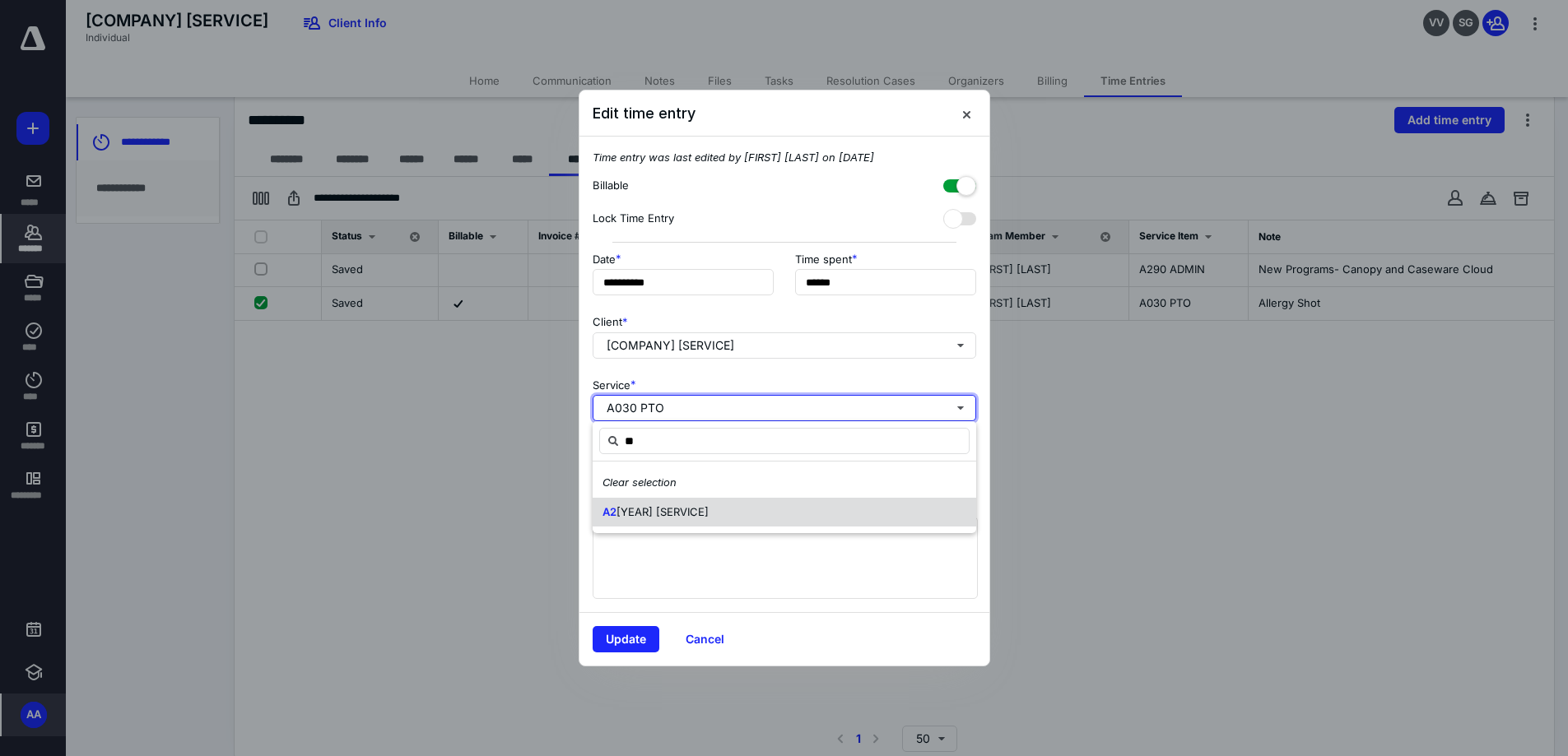 type 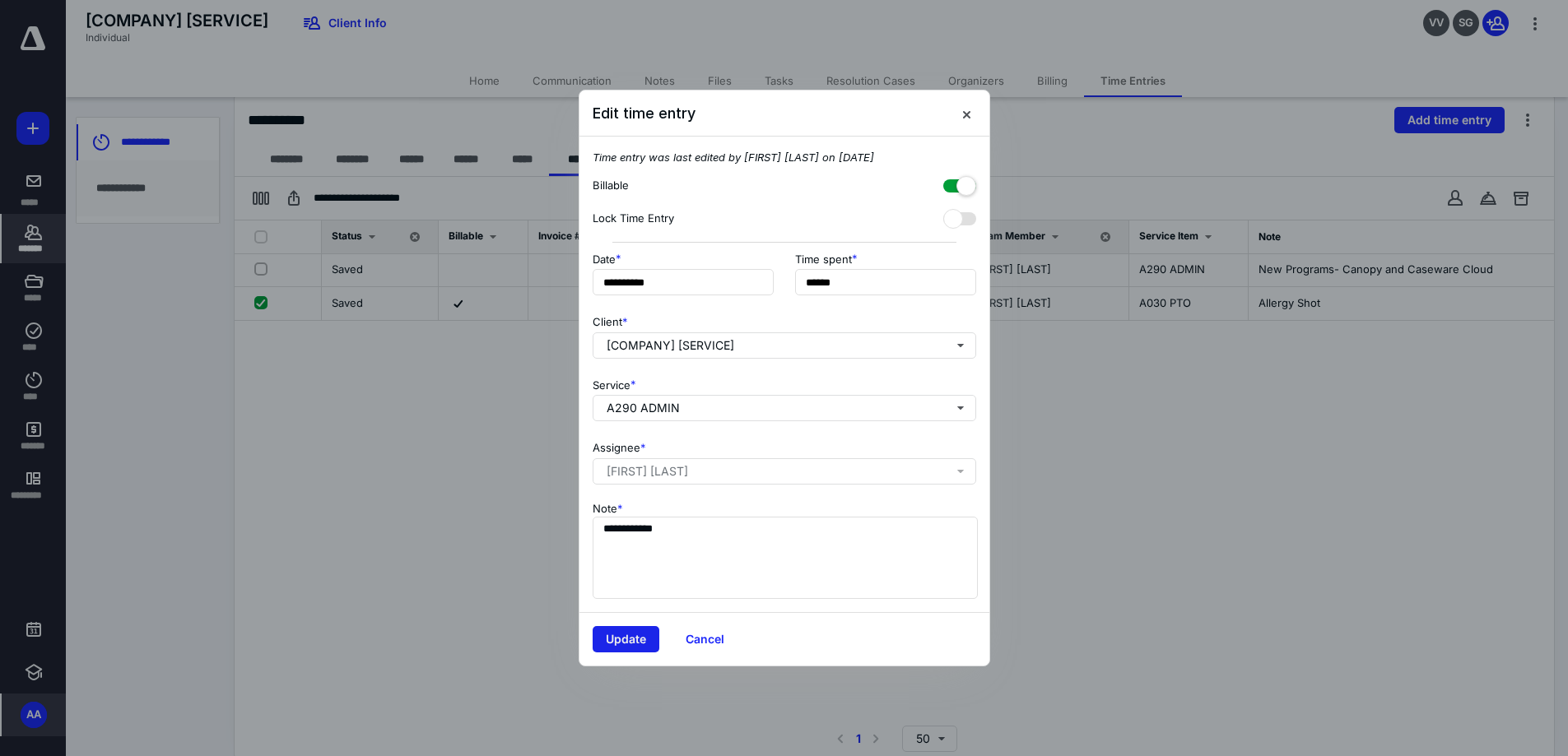 click on "Update" at bounding box center (626, 639) 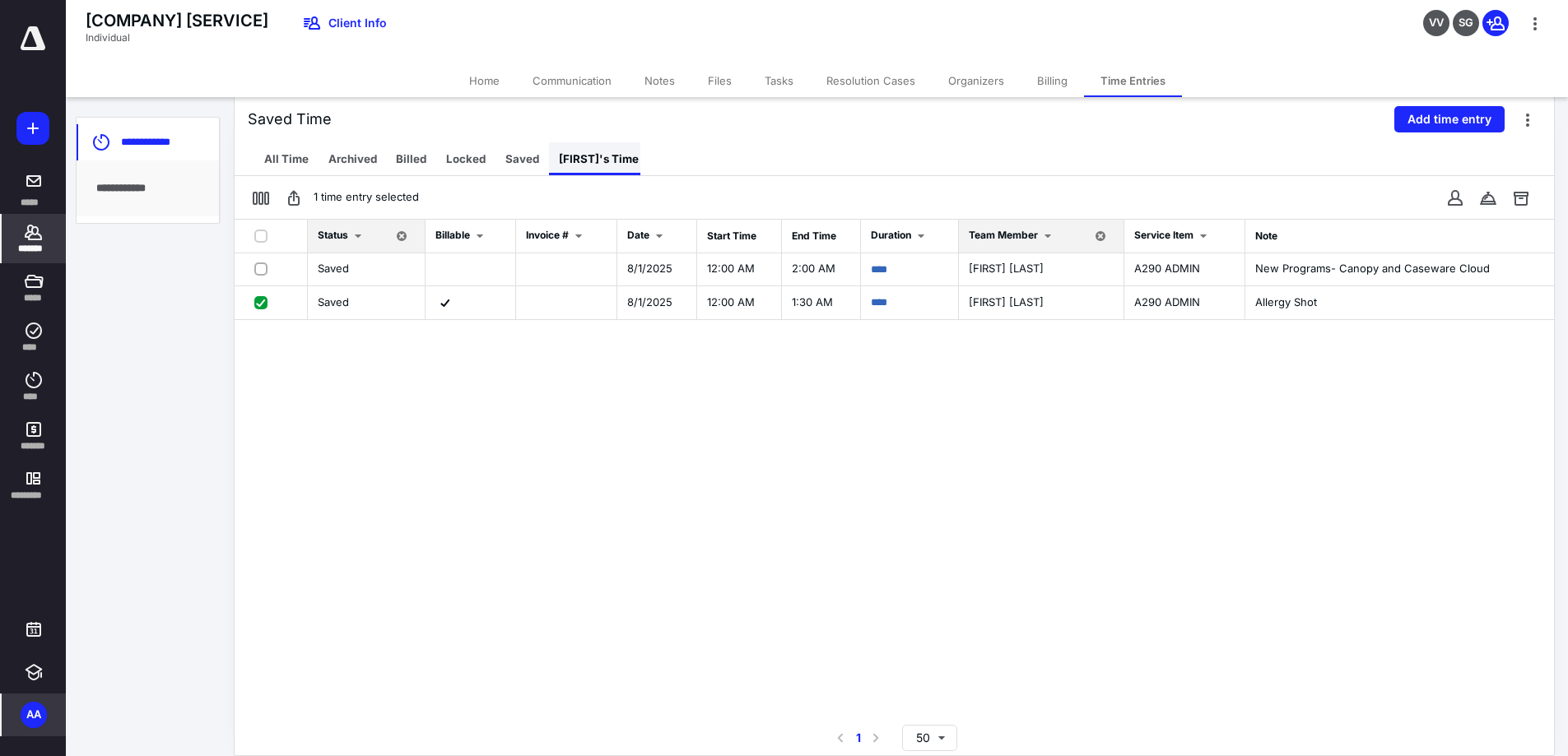 click on "[FIRST]'s Time" at bounding box center (598, 159) 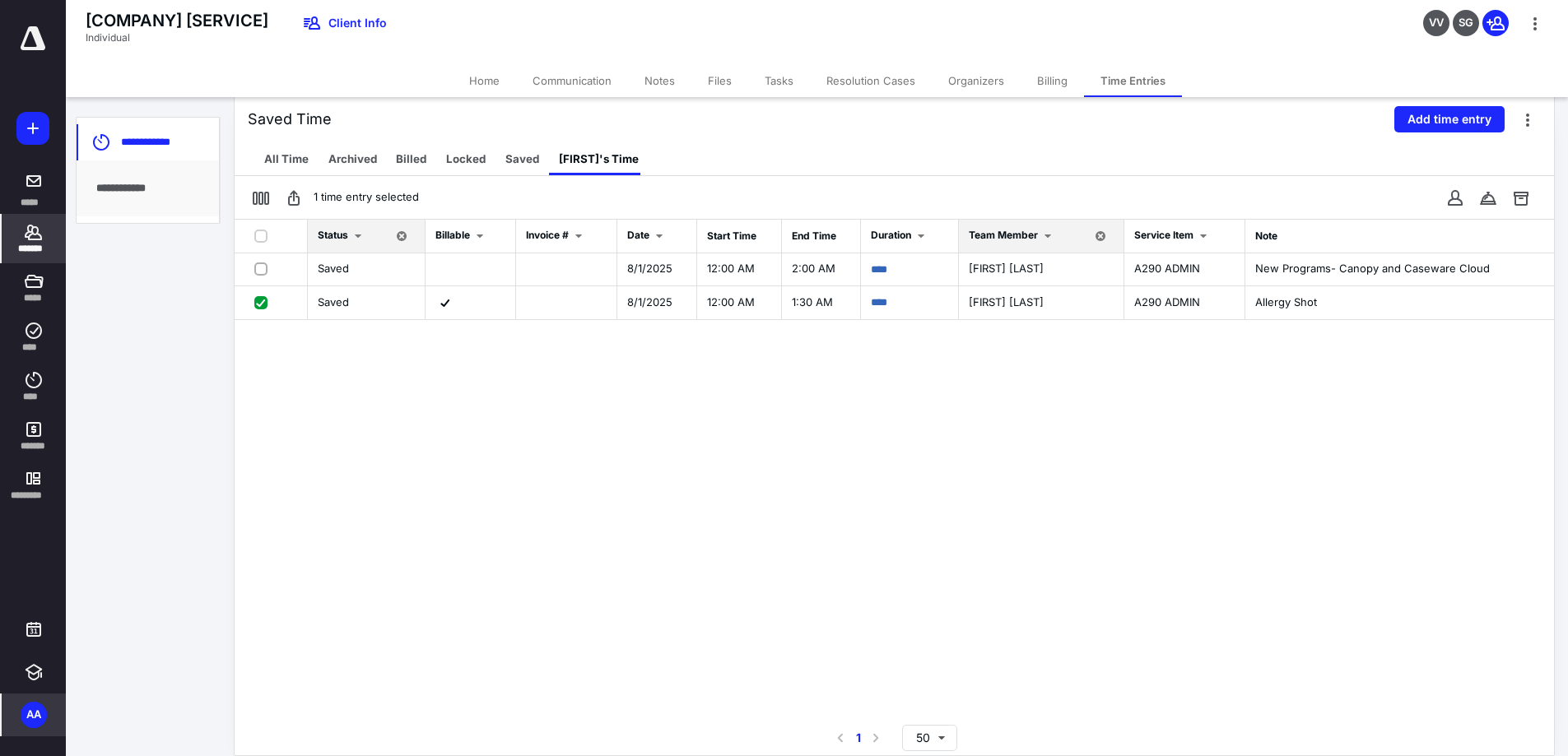 click on "[FIRST]'s Time" at bounding box center [598, 159] 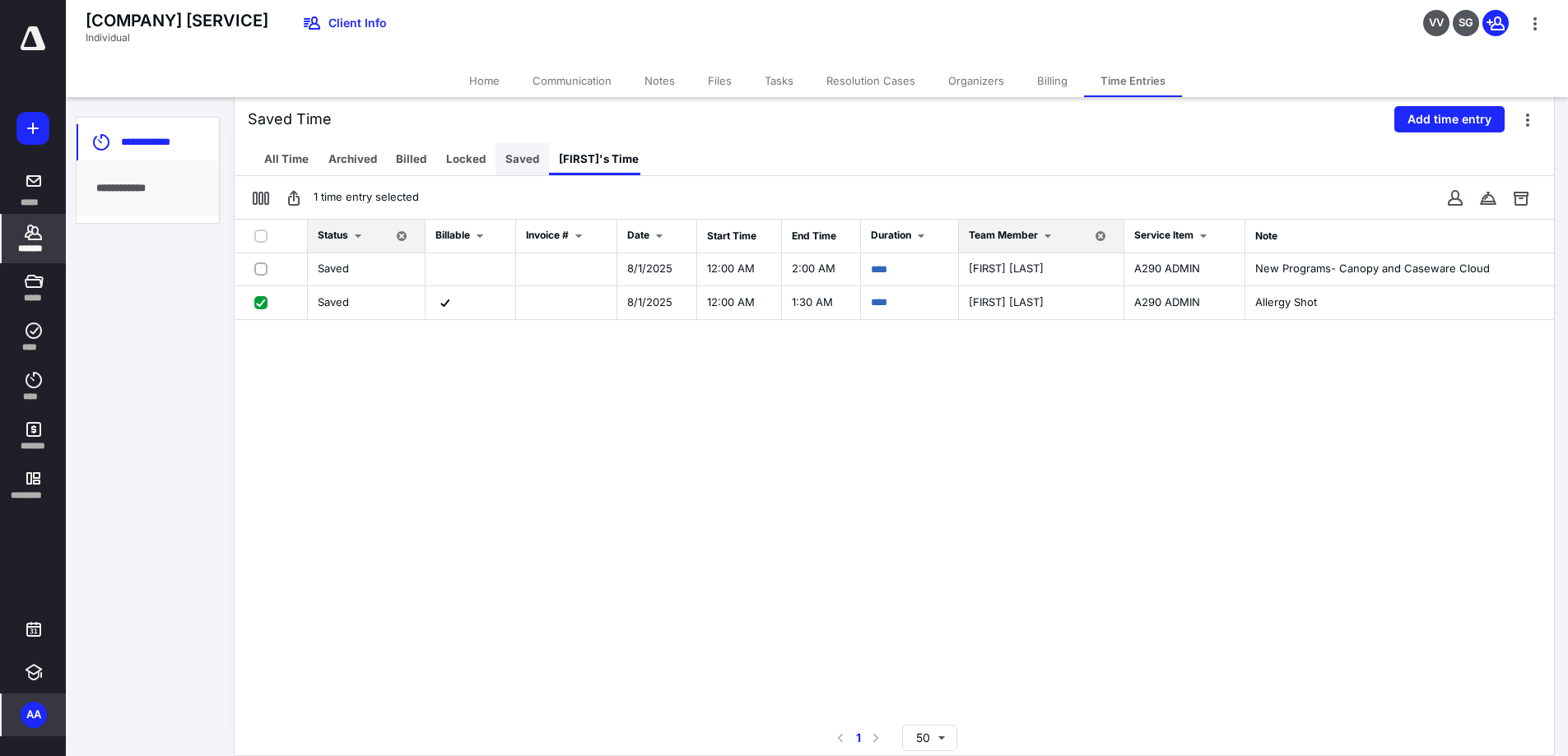 click on "Saved" at bounding box center [522, 159] 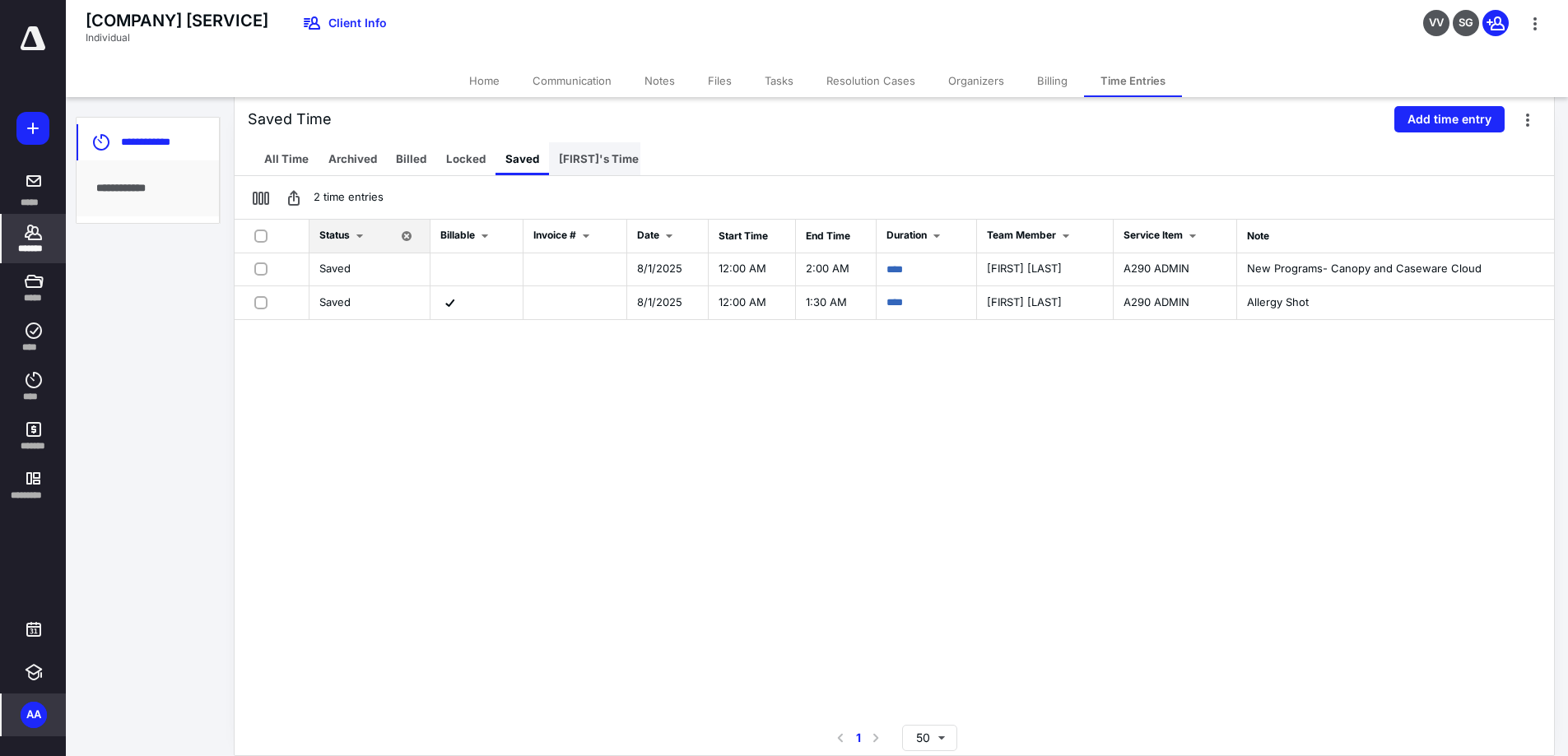click on "[FIRST]'s Time" at bounding box center (598, 159) 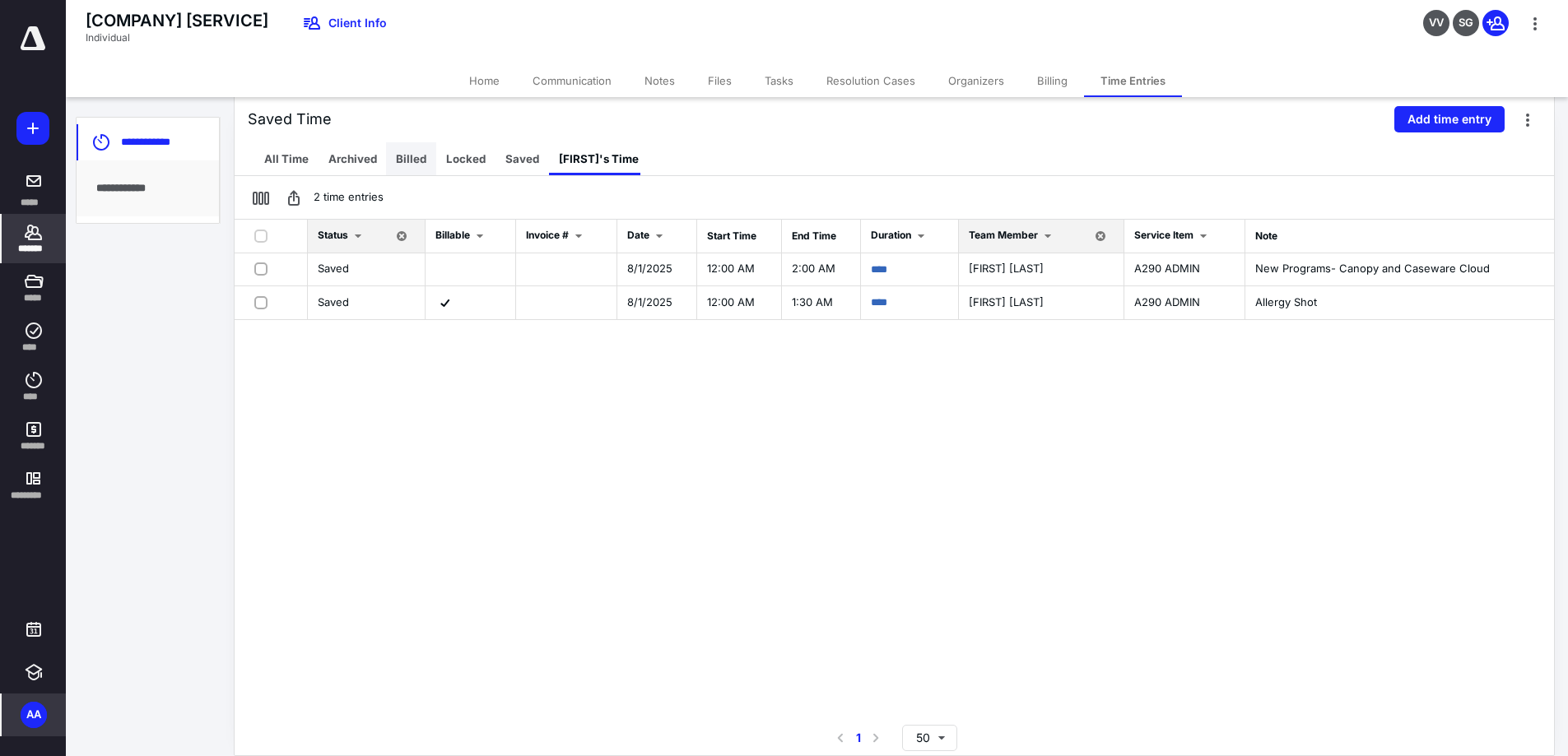 click on "Billed" at bounding box center (411, 159) 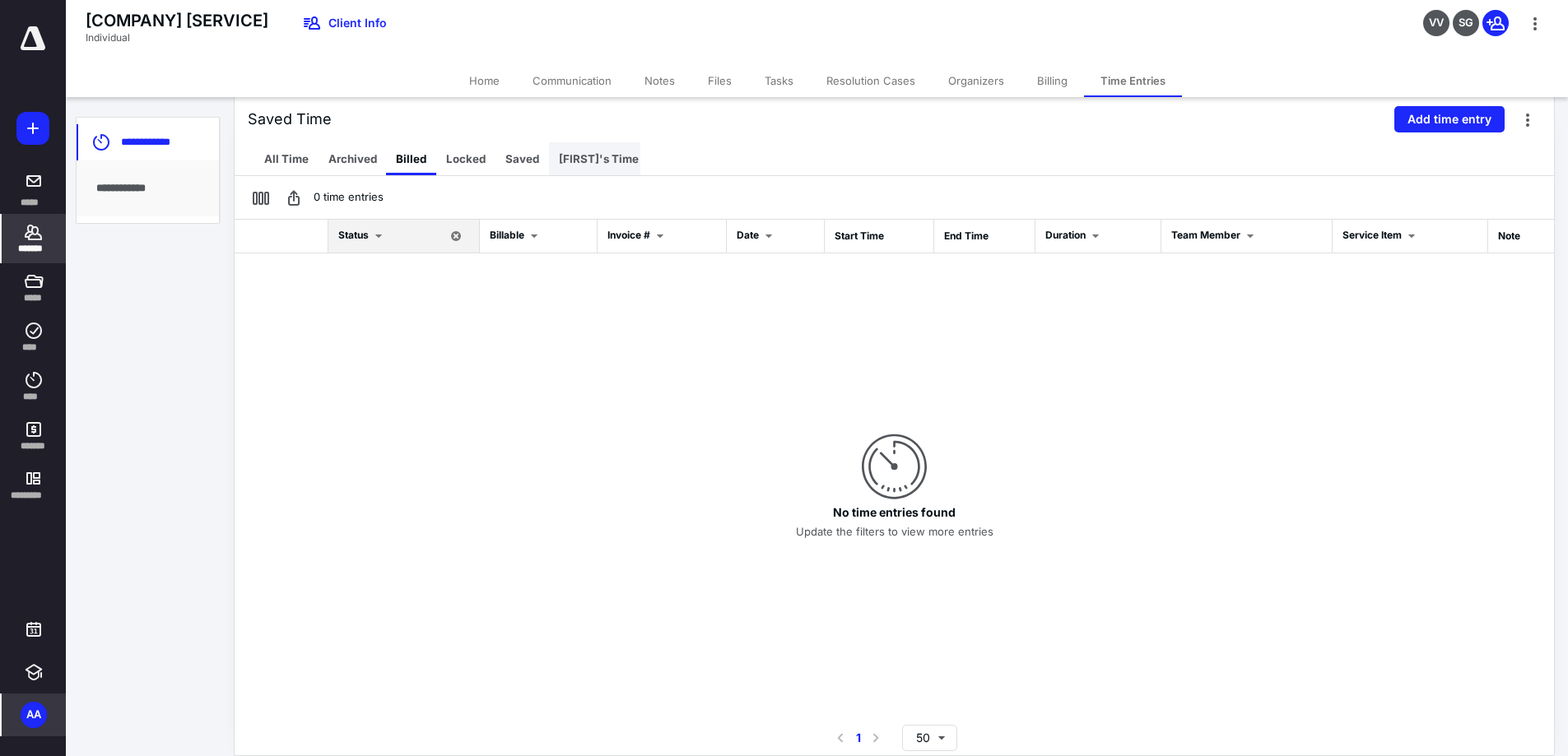 click on "[FIRST]'s Time" at bounding box center (598, 159) 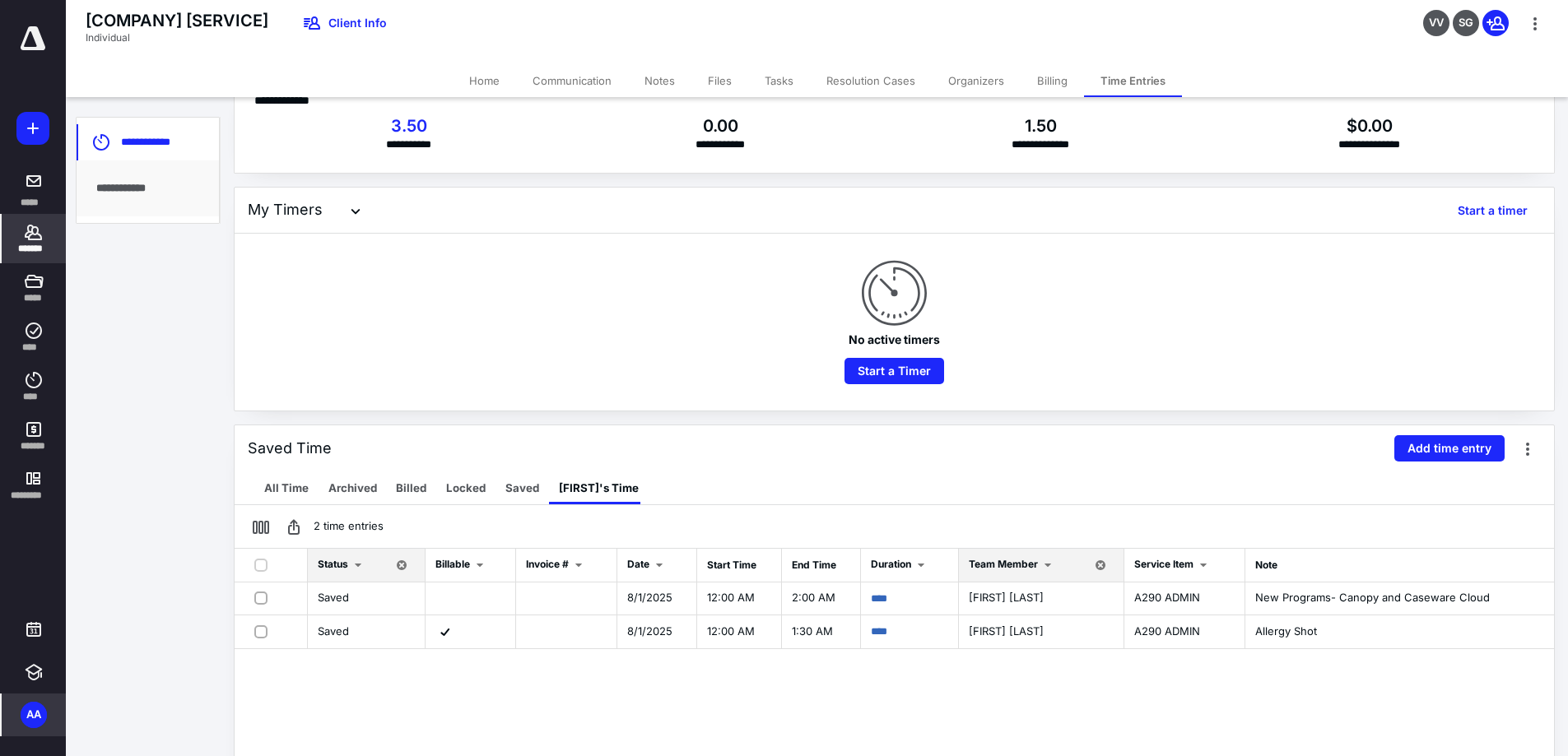 scroll, scrollTop: 0, scrollLeft: 0, axis: both 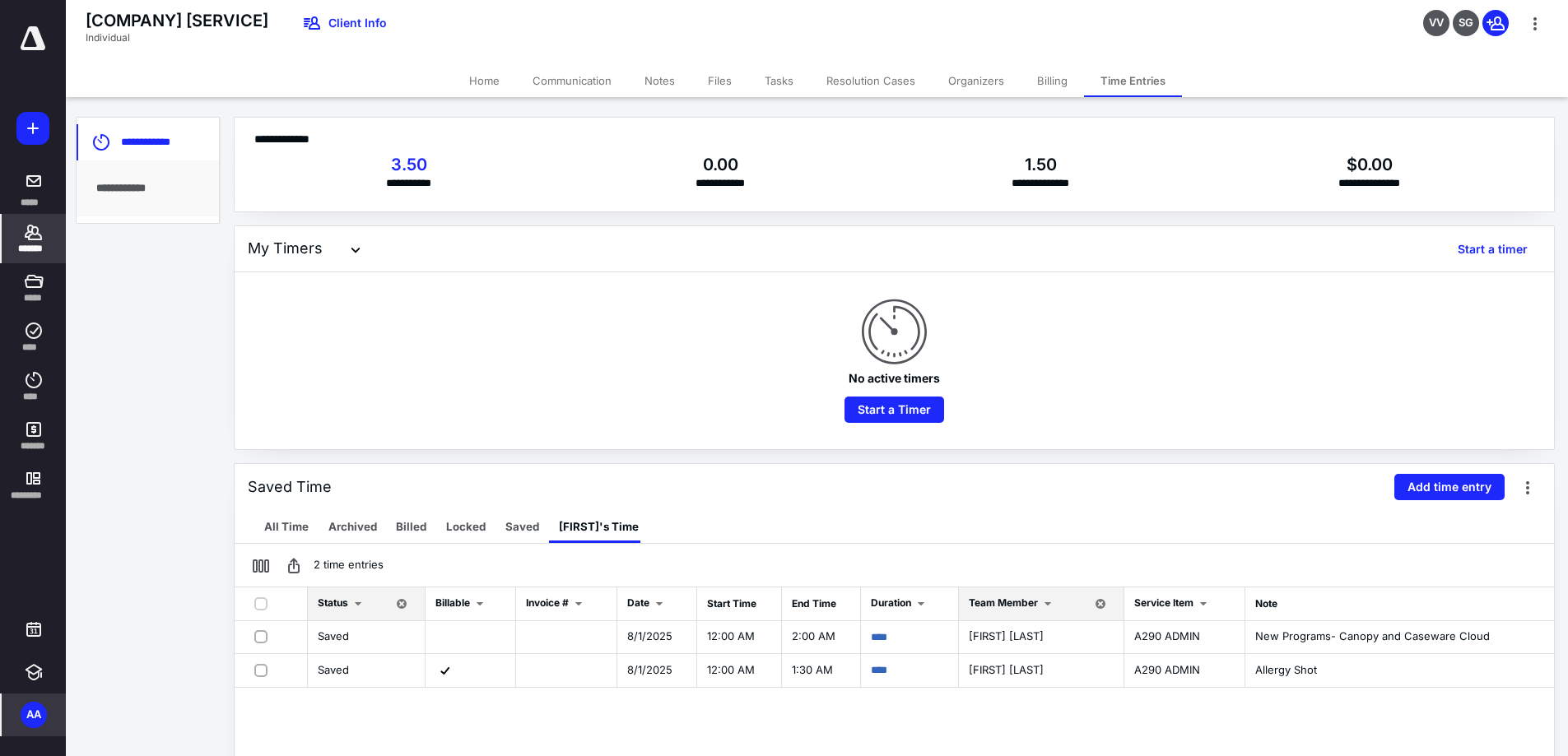 click on "*******" at bounding box center [34, 248] 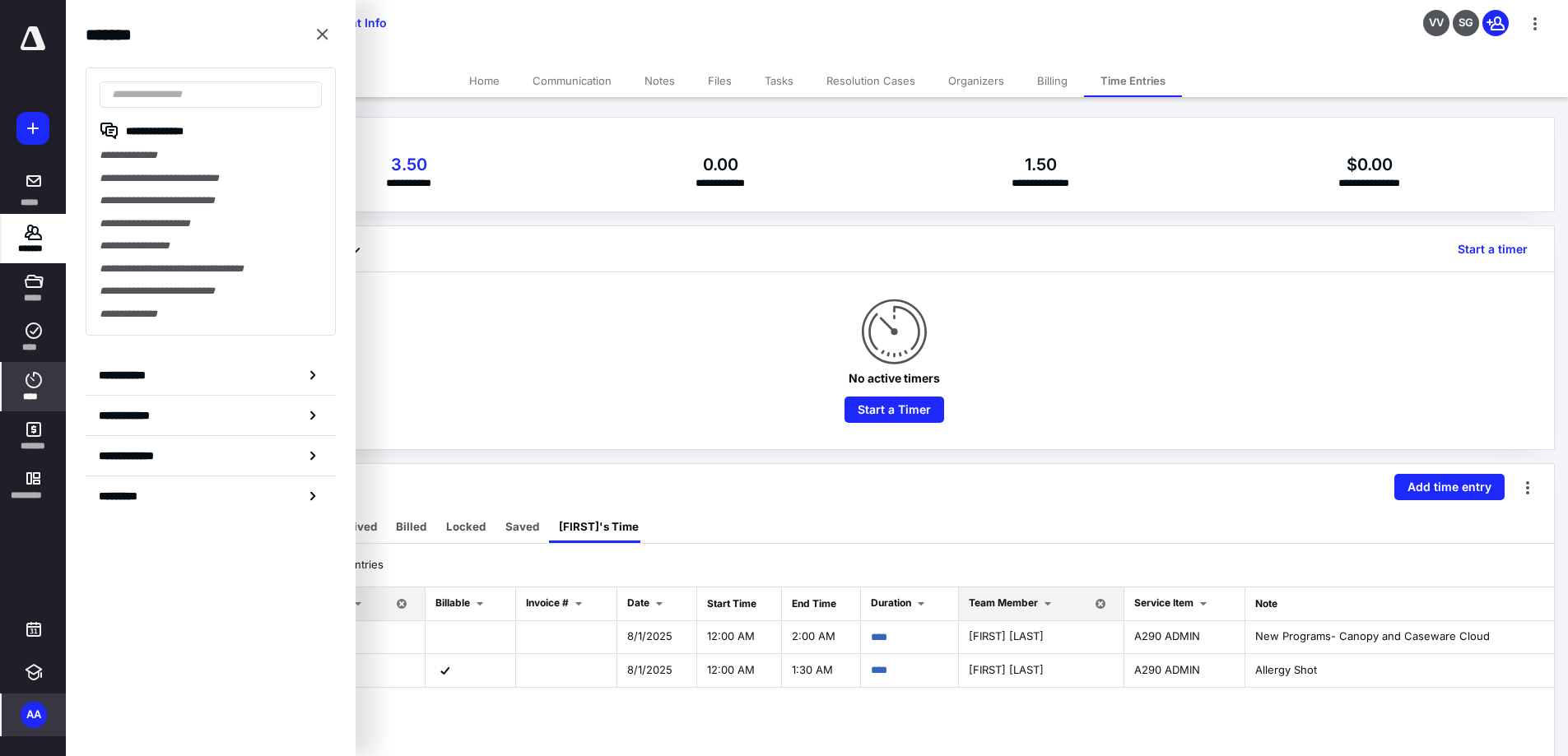 click on "****" at bounding box center (34, 397) 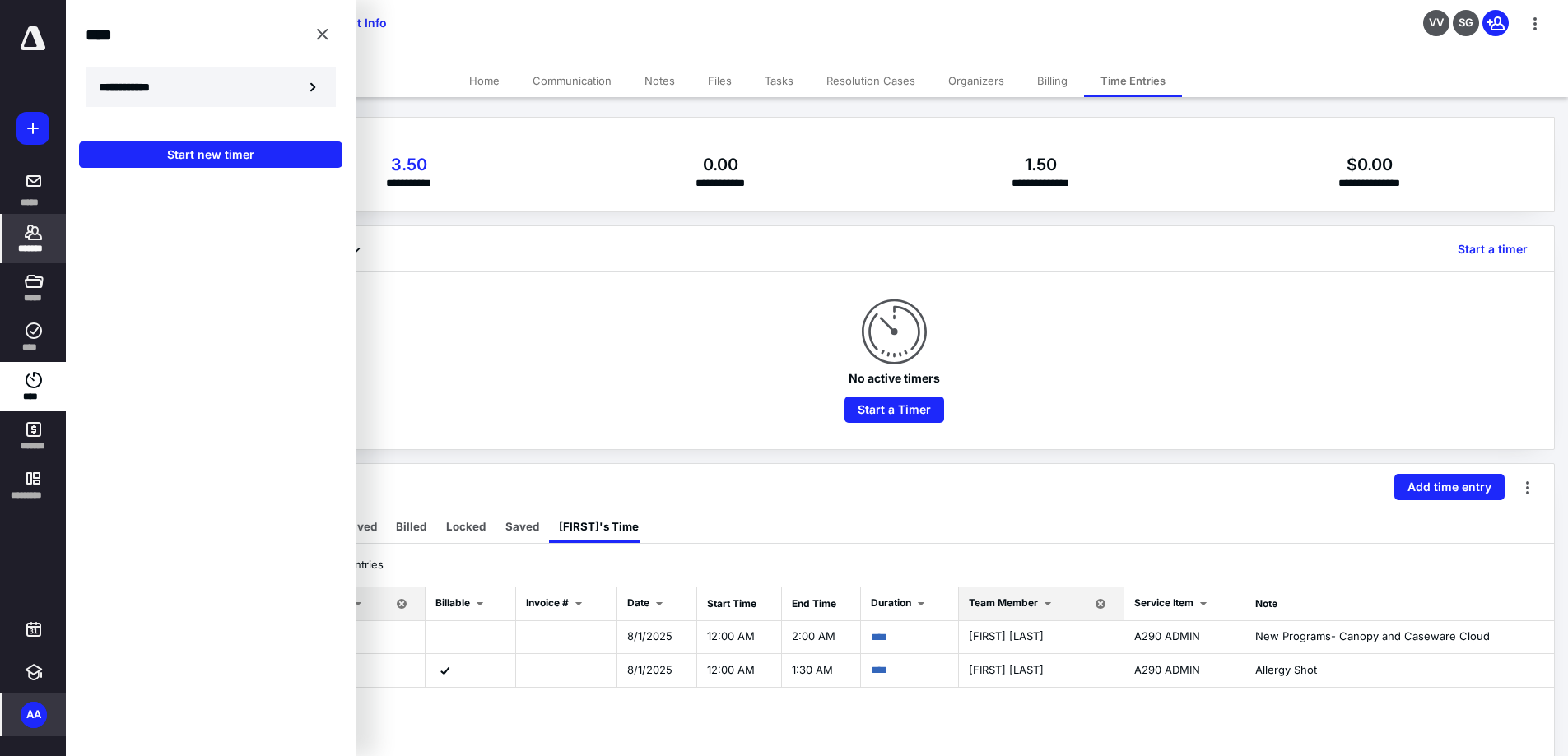 click on "**********" at bounding box center [211, 87] 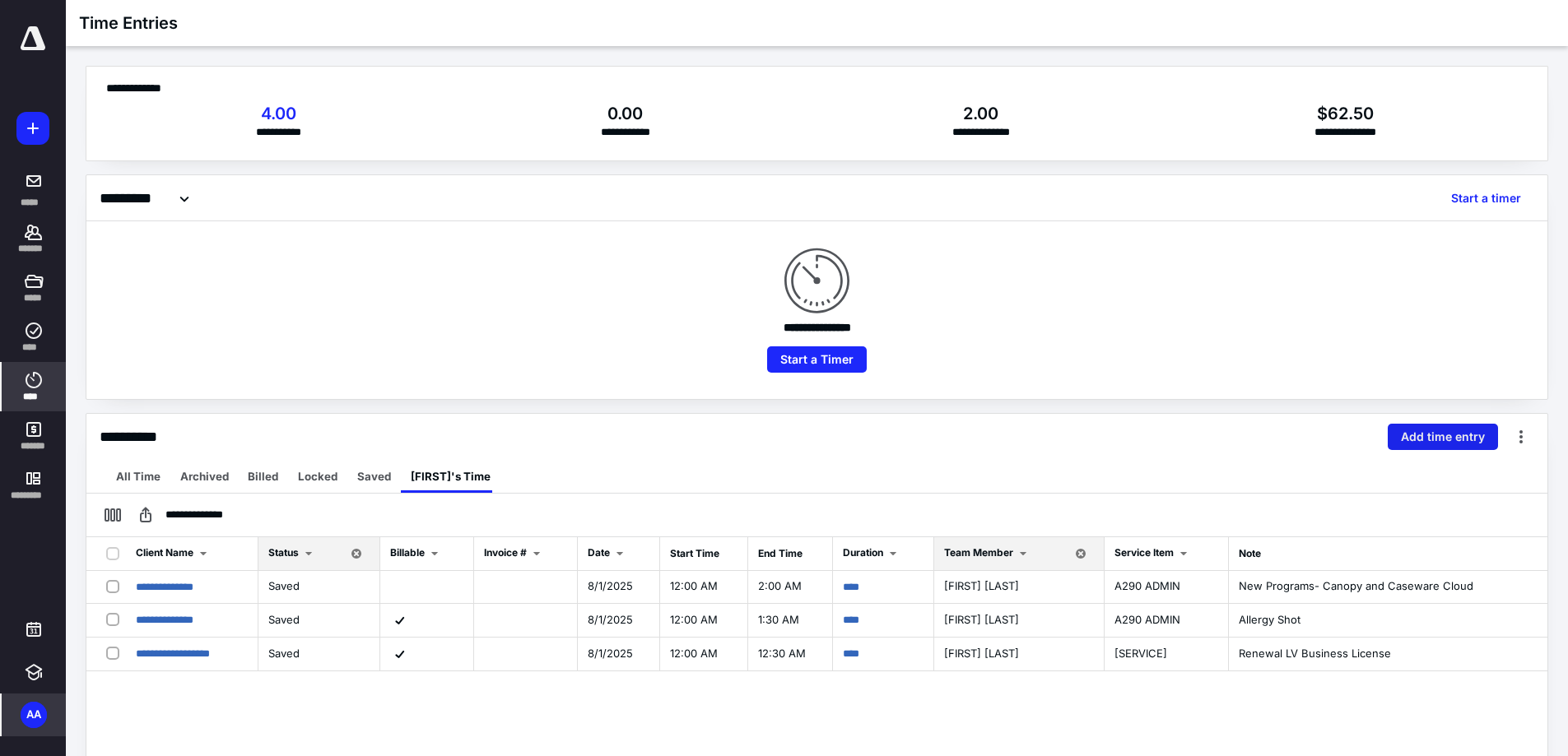 click on "Add time entry" at bounding box center [1443, 437] 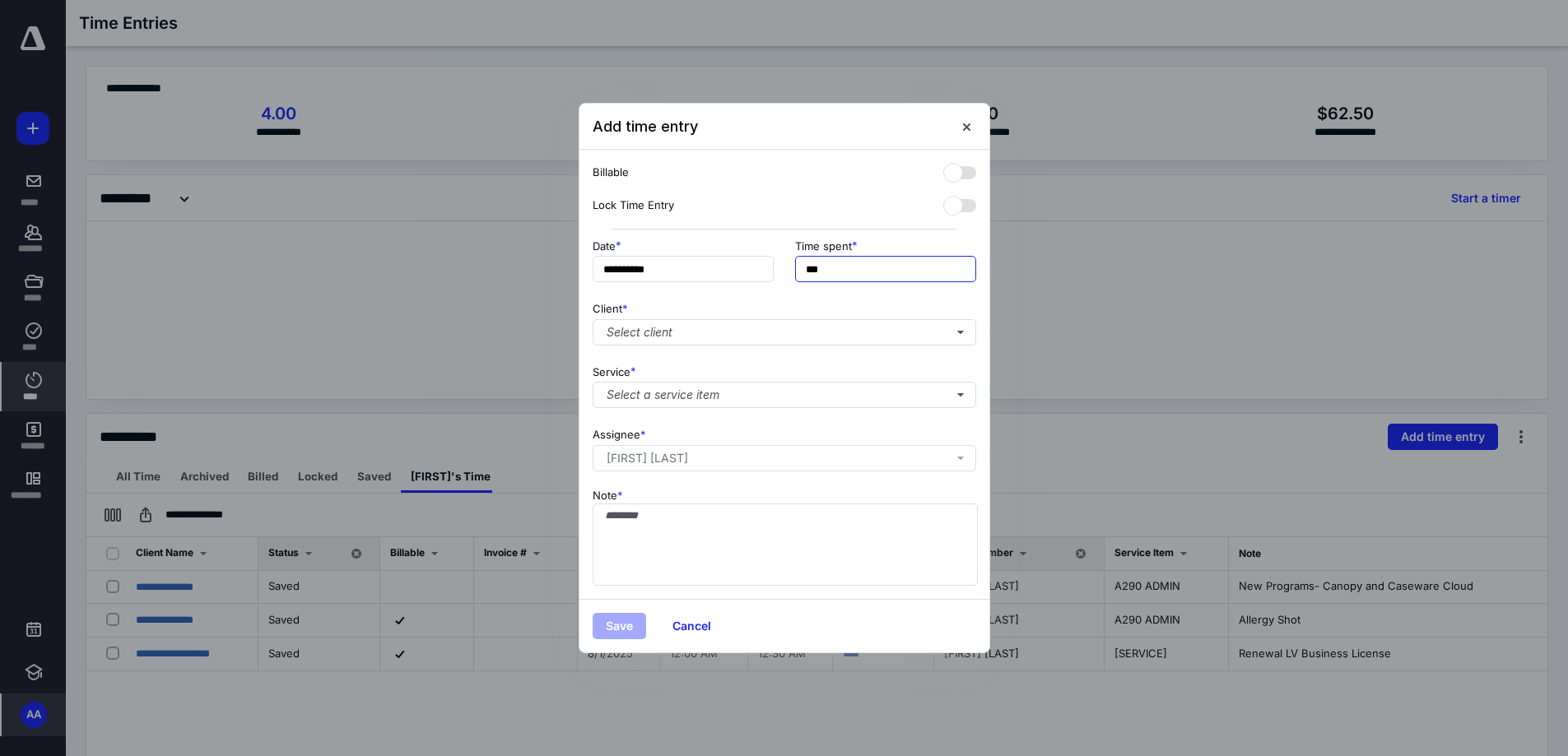 click on "***" at bounding box center [886, 269] 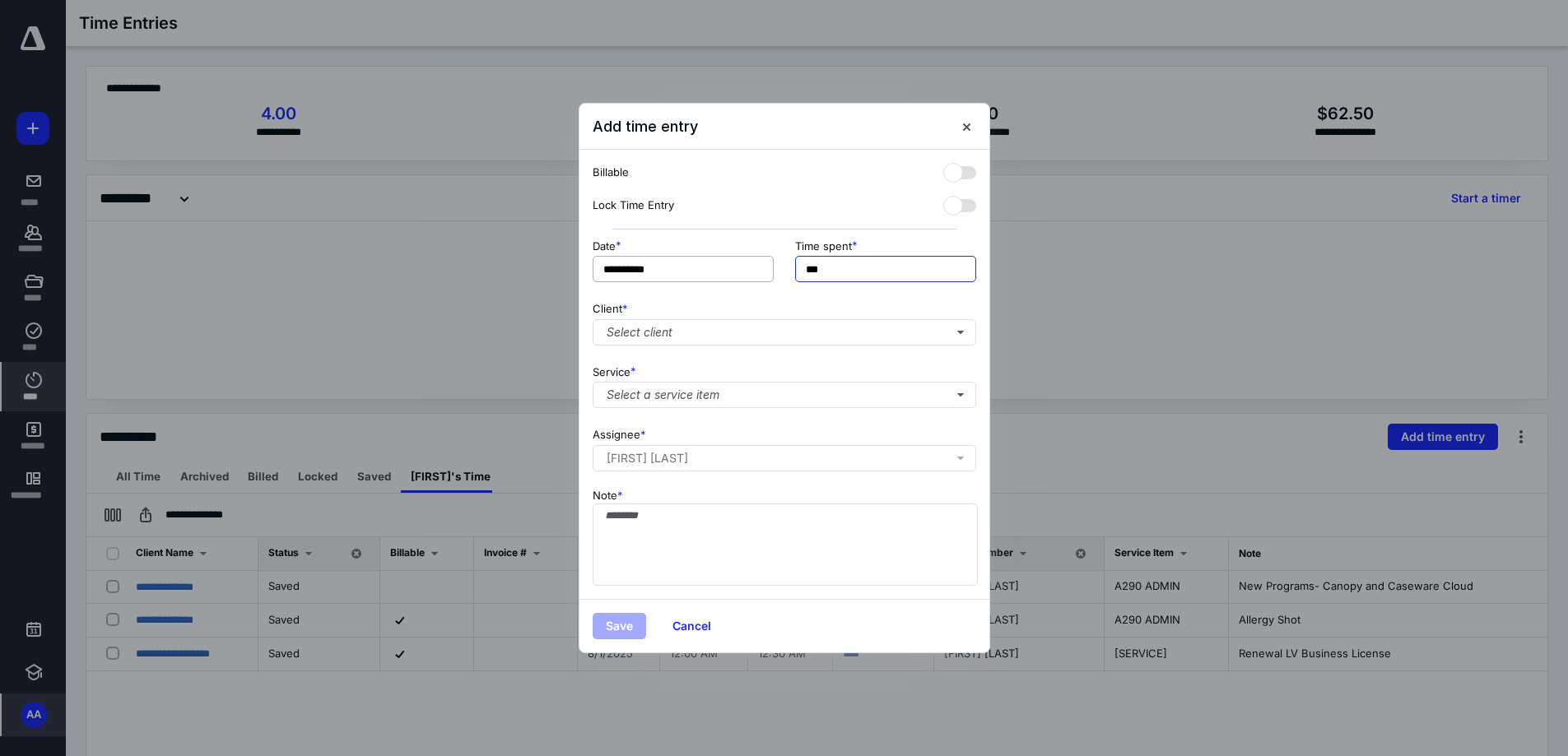 drag, startPoint x: 855, startPoint y: 271, endPoint x: 733, endPoint y: 271, distance: 122 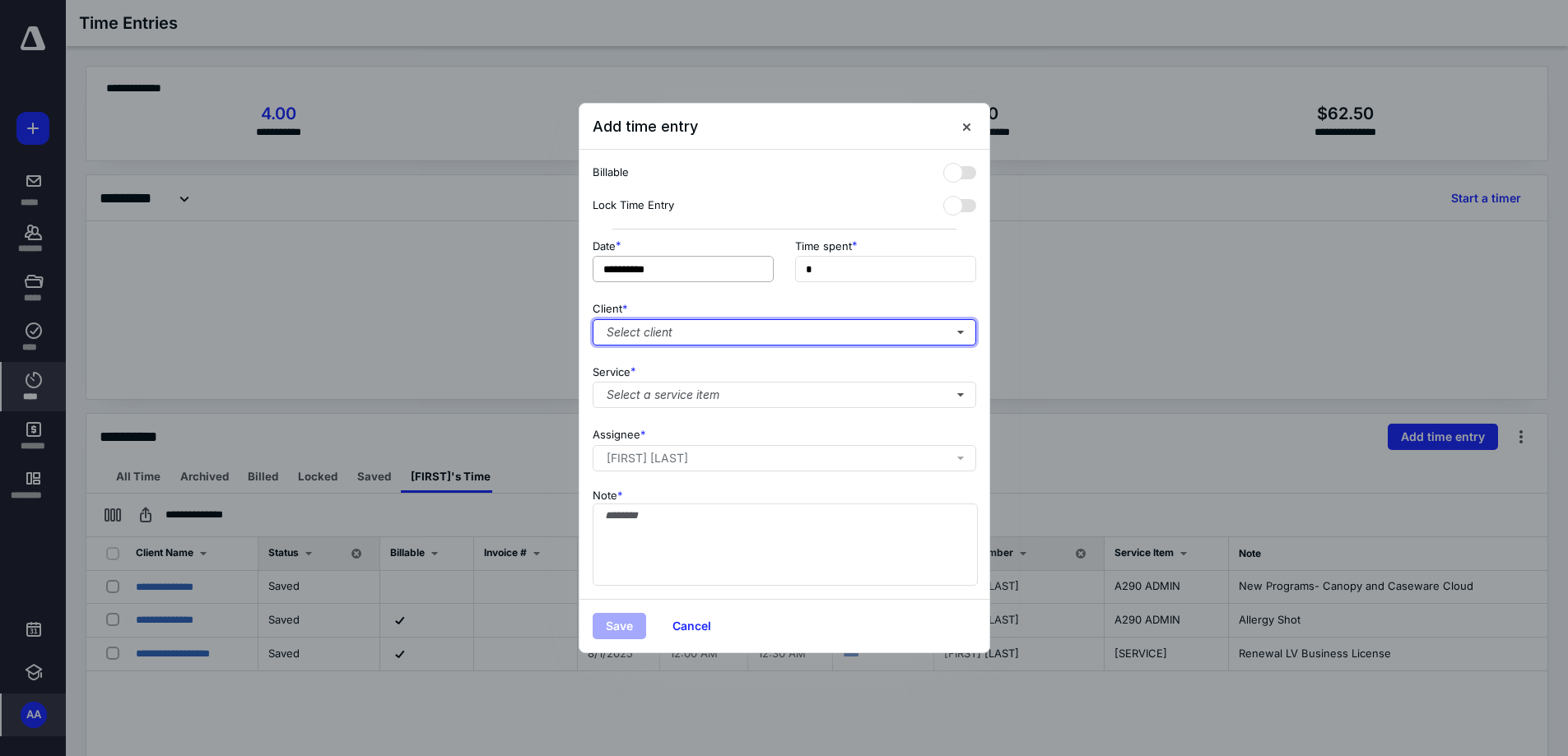 type on "**" 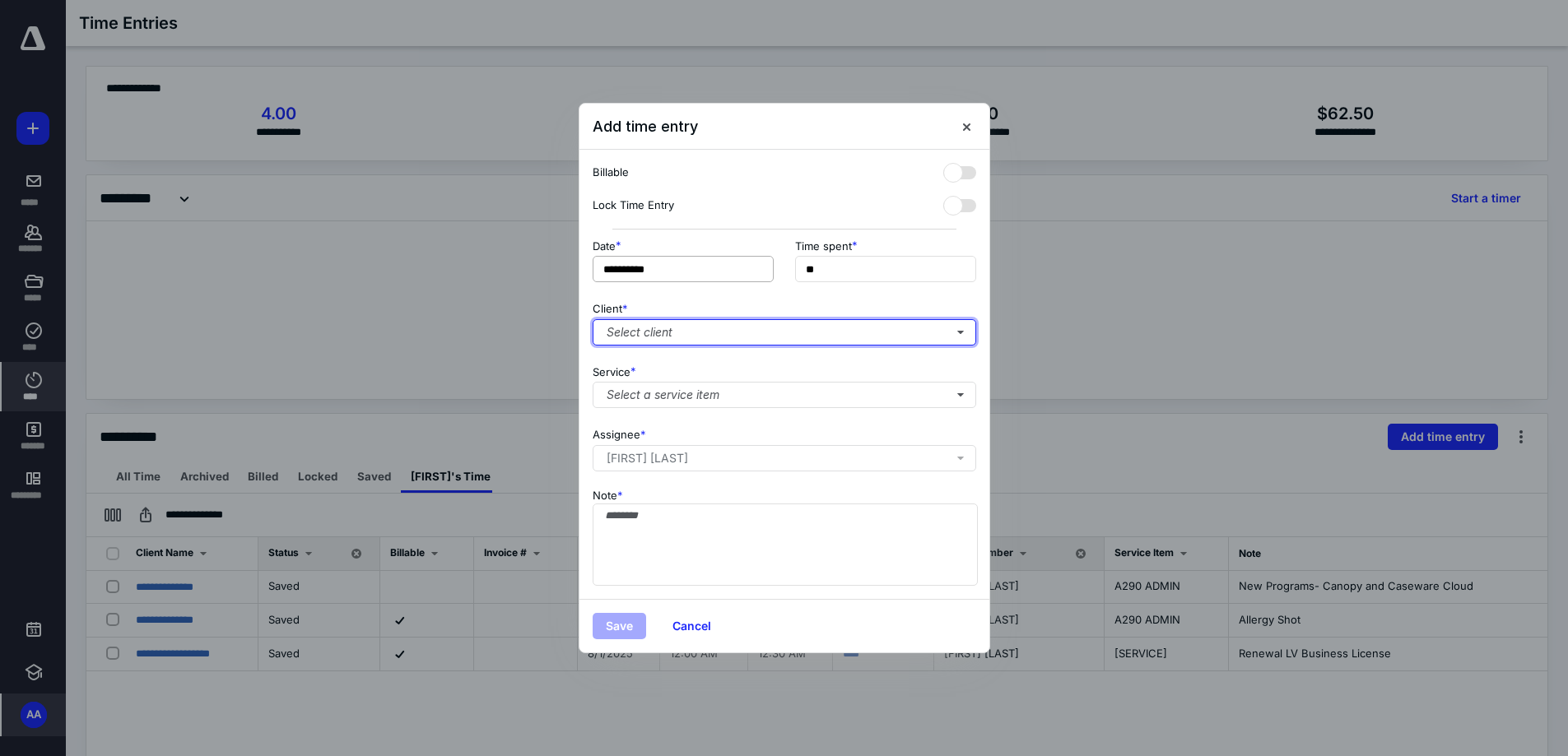 type 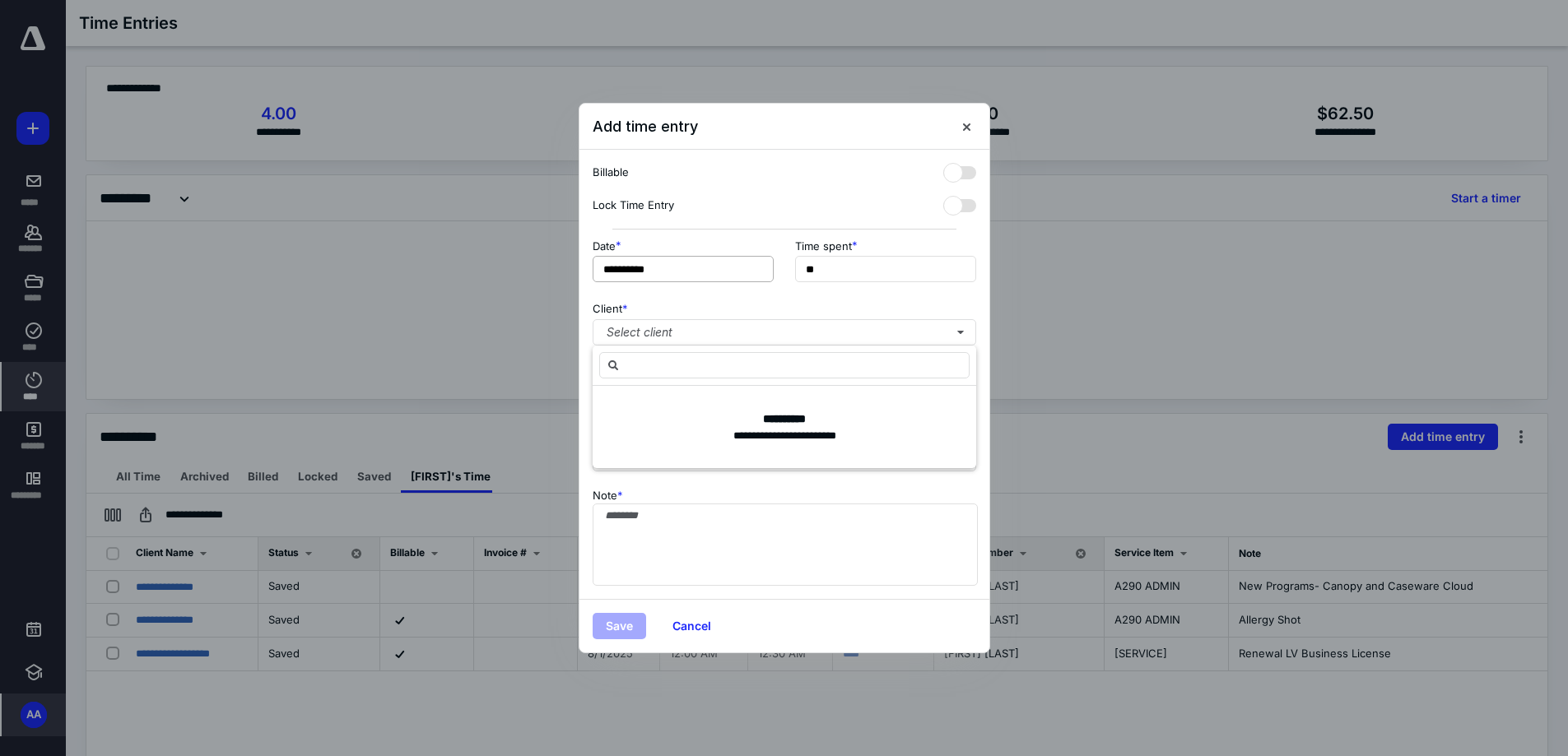 type on "*" 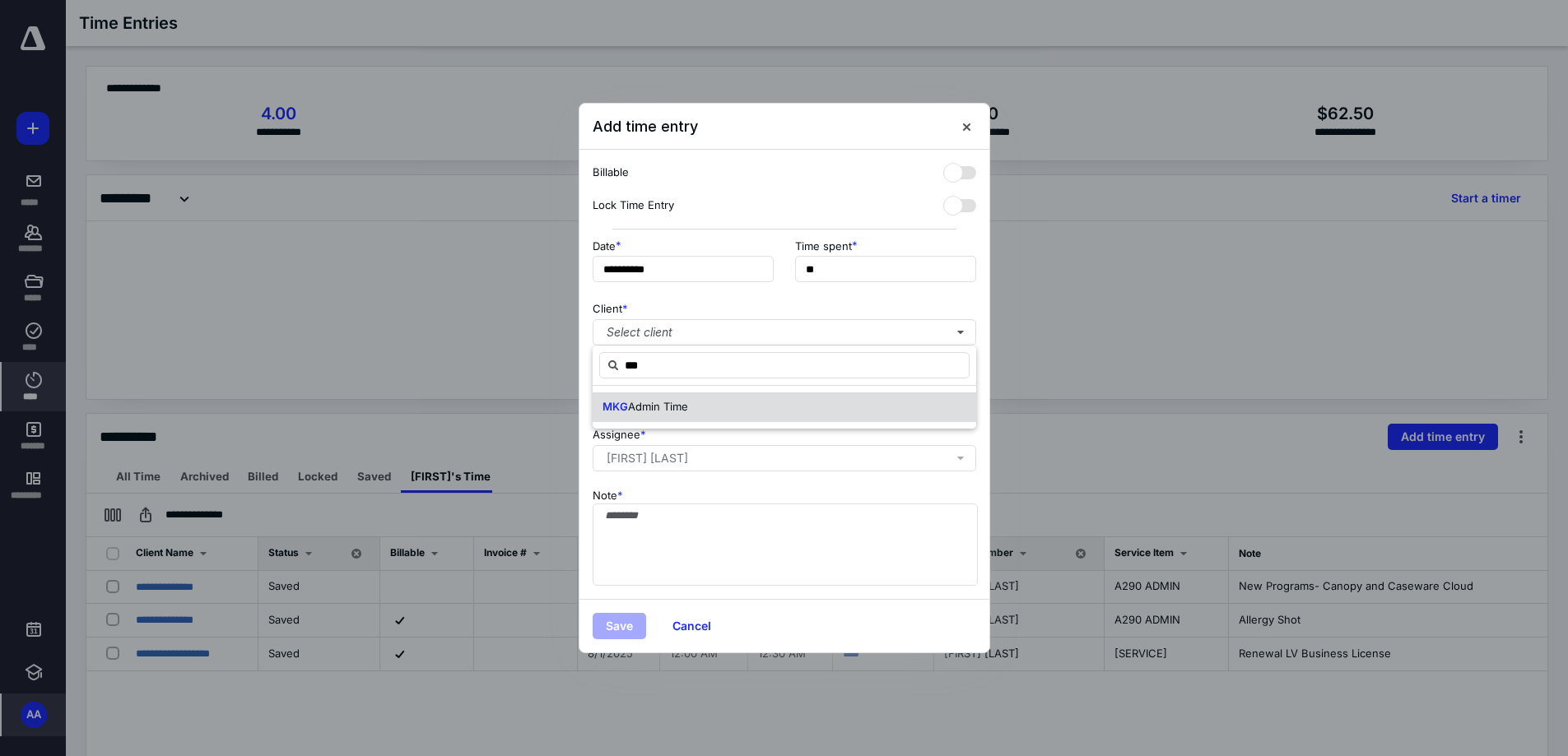 click on "MKG  Admin Time" at bounding box center (645, 407) 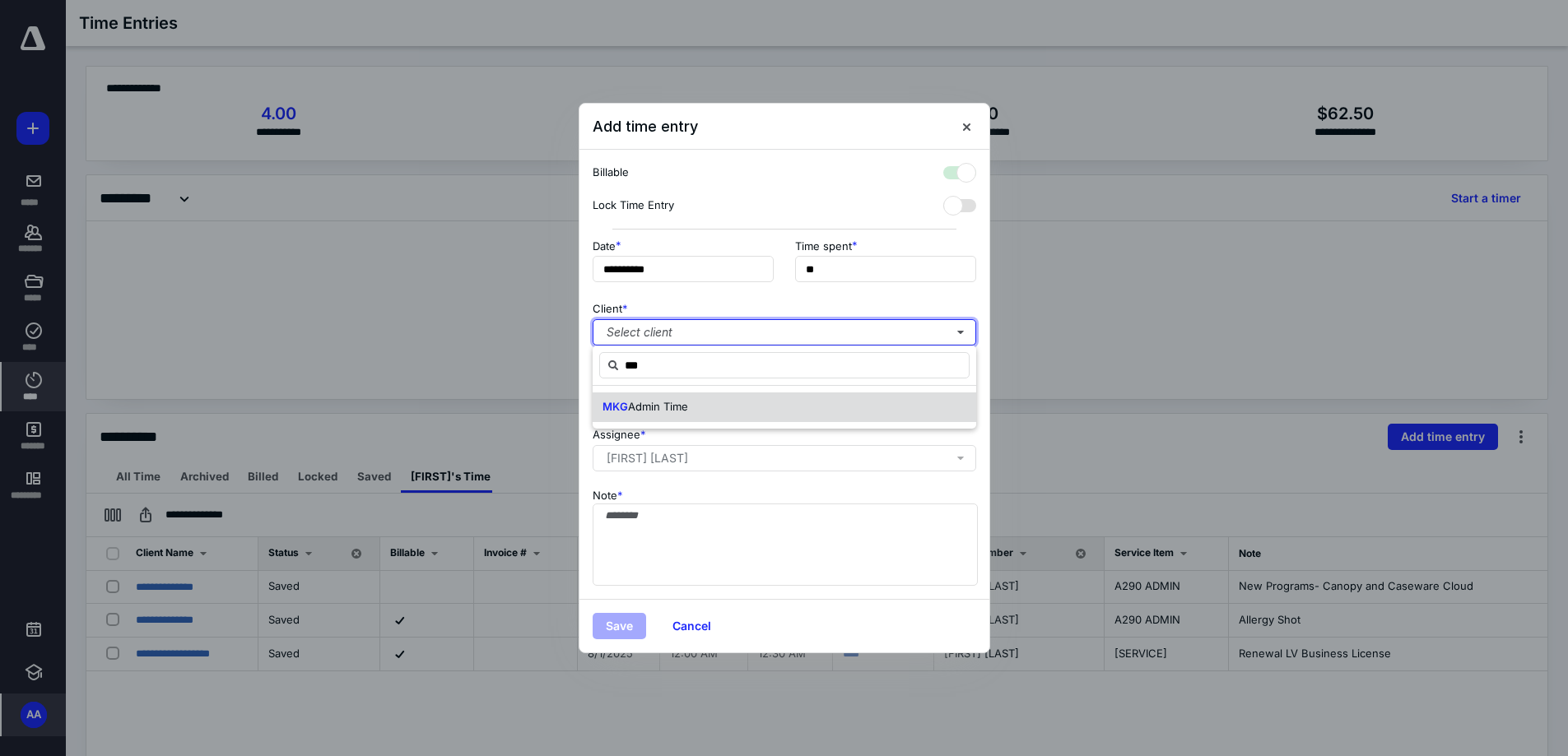 checkbox on "true" 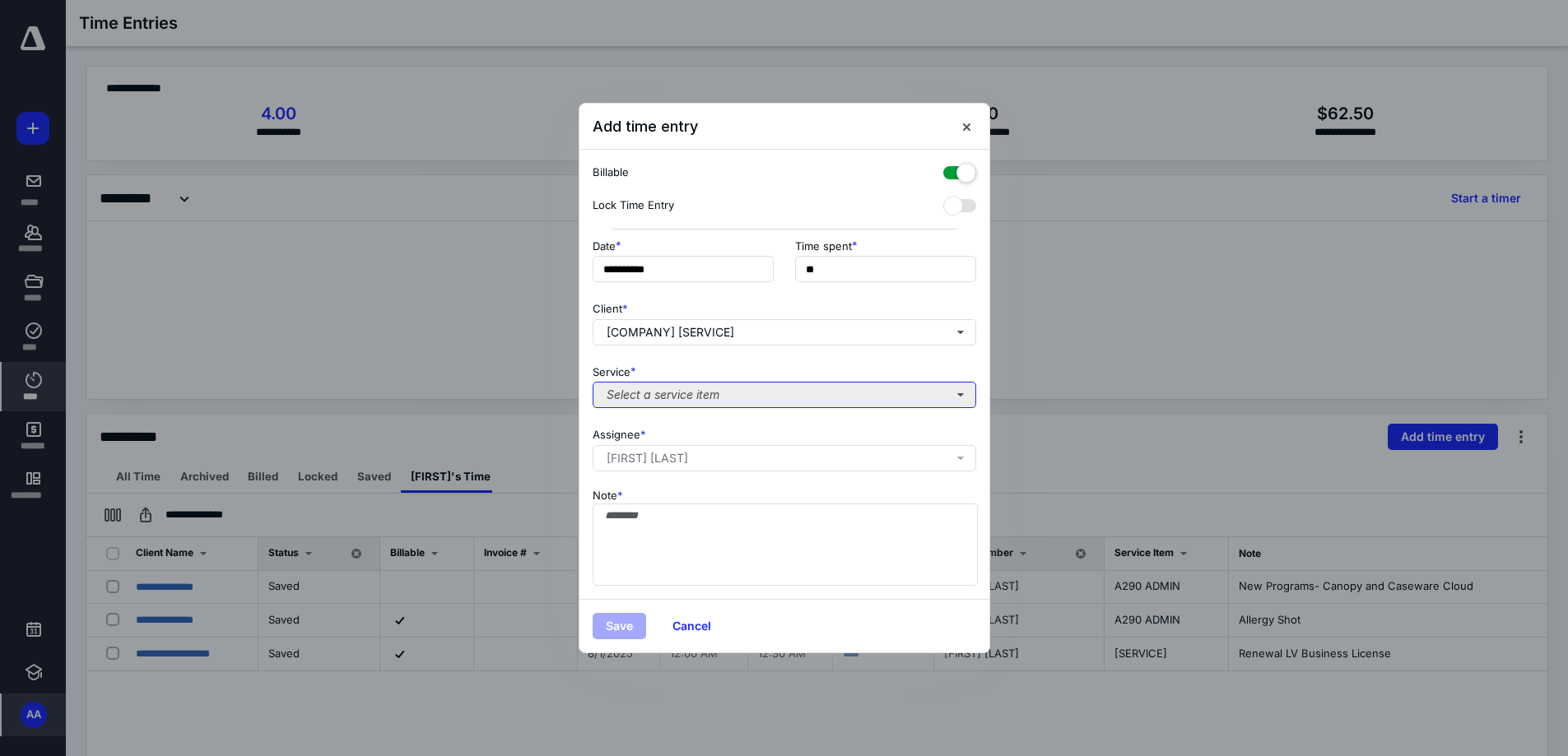 click on "Select a service item" at bounding box center [784, 395] 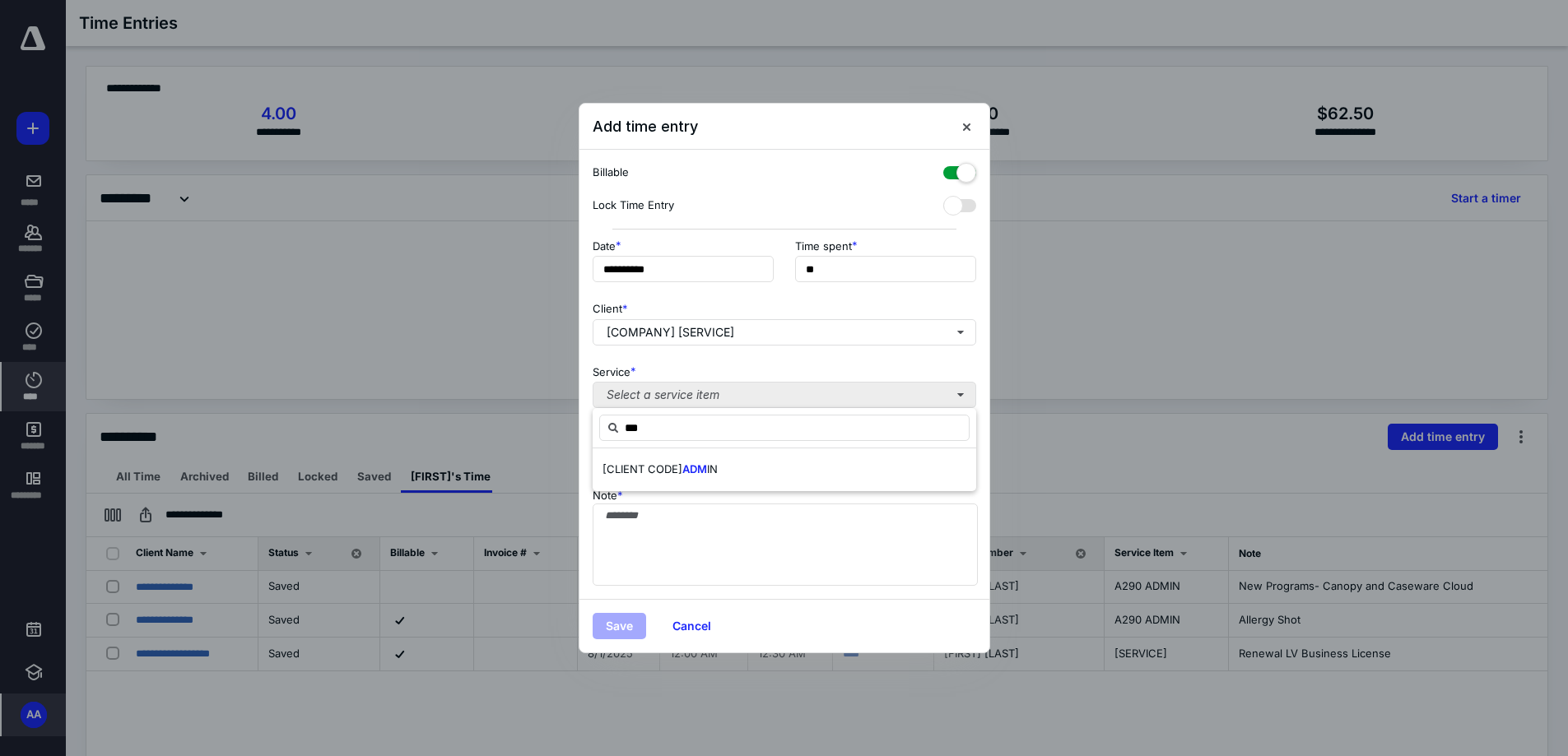 type on "***" 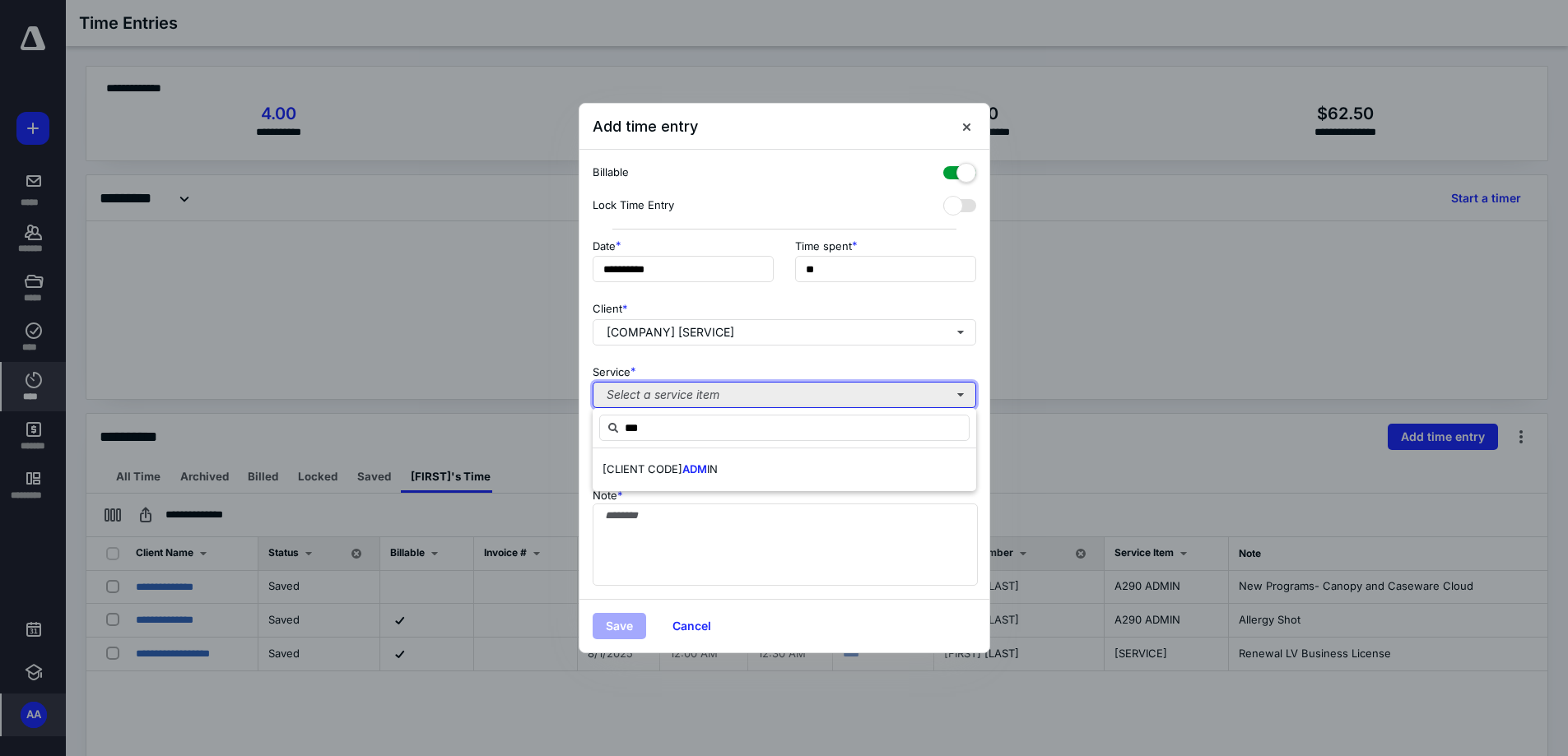 type 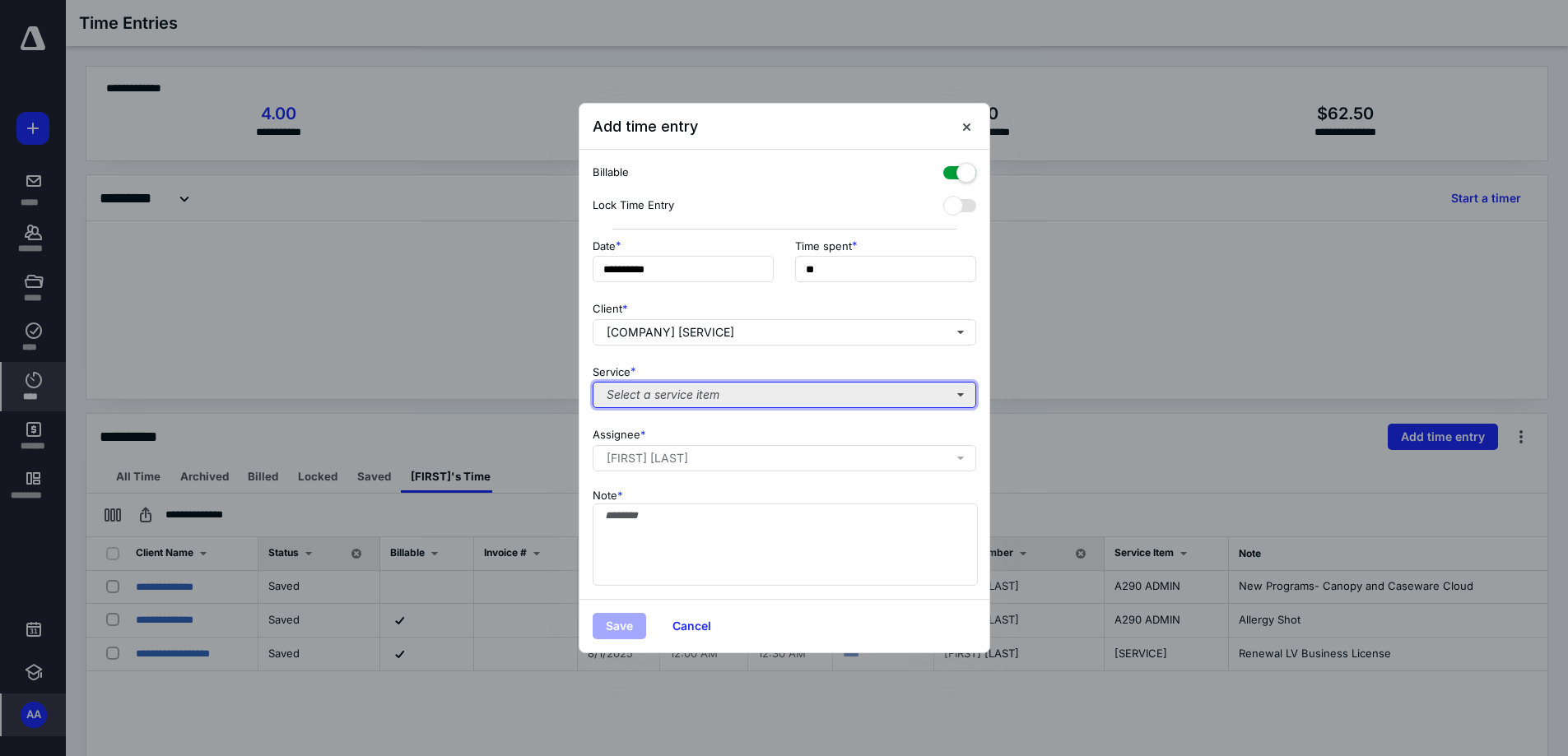 type 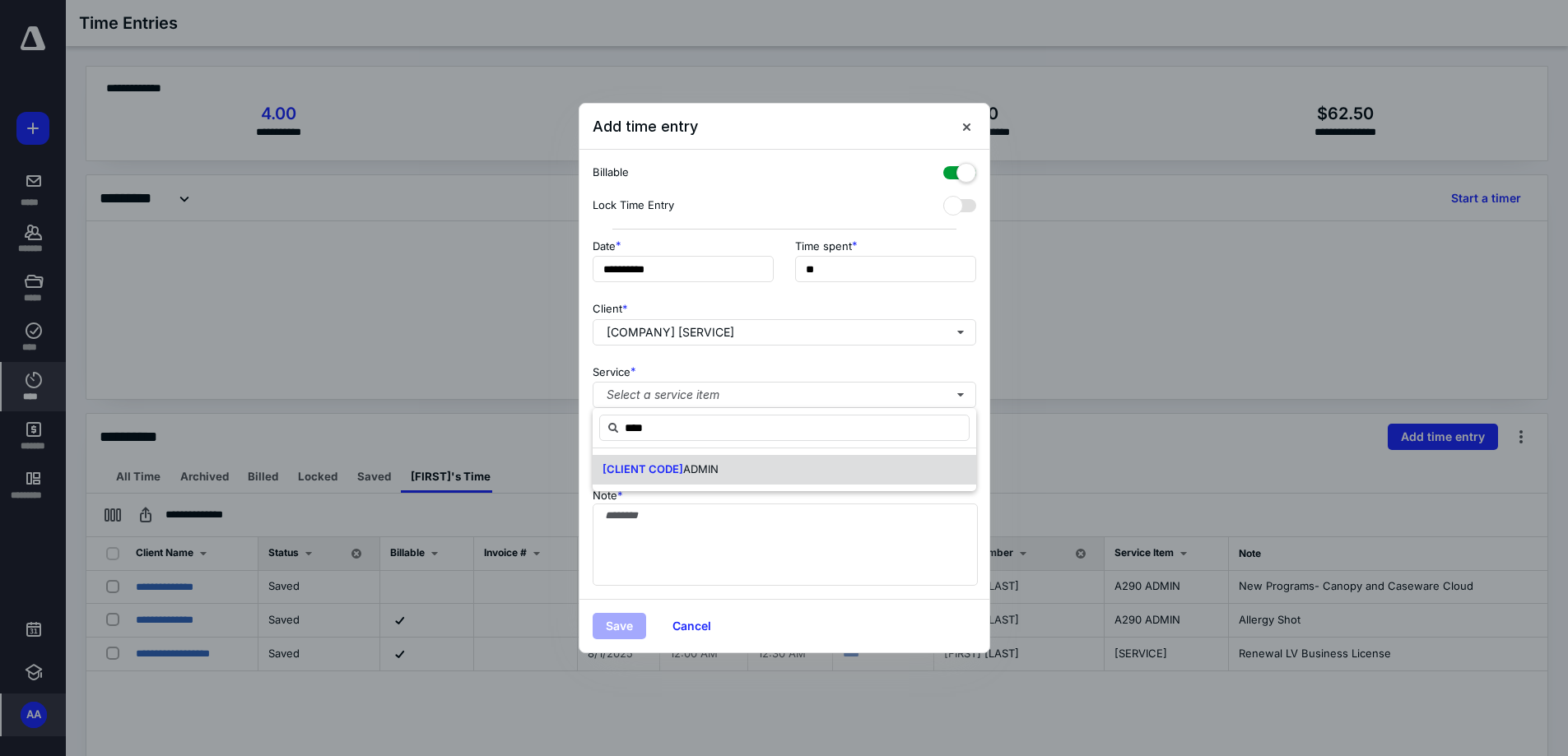 click on "ADMIN" at bounding box center [700, 469] 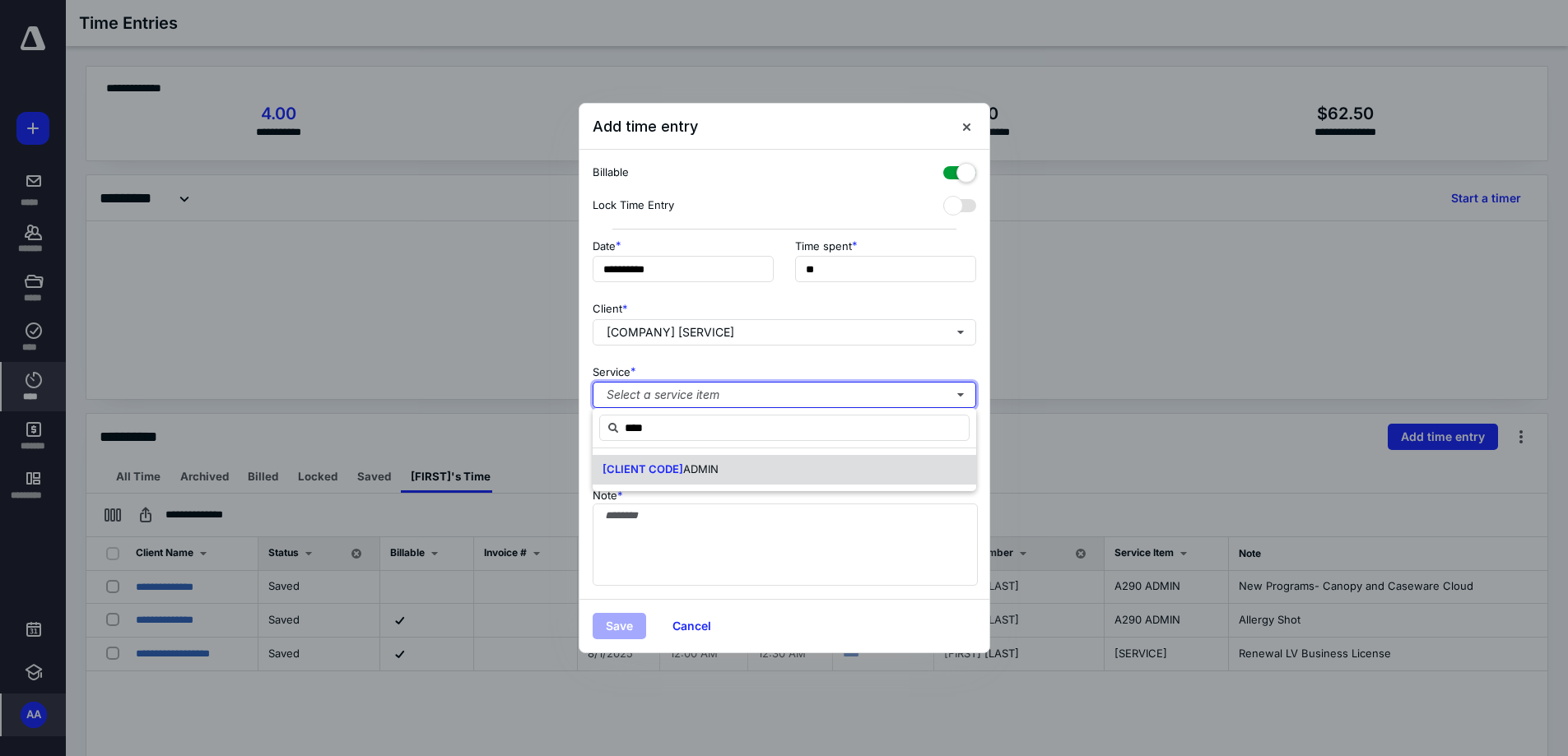 type 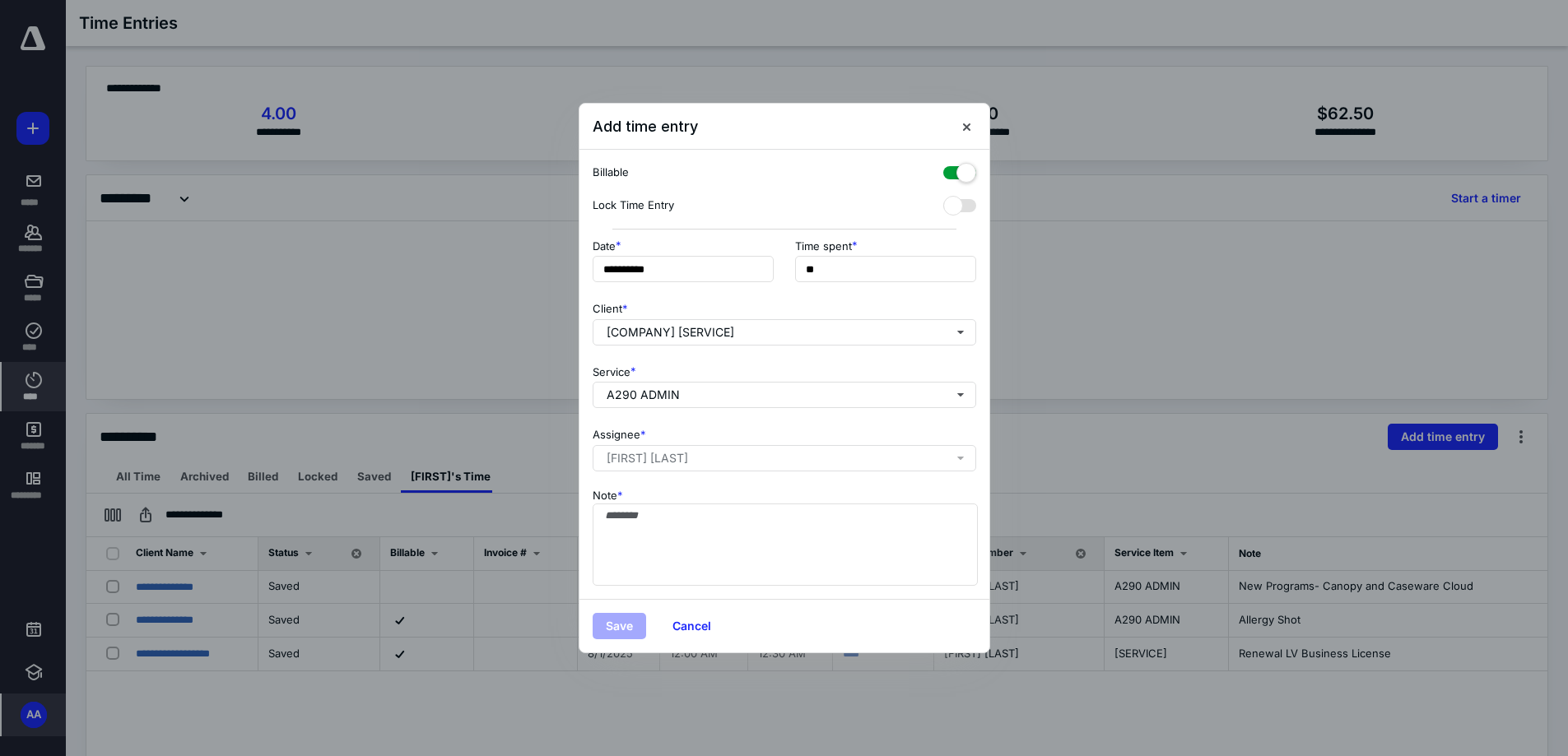click on "[FIRST] [LAST]" at bounding box center (647, 458) 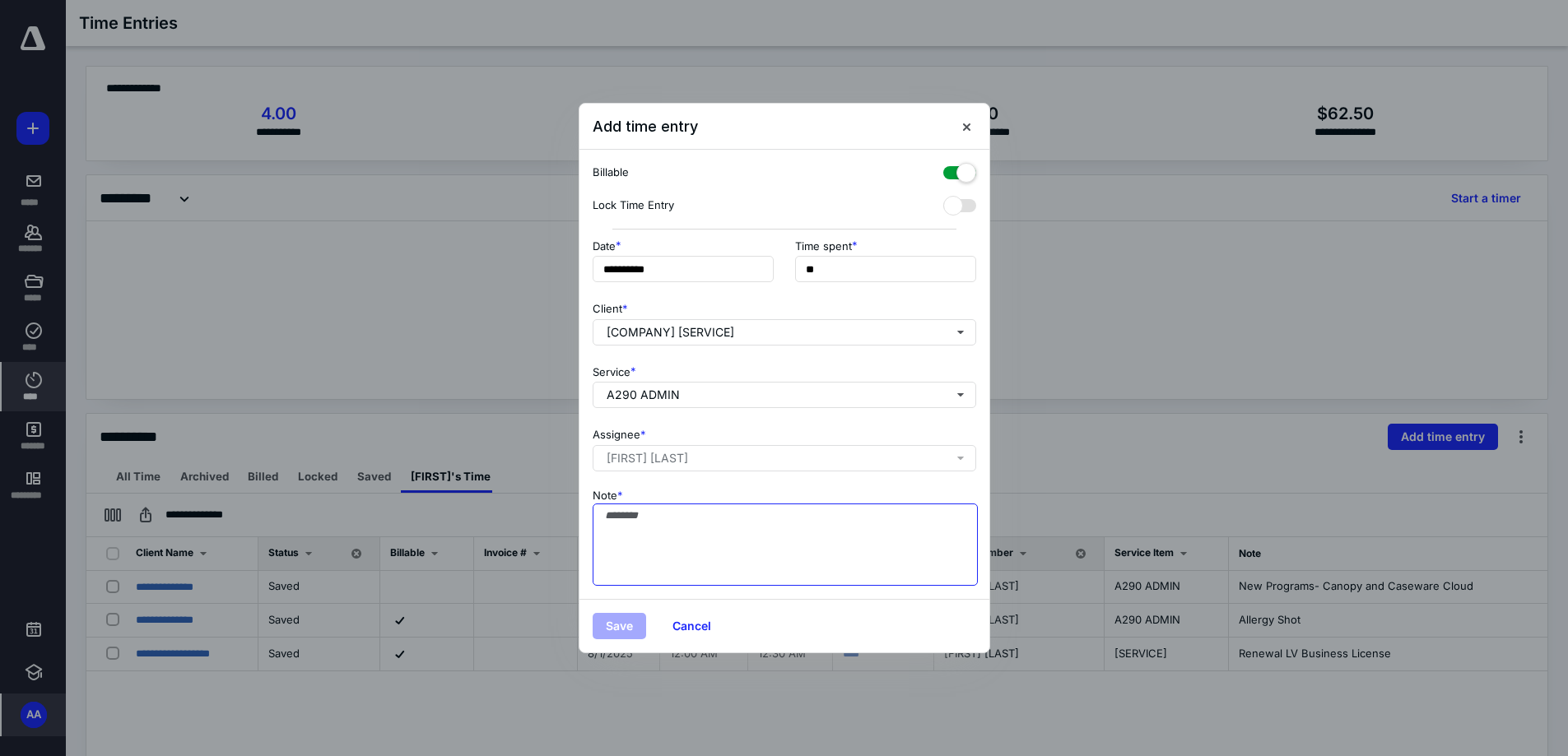 click on "Note *" at bounding box center [785, 545] 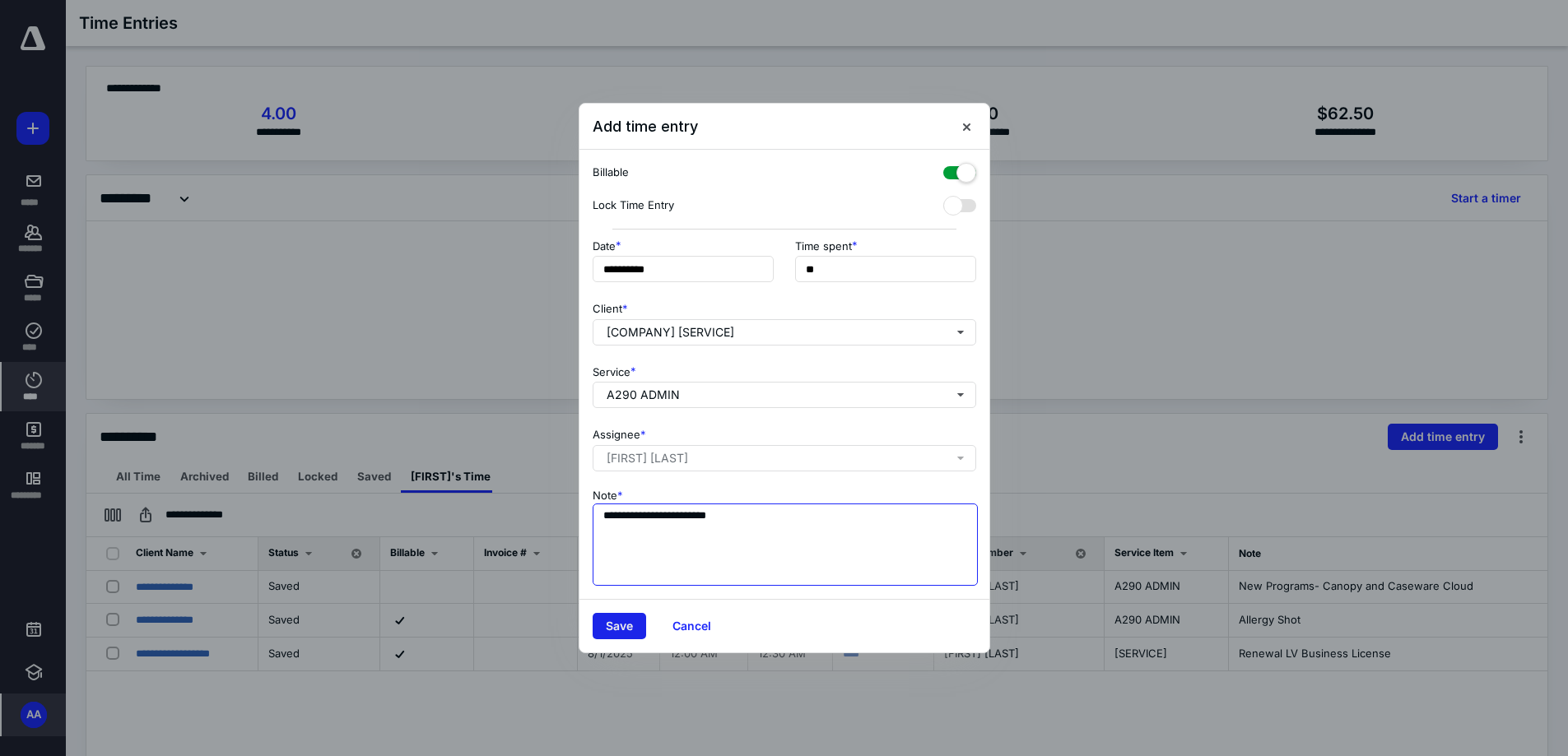type on "**********" 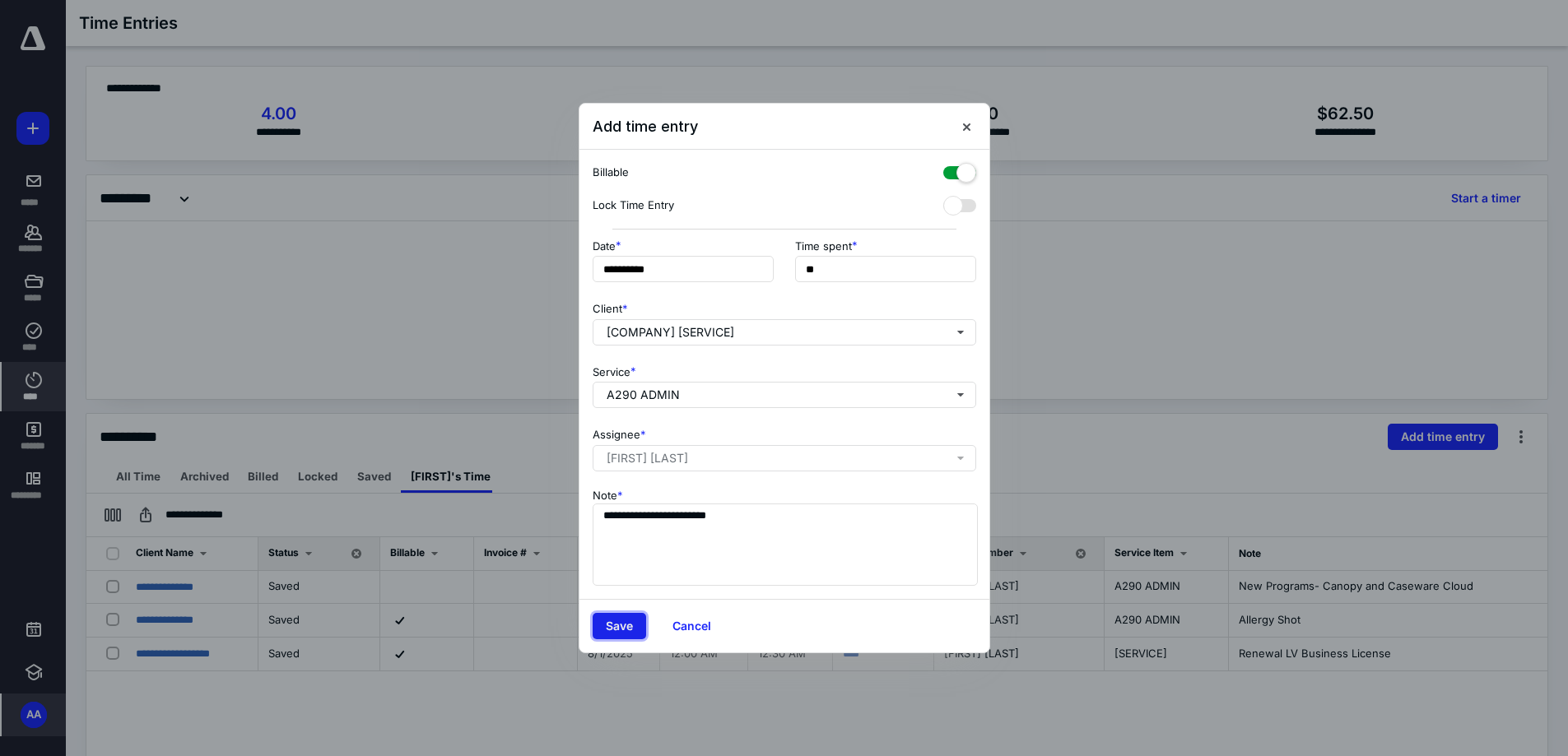 click on "Save" at bounding box center [619, 626] 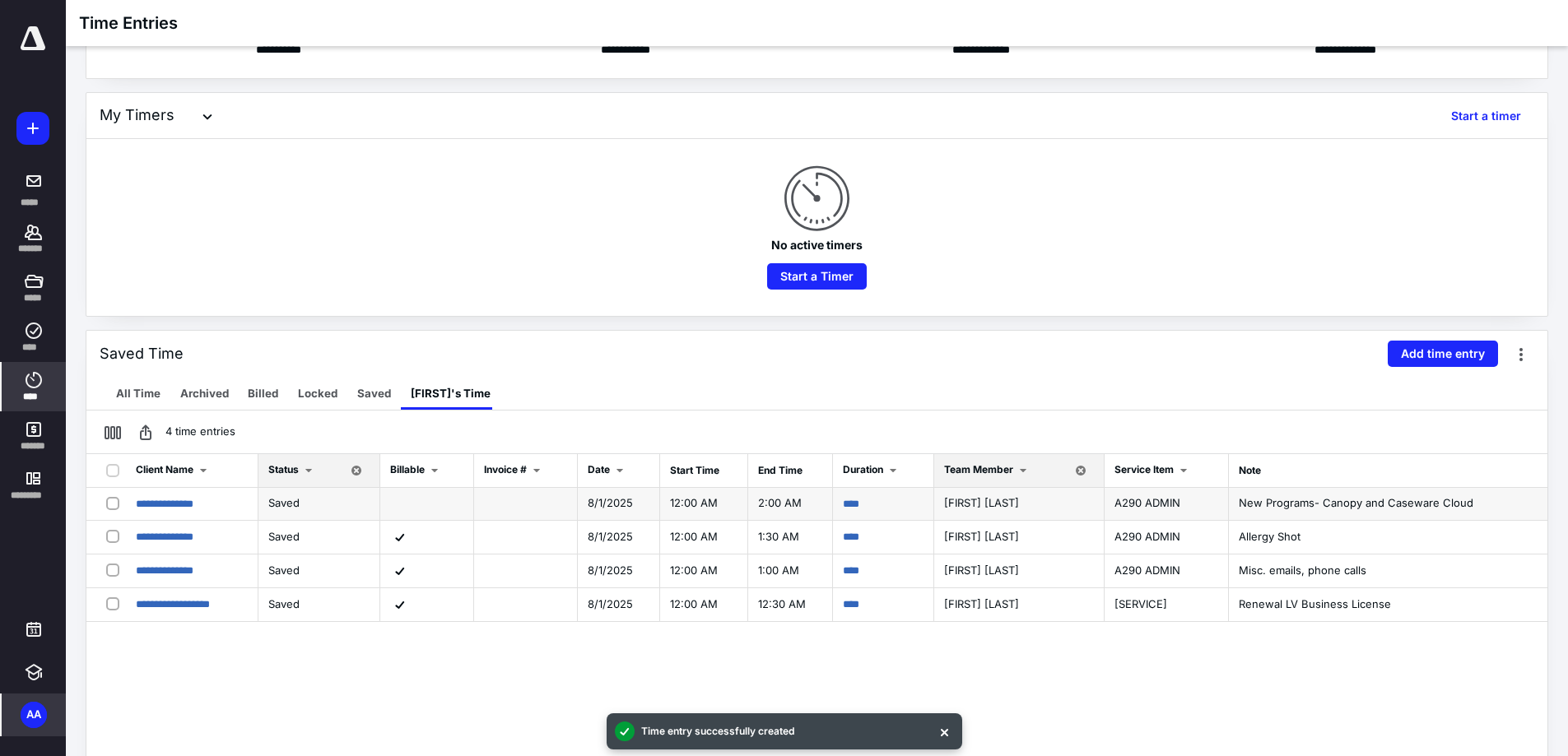 scroll, scrollTop: 0, scrollLeft: 0, axis: both 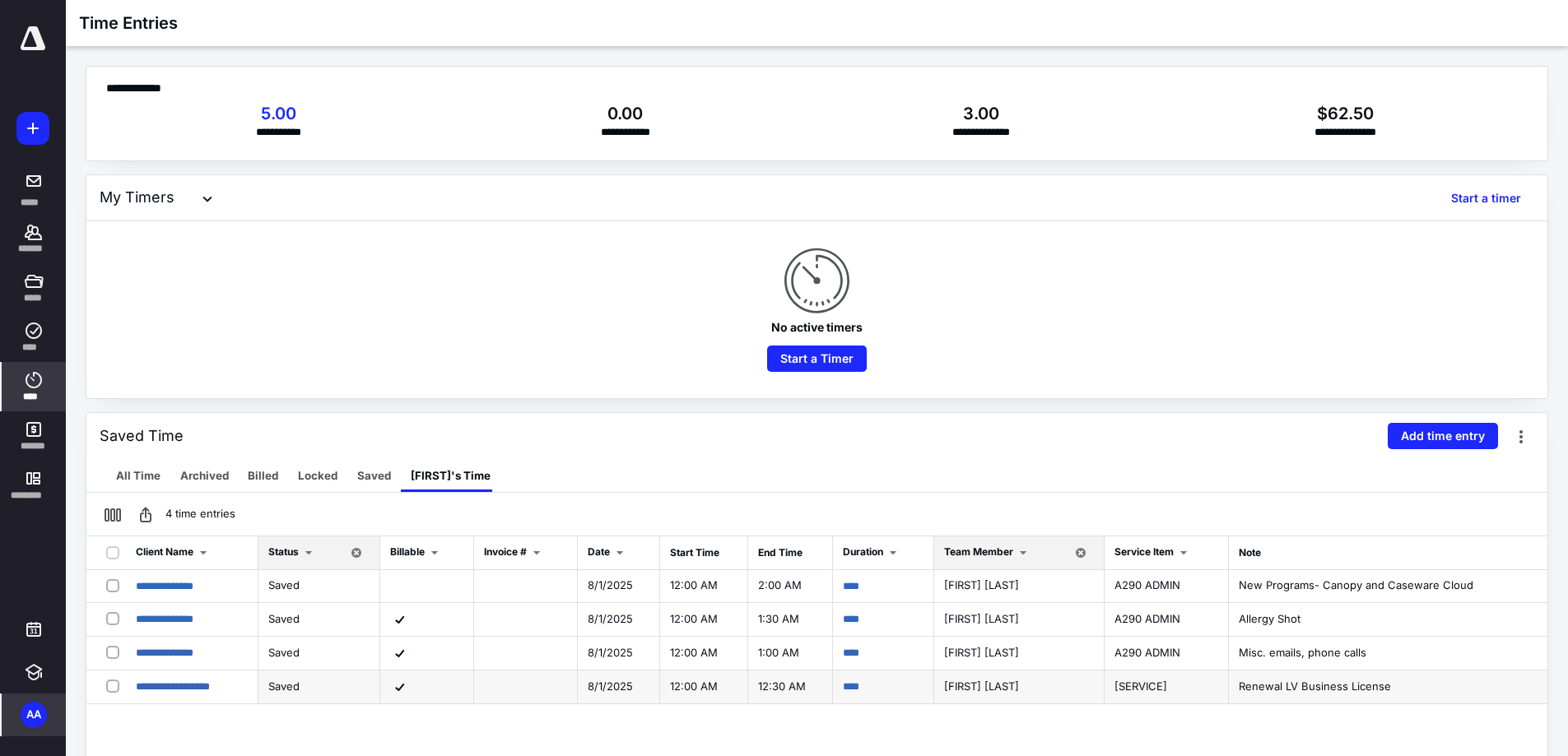 click on "[FIRST] [LAST]" at bounding box center (1019, 687) 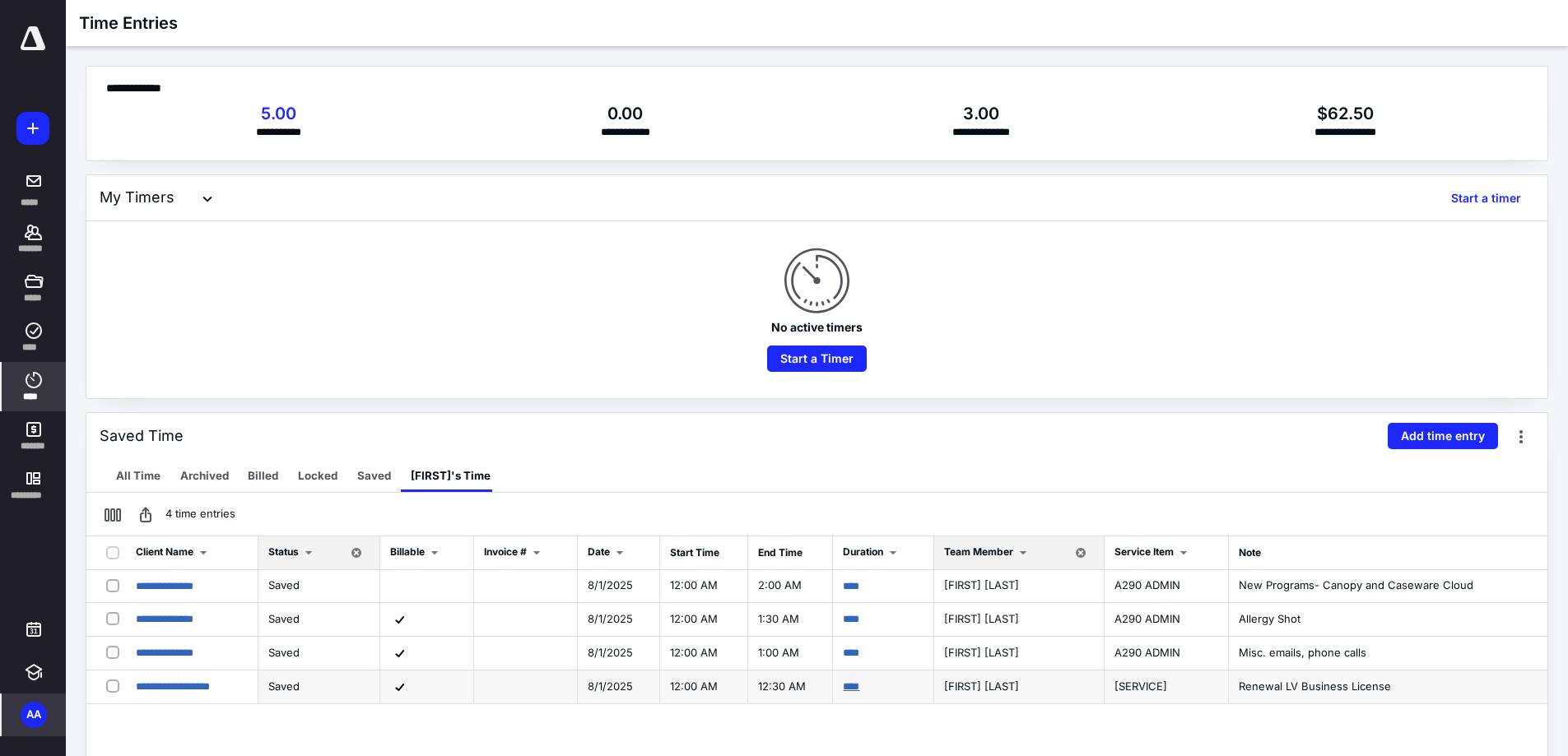 click on "****" at bounding box center [851, 686] 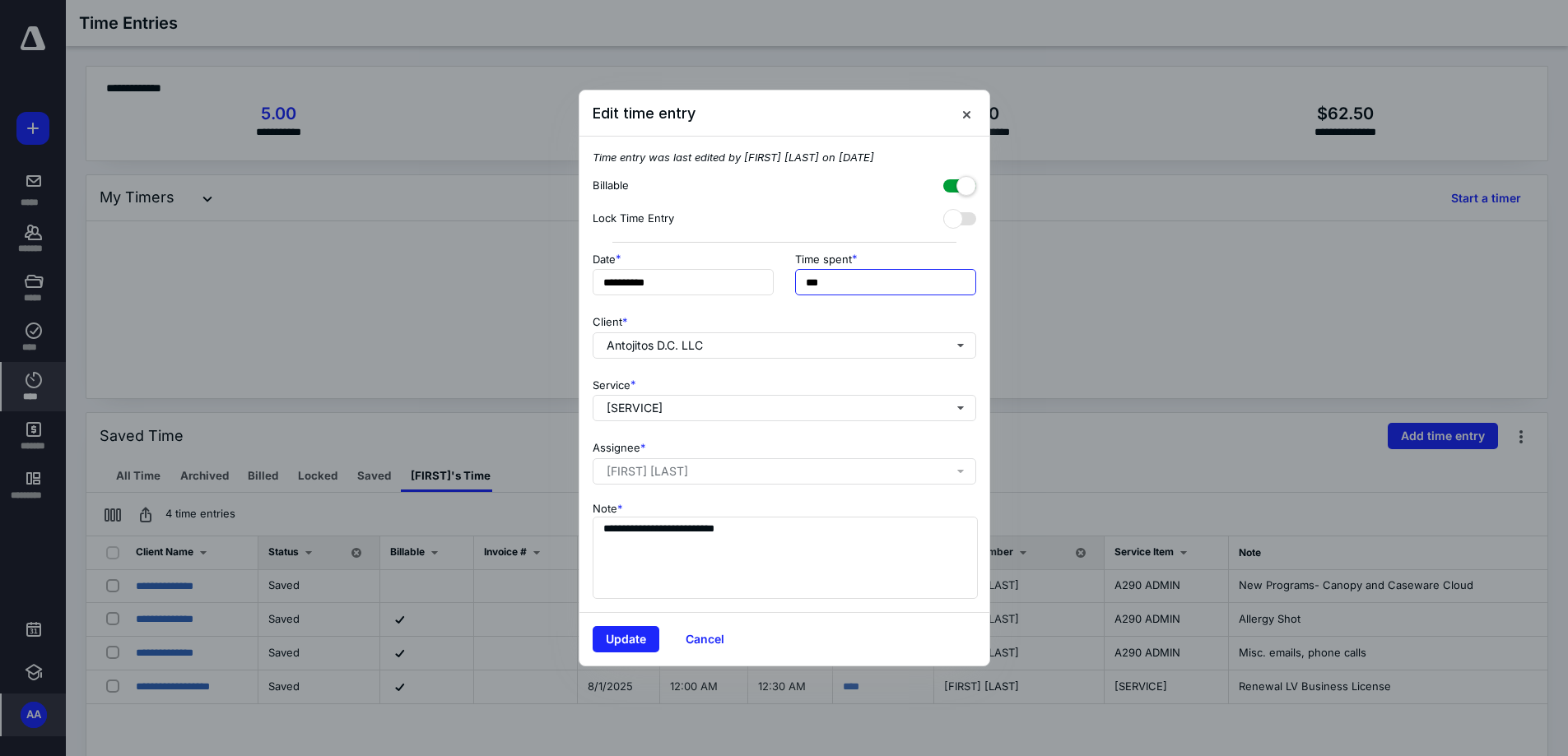 click on "***" at bounding box center [886, 282] 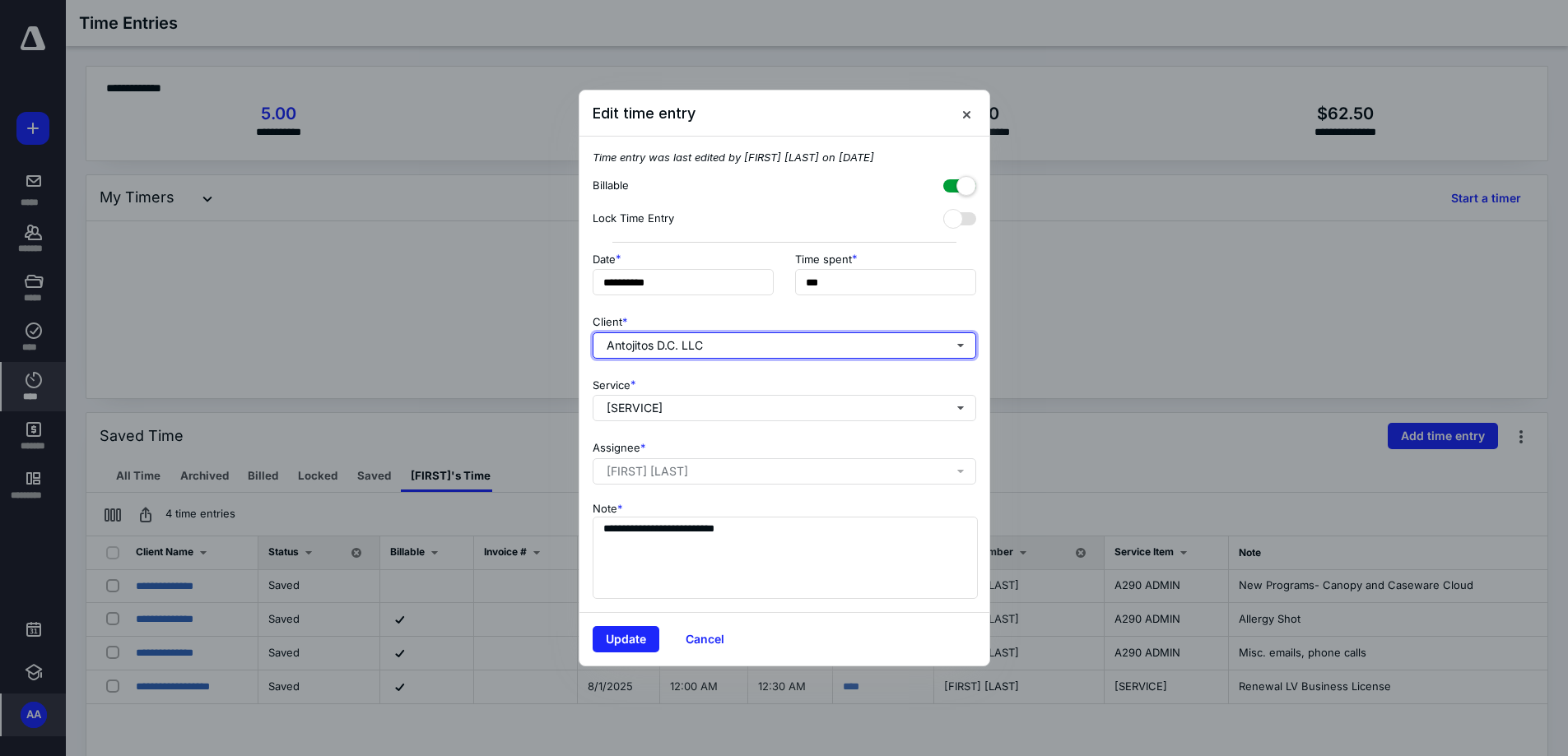 type on "***" 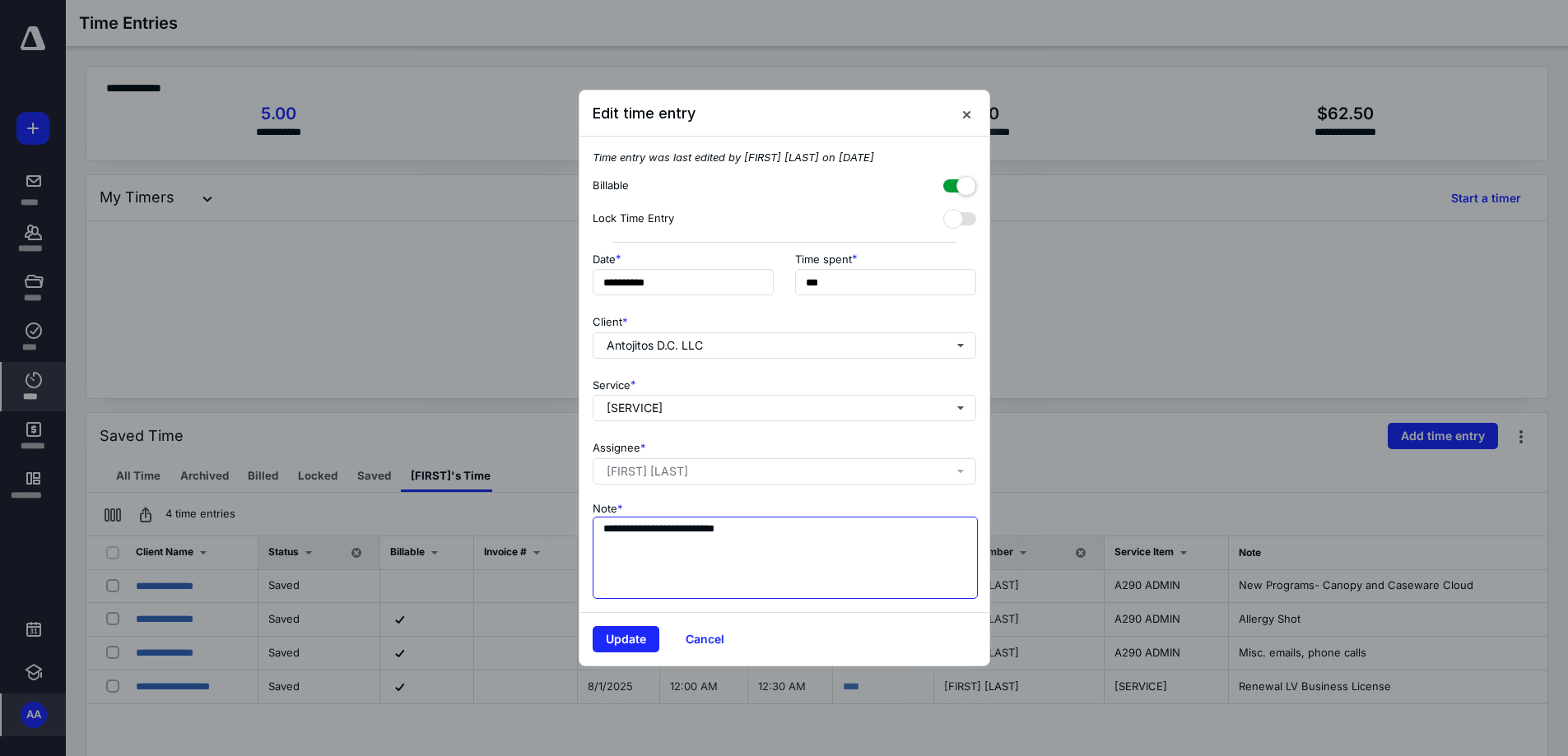 click on "**********" at bounding box center (785, 558) 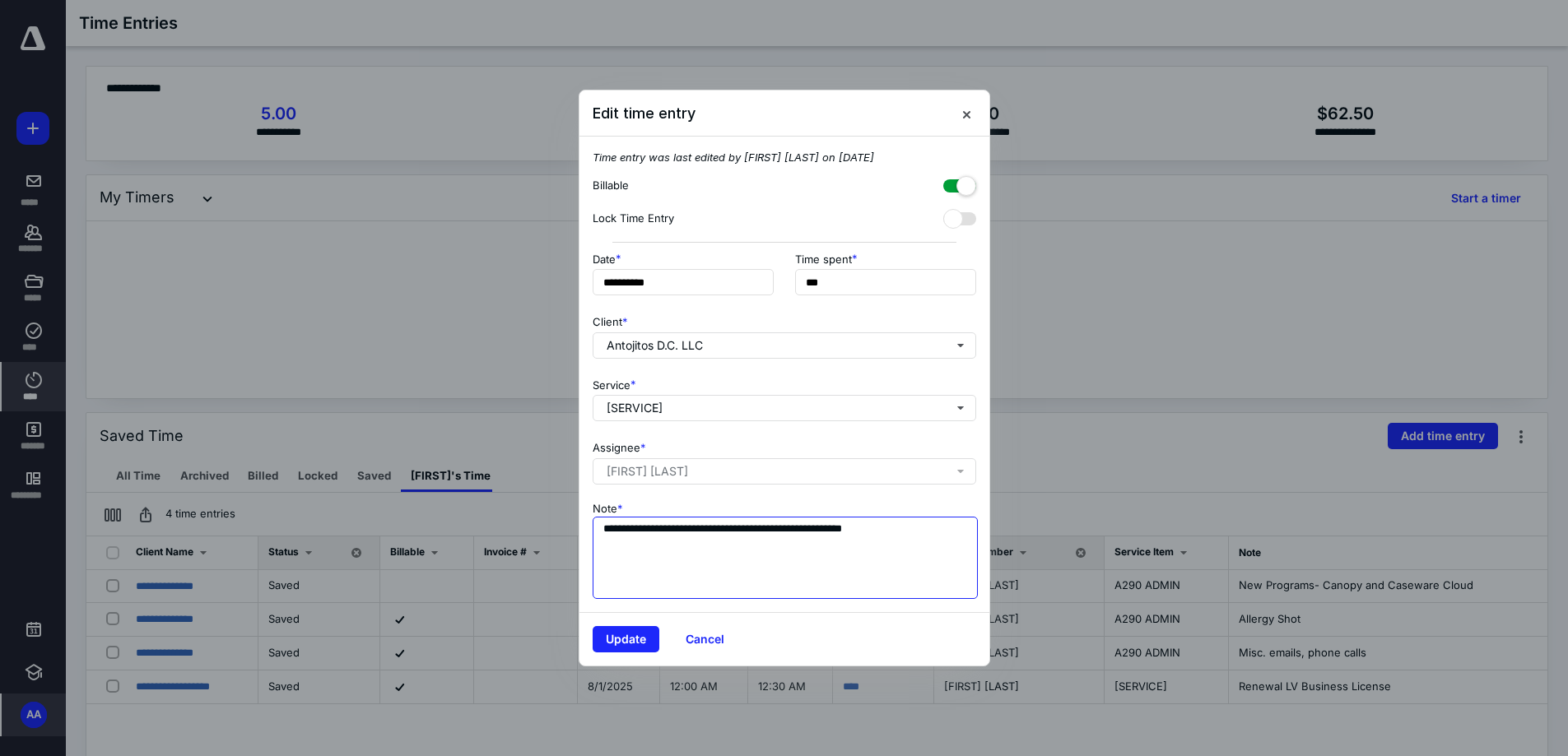 click on "**********" at bounding box center [785, 558] 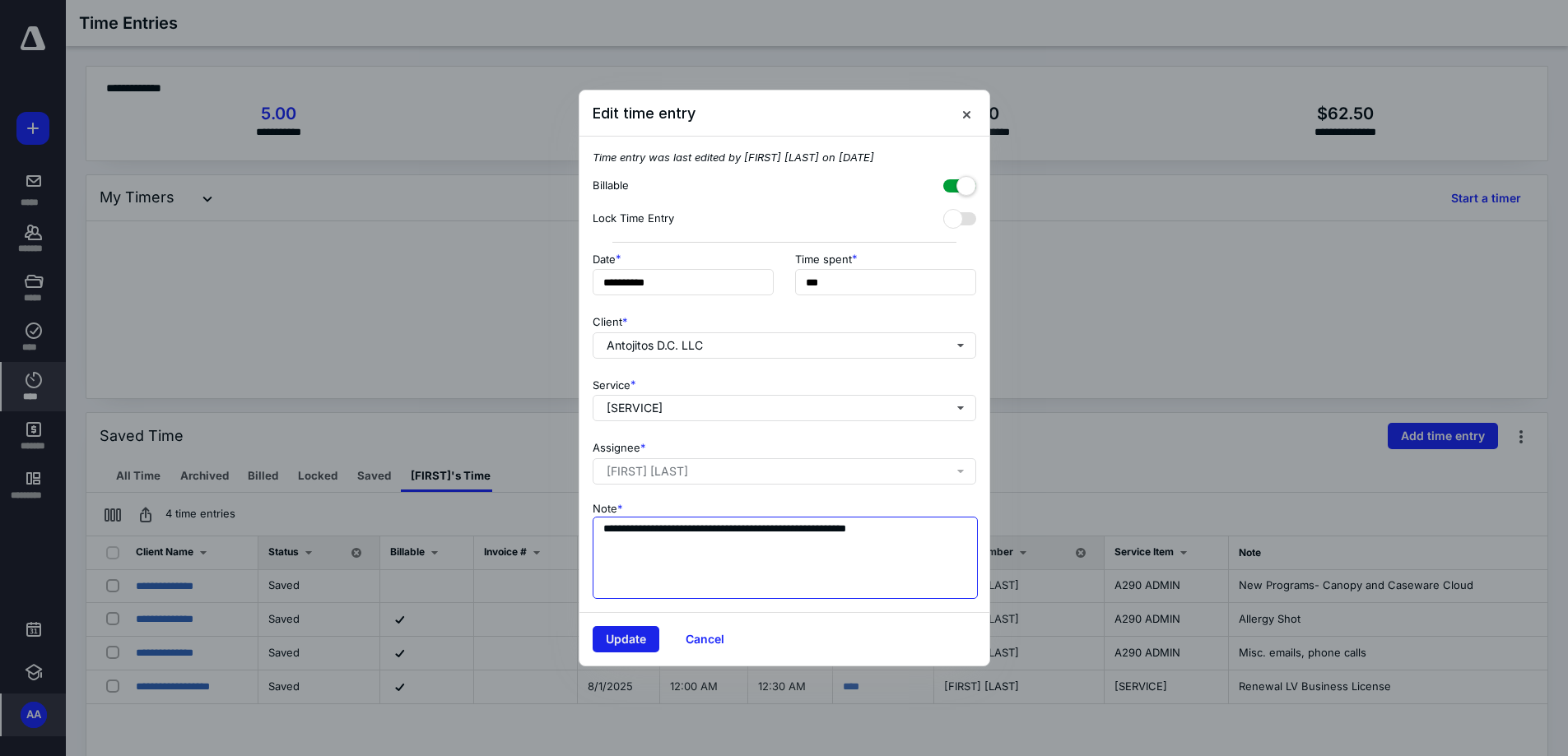 type on "**********" 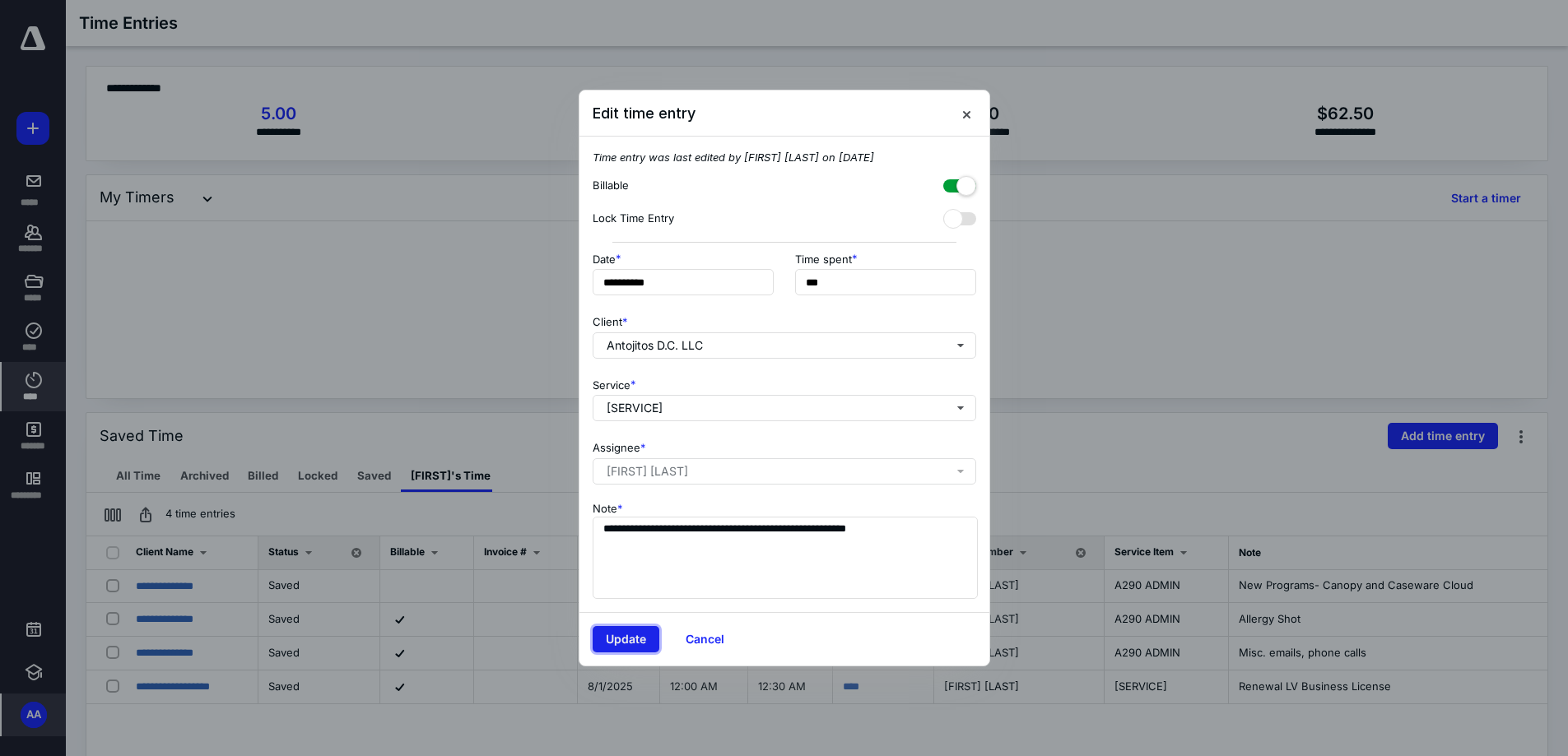 click on "Update" at bounding box center (626, 639) 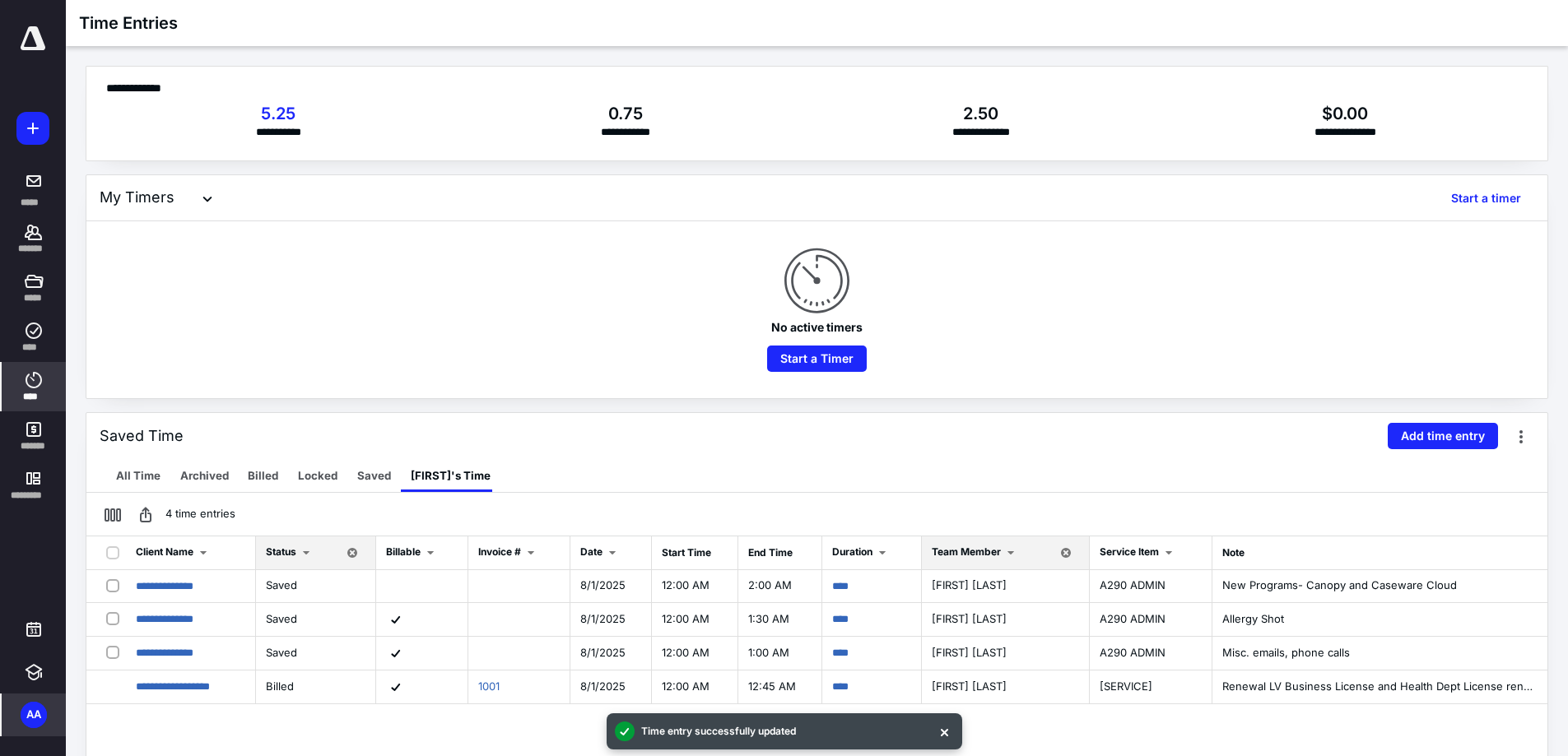 scroll, scrollTop: 165, scrollLeft: 0, axis: vertical 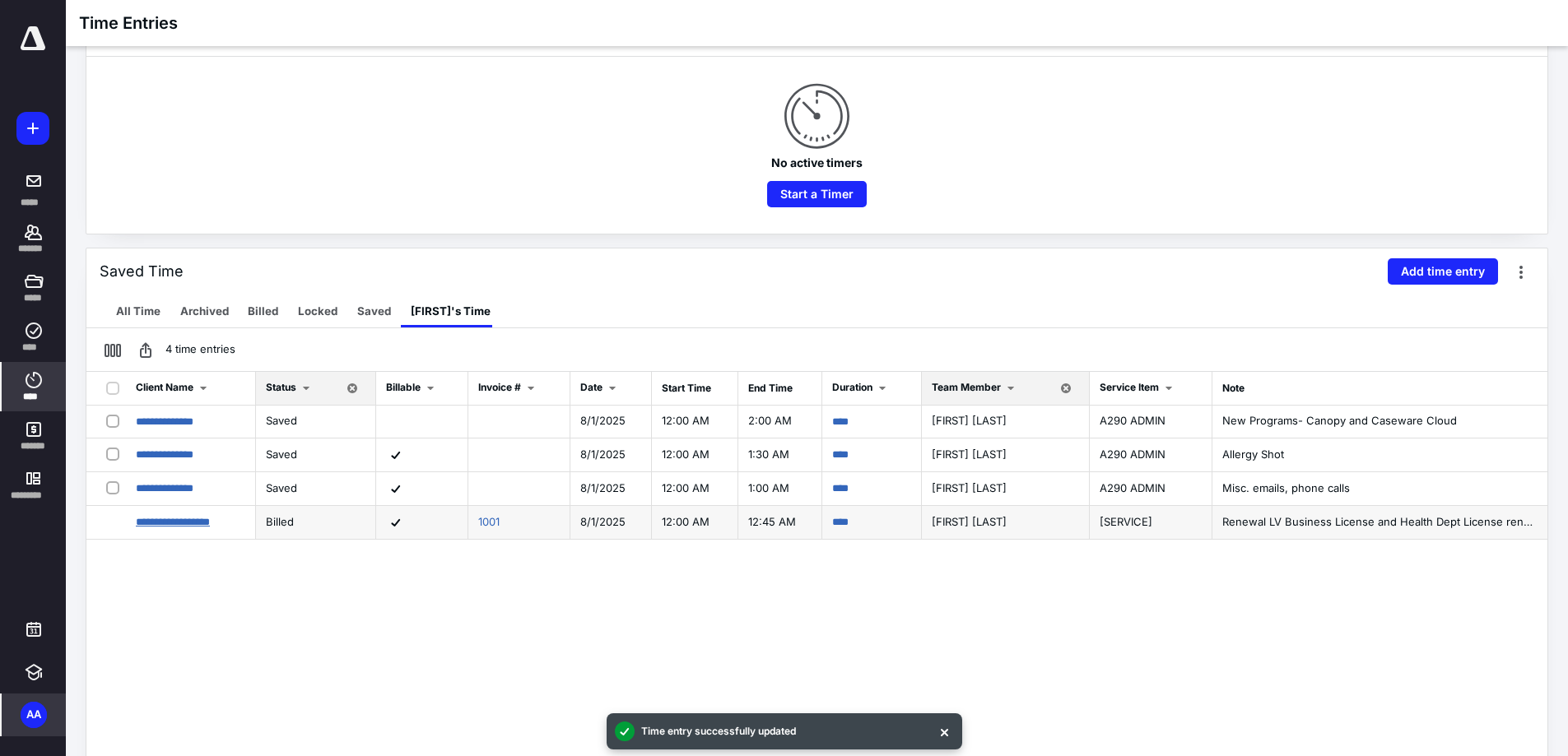 click on "**********" at bounding box center [173, 522] 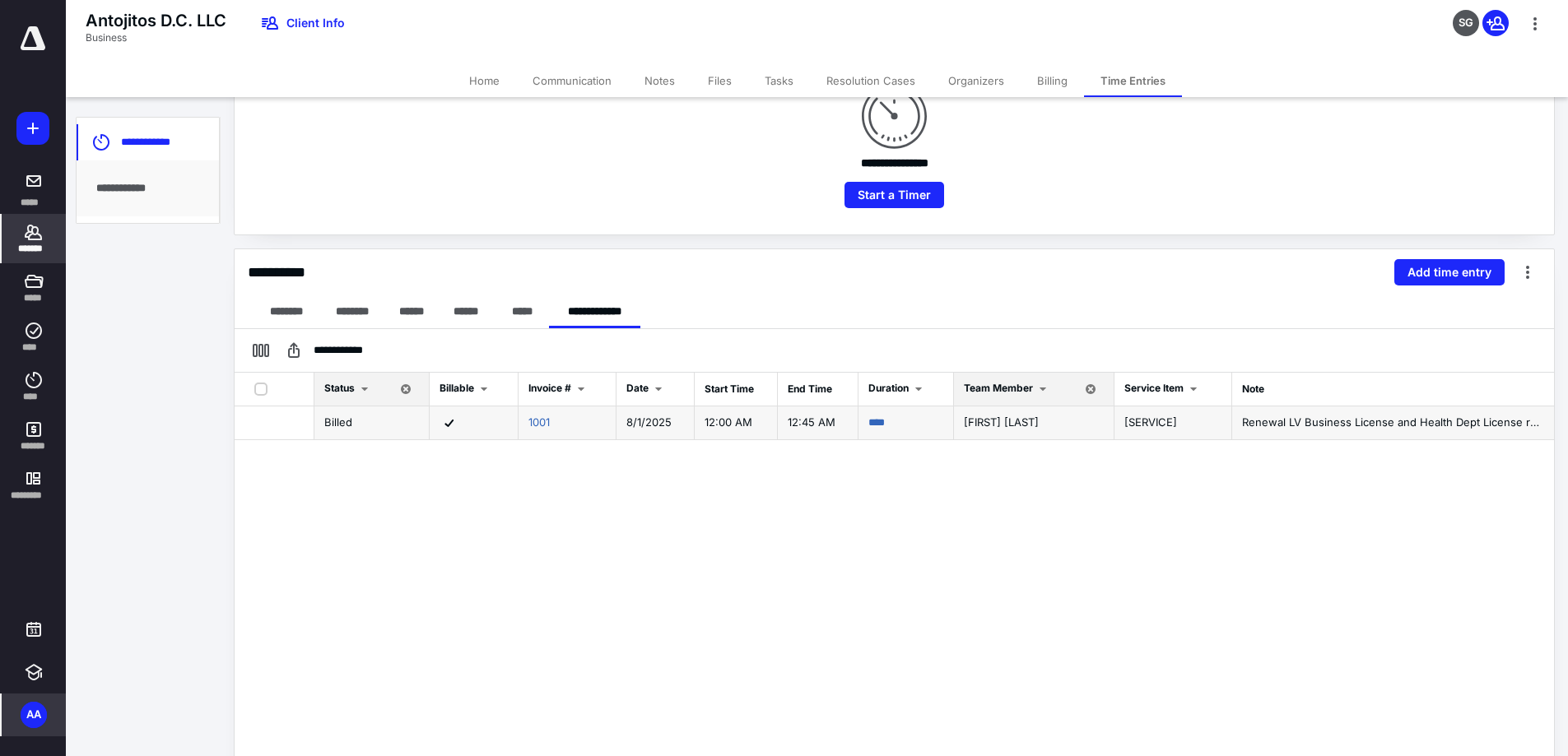 scroll, scrollTop: 0, scrollLeft: 0, axis: both 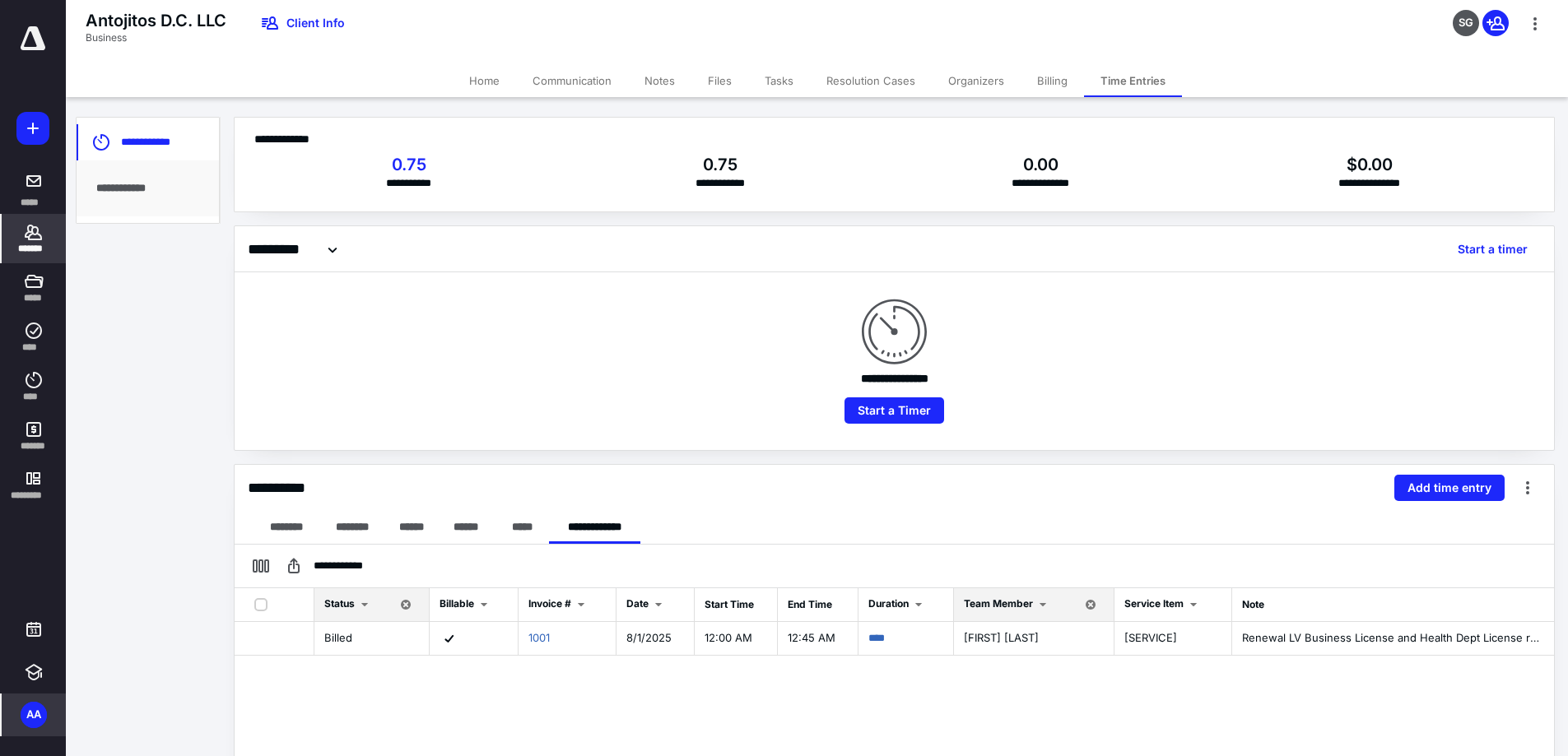 click on "*******" at bounding box center [34, 239] 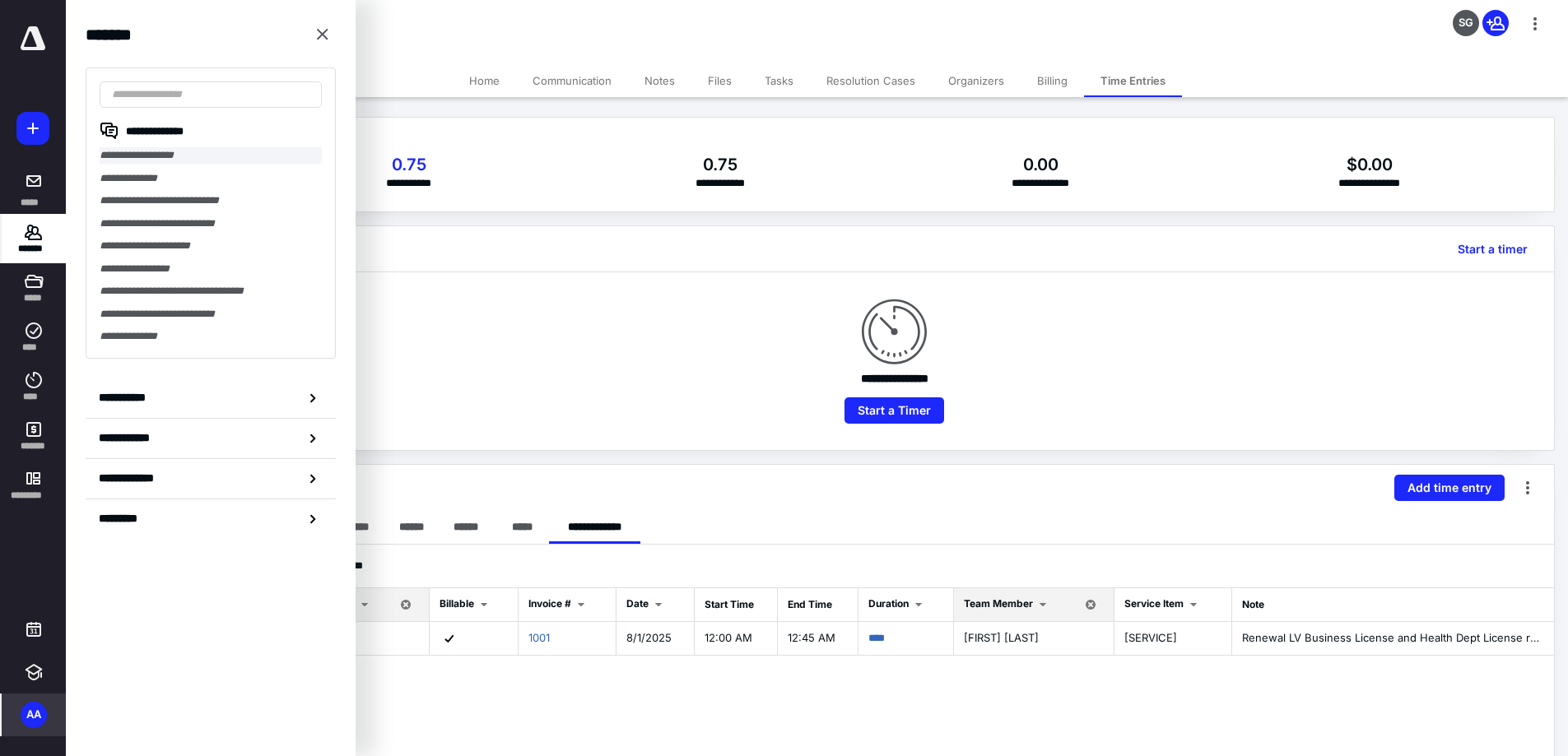 click on "**********" at bounding box center (211, 155) 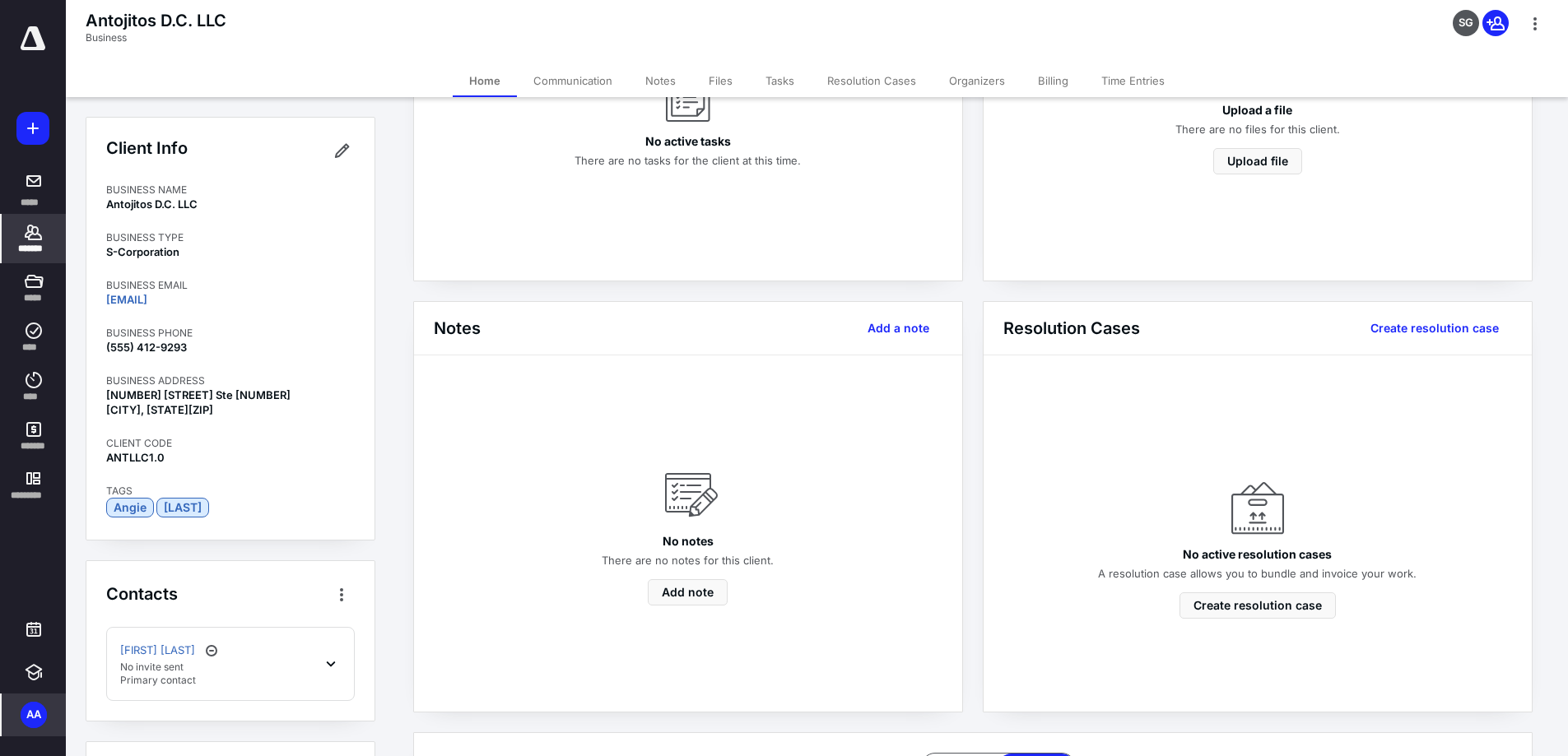 scroll, scrollTop: 0, scrollLeft: 0, axis: both 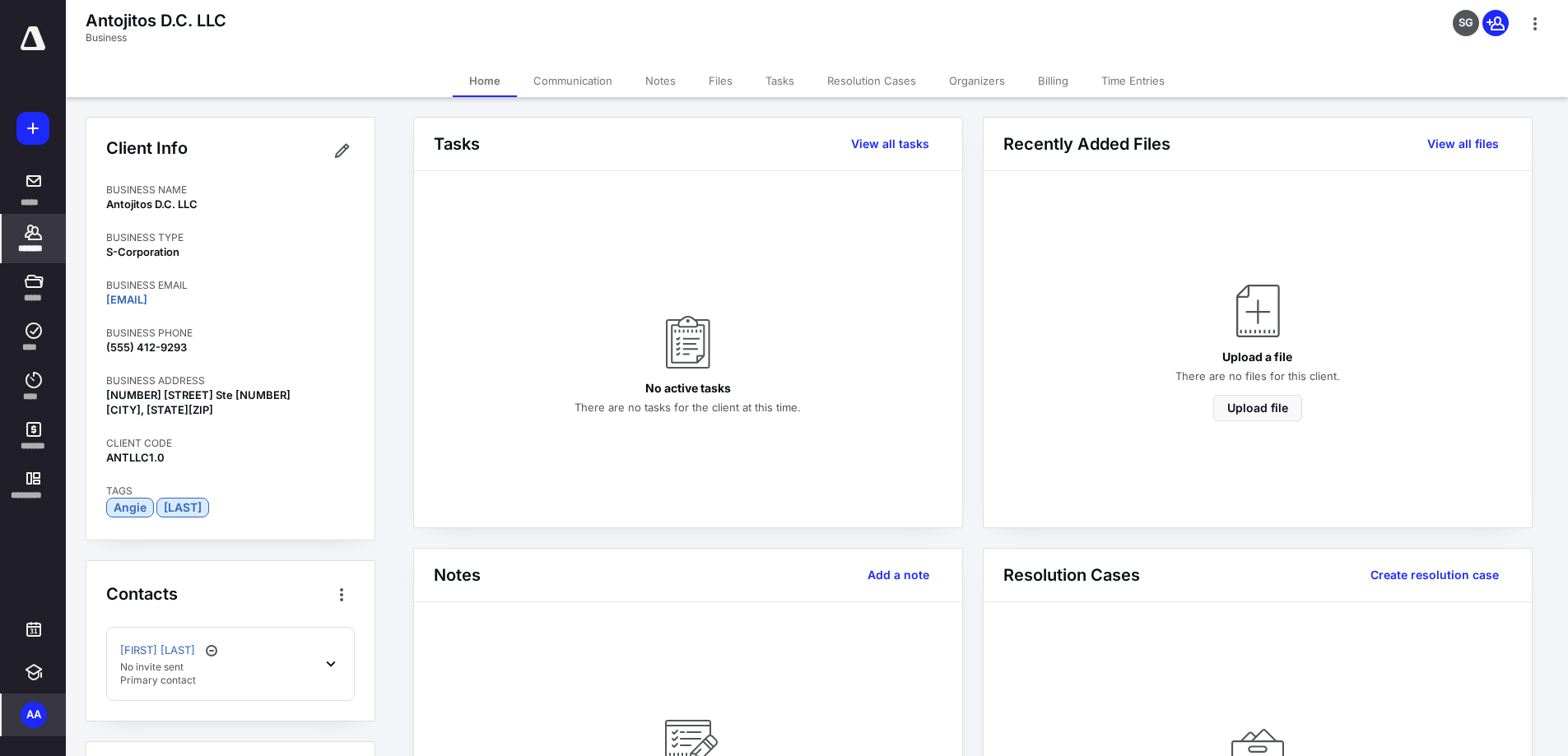 click at bounding box center (688, 342) 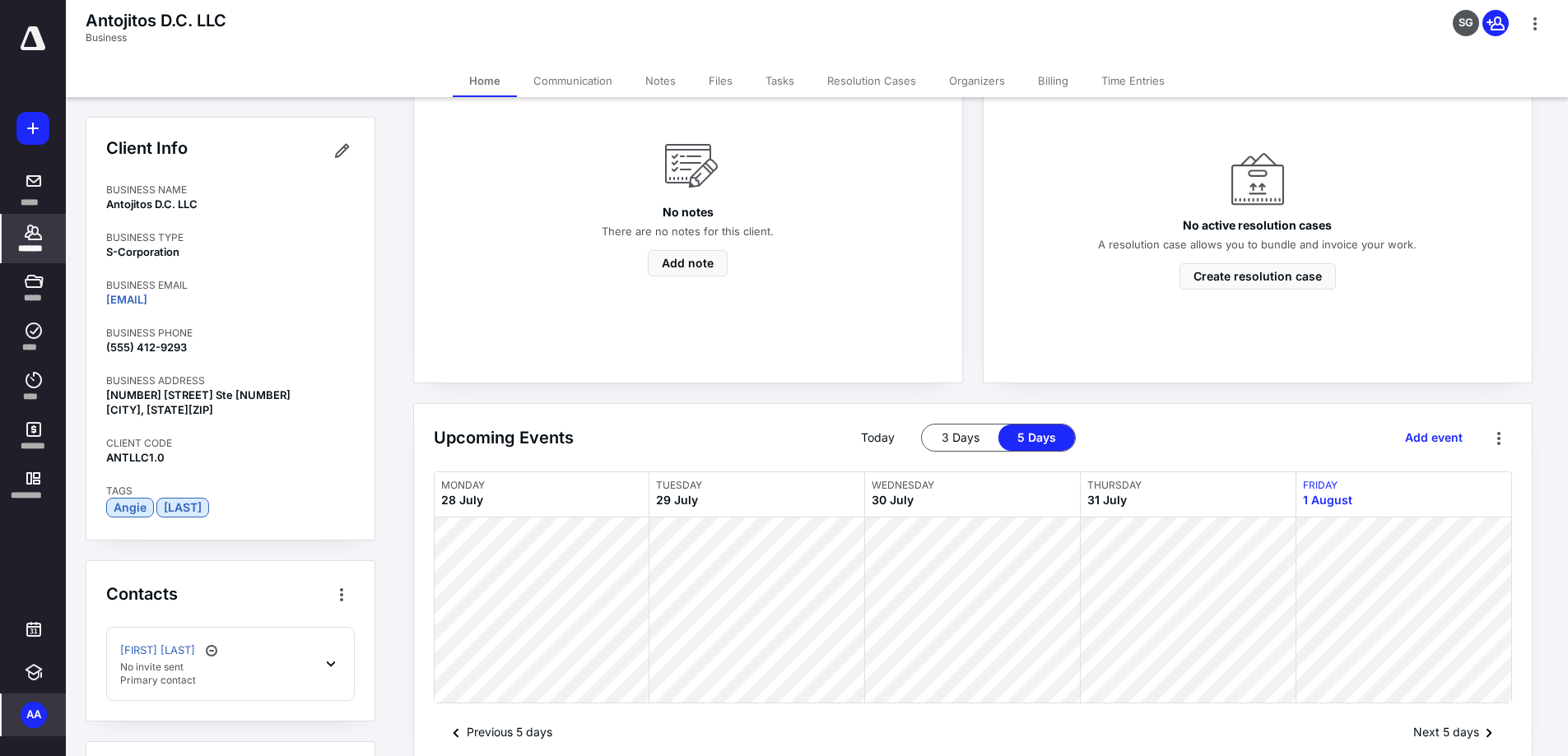 scroll, scrollTop: 601, scrollLeft: 0, axis: vertical 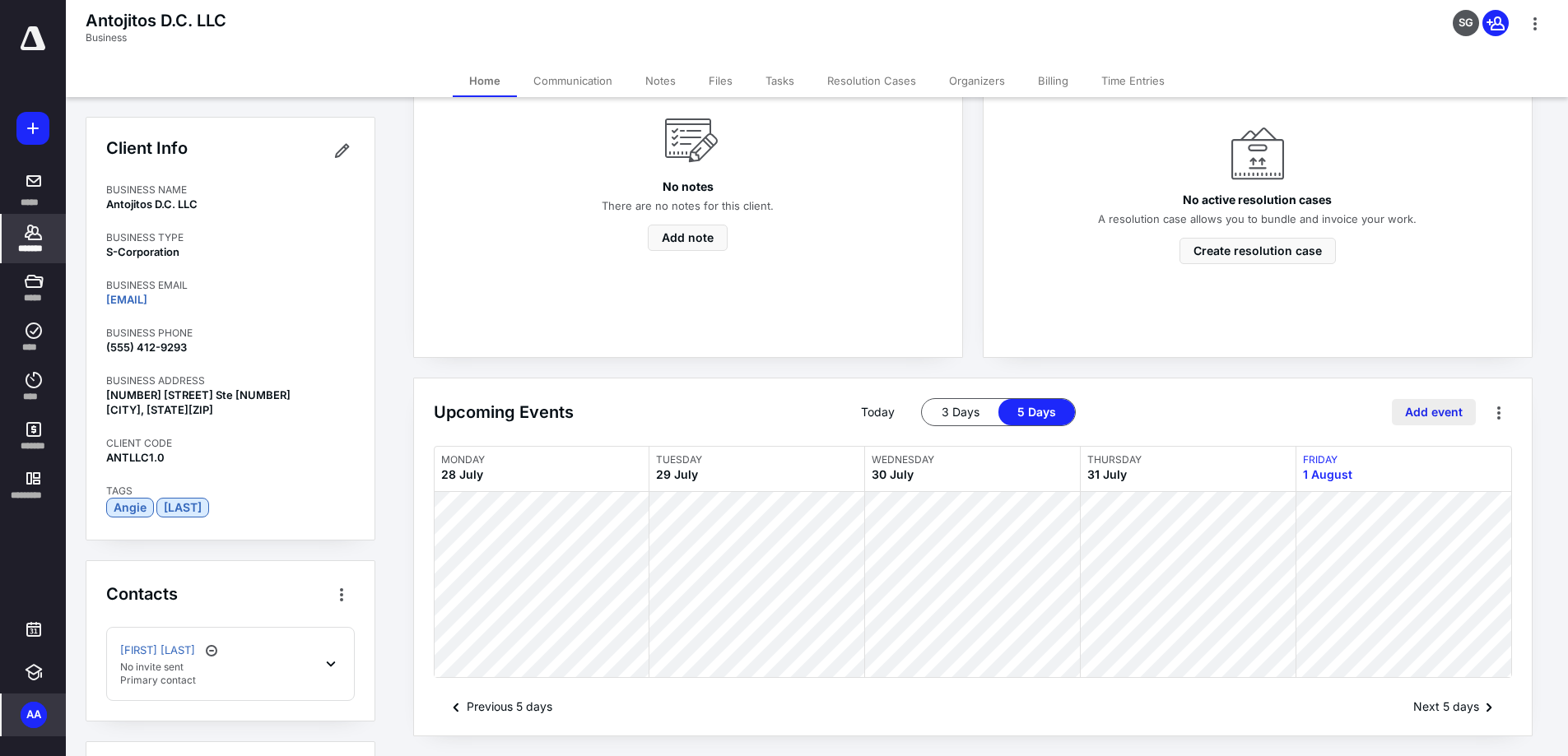 click on "Add event" at bounding box center (1434, 412) 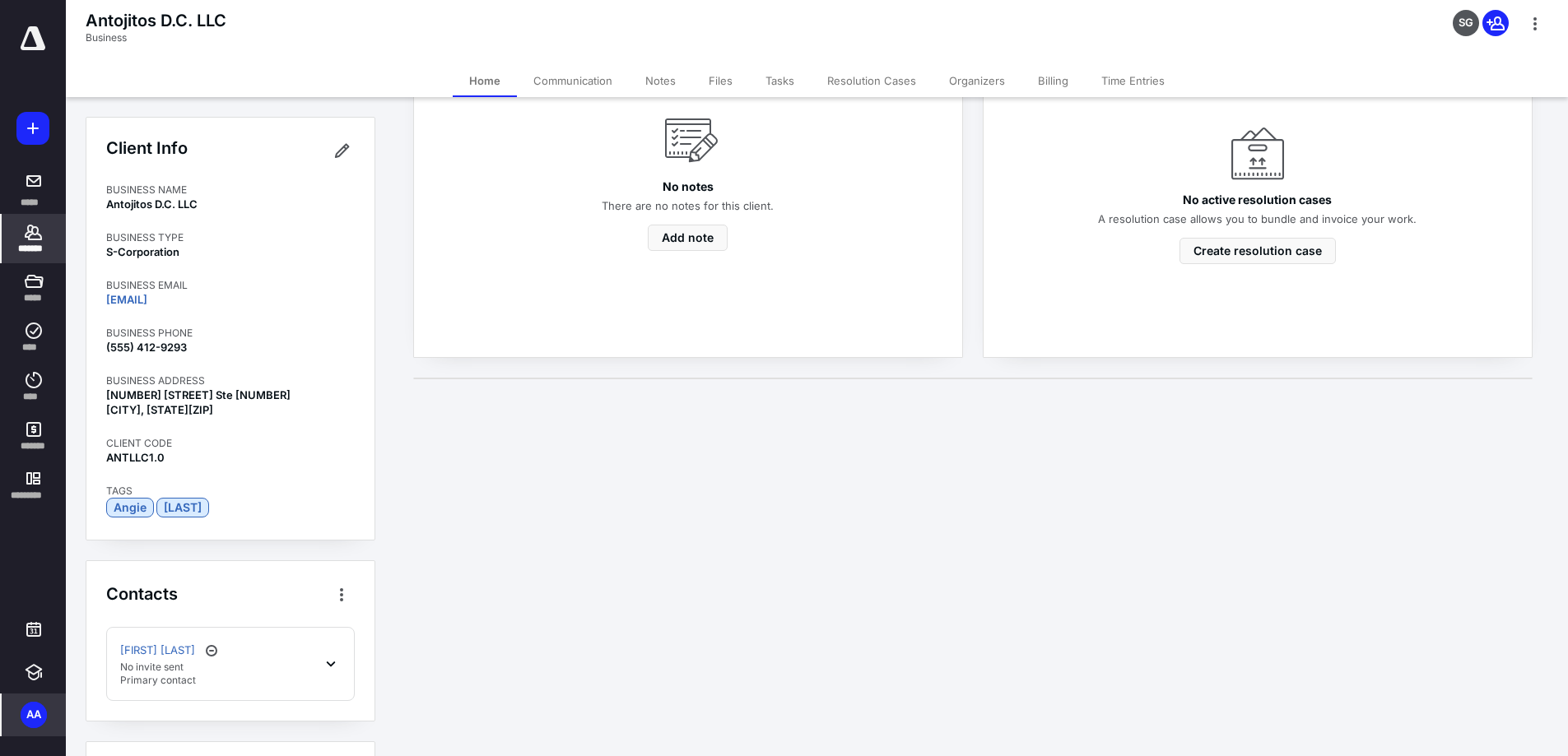 scroll, scrollTop: 244, scrollLeft: 0, axis: vertical 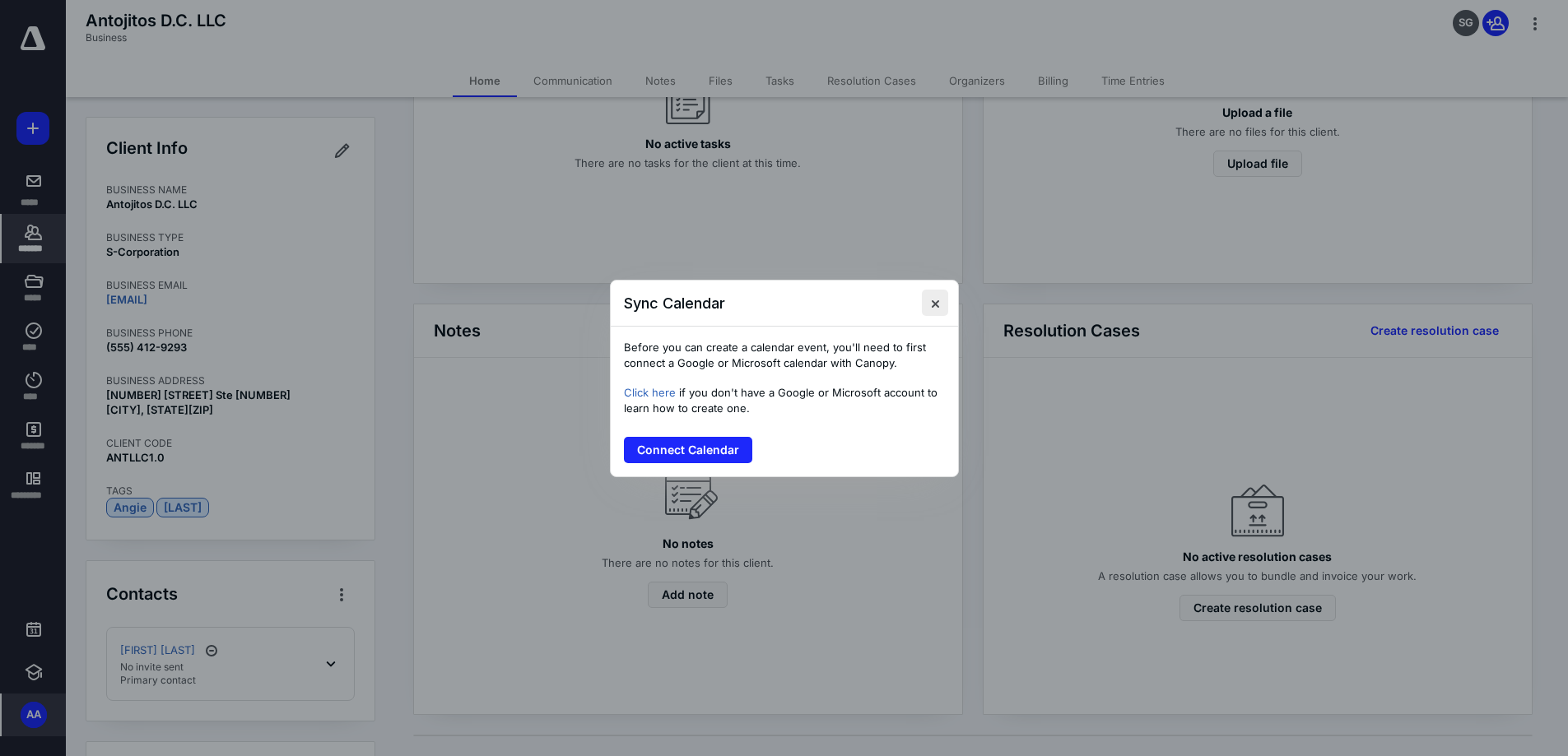 click at bounding box center [935, 303] 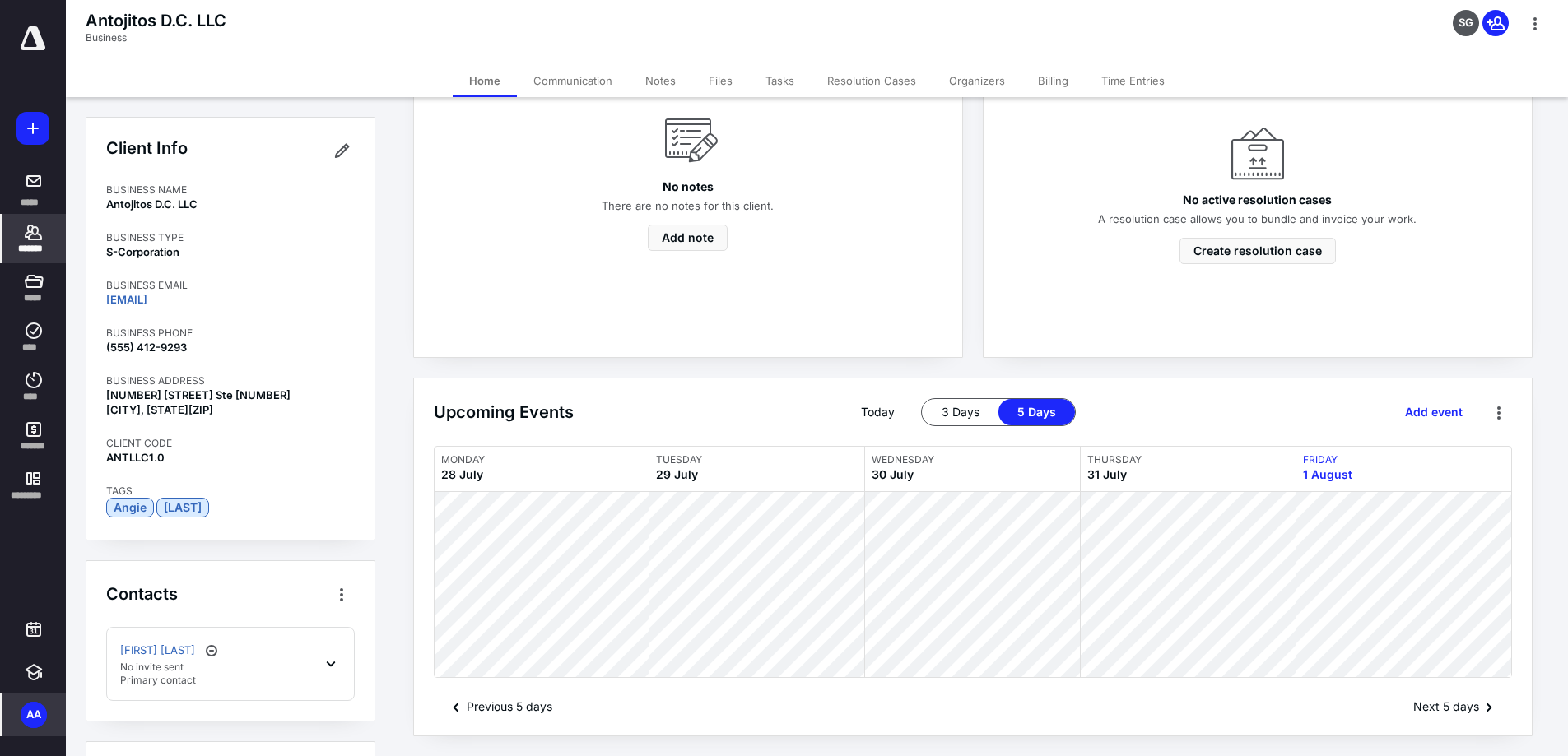 scroll, scrollTop: 355, scrollLeft: 0, axis: vertical 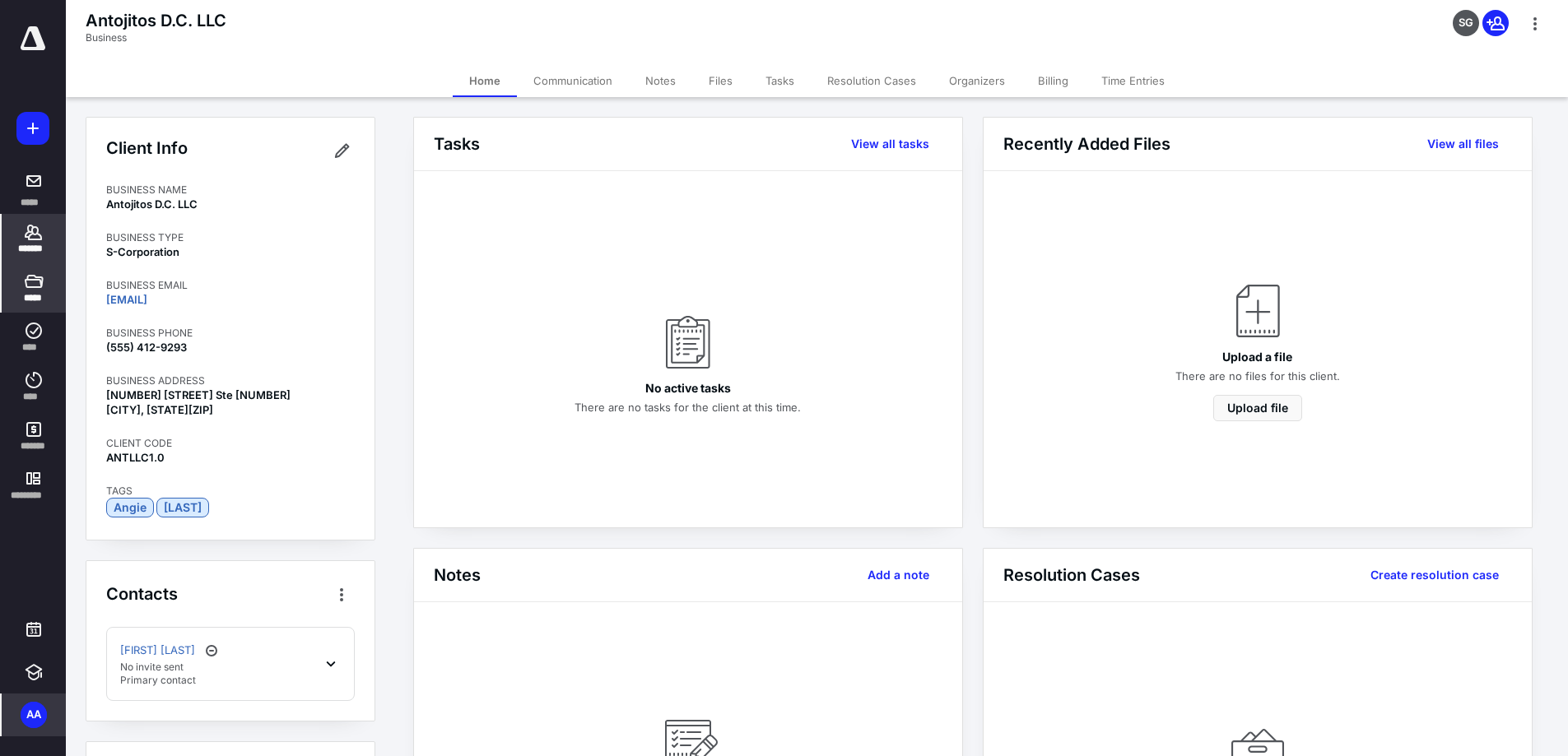 click 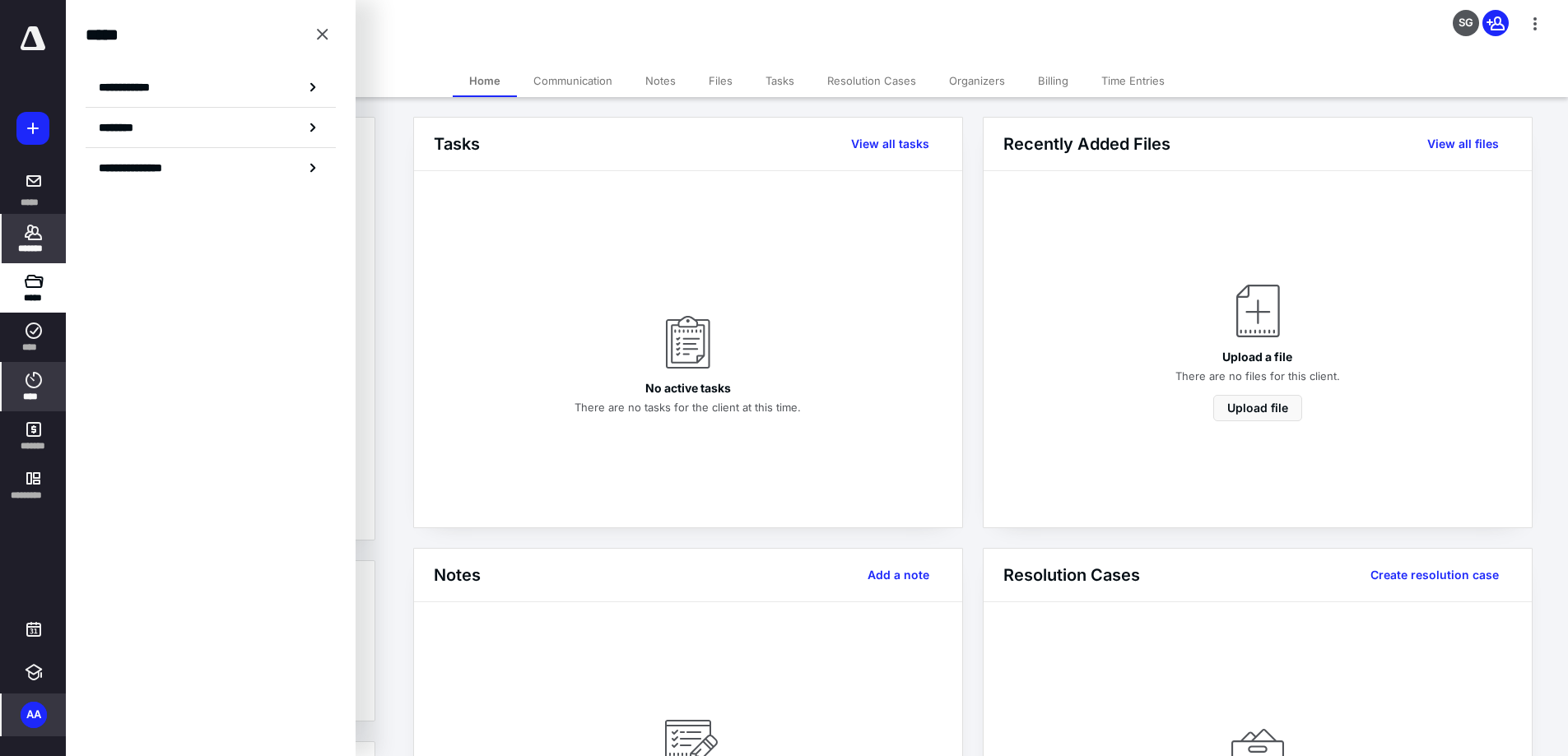 click on "****" at bounding box center [34, 397] 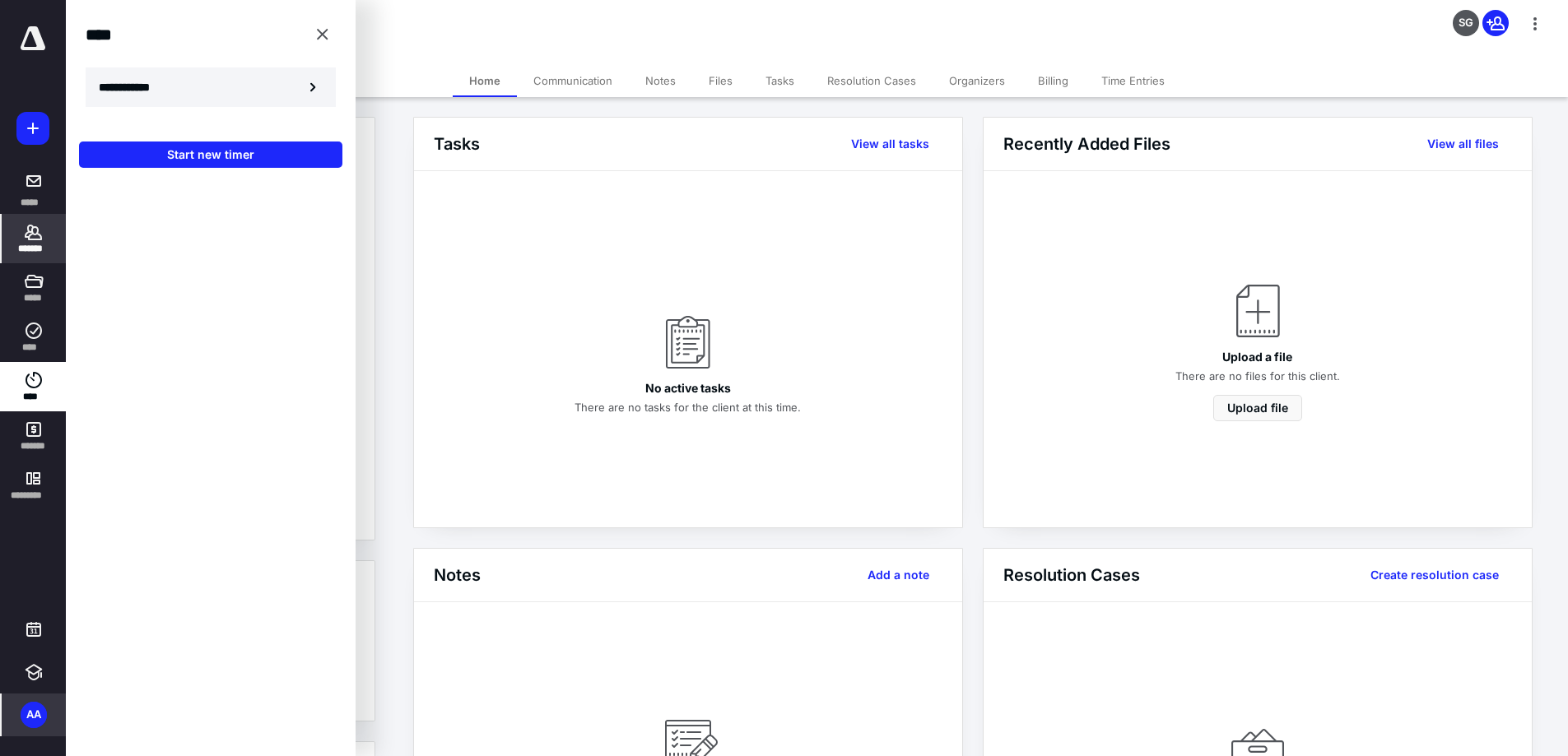 click on "**********" at bounding box center [134, 87] 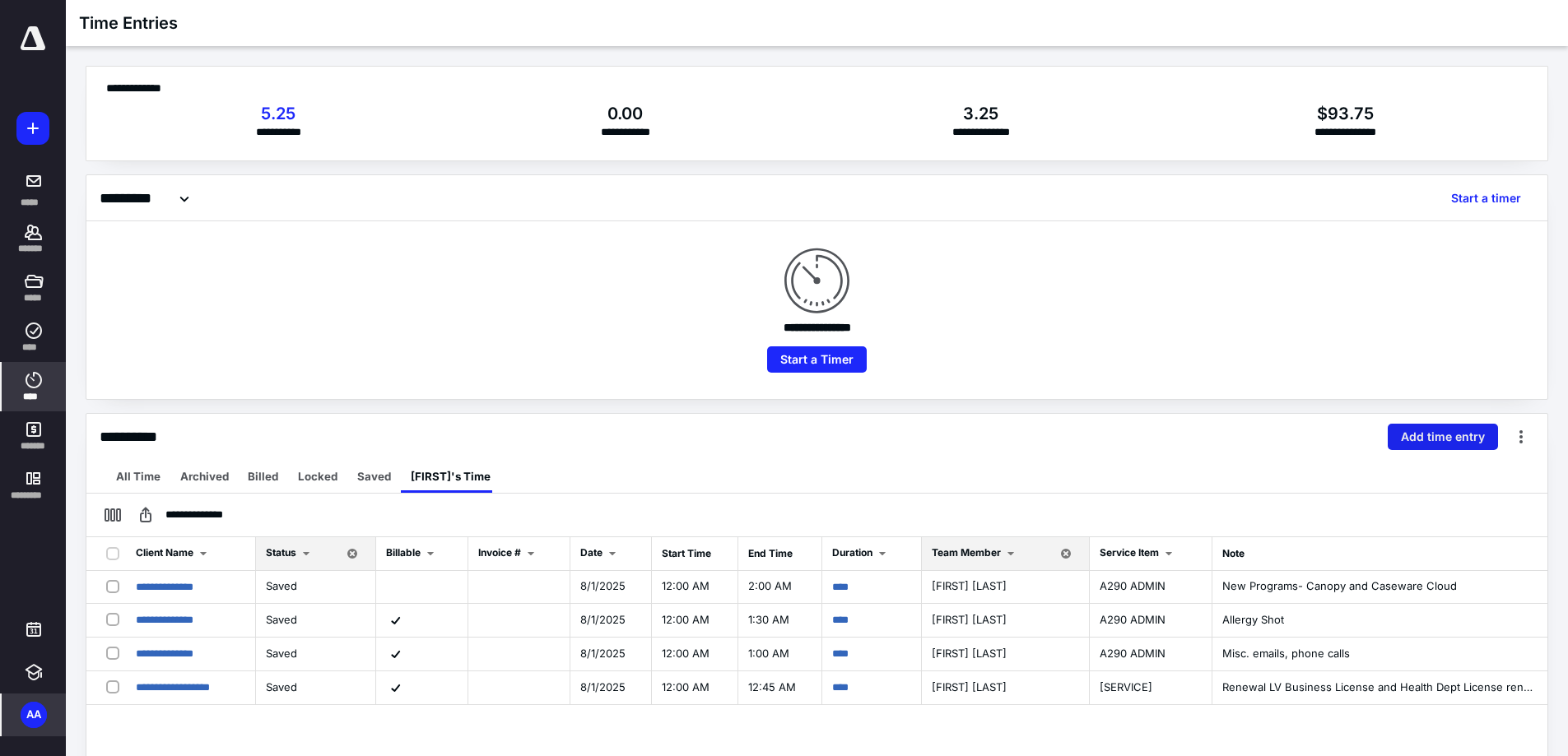 type 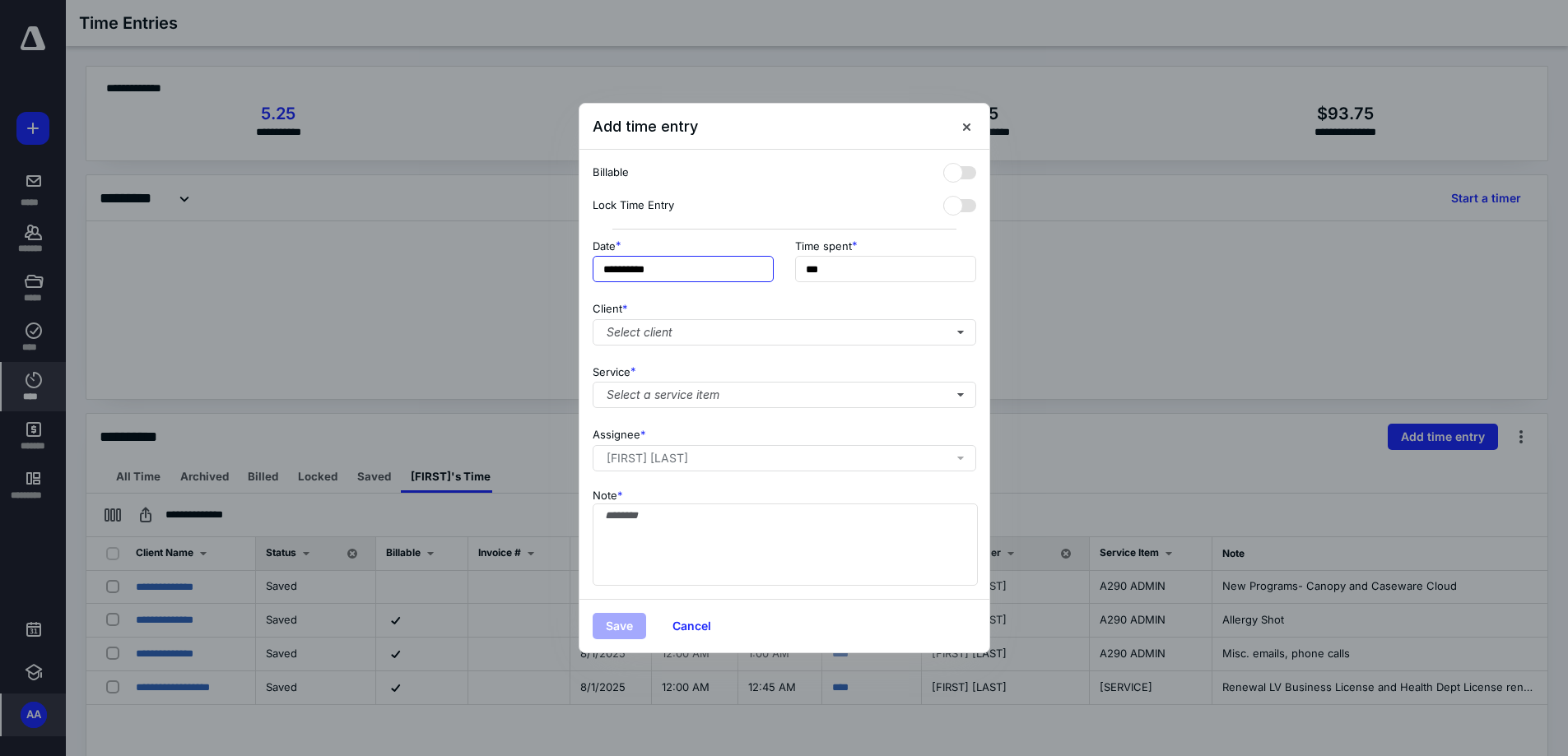 click on "**********" at bounding box center (683, 269) 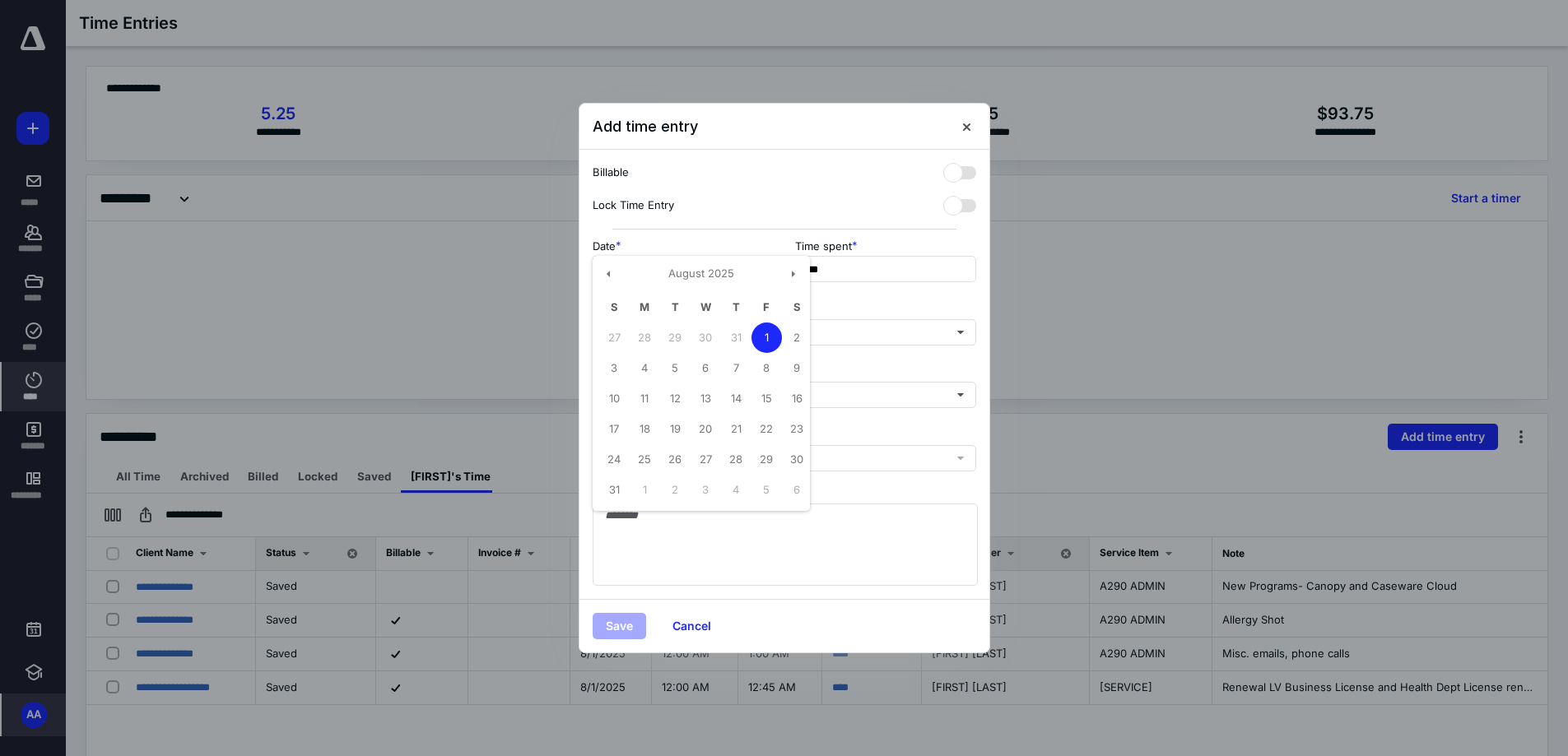 click on "S" at bounding box center [797, 307] 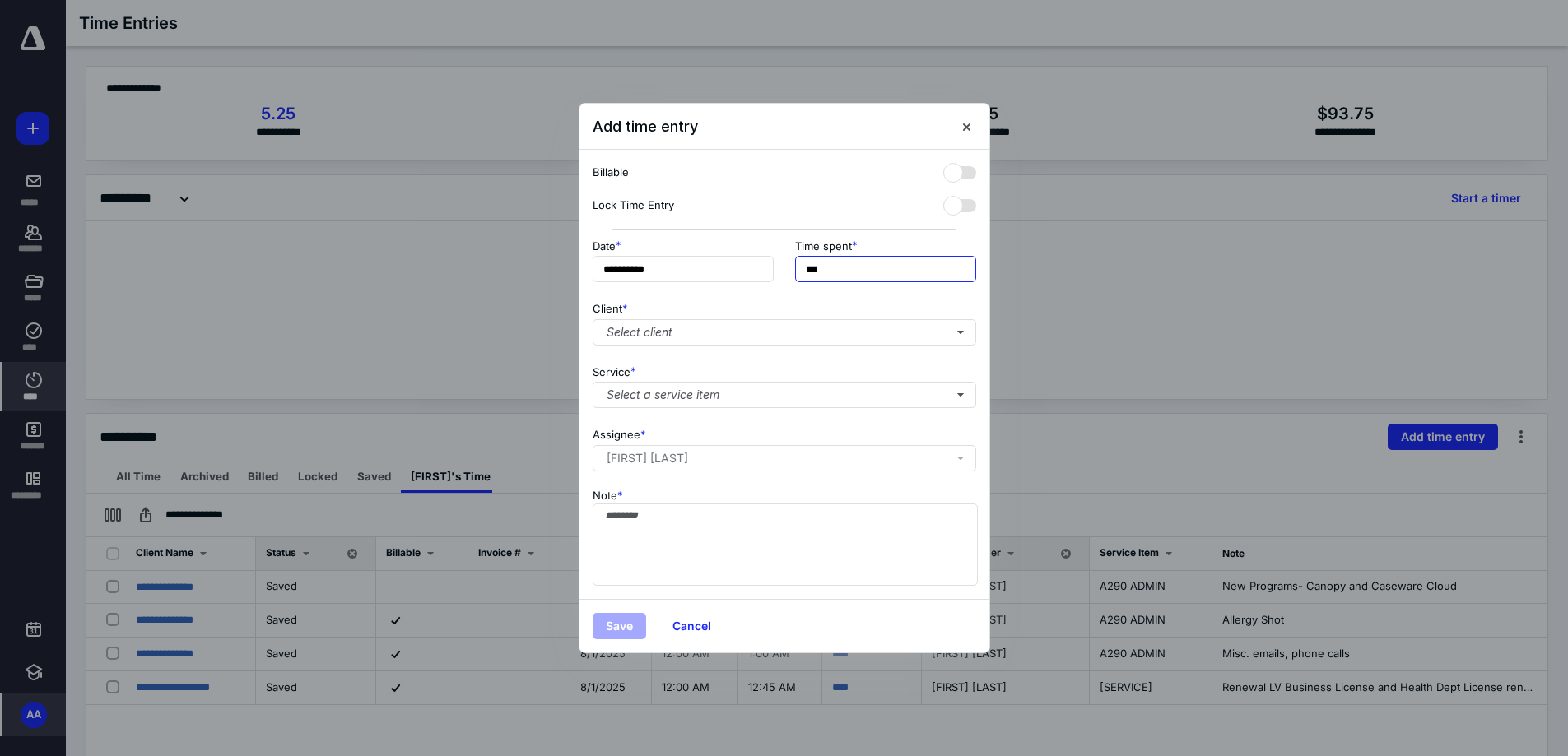 click on "***" at bounding box center [886, 269] 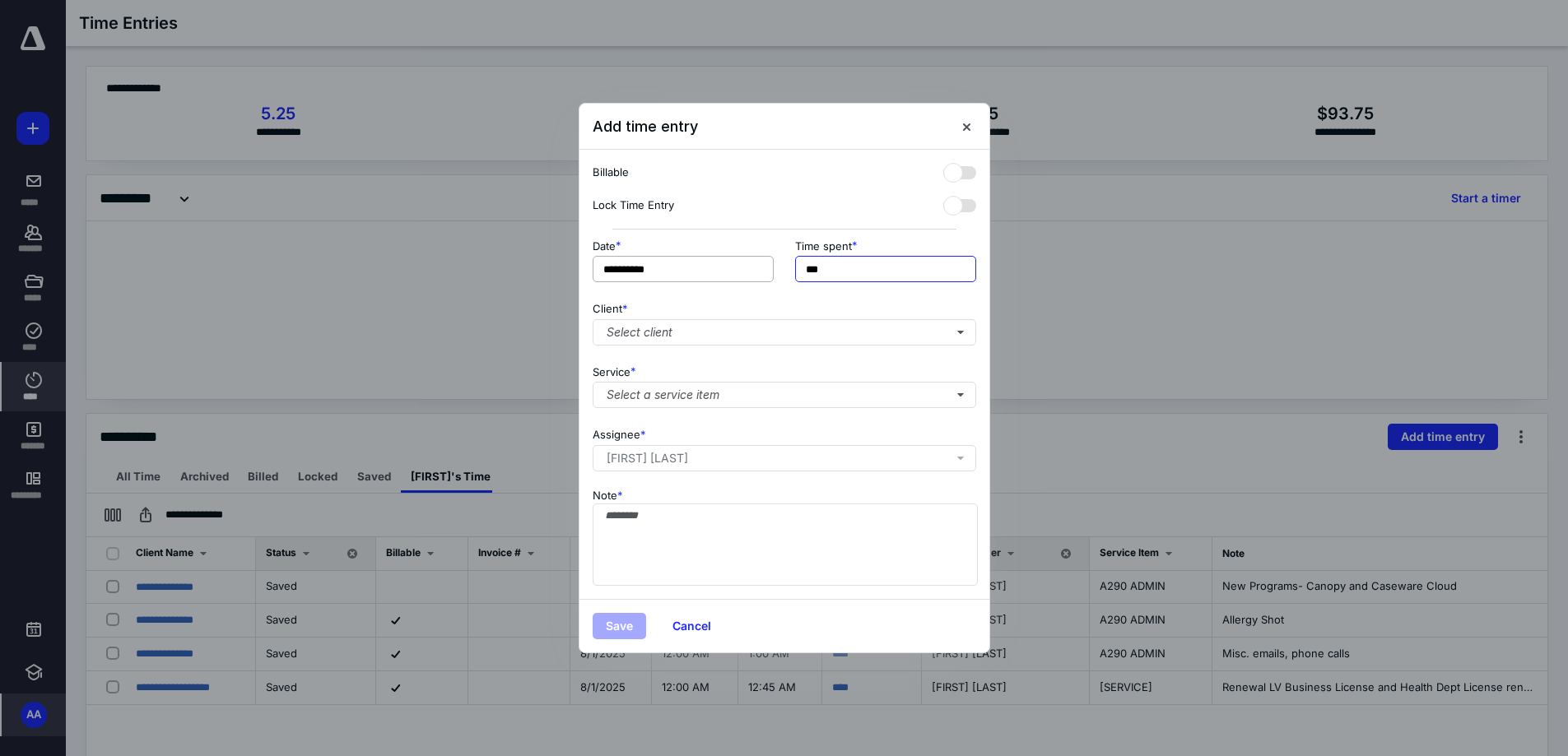 drag, startPoint x: 832, startPoint y: 274, endPoint x: 764, endPoint y: 274, distance: 68 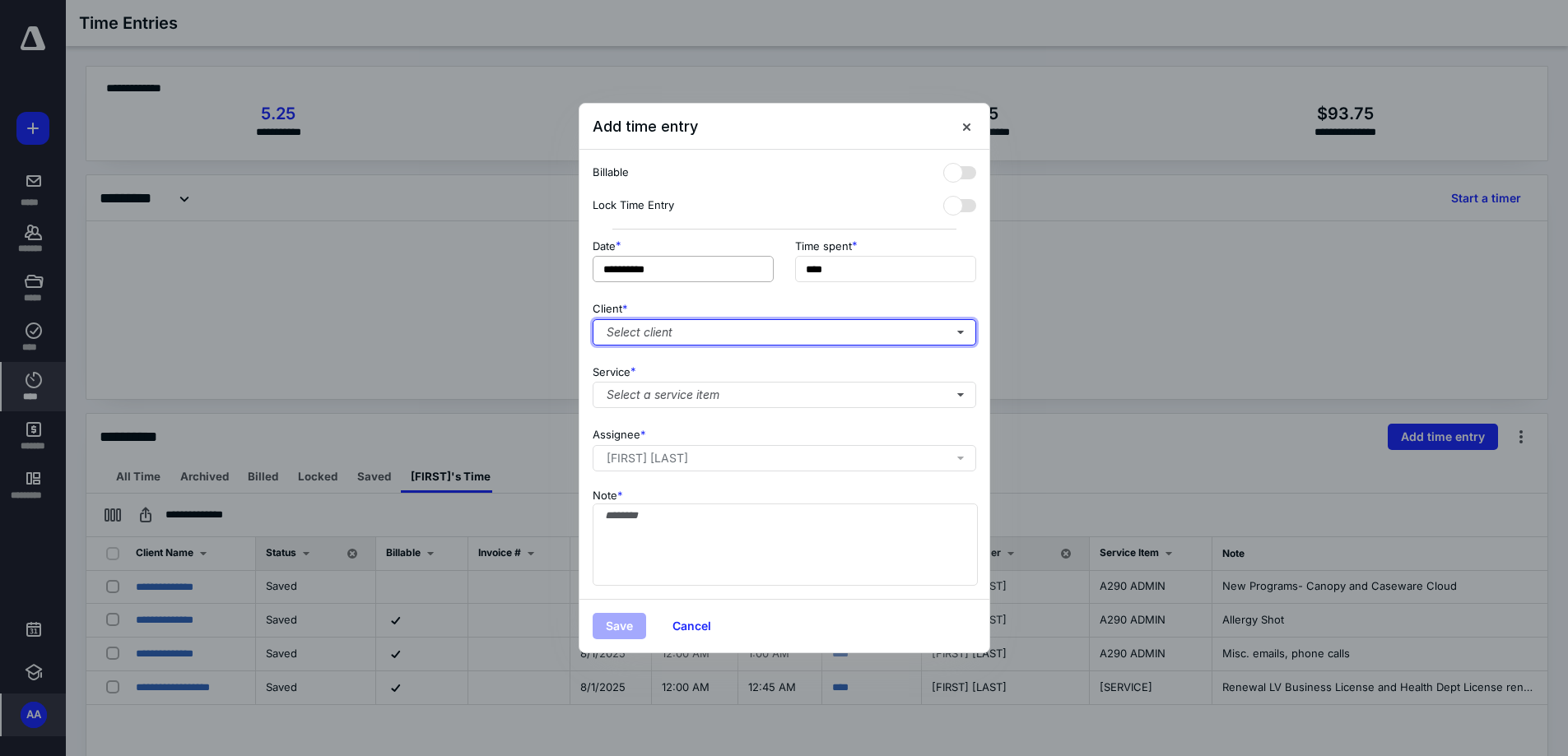 type on "******" 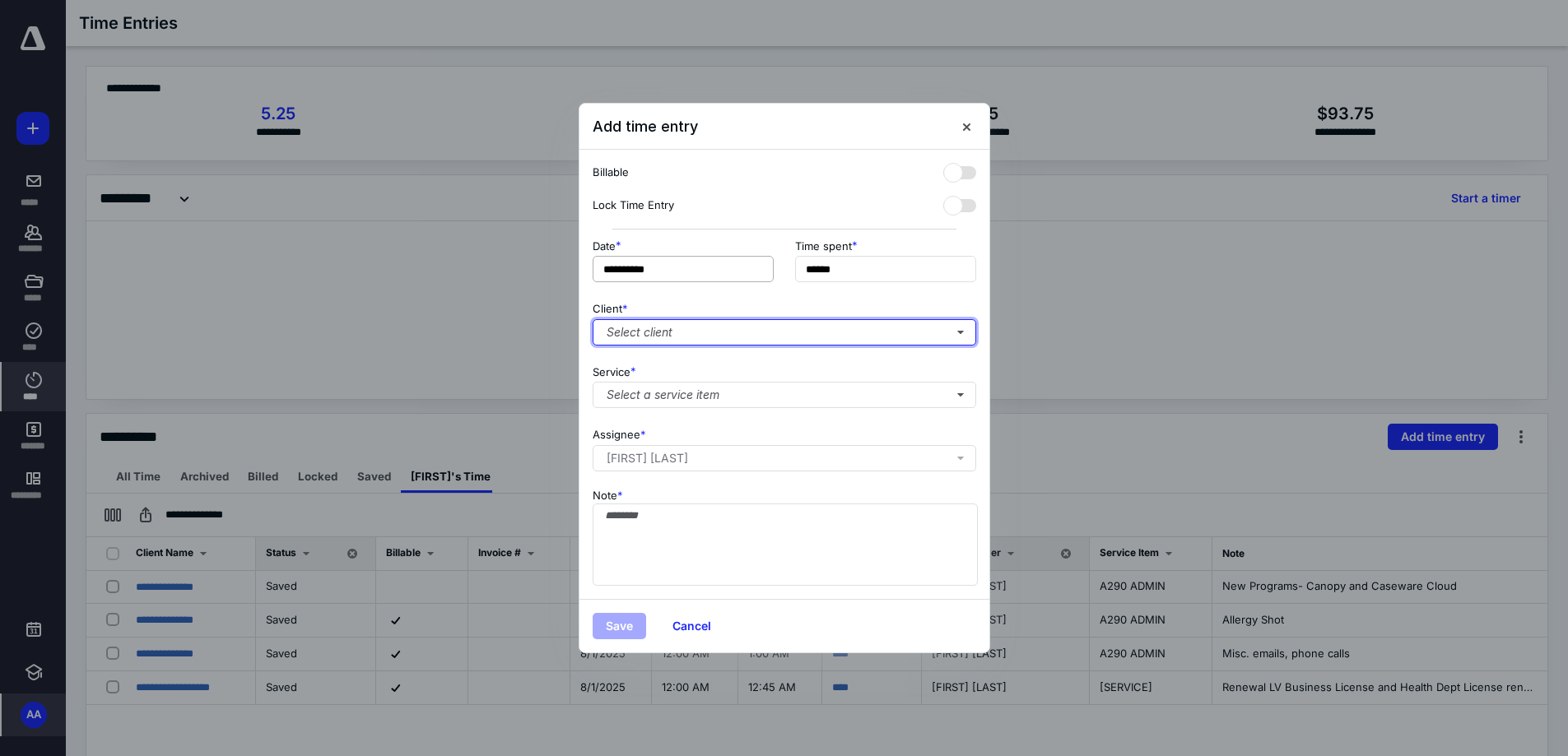 type 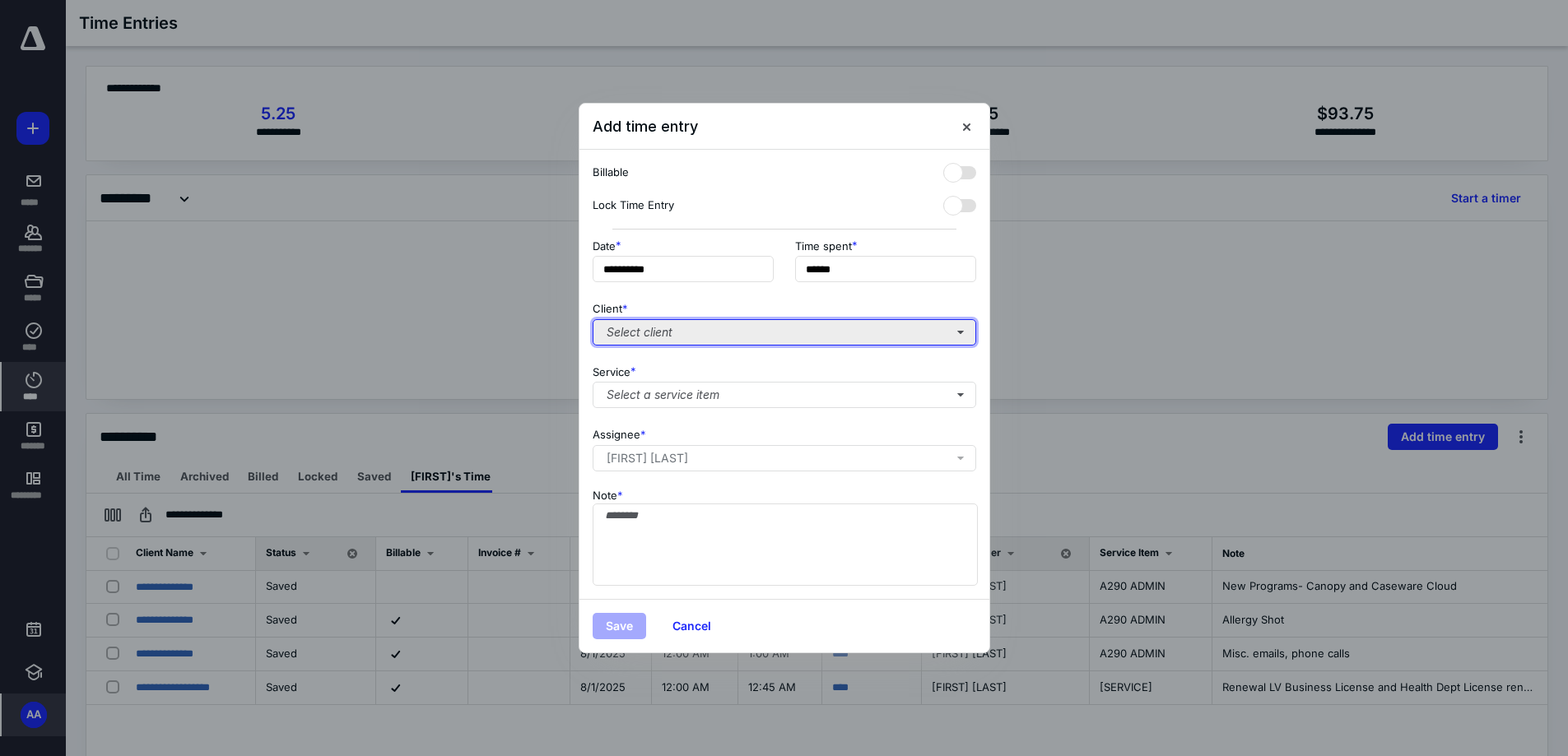 click on "Select client" at bounding box center (784, 332) 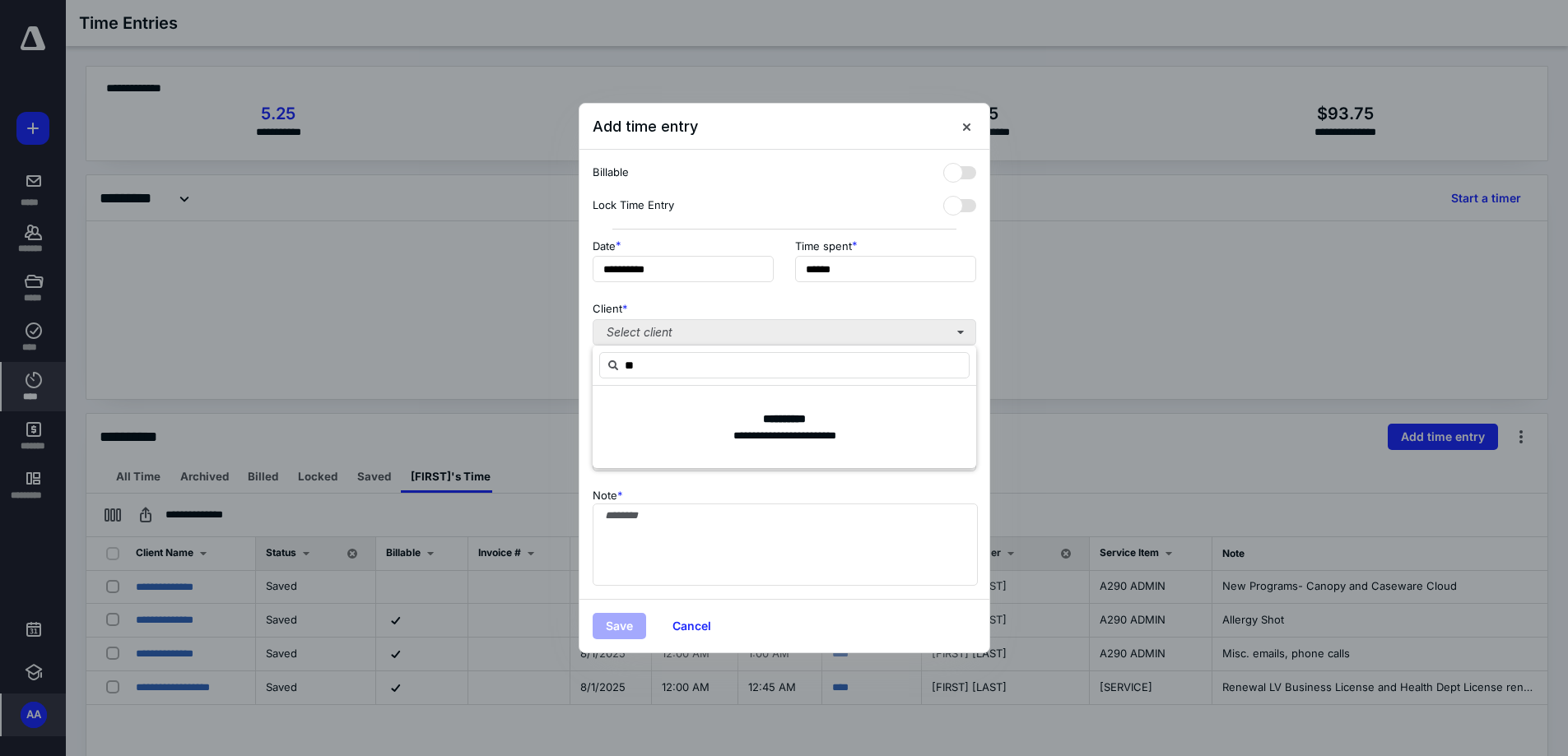 type on "*" 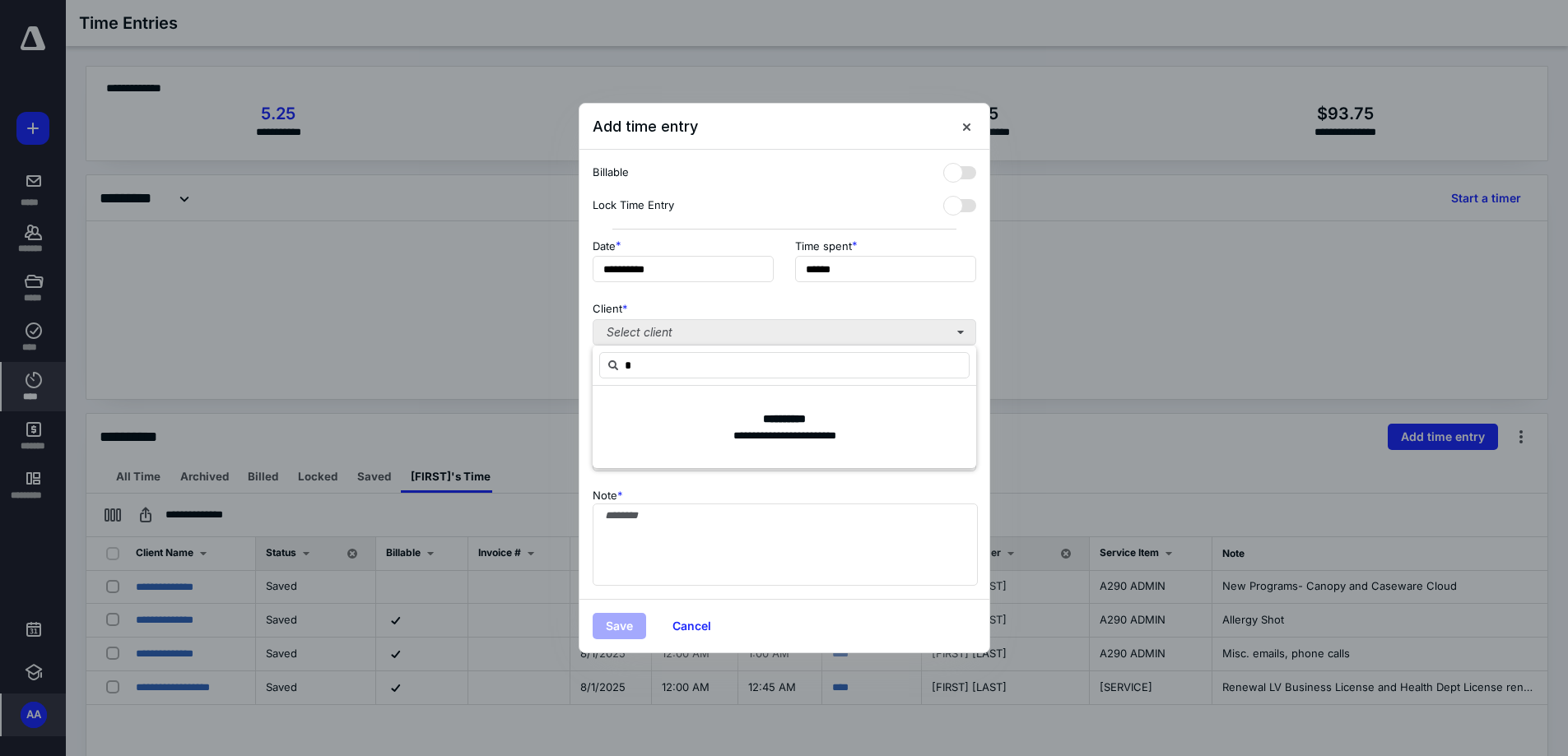 type 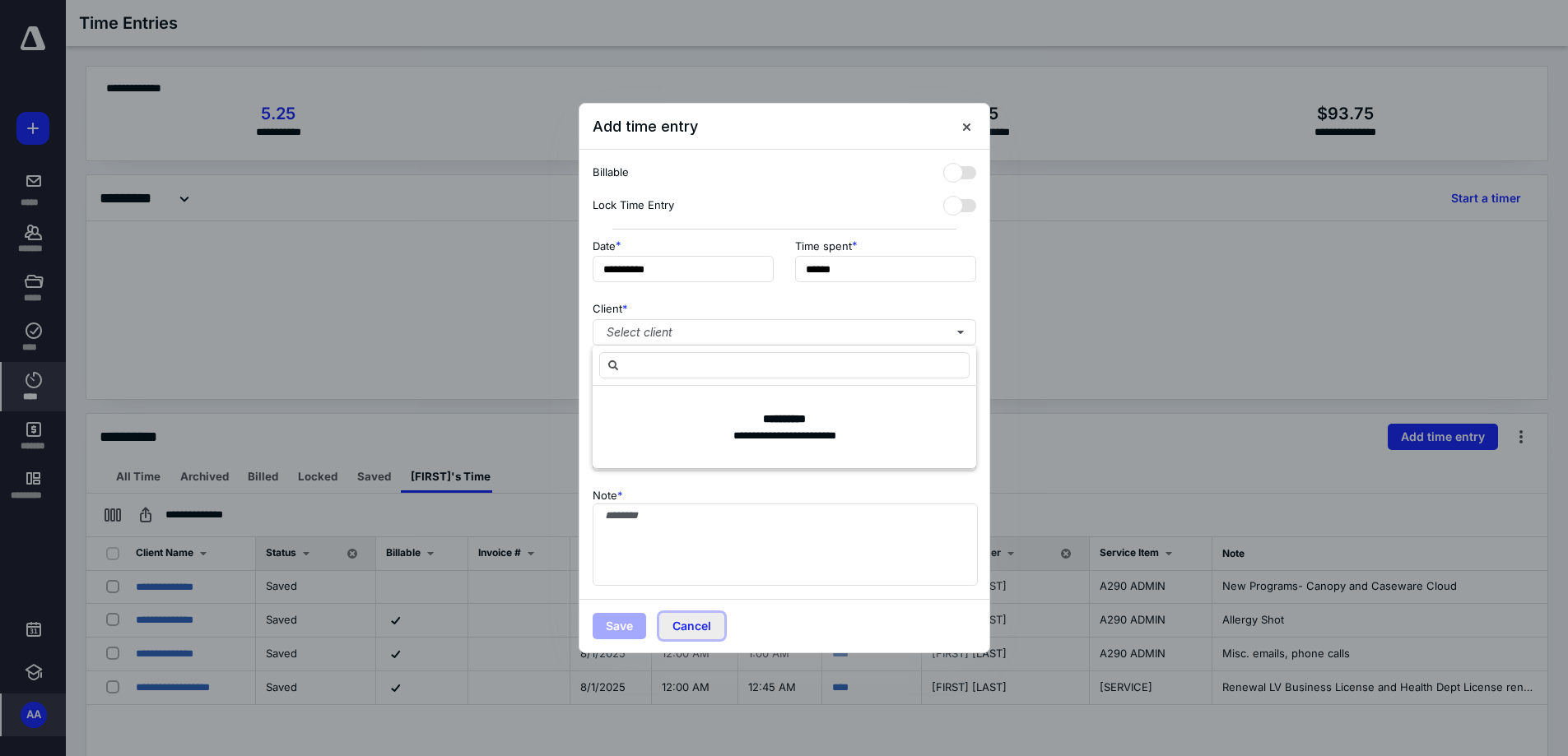 click on "Cancel" at bounding box center (691, 626) 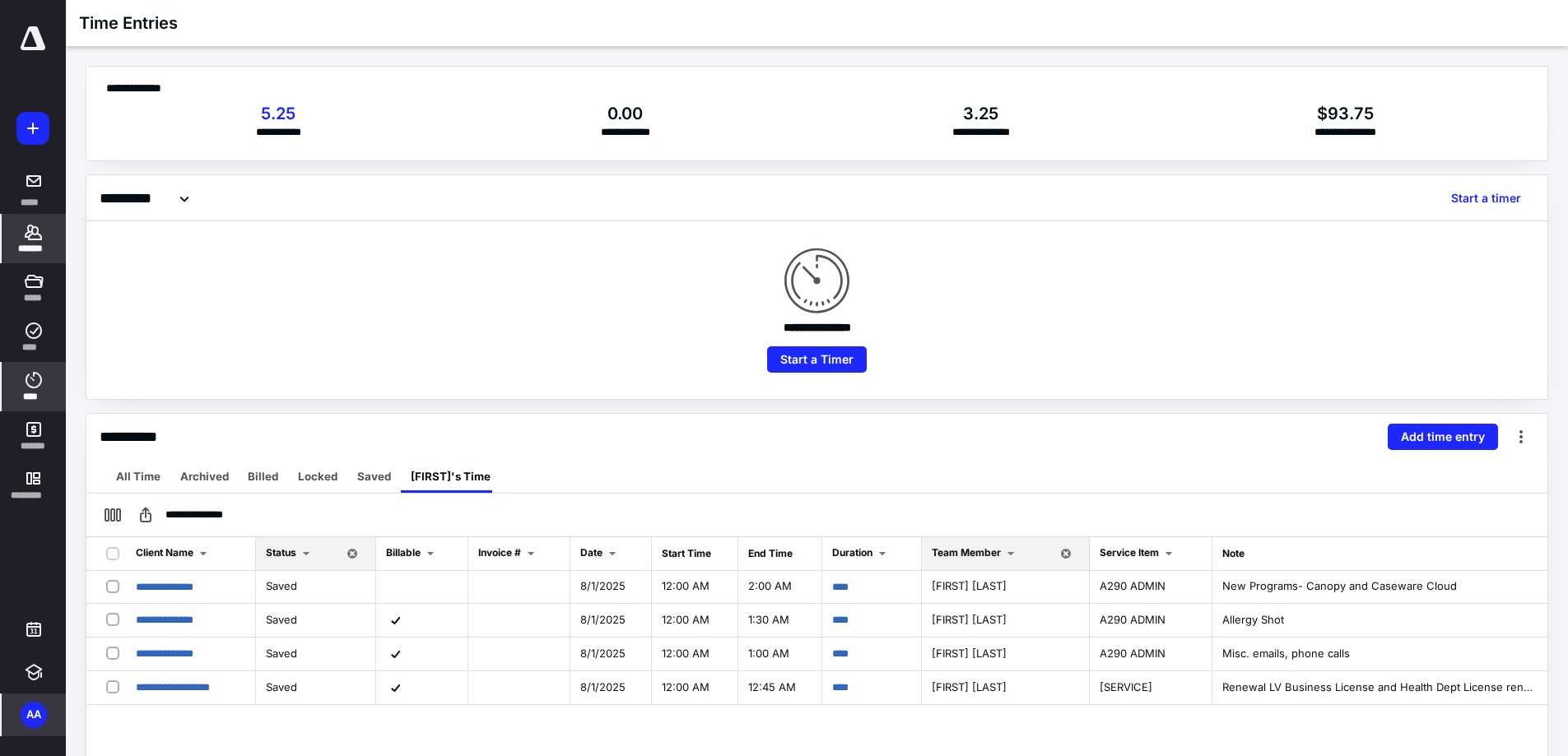 click 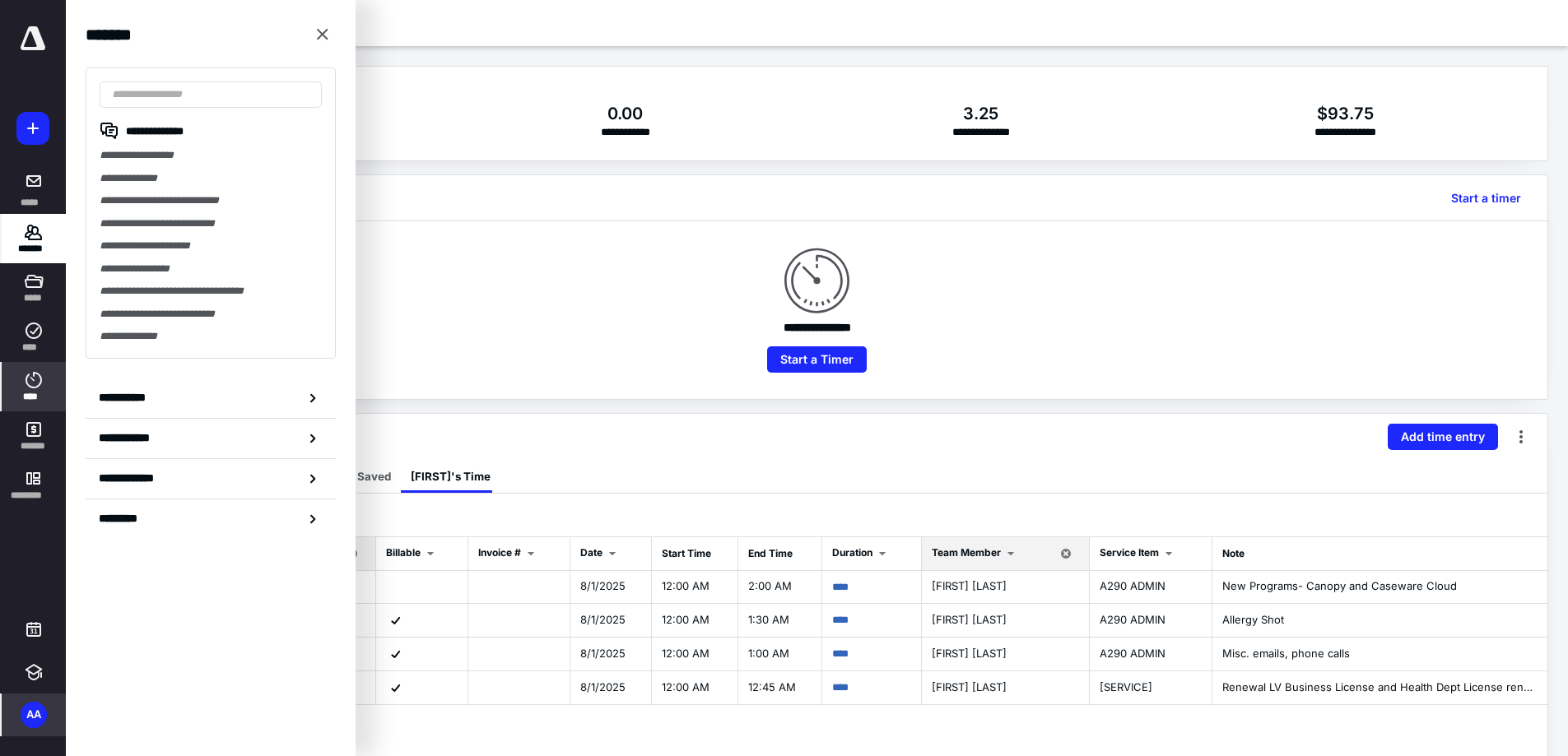 click on "*******" at bounding box center [34, 248] 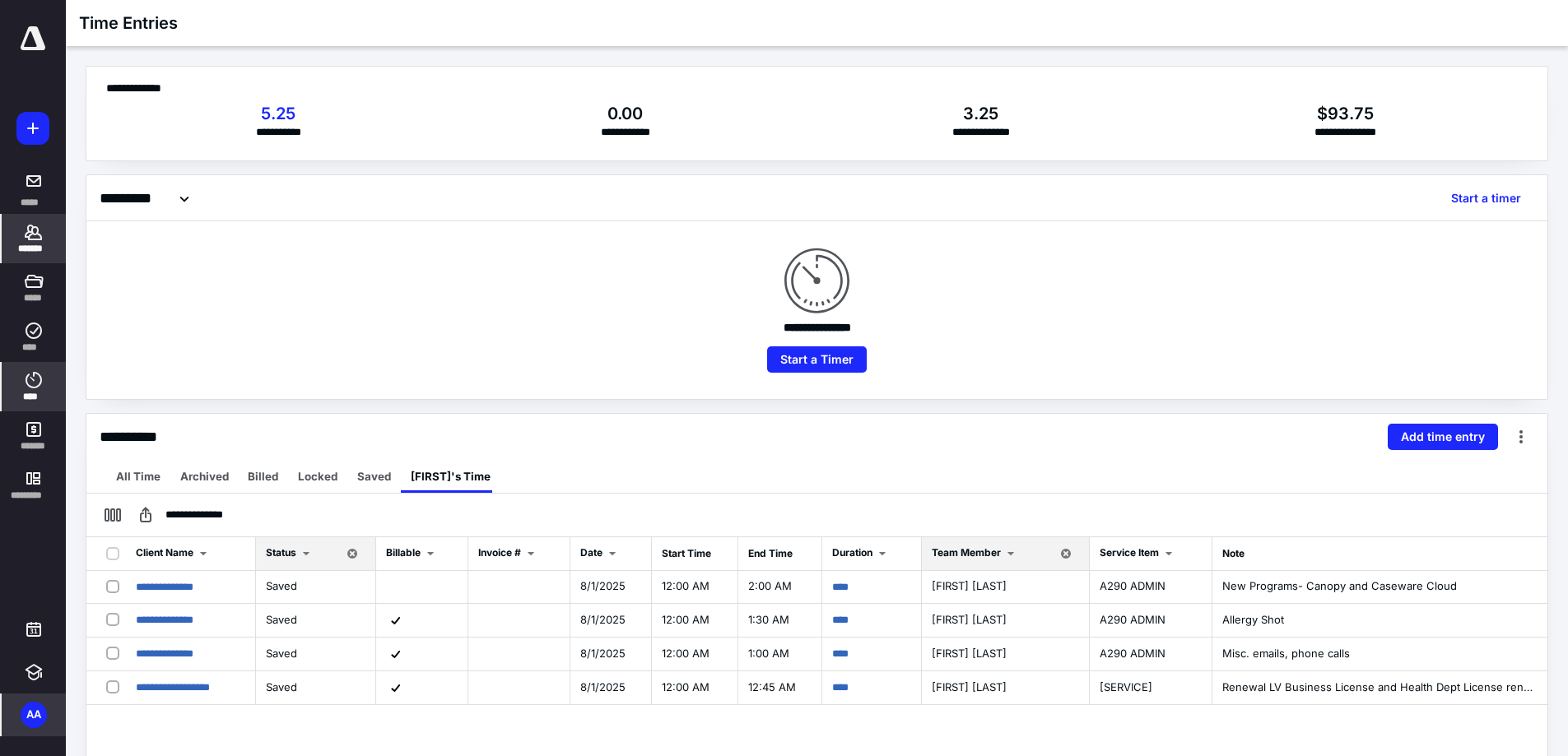 click on "*******" at bounding box center (34, 248) 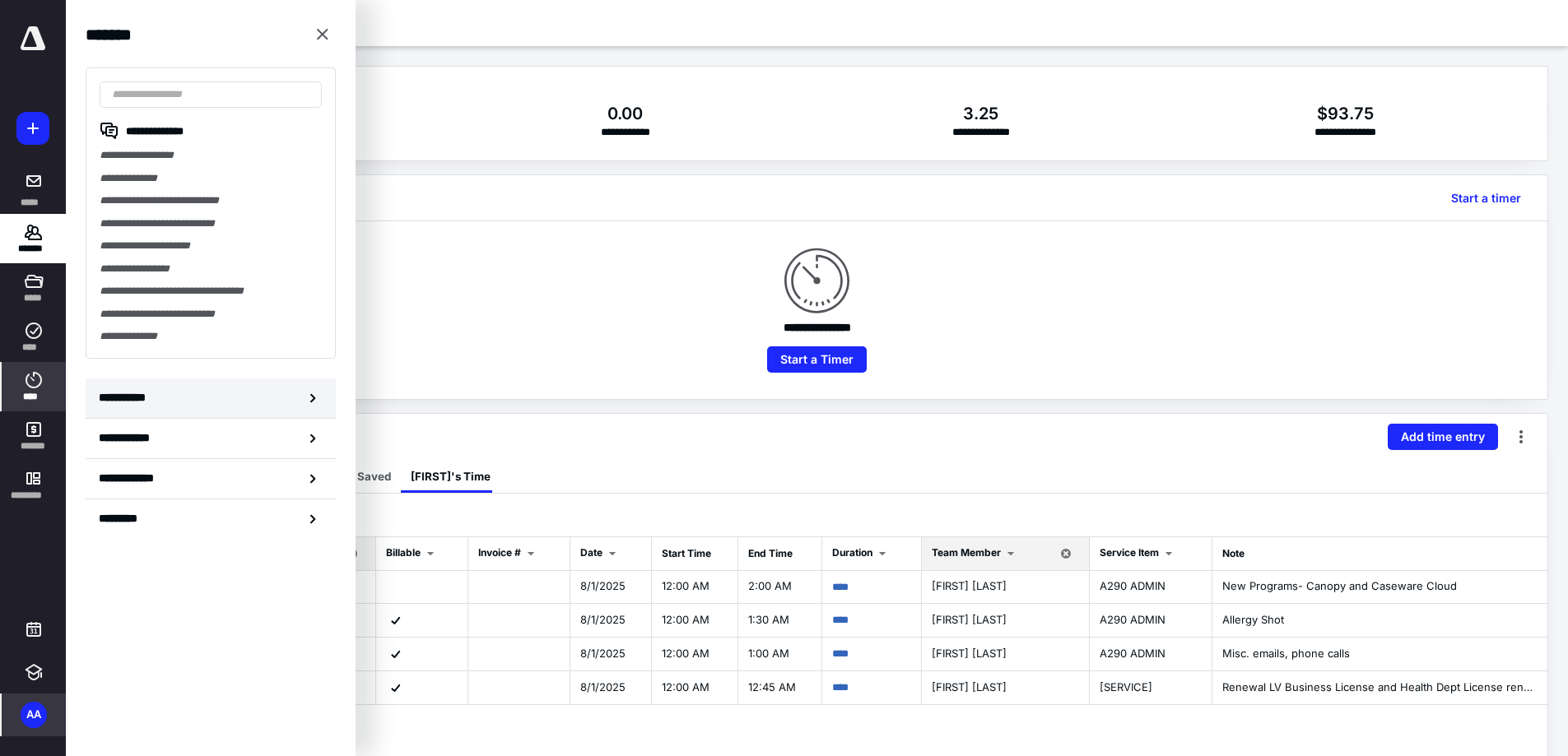 click on "**********" at bounding box center (211, 398) 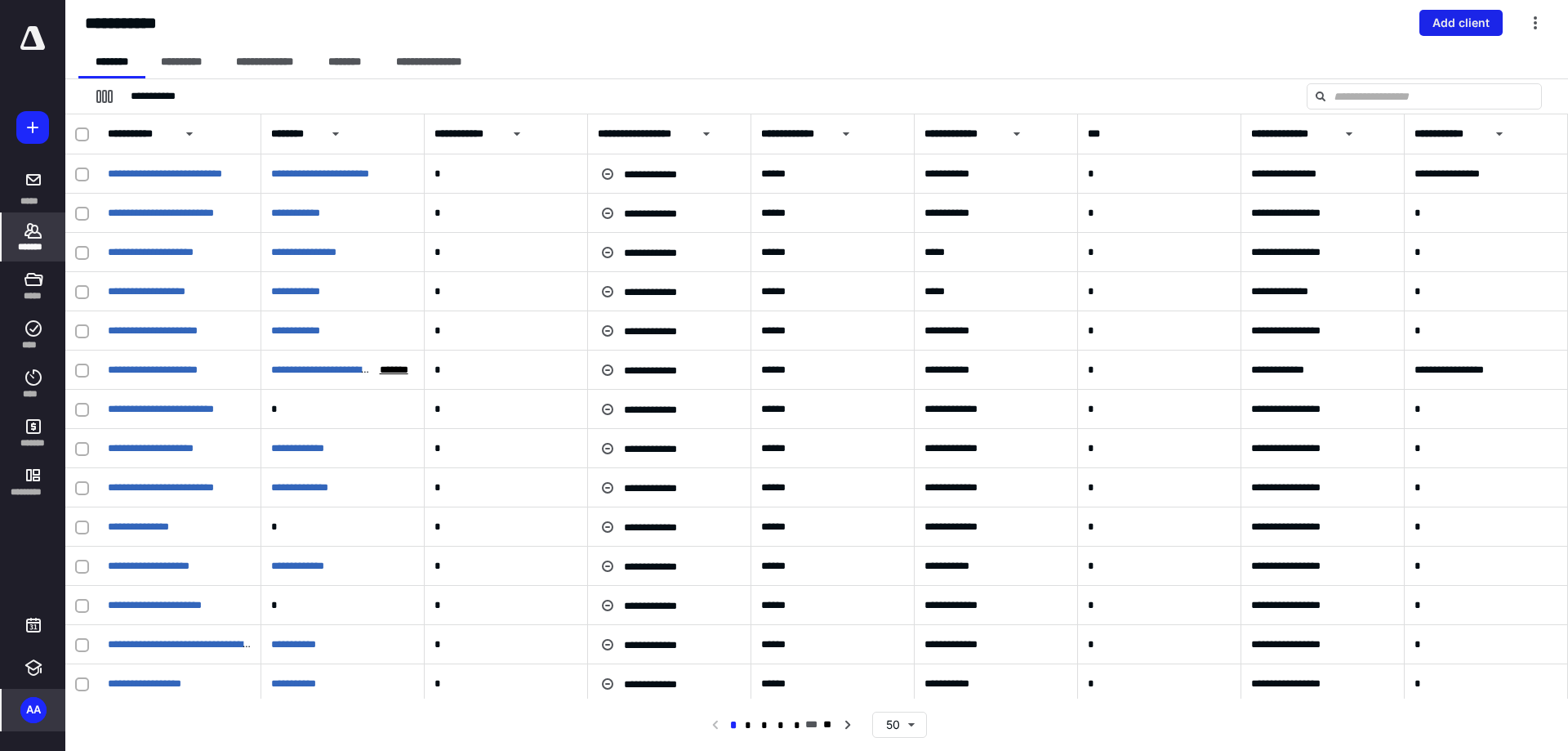 click on "Add client" at bounding box center [1461, 23] 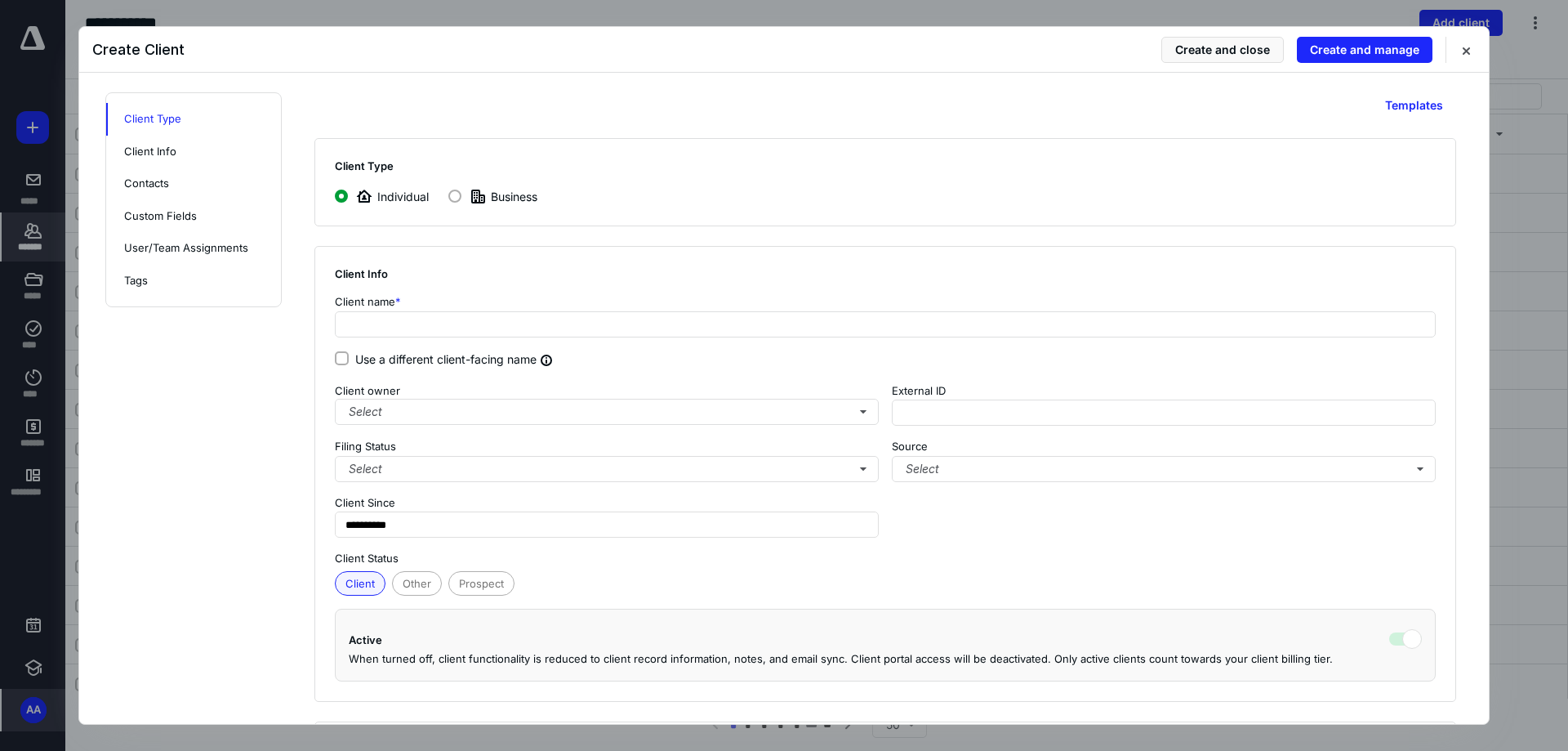 click at bounding box center [455, 196] 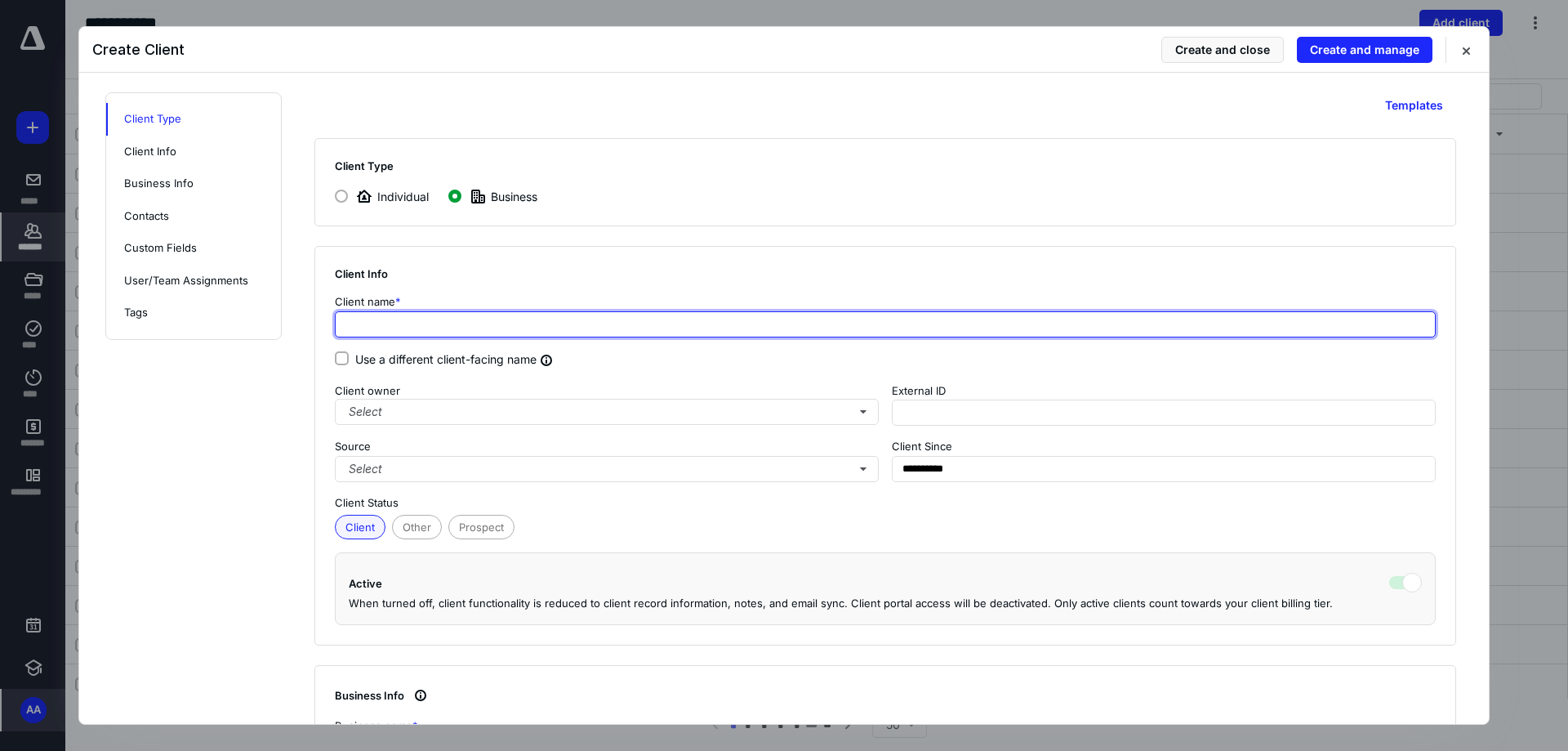 click at bounding box center (885, 324) 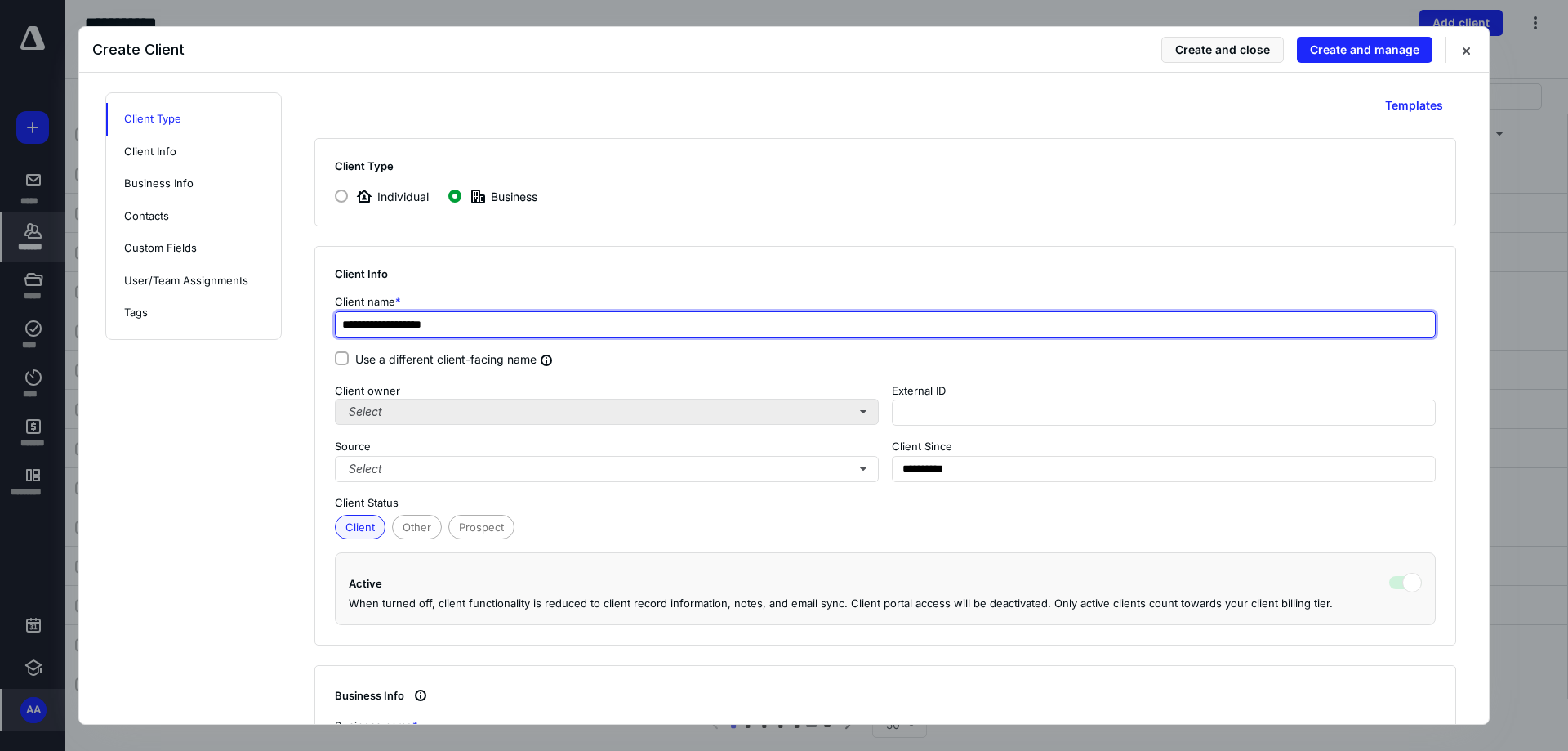 type on "**********" 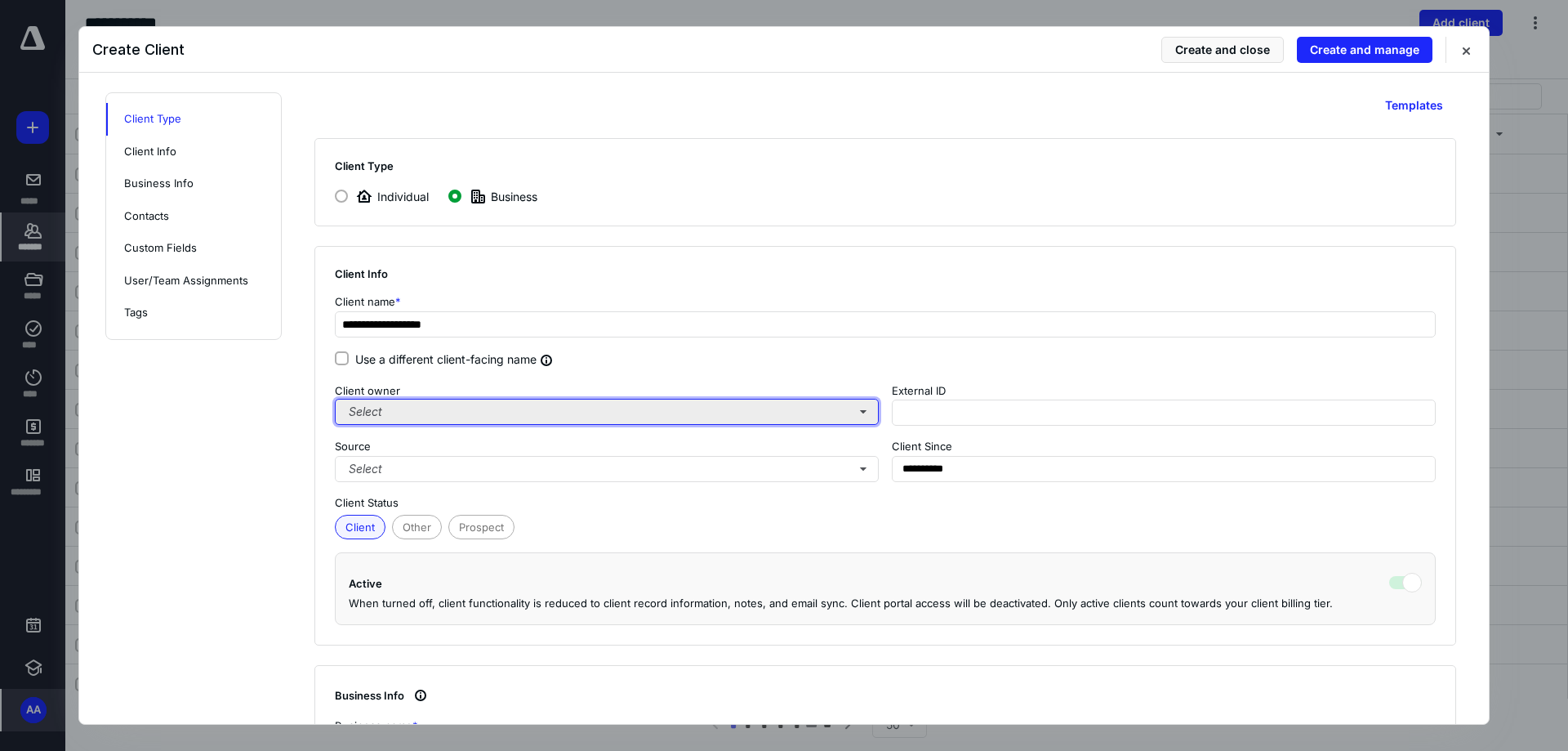type on "**********" 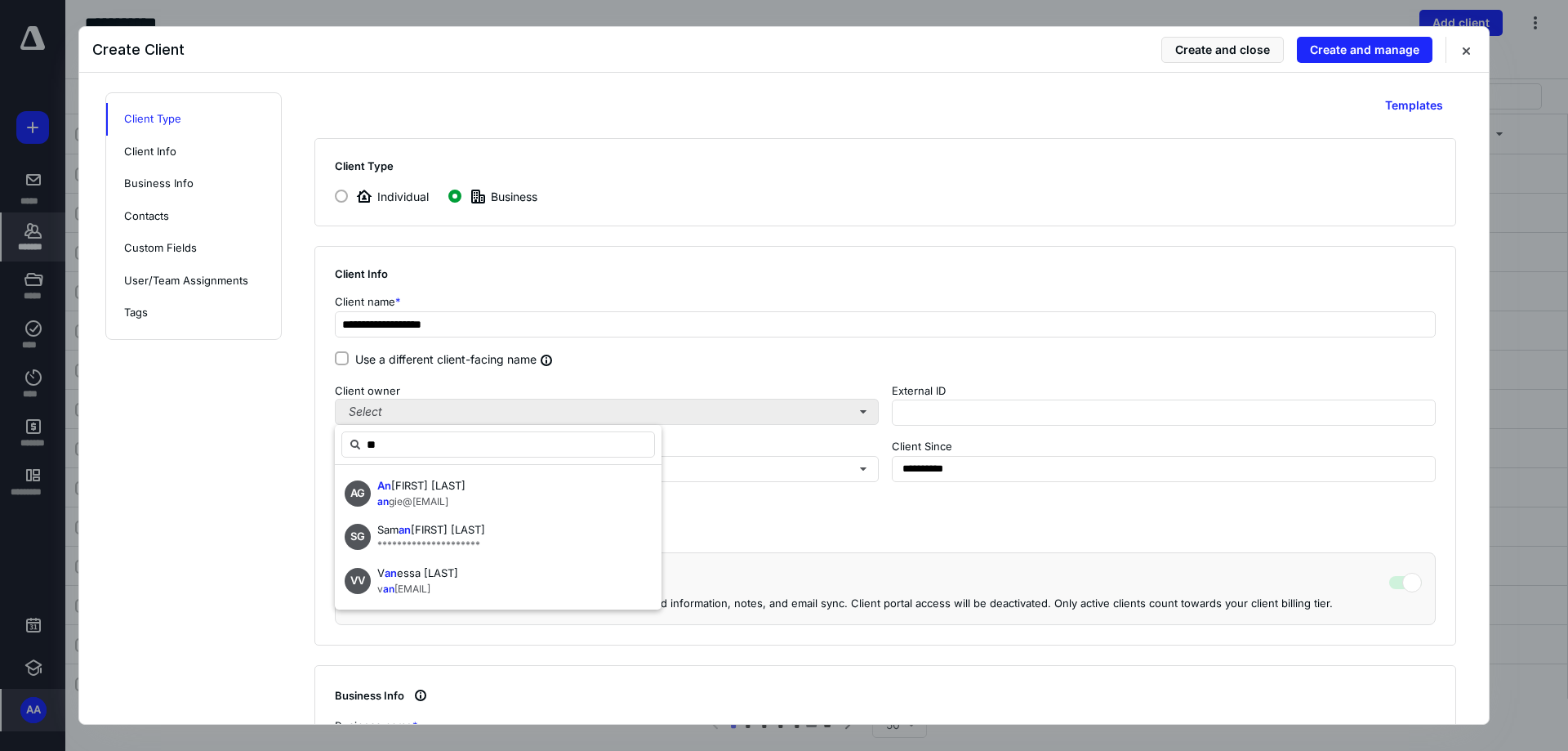 type on "***" 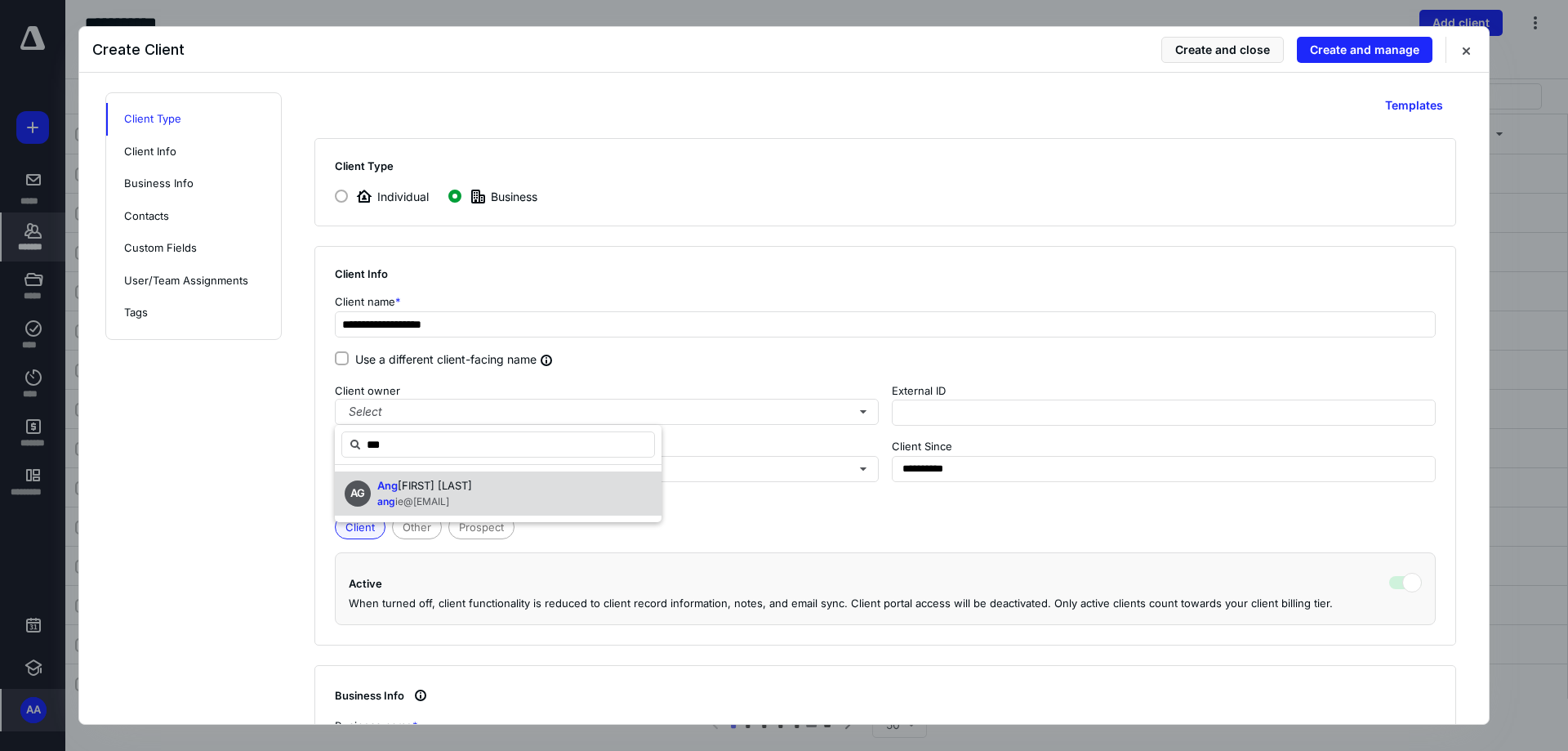 click on "ie@[EMAIL]" at bounding box center (422, 501) 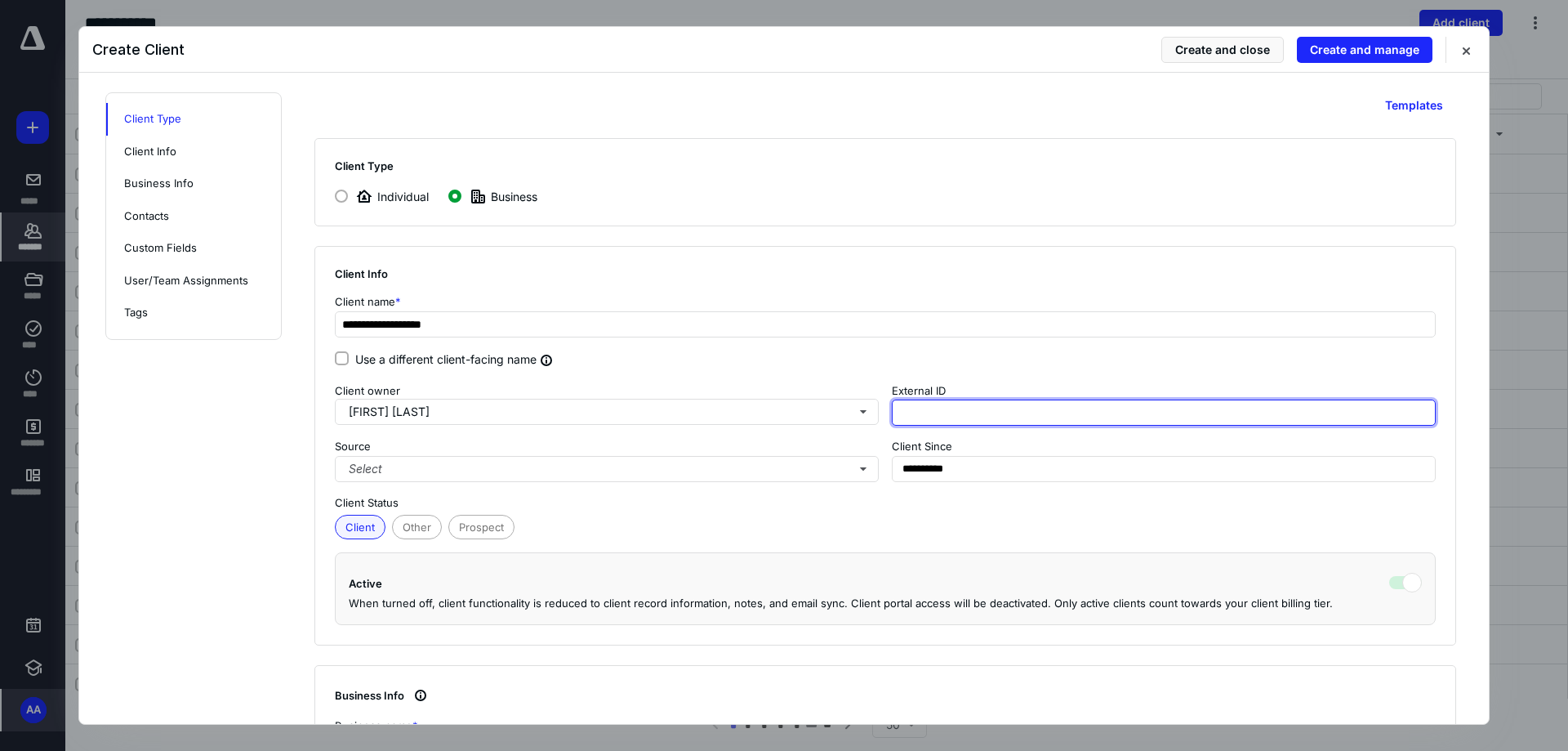 click at bounding box center [1164, 413] 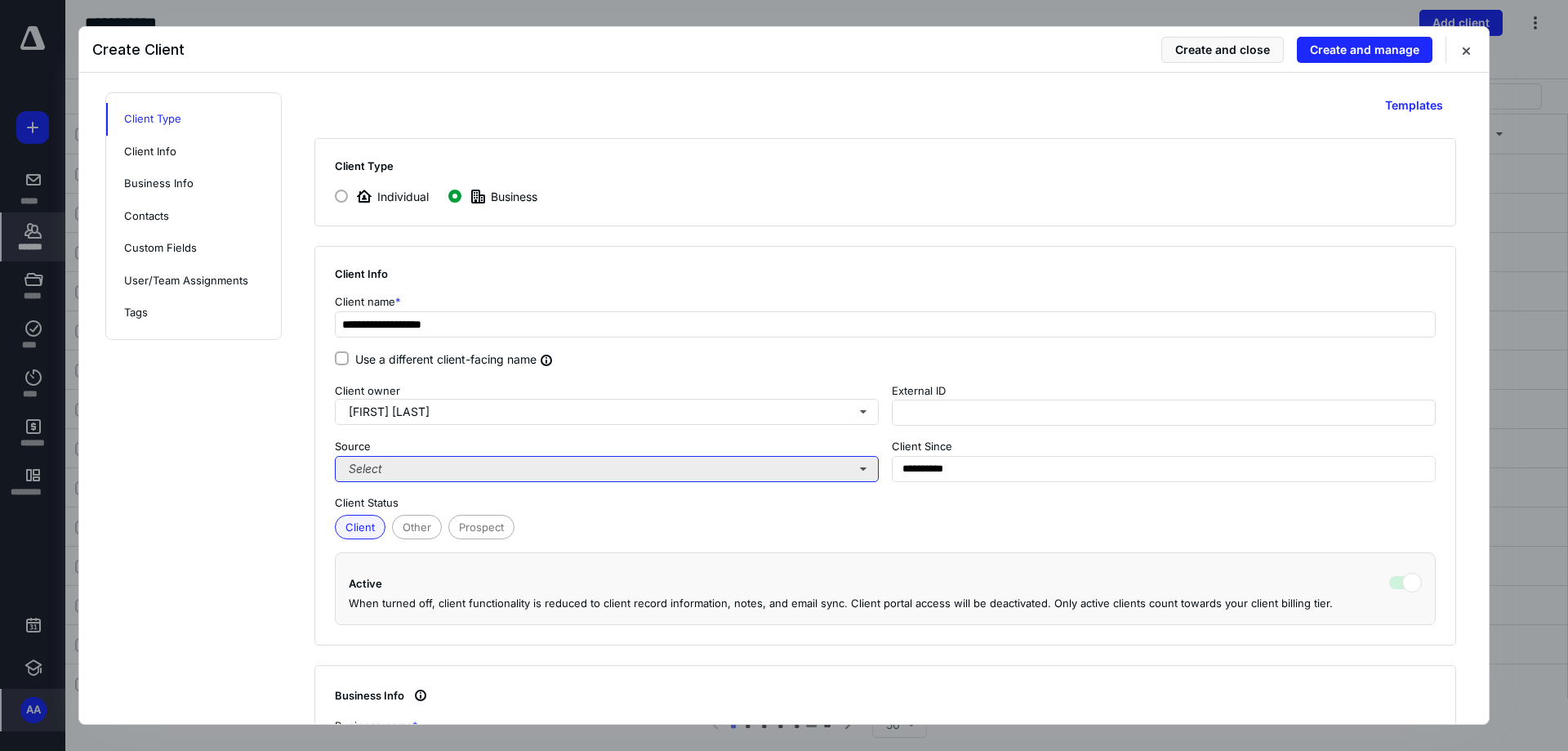 click on "Select" at bounding box center (607, 469) 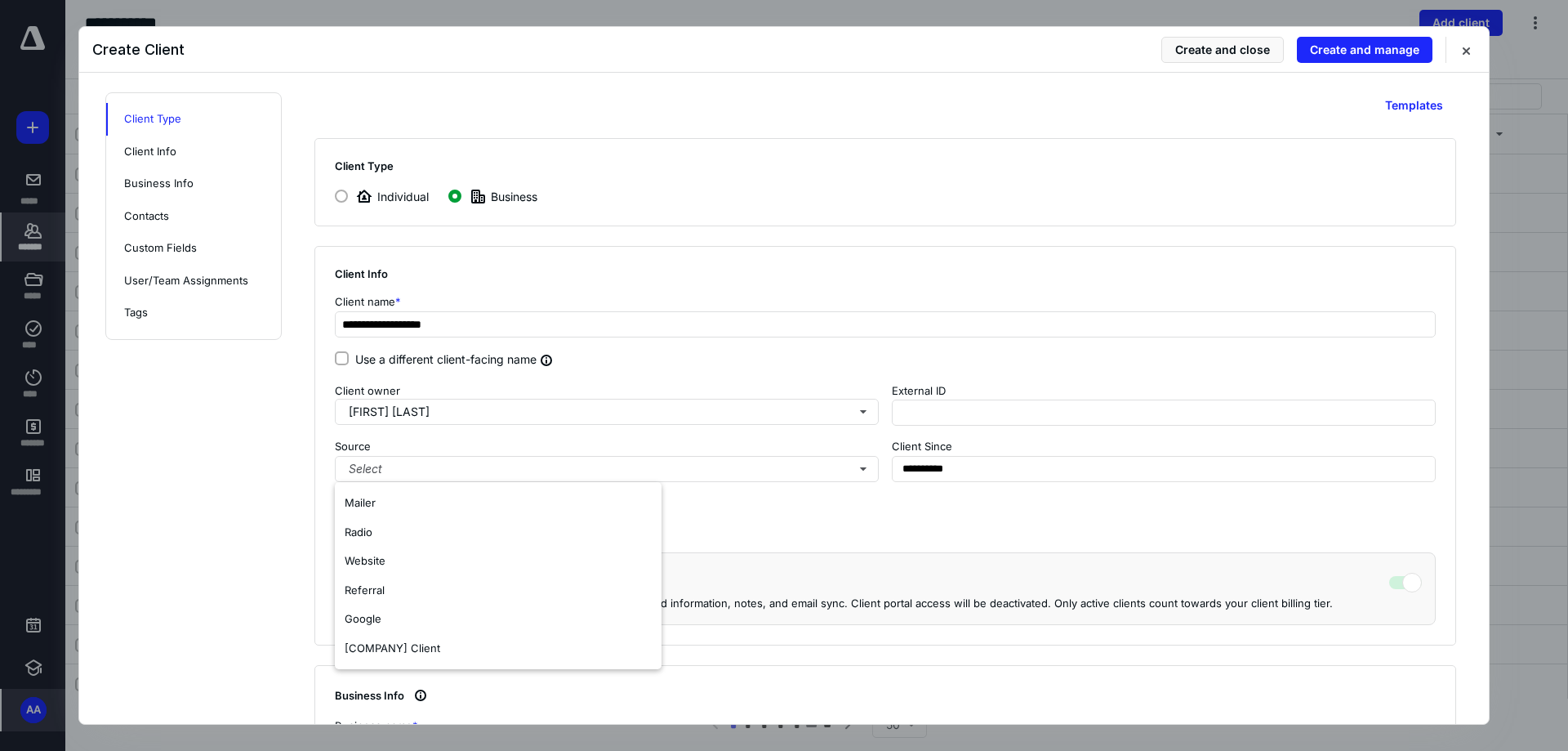 click on "Client Status" at bounding box center [885, 503] 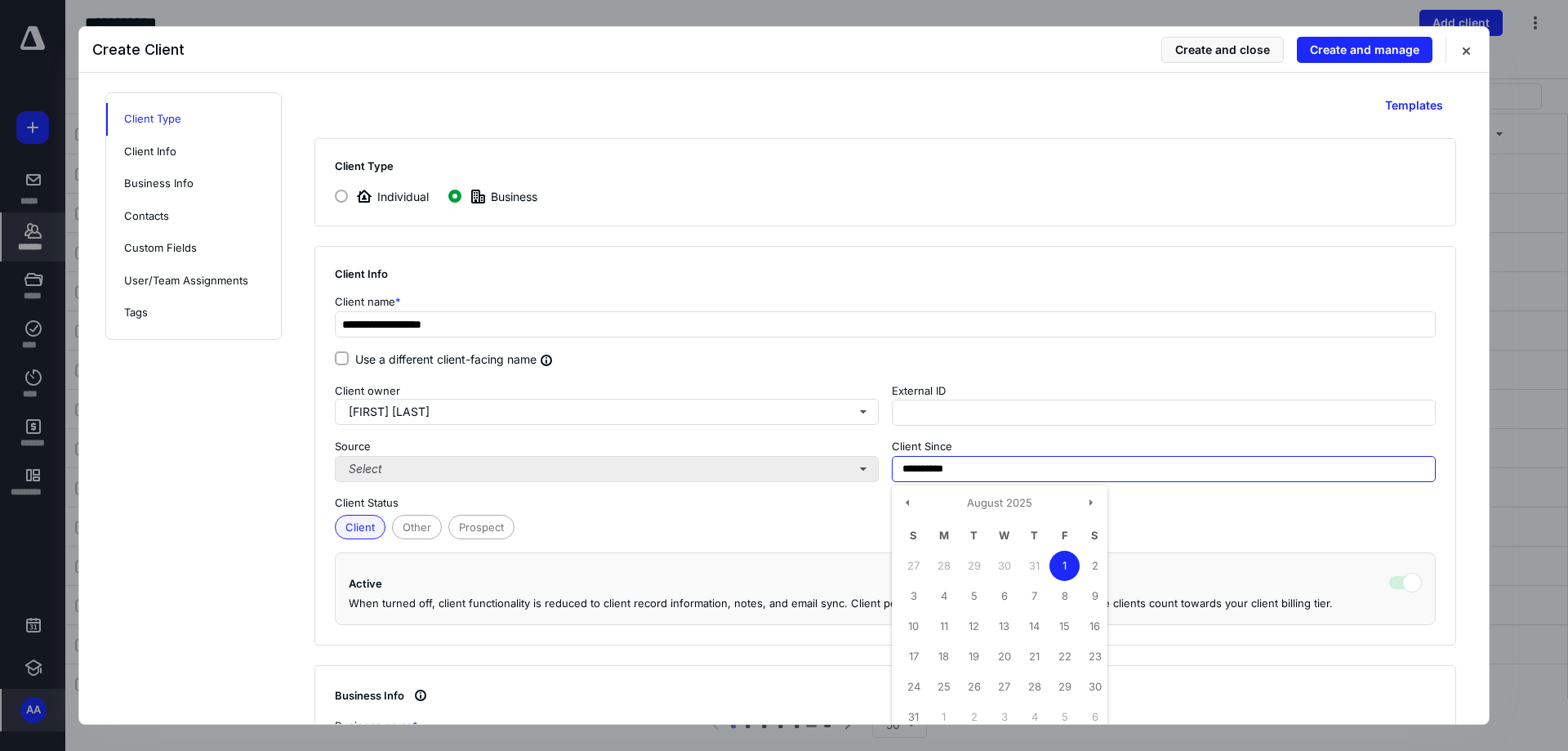 drag, startPoint x: 970, startPoint y: 472, endPoint x: 849, endPoint y: 474, distance: 121.01653 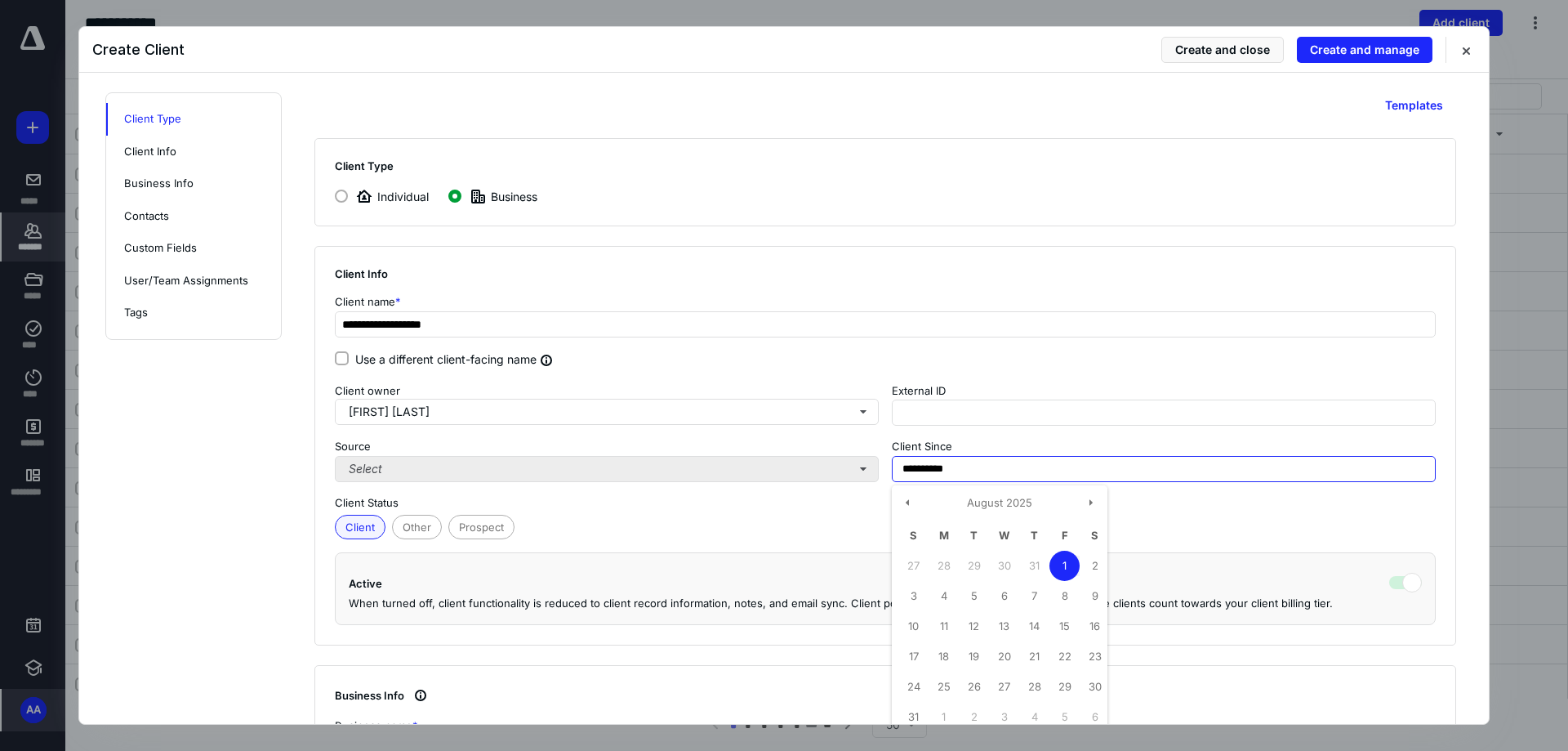 type on "**********" 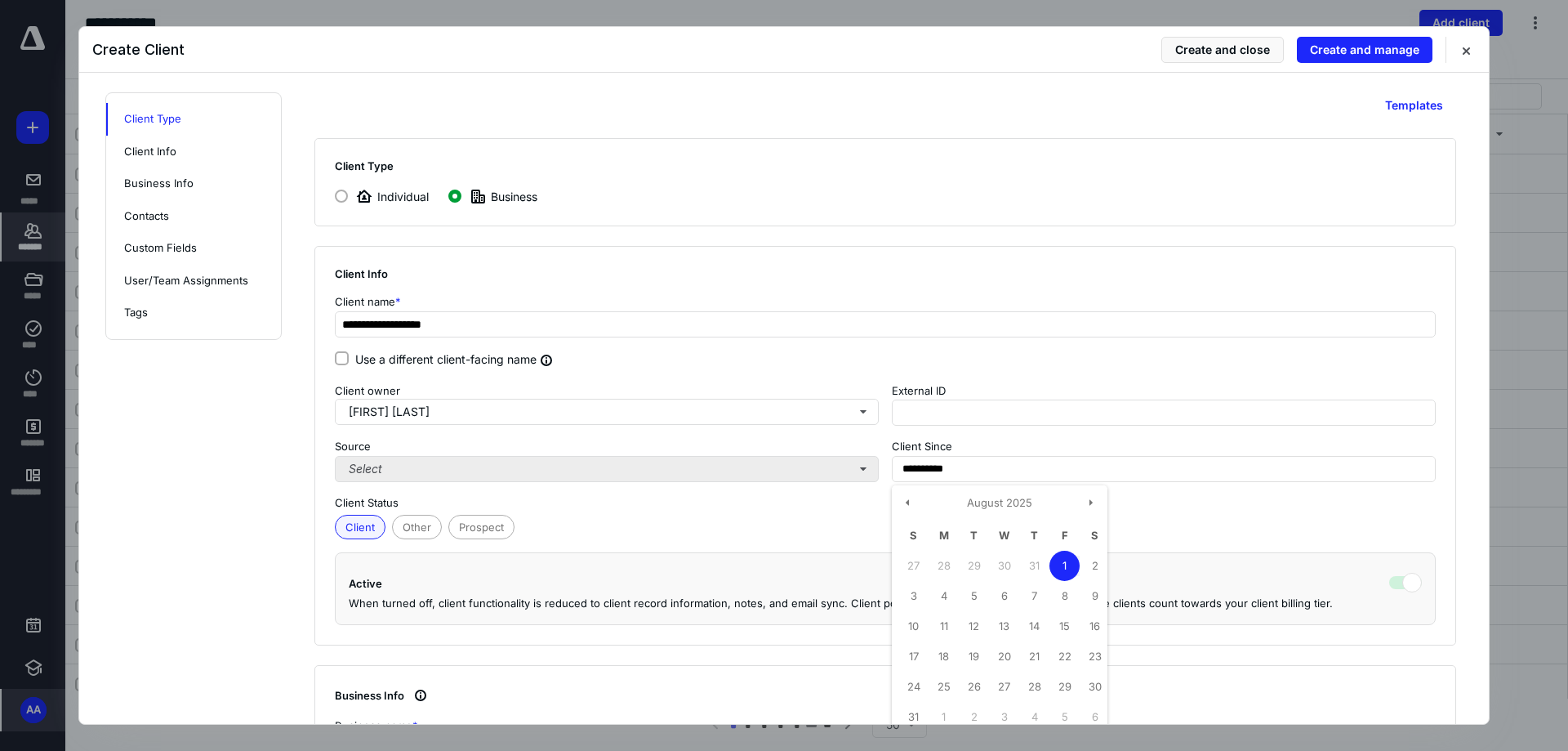type 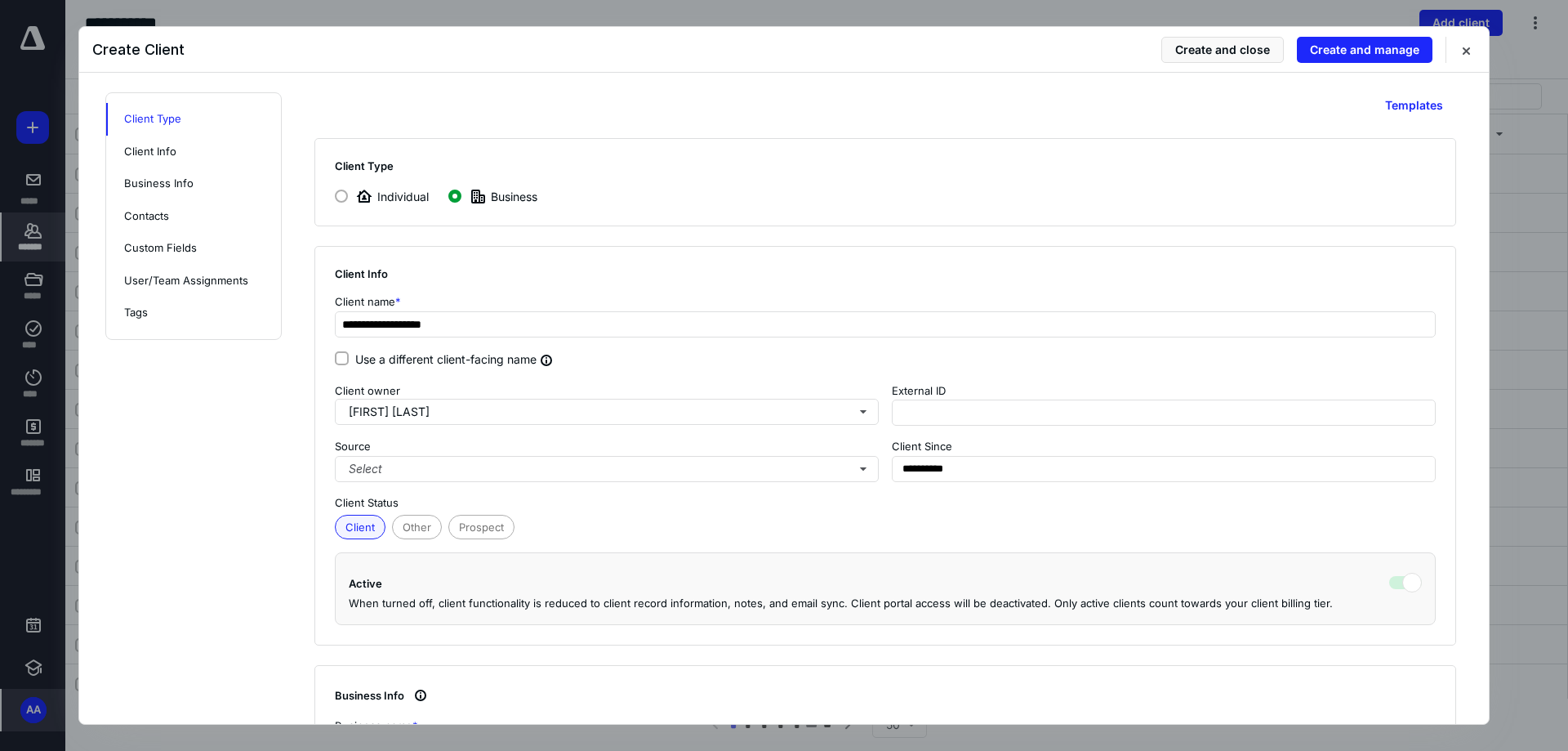 click on "Client Other Prospect" at bounding box center [885, 525] 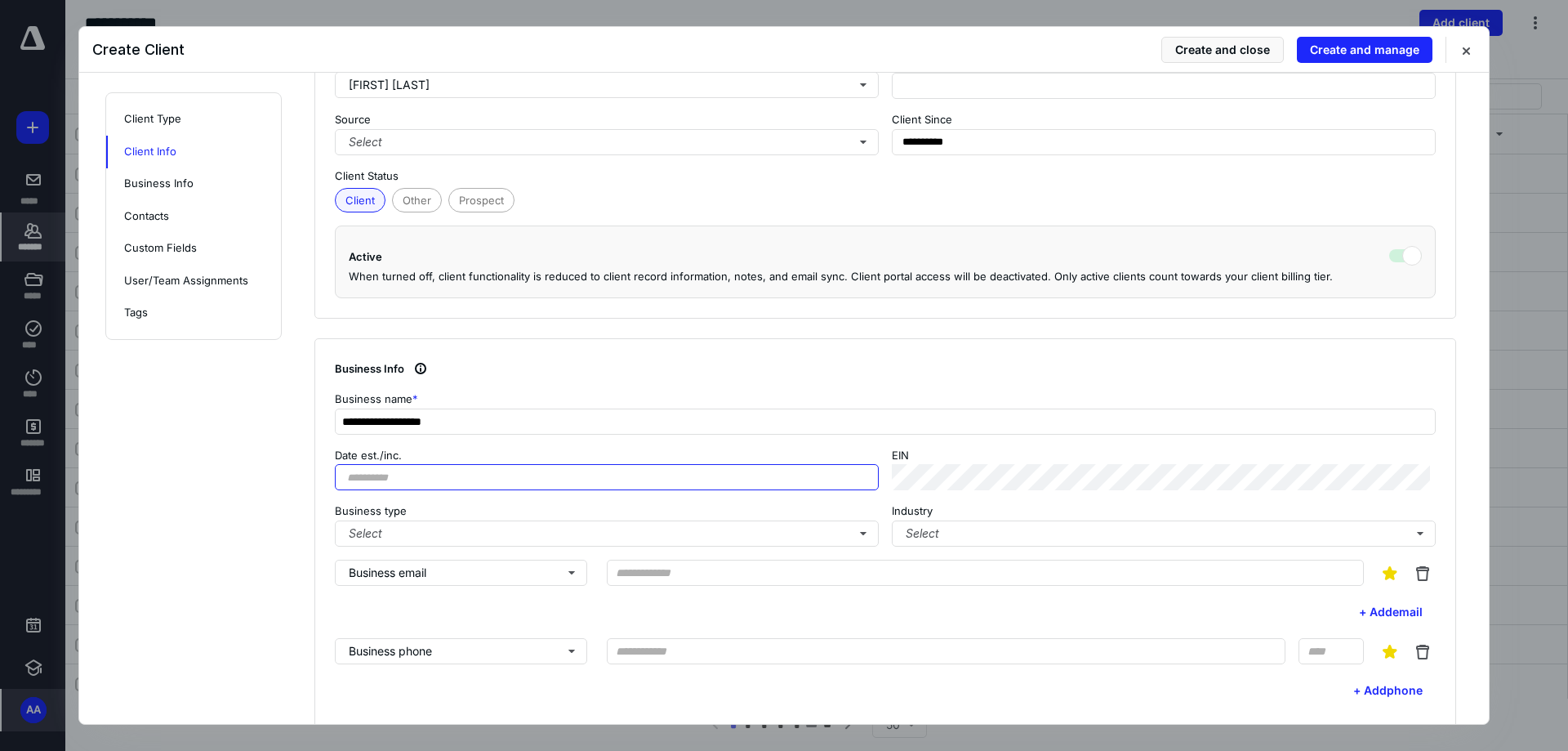 click on "Date est./inc." at bounding box center [607, 477] 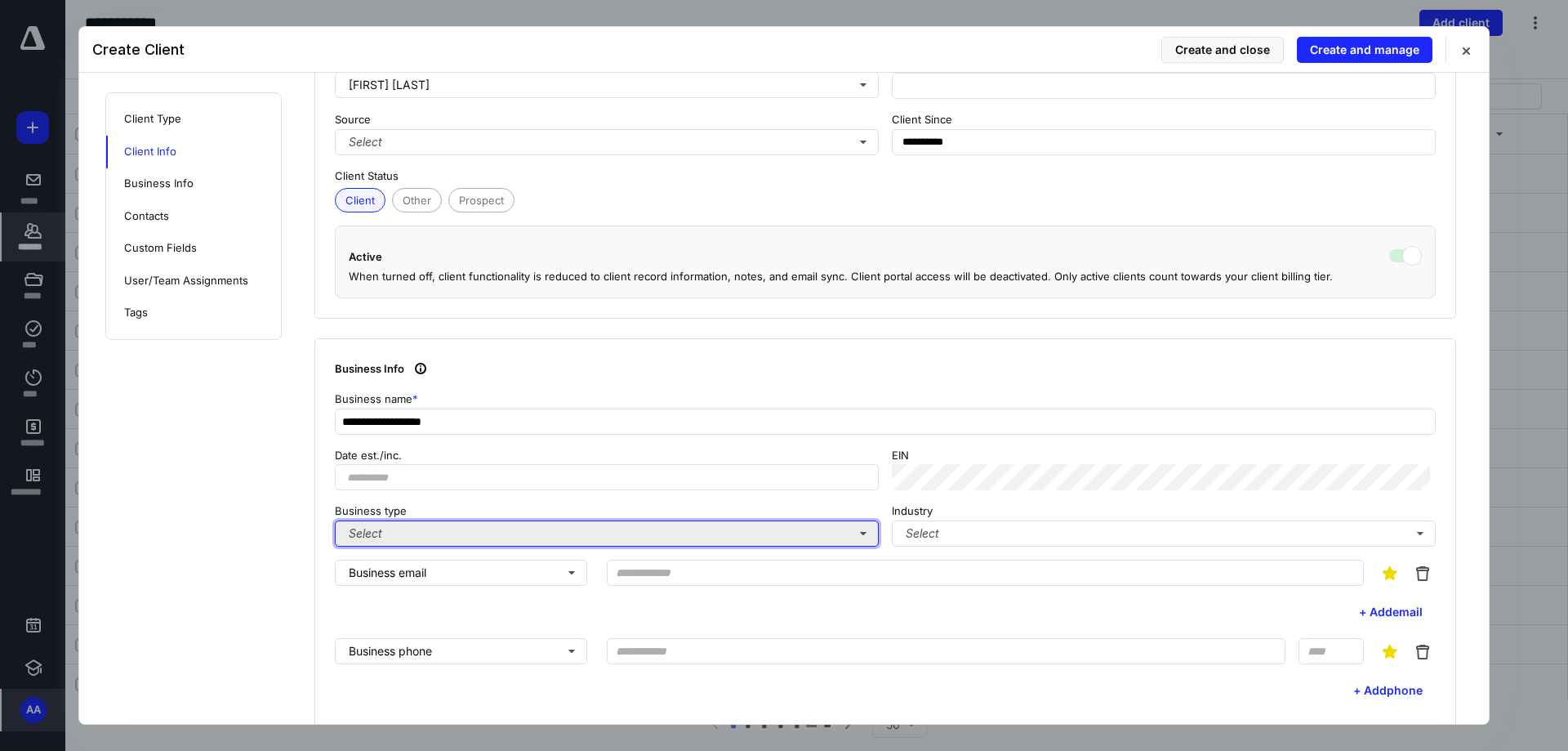 click on "Select" at bounding box center [607, 534] 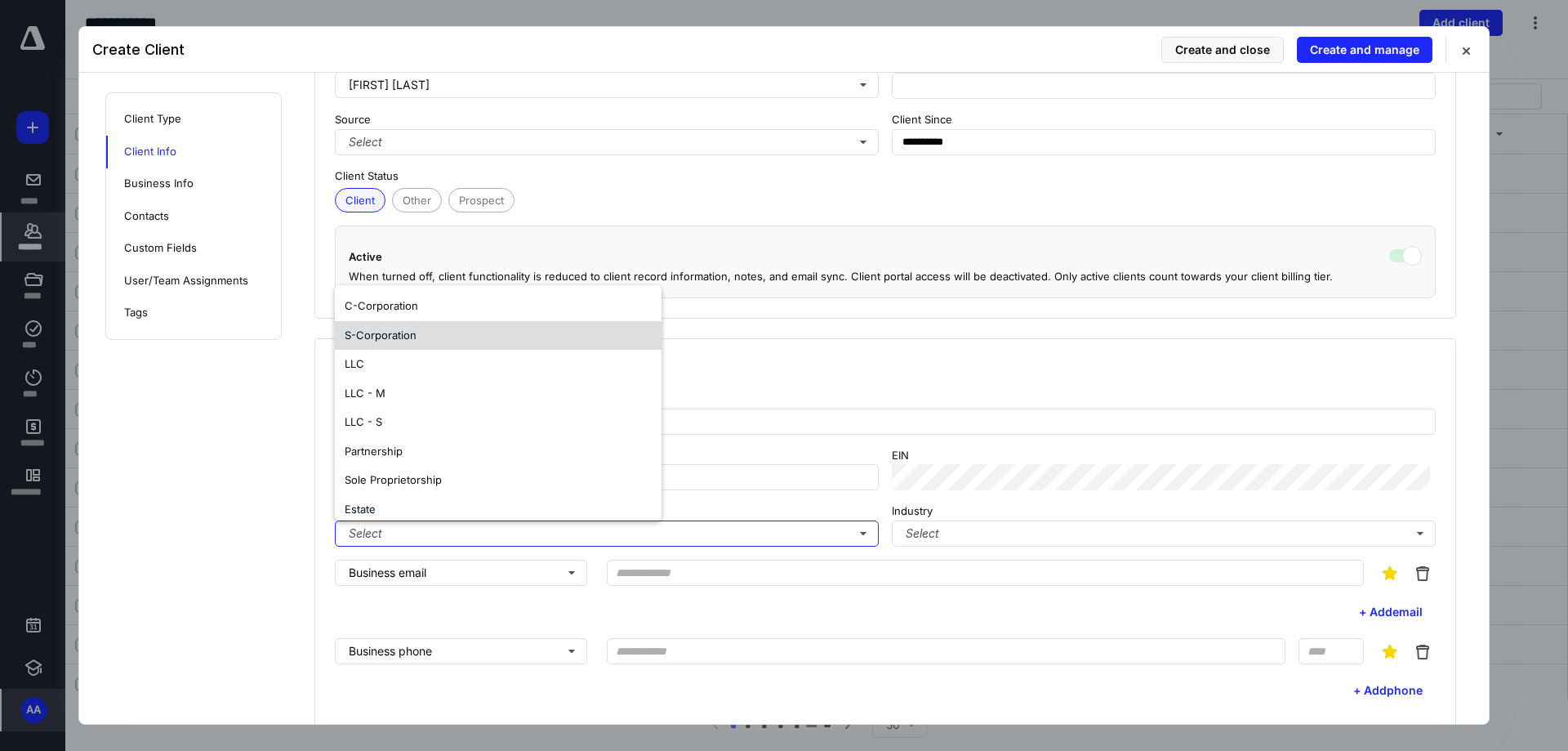 click on "S-Corporation" at bounding box center (498, 336) 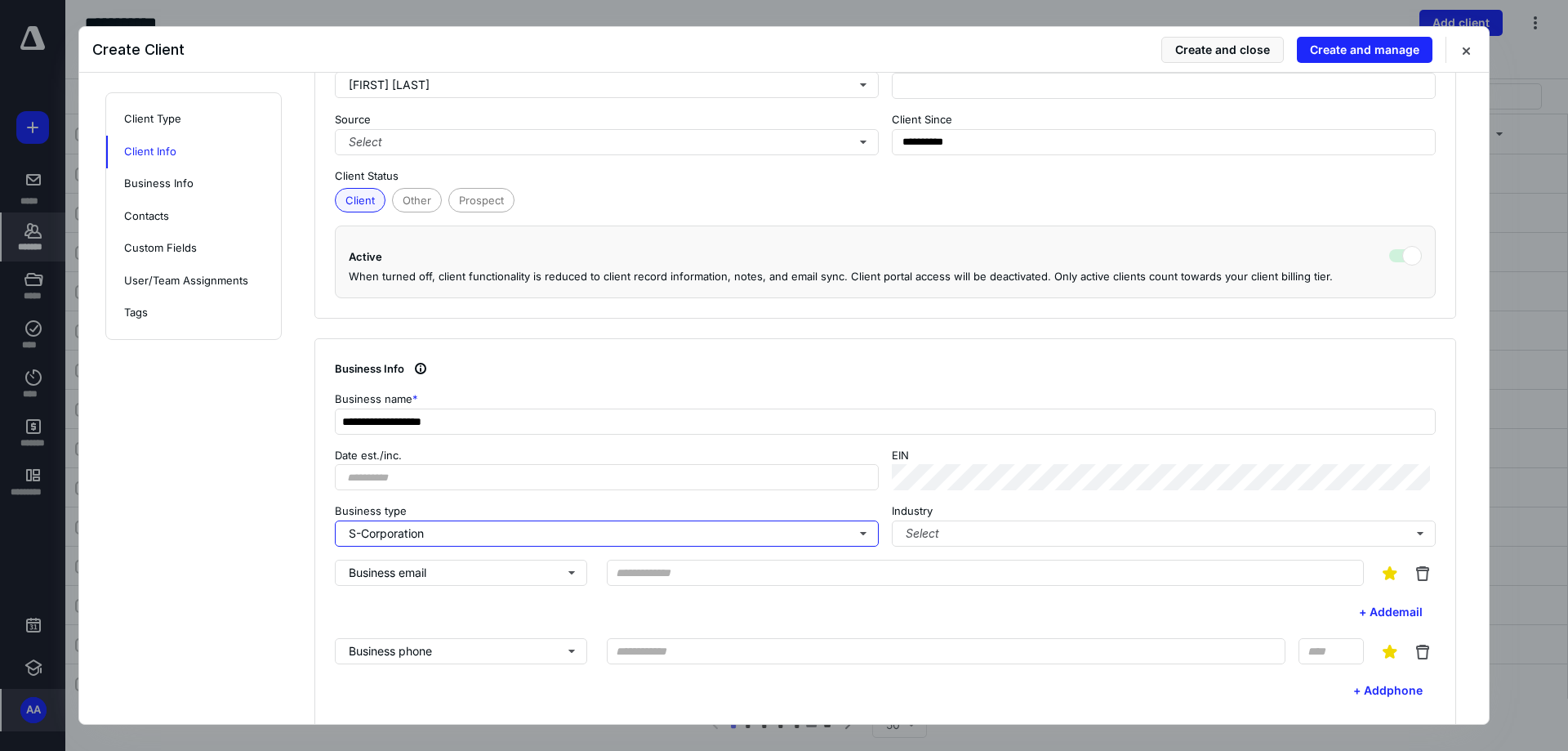 type 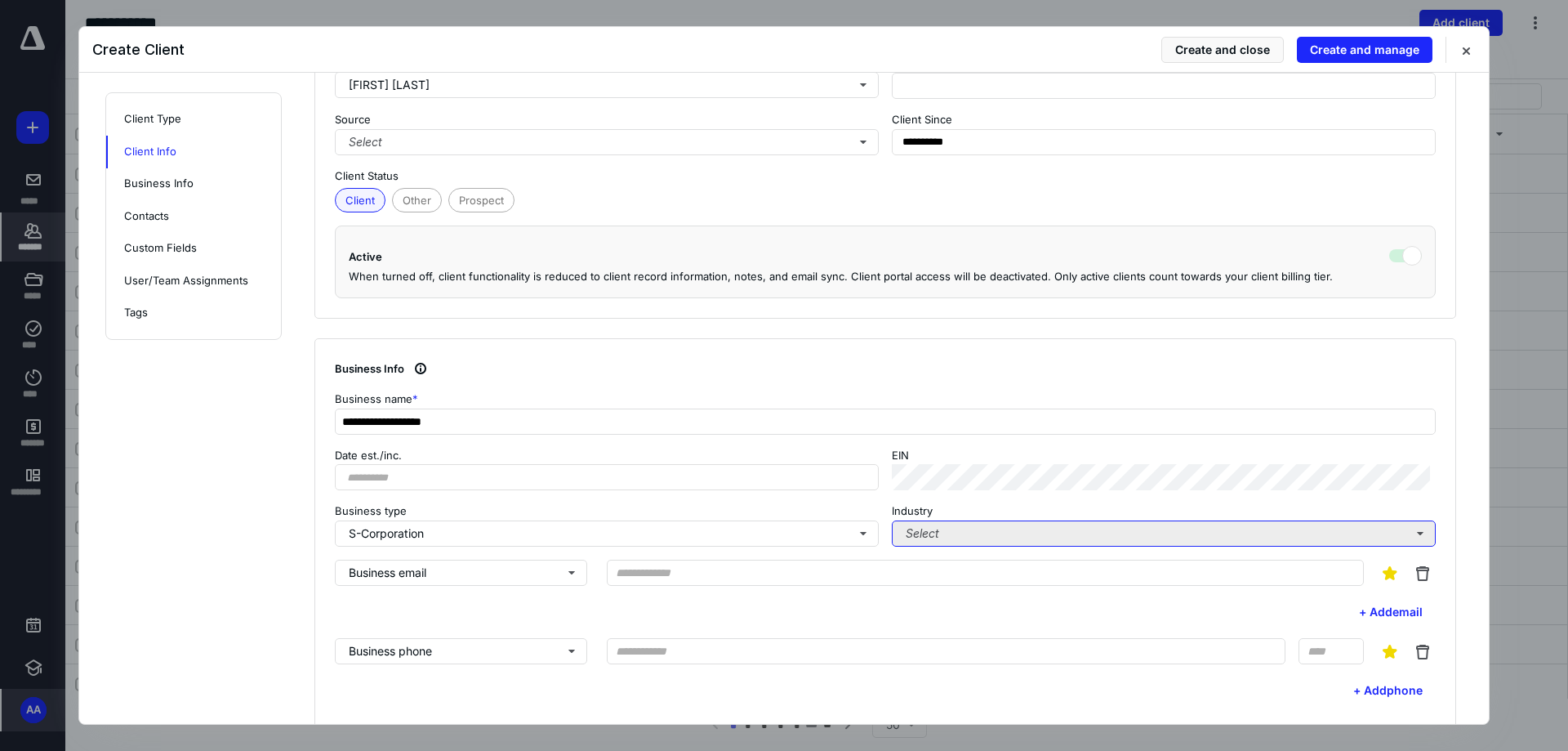 type 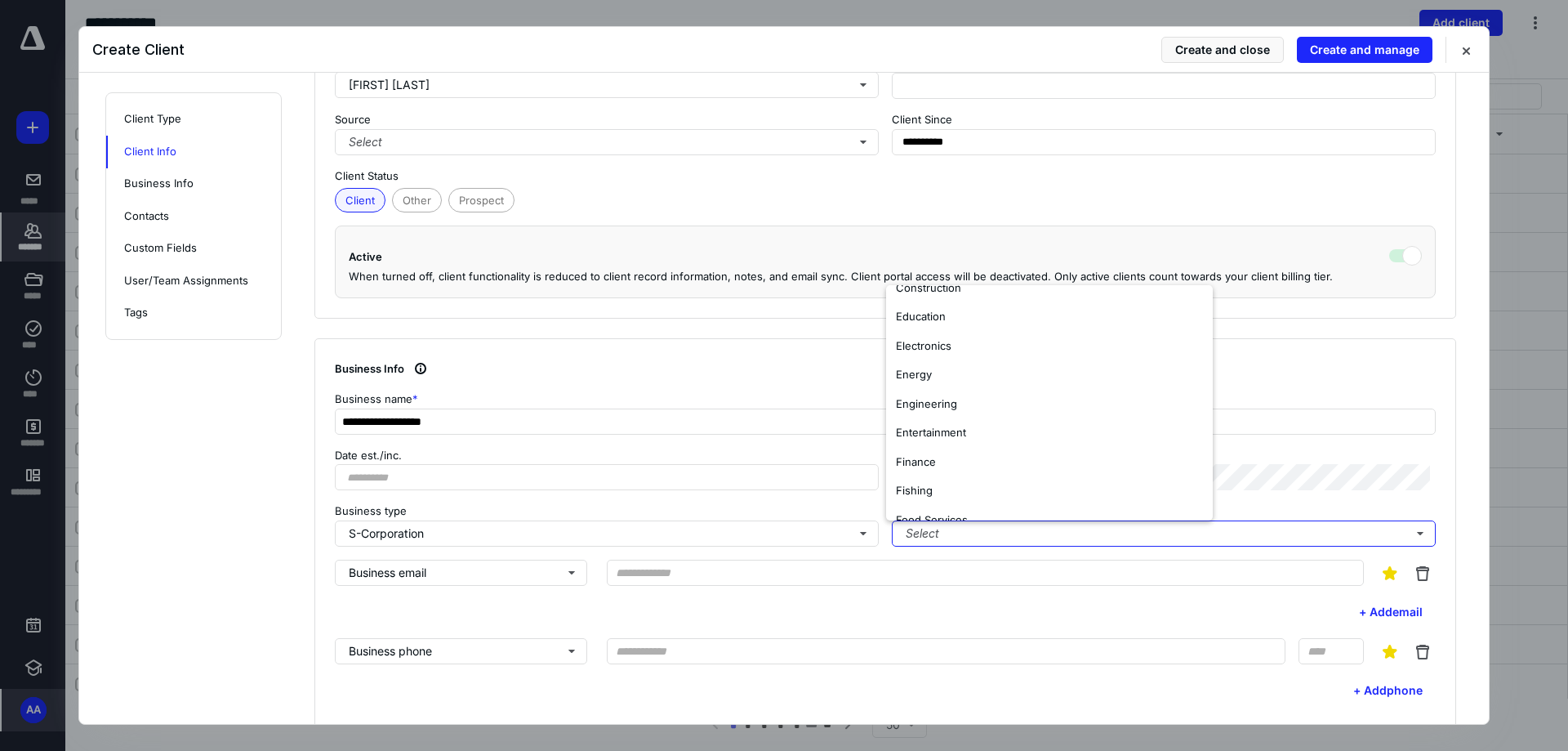 scroll, scrollTop: 245, scrollLeft: 0, axis: vertical 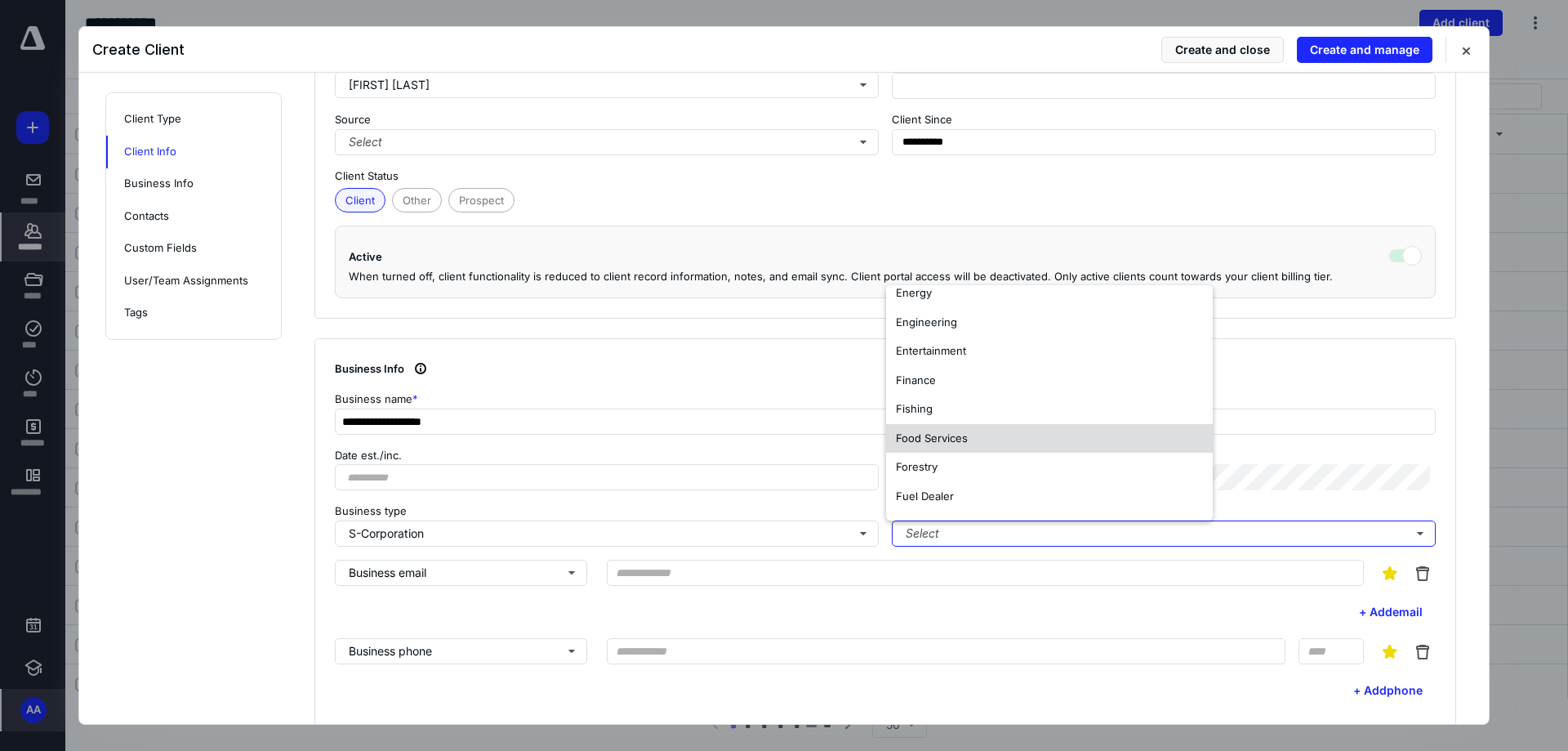 click on "Food Services" at bounding box center (1049, 439) 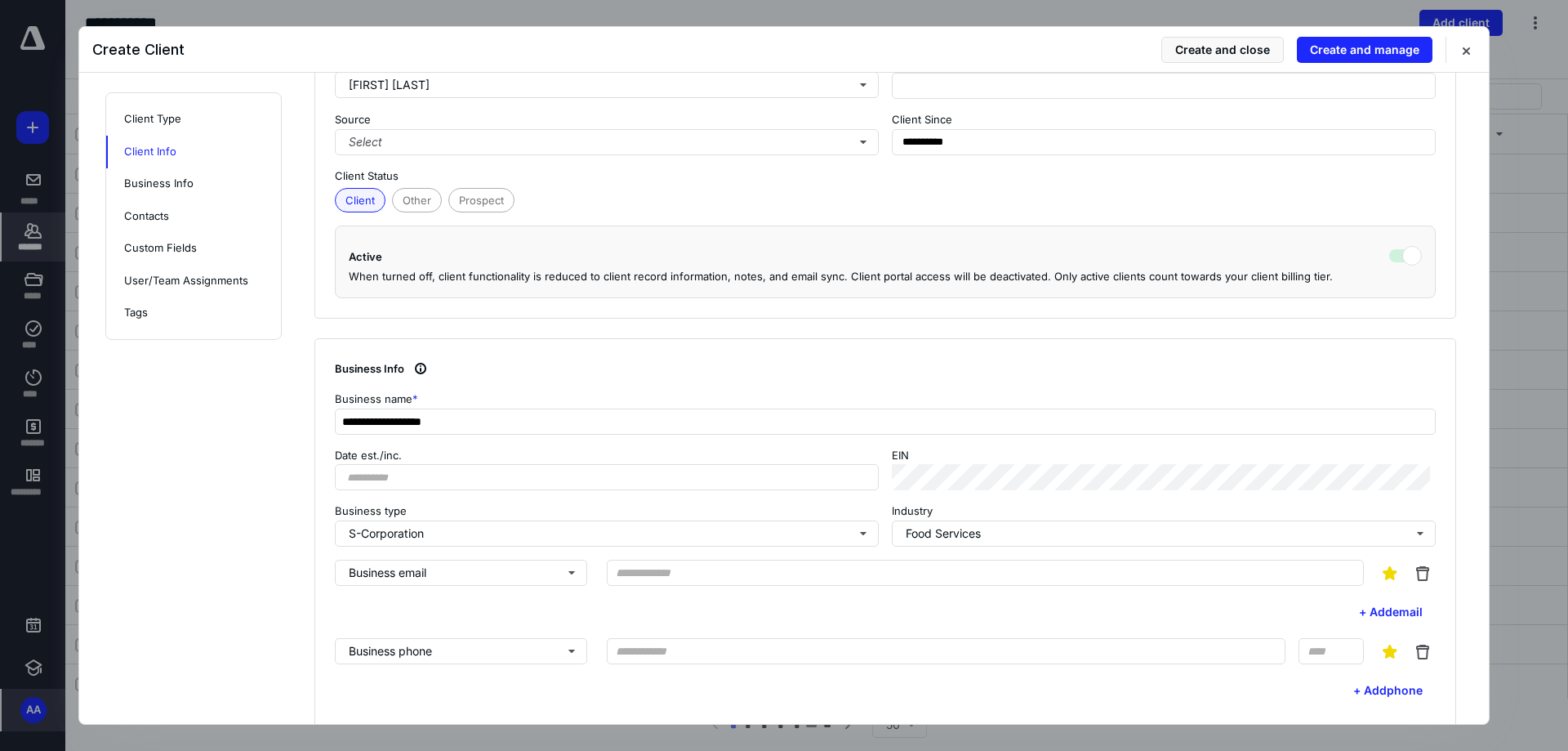click on "**********" at bounding box center (895, 670) 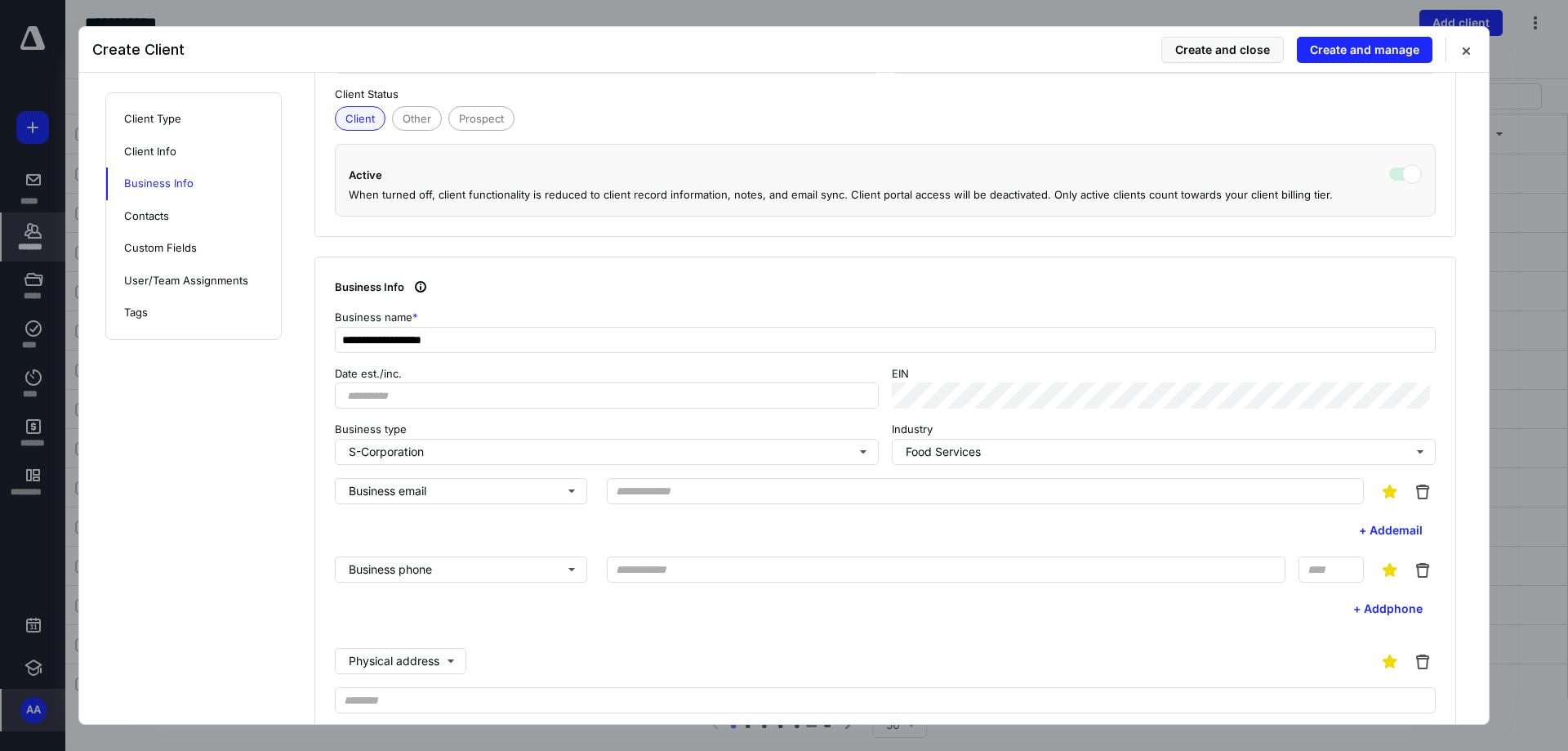 scroll, scrollTop: 490, scrollLeft: 0, axis: vertical 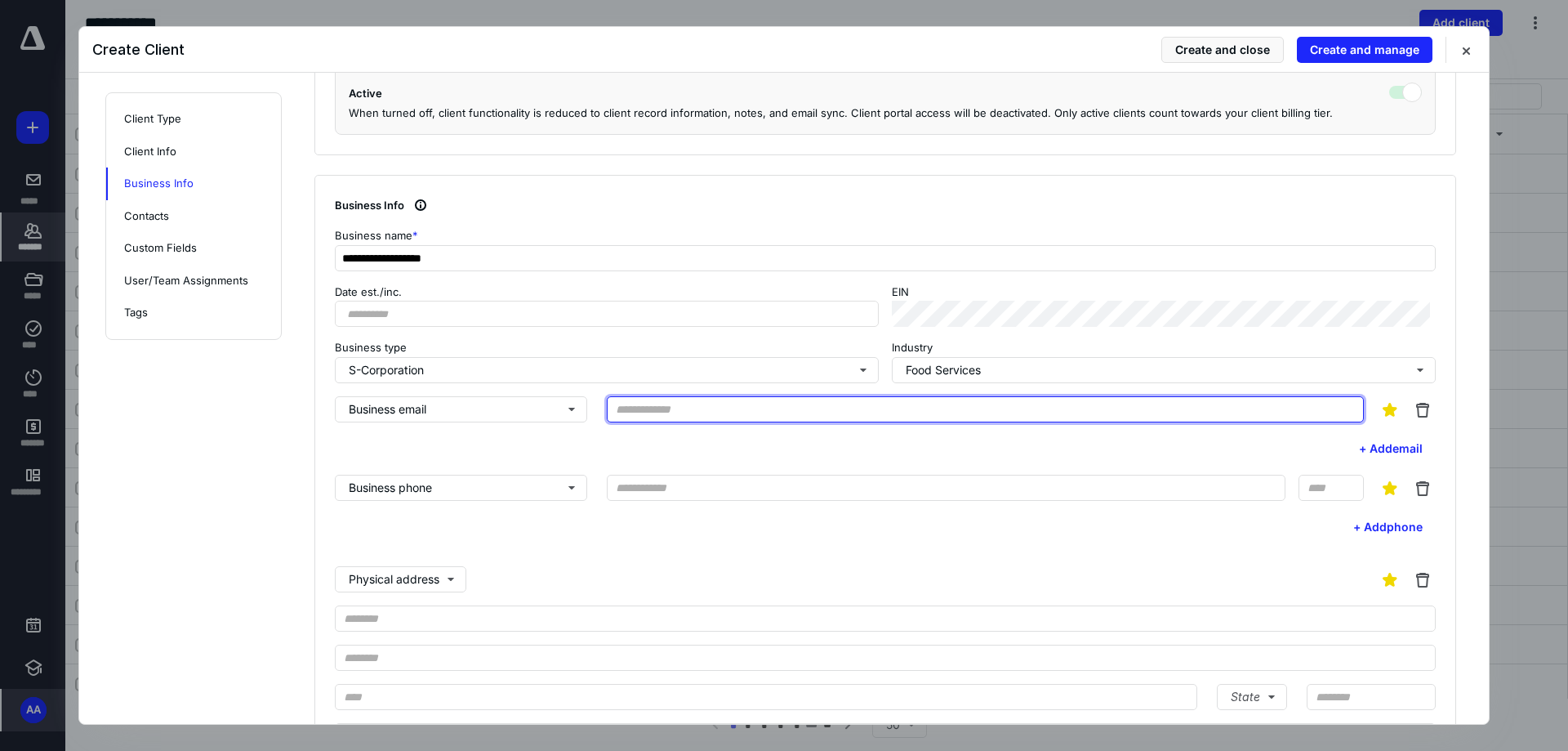 click at bounding box center [985, 409] 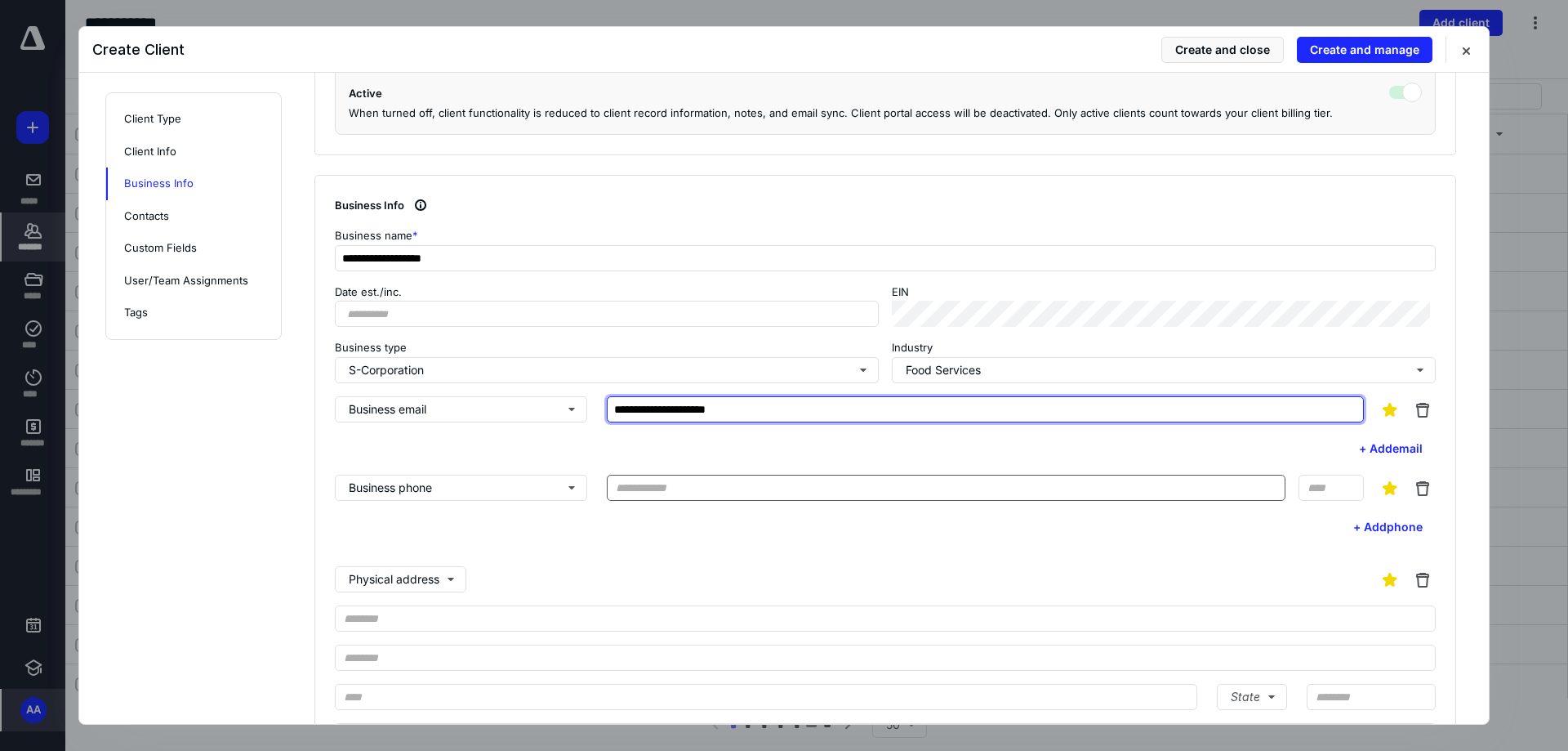 type on "**********" 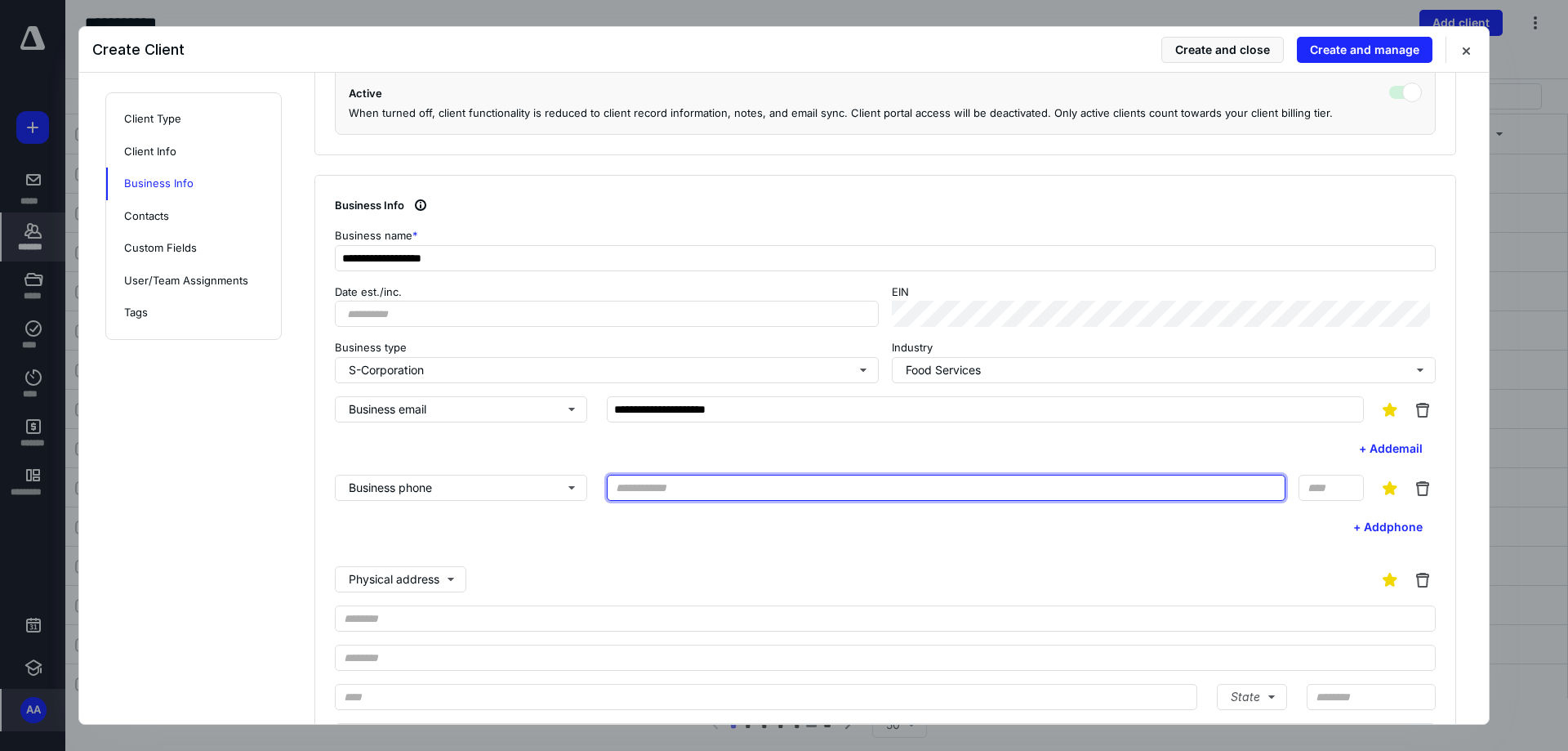 click at bounding box center (946, 488) 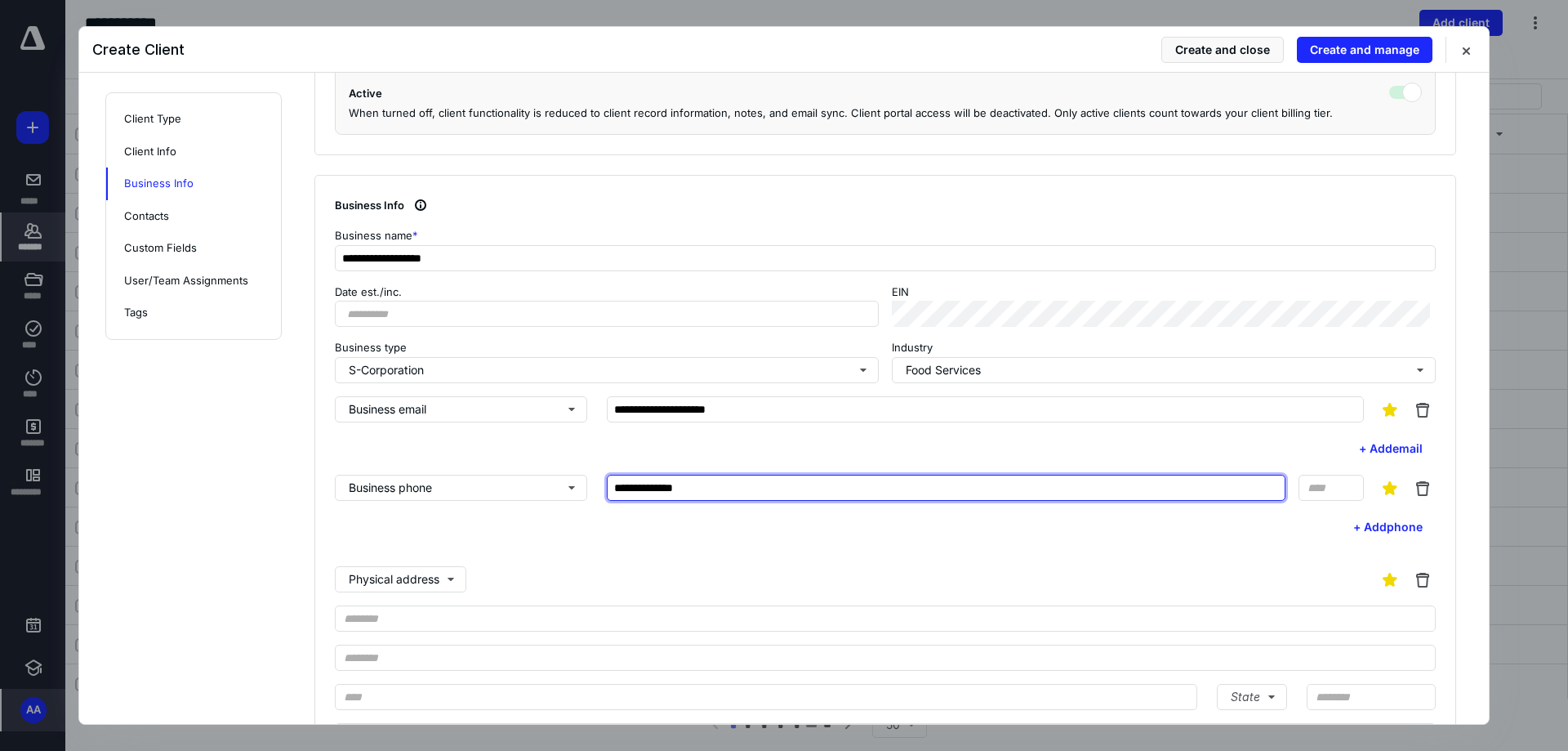 type on "**********" 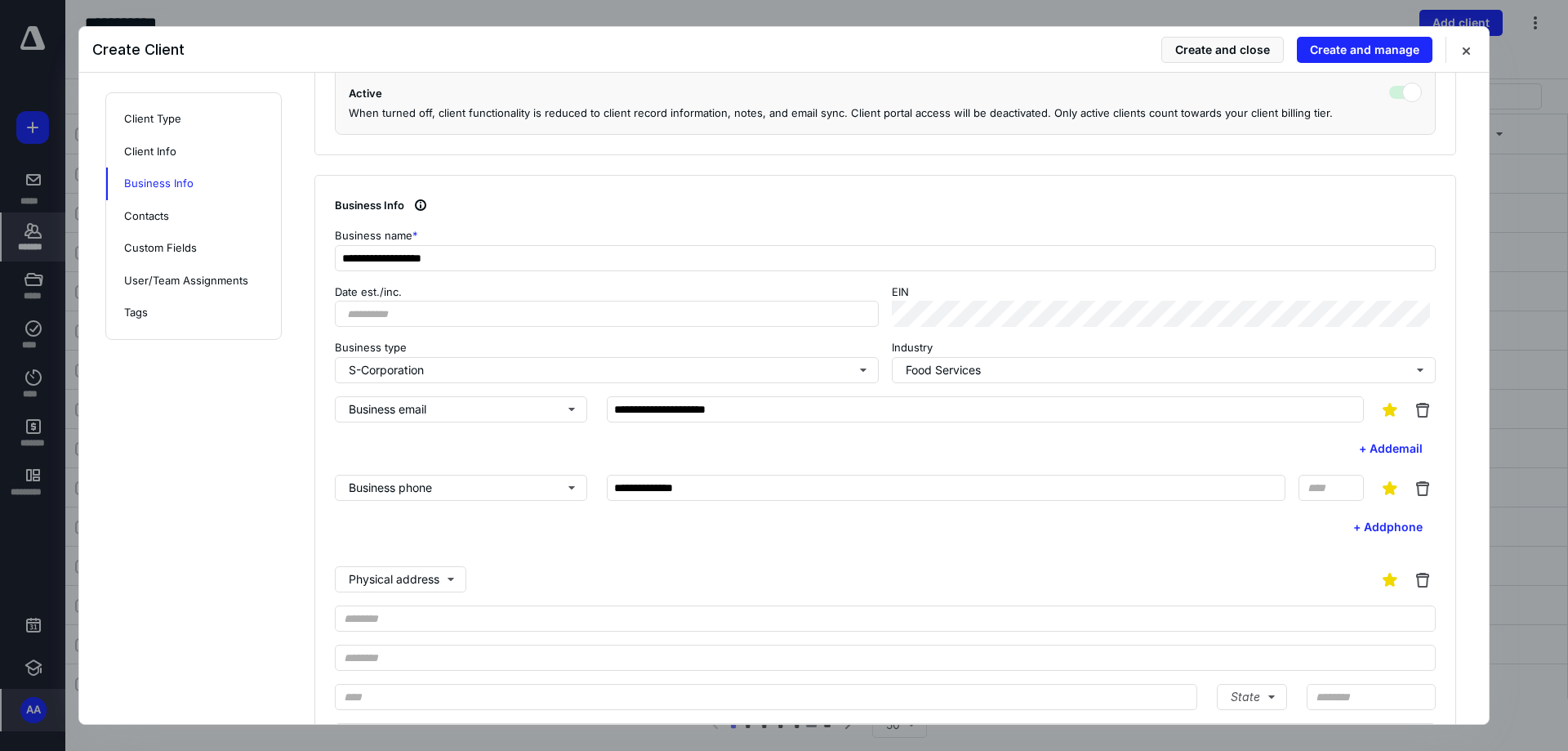 click on "**********" at bounding box center (885, 507) 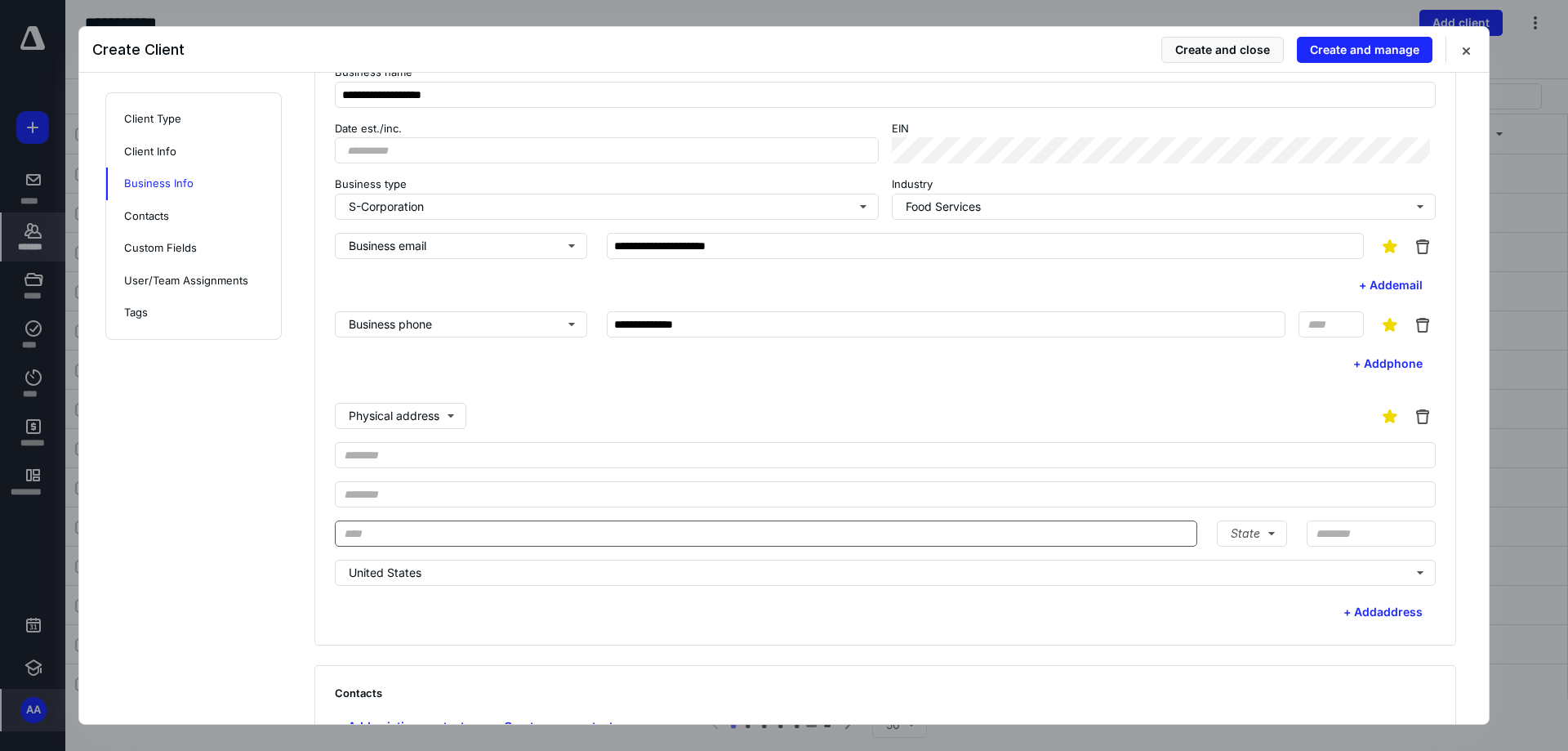 scroll, scrollTop: 735, scrollLeft: 0, axis: vertical 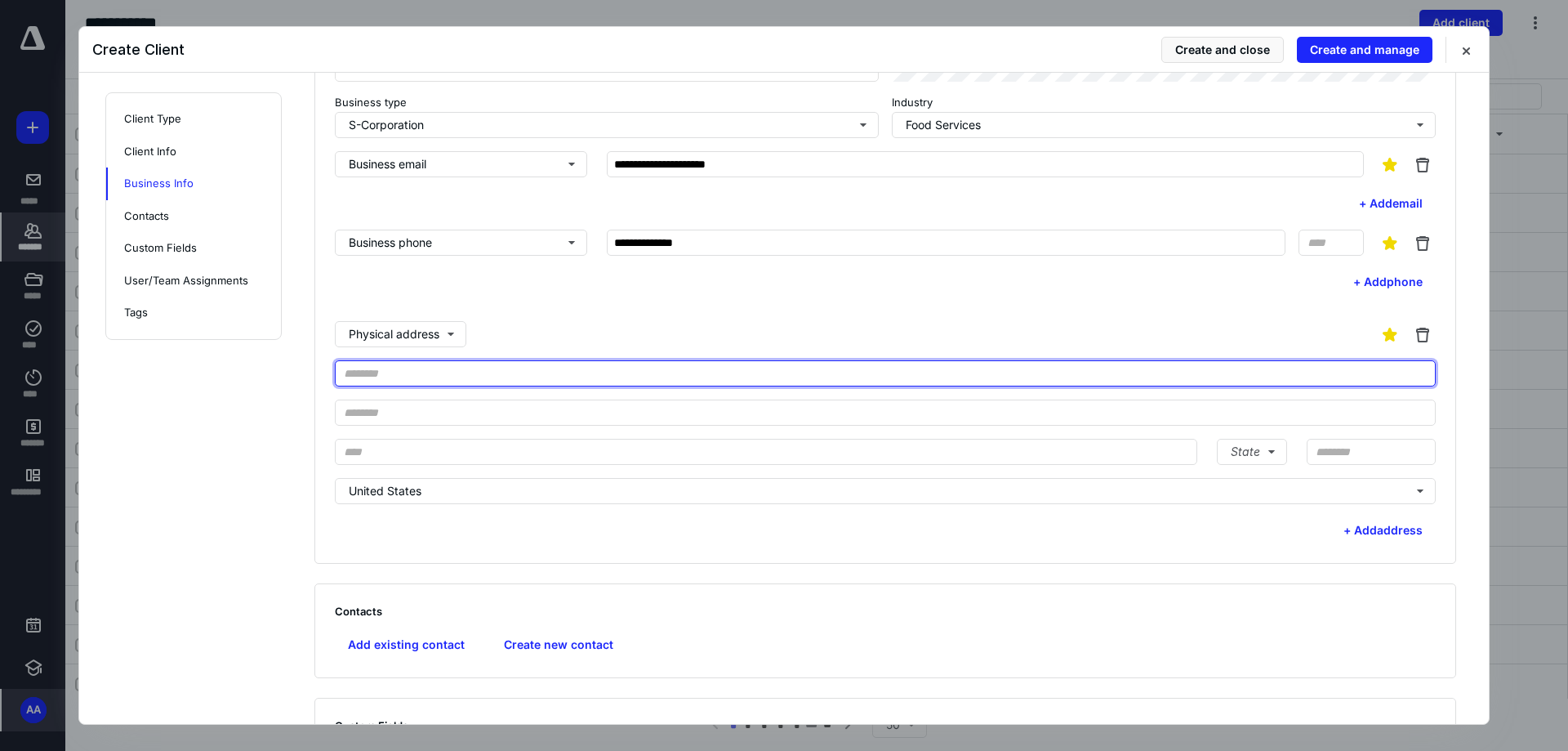 click at bounding box center (885, 373) 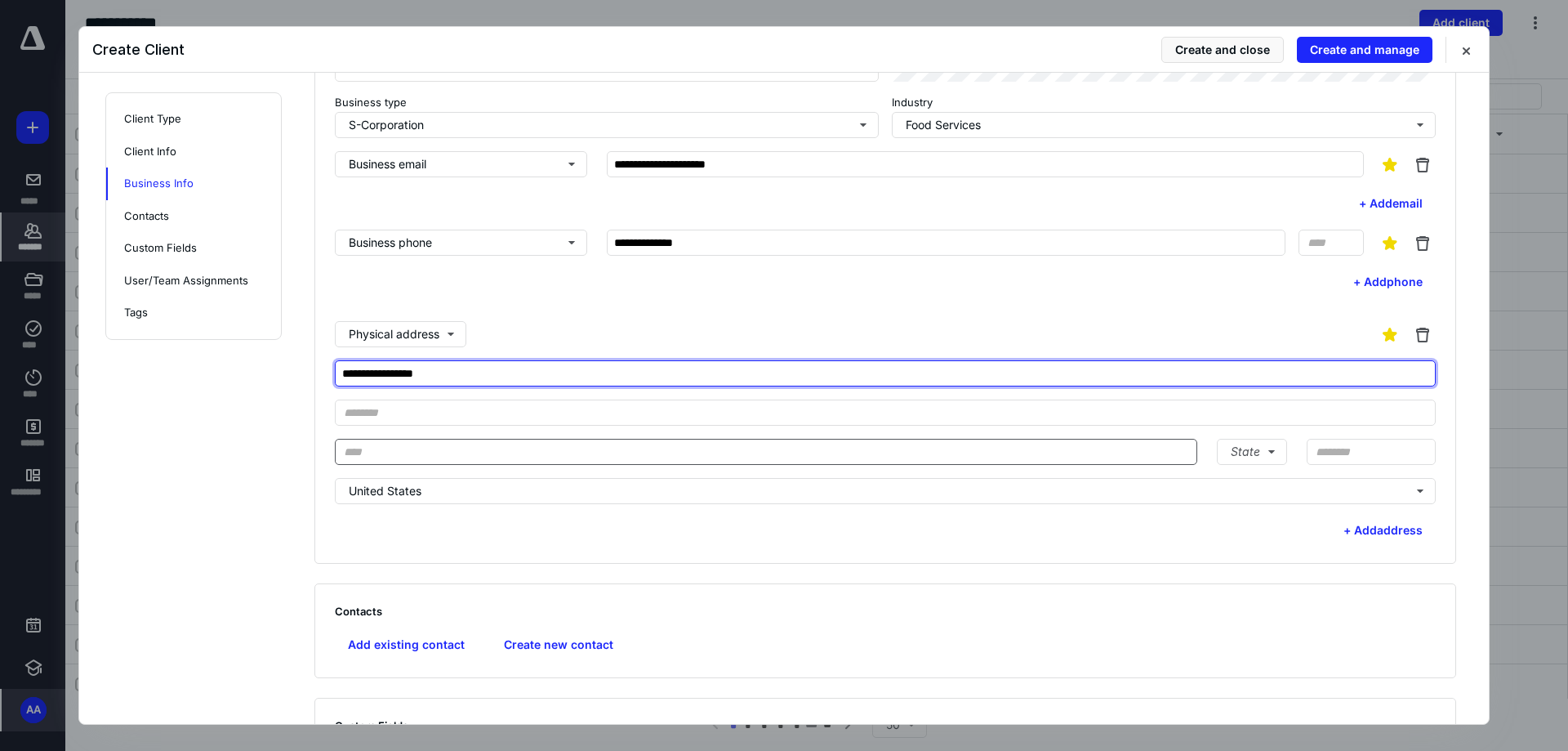 type on "**********" 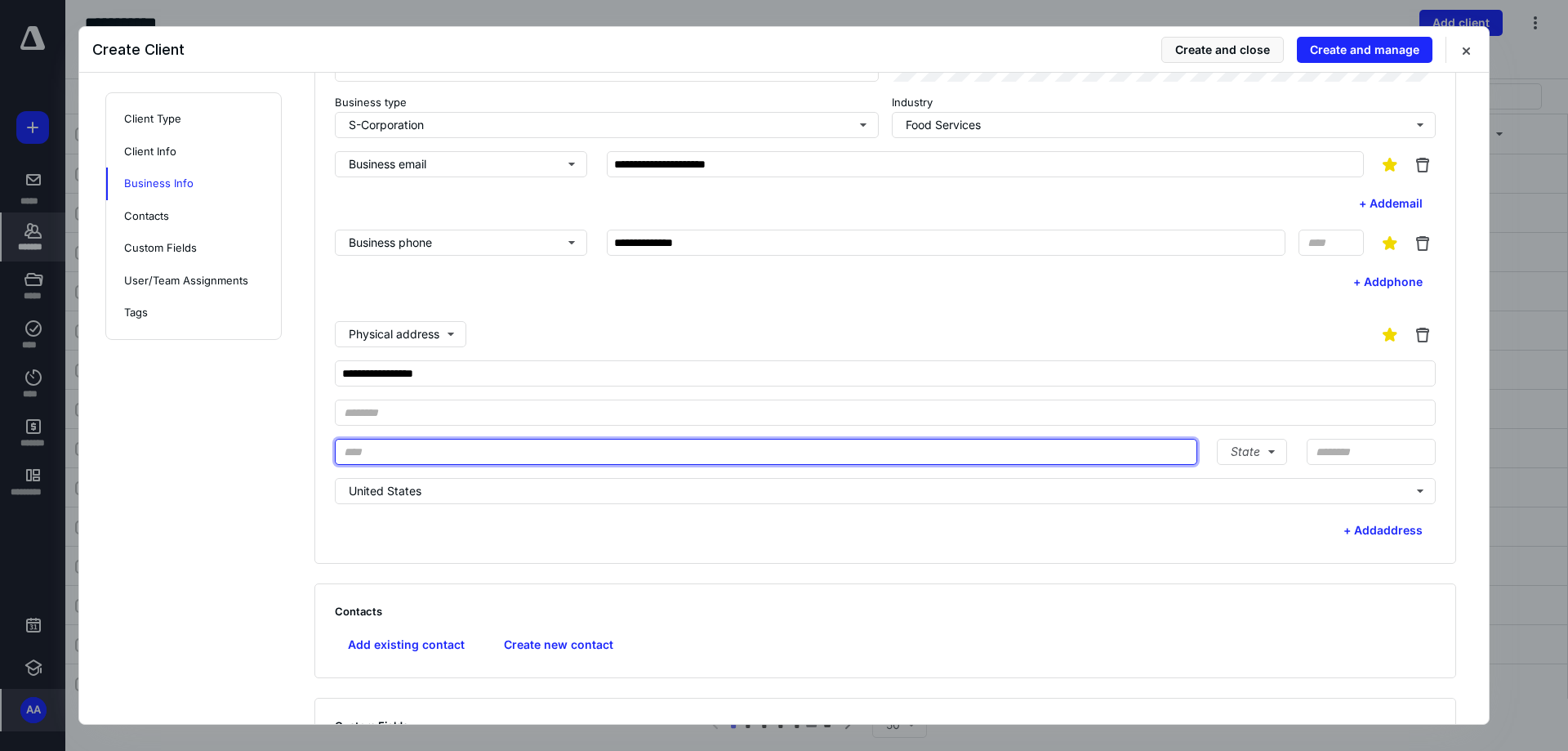 click at bounding box center [766, 452] 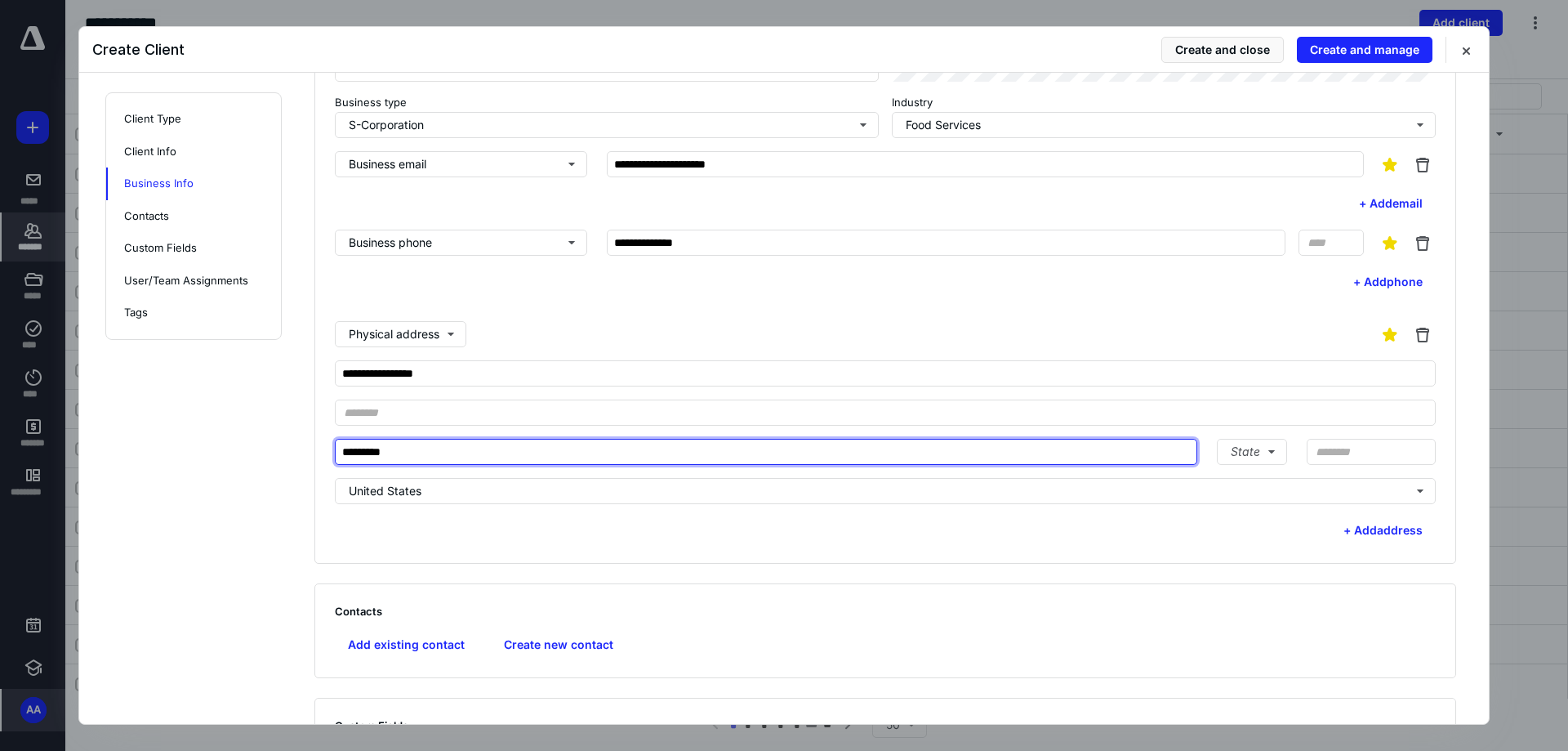 type on "*********" 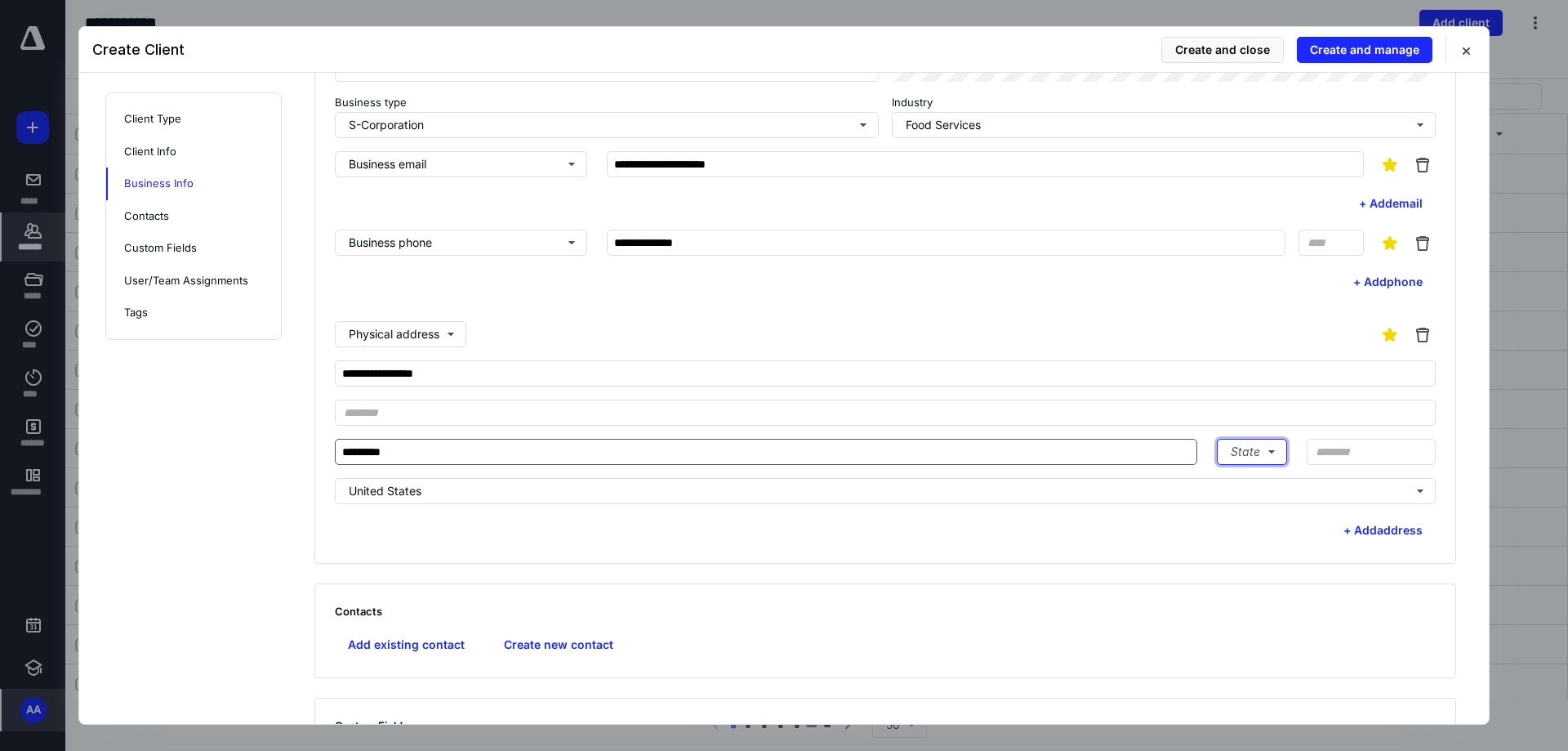 type 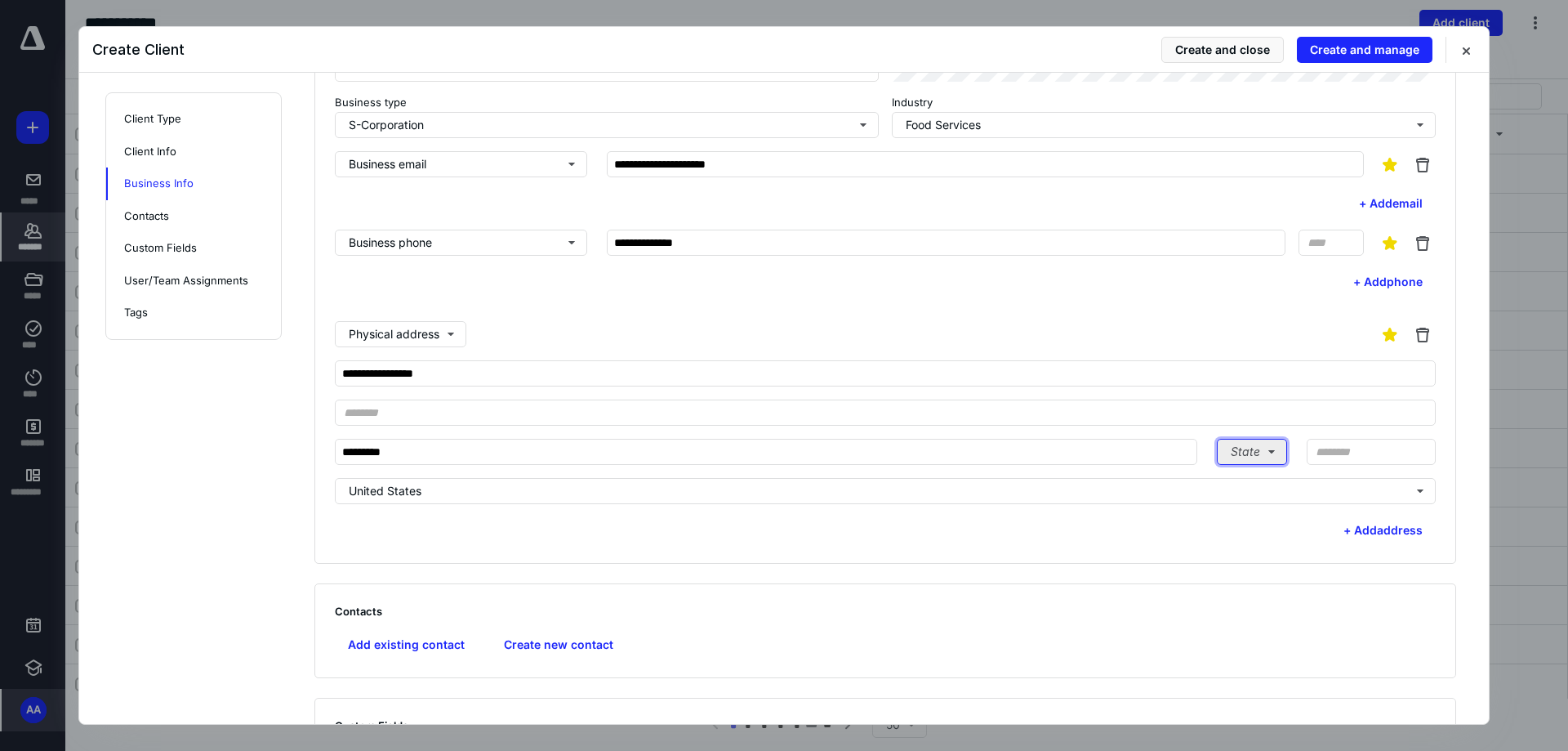 click on "State" at bounding box center (1252, 452) 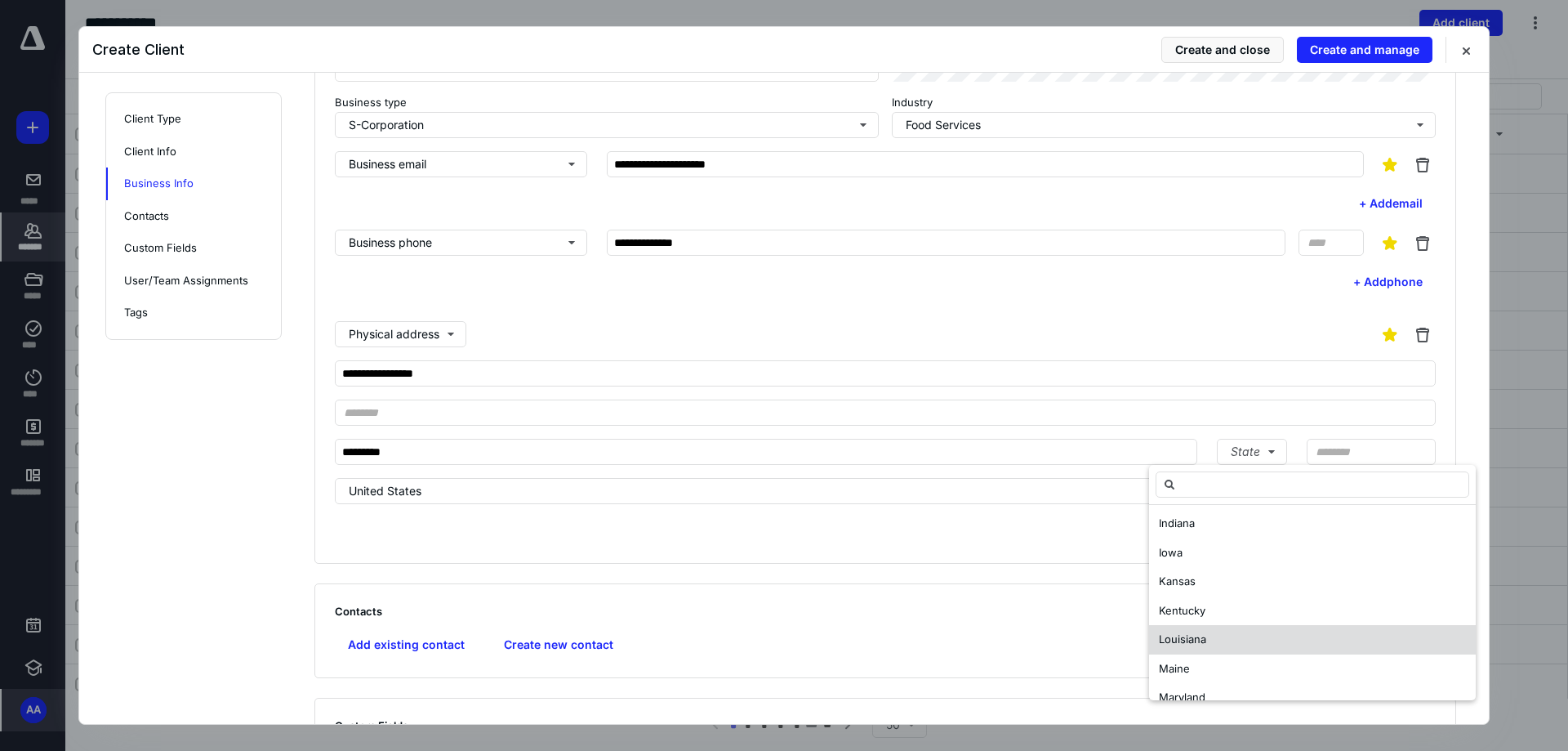 scroll, scrollTop: 654, scrollLeft: 0, axis: vertical 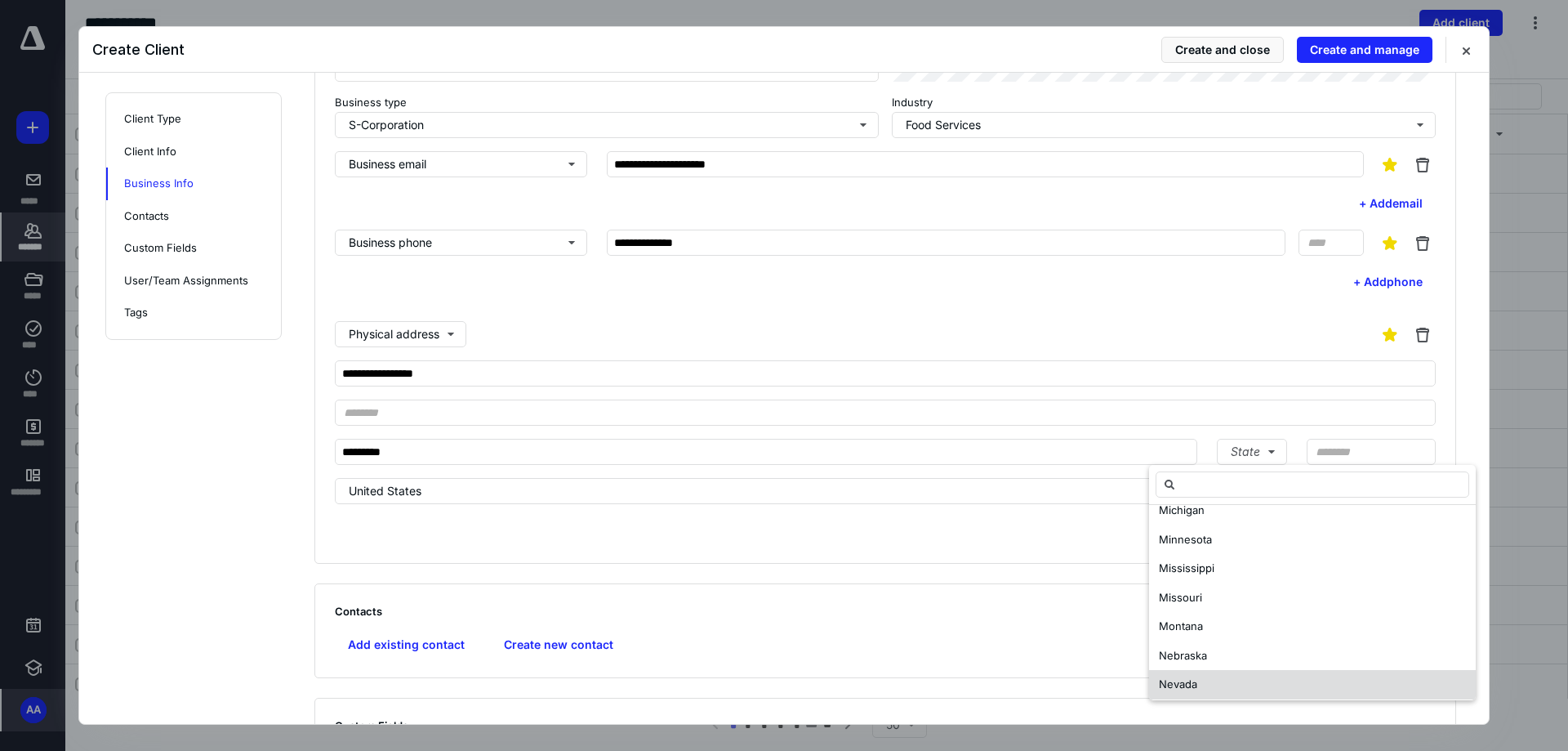 click on "Nevada" at bounding box center (1178, 685) 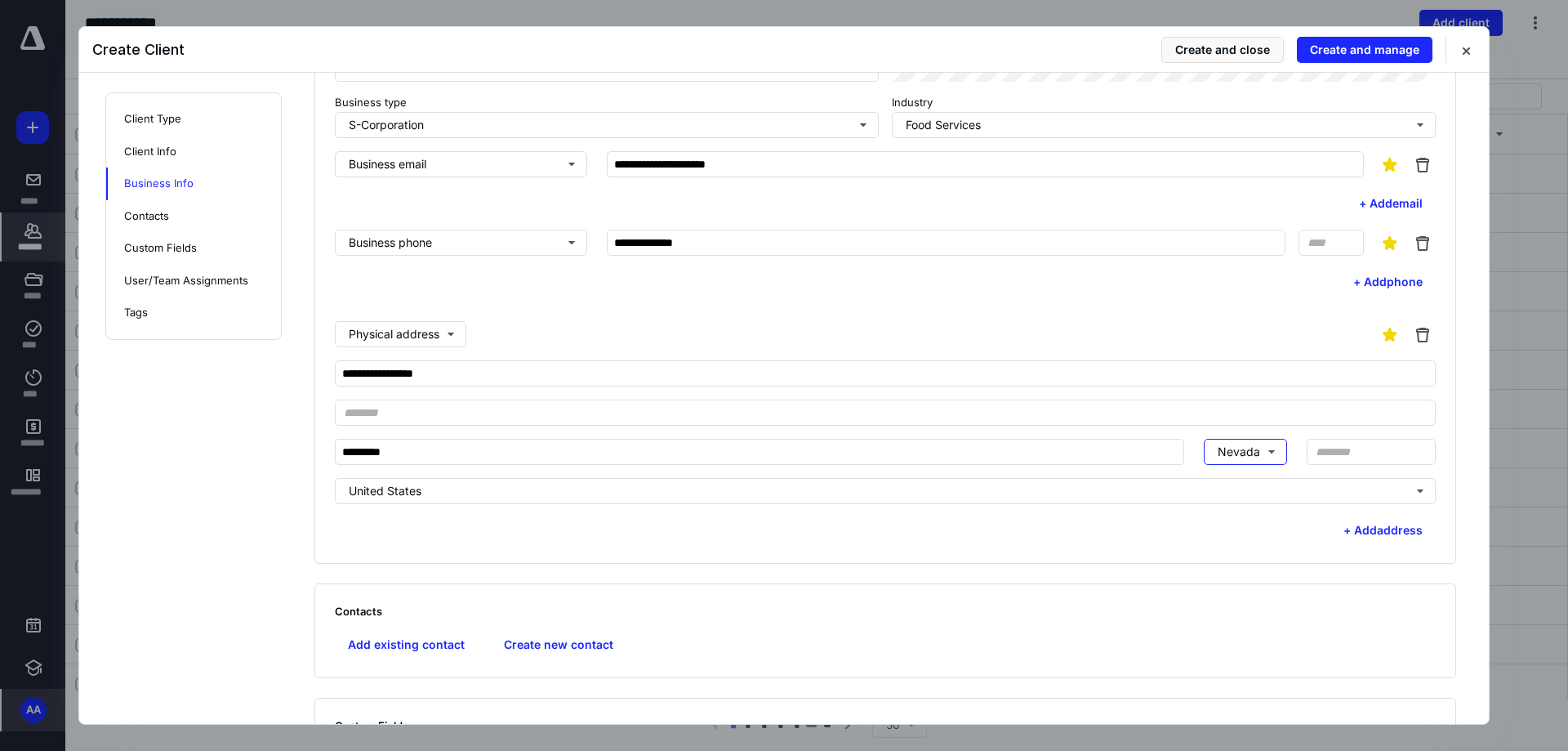 scroll, scrollTop: 7, scrollLeft: 0, axis: vertical 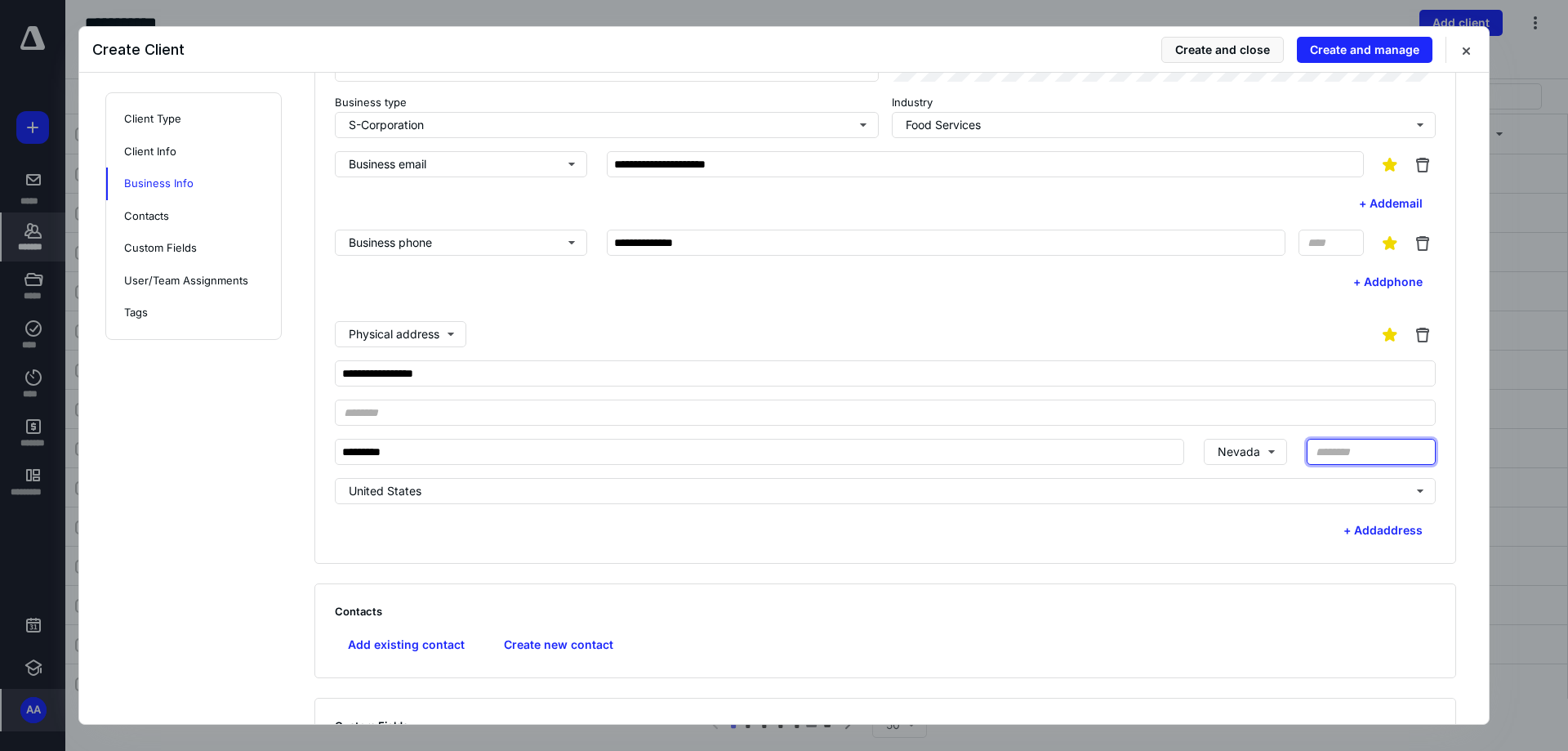 click at bounding box center [1371, 452] 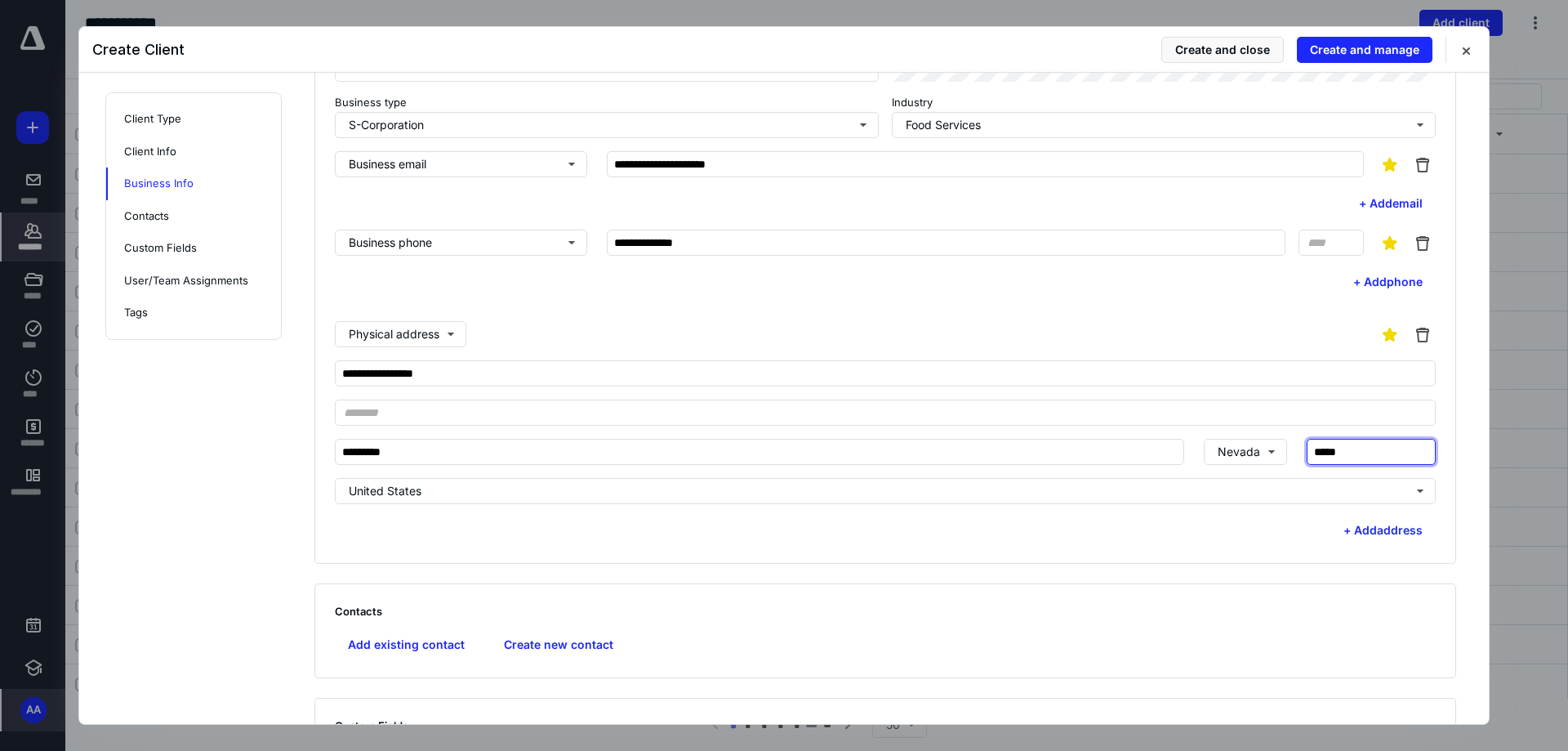type on "*****" 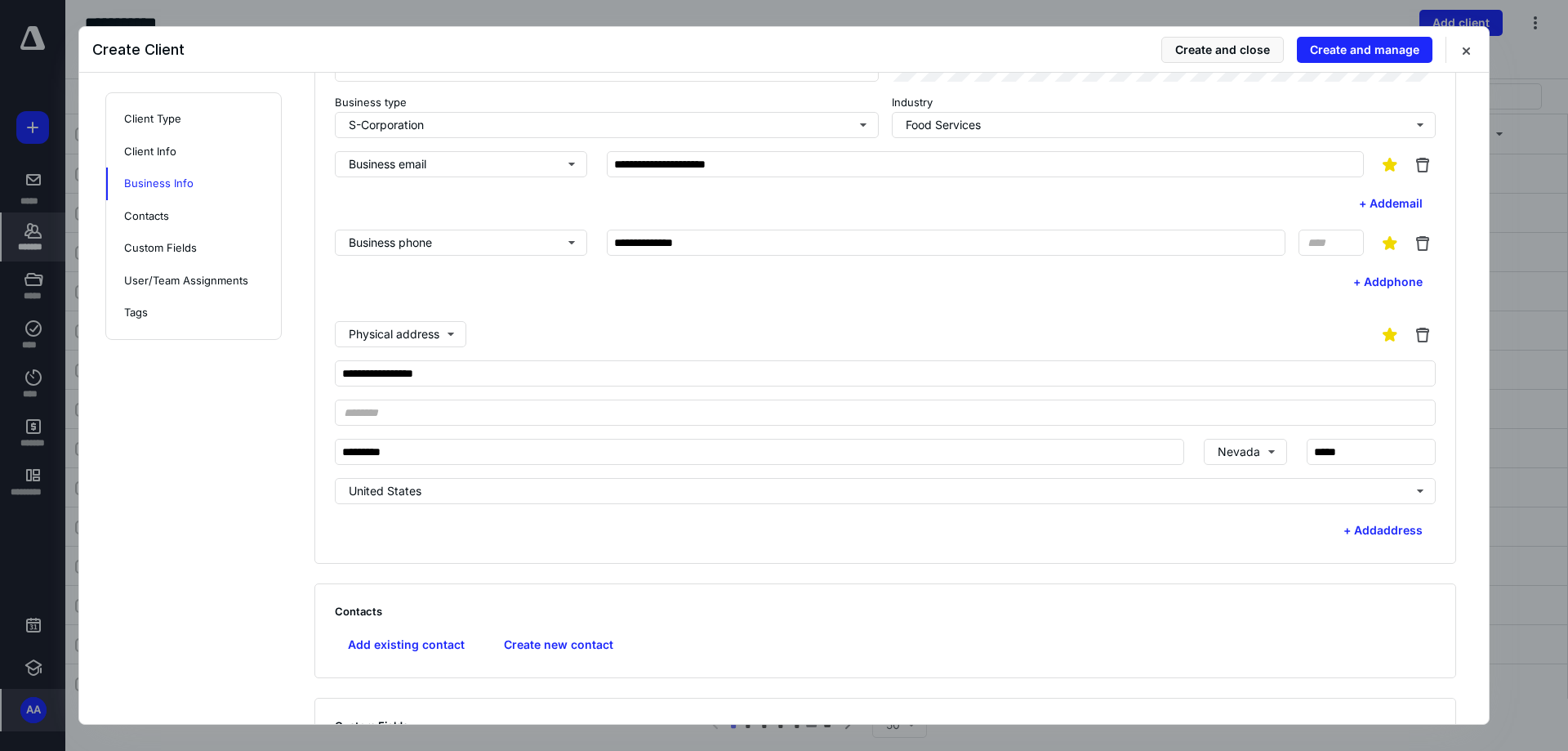 click on "**********" at bounding box center [885, 426] 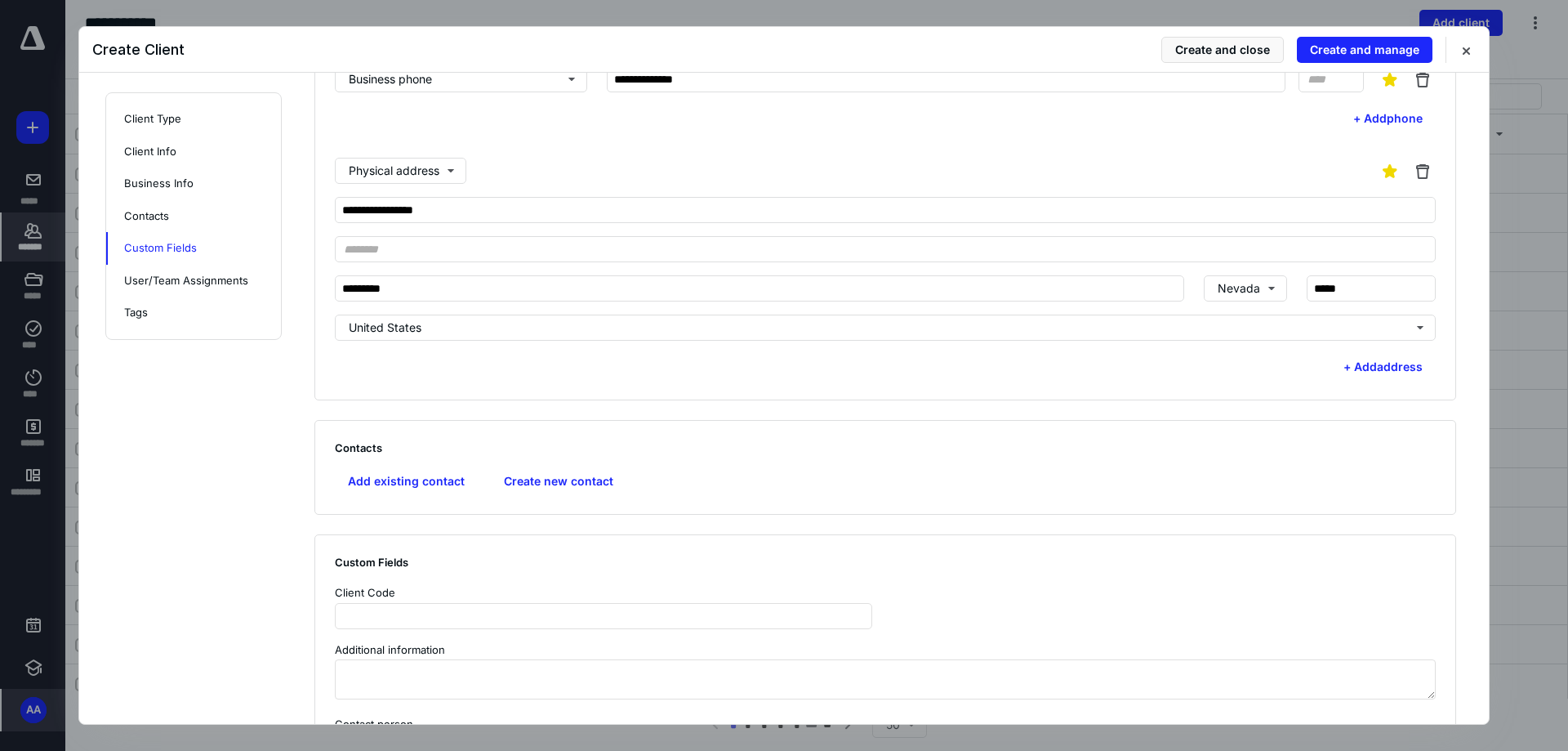 scroll, scrollTop: 981, scrollLeft: 0, axis: vertical 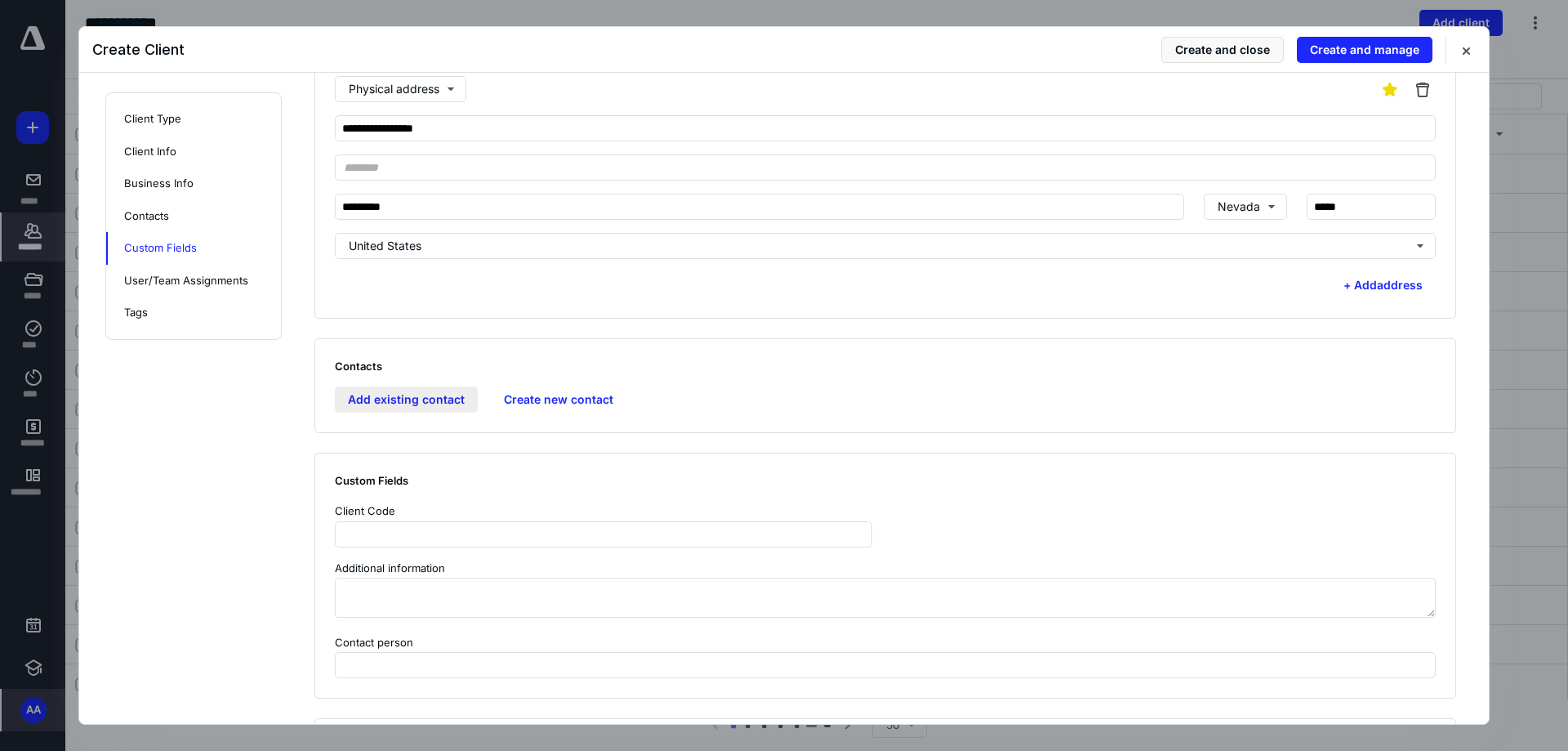 click on "Add existing contact" at bounding box center (406, 400) 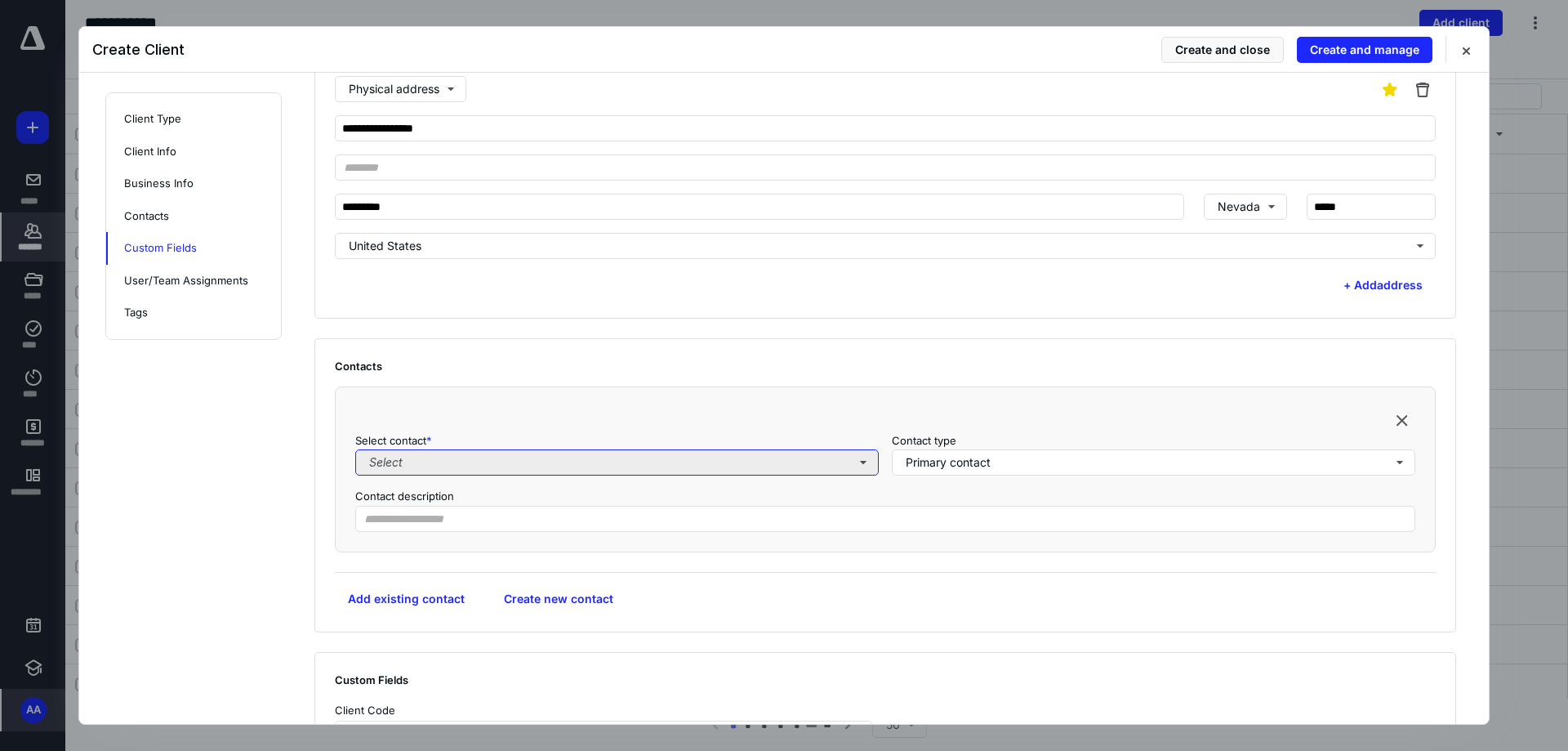 click on "Select" at bounding box center [617, 463] 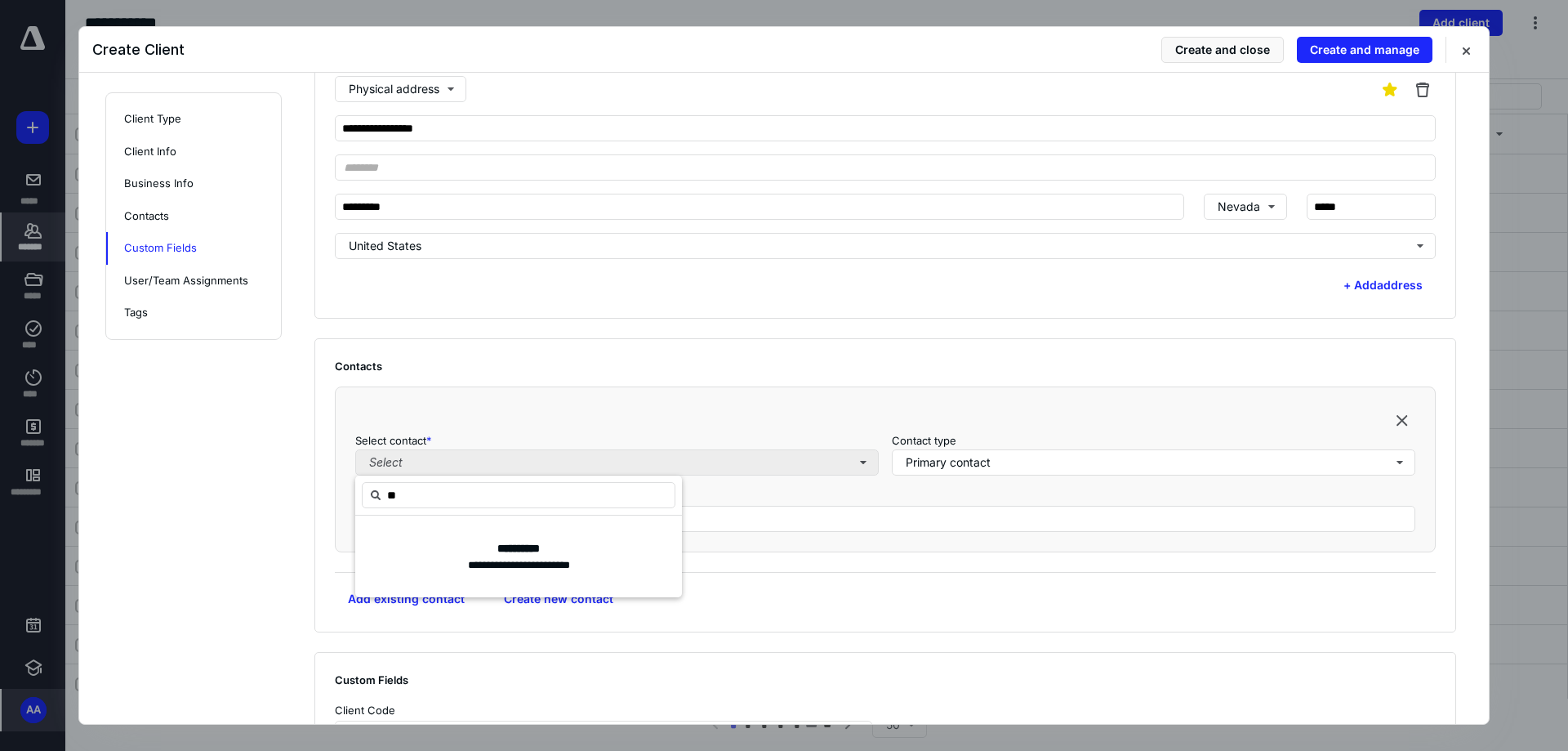 type on "*" 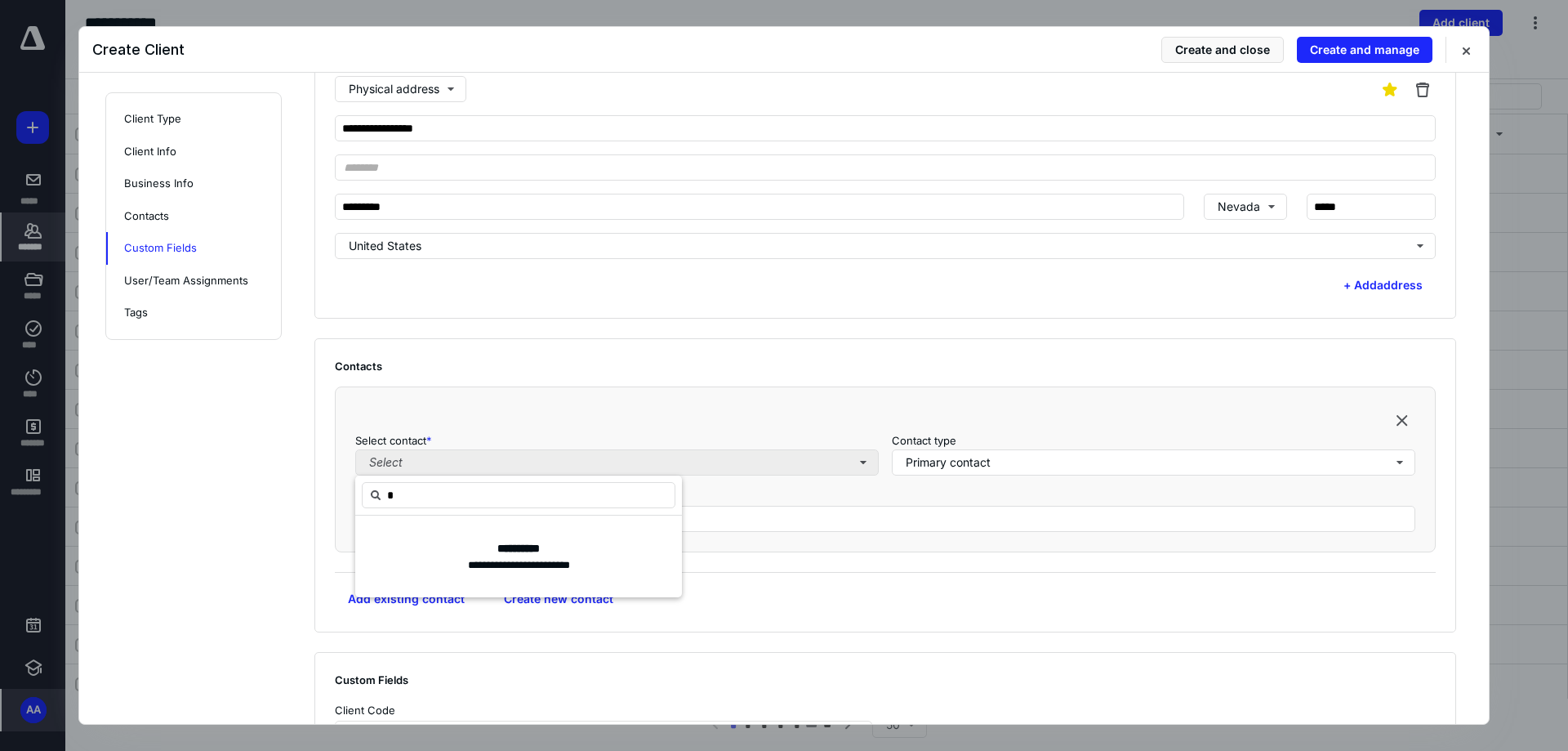 type 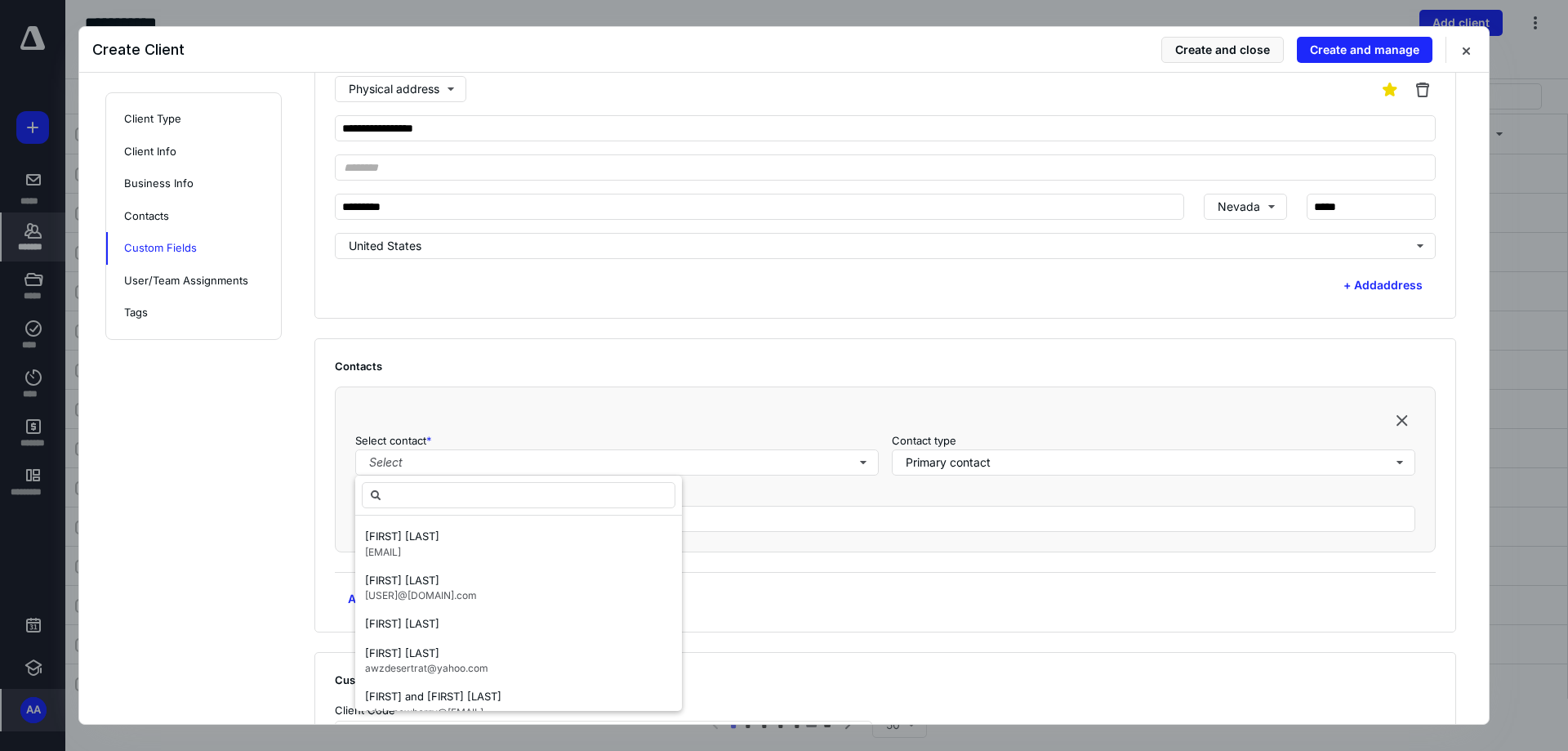 click on "Contacts Select contact  * Select Contact type Primary contact Contact description Add existing contact Create new contact" at bounding box center (885, 485) 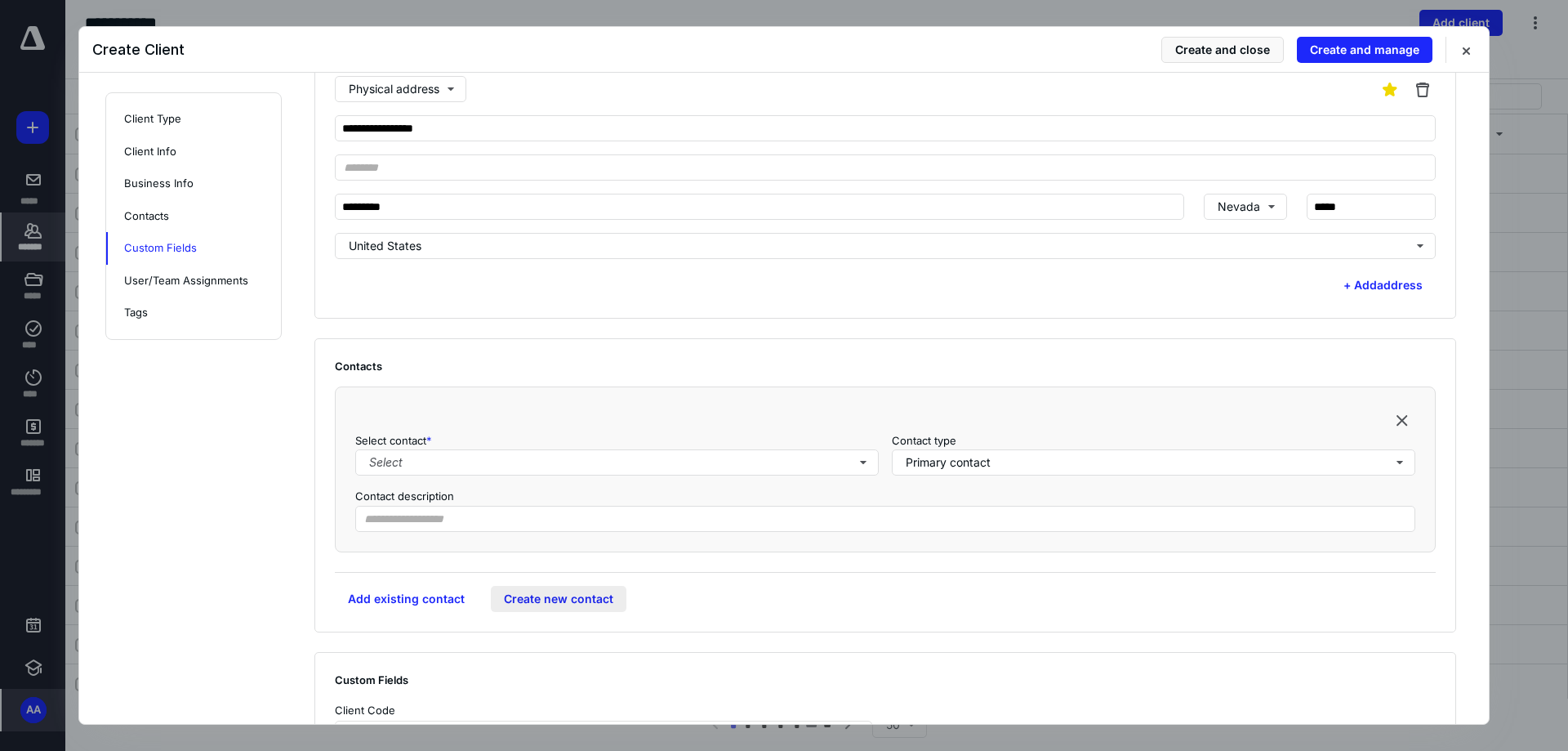 click on "Create new contact" at bounding box center [559, 599] 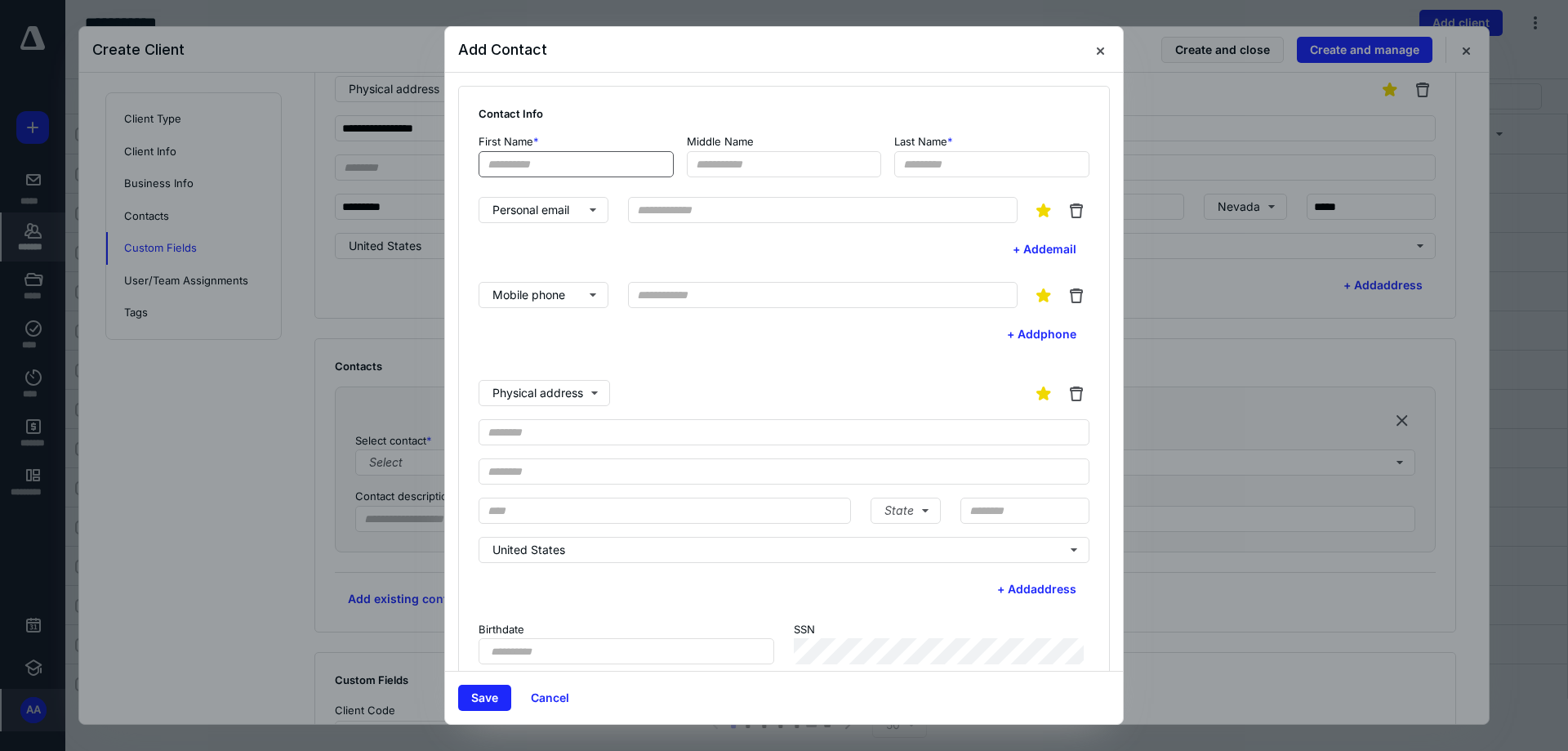 click at bounding box center (576, 164) 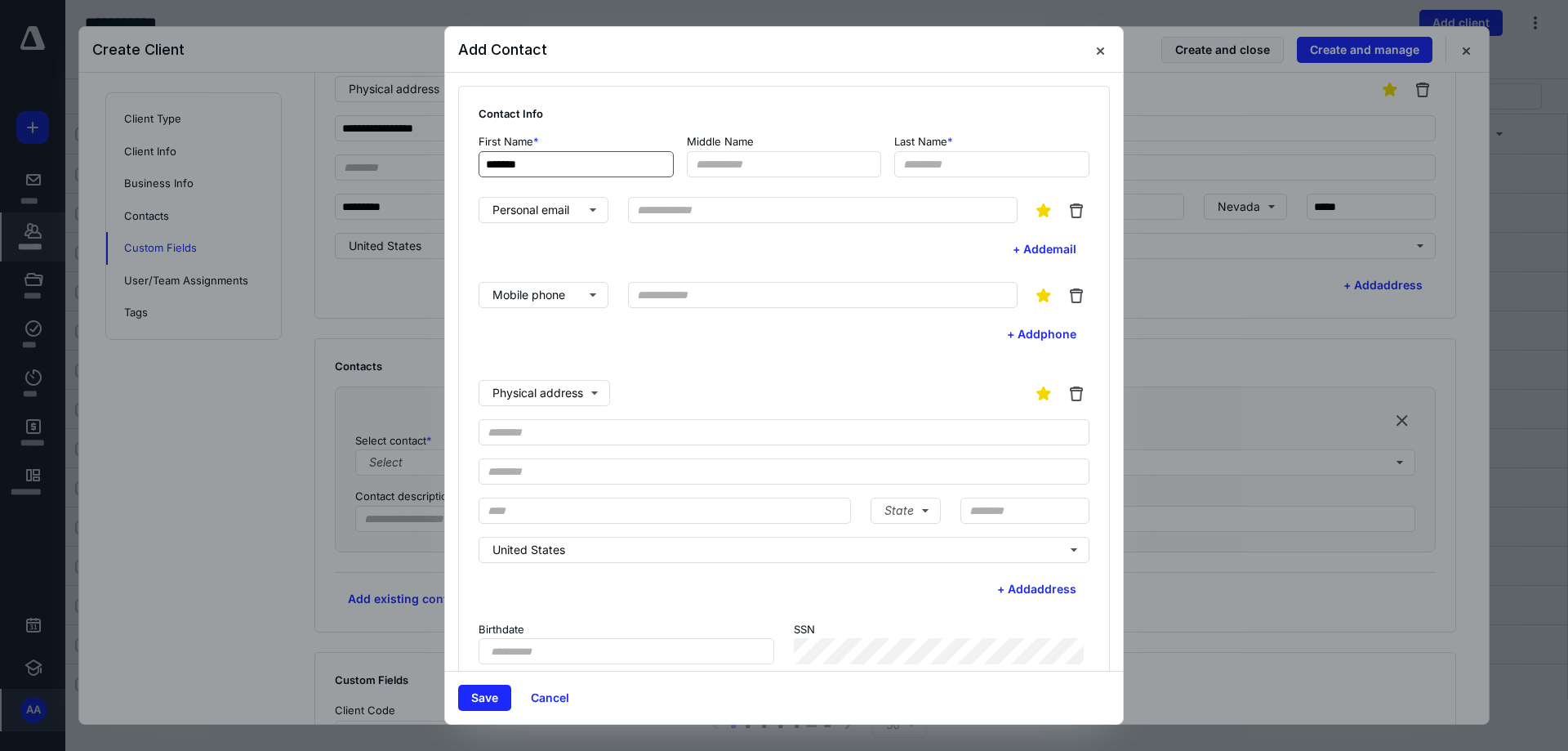 type on "*******" 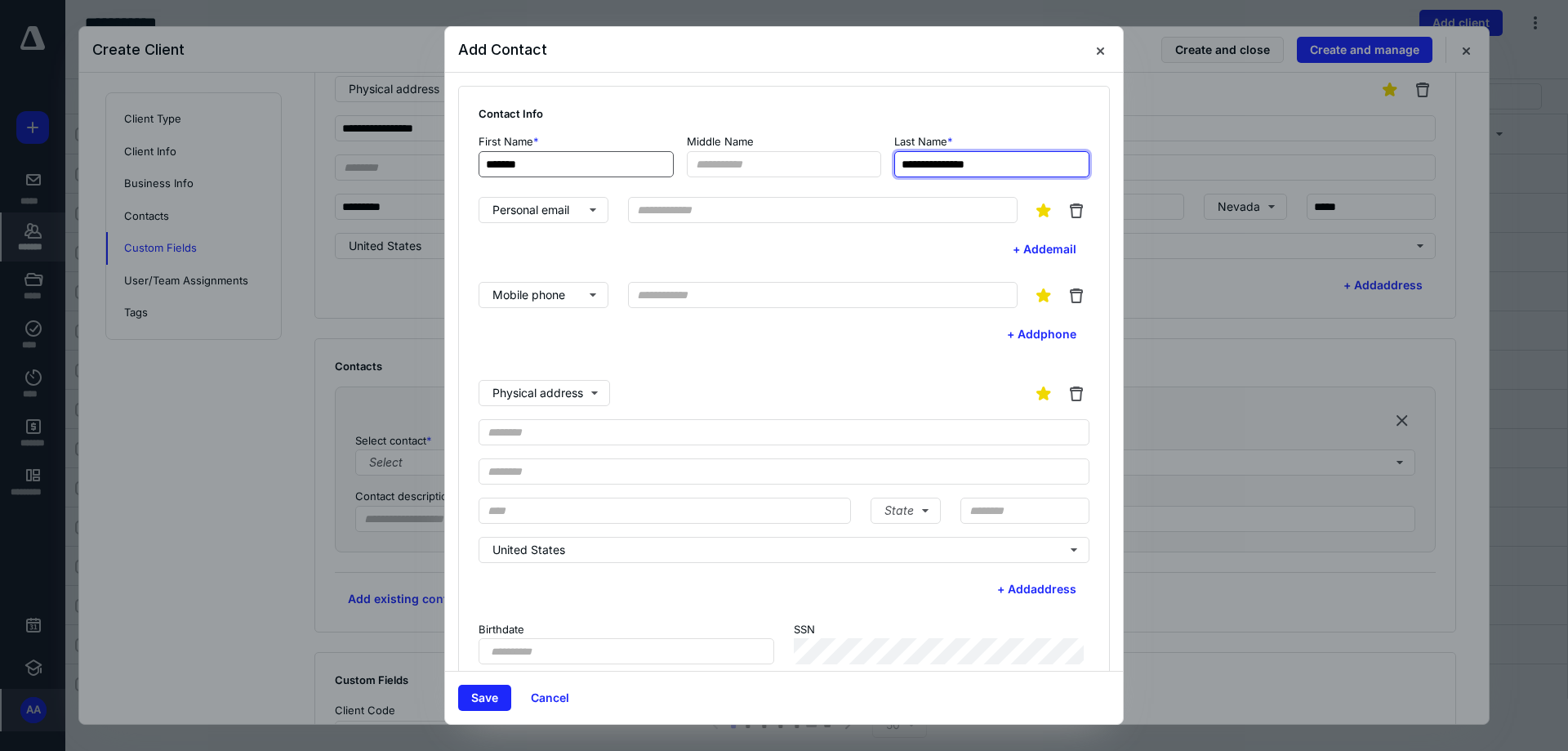 type on "**********" 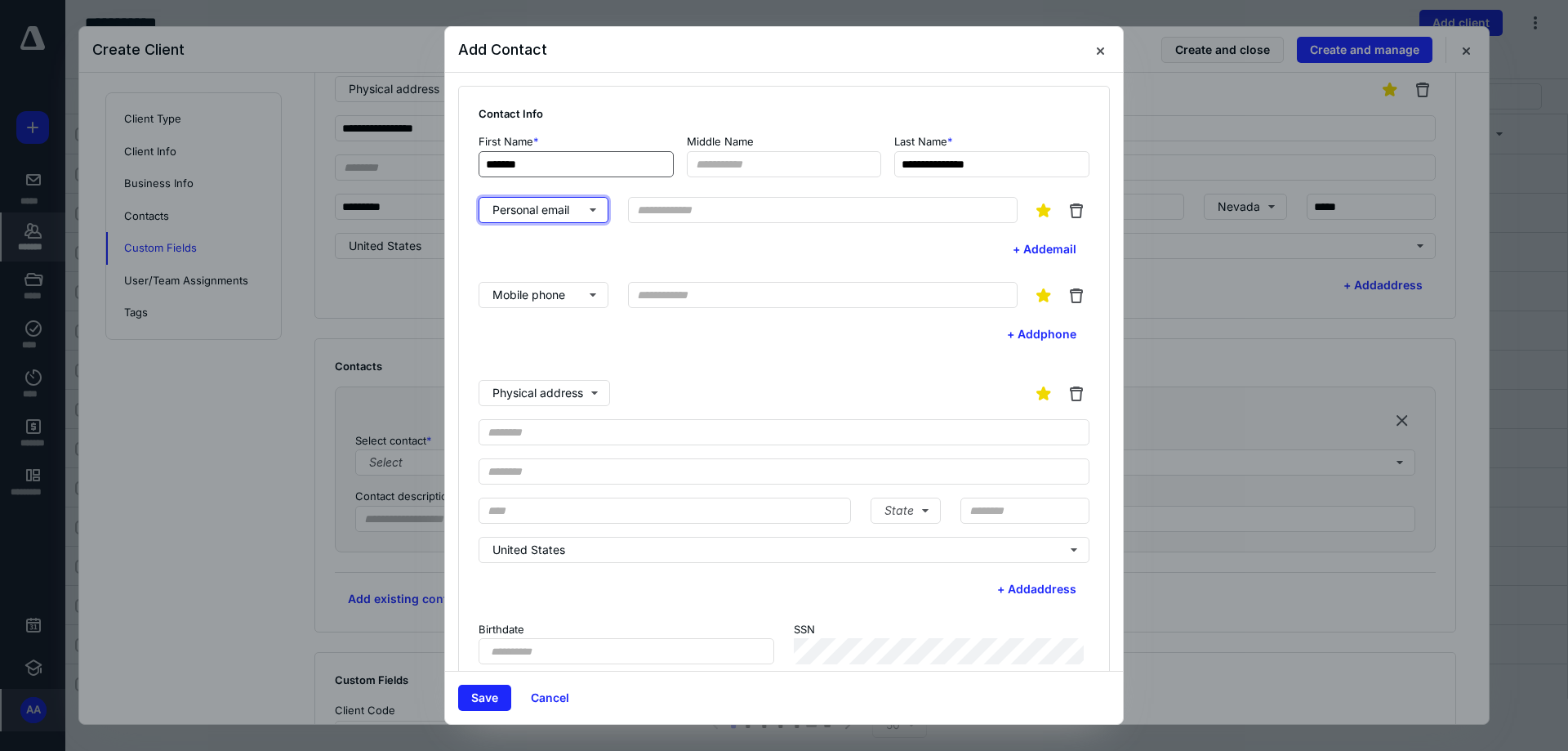 type 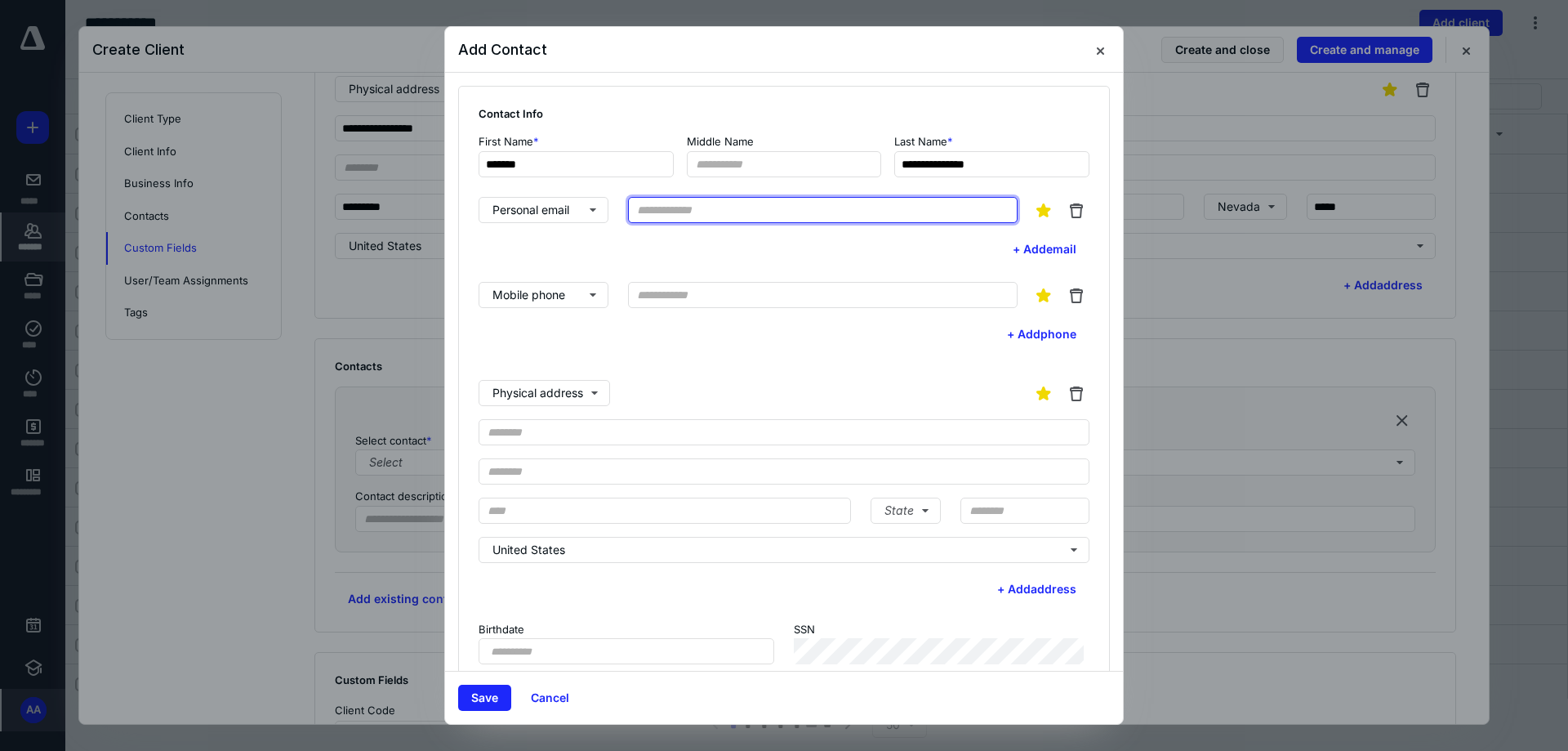 click at bounding box center [822, 210] 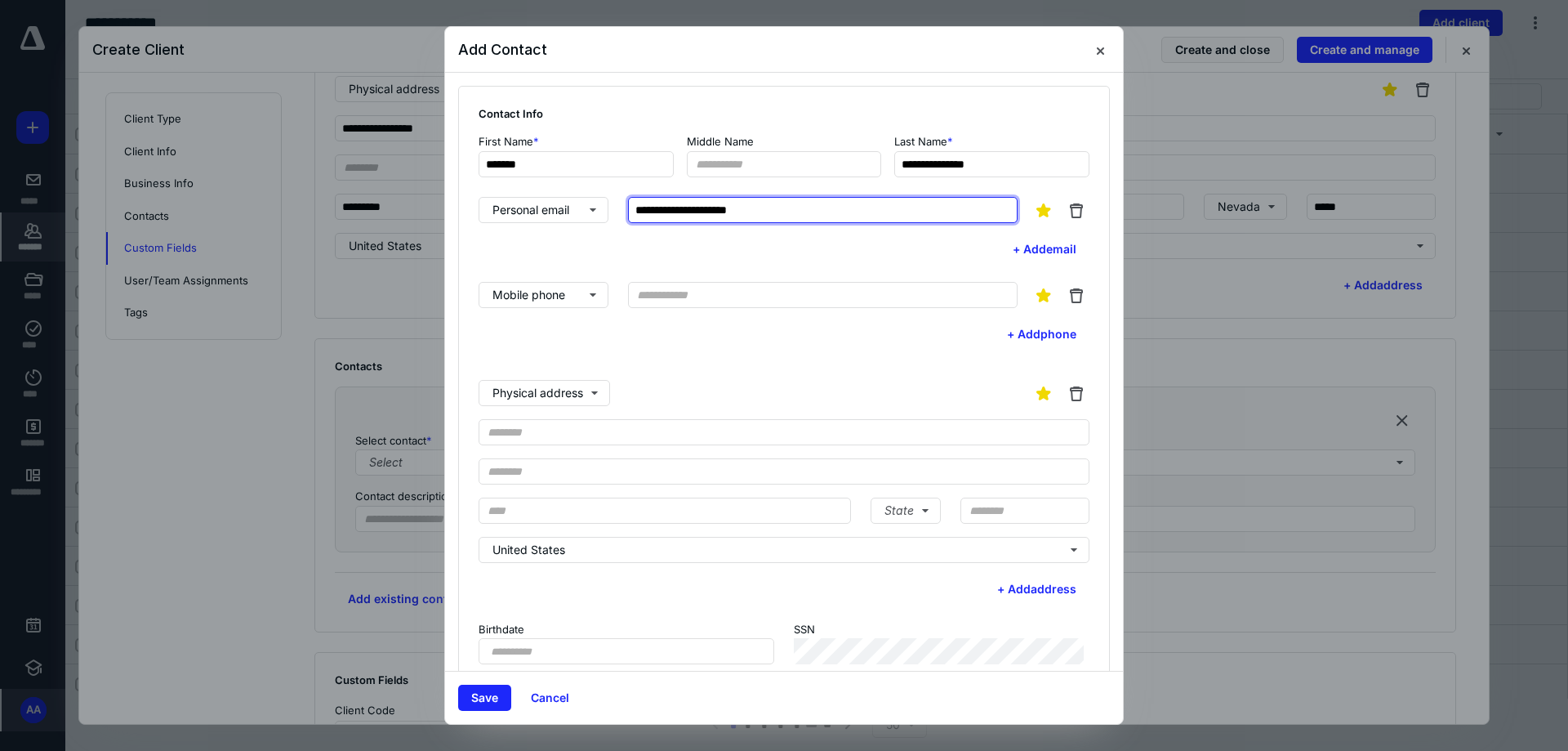 type on "**********" 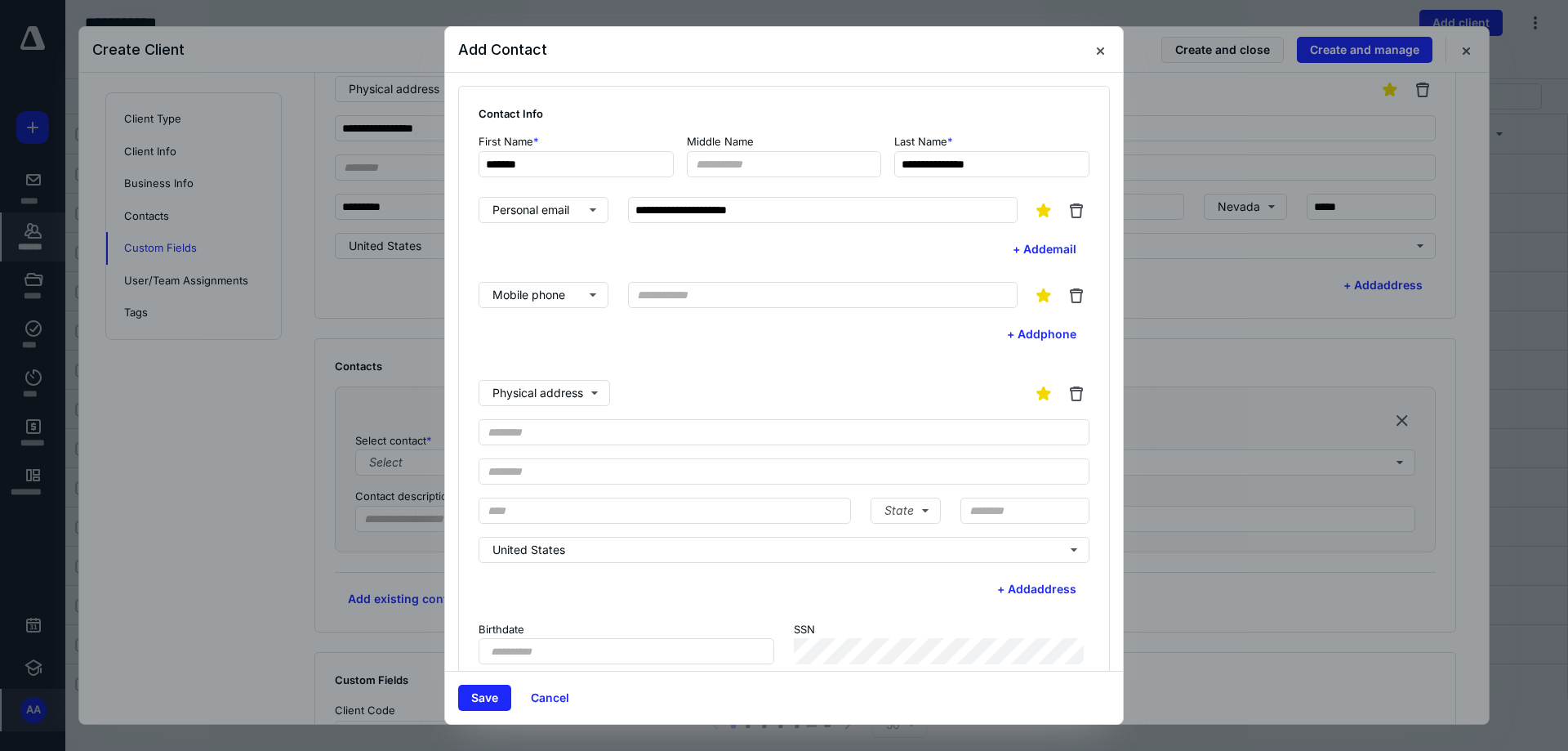 click on "**********" at bounding box center (784, 230) 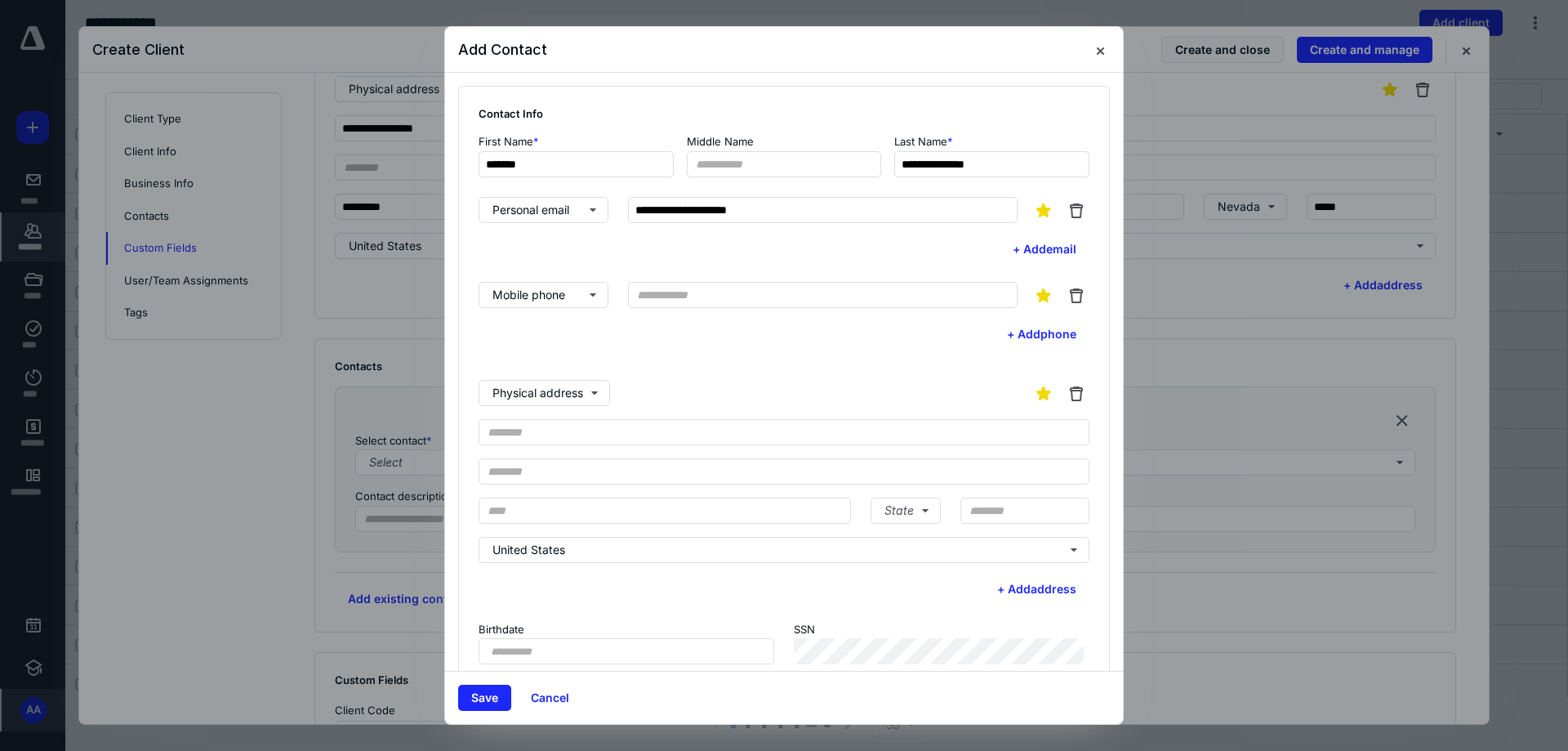 click on "Physical address State United States" at bounding box center (784, 465) 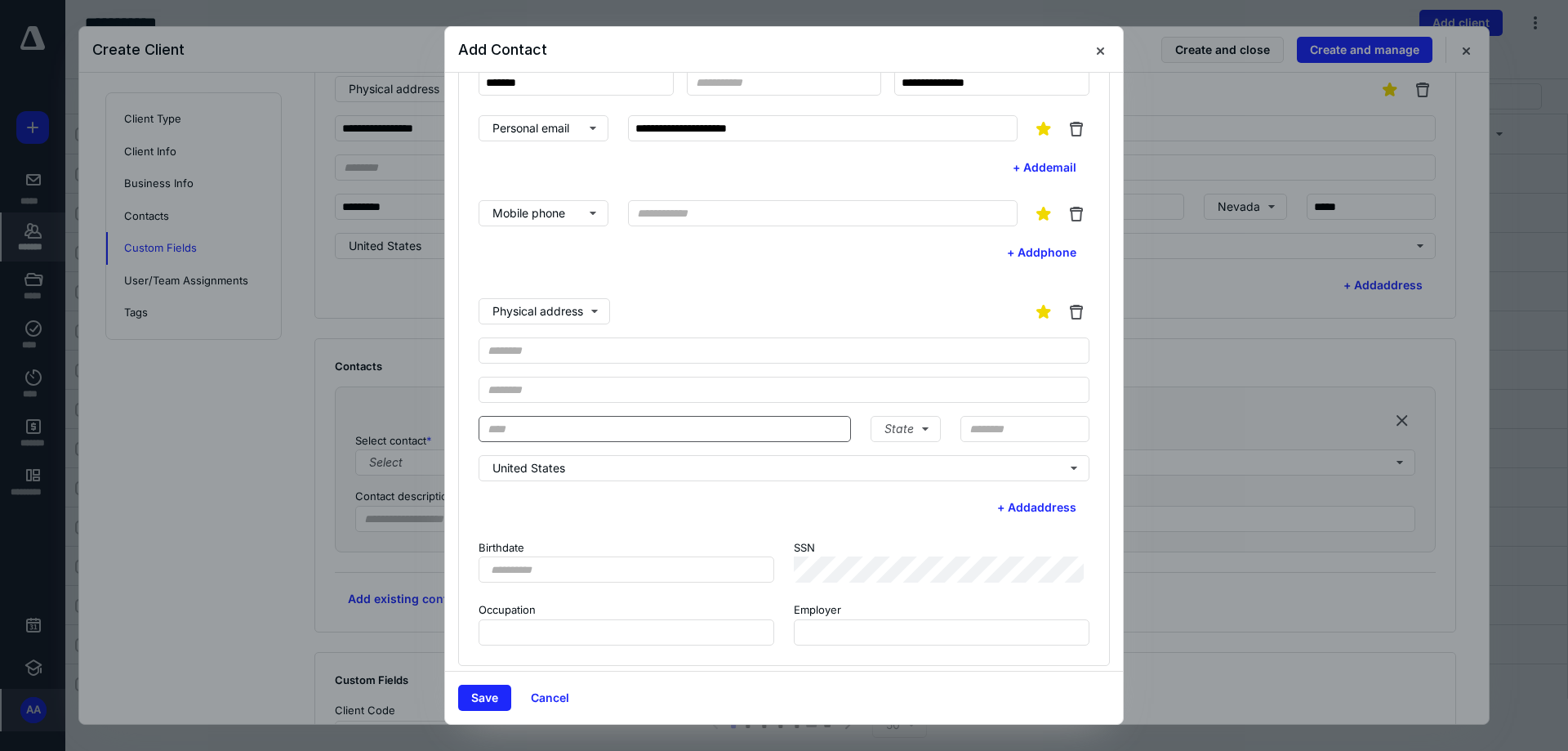 scroll, scrollTop: 90, scrollLeft: 0, axis: vertical 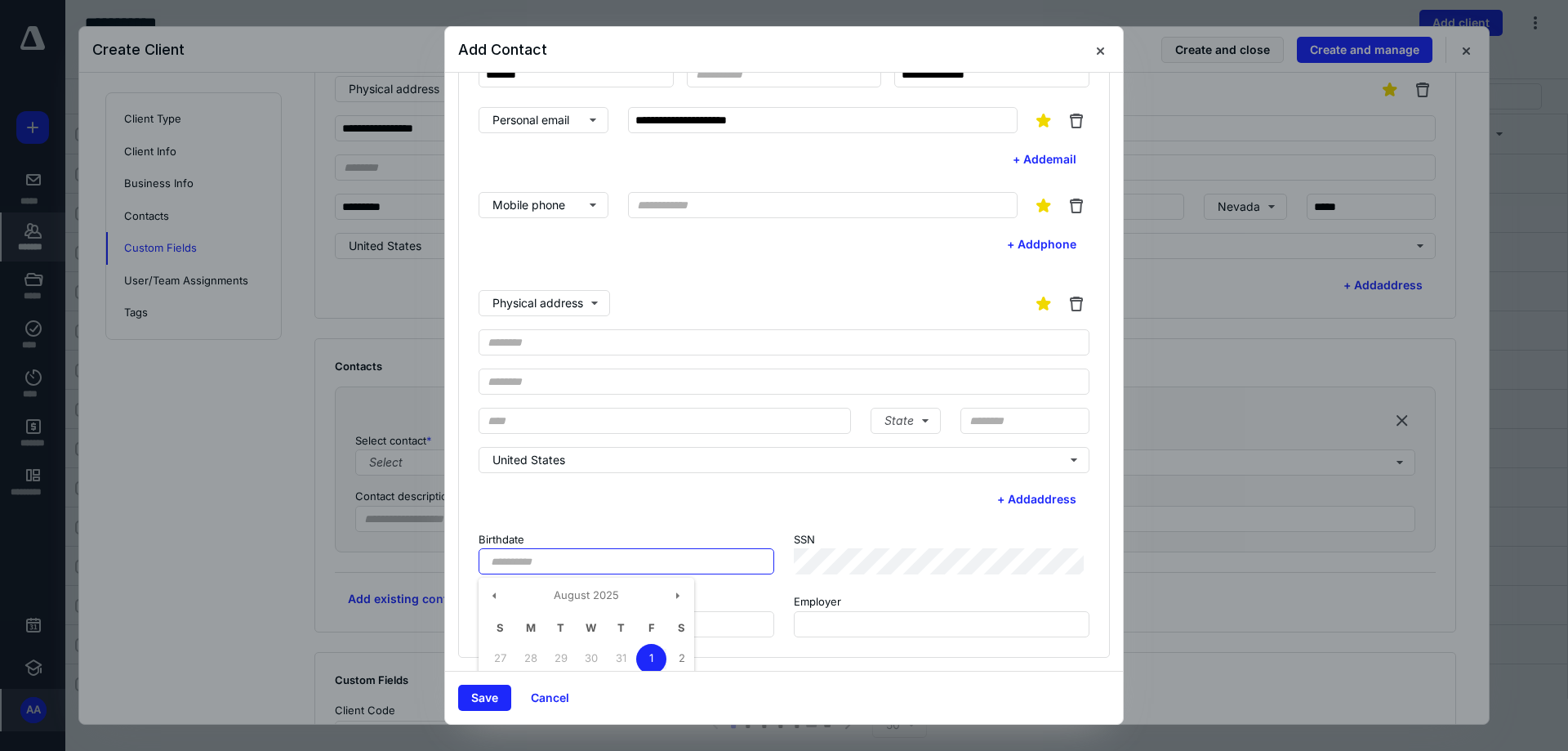 click on "Birthdate" at bounding box center (626, 561) 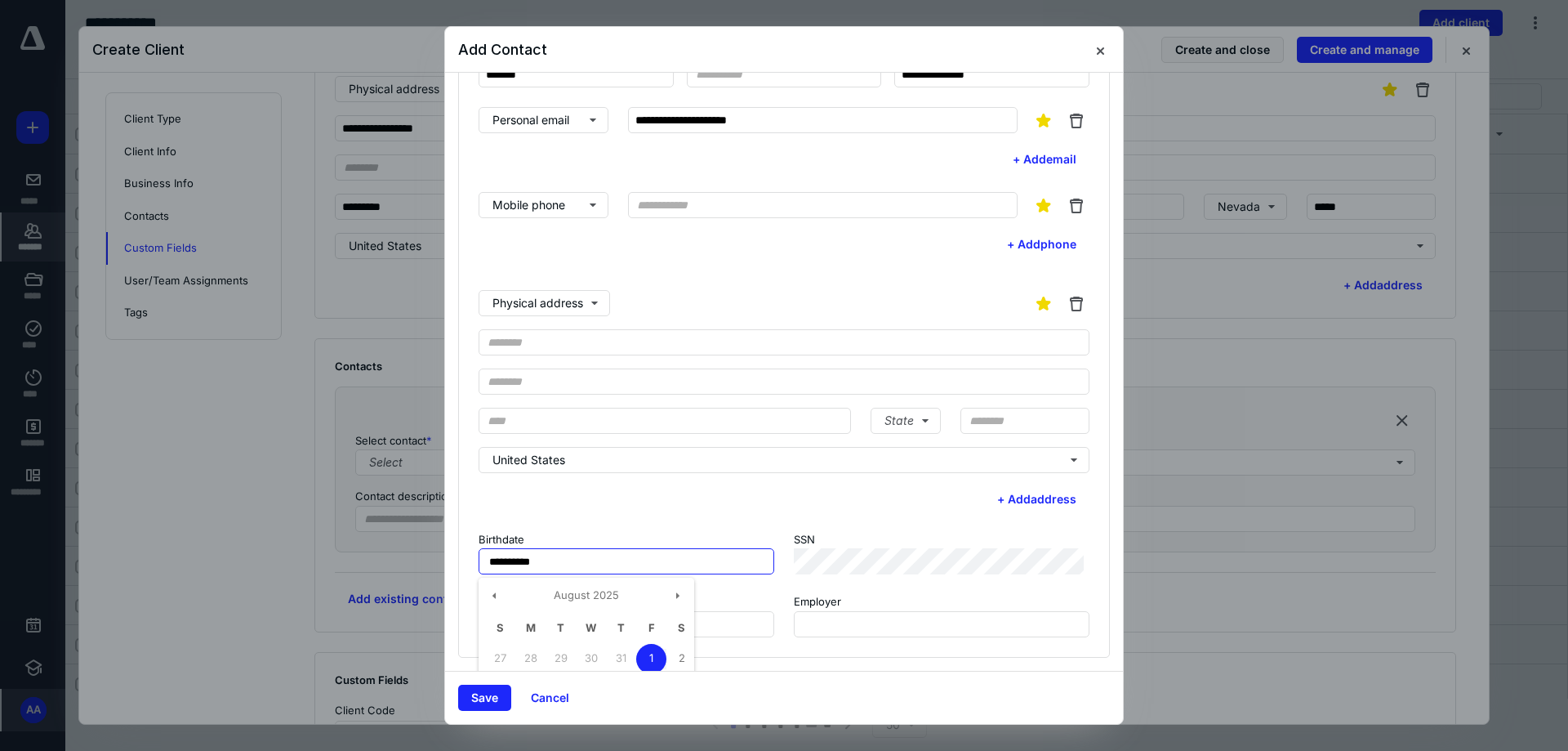 type on "**********" 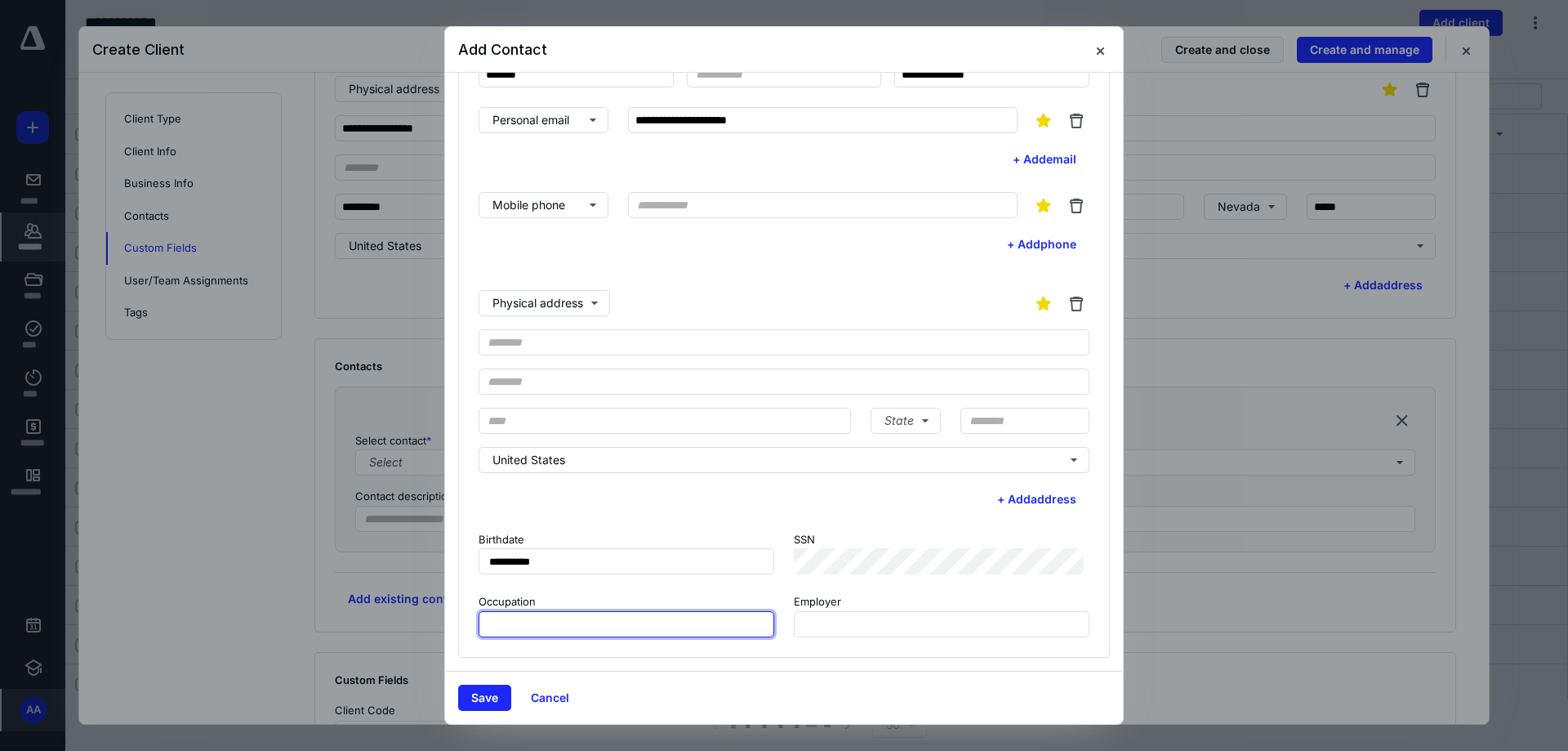 click at bounding box center (626, 624) 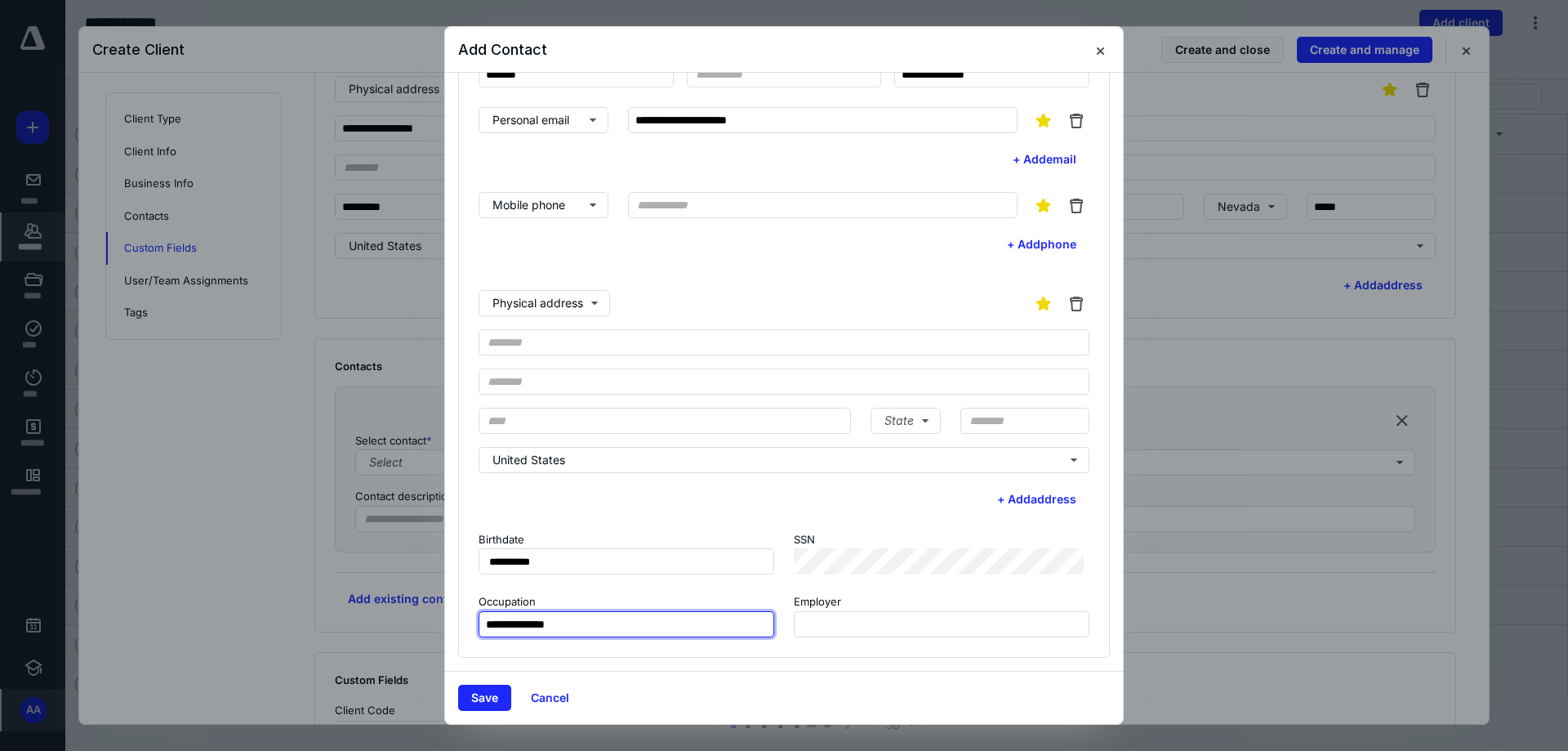 type on "**********" 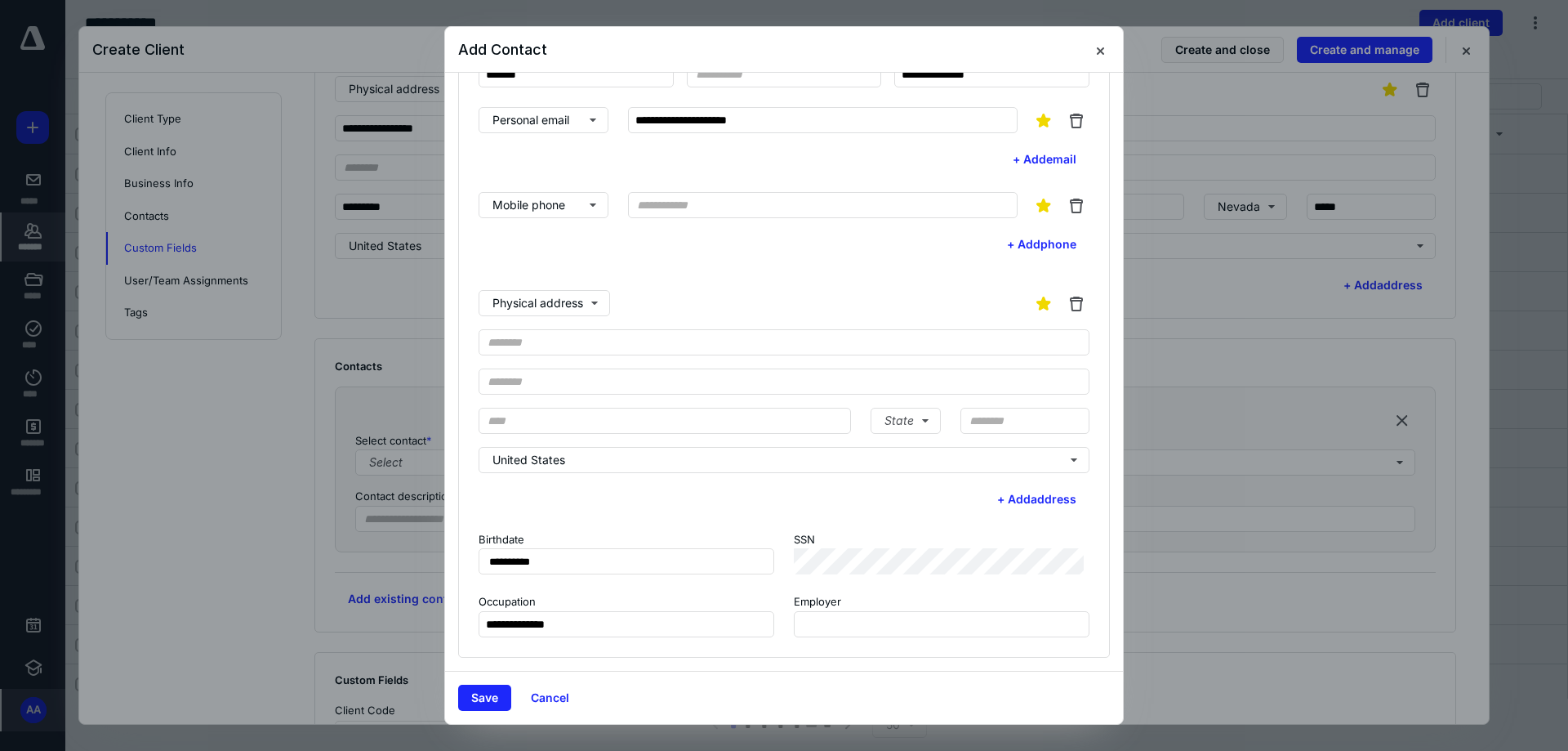 click on "**********" at bounding box center [784, 584] 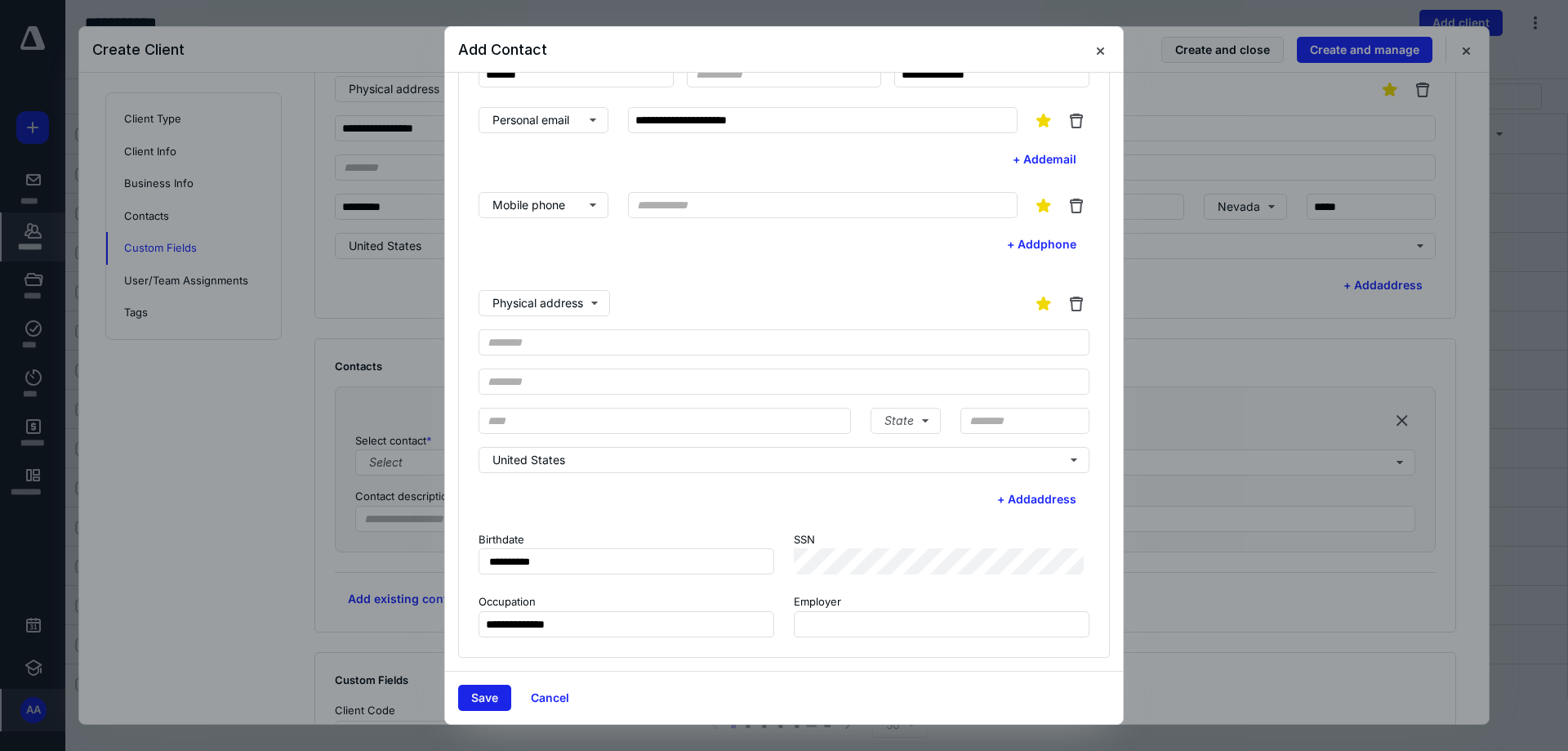 click on "Save" at bounding box center [484, 698] 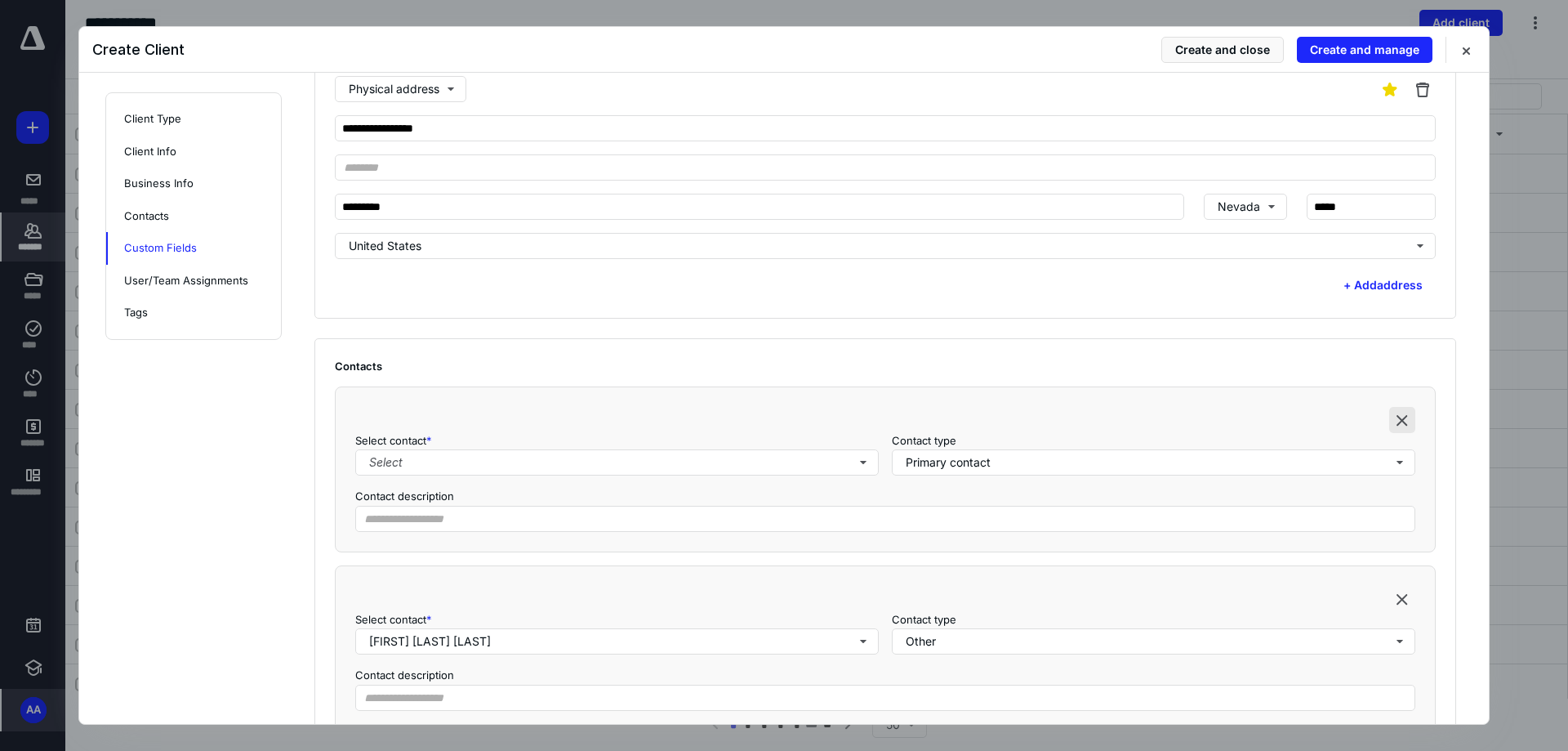 click at bounding box center [1402, 420] 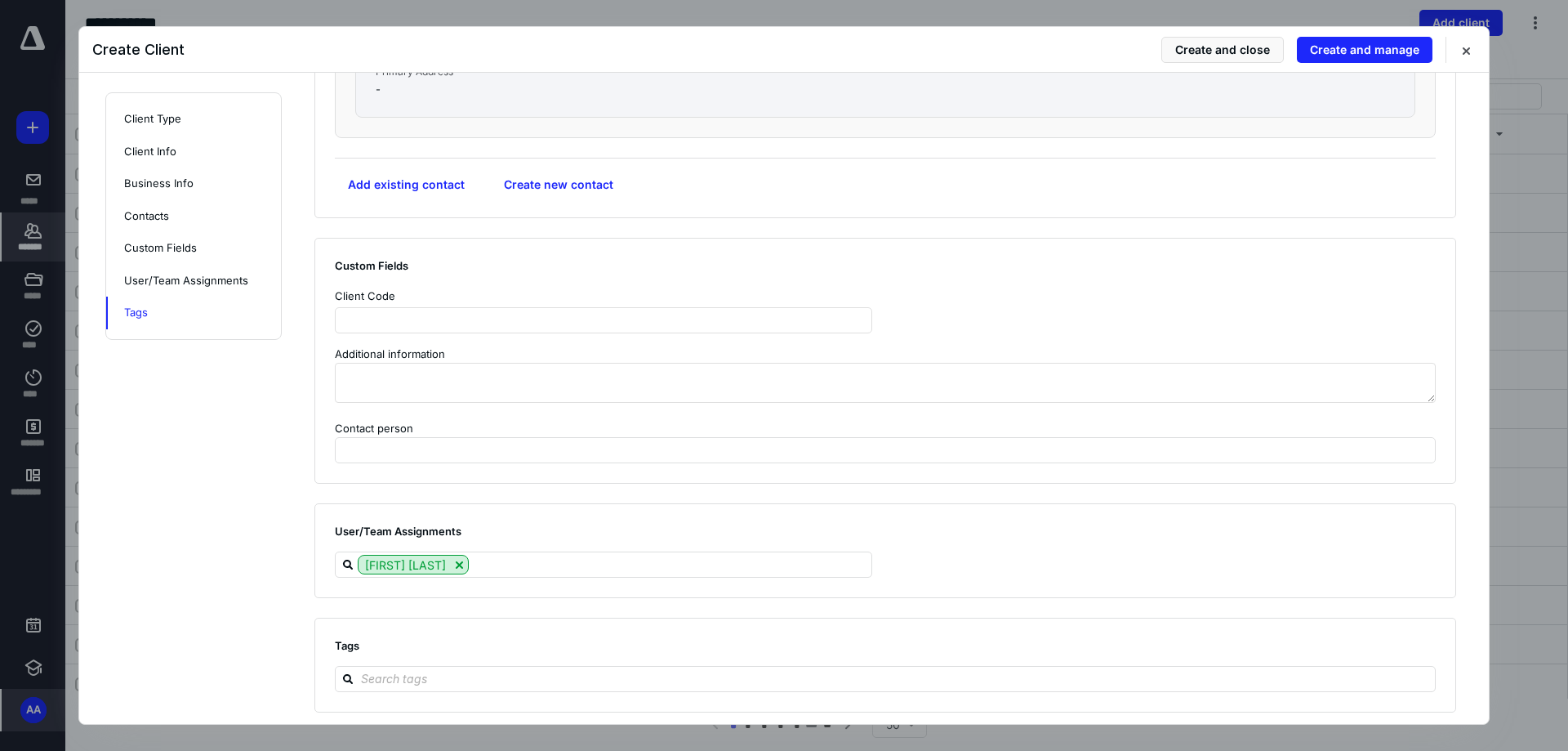 scroll, scrollTop: 1613, scrollLeft: 0, axis: vertical 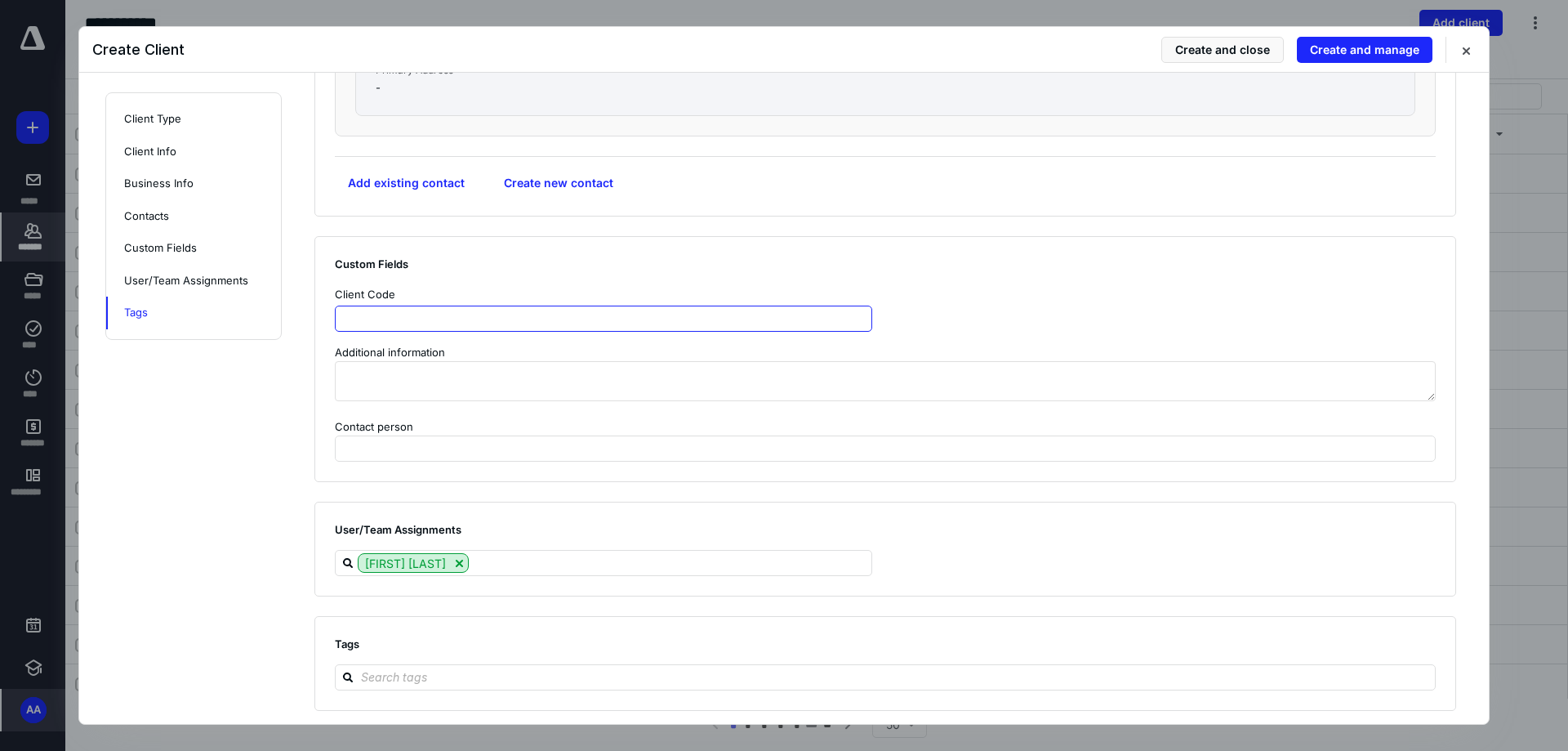click at bounding box center (604, 319) 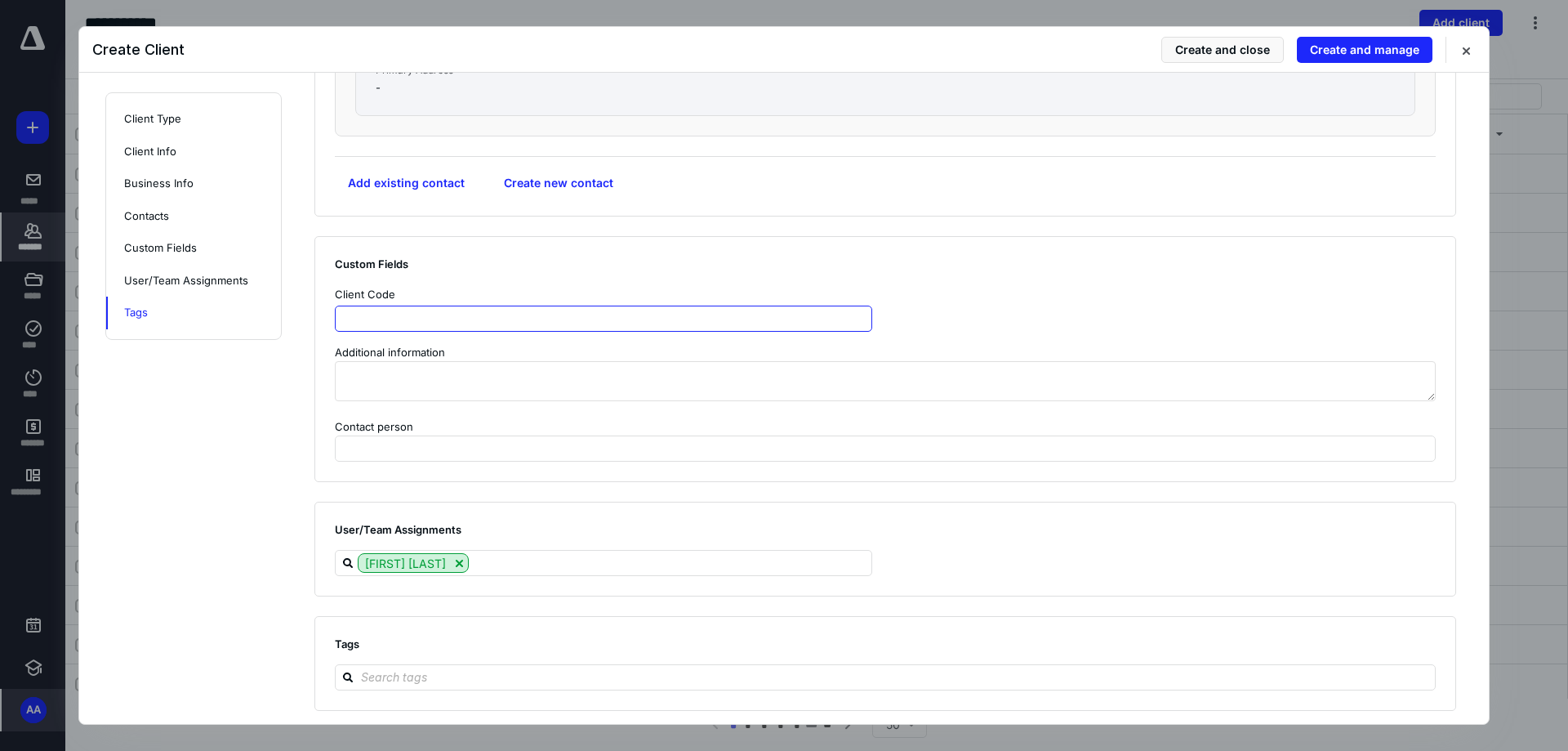 type on "*" 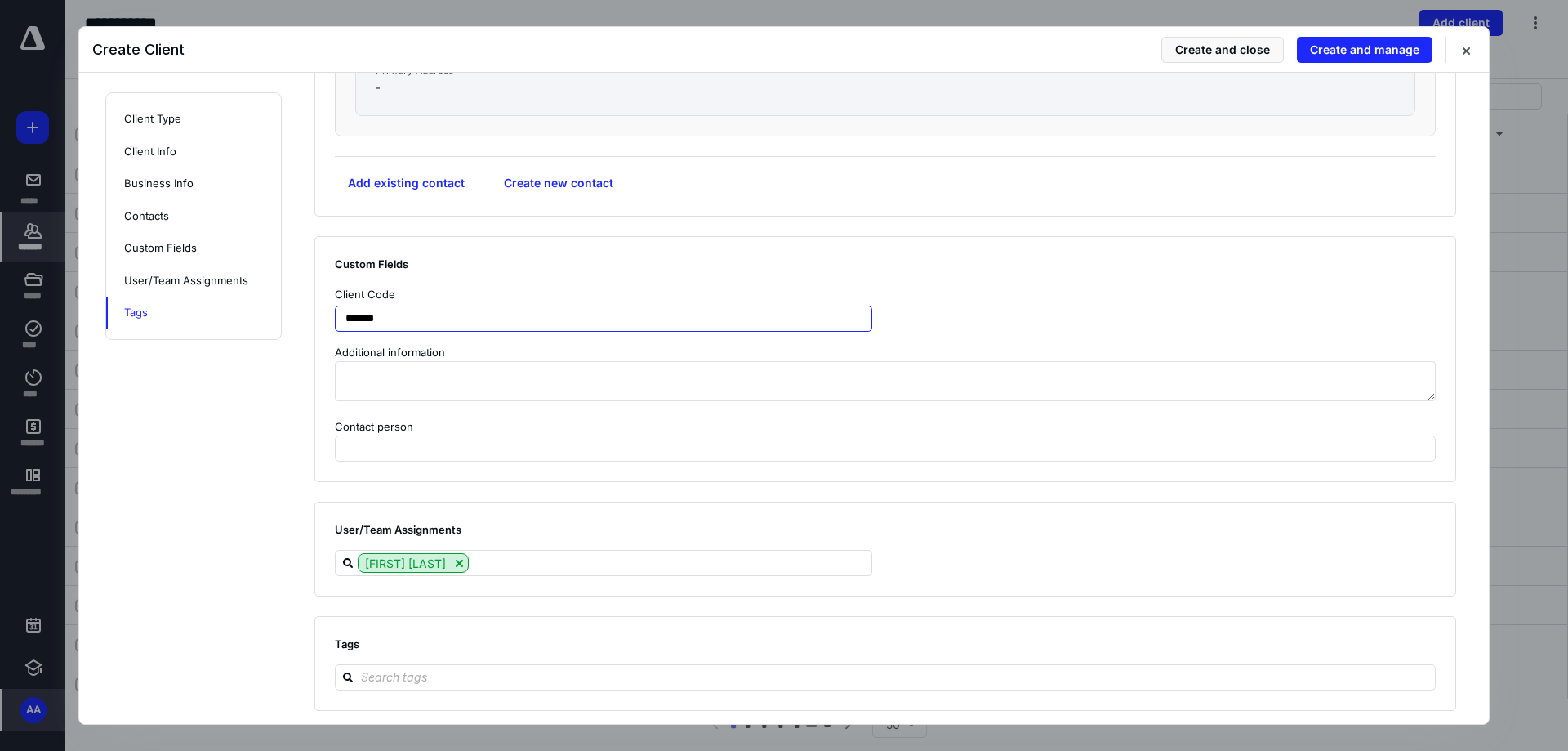 type on "*******" 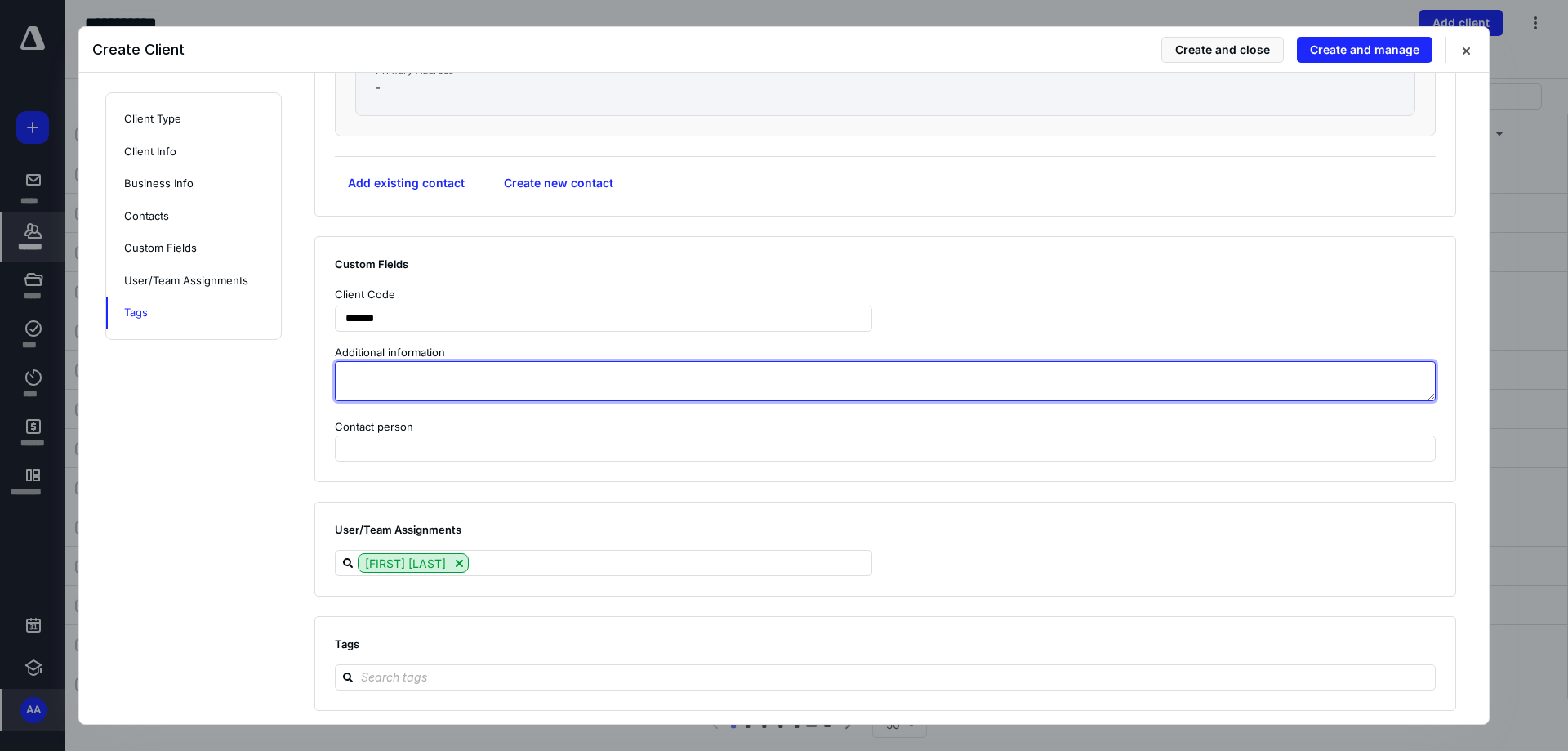 click at bounding box center (885, 381) 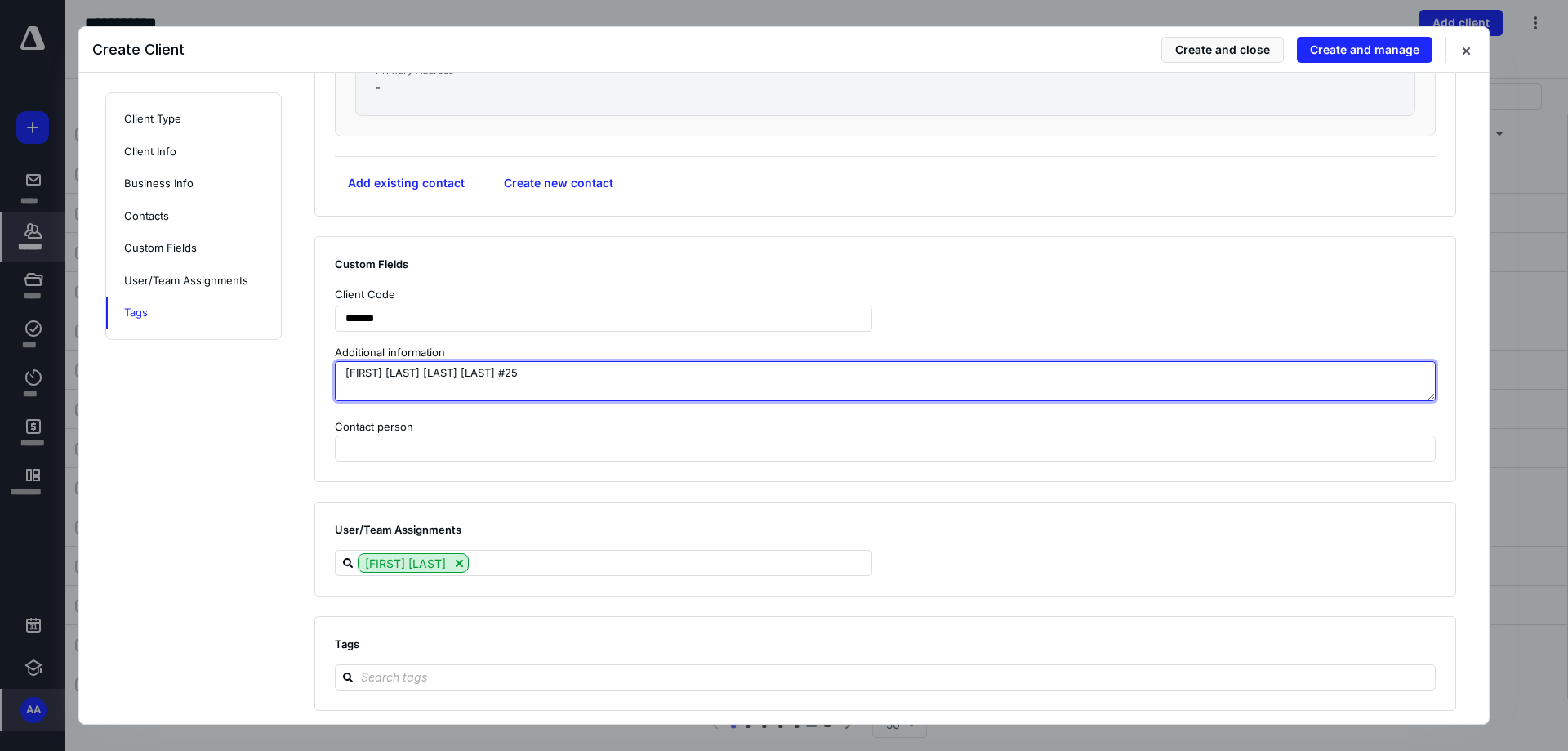 drag, startPoint x: 390, startPoint y: 376, endPoint x: 399, endPoint y: 377, distance: 9.055385 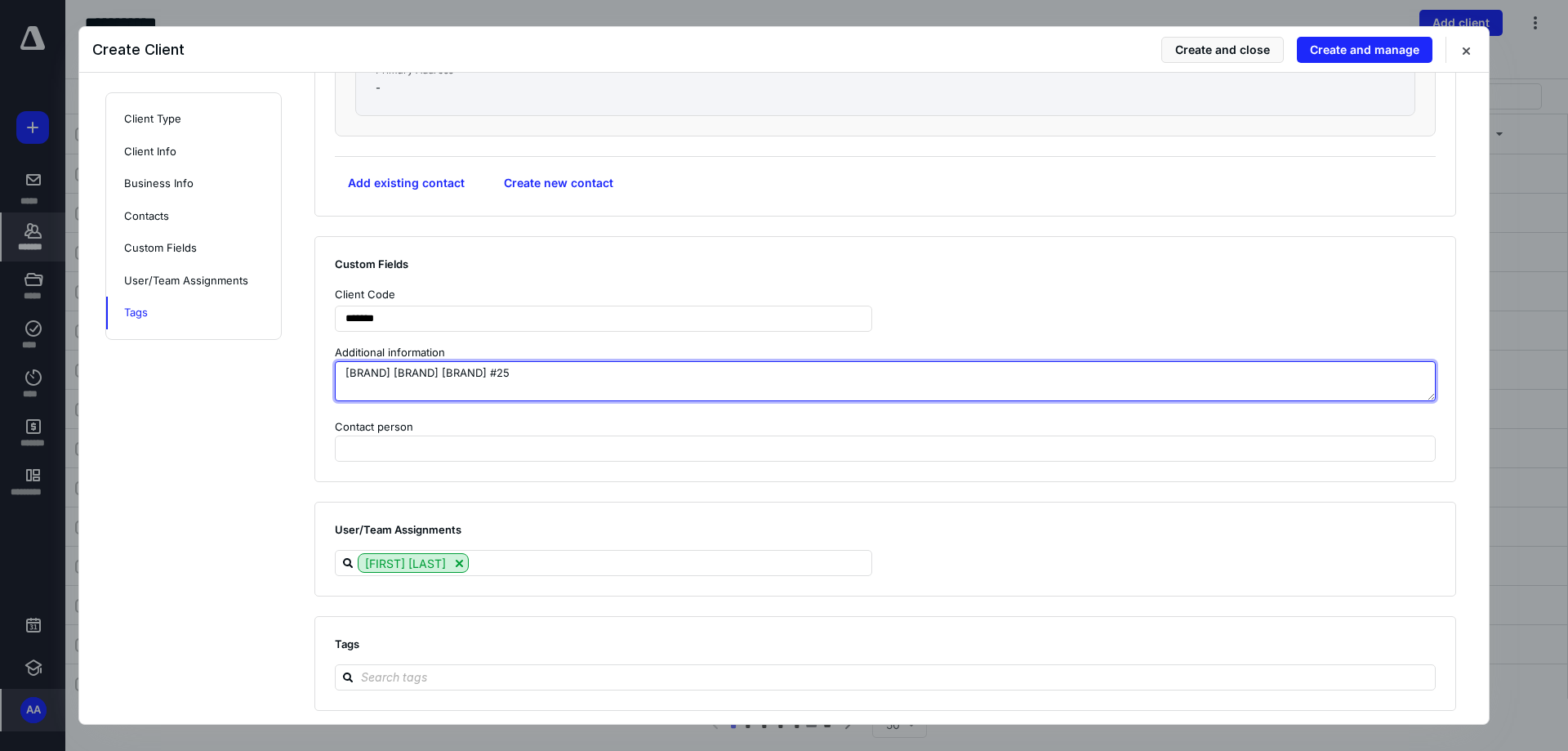 click on "[BRAND] [BRAND] [BRAND] #25" at bounding box center (885, 381) 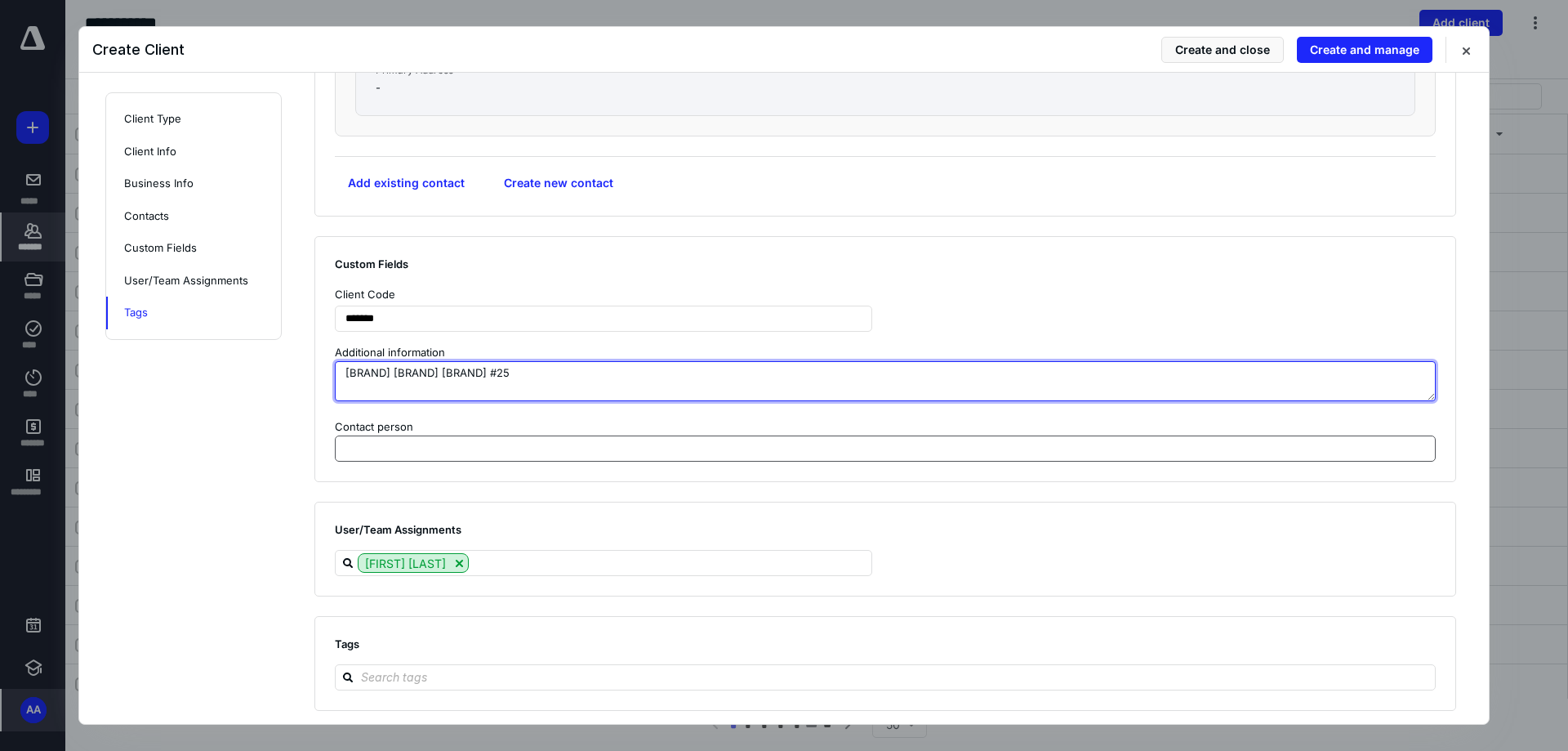 type on "[BRAND] [BRAND] [BRAND] #25" 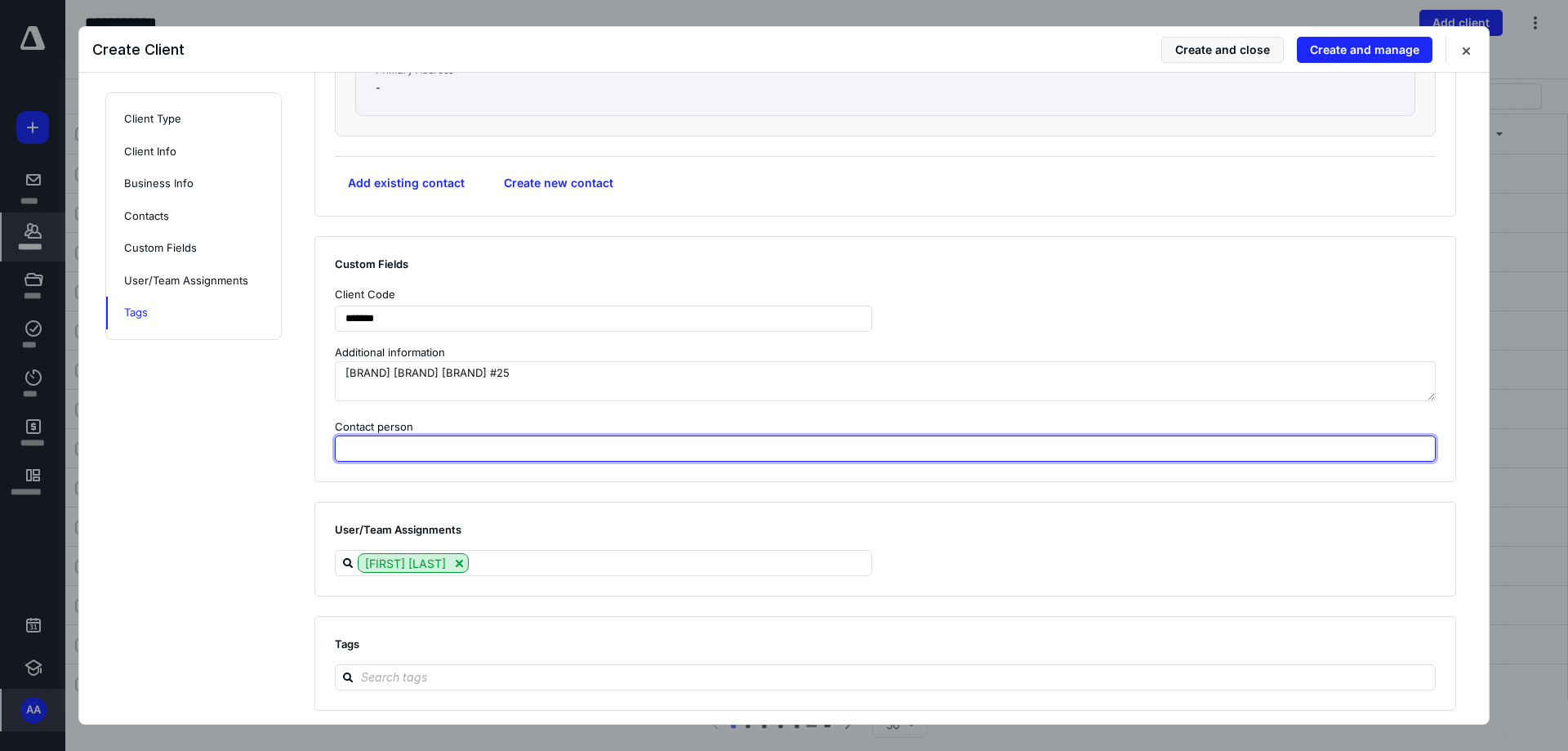 click at bounding box center [885, 449] 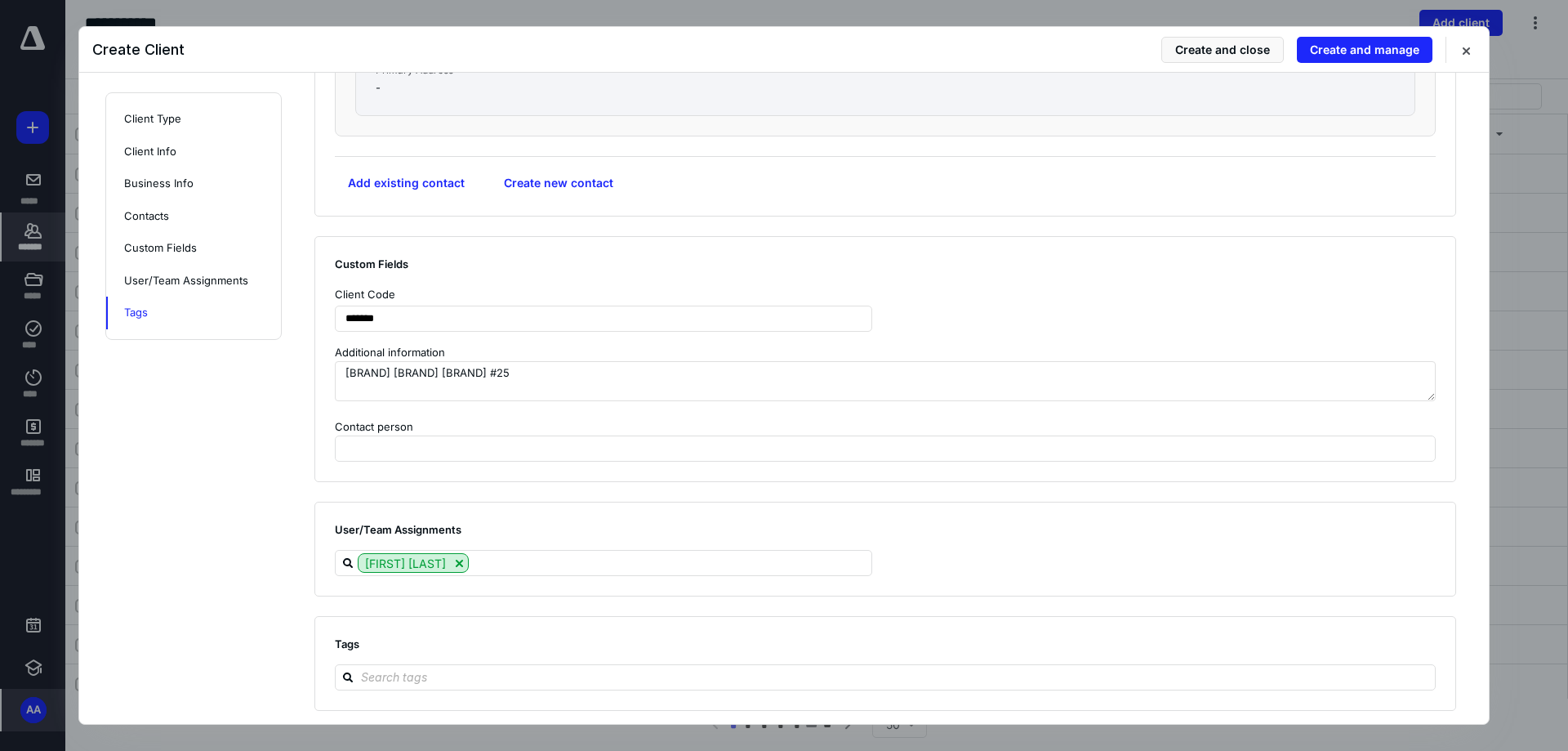 click on "**********" at bounding box center (895, -409) 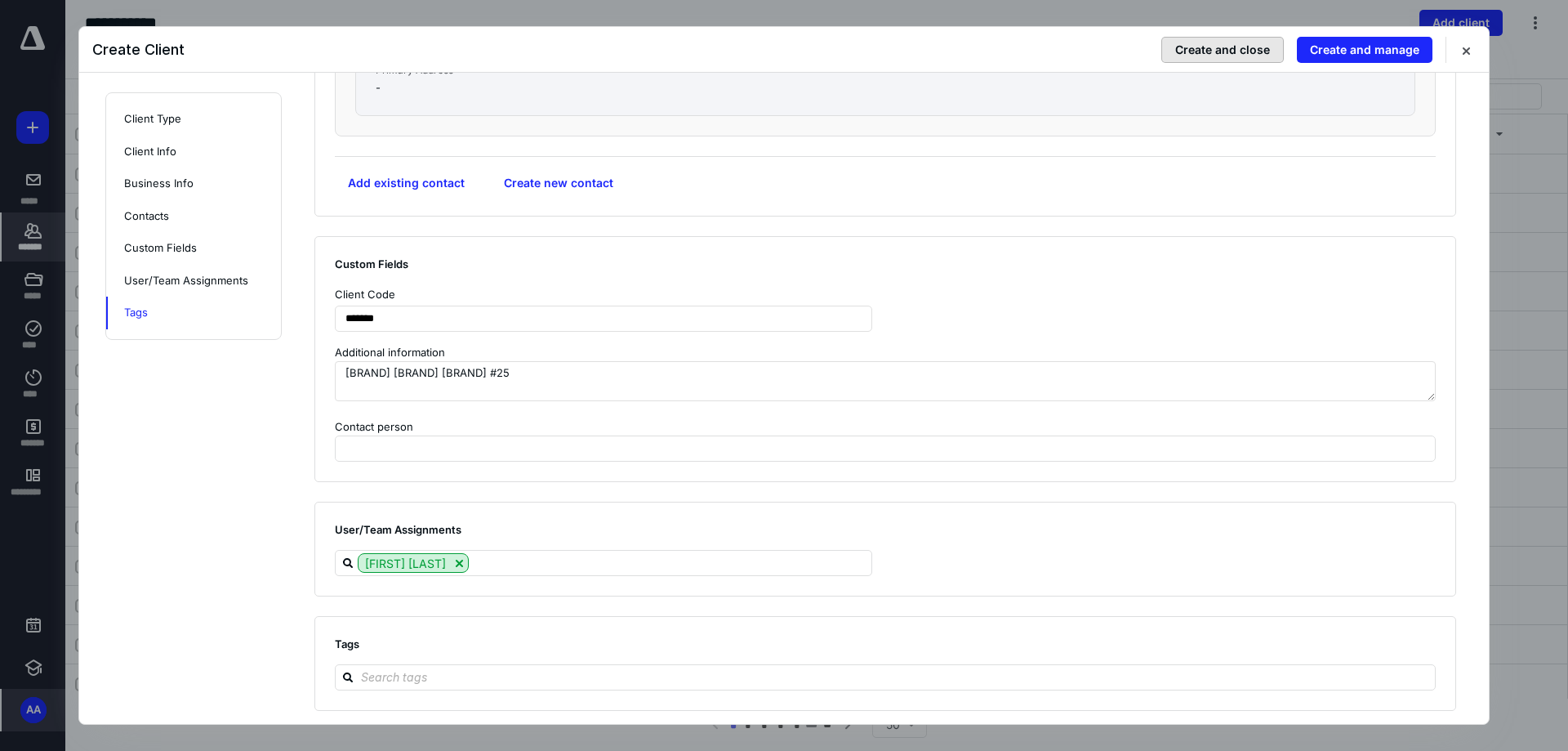 click on "Create and close" at bounding box center (1223, 50) 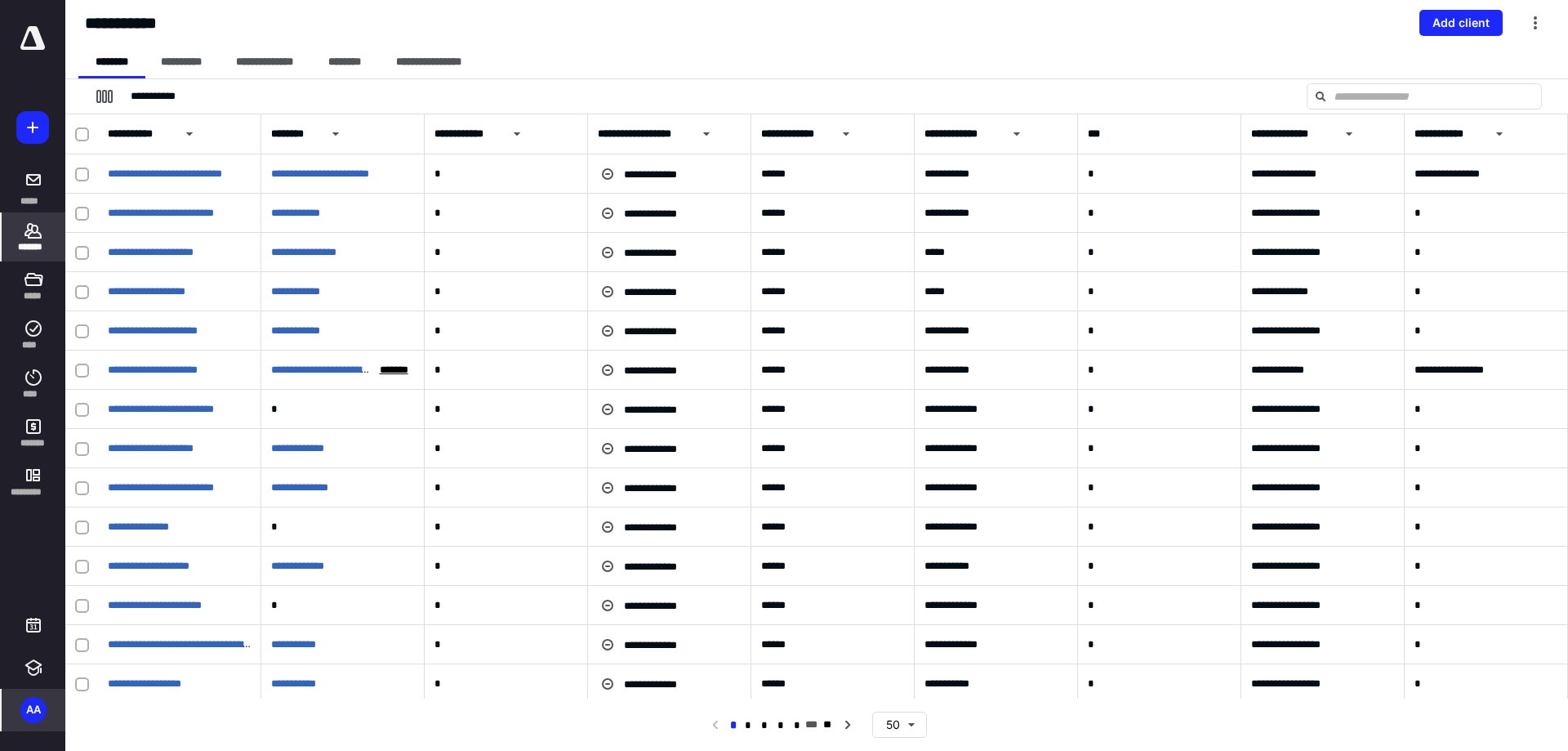 scroll, scrollTop: 490, scrollLeft: 0, axis: vertical 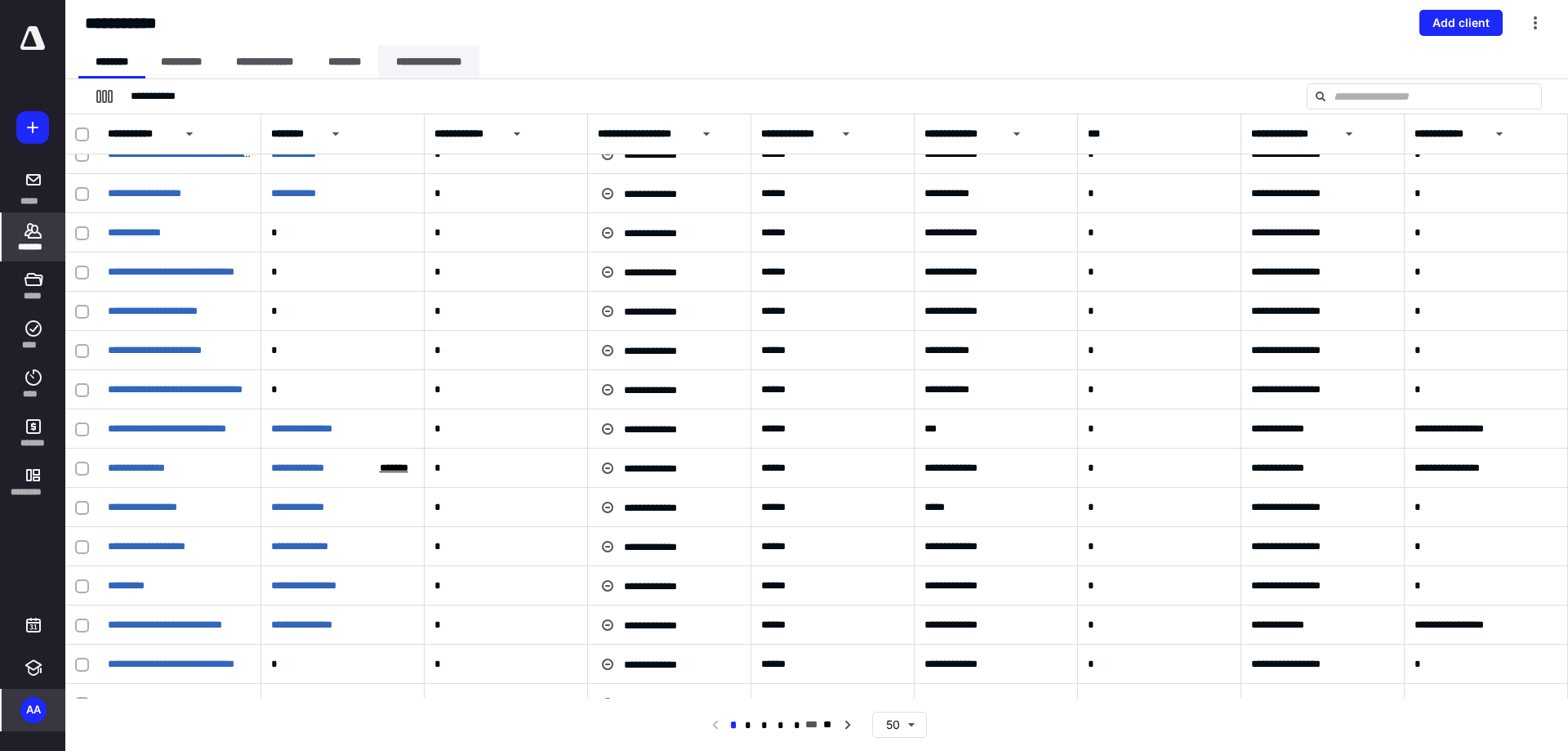 click on "**********" at bounding box center [429, 62] 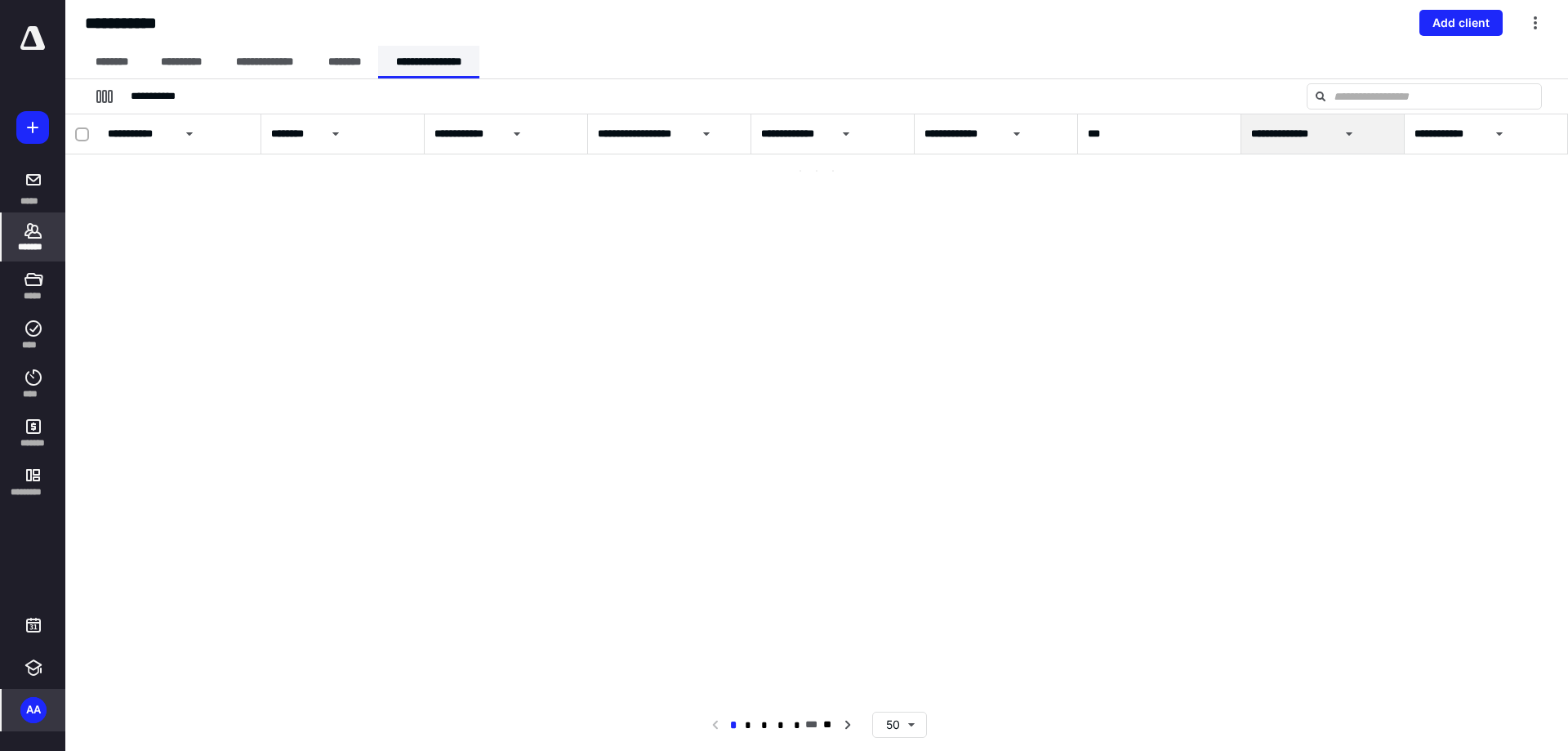 scroll, scrollTop: 0, scrollLeft: 0, axis: both 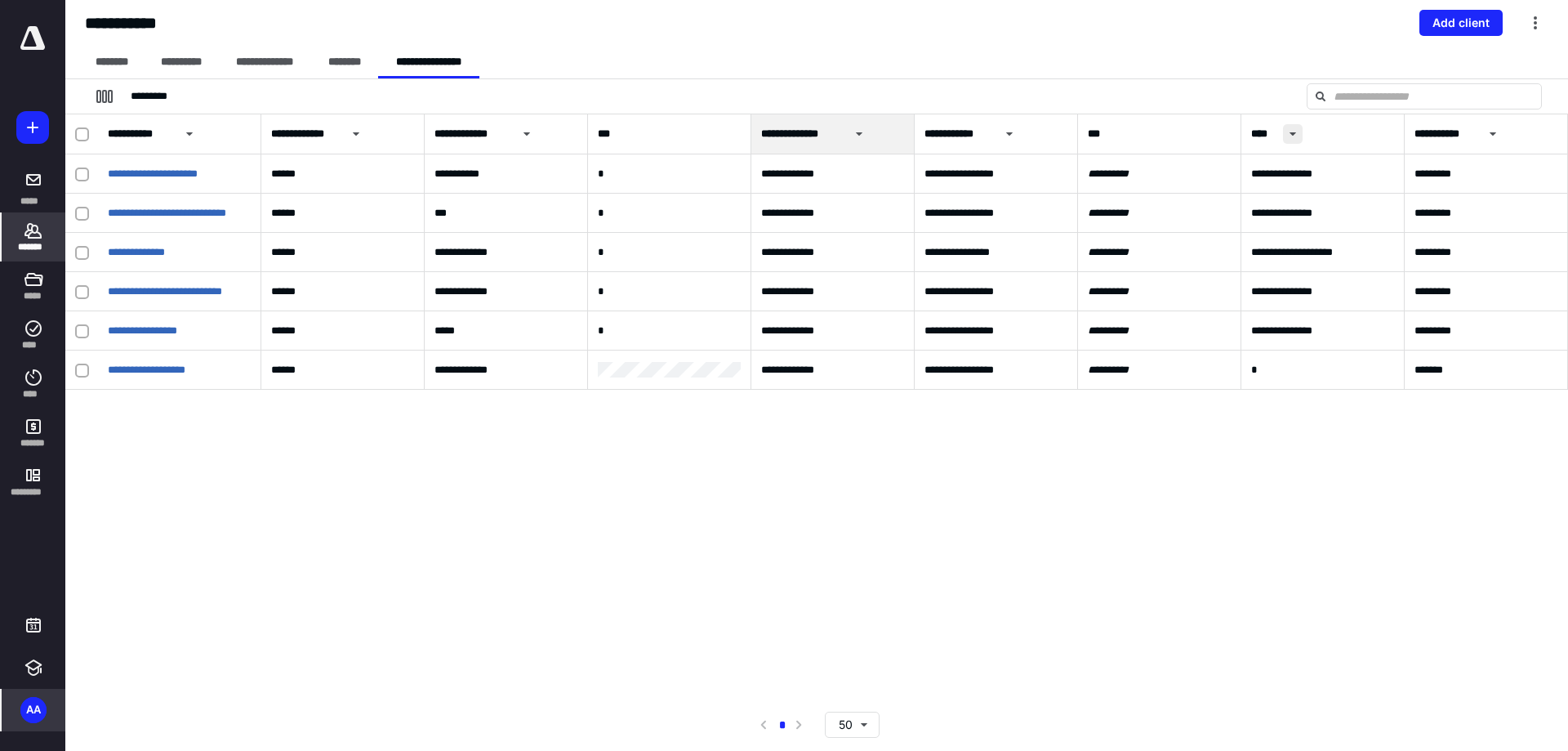 click at bounding box center [1293, 134] 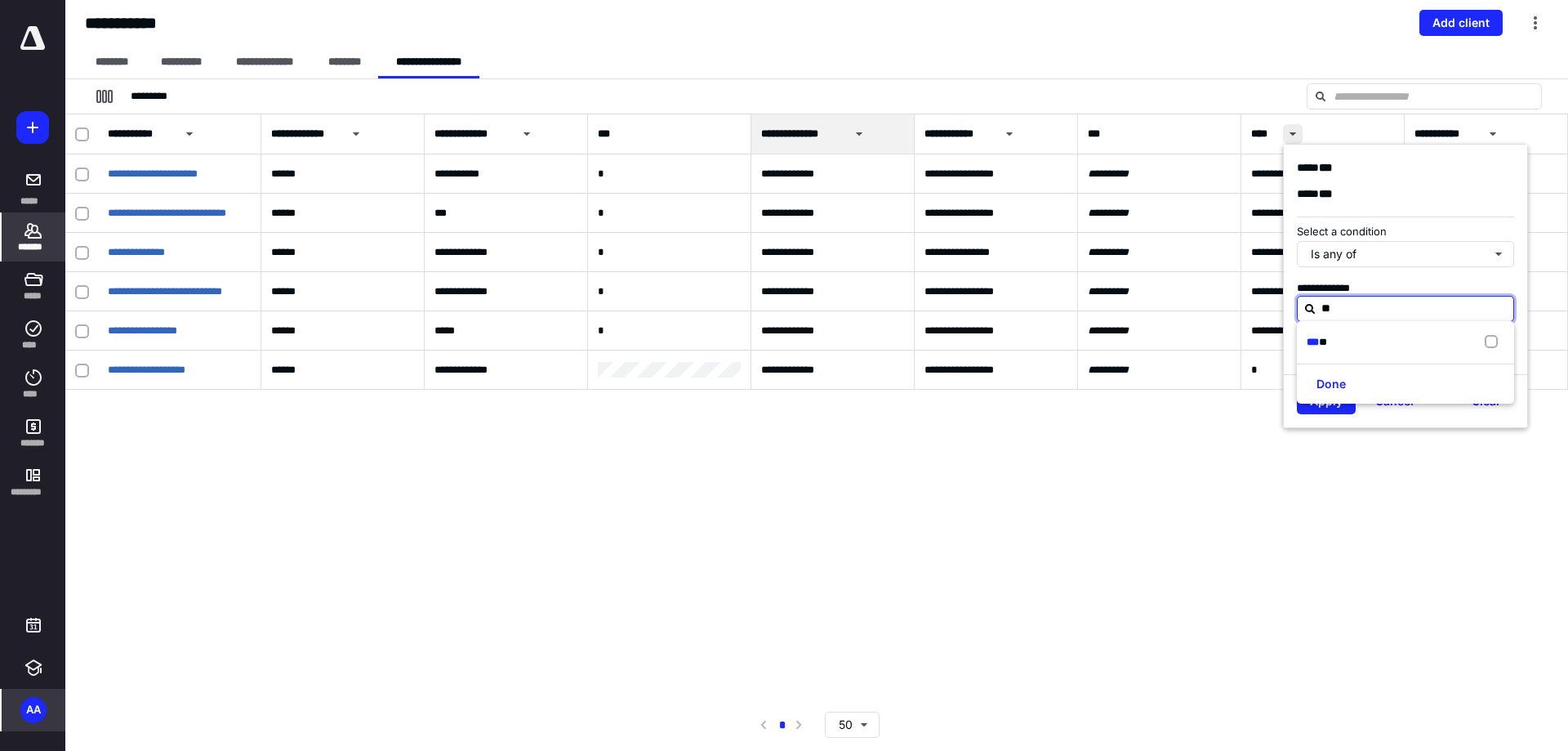 type on "*" 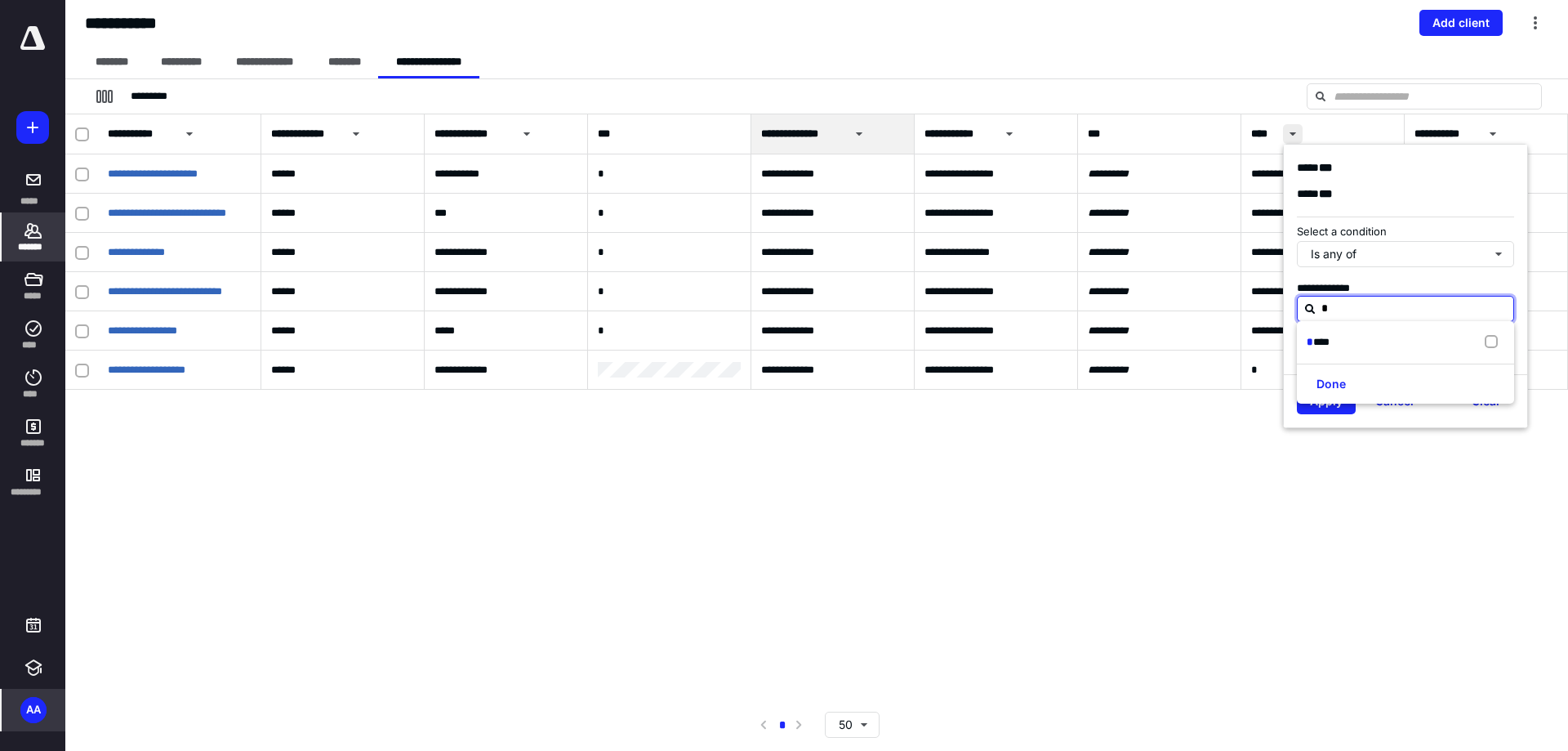 type 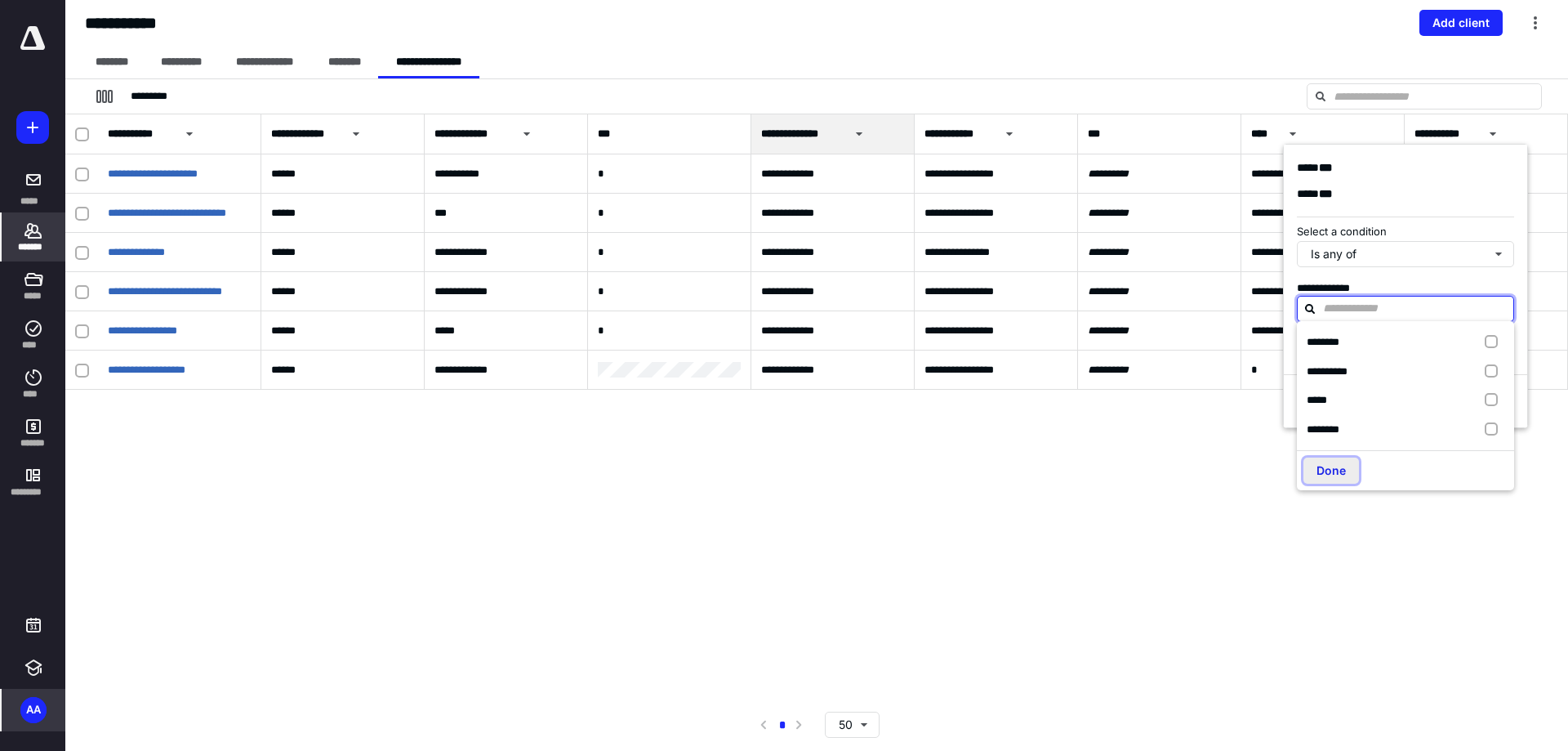 click on "Done" at bounding box center (1331, 471) 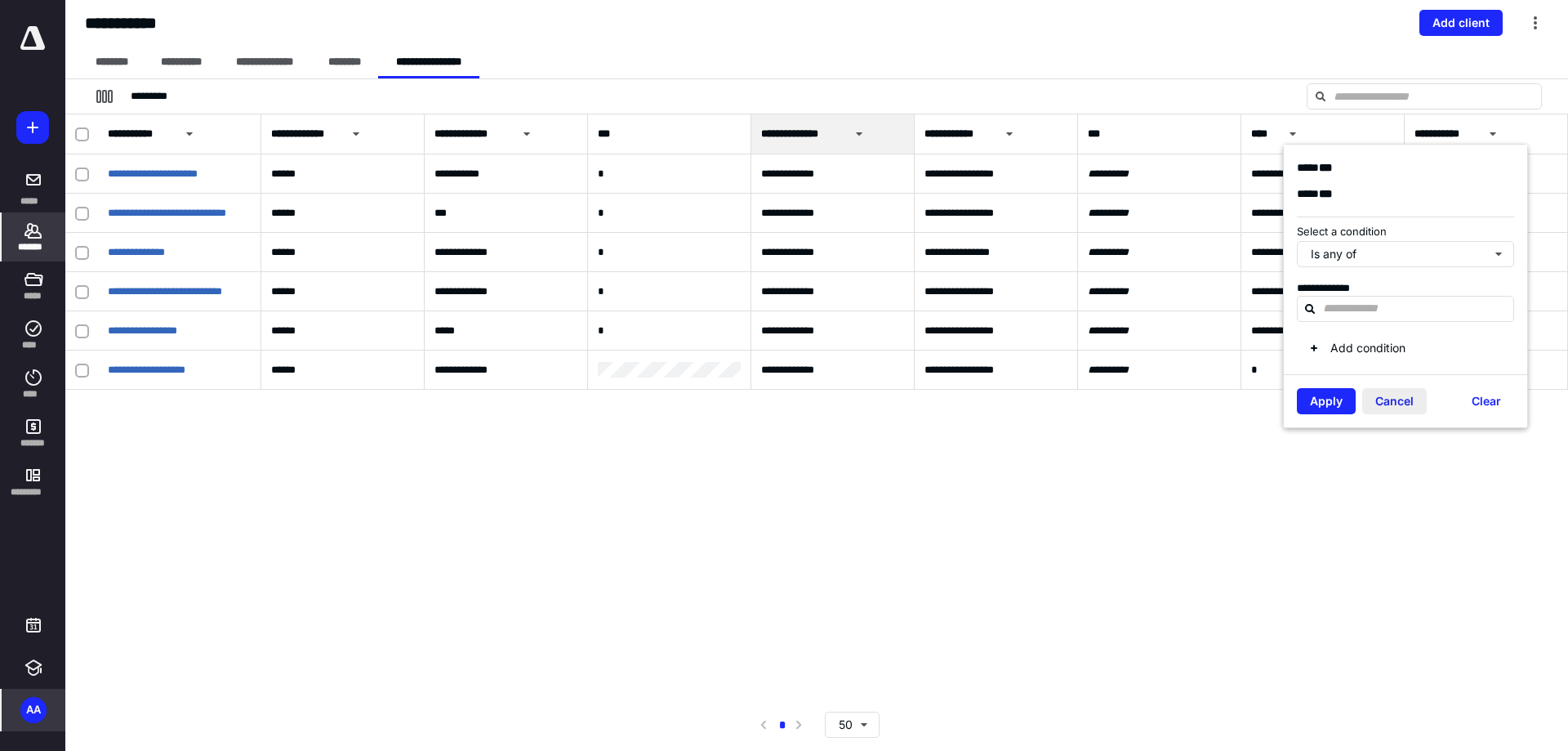 click on "Cancel" at bounding box center (1394, 401) 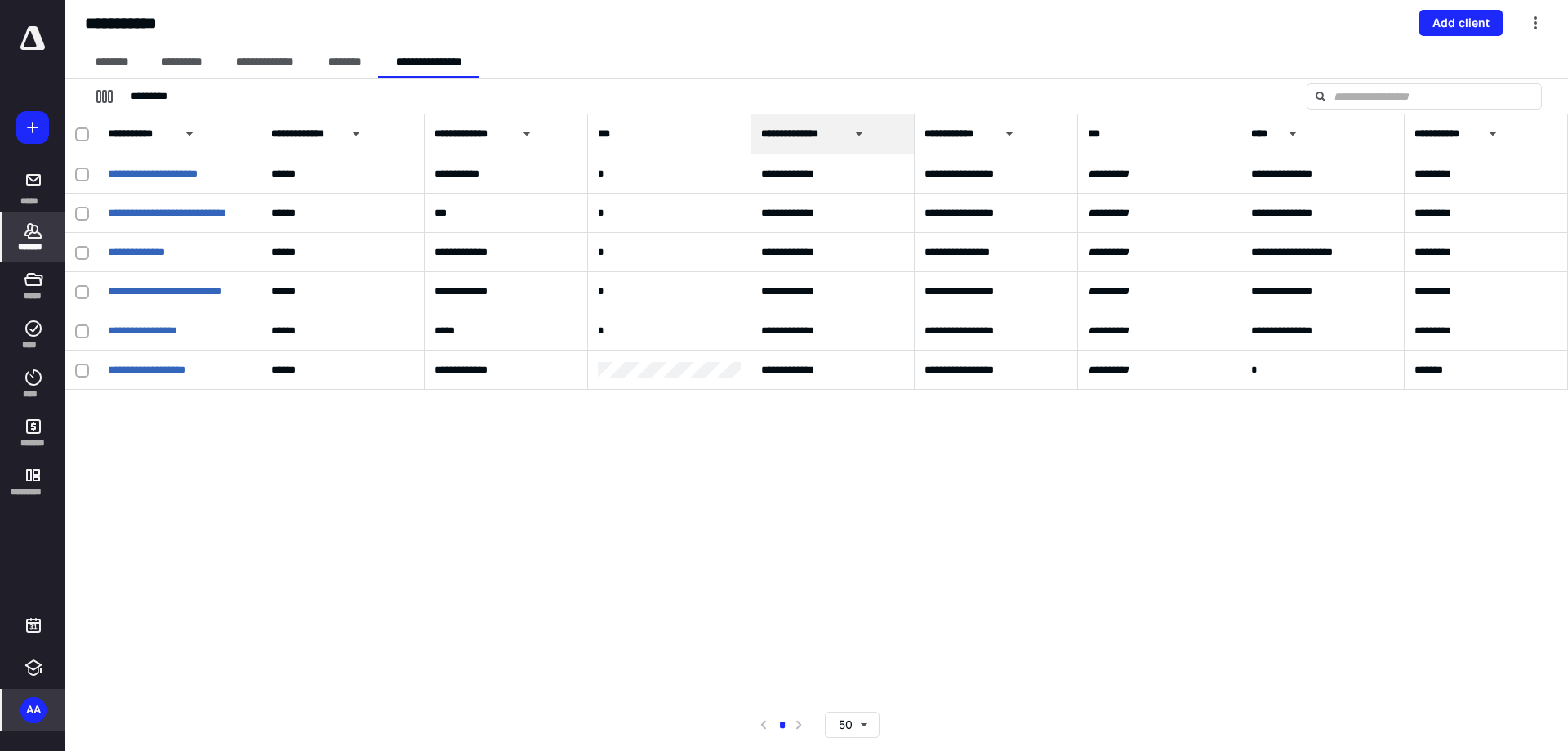 click 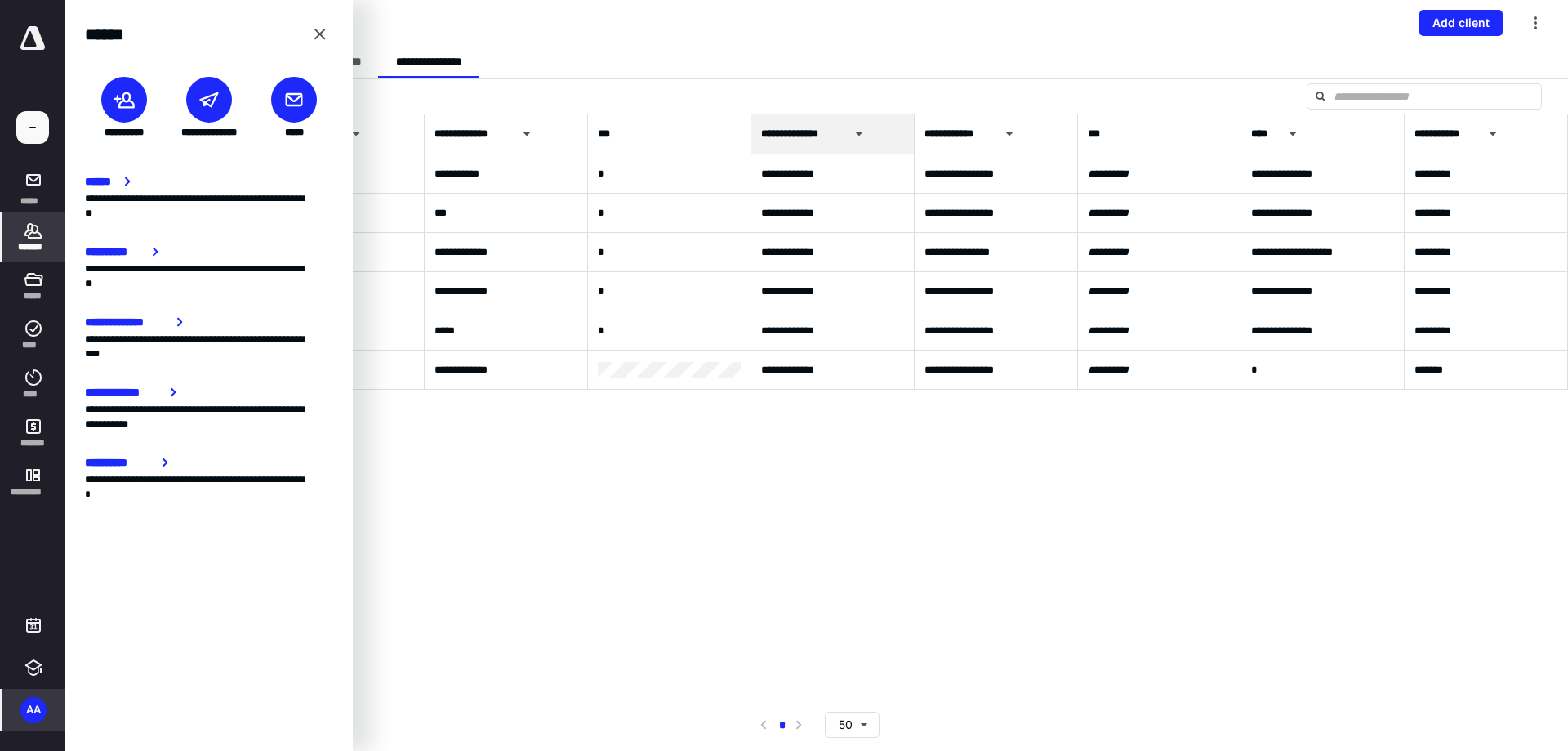 click 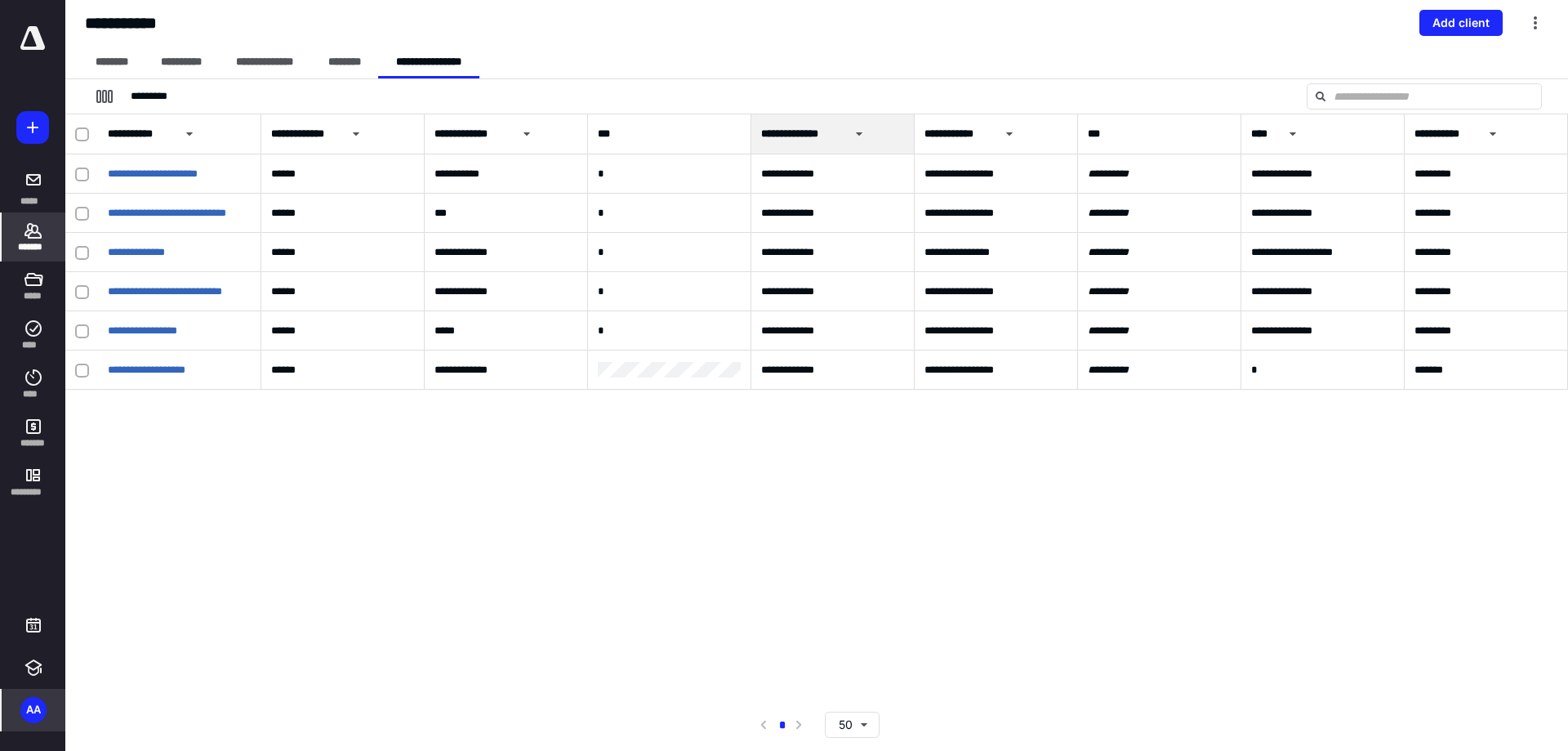 click on "**********" at bounding box center (817, 406) 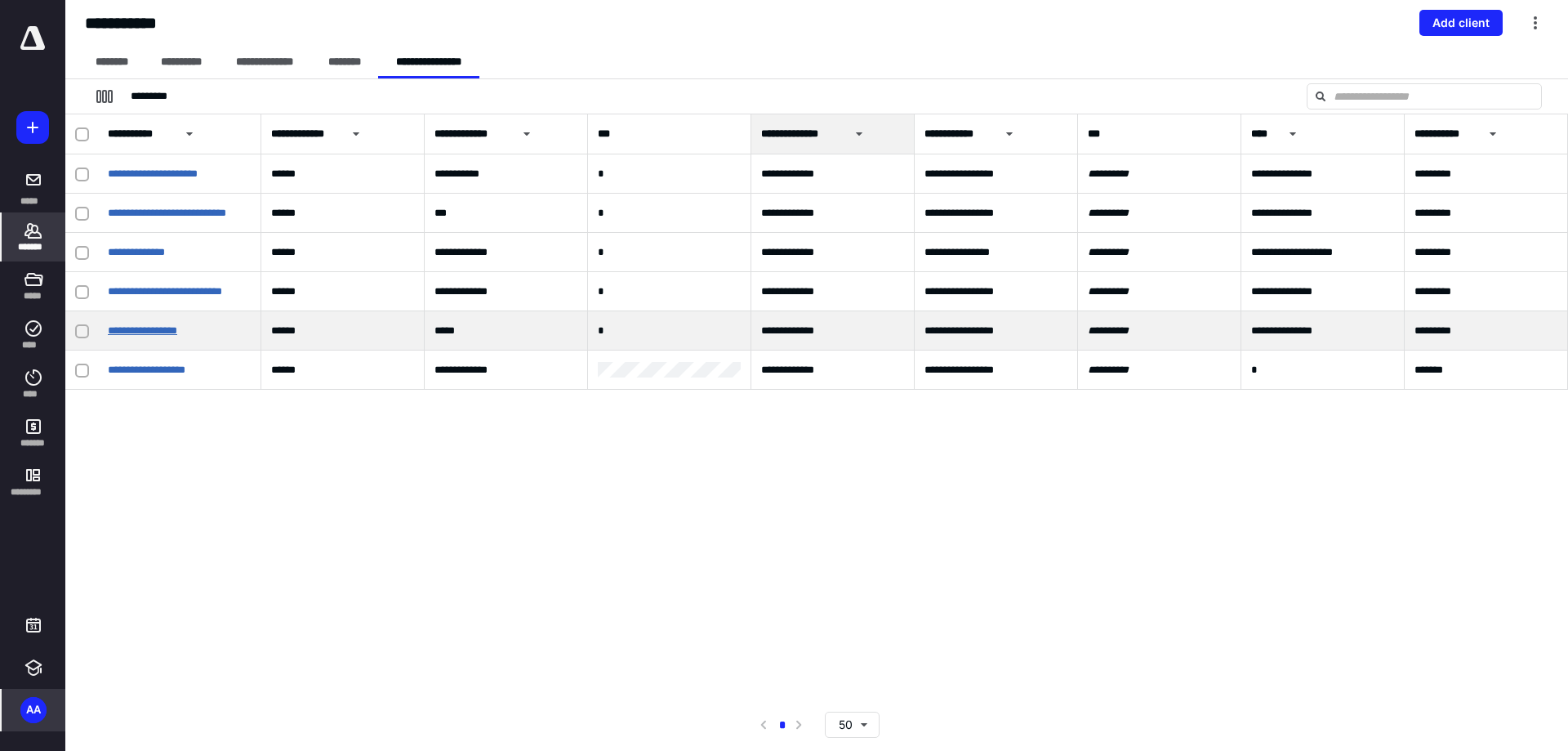 click on "**********" at bounding box center [142, 330] 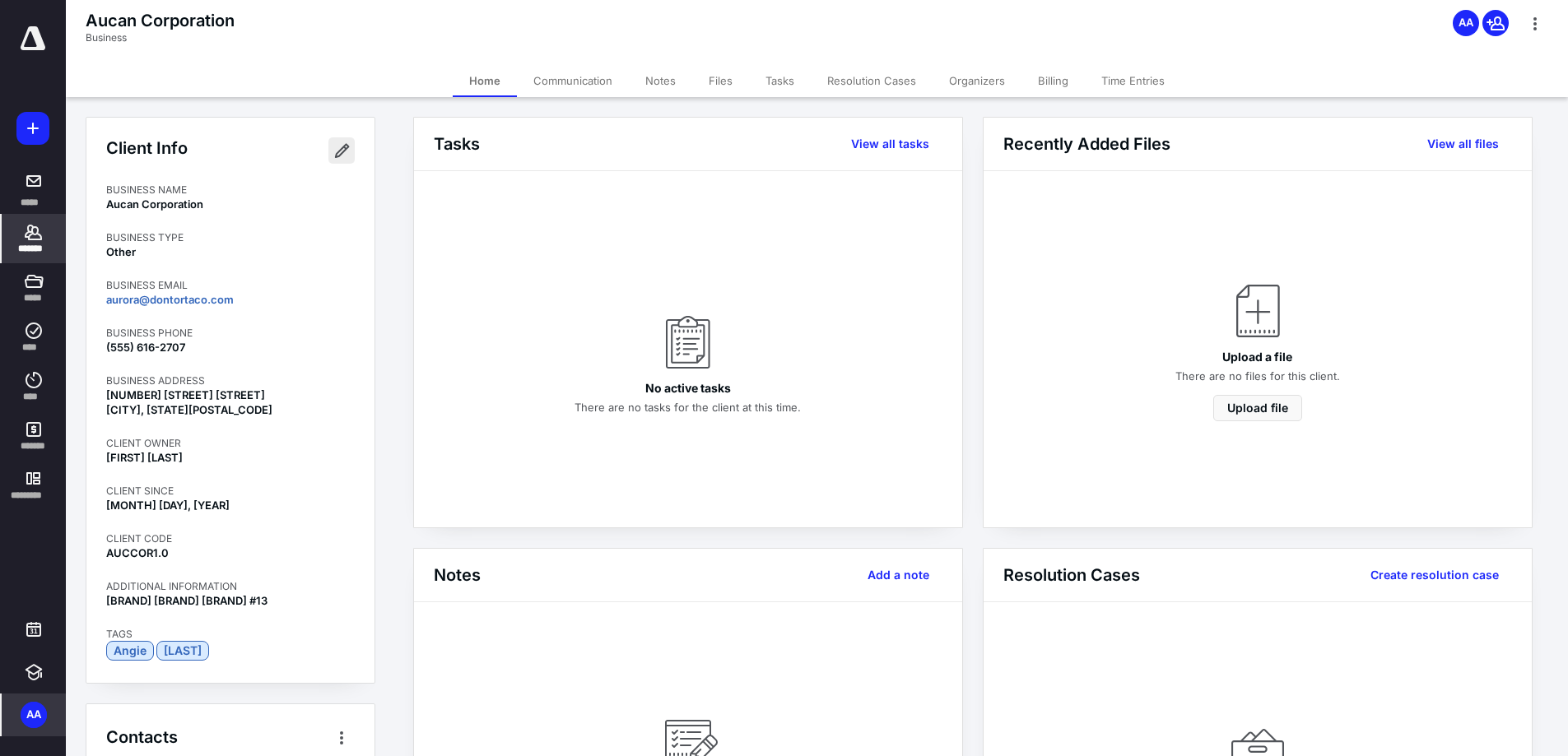 click at bounding box center [342, 151] 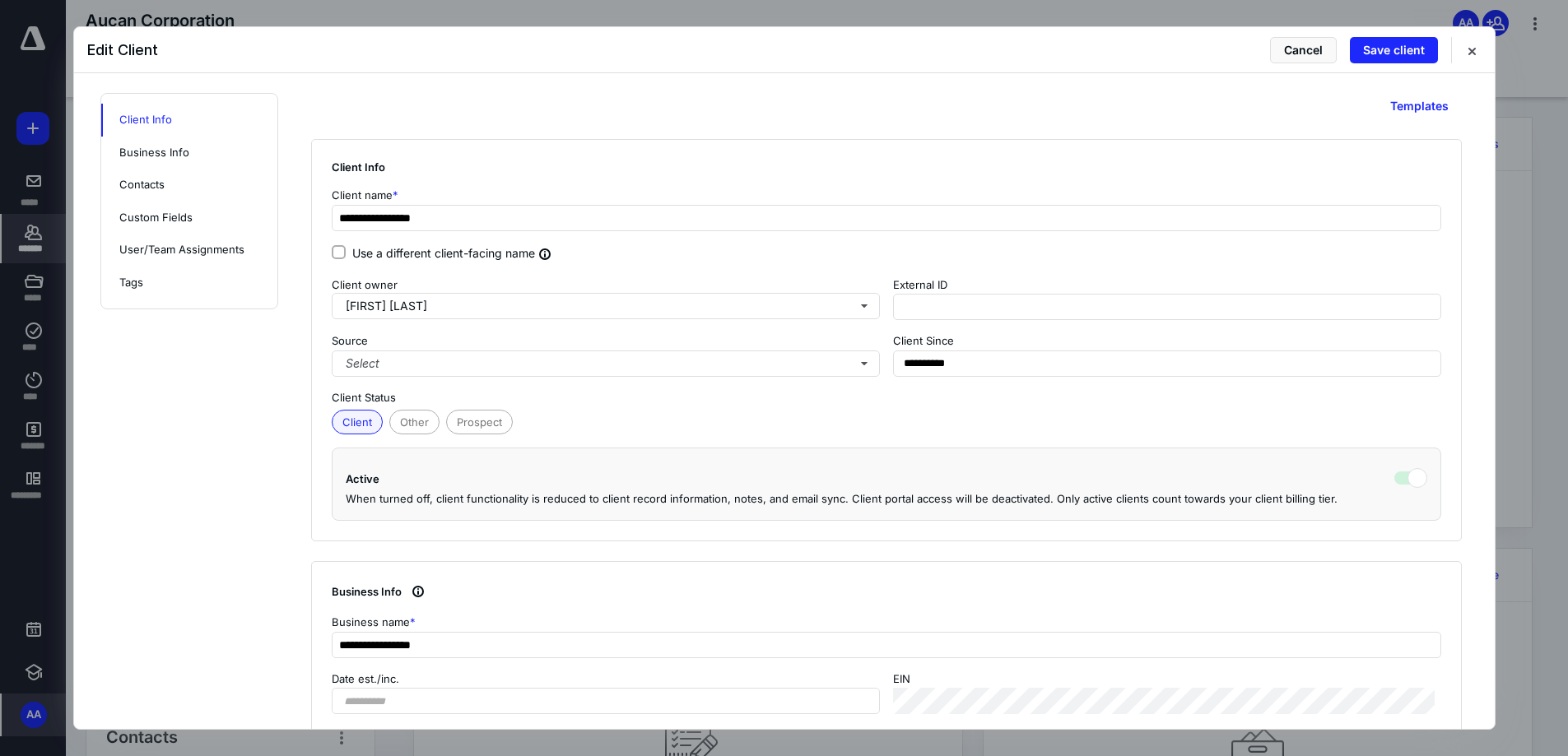 click on "Client Other Prospect" at bounding box center (886, 420) 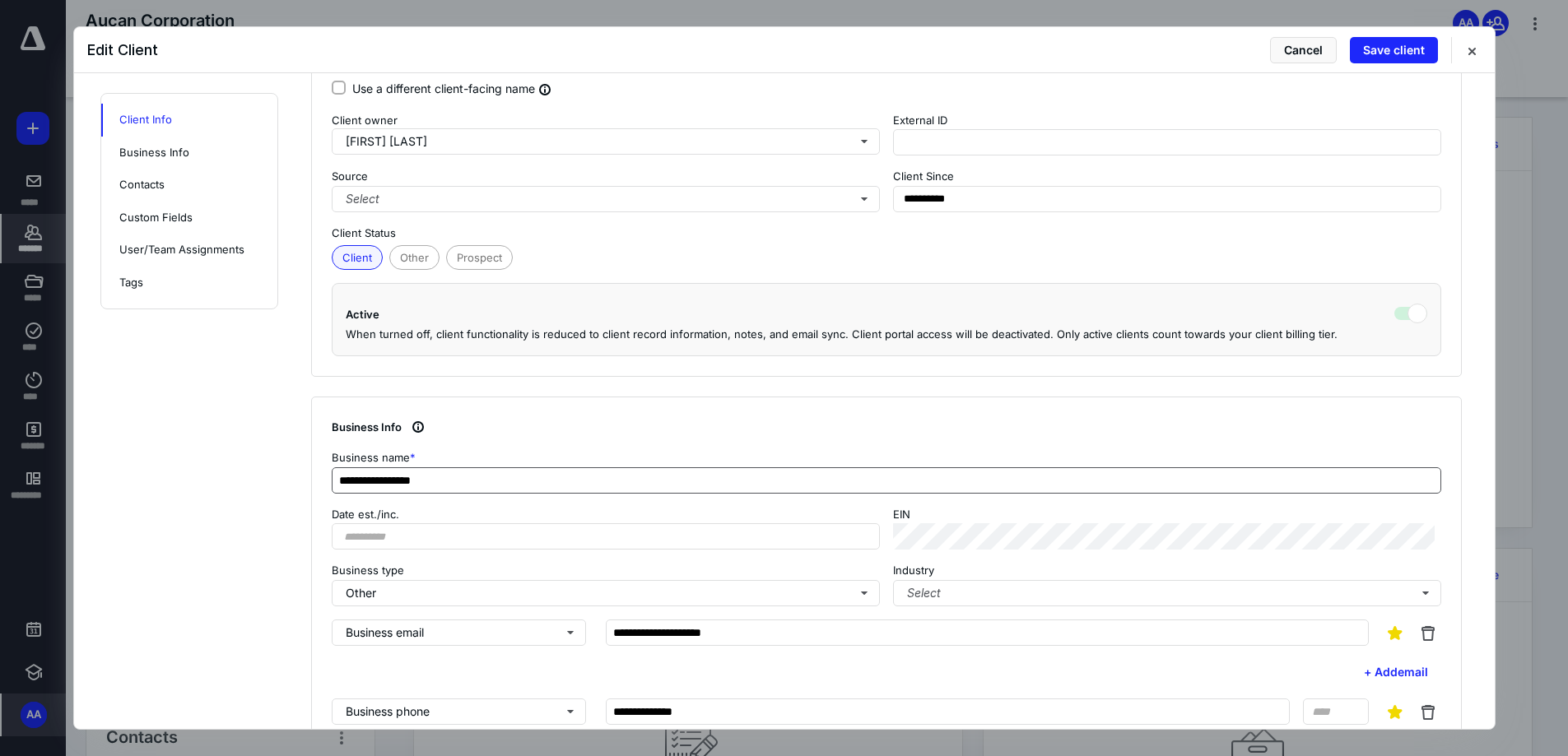 scroll, scrollTop: 0, scrollLeft: 0, axis: both 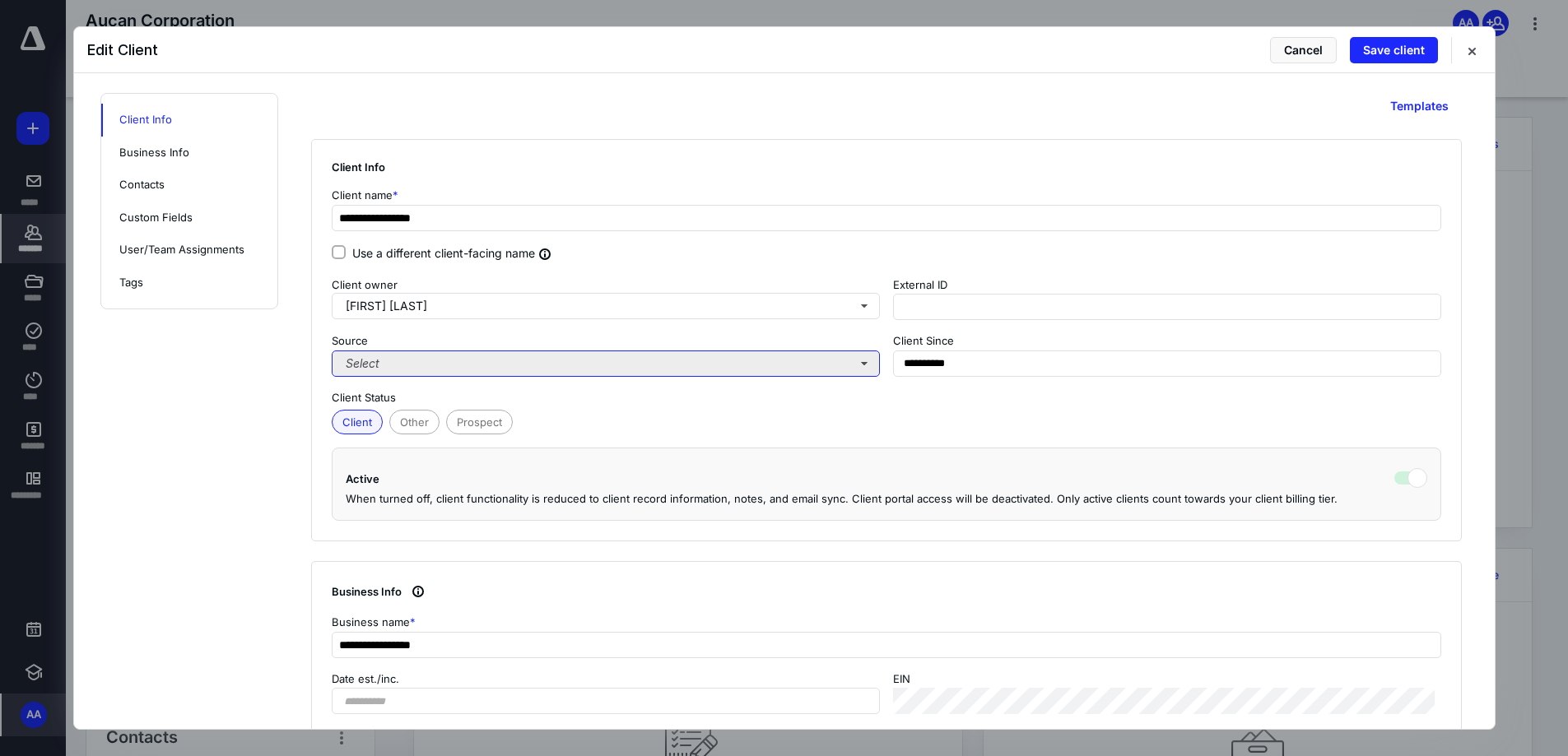 click on "Select" at bounding box center [606, 364] 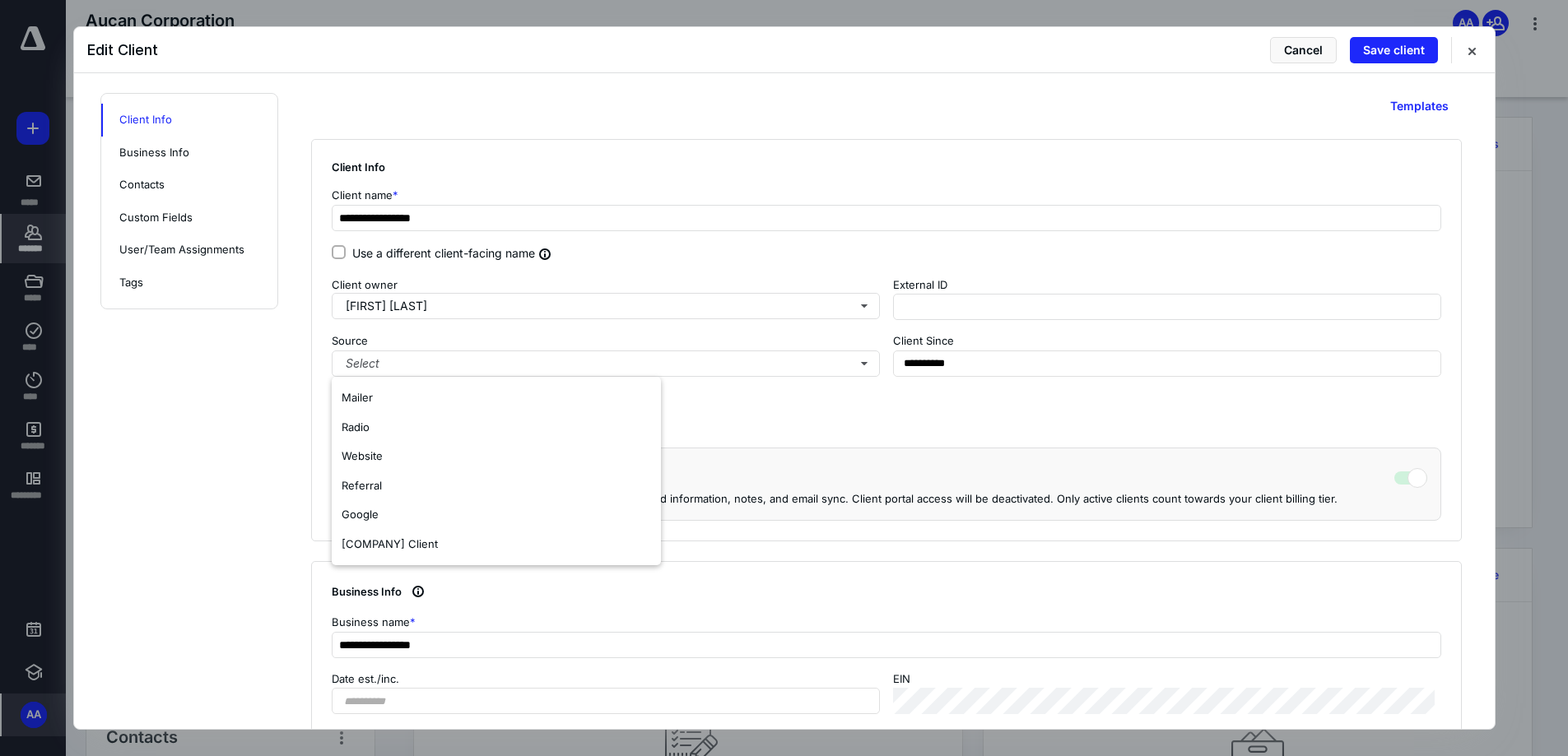 click on "Client Other Prospect" at bounding box center (886, 420) 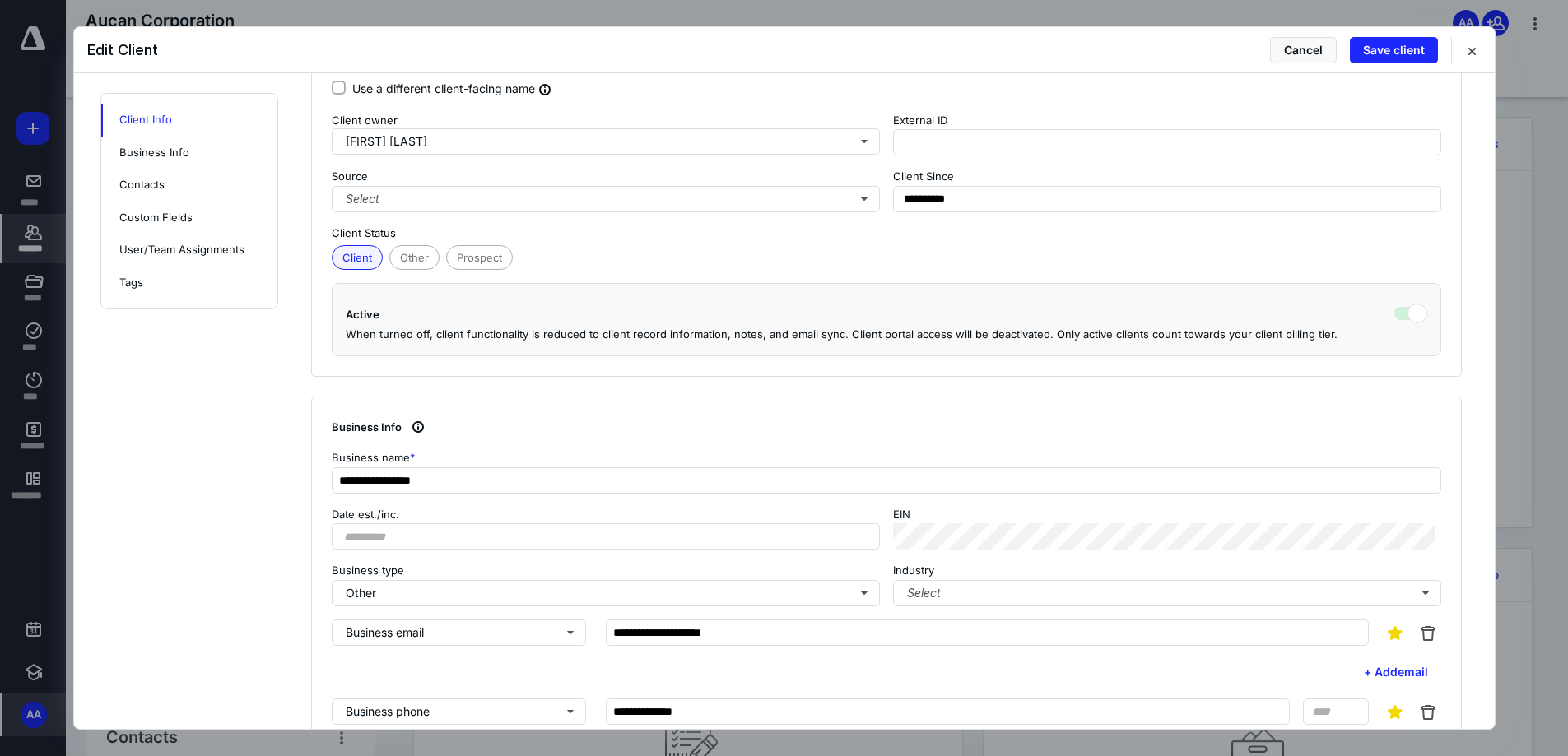 scroll, scrollTop: 247, scrollLeft: 0, axis: vertical 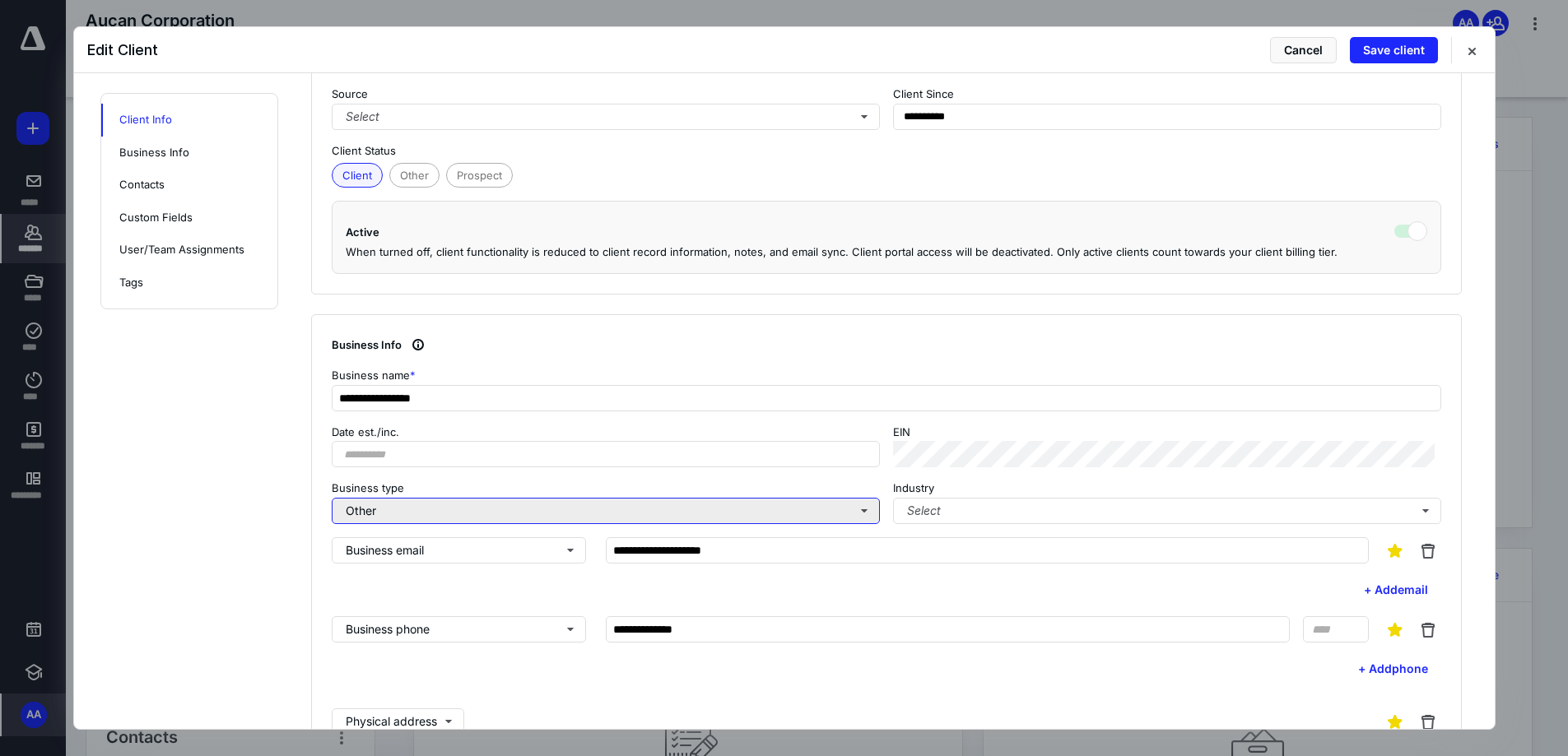 click on "Other" at bounding box center [606, 511] 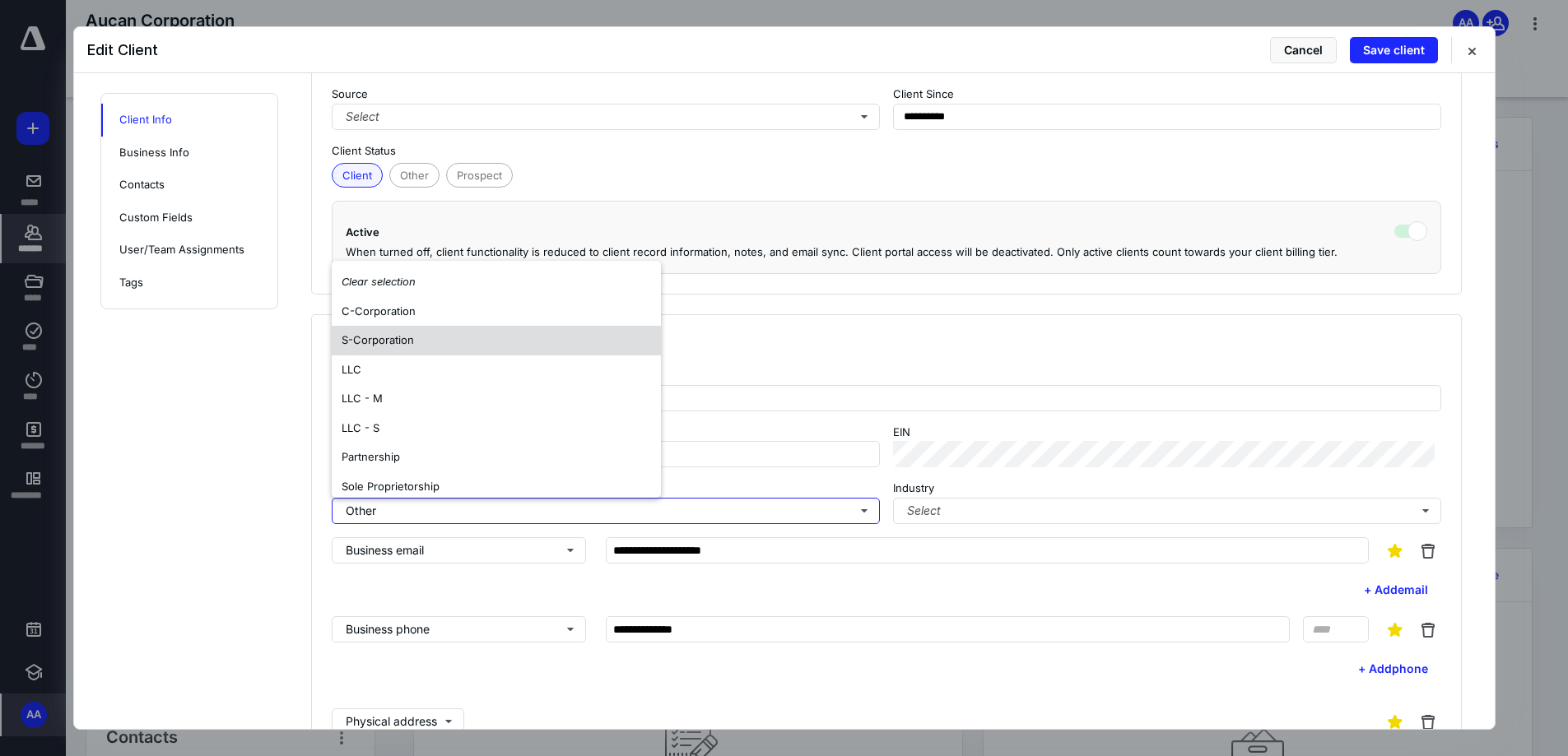 click on "S-Corporation" at bounding box center [496, 341] 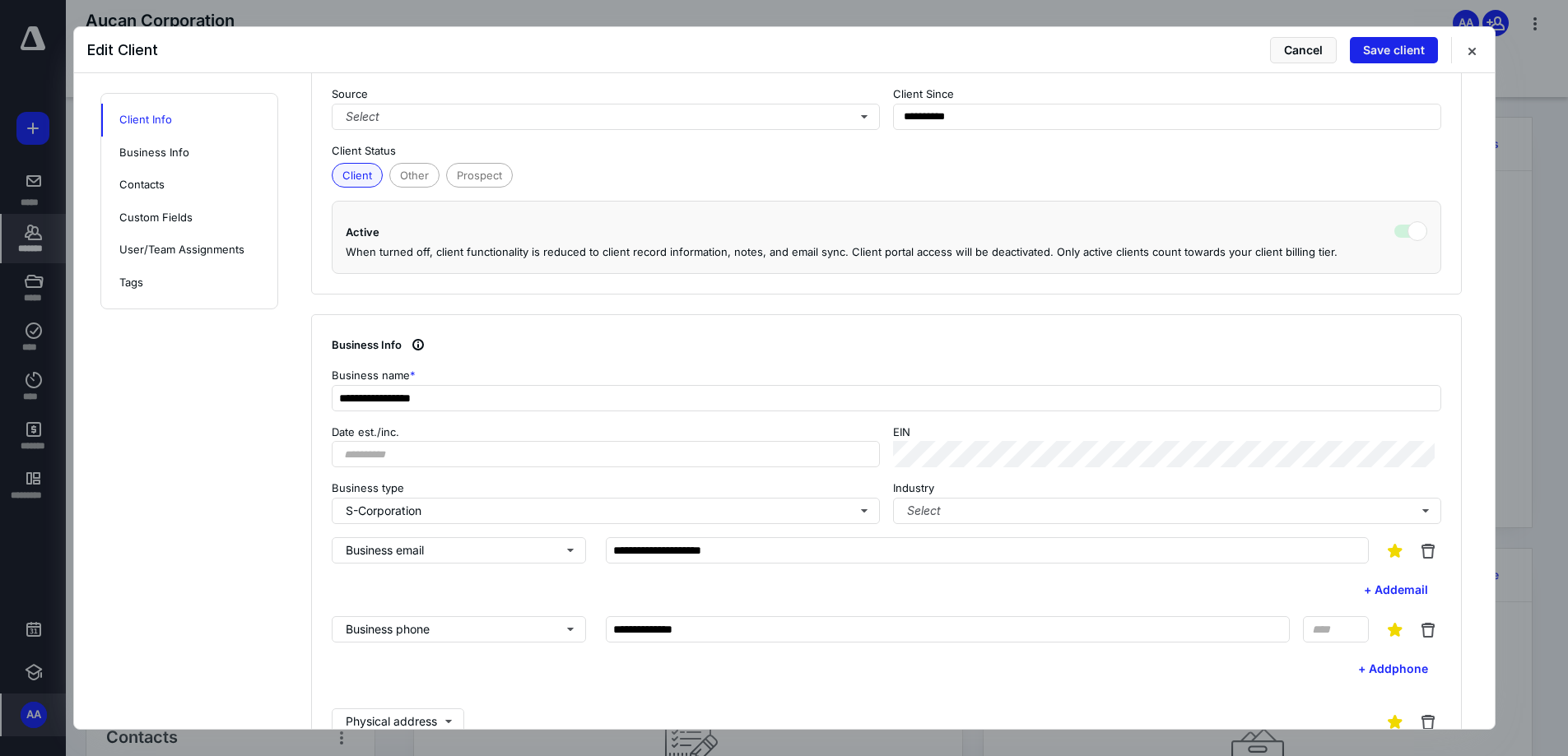 click on "Save client" at bounding box center (1394, 50) 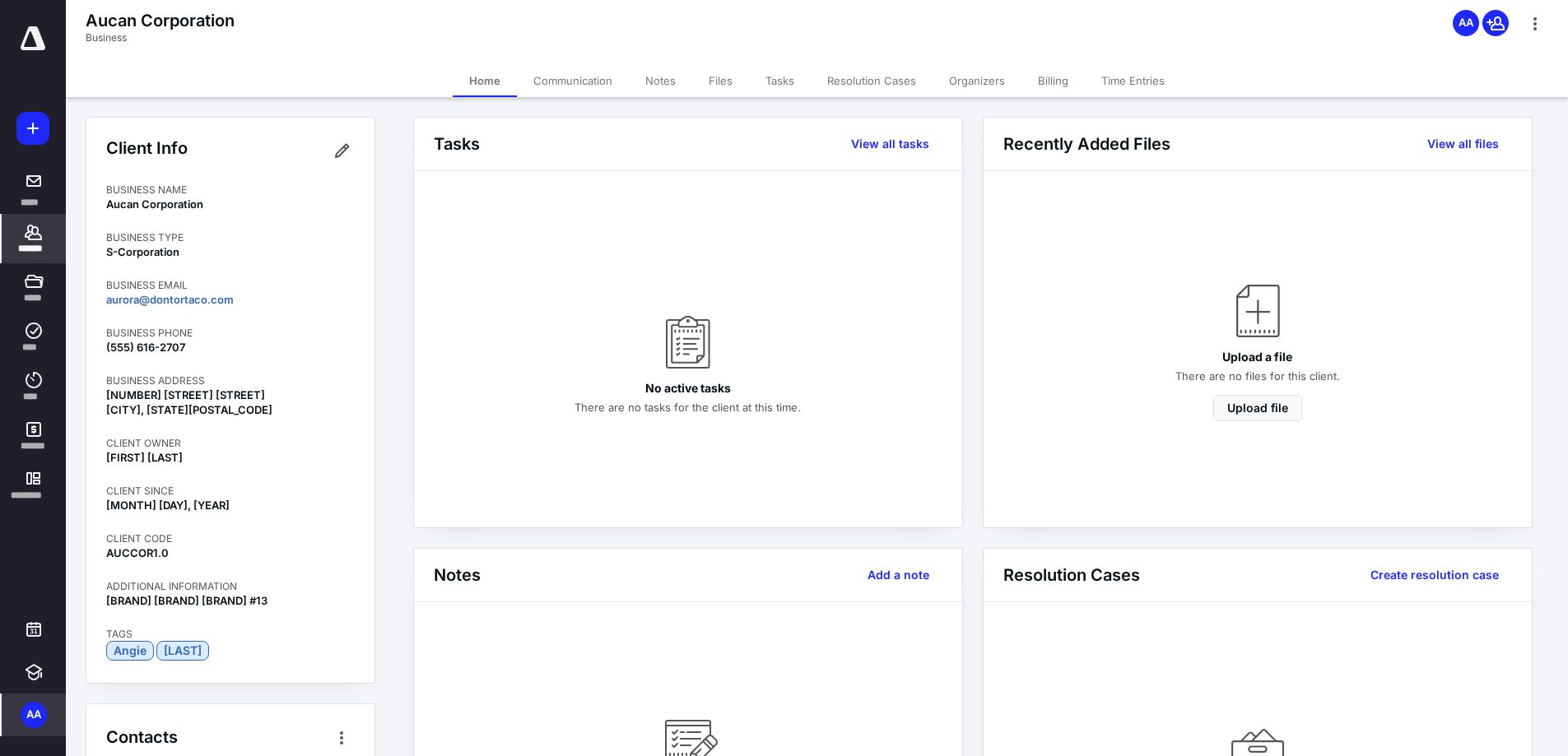 click 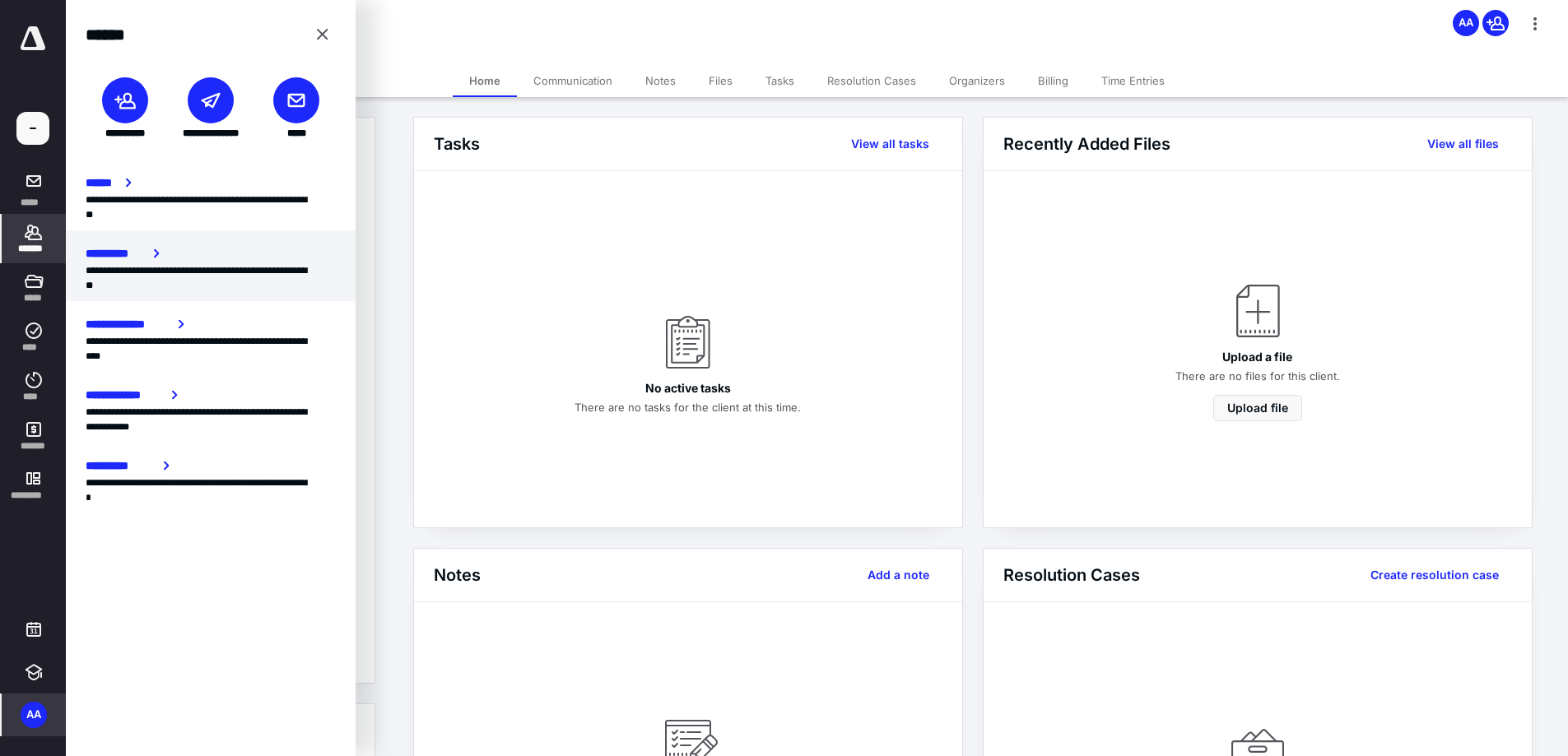 click on "**********" at bounding box center (116, 253) 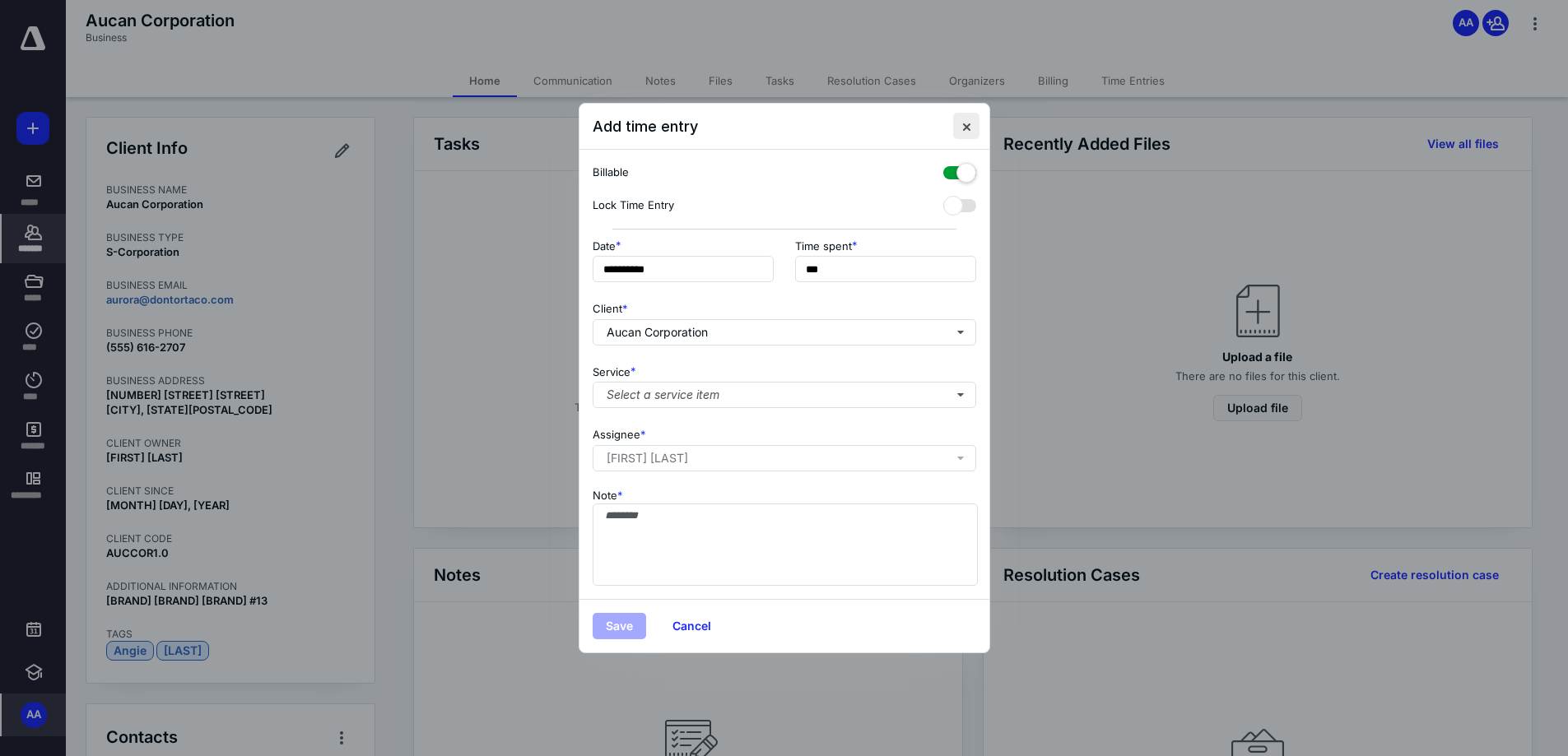 click at bounding box center [966, 126] 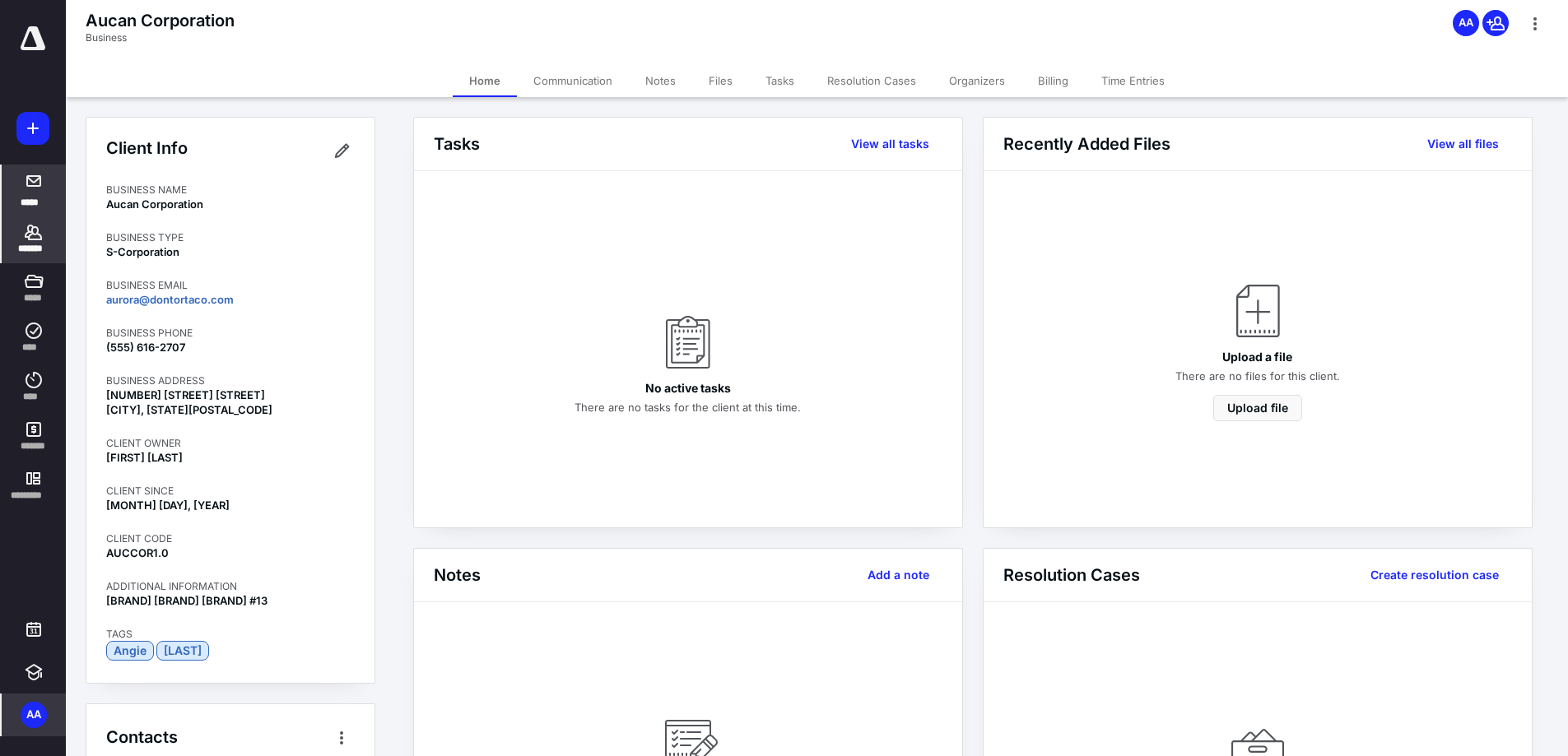 click at bounding box center (34, 181) 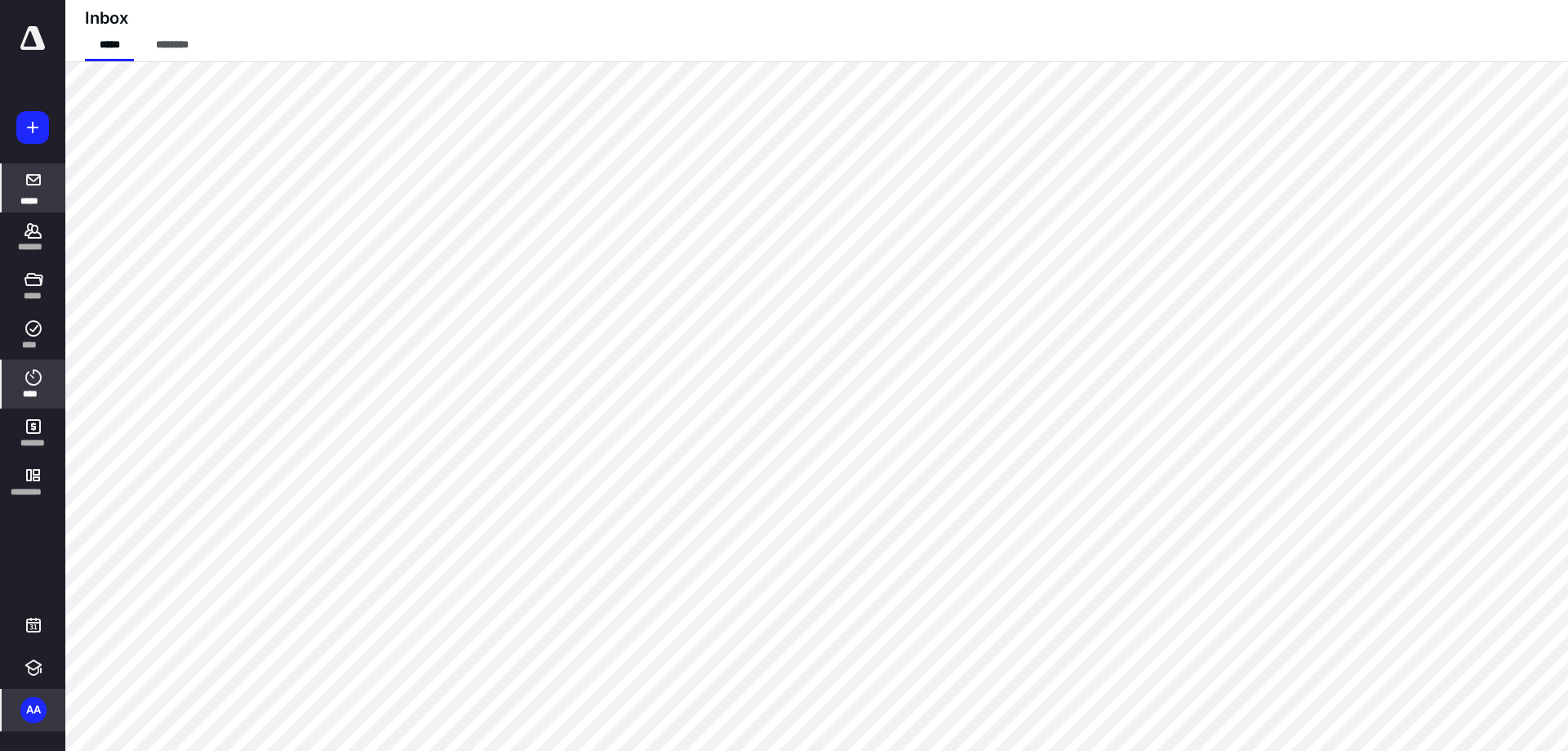 click on "****" at bounding box center [33, 394] 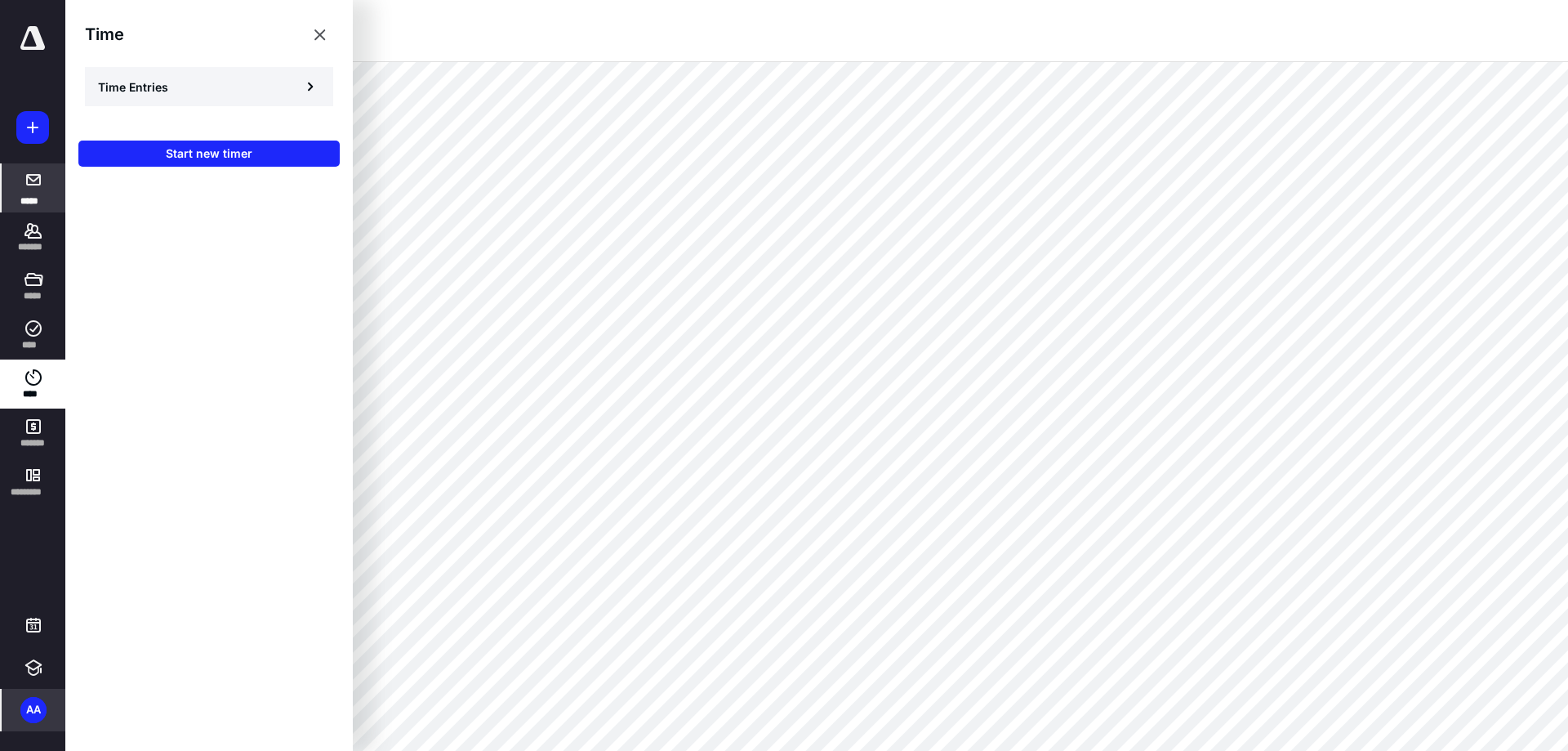 click on "Time Entries" at bounding box center (133, 87) 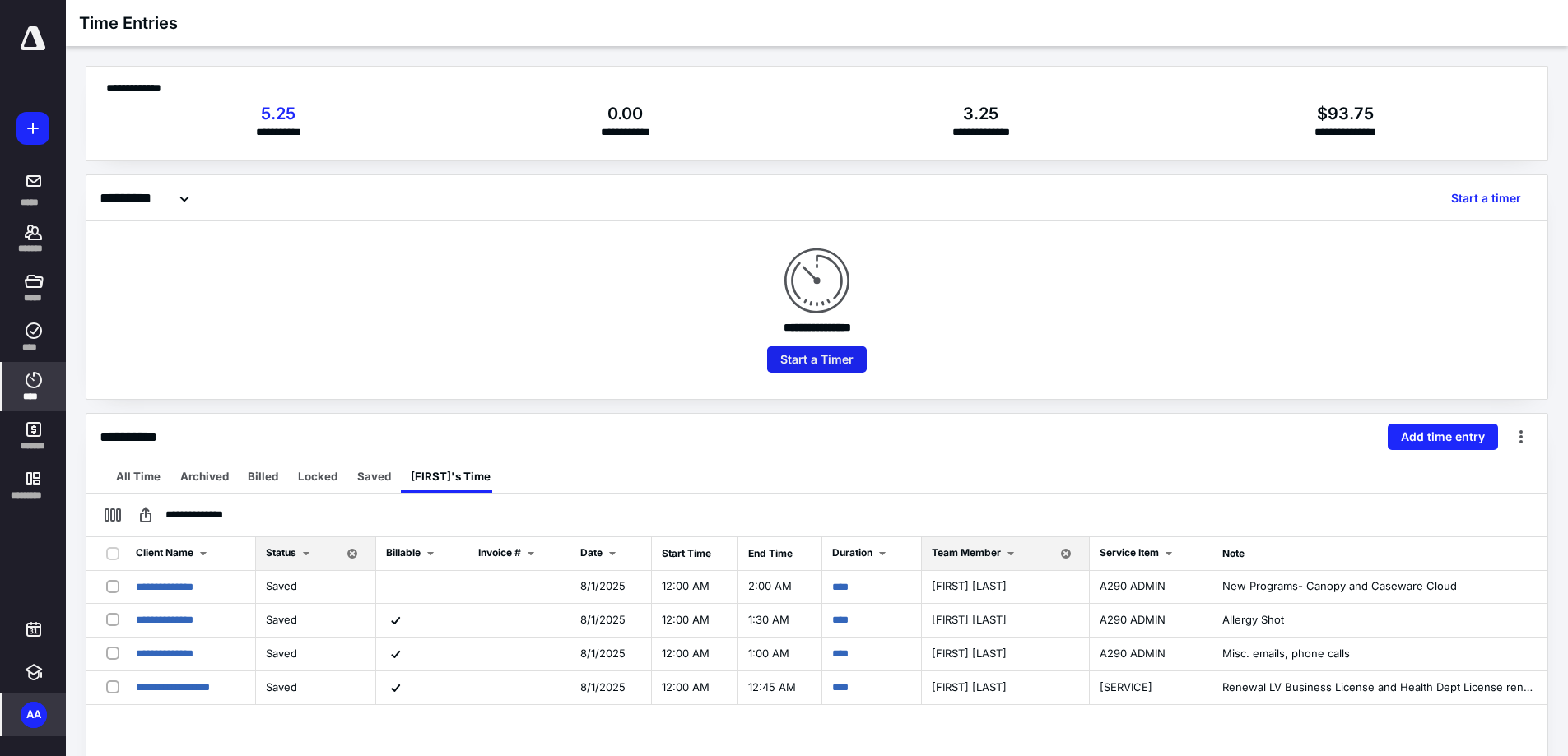 click on "Start a Timer" at bounding box center (817, 359) 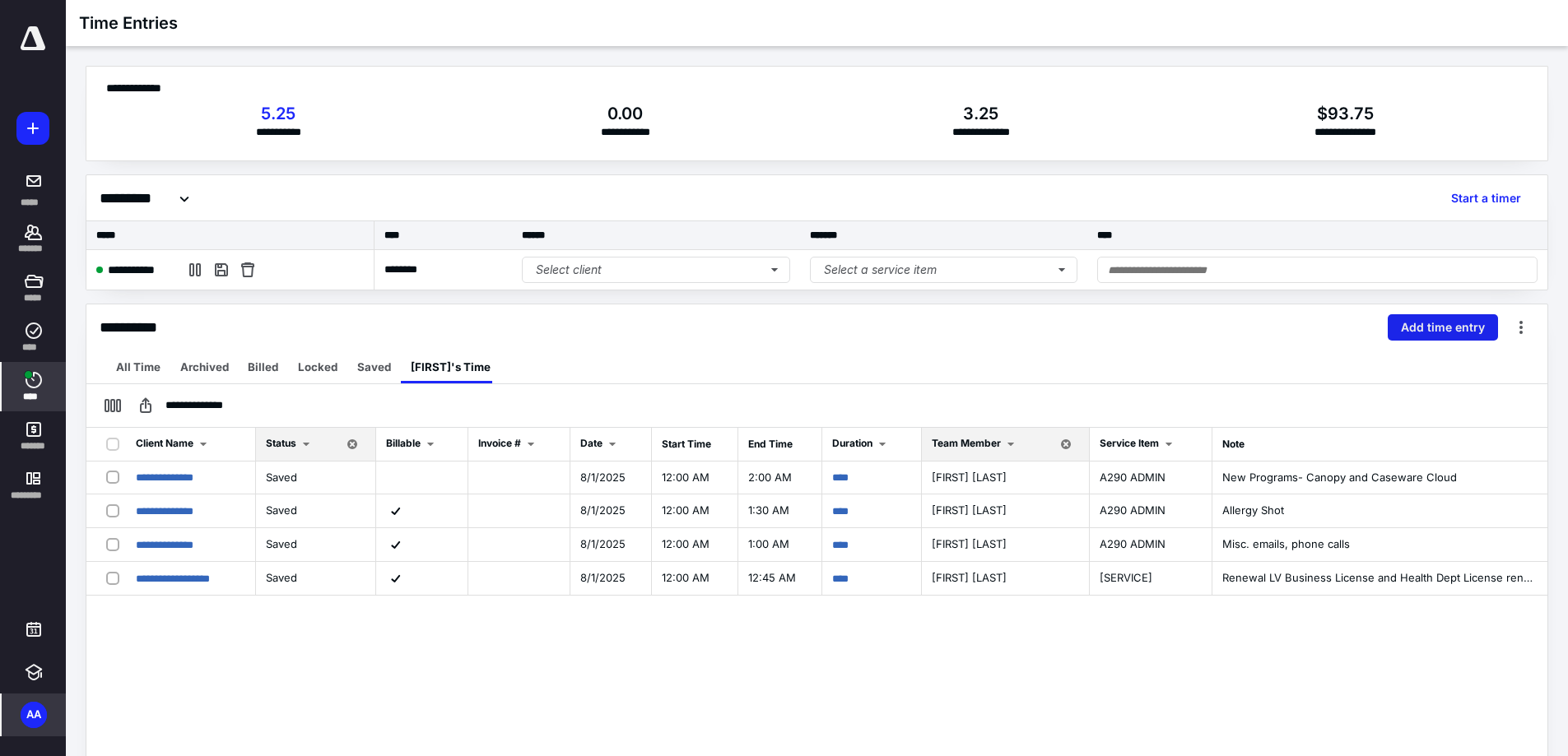 click on "Add time entry" at bounding box center (1443, 327) 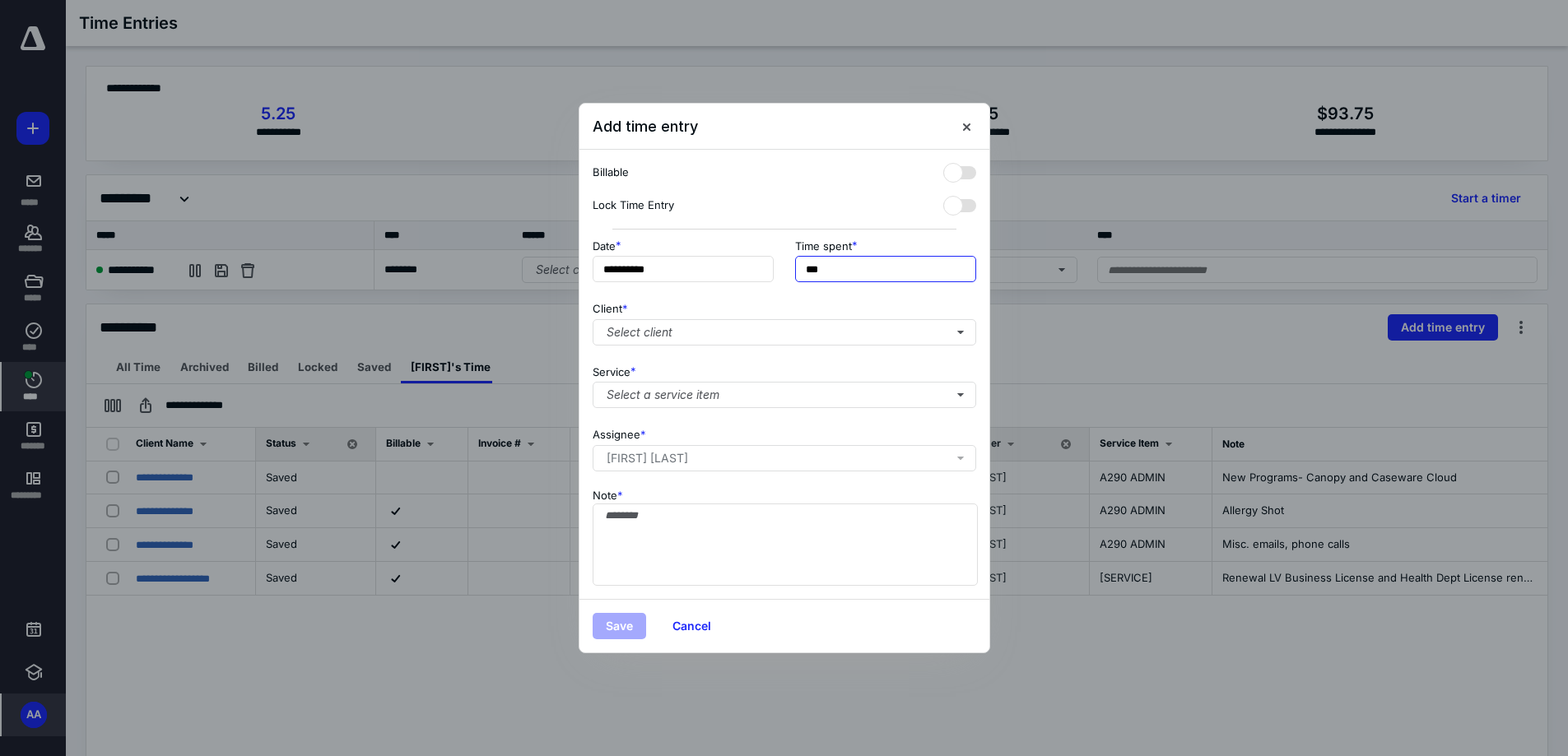 click on "***" at bounding box center (886, 269) 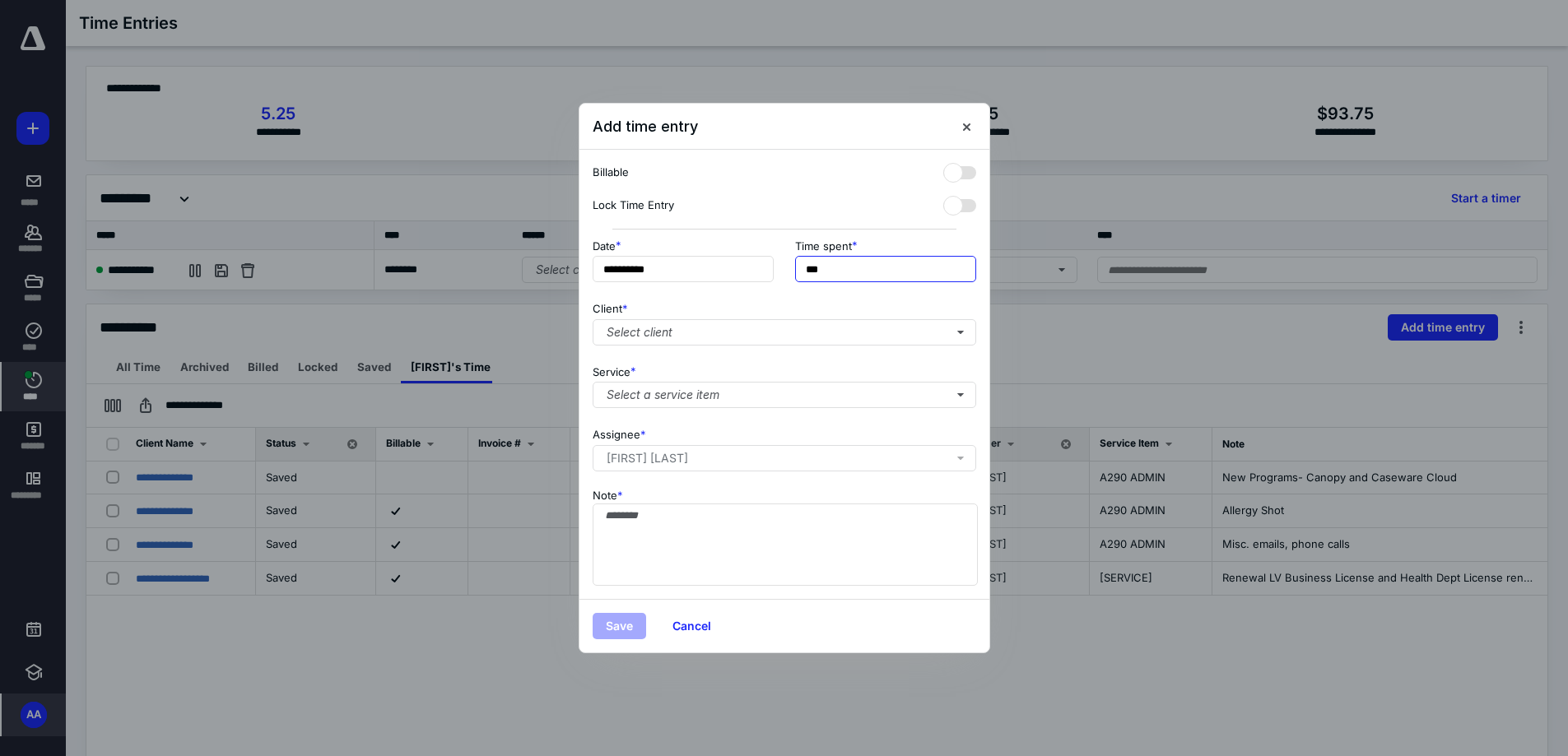 click on "***" at bounding box center [886, 269] 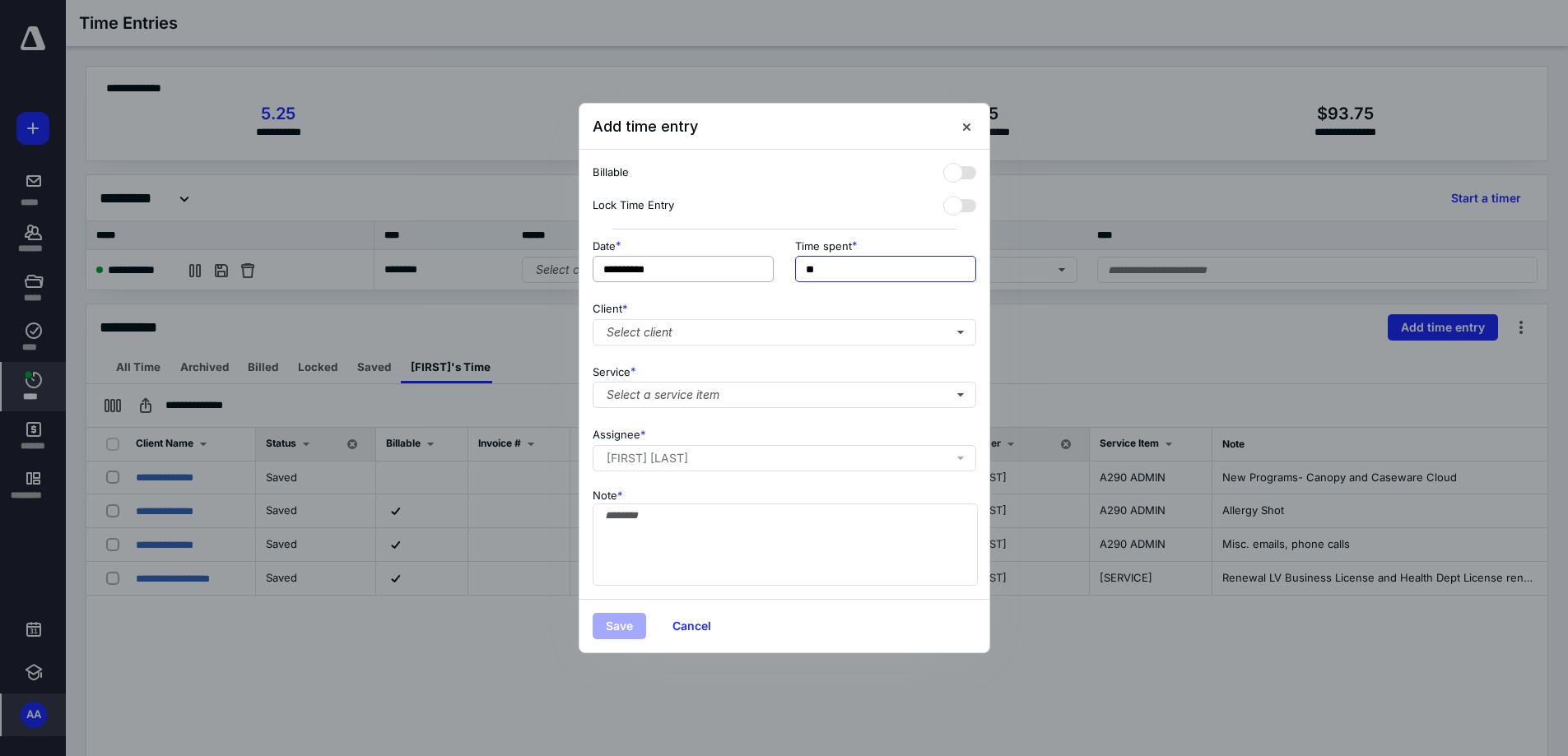 type on "*" 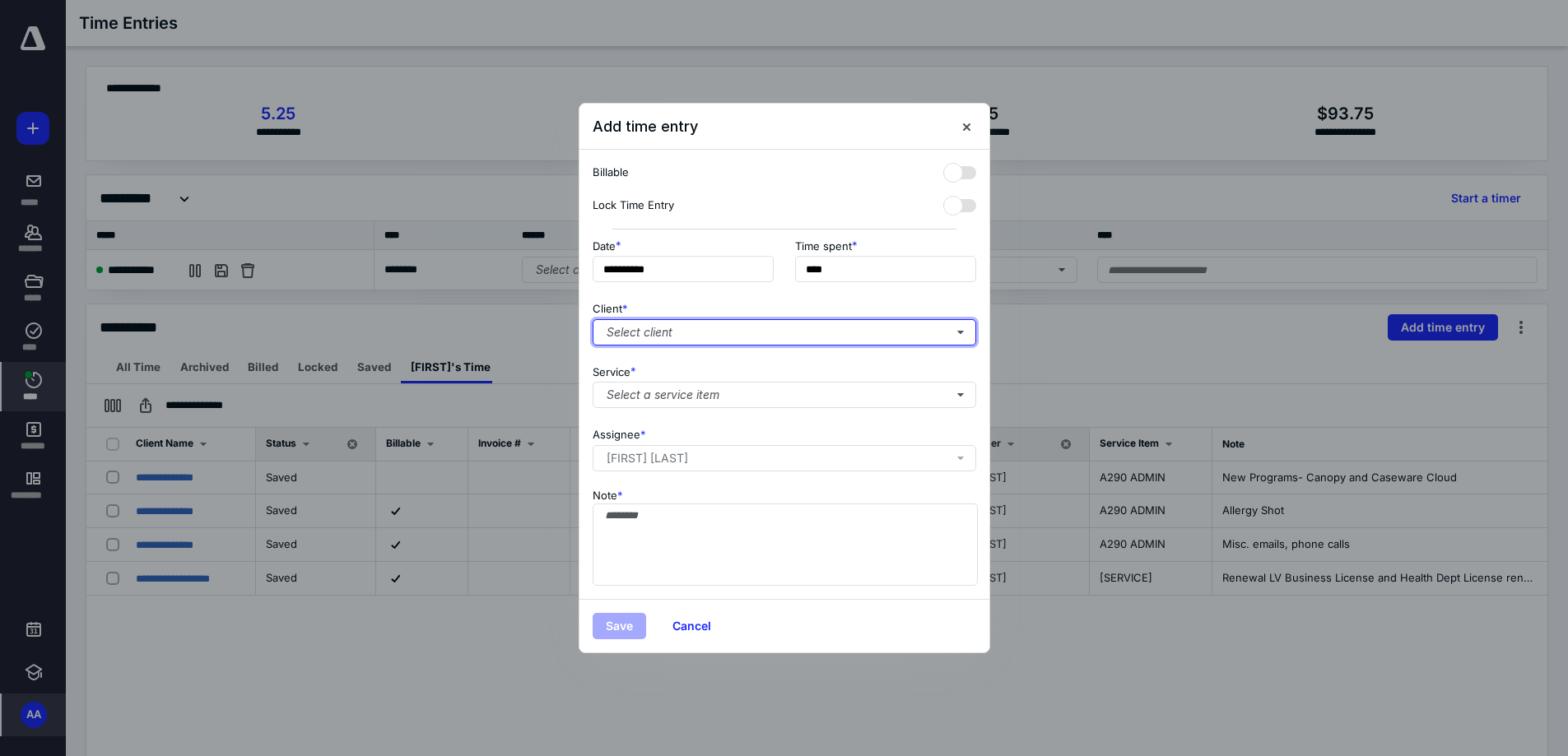 type on "******" 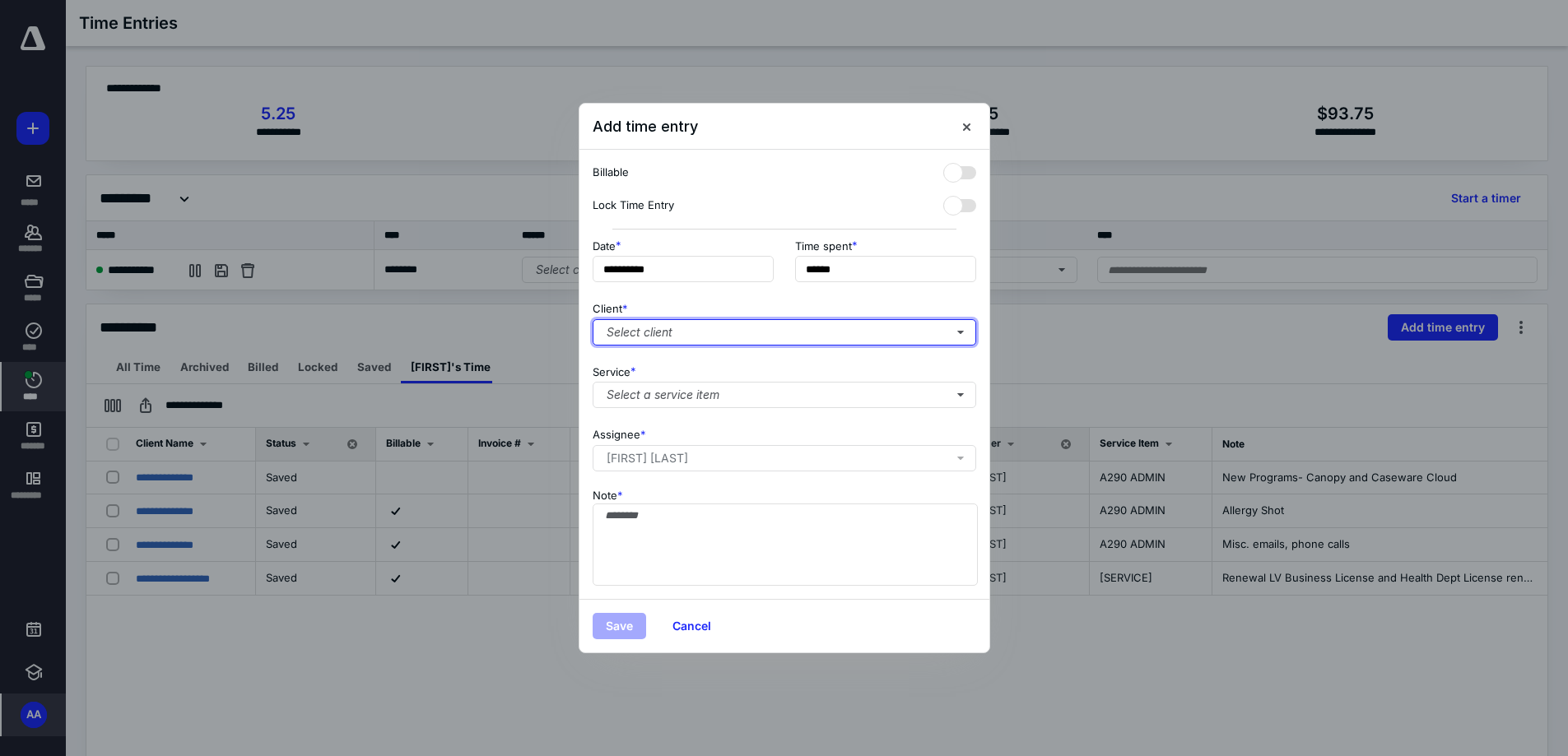 type 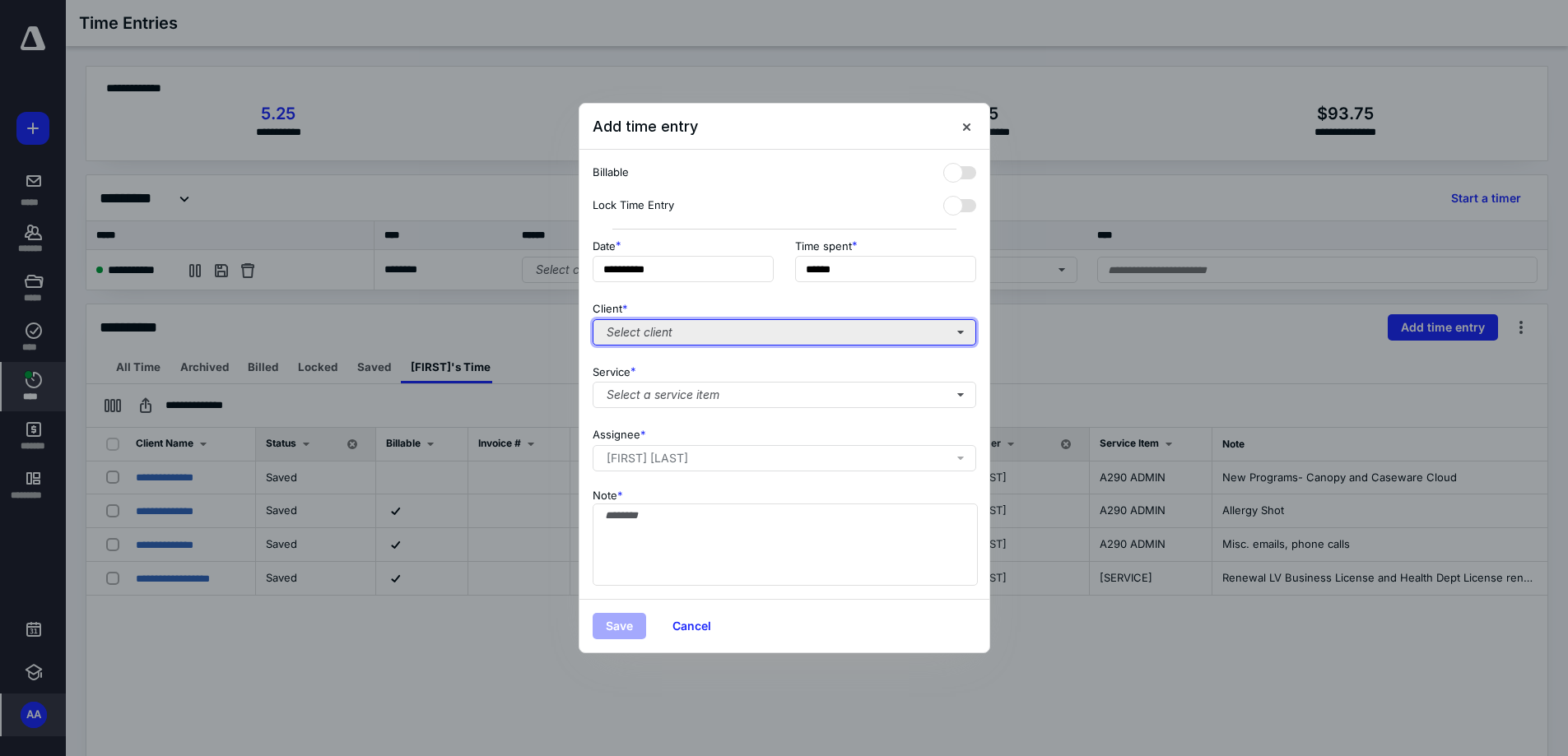 click on "Select client" at bounding box center [784, 332] 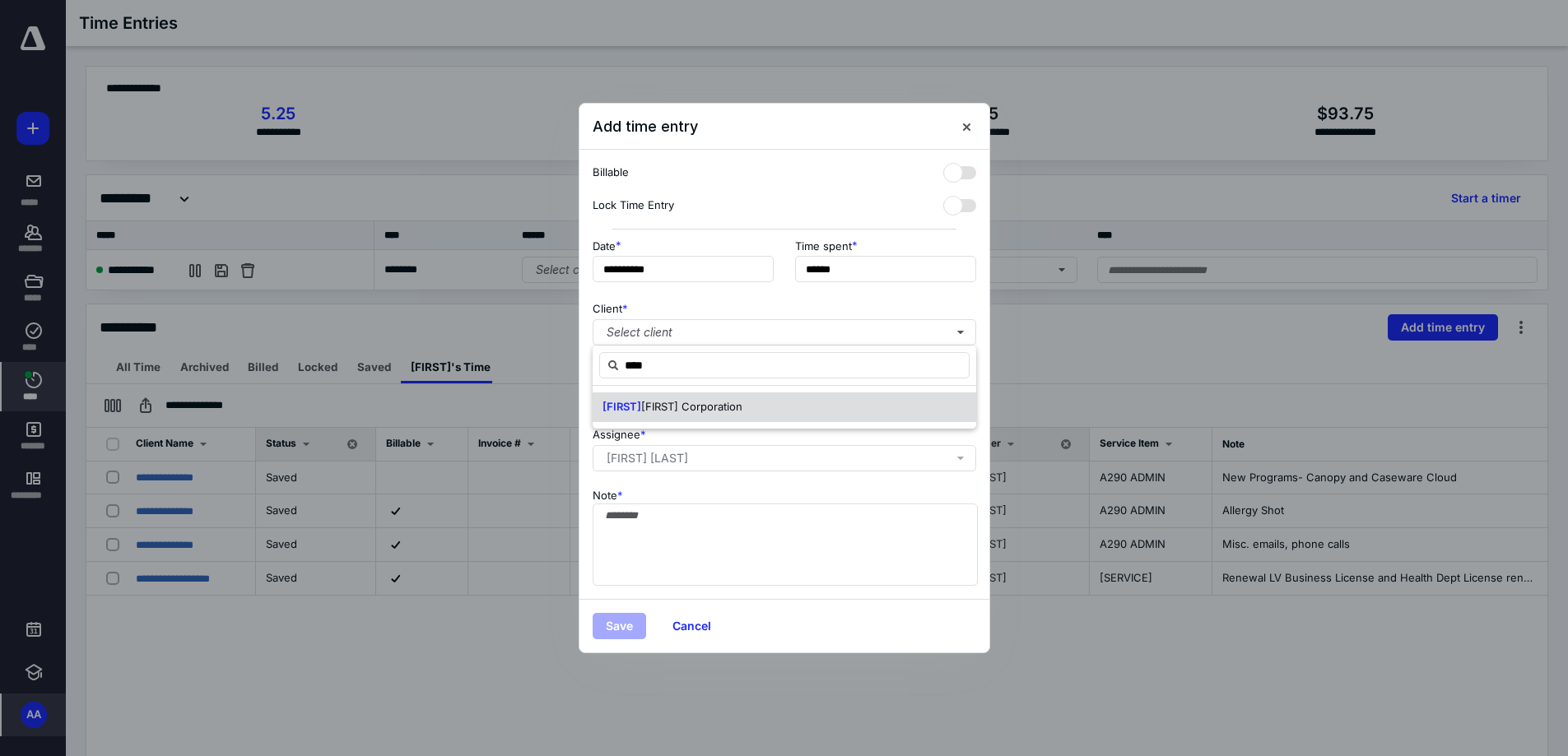 click on "[FIRST] Corporation" at bounding box center [691, 406] 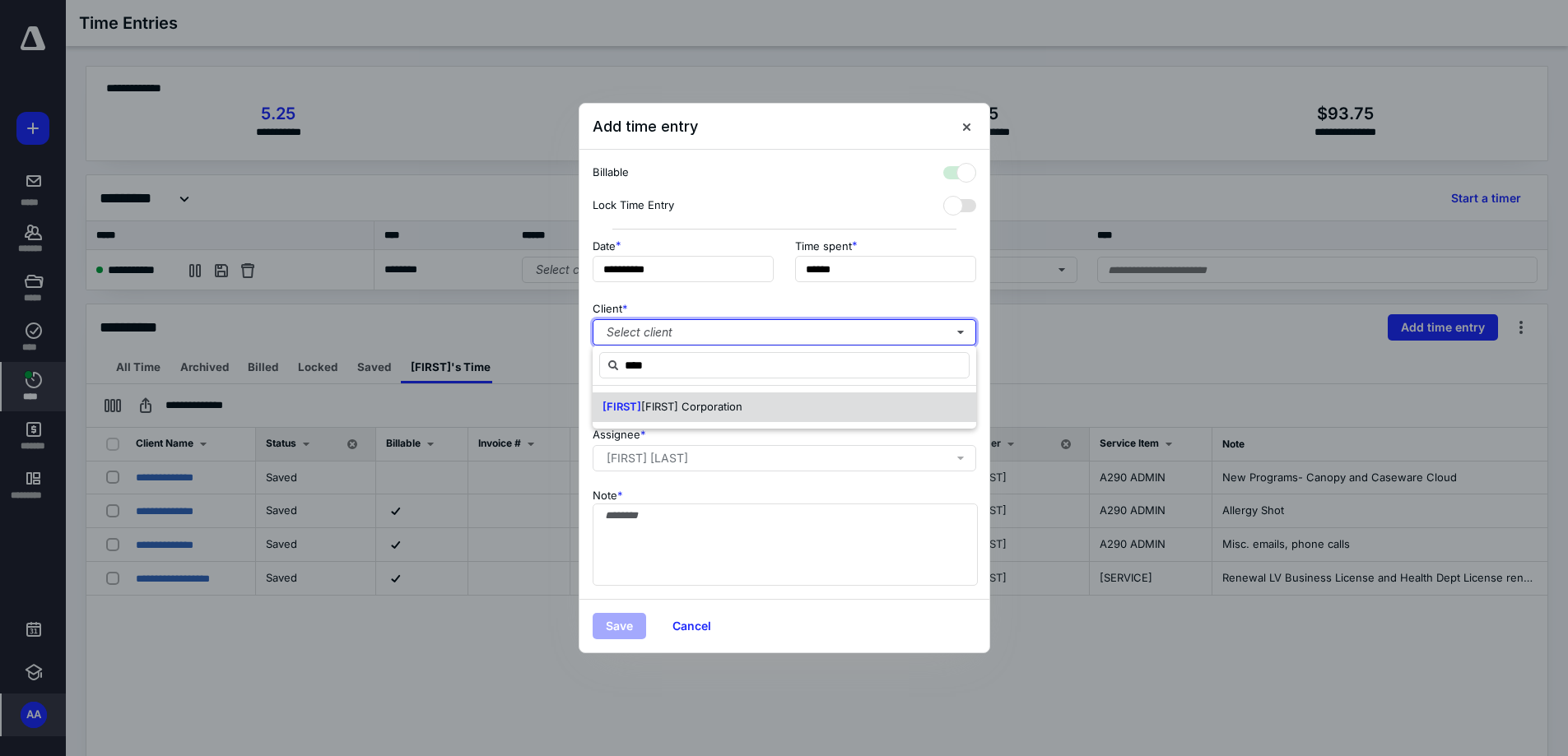 checkbox on "true" 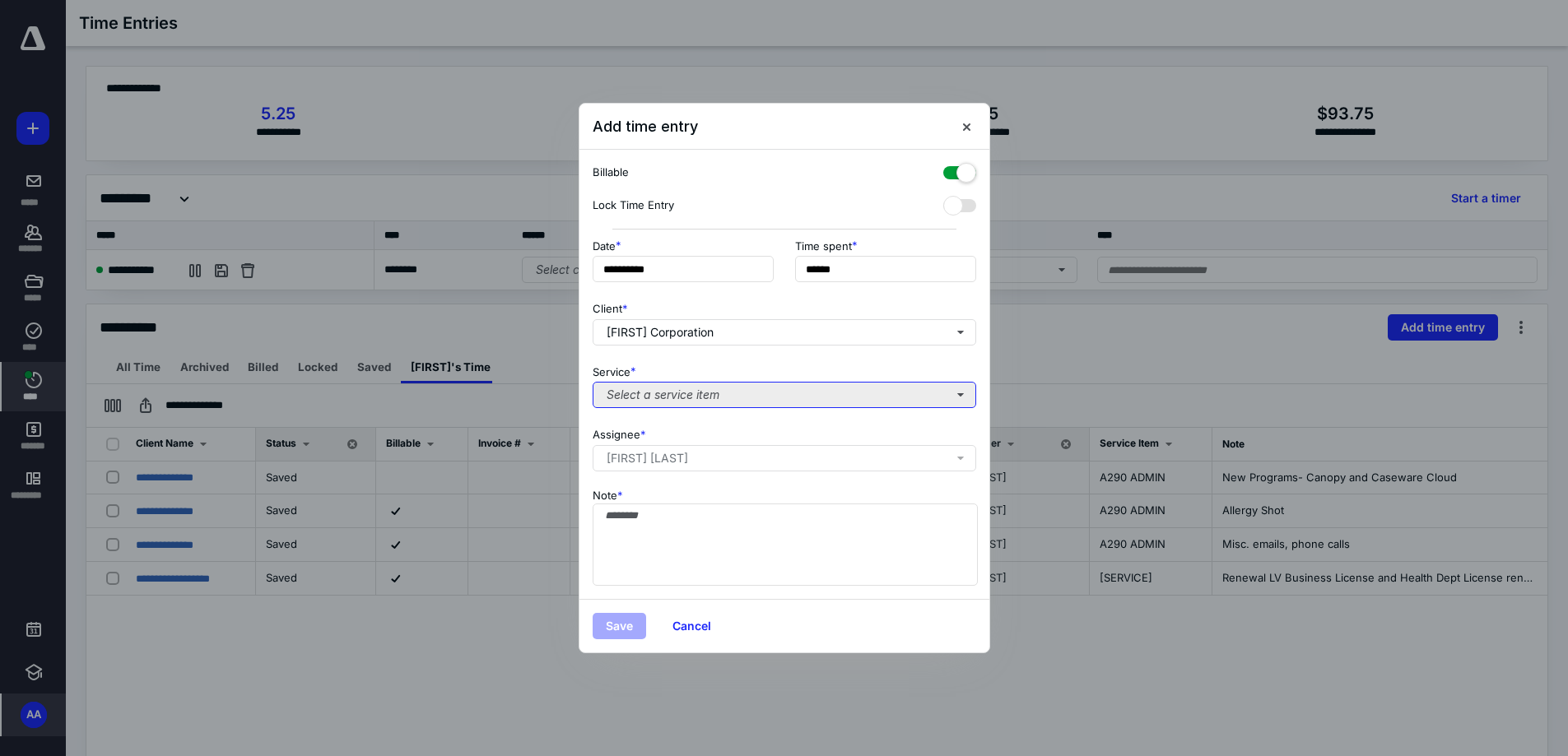 click on "Select a service item" at bounding box center [784, 395] 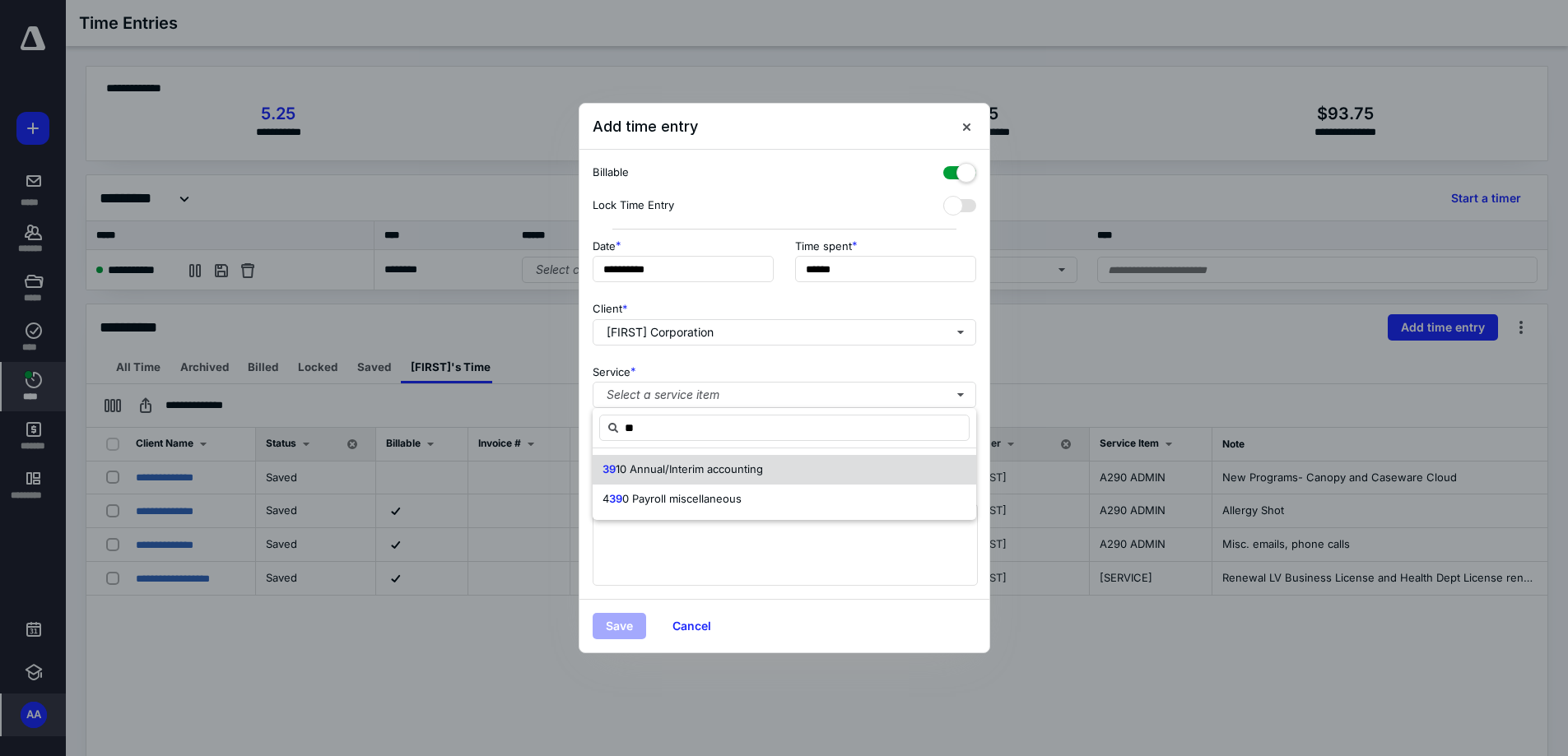 click on "39 10 Annual/Interim accounting" at bounding box center (682, 470) 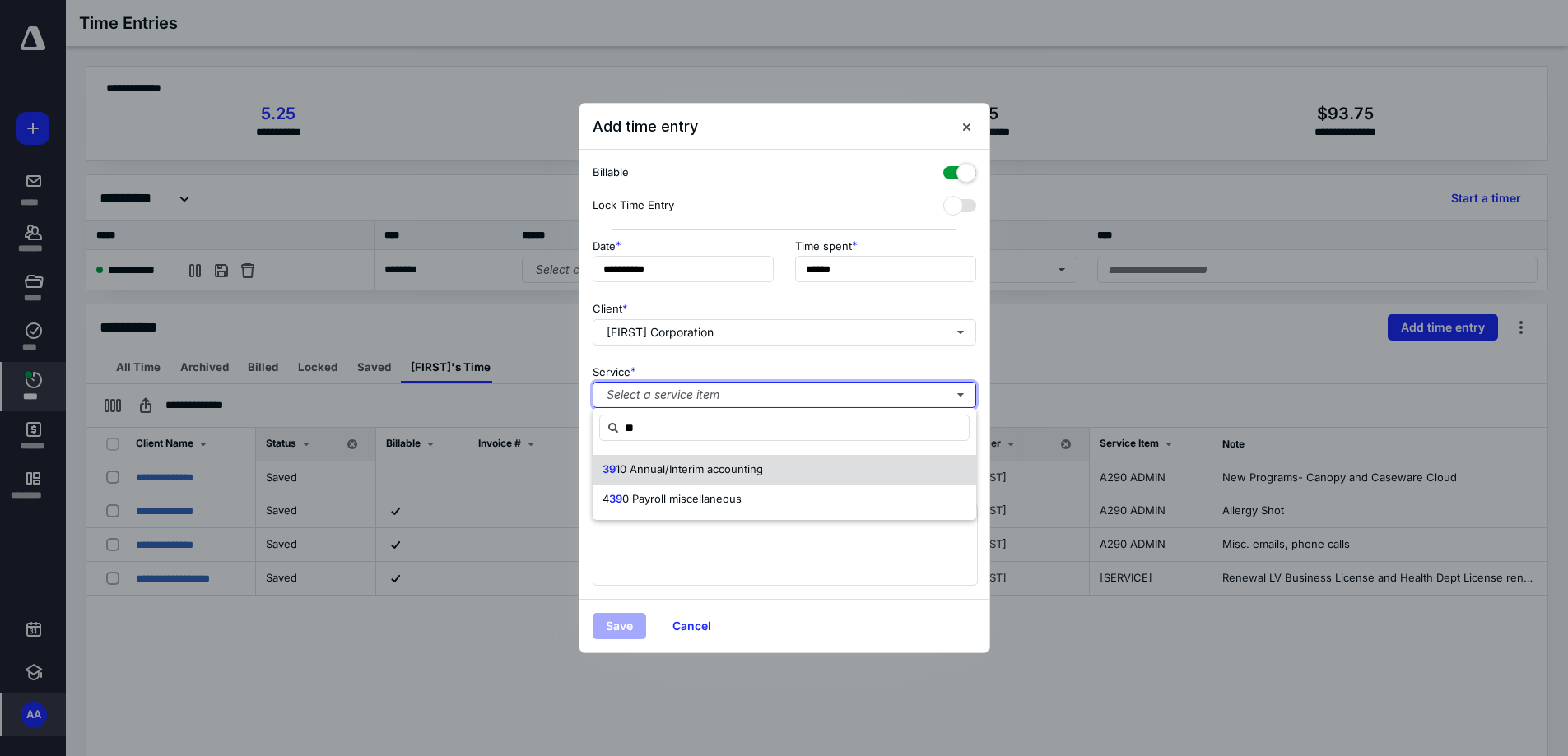 type 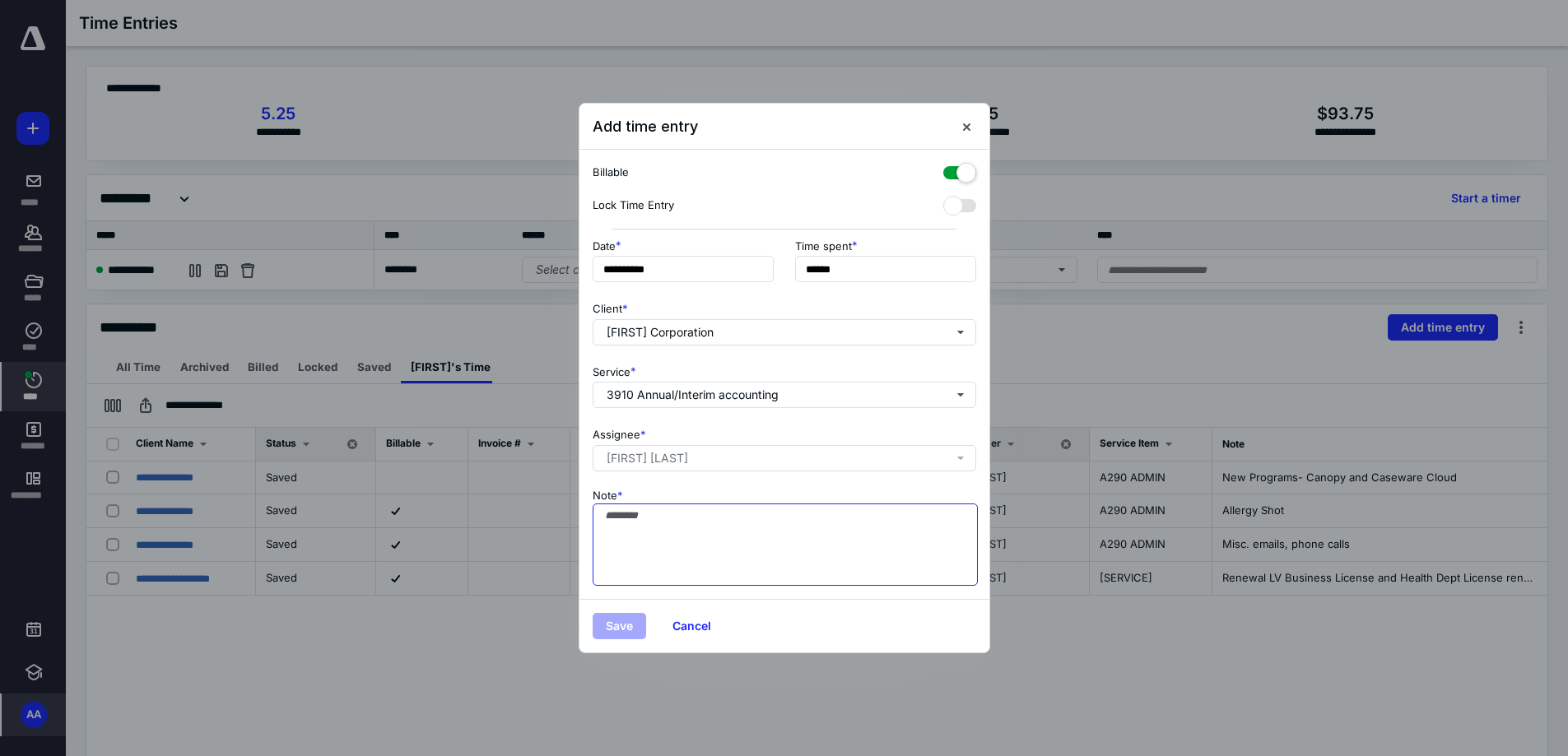 click on "Note *" at bounding box center [785, 545] 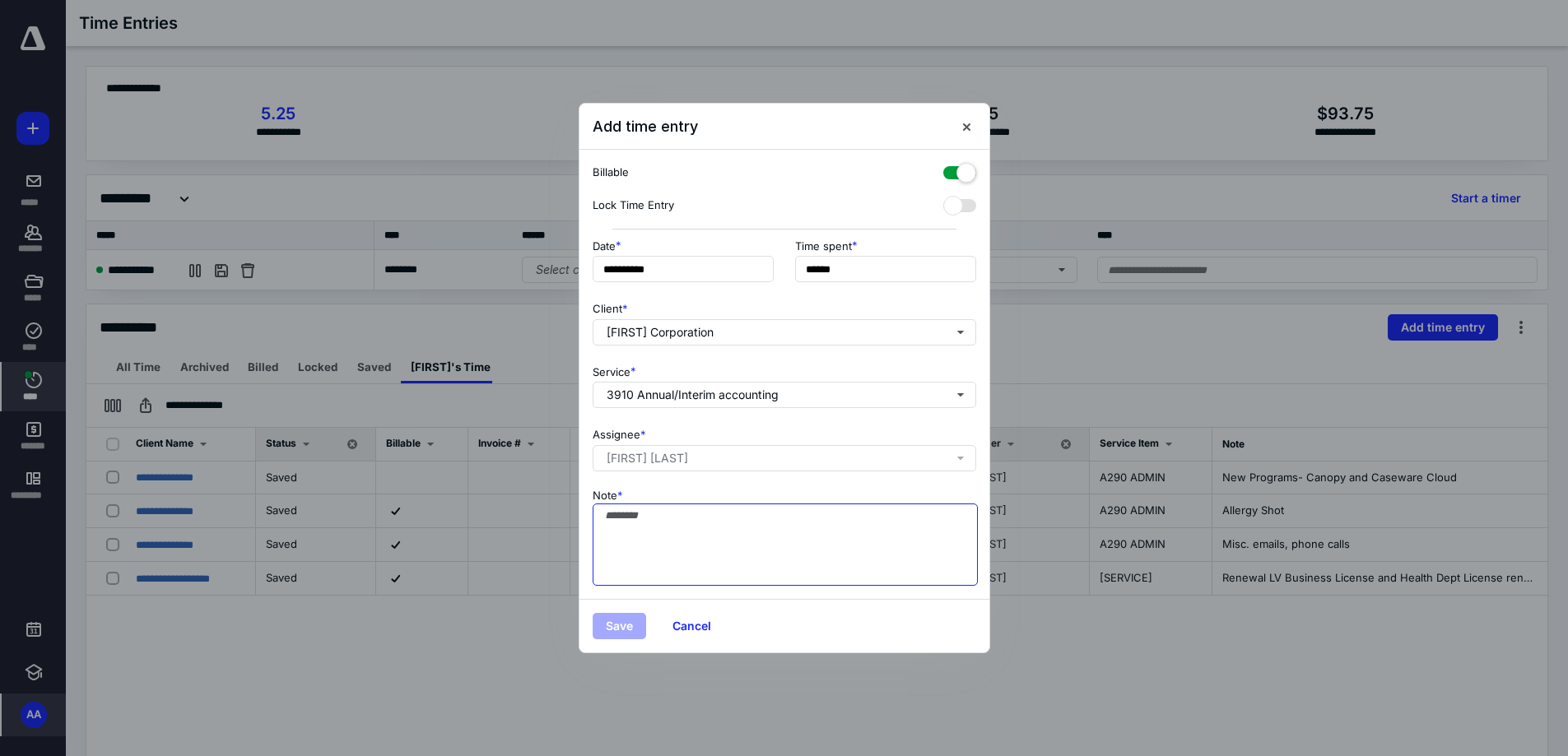 type on "*" 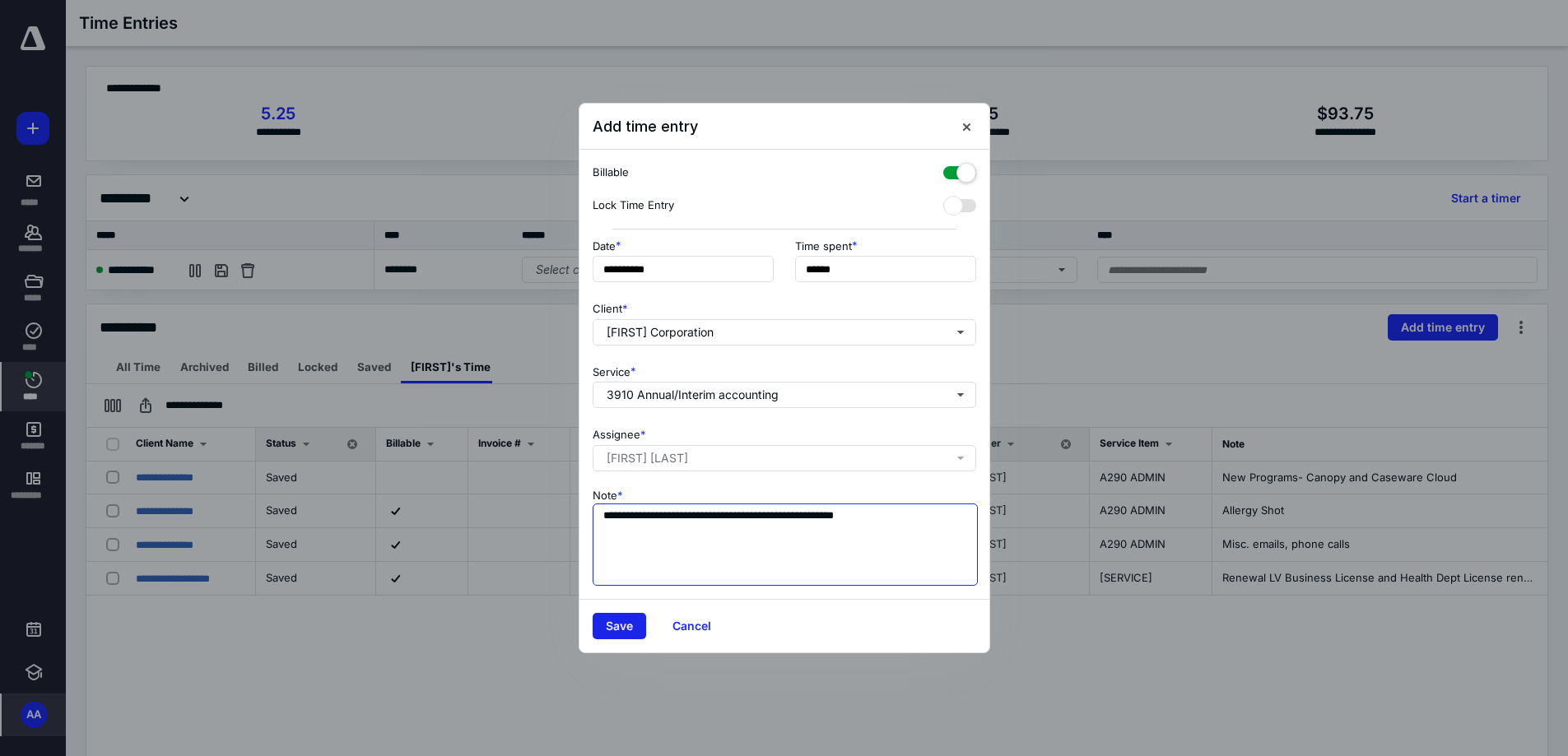 type on "**********" 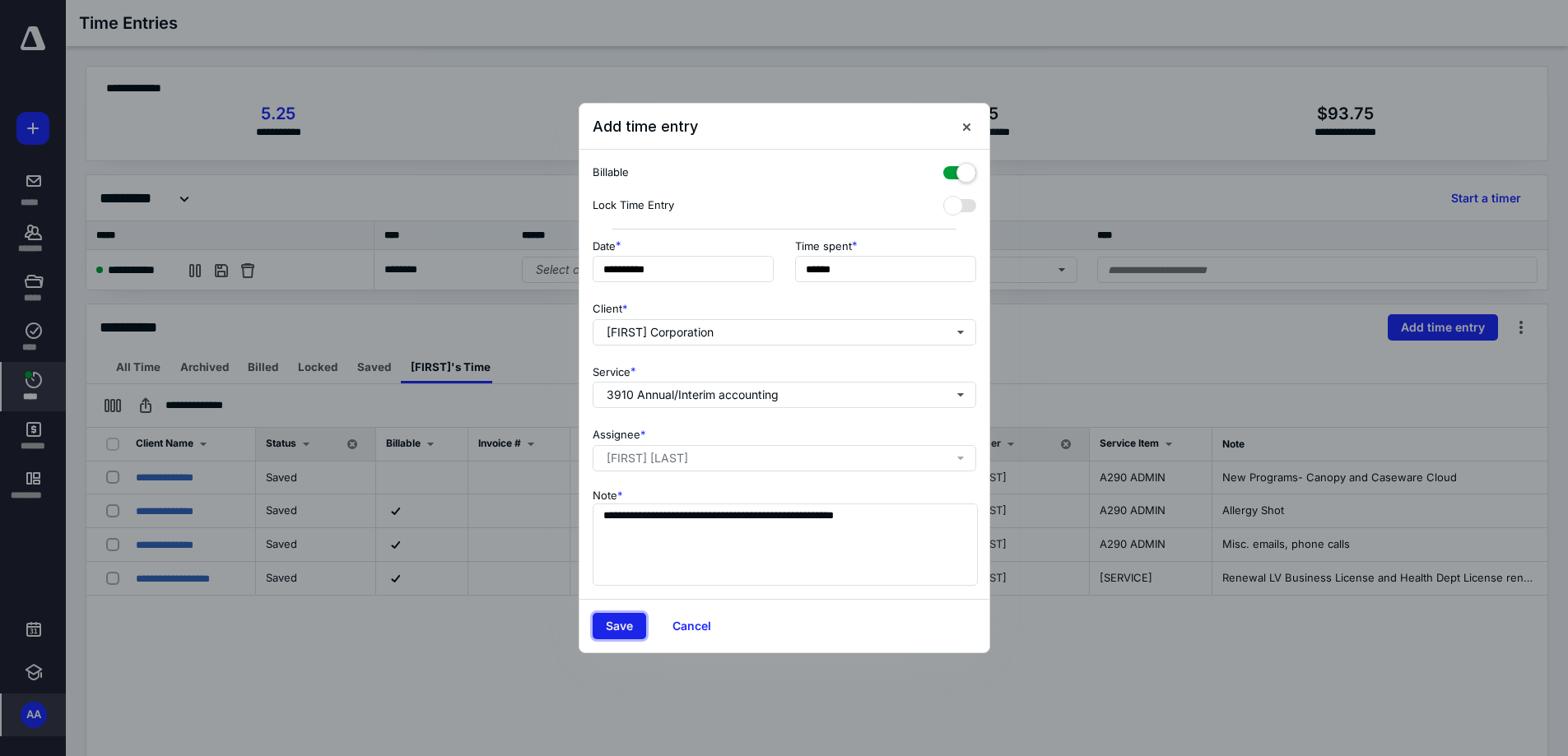 click on "Save" at bounding box center (619, 626) 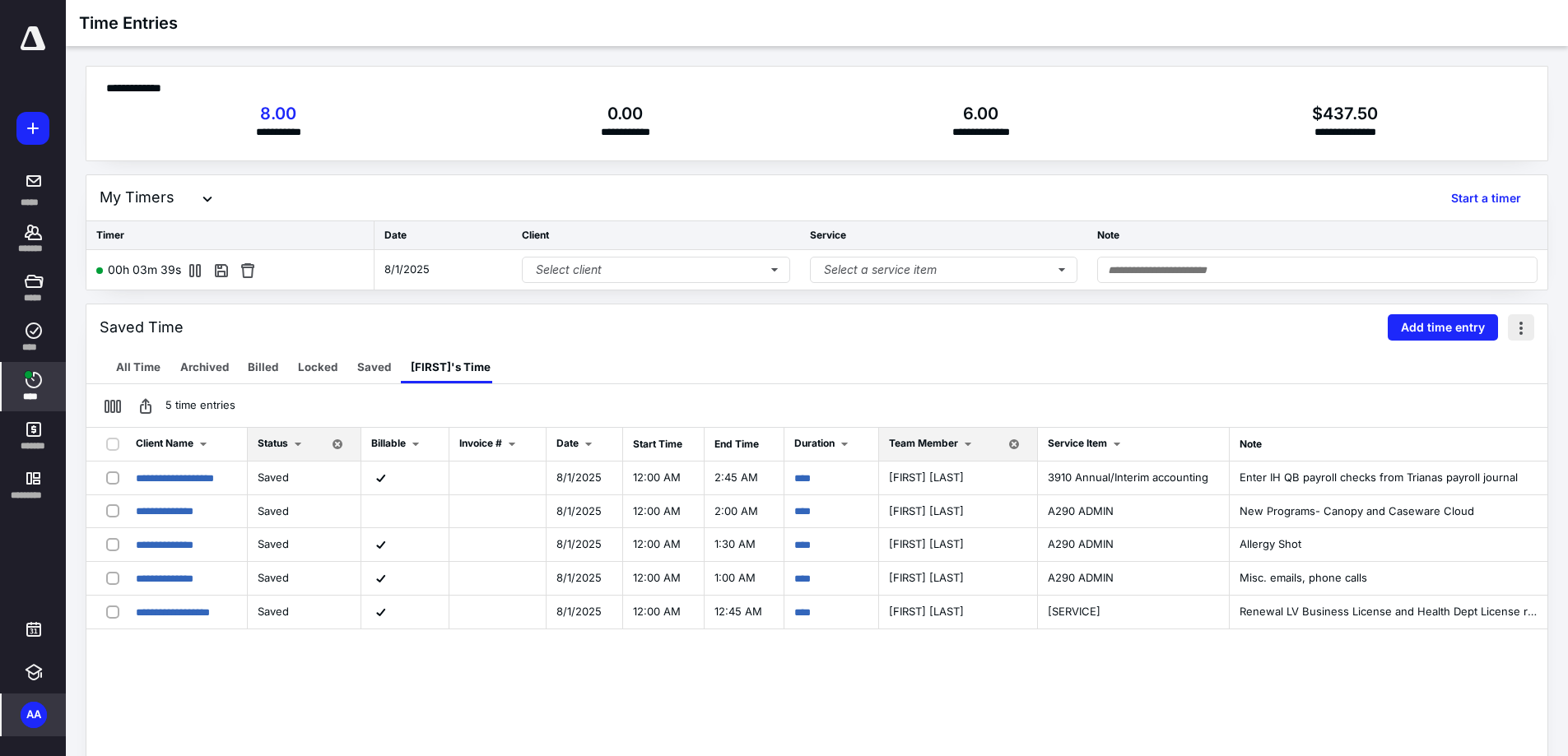 click at bounding box center [1521, 327] 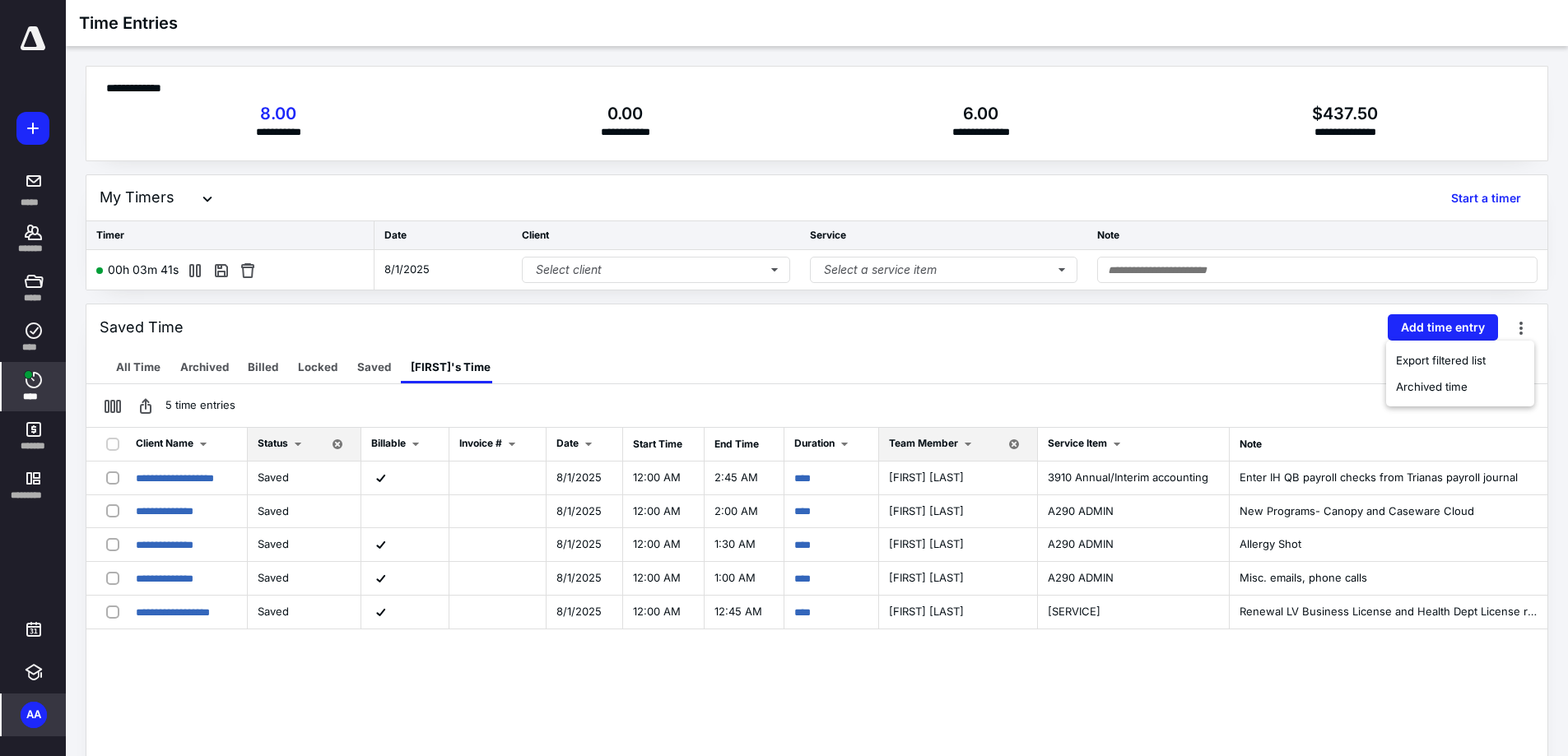 click on "Saved Time Add time entry" at bounding box center [817, 327] 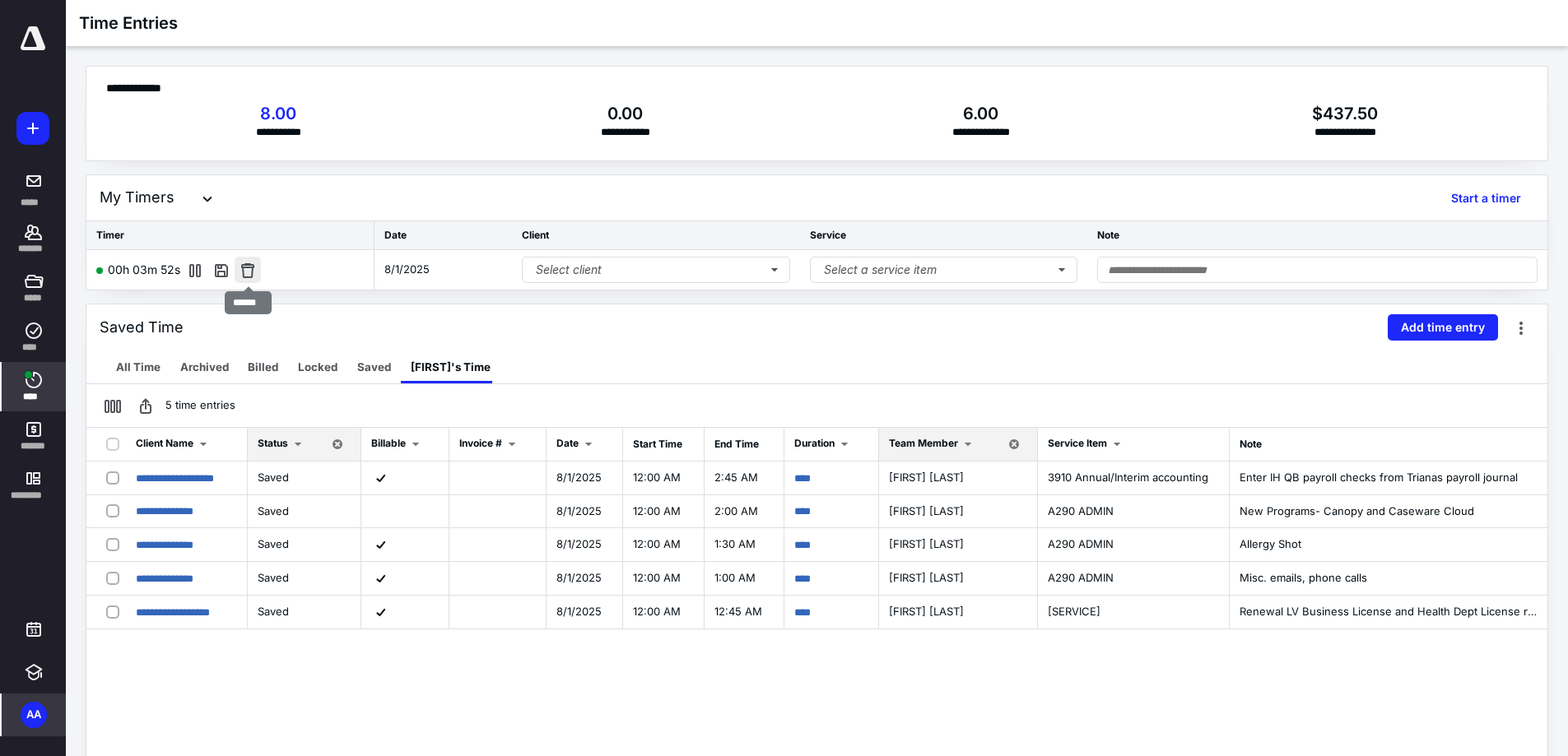click at bounding box center (248, 270) 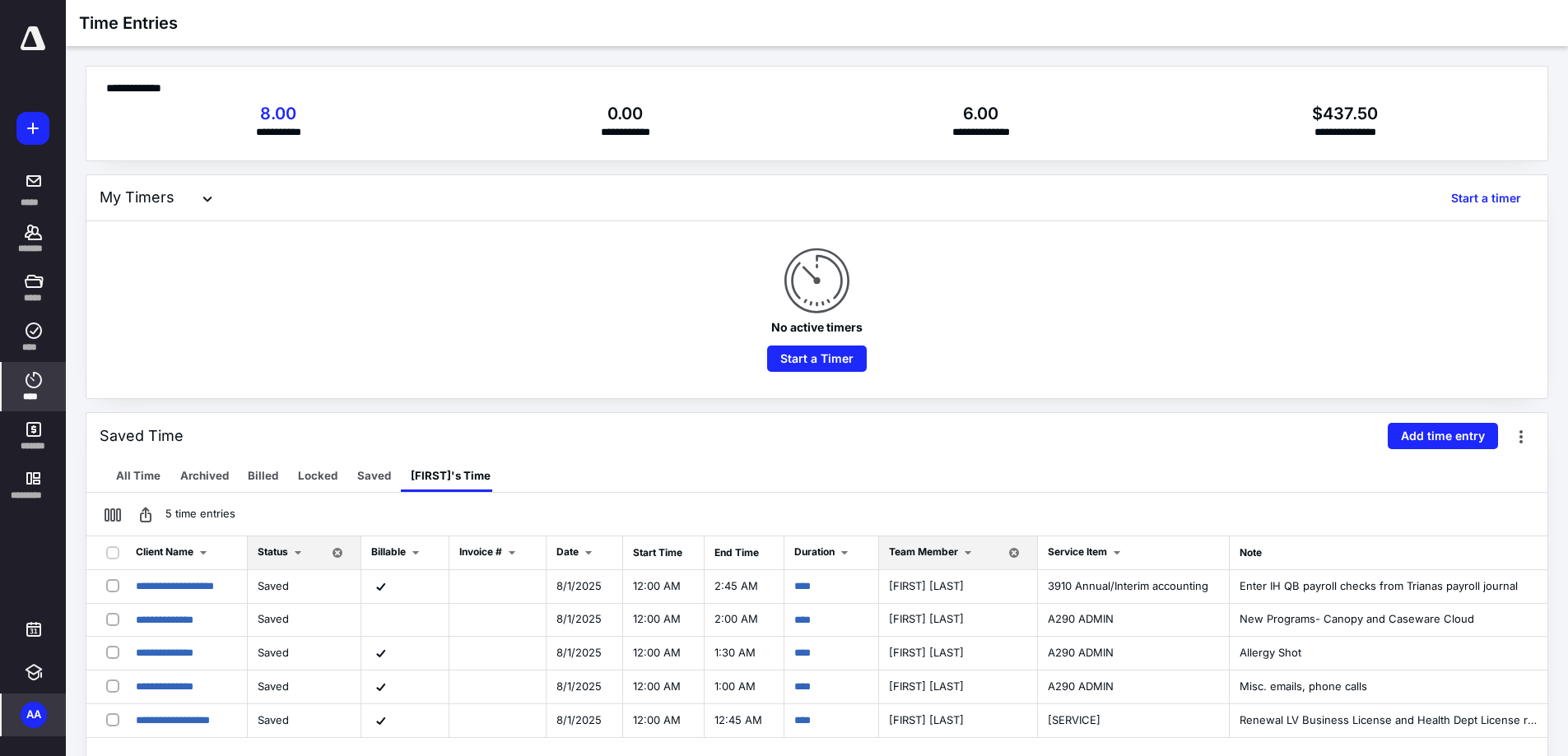 scroll, scrollTop: 82, scrollLeft: 0, axis: vertical 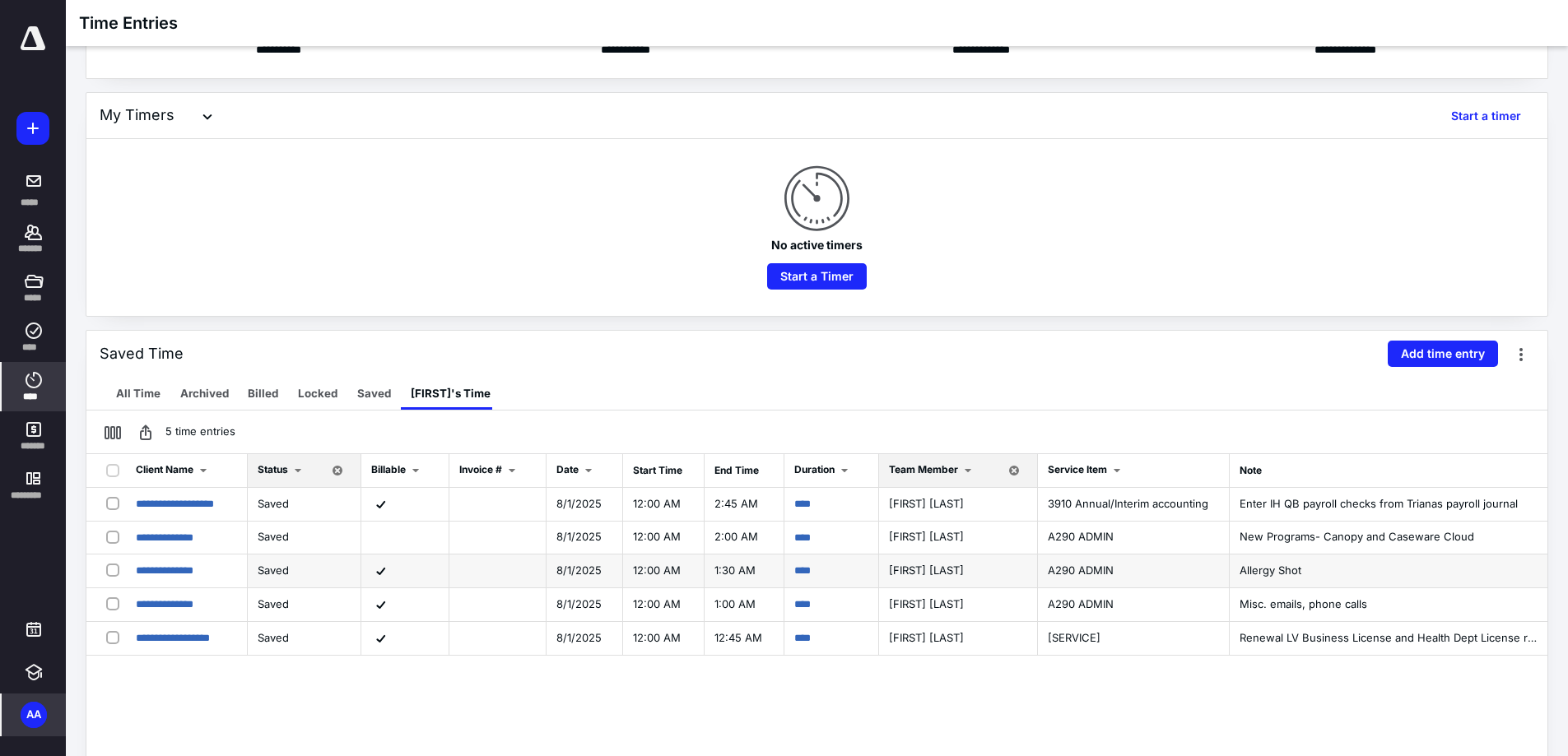 click at bounding box center (405, 571) 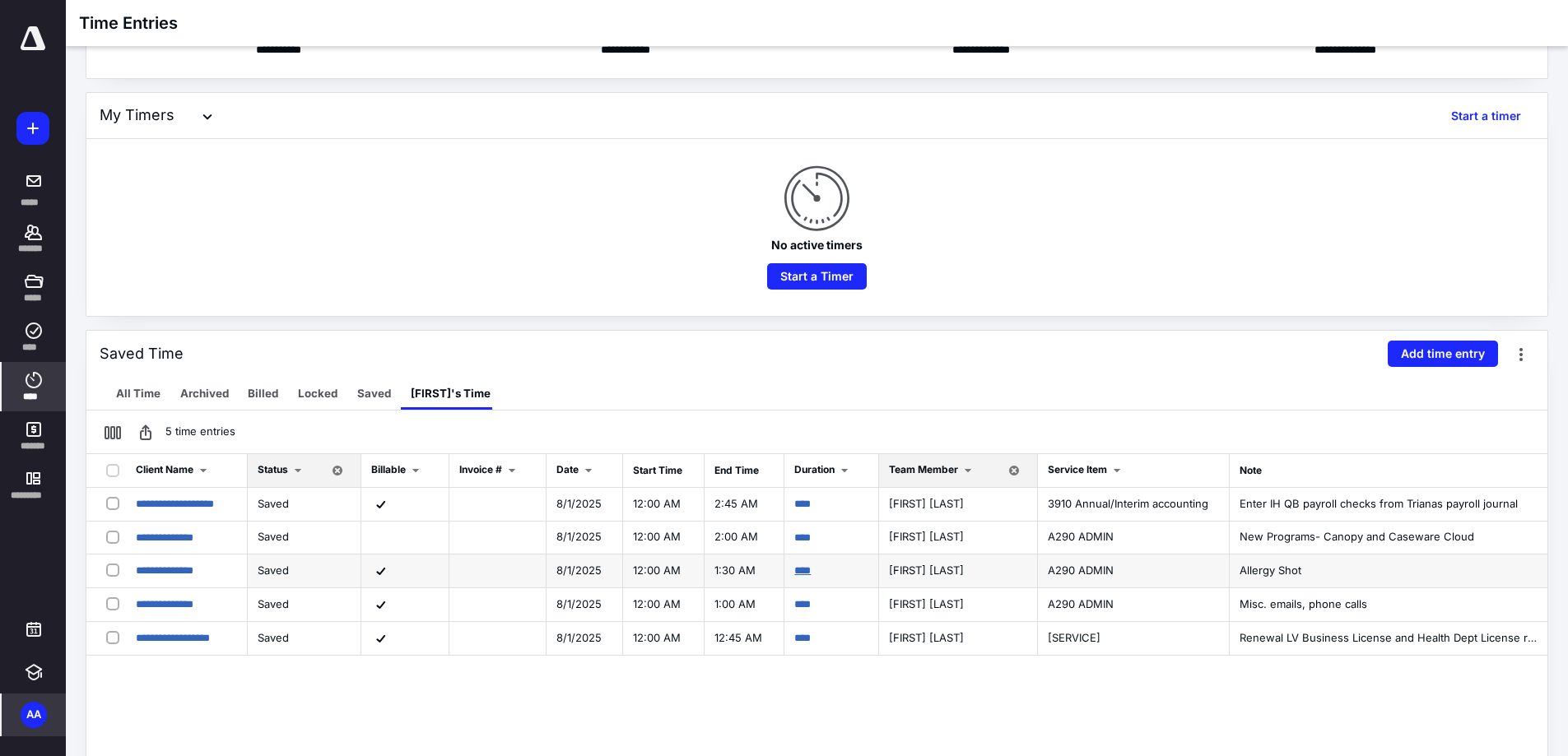 click on "****" at bounding box center (803, 570) 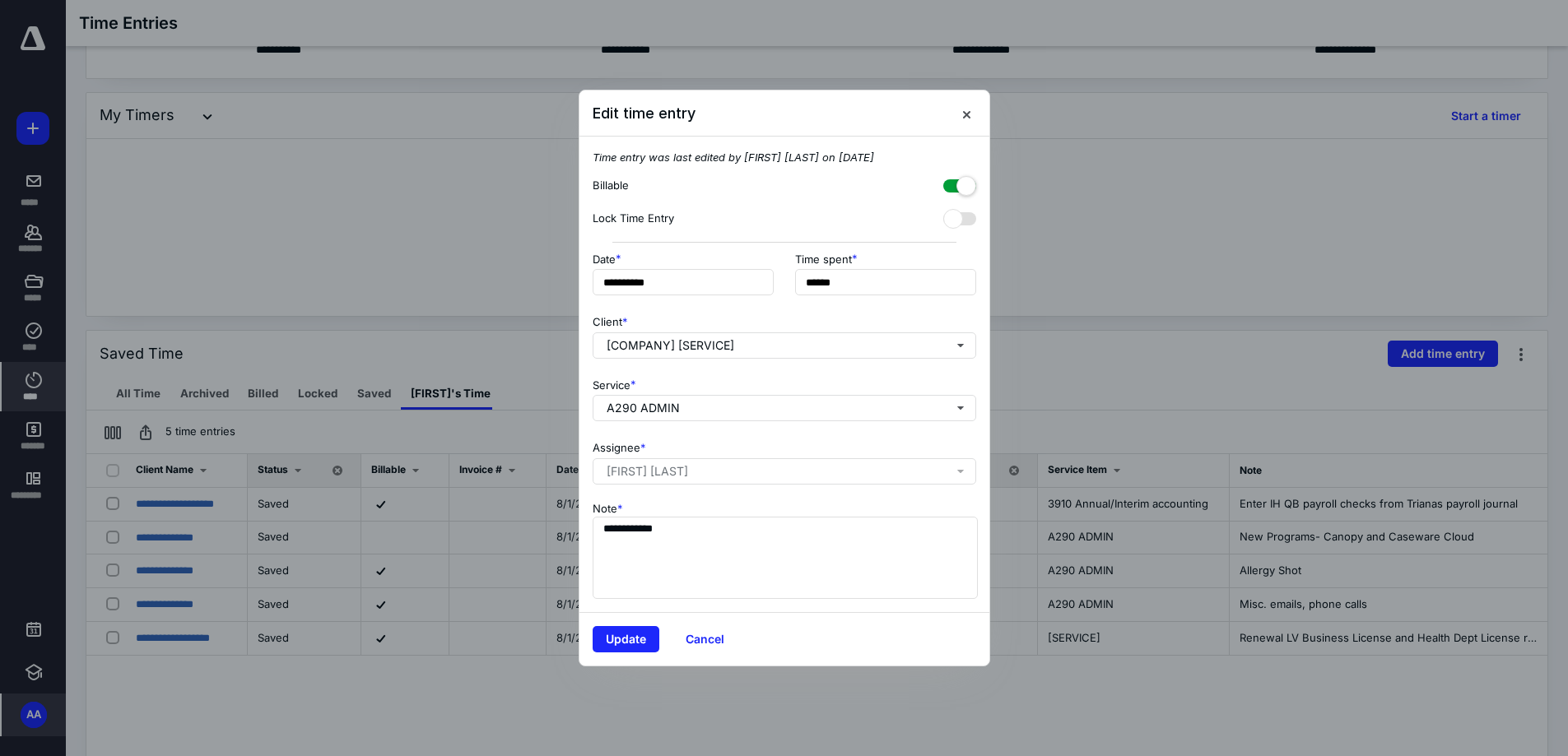 click at bounding box center (960, 183) 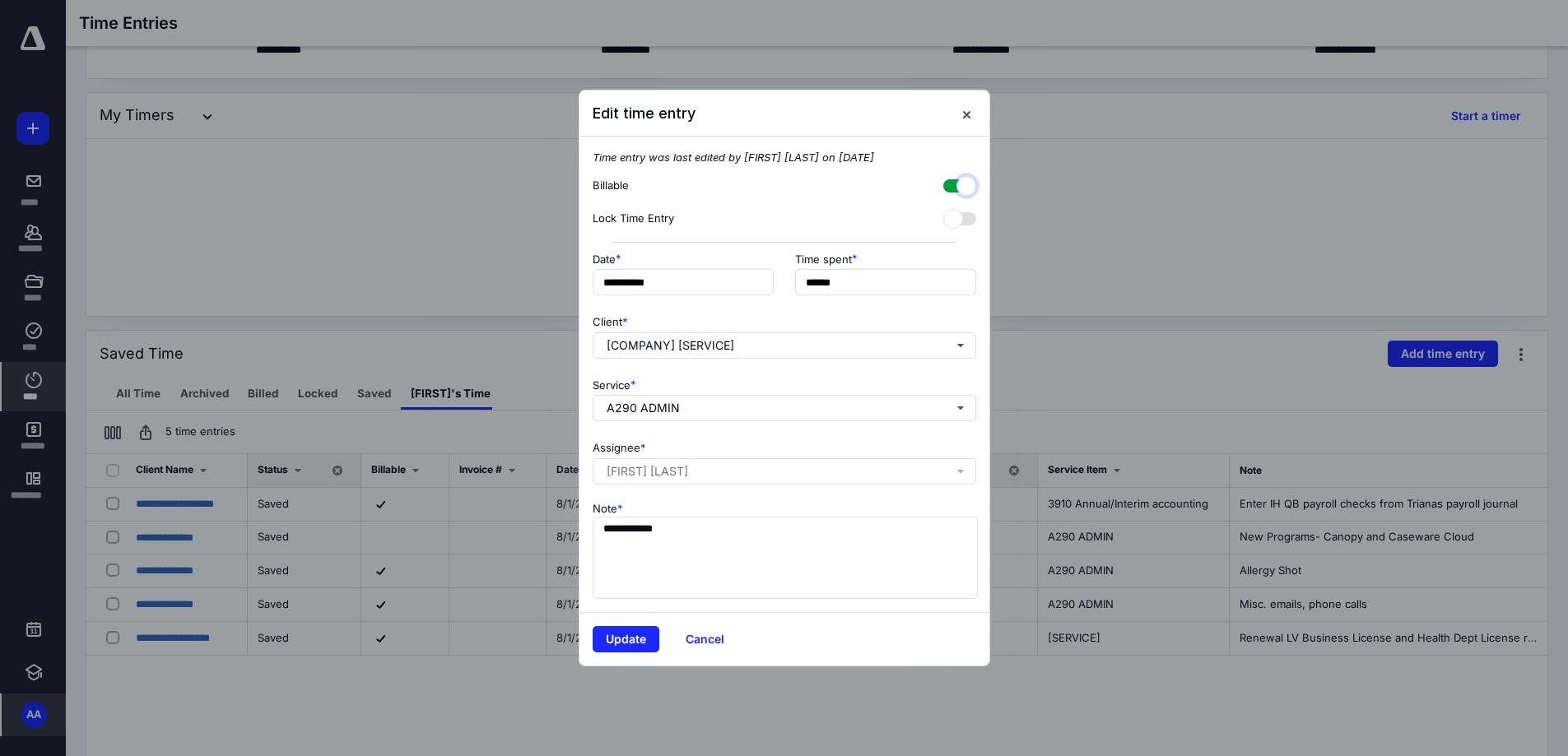 click at bounding box center [952, 183] 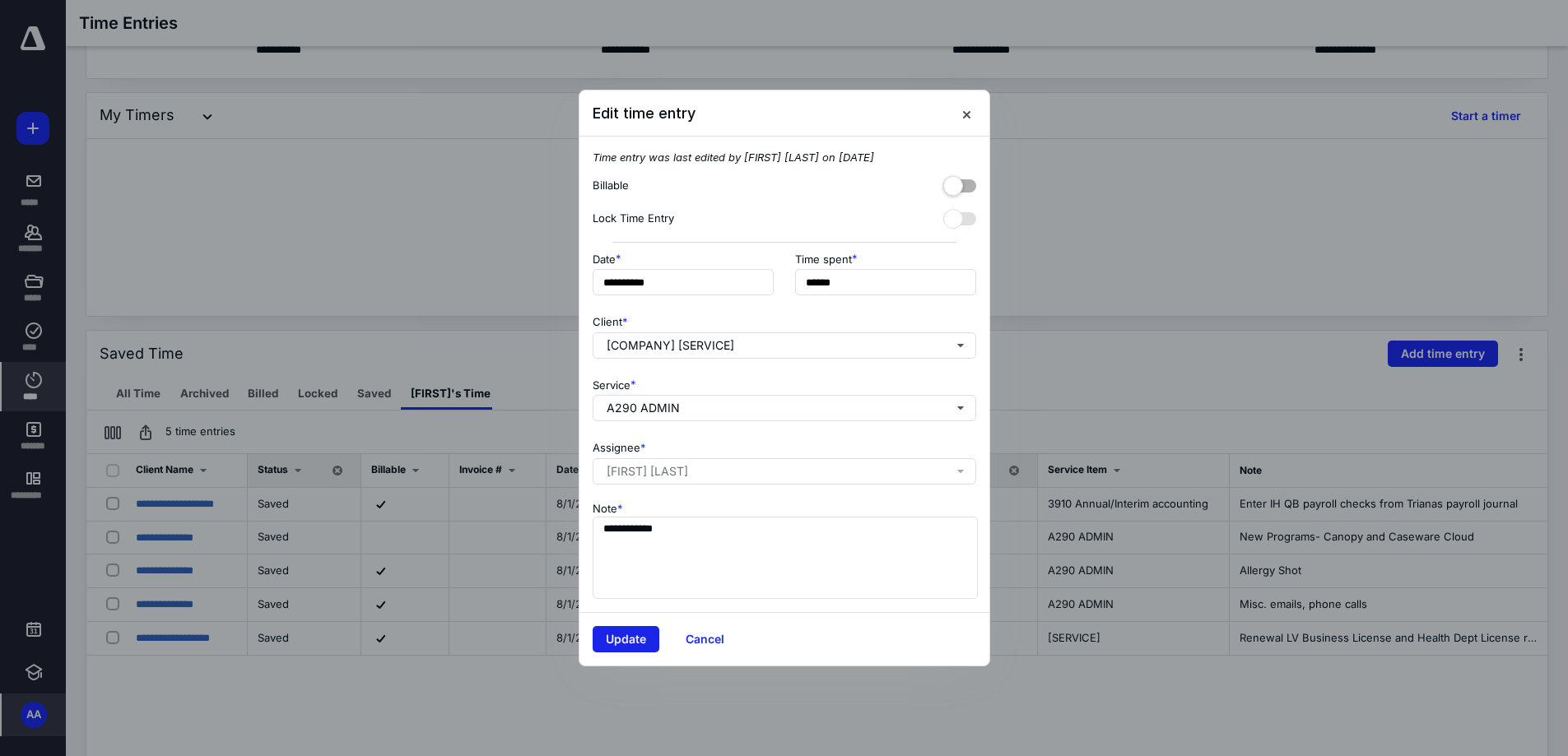 click on "Update" at bounding box center (626, 639) 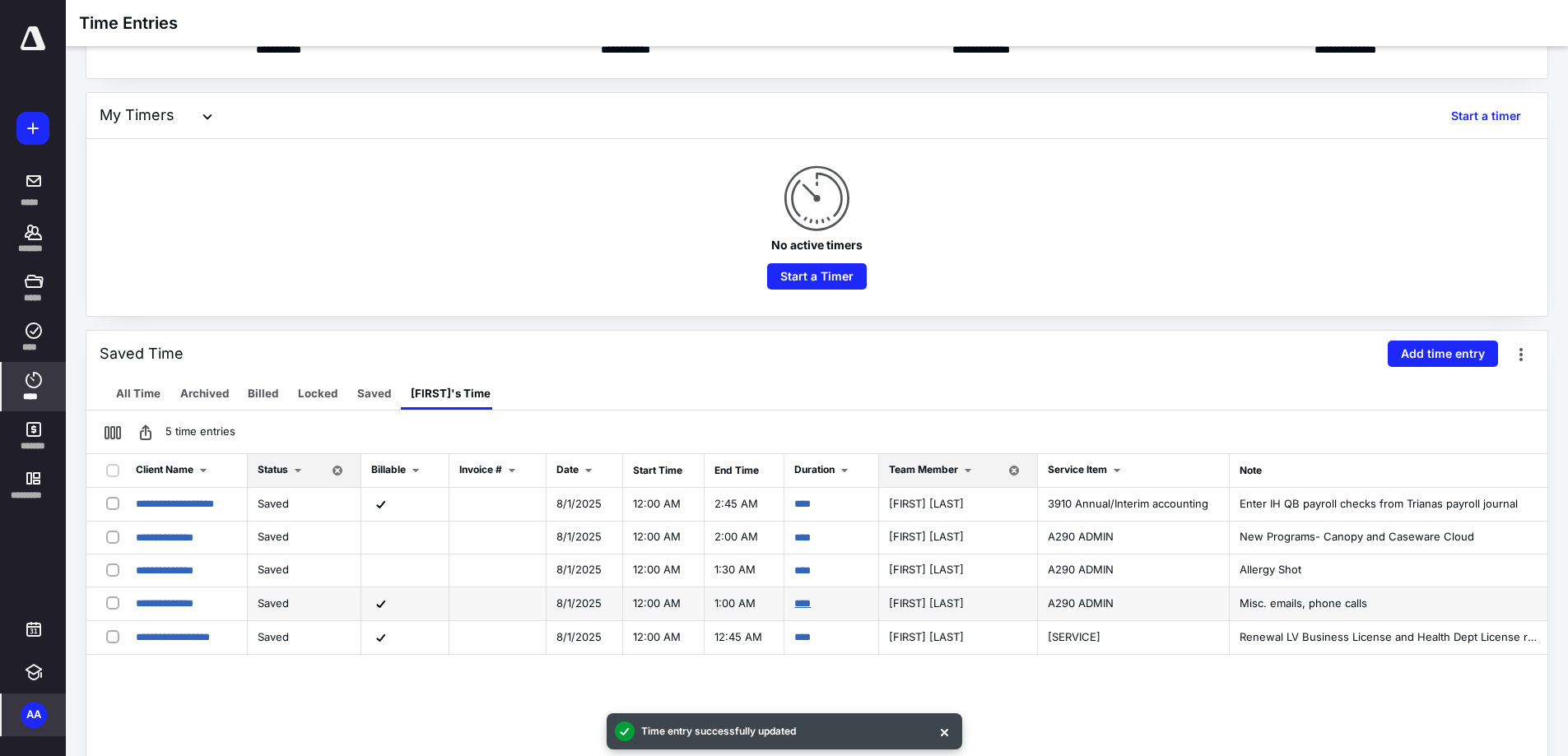 click on "****" at bounding box center (803, 603) 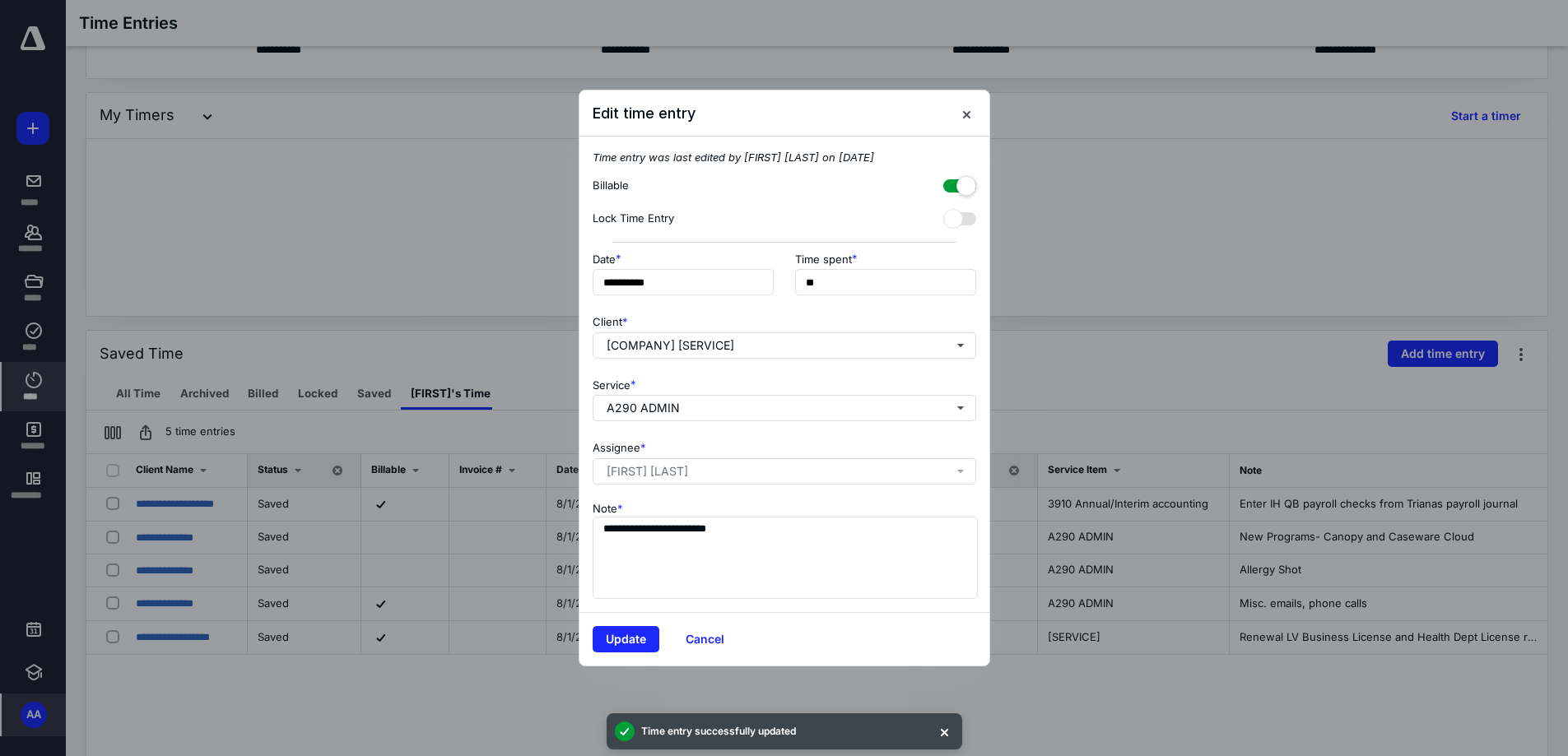 click at bounding box center [960, 183] 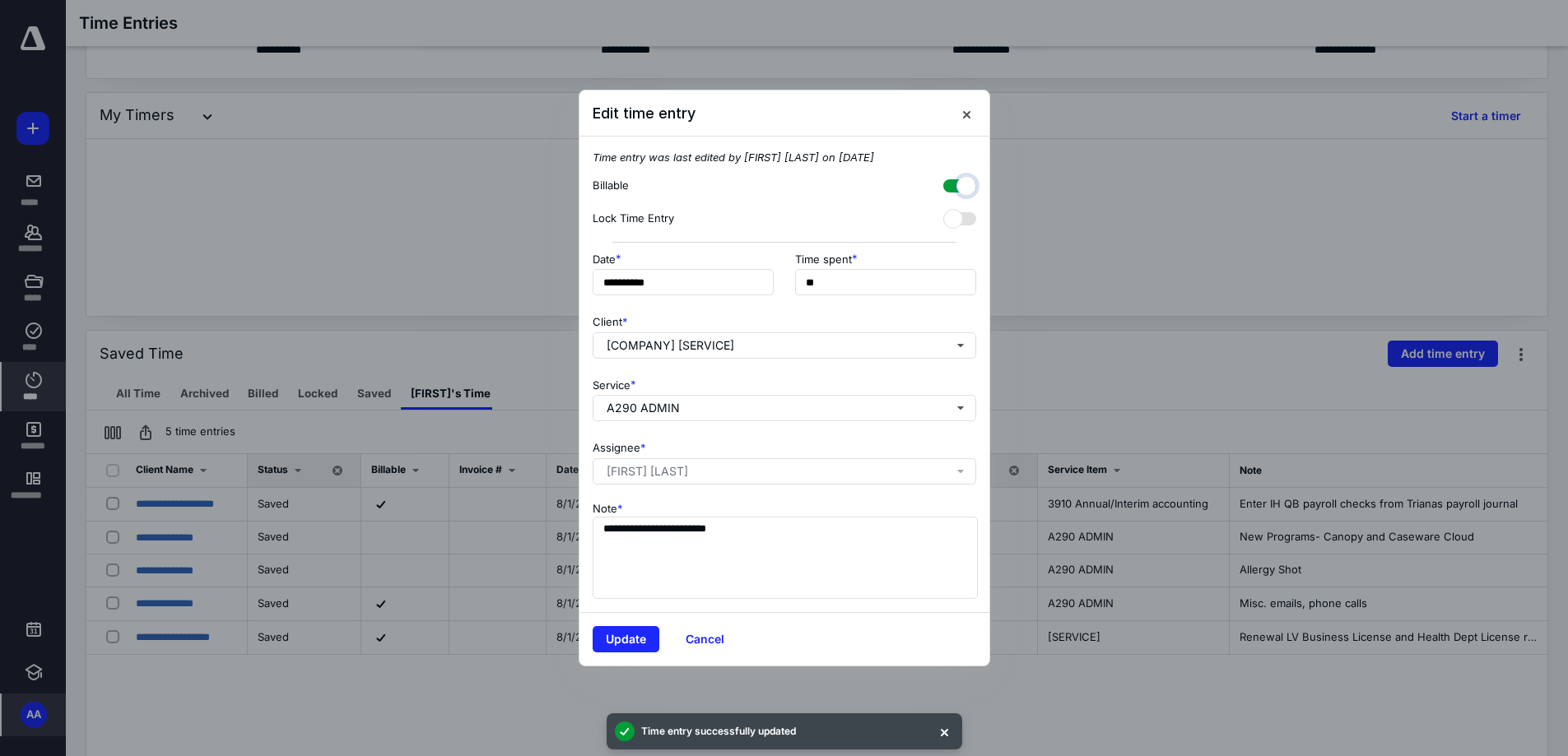 click at bounding box center (952, 183) 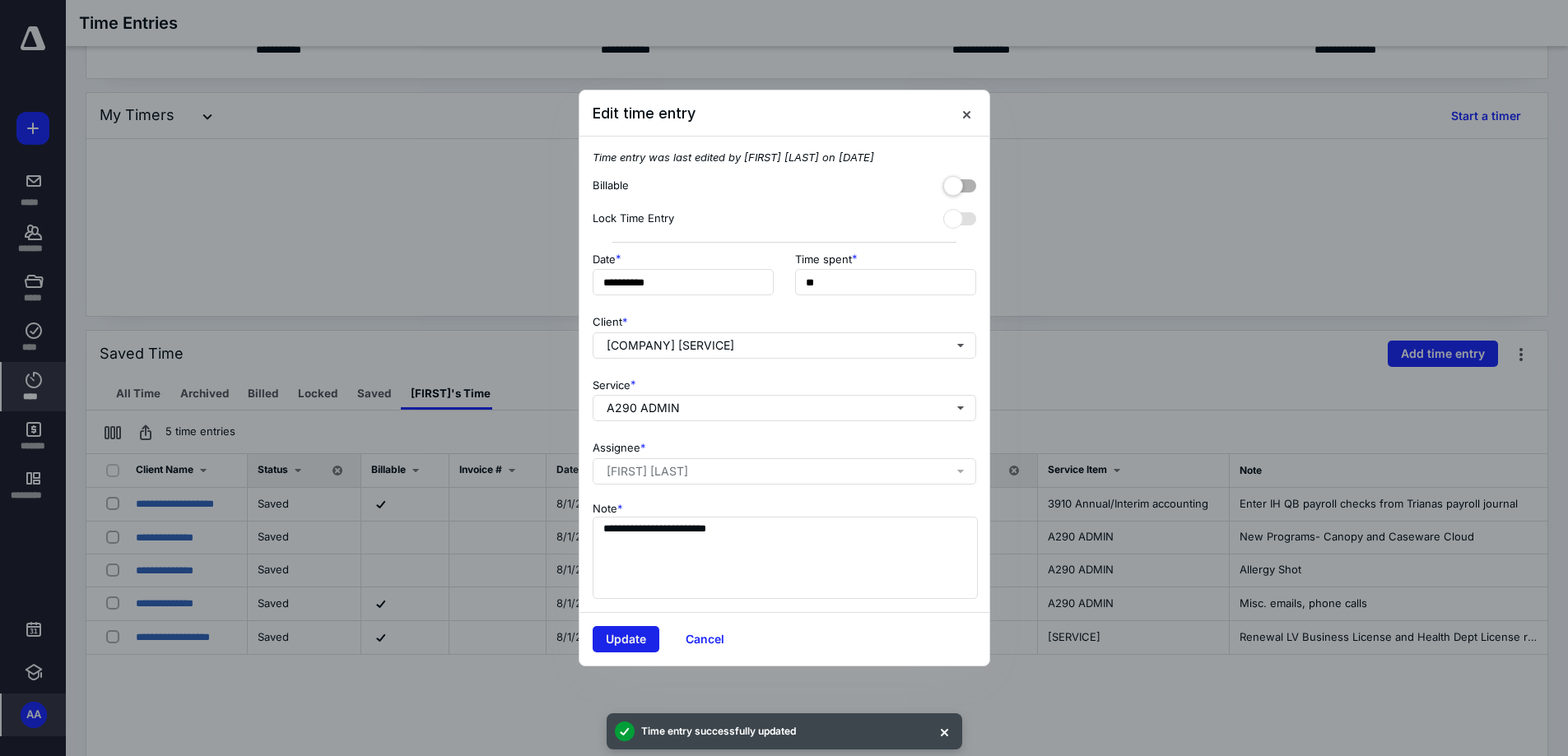 click on "Update" at bounding box center (626, 639) 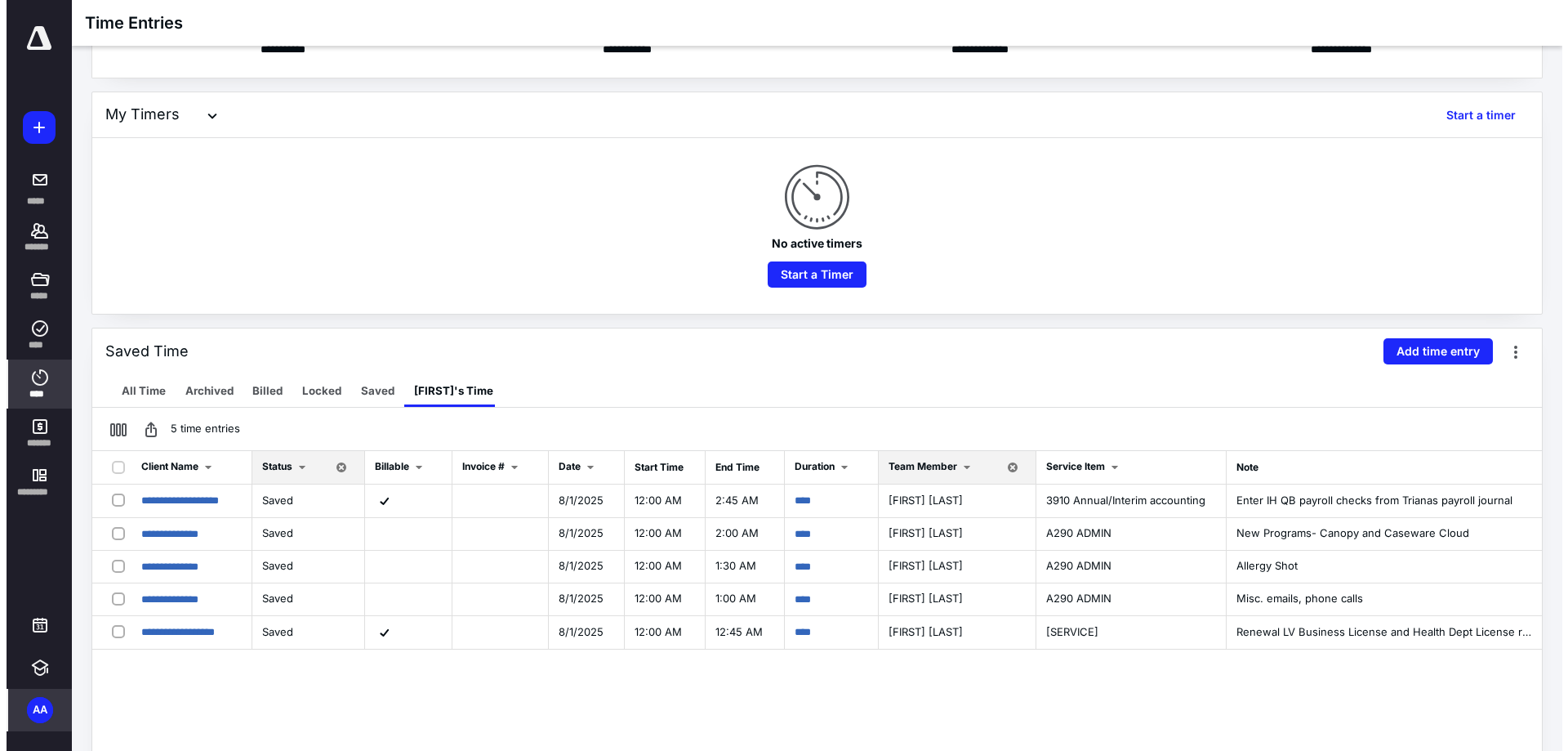 scroll, scrollTop: 0, scrollLeft: 0, axis: both 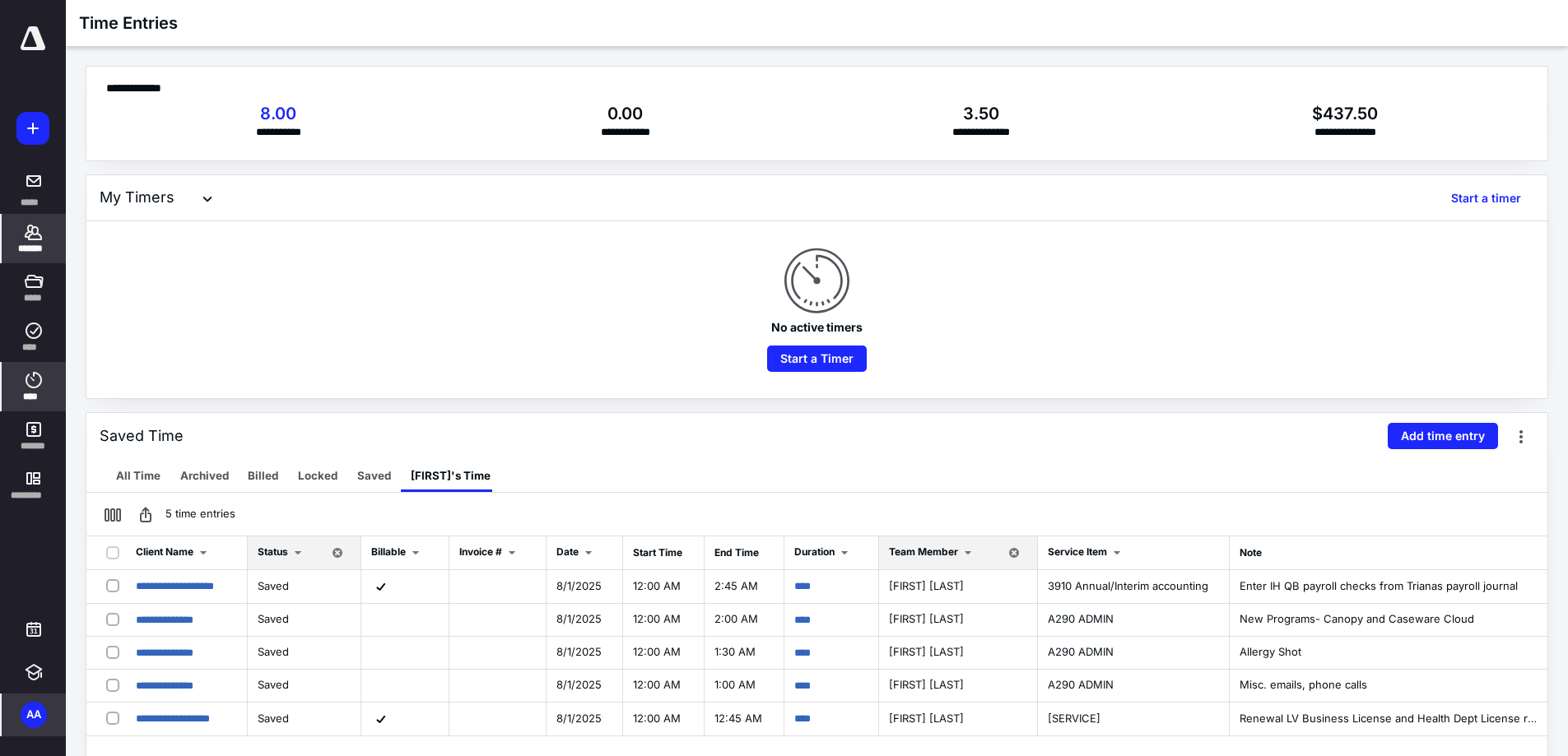 click on "*******" at bounding box center (34, 248) 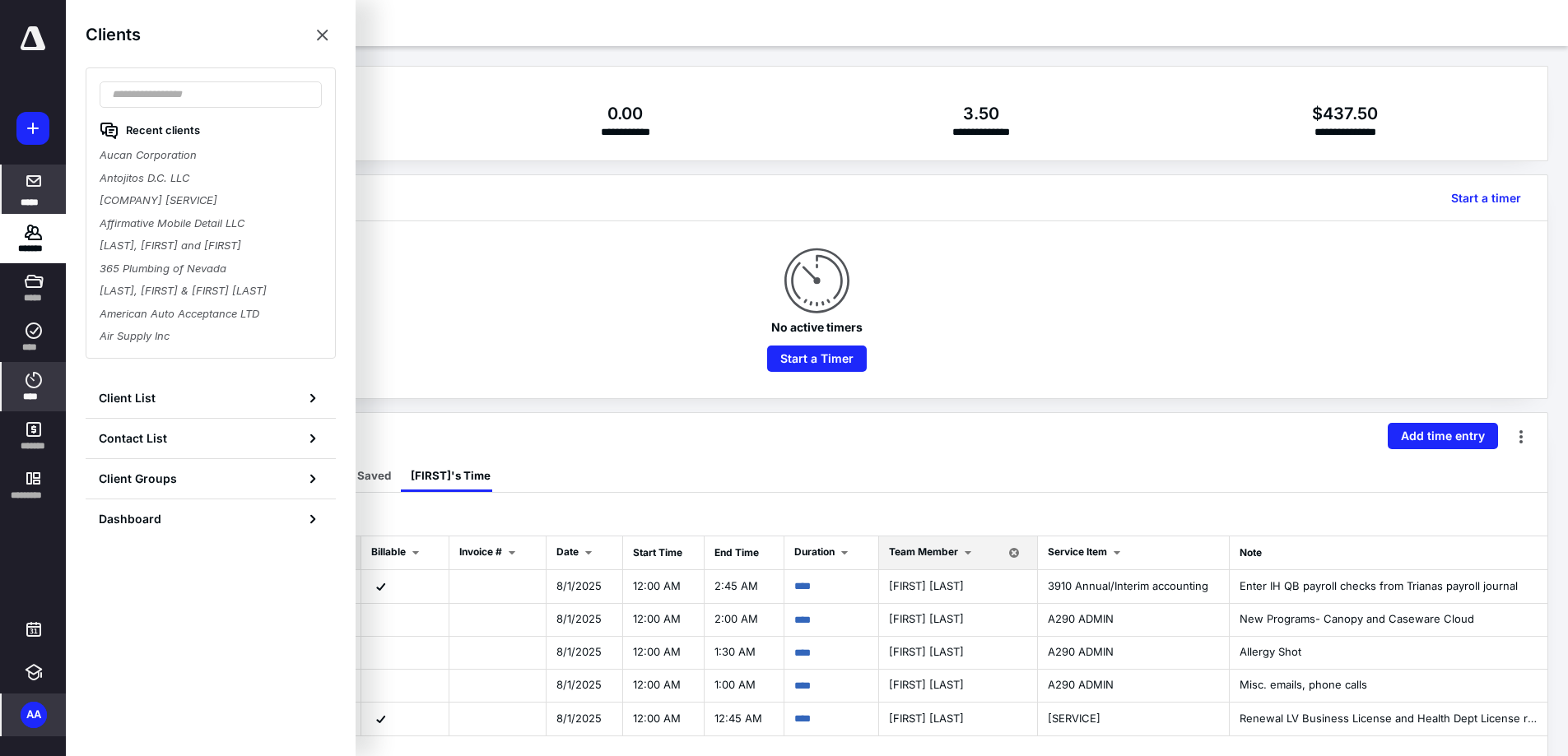 click 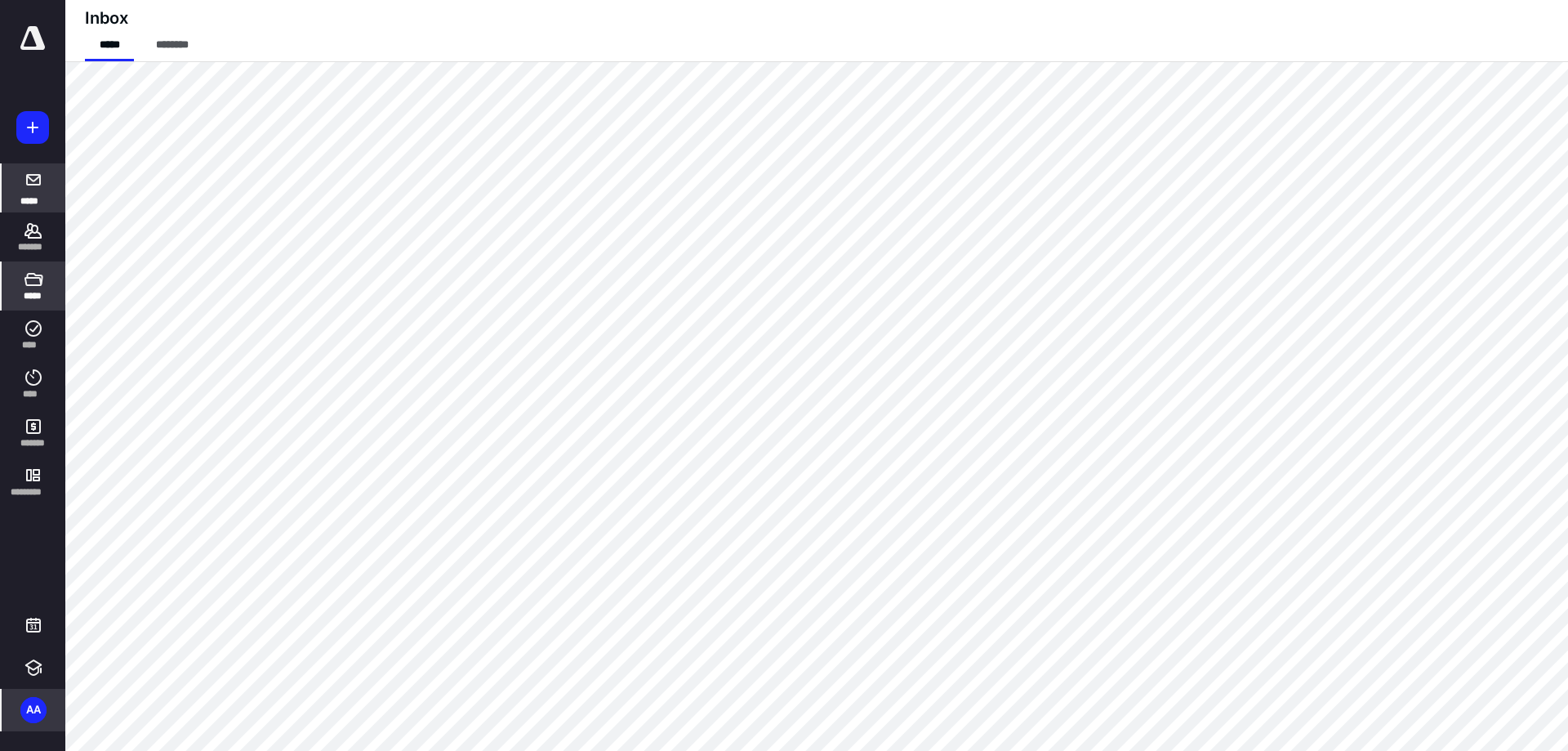 click 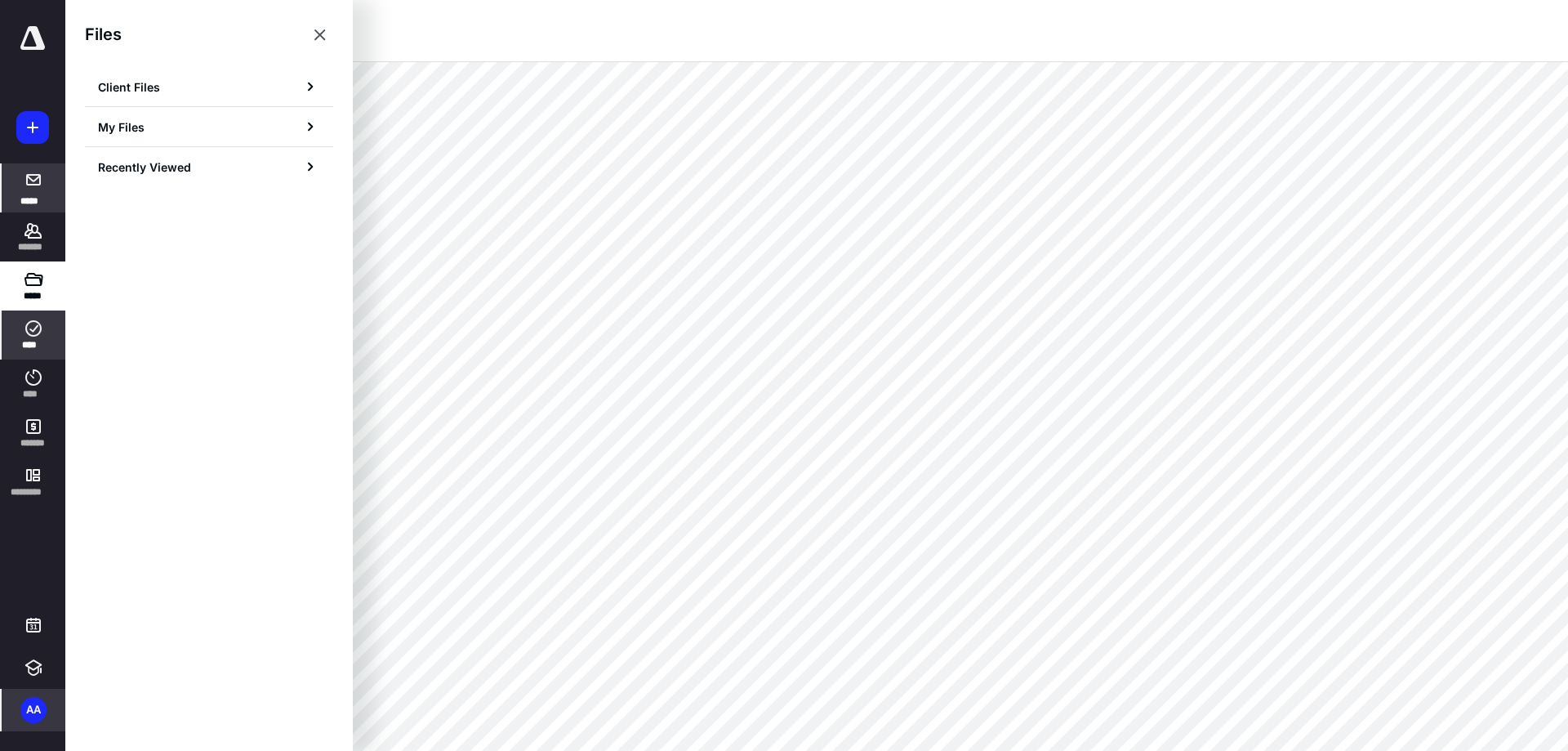 click on "****" at bounding box center [33, 345] 